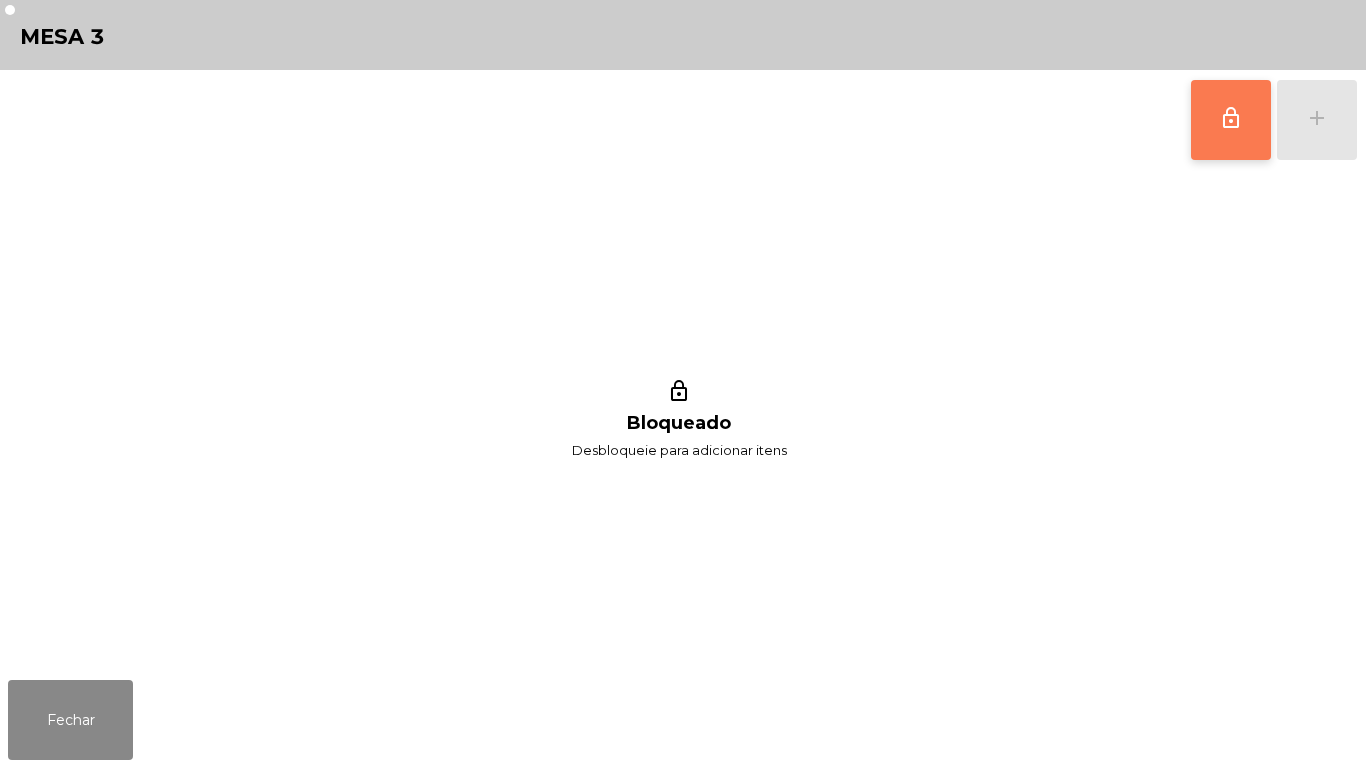 click on "lock_outline" 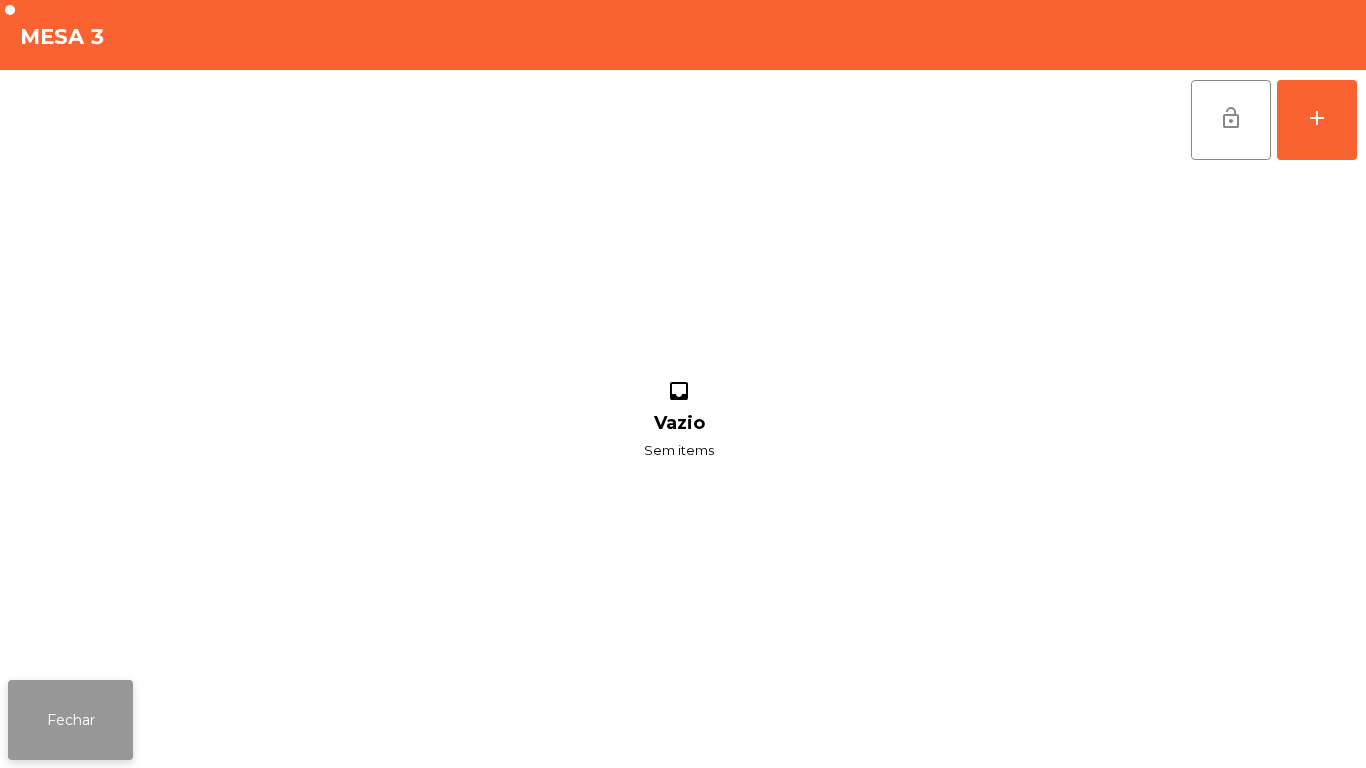 click on "Fechar" 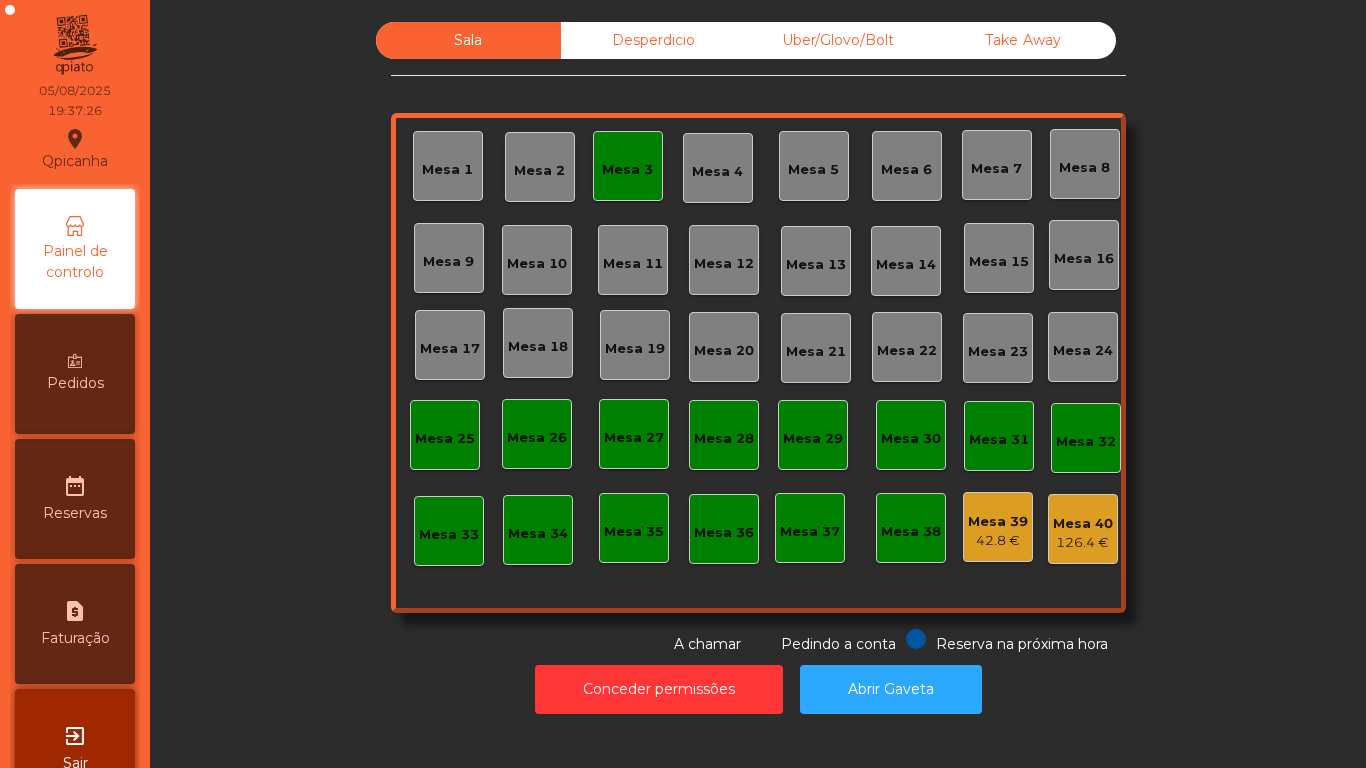 click on "Mesa 39" 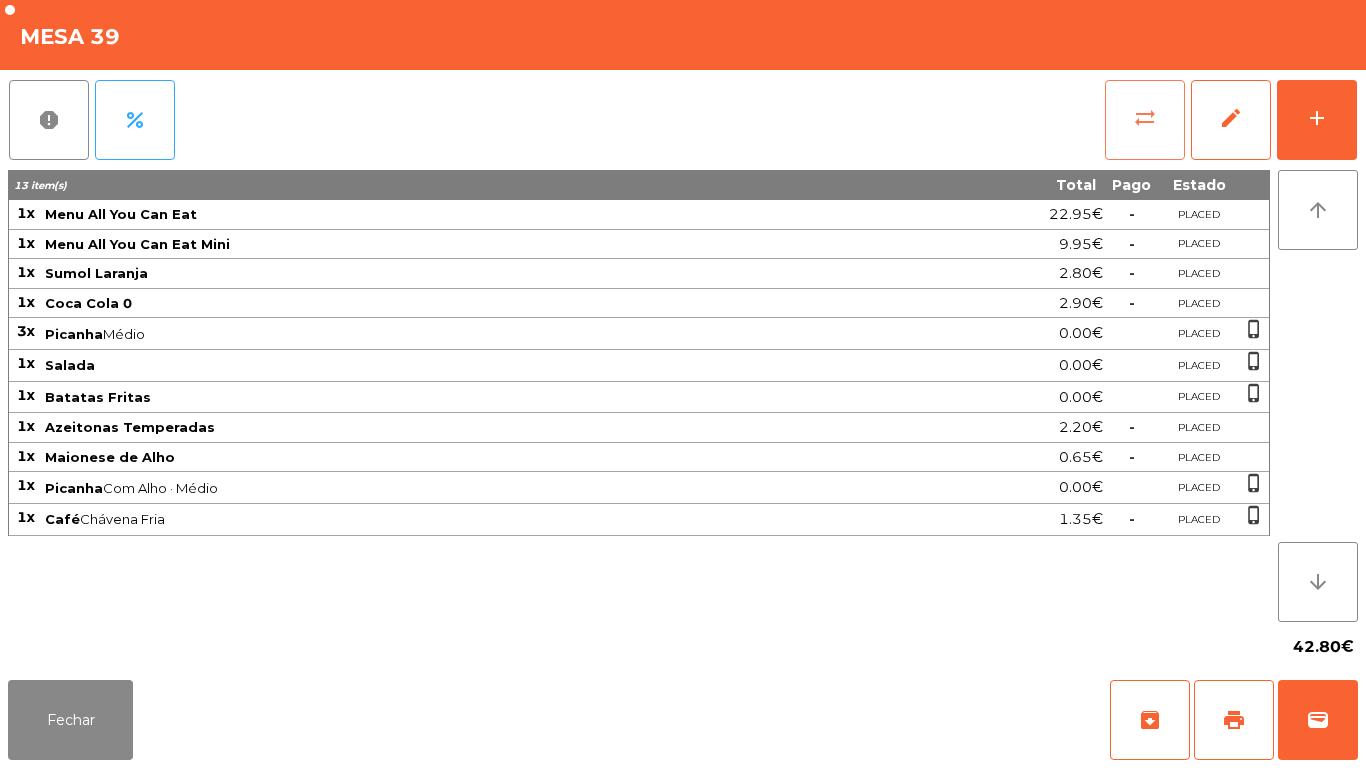 click on "sync_alt" 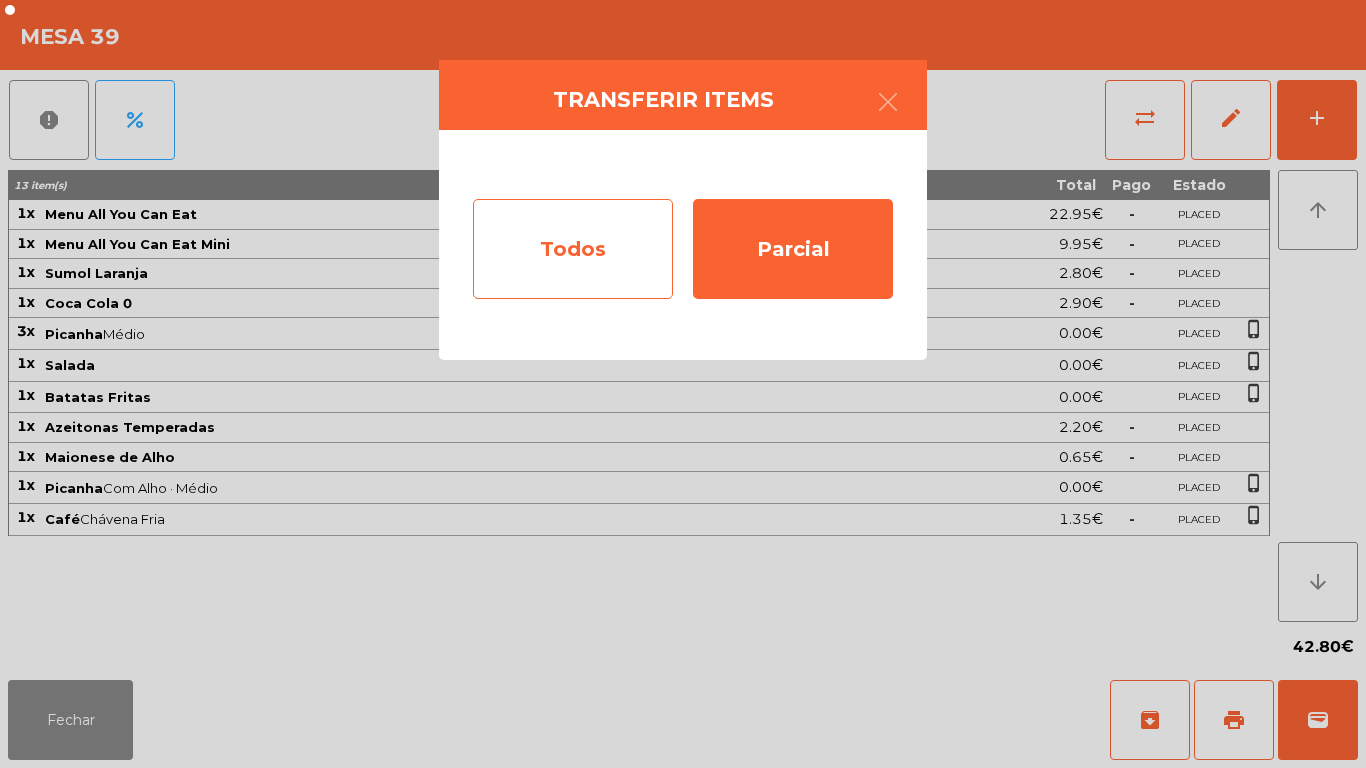 click on "Todos" 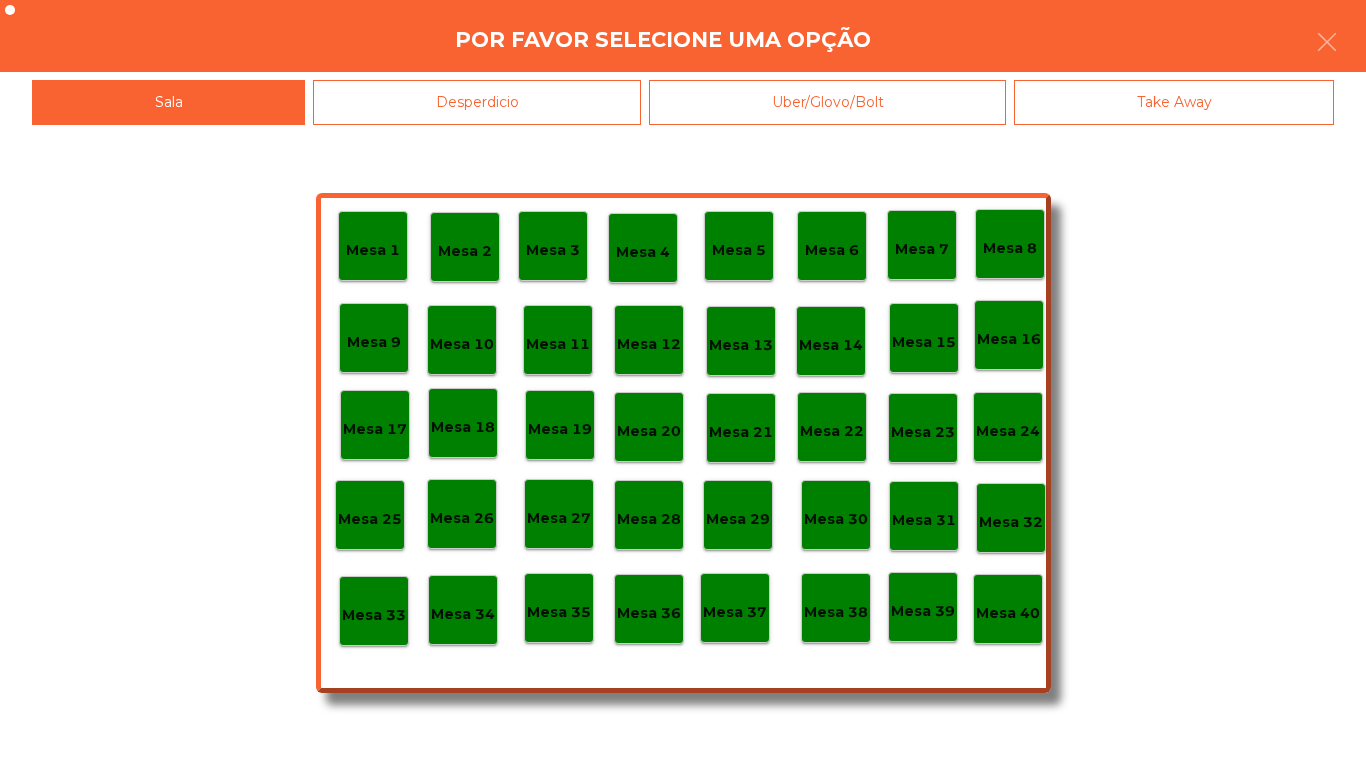 click on "Mesa 40" 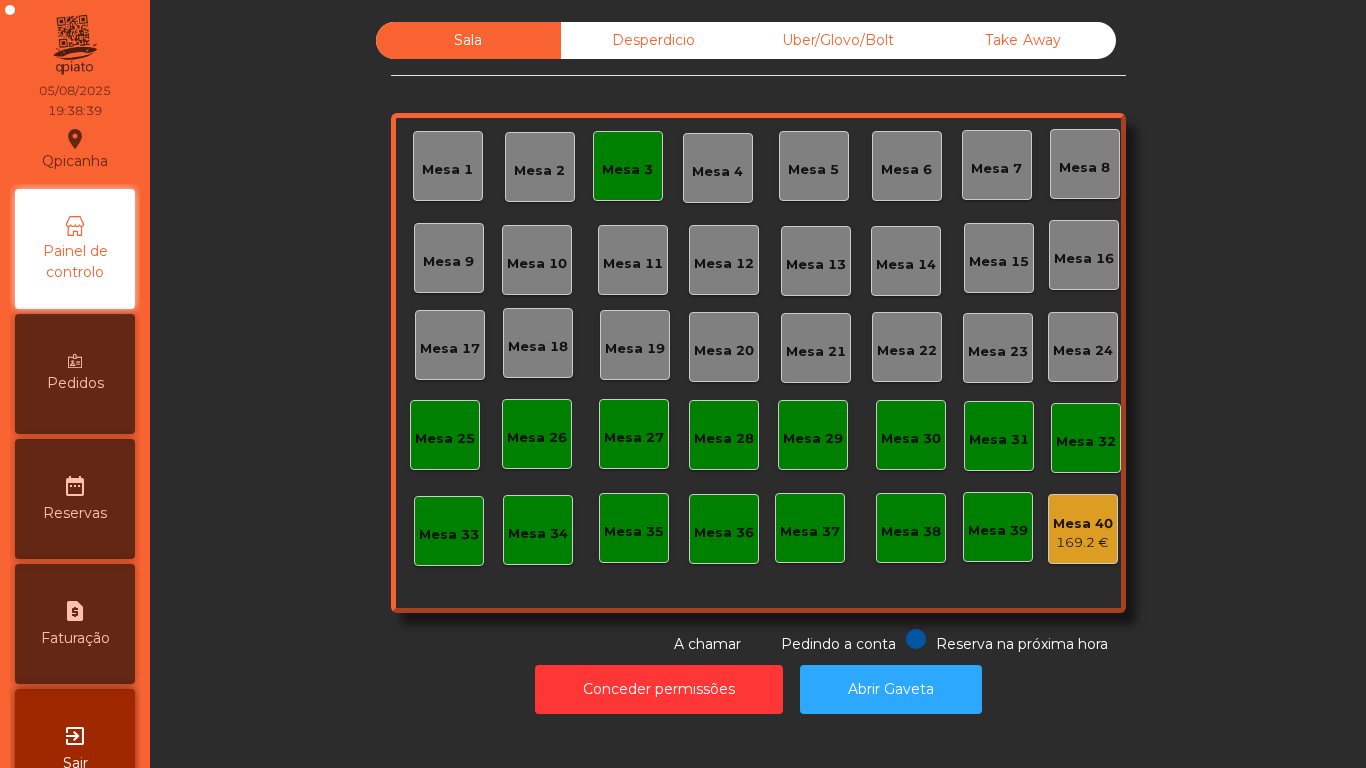 click on "Mesa 3" 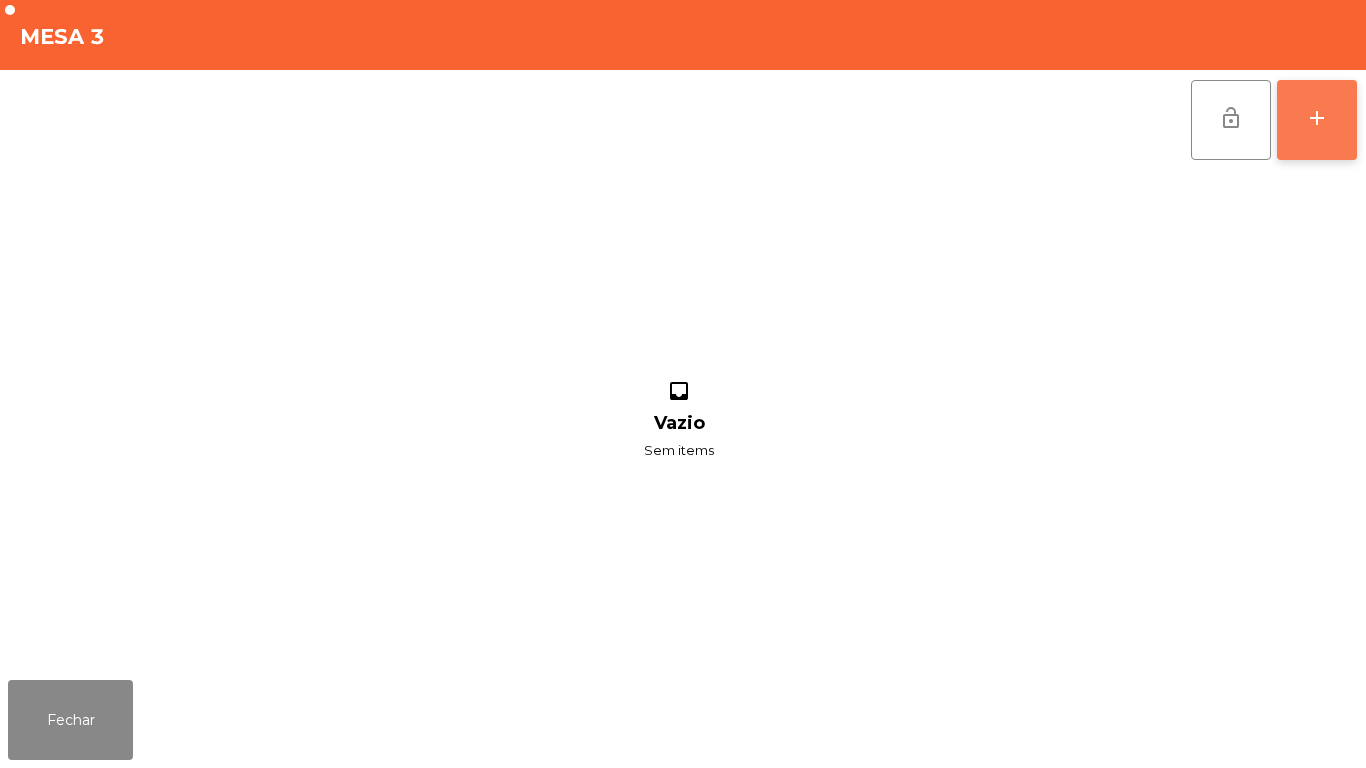 click on "add" 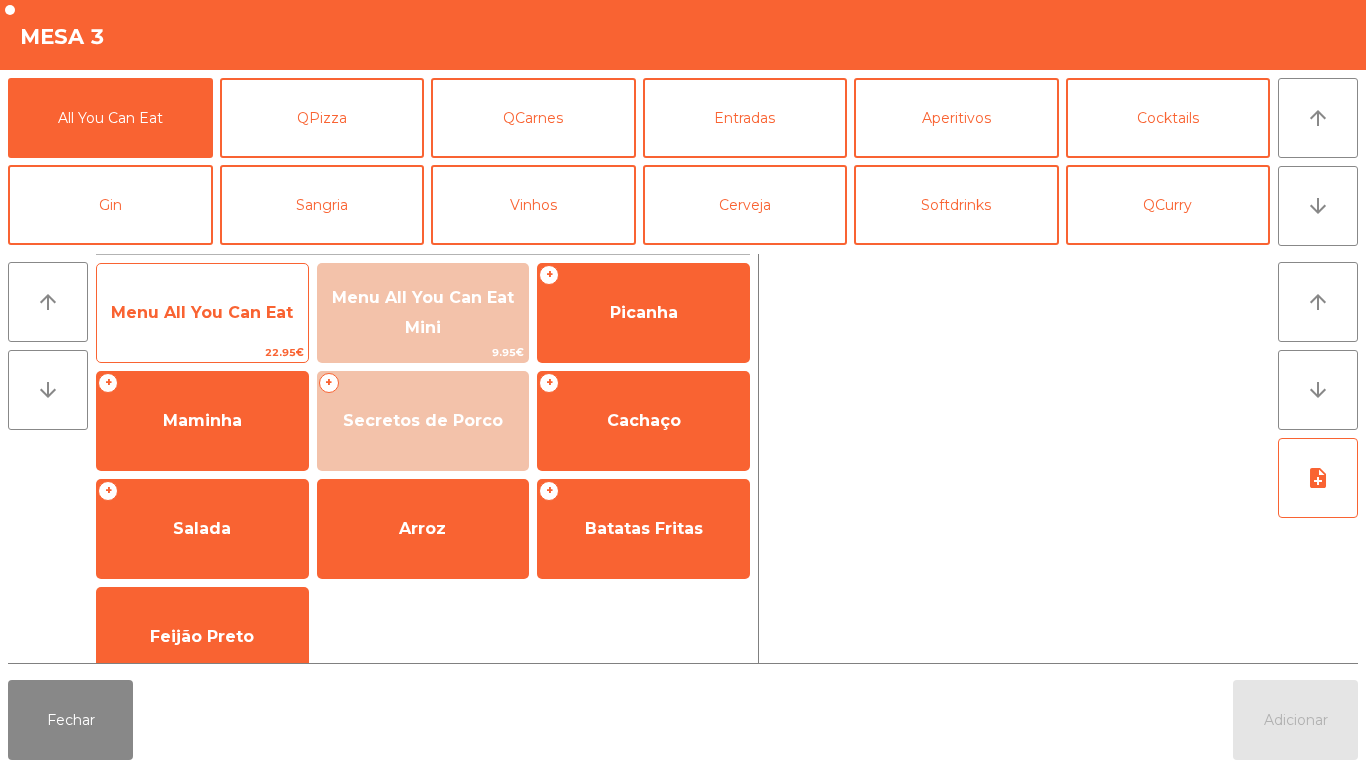 click on "Menu All You Can Eat" 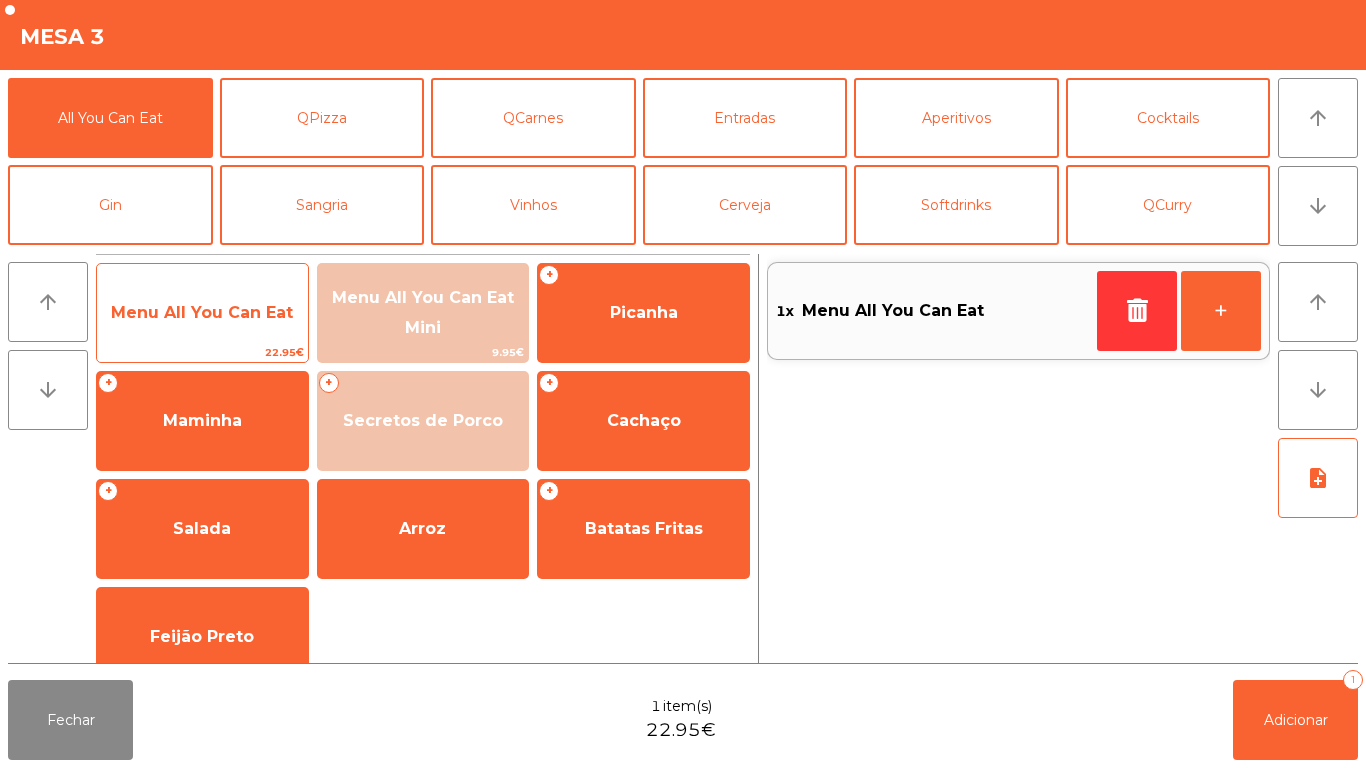 click on "Menu All You Can Eat" 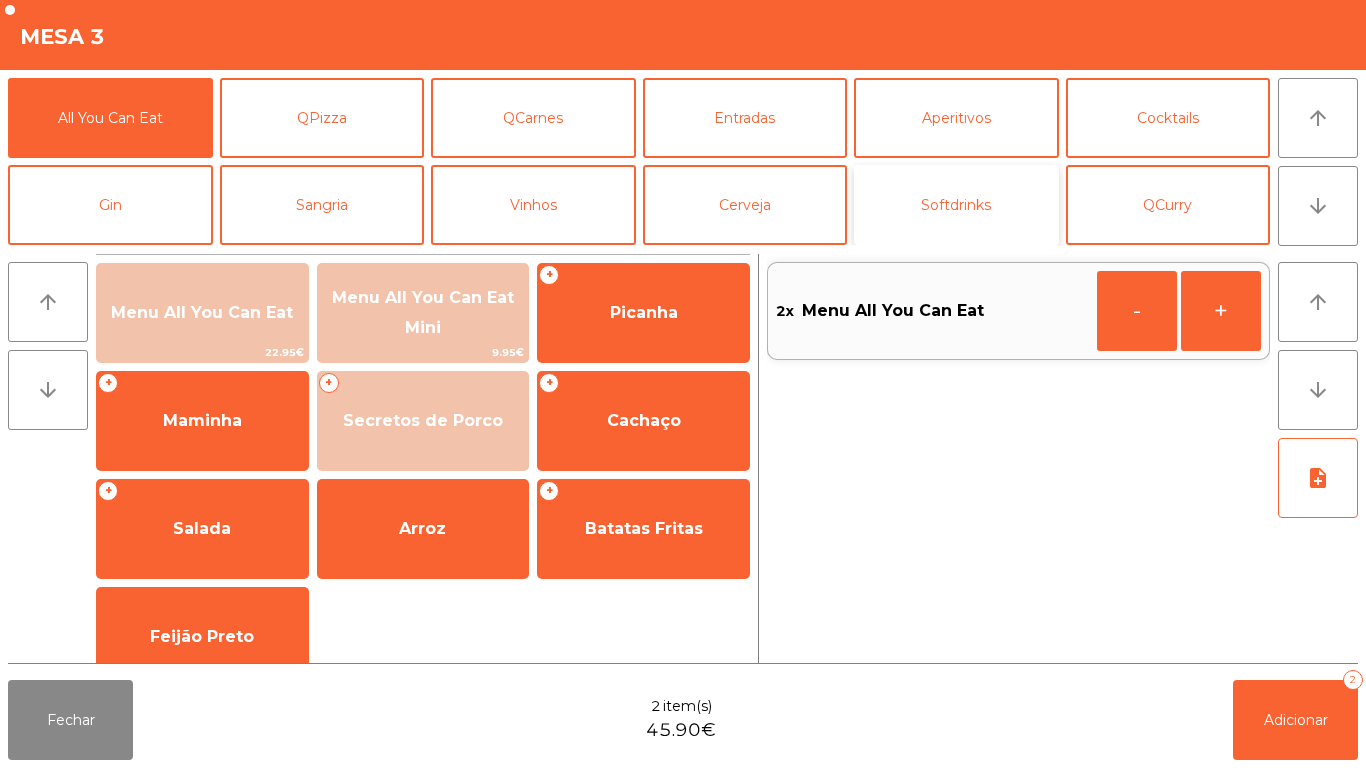 click on "Softdrinks" 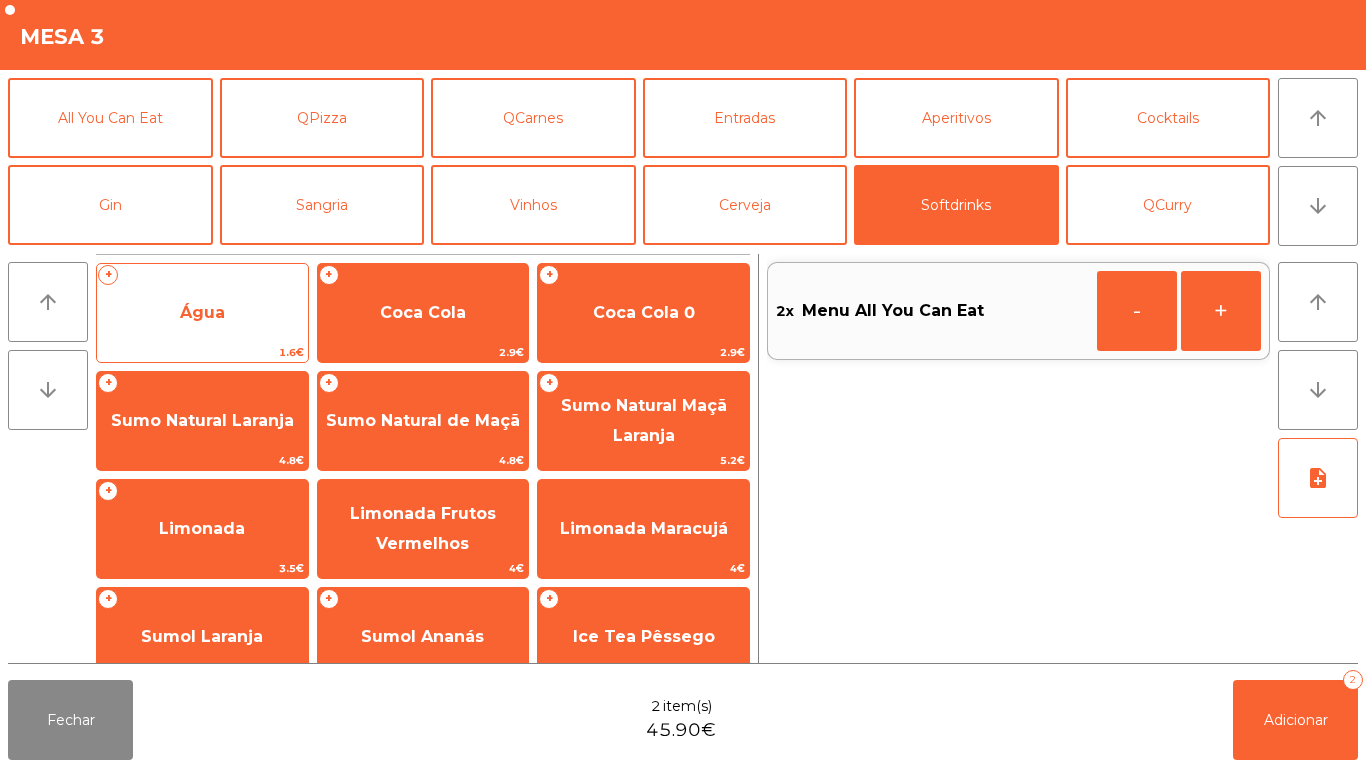 click on "Água" 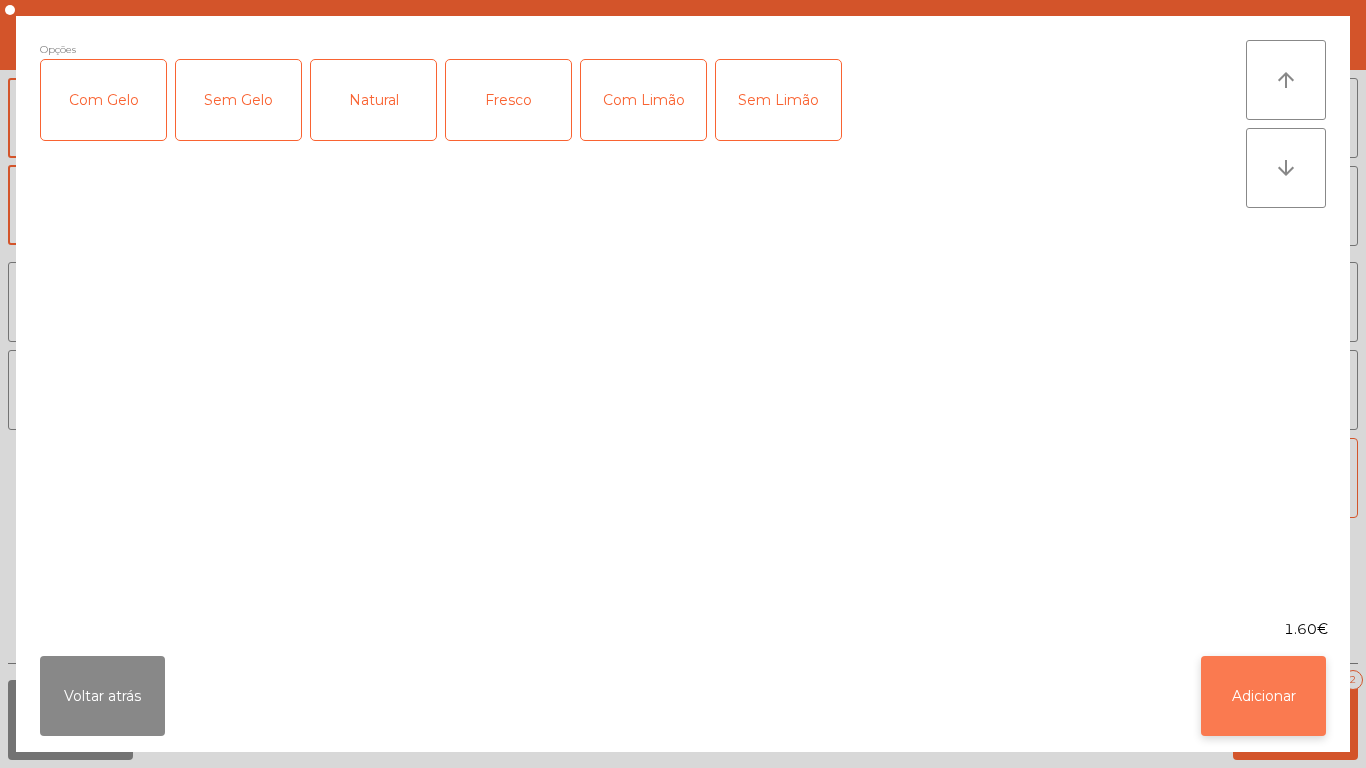 click on "Adicionar" 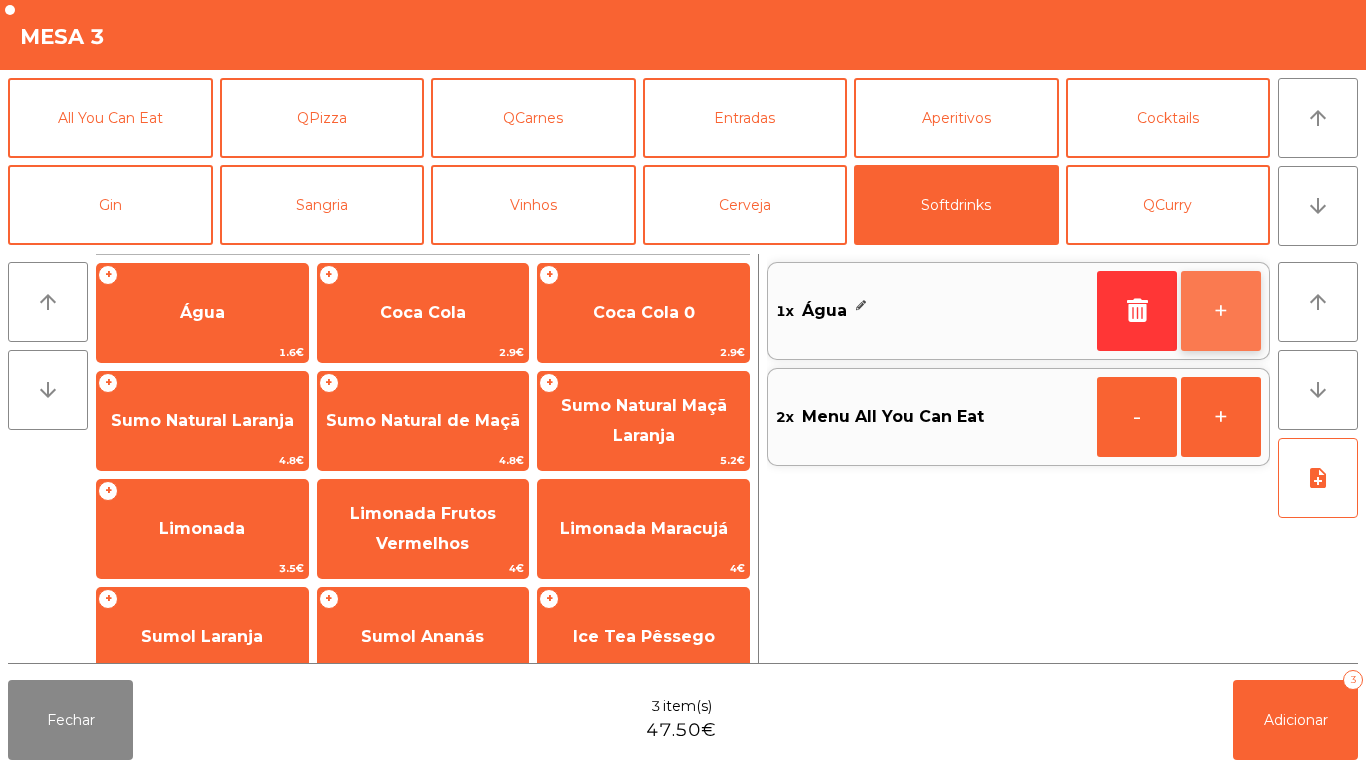 click on "+" 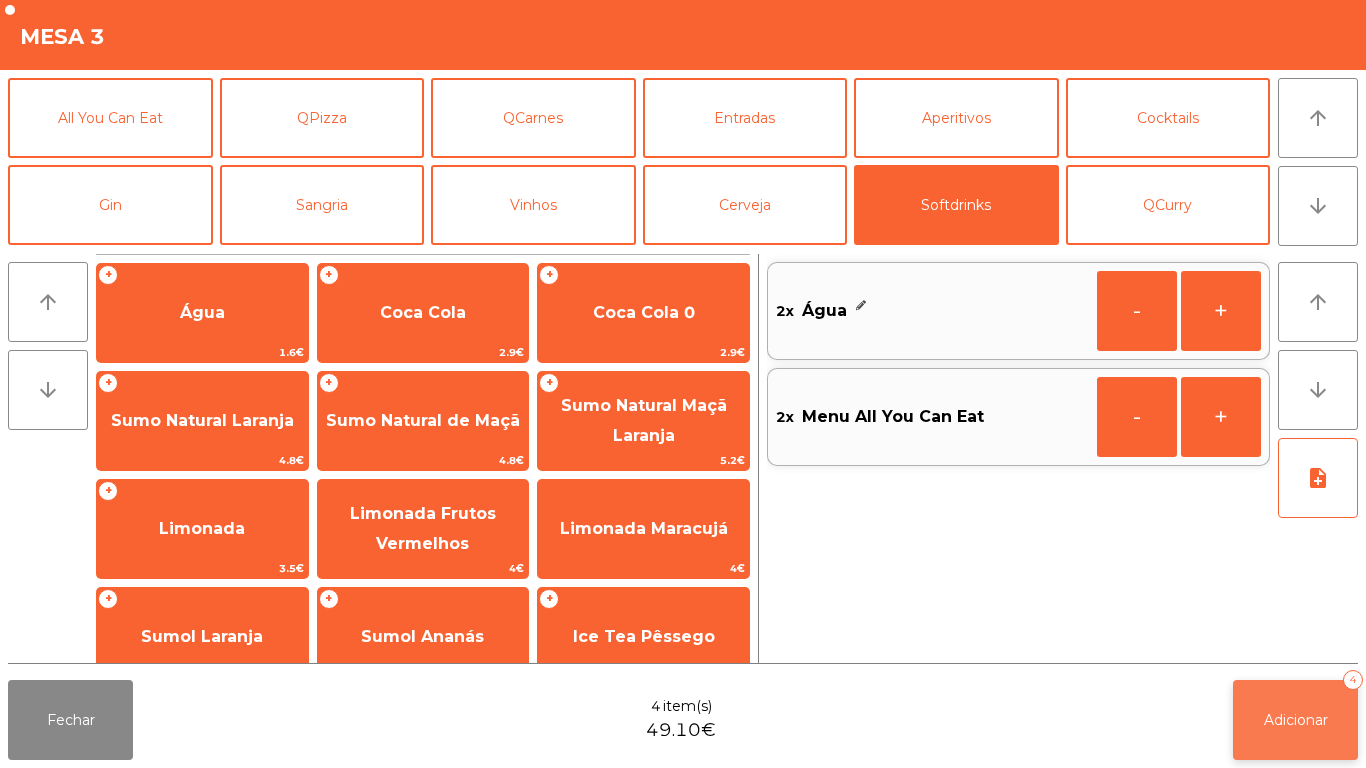 click on "Adicionar   4" 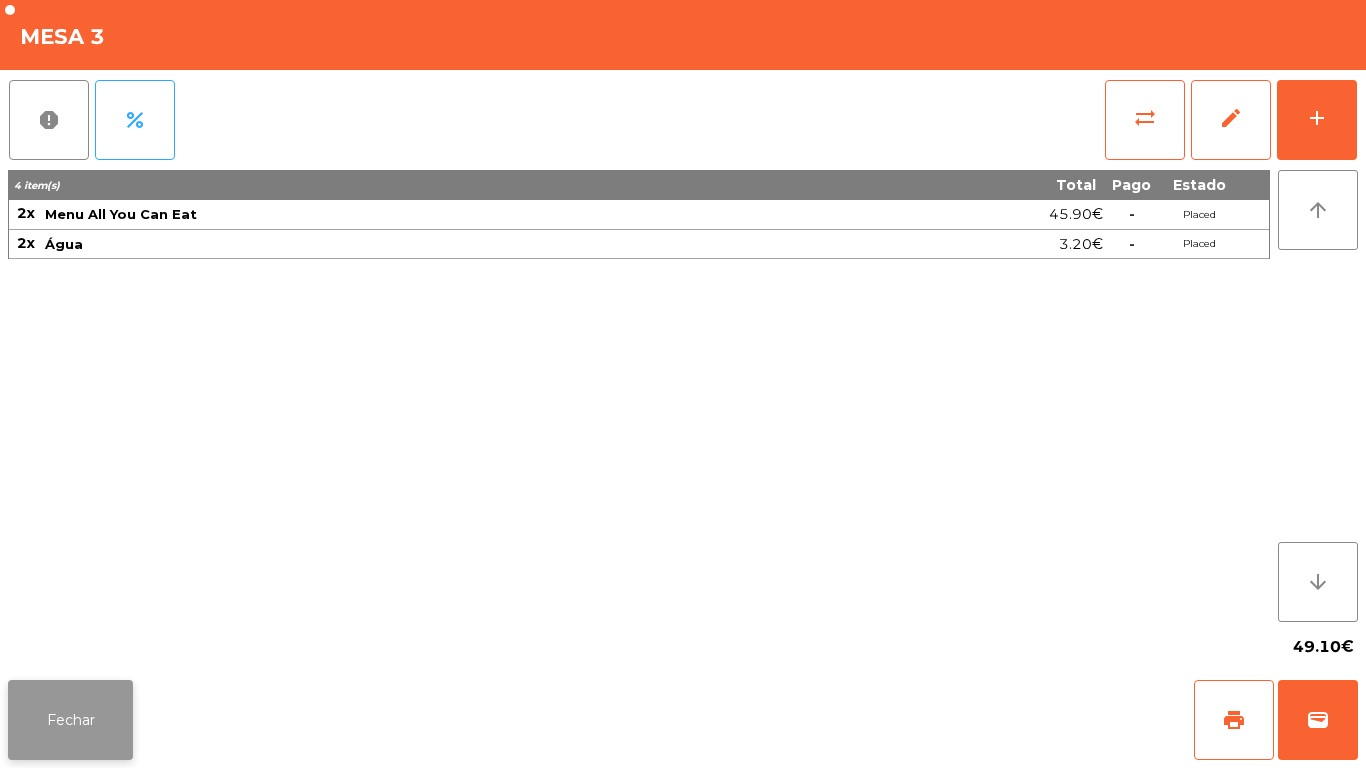 click on "Fechar" 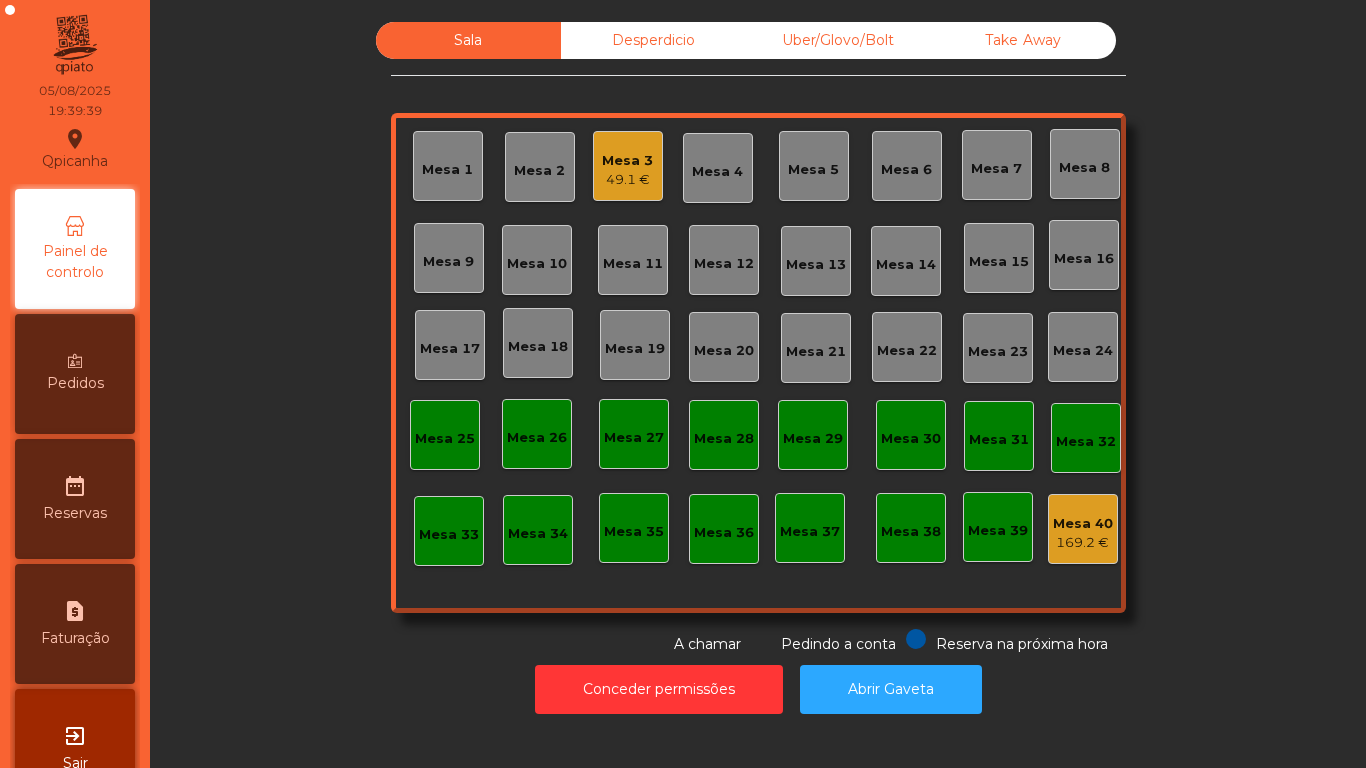 click on "Conceder permissões   Abrir Gaveta" 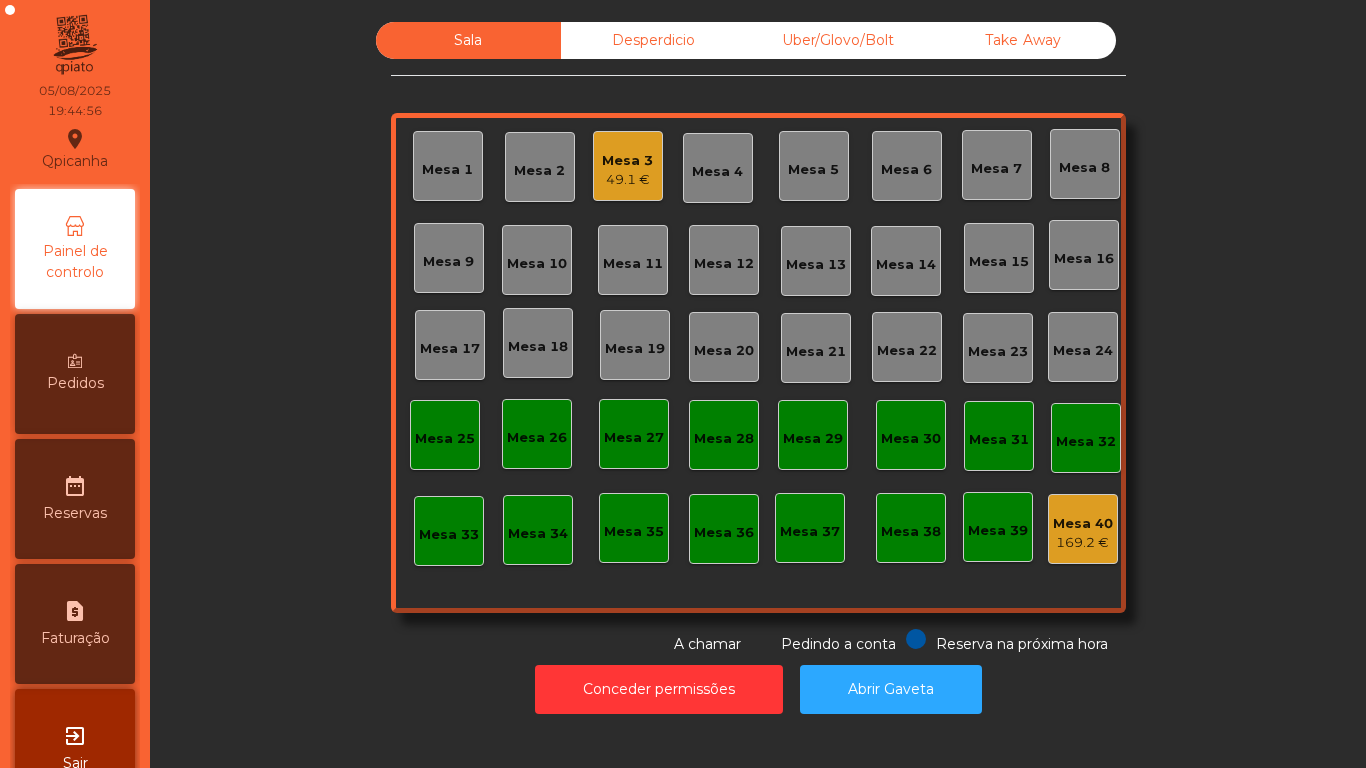 click on "Pedidos" at bounding box center (75, 374) 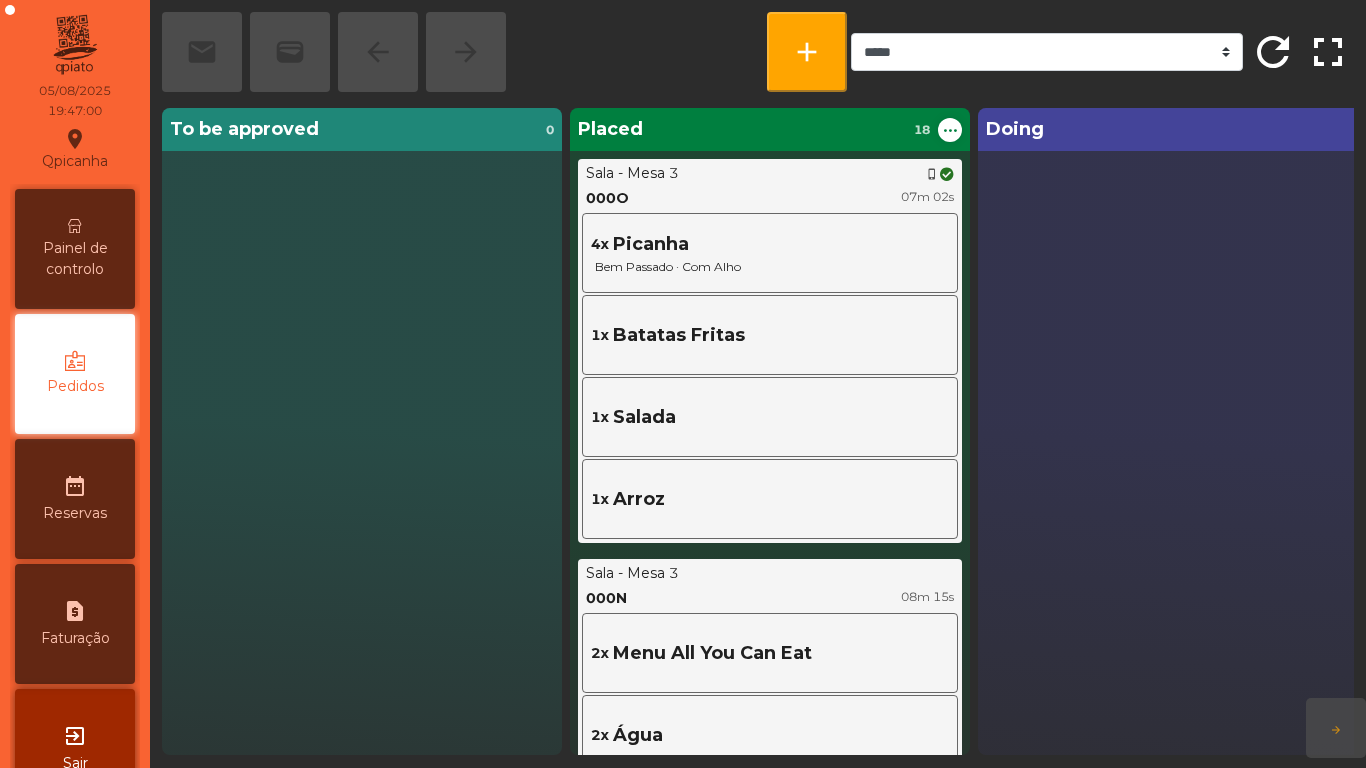 click on "Painel de controlo" at bounding box center [75, 259] 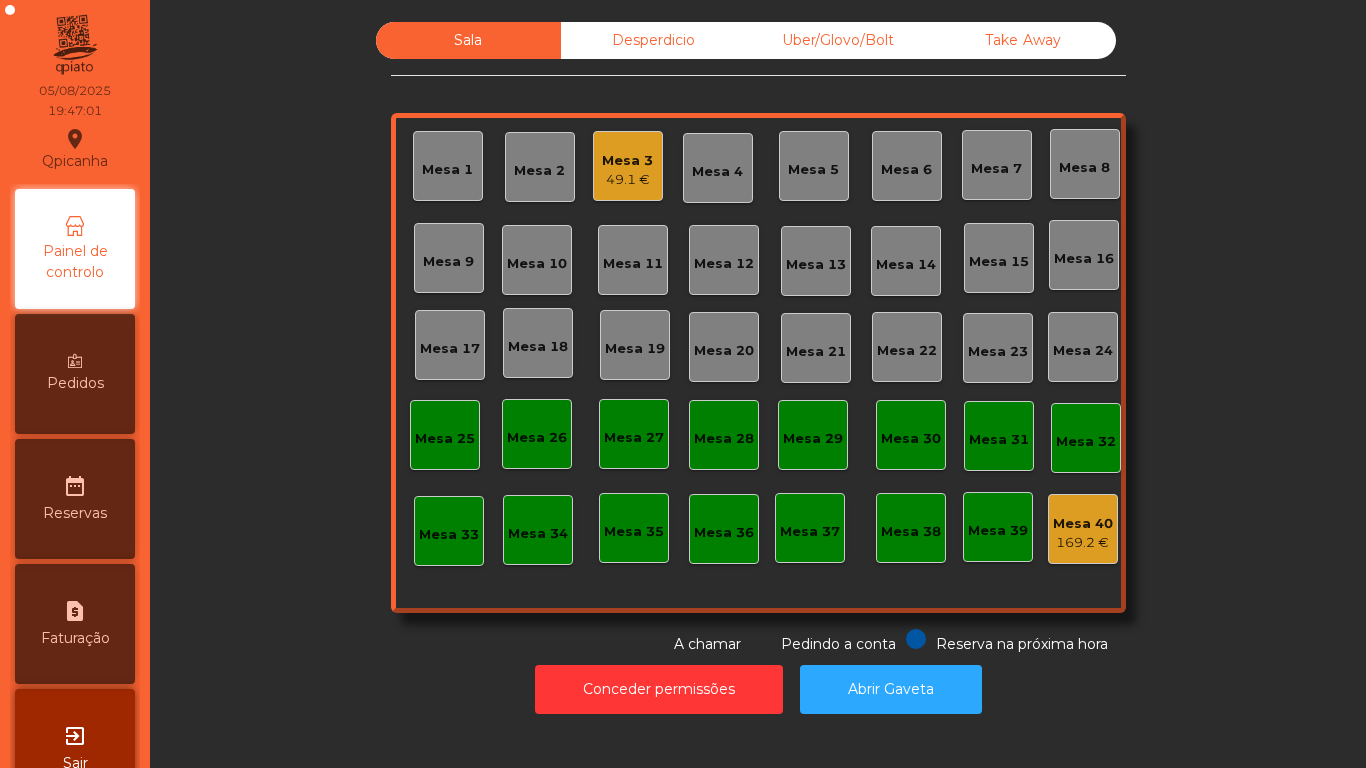click on "Mesa 2" 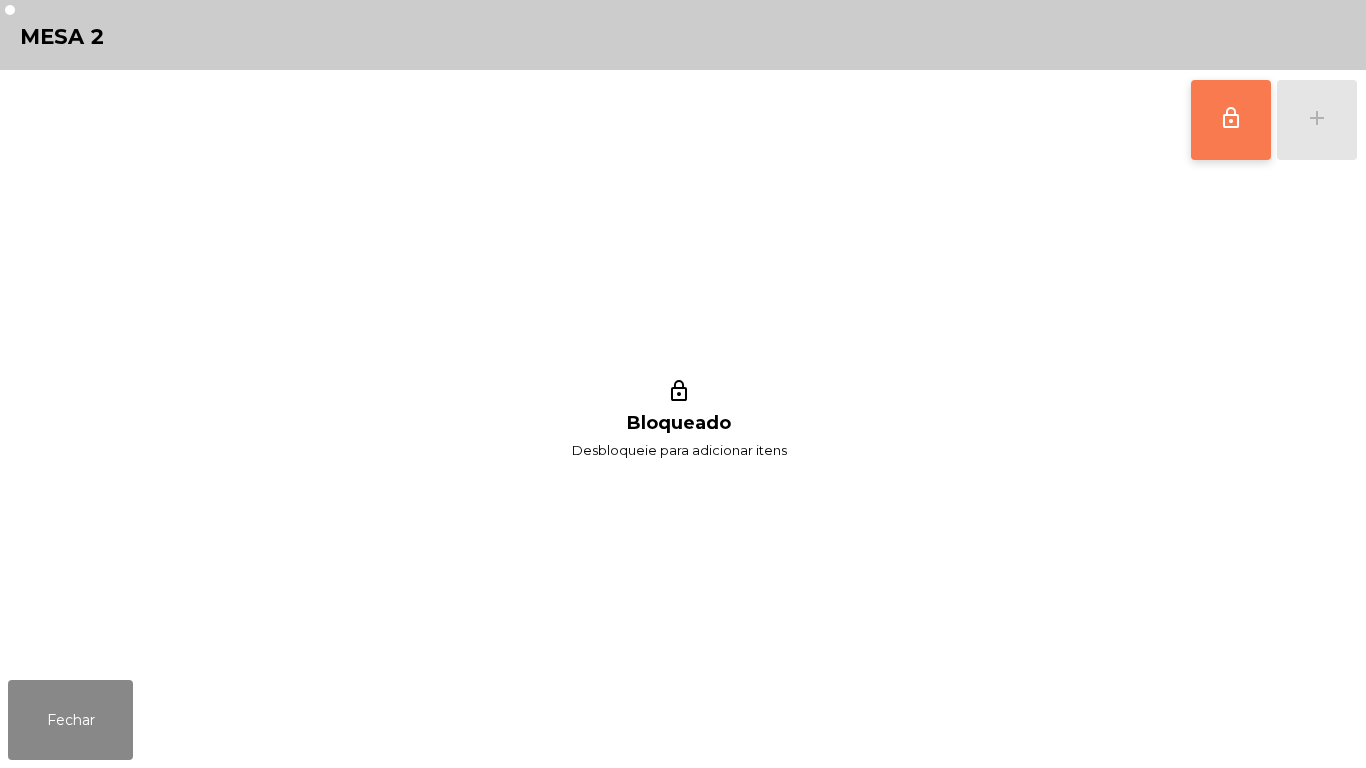 click on "lock_outline" 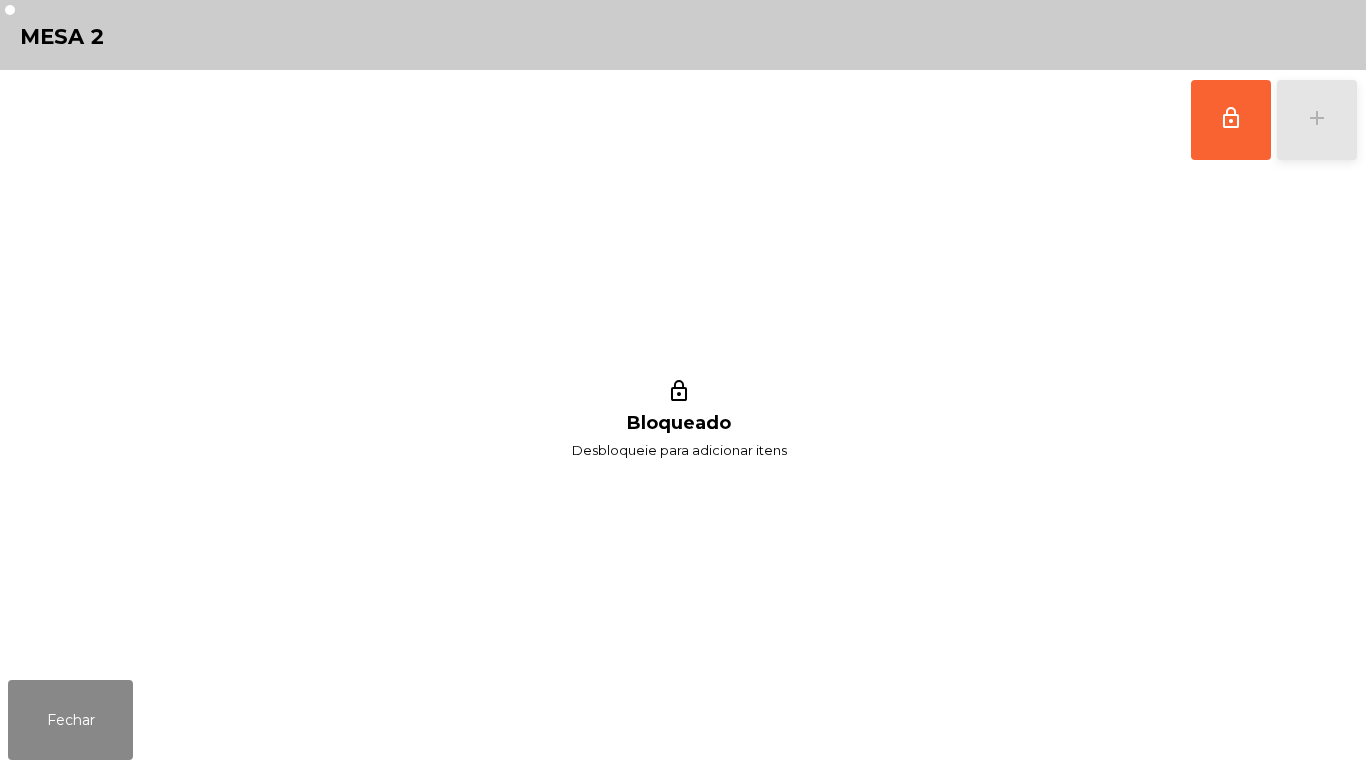 click on "add" 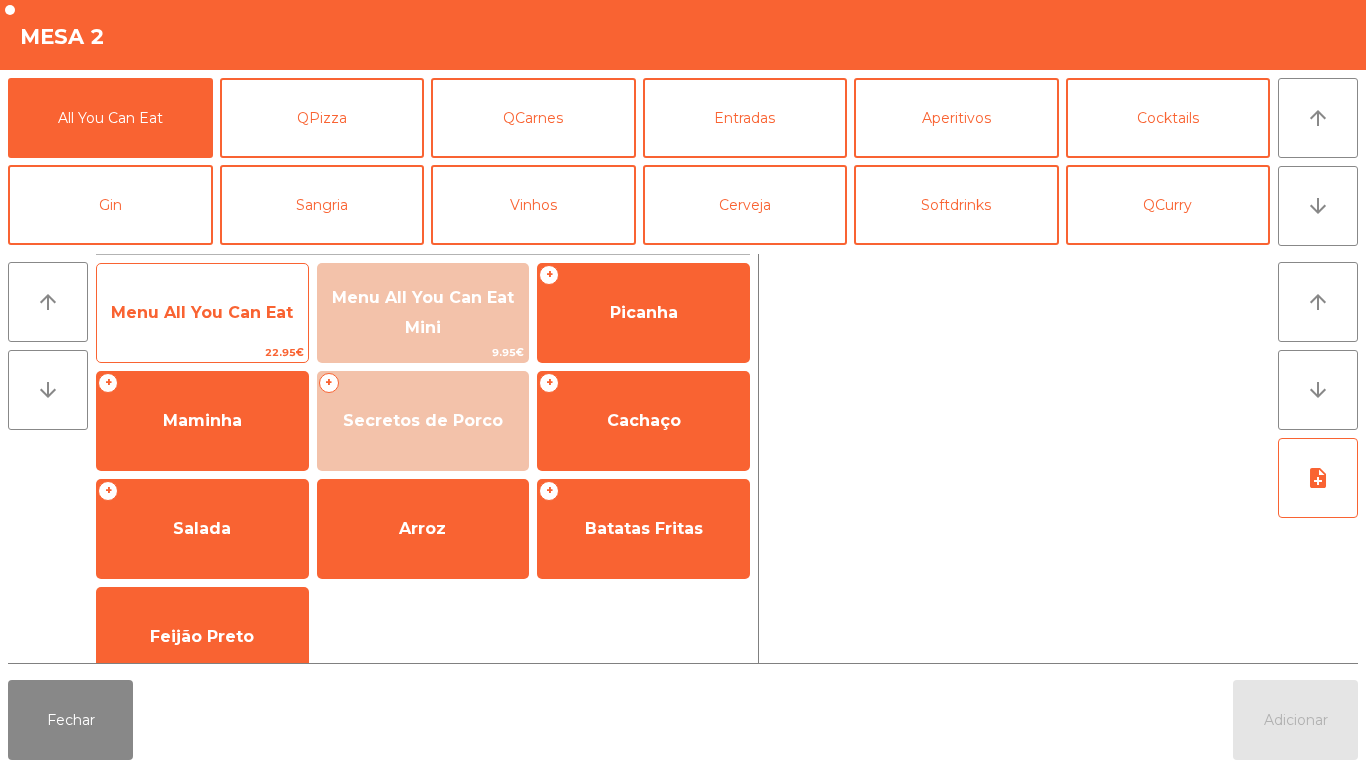 click on "Menu All You Can Eat" 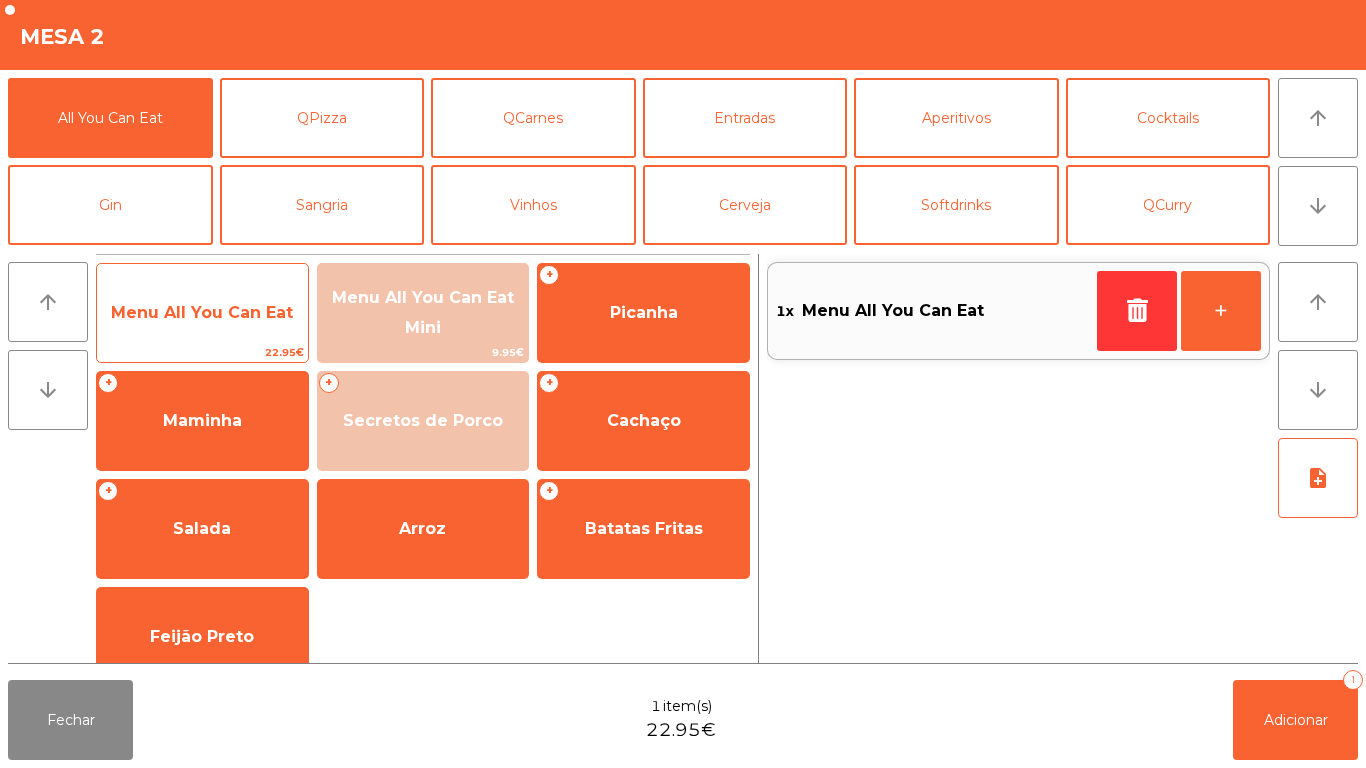 click on "Menu All You Can Eat" 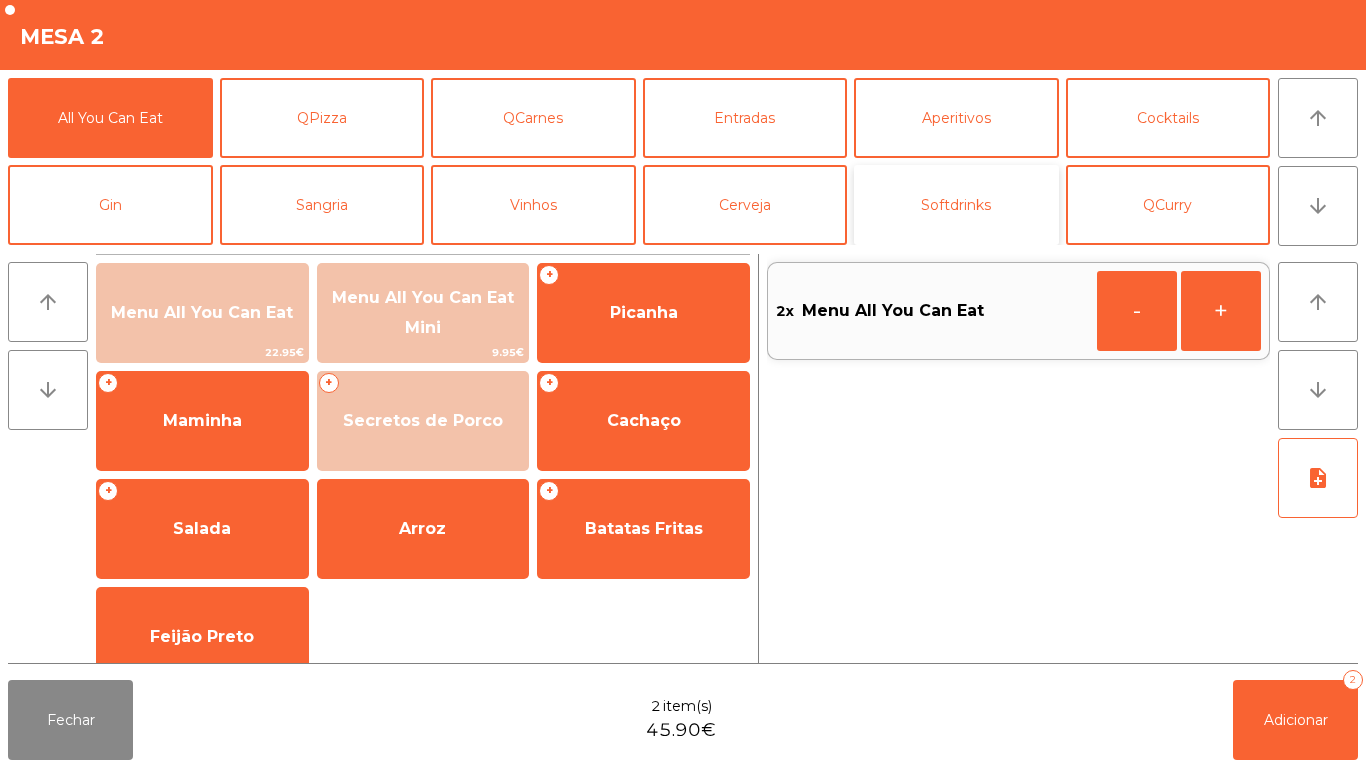click on "Softdrinks" 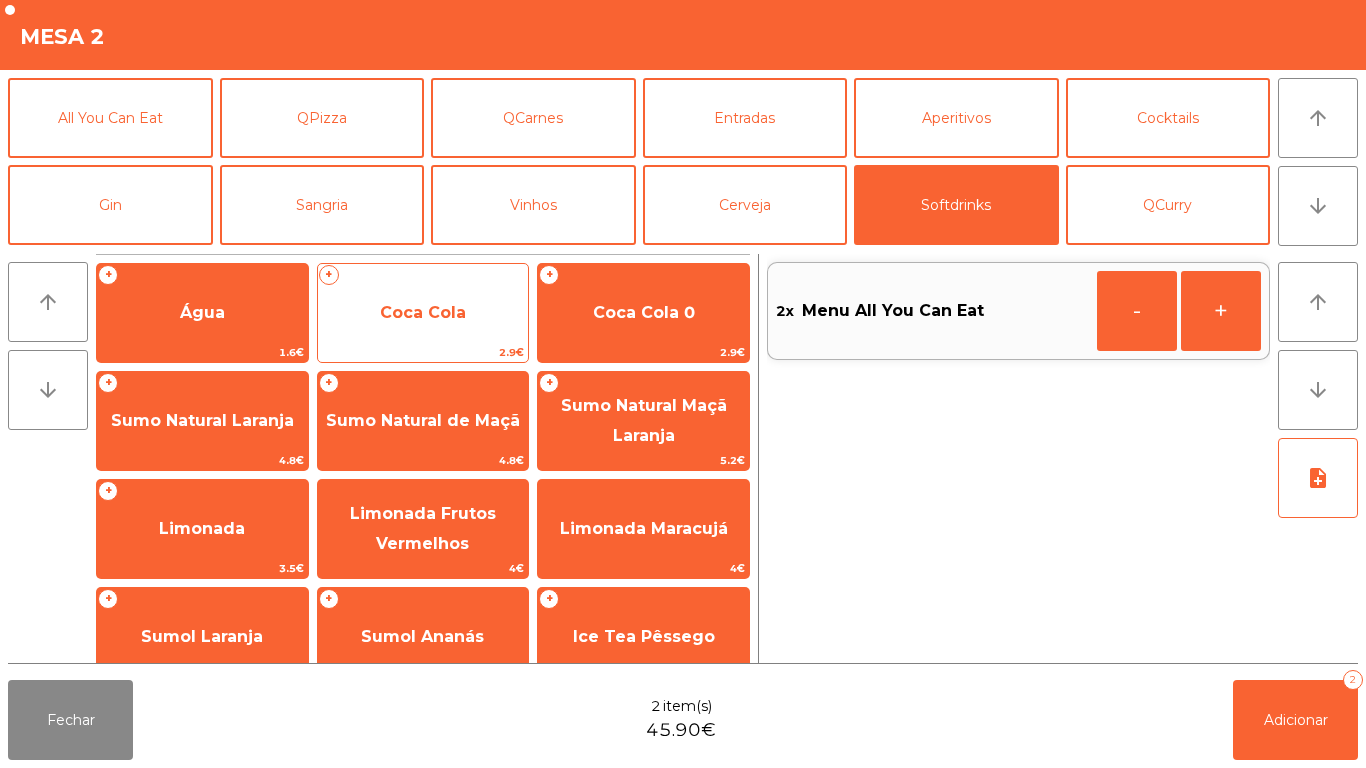 click on "Coca Cola" 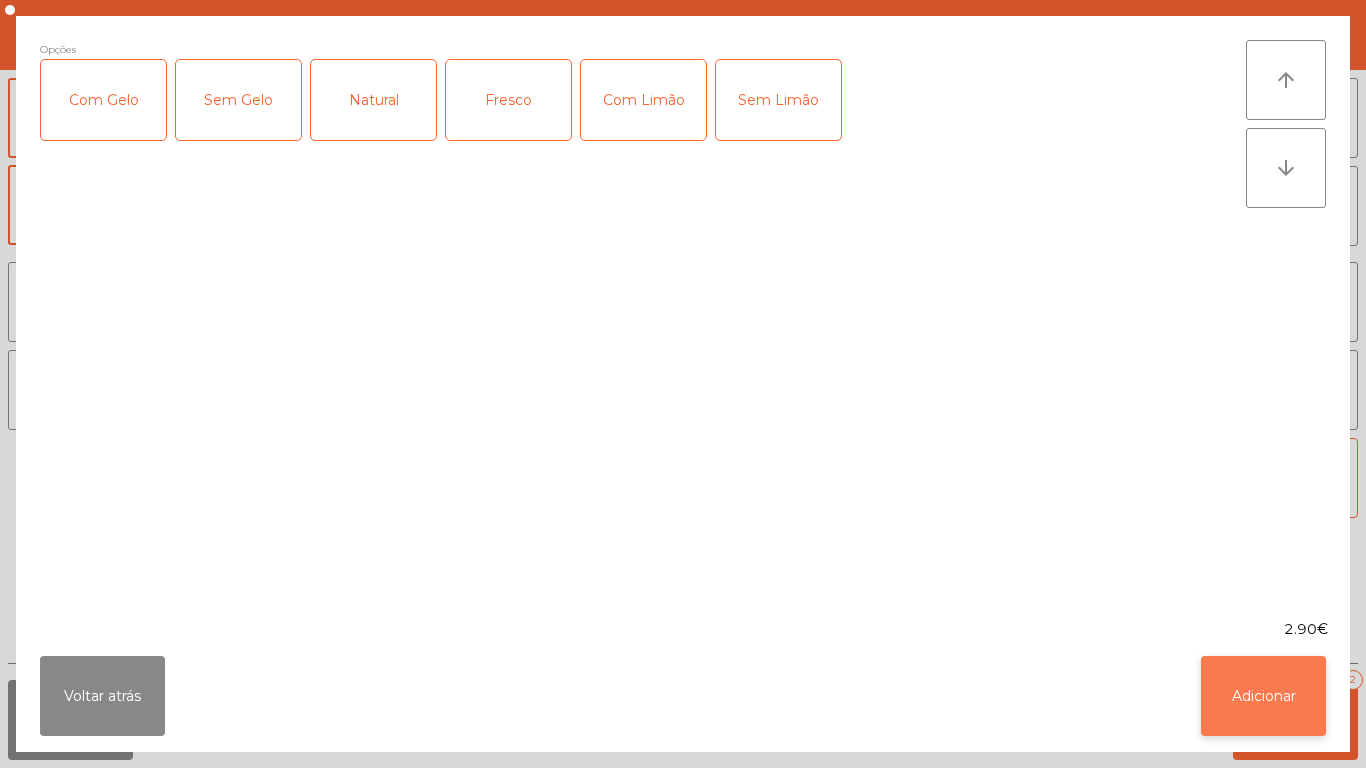 click on "Adicionar" 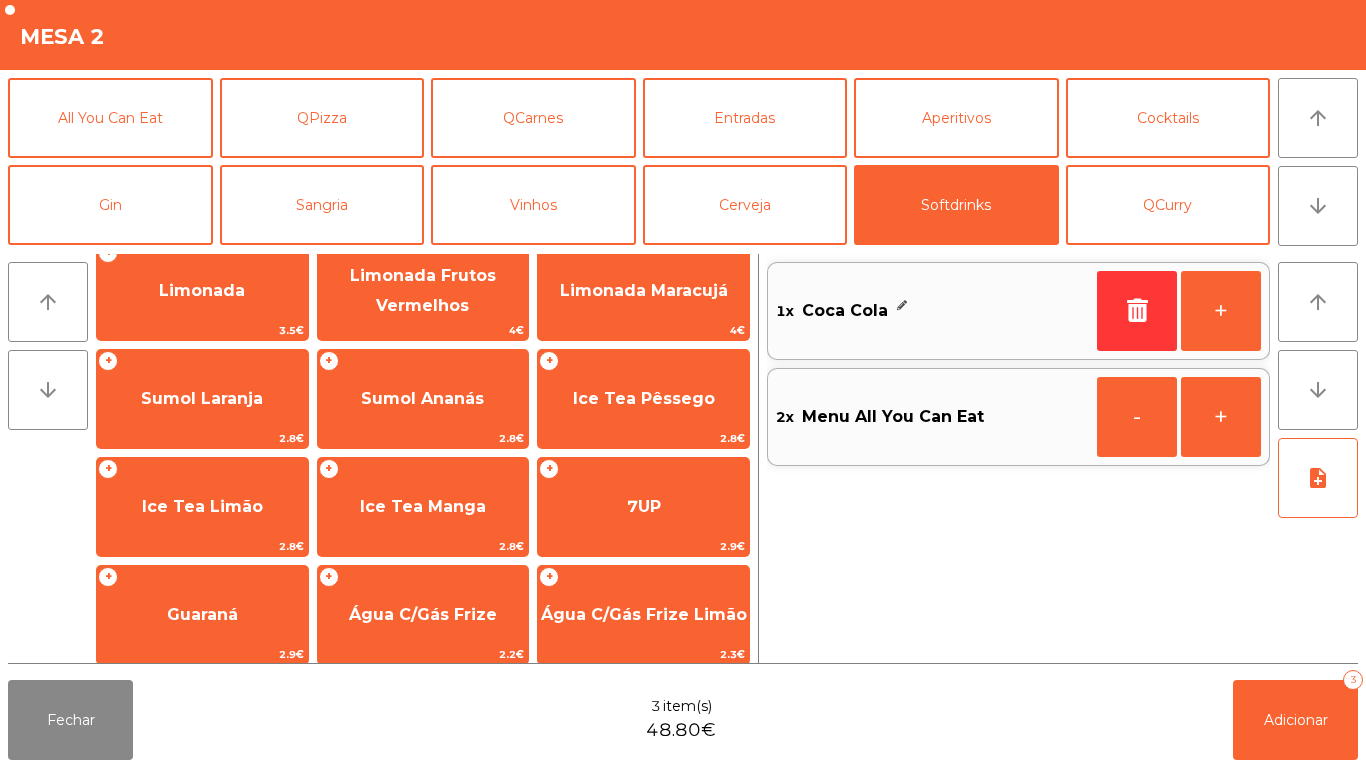 scroll, scrollTop: 239, scrollLeft: 0, axis: vertical 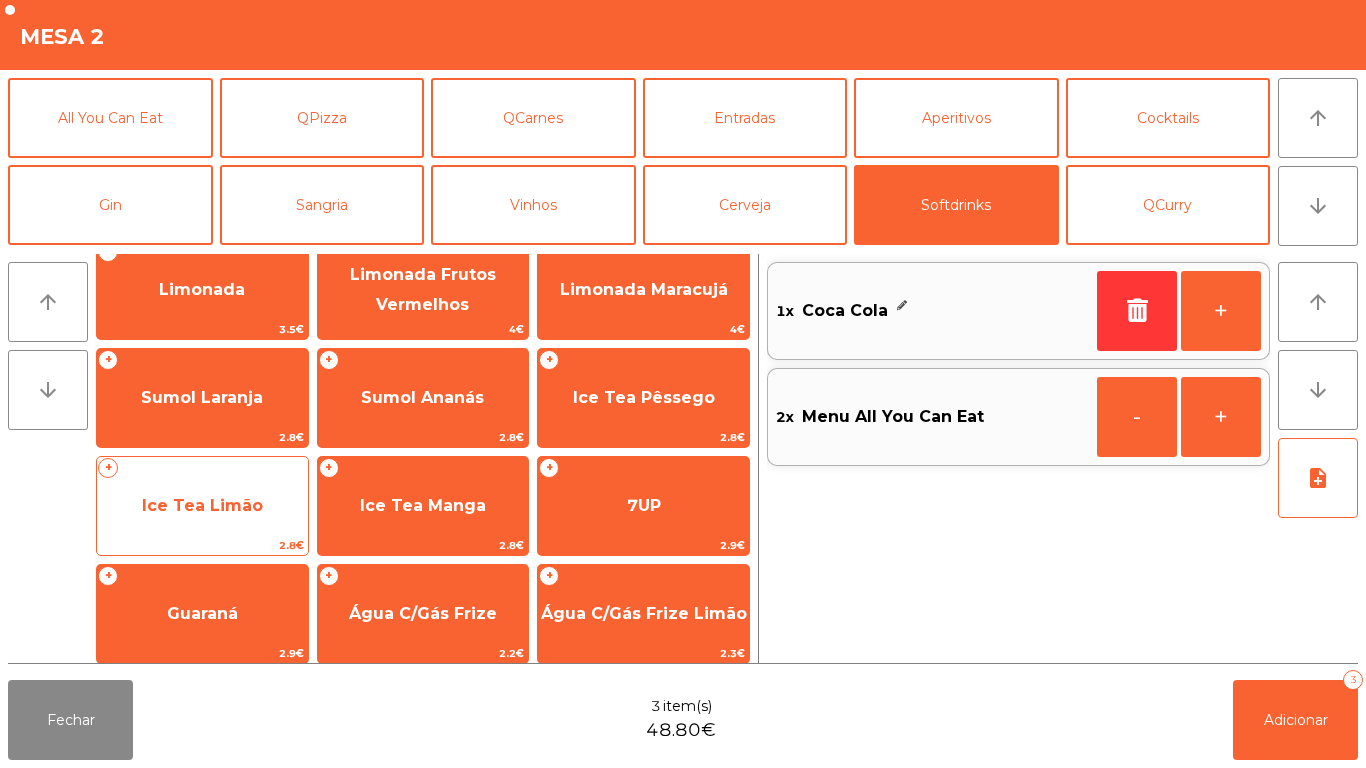 click on "Ice Tea Limão" 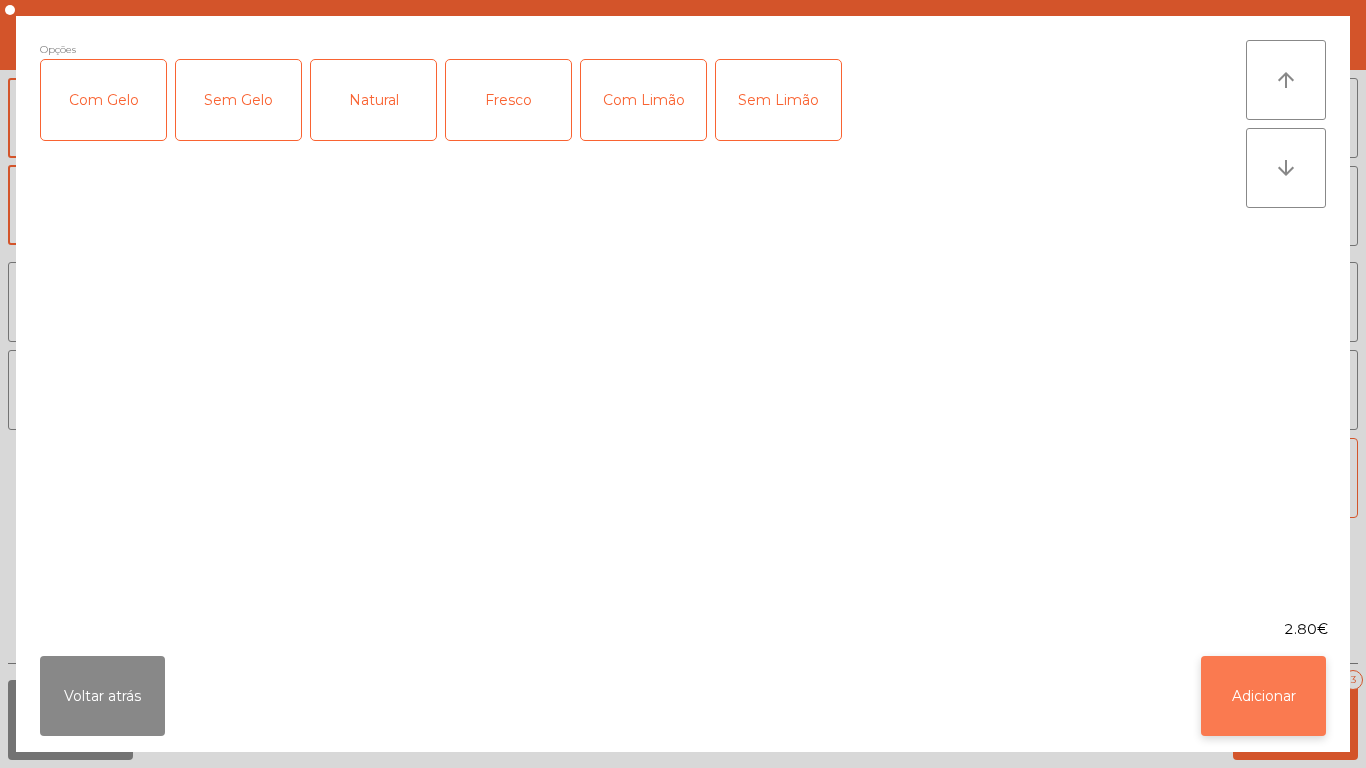 click on "Adicionar" 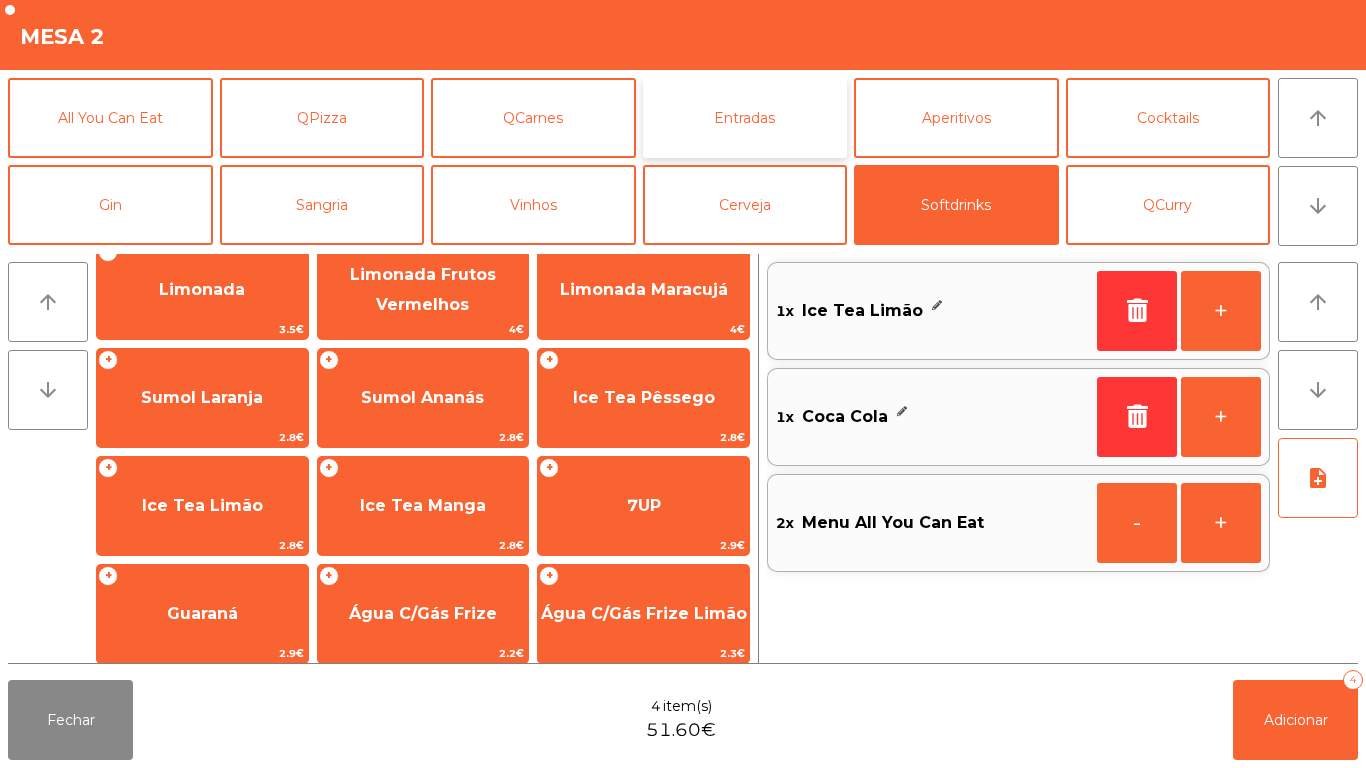 click on "Entradas" 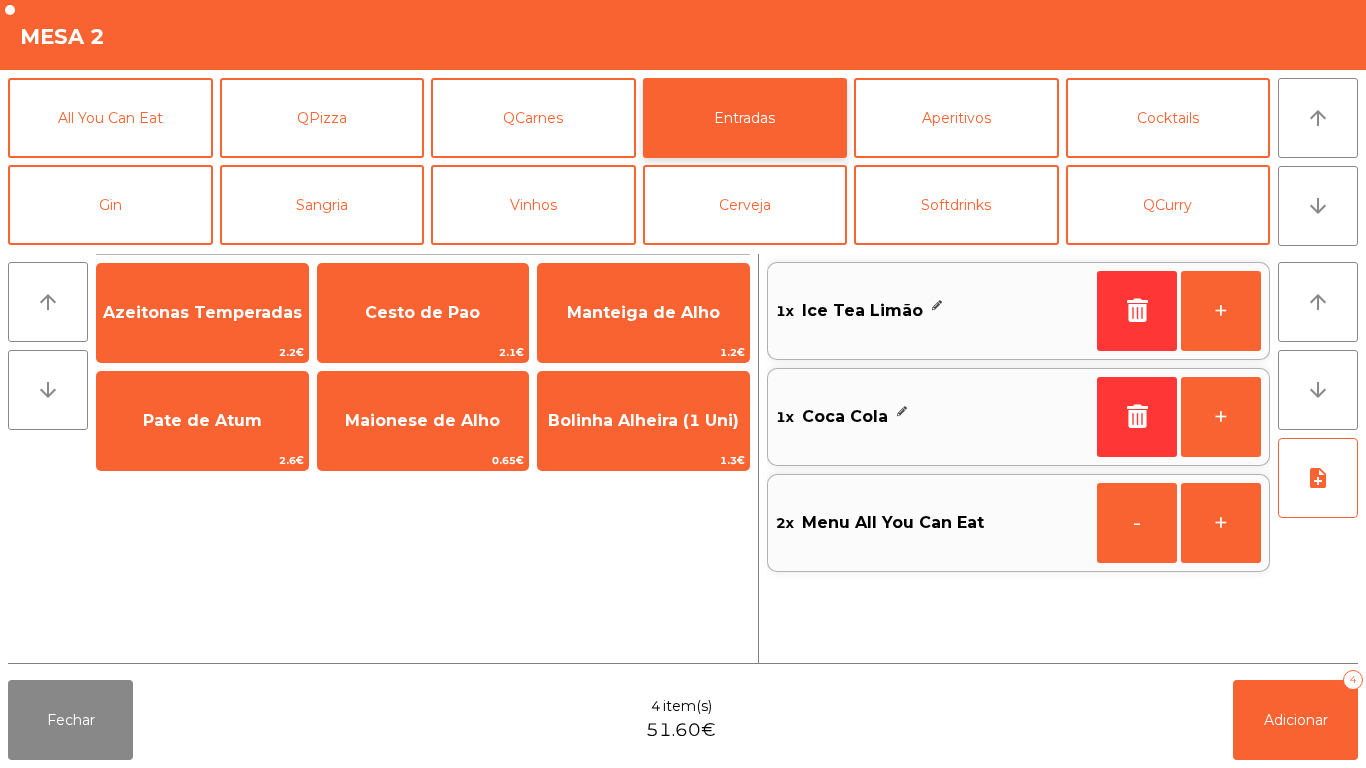 scroll, scrollTop: 0, scrollLeft: 0, axis: both 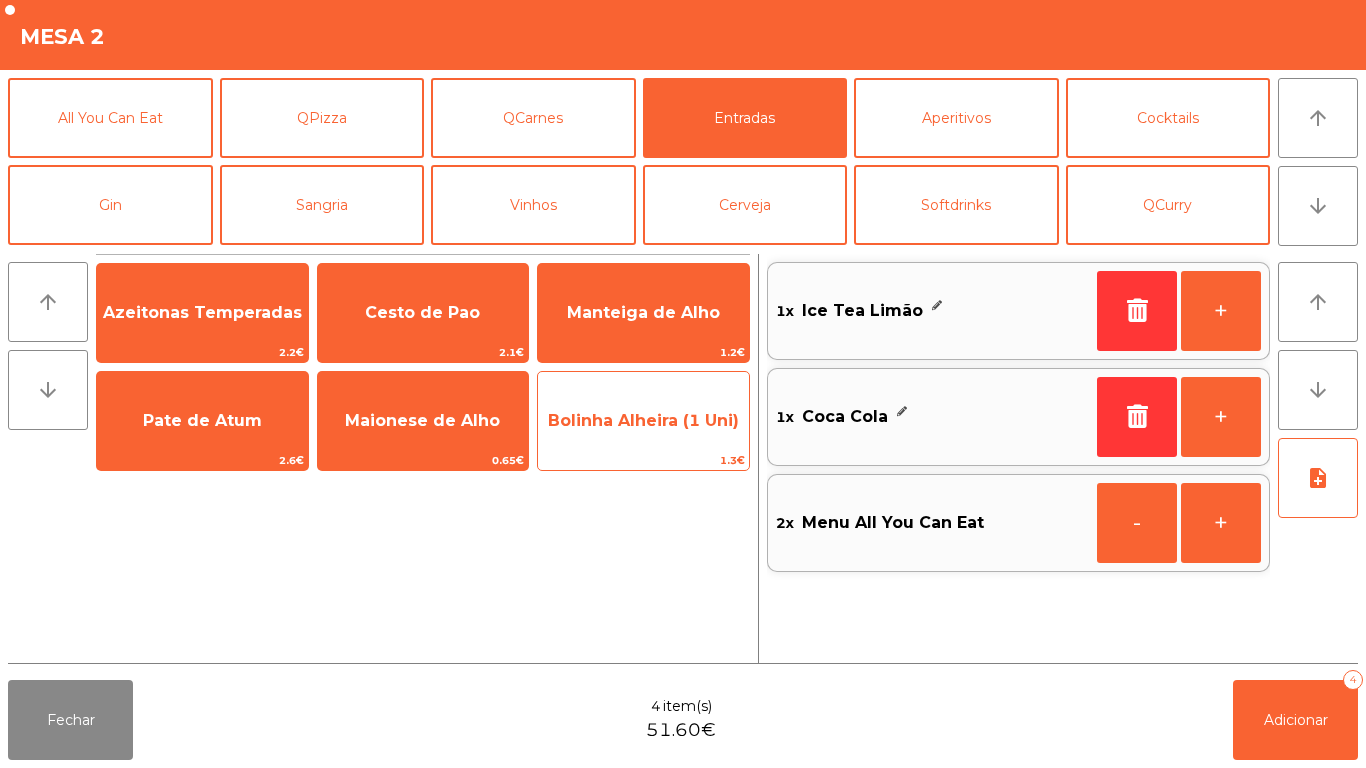 click on "Bolinha Alheira (1 Uni)" 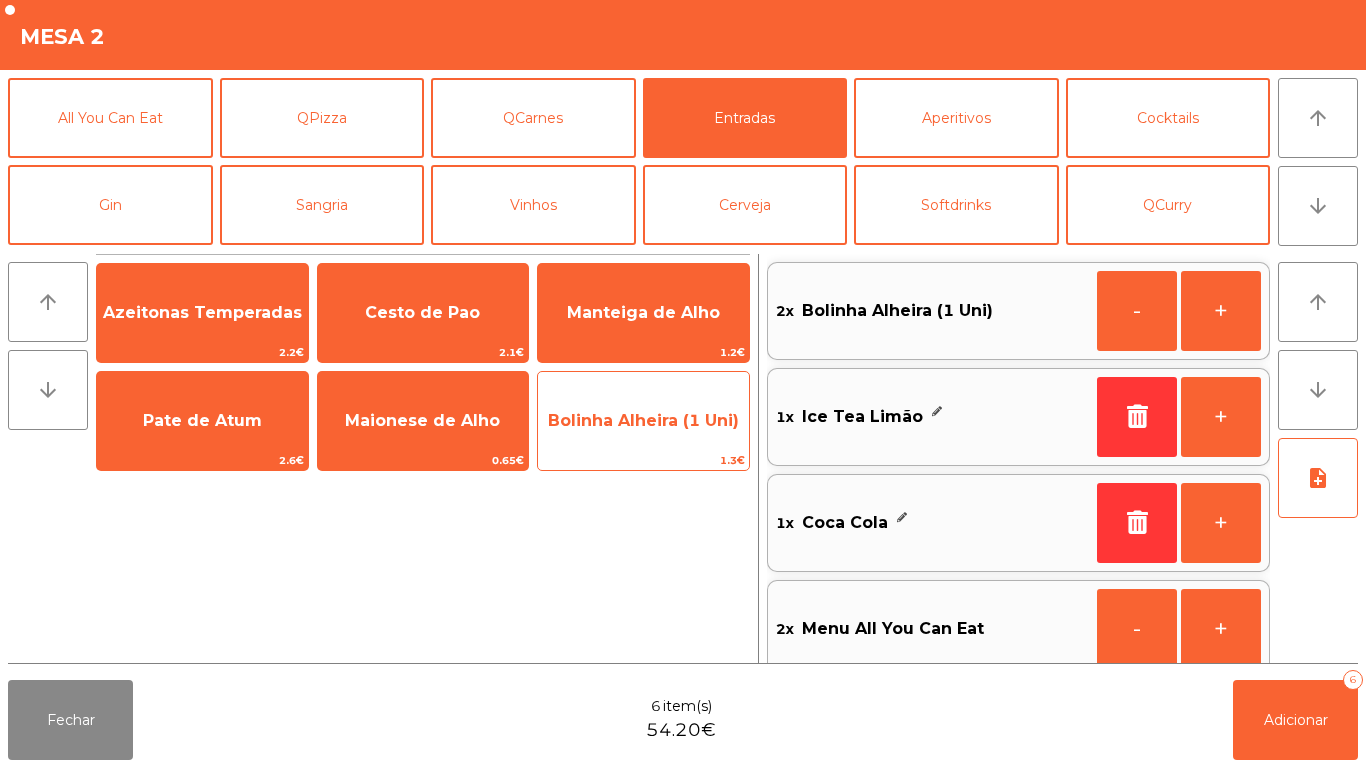 scroll, scrollTop: 8, scrollLeft: 0, axis: vertical 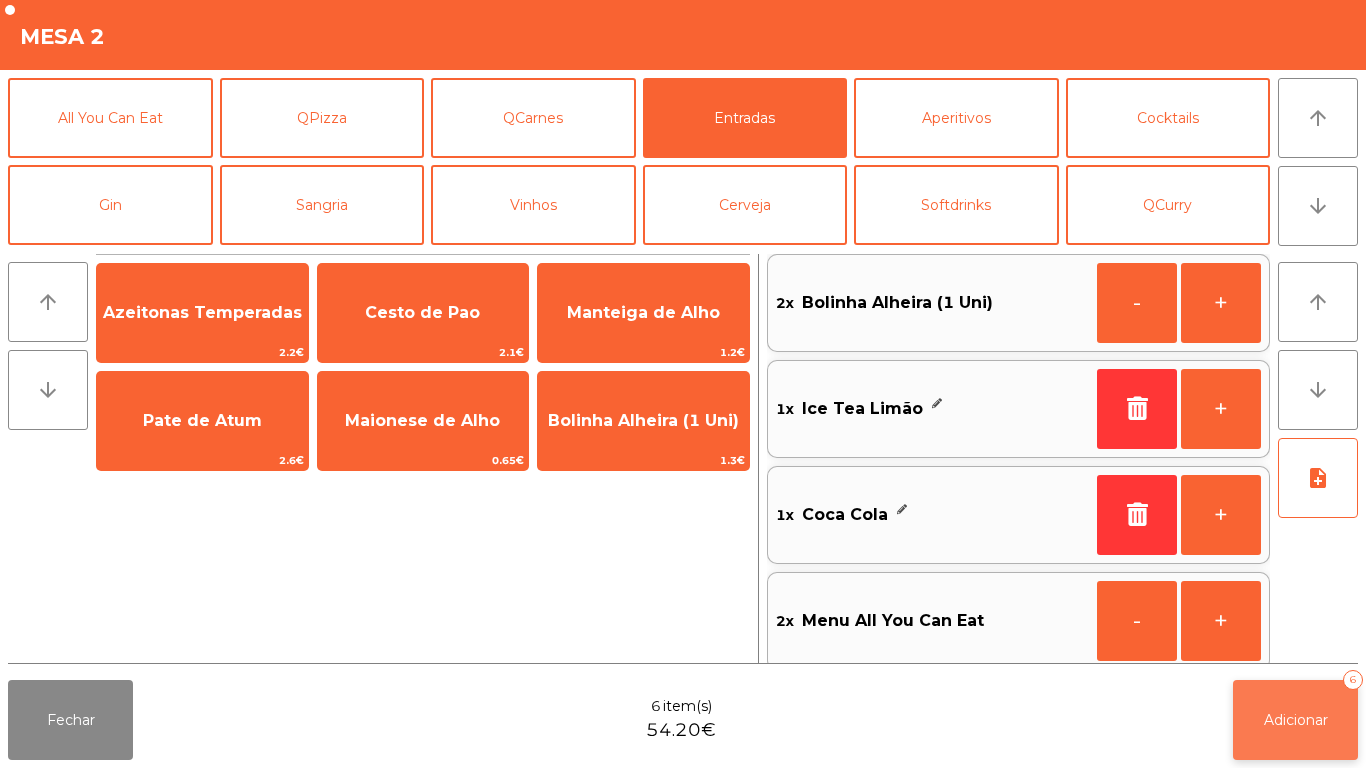click on "Adicionar" 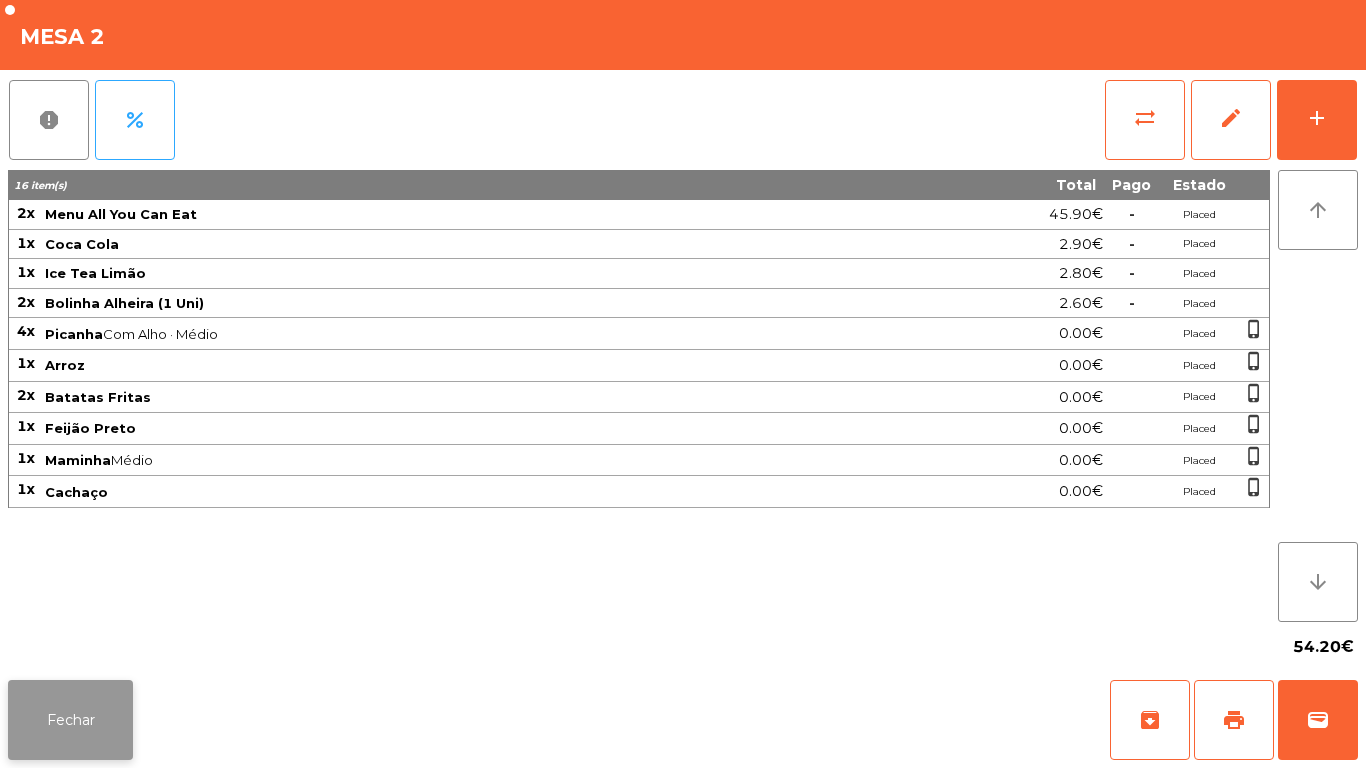 click on "Fechar" 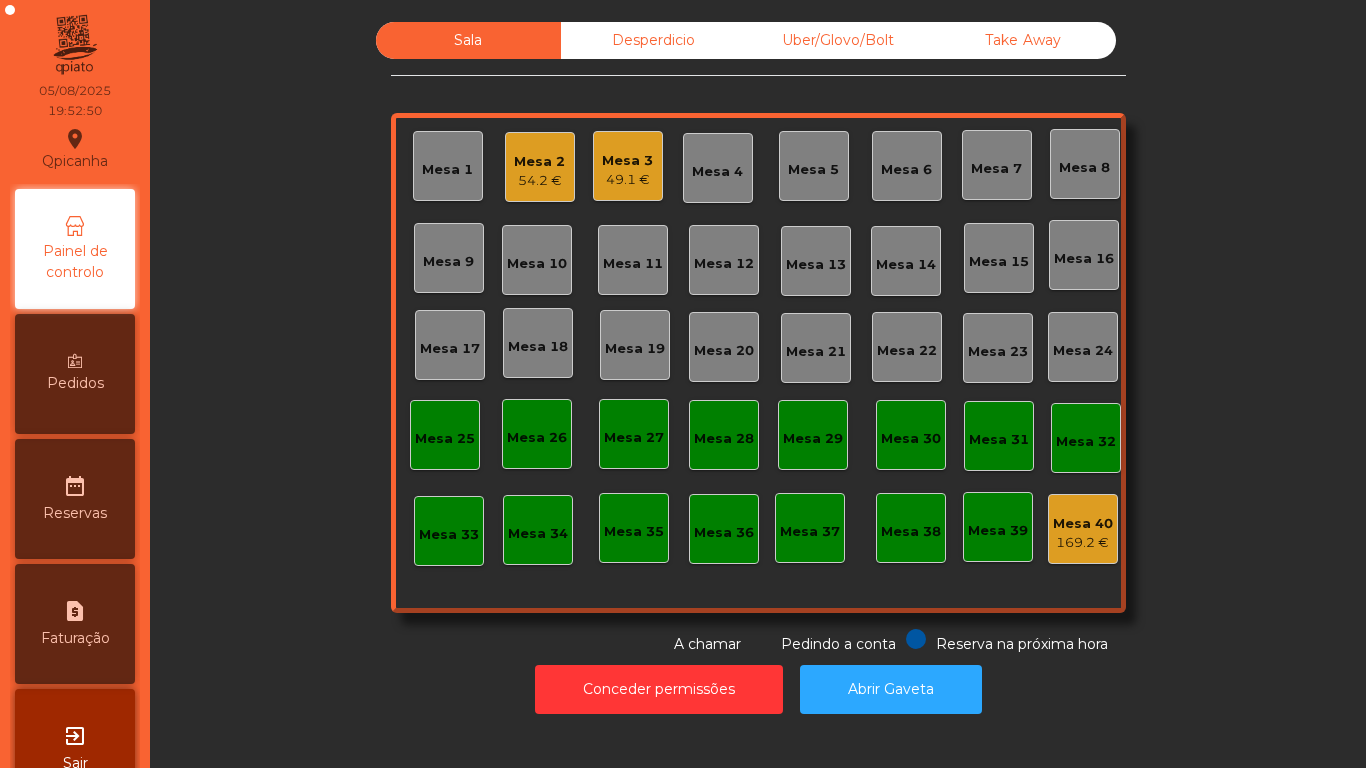 click on "Desperdicio" 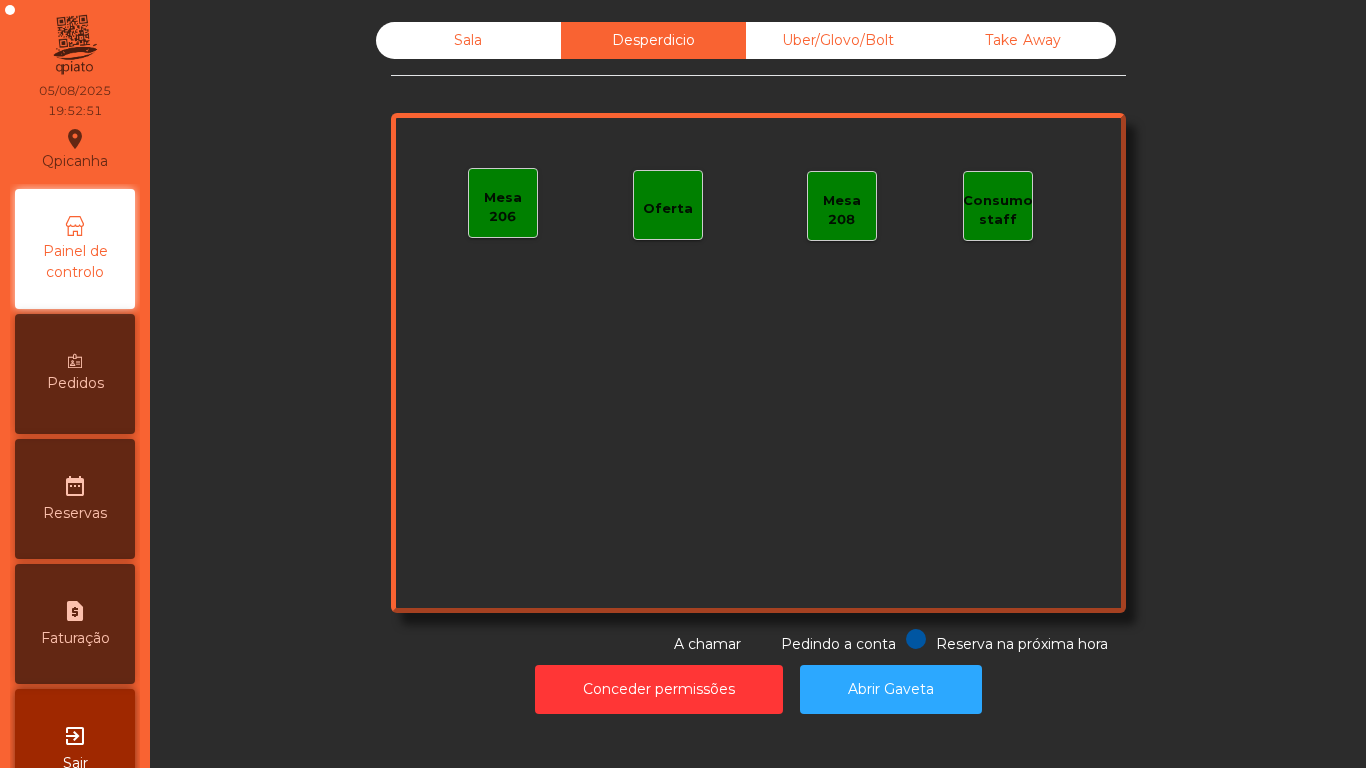 click on "Uber/Glovo/Bolt" 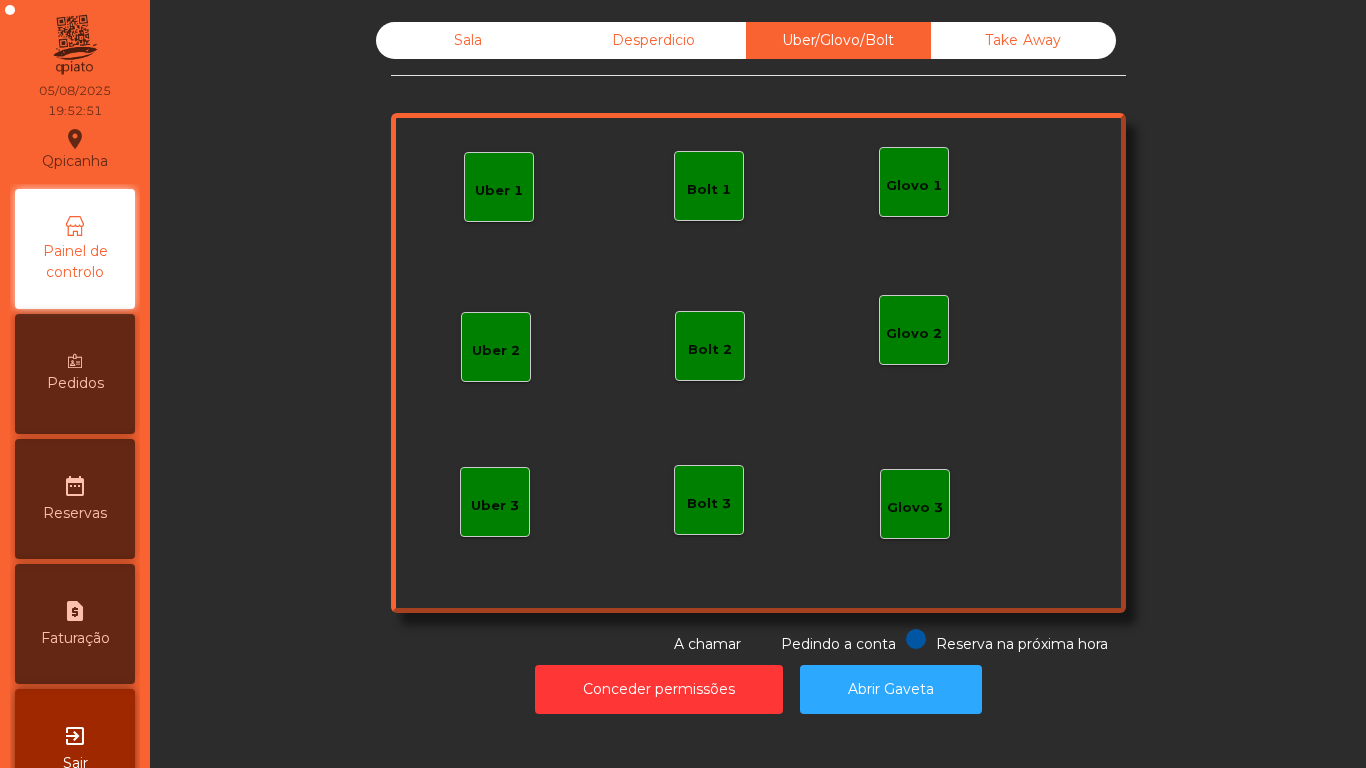 click on "Take Away" 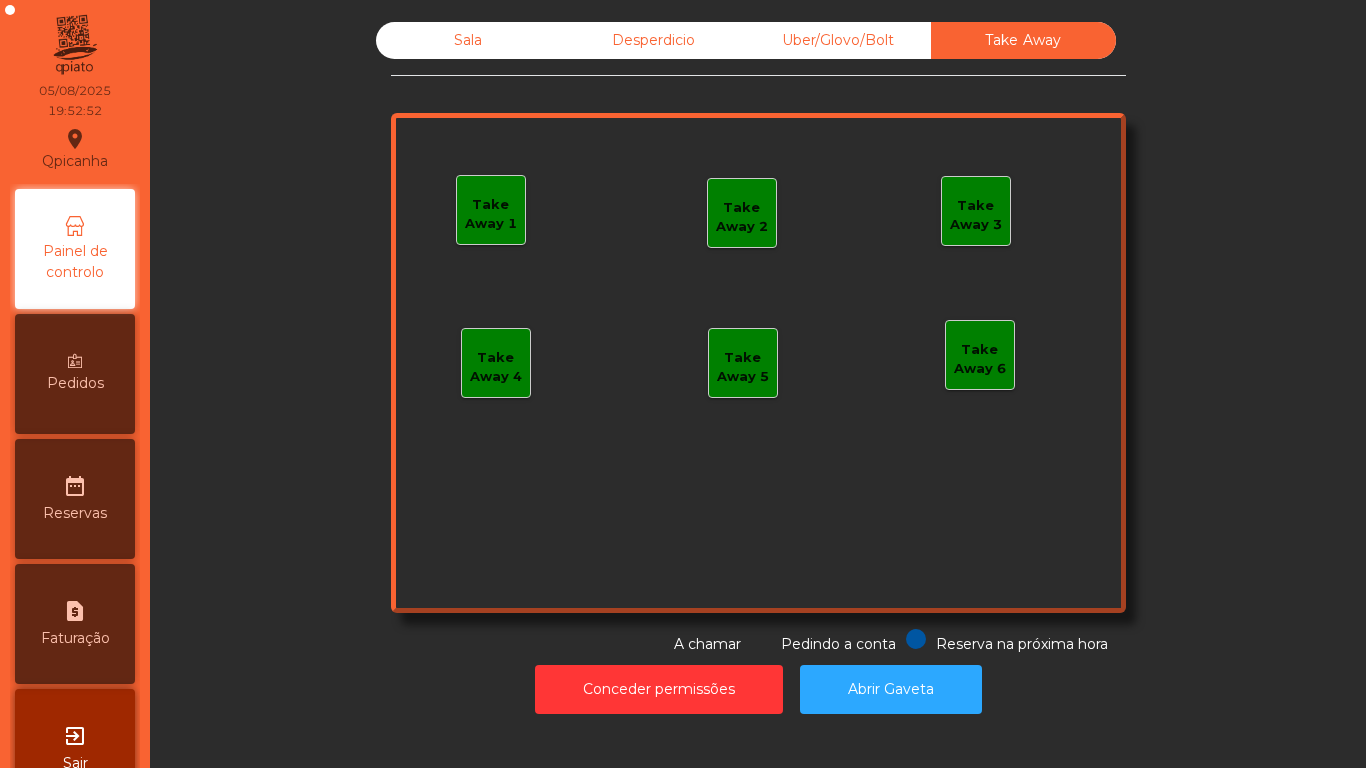 click on "Sala" 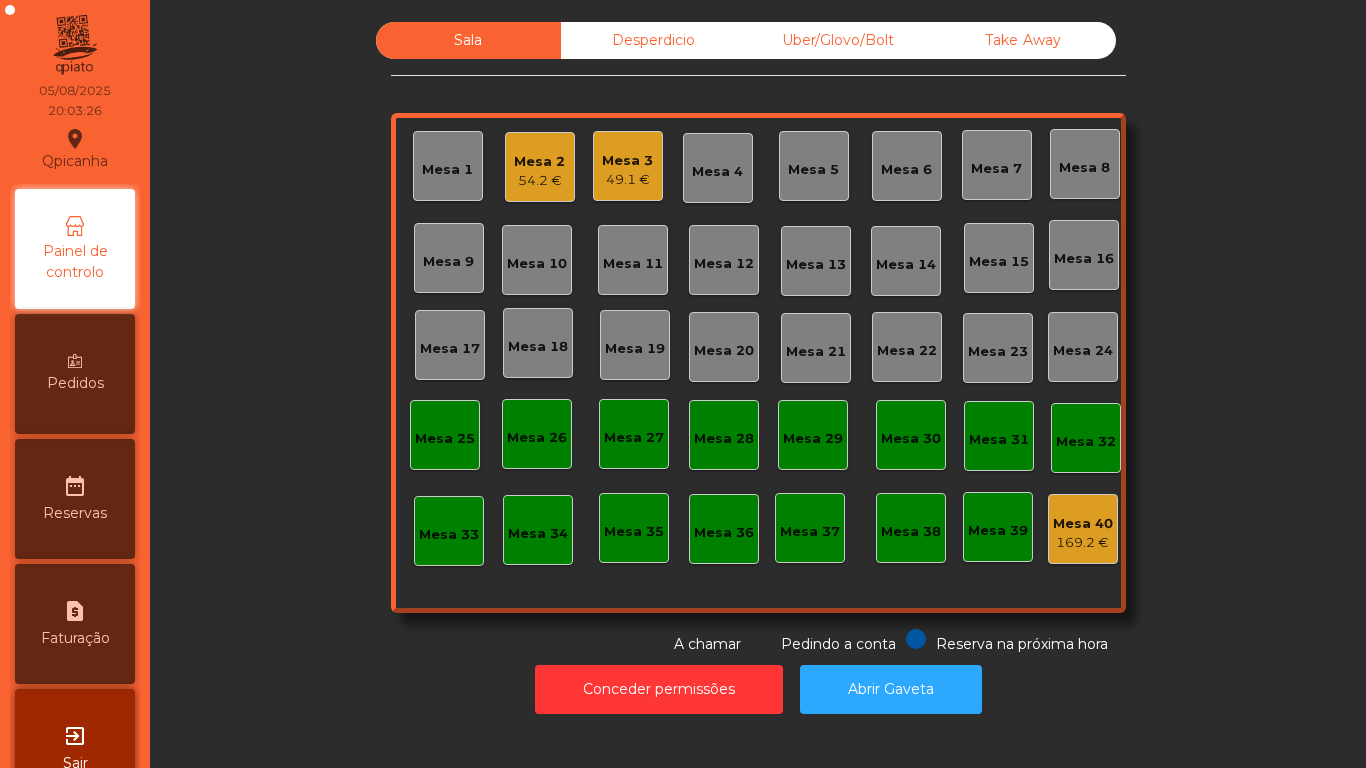 click on "Mesa 3   49.1 €" 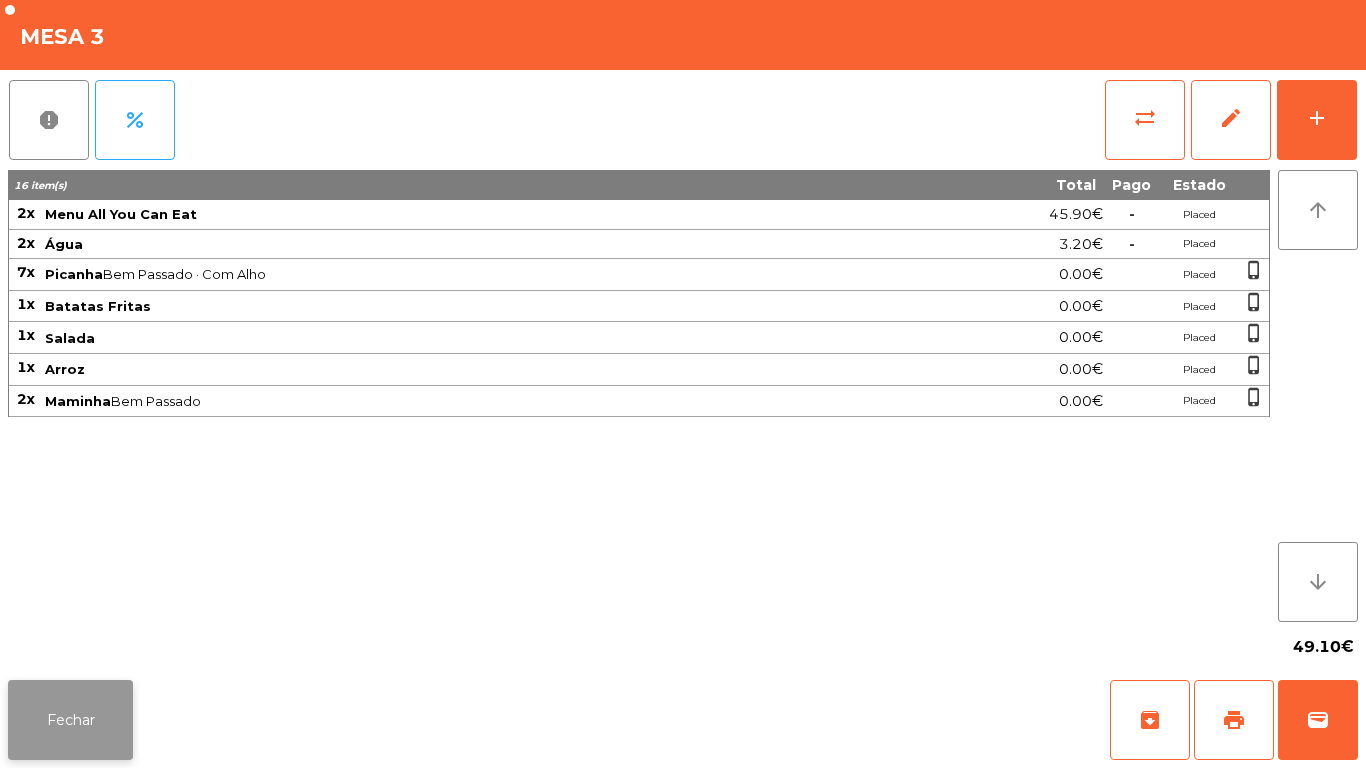 click on "Fechar" 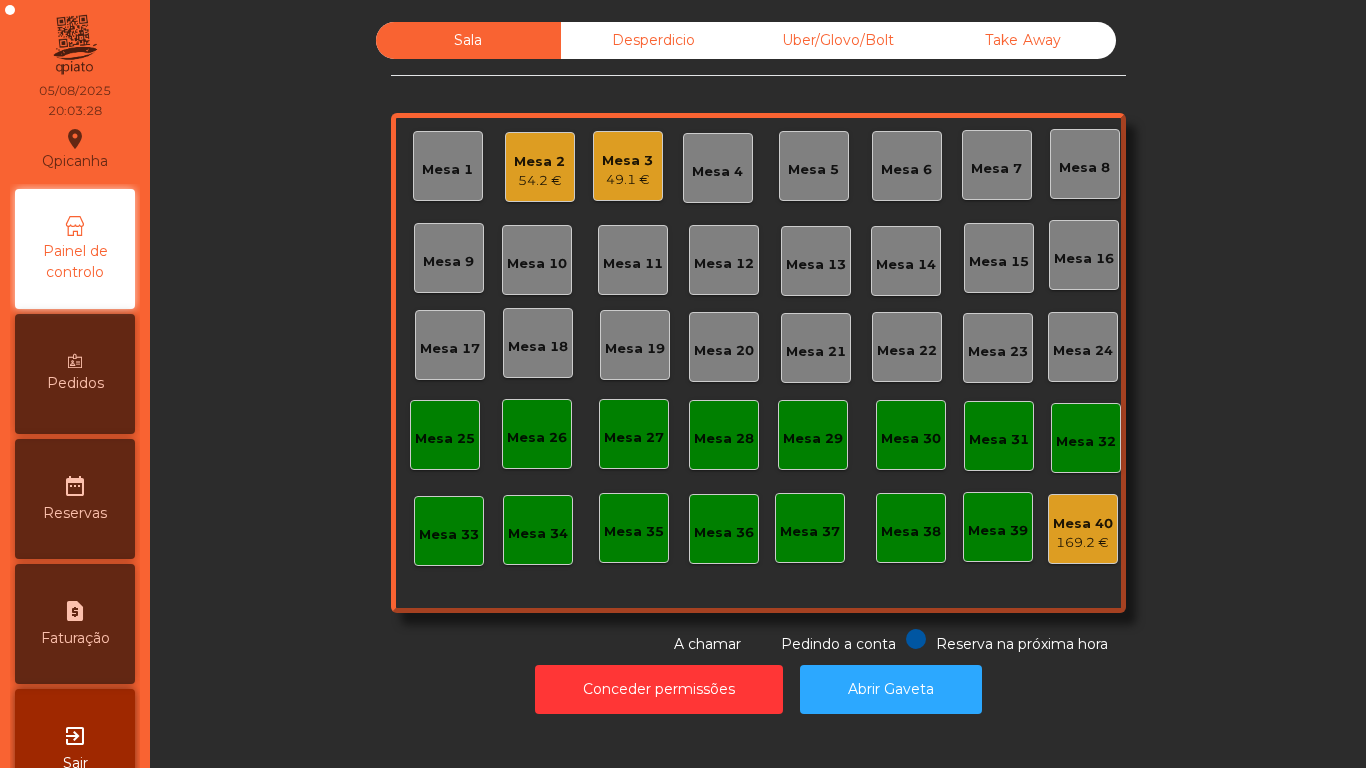 click on "Mesa 2   54.2 €" 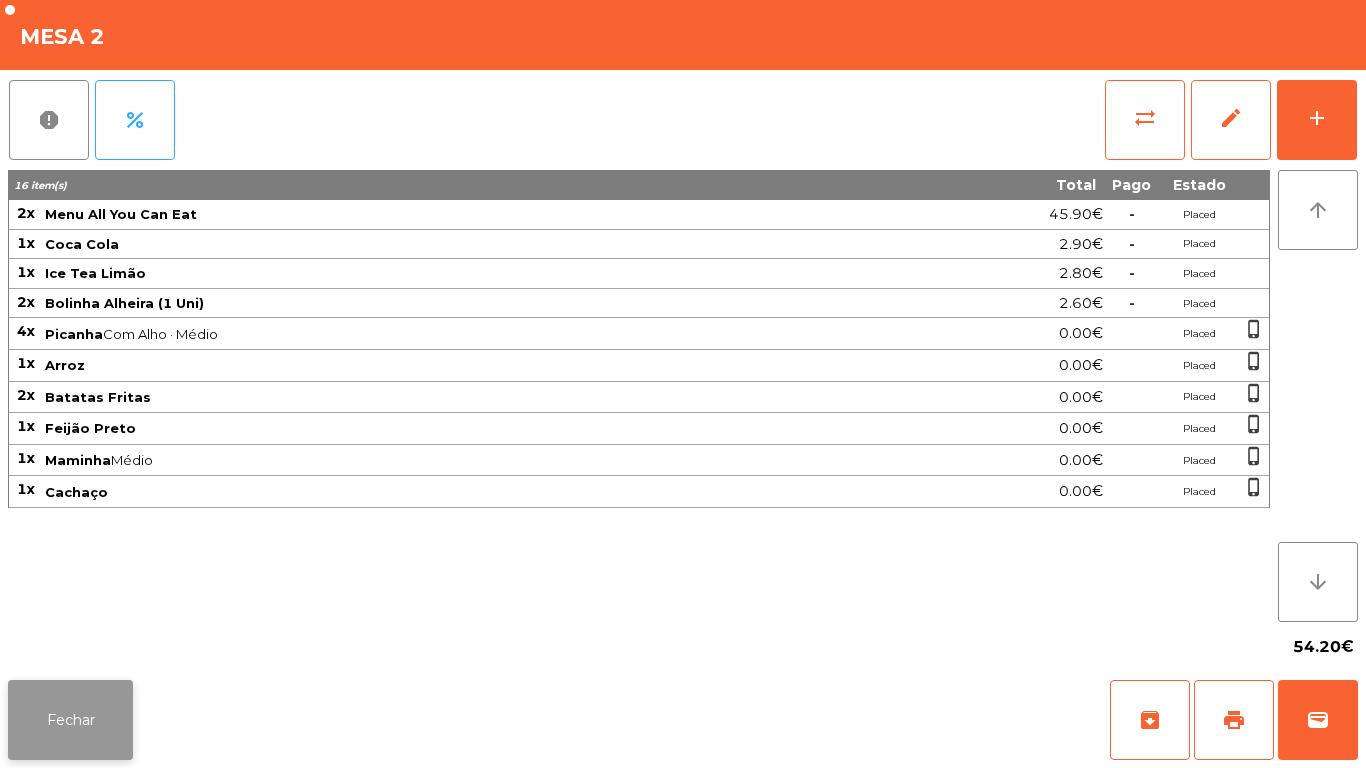 click on "Fechar" 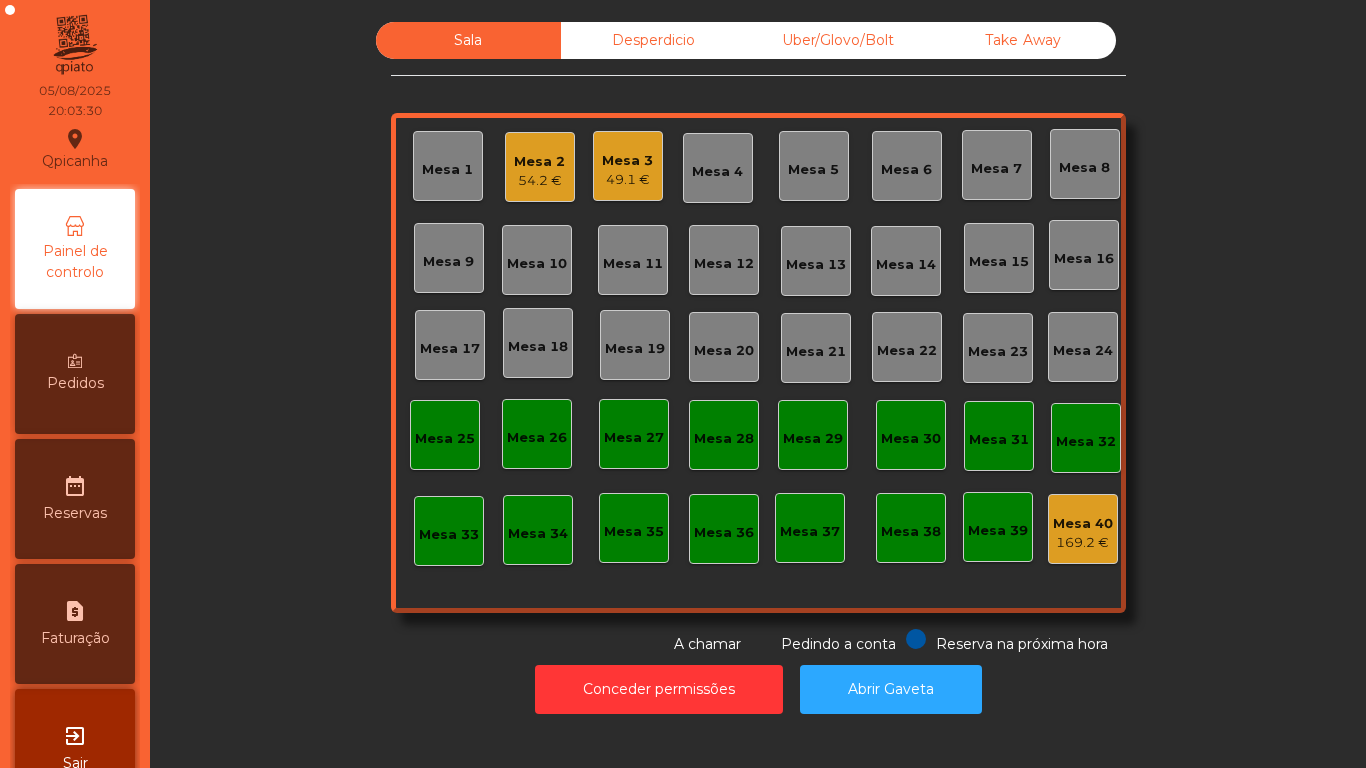 click on "Mesa 3   49.1 €" 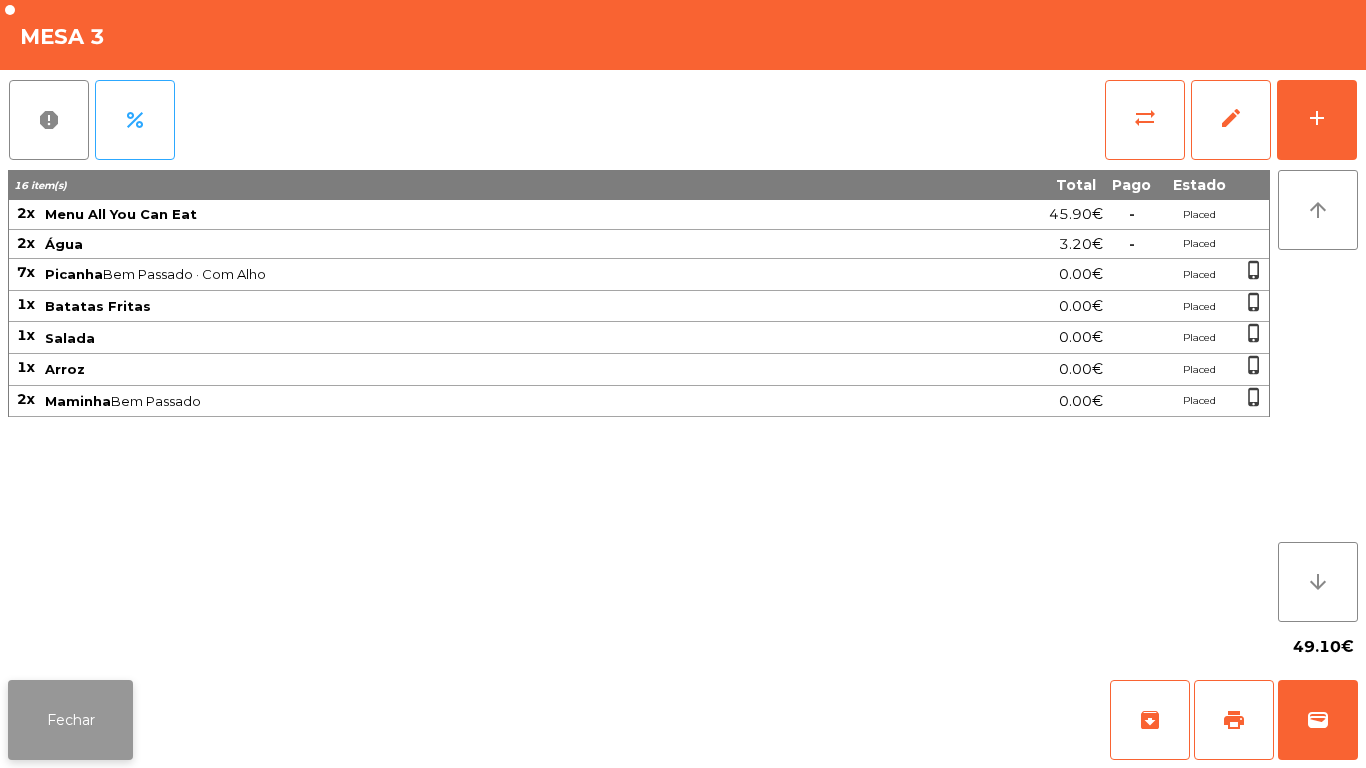 click on "Fechar" 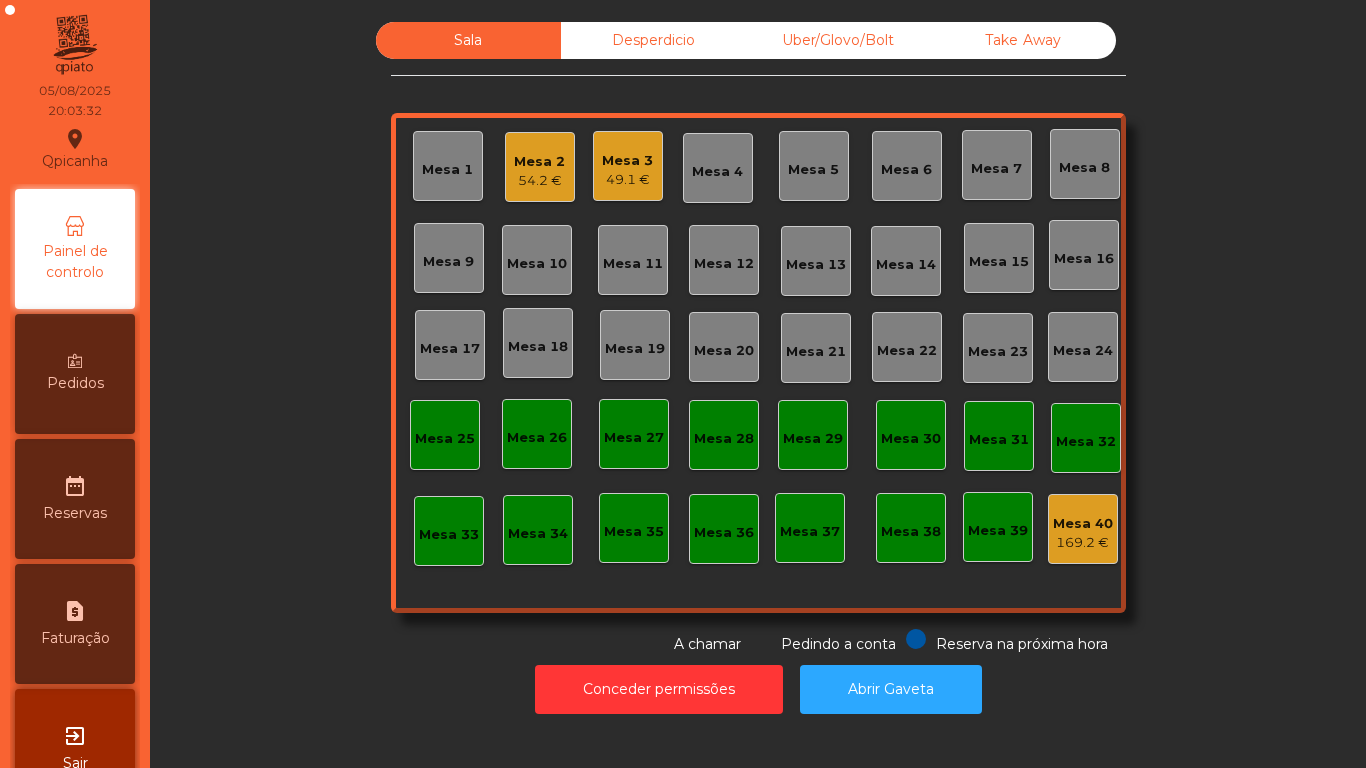 click on "Conceder permissões   Abrir Gaveta" 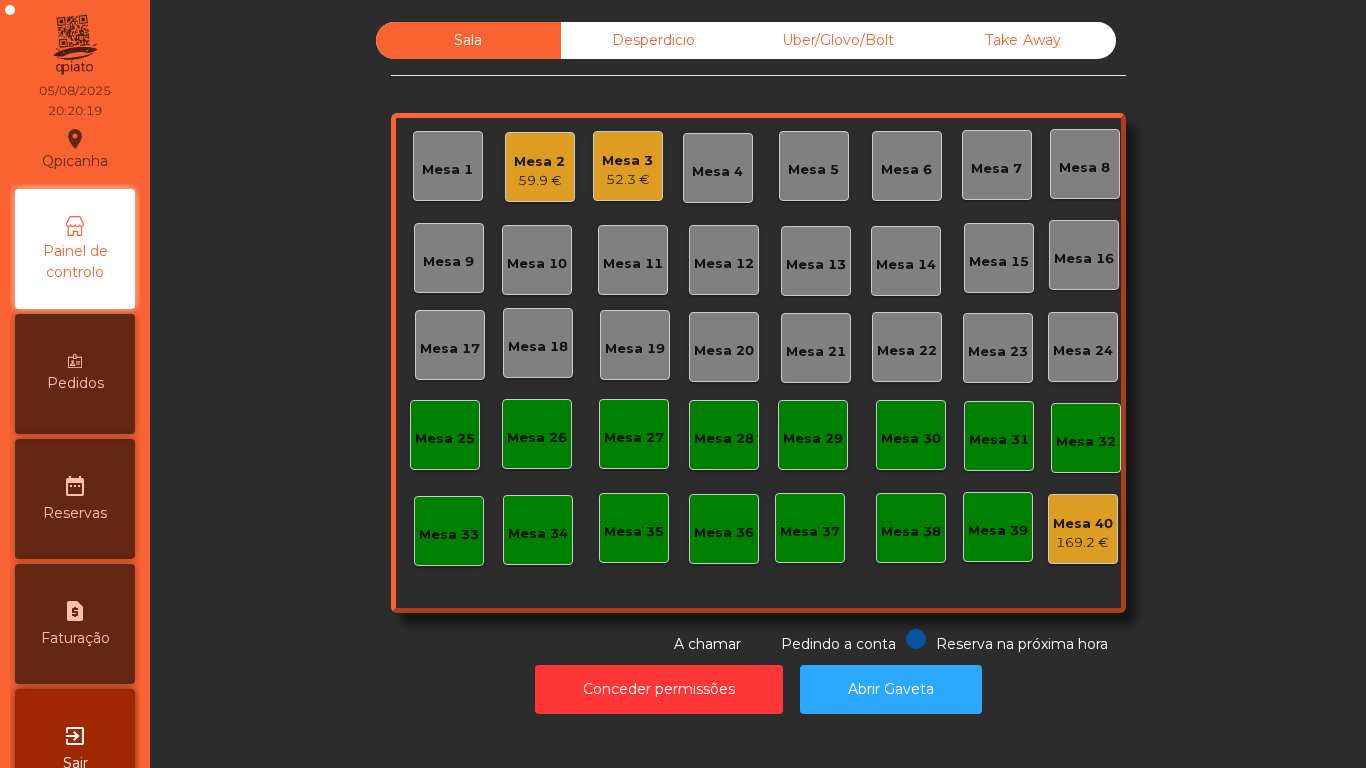 click on "Mesa 1" 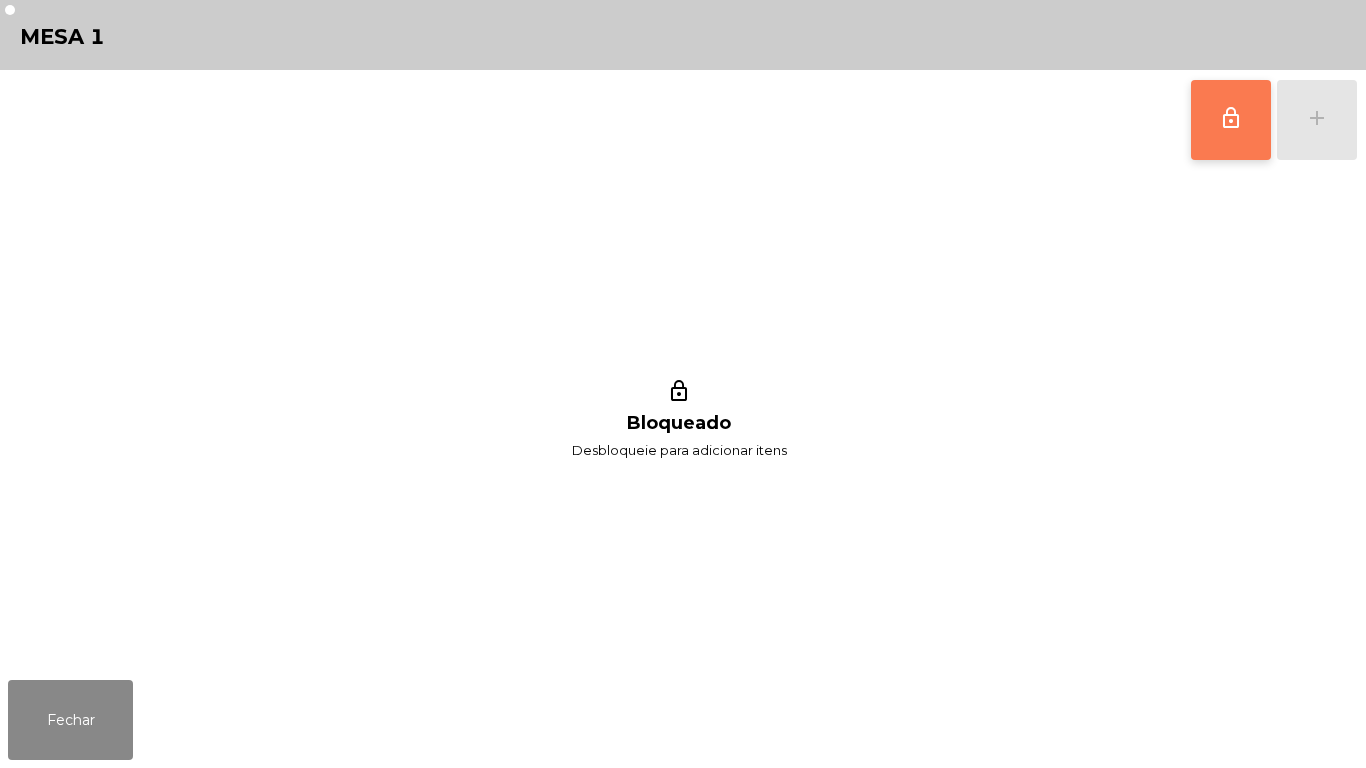click on "lock_outline" 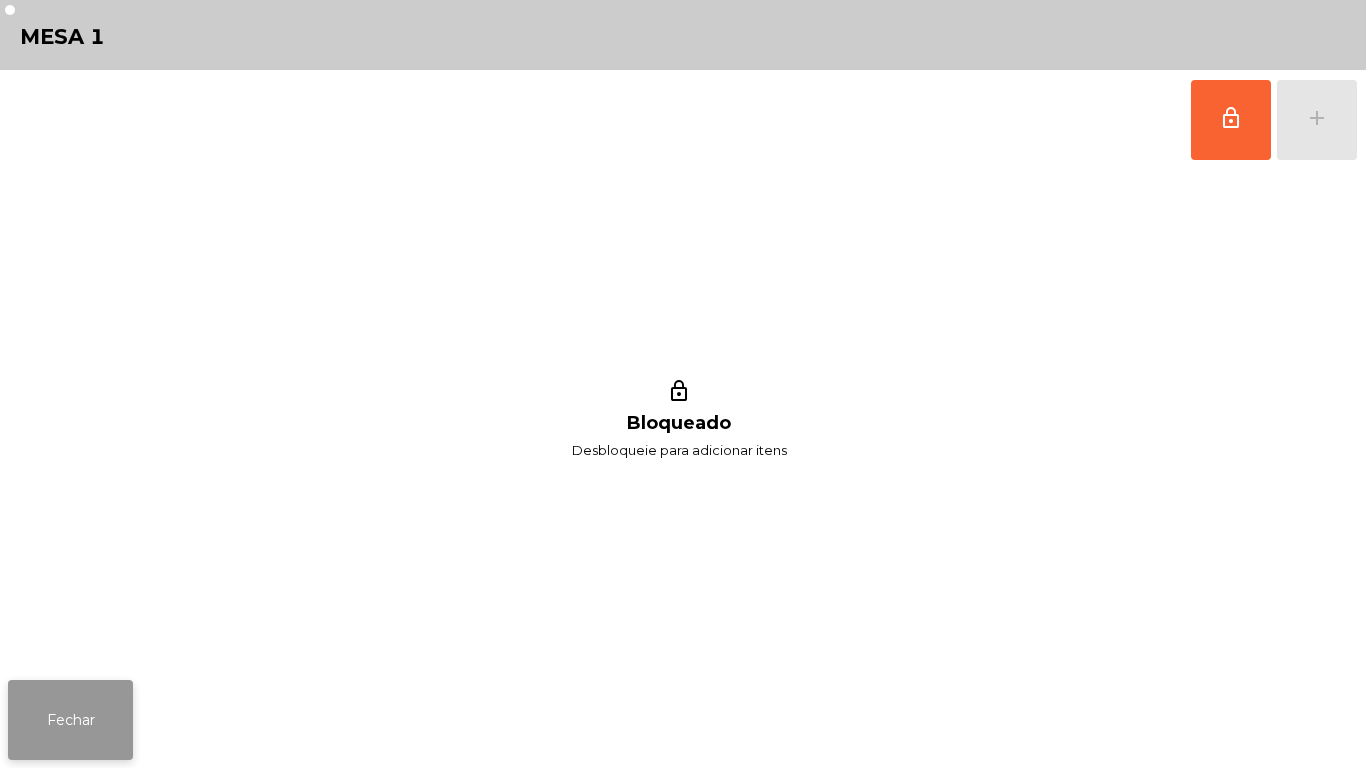click on "Fechar" 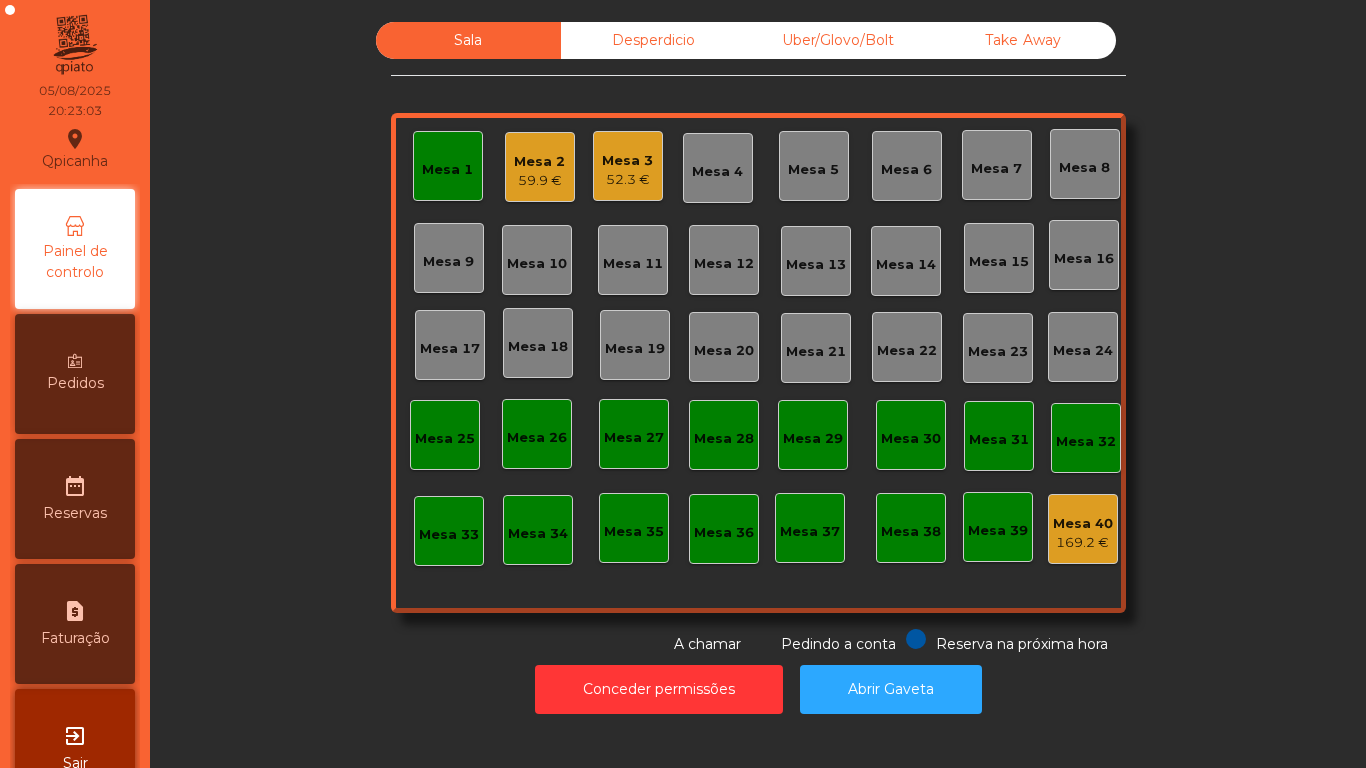 click on "Mesa 9" 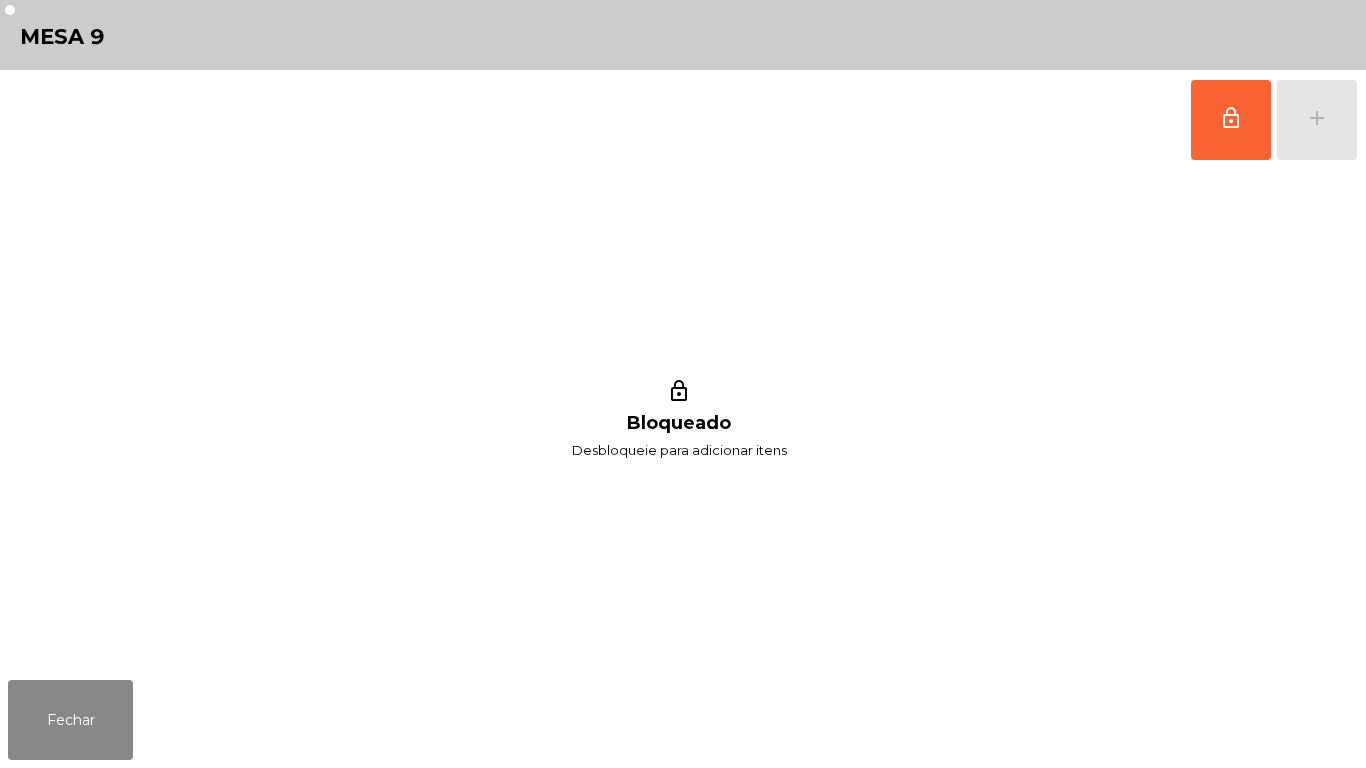 click on "lock_outline Bloqueado Desbloqueie para adicionar itens" 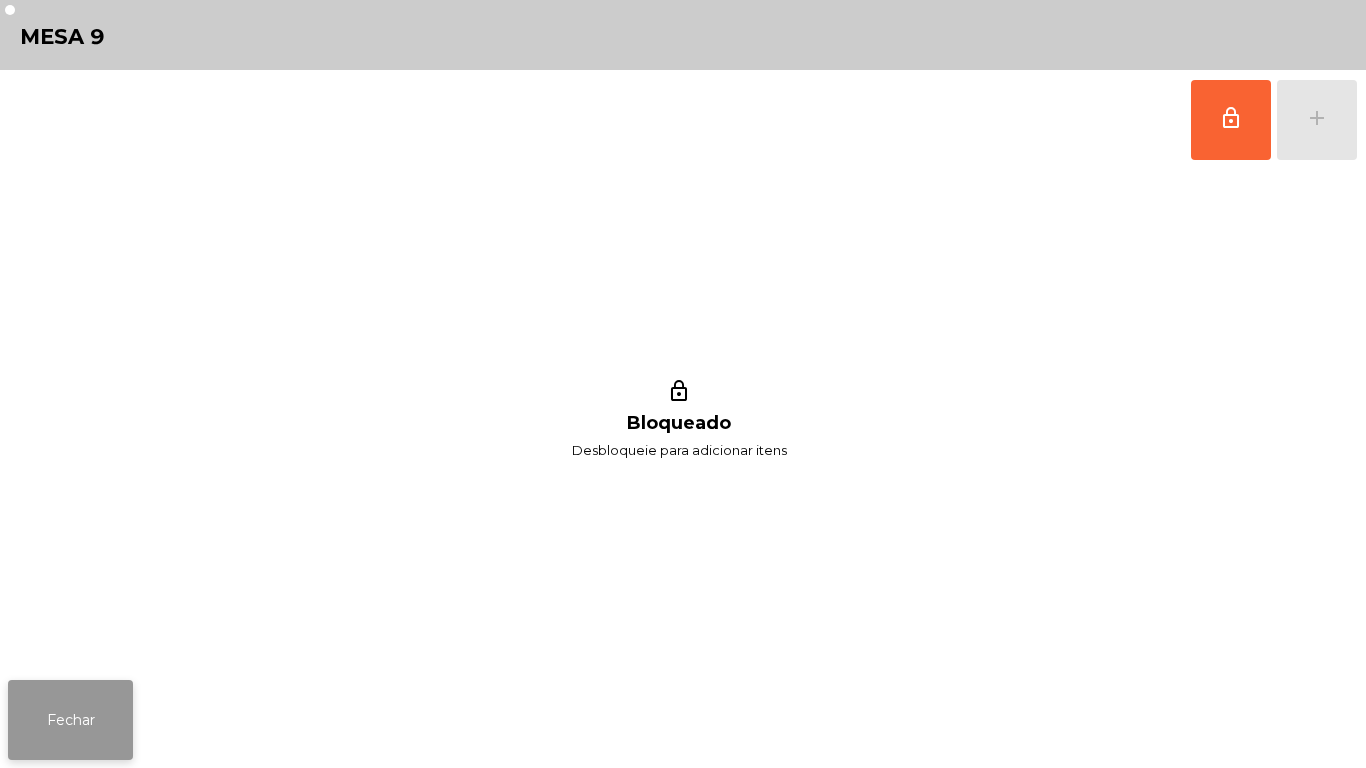 click on "Fechar" 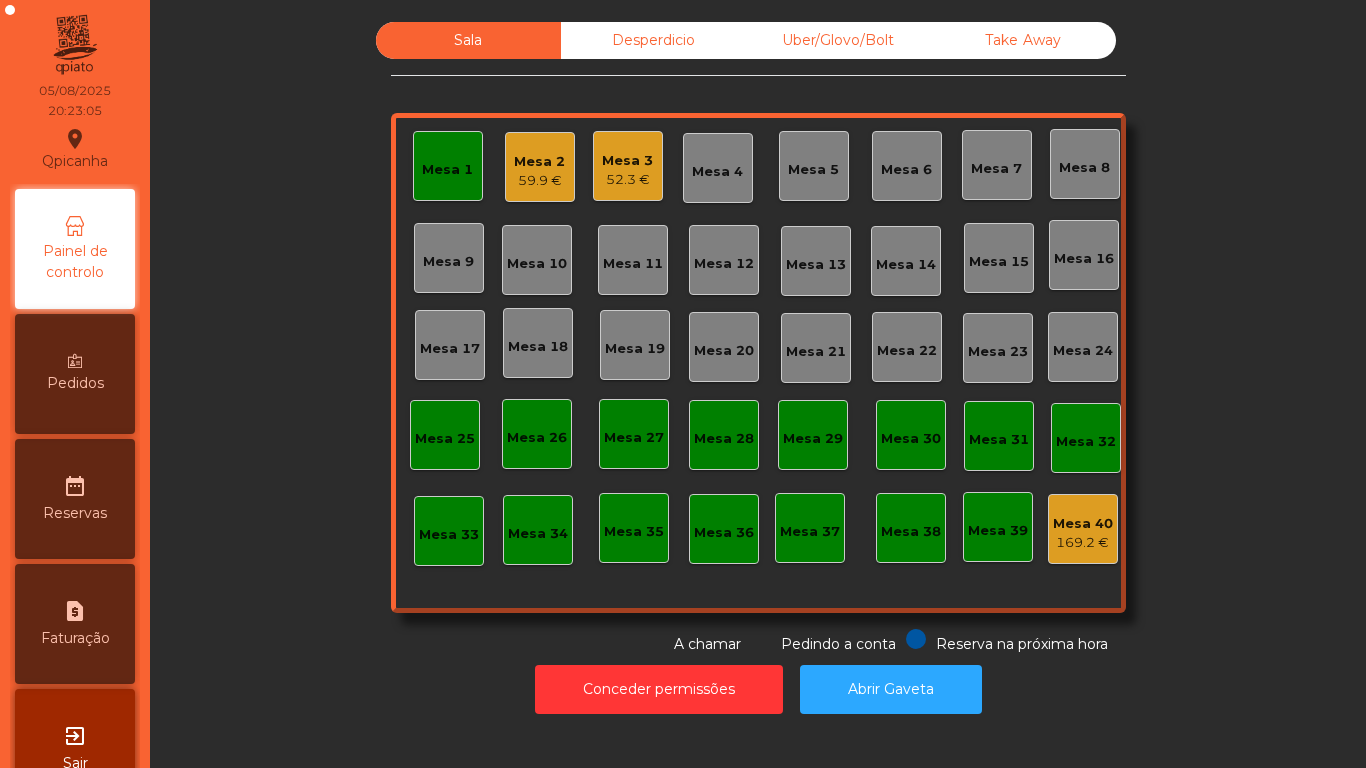 click on "Mesa 1" 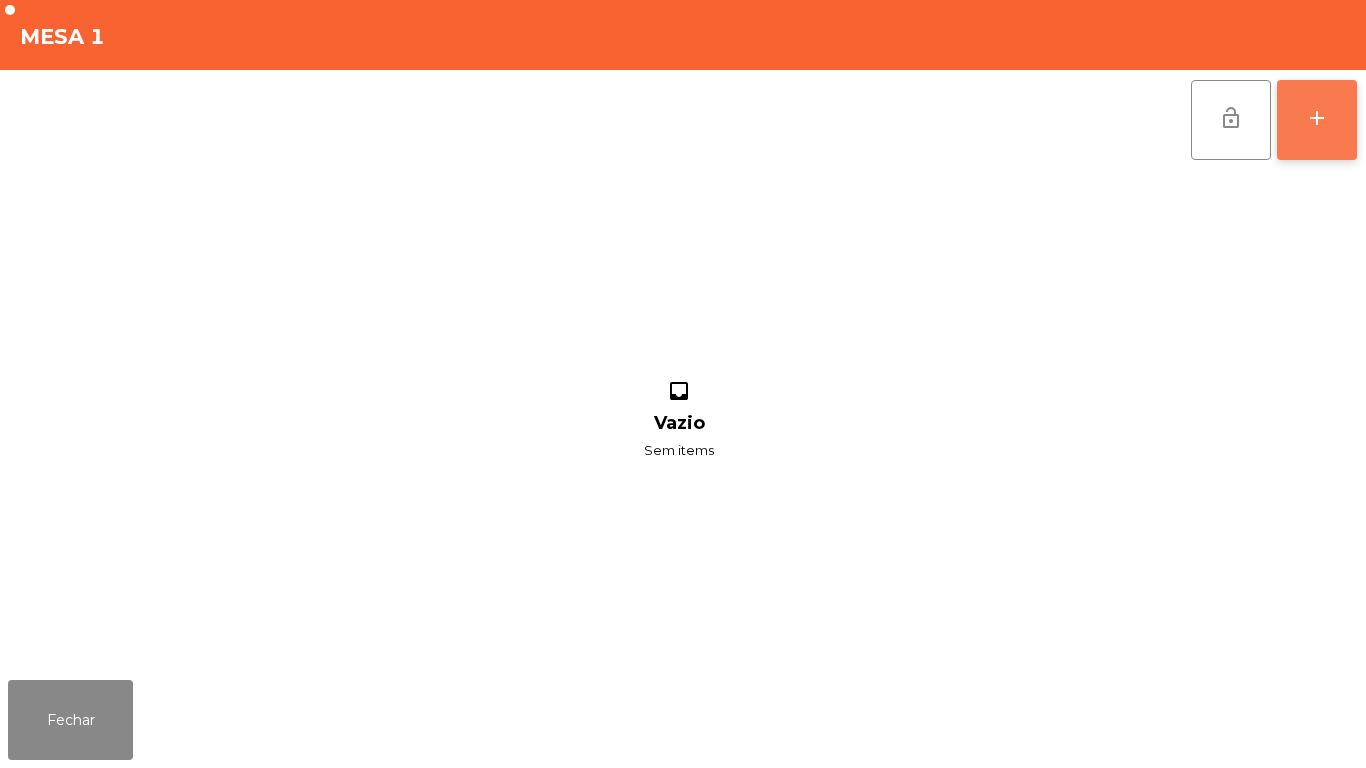 click on "add" 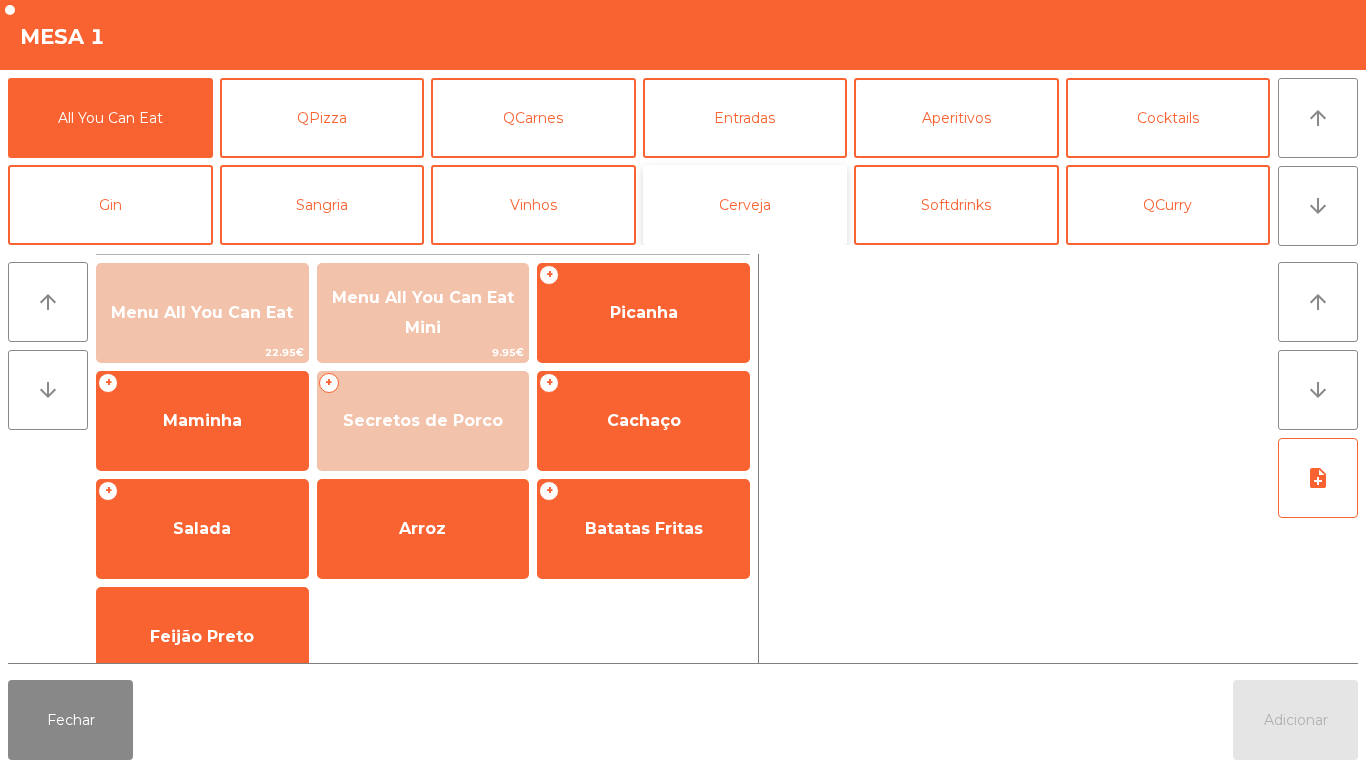 click on "Cerveja" 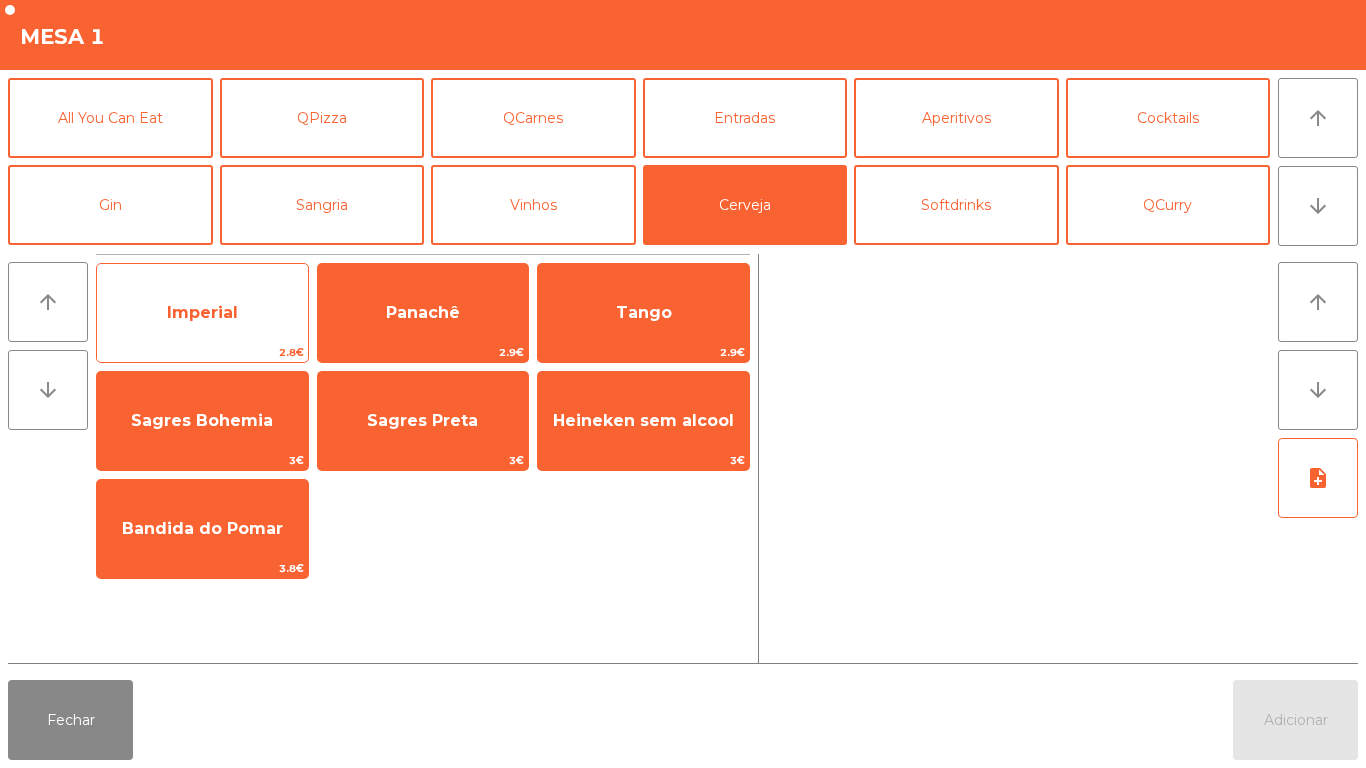 click on "Imperial" 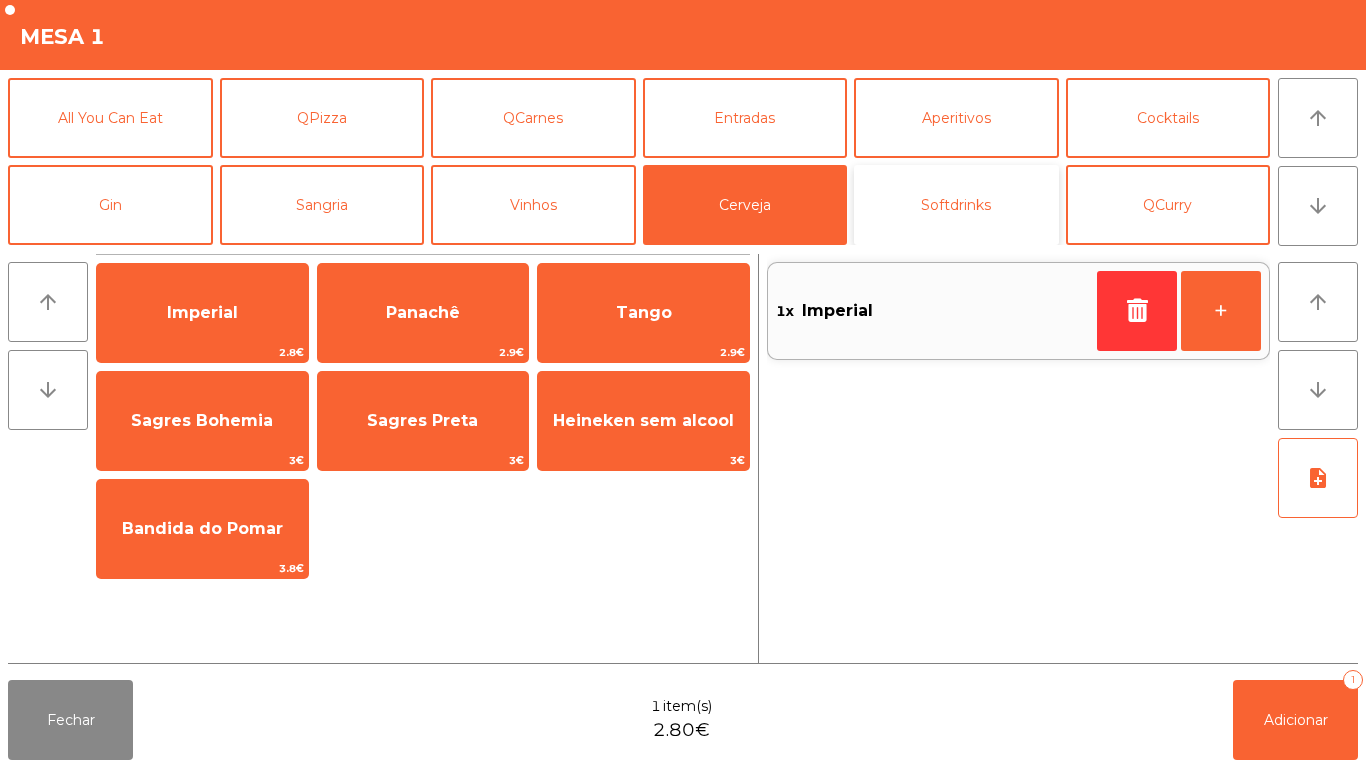 click on "Softdrinks" 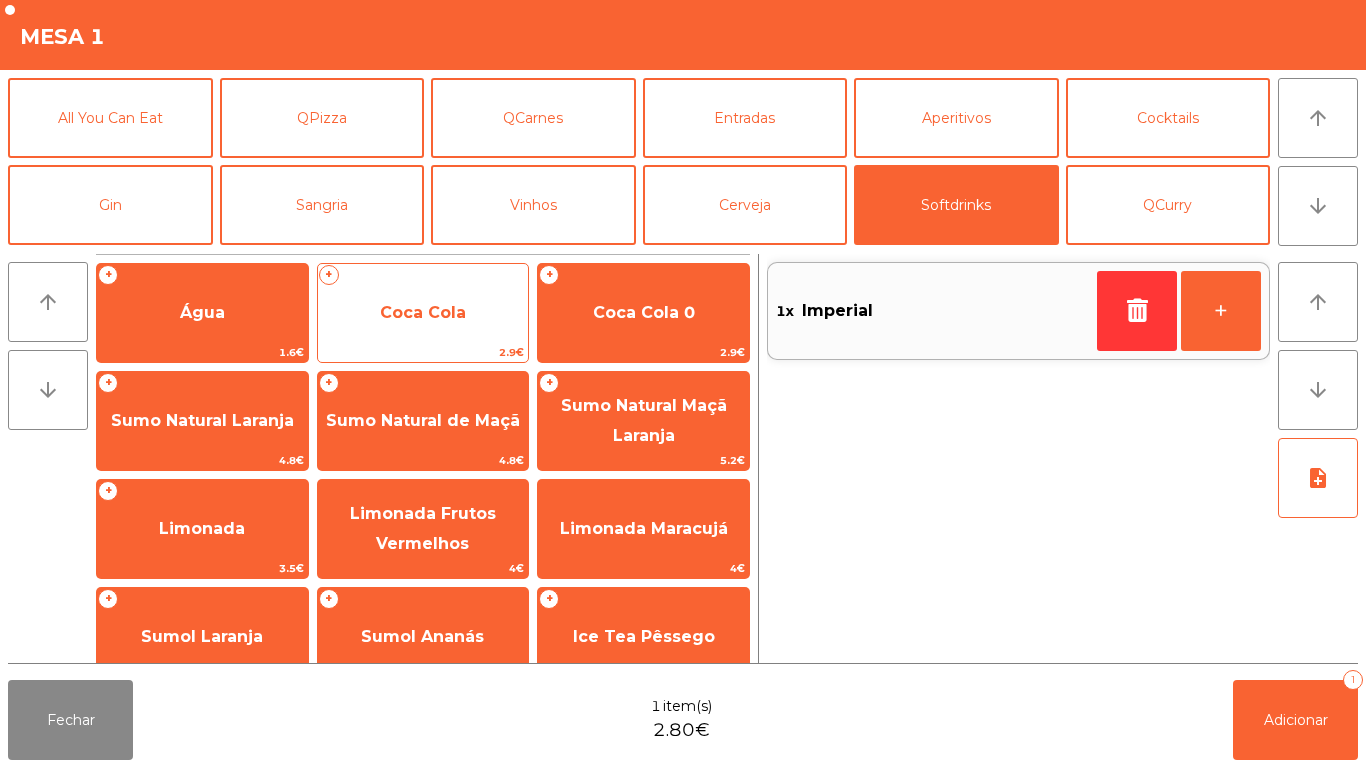 click on "Coca Cola" 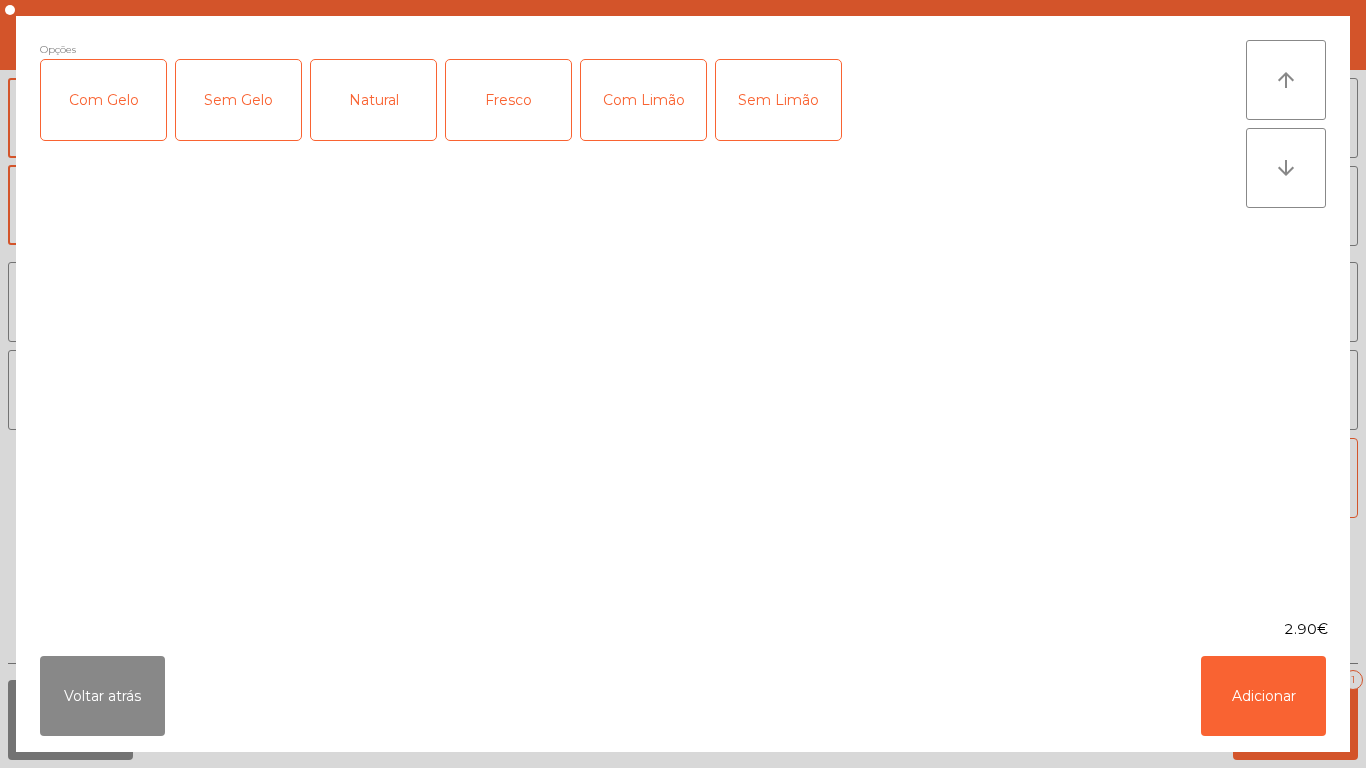 click on "Voltar atrás   Adicionar" 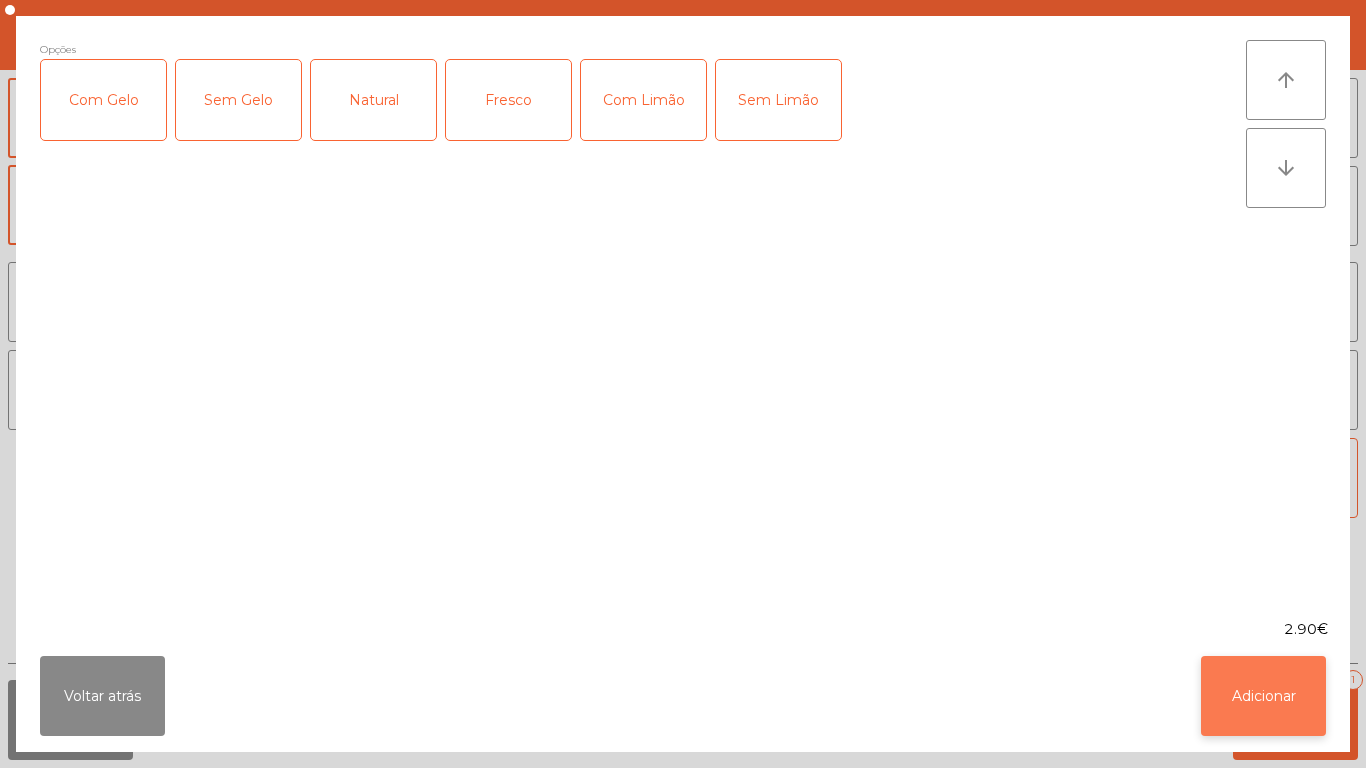 click on "Adicionar" 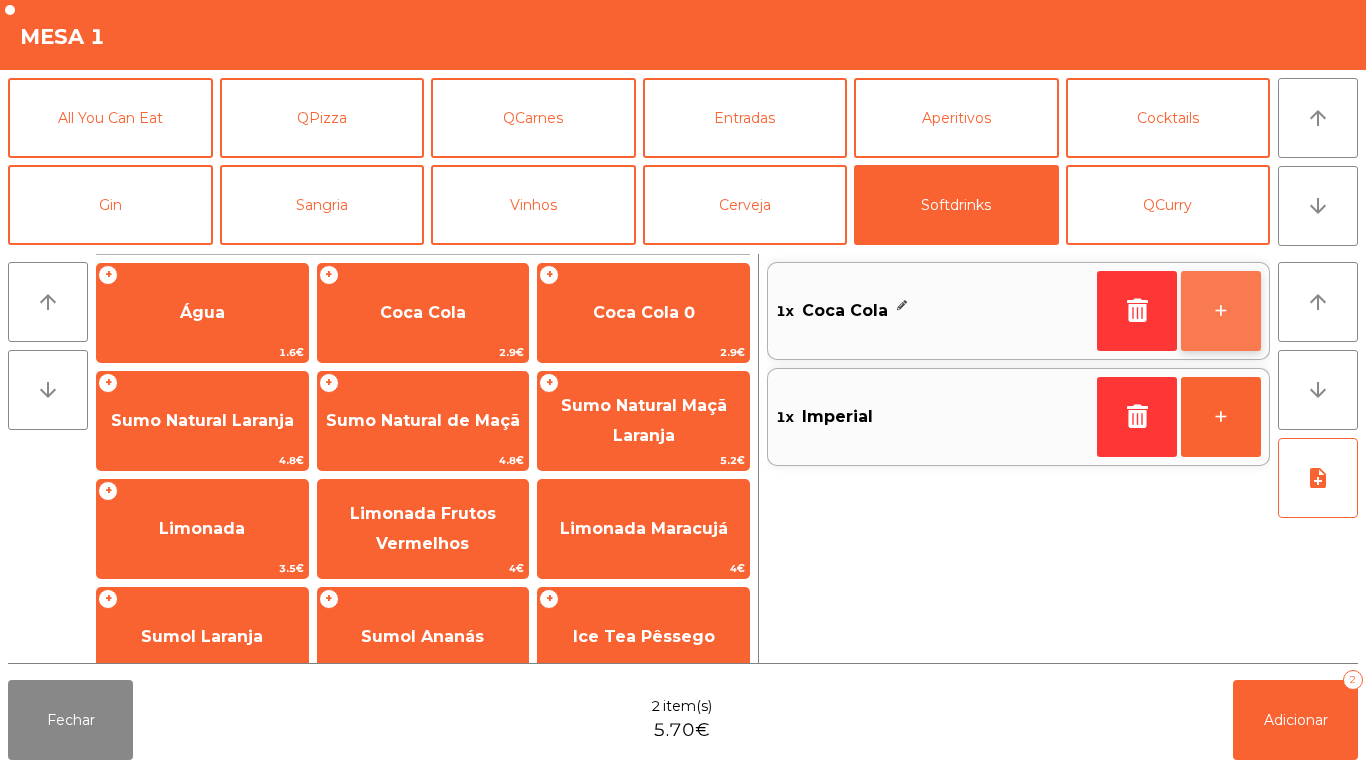 click on "+" 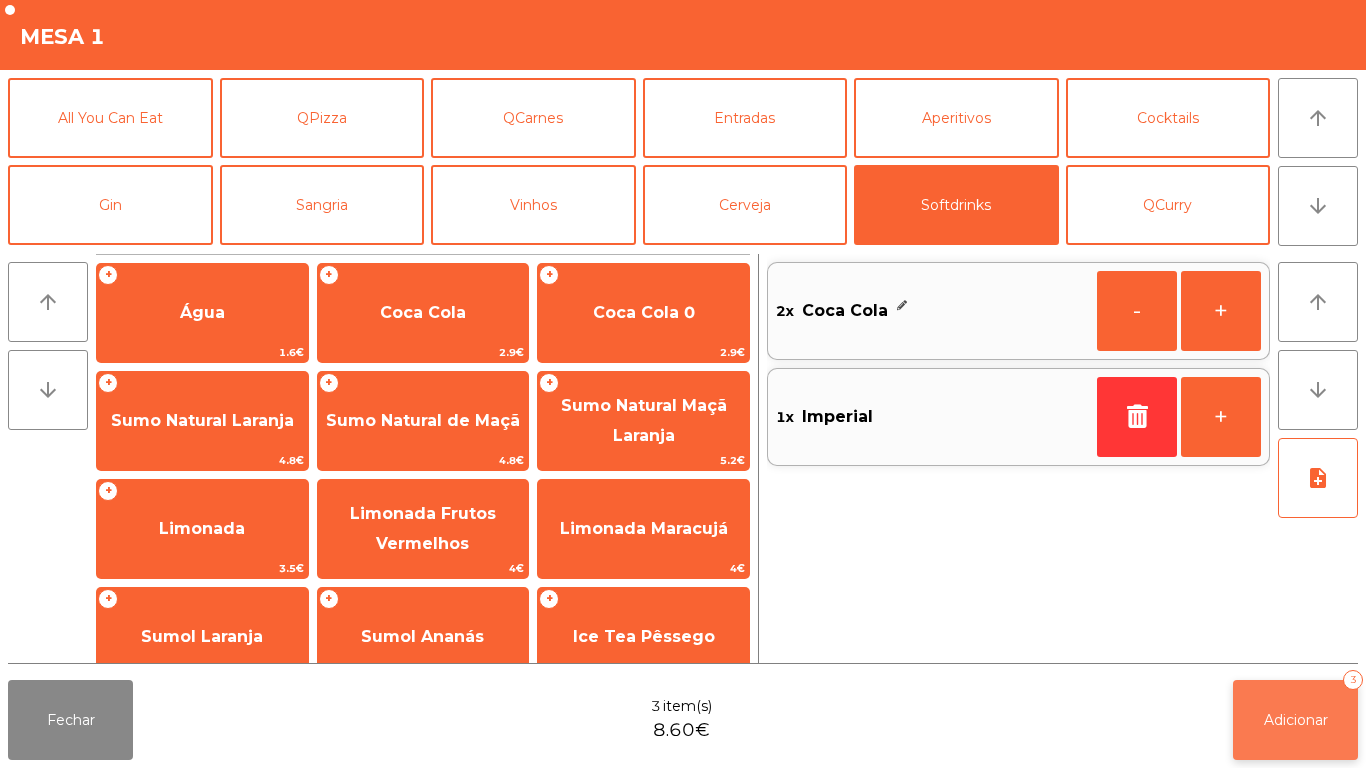 click on "Adicionar   3" 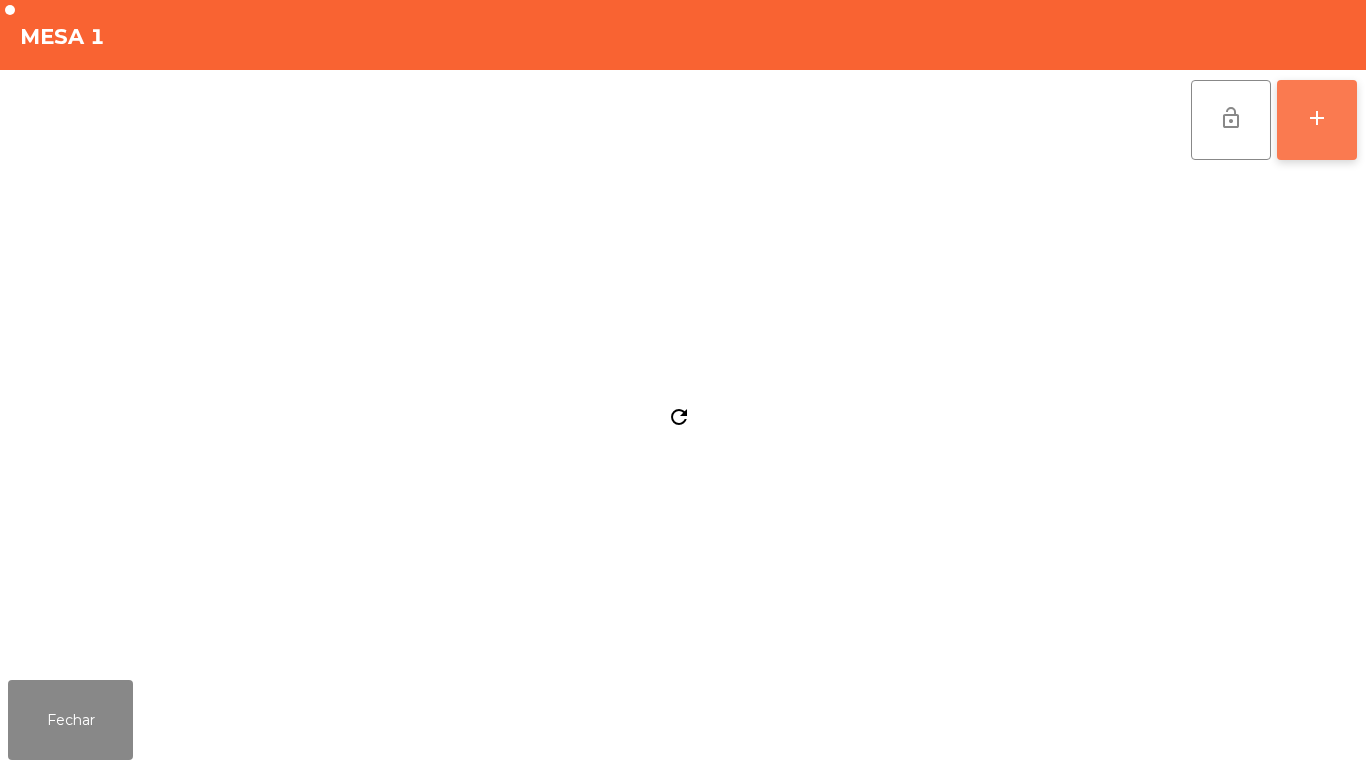 click on "add" 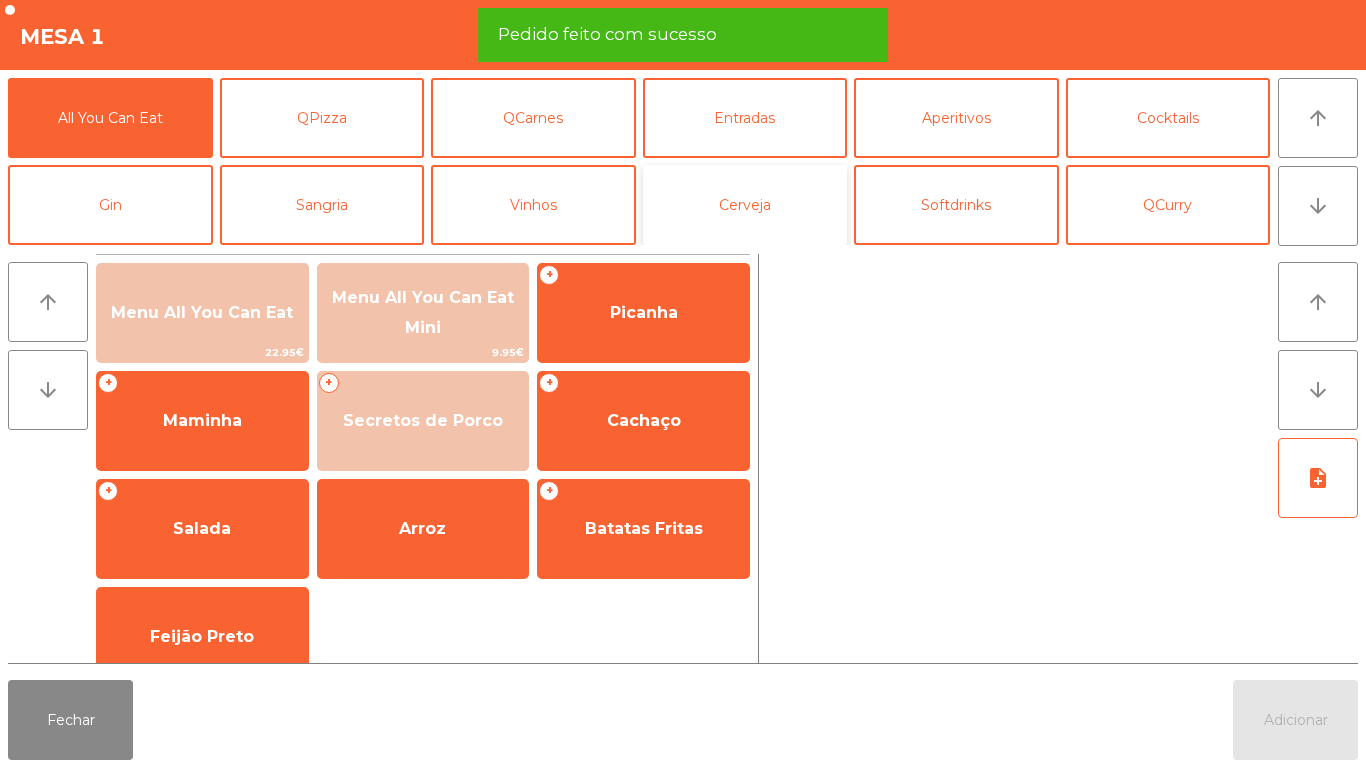 click on "Cerveja" 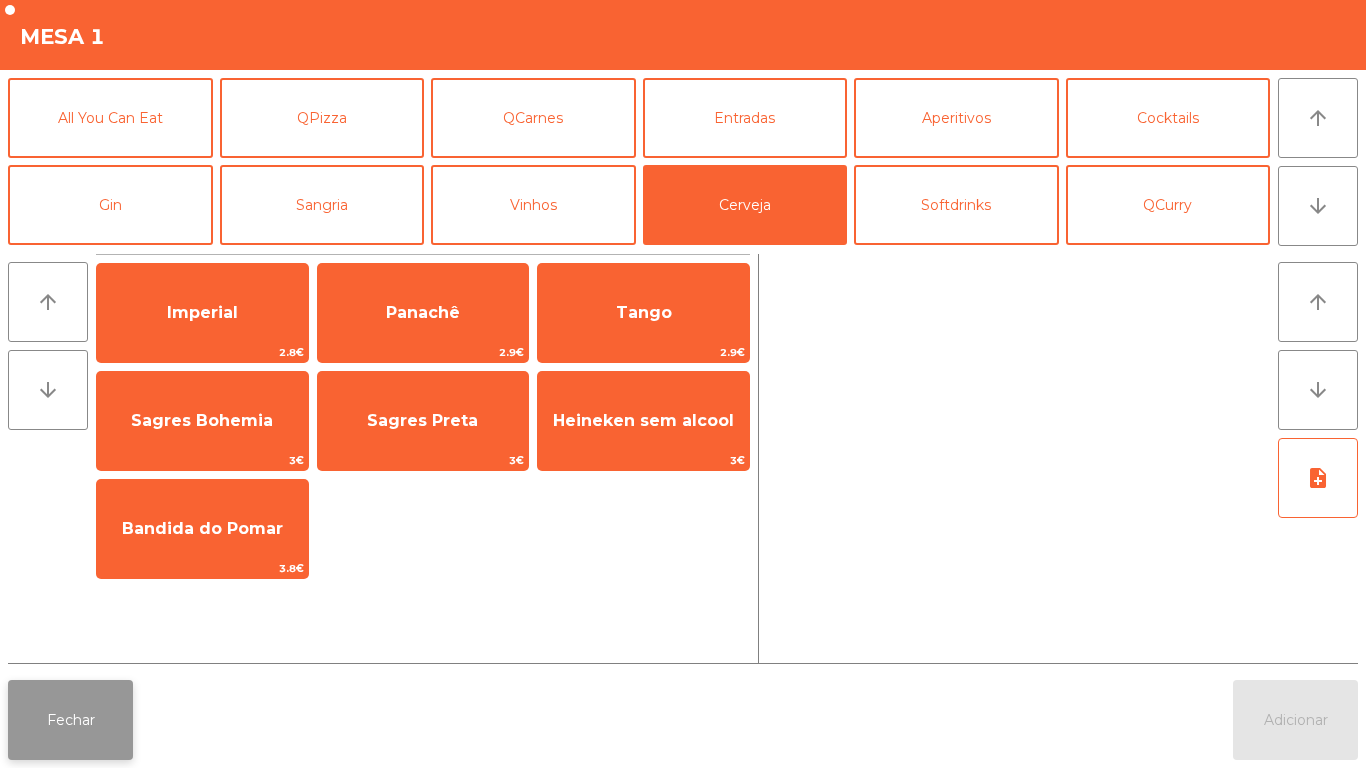 click on "Fechar" 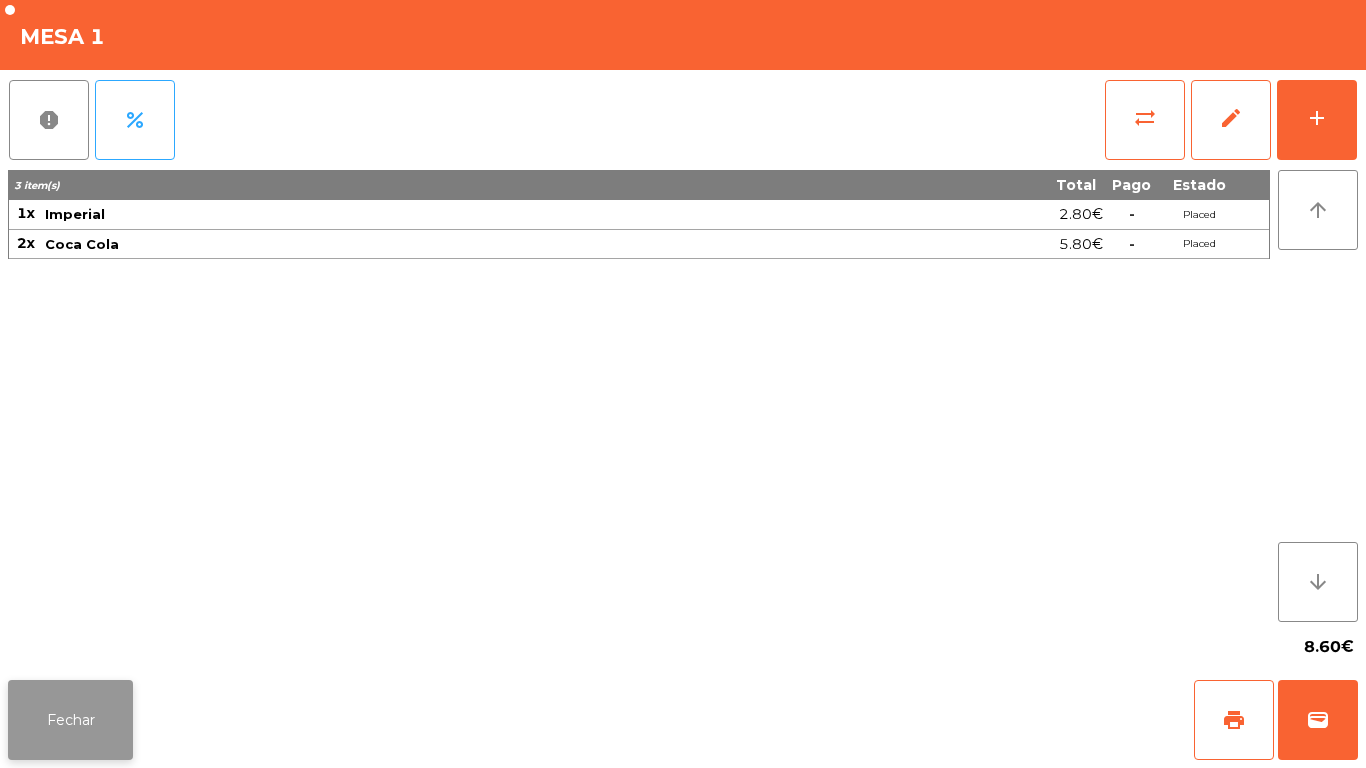 click on "Fechar" 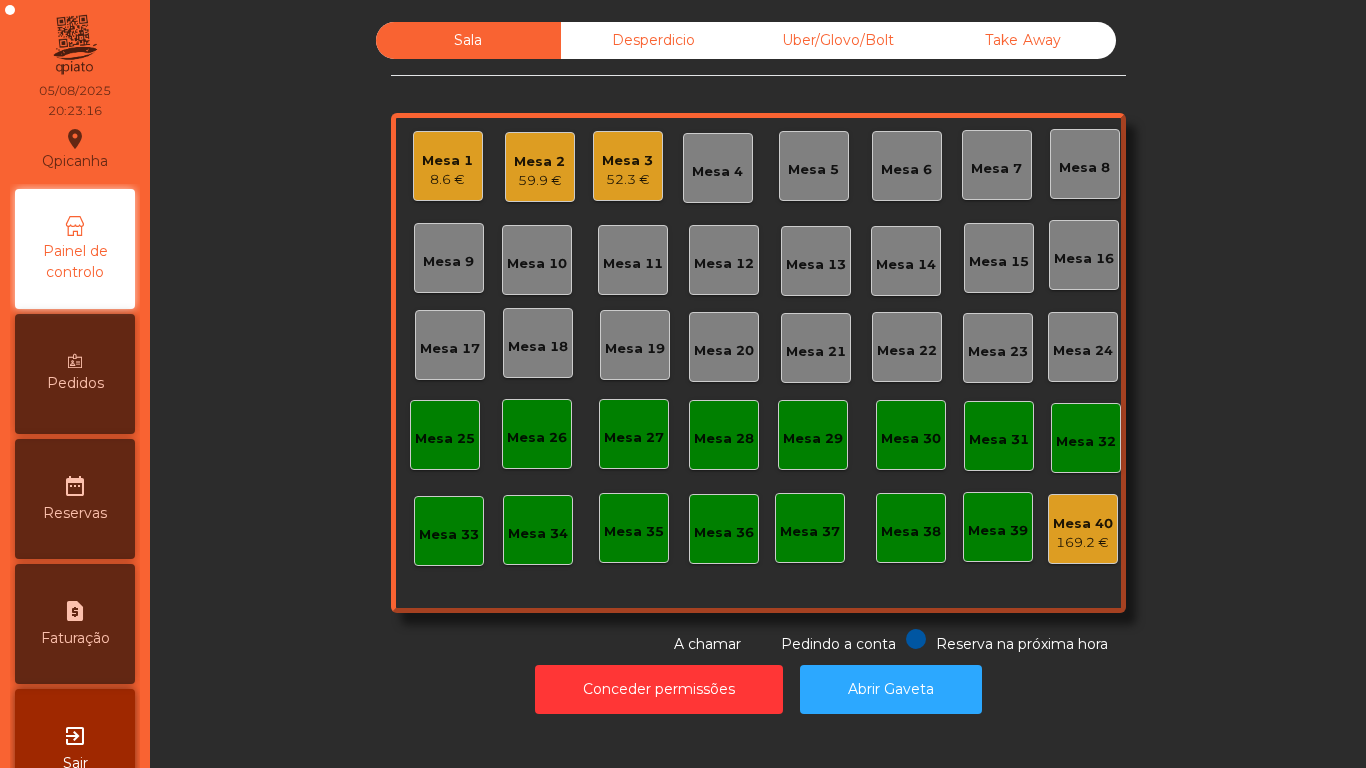 click on "Conceder permissões   Abrir Gaveta" 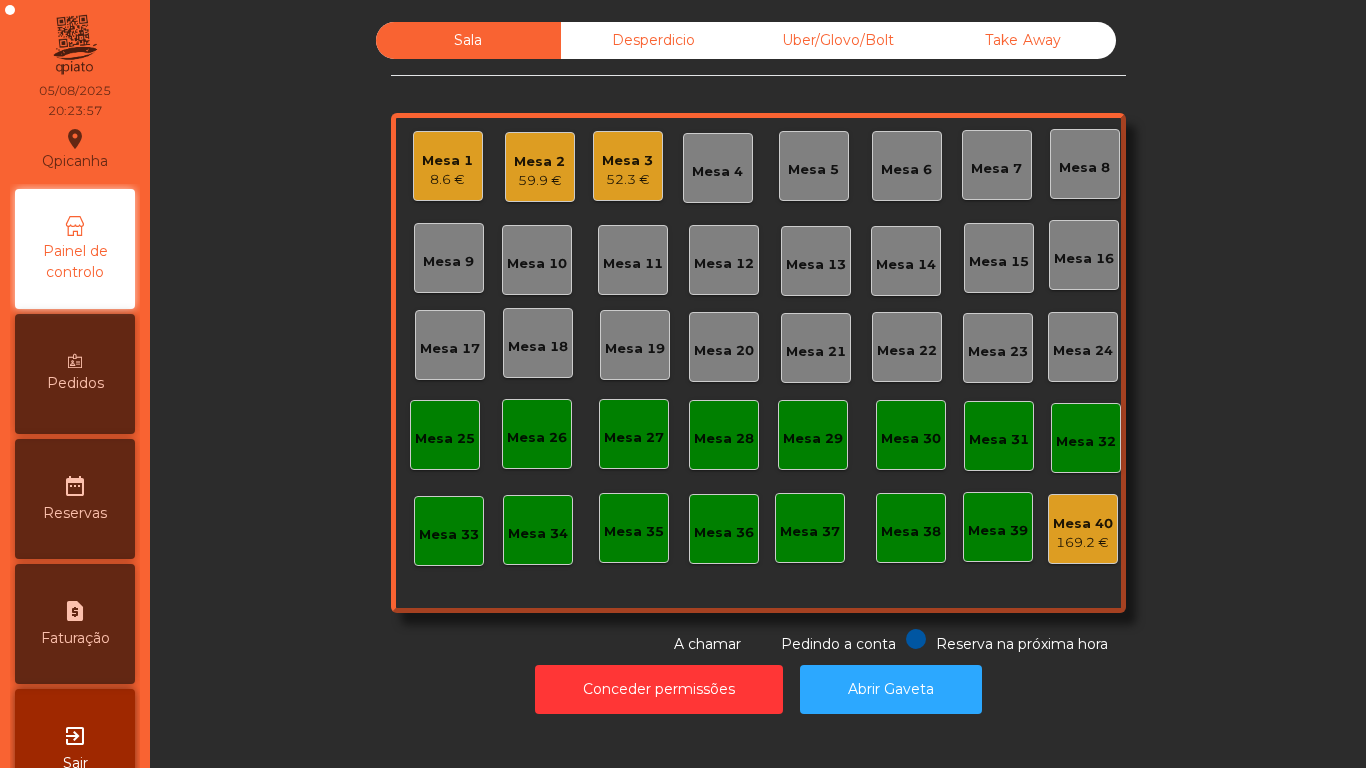 click on "52.3 €" 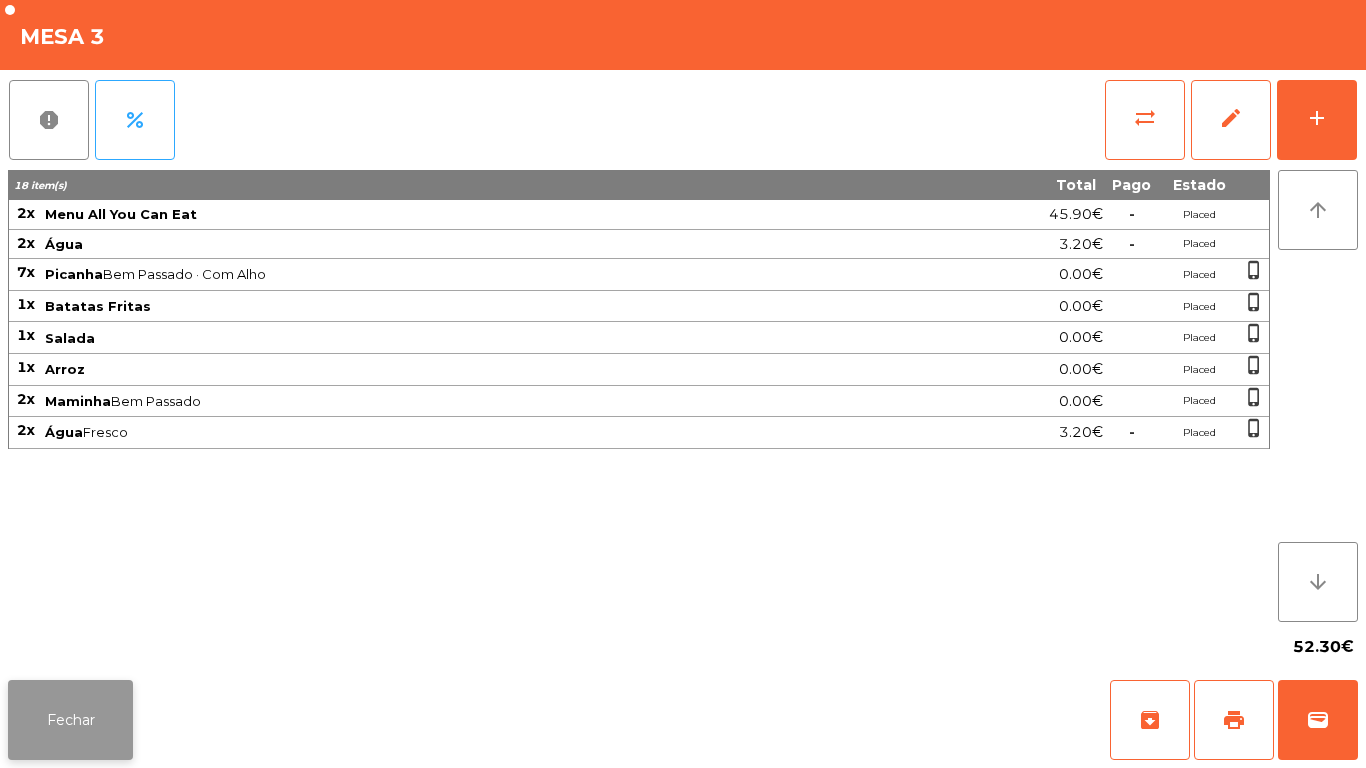 click on "Fechar" 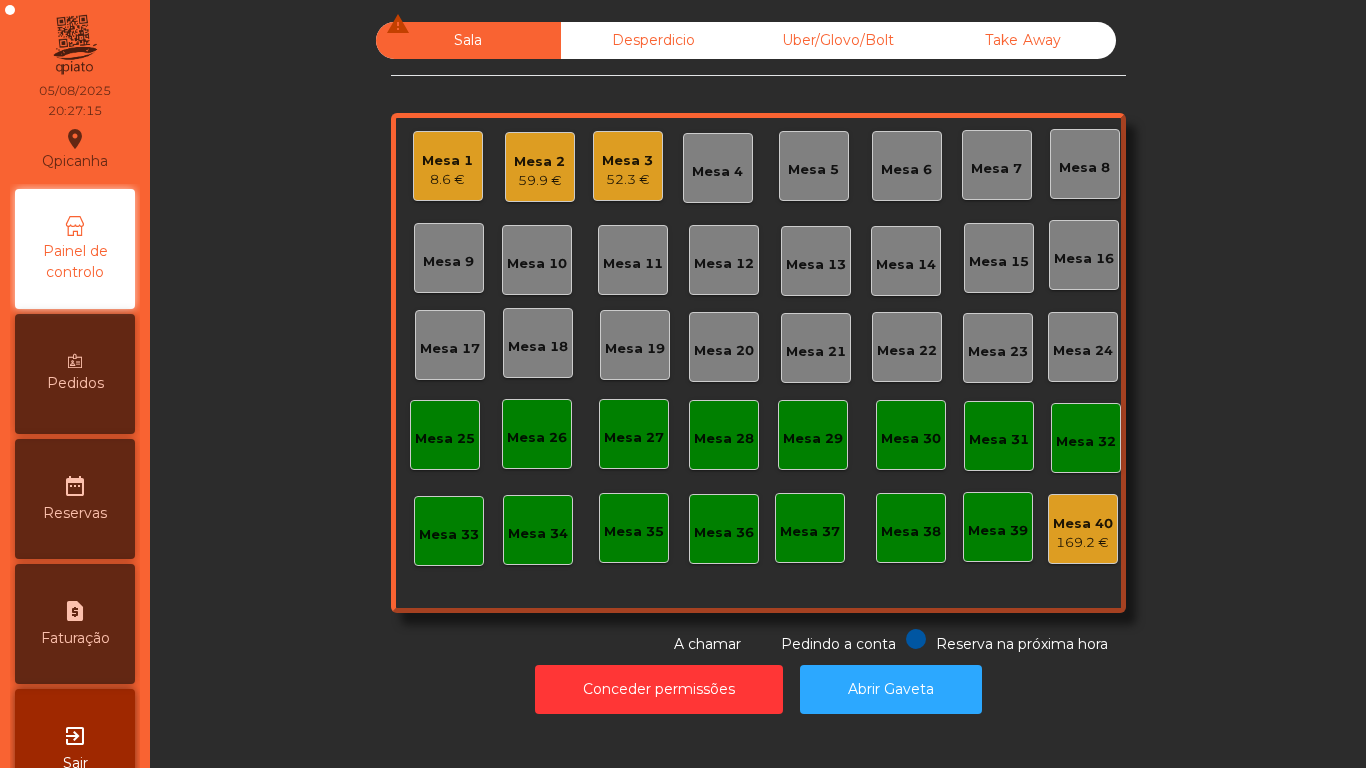 click on "Mesa 3" 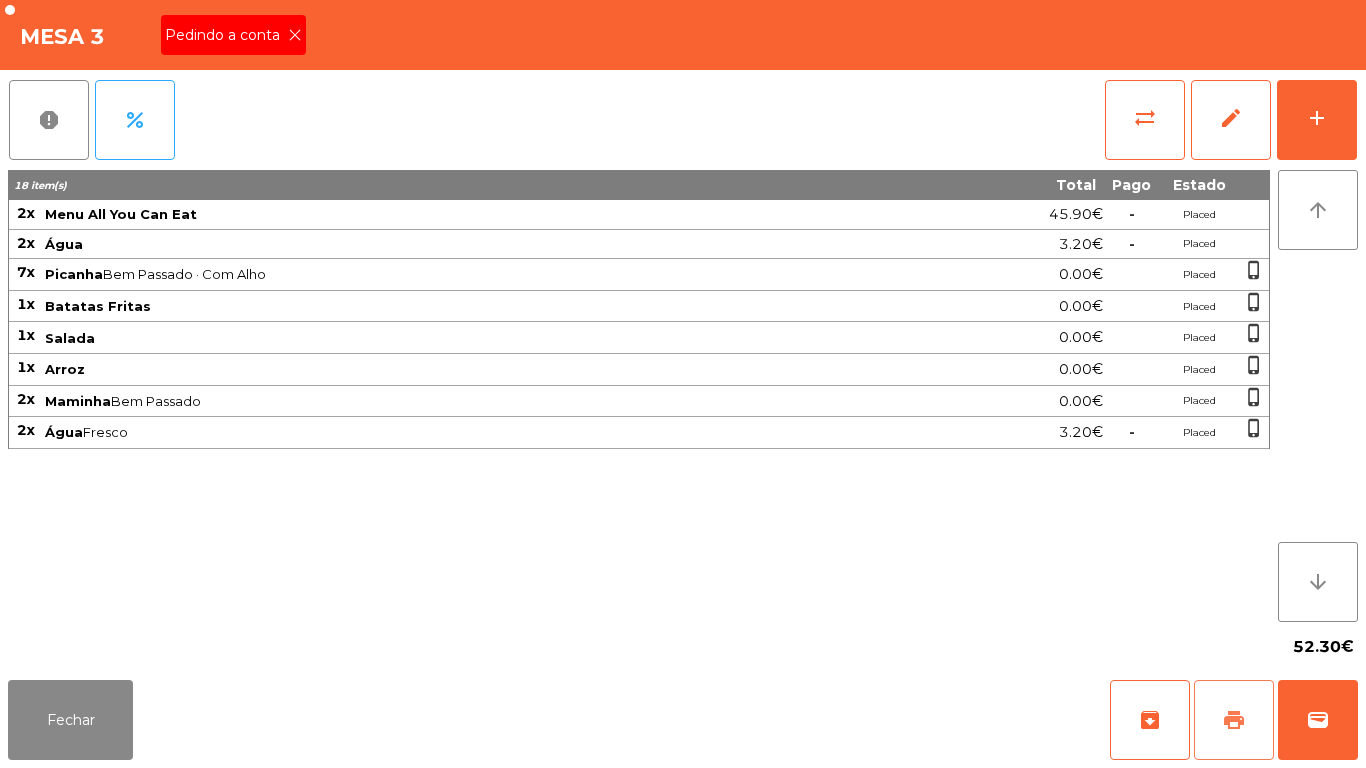 click on "print" 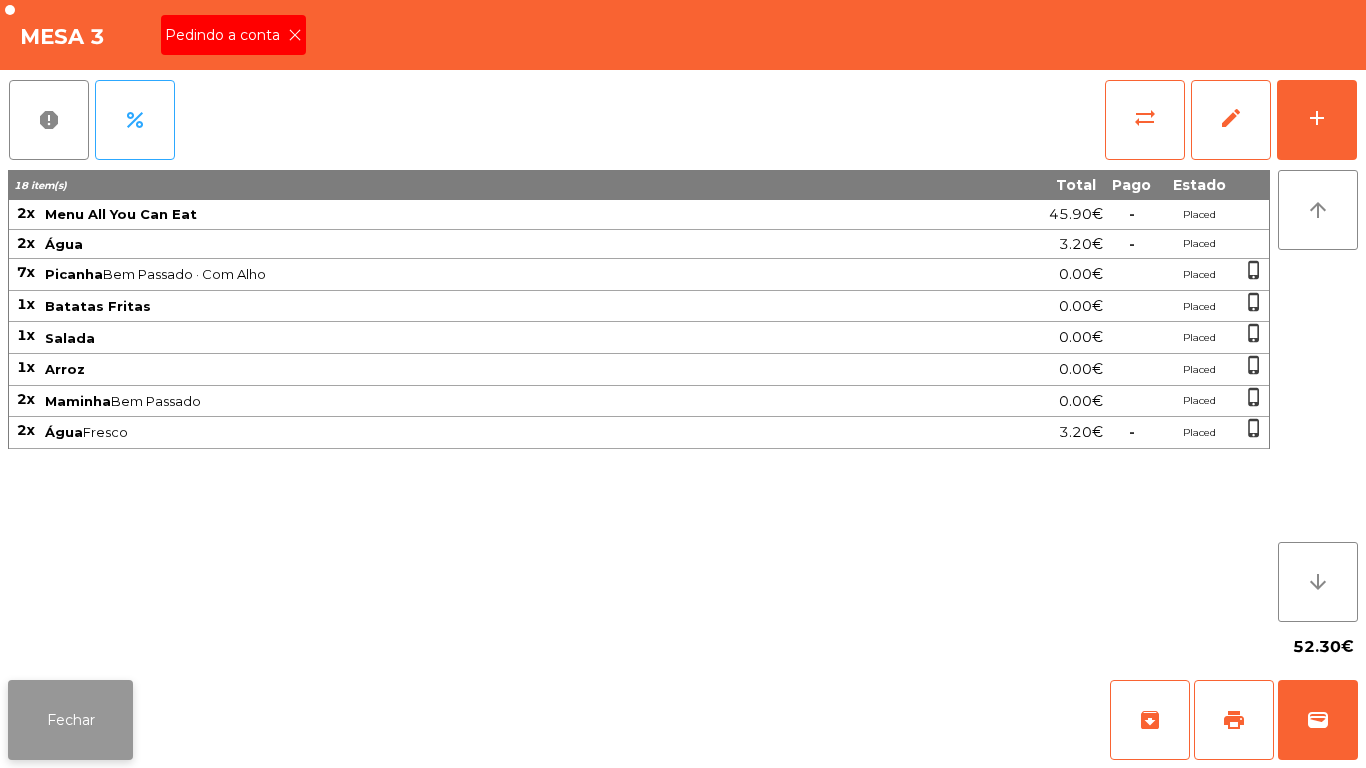 click on "Fechar" 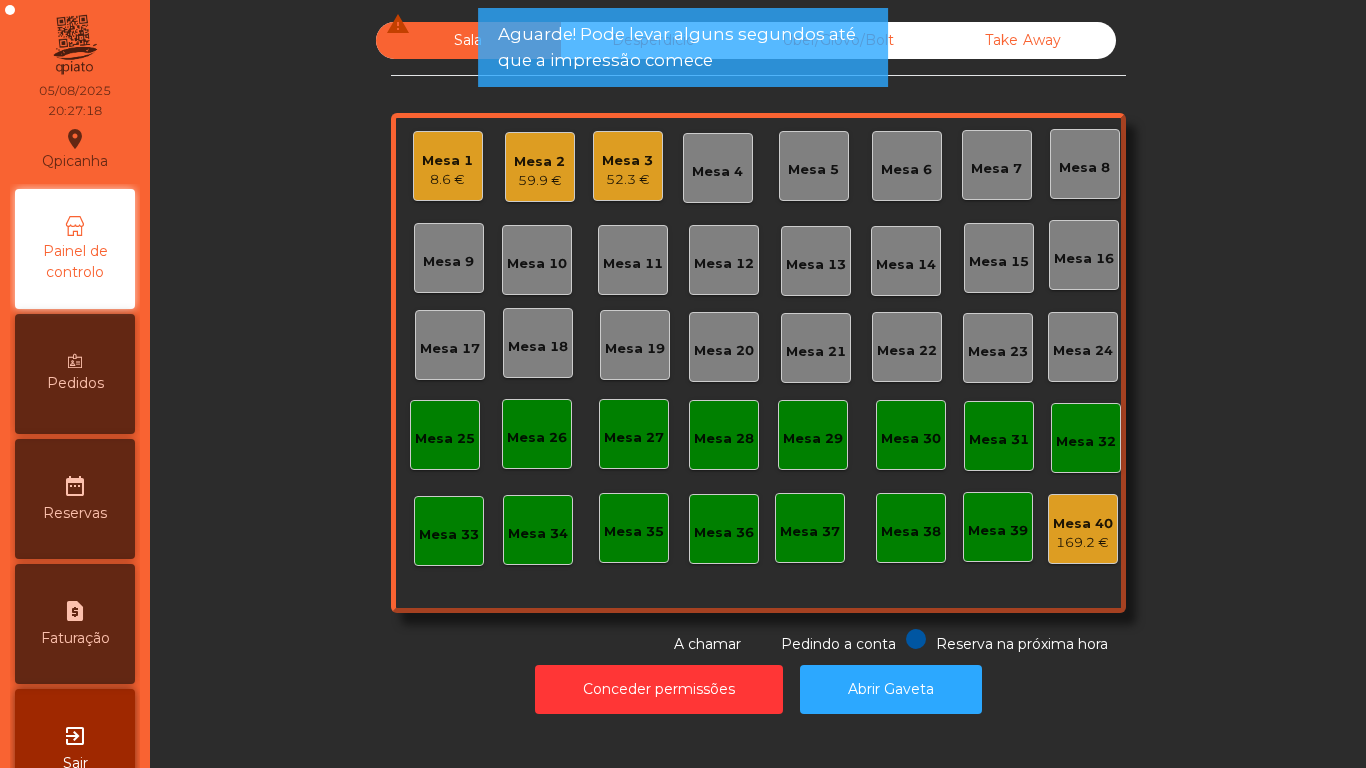 click on "8.6 €" 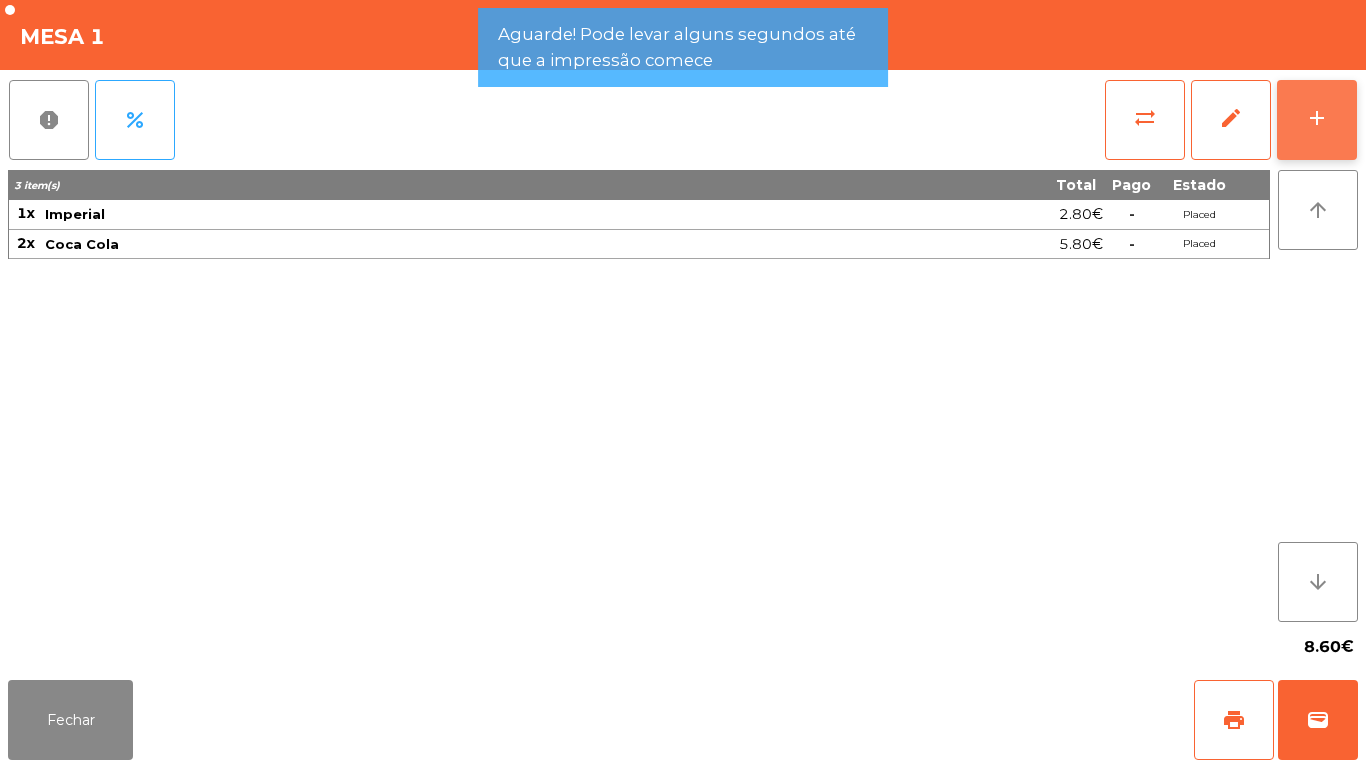 click on "add" 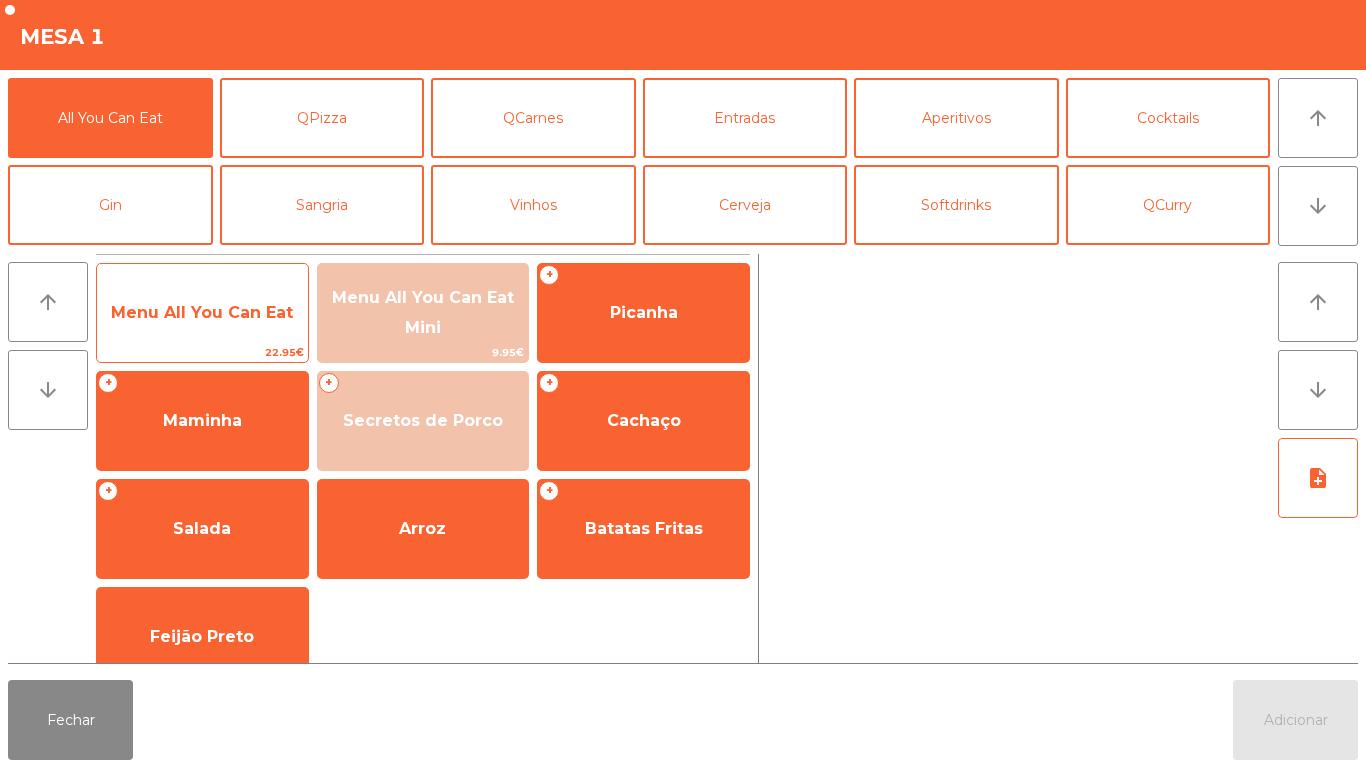 click on "Menu All You Can Eat" 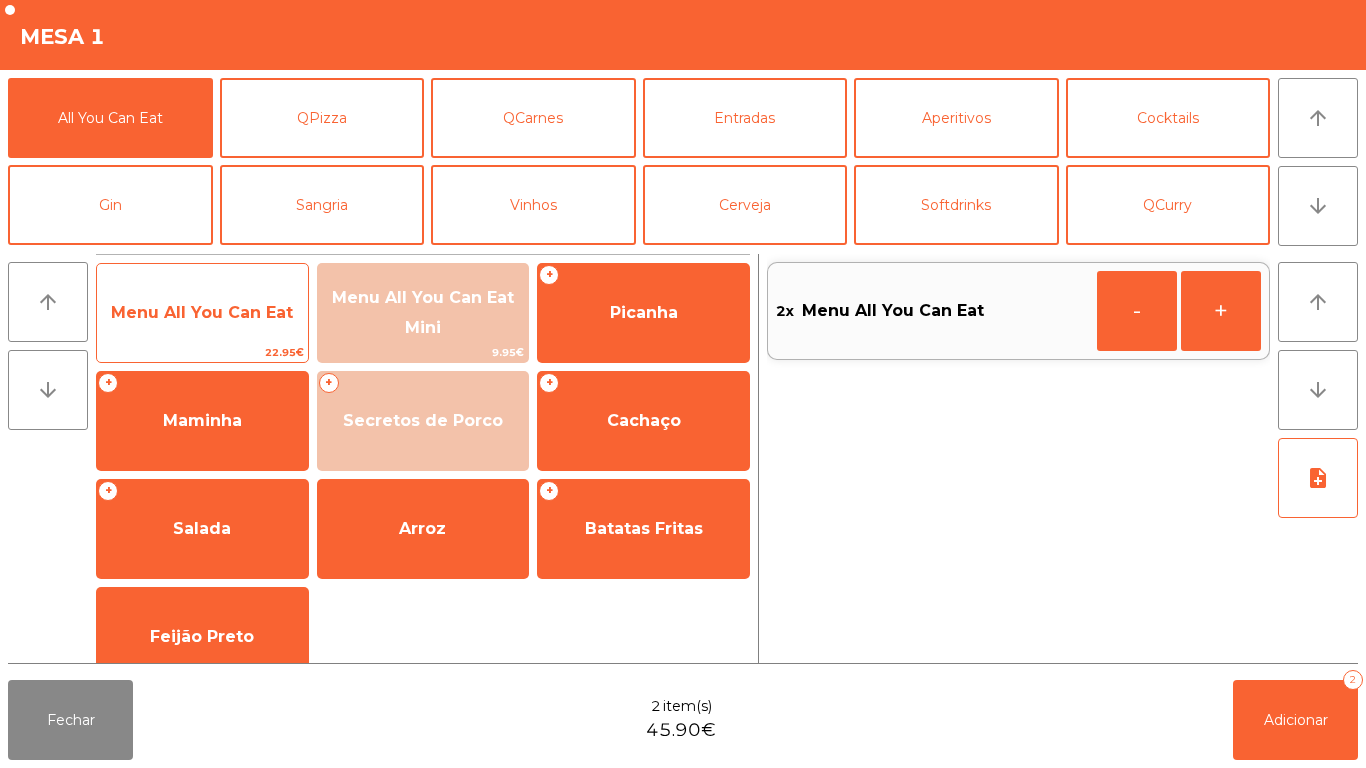 click on "Menu All You Can Eat" 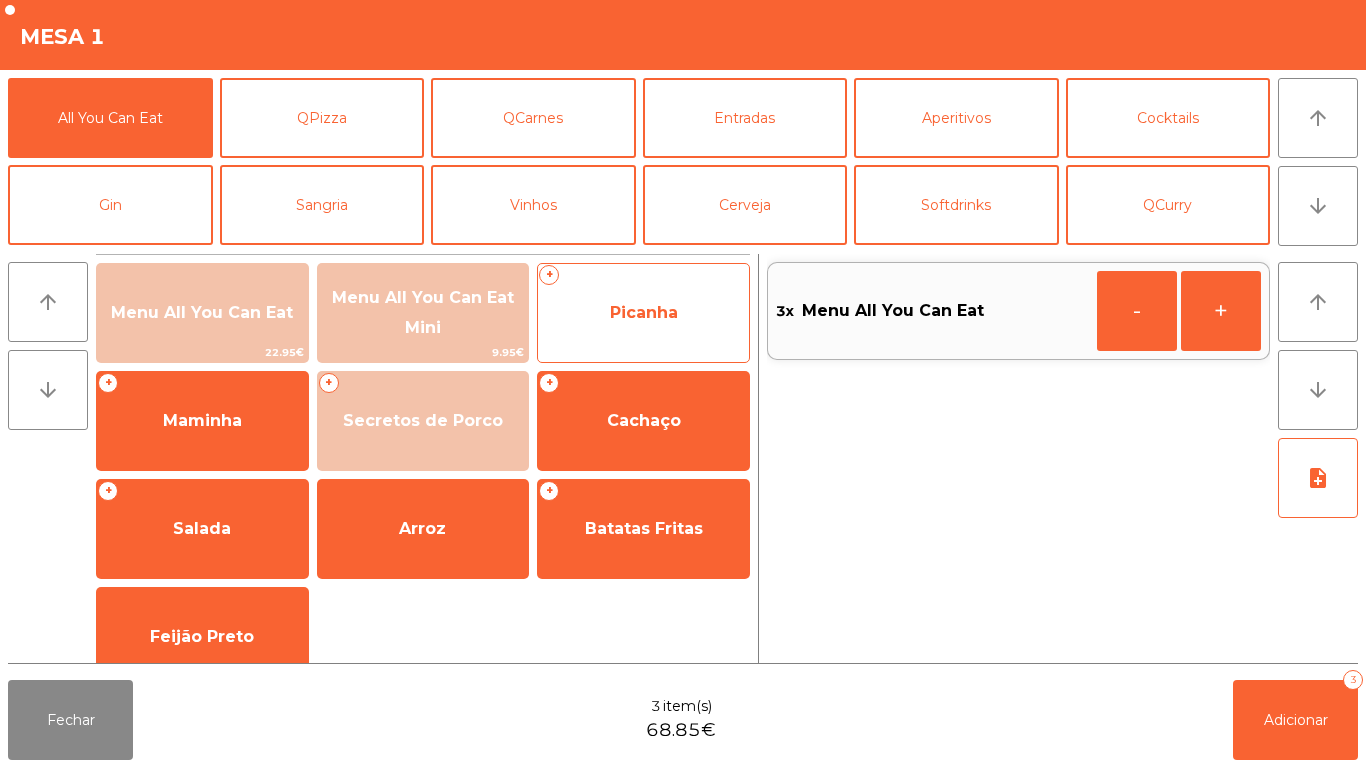 click on "Picanha" 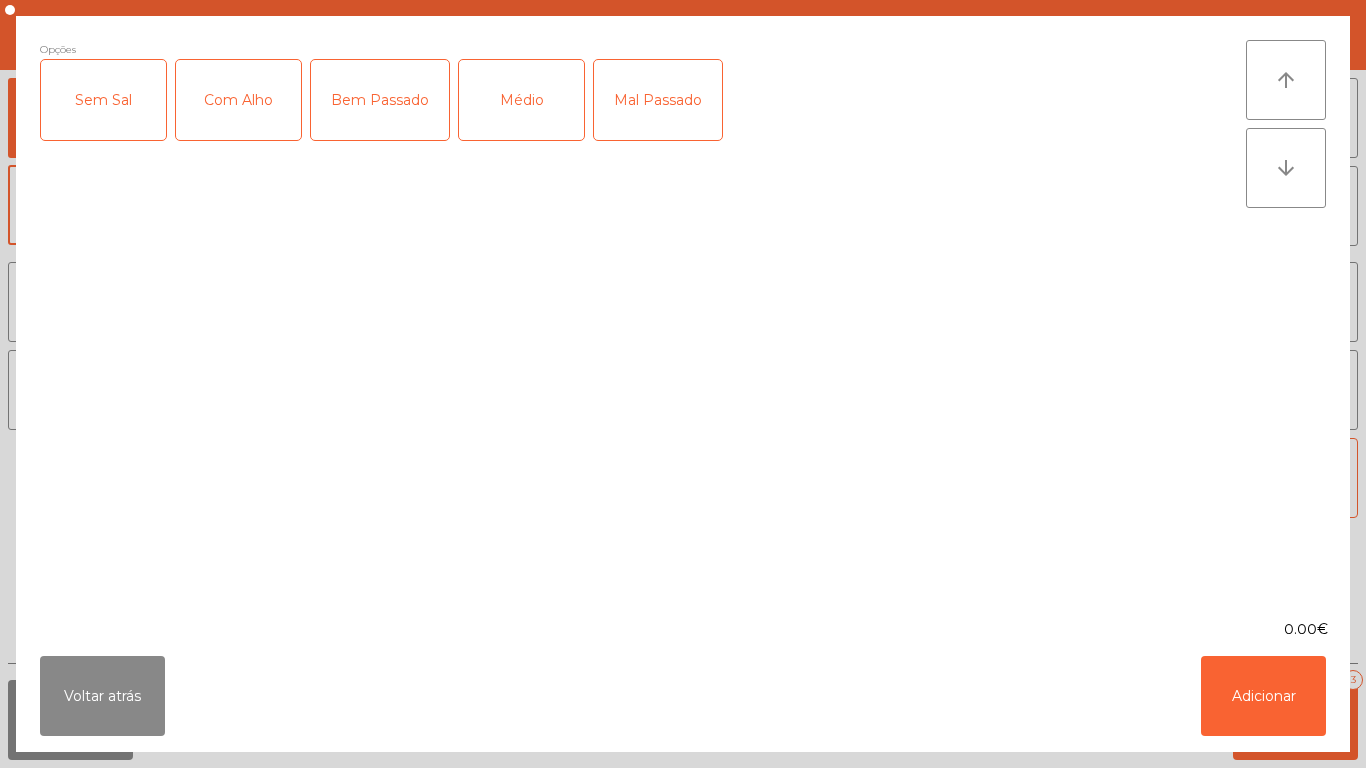 click on "Bem Passado" 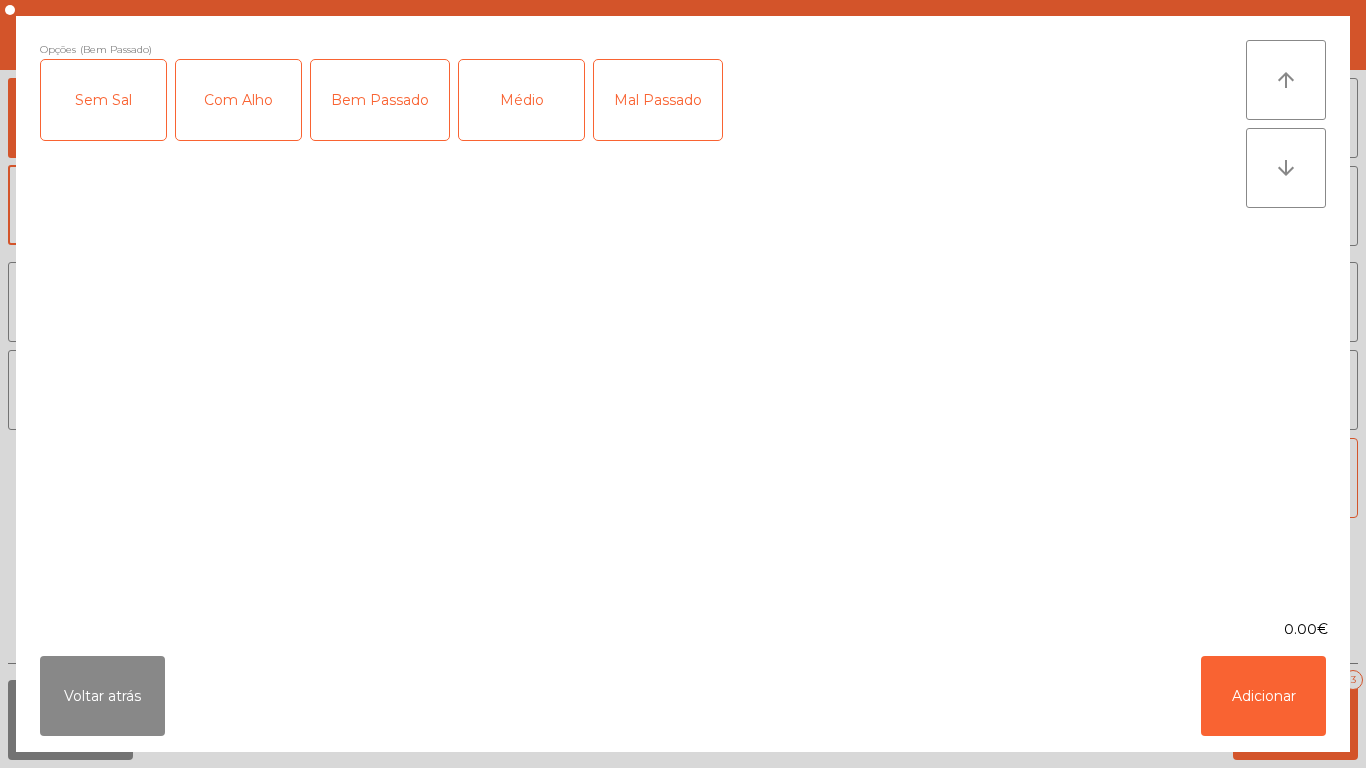 click on "Com Alho" 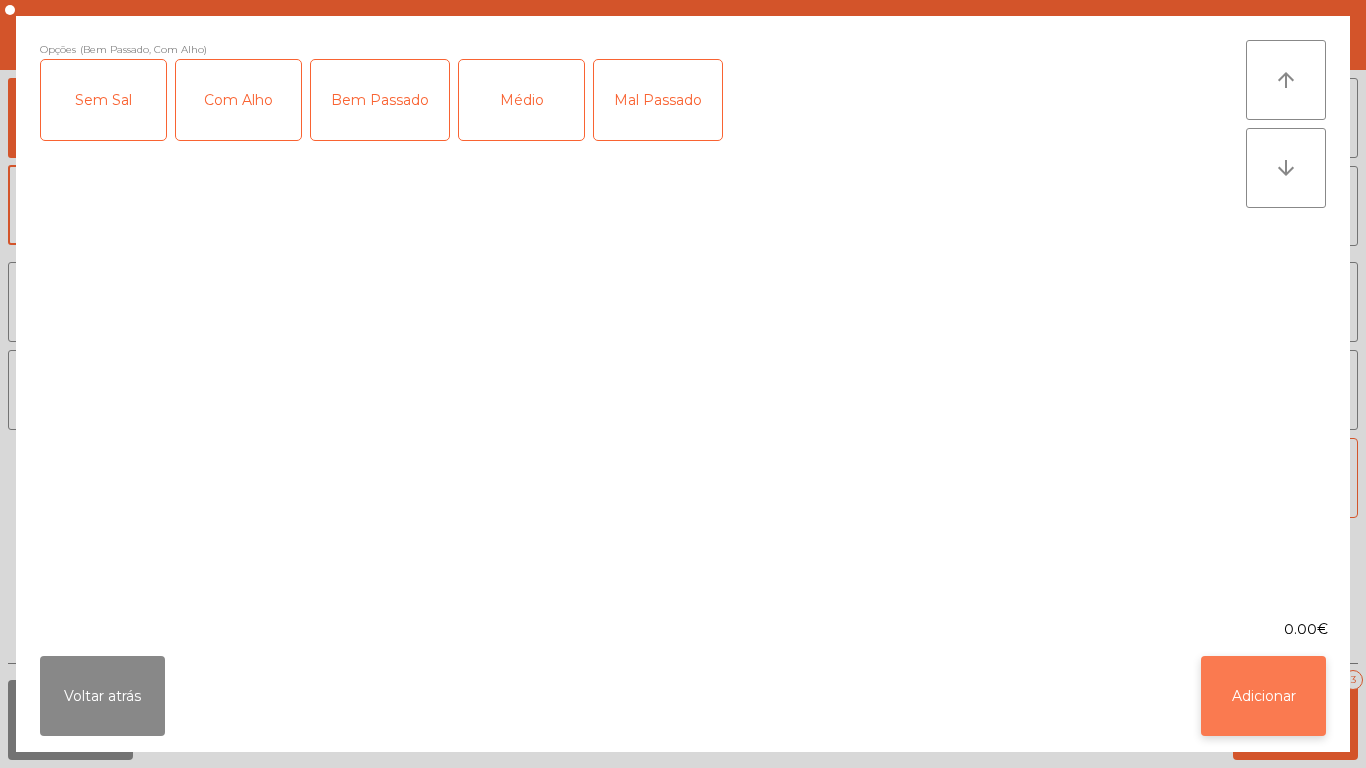 click on "Adicionar" 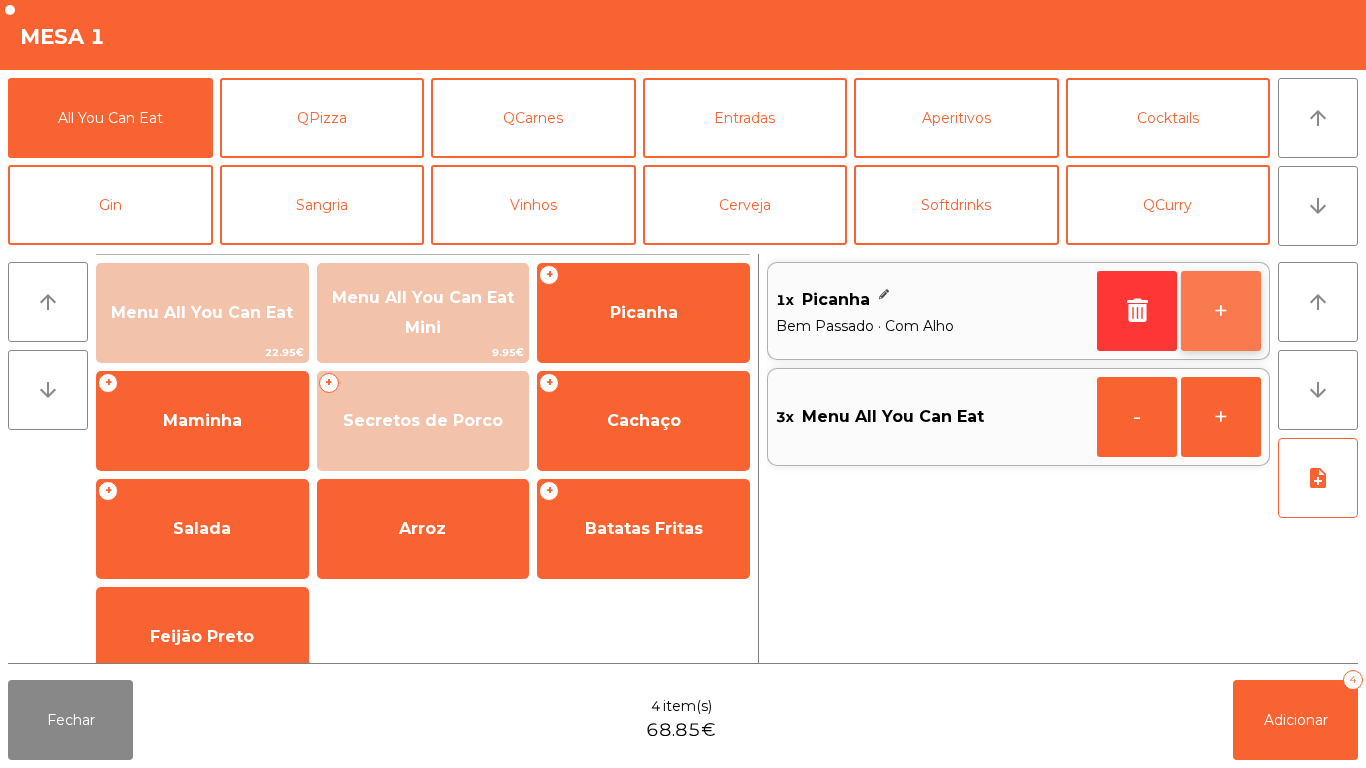 click on "+" 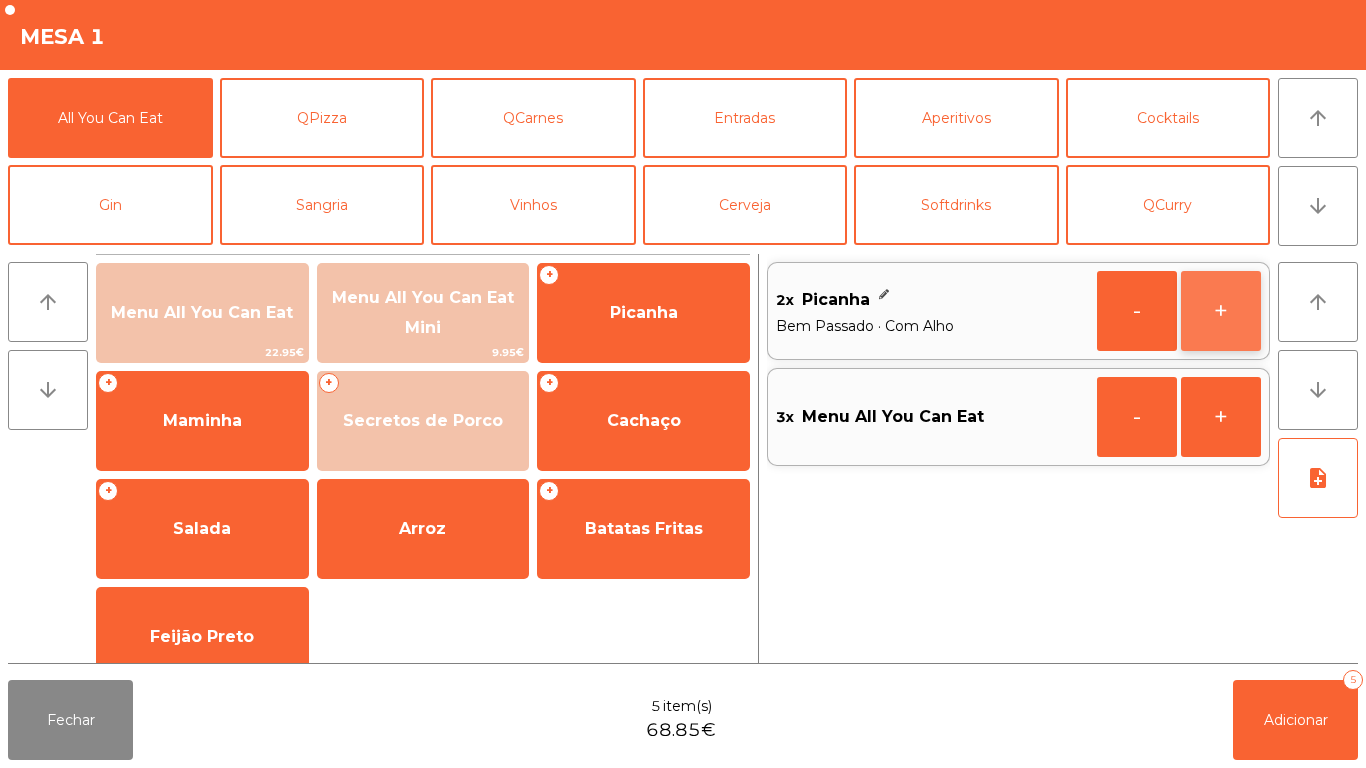 click on "+" 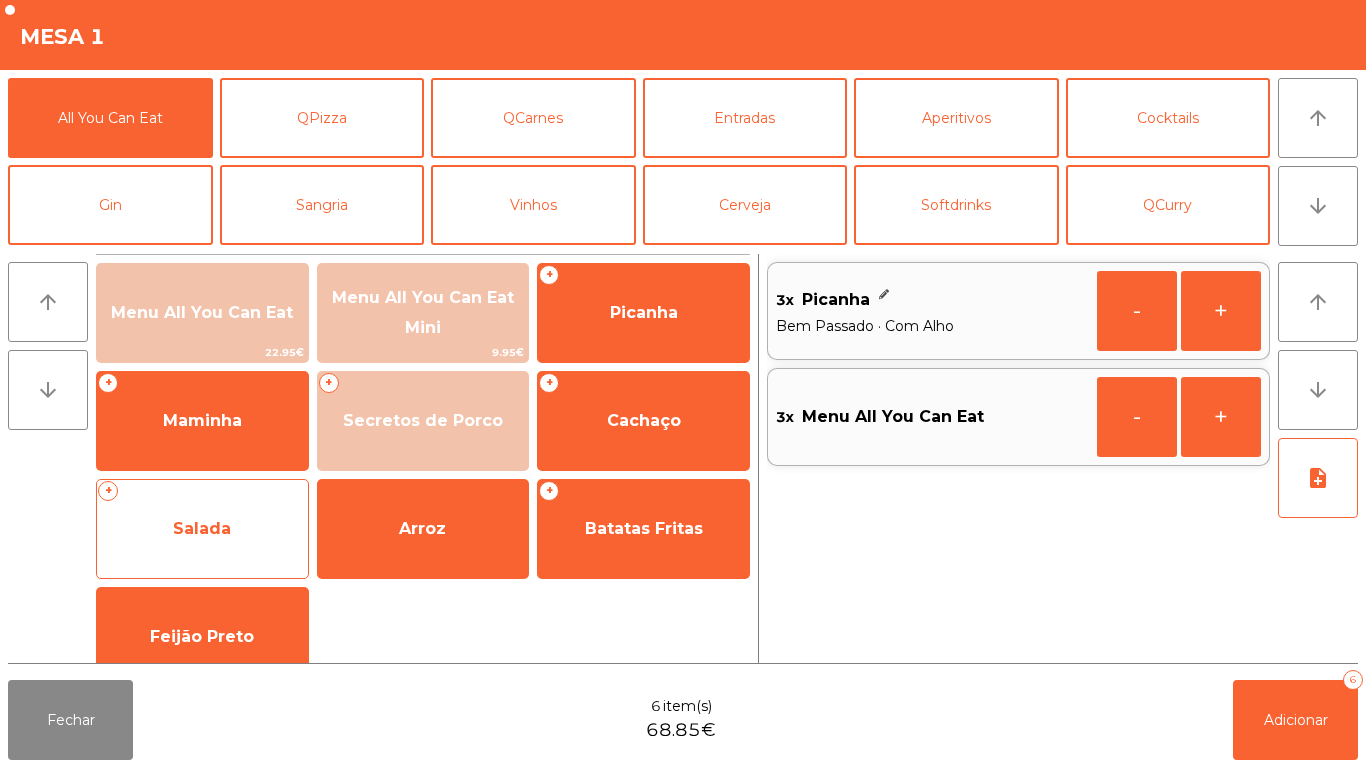 click on "Salada" 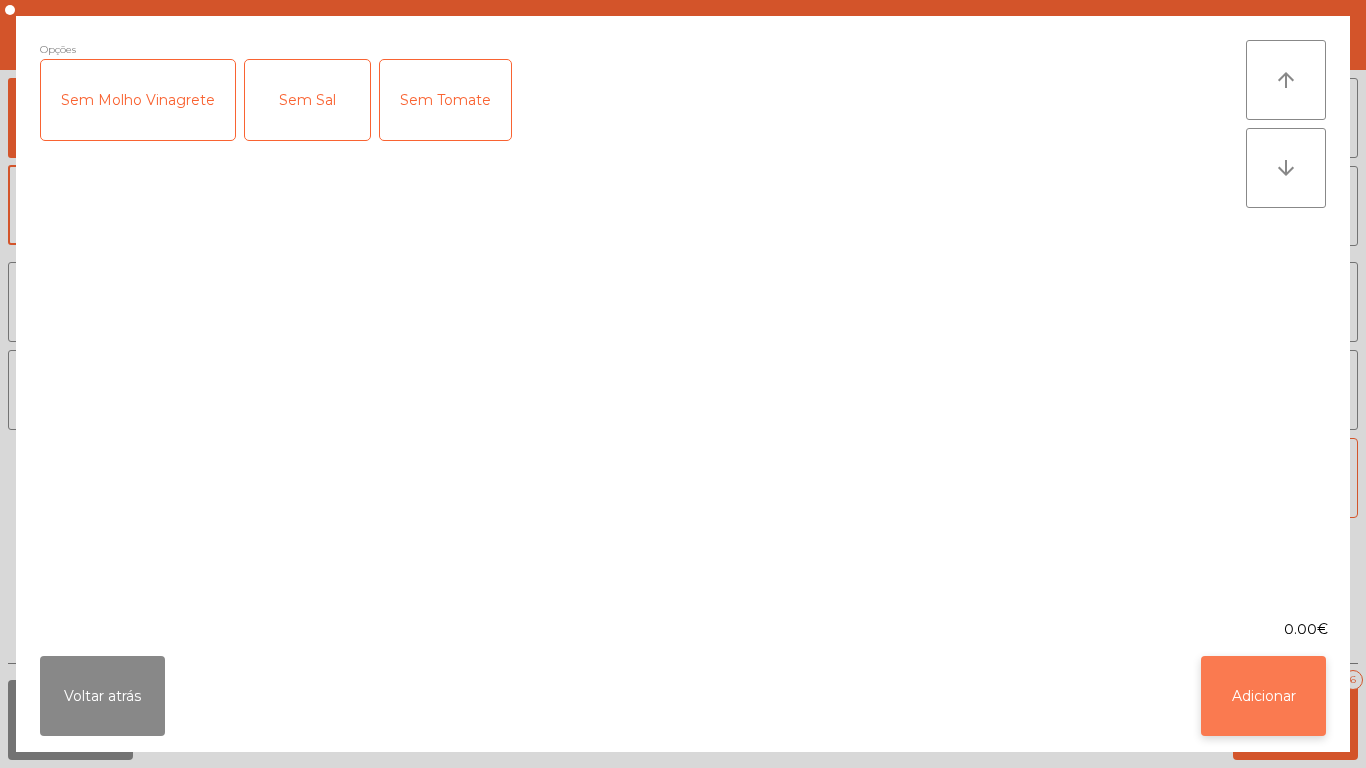 click on "Adicionar" 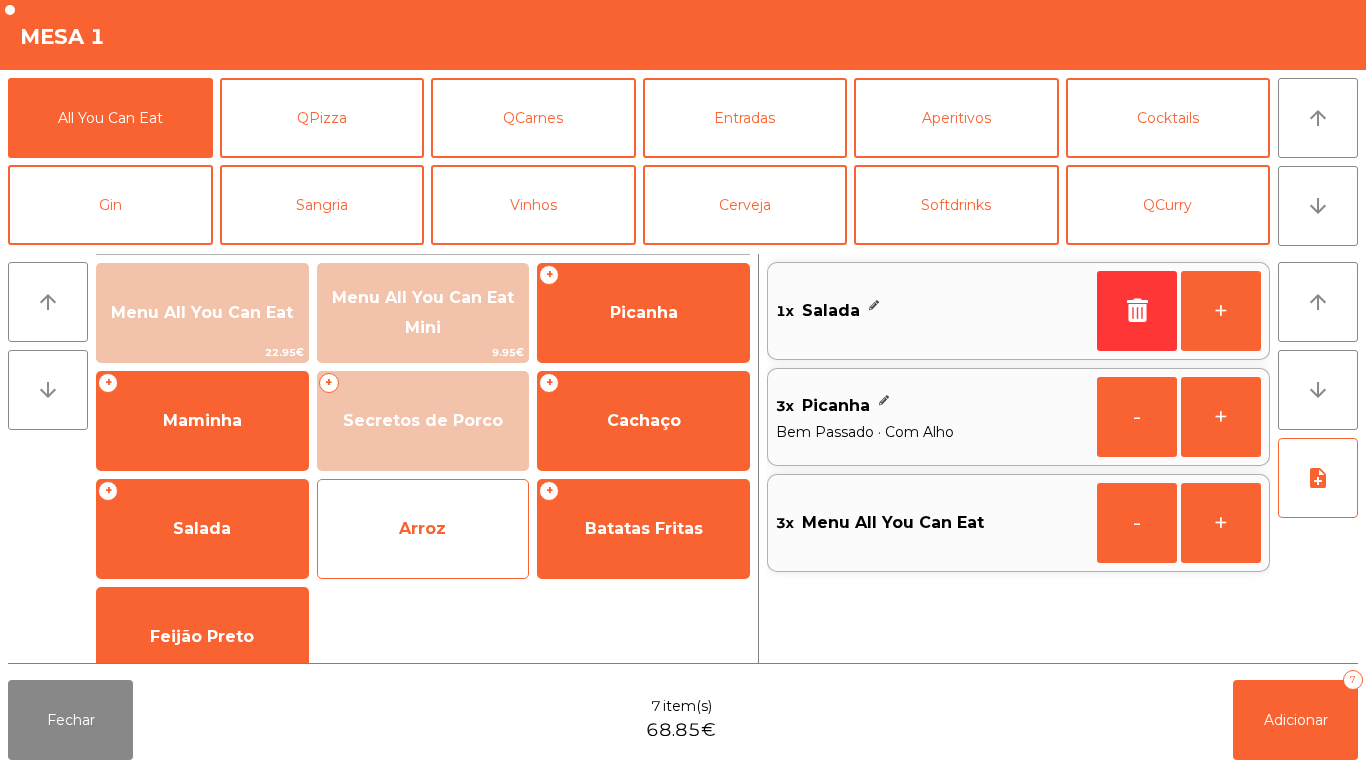 click on "Arroz" 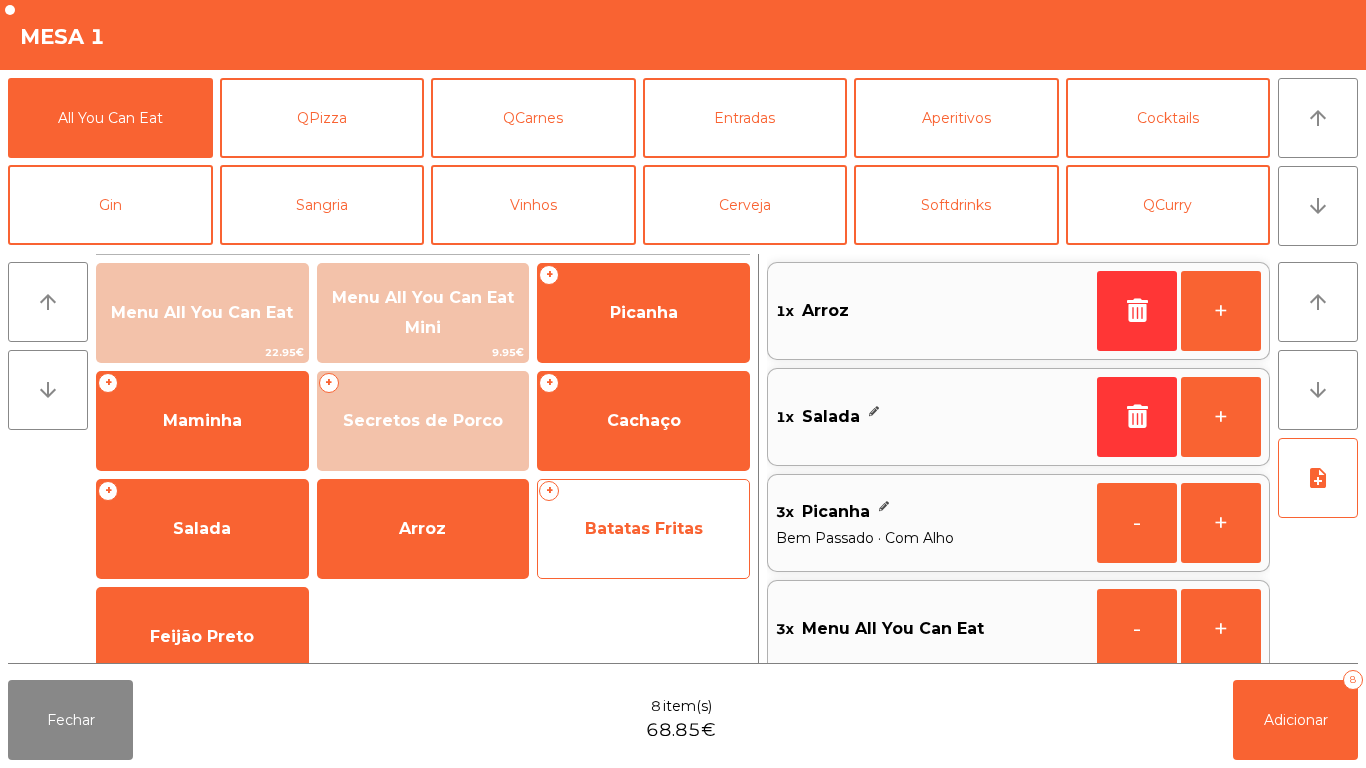 click on "Batatas Fritas" 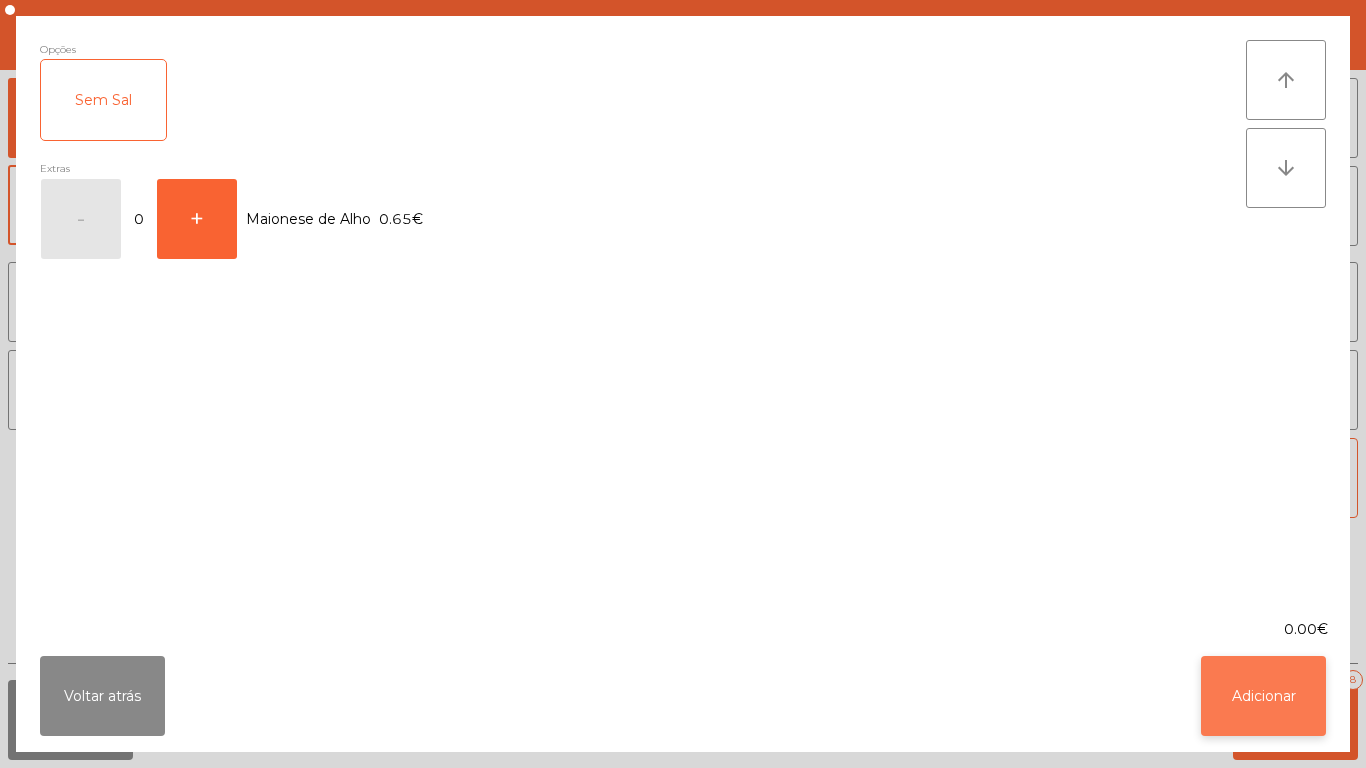 click on "Adicionar" 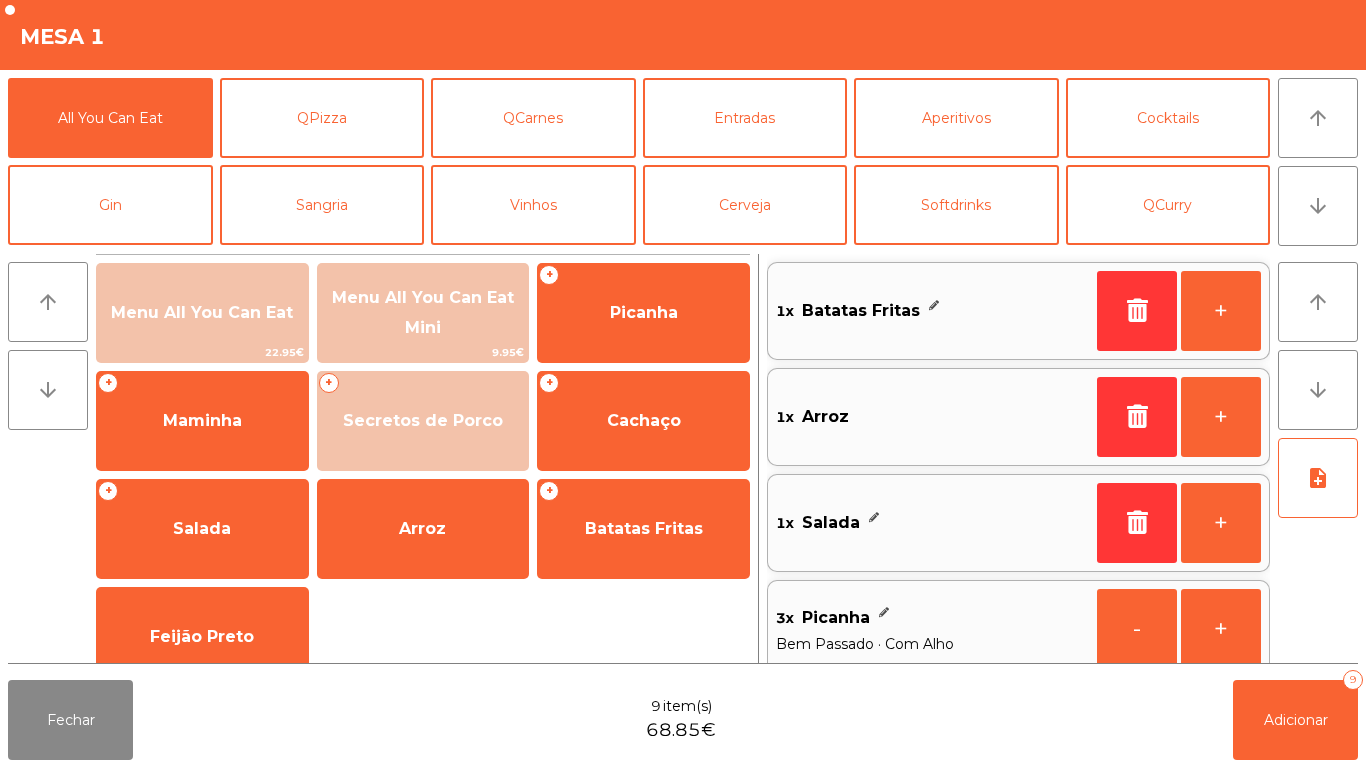 scroll, scrollTop: 8, scrollLeft: 0, axis: vertical 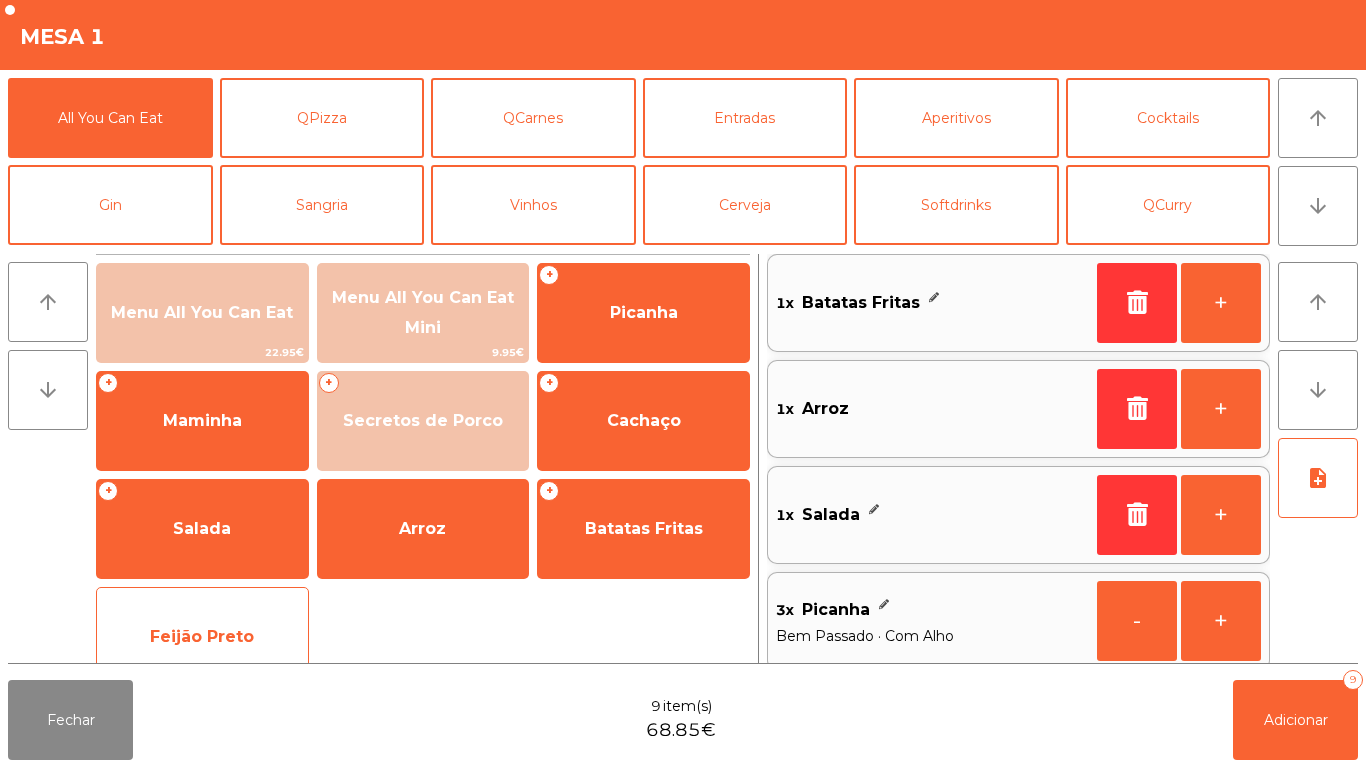 click on "Feijão Preto" 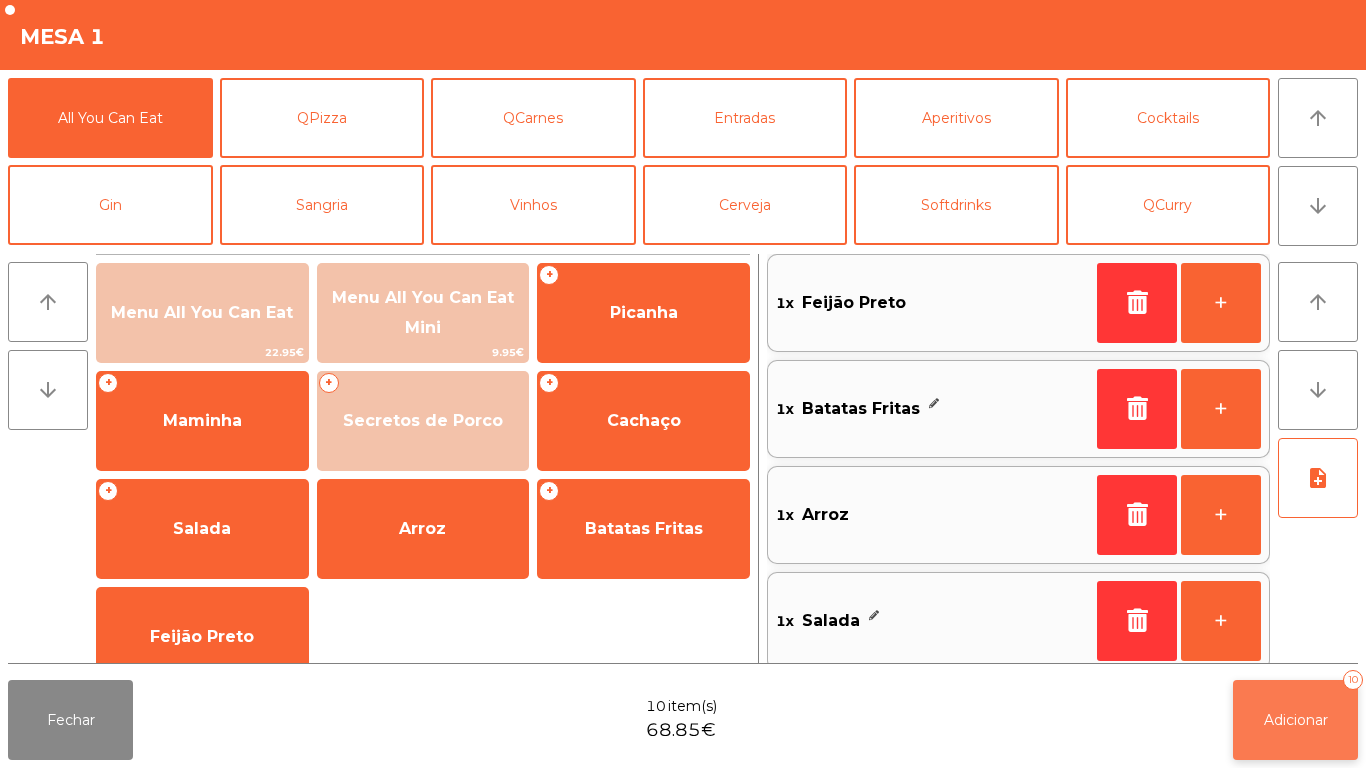 click on "Adicionar" 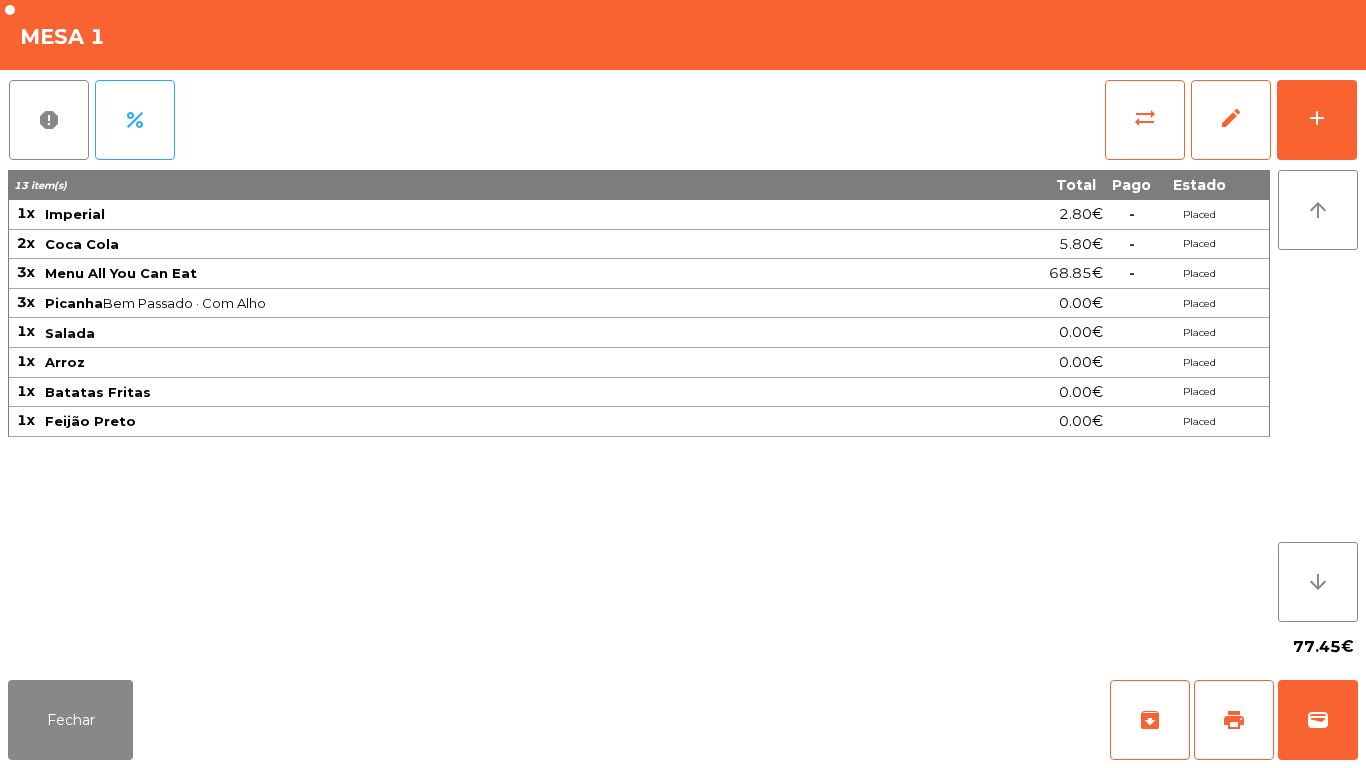click on "77.45€" 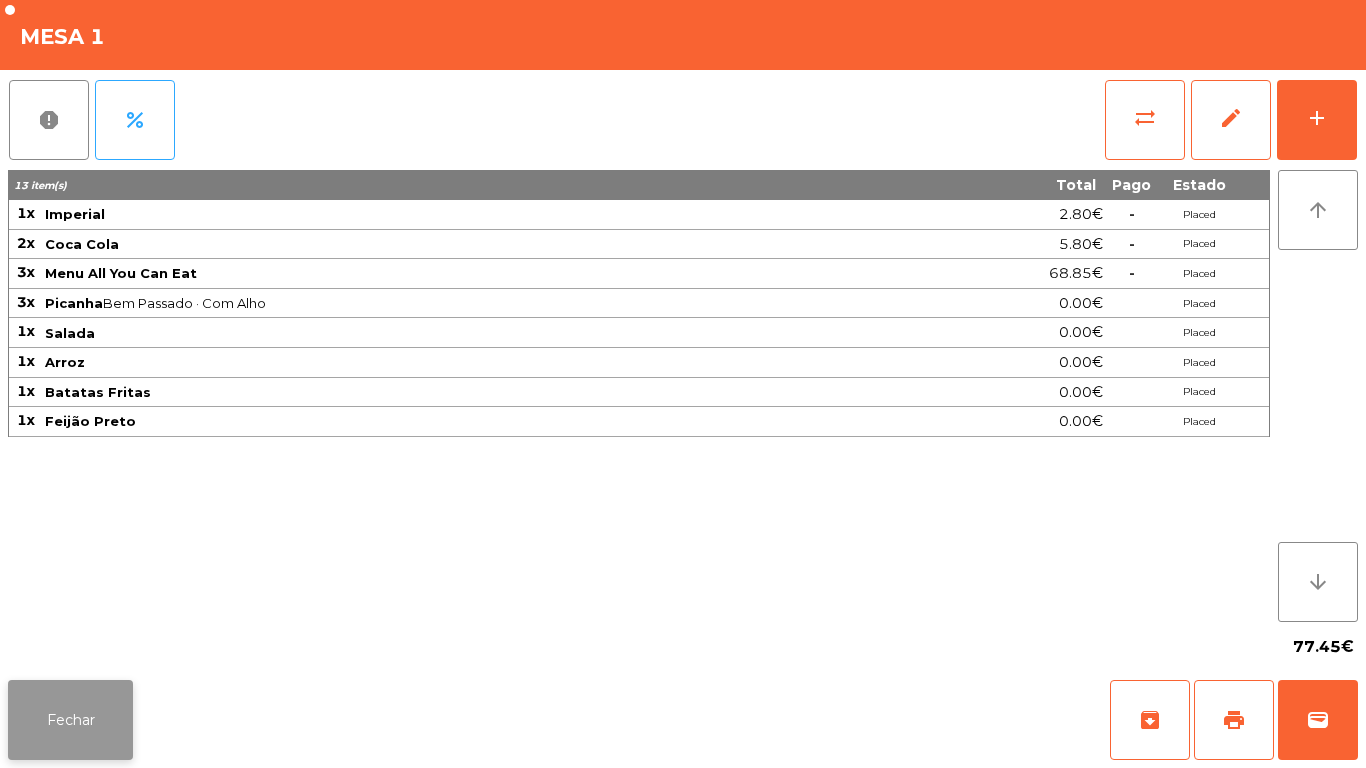 click on "Fechar" 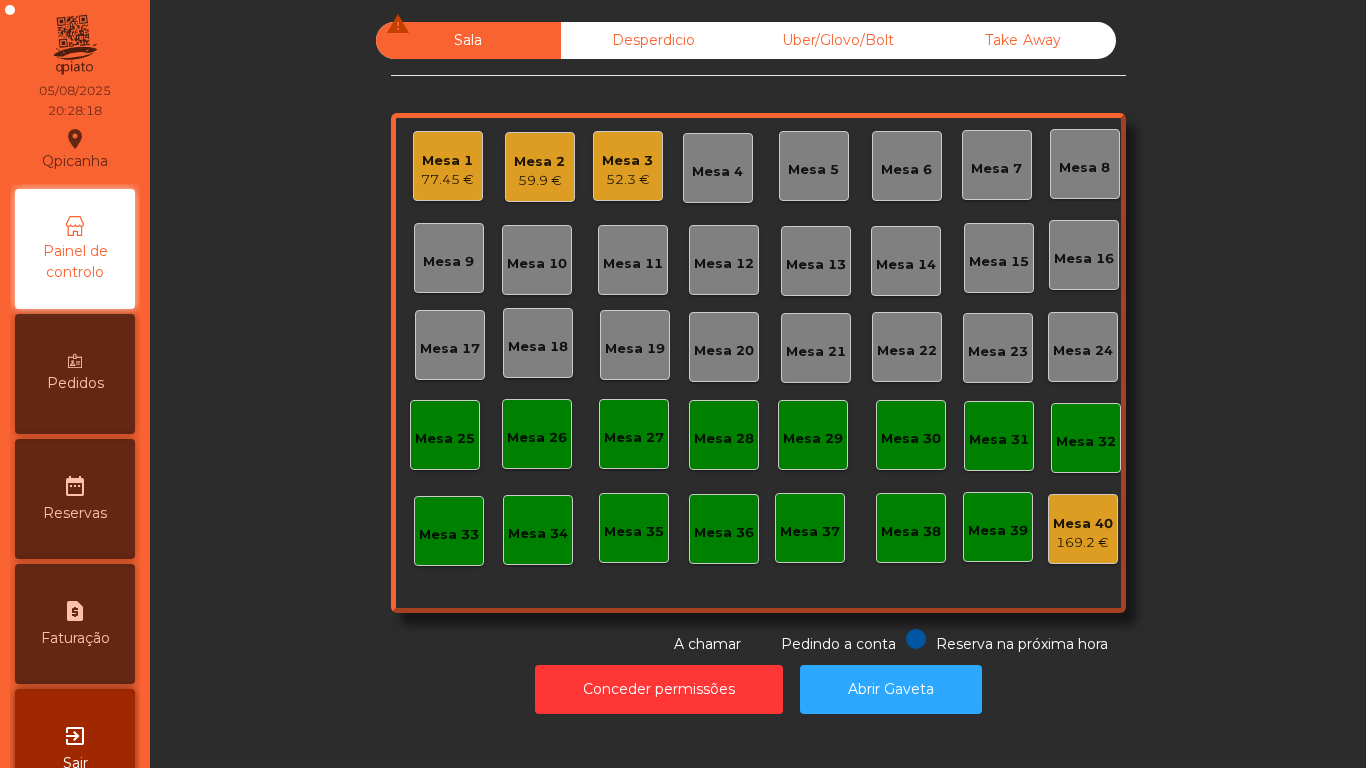 click on "Mesa 3   52.3 €" 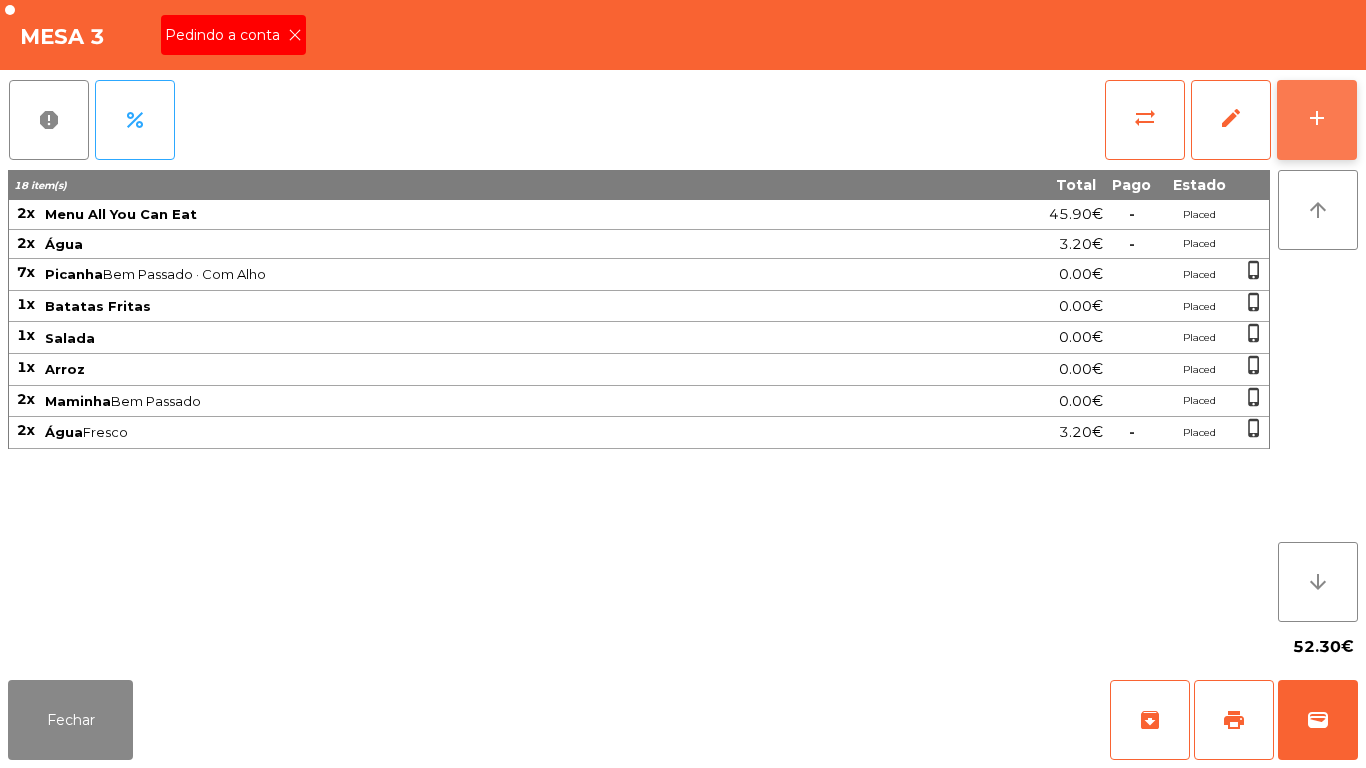 click on "add" 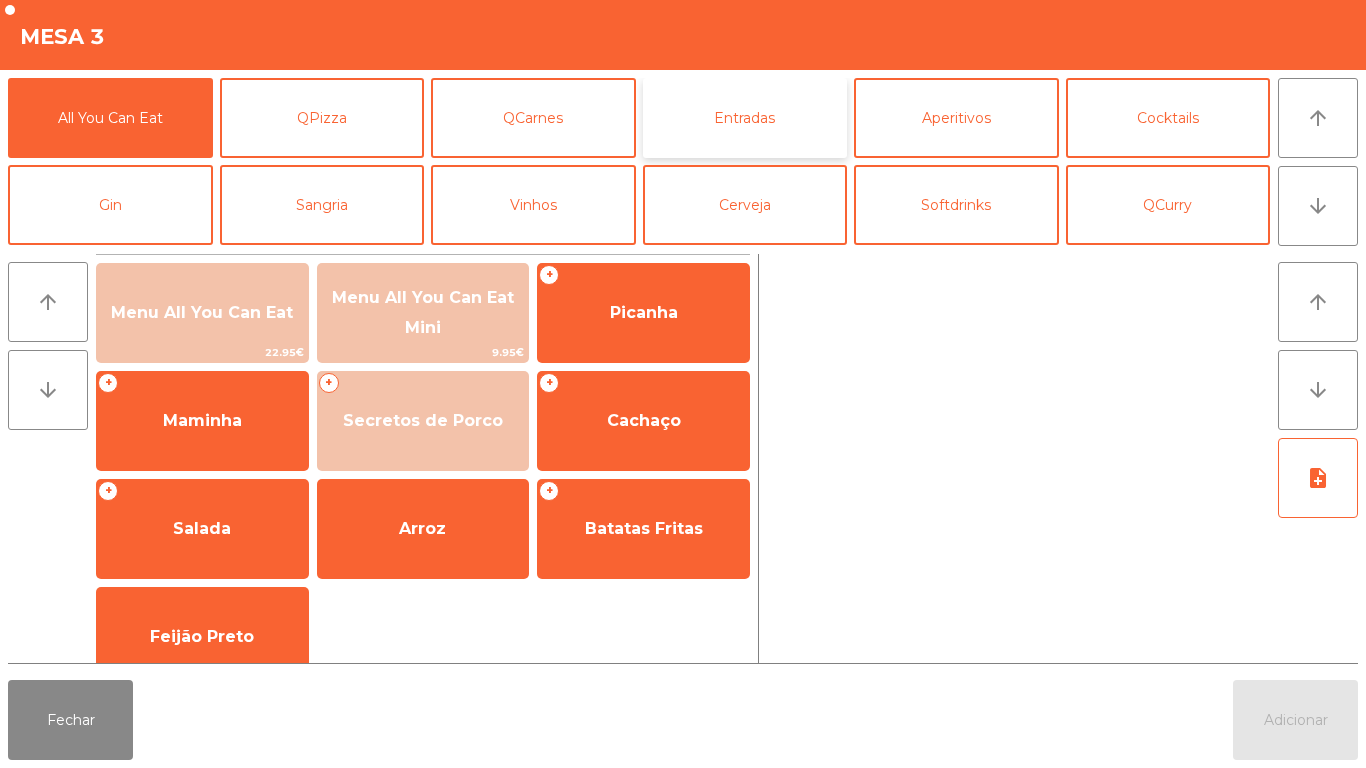 click on "Entradas" 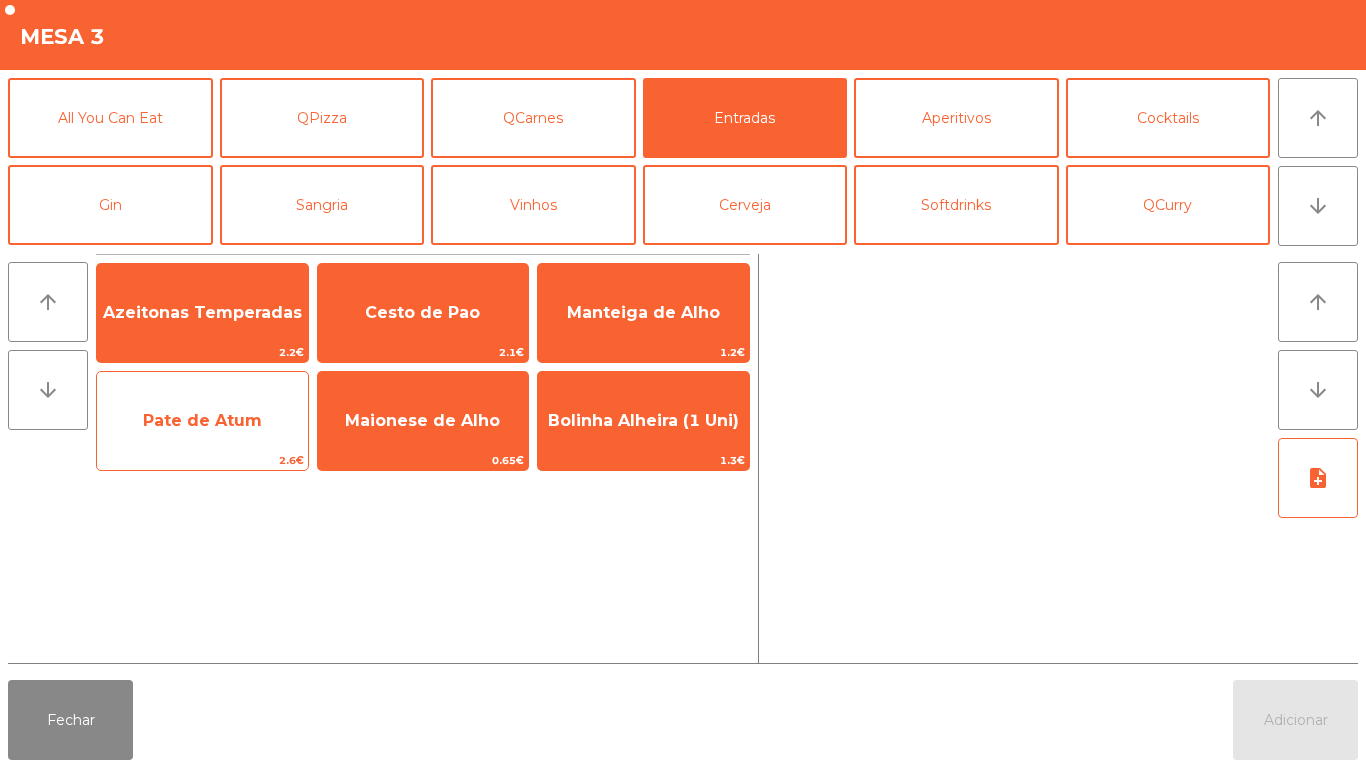 click on "2.6€" 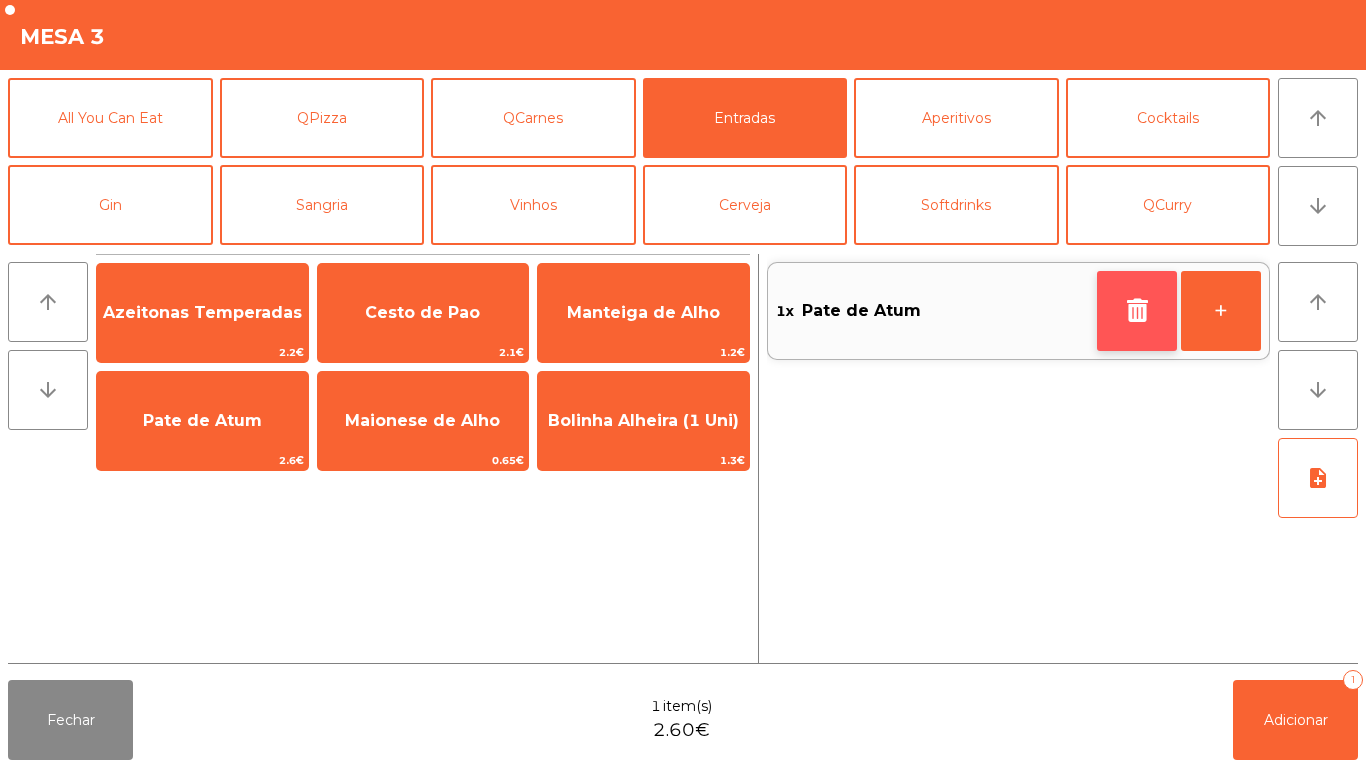 click 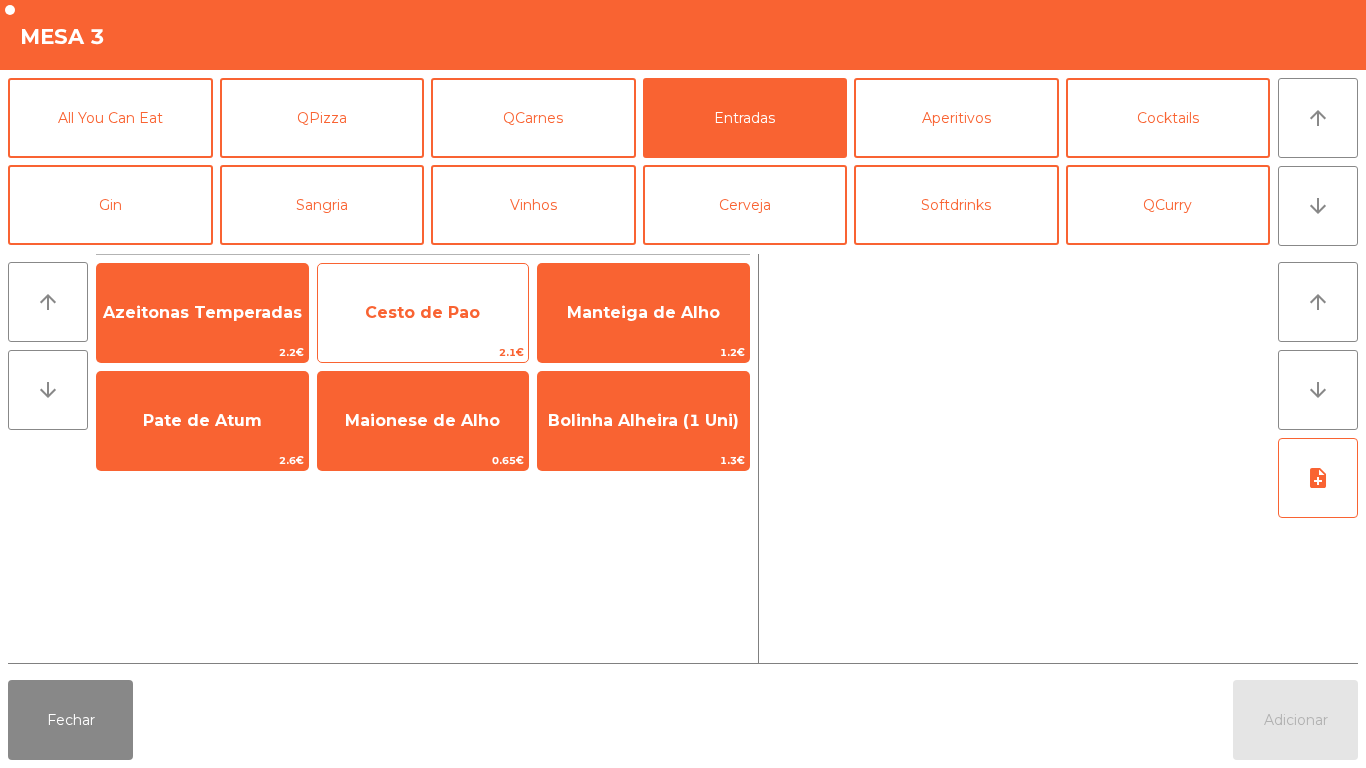 click on "Cesto de Pao" 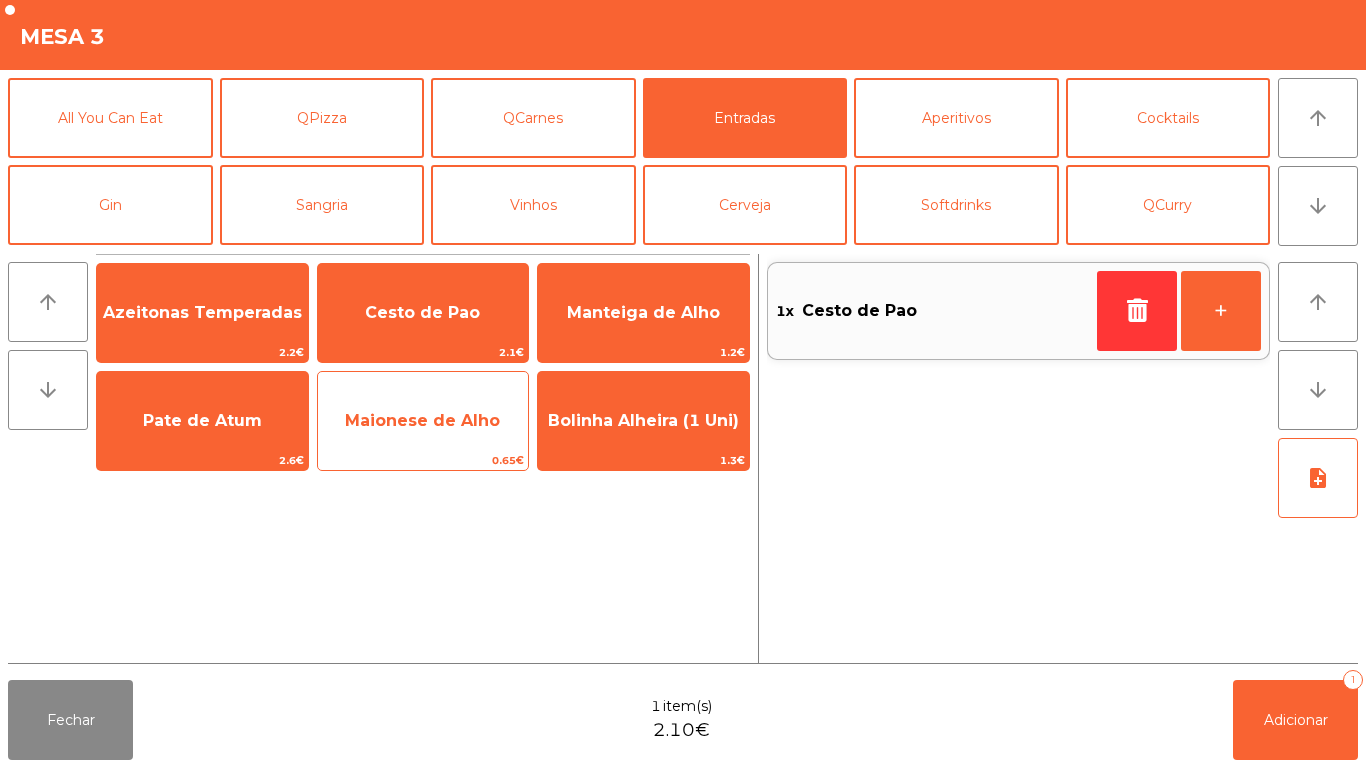 click on "Maionese de Alho" 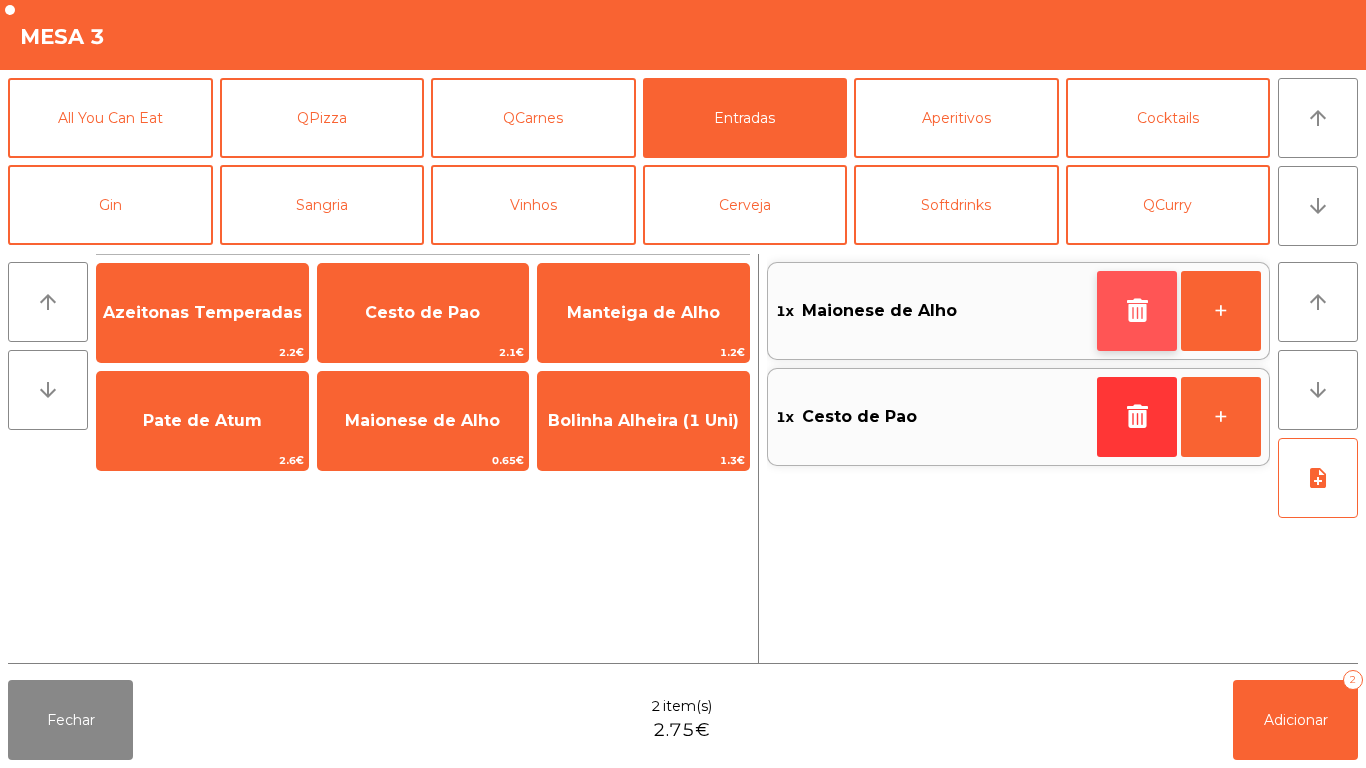 click 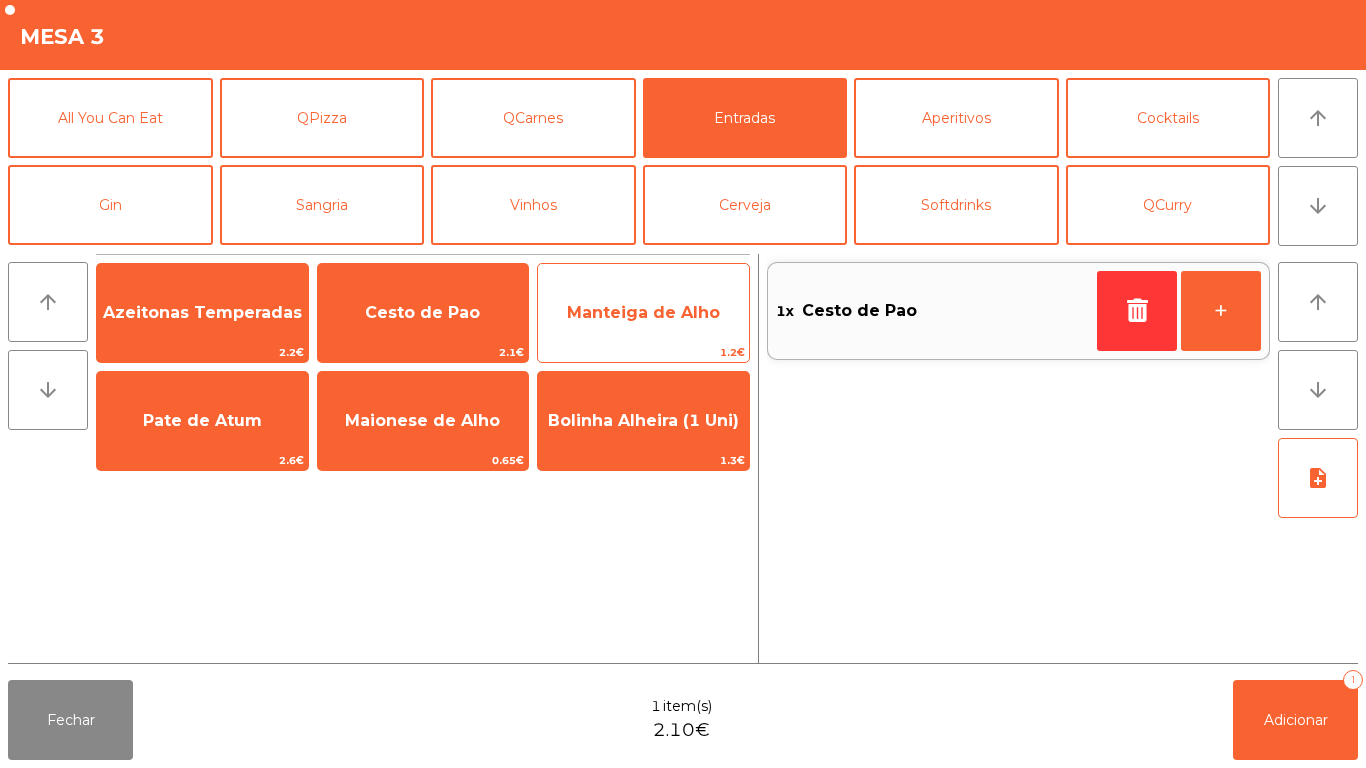 click on "Manteiga de Alho" 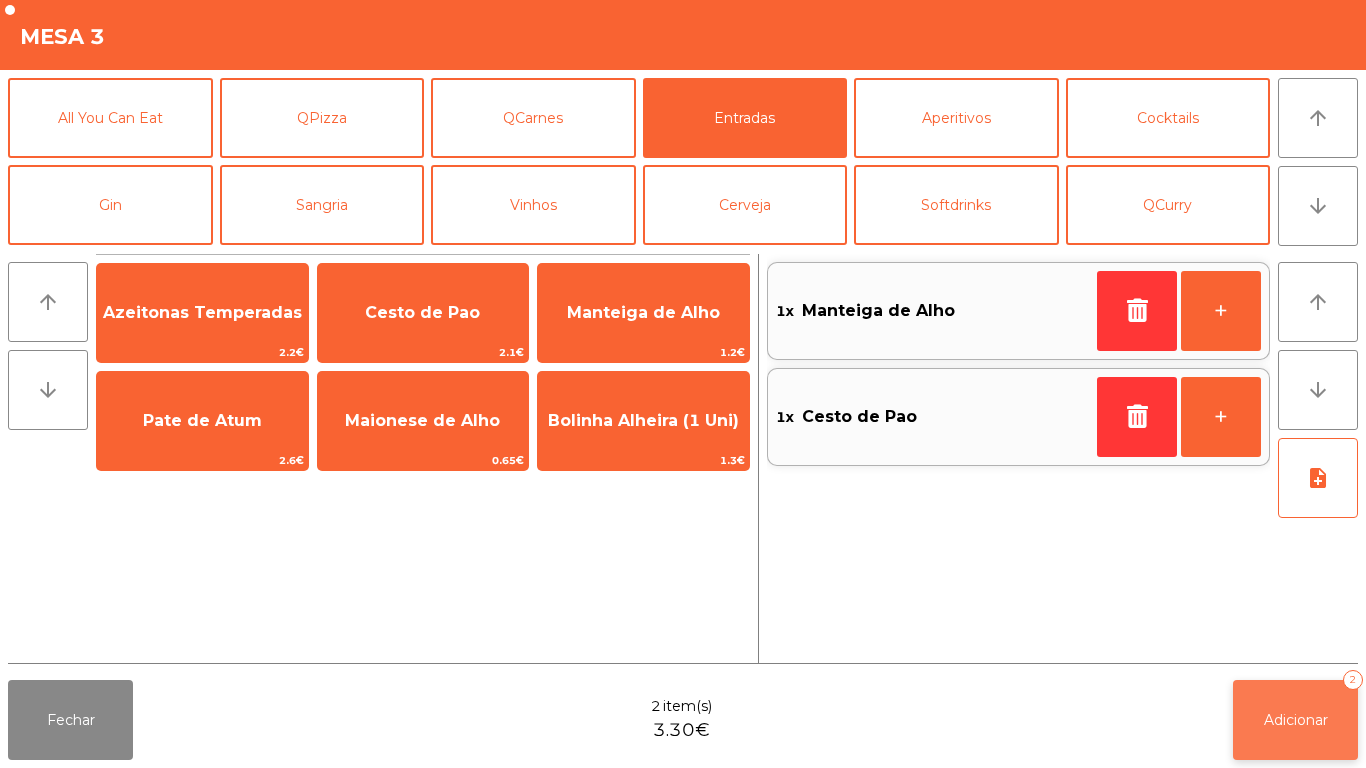 click on "Adicionar   2" 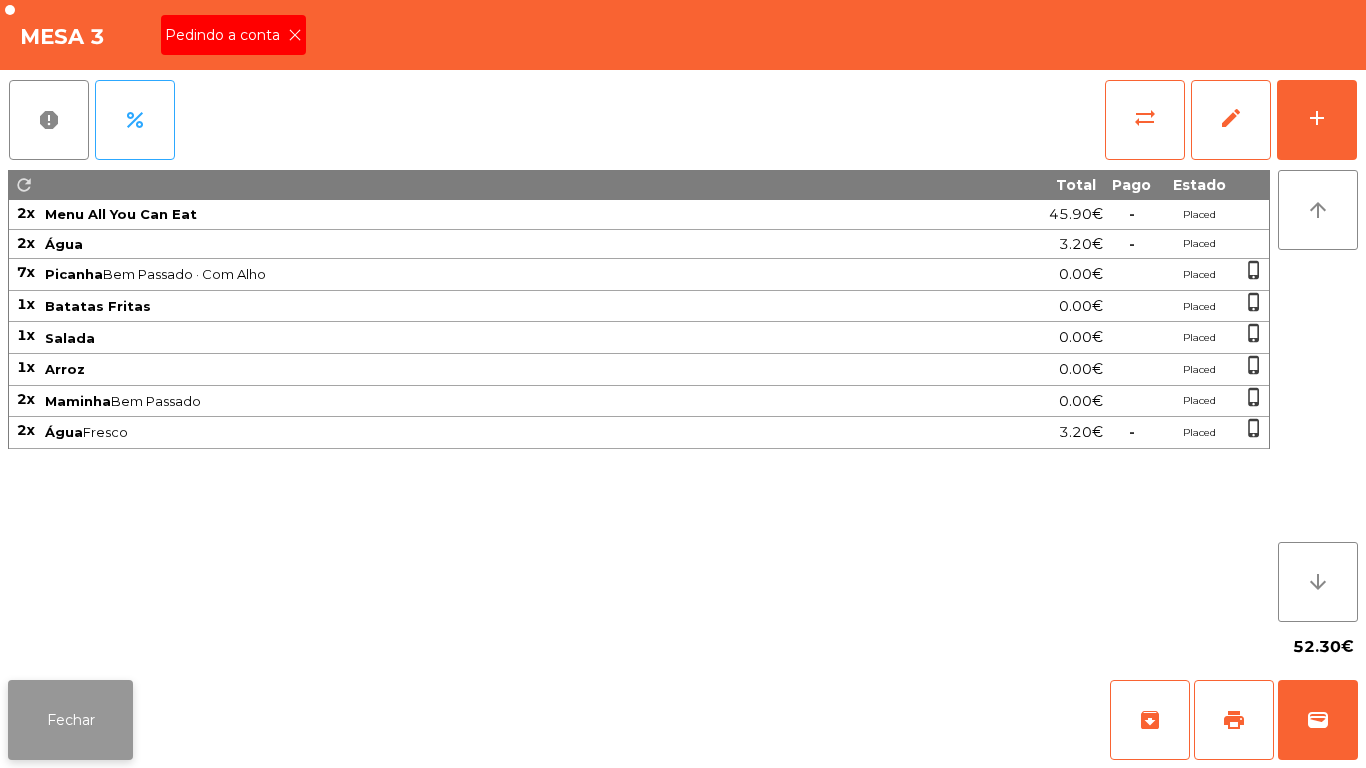 click on "Fechar" 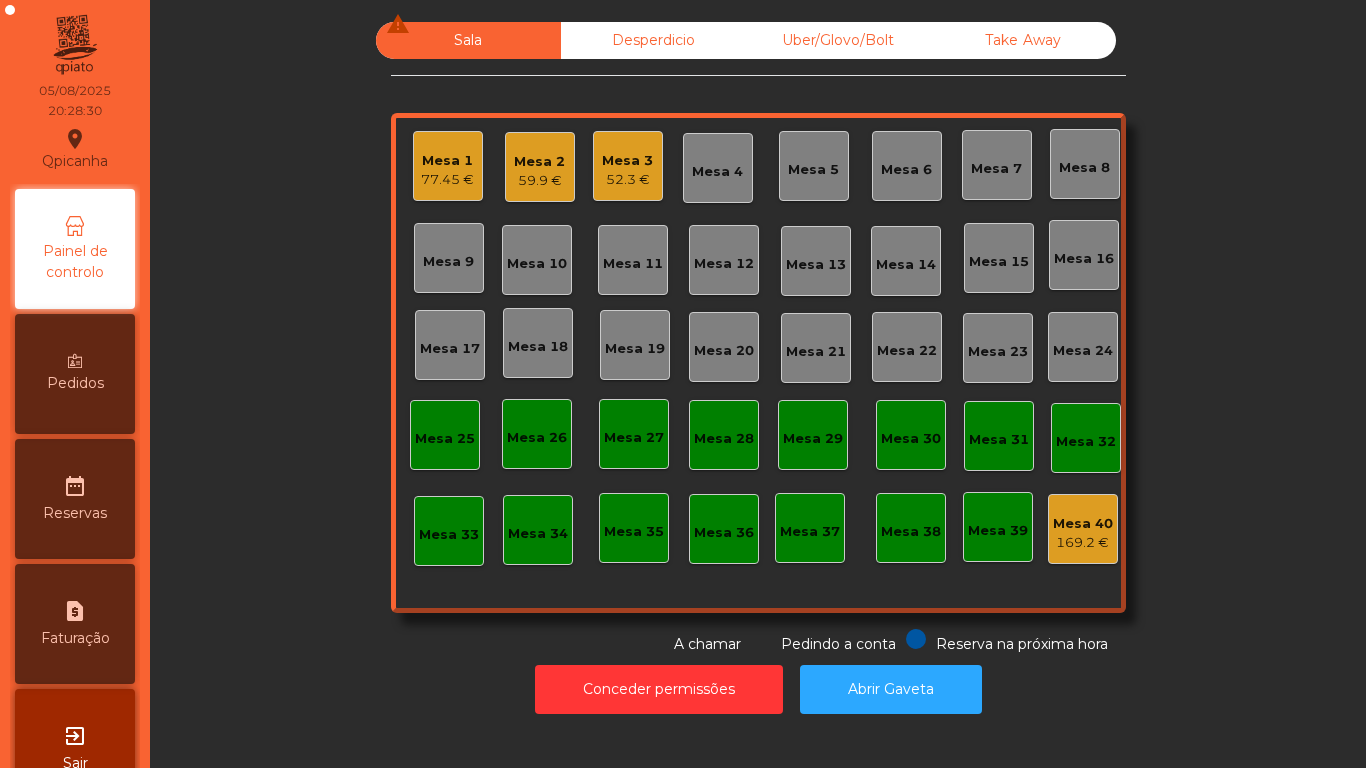 click on "Mesa 3" 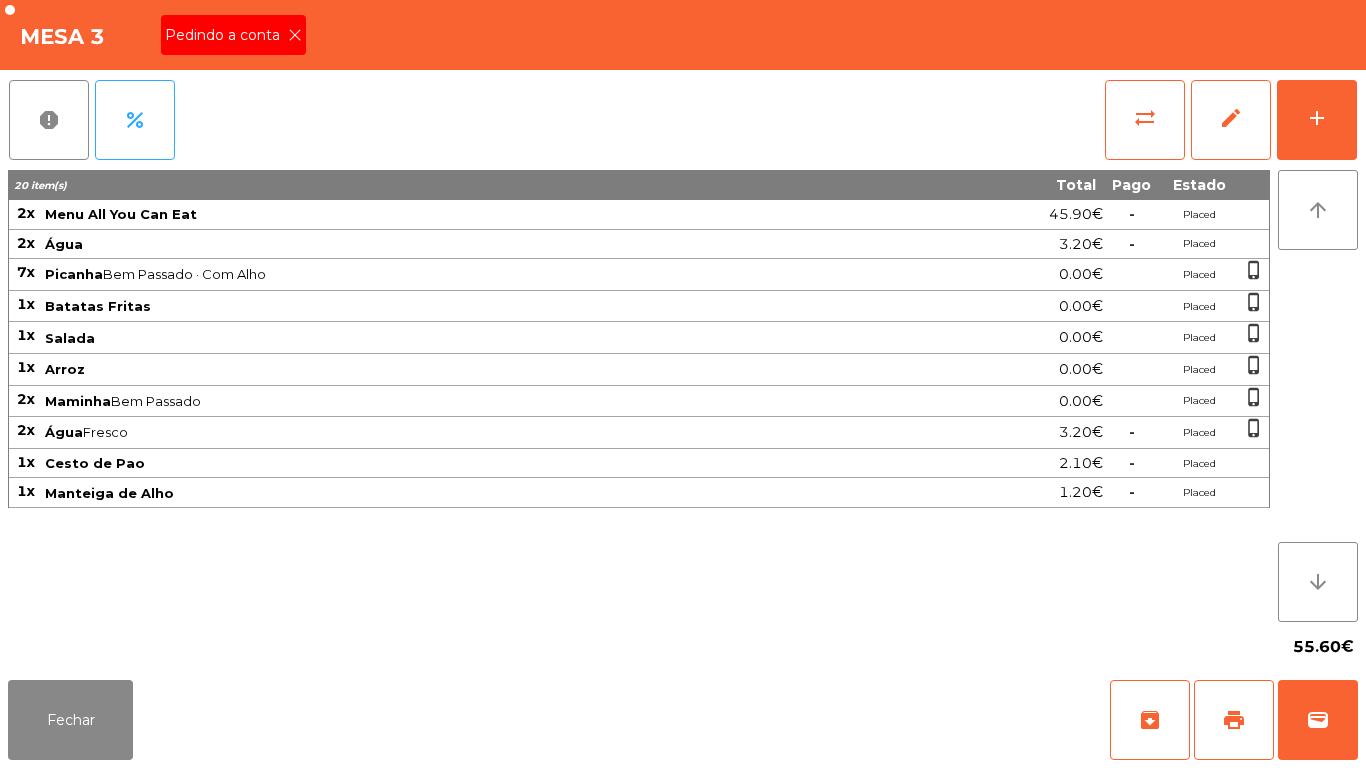 click 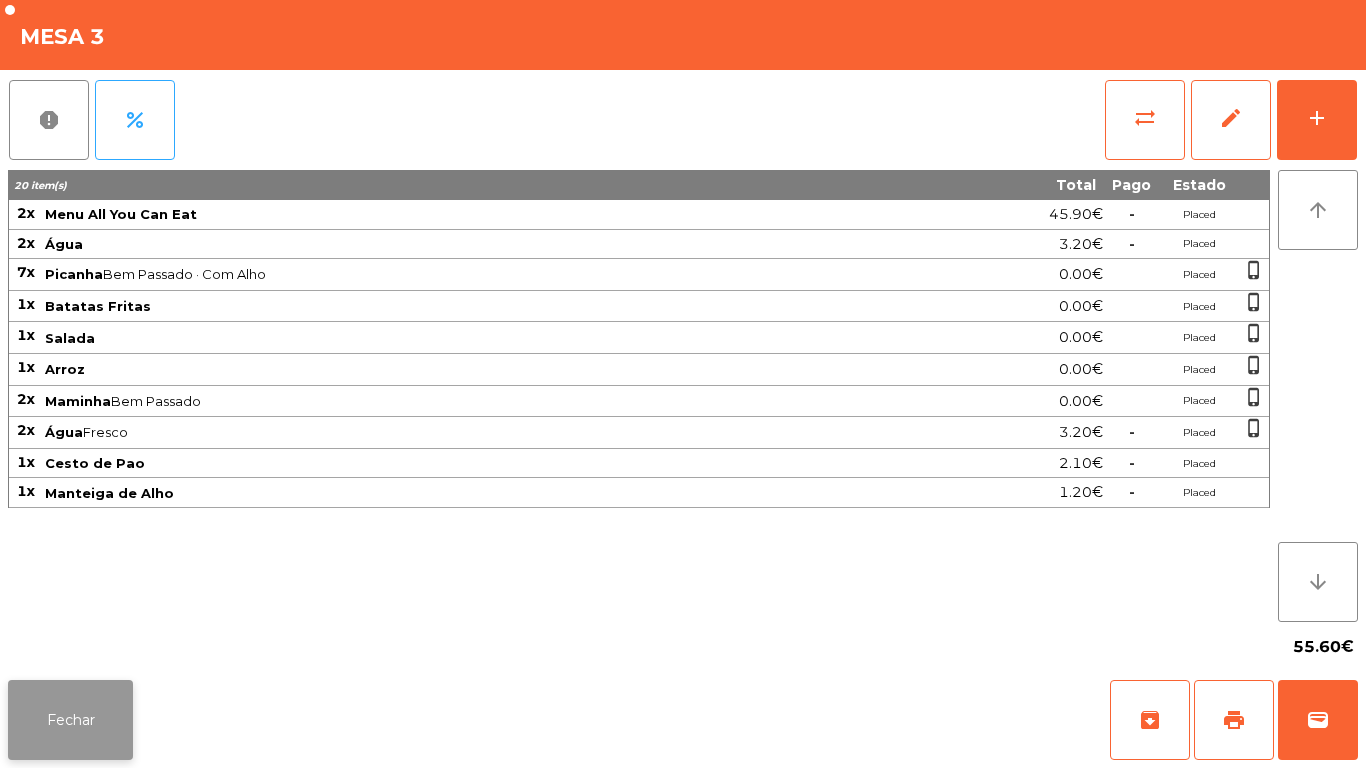 click on "Fechar" 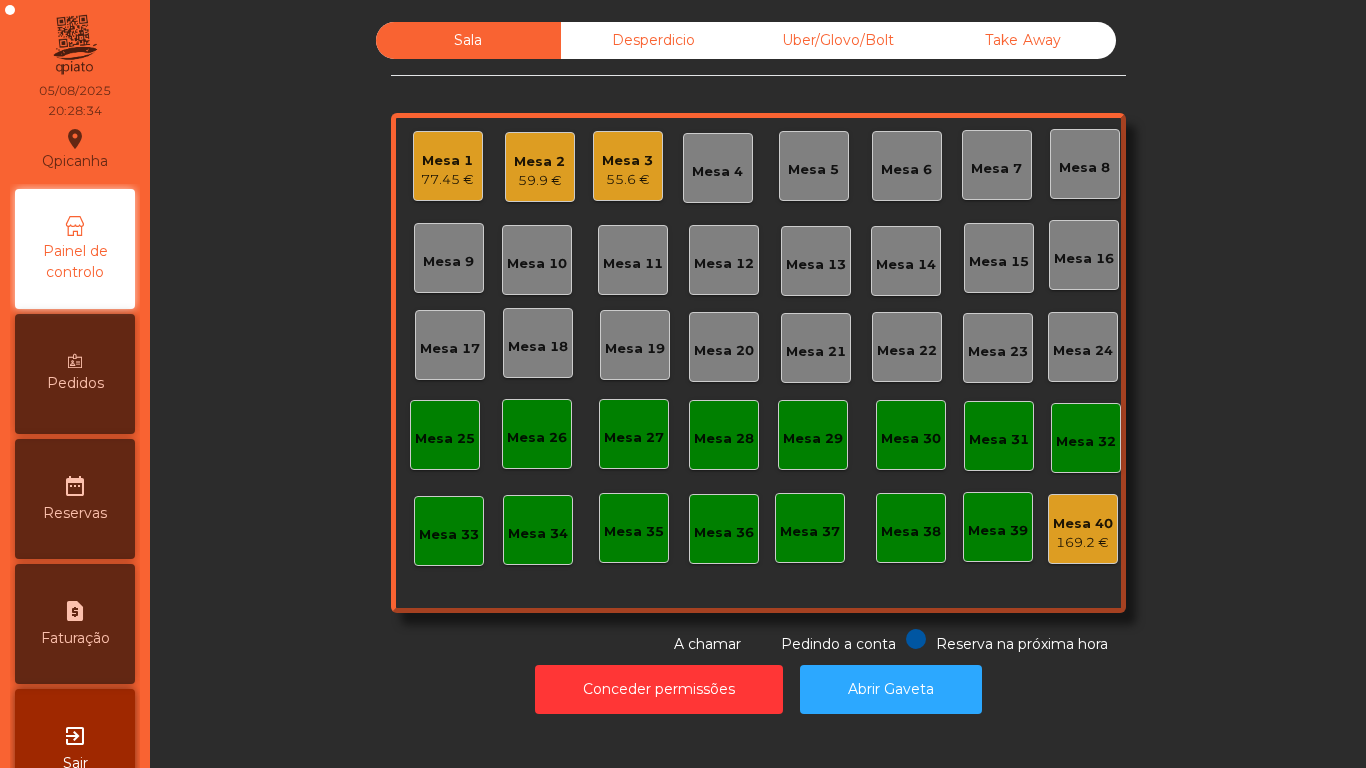 click on "Sala  Desperdicio  Uber/Glovo/Bolt  Take Away  Mesa 1  77.45 €  Mesa 2  59.9 €  Mesa 3  55.6 €  Mesa 4  Mesa 5  Mesa 6  Mesa 7  Mesa 8  Mesa 9  Mesa 10  Mesa 11  Mesa 12  Mesa 13  Mesa 14  Mesa 15  Mesa 16  Mesa 17  Mesa 18  Mesa 19  Mesa 20  Mesa 21  Mesa 22  Mesa 23  Mesa 24  Mesa 25  Mesa 26  Mesa 27  Mesa 28  Mesa 29  Mesa 30  Mesa 31  Mesa 32  Mesa 33  Mesa 34  Mesa 35  Mesa 36  Mesa 37  Mesa 38  Mesa 39  Mesa 40  169.2 €  Reserva na próxima hora Pedindo a conta A chamar" 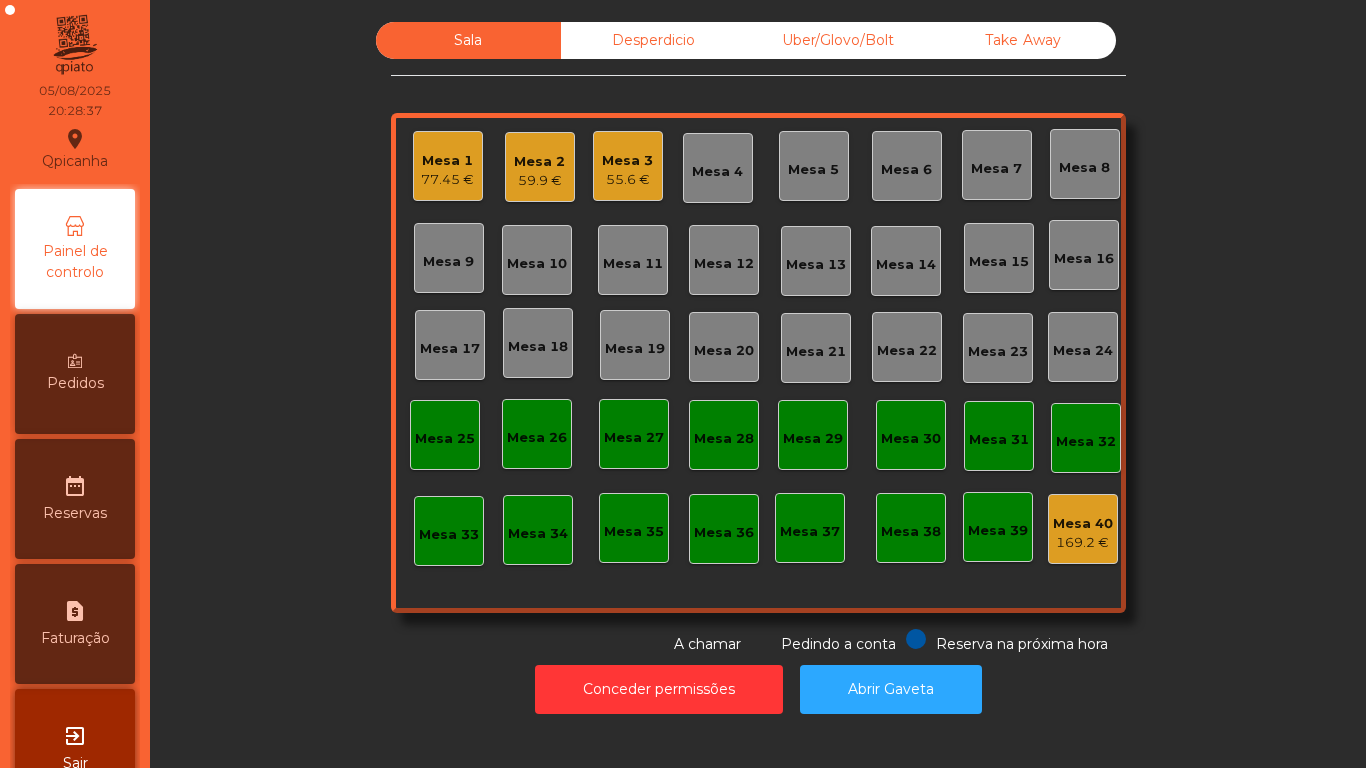 click on "Mesa 3" 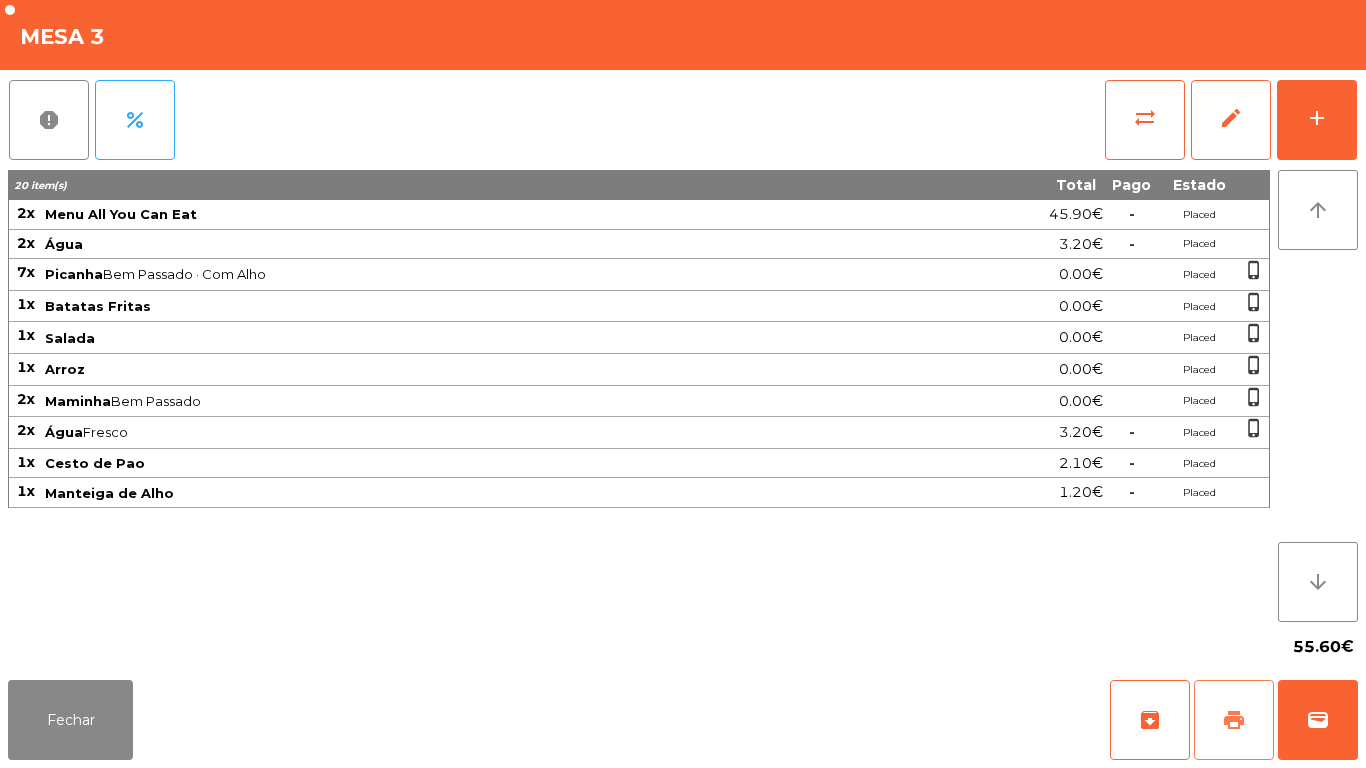 click on "print" 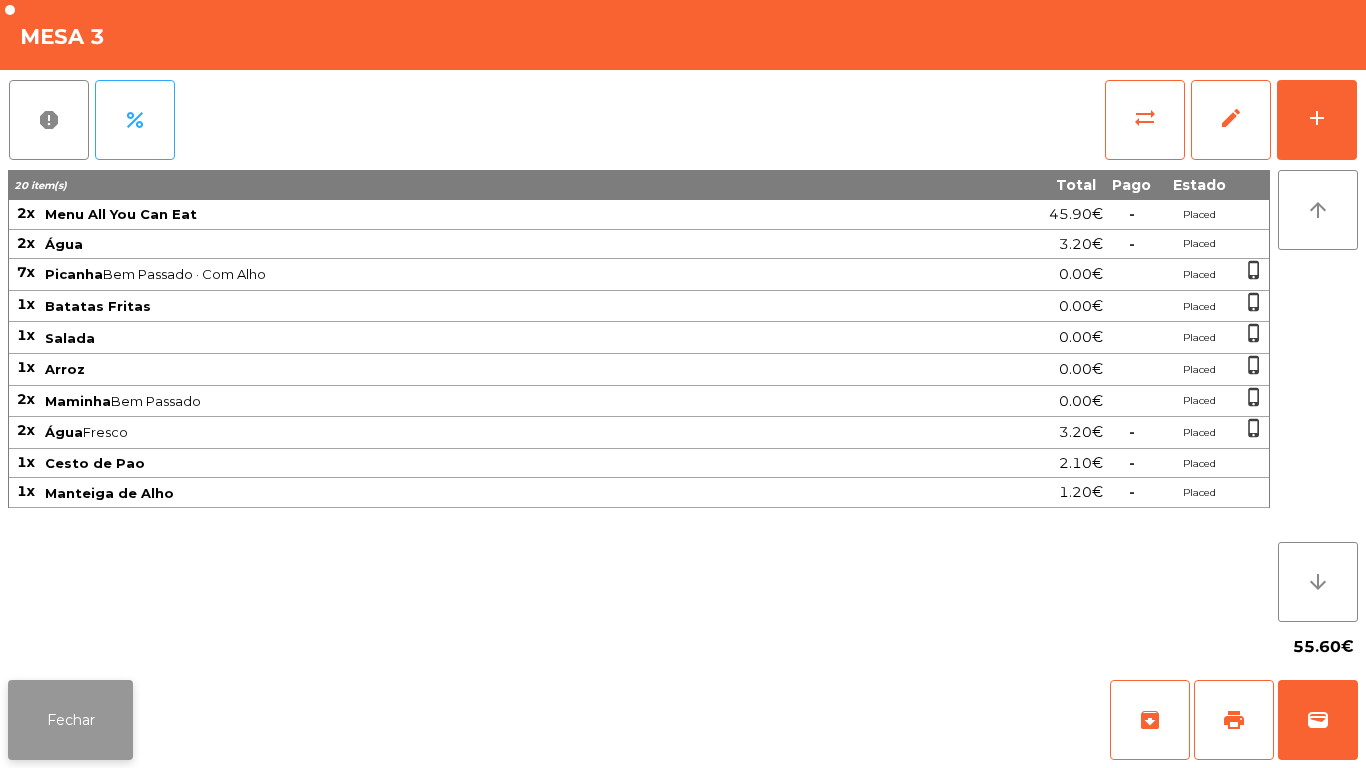 click on "Fechar" 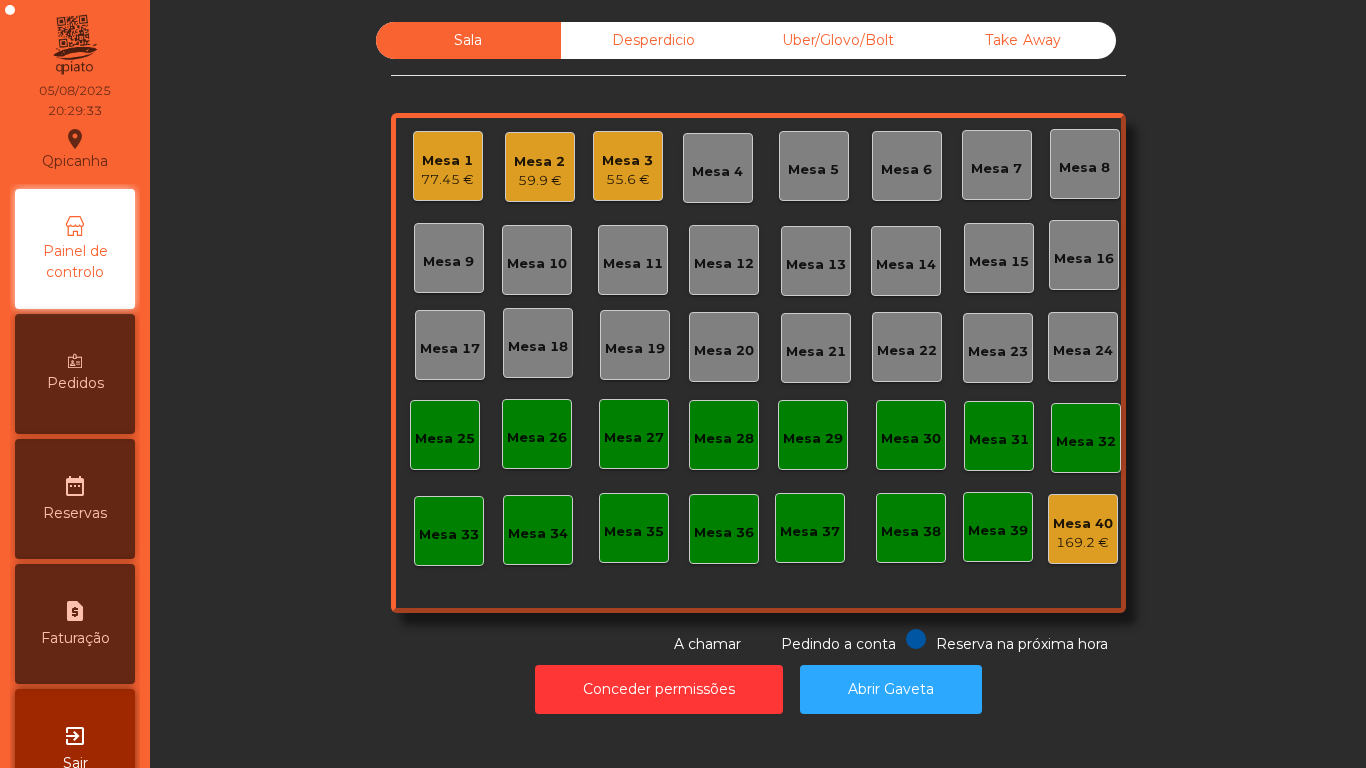 click on "Mesa 12" 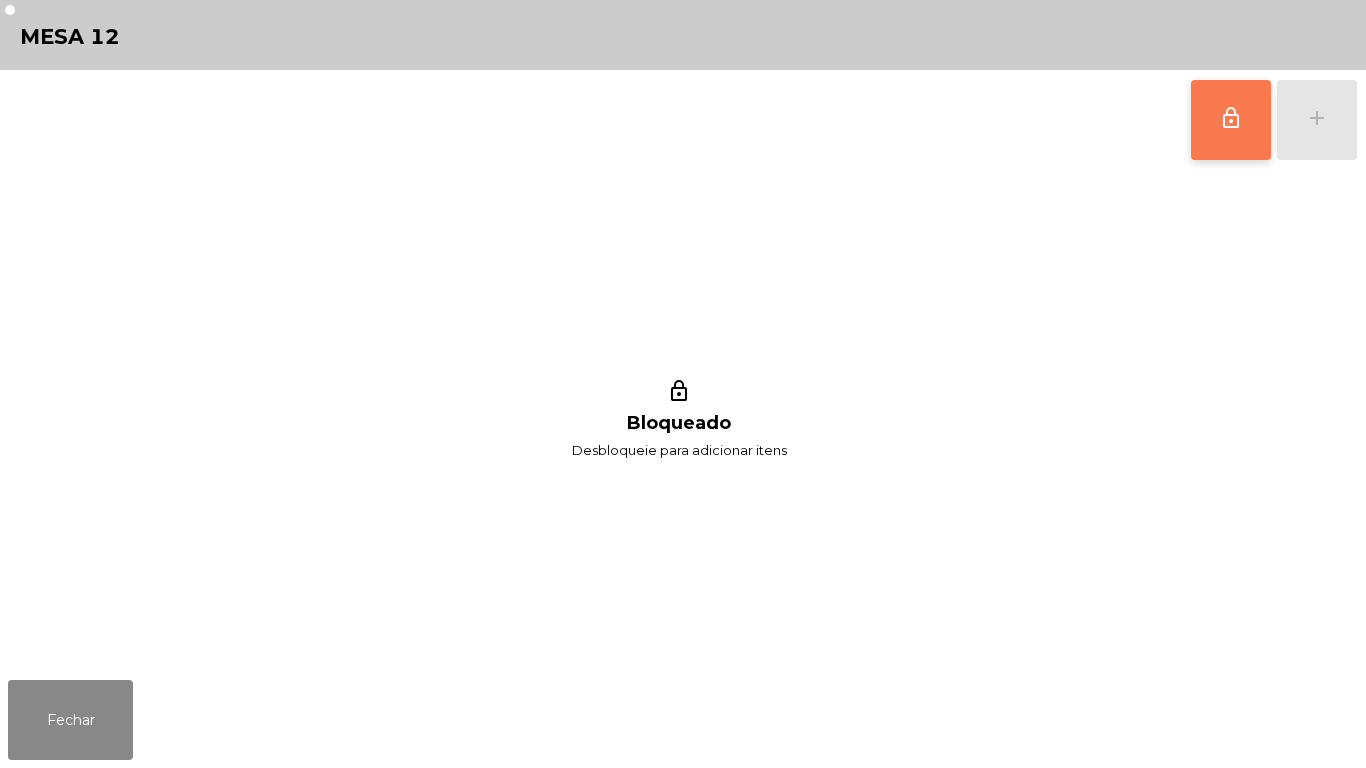 click on "lock_outline" 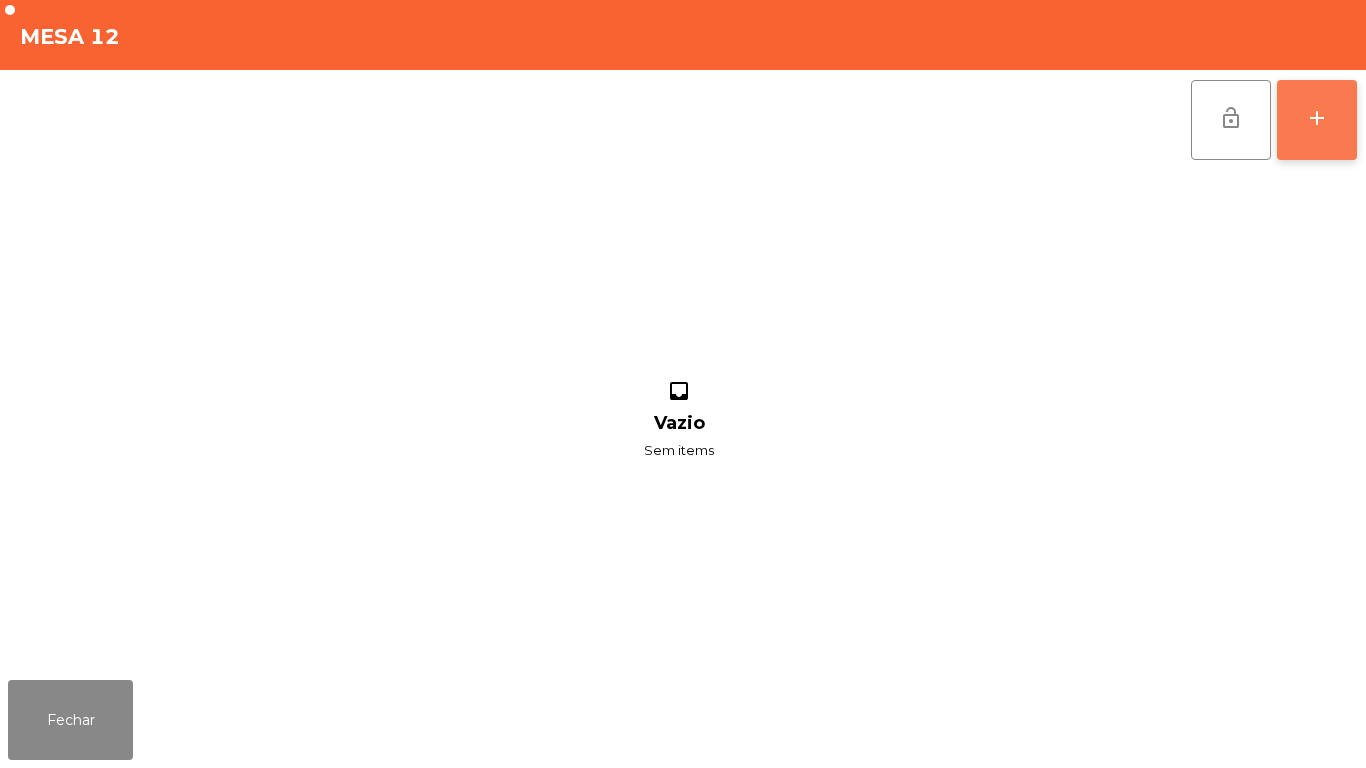 click on "add" 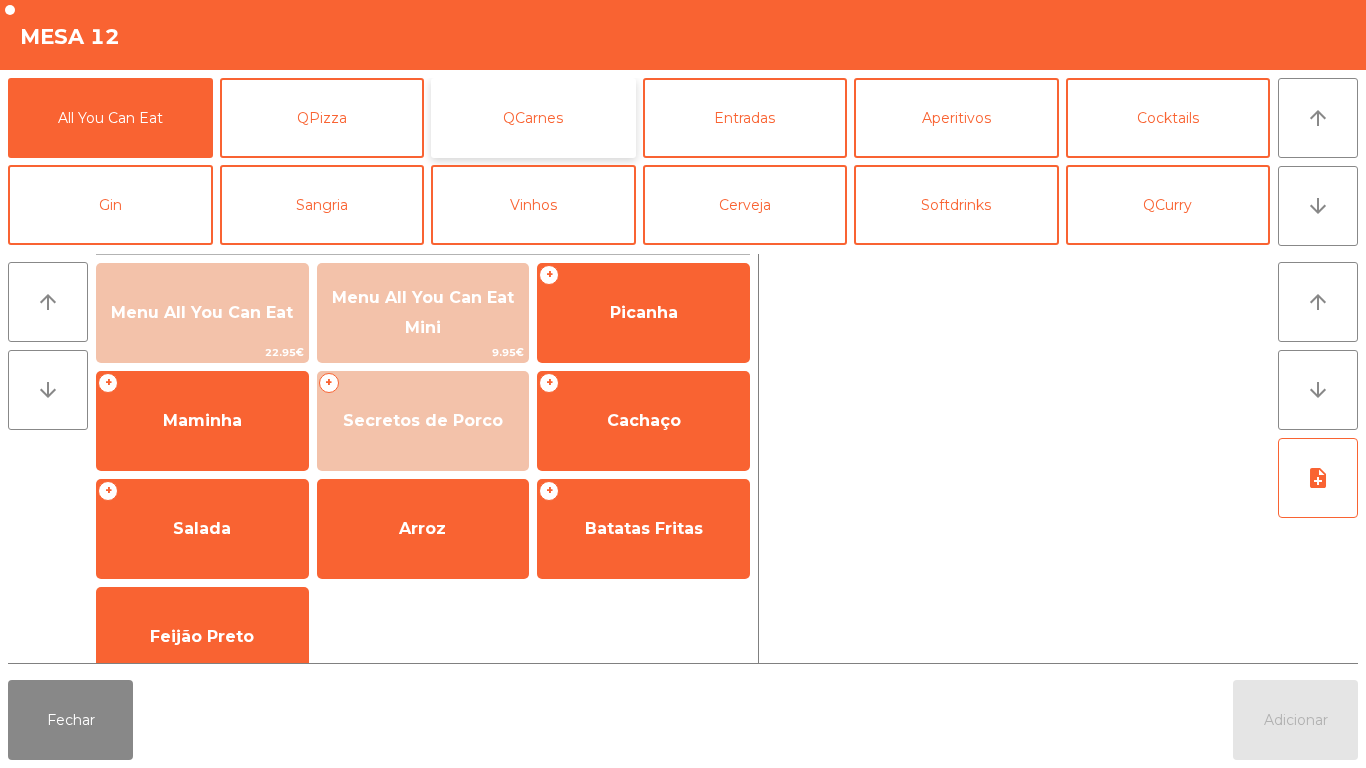 click on "QCarnes" 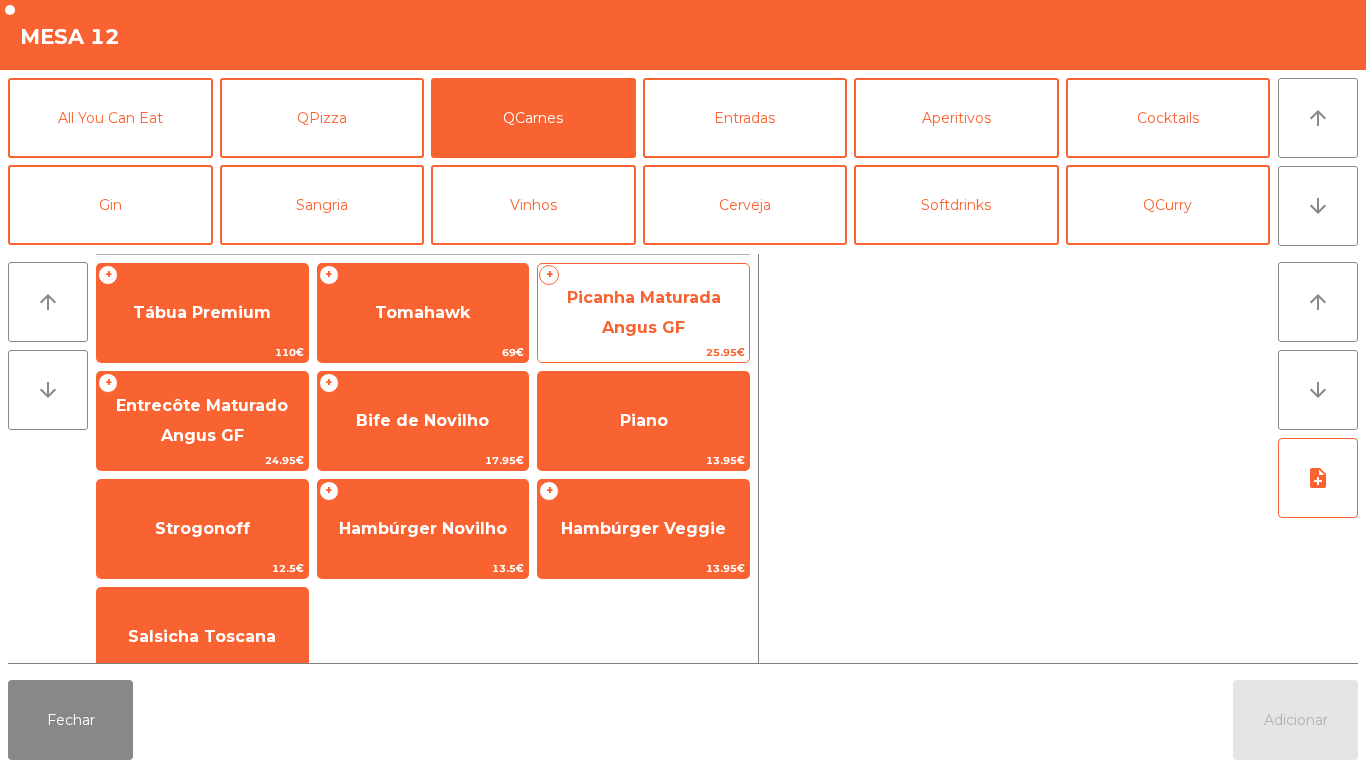 click on "Picanha Maturada Angus GF" 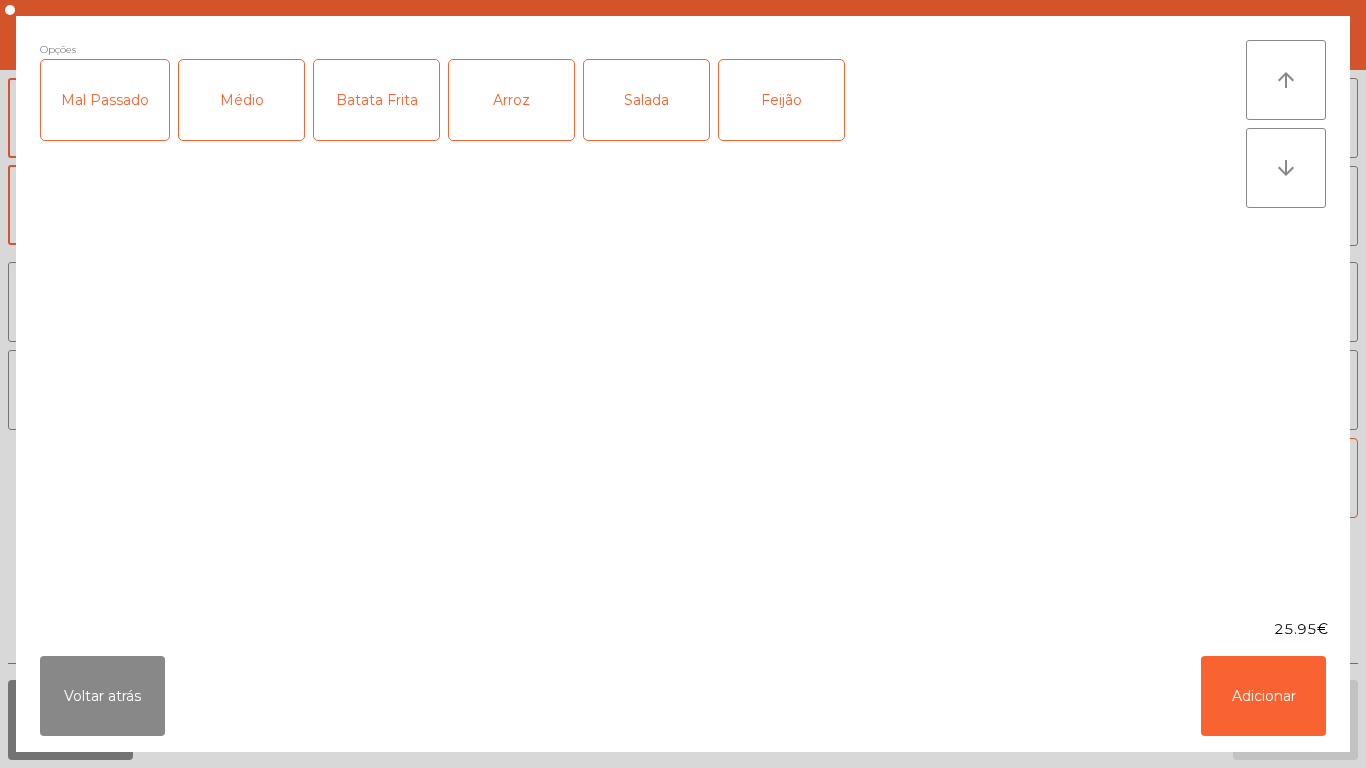 click on "Médio" 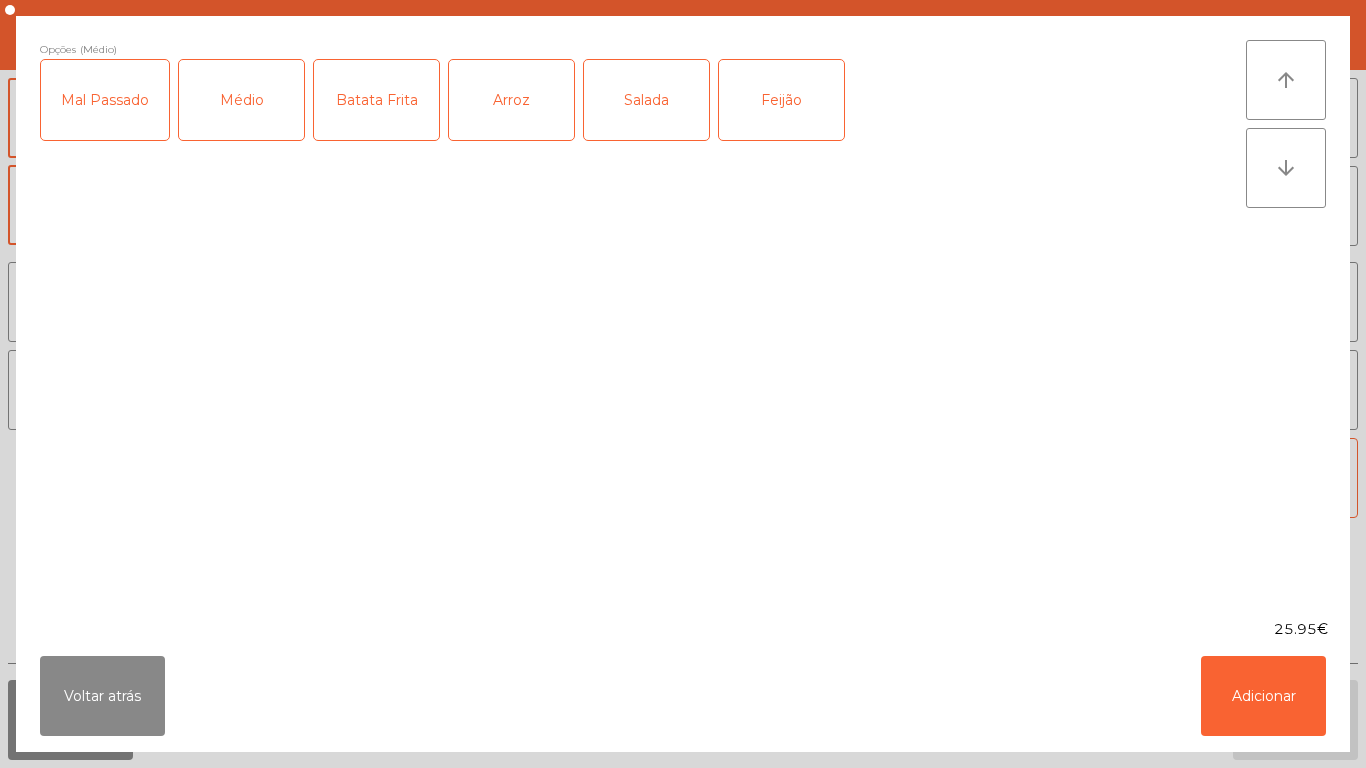 click on "Batata Frita" 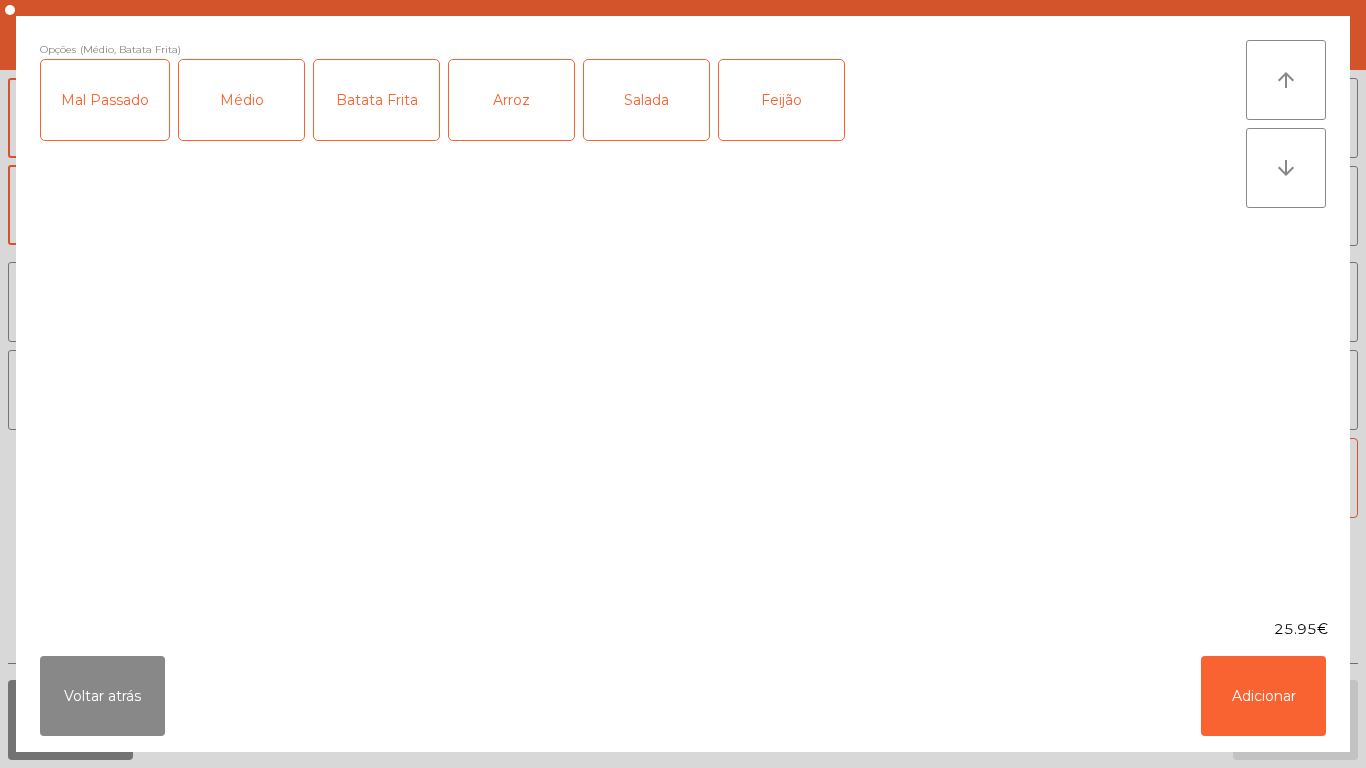 click on "Arroz" 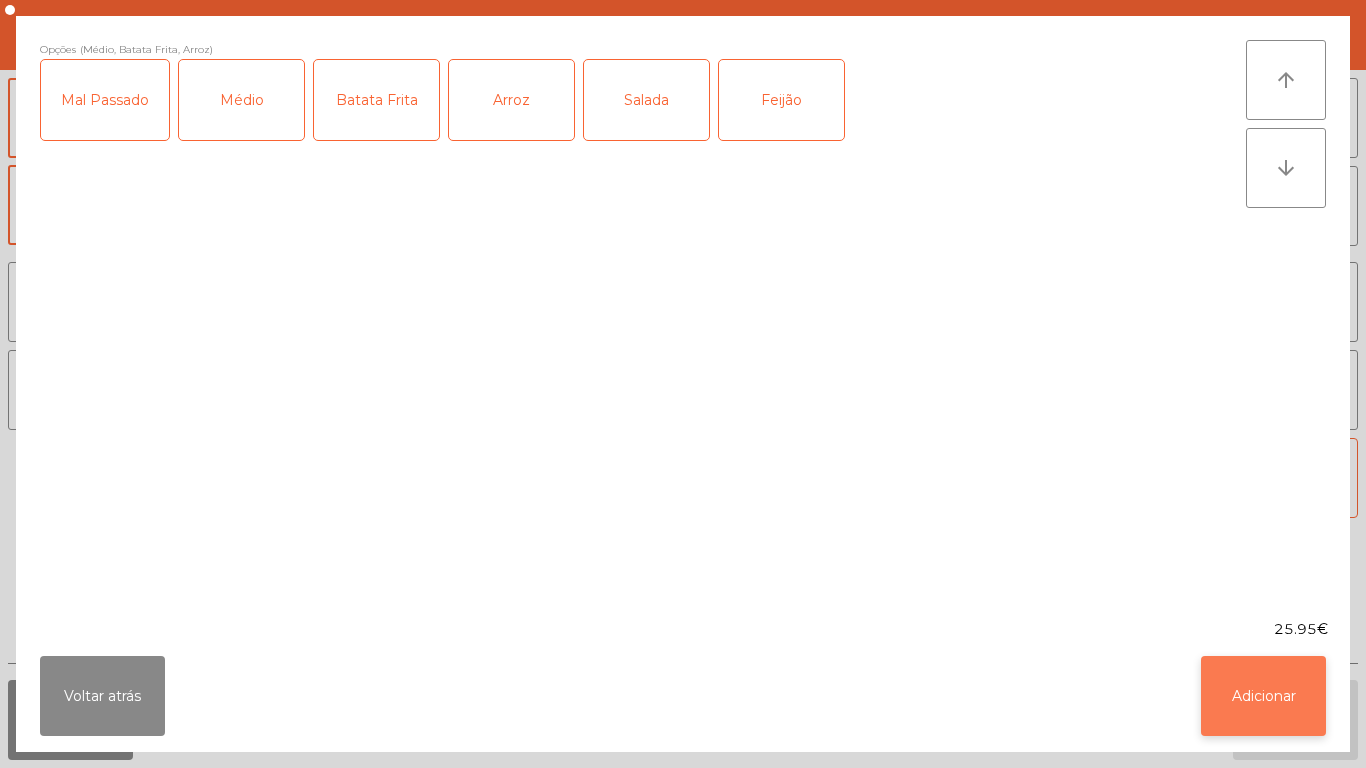 click on "Adicionar" 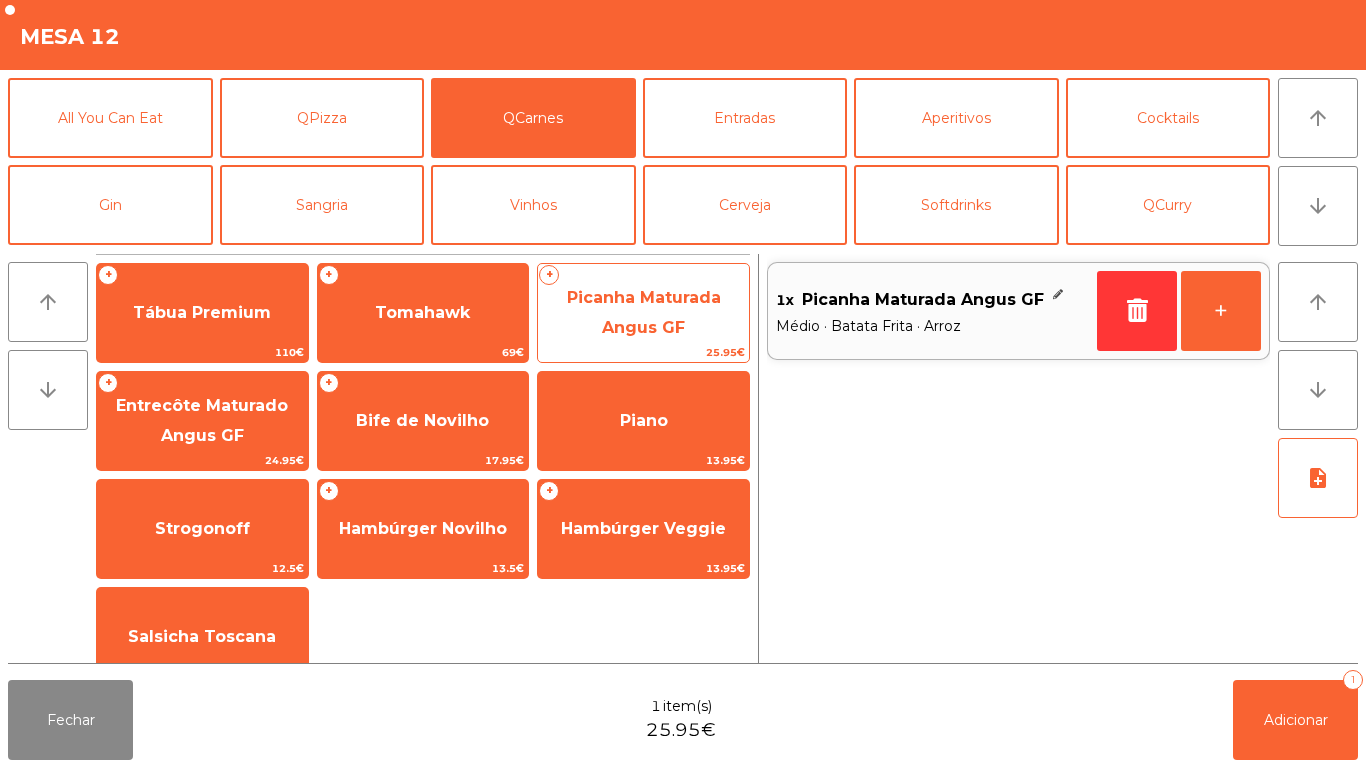 click on "Picanha Maturada Angus GF" 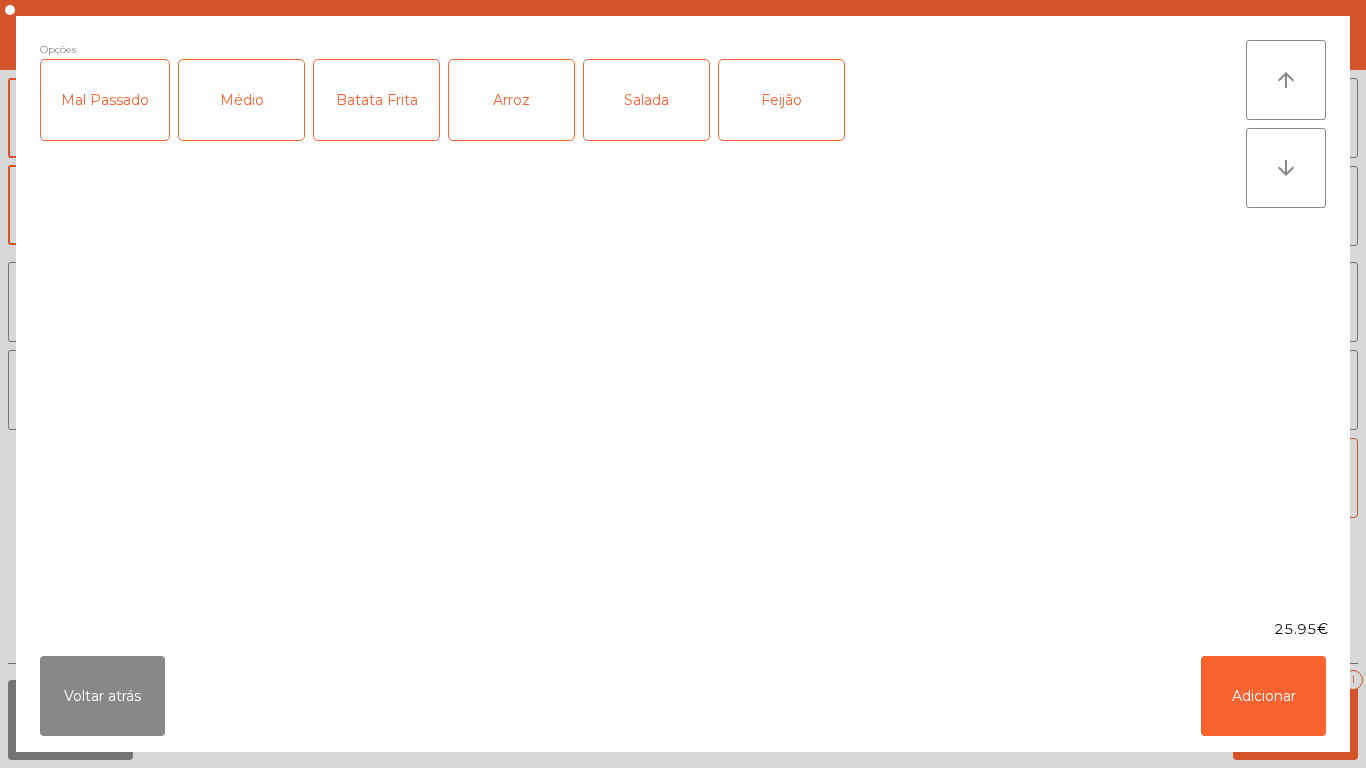 click on "Médio" 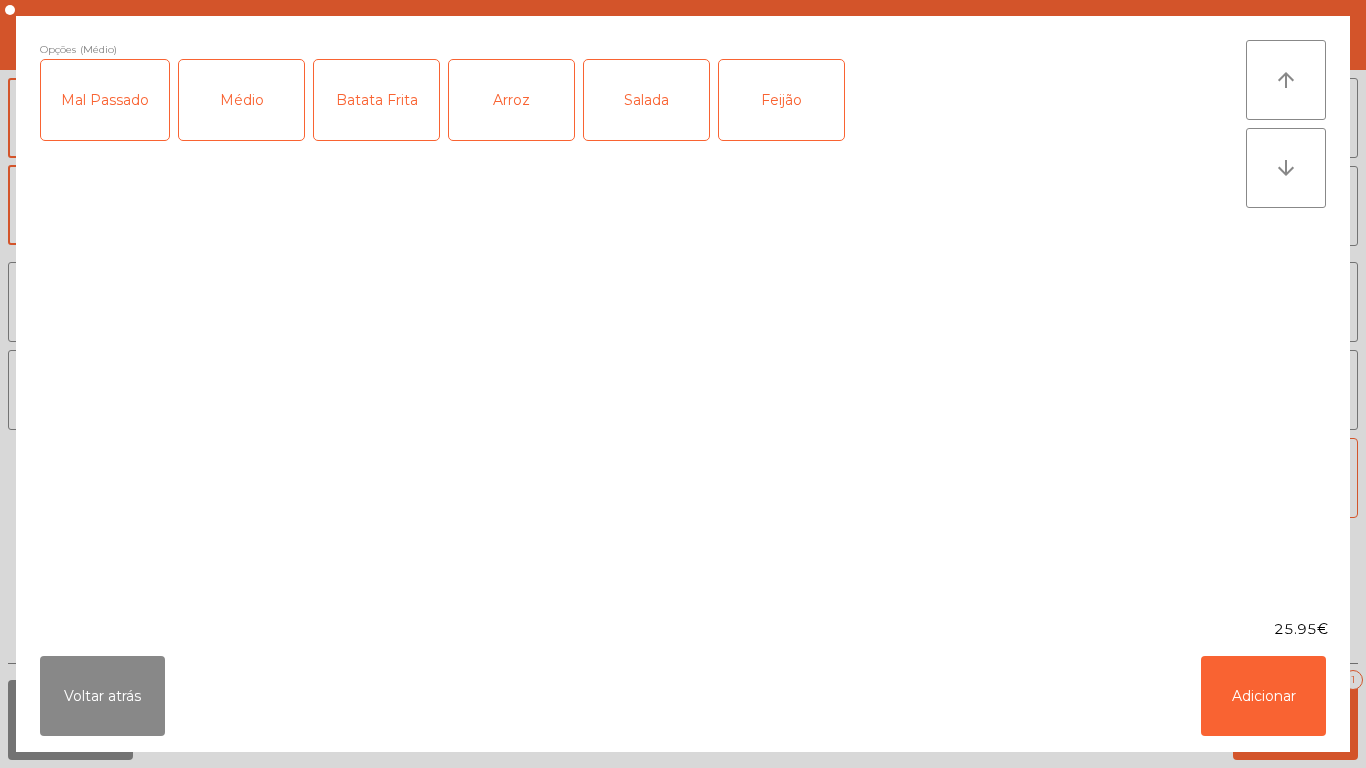 click on "Salada" 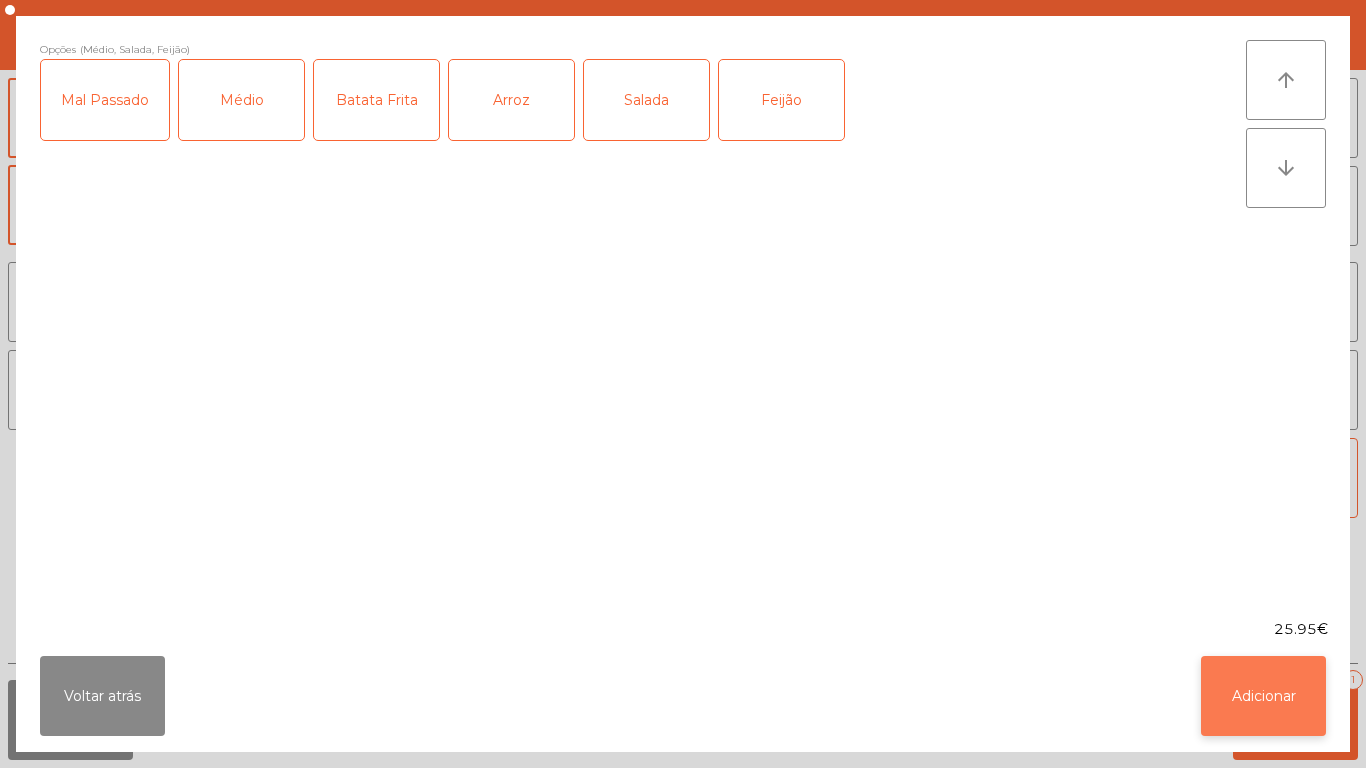 click on "Adicionar" 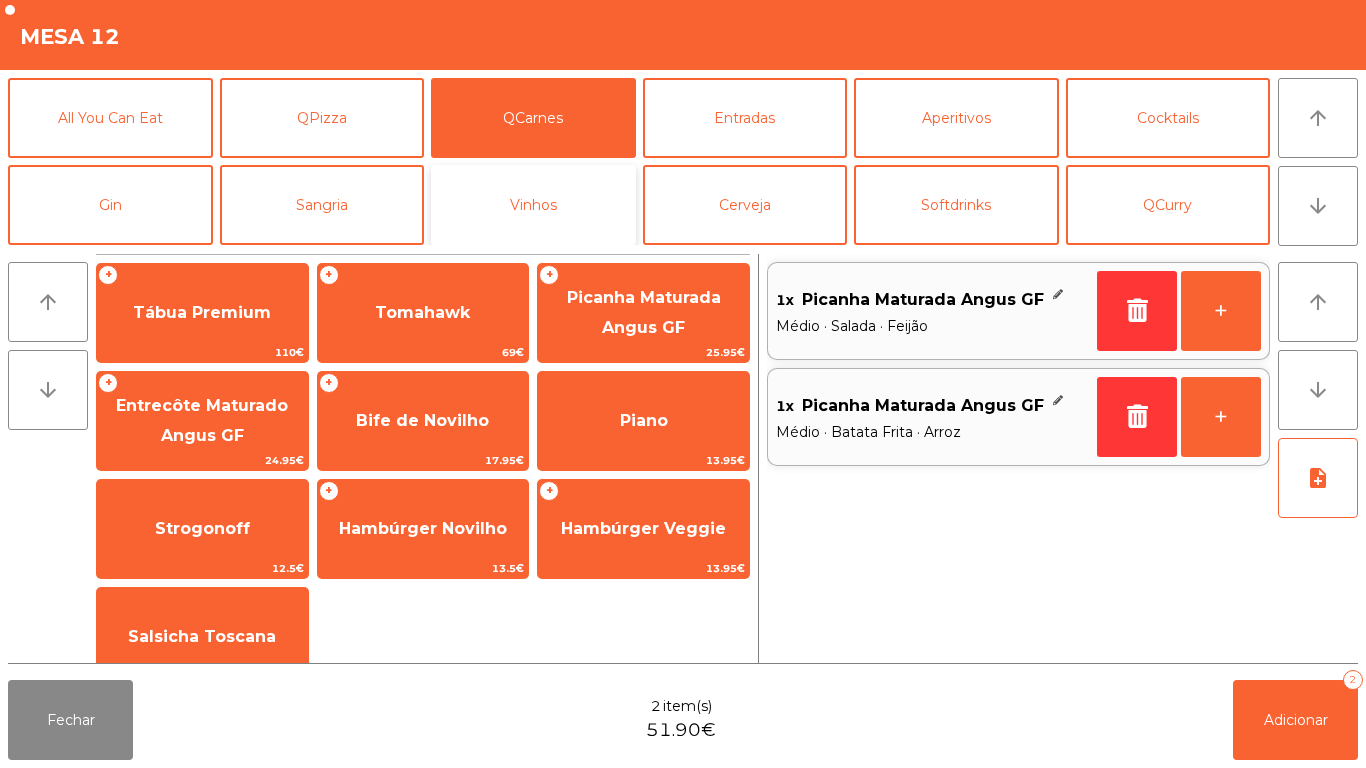 click on "Vinhos" 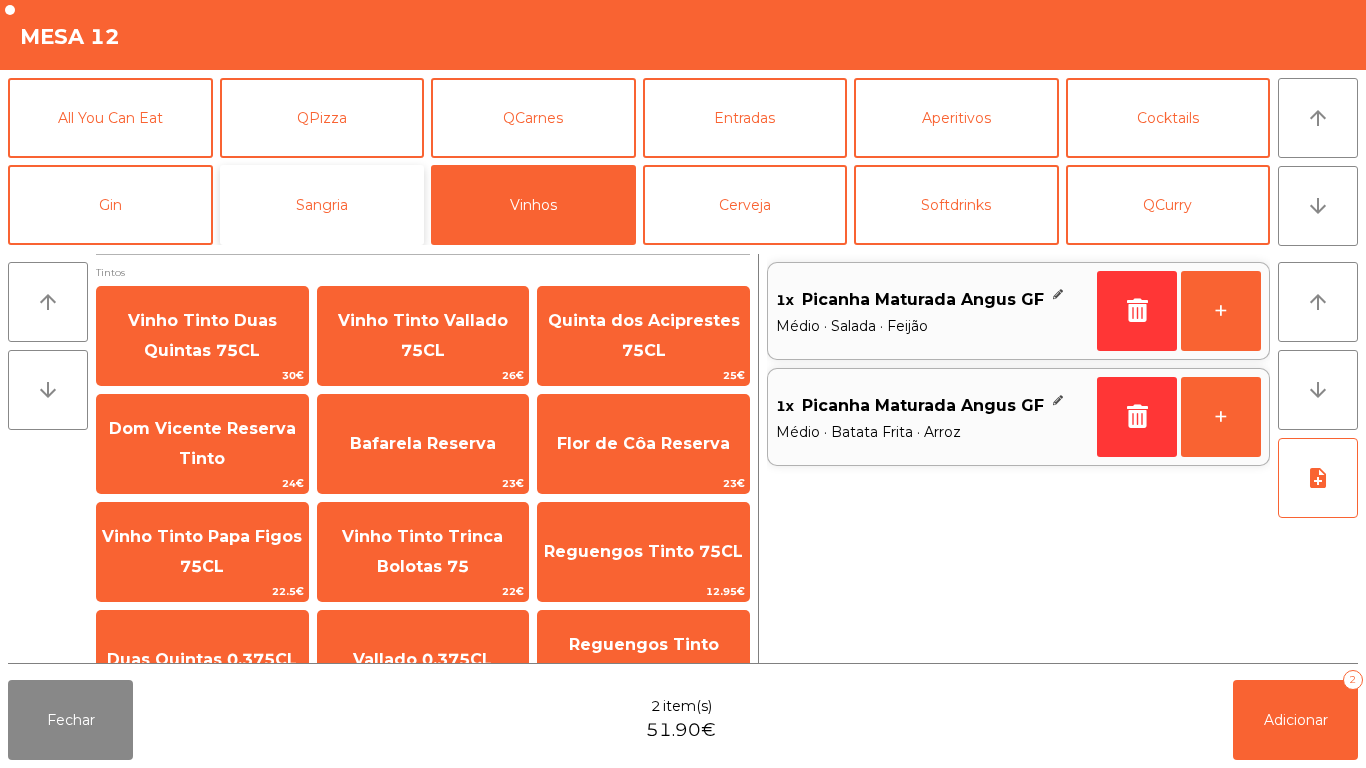 click on "Sangria" 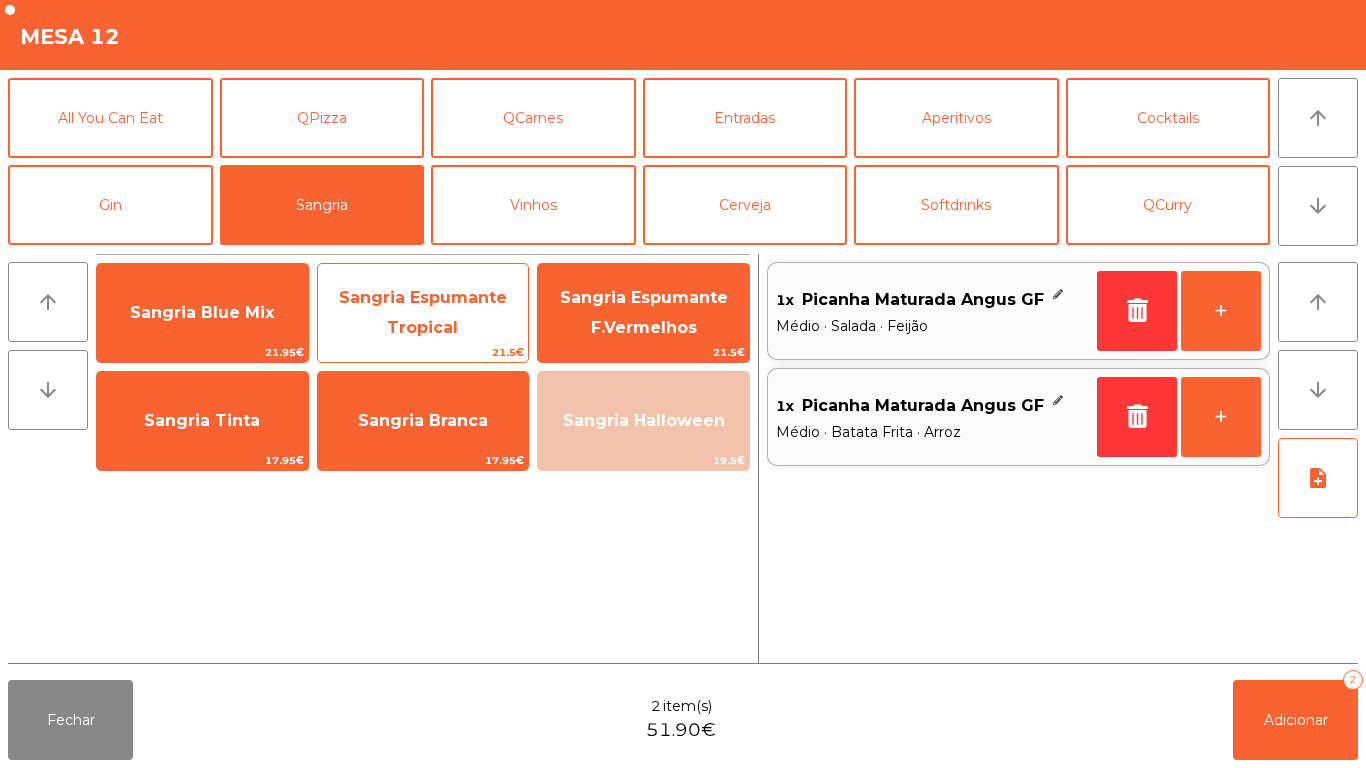 click on "Sangria Espumante Tropical" 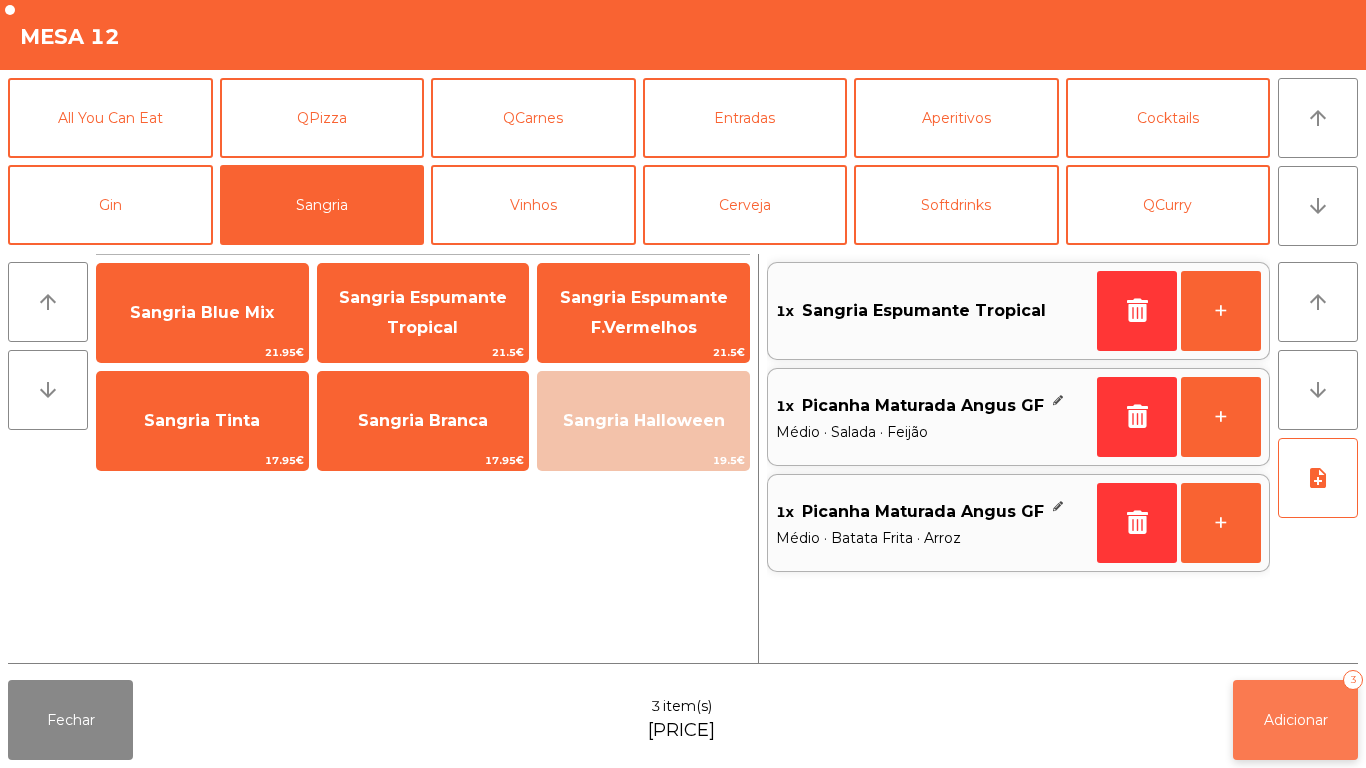 click on "Adicionar   3" 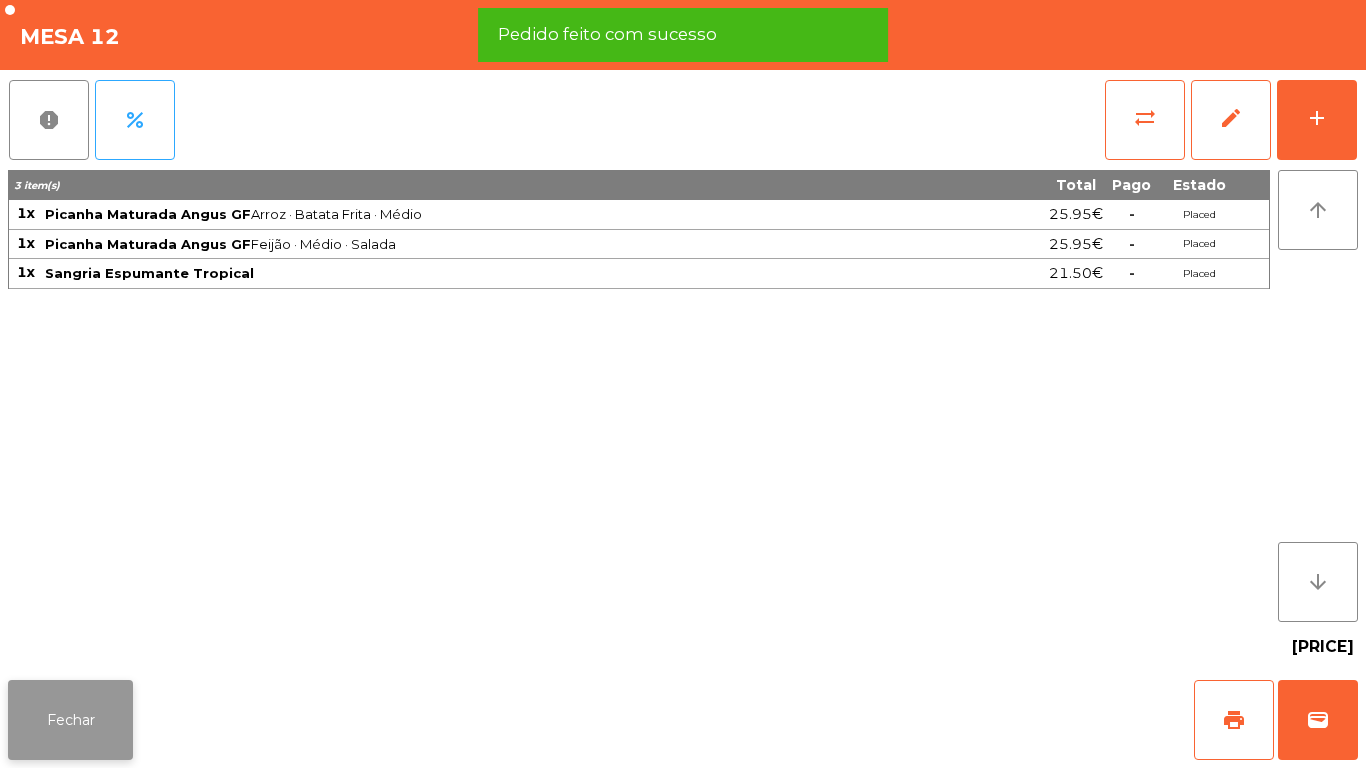 click on "Fechar" 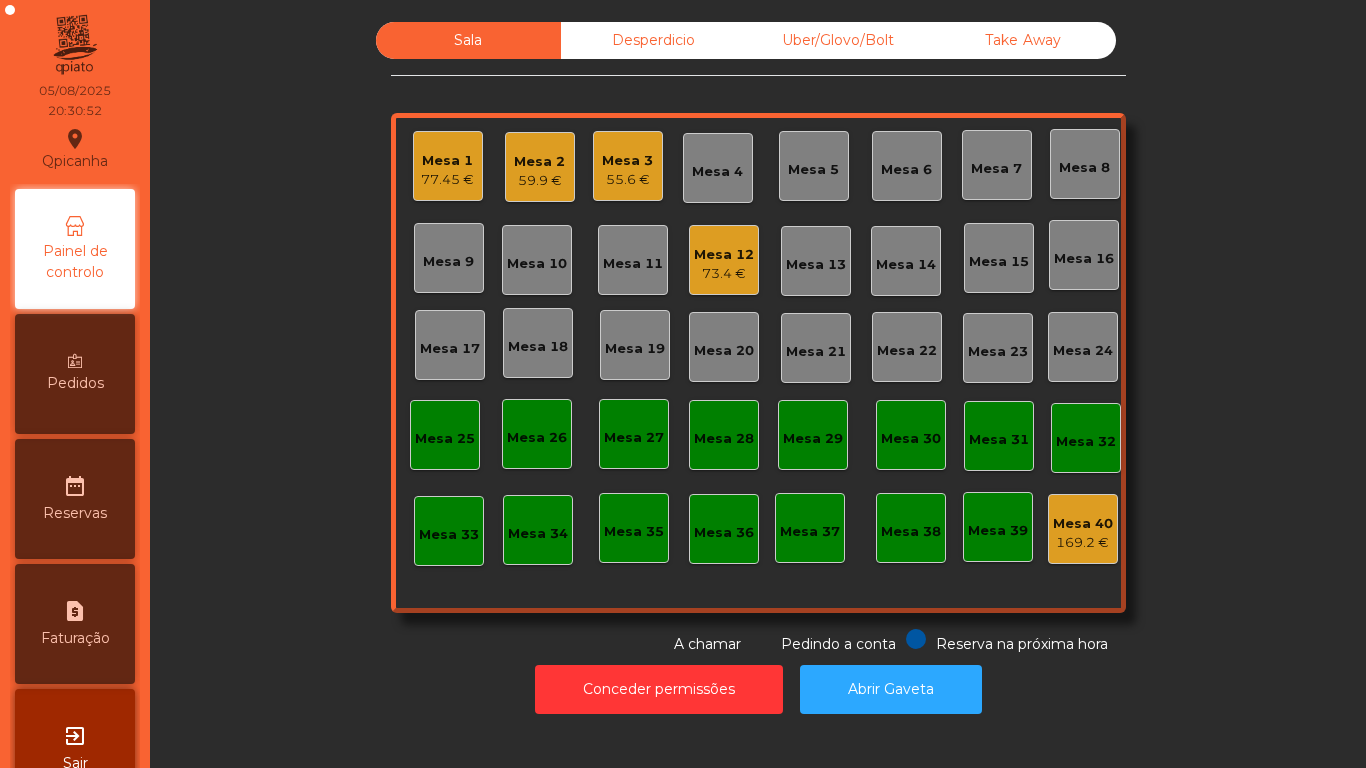 click on "Mesa 18" 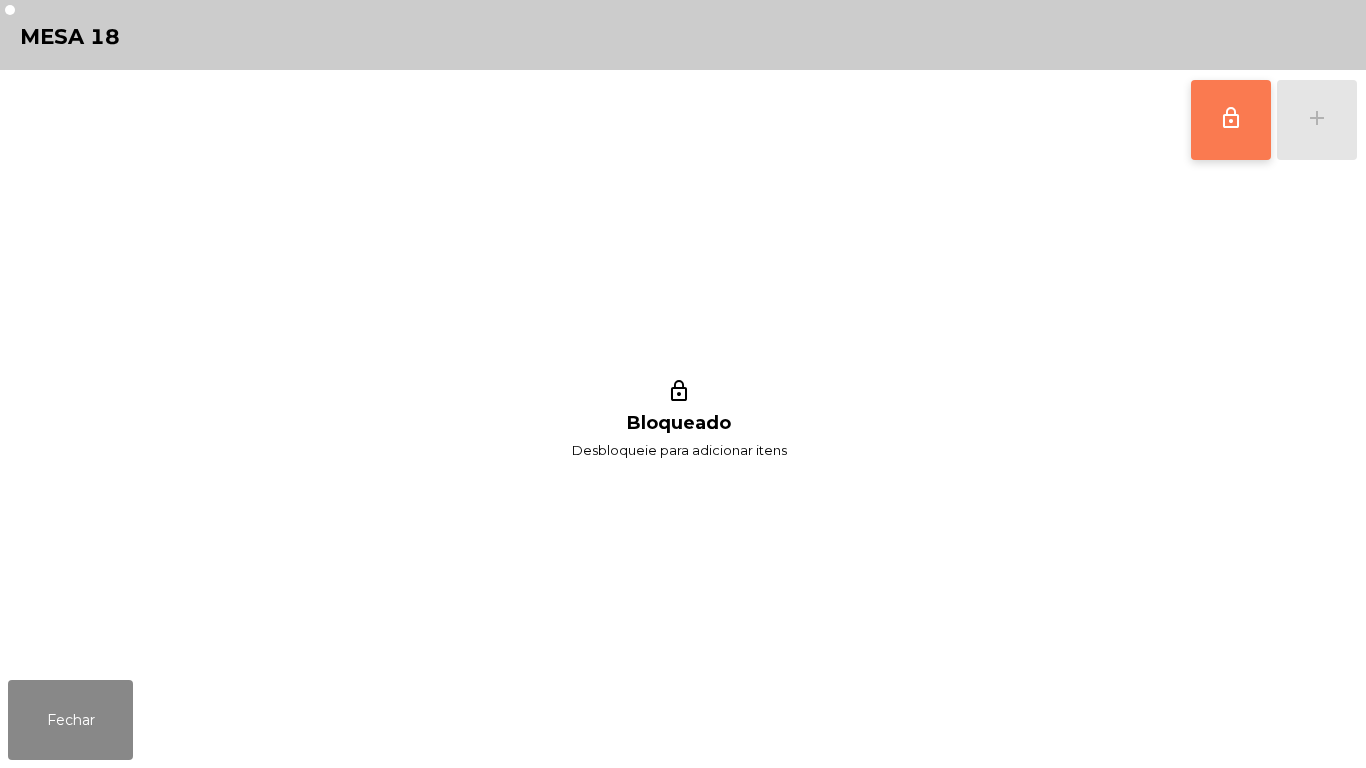click on "lock_outline" 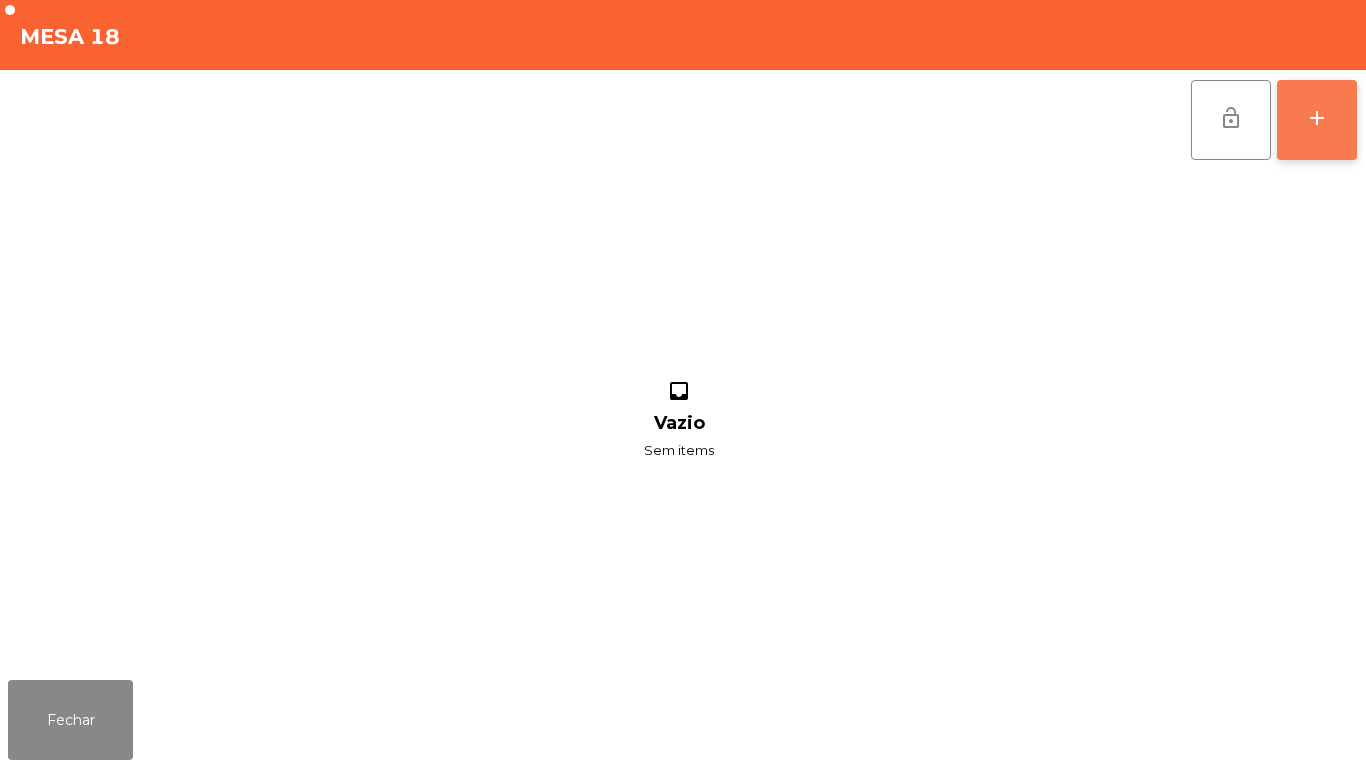 click on "add" 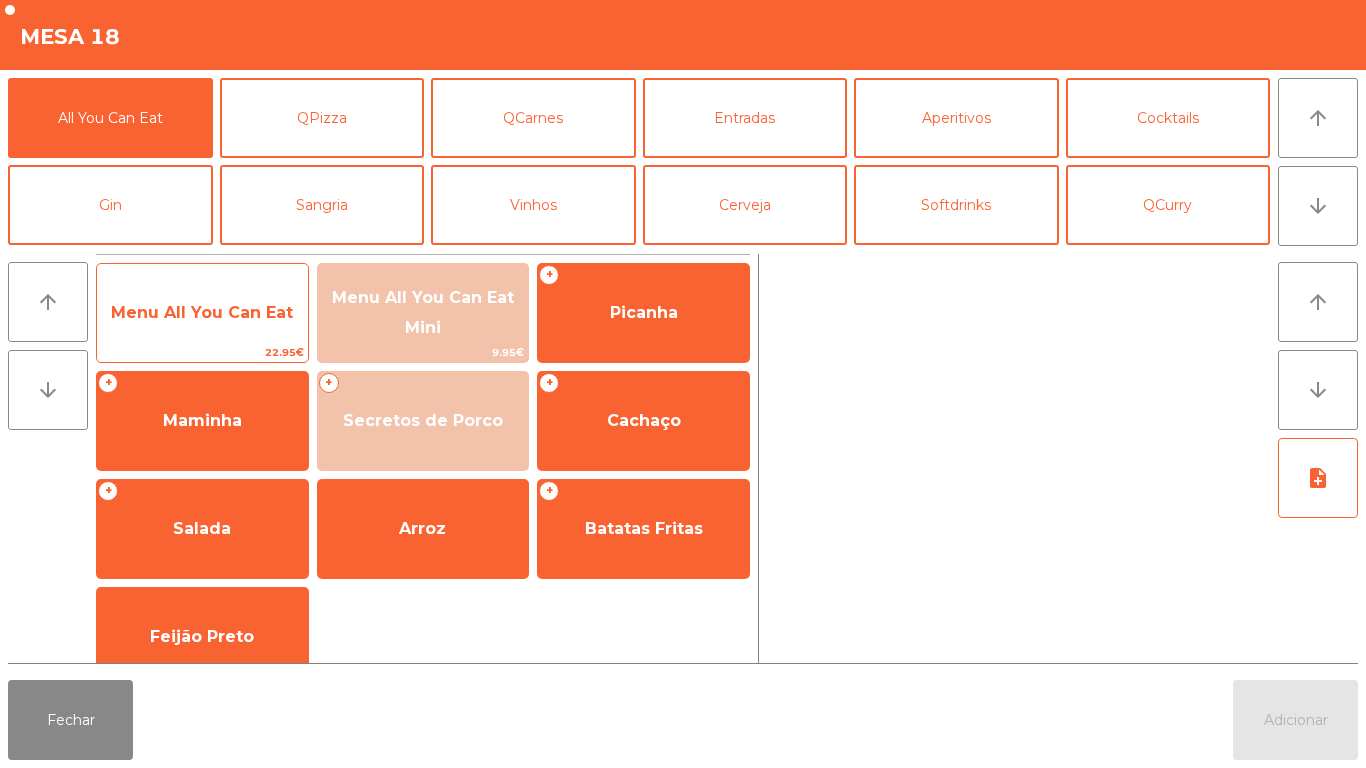 click on "Menu All You Can Eat" 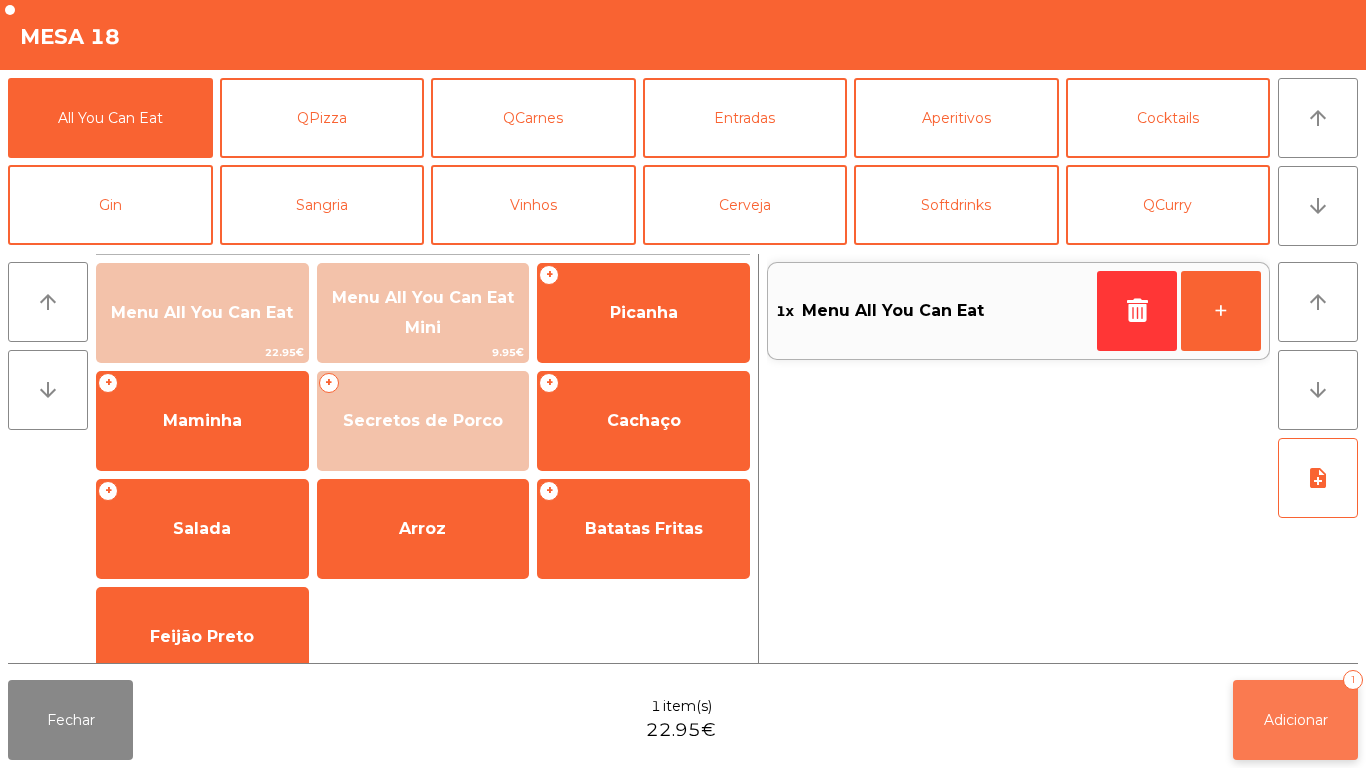 click on "Adicionar" 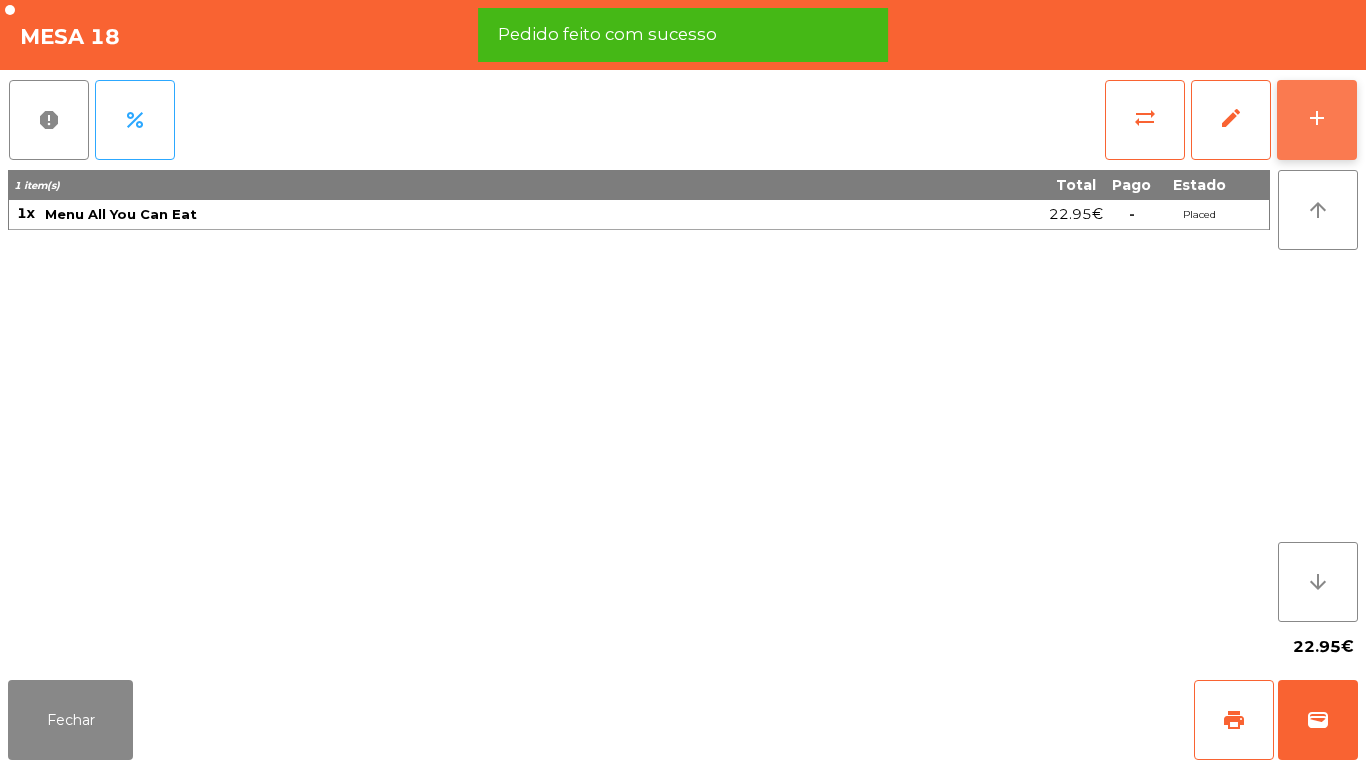 click on "add" 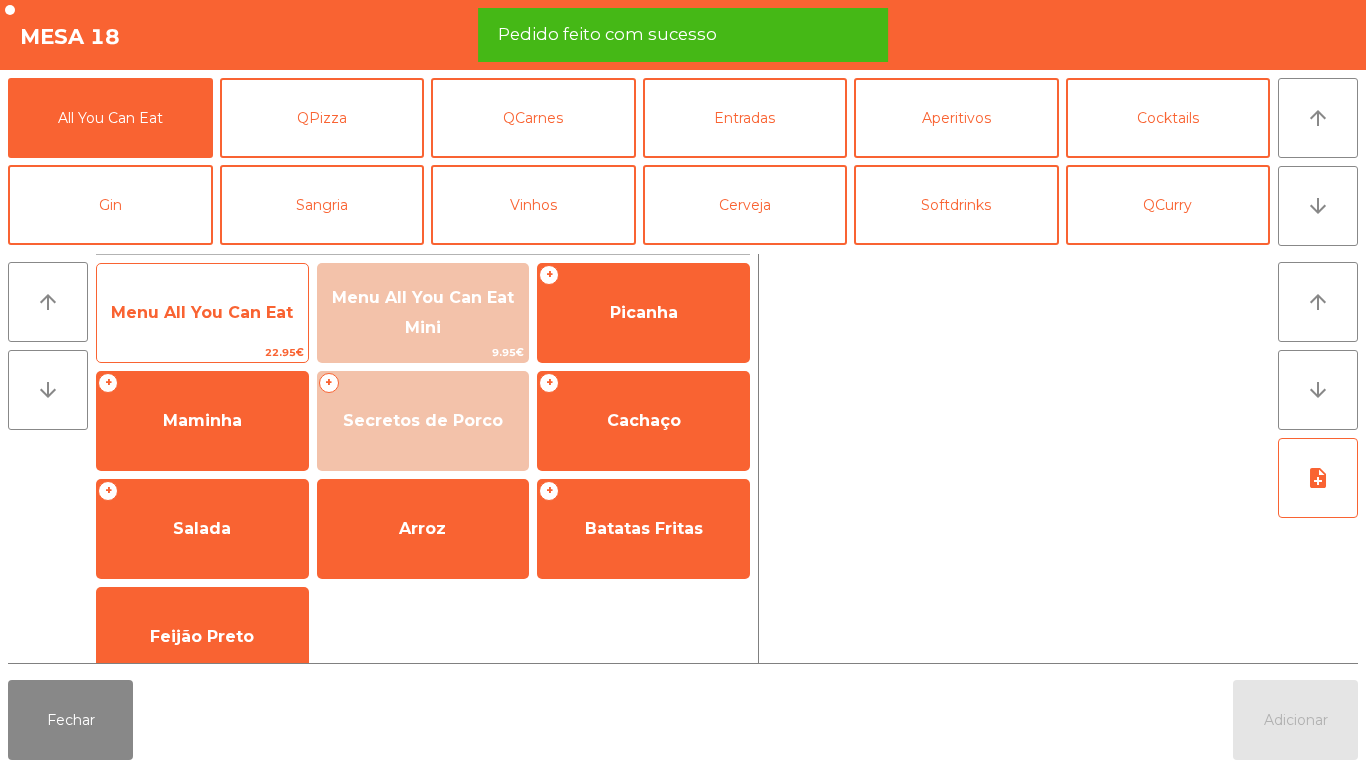 click on "Menu All You Can Eat" 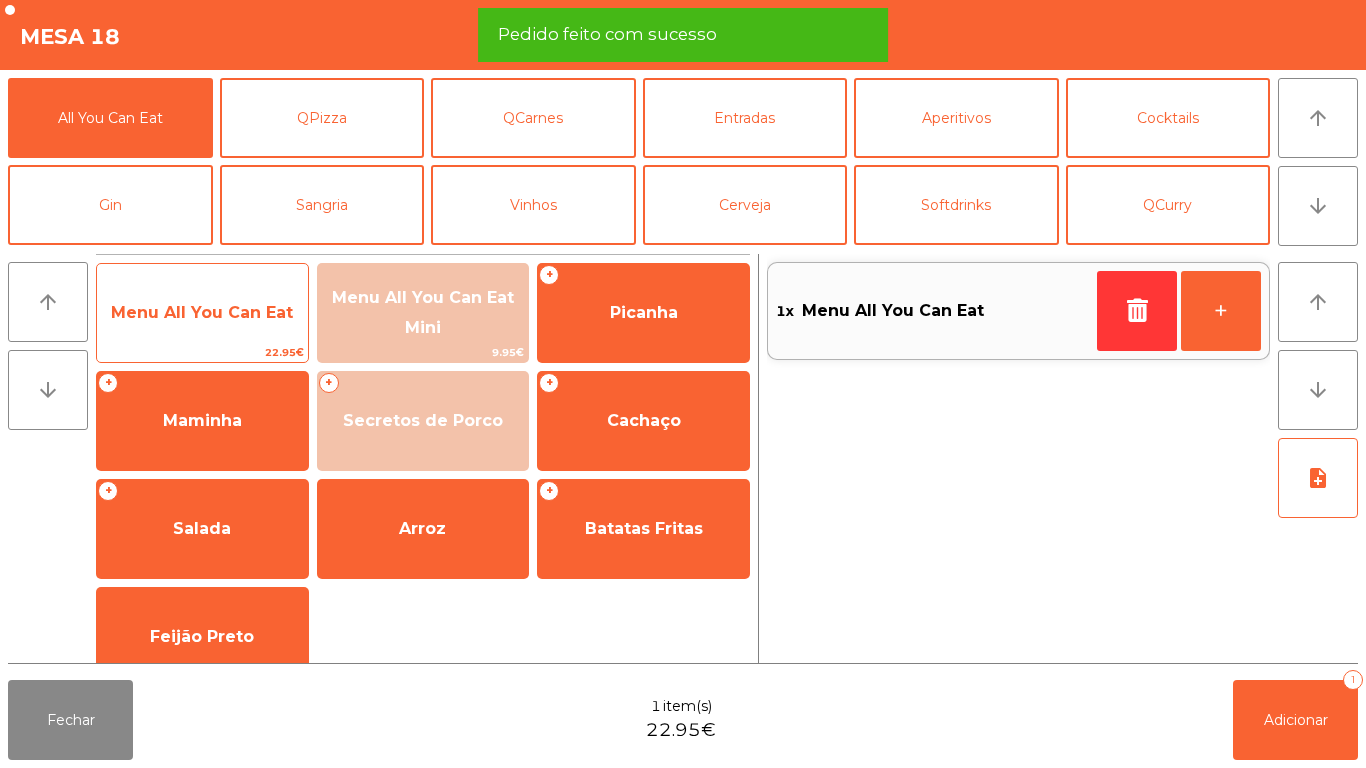 click on "Menu All You Can Eat" 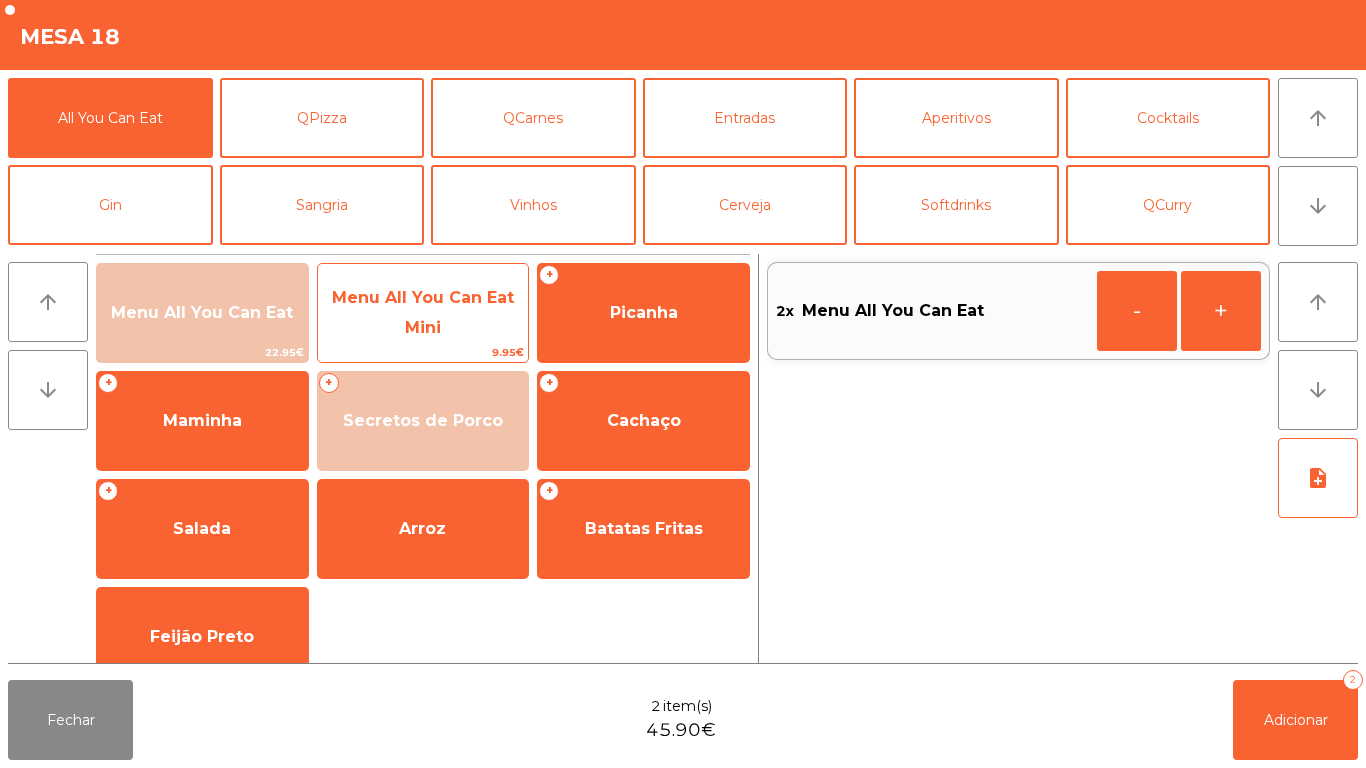 click on "Menu All You Can Eat Mini" 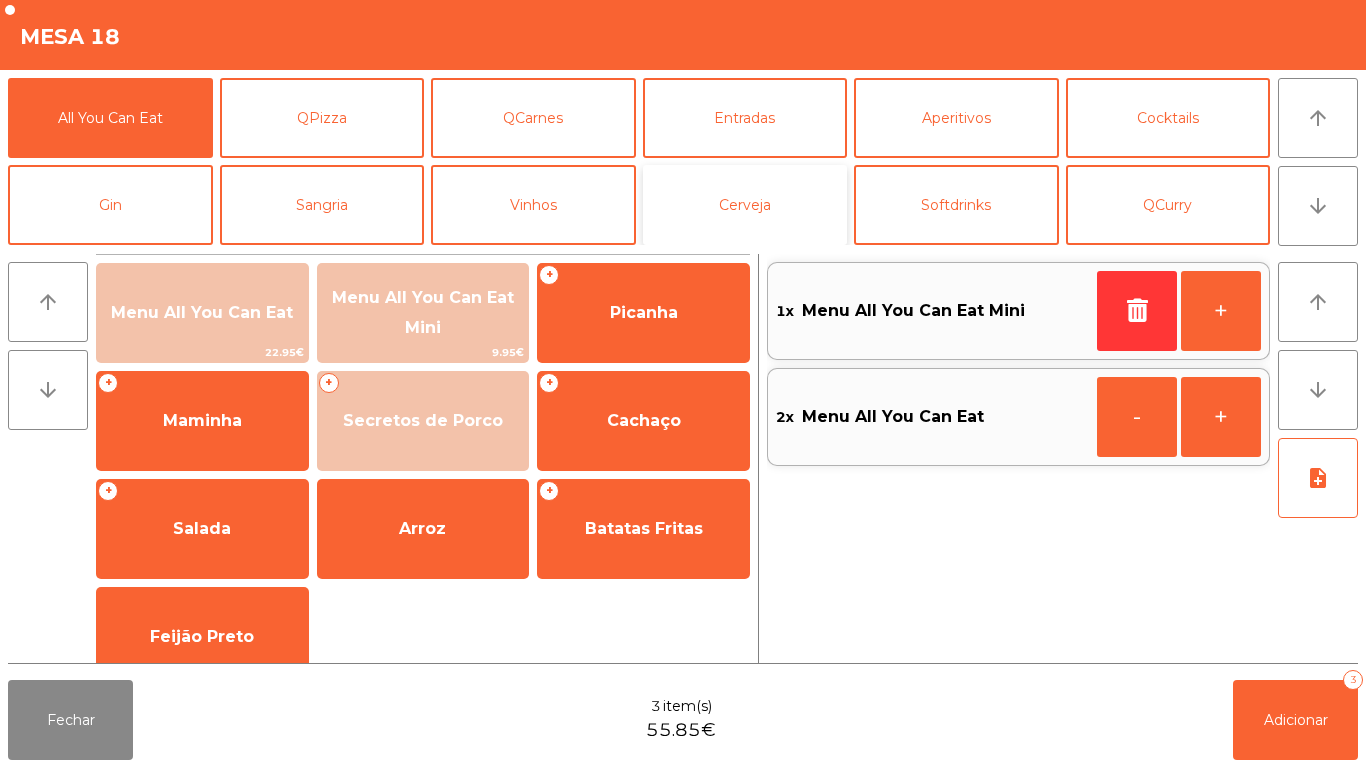 click on "Cerveja" 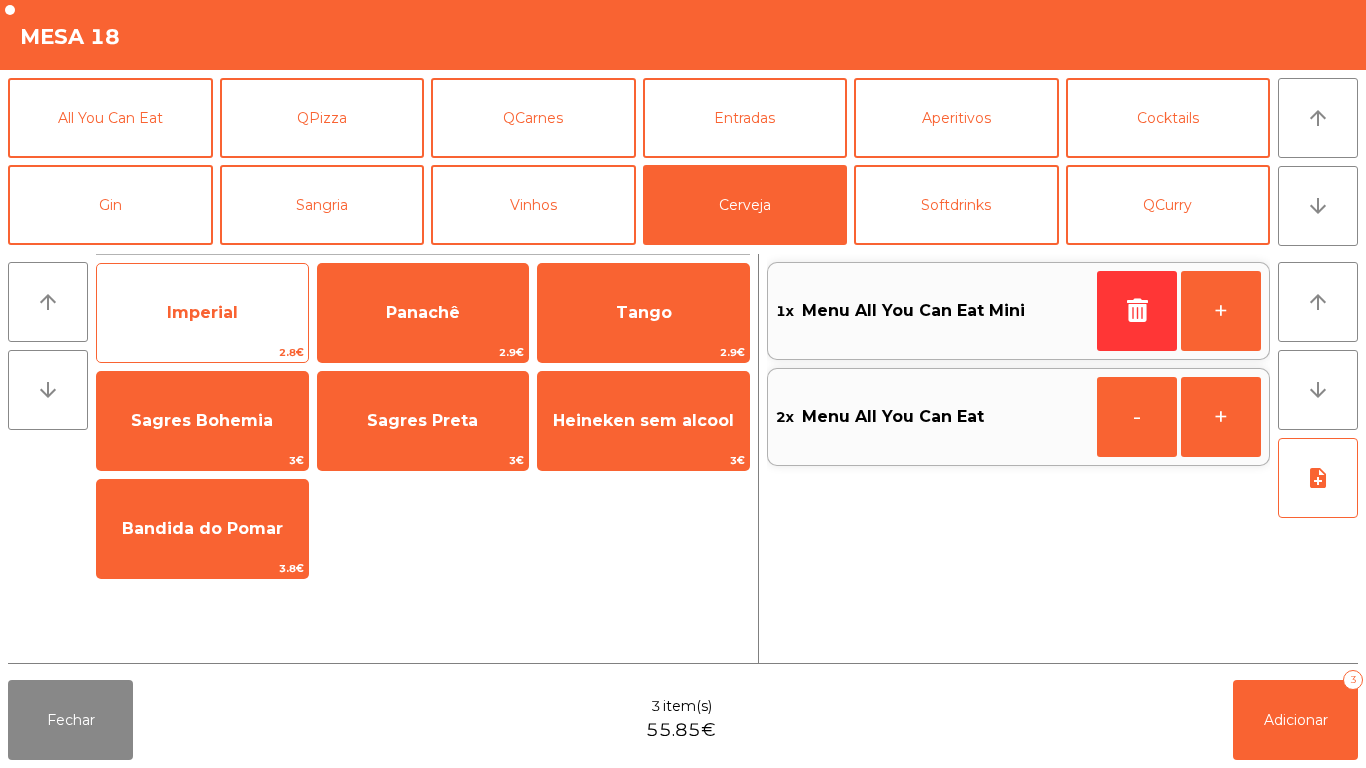 click on "Imperial" 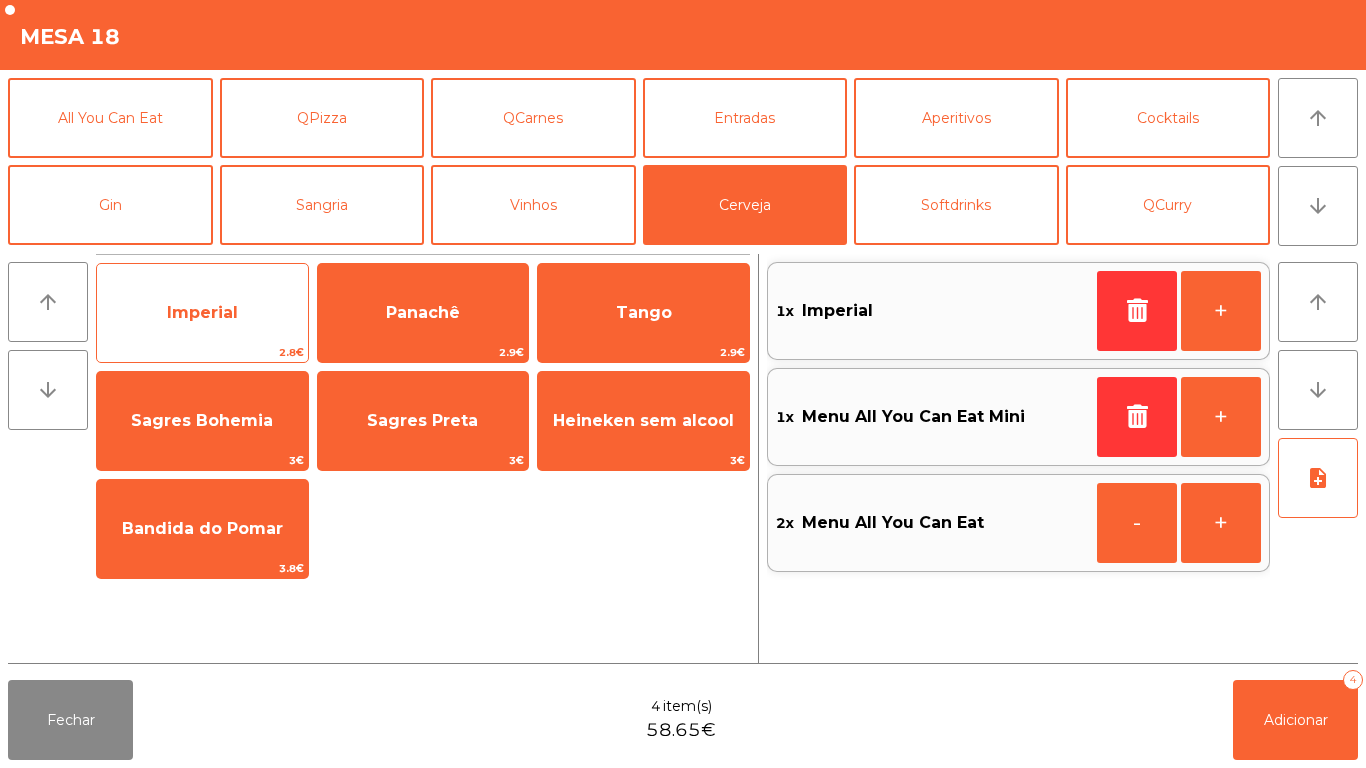 click on "Imperial" 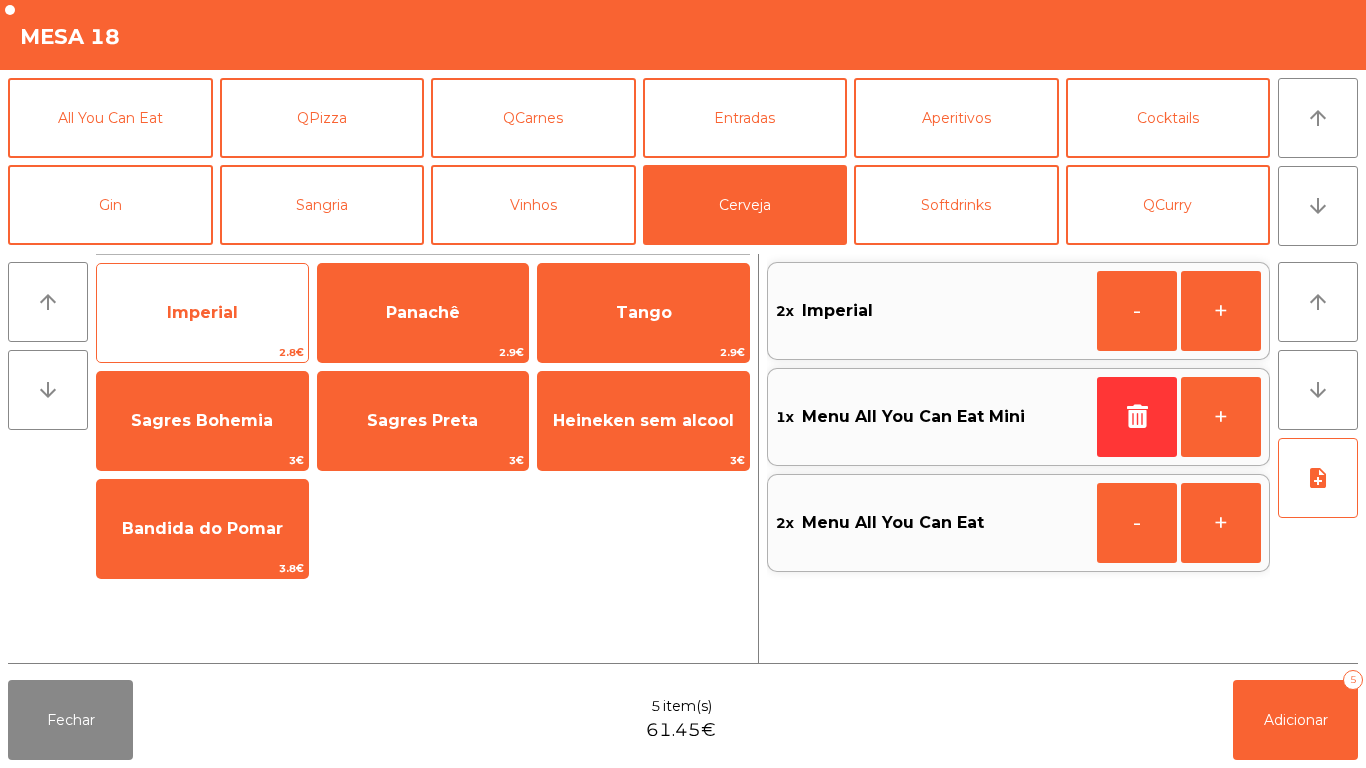 click on "Imperial" 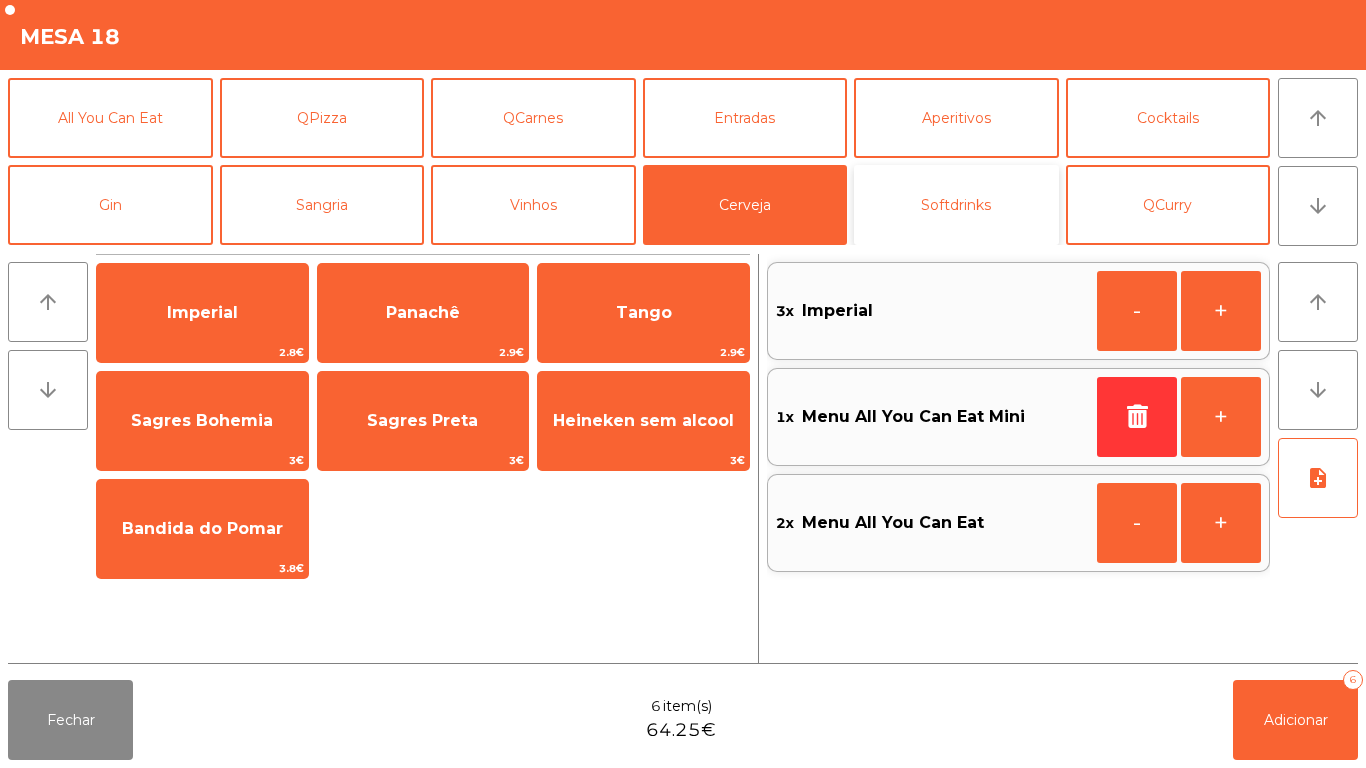 click on "Softdrinks" 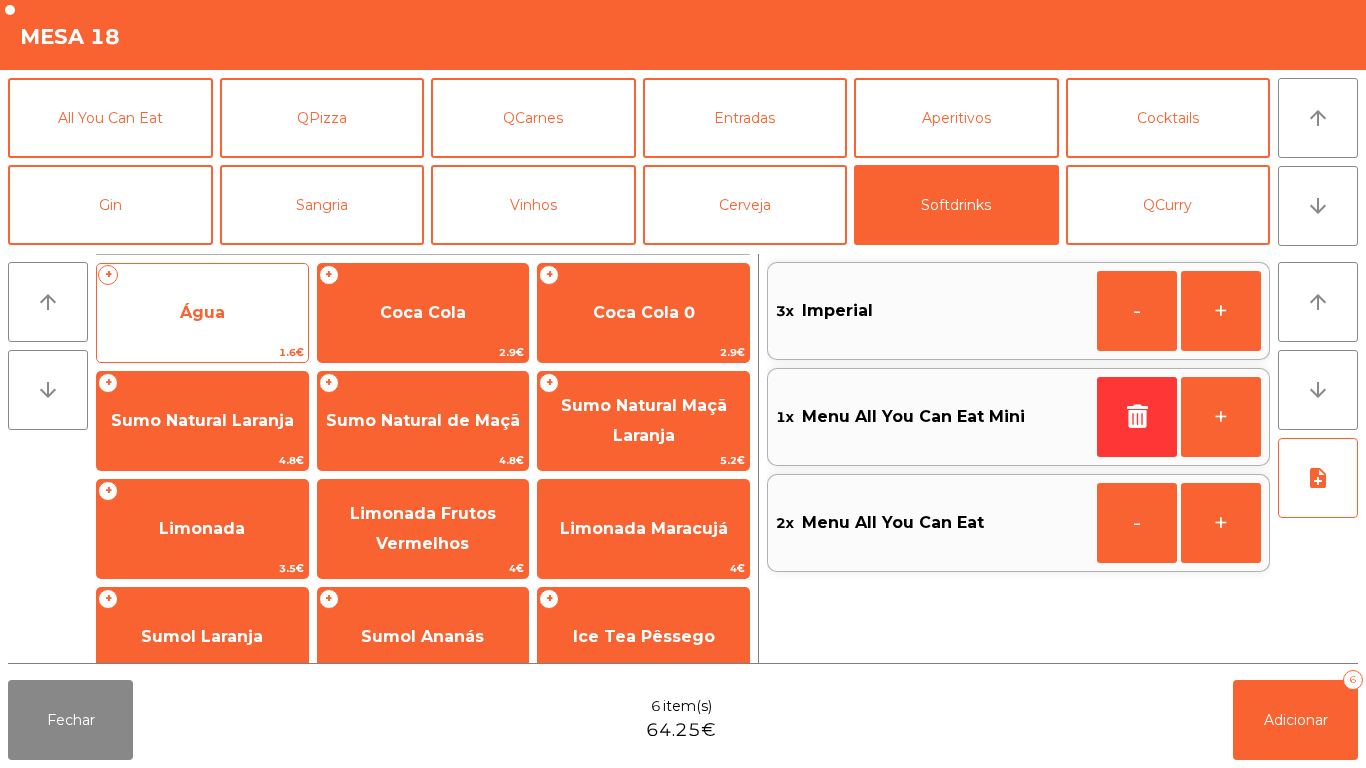 click on "Água" 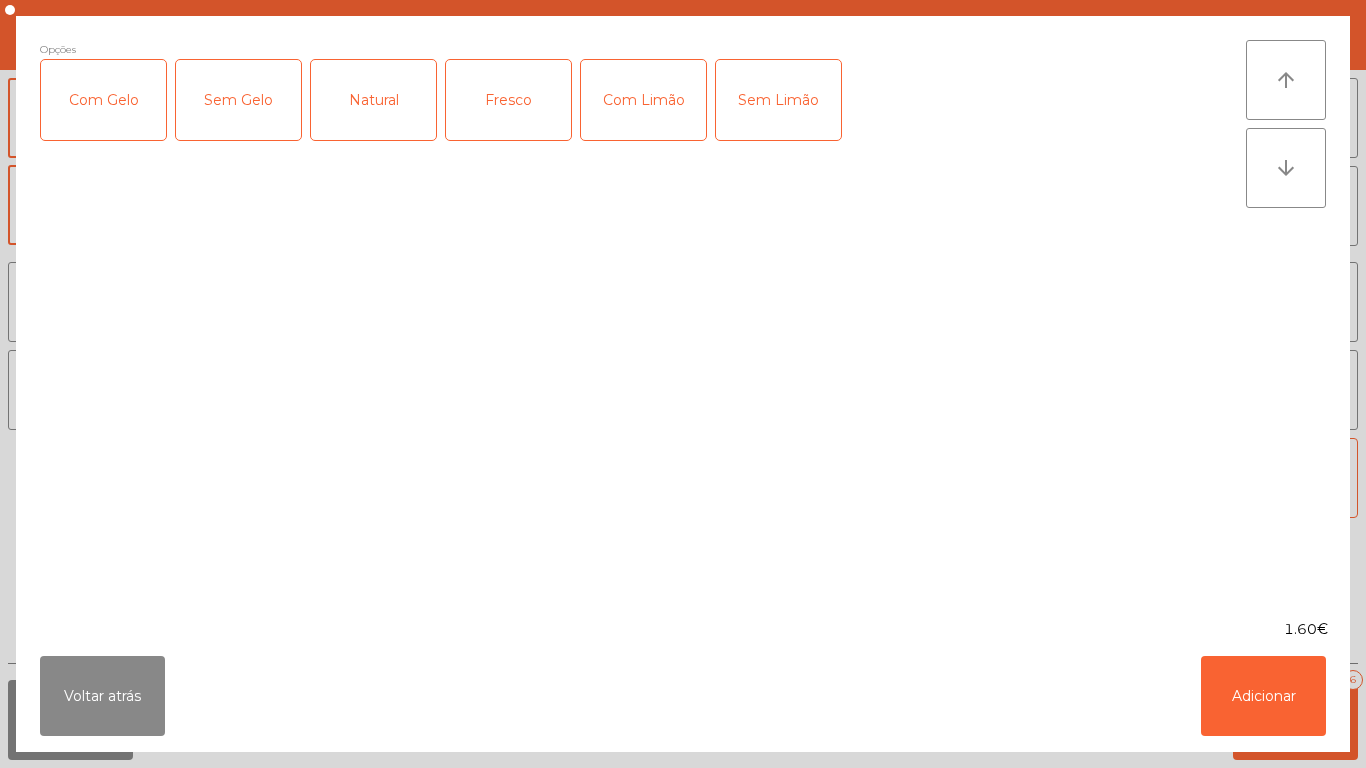 click on "Fresco" 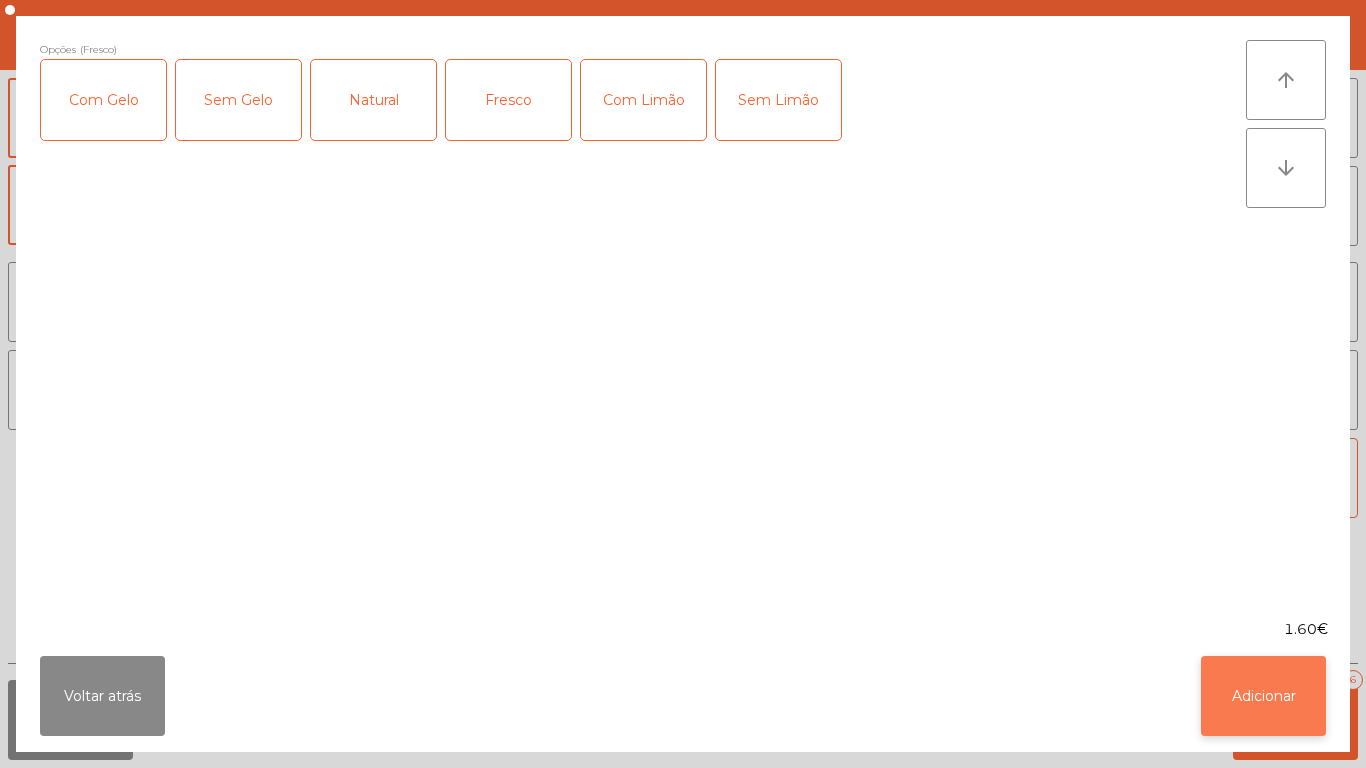 click on "Adicionar" 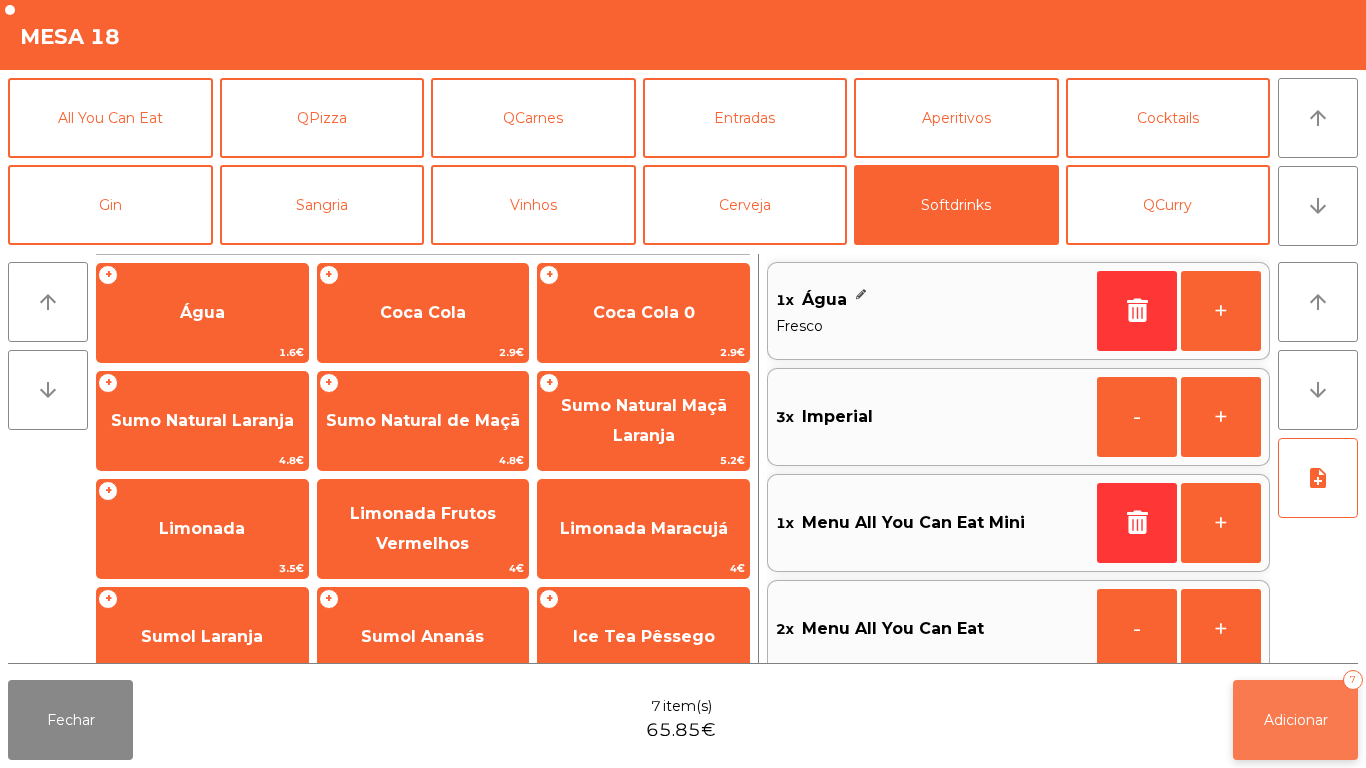 click on "Adicionar" 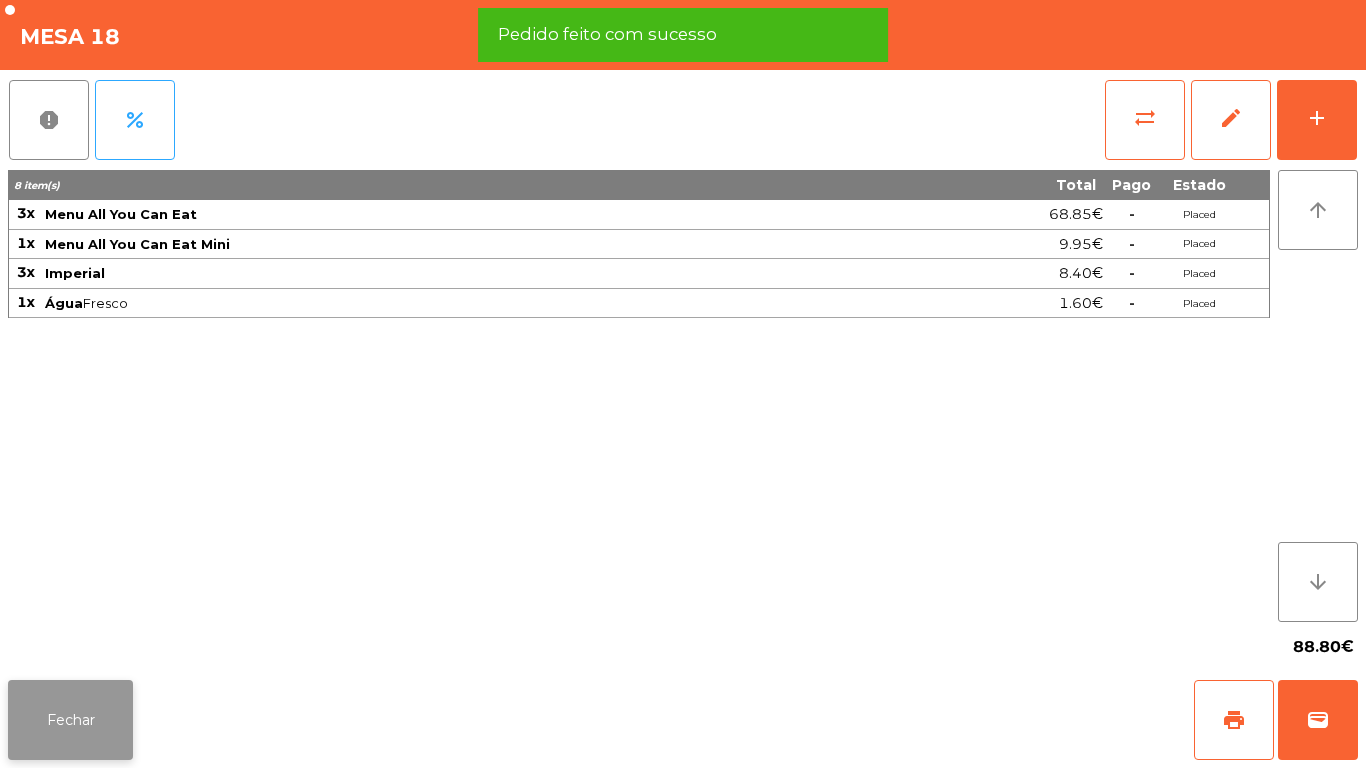 click on "Fechar" 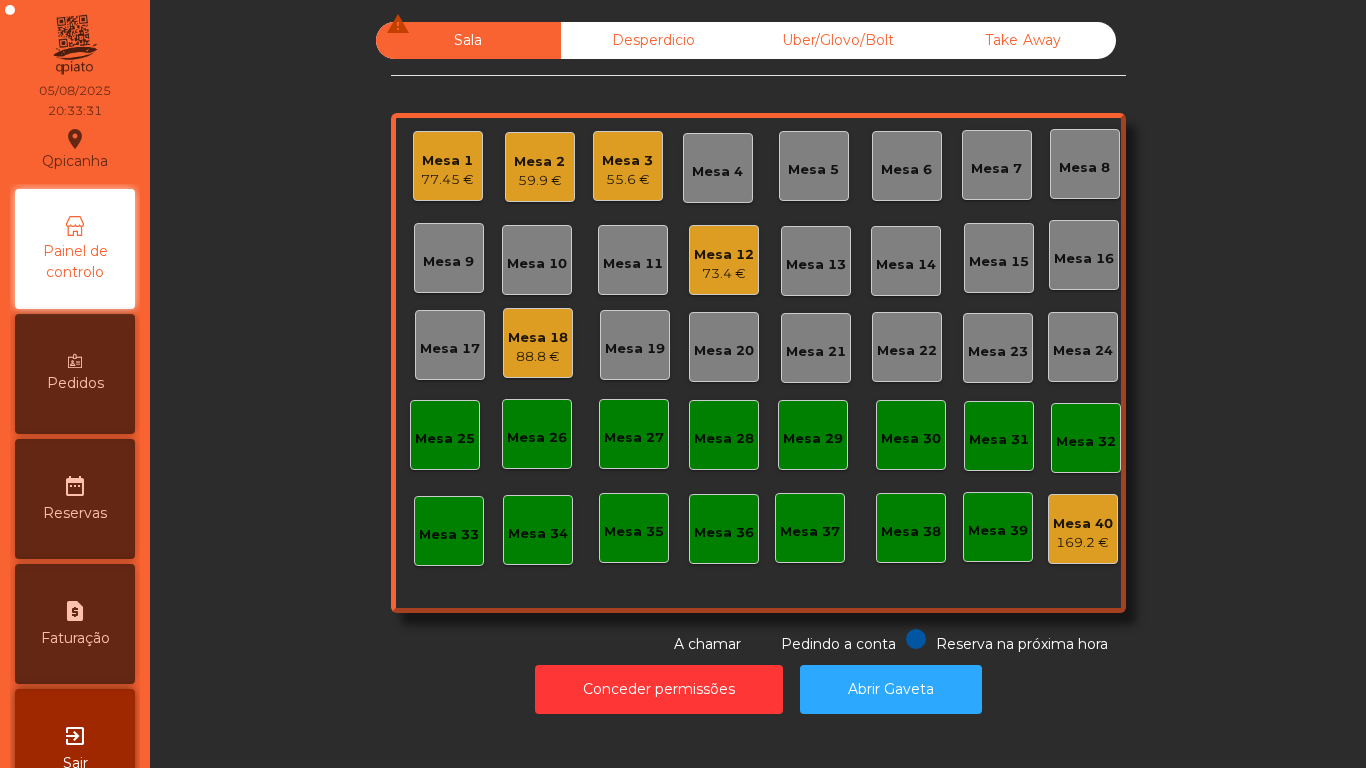 click on "59.9 €" 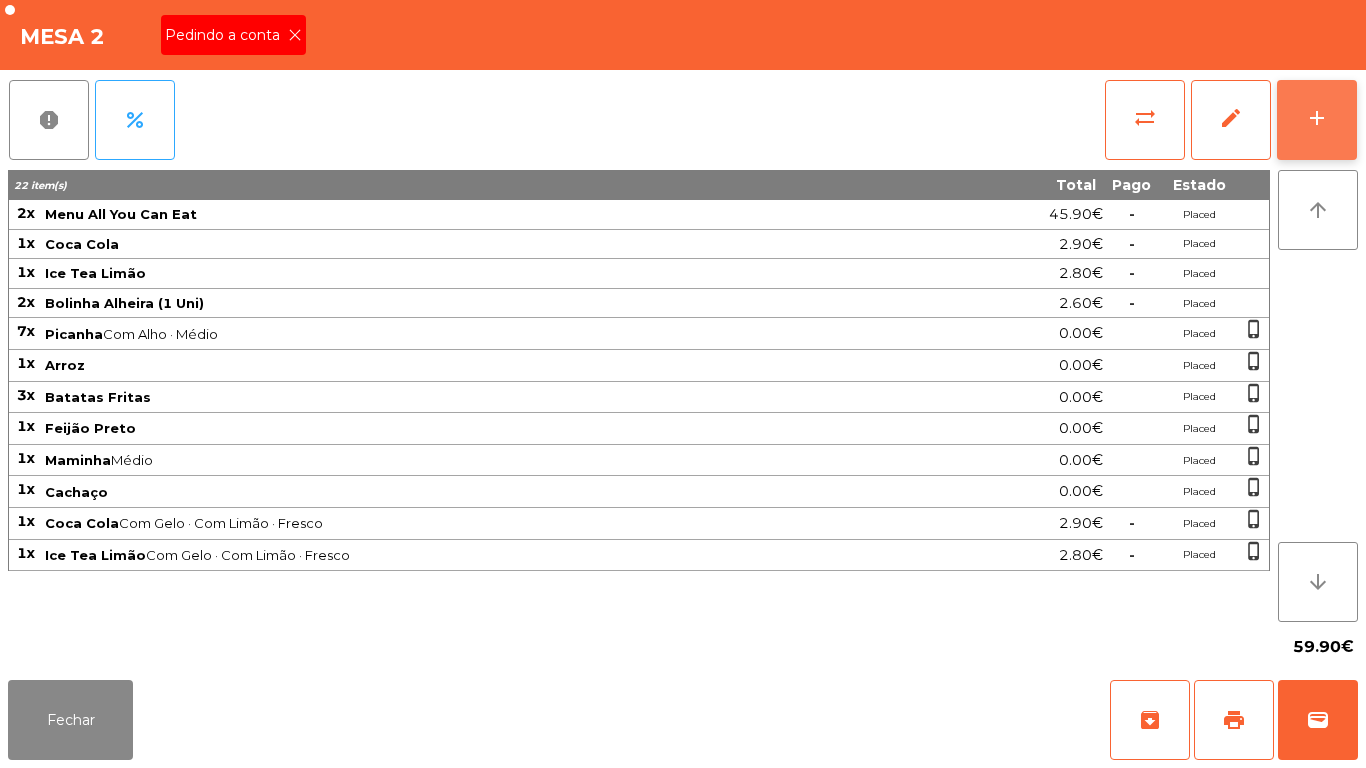 click on "add" 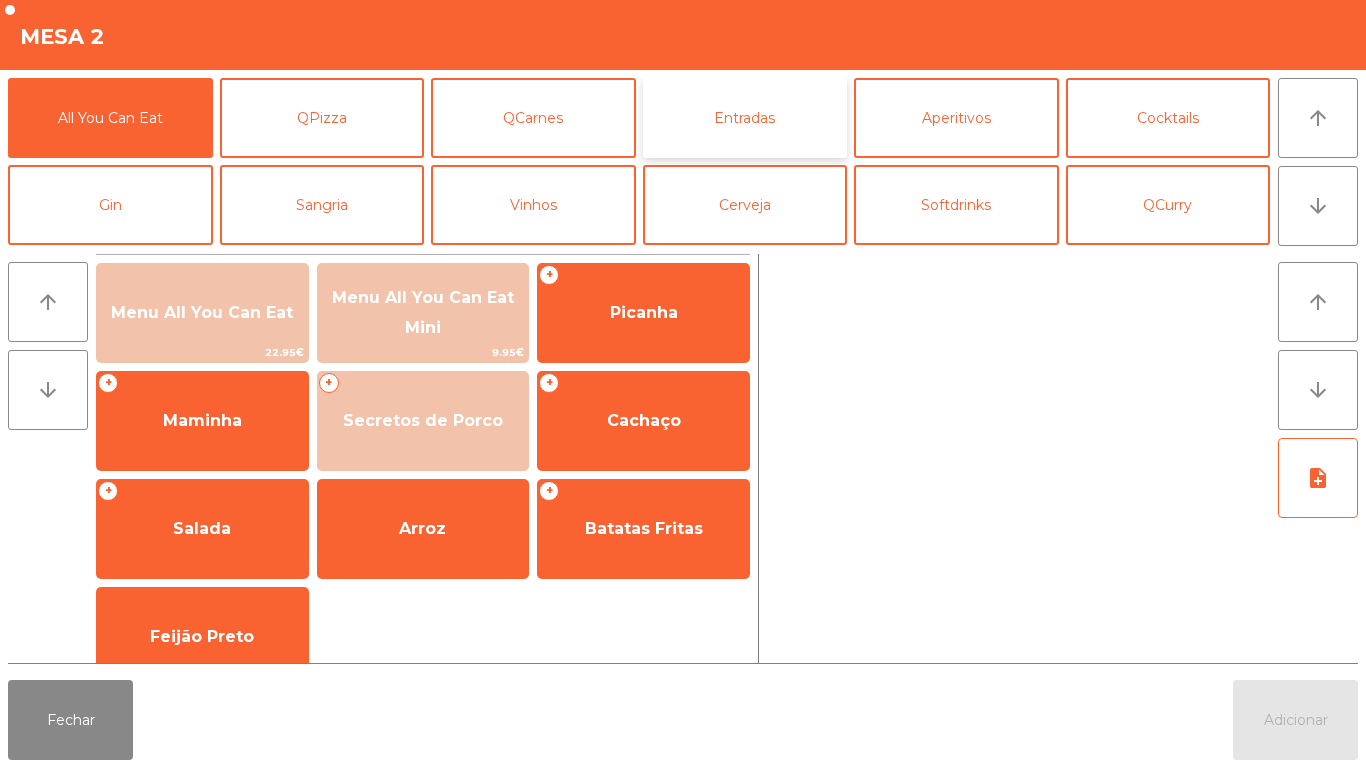 click on "Entradas" 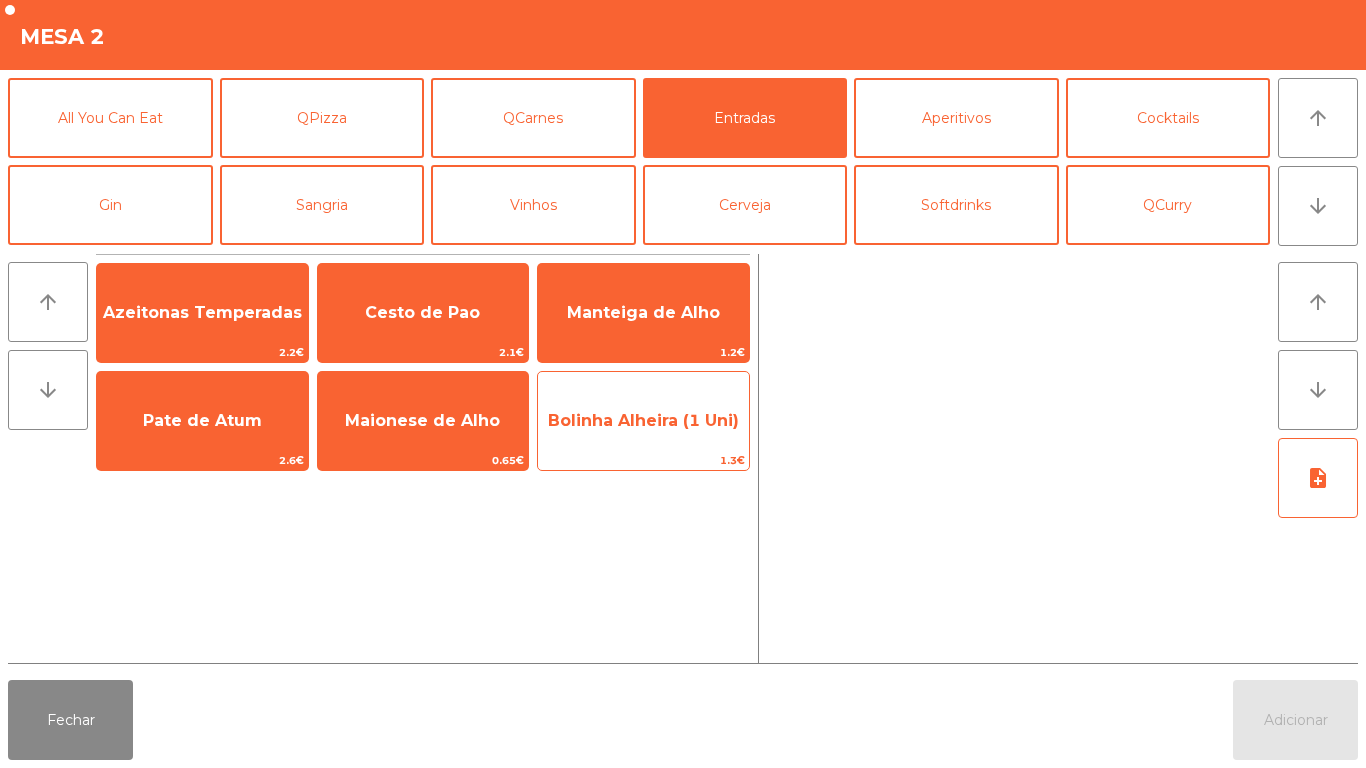 click on "Bolinha Alheira (1 Uni)" 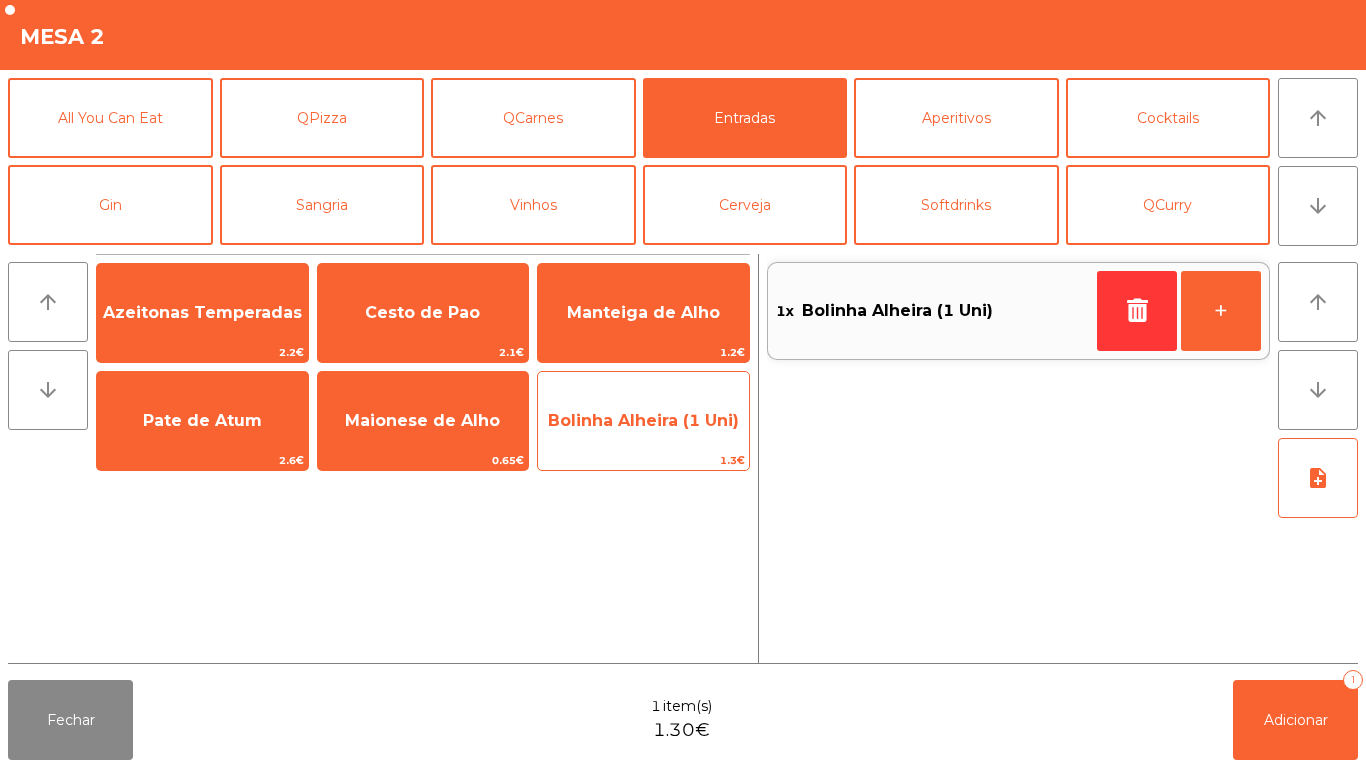 click on "Bolinha Alheira (1 Uni)" 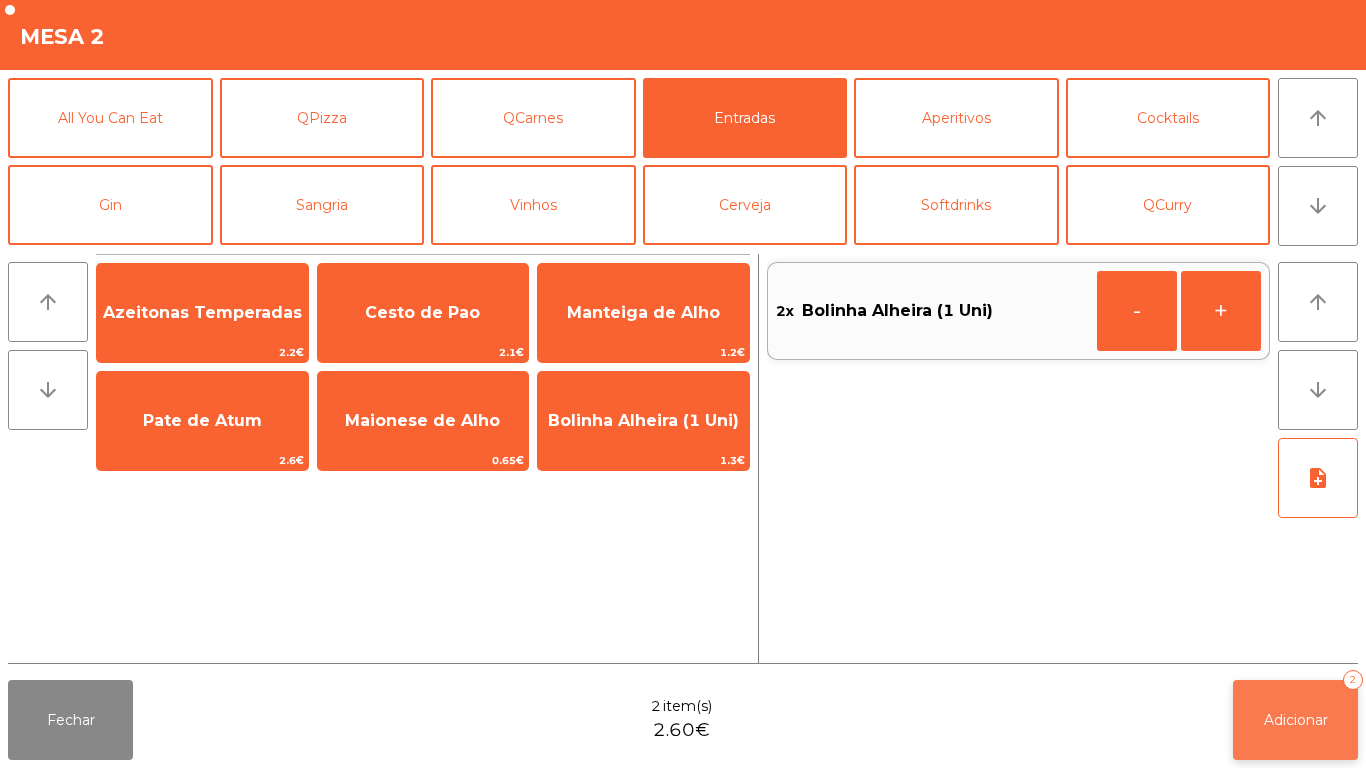 click on "Adicionar" 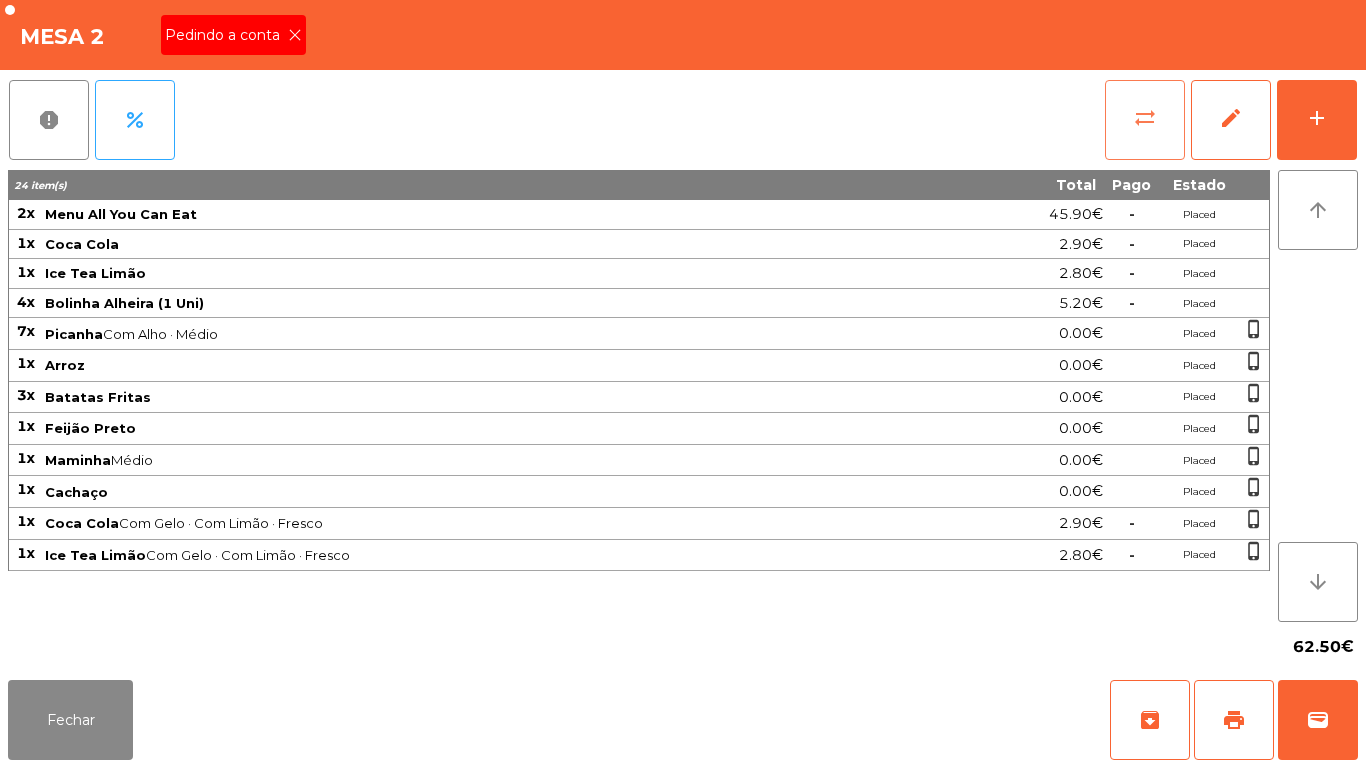 click on "sync_alt" 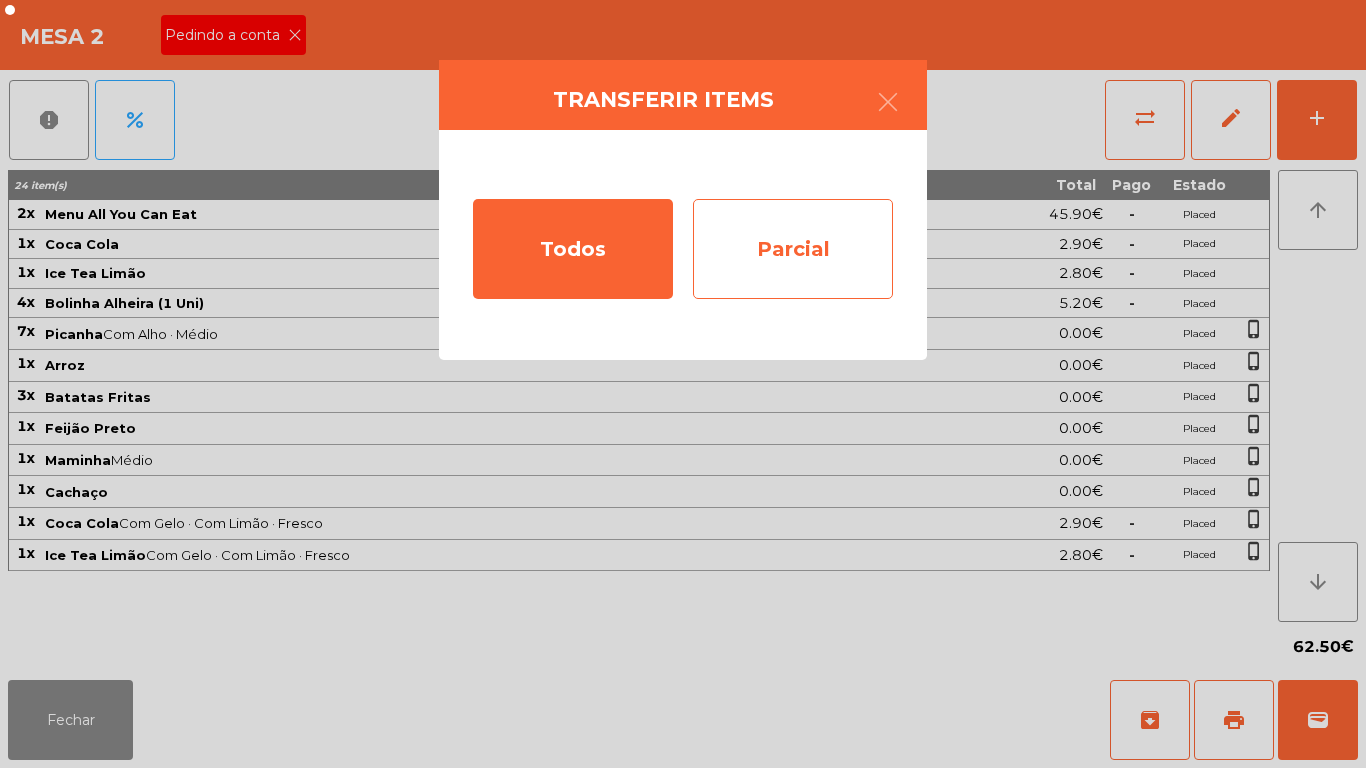 click on "Parcial" 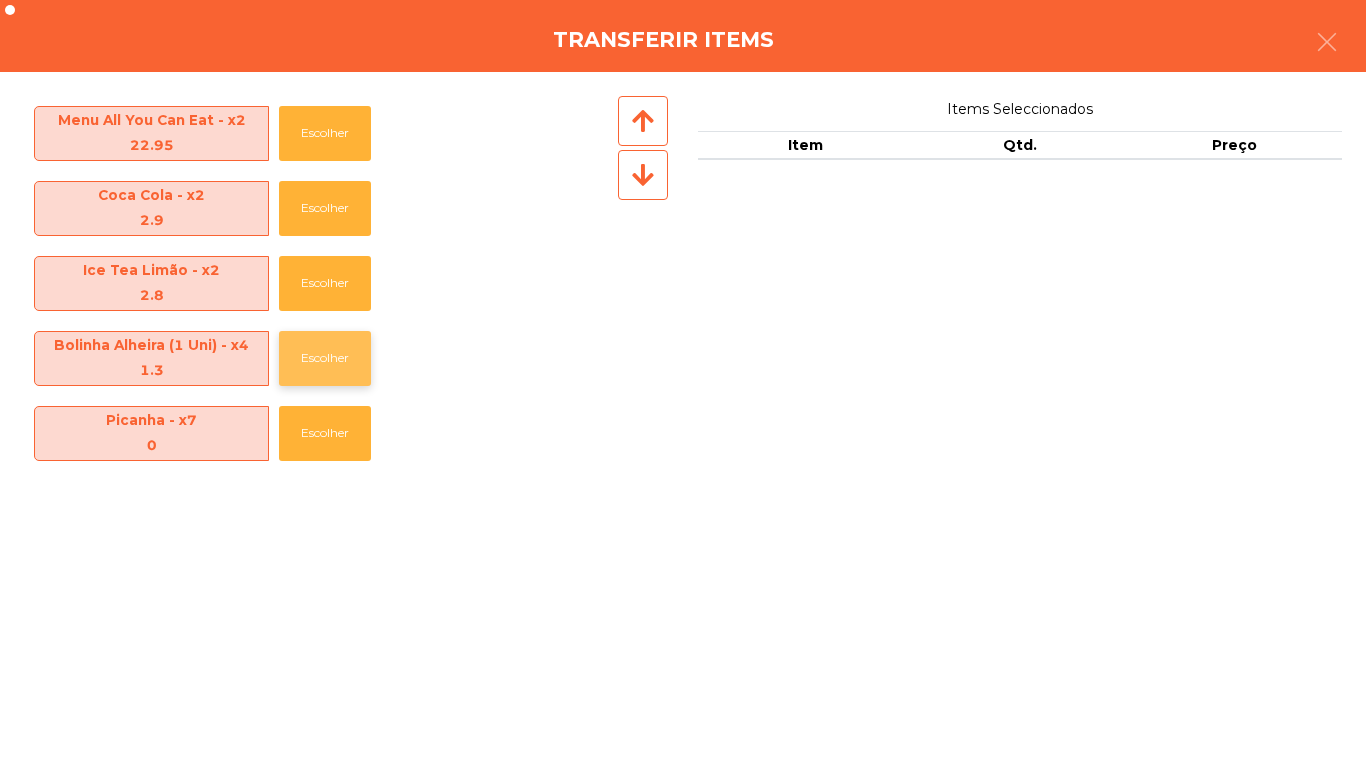 click on "Escolher" 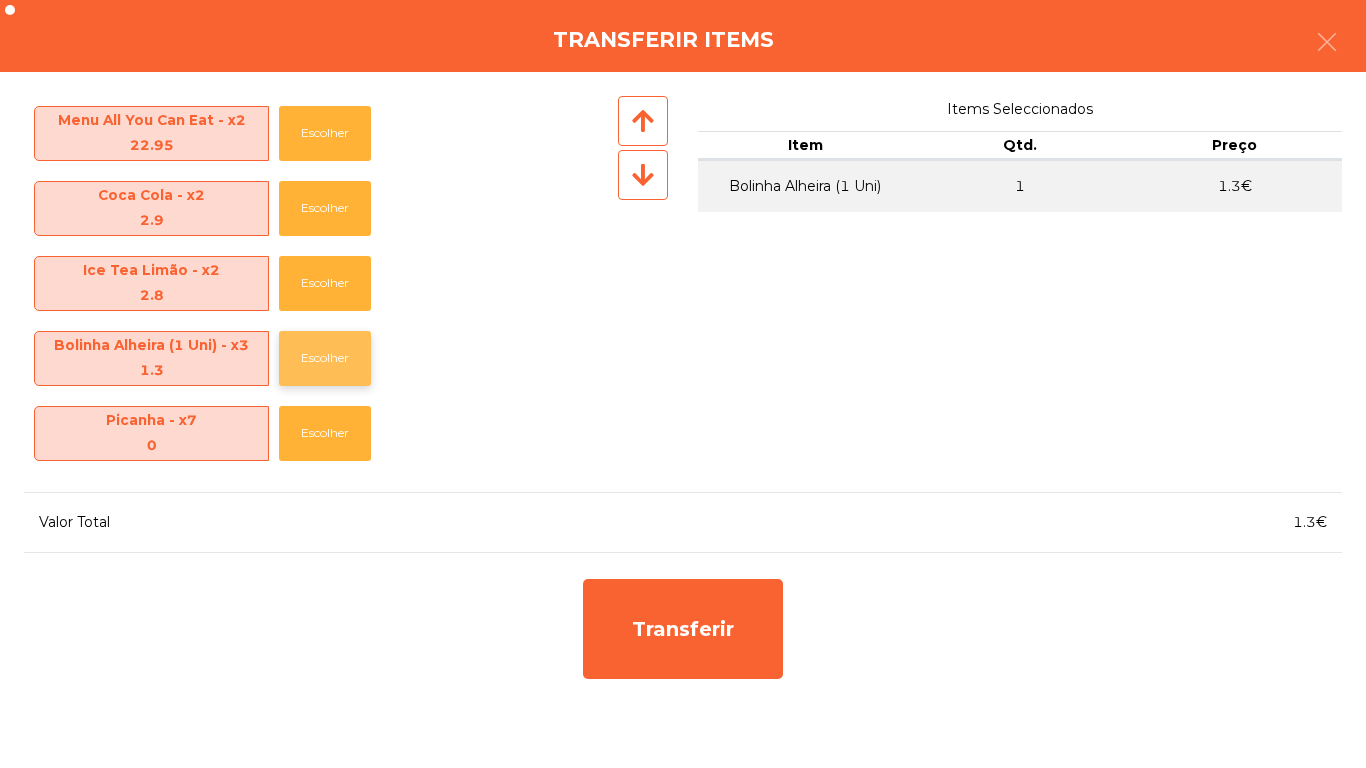 click on "Escolher" 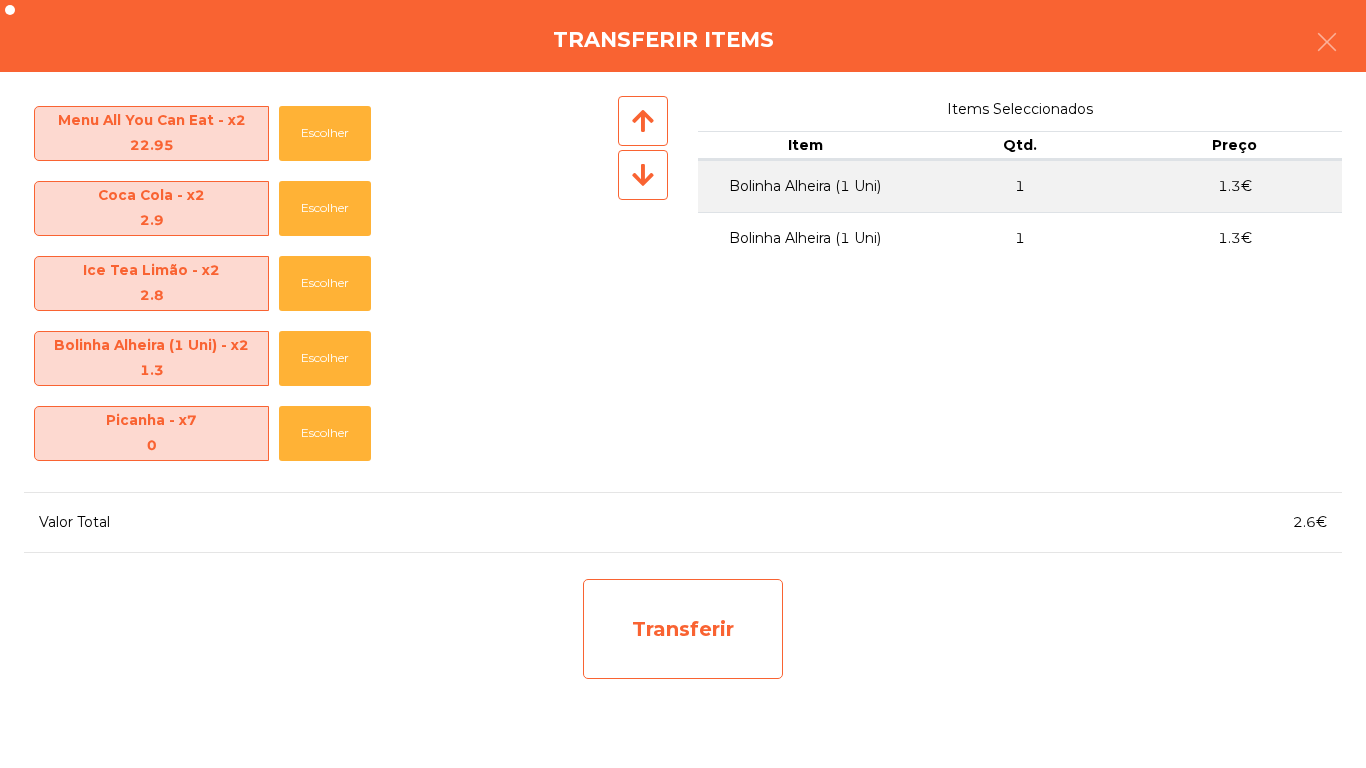 click on "Transferir" 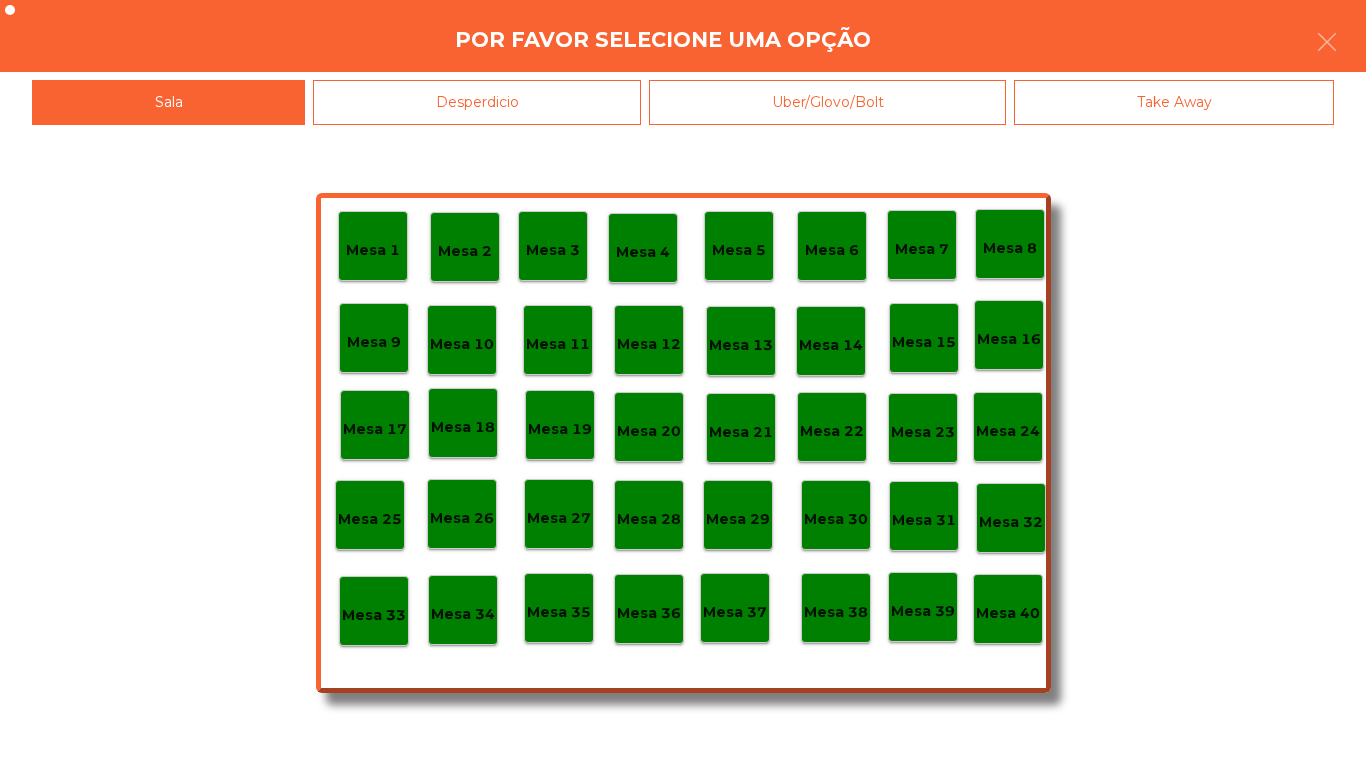 click on "Desperdicio" 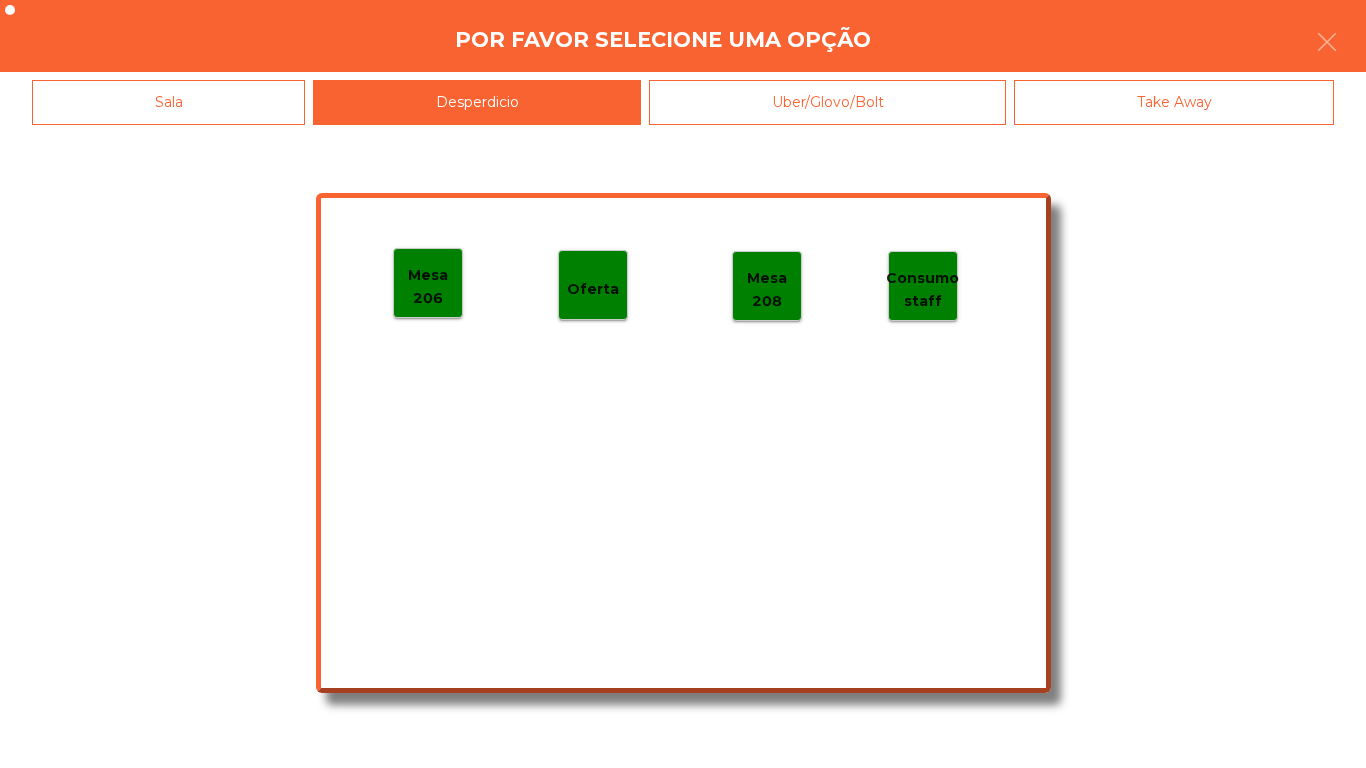click on "Mesa 206" 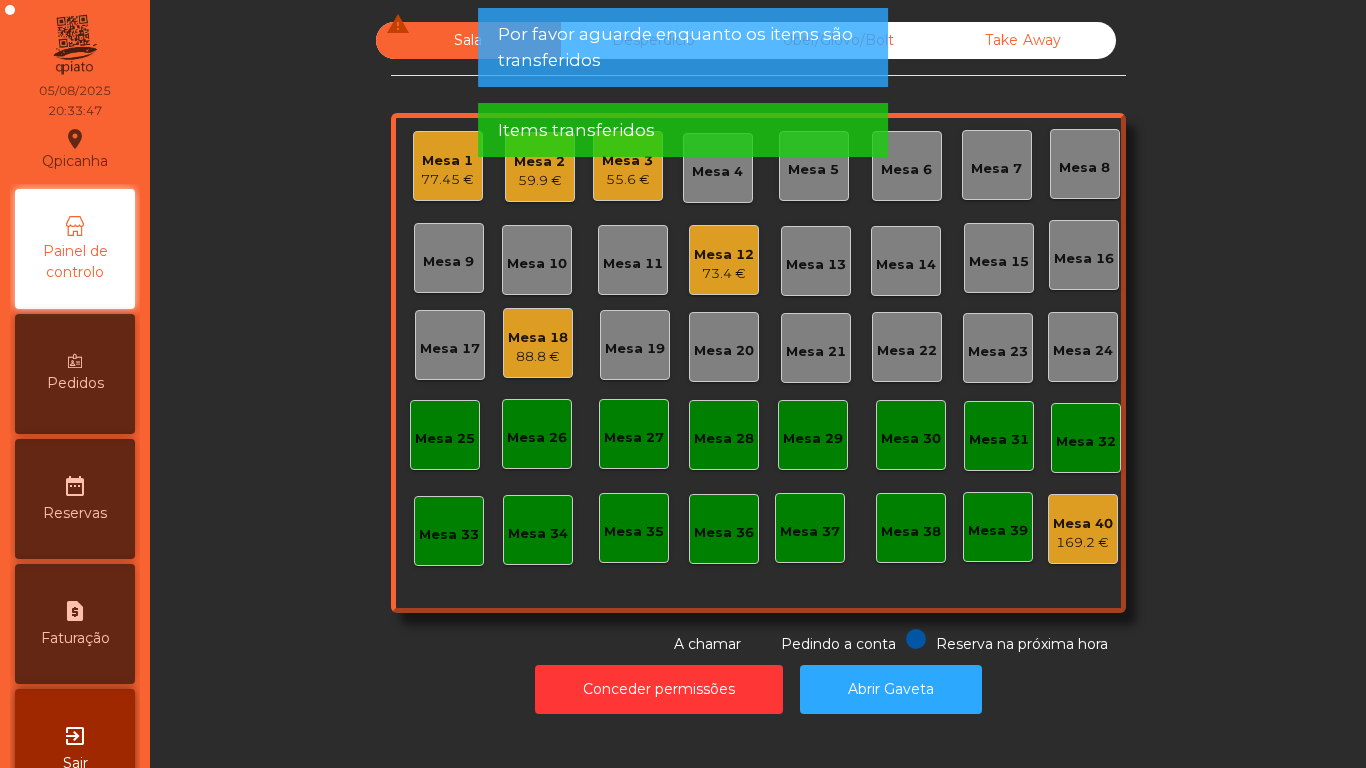 click on "59.9 €" 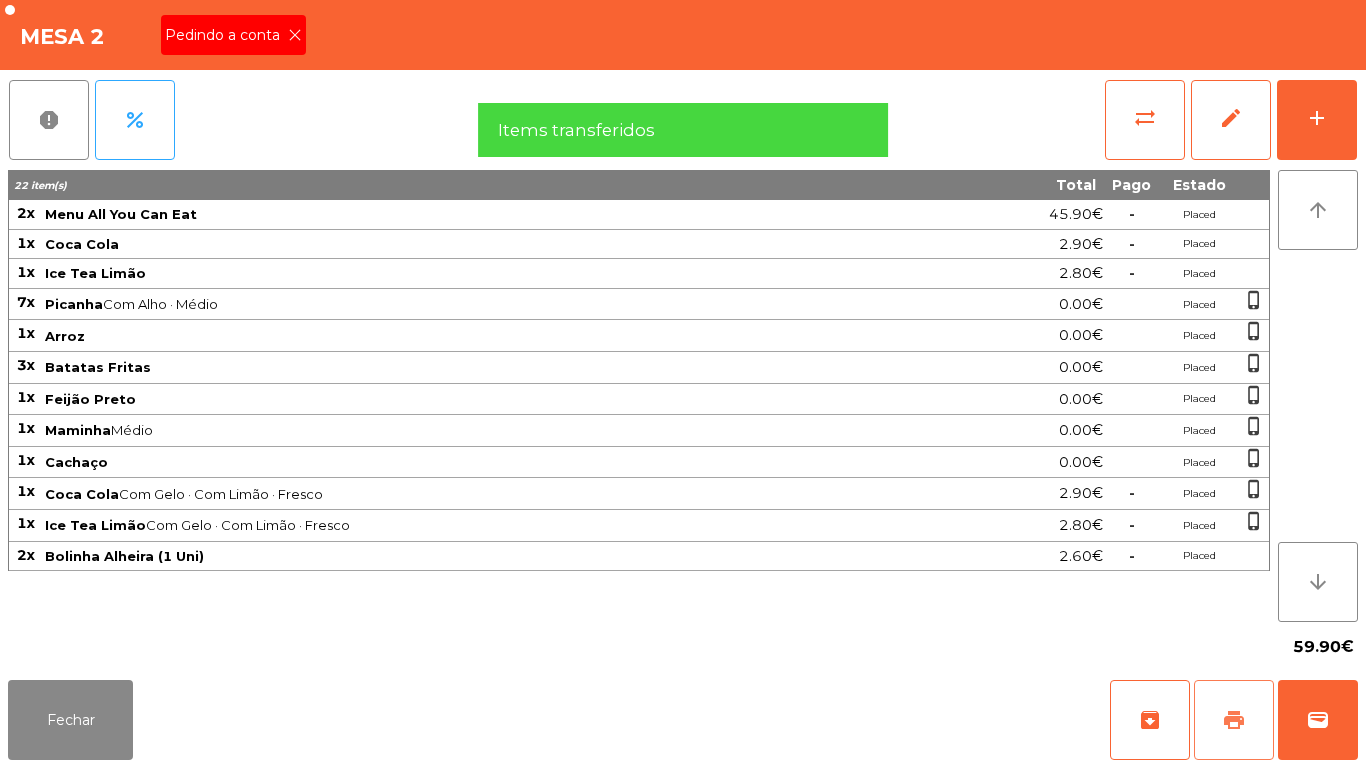 click on "print" 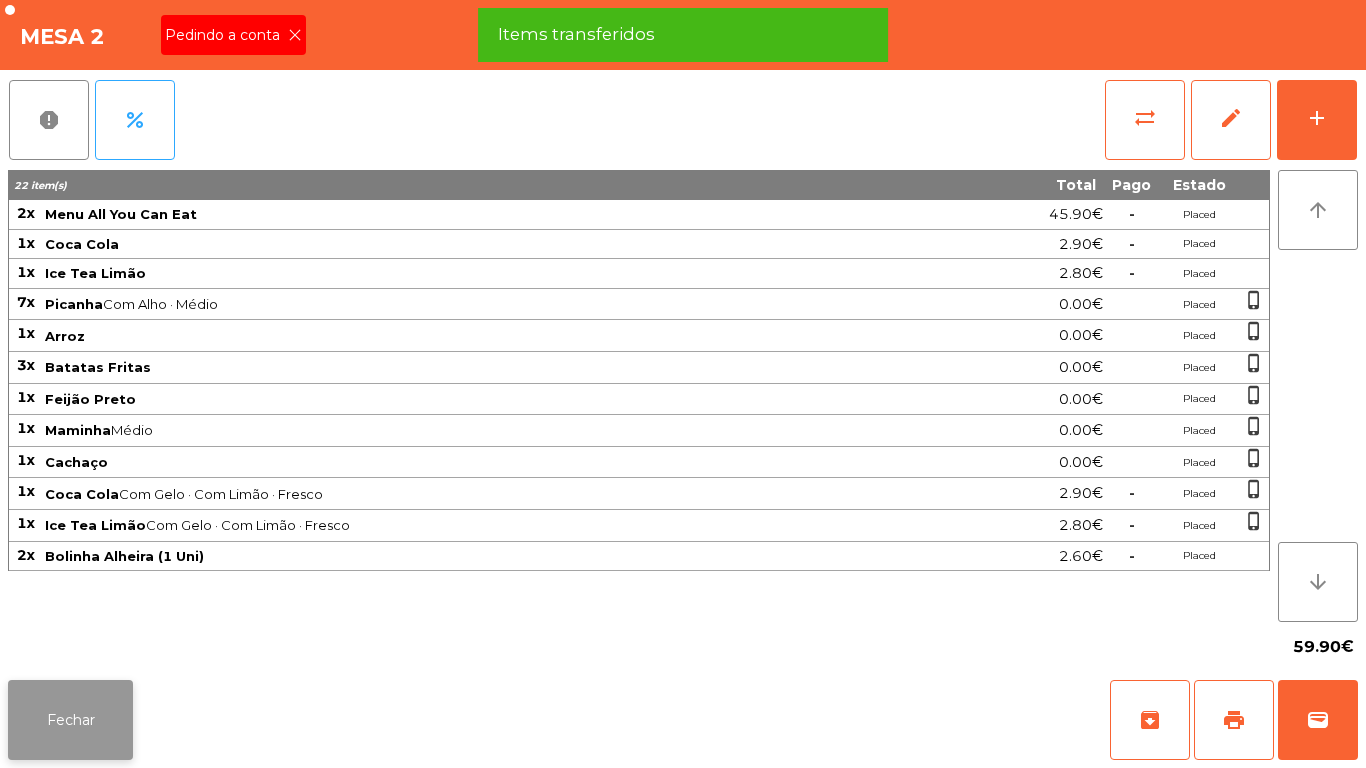 click on "Fechar" 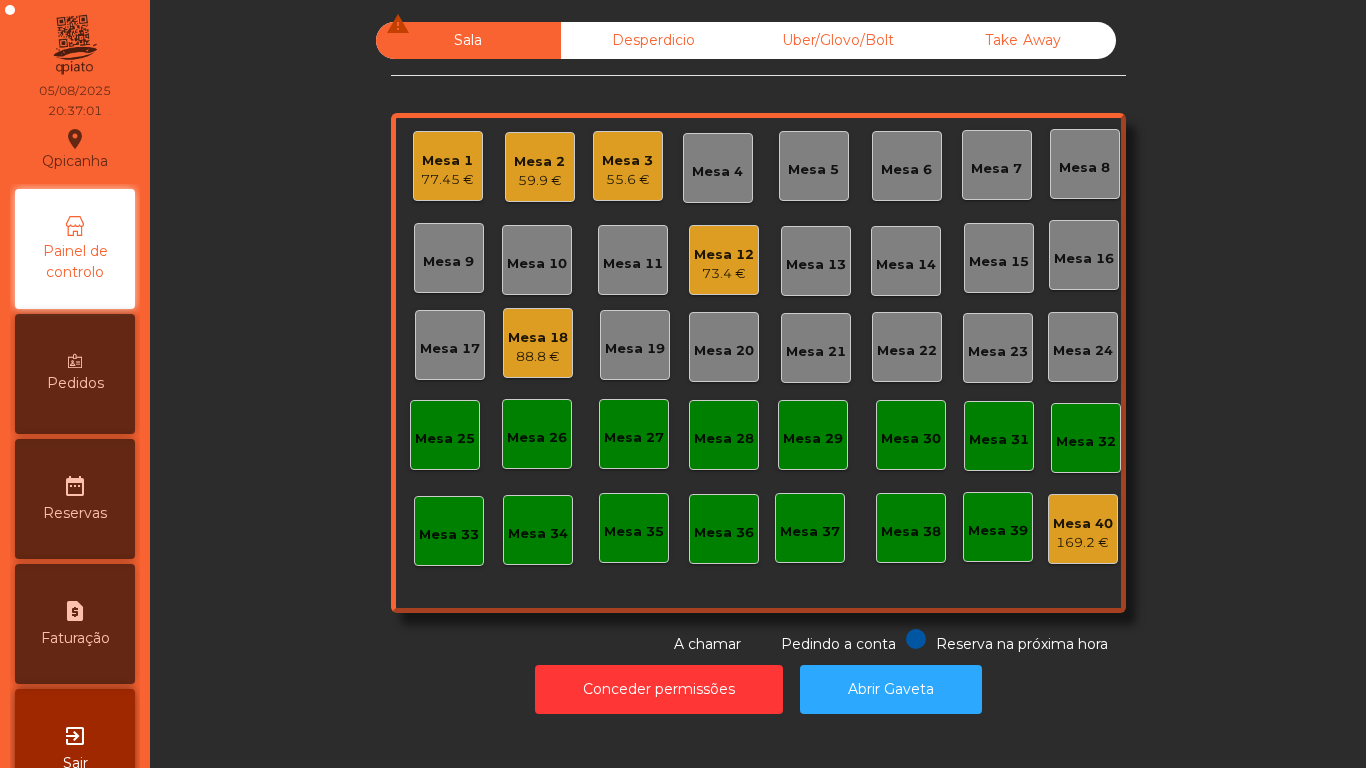 click on "Mesa 2" 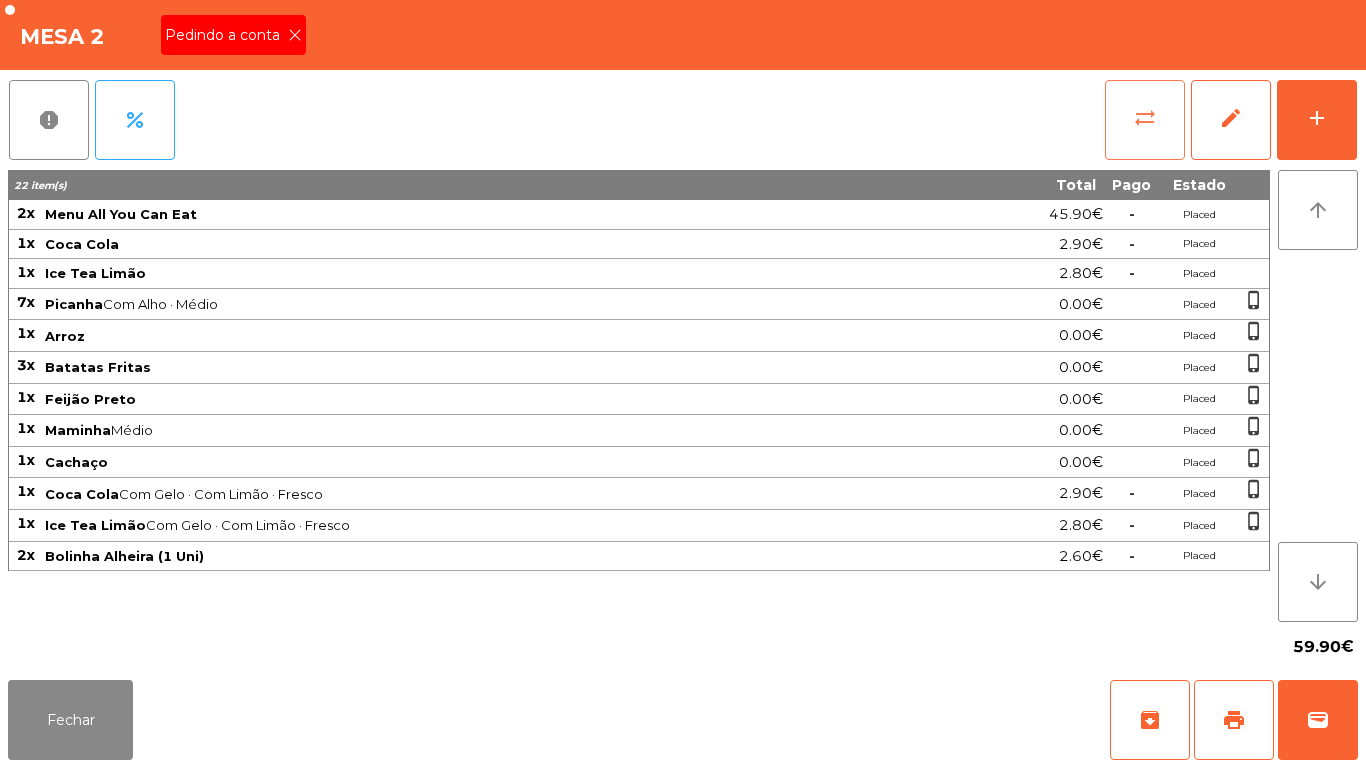 click on "sync_alt" 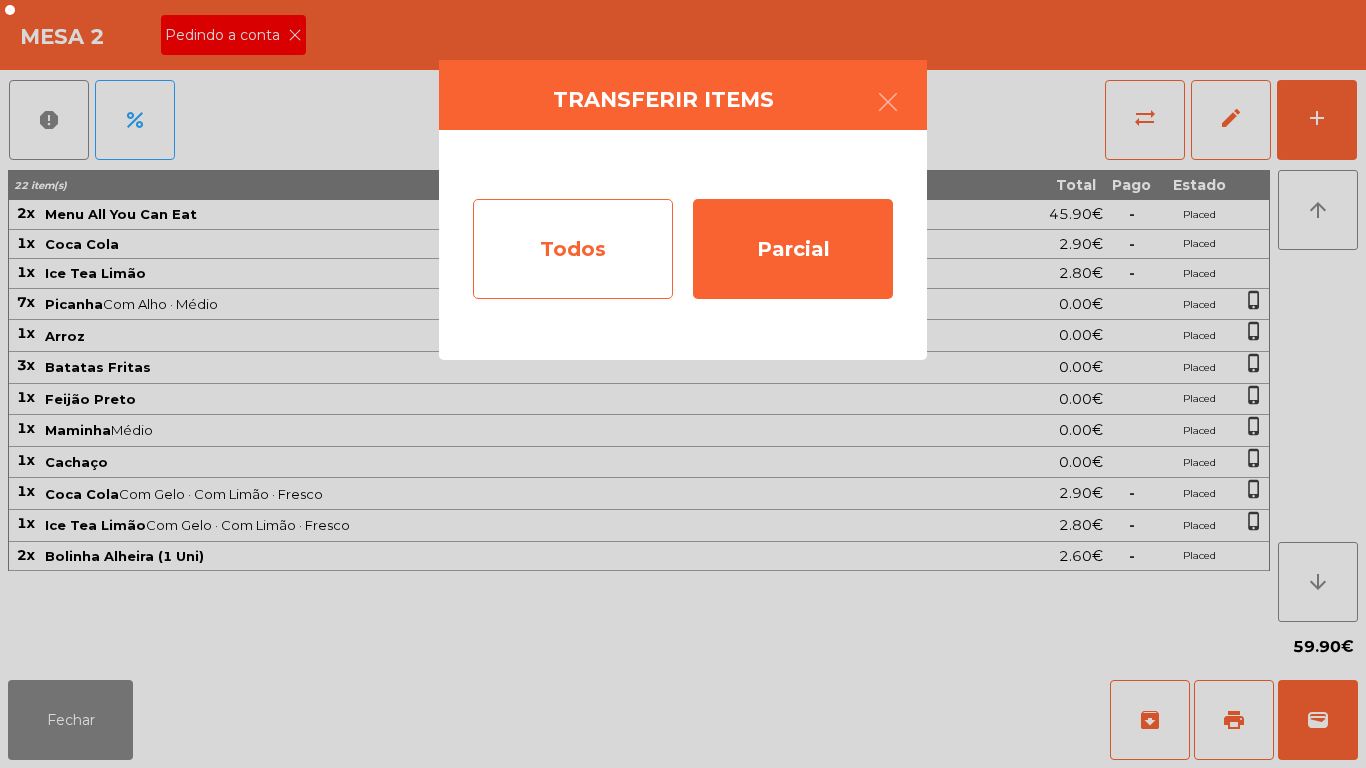 click on "Todos" 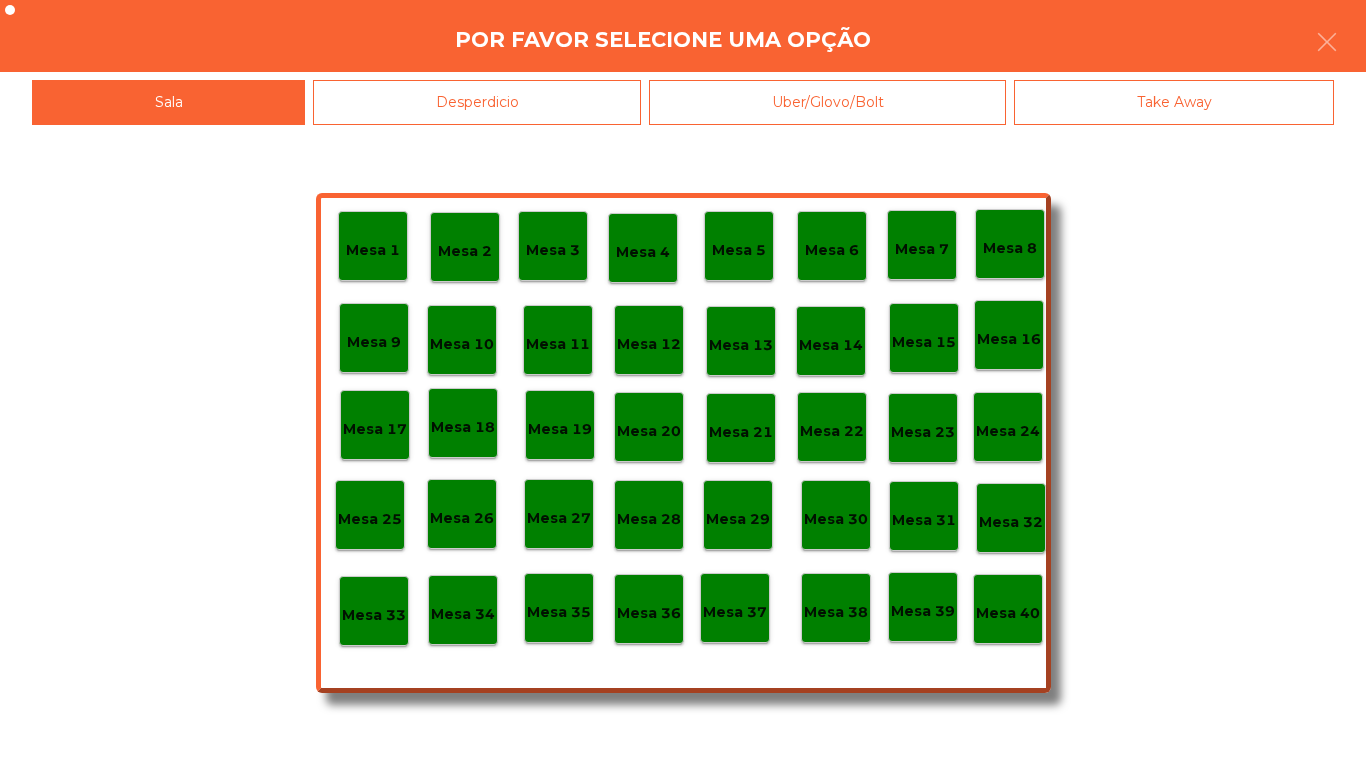 click on "Mesa 40" 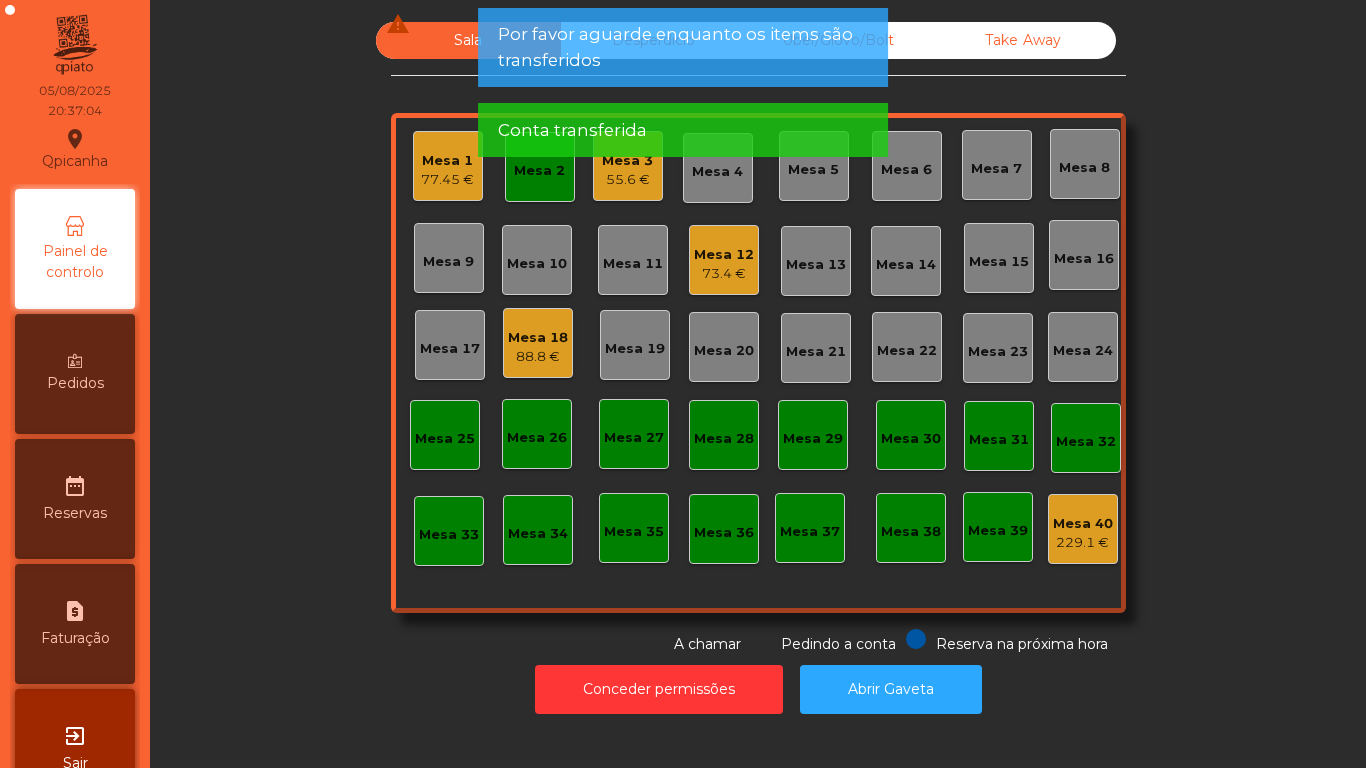click on "Mesa 3   55.6 €" 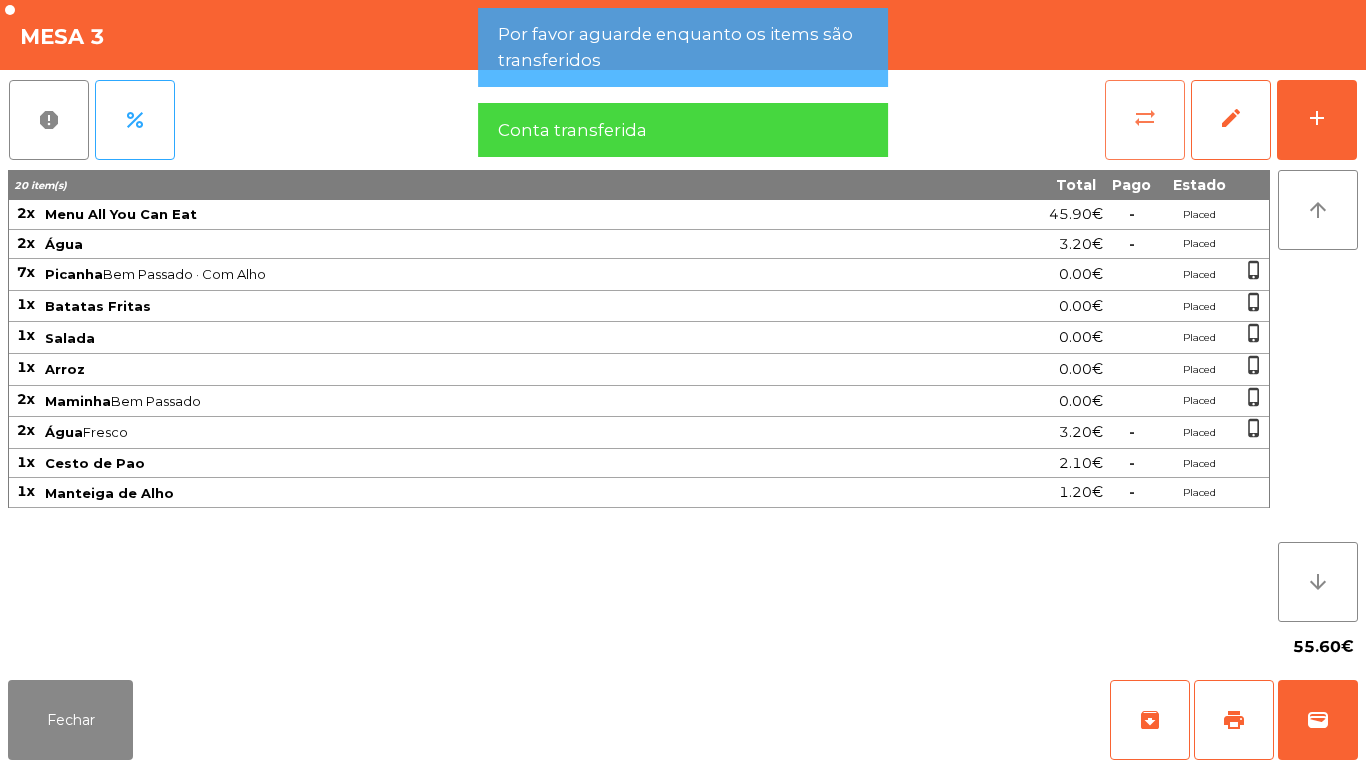 click on "sync_alt" 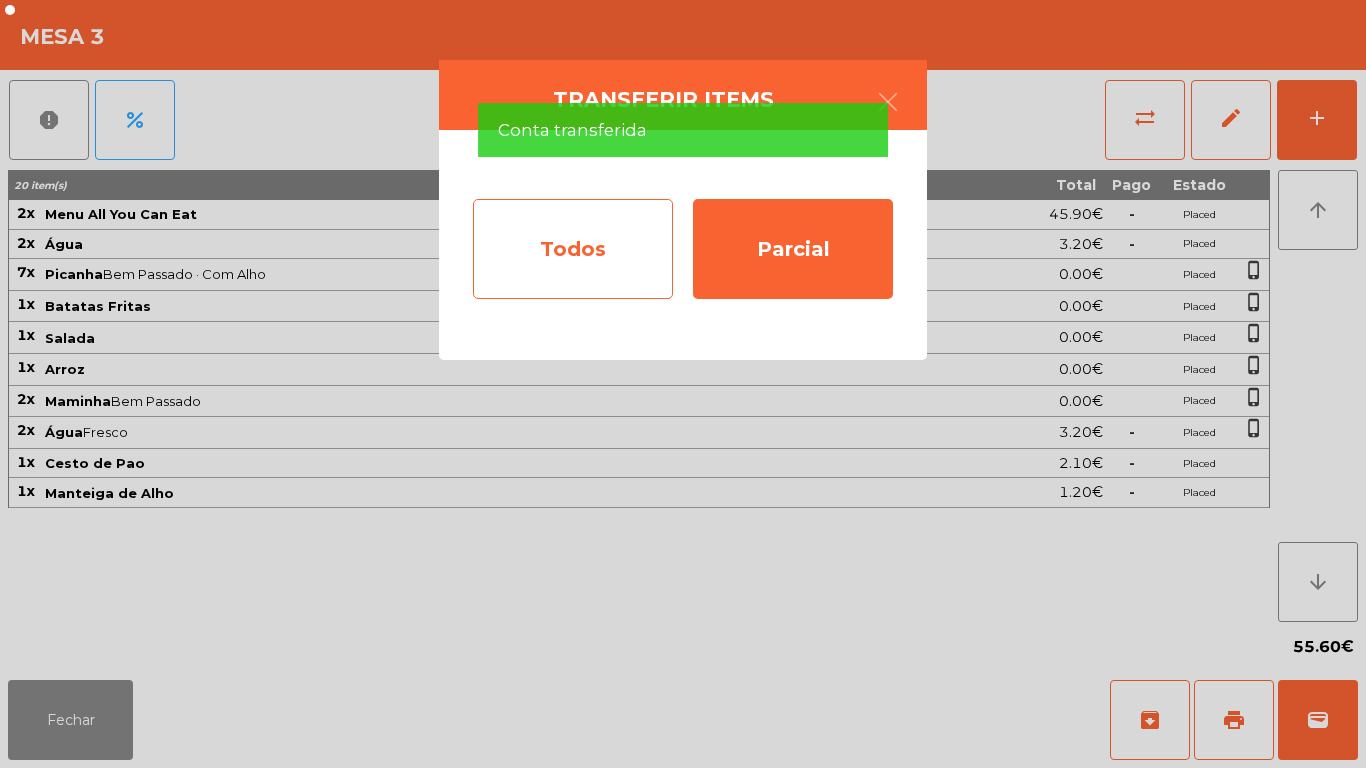 click on "Todos" 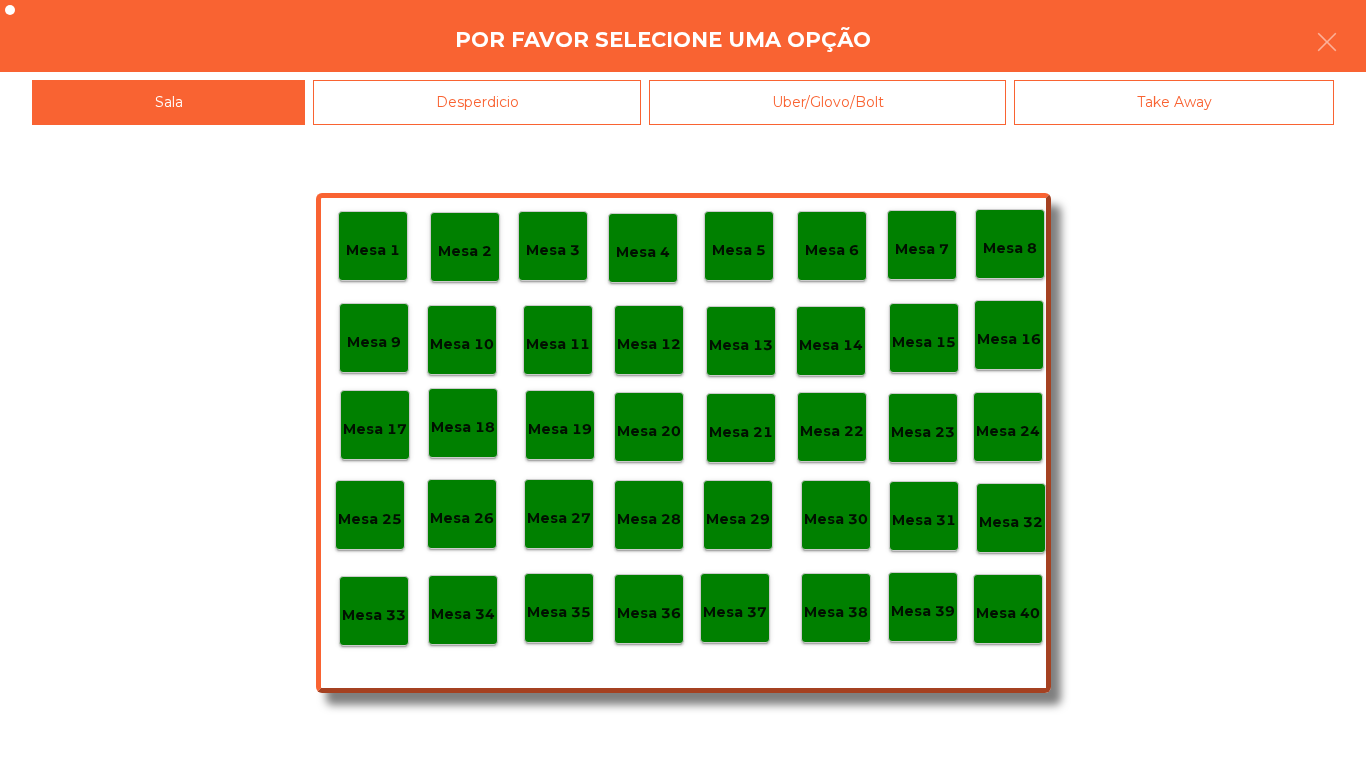 click on "Mesa 40" 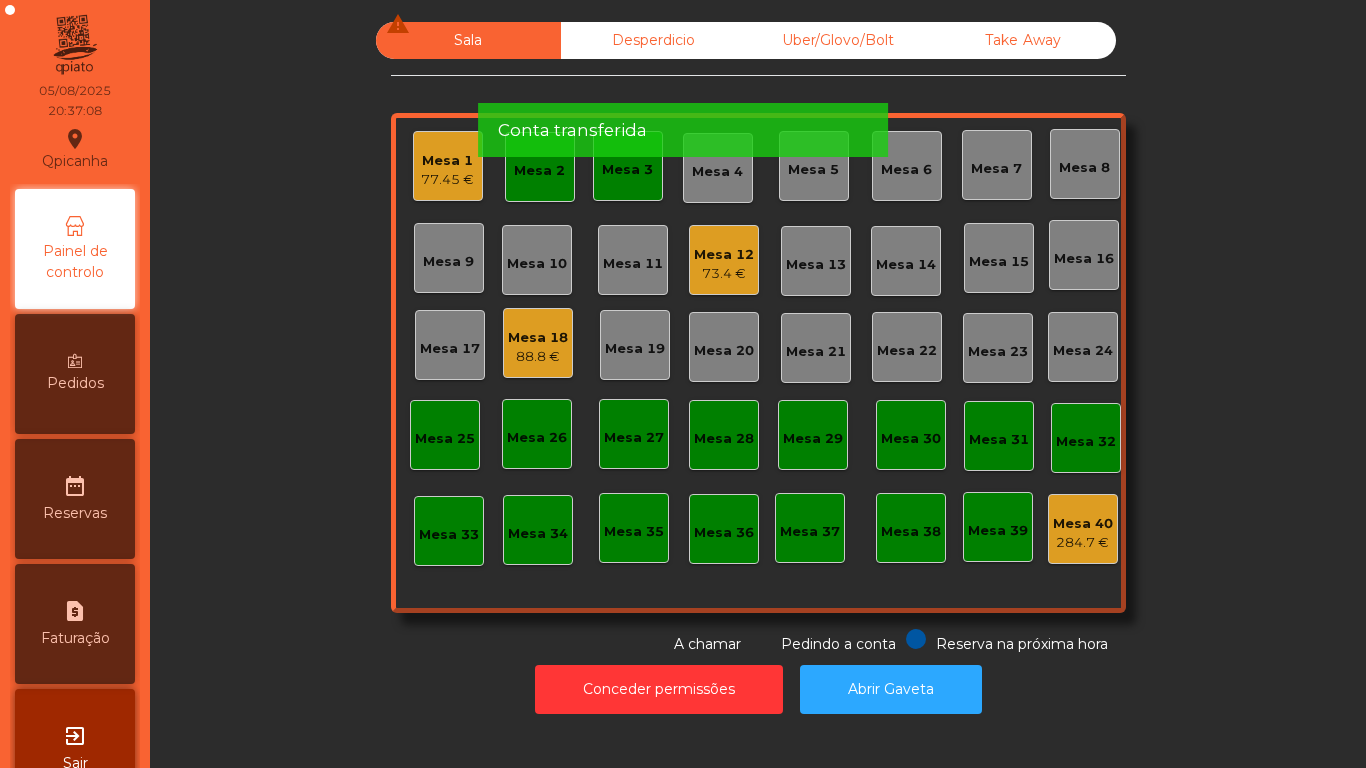 click on "Mesa 2" 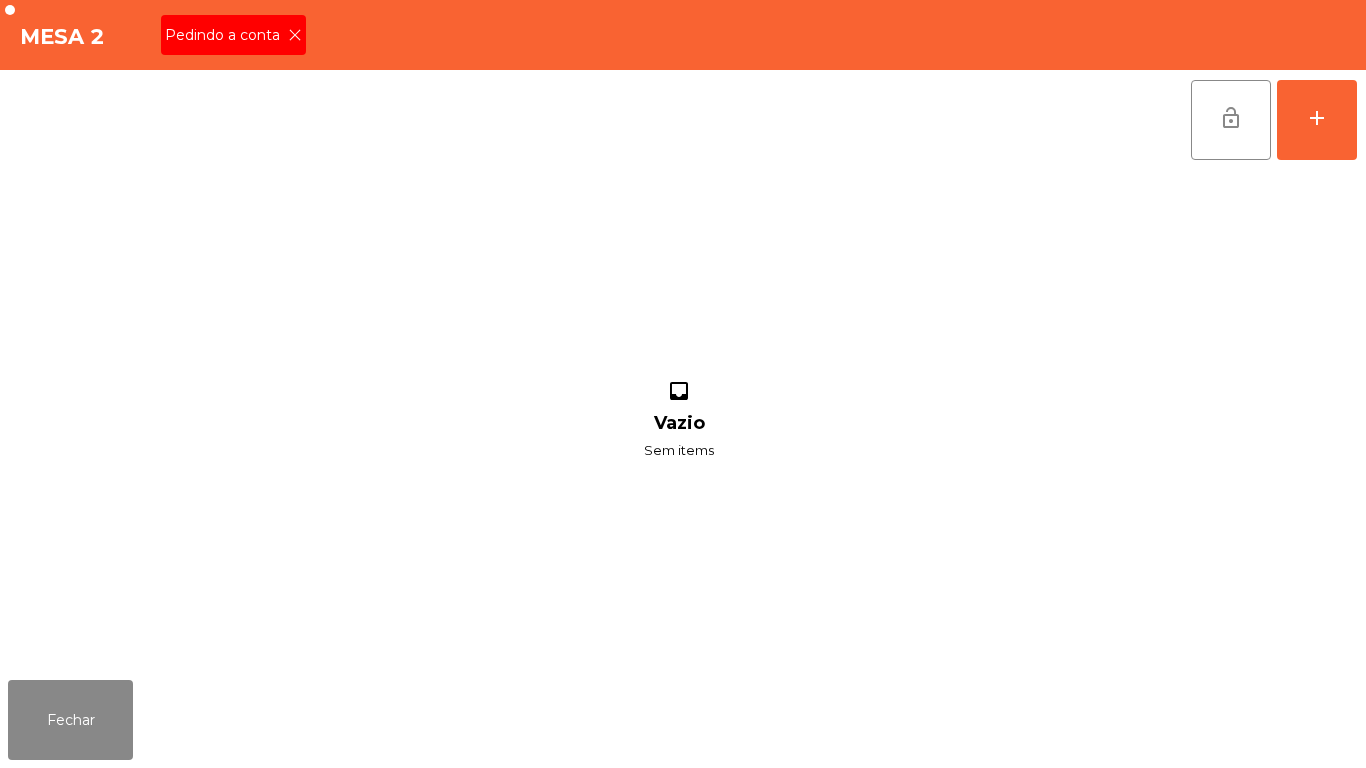 click 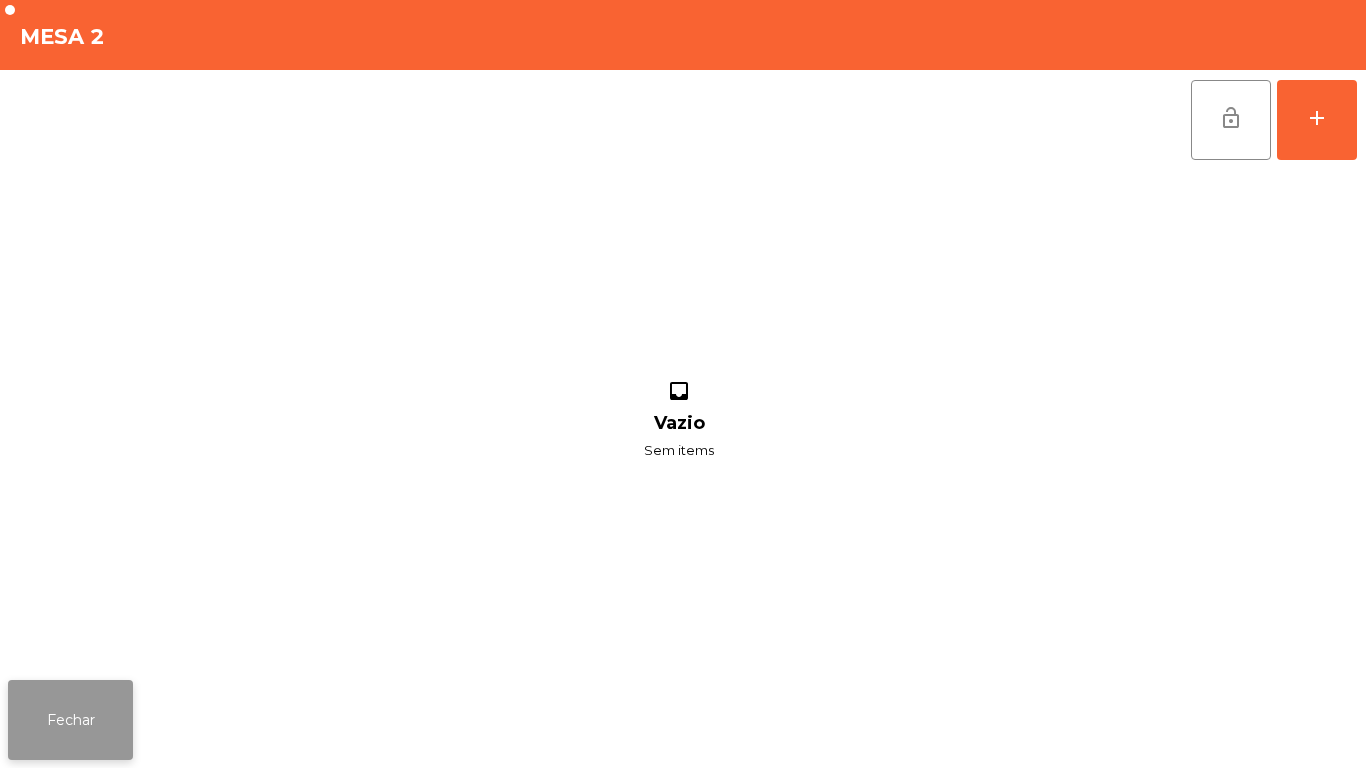 click on "Fechar" 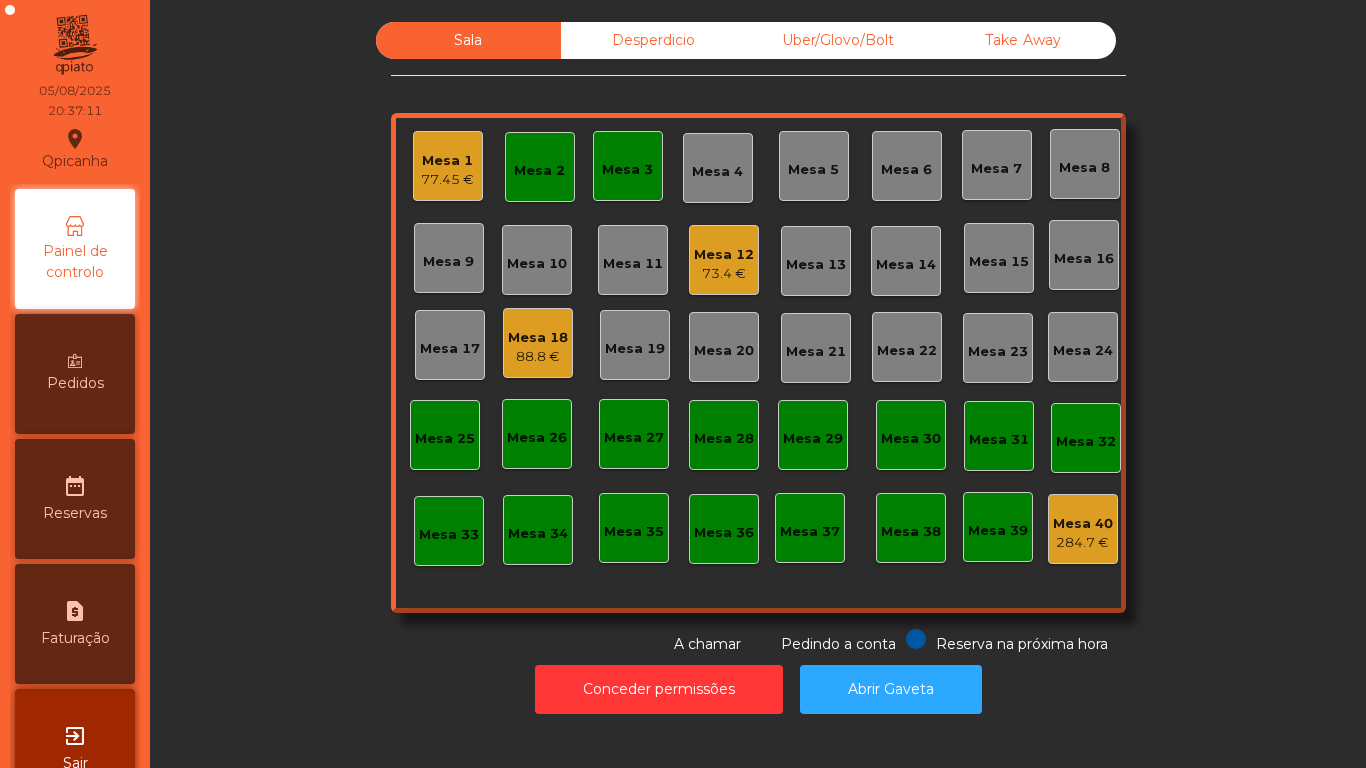 click on "Mesa 2" 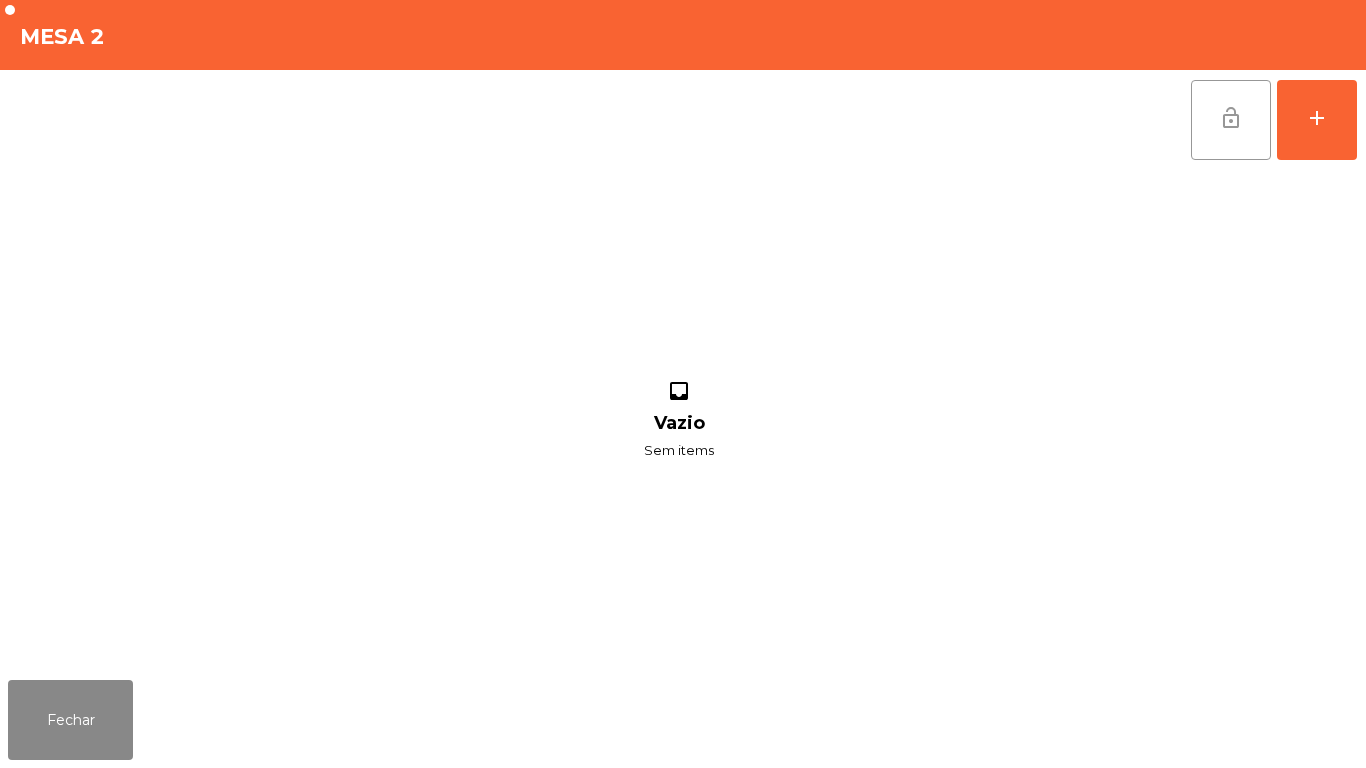 click on "lock_open" 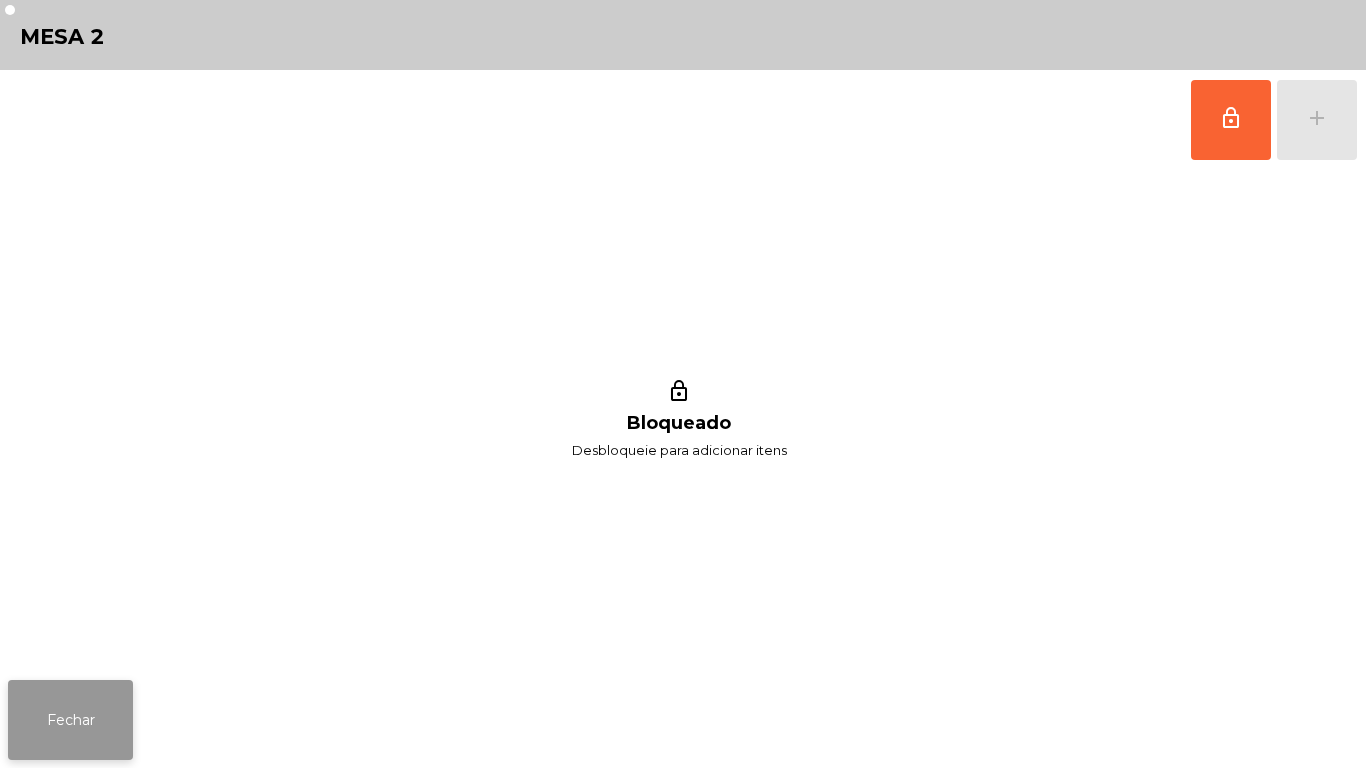 click on "Fechar" 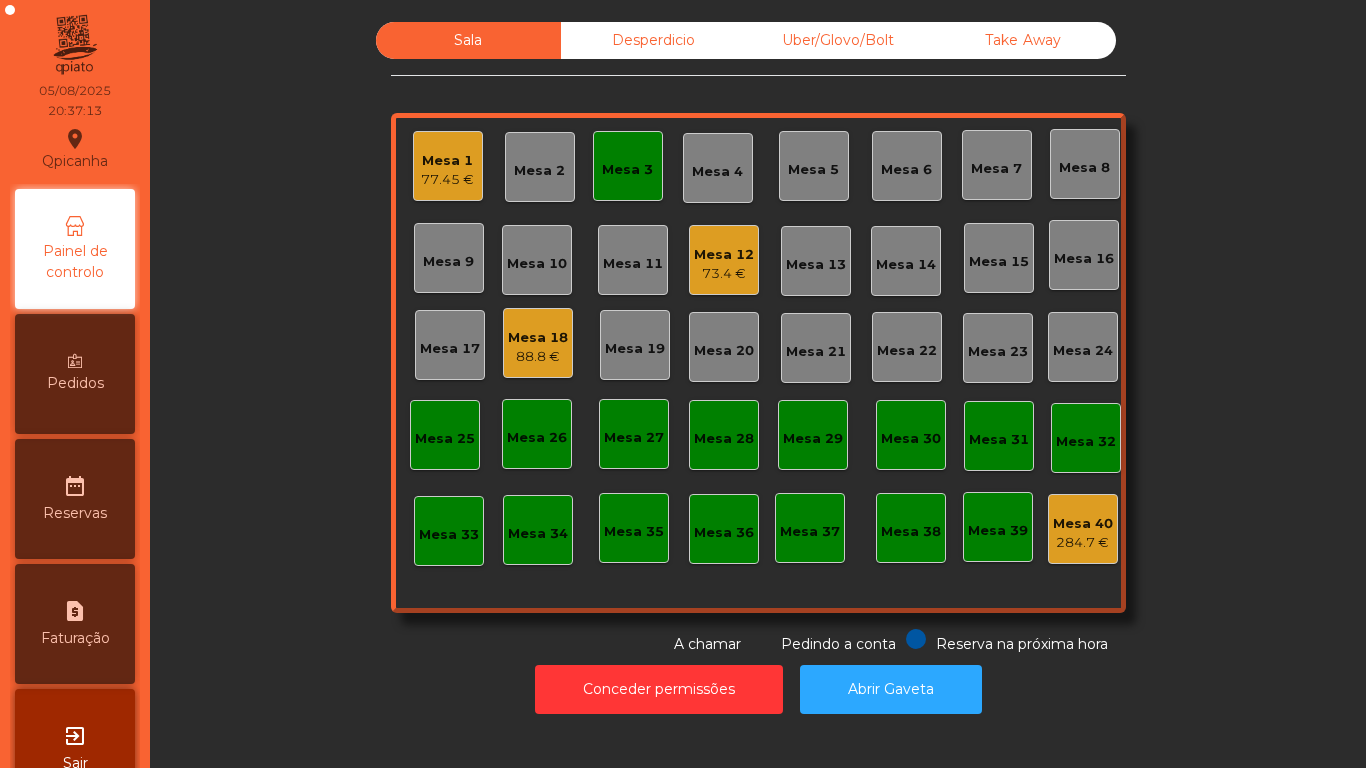 click on "Mesa 3" 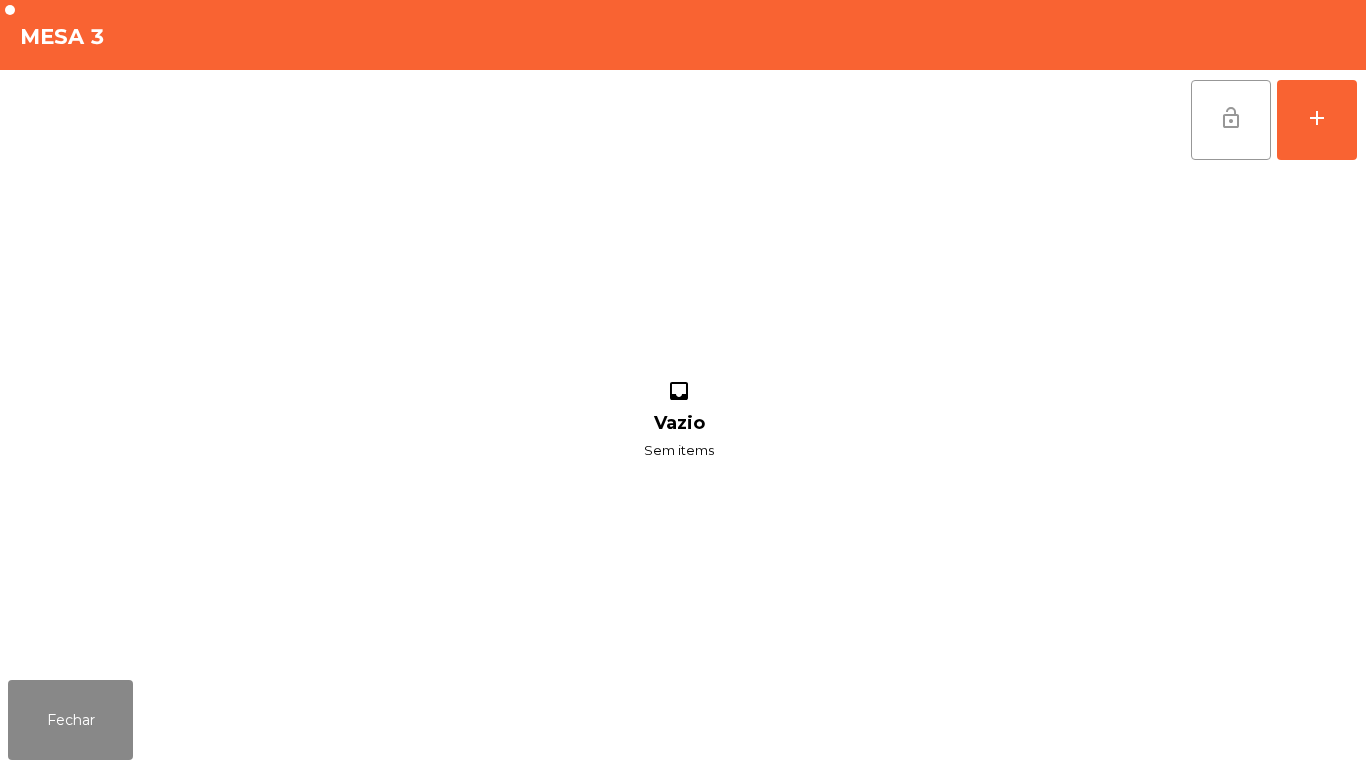 click on "lock_open" 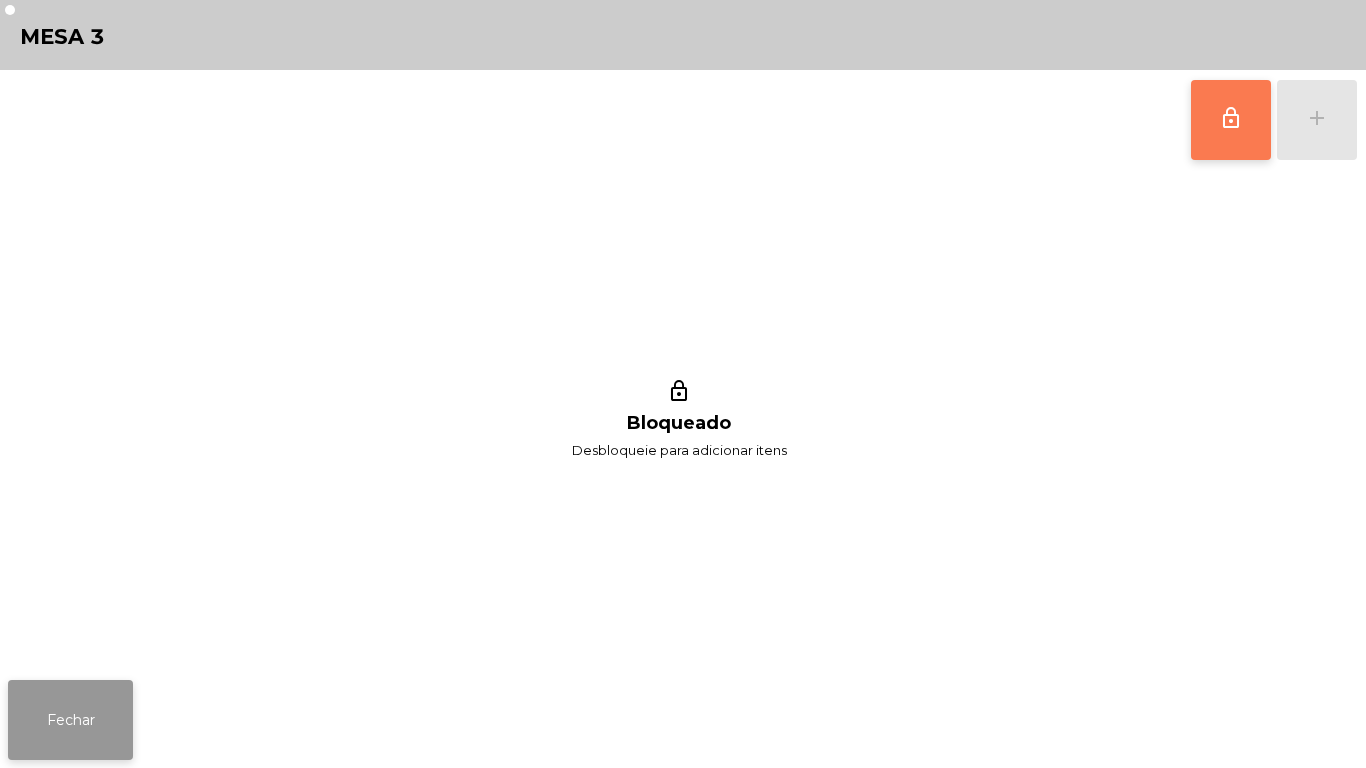 click on "Fechar" 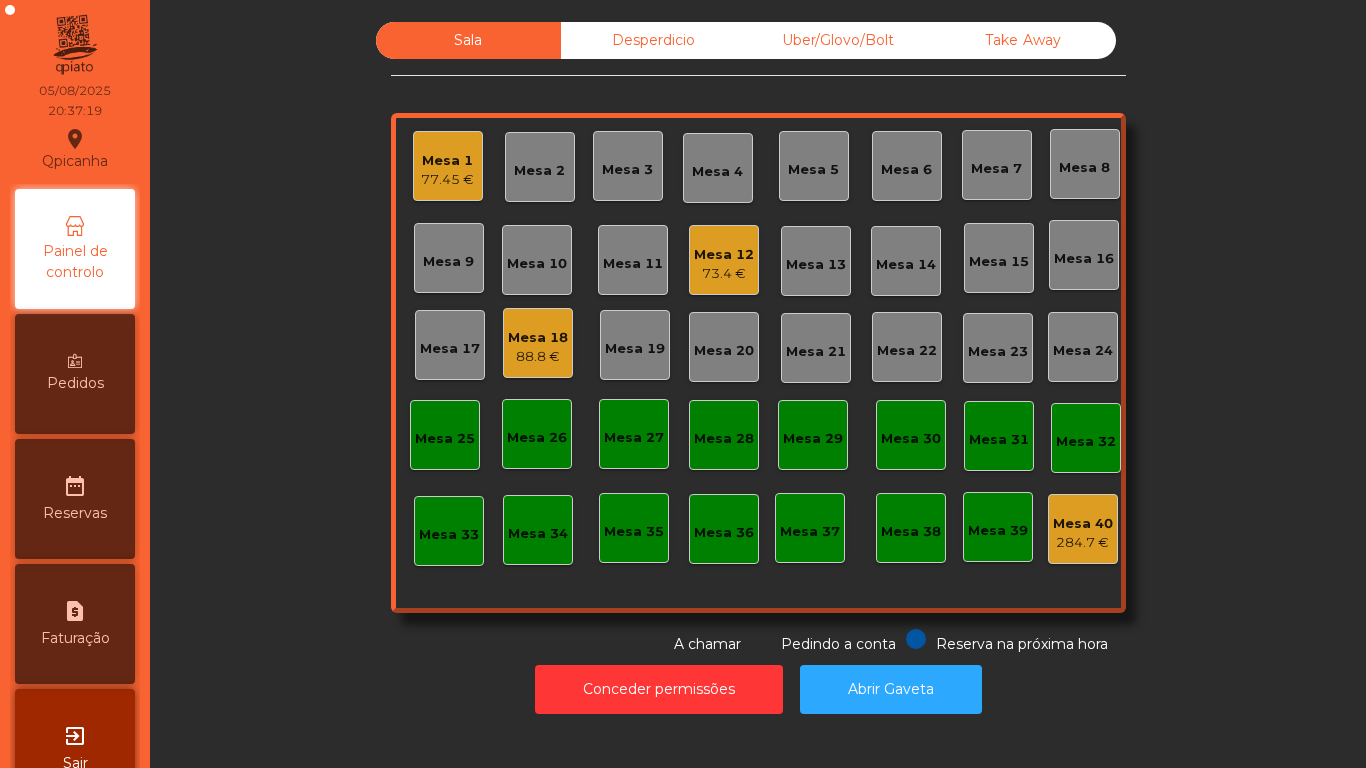 click on "Mesa 12" 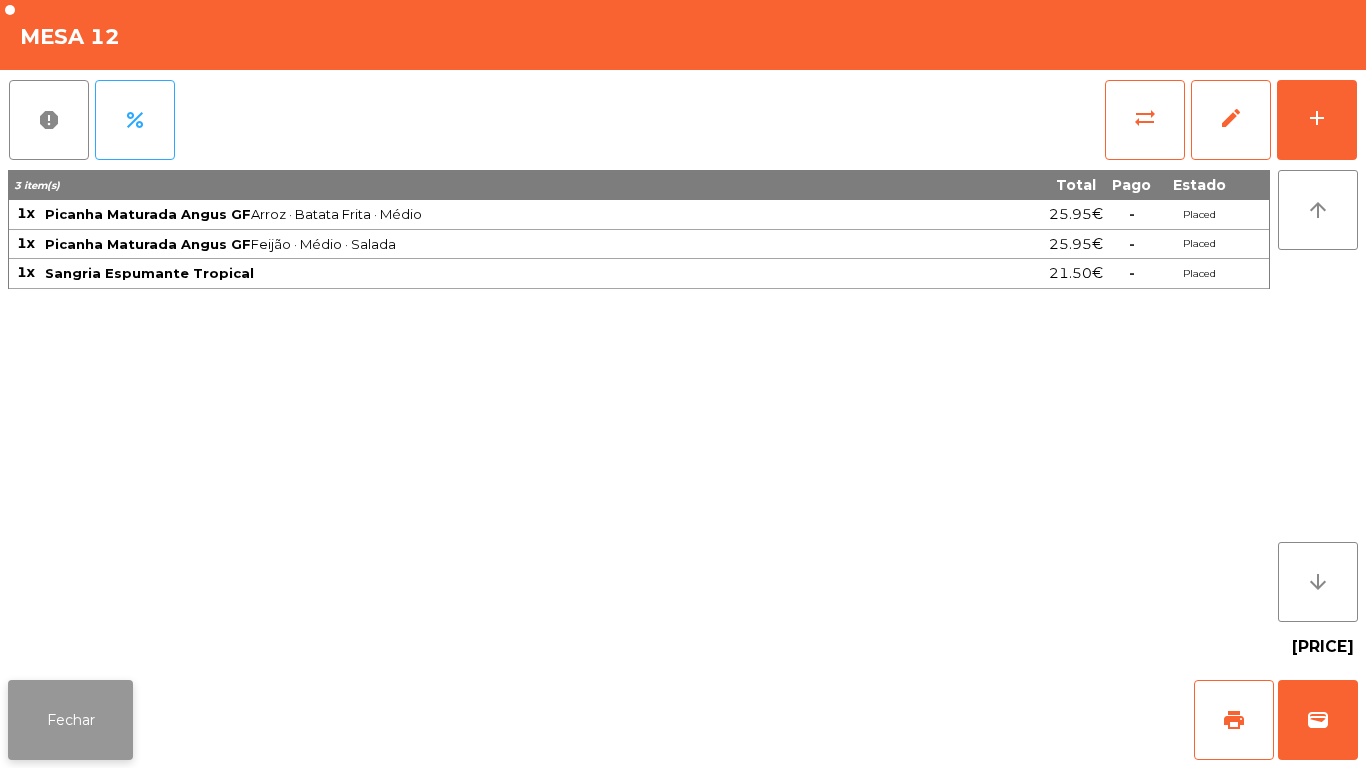 click on "Fechar" 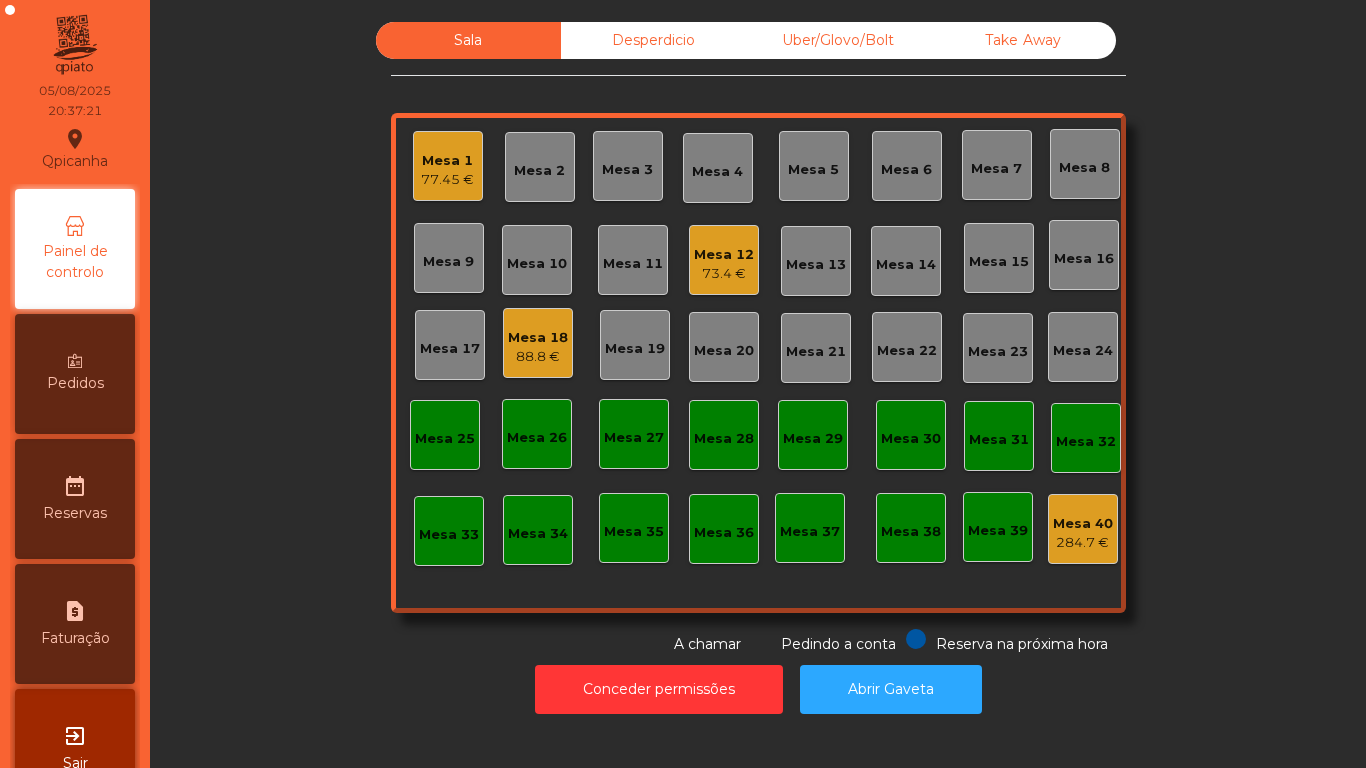 click on "77.45 €" 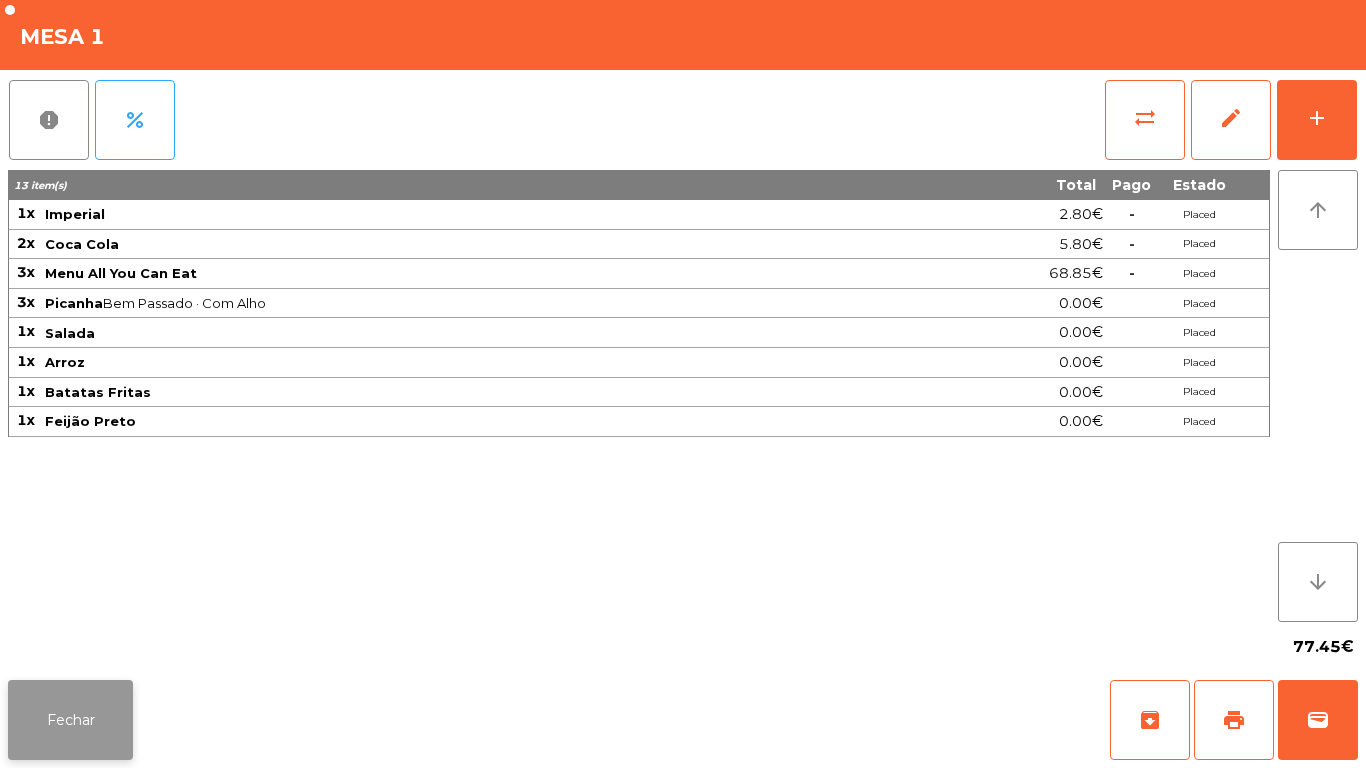 click on "Fechar" 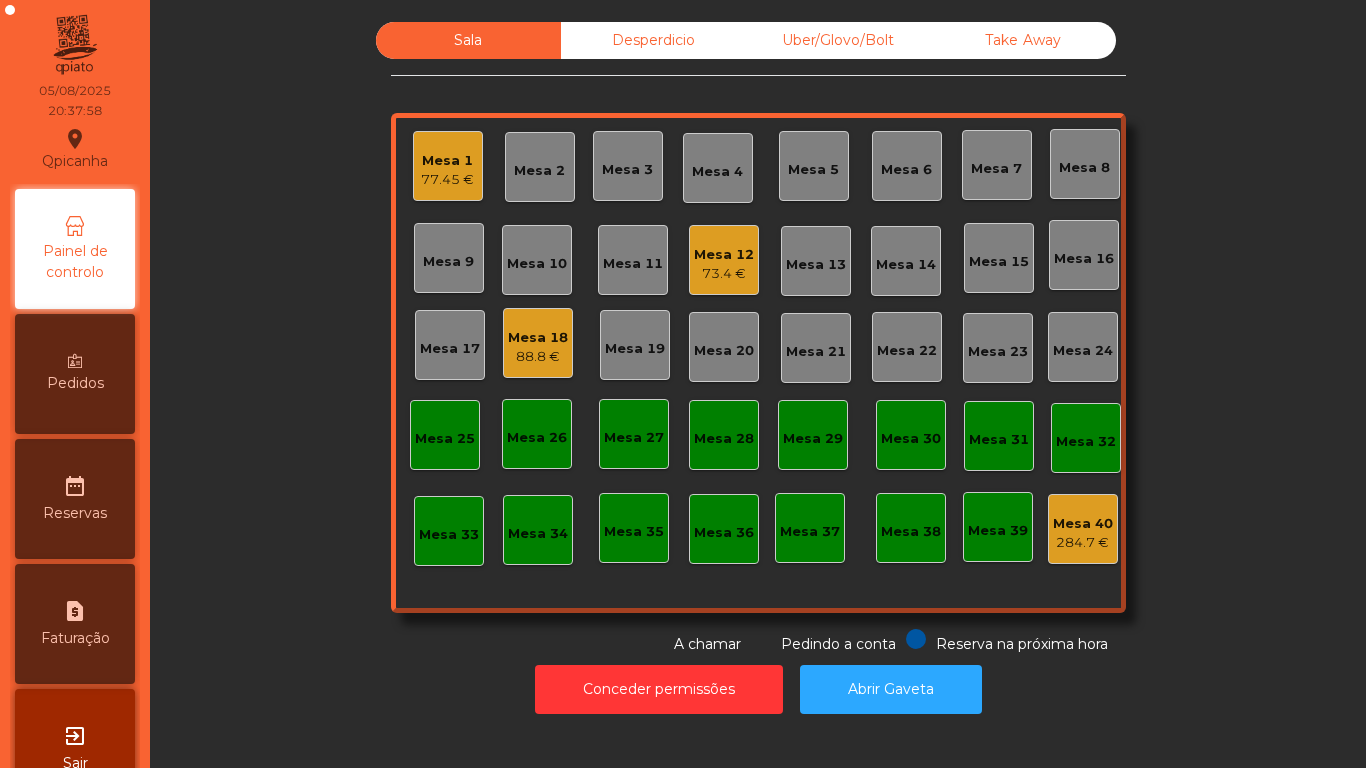 click on "Mesa 1" 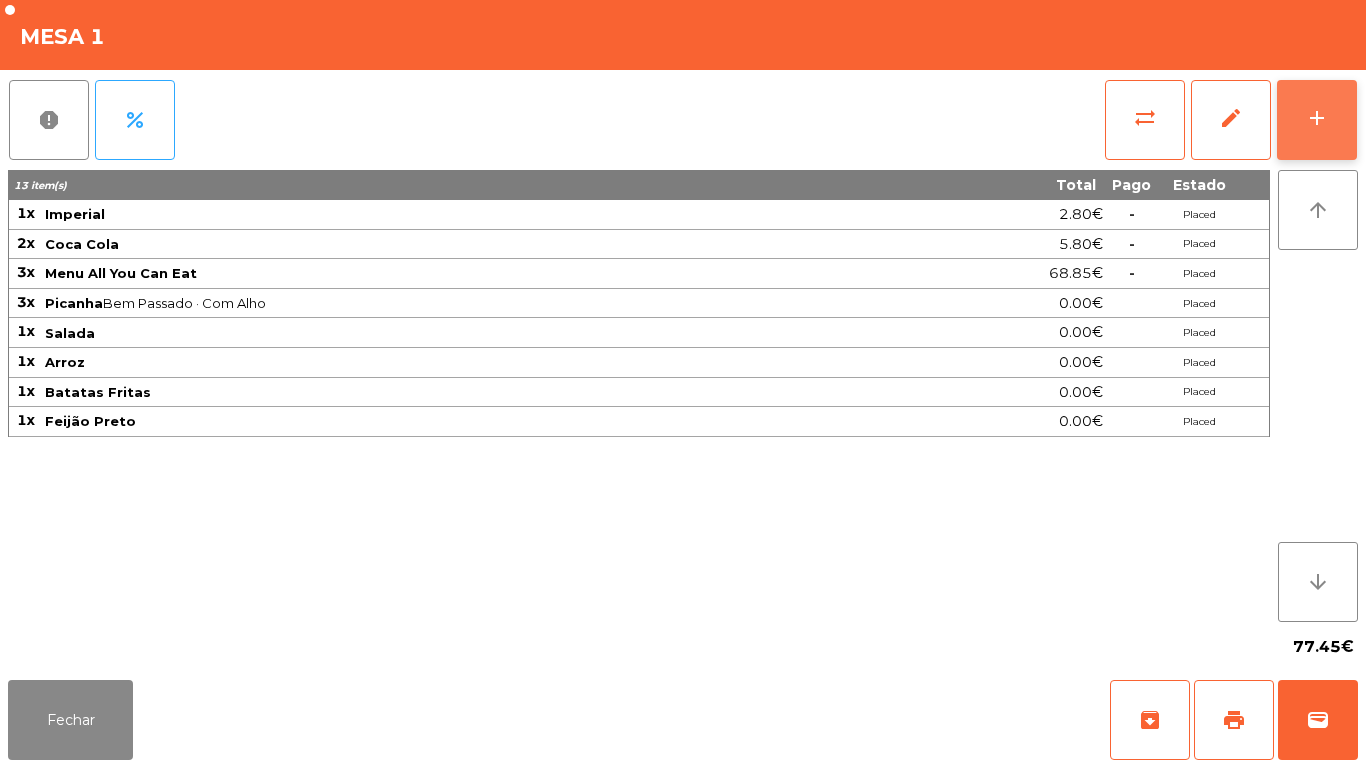 click on "add" 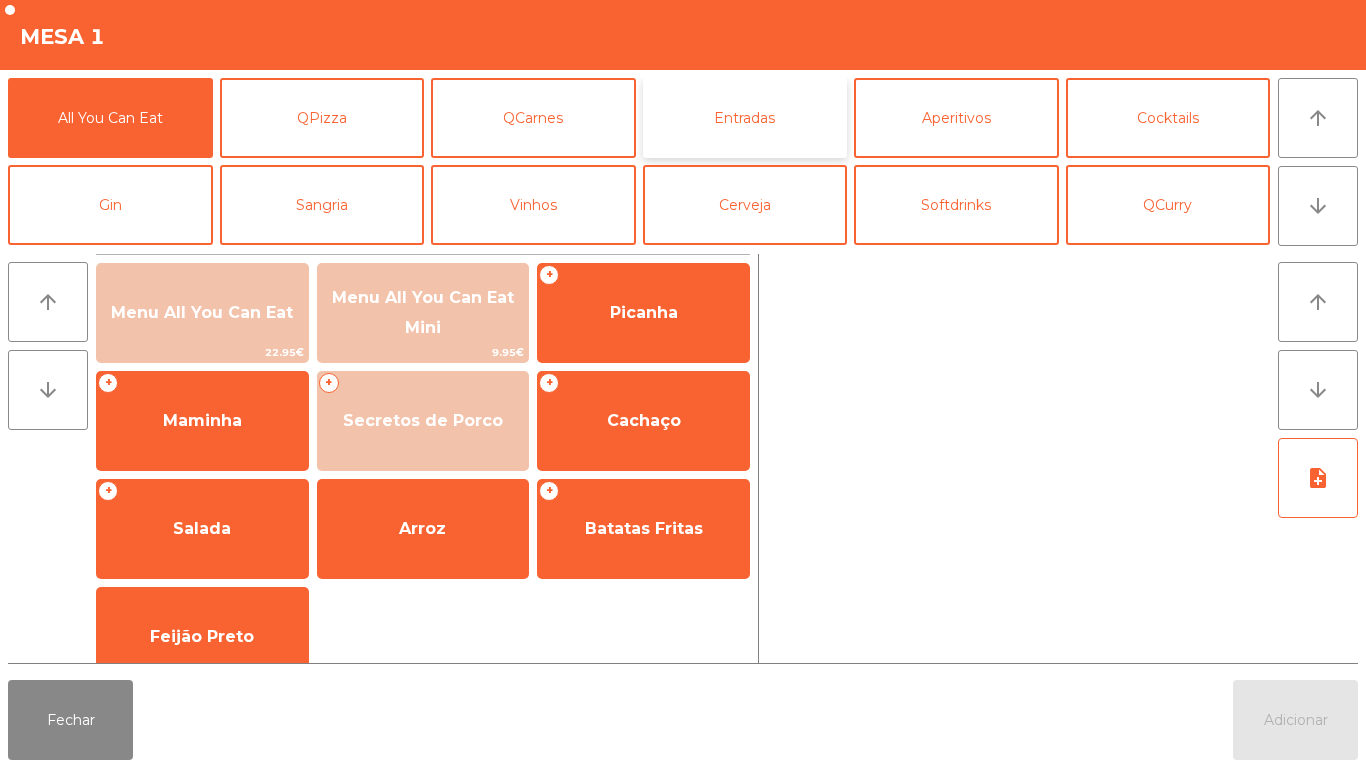 click on "Entradas" 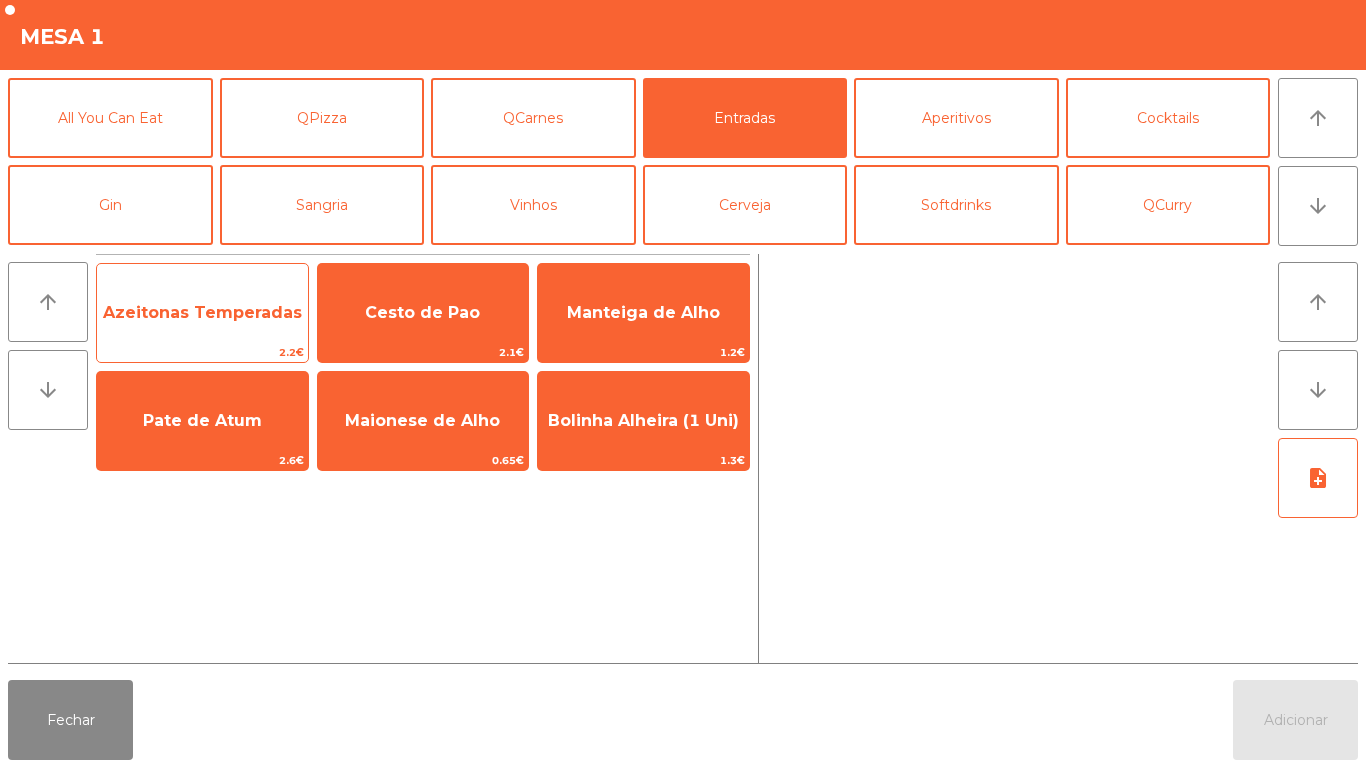 click on "Azeitonas Temperadas" 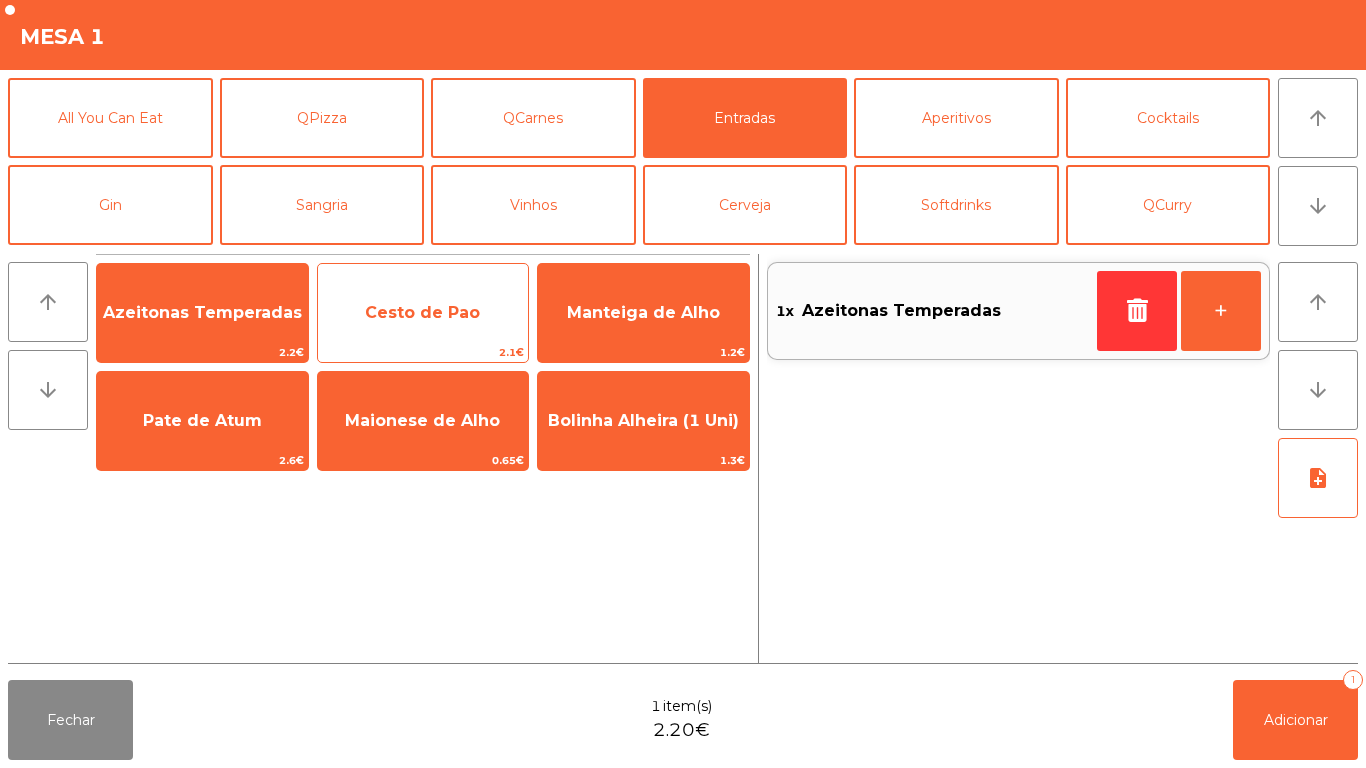 click on "Cesto de Pao" 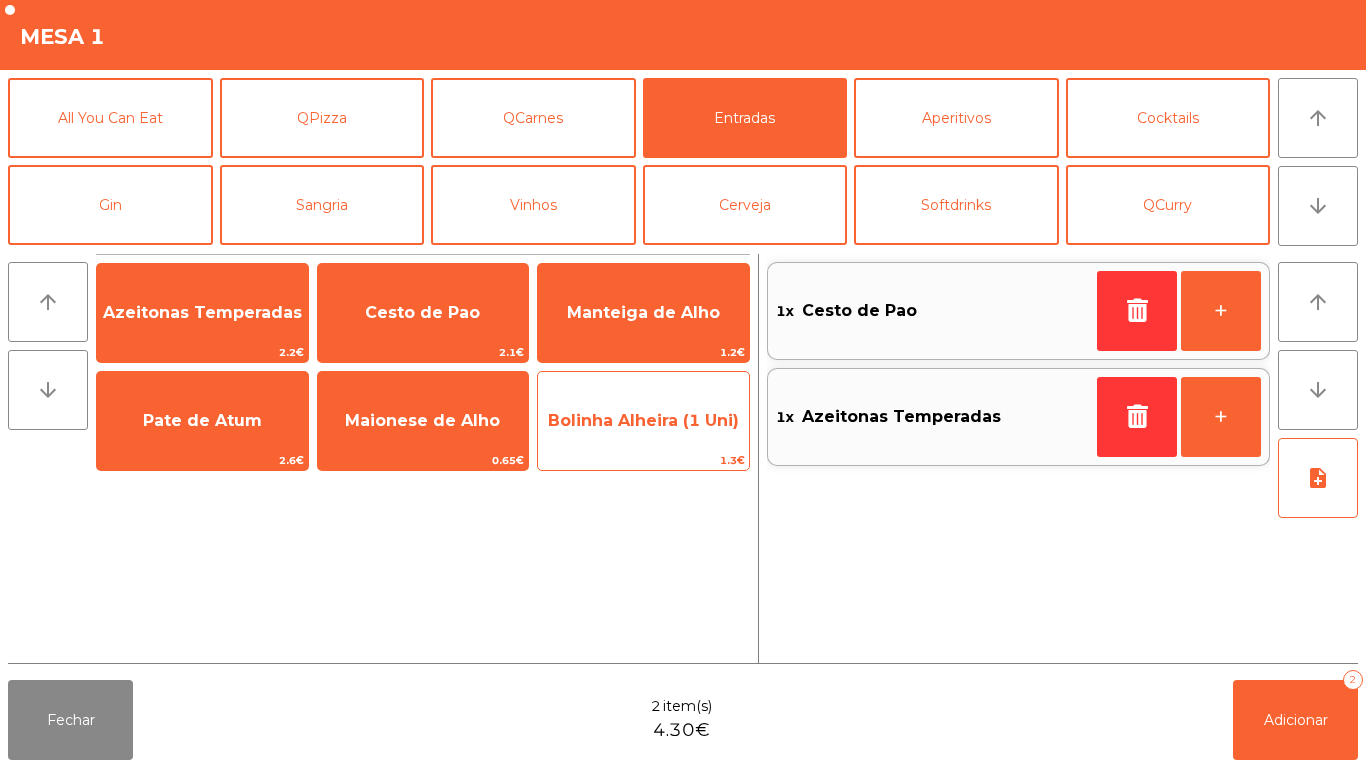 click on "Bolinha Alheira (1 Uni)" 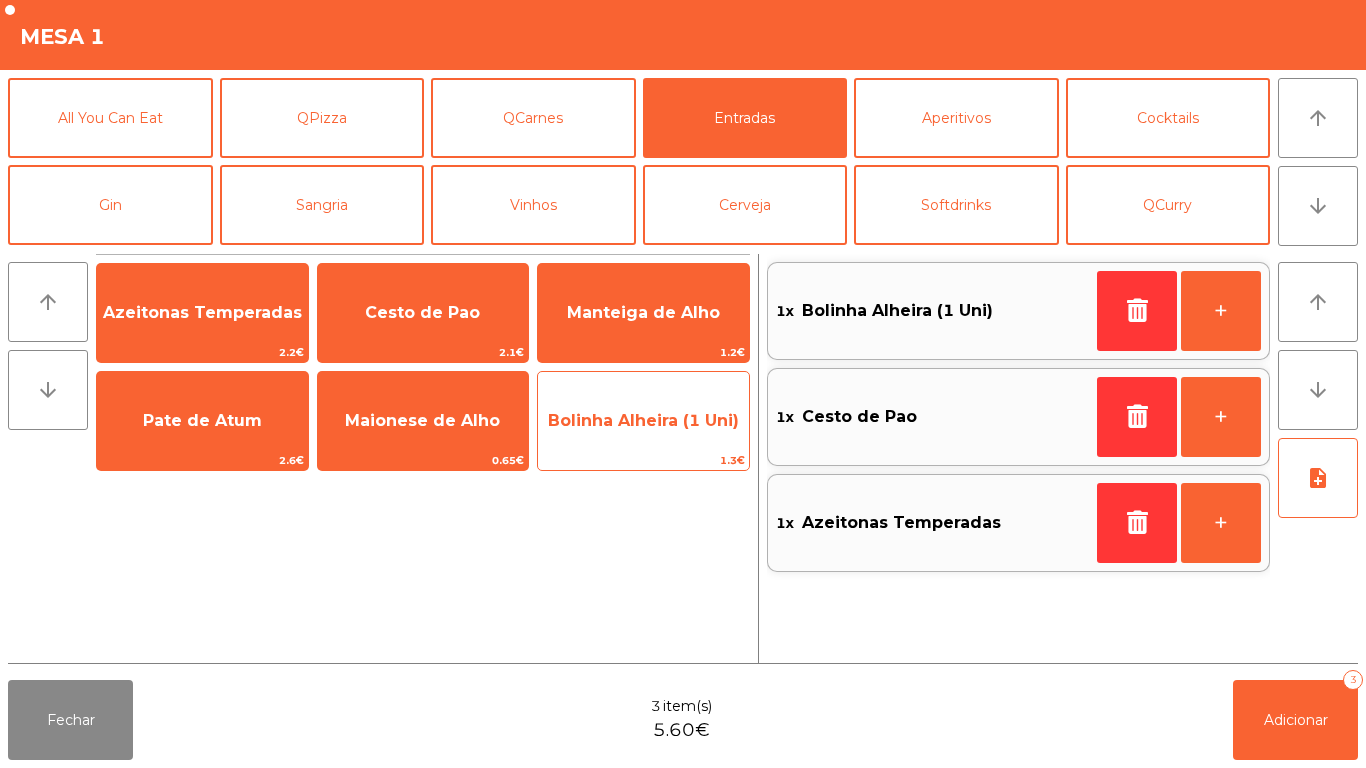 click on "Bolinha Alheira (1 Uni)" 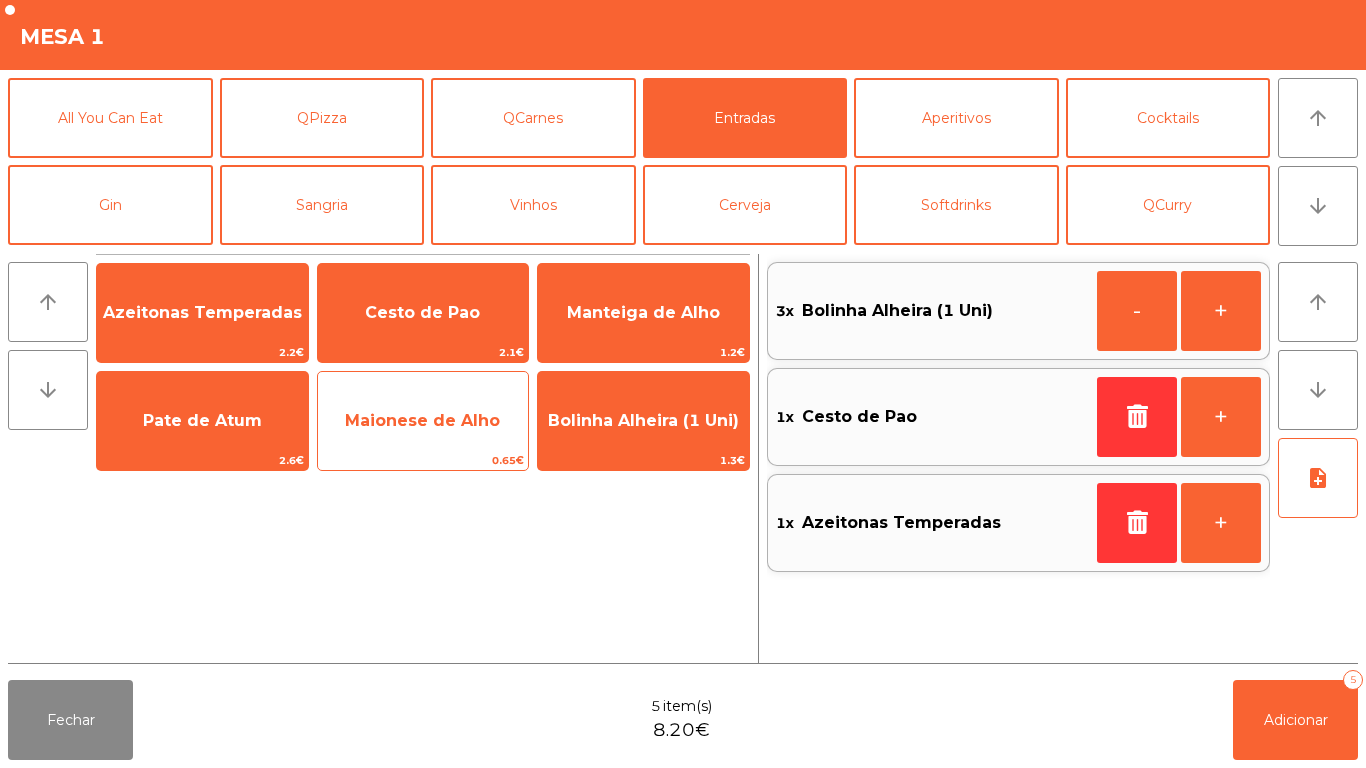 click on "Maionese de Alho" 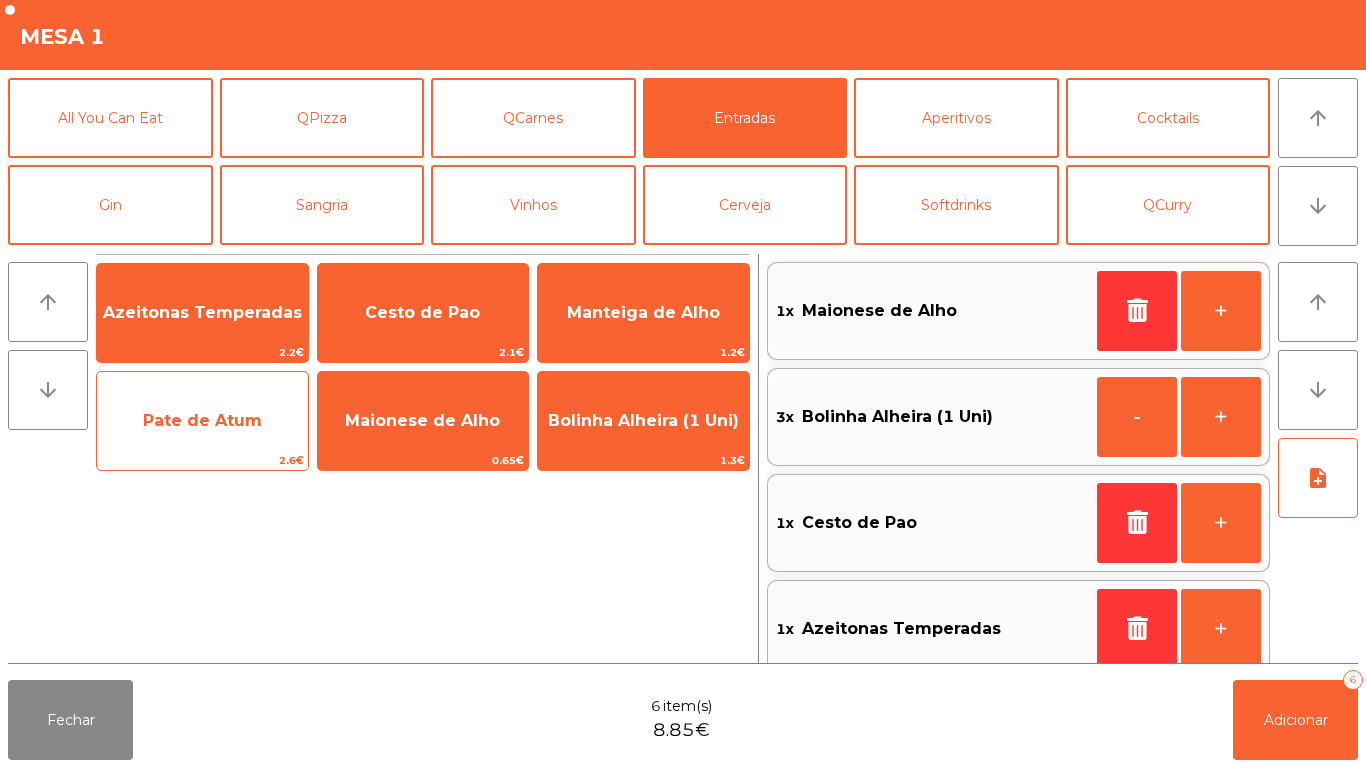 click on "Pate de Atum" 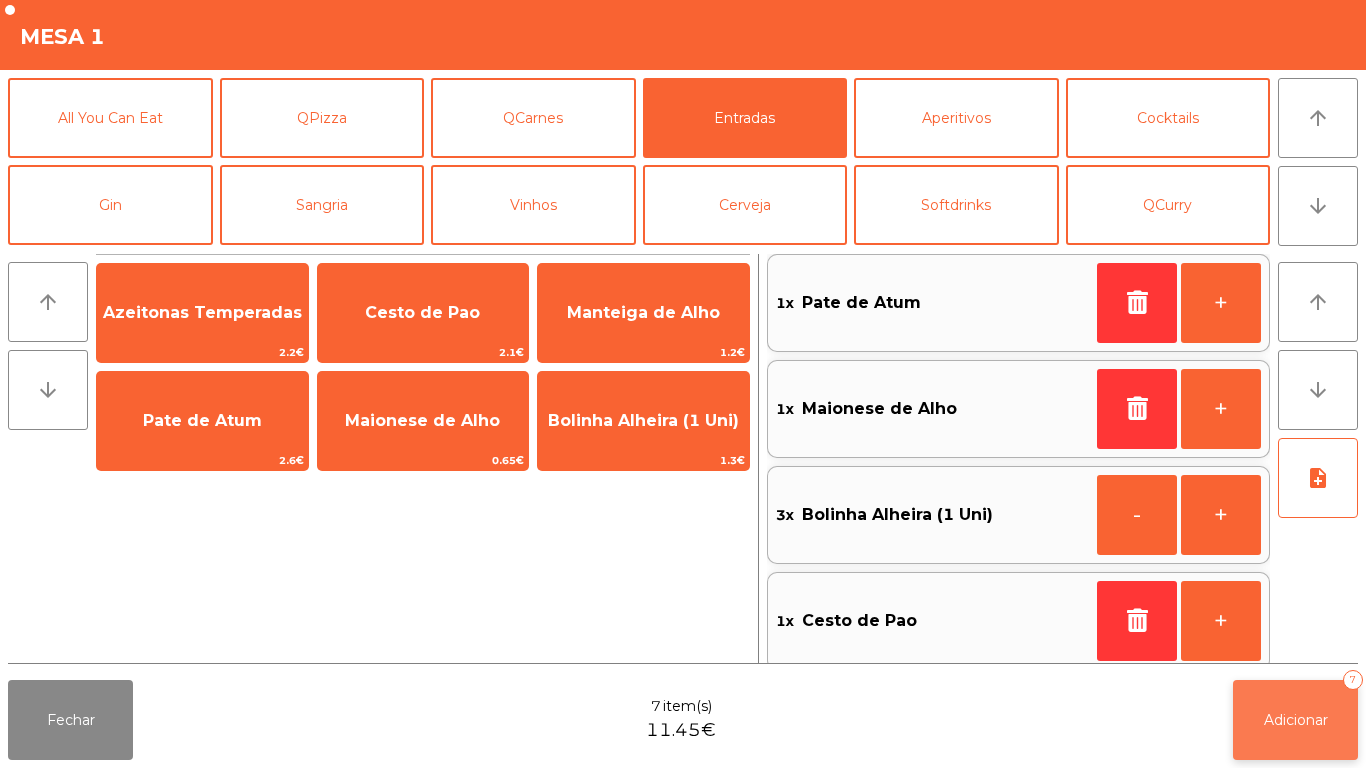 click on "Adicionar" 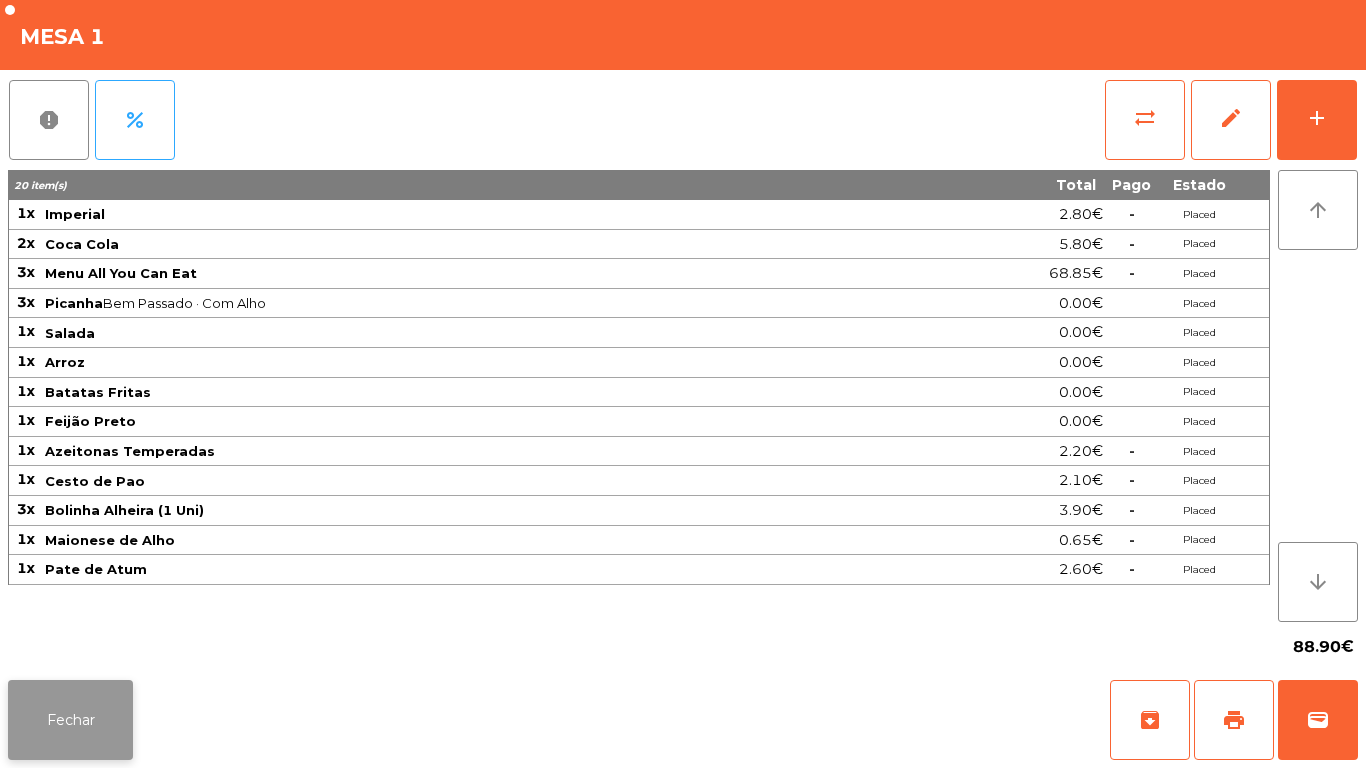 click on "Fechar" 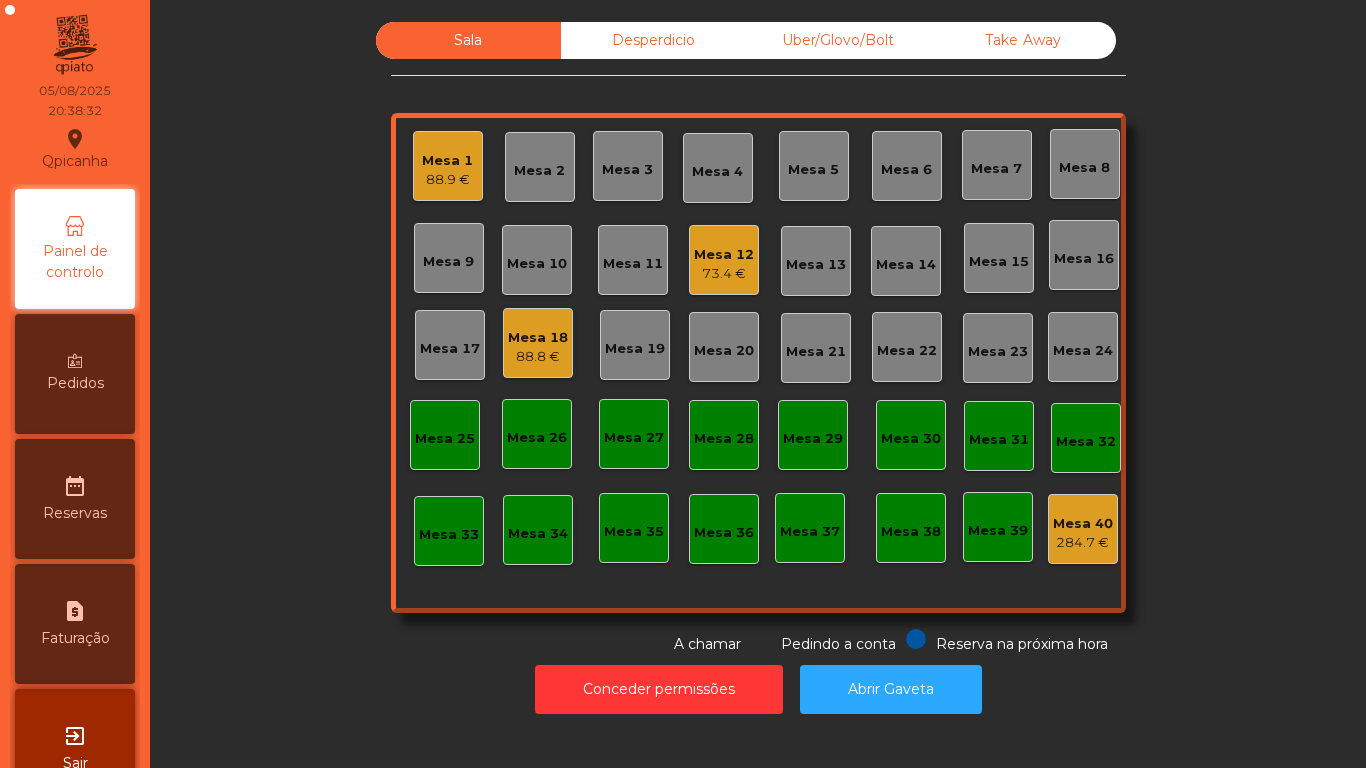 click on "Mesa 10" 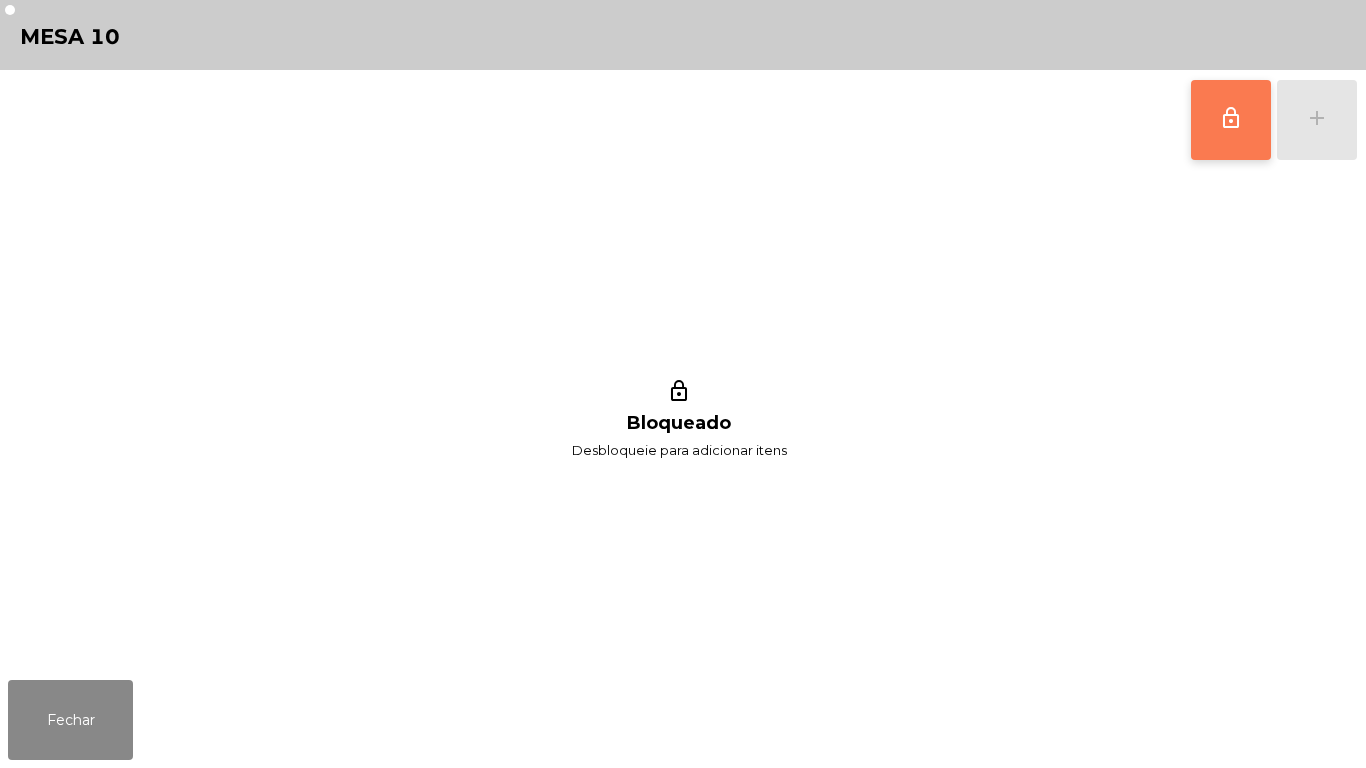 click on "lock_outline" 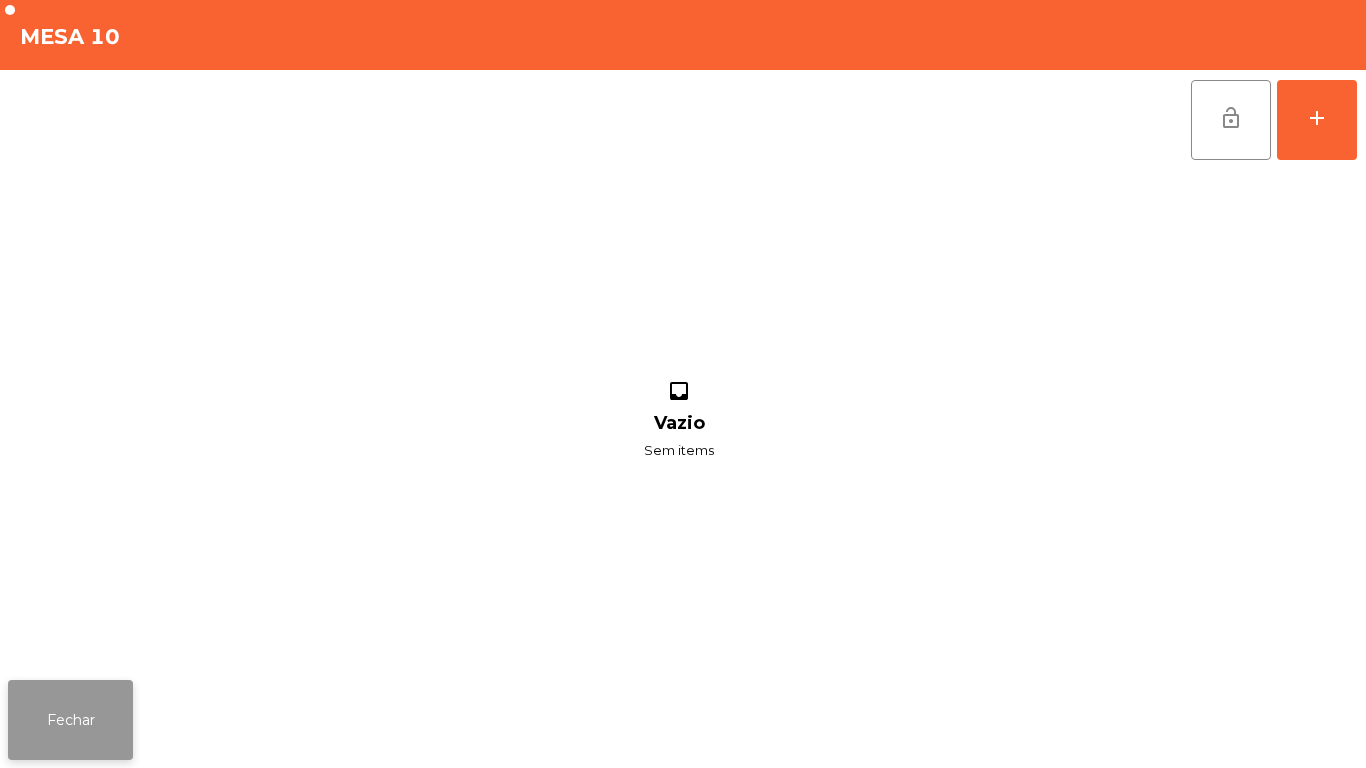 click on "Fechar" 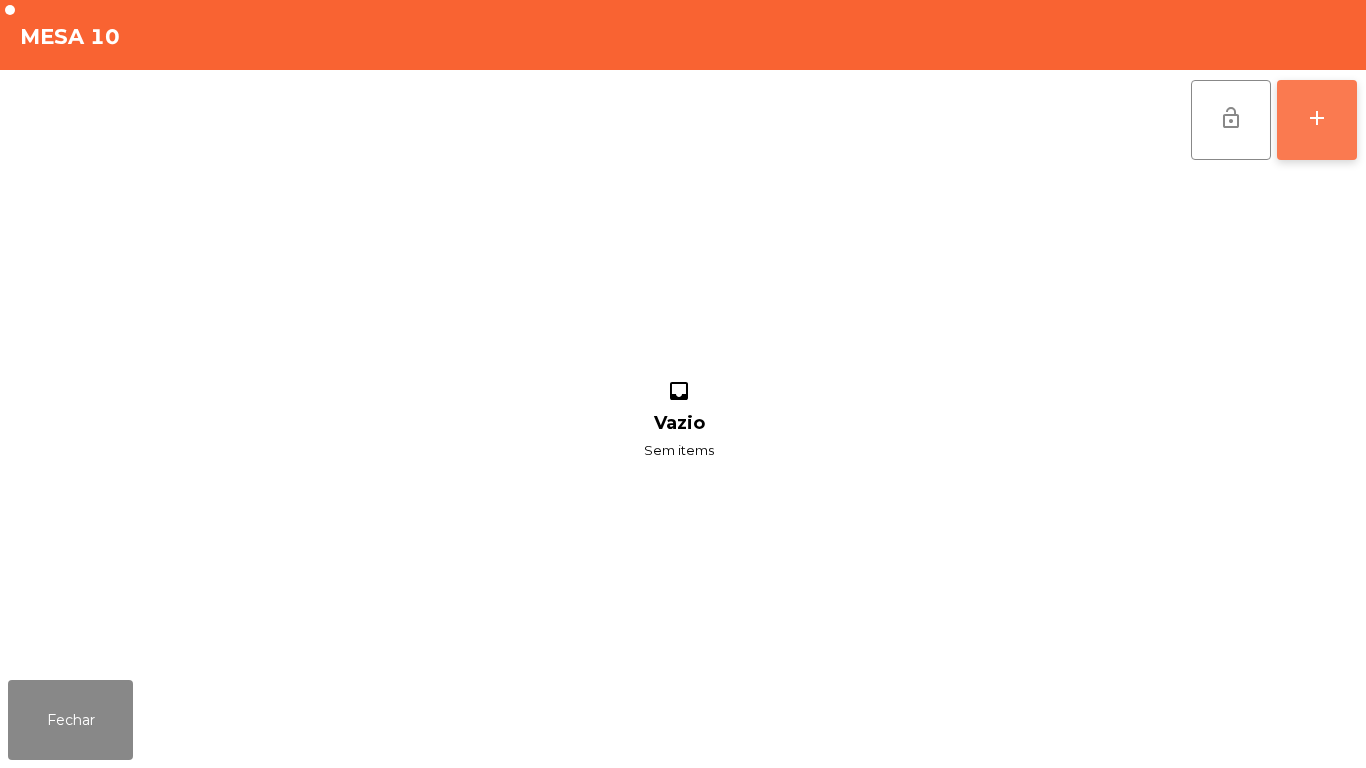 click on "add" 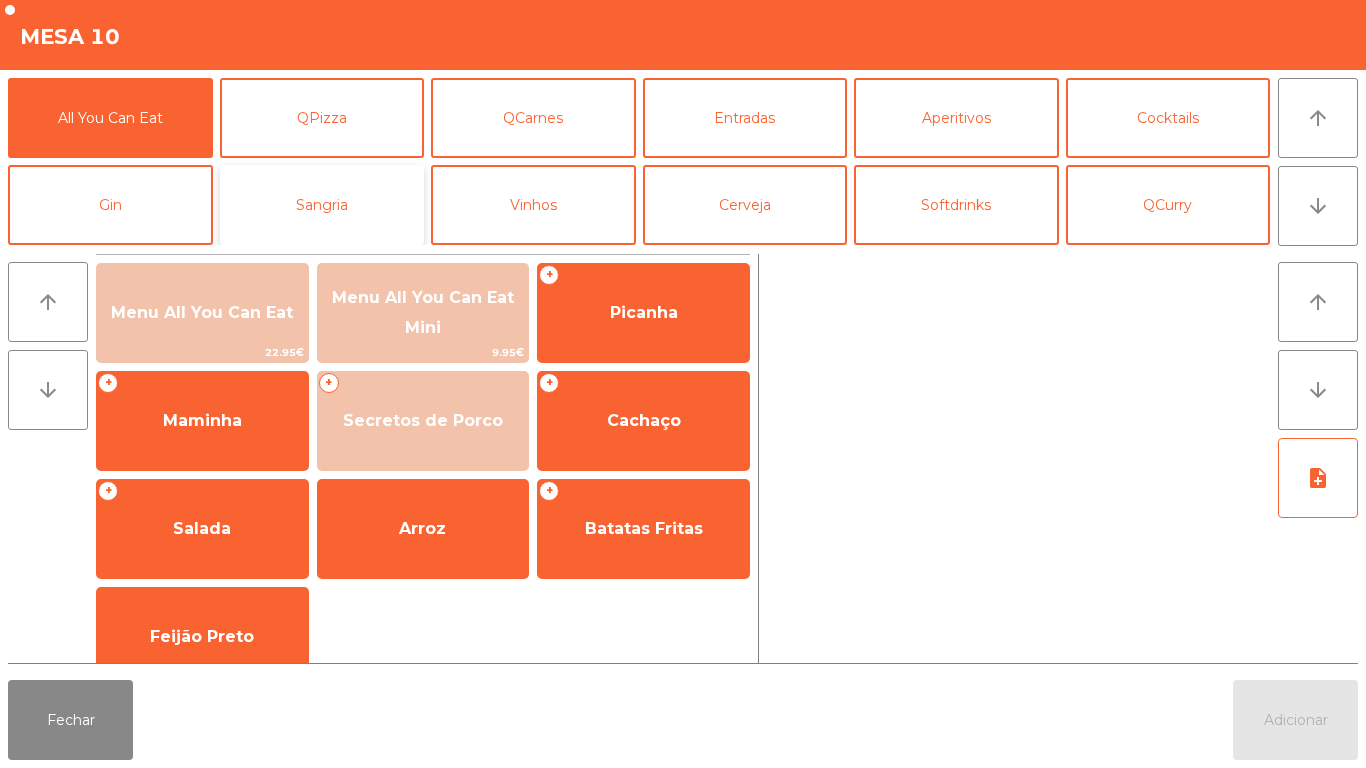 click on "Sangria" 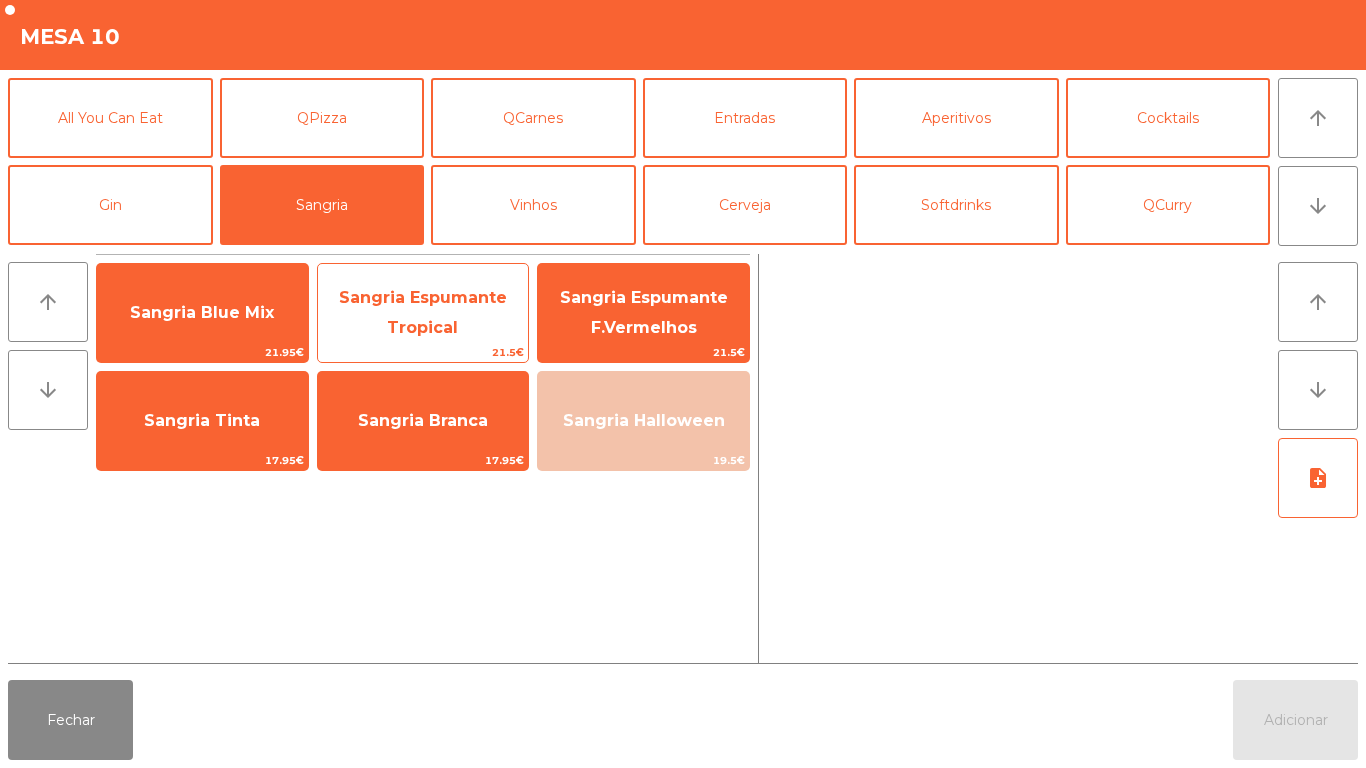 click on "Sangria Espumante Tropical" 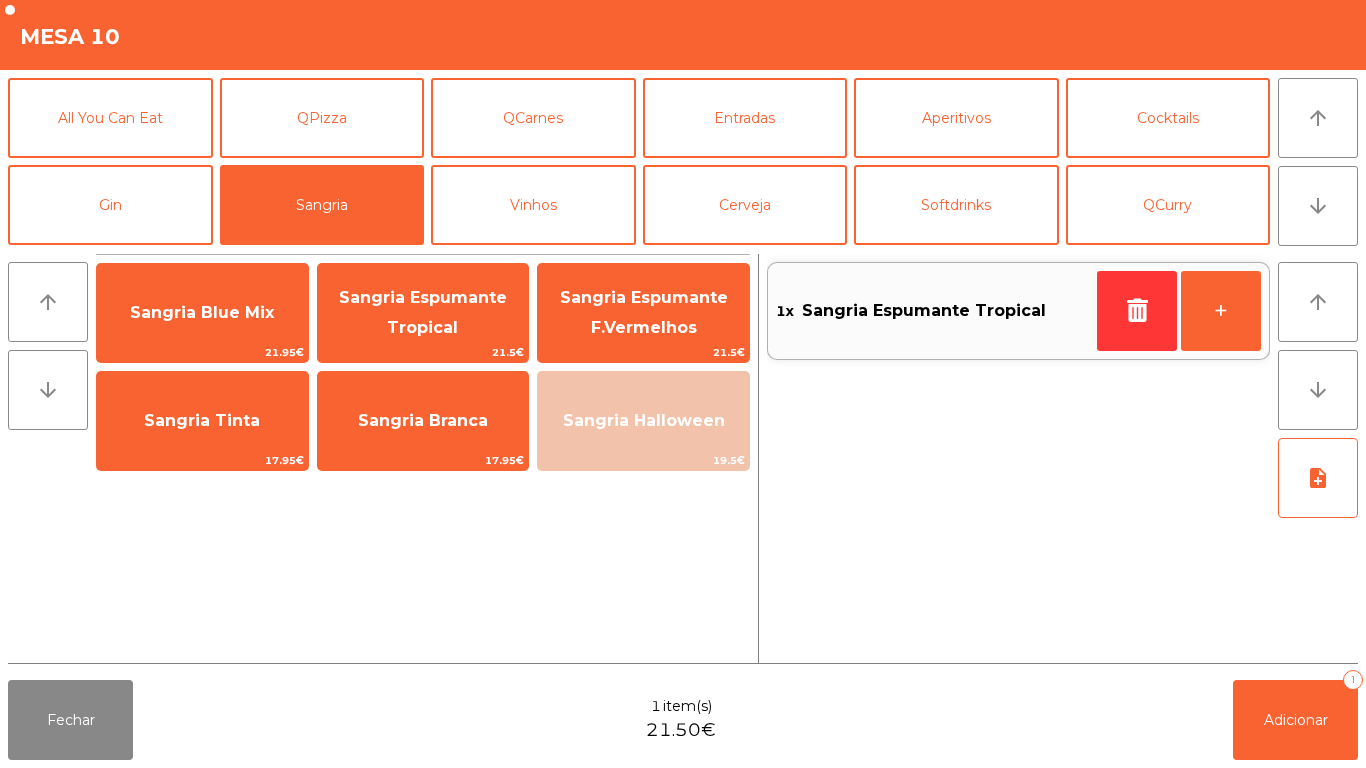 click on "Fechar  1 item(s)  21.50€   Adicionar   1" 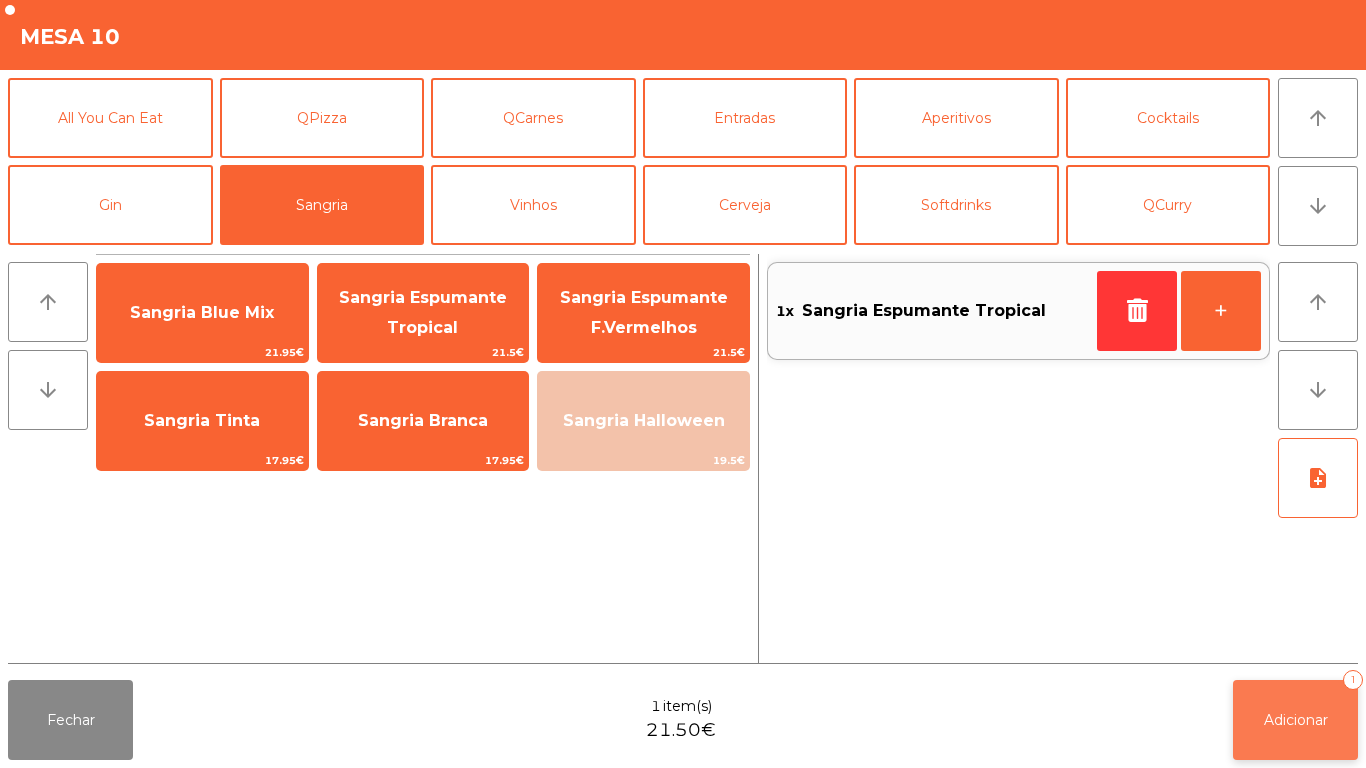 click on "Adicionar" 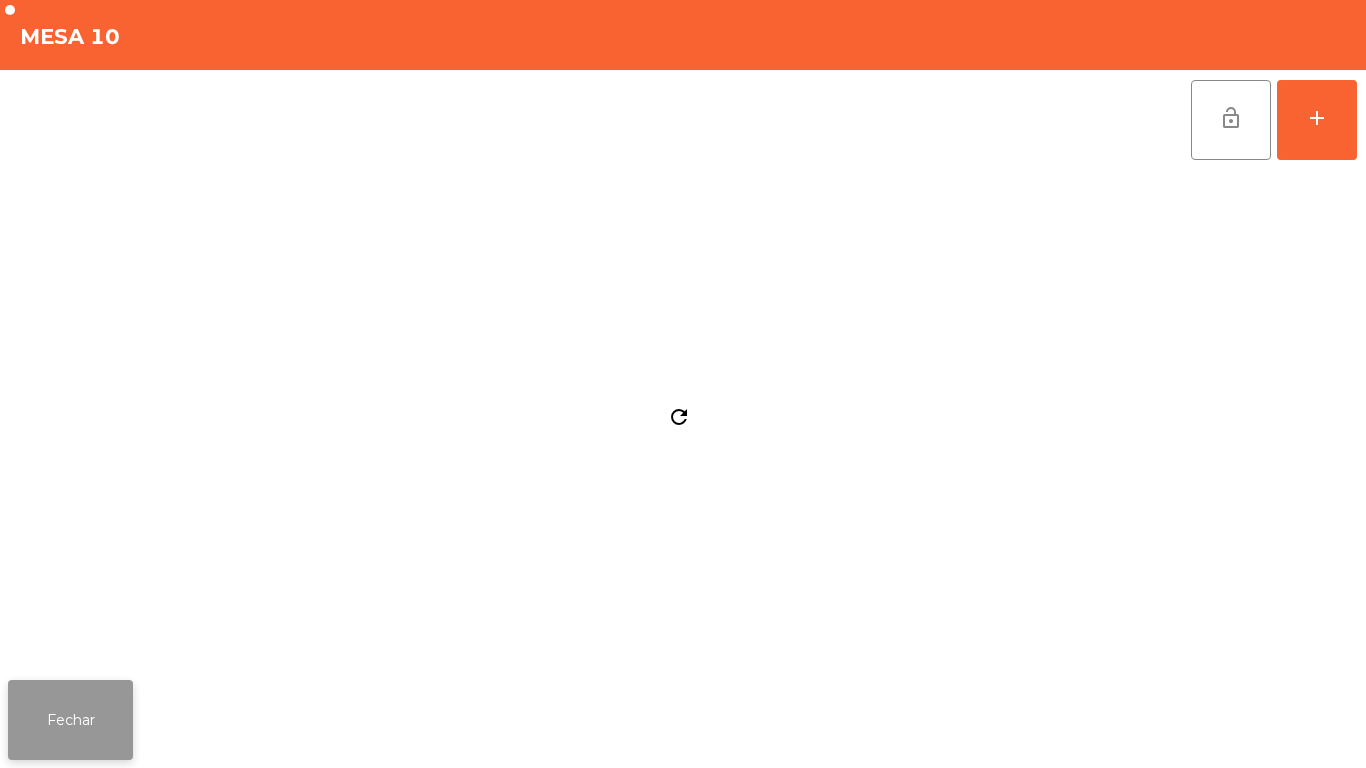 click on "Fechar" 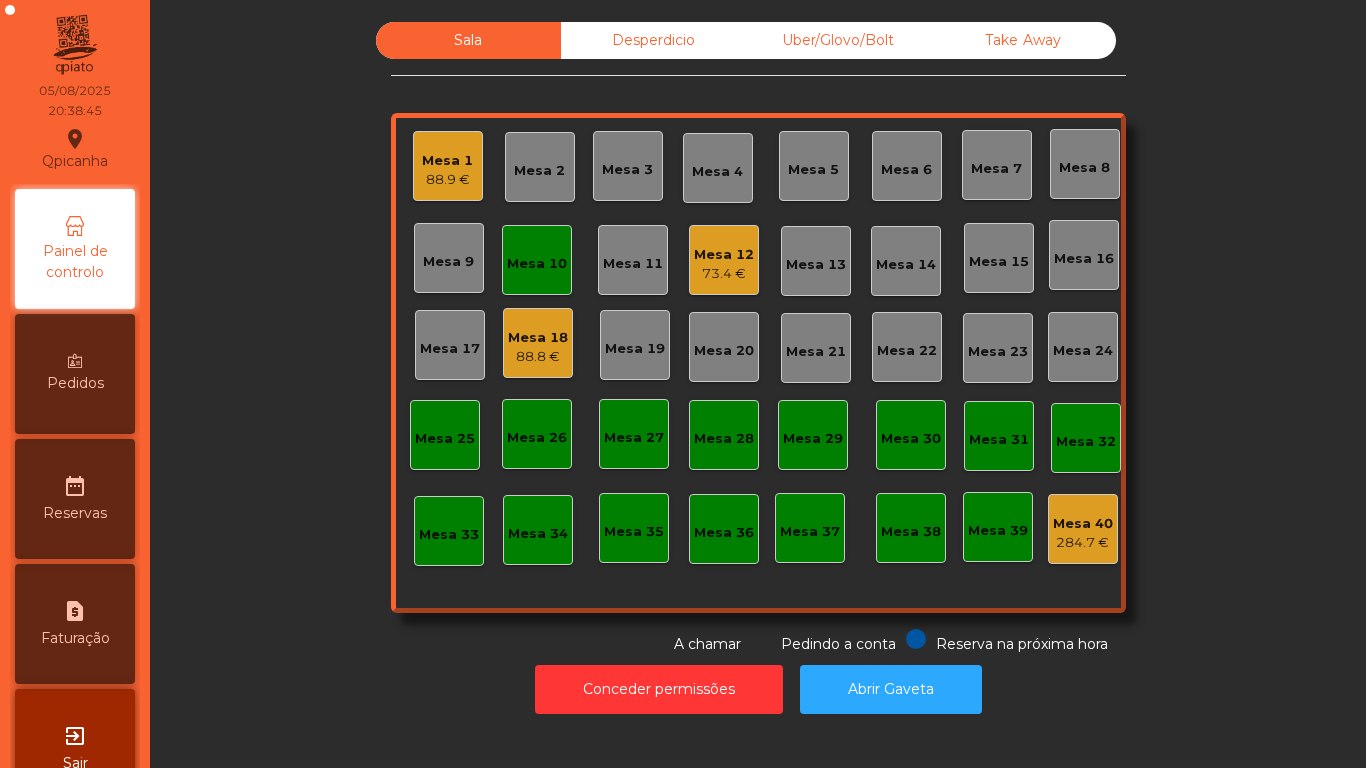 click on "Mesa 18" 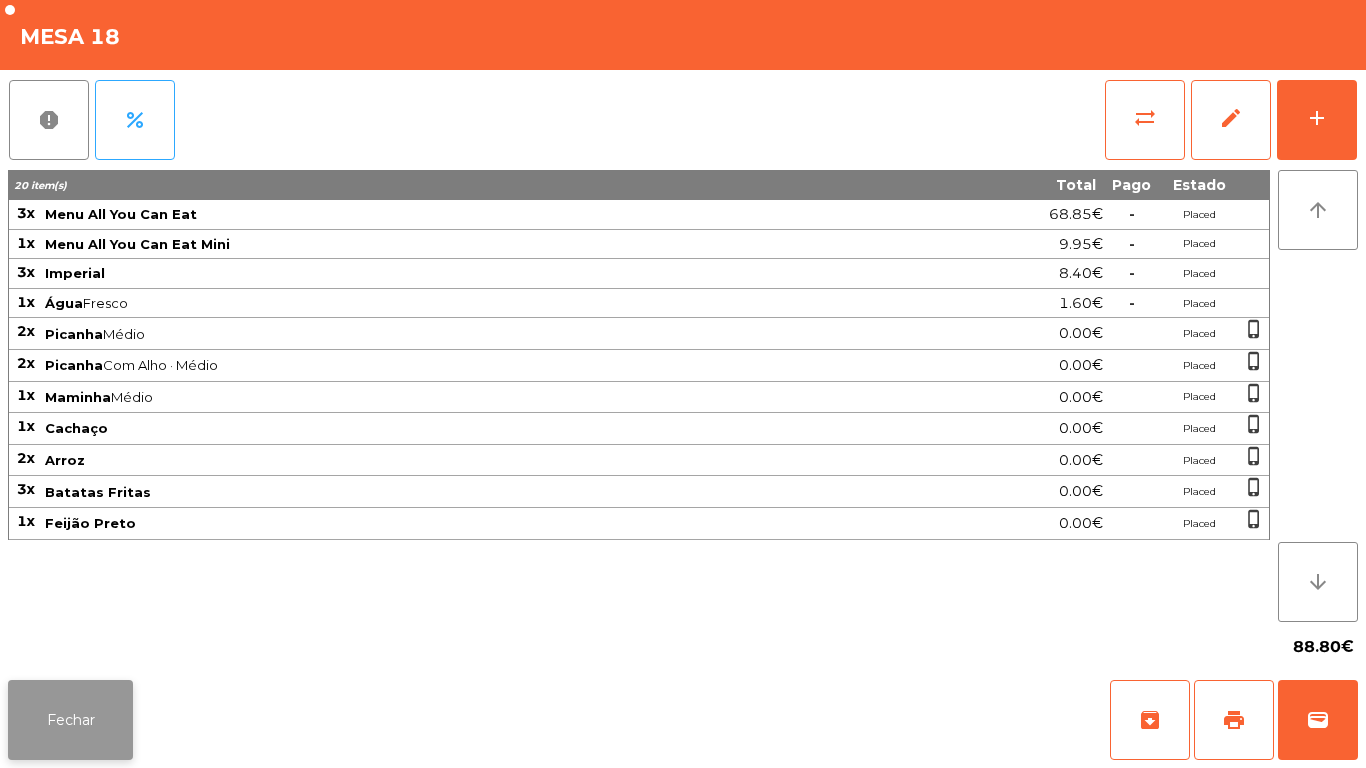 click on "Fechar" 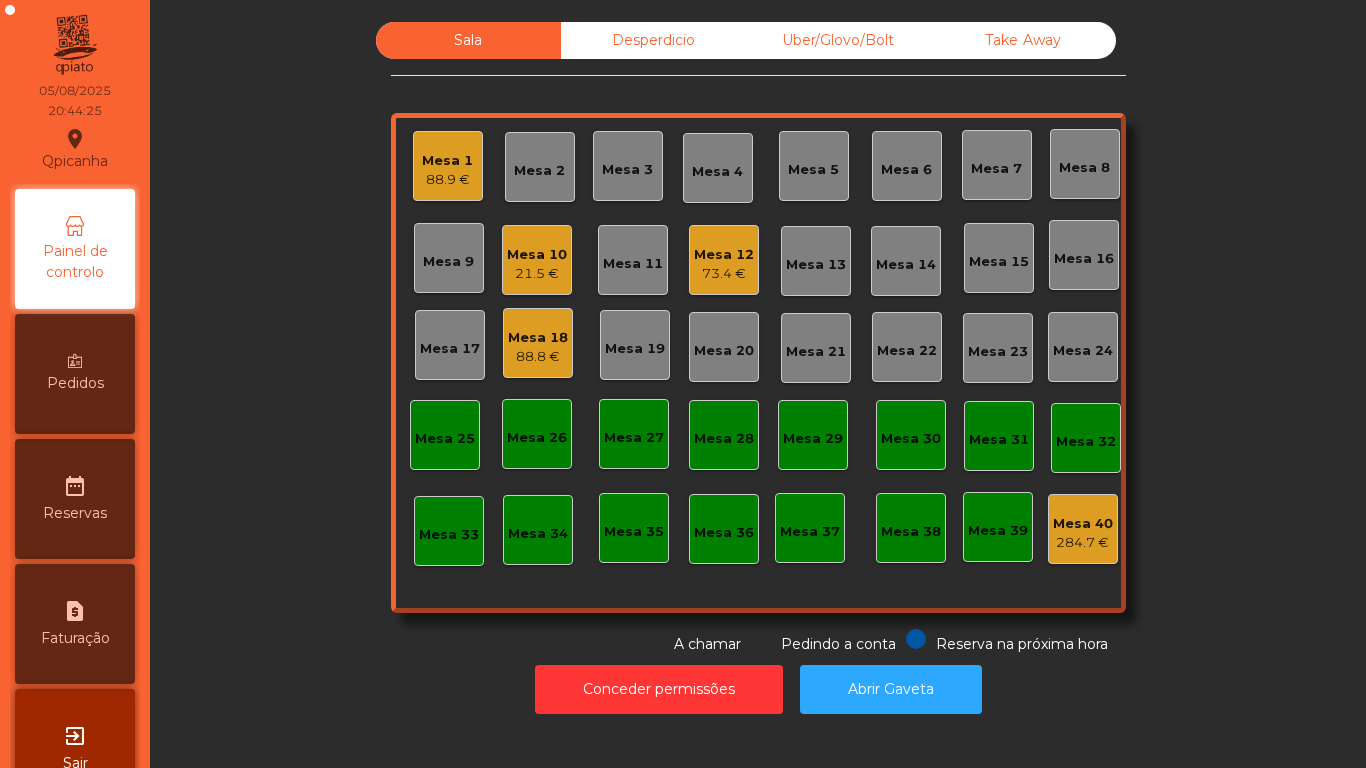 click on "Mesa 1   88.9 €" 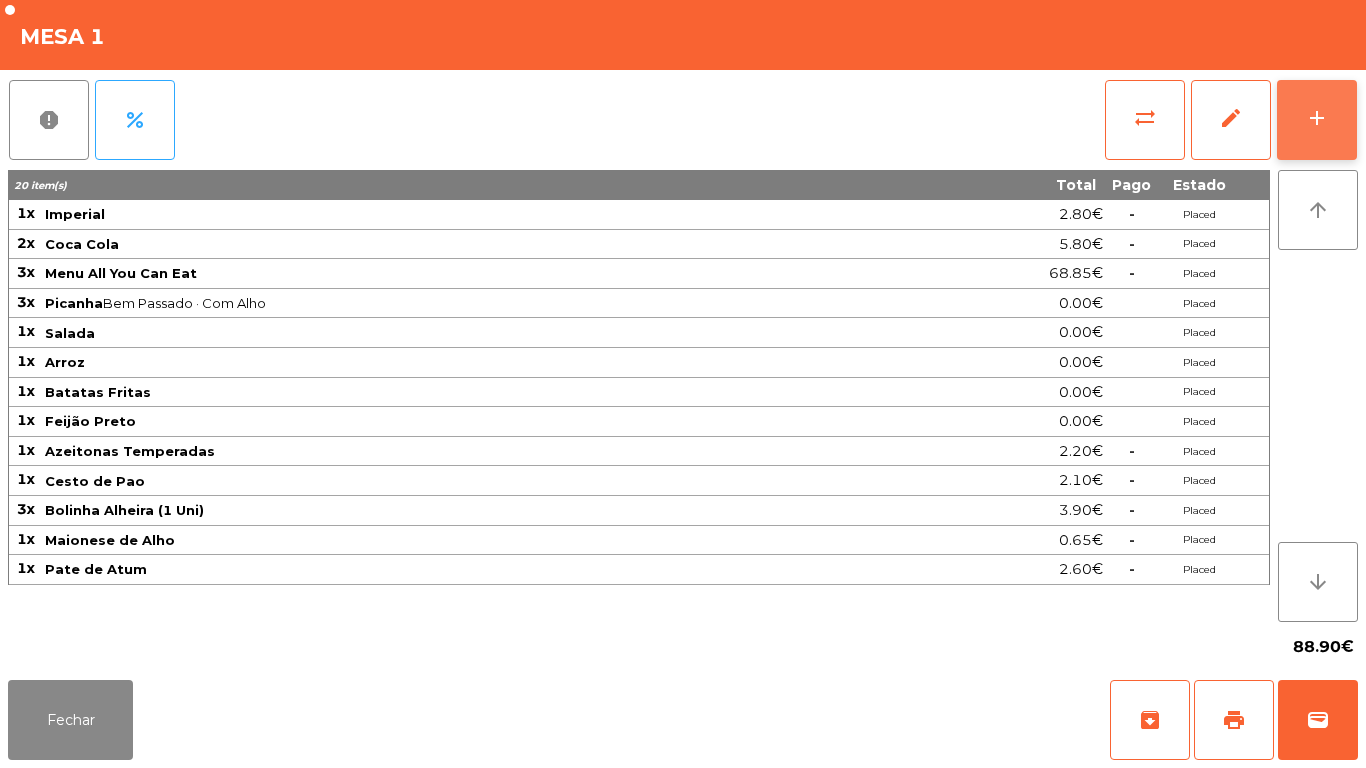click on "add" 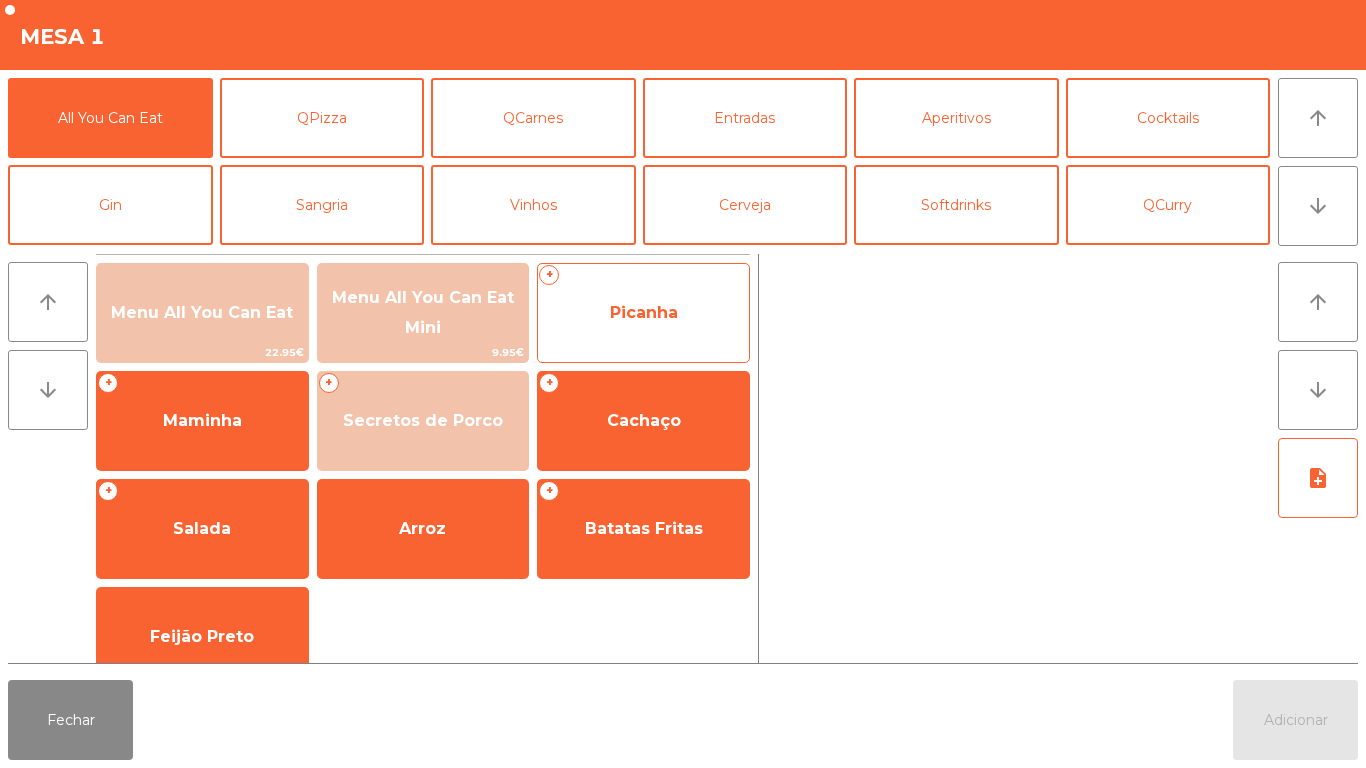 click on "Picanha" 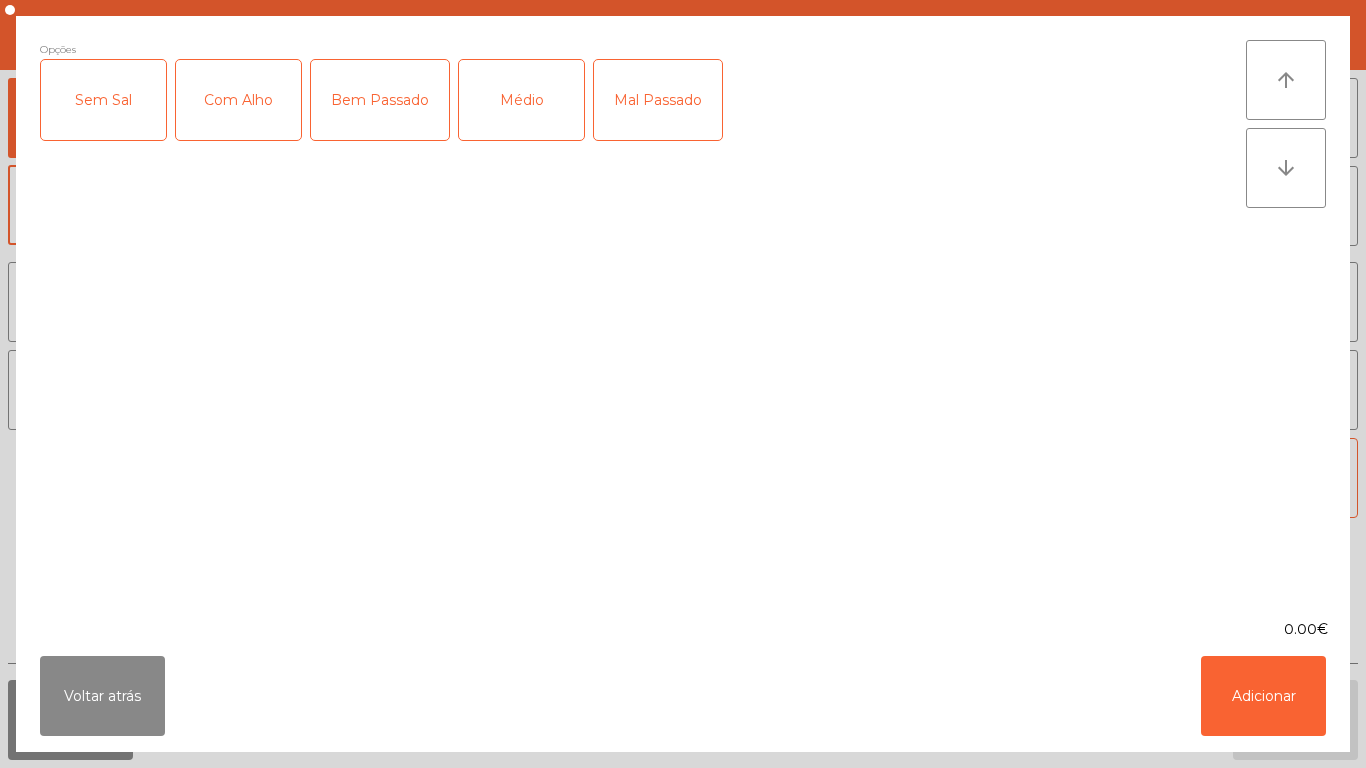 click on "Bem Passado" 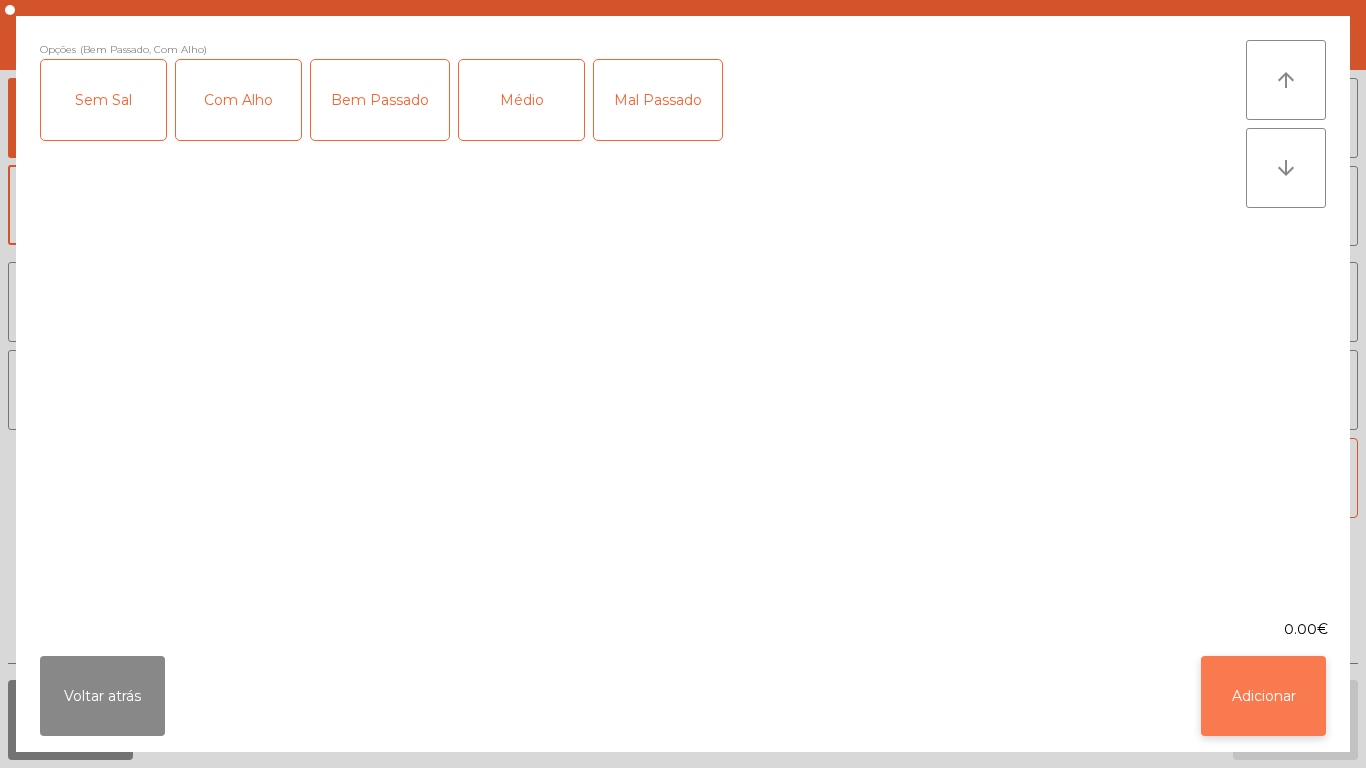 click on "Adicionar" 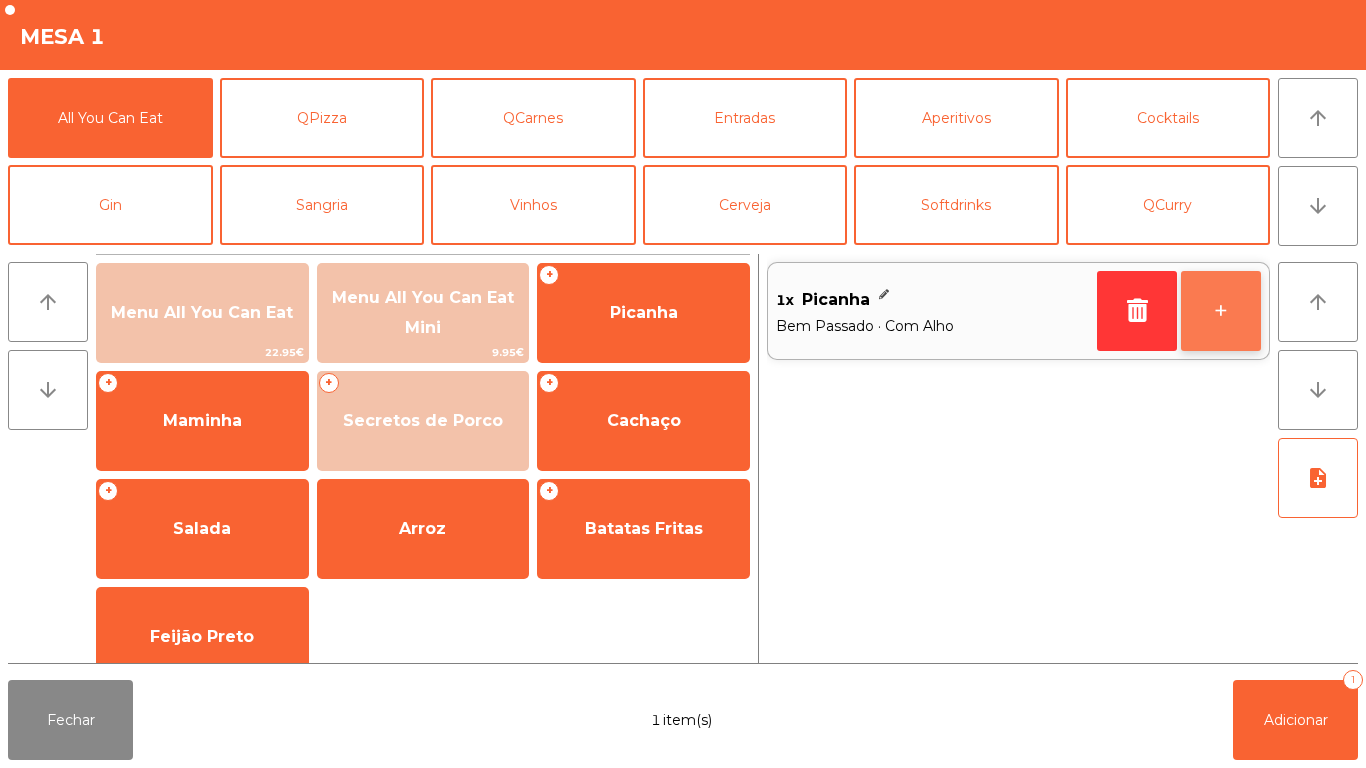 click on "+" 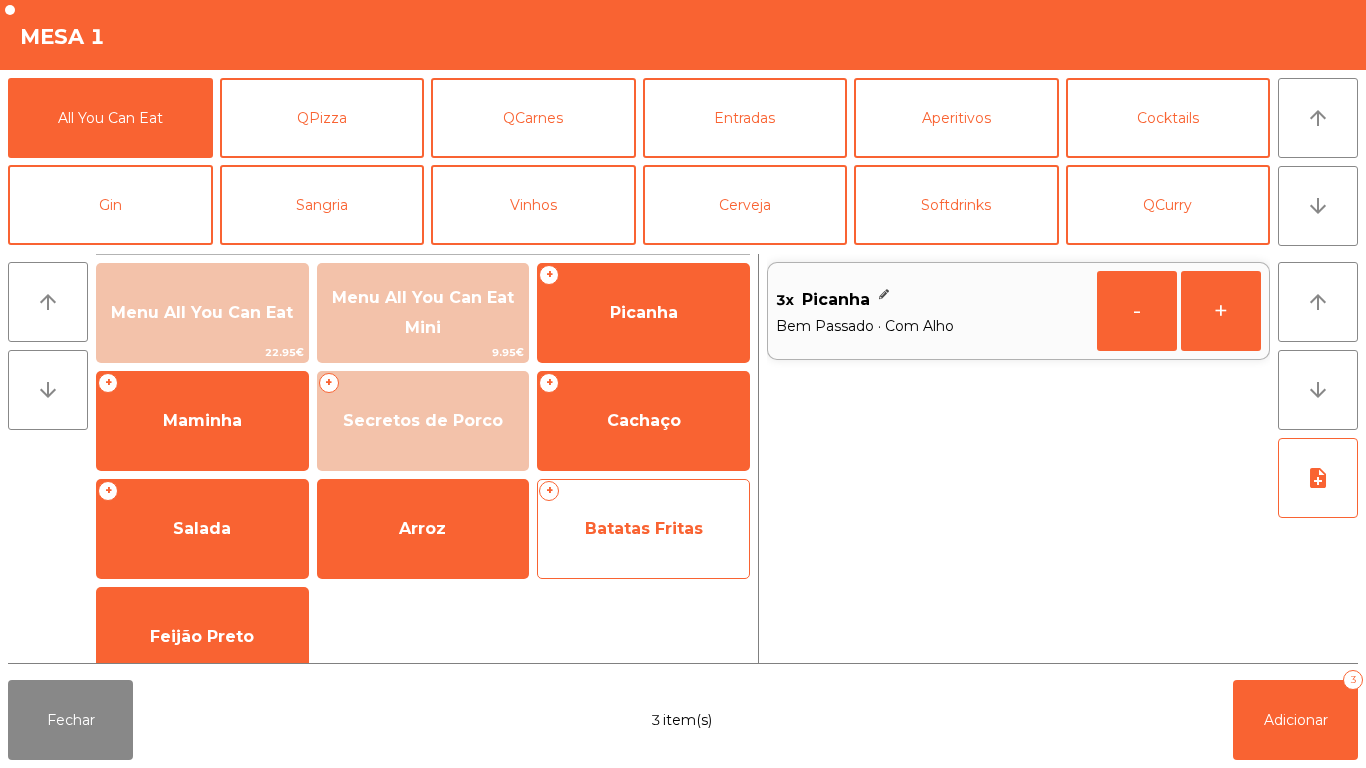 click on "Batatas Fritas" 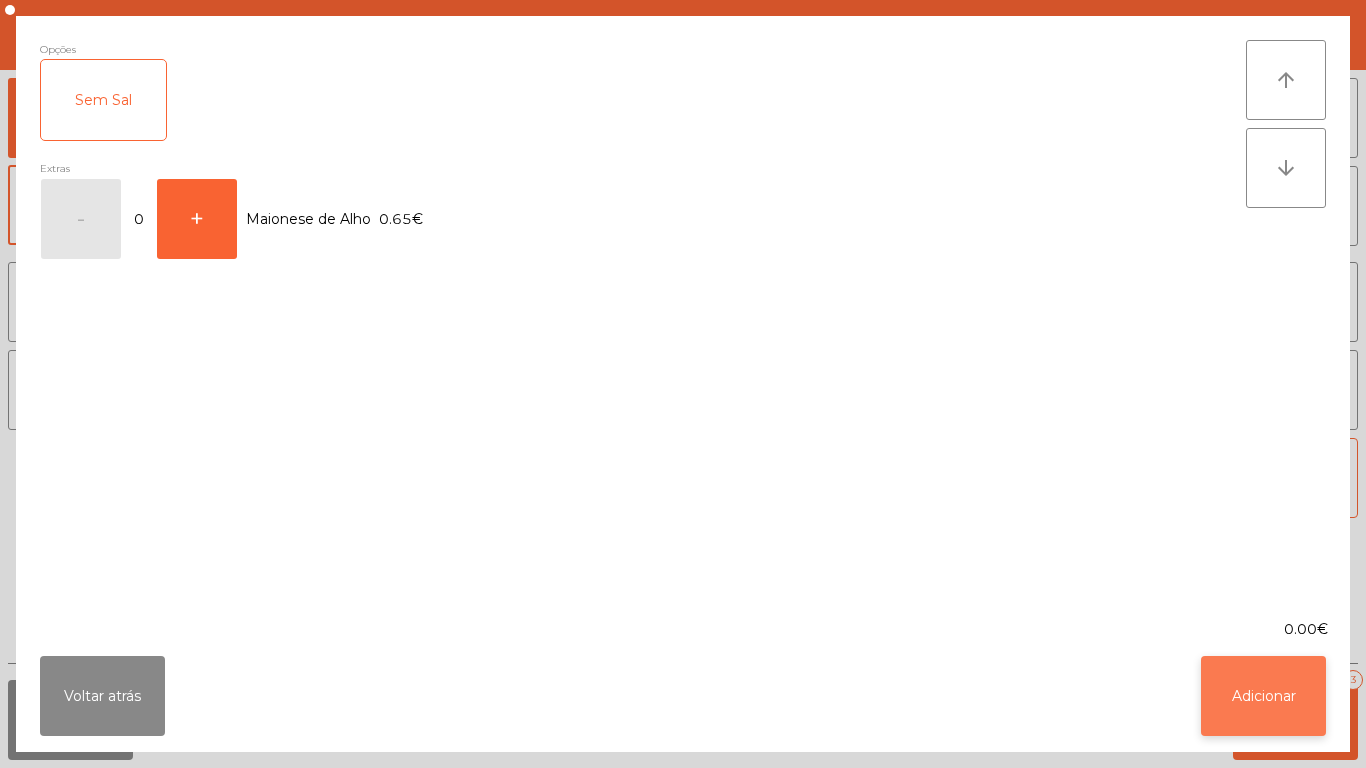 click on "Adicionar" 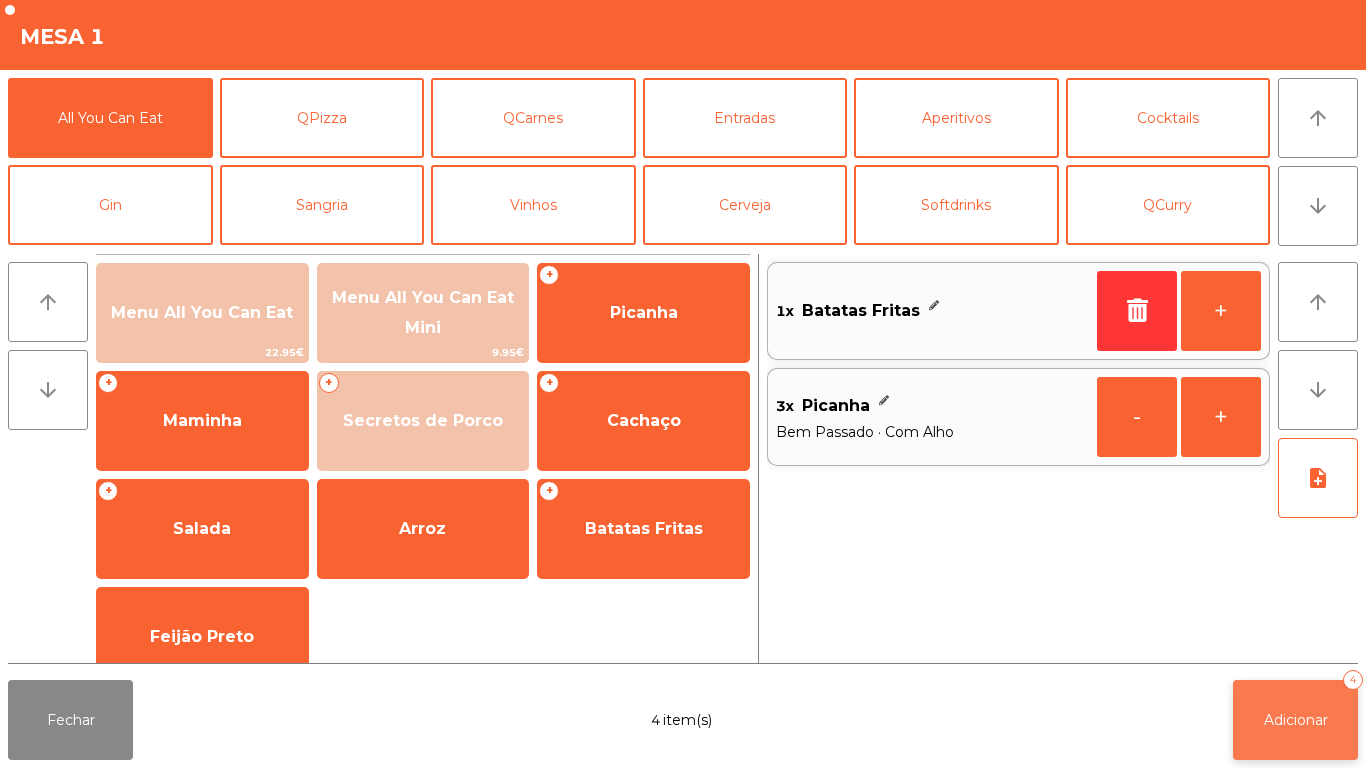 click on "Adicionar" 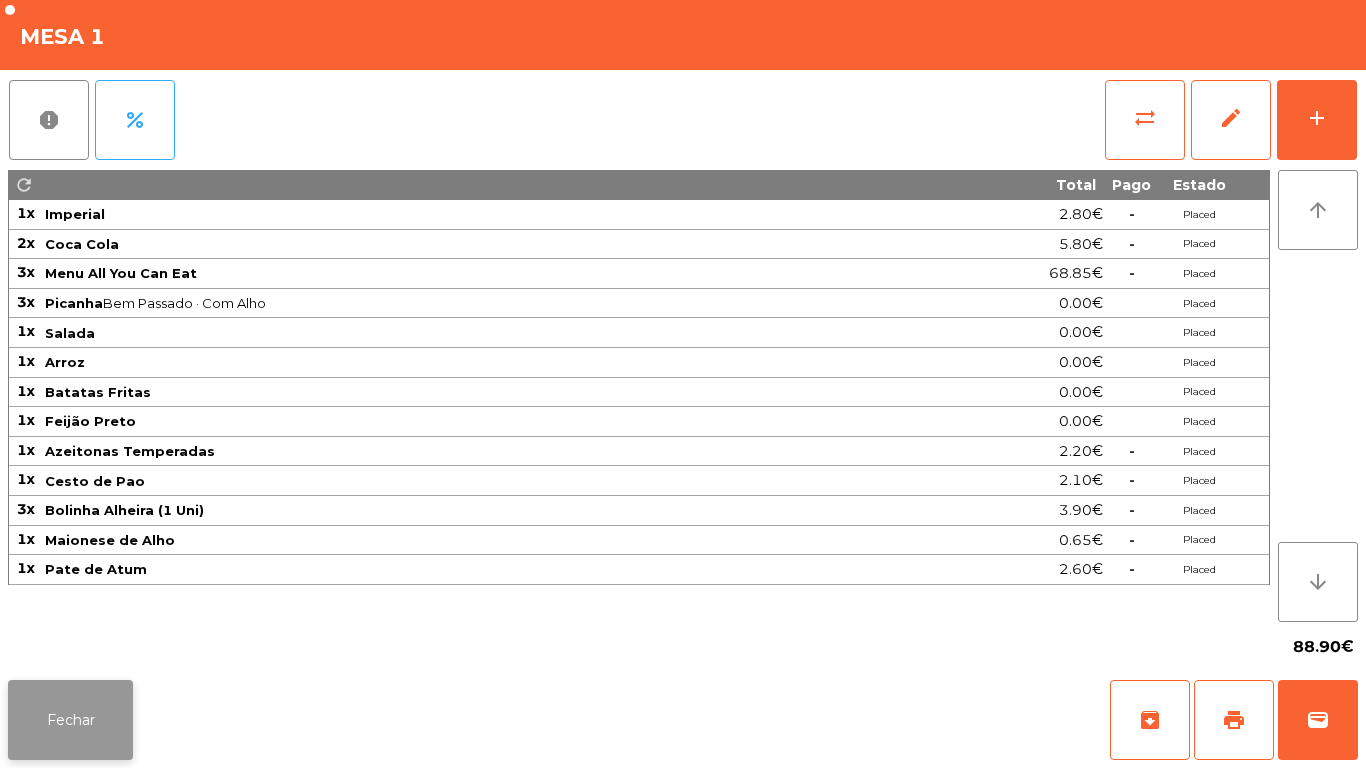 click on "Fechar" 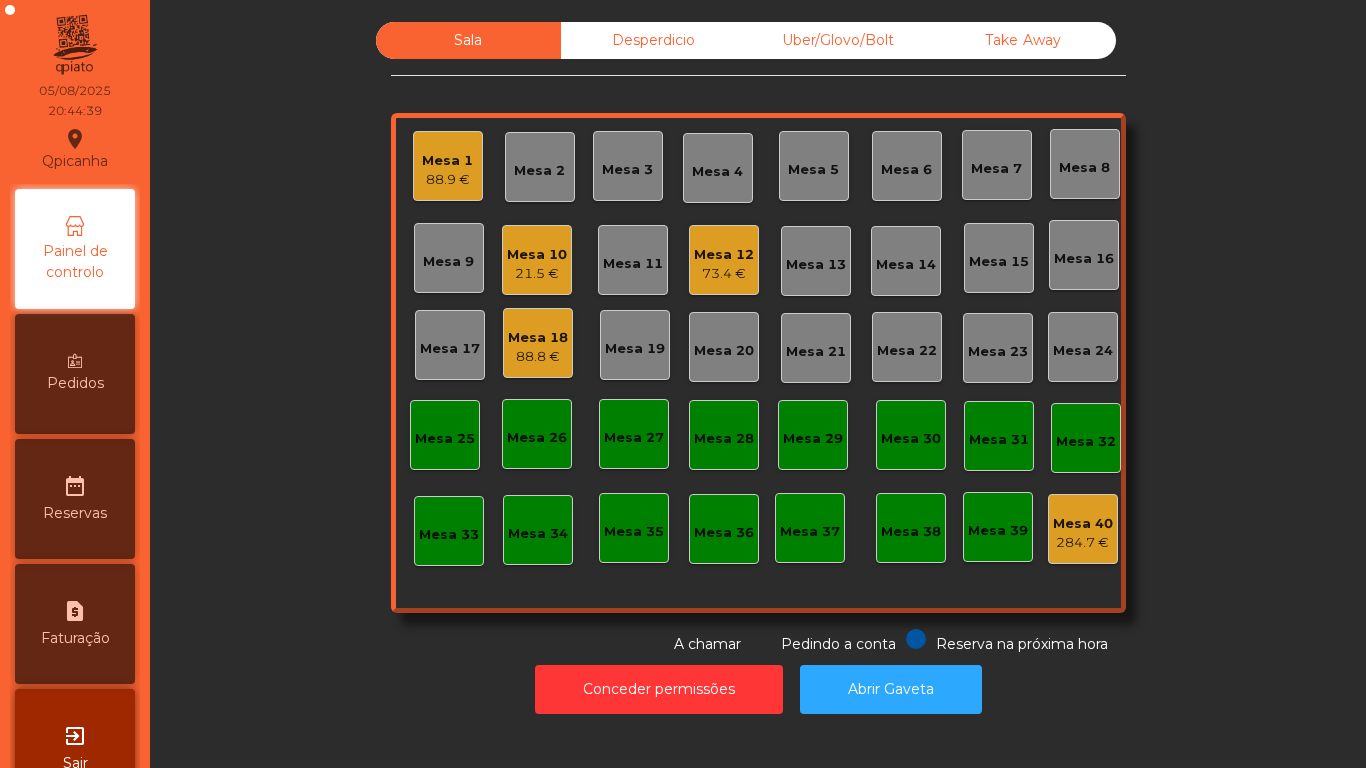 click on "Mesa 12" 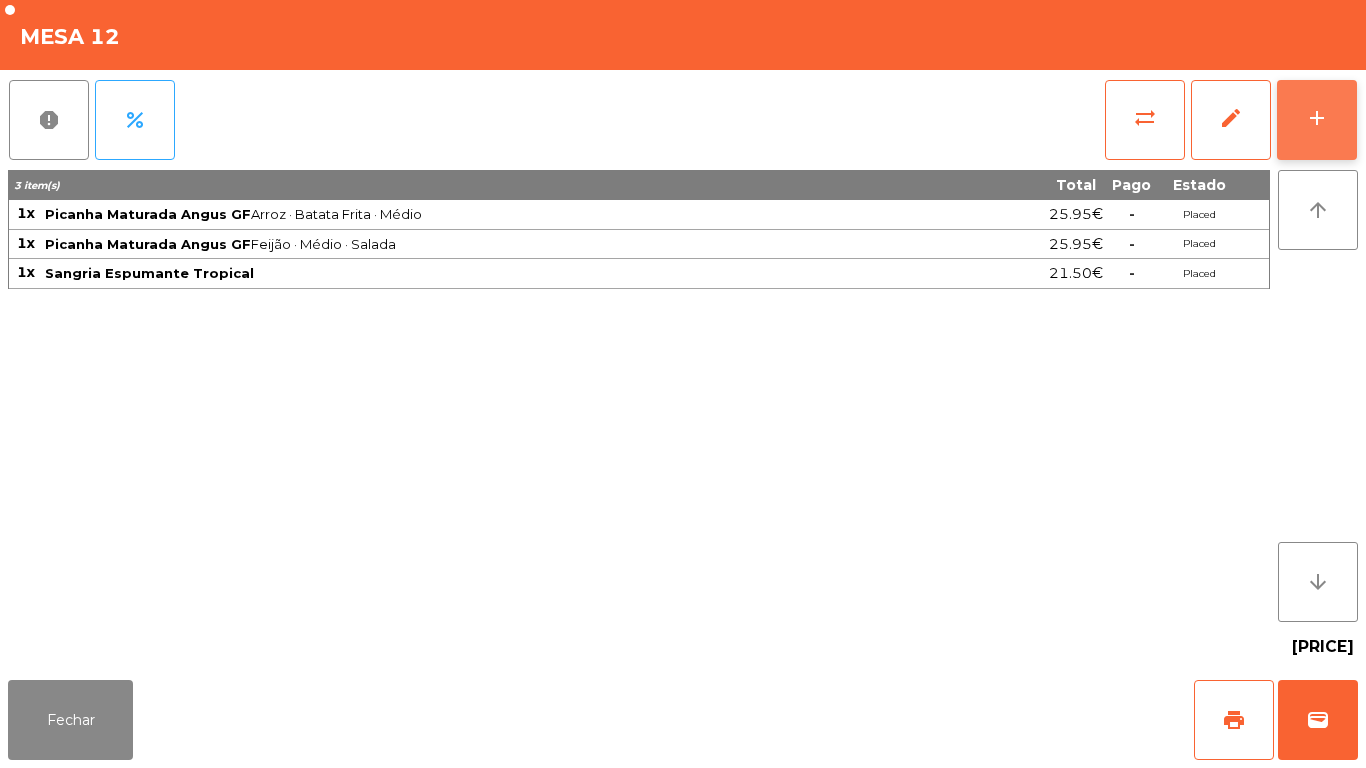 click on "add" 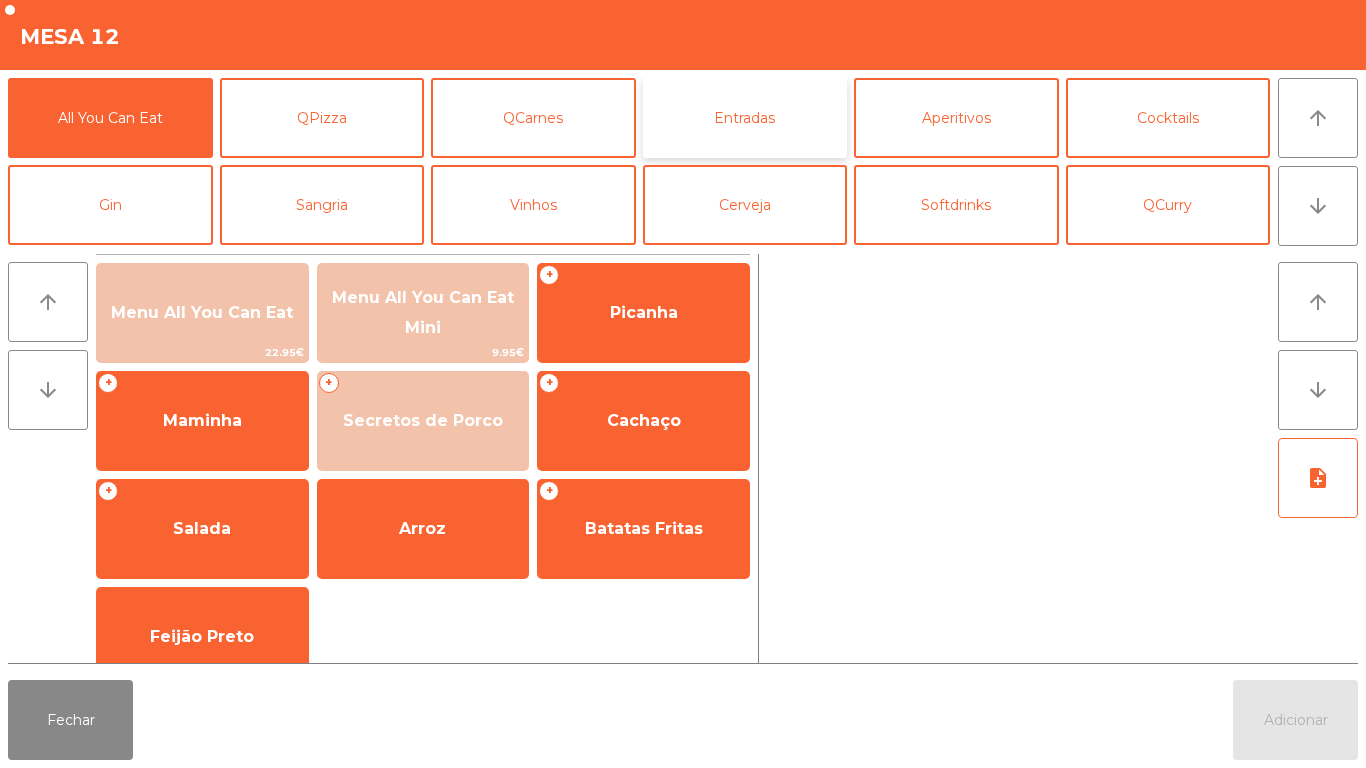 click on "Entradas" 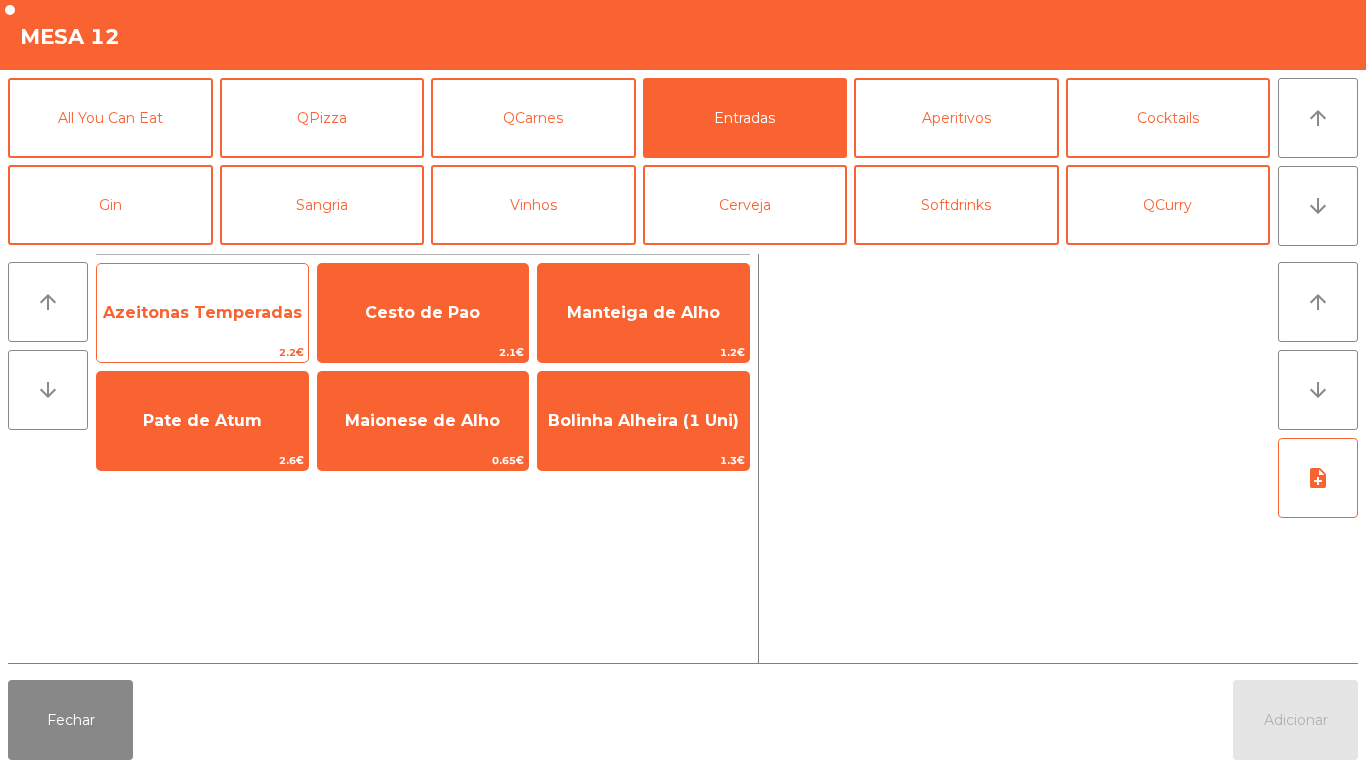 click on "Azeitonas Temperadas" 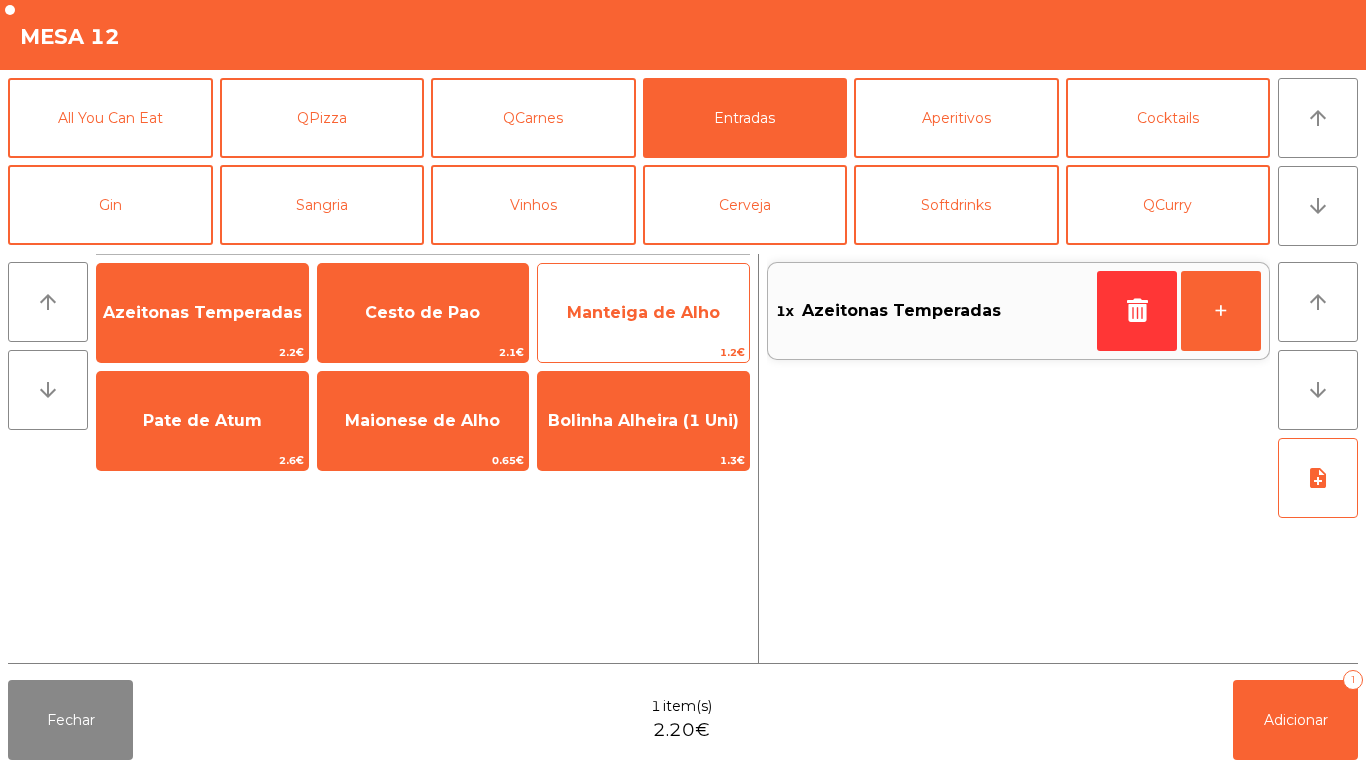 click on "Manteiga de Alho" 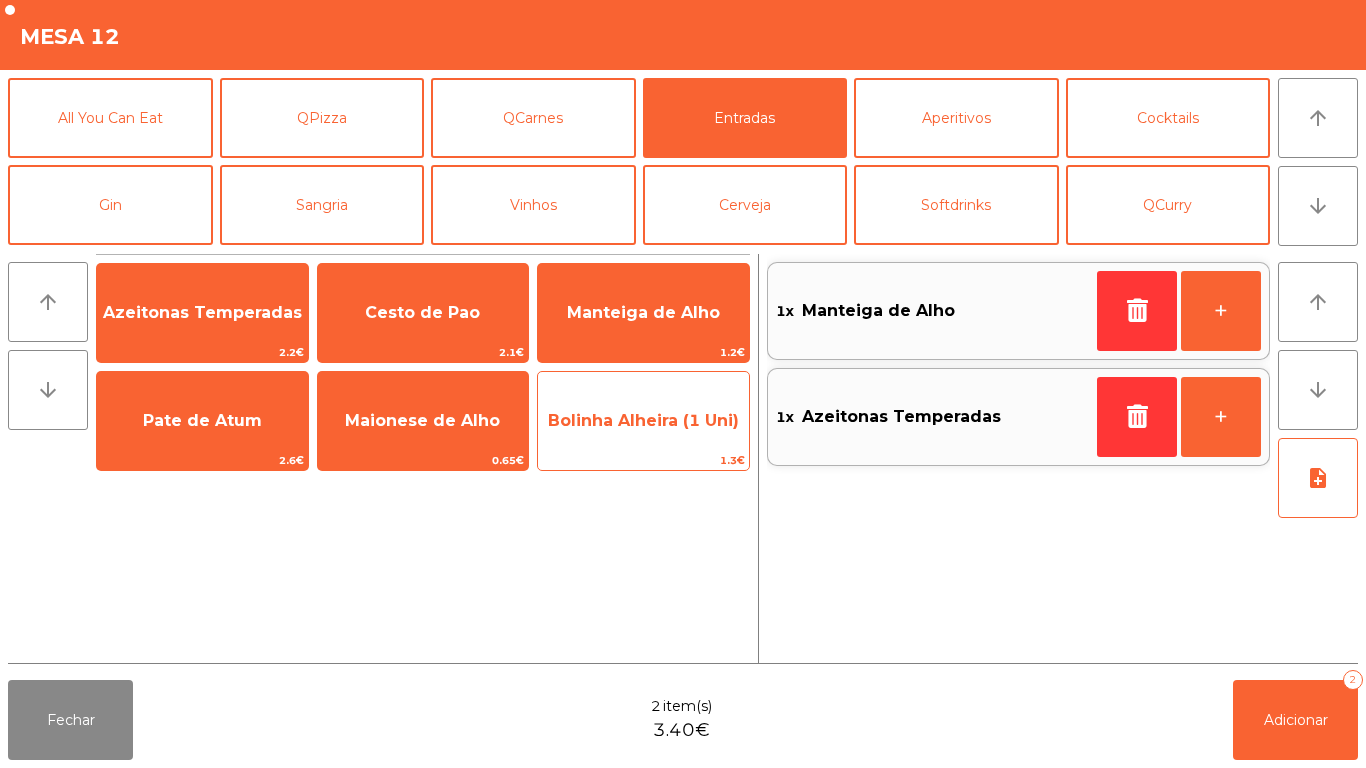 click on "Bolinha Alheira (1 Uni)" 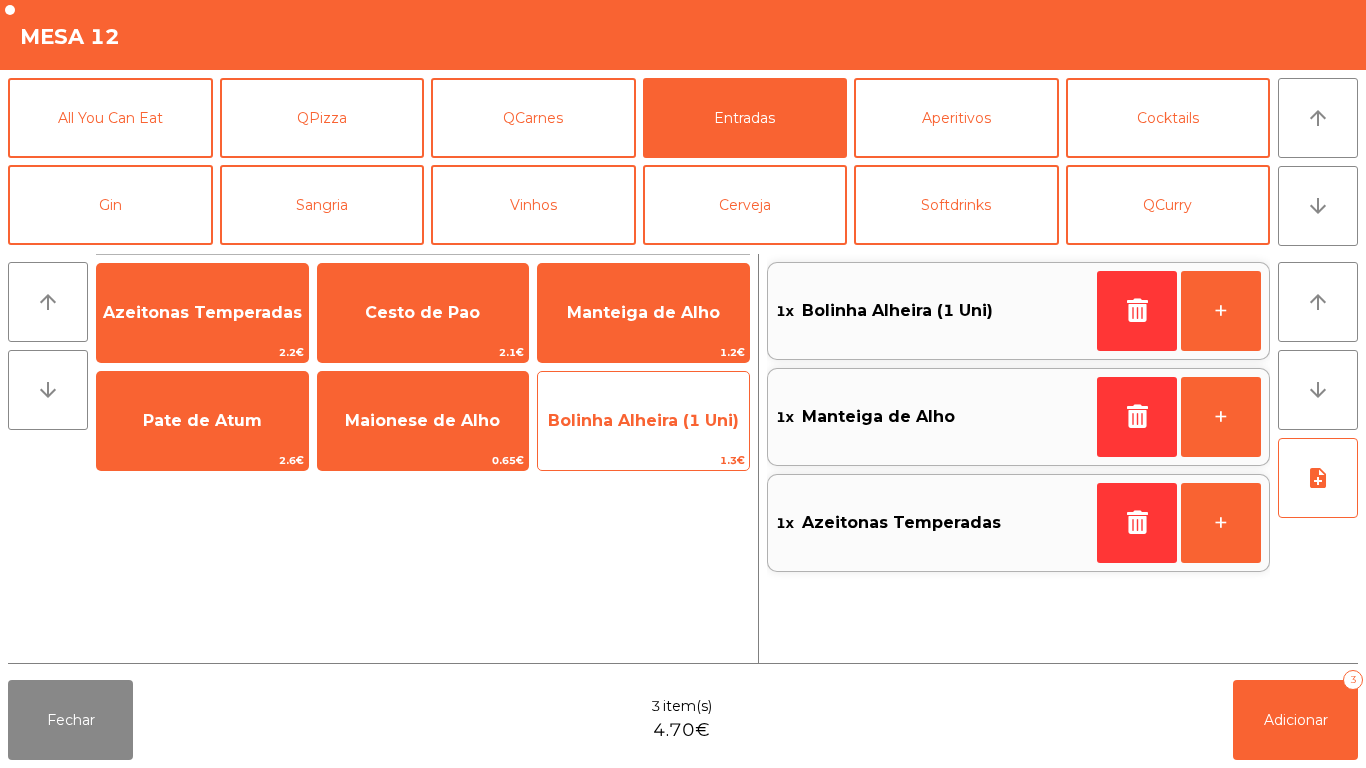 click on "Bolinha Alheira (1 Uni)" 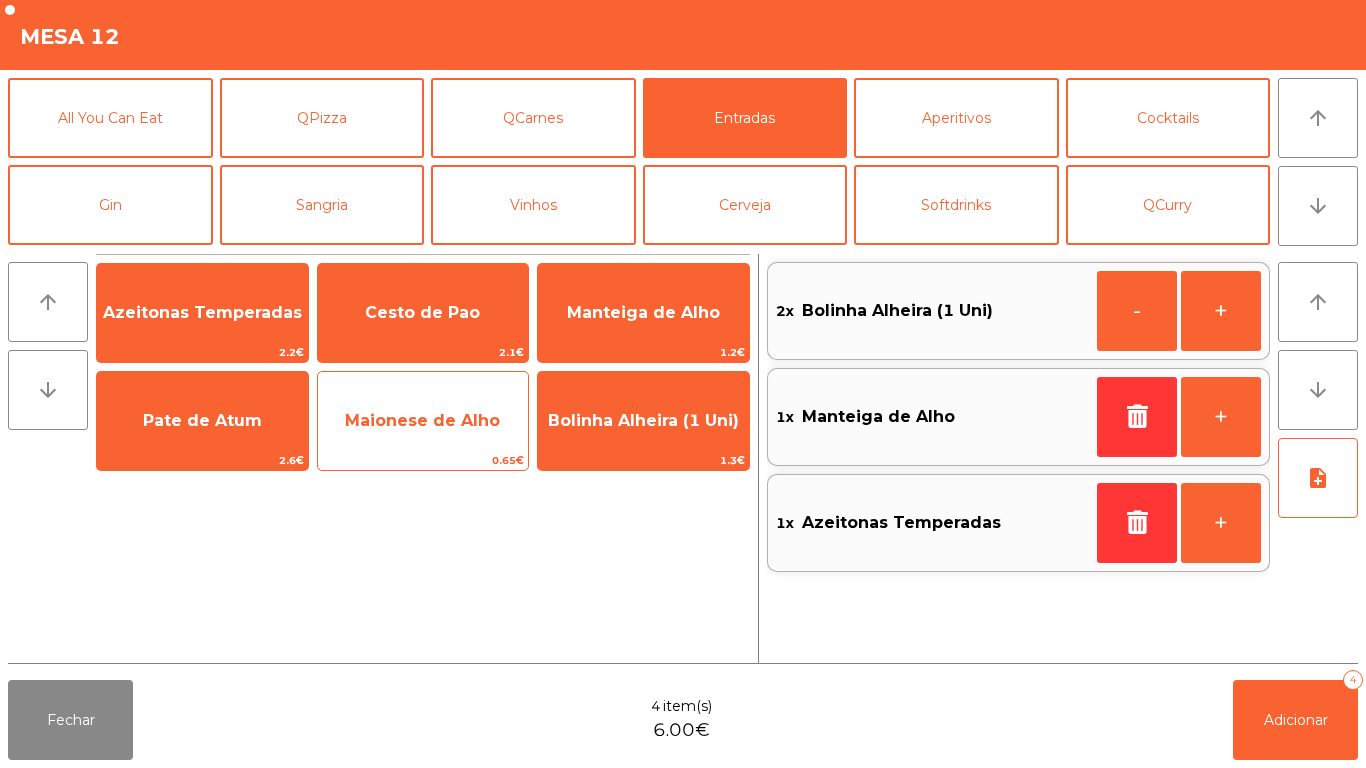click on "Maionese de Alho" 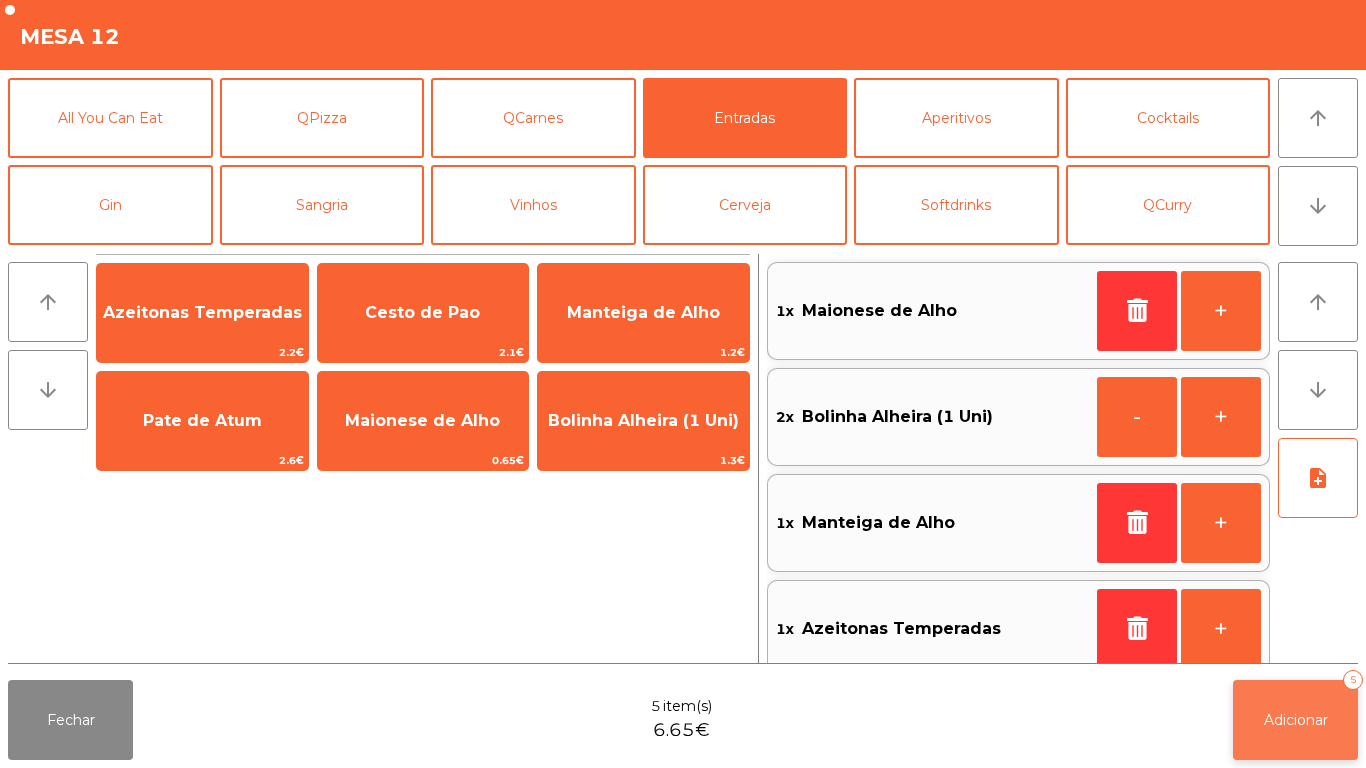 click on "Adicionar" 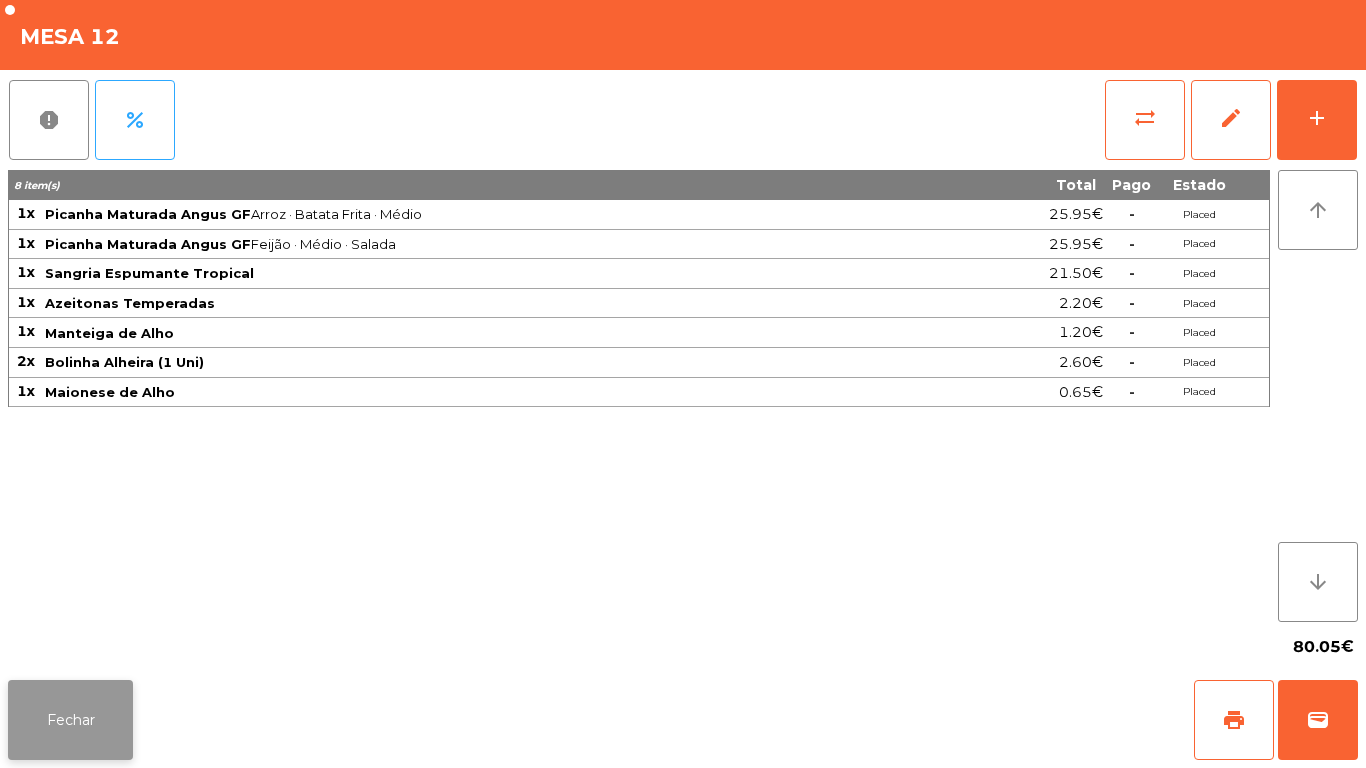 click on "Fechar" 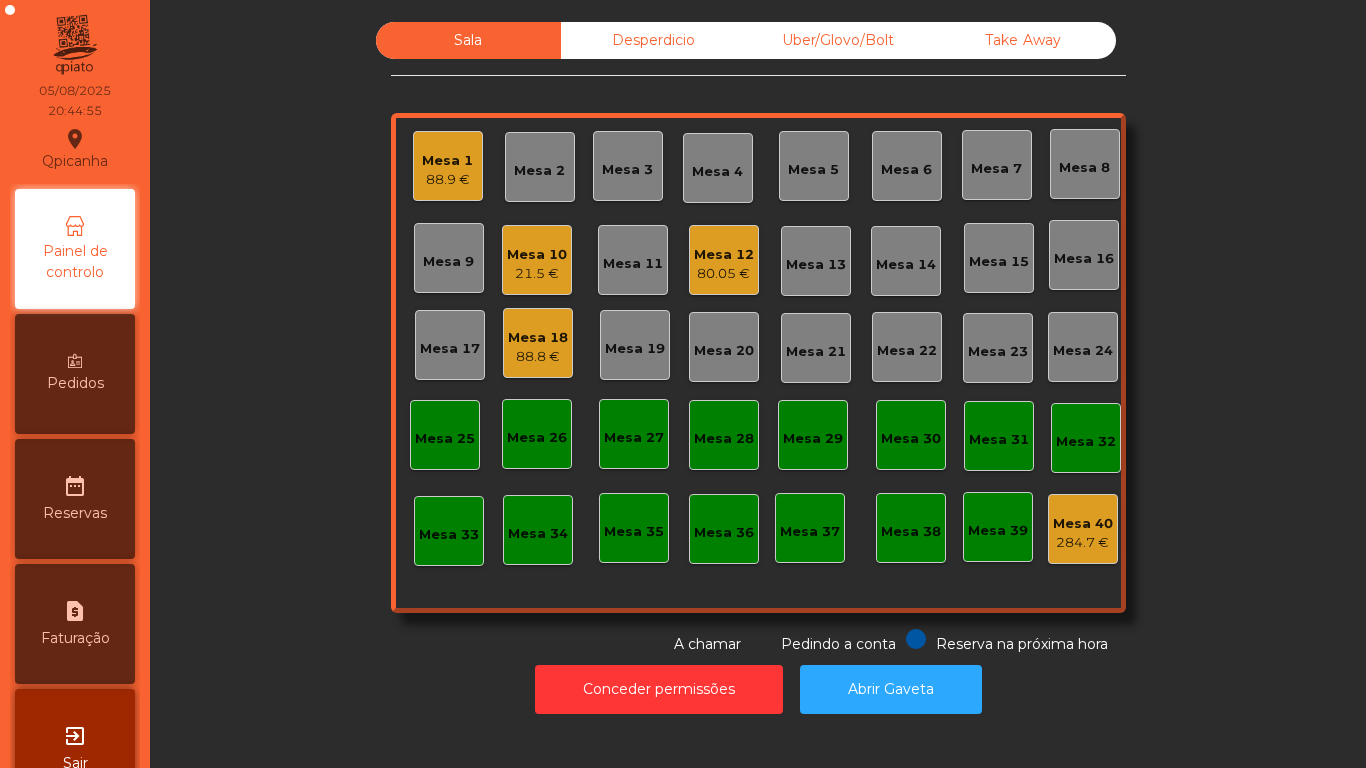 click on "Sala   Desperdicio   Uber/Glovo/Bolt   Take Away   Mesa 1   88.9 €   Mesa 2   Mesa 3   Mesa 4   Mesa 5   Mesa 6   Mesa 7   Mesa 8   Mesa 9   Mesa 10   21.5 €   Mesa 11   Mesa 12   80.05 €   Mesa 13   Mesa 14   Mesa 15   Mesa 16   Mesa 17   Mesa 18   88.8 €   Mesa 19   Mesa 20   Mesa 21   Mesa 22   Mesa 23   Mesa 24   Mesa 25   Mesa 26   Mesa 27   Mesa 28   Mesa 29   Mesa 30   Mesa 31   Mesa 32   Mesa 33   Mesa 34   Mesa 35   Mesa 36   Mesa 37   Mesa 38   Mesa 39   Mesa 40   284.7 €  Reserva na próxima hora Pedindo a conta A chamar" 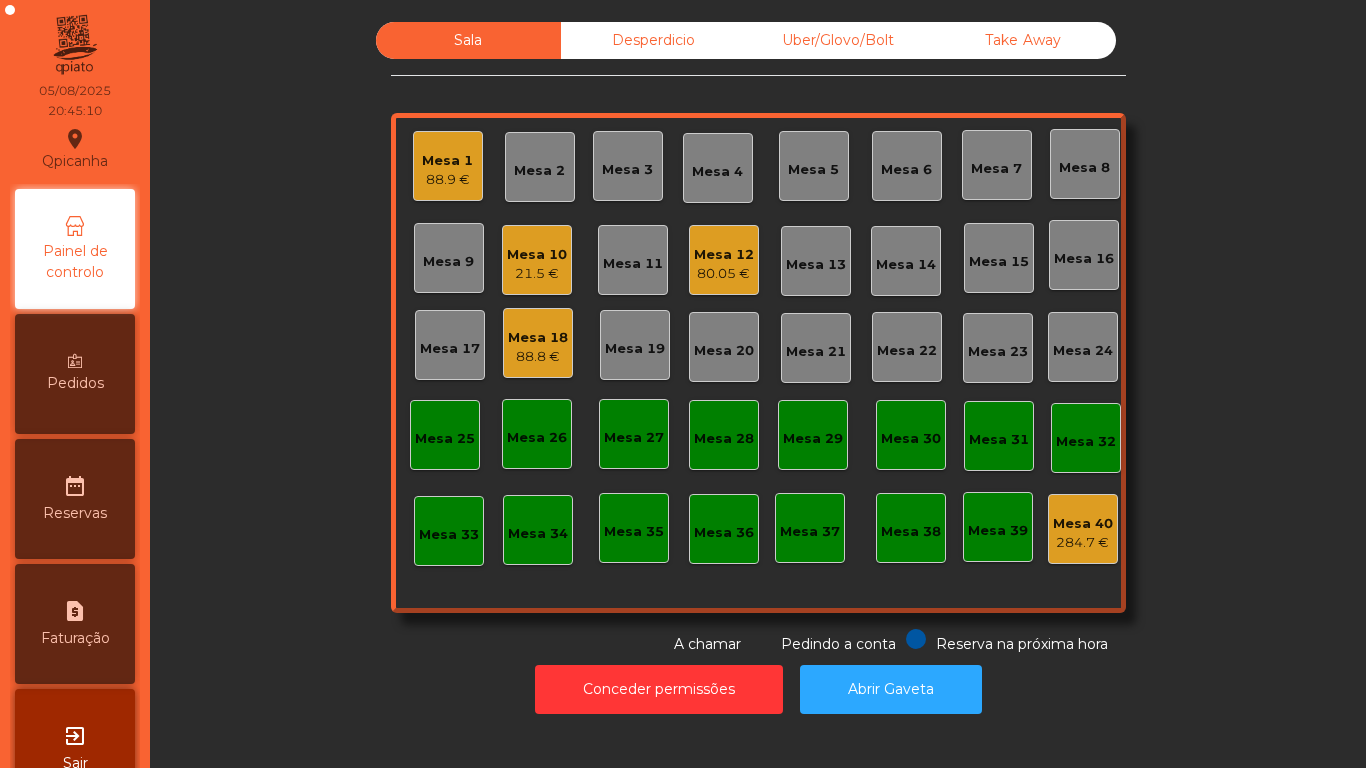 click on "Mesa [NUMBER] [PRICE]" 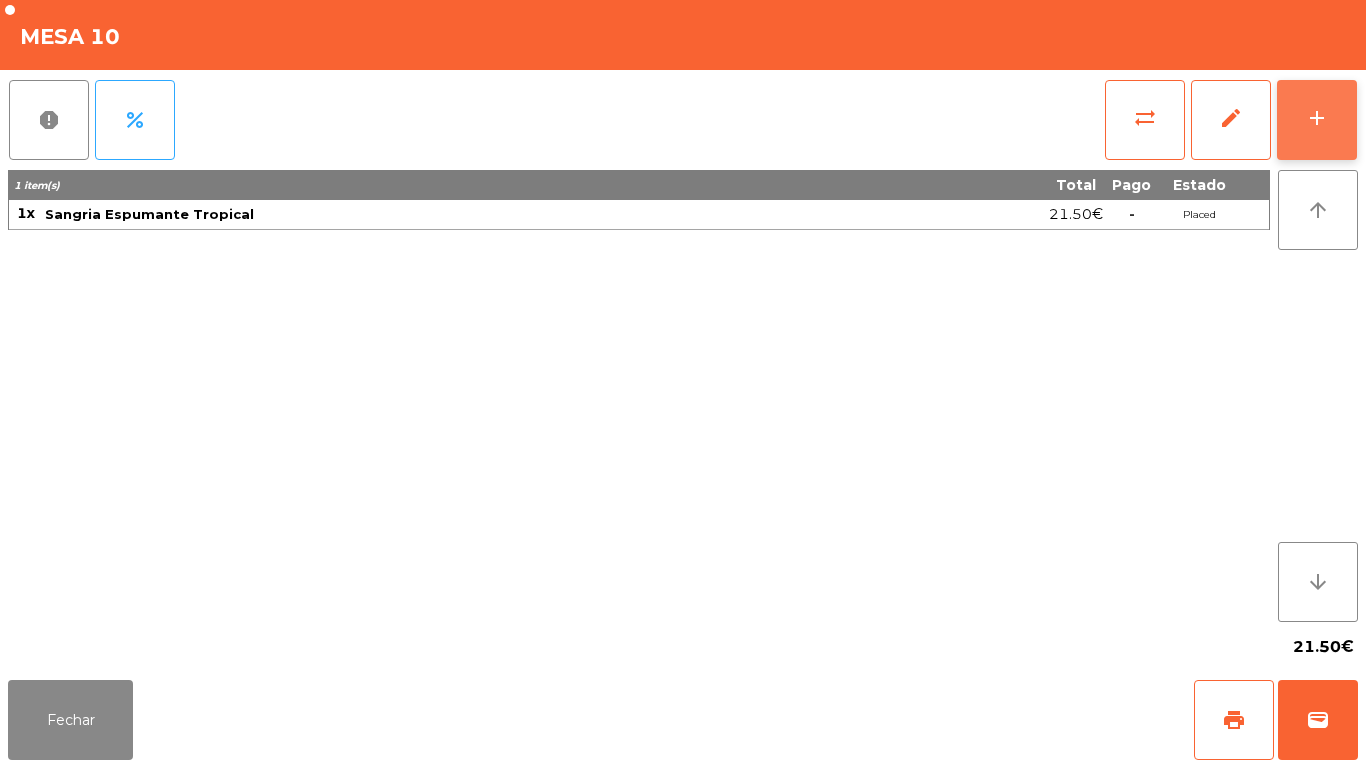 click on "add" 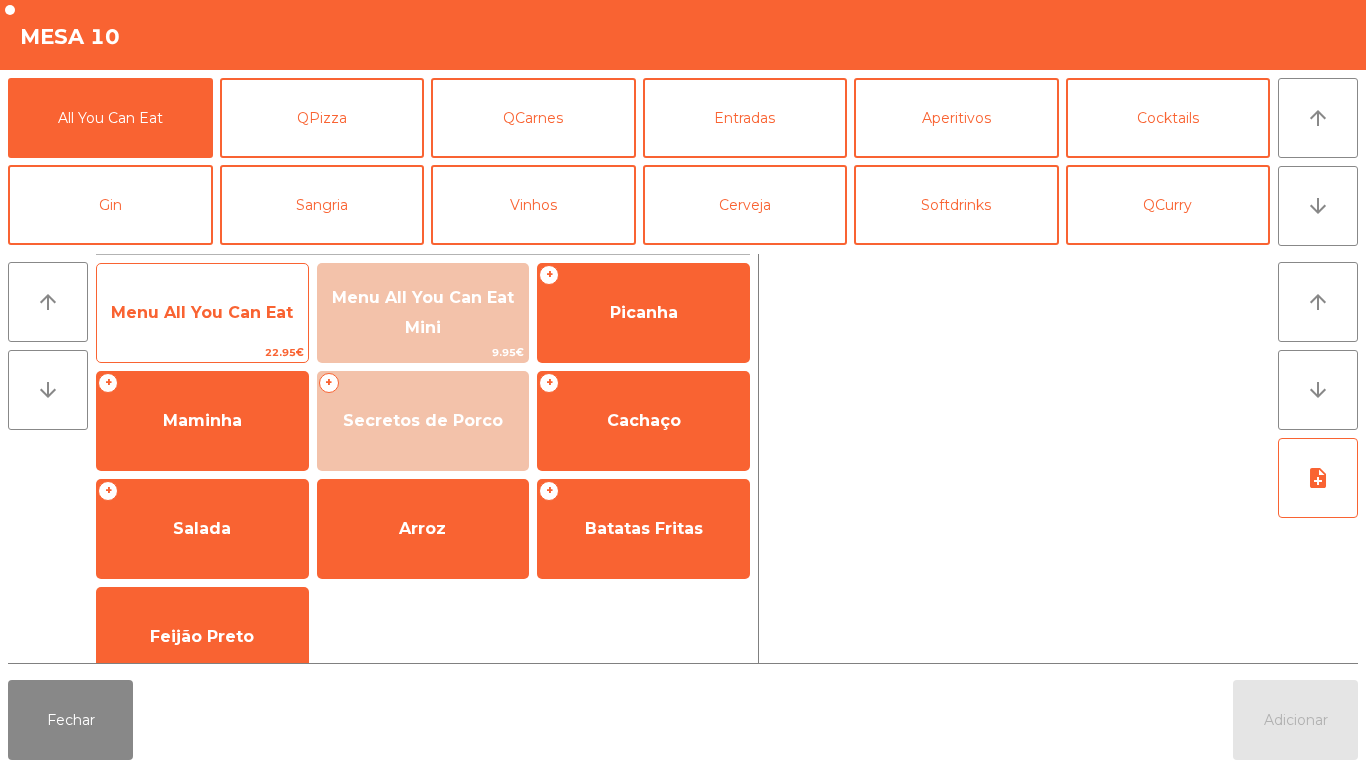 click on "Menu All You Can Eat" 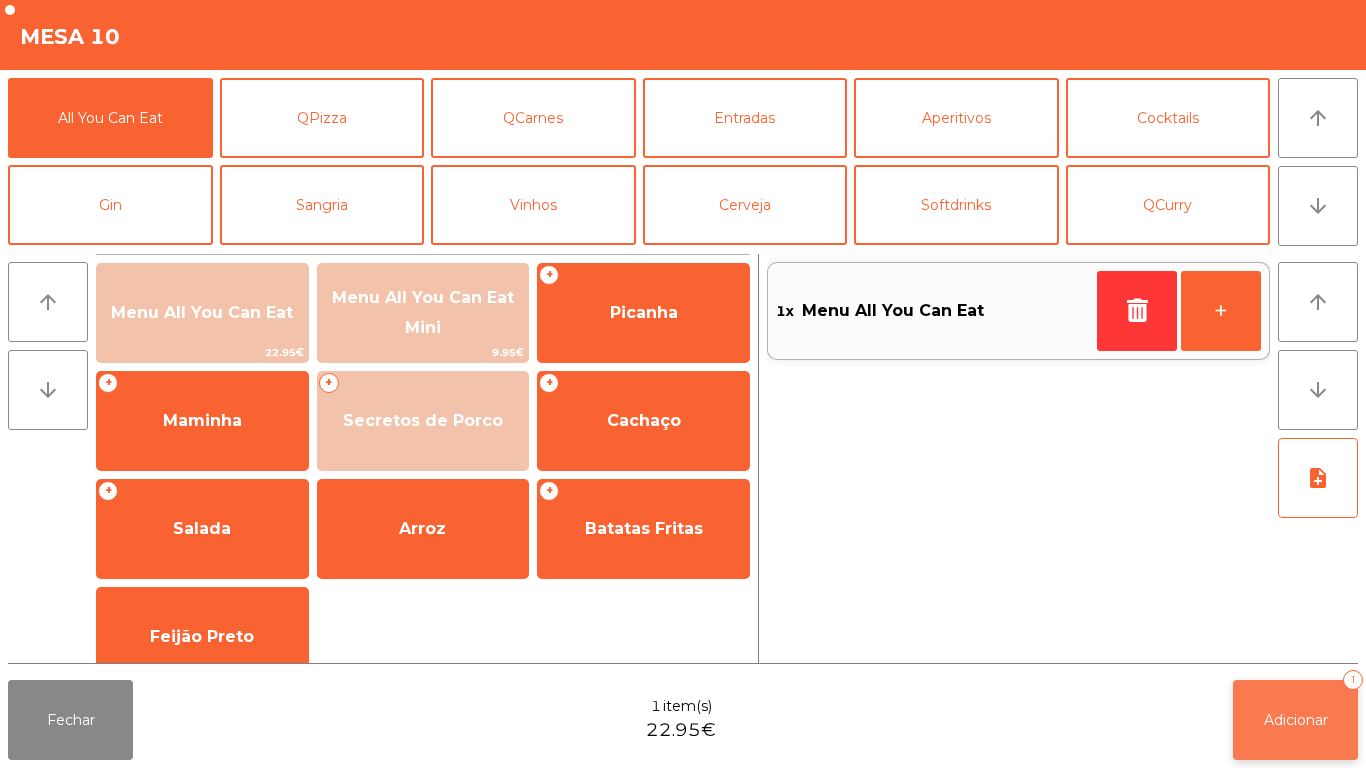 click on "Adicionar" 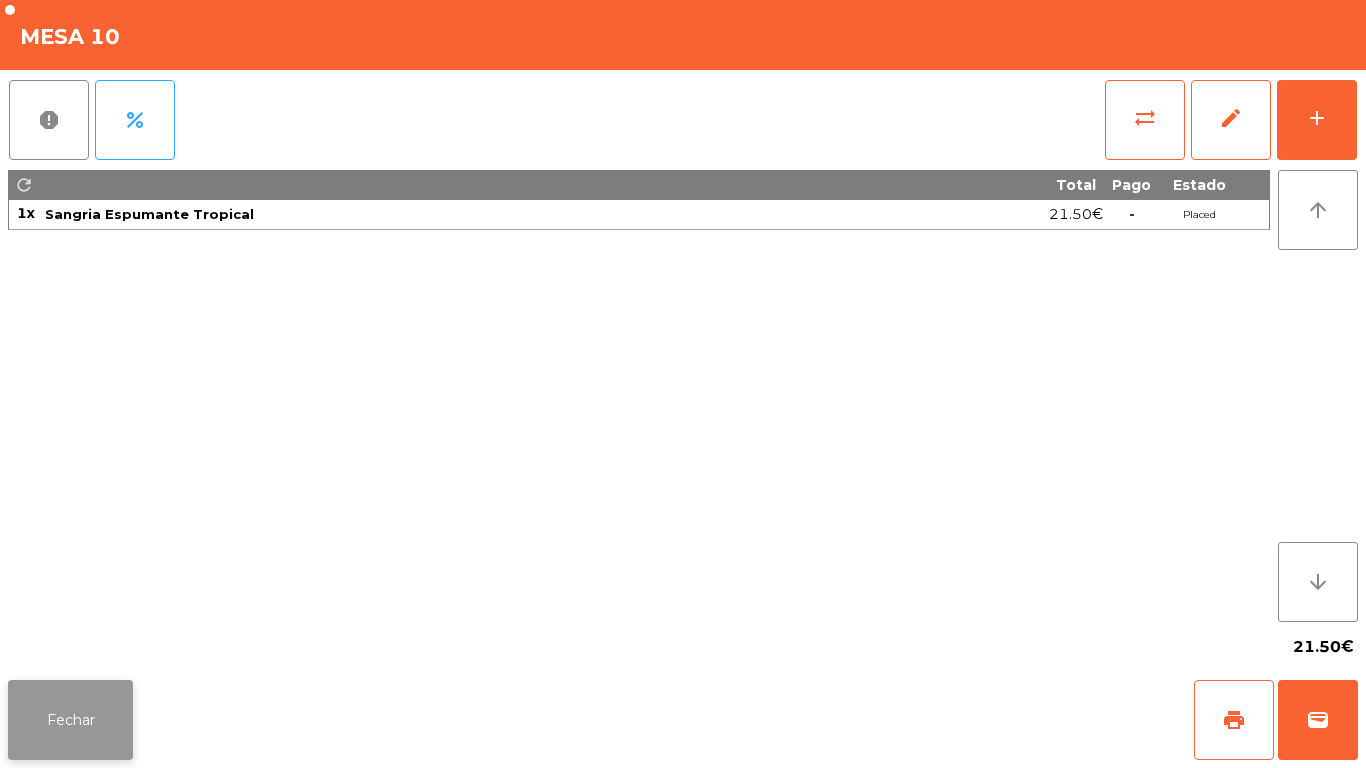click on "Fechar" 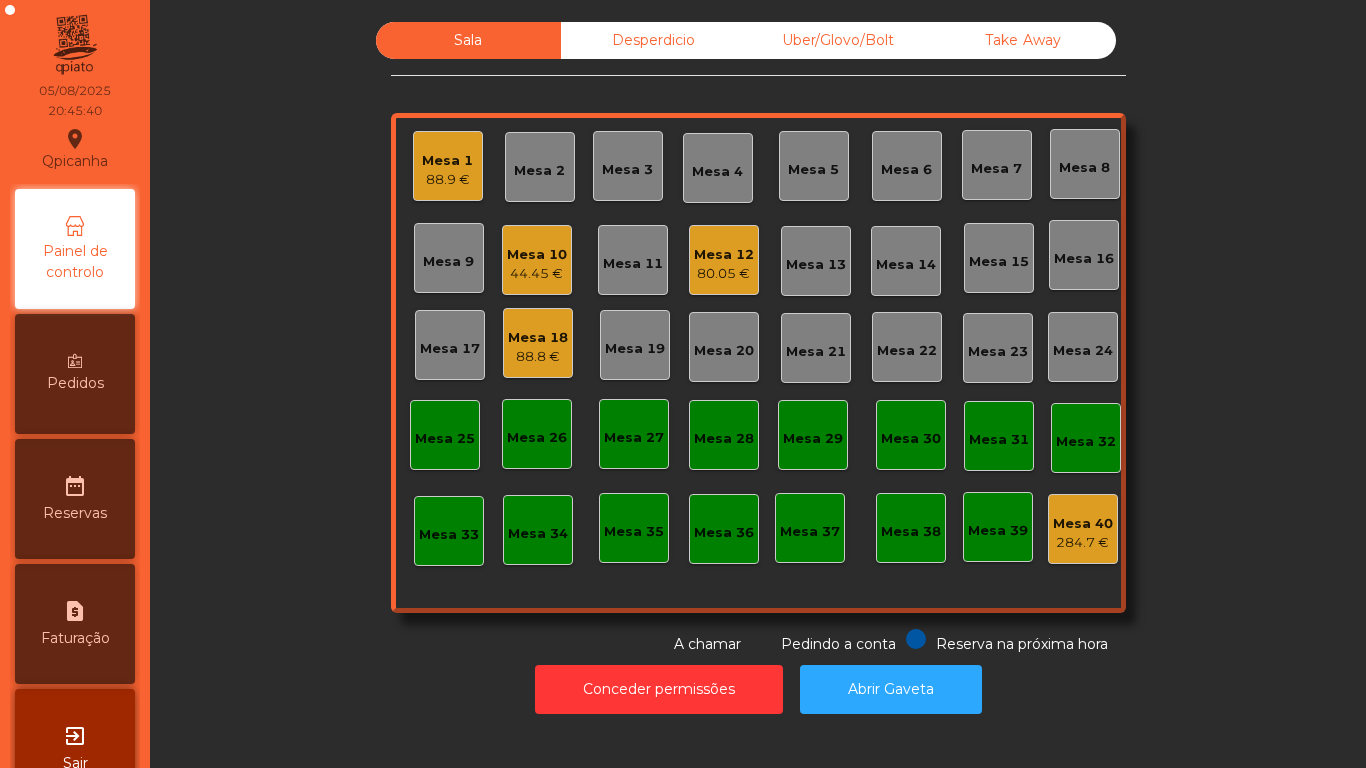 click on "44.45 €" 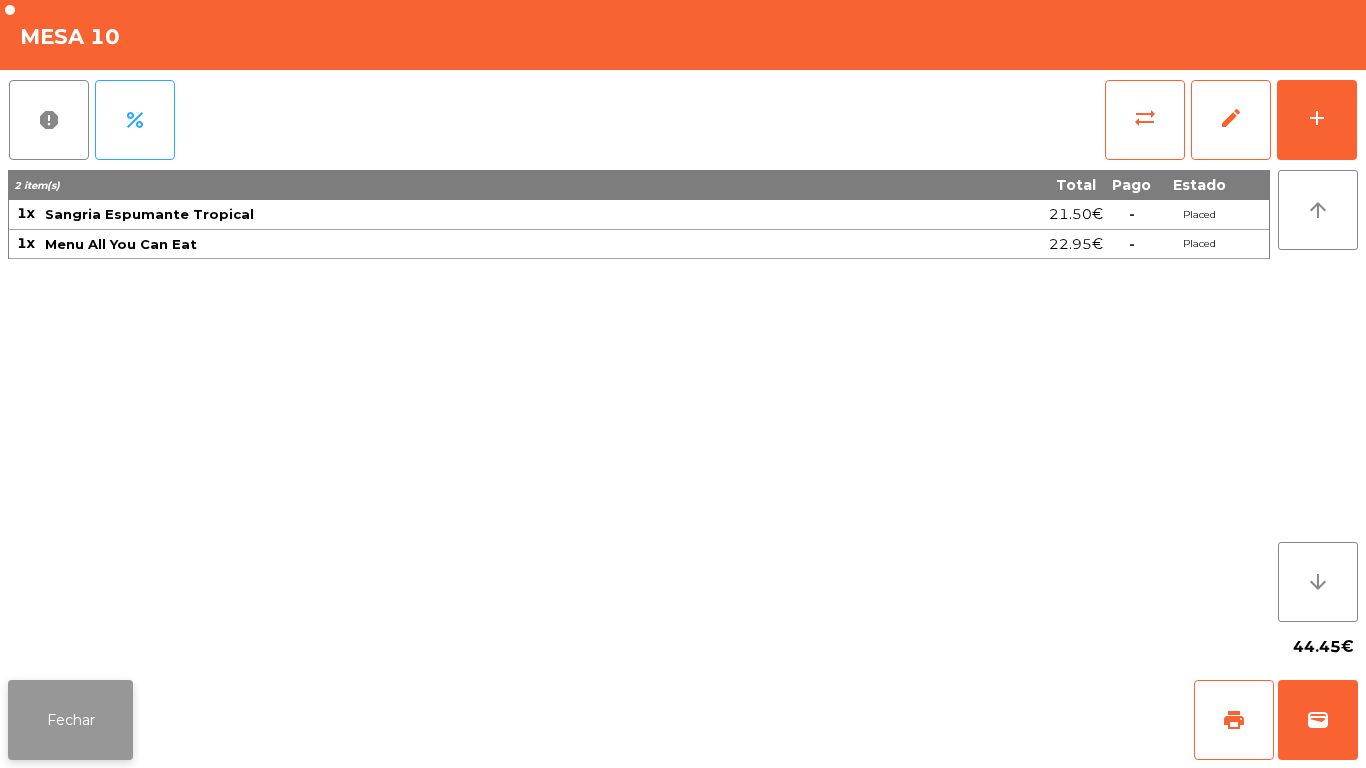 click on "Fechar" 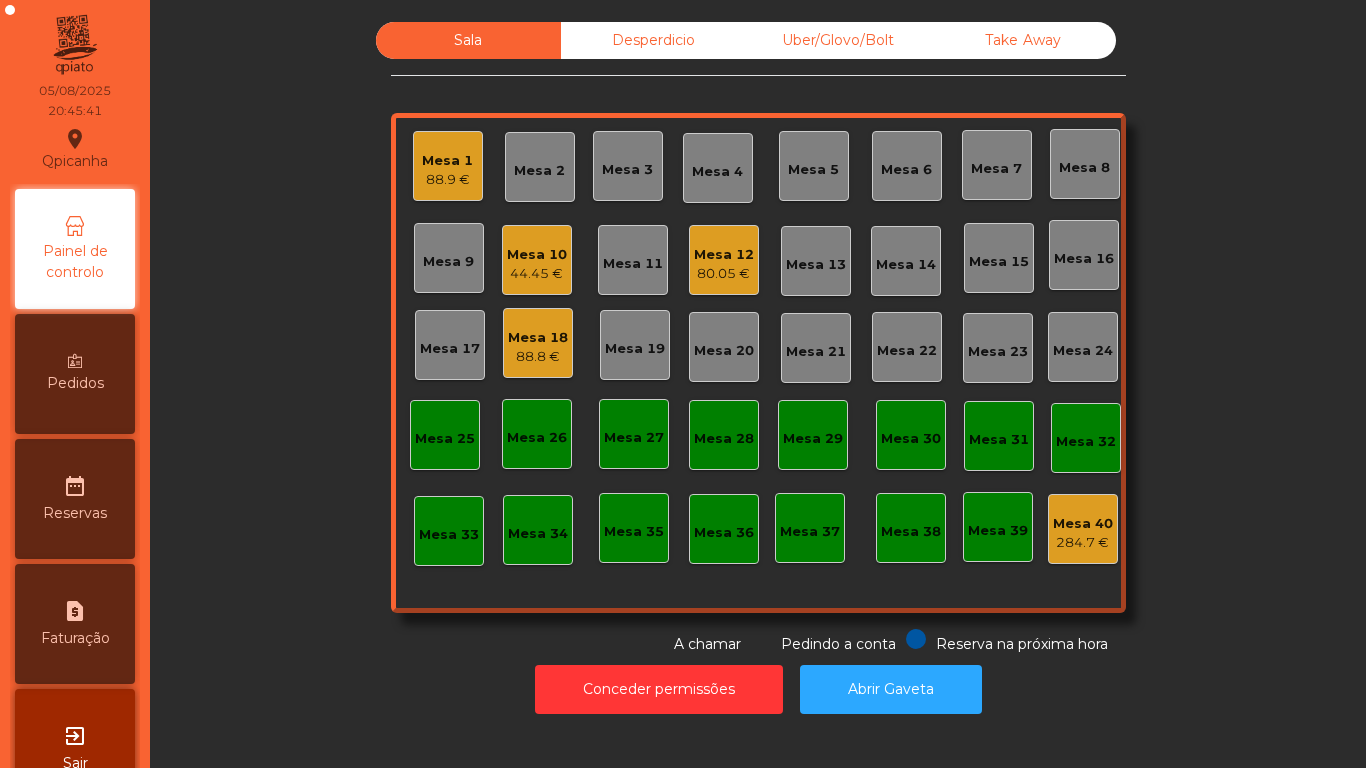 click on "Sala Desperdicio Uber/Glovo/Bolt Take Away Mesa [NUMBER] [PRICE] Mesa [NUMBER] Mesa [NUMBER] Mesa [NUMBER] Mesa [NUMBER] Mesa [NUMBER] Mesa [NUMBER] Mesa [NUMBER] Mesa [NUMBER] Mesa [NUMBER] [PRICE] Mesa [NUMBER] Mesa [NUMBER] Mesa [NUMBER] Mesa [NUMBER] Mesa [NUMBER] Mesa [NUMBER] Mesa [NUMBER] Mesa [NUMBER] [PRICE] Mesa [NUMBER] Mesa [NUMBER] Mesa [NUMBER] Mesa [NUMBER] Mesa [NUMBER] Mesa [NUMBER] Mesa [NUMBER] Mesa [NUMBER] Mesa [NUMBER] Mesa [NUMBER] Mesa [NUMBER] Mesa [NUMBER] Mesa [NUMBER] Mesa [NUMBER] Mesa [NUMBER] Mesa [NUMBER] Mesa [NUMBER] [PRICE] Reserva na próxima hora Pedindo a conta A chamar" 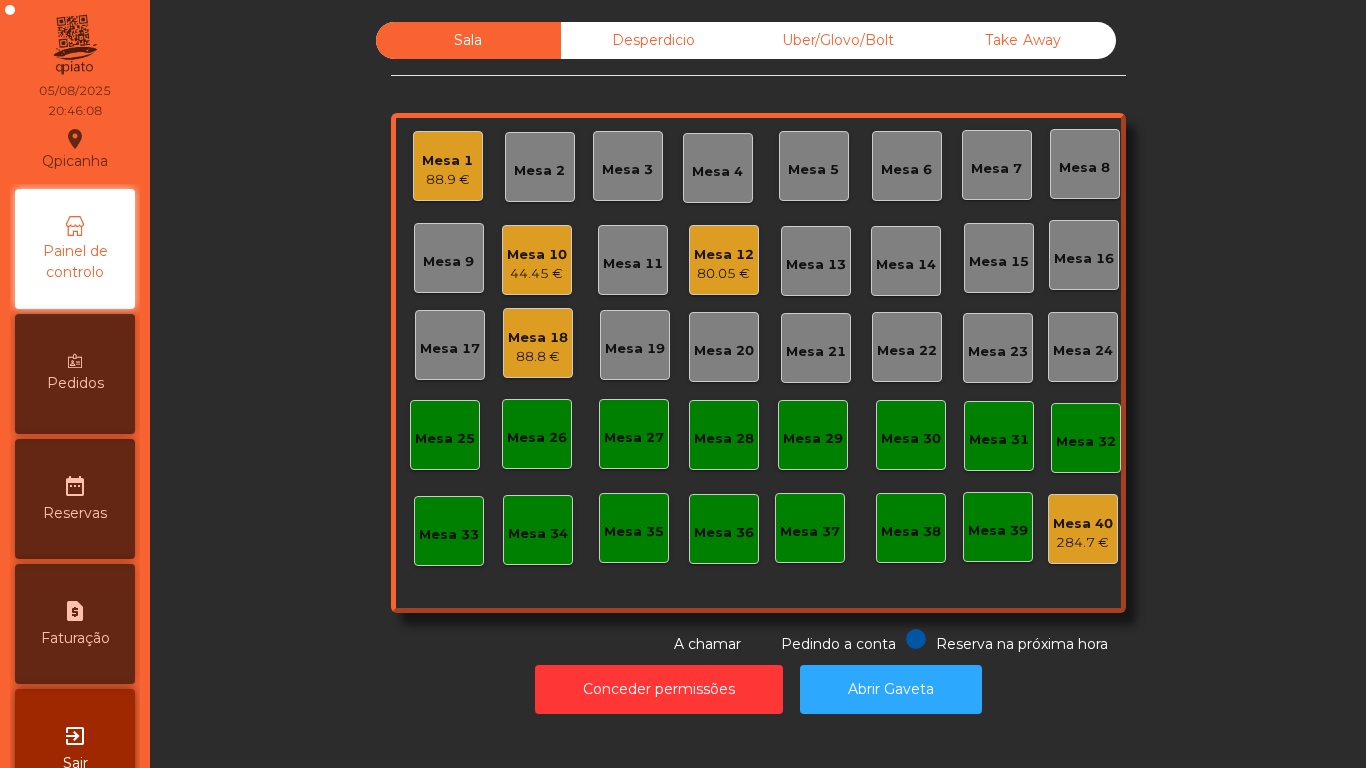 click on "80.05 €" 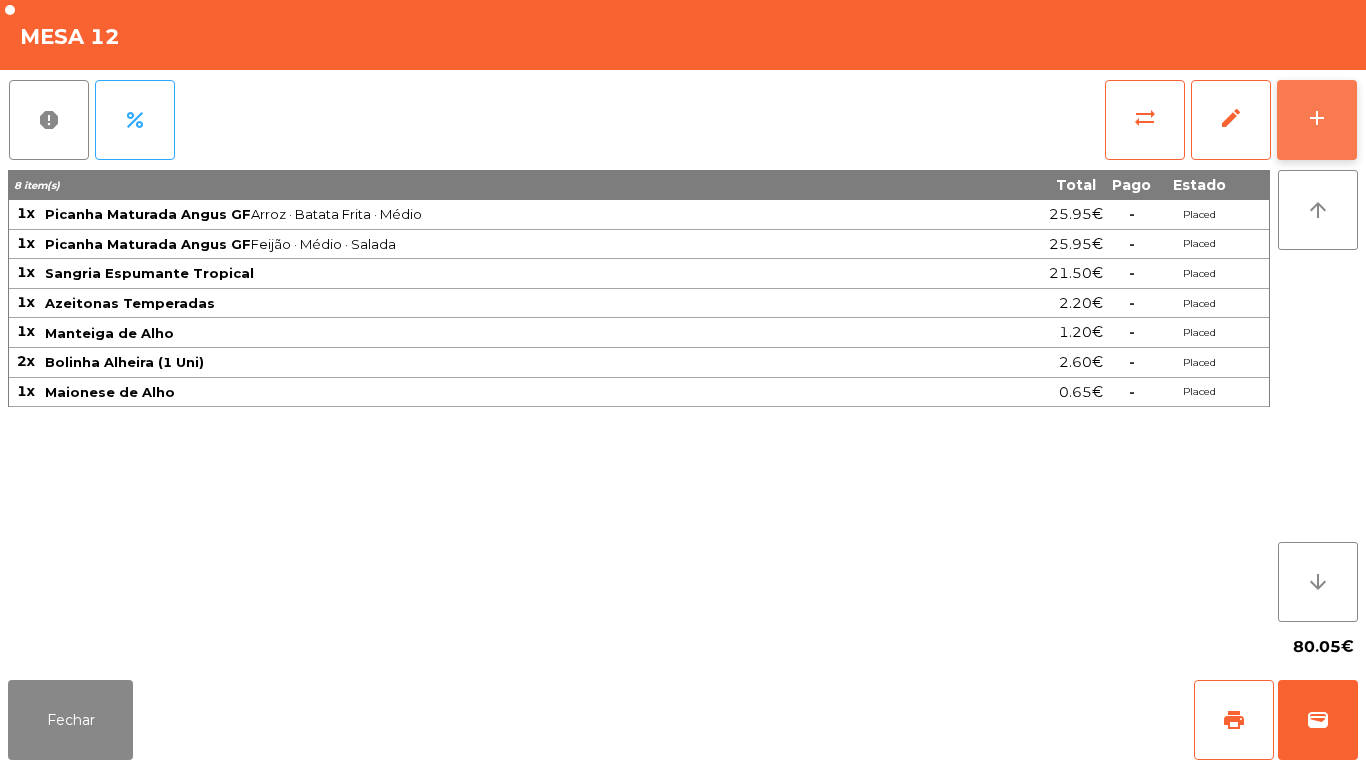 click on "add" 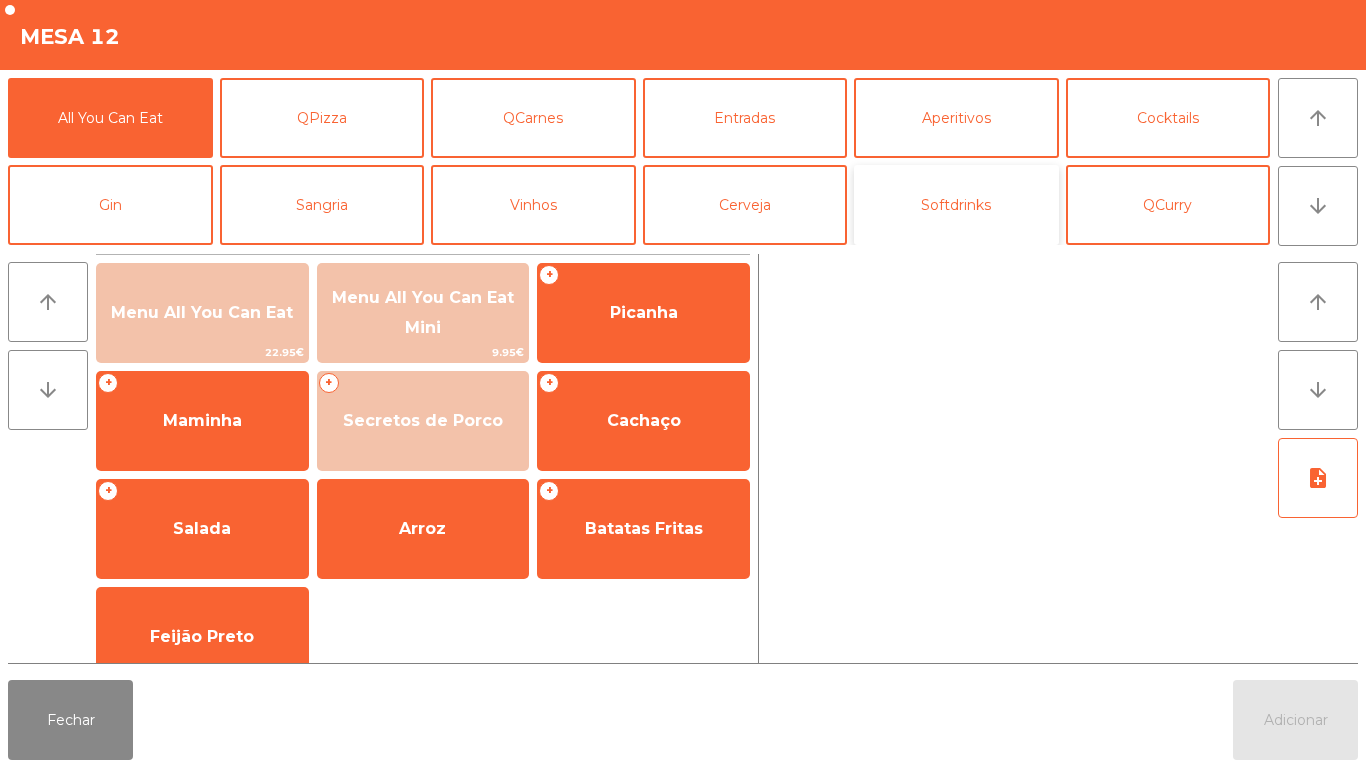 click on "Softdrinks" 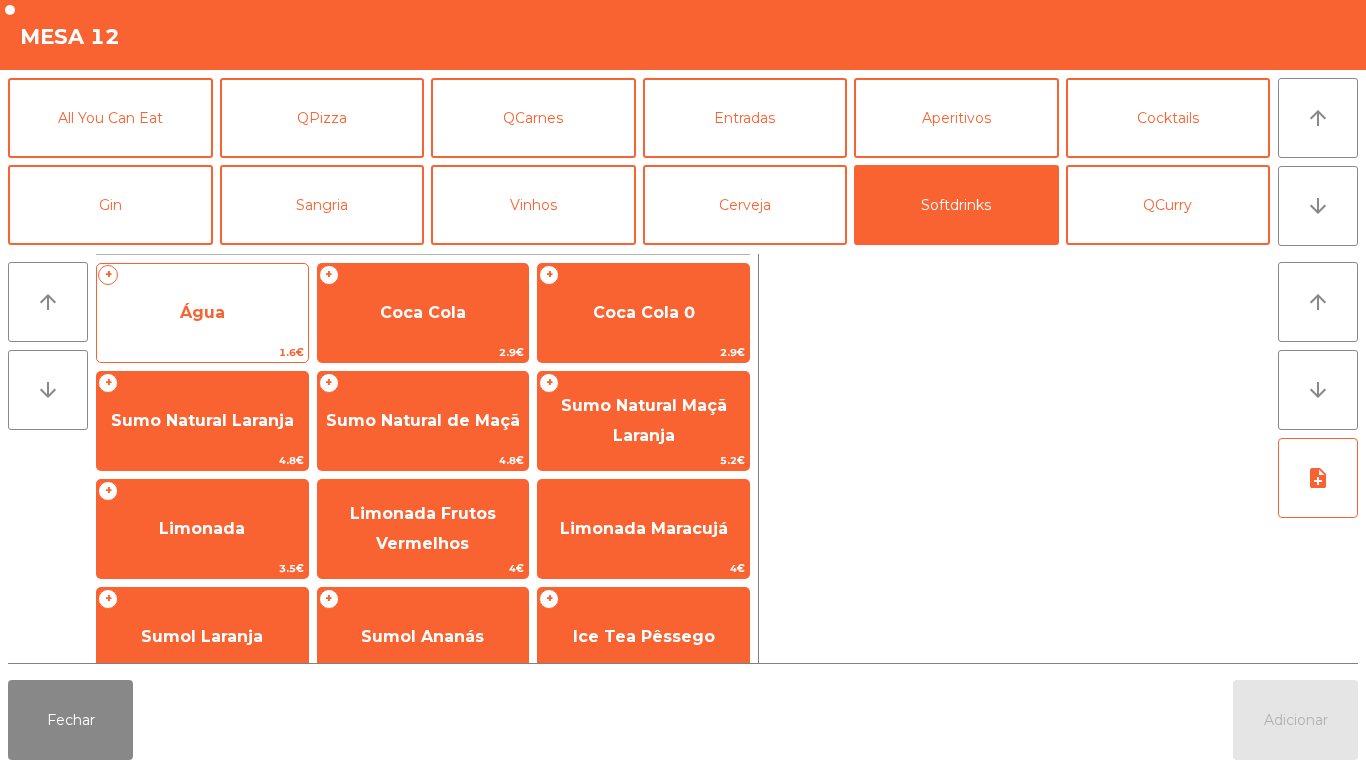 click on "1.6€" 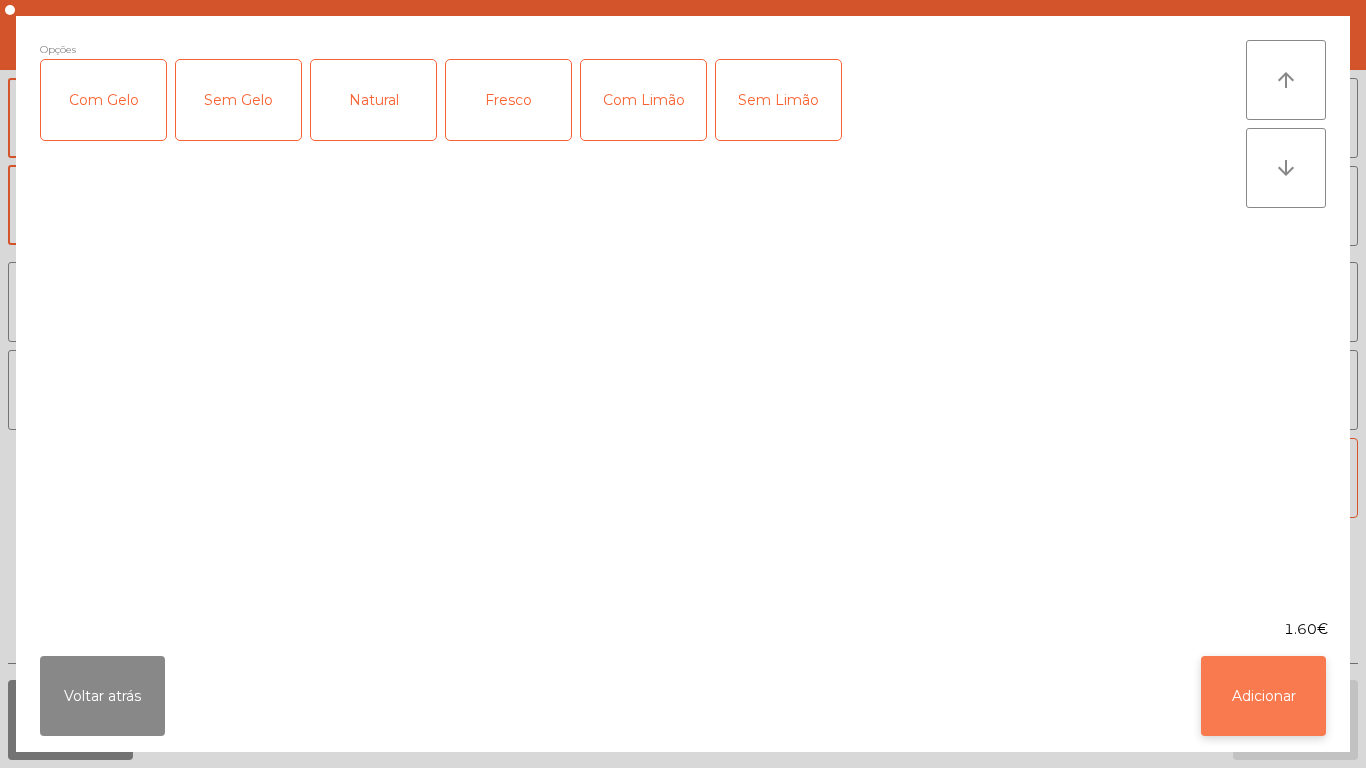 click on "Adicionar" 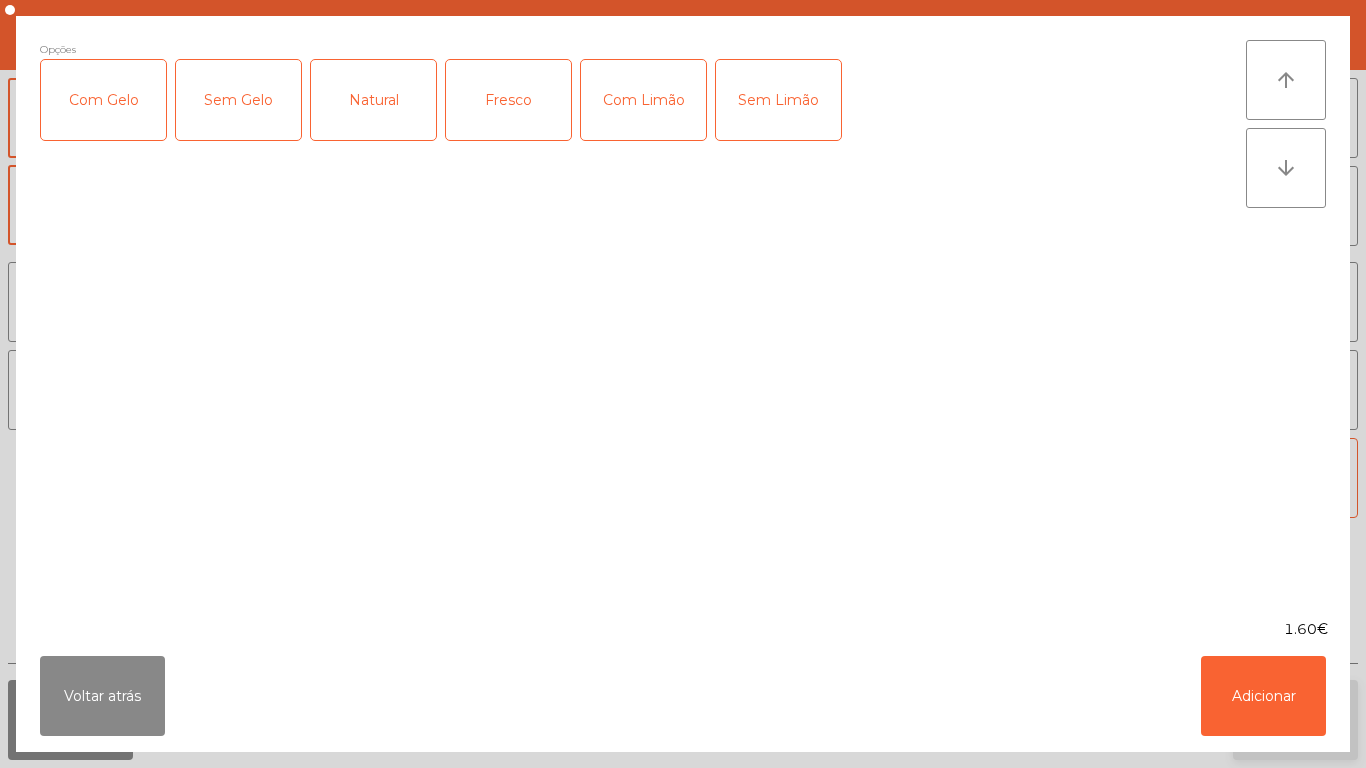 click on "Adicionar" 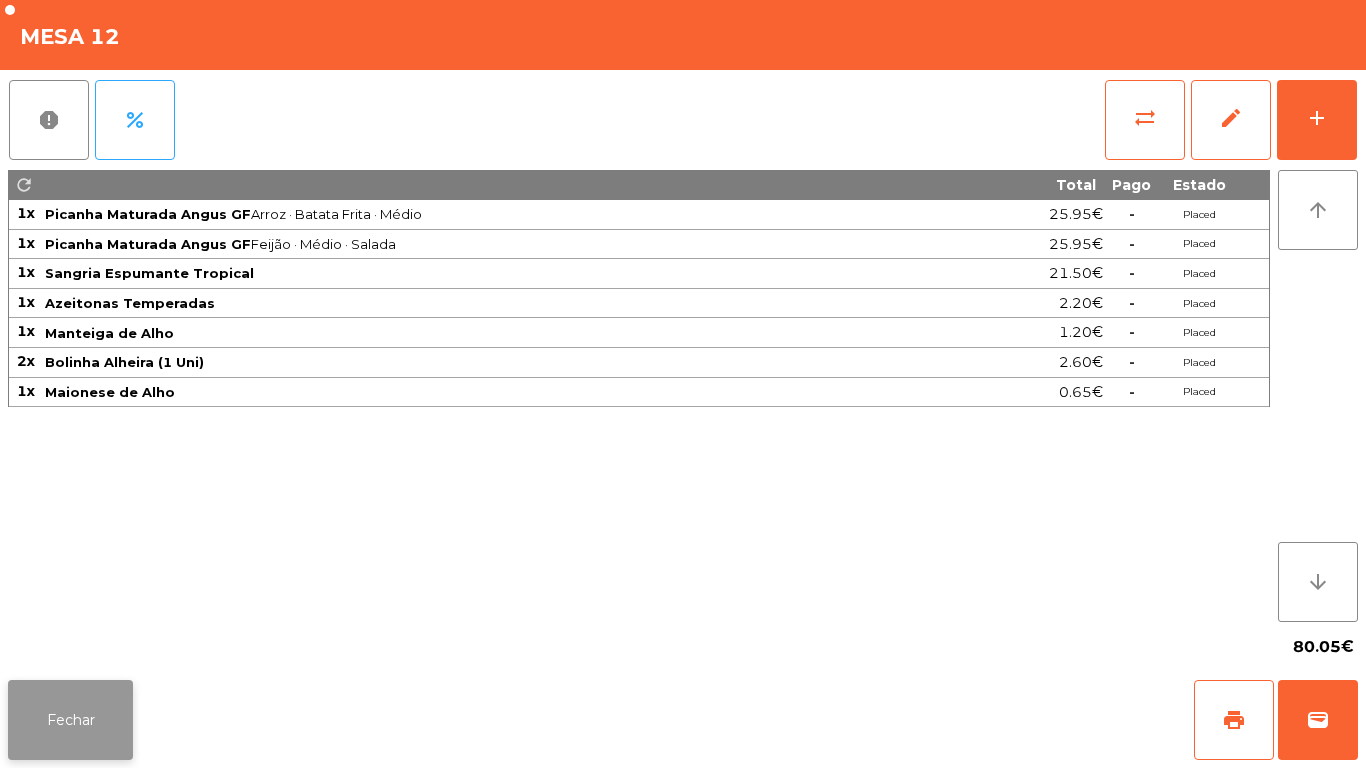 click on "Fechar" 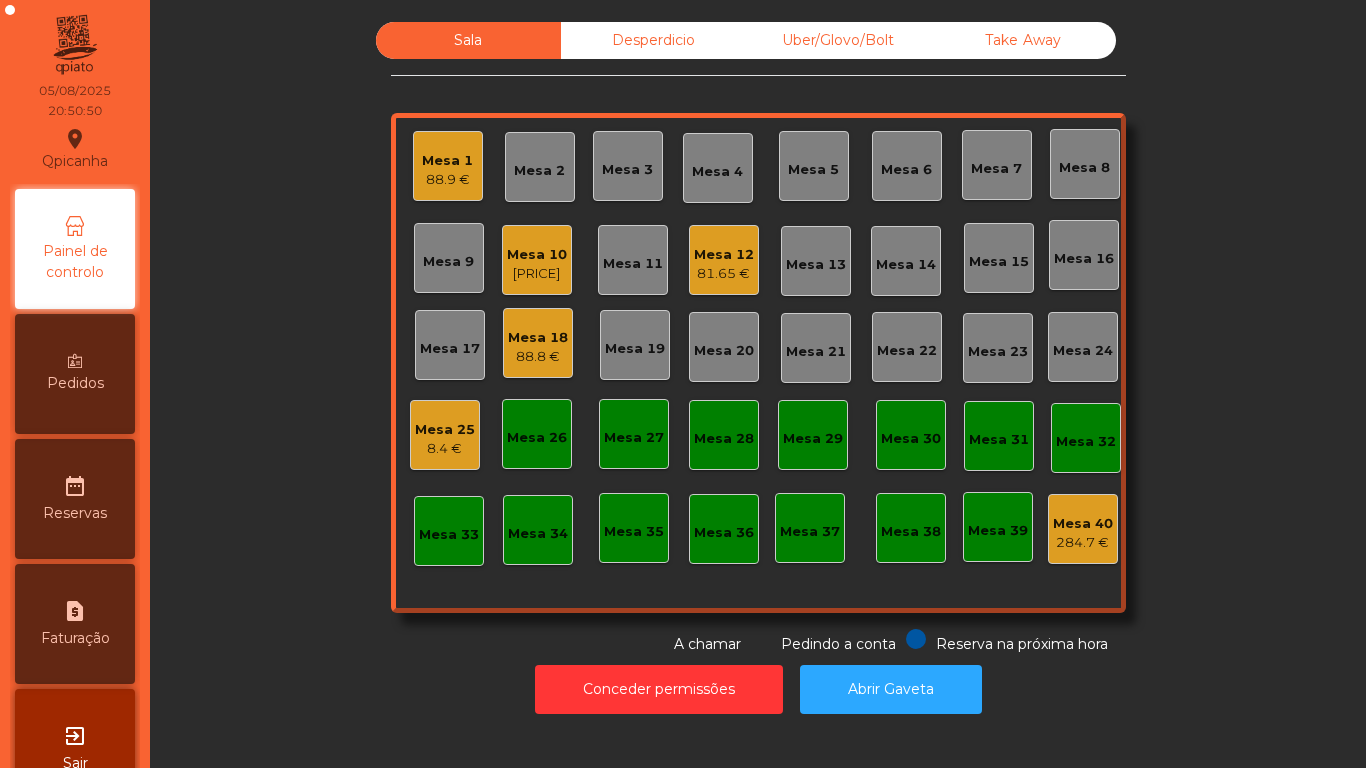 click on "Mesa 2" 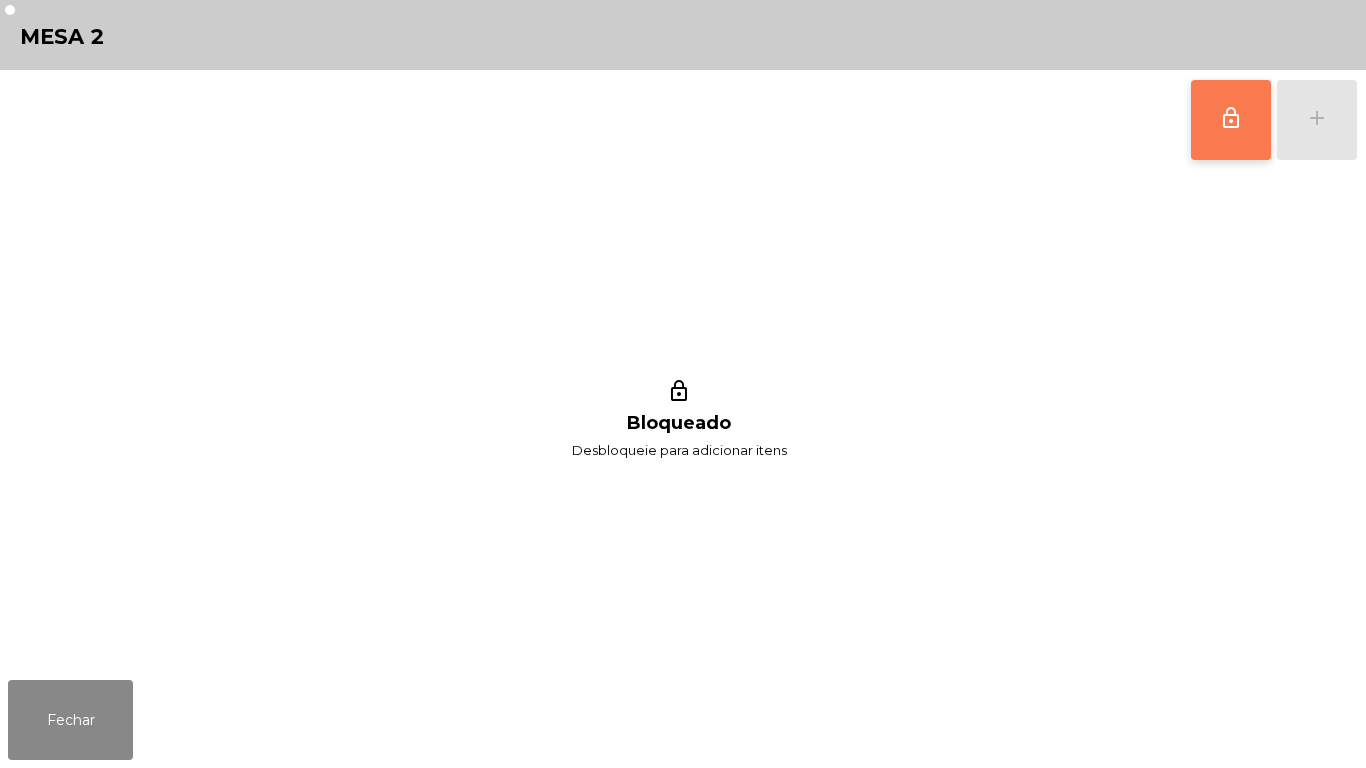 click on "lock_outline" 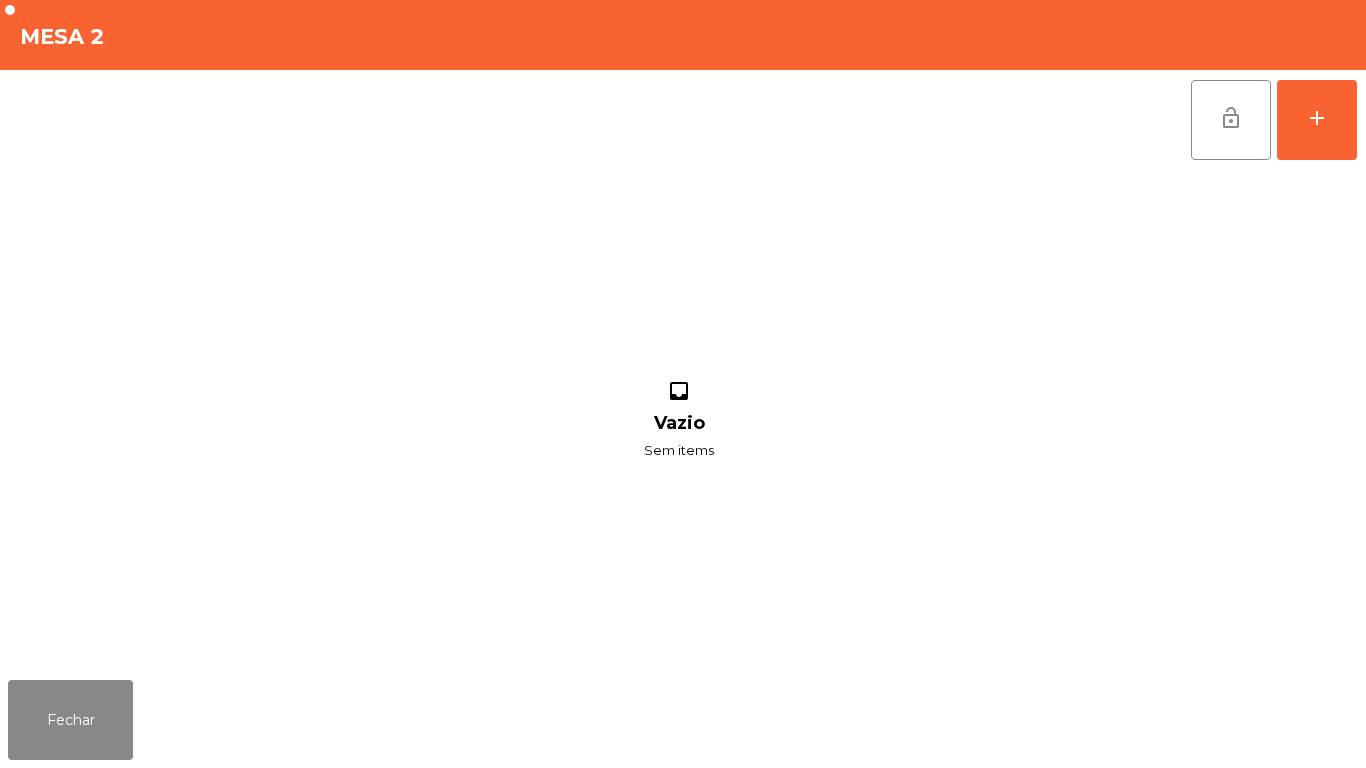 click on "Fechar" 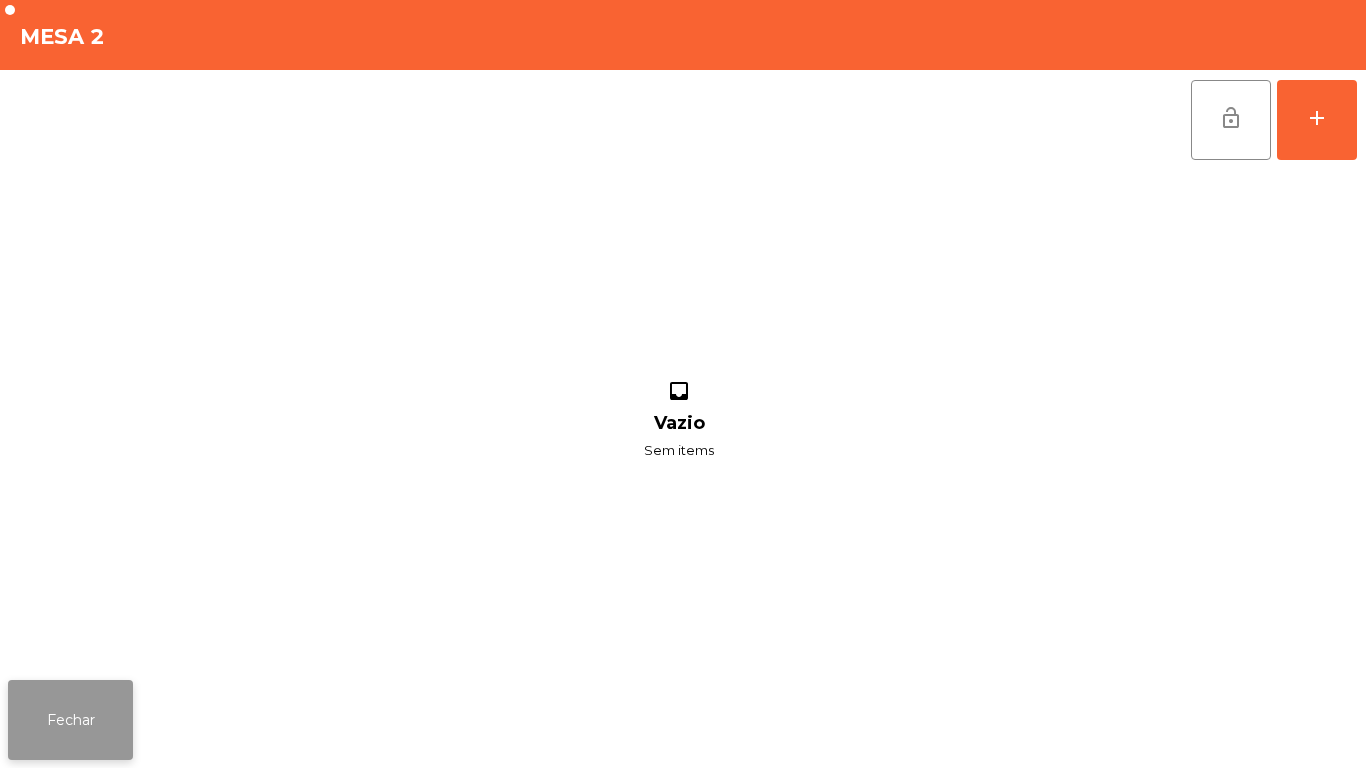 click on "Fechar" 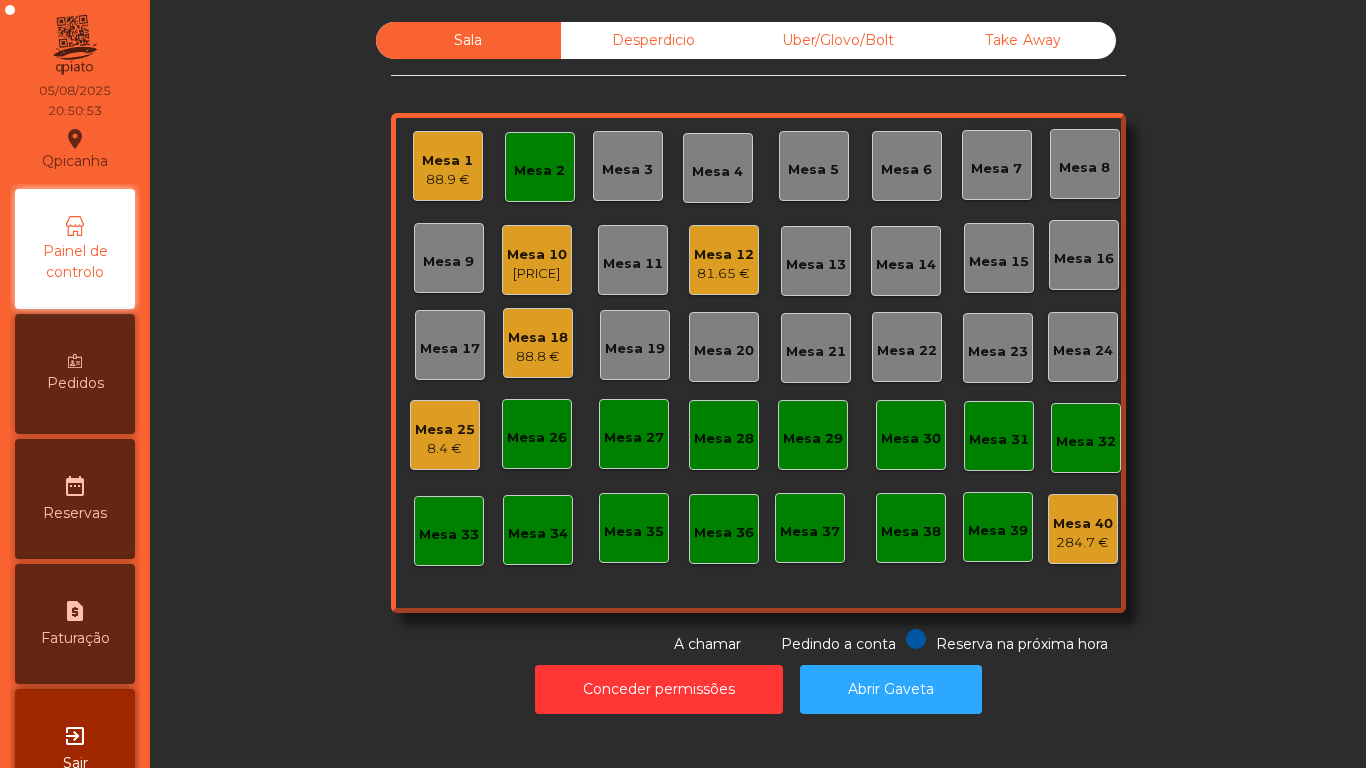 click on "Mesa 1" 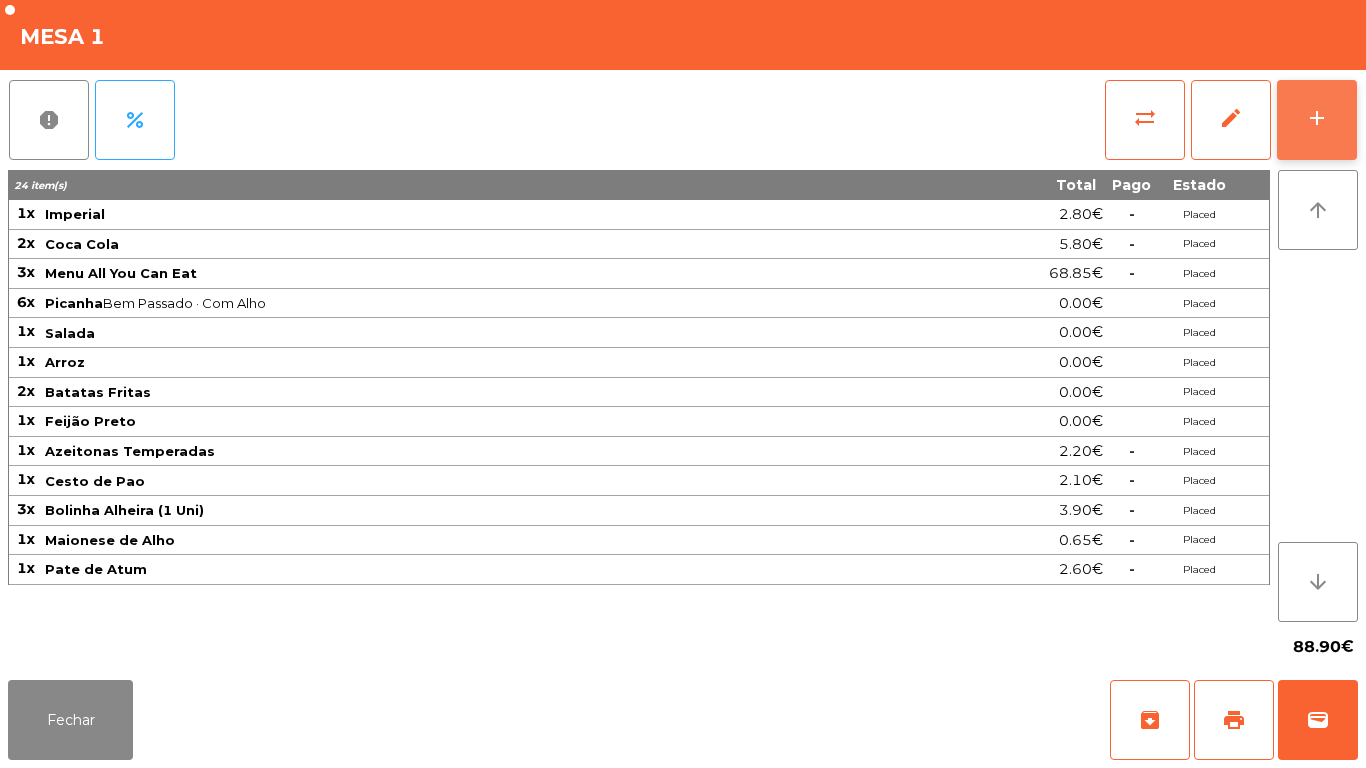 click on "add" 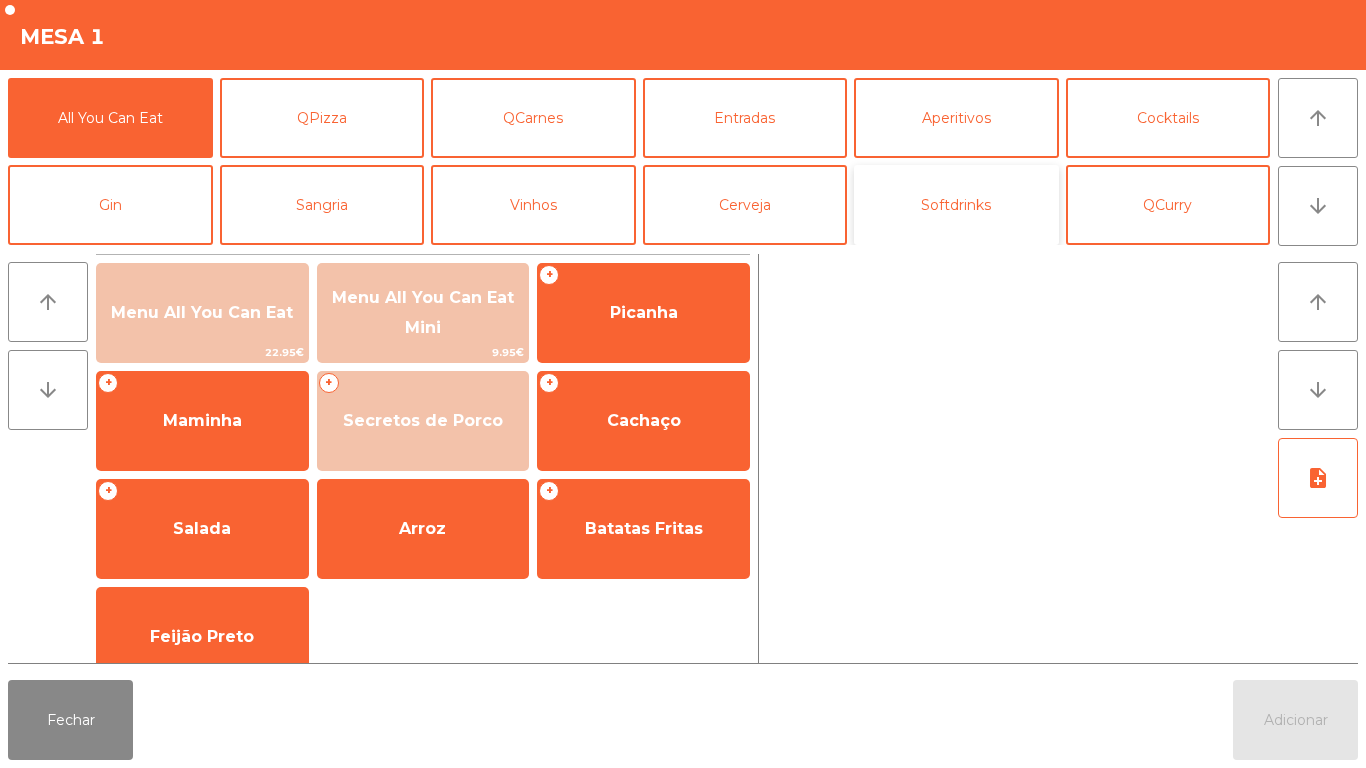 click on "Softdrinks" 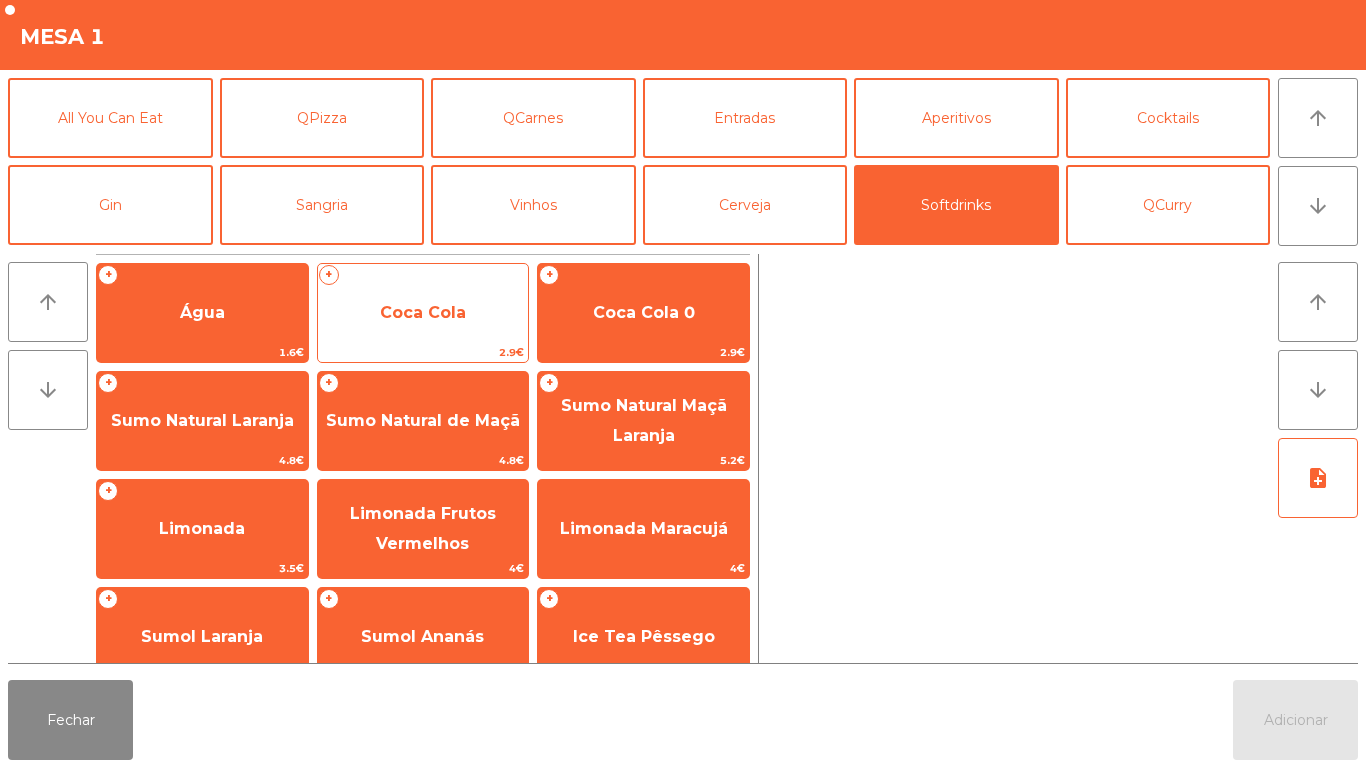 click on "Coca Cola" 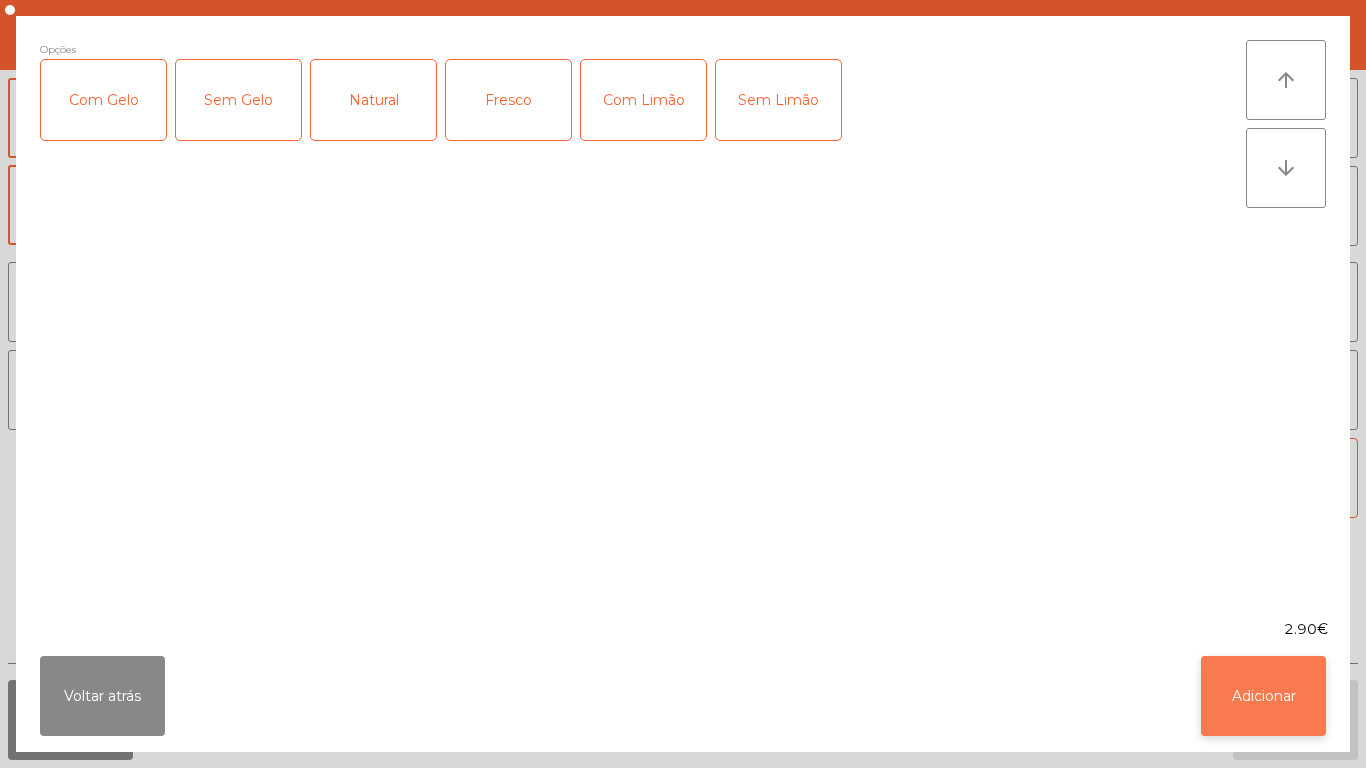 click on "Adicionar" 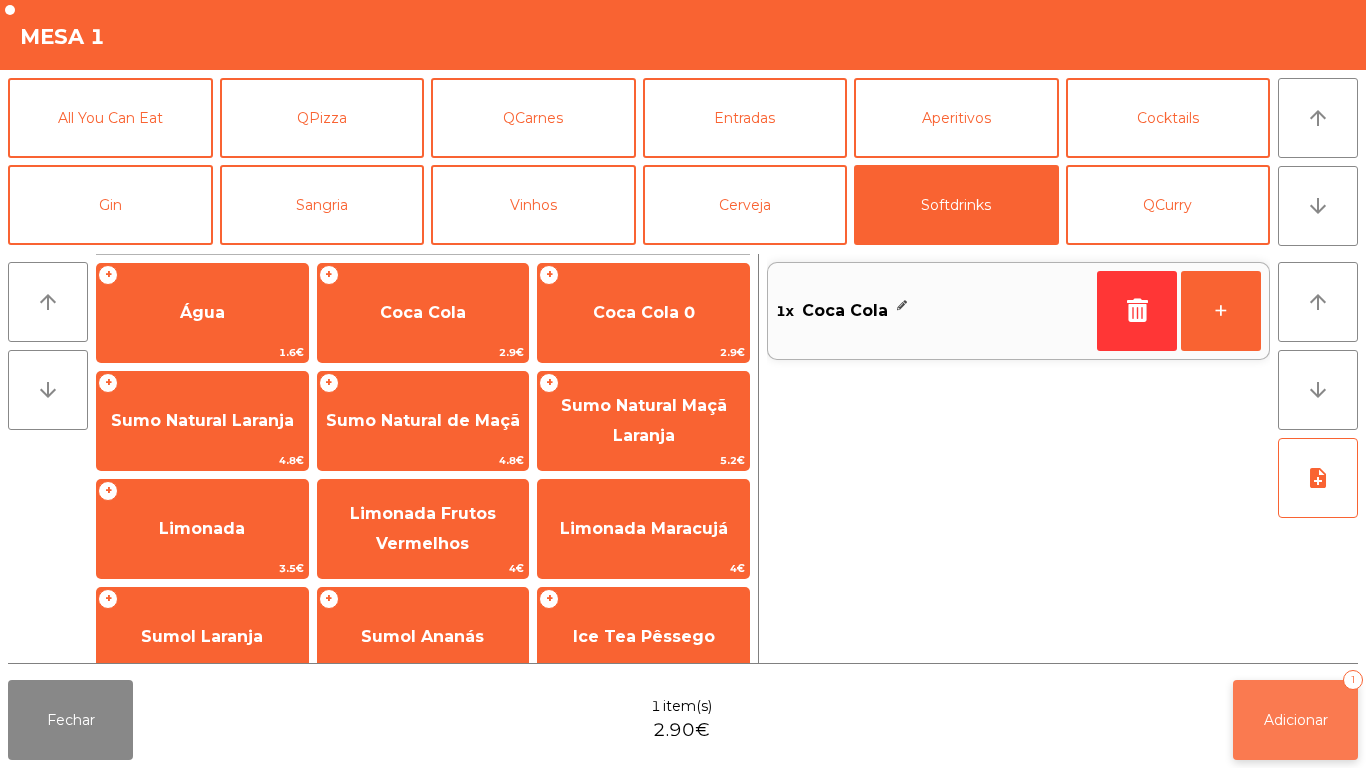 click on "Adicionar   1" 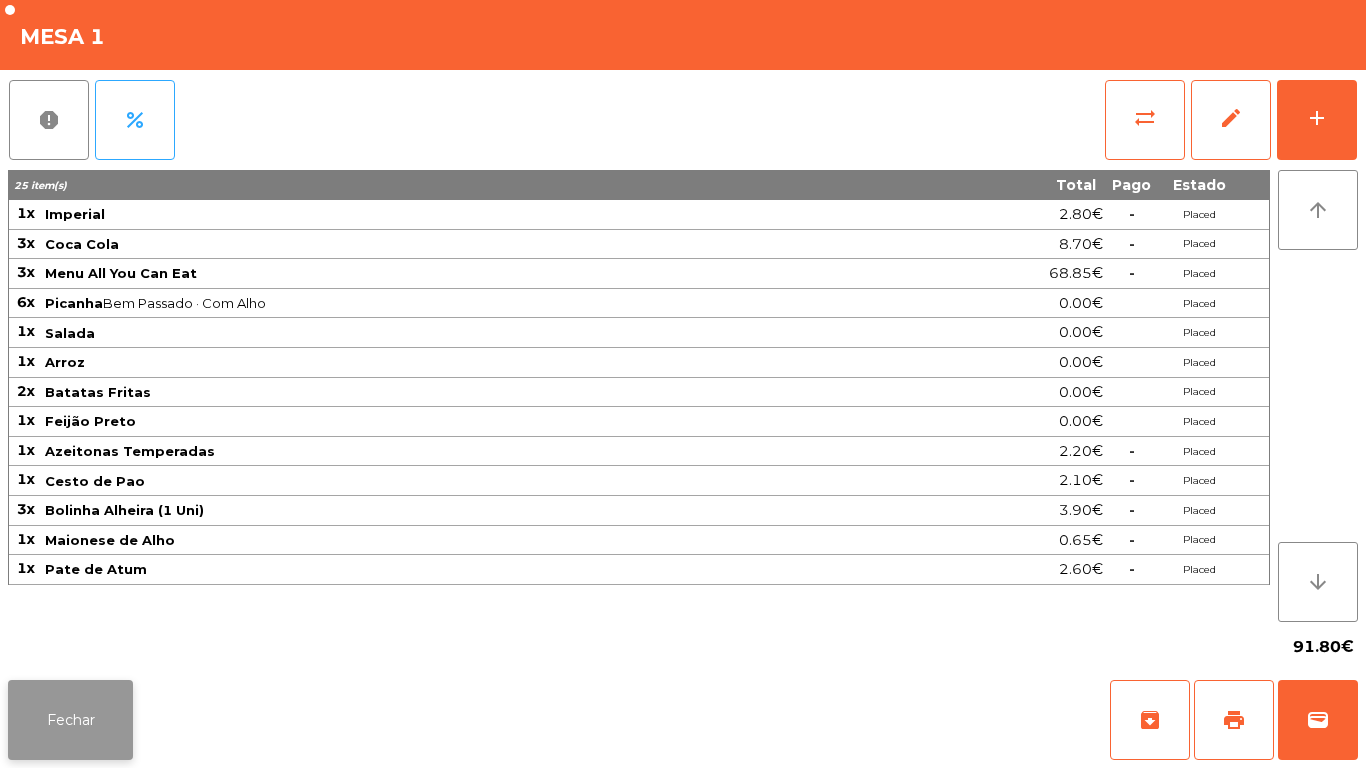 click on "Fechar" 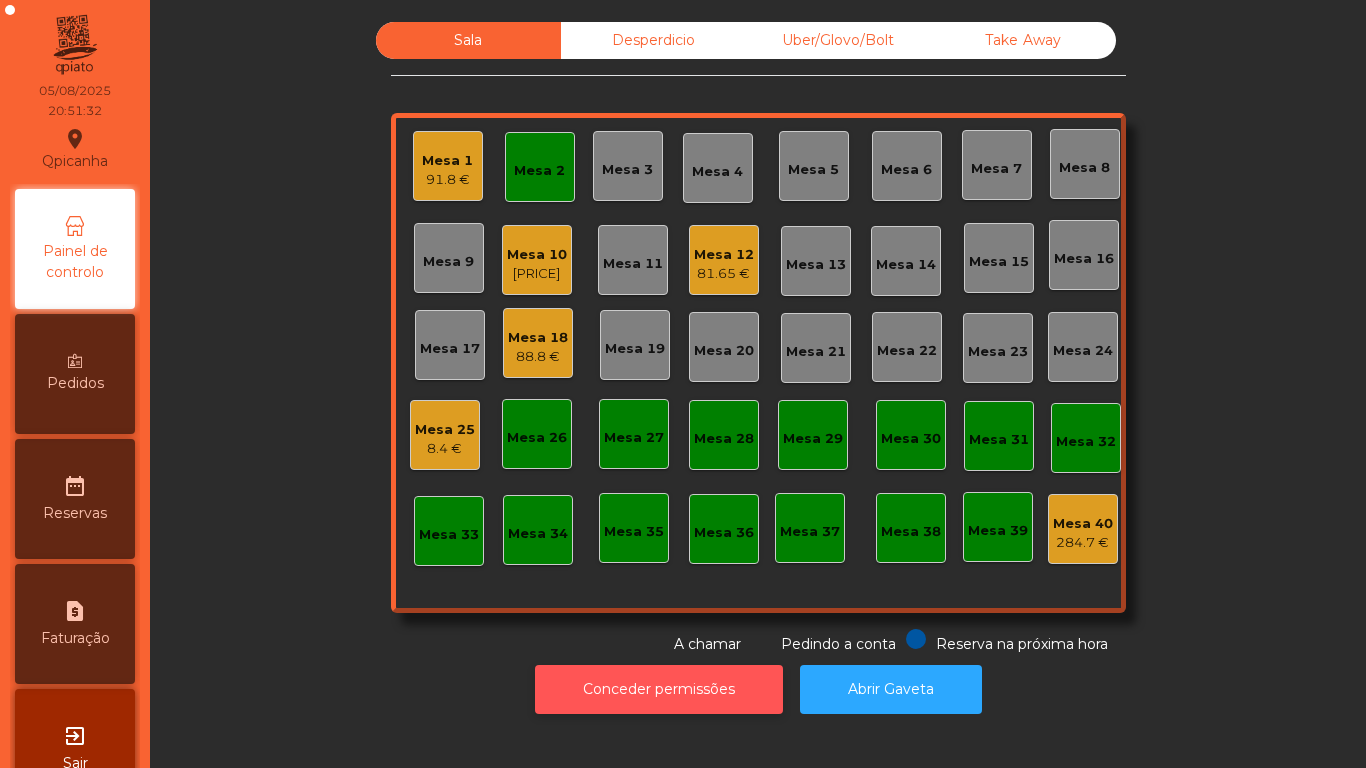 click on "Conceder permissões" 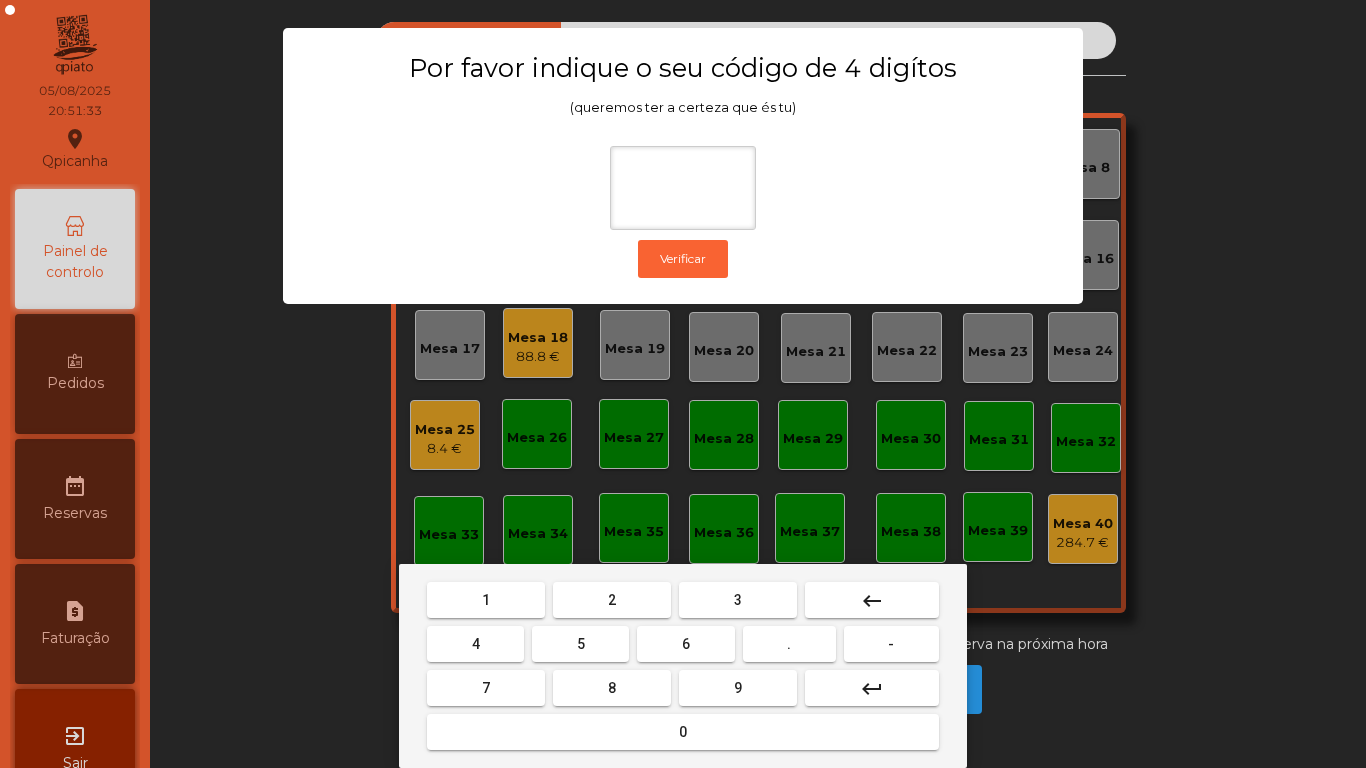 click on "1" at bounding box center (486, 600) 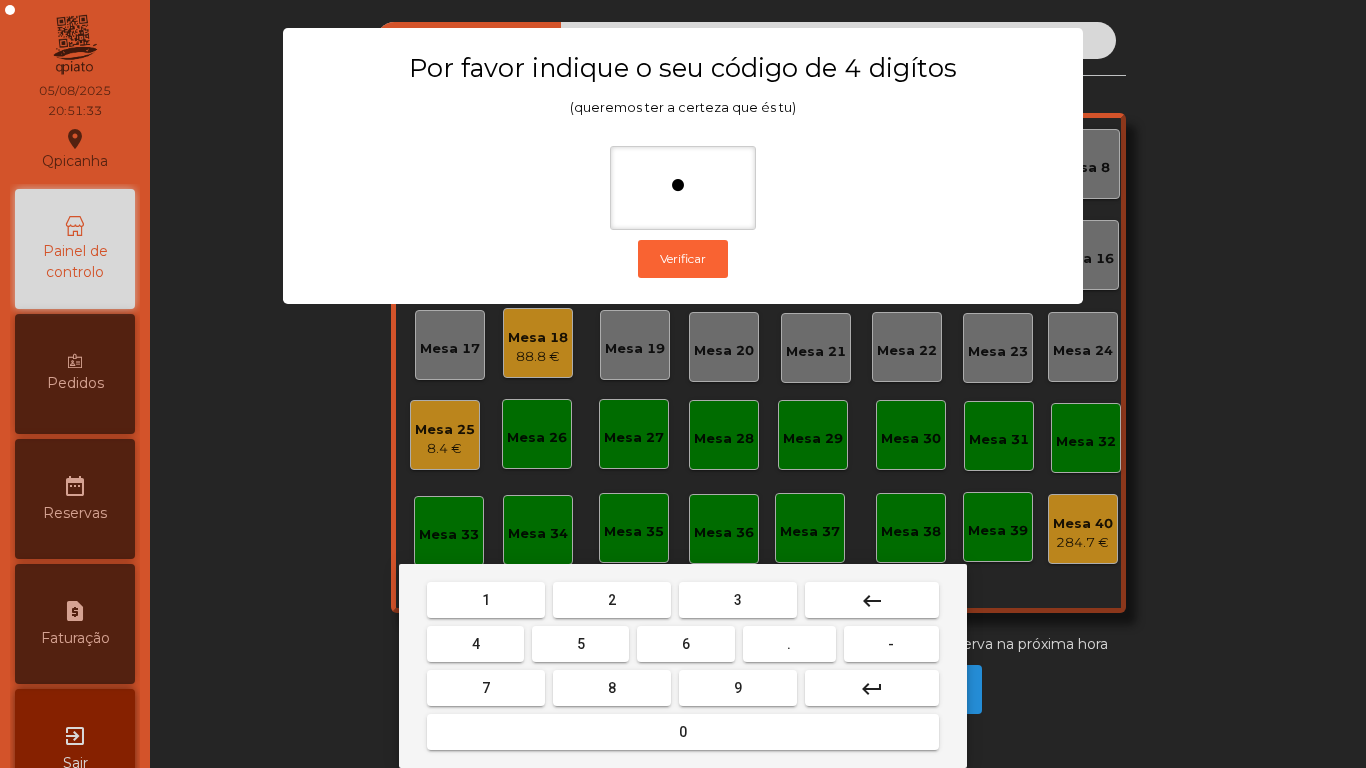 click on "9" at bounding box center [738, 688] 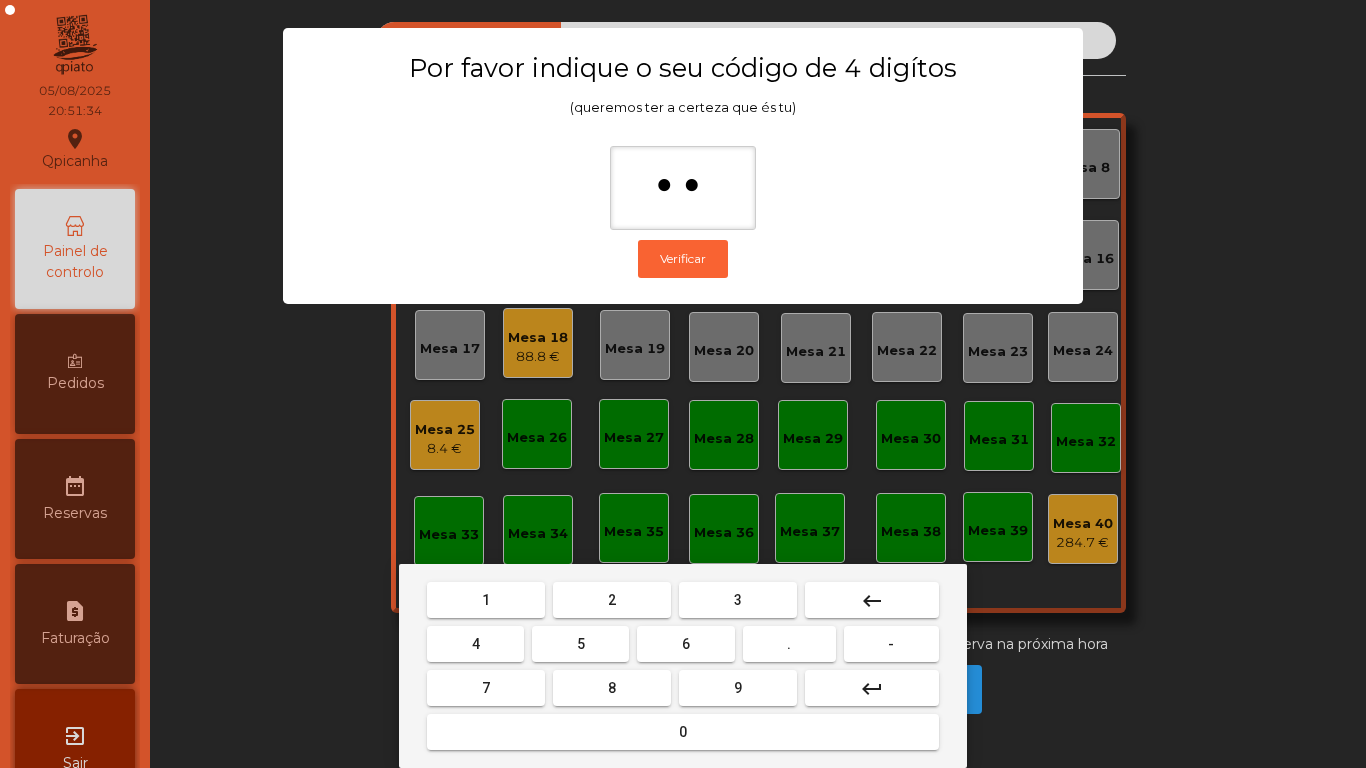 click on "4" at bounding box center (475, 644) 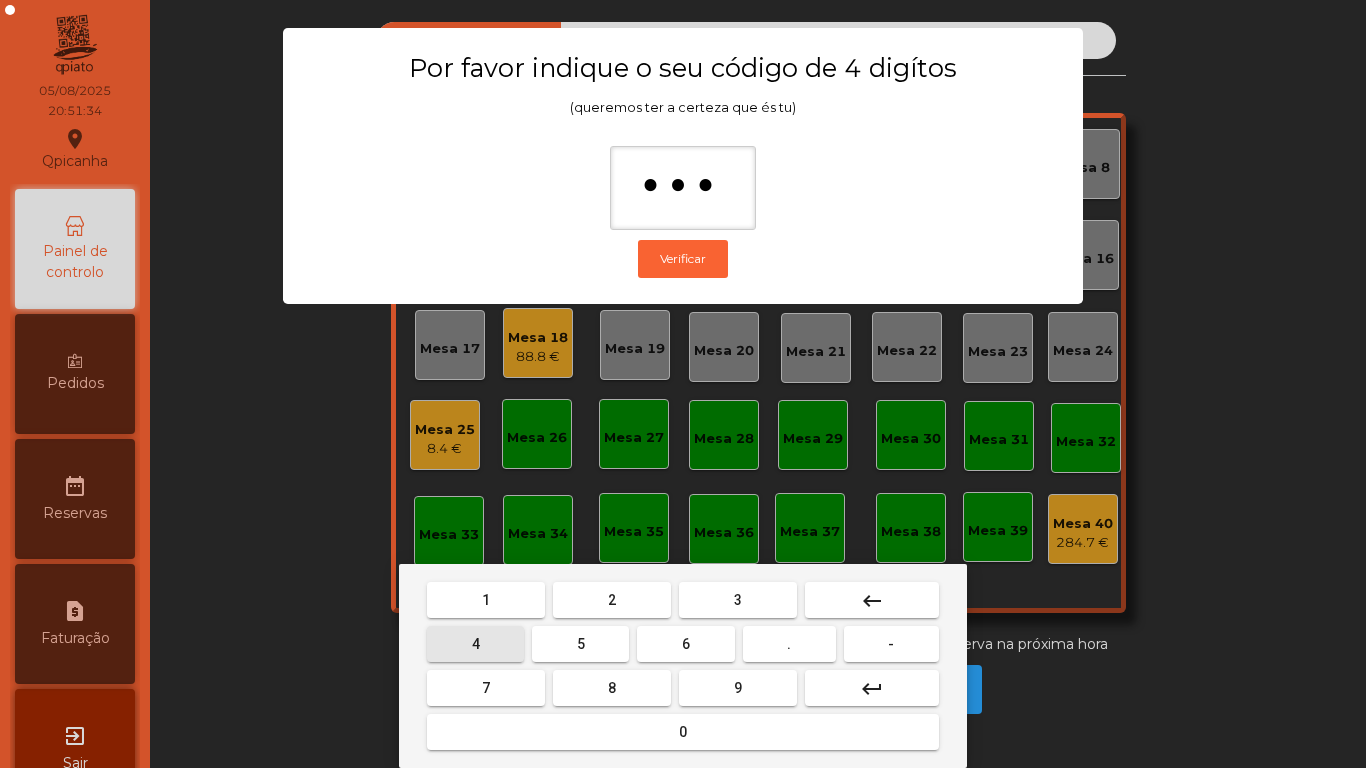 click on "0" at bounding box center [683, 732] 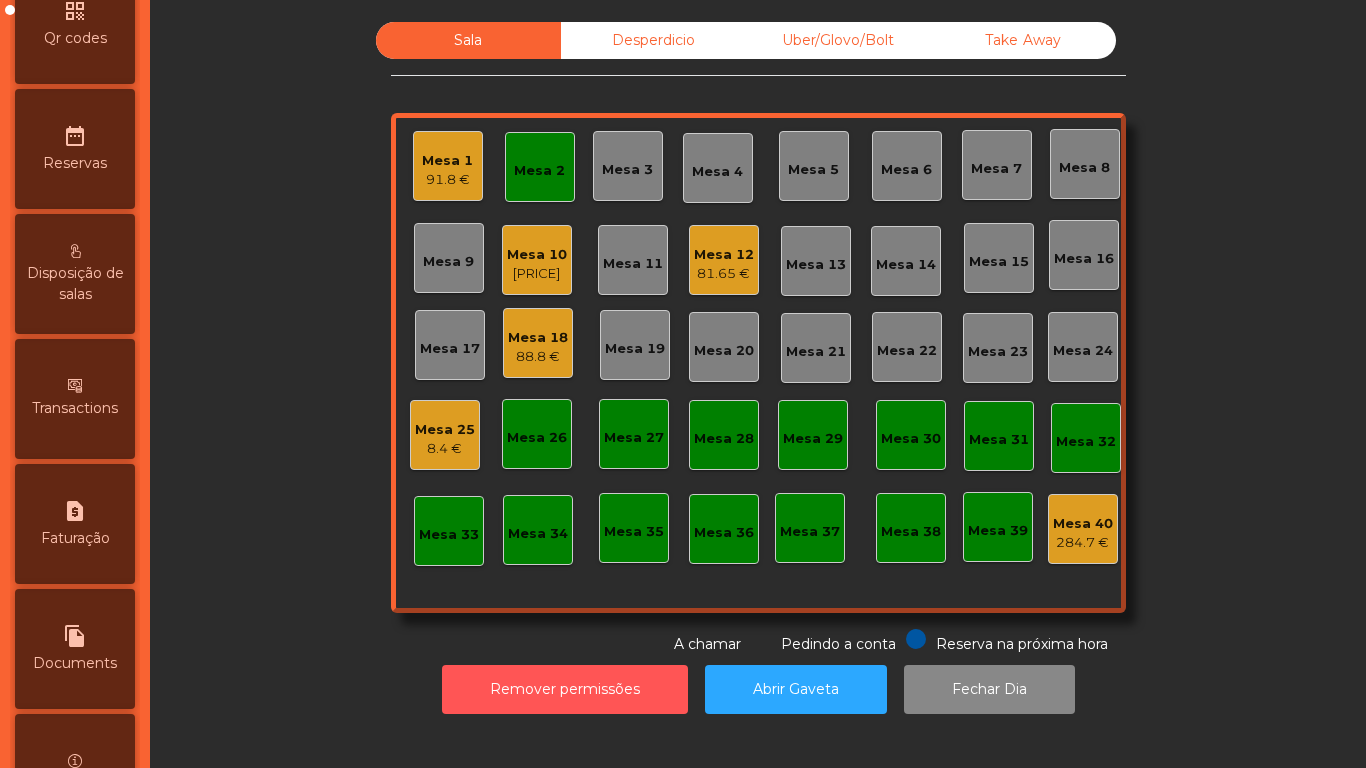 scroll, scrollTop: 931, scrollLeft: 0, axis: vertical 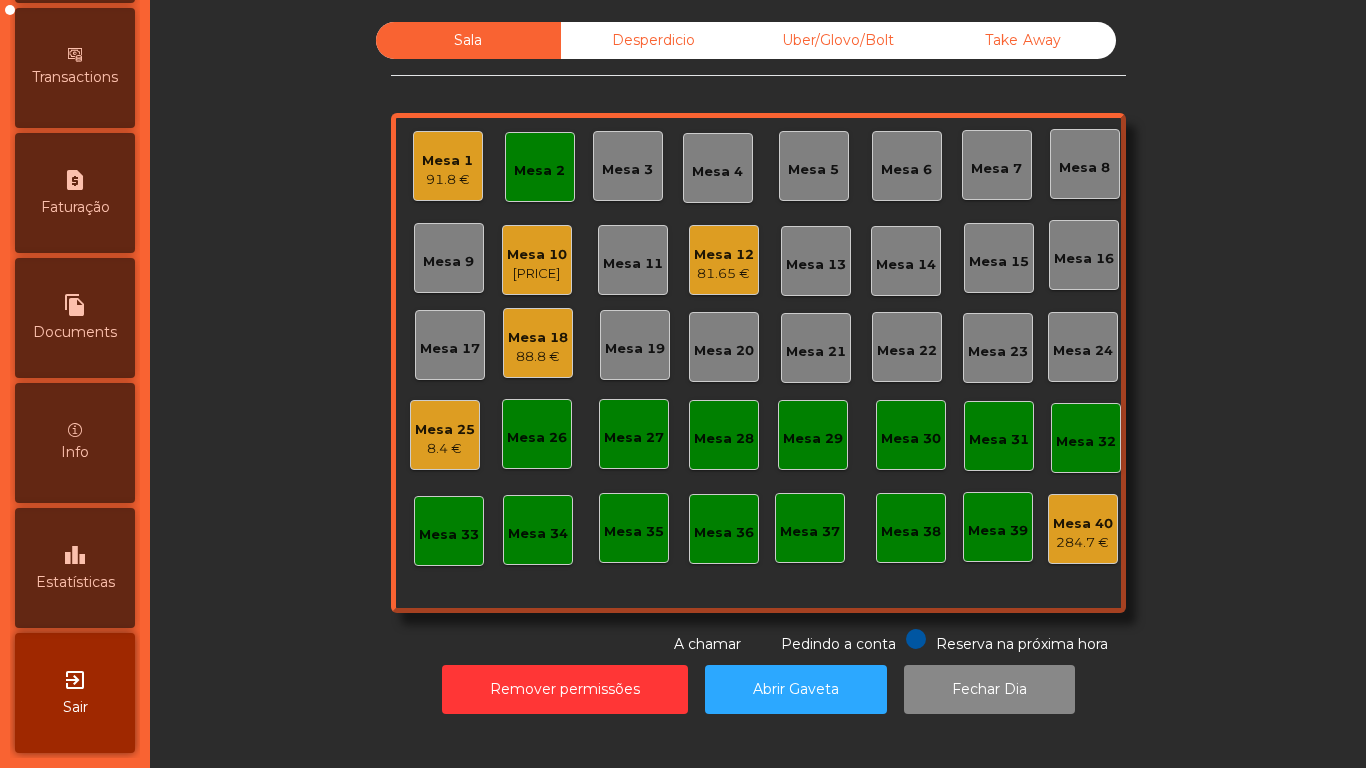 click on "leaderboard  Estatísticas" at bounding box center [75, 568] 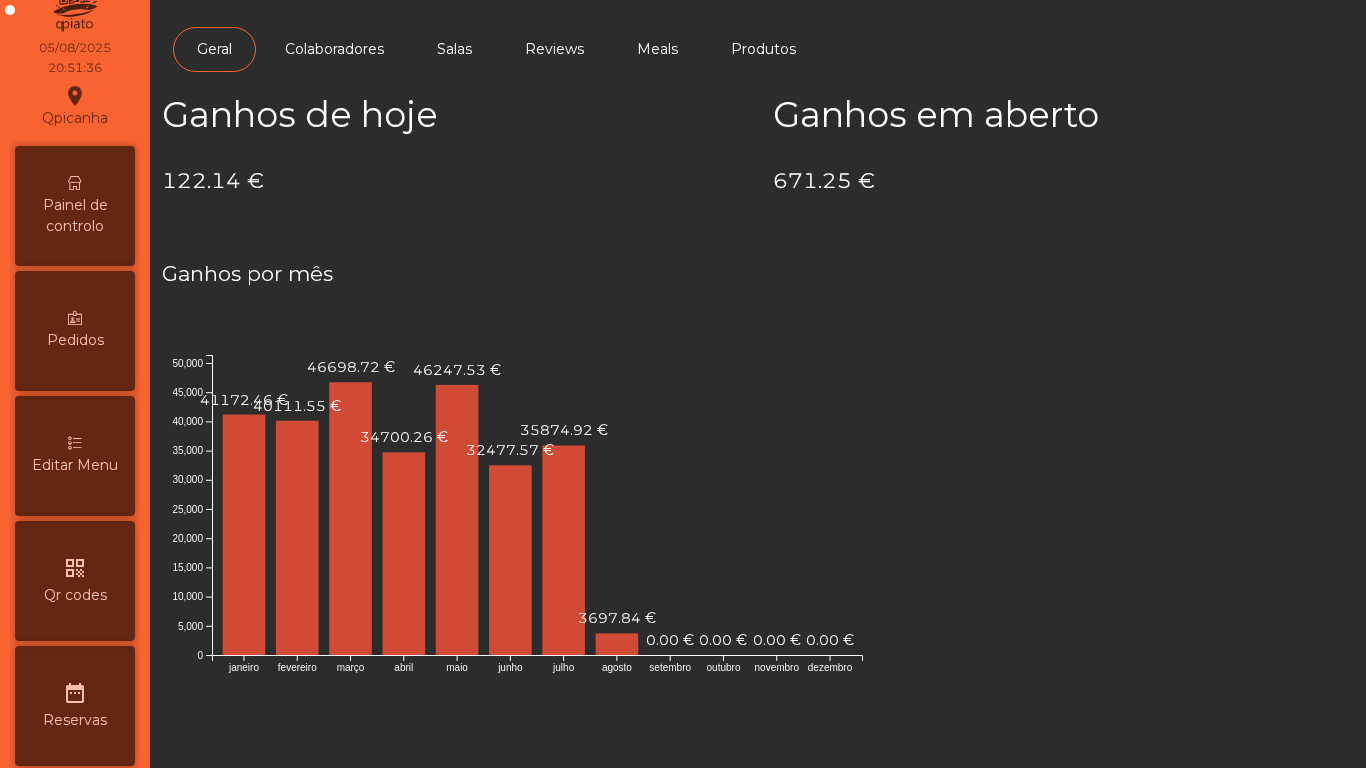 scroll, scrollTop: 0, scrollLeft: 0, axis: both 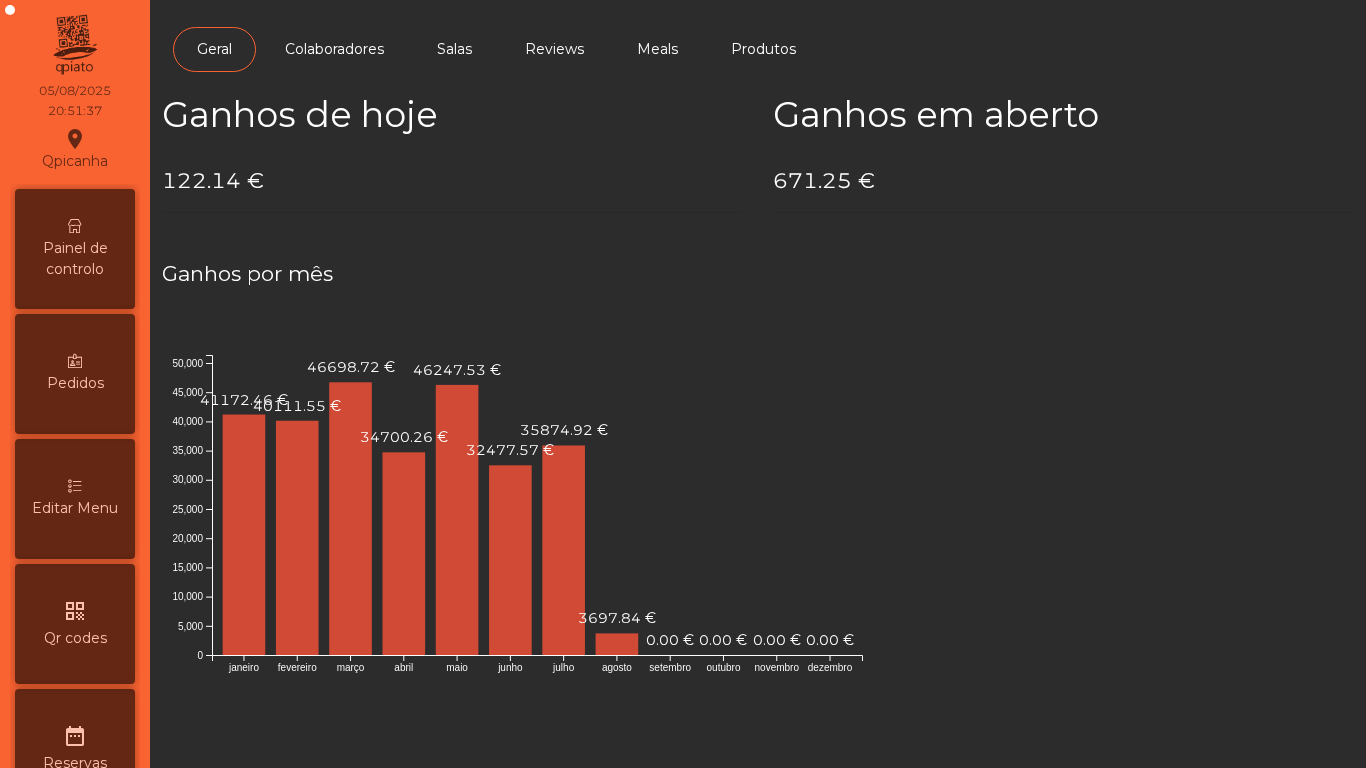 click on "Painel de controlo" at bounding box center [75, 259] 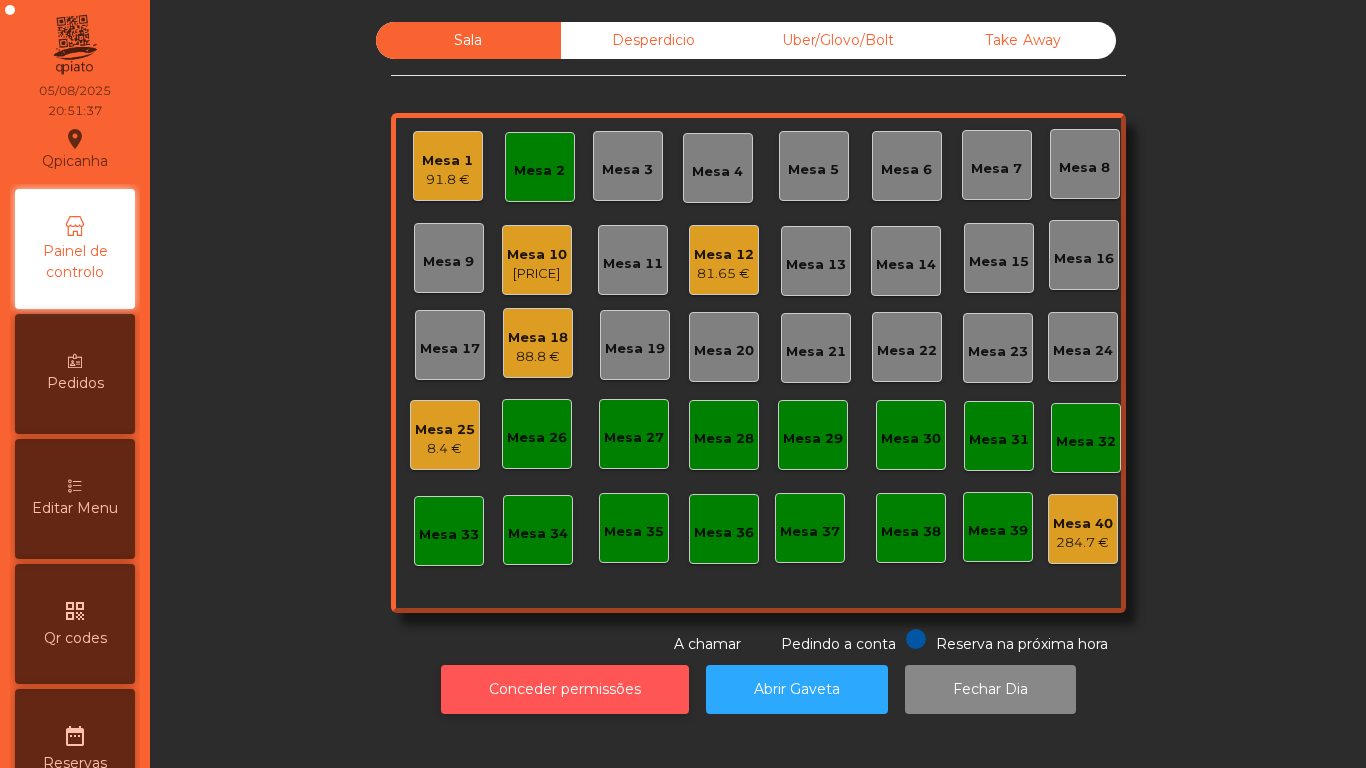 click on "Conceder permissões" 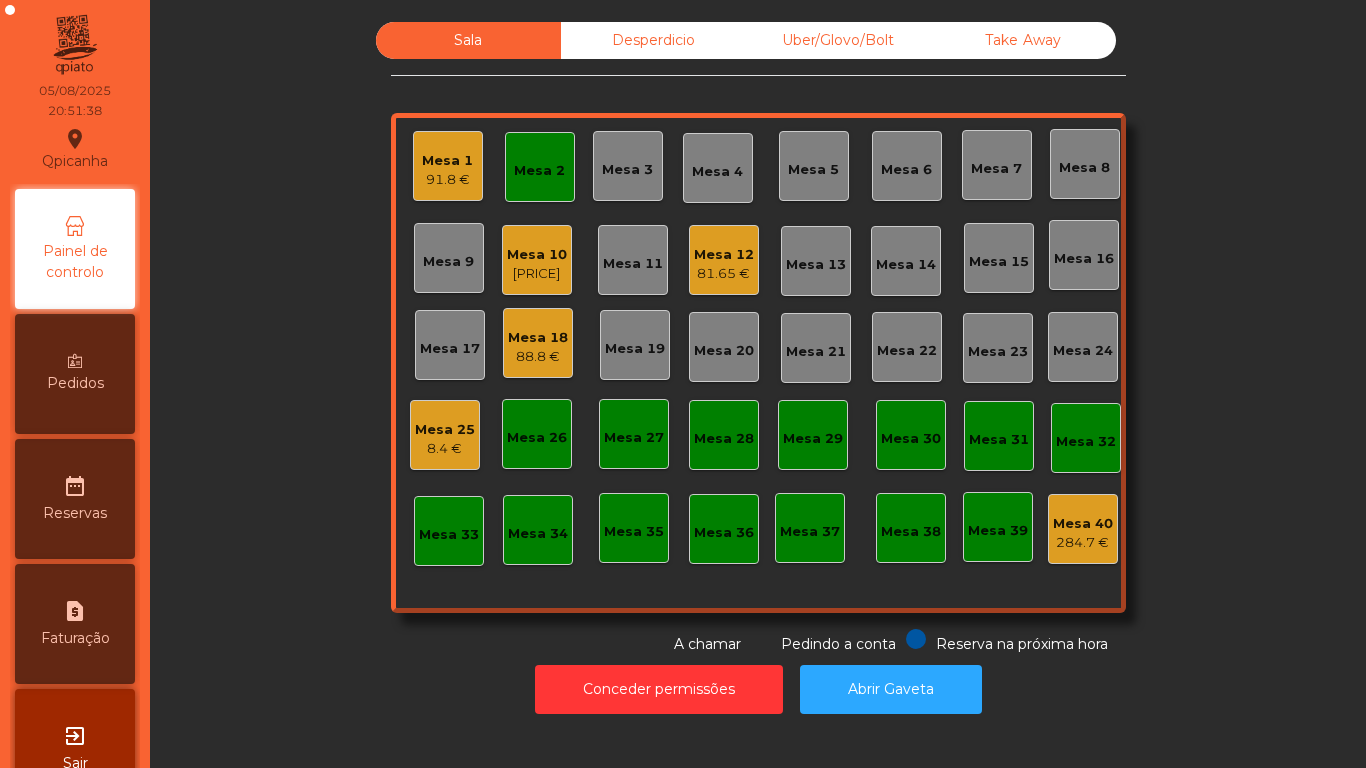 click on "Desperdicio" 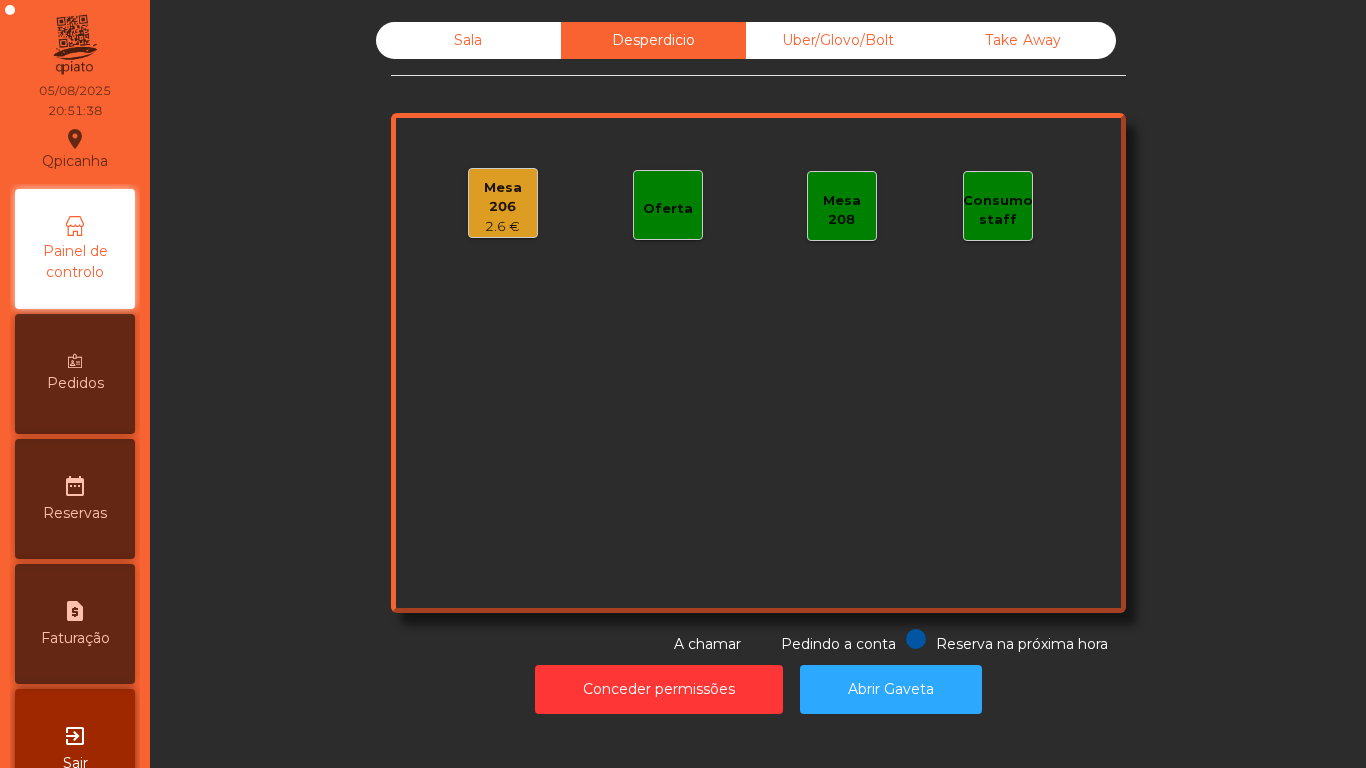 click on "Uber/Glovo/Bolt" 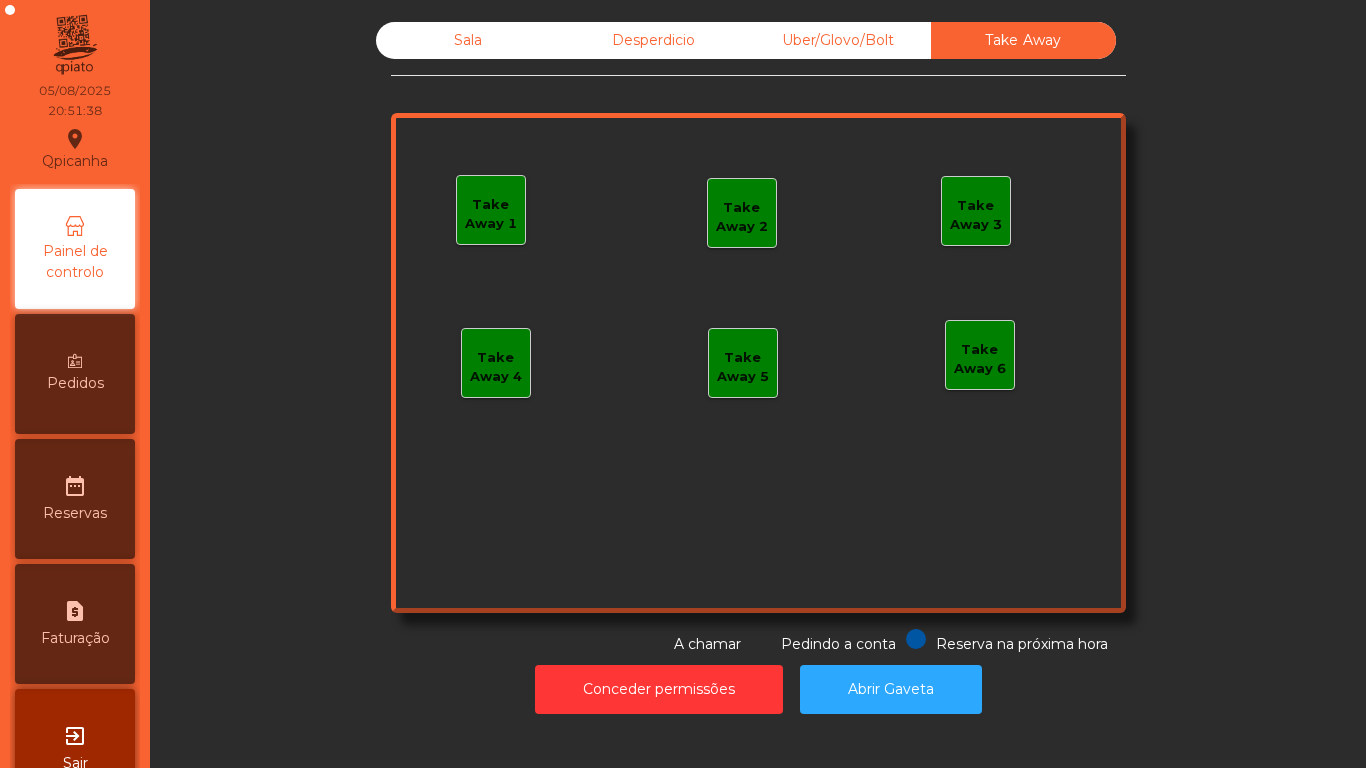 click on "Desperdicio" 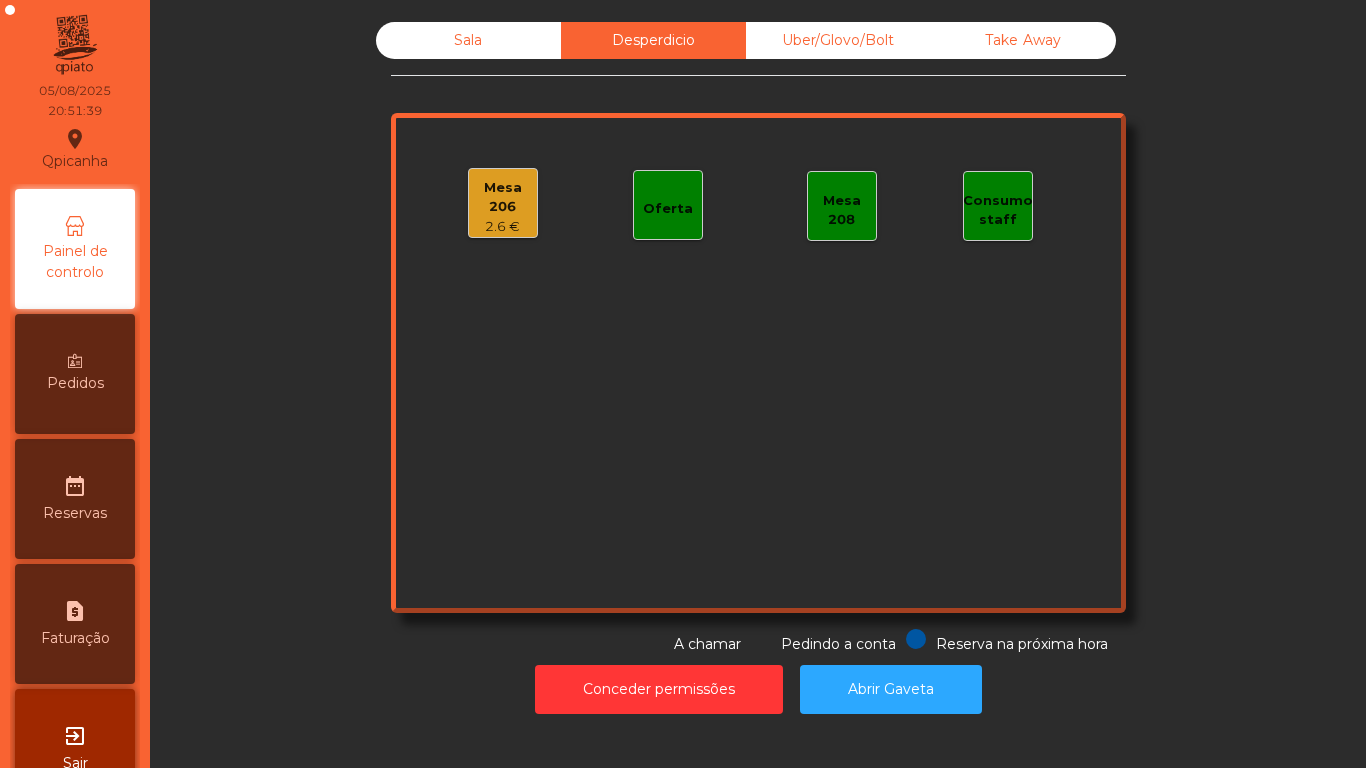 click on "2.6 €" 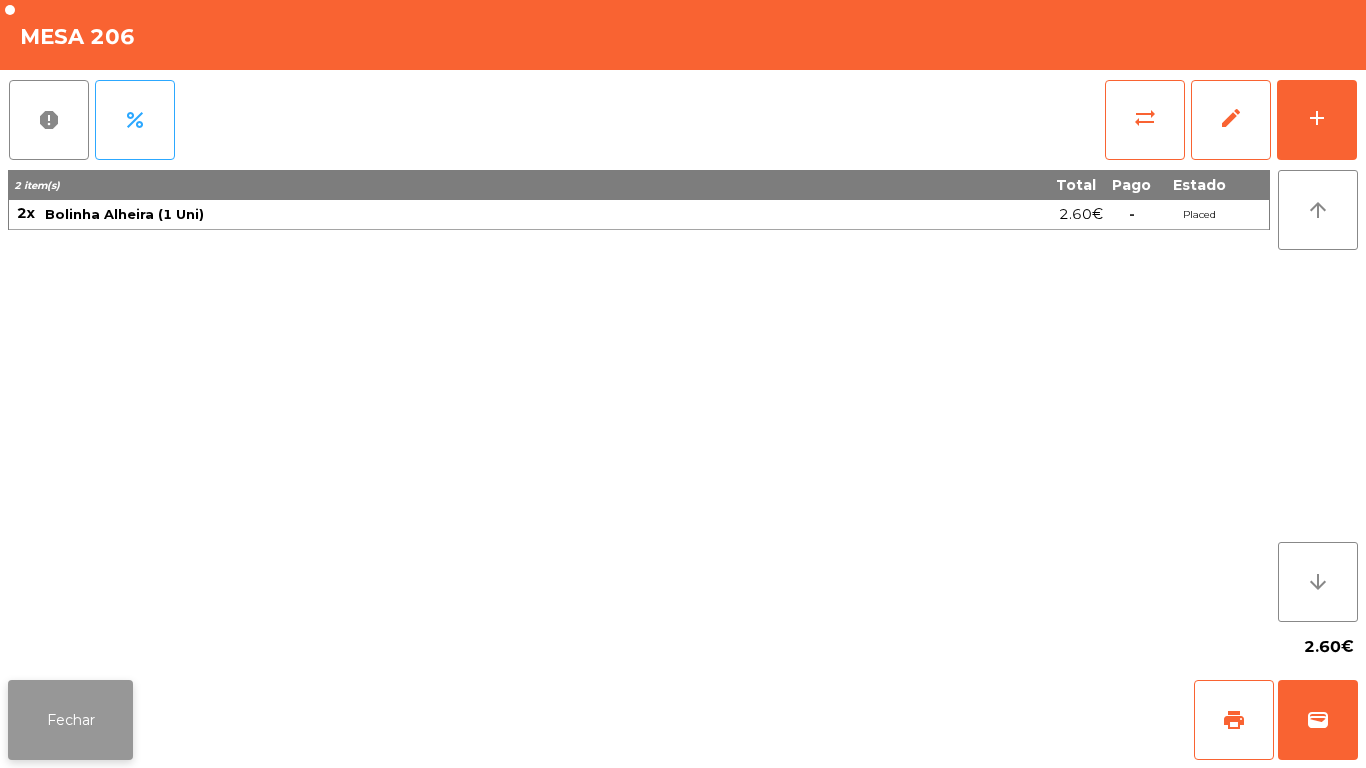 click on "Fechar" 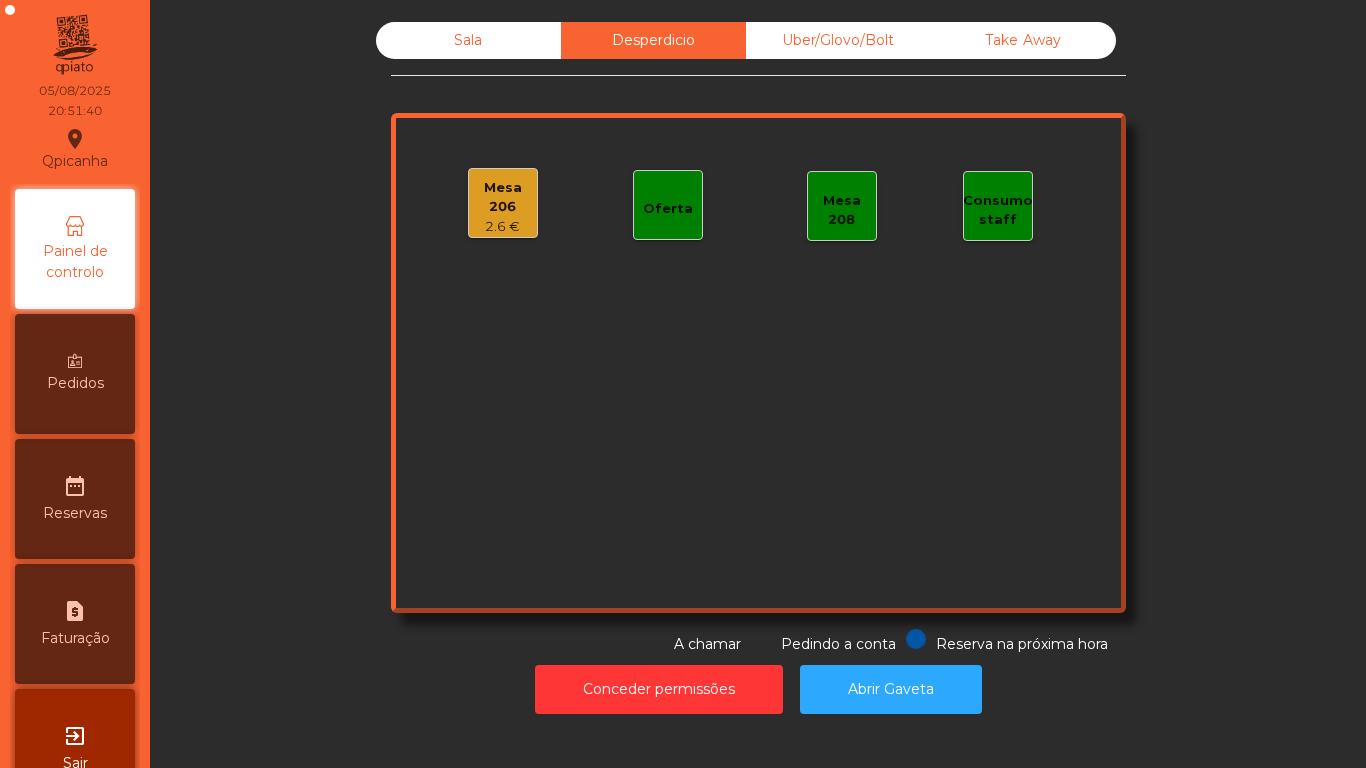 click on "Sala" 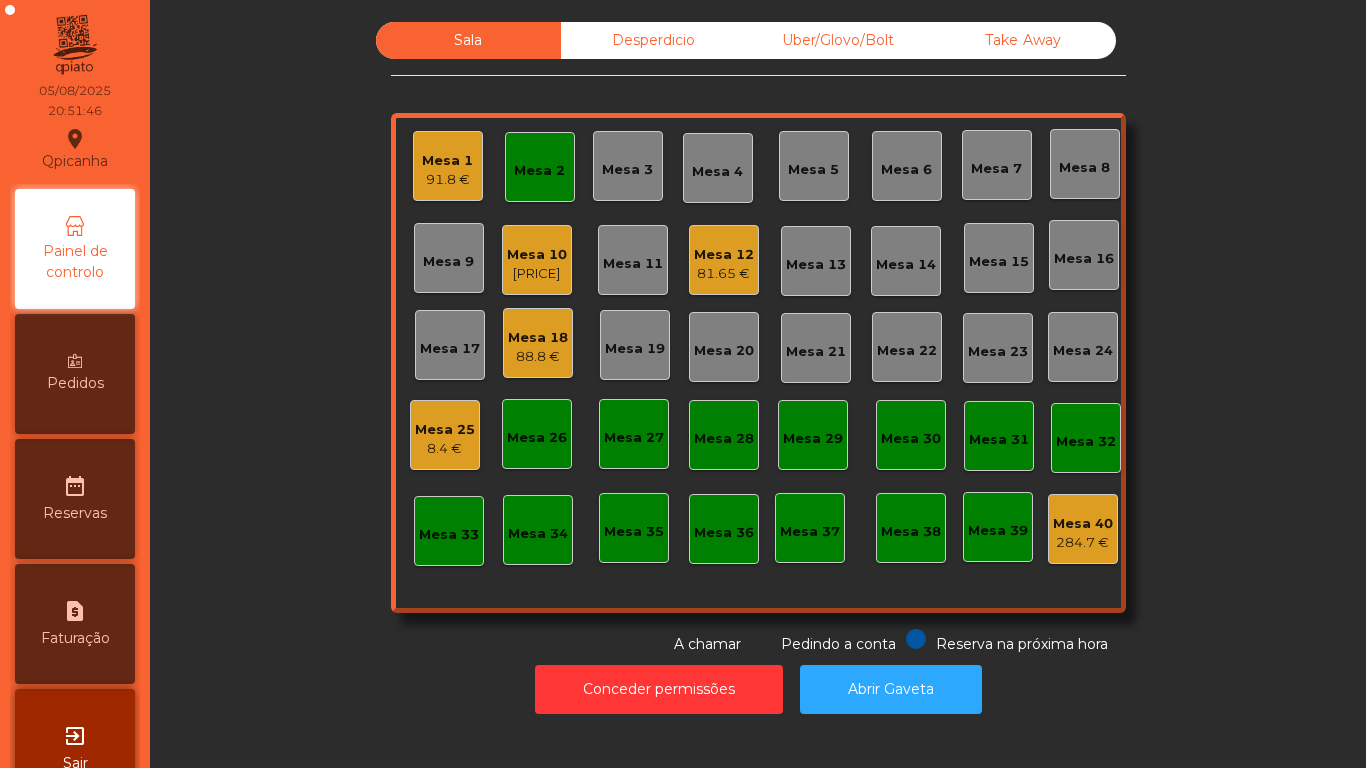 click on "Desperdicio" 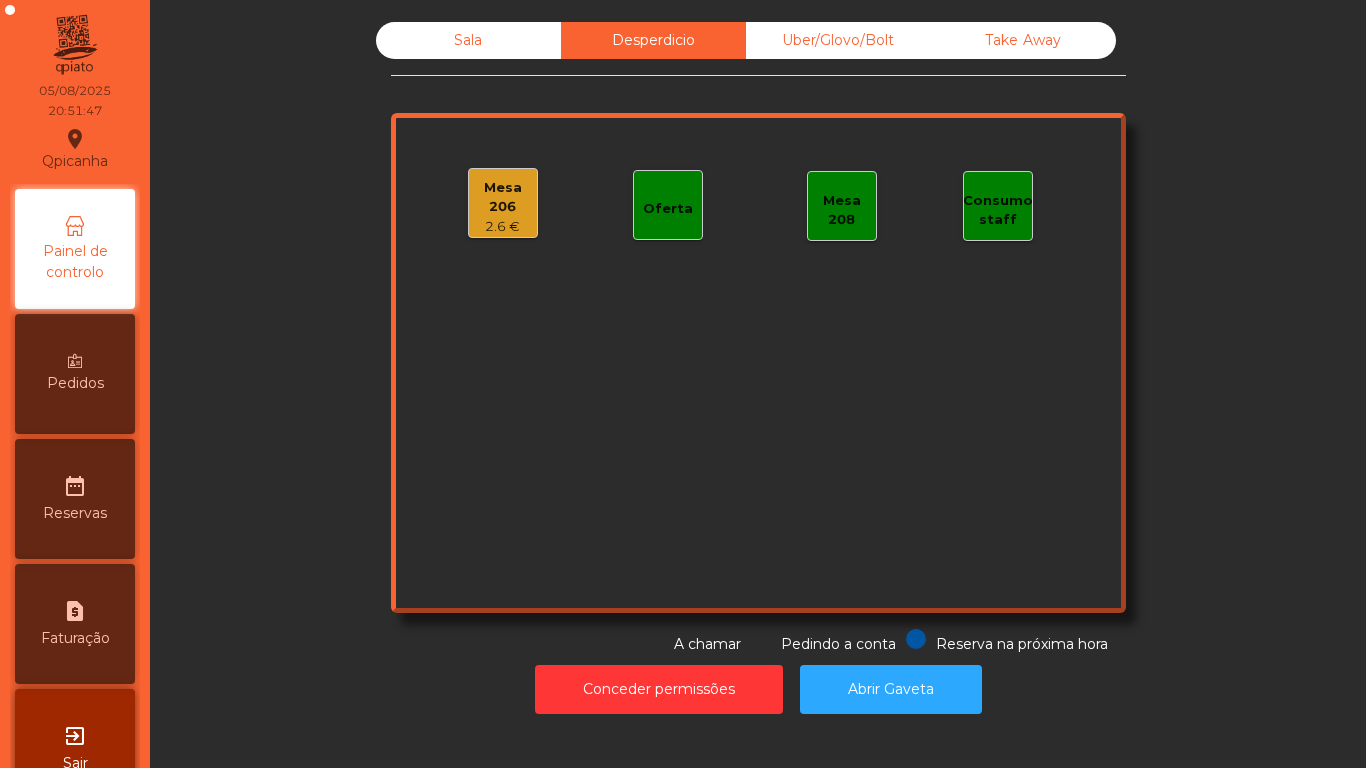click on "2.6 €" 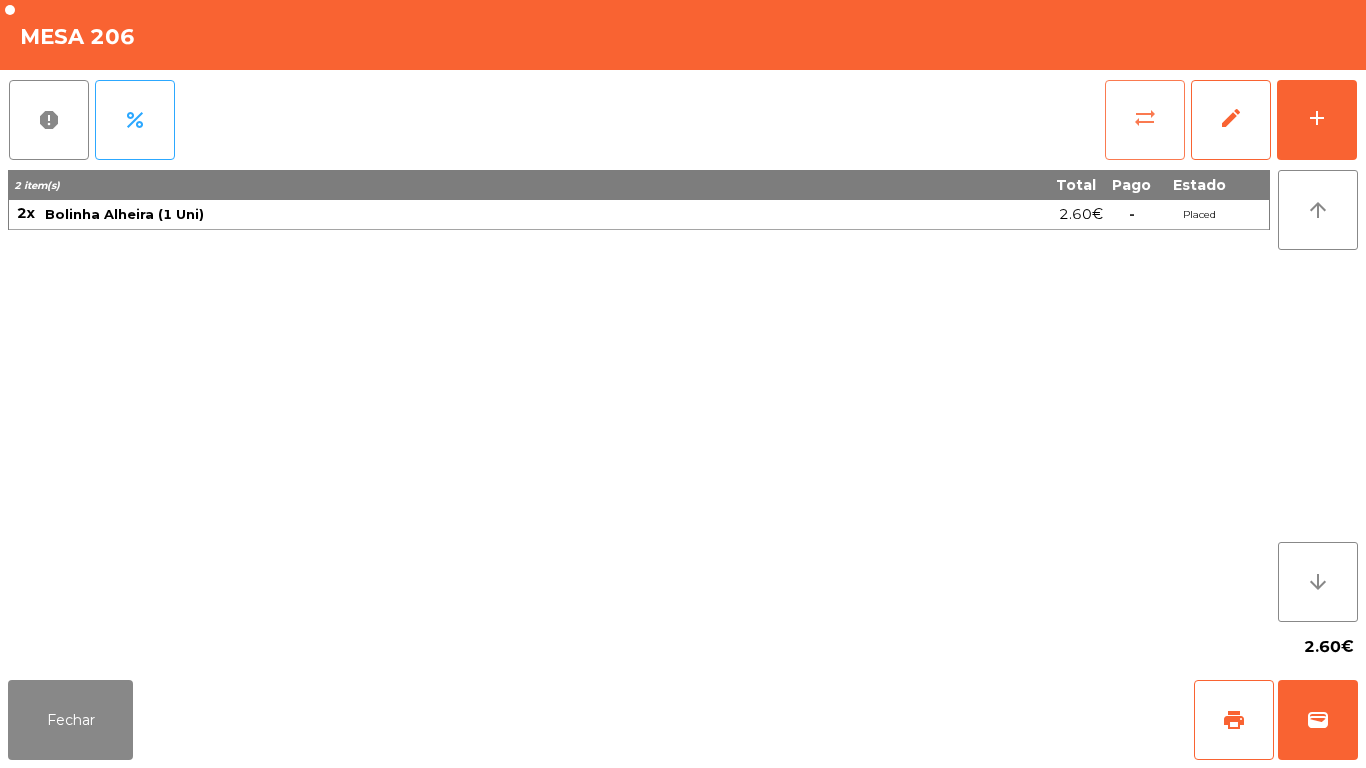 click on "sync_alt" 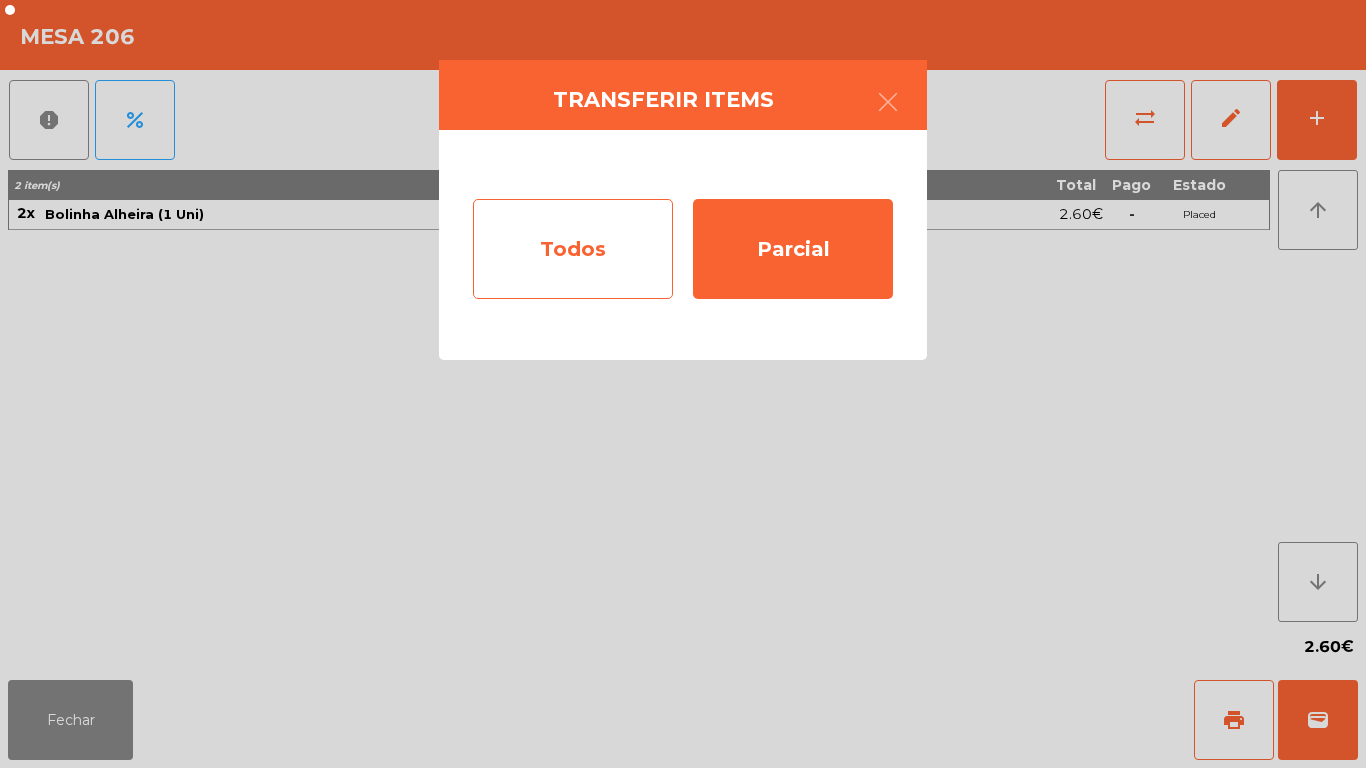 click on "Todos" 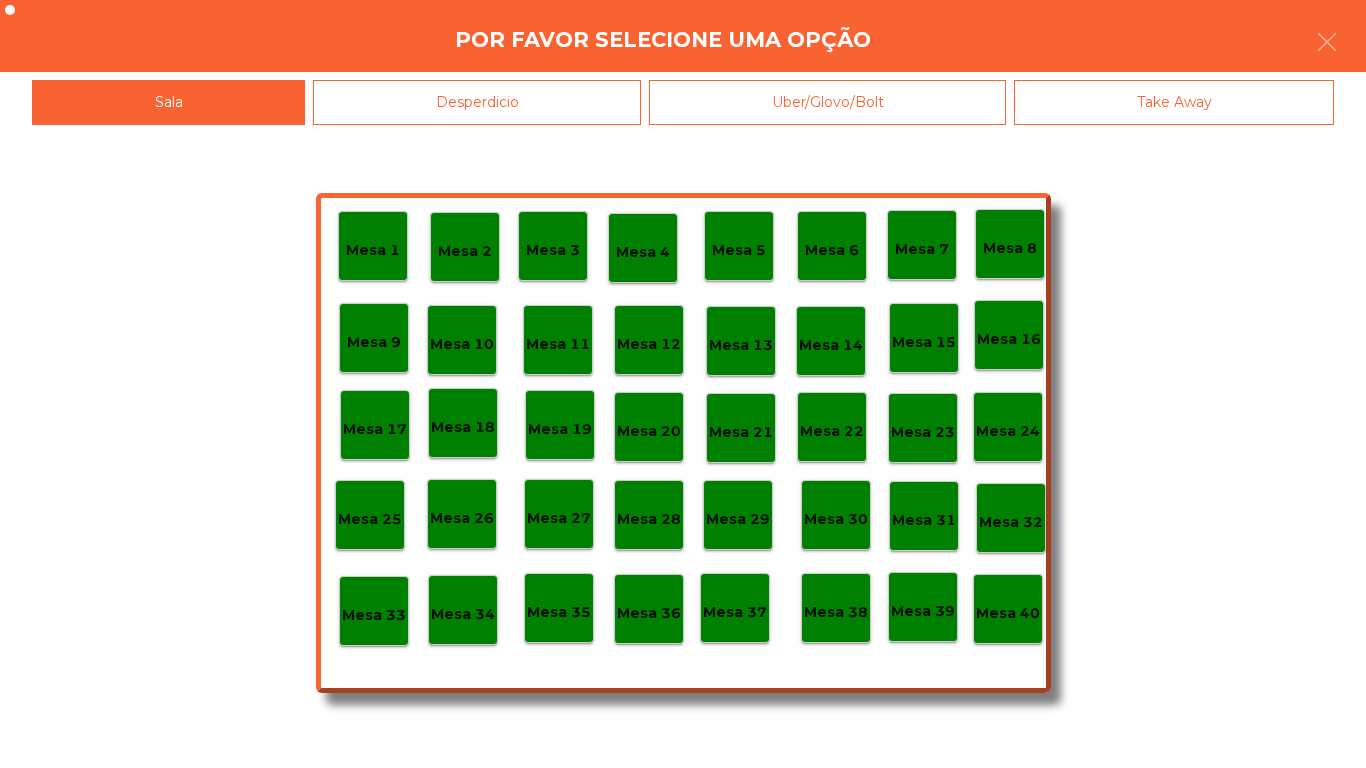 click on "Mesa 10" 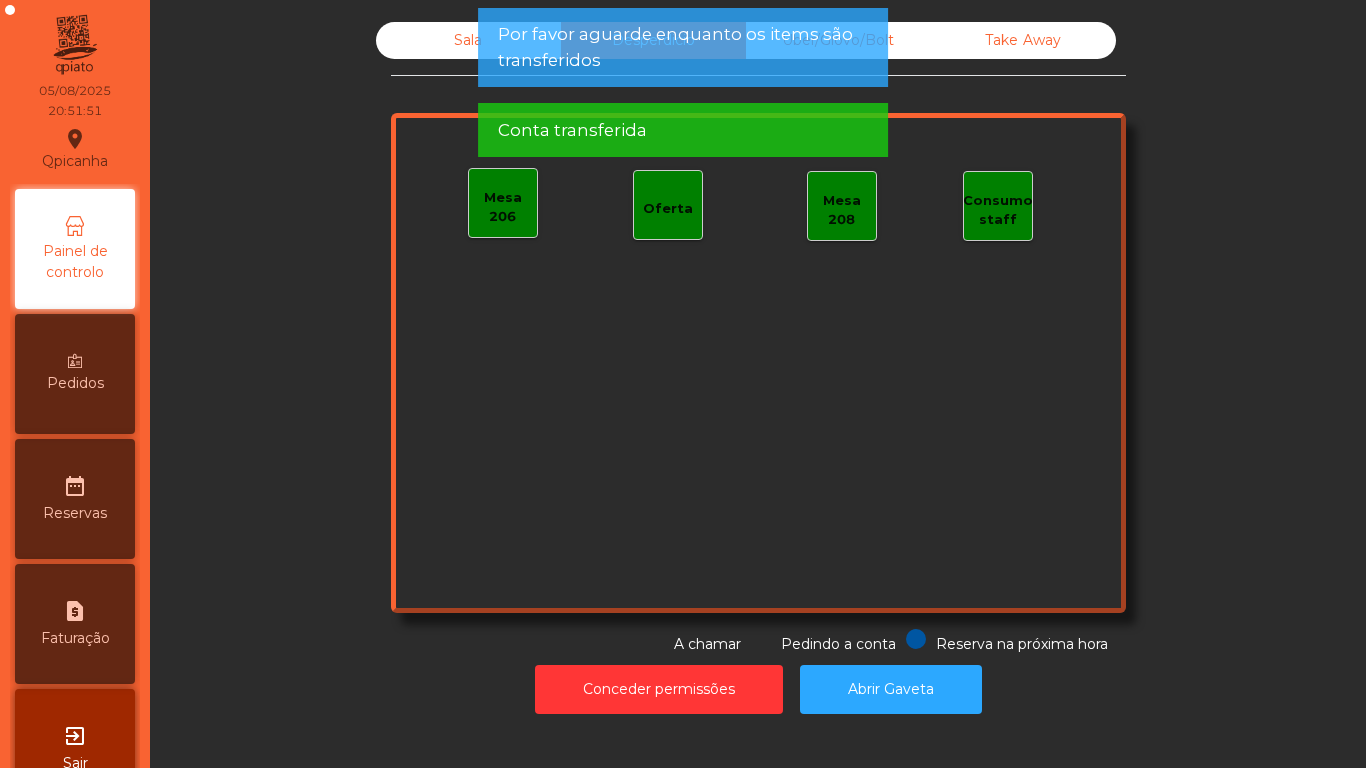 click on "Sala" 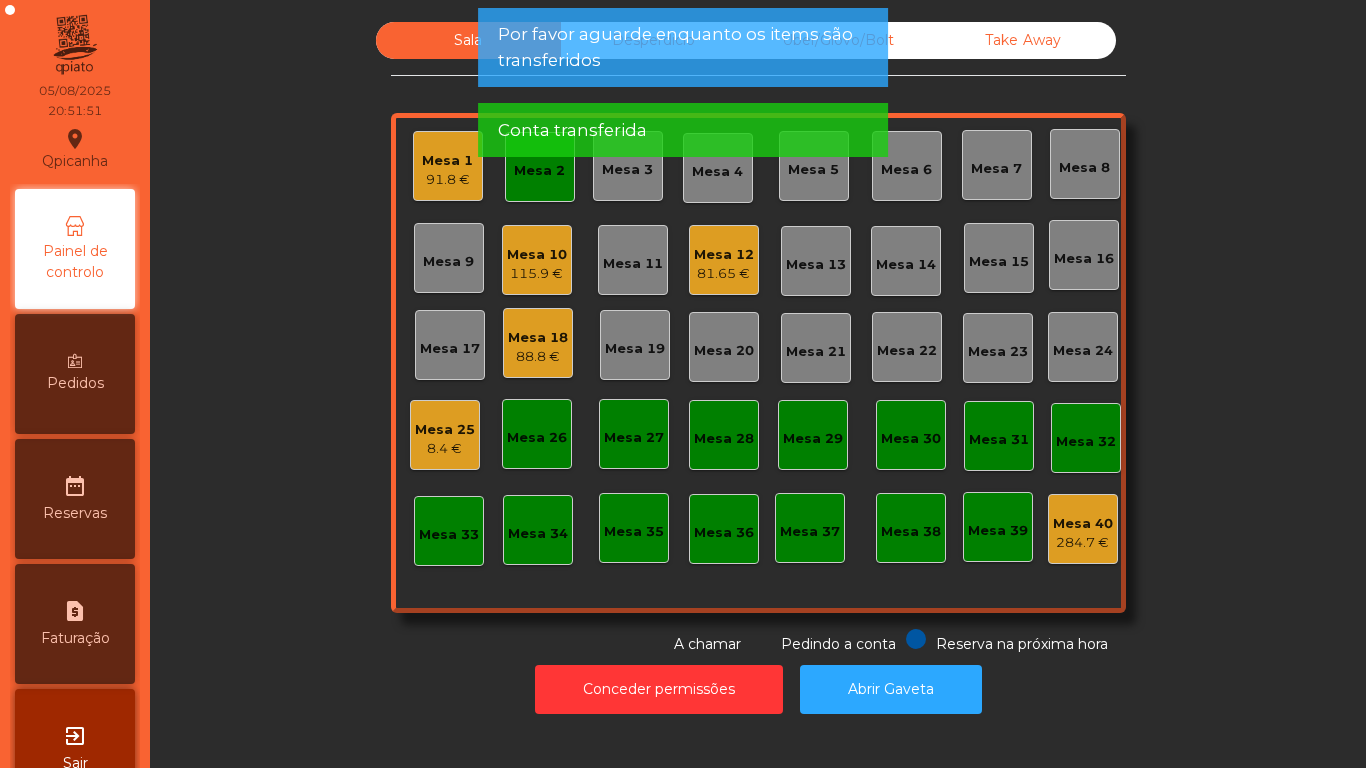 click on "Sala   Desperdicio   Uber/Glovo/Bolt   Take Away   Mesa 1   91.8 €   Mesa 2   Mesa 3   Mesa 4   Mesa 5   Mesa 6   Mesa 7   Mesa 8   Mesa 9   Mesa 10   115.9 €   Mesa 11   Mesa 12   81.65 €   Mesa 13   Mesa 14   Mesa 15   Mesa 16   Mesa 17   Mesa 18   88.8 €   Mesa 19   Mesa 20   Mesa 21   Mesa 22   Mesa 23   Mesa 24   Mesa 25   8.4 €   Mesa 26   Mesa 27   Mesa 28   Mesa 29   Mesa 30   Mesa 31   Mesa 32   Mesa 33   Mesa 34   Mesa 35   Mesa 36   Mesa 37   Mesa 38   Mesa 39   Mesa 40   284.7 €  Reserva na próxima hora Pedindo a conta A chamar" 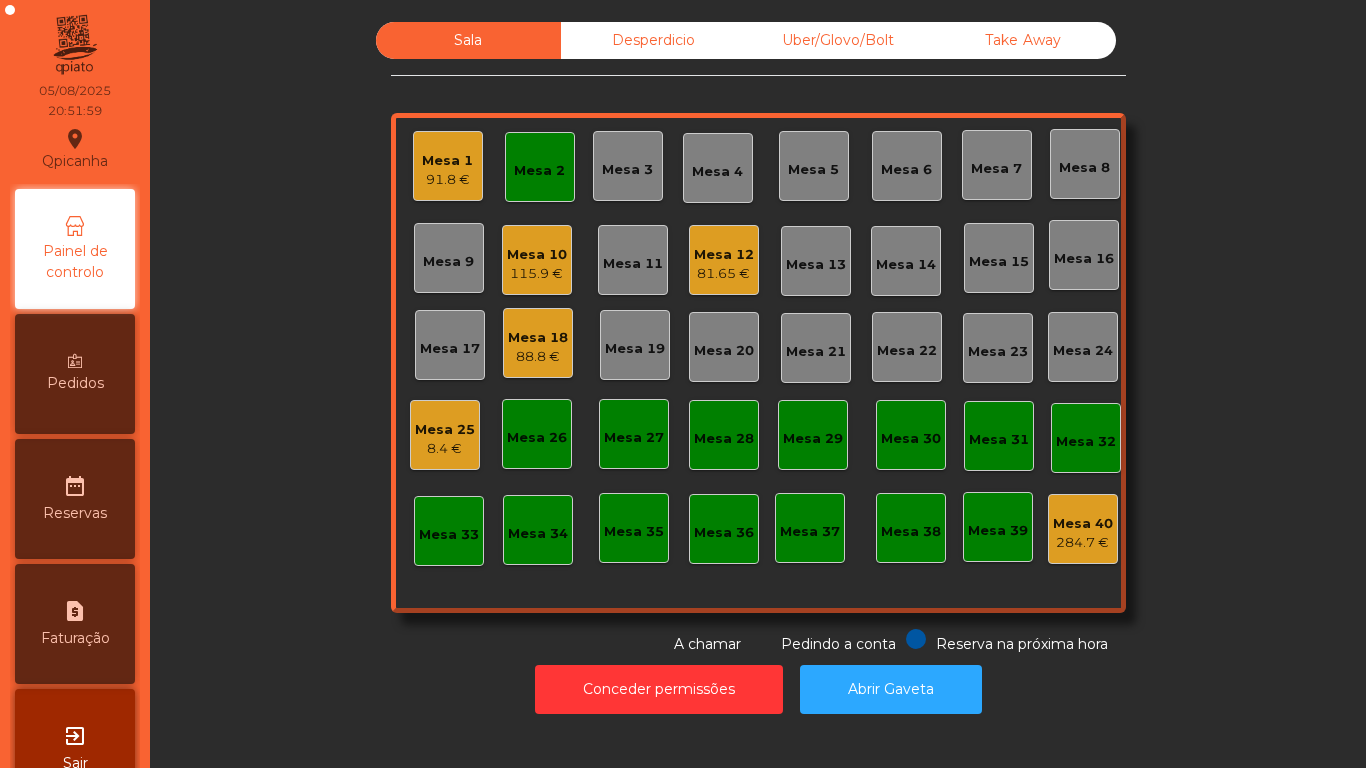 click on "Pedidos" at bounding box center (75, 374) 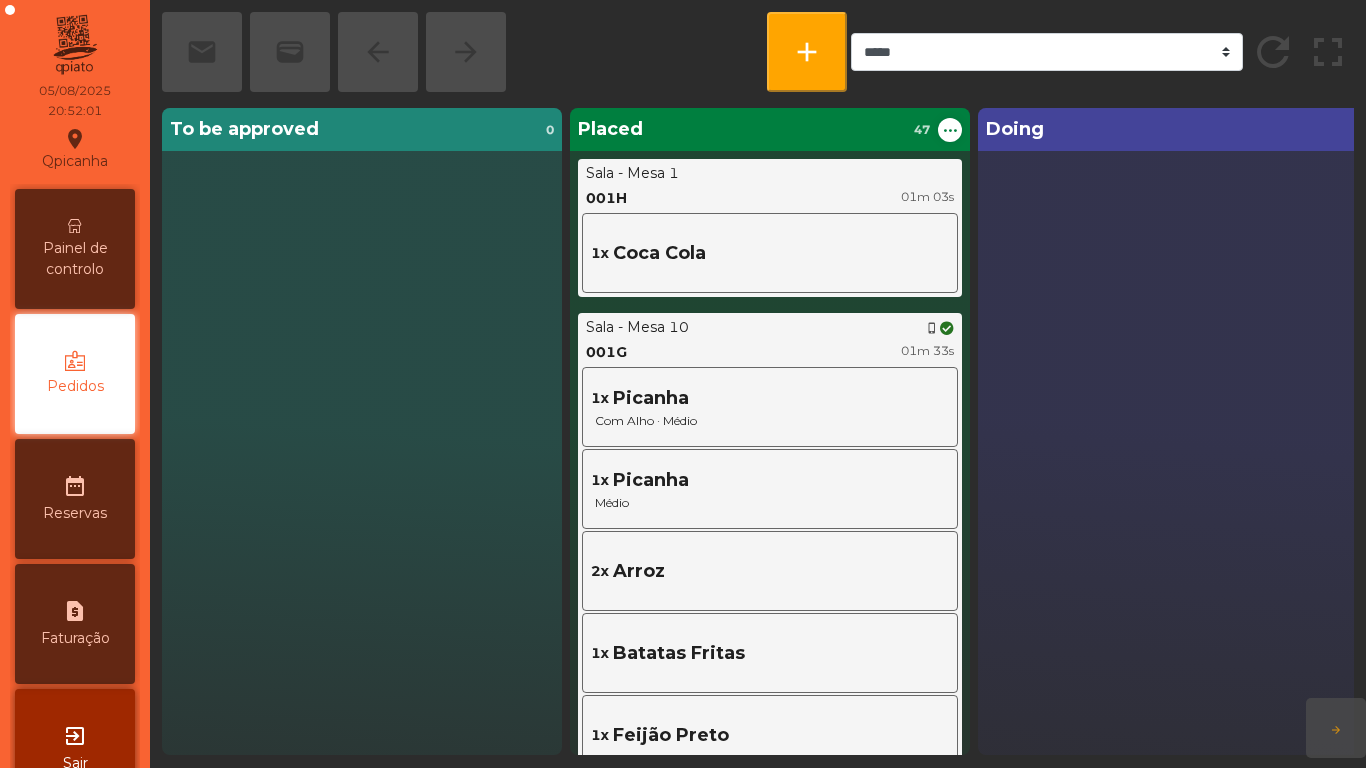 click on "Painel de controlo" at bounding box center (75, 259) 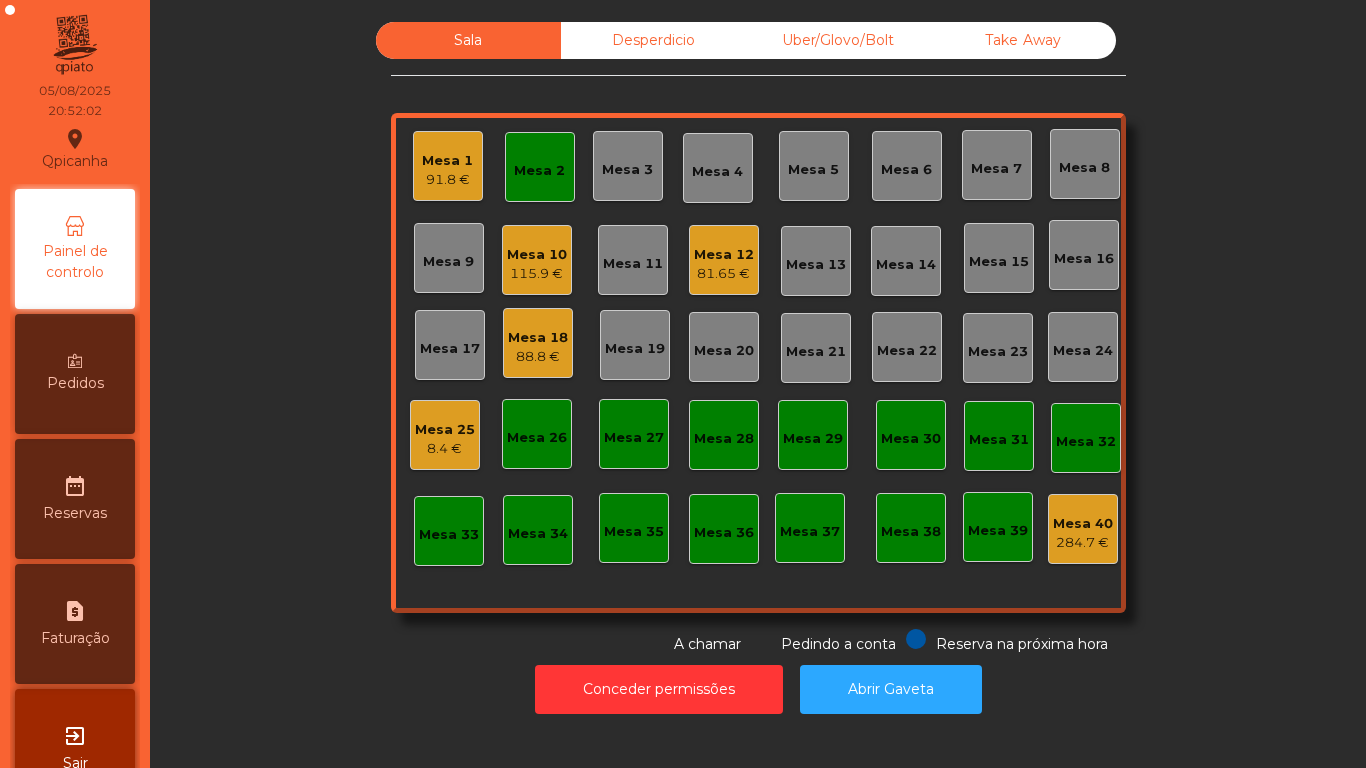 click on "91.8 €" 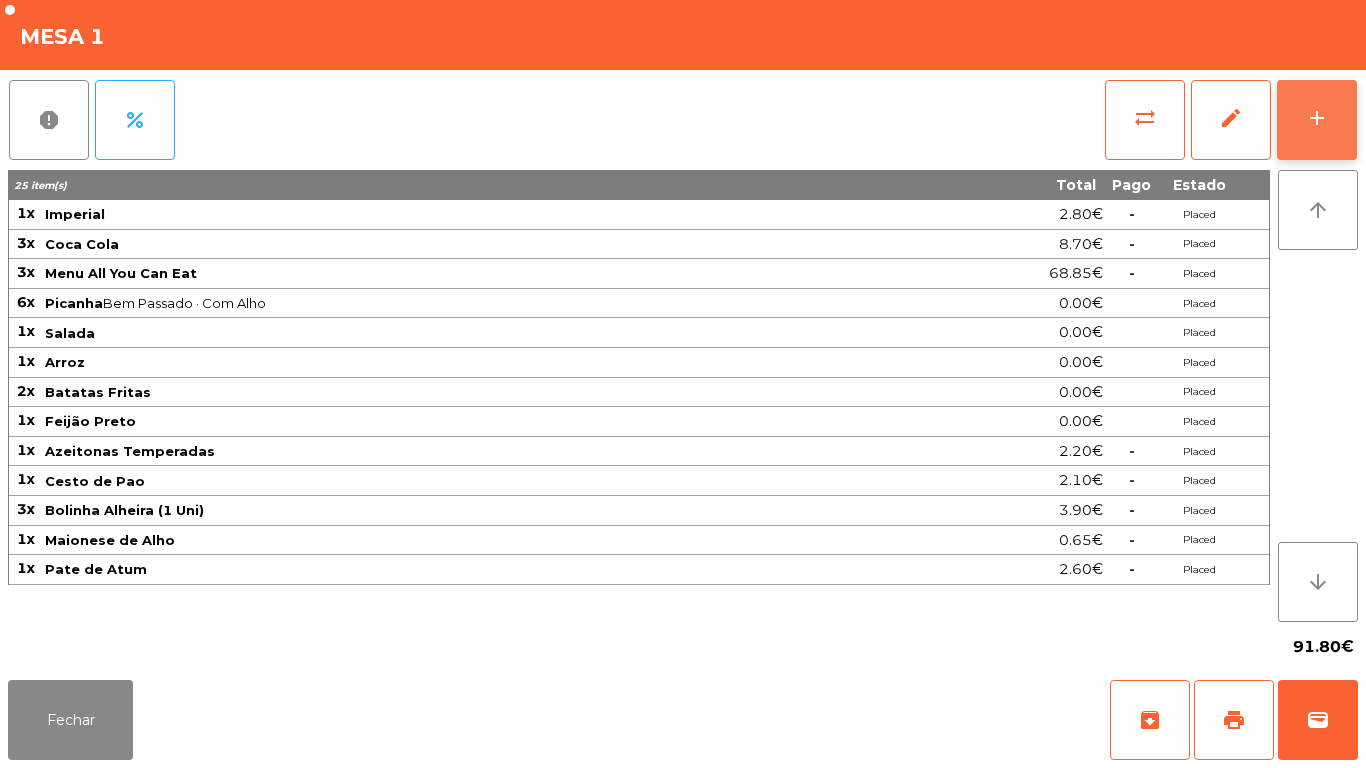 click on "add" 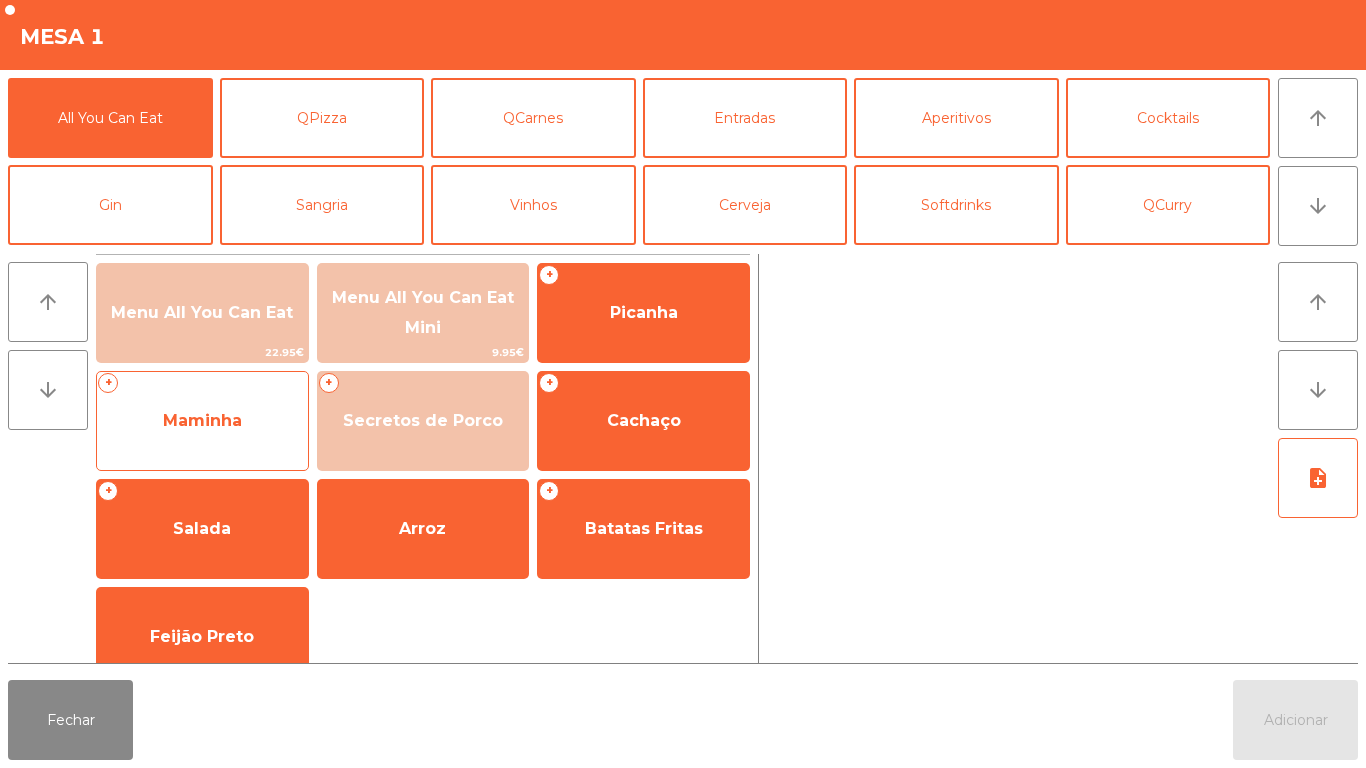 click on "Maminha" 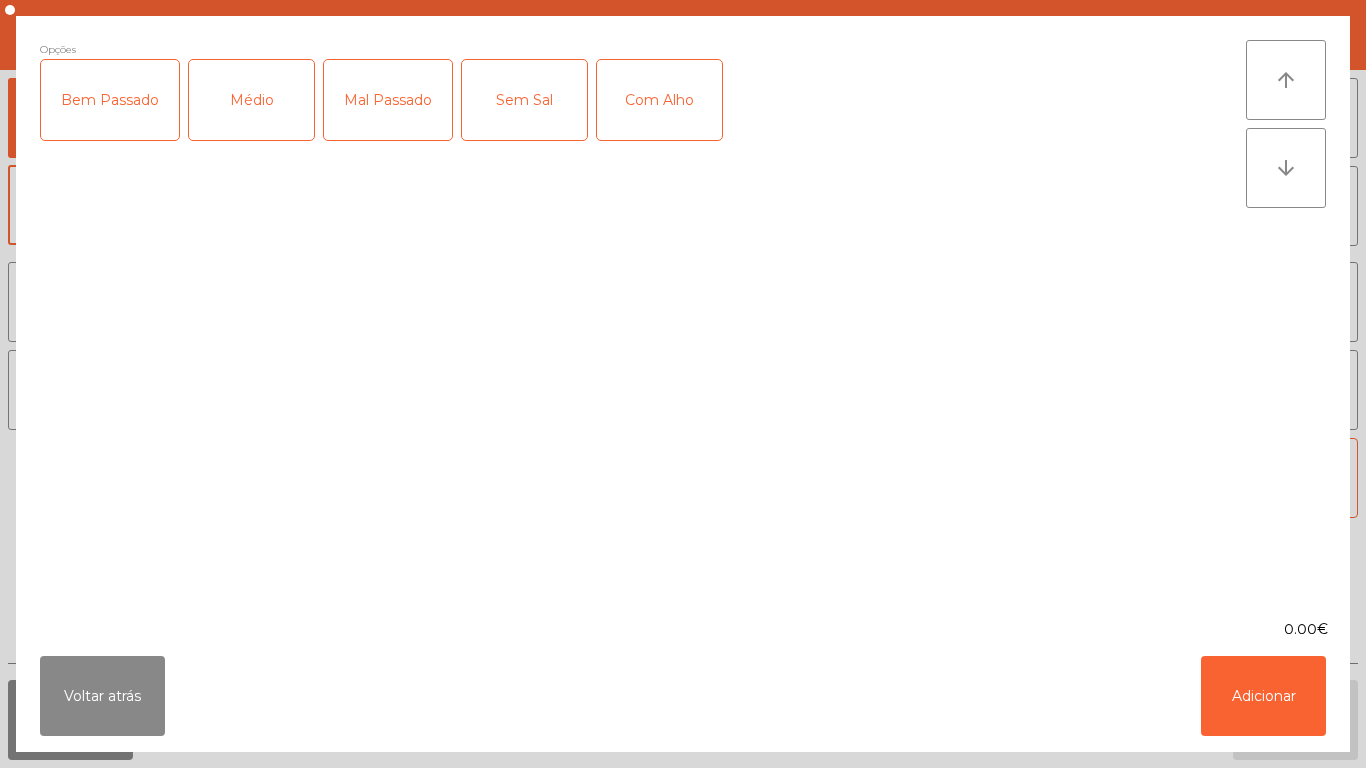 click on "Bem Passado" 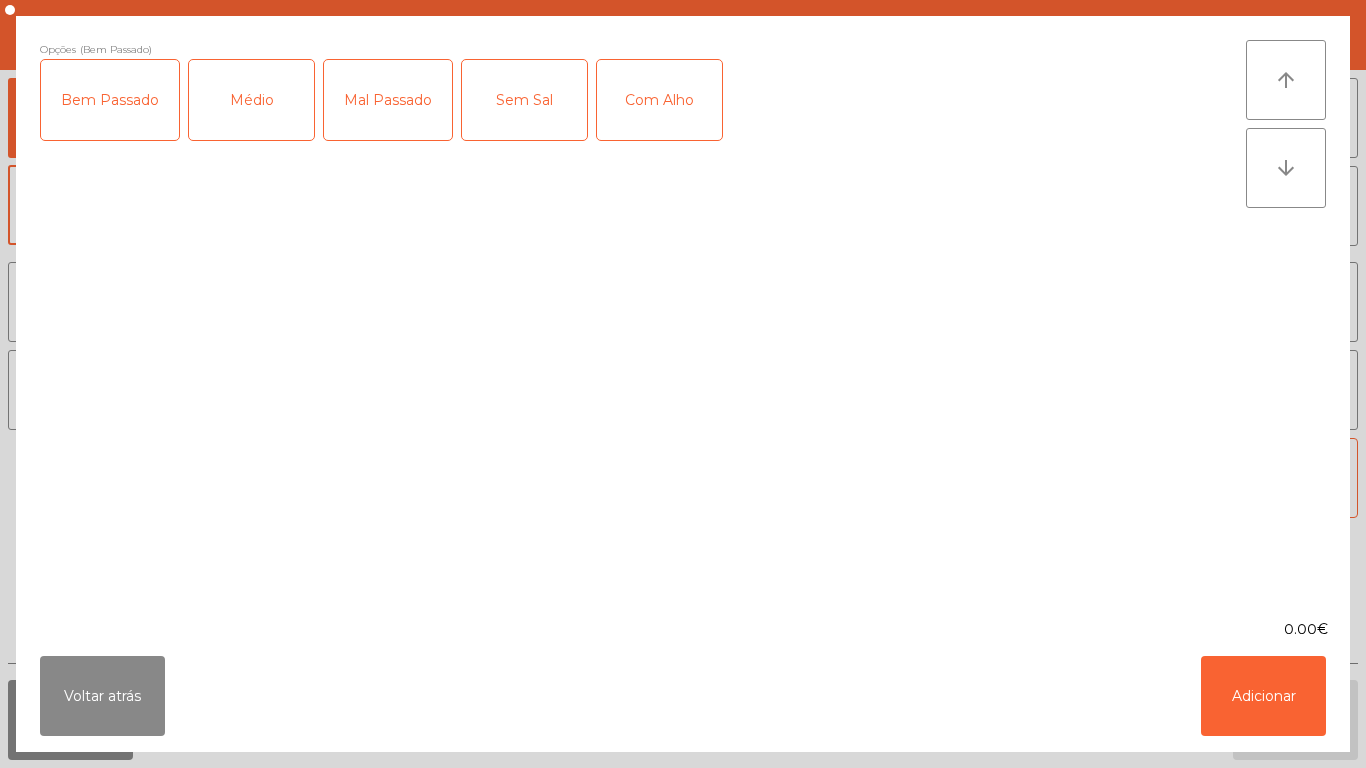 click on "Com Alho" 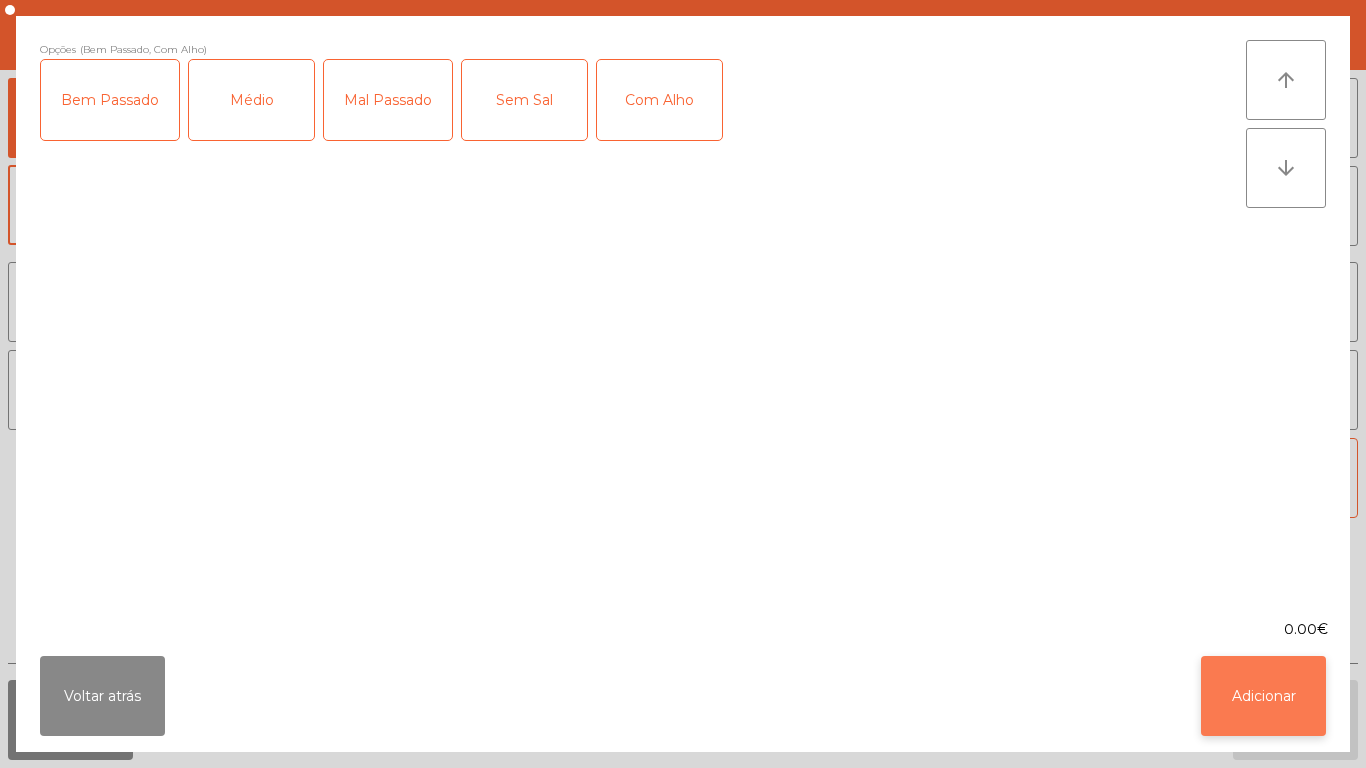 click on "Adicionar" 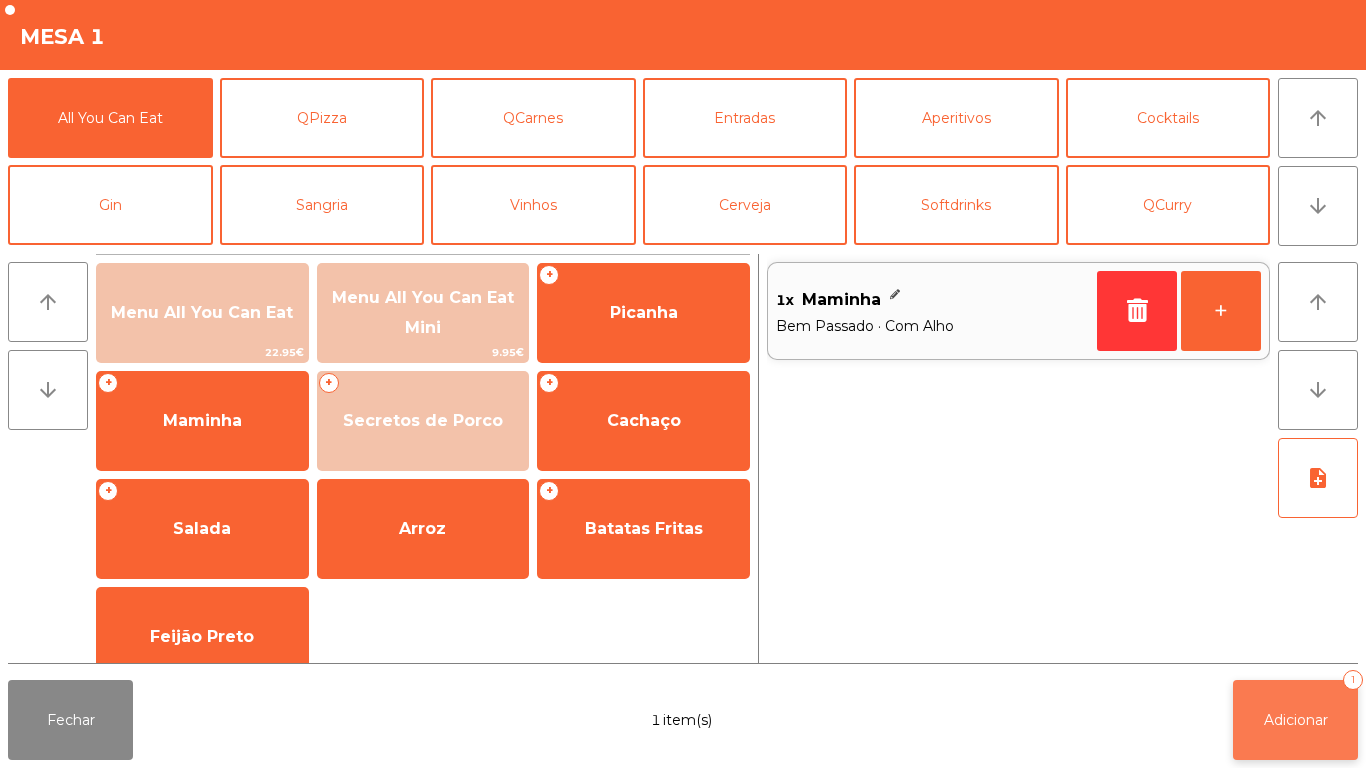 click on "Adicionar   1" 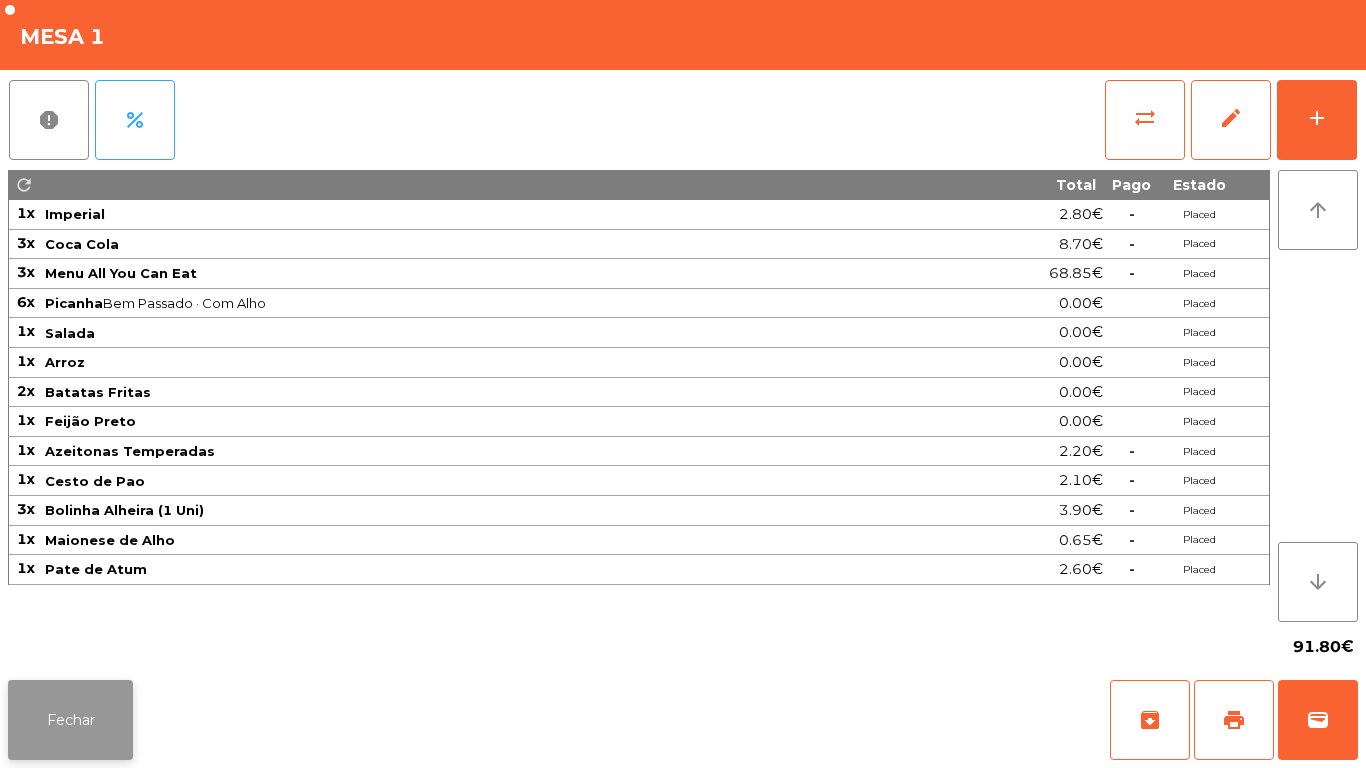 click on "Fechar" 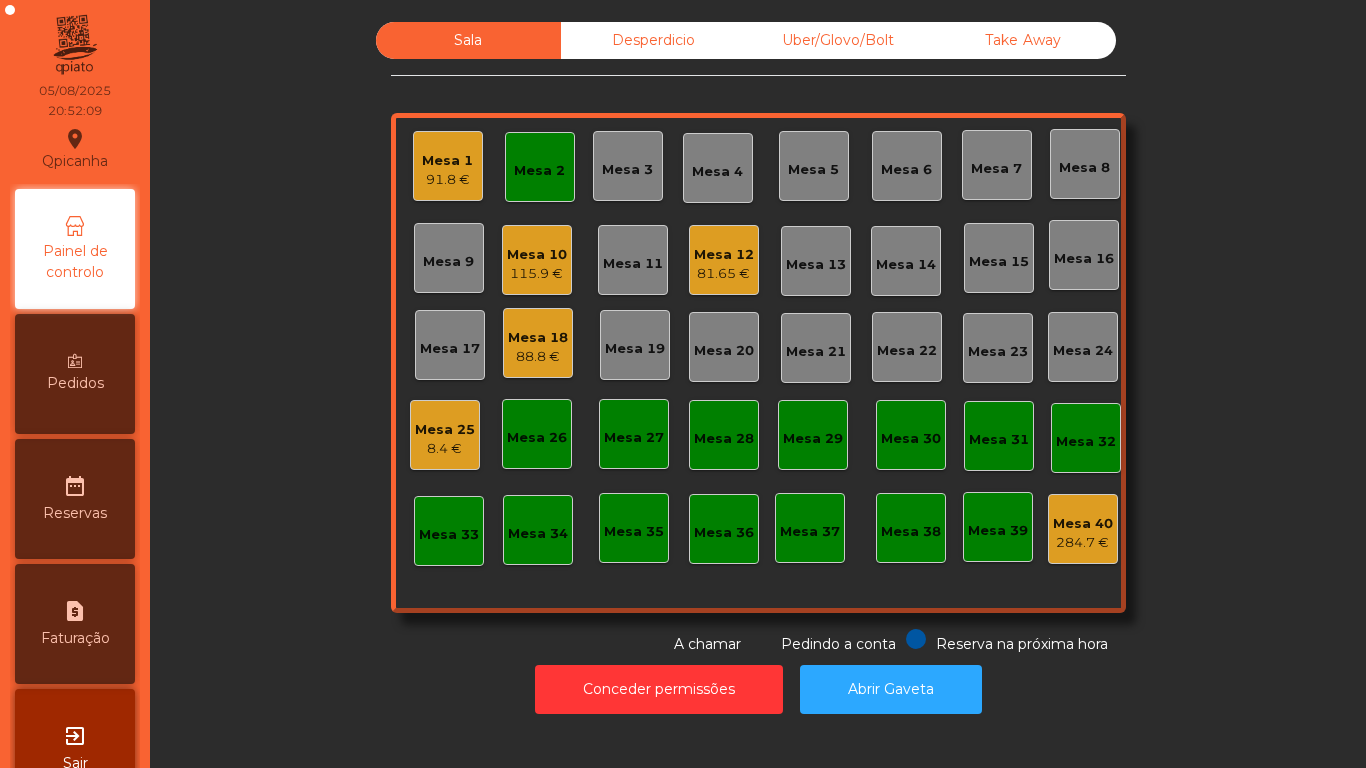 click on "Mesa 10" 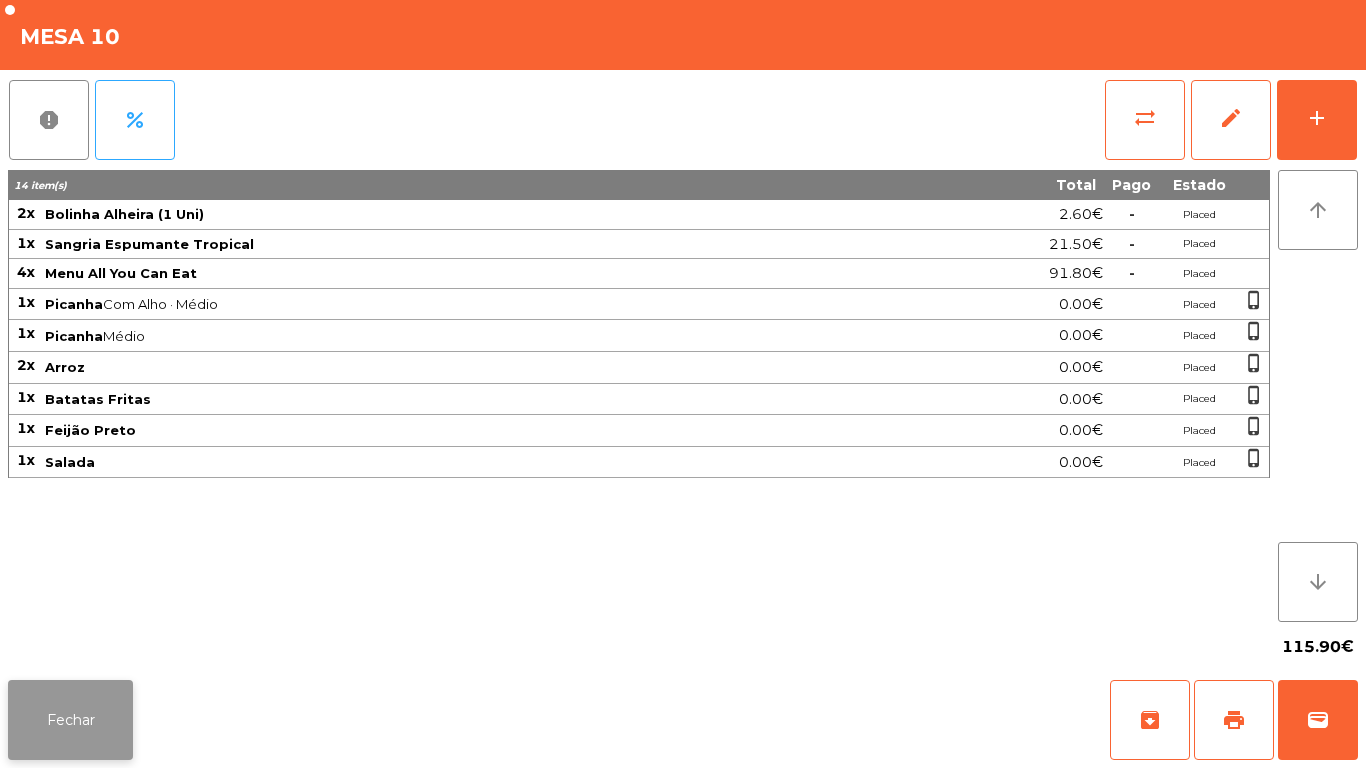 click on "Fechar" 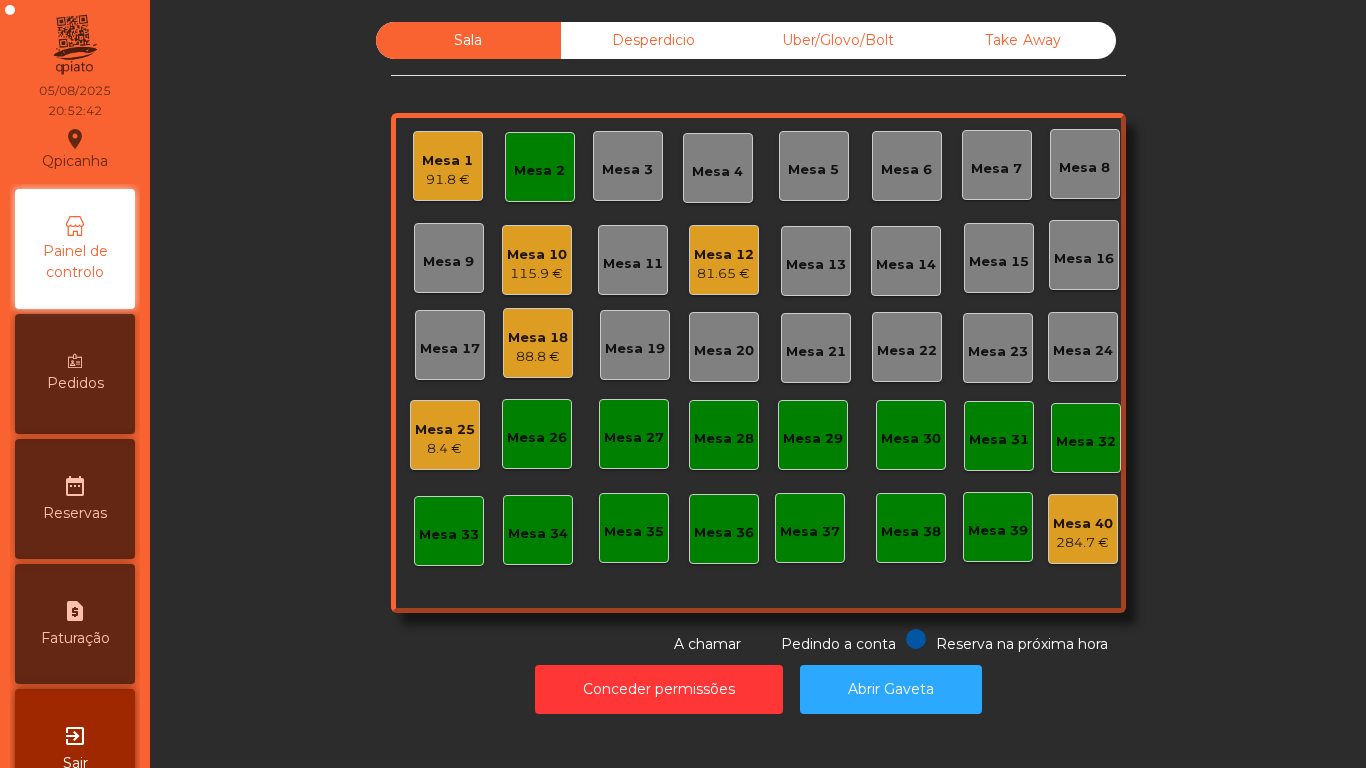 click on "Sala   Desperdicio   Uber/Glovo/Bolt   Take Away   Mesa 1   91.8 €   Mesa 2   Mesa 3   Mesa 4   Mesa 5   Mesa 6   Mesa 7   Mesa 8   Mesa 9   Mesa 10   115.9 €   Mesa 11   Mesa 12   81.65 €   Mesa 13   Mesa 14   Mesa 15   Mesa 16   Mesa 17   Mesa 18   88.8 €   Mesa 19   Mesa 20   Mesa 21   Mesa 22   Mesa 23   Mesa 24   Mesa 25   8.4 €   Mesa 26   Mesa 27   Mesa 28   Mesa 29   Mesa 30   Mesa 31   Mesa 32   Mesa 33   Mesa 34   Mesa 35   Mesa 36   Mesa 37   Mesa 38   Mesa 39   Mesa 40   284.7 €  Reserva na próxima hora Pedindo a conta A chamar" 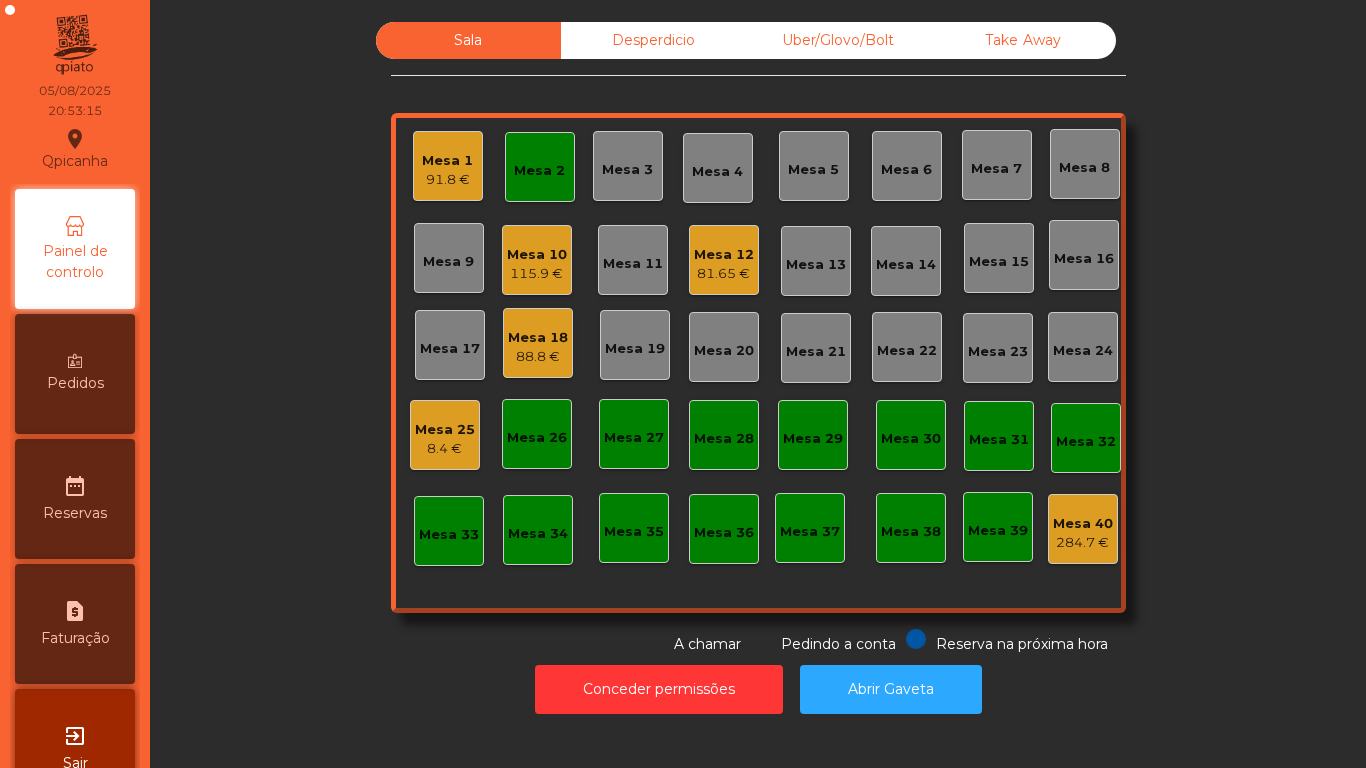 click on "115.9 €" 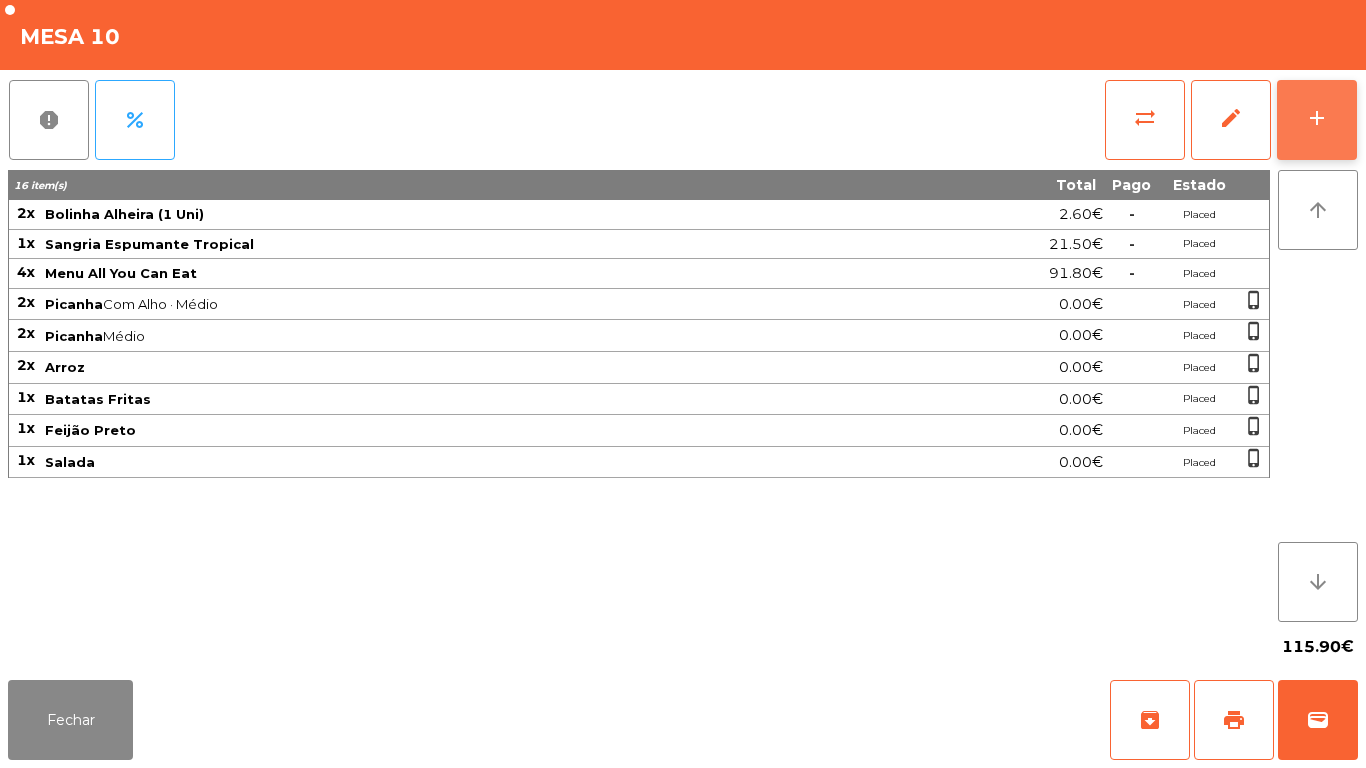 click on "add" 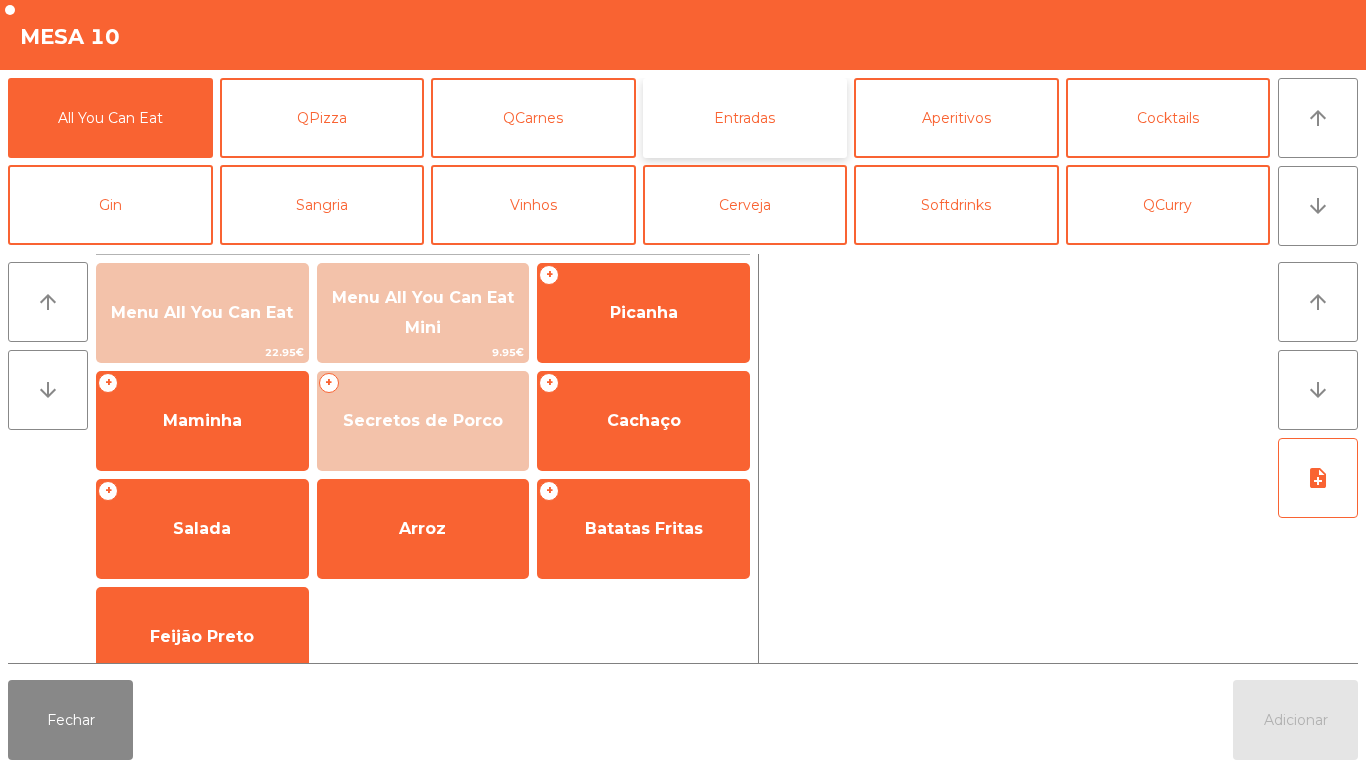 click on "Entradas" 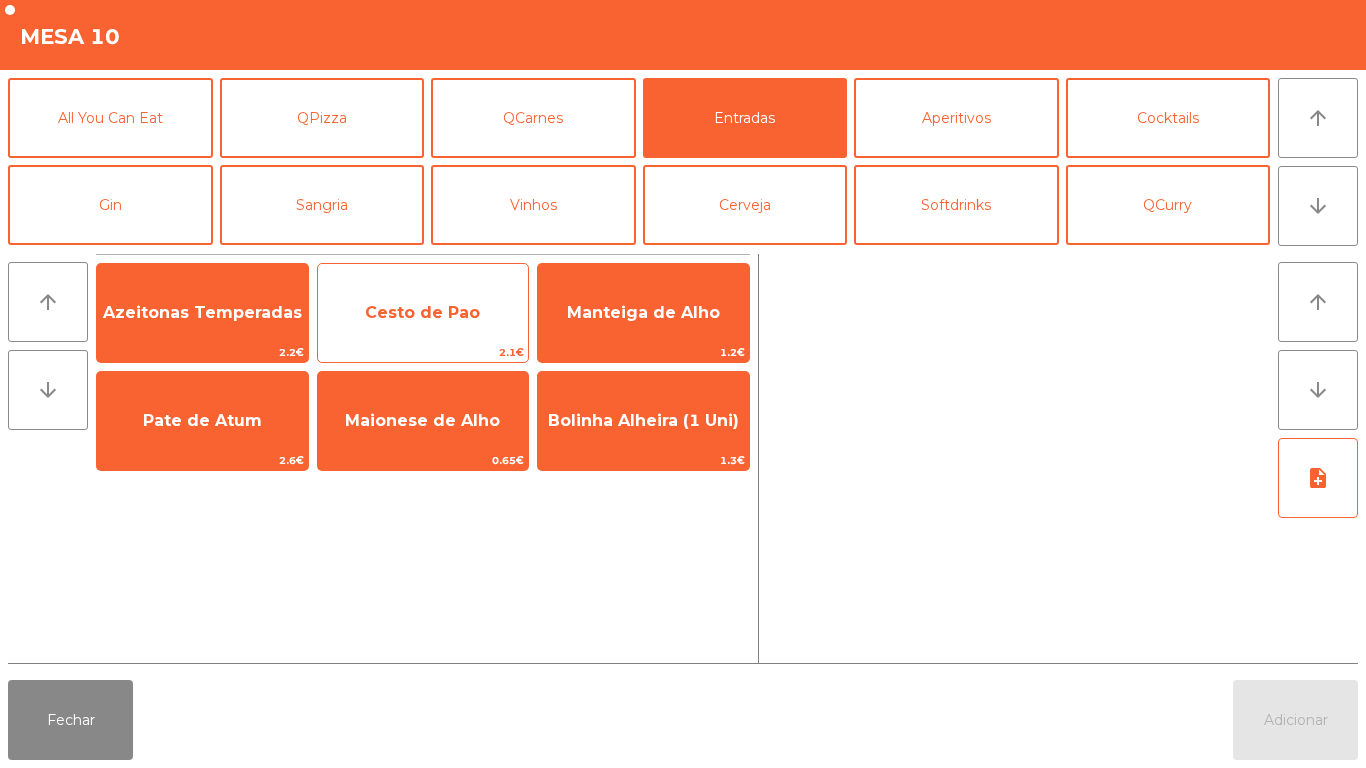 click on "Cesto de Pao" 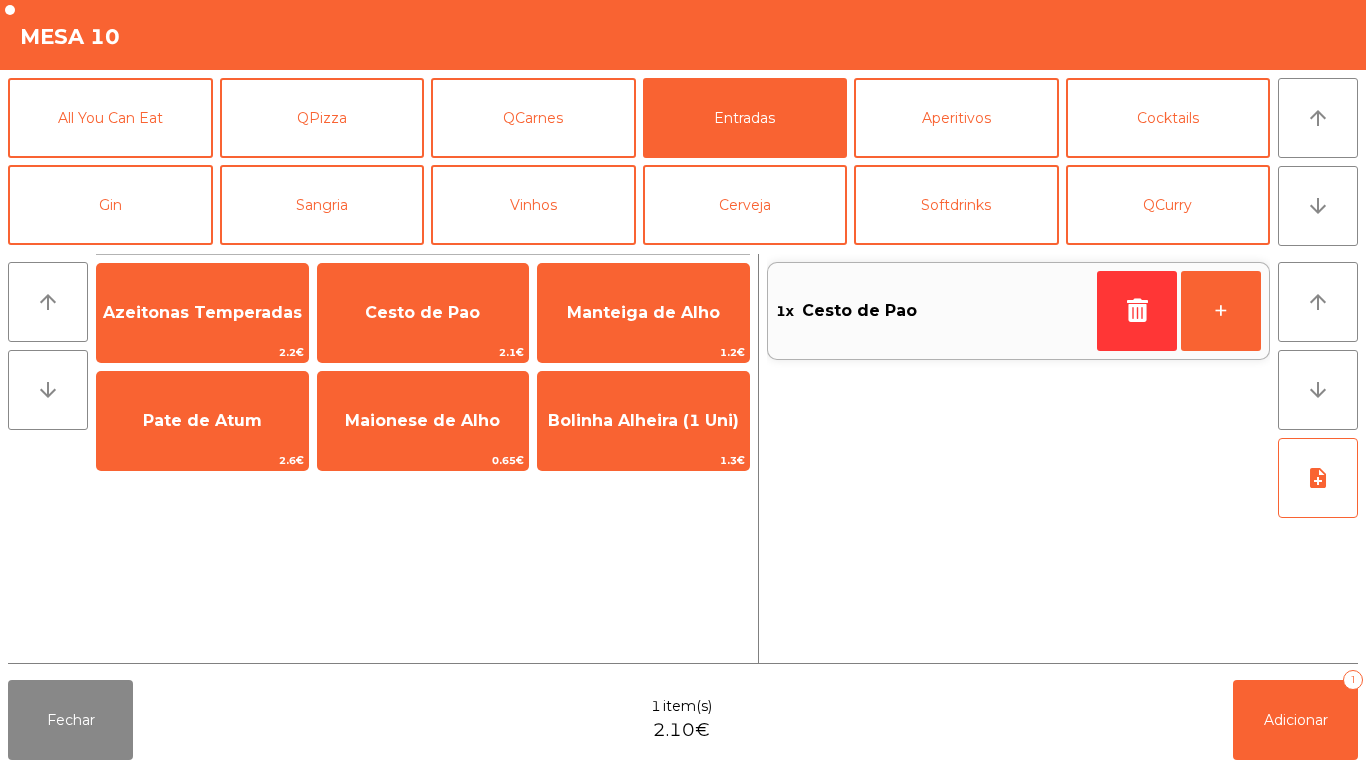 click on "Fechar  1 item(s)  2.10€   Adicionar   1" 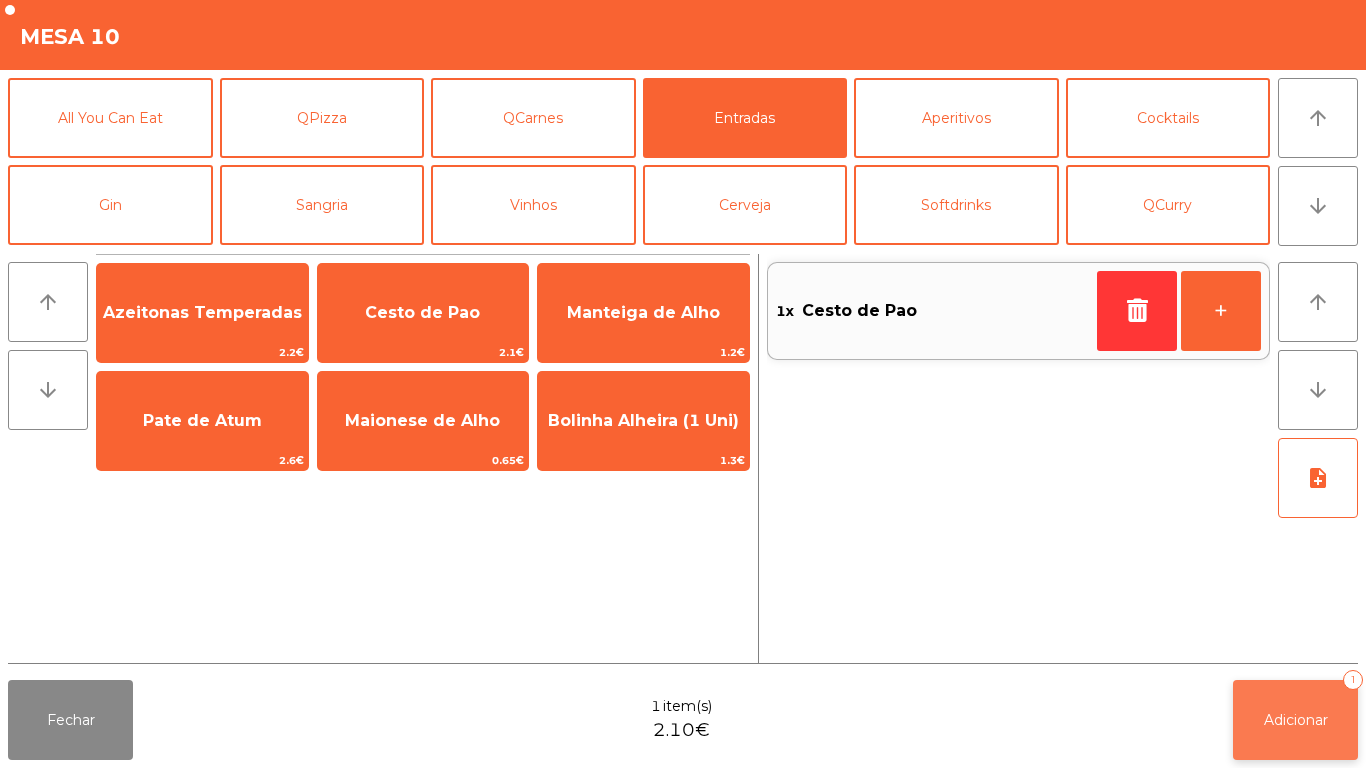 click on "Adicionar   1" 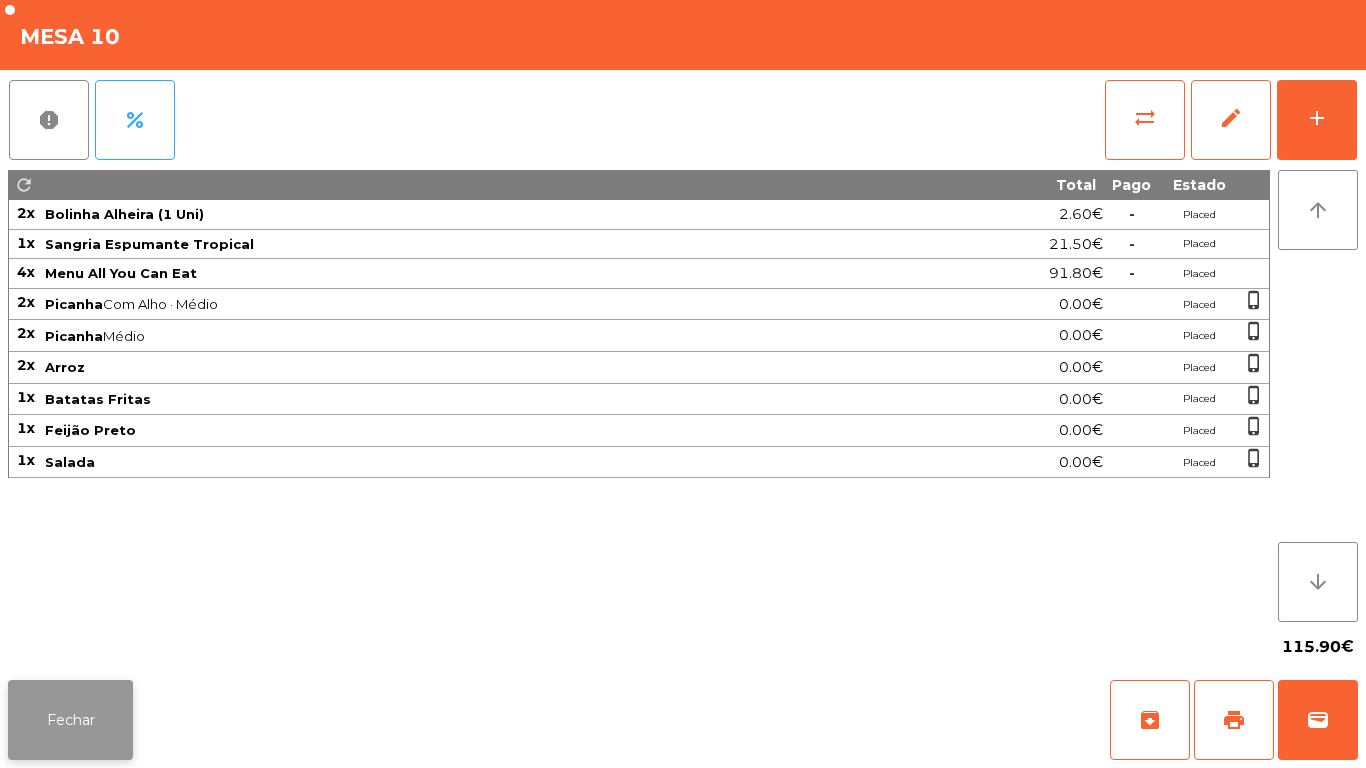 click on "Fechar" 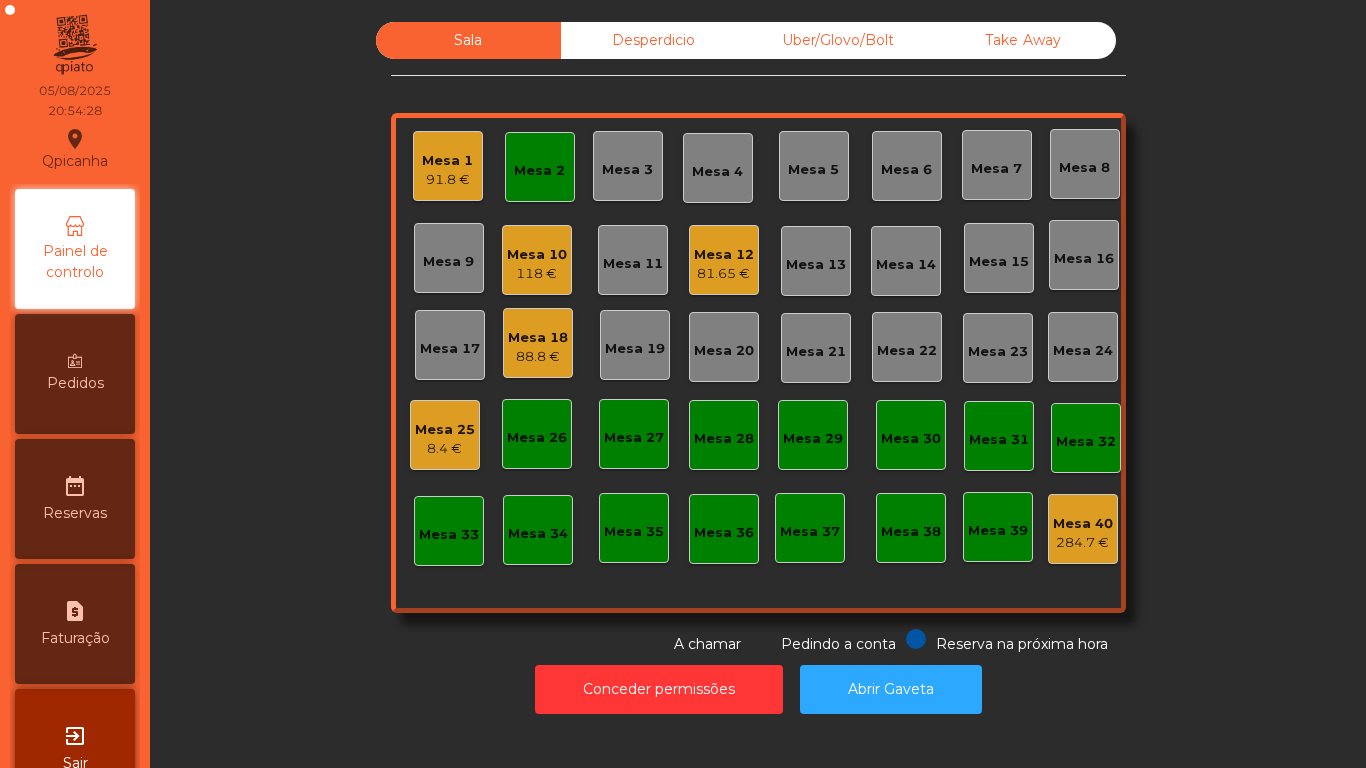 click on "Mesa 2" 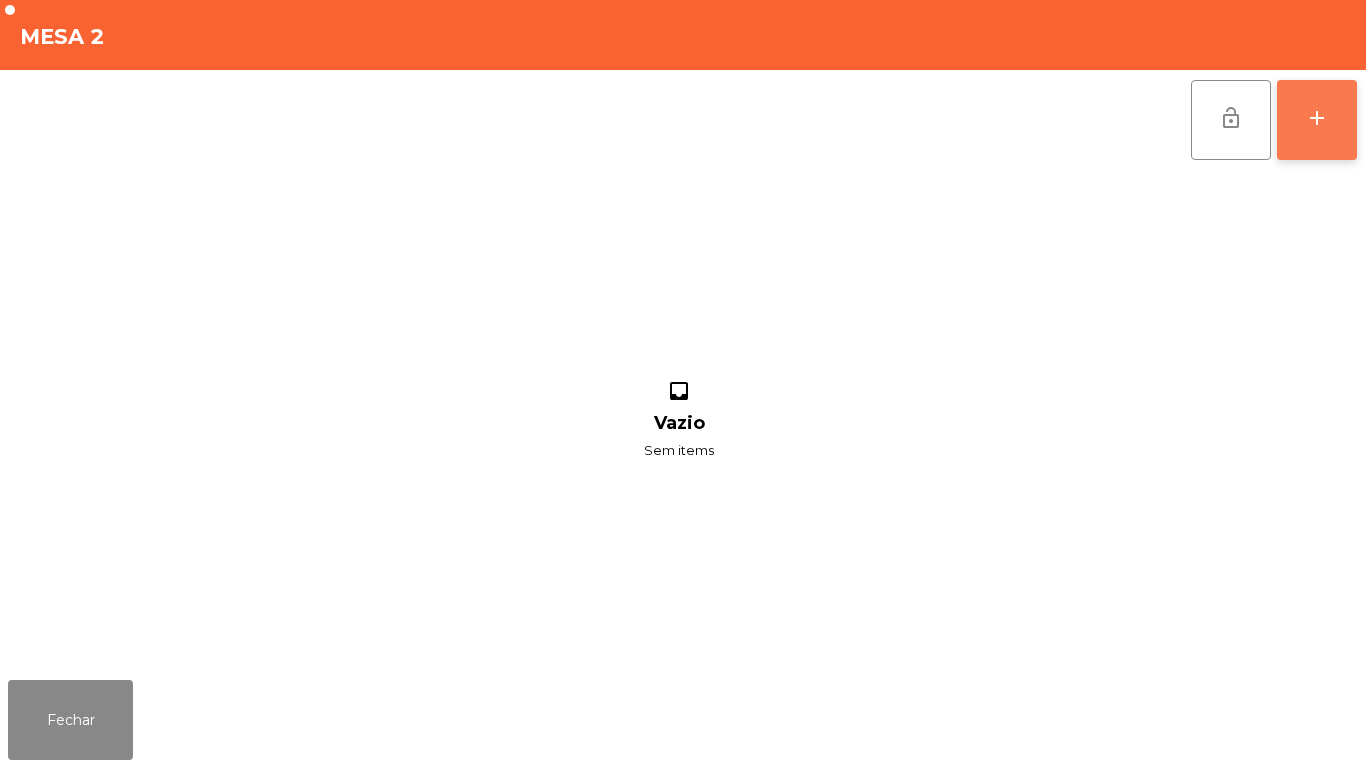 click on "add" 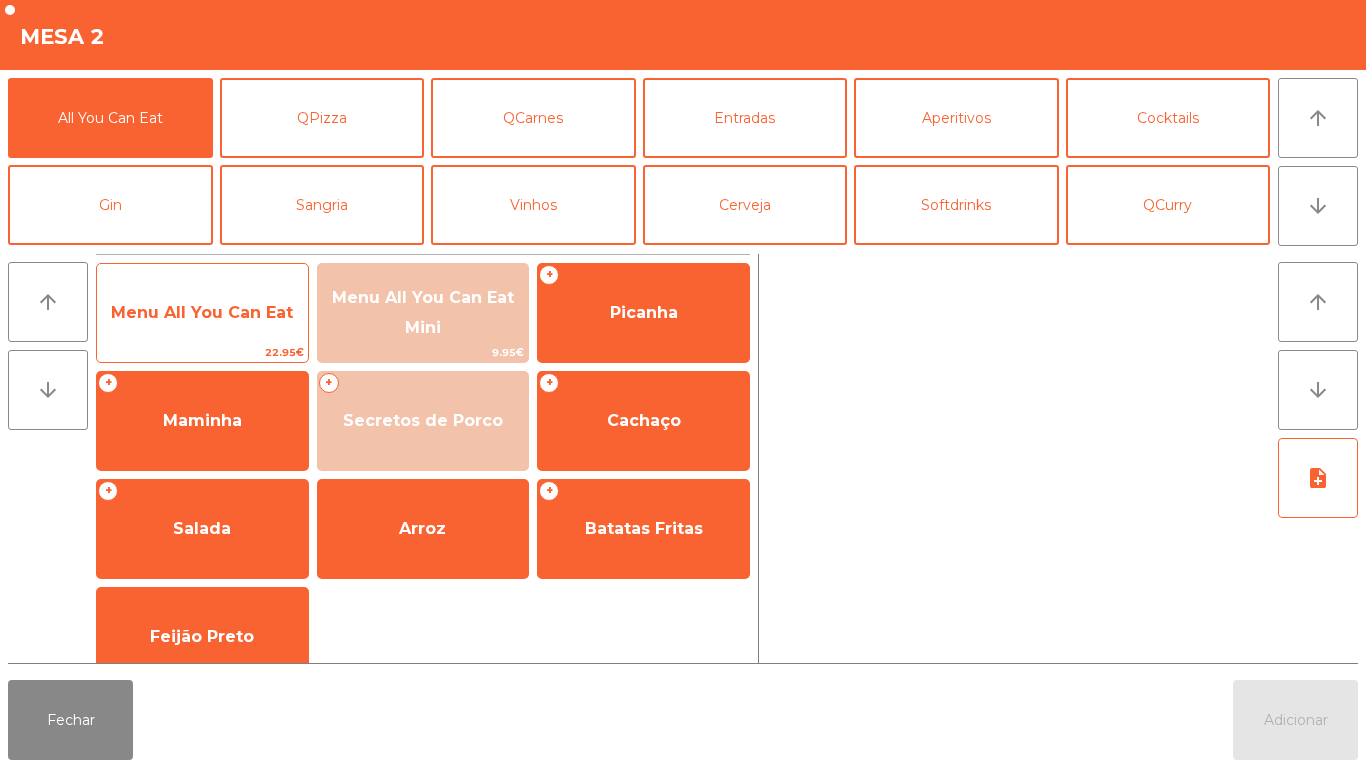 click on "22.95€" 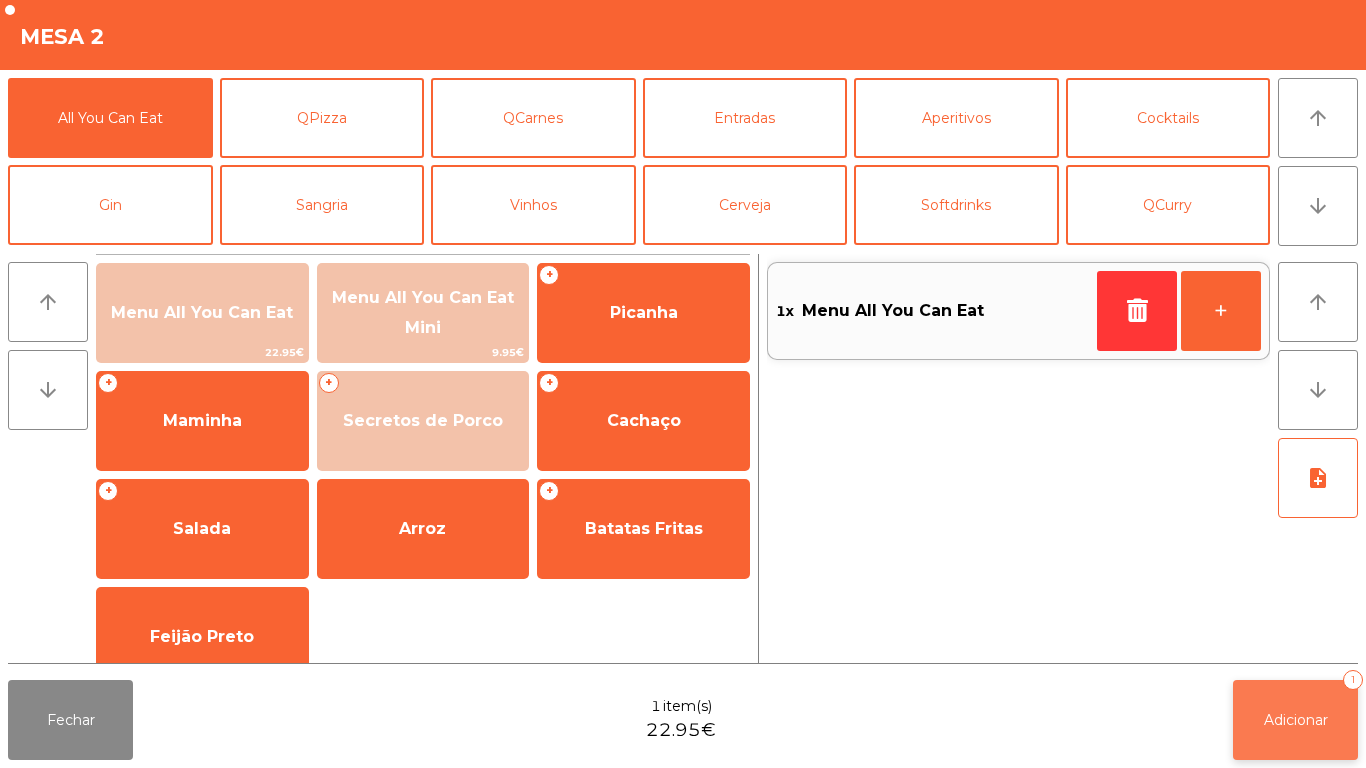 click on "Adicionar   1" 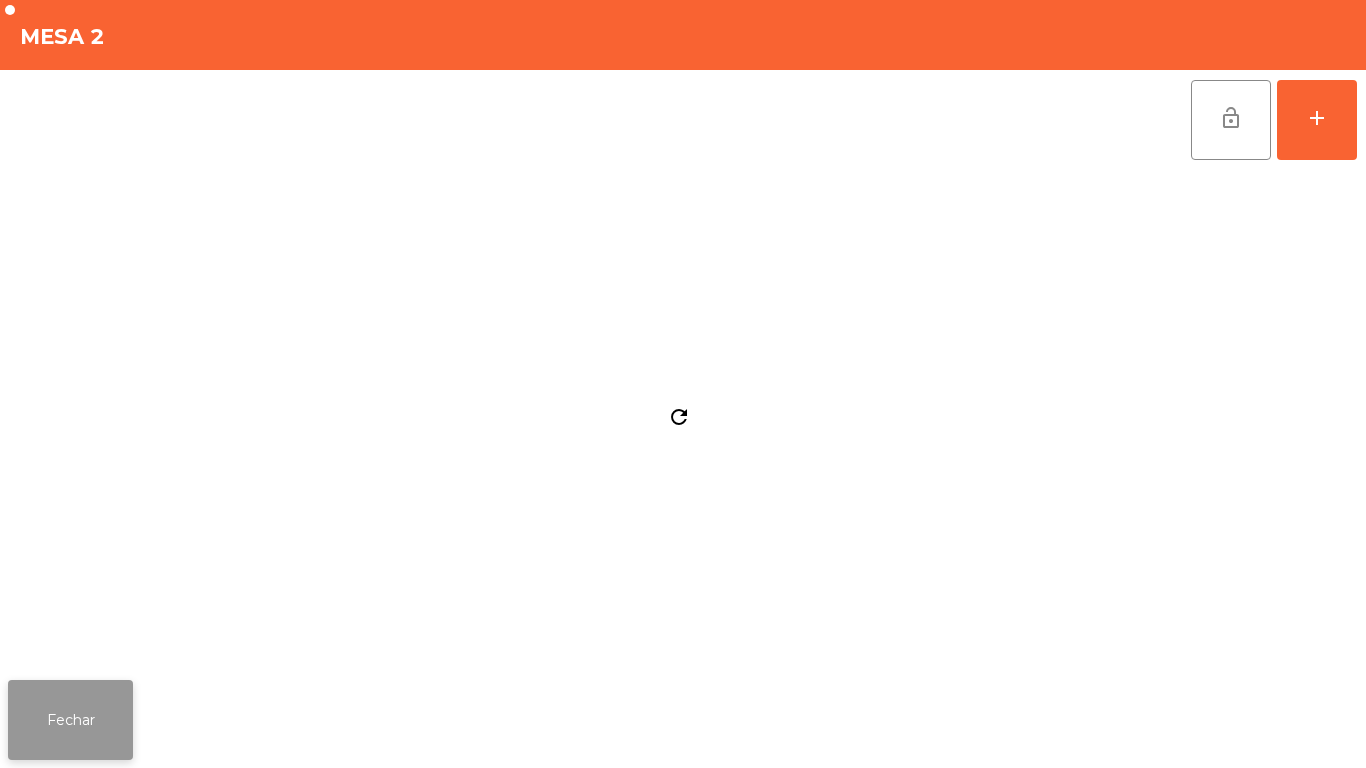 click on "Fechar" 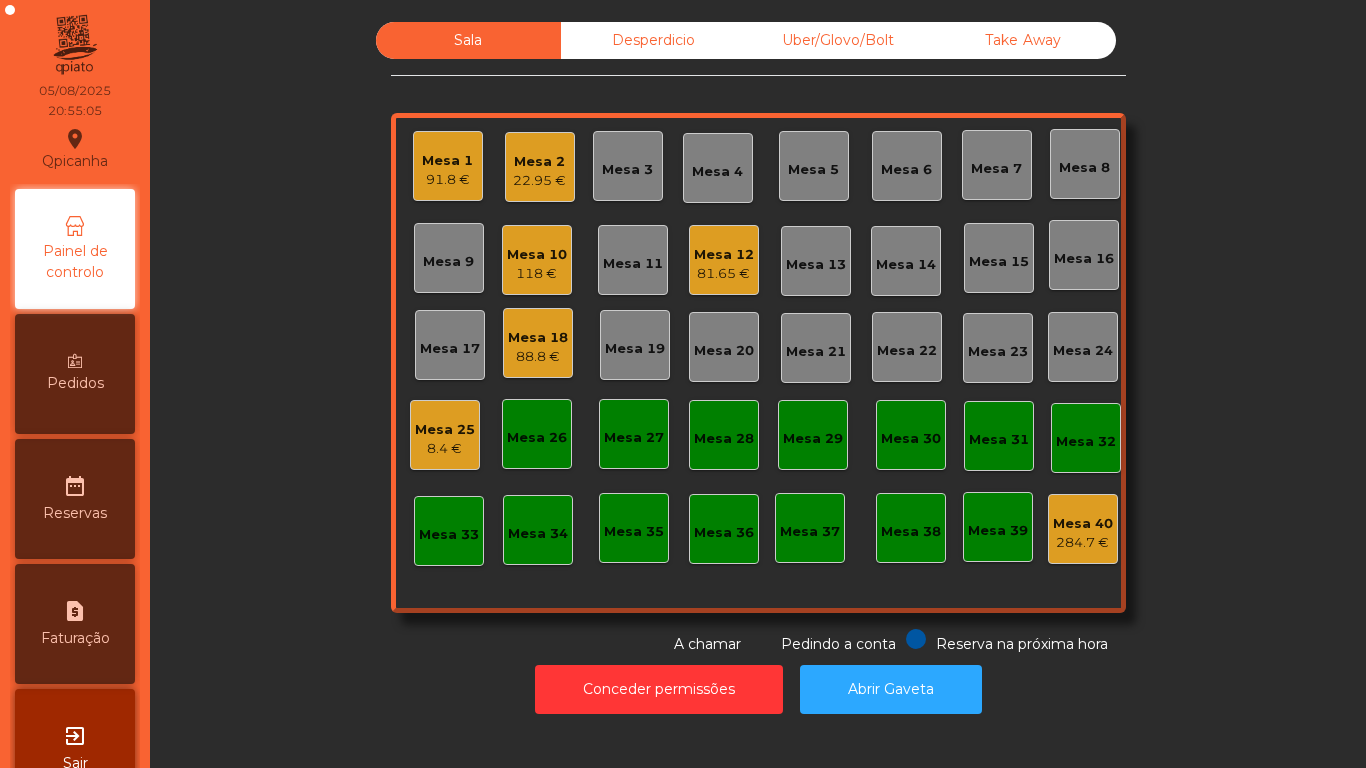 click on "Mesa [NUMBER] [PRICE]" 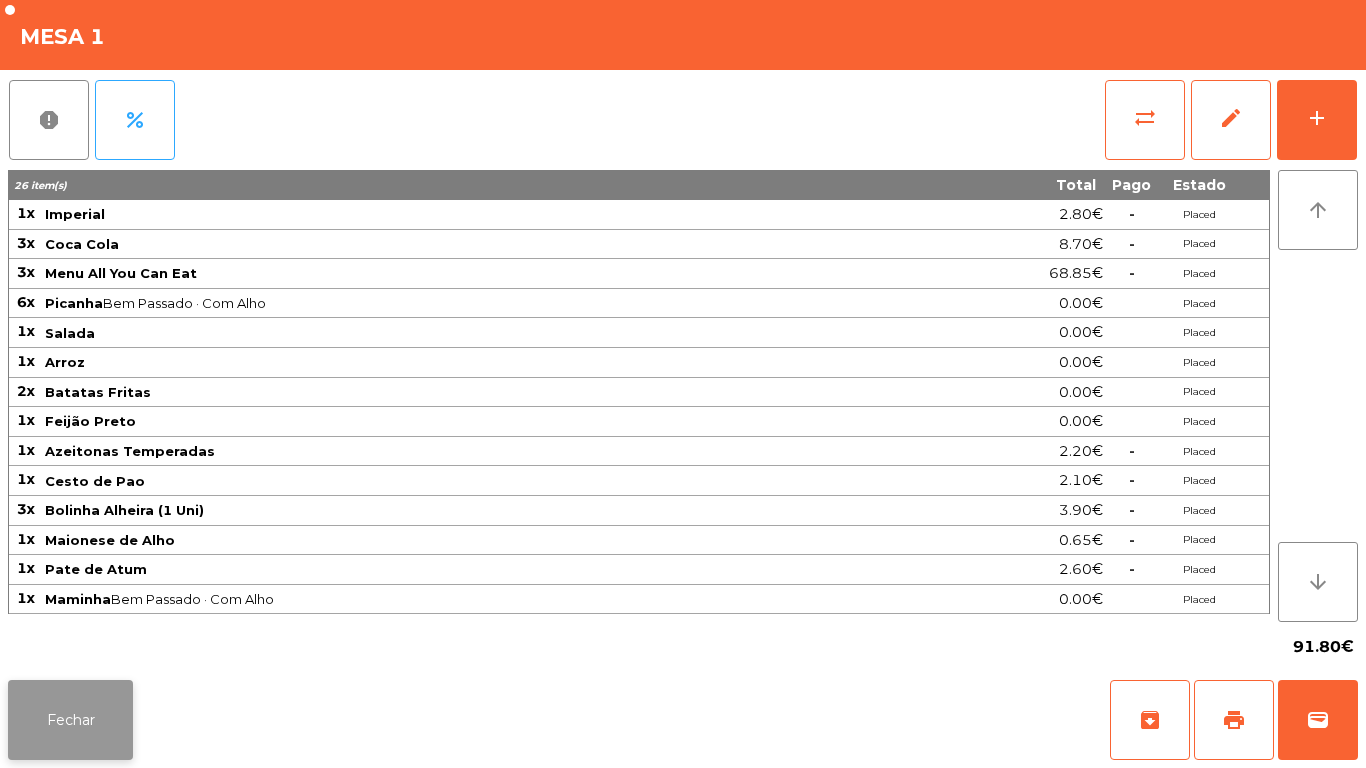 click on "Fechar" 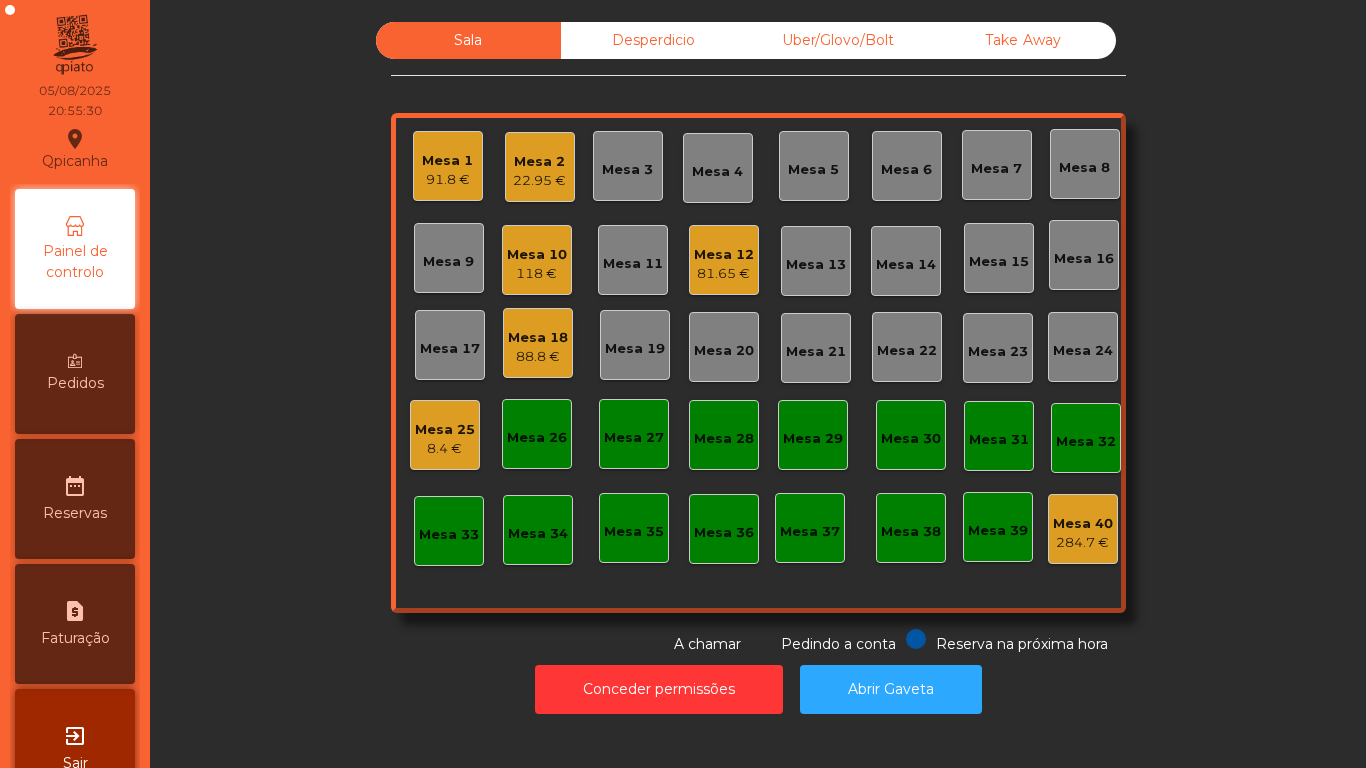 click on "Mesa 2" 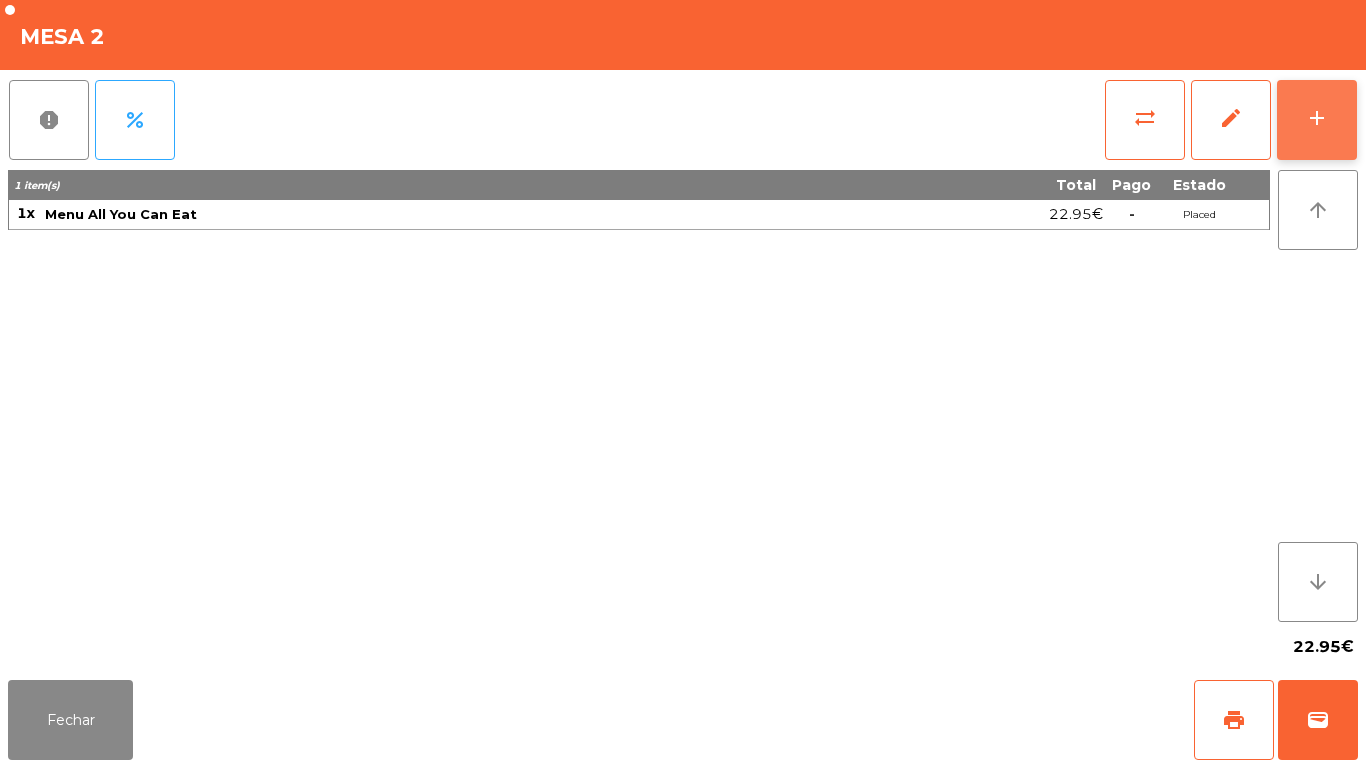 click on "add" 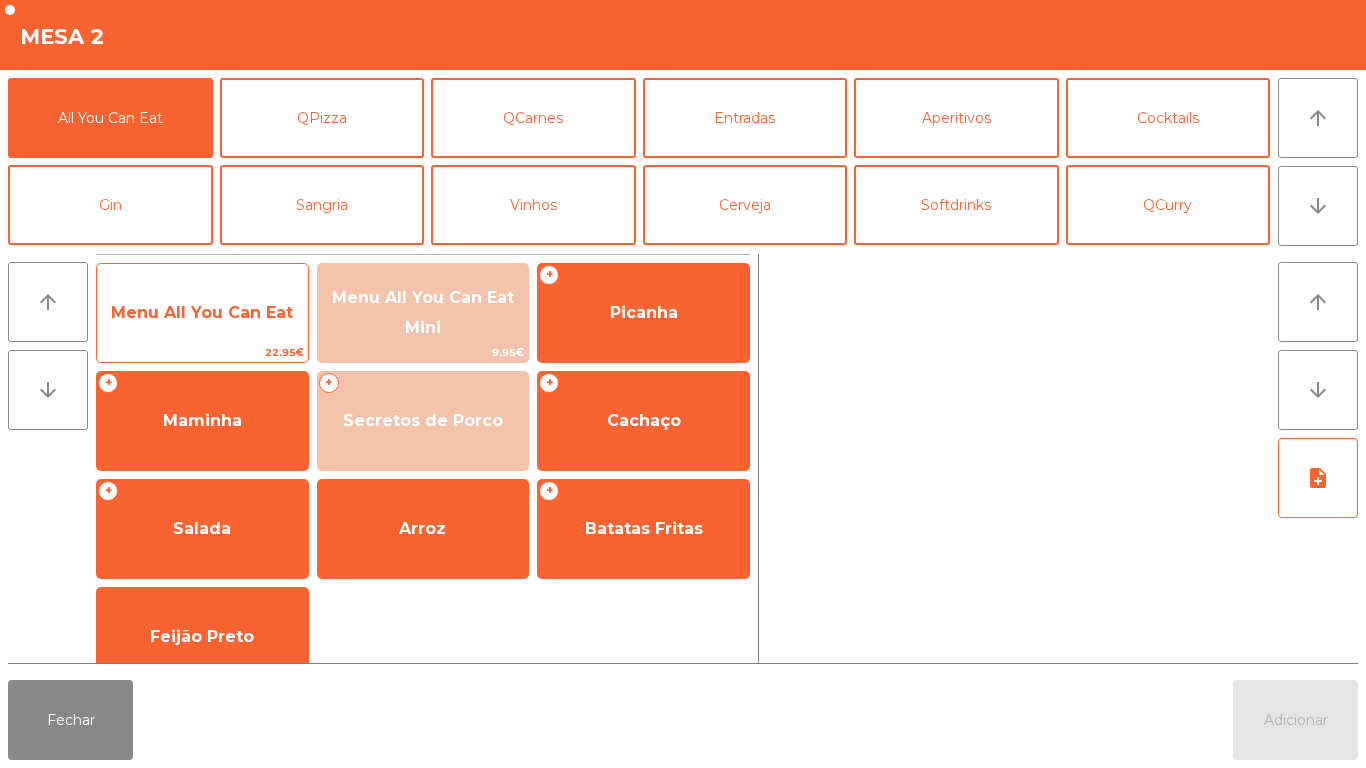 click on "Menu All You Can Eat" 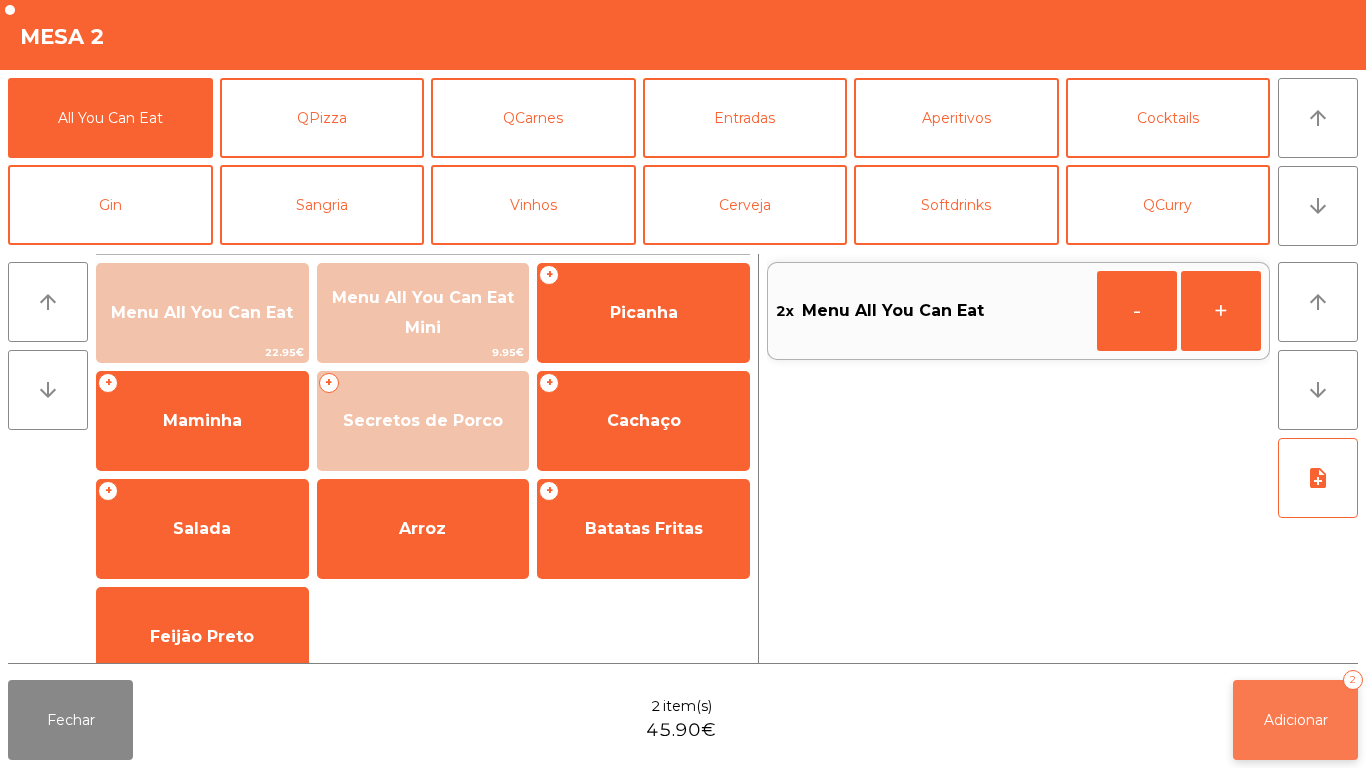 click on "Adicionar" 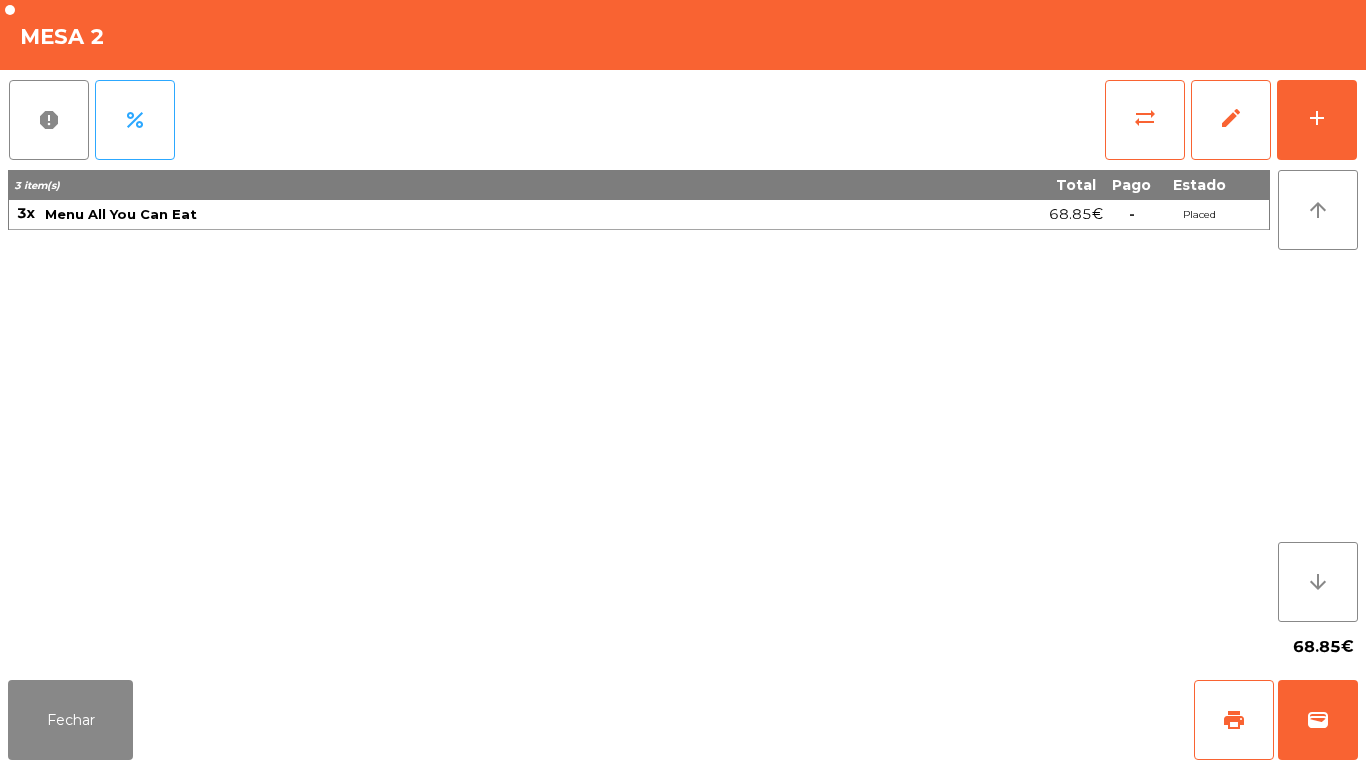 click on "3 item(s) TotalPago Estado 3x Menu All You Can Eat 68.85€  -  Placed" 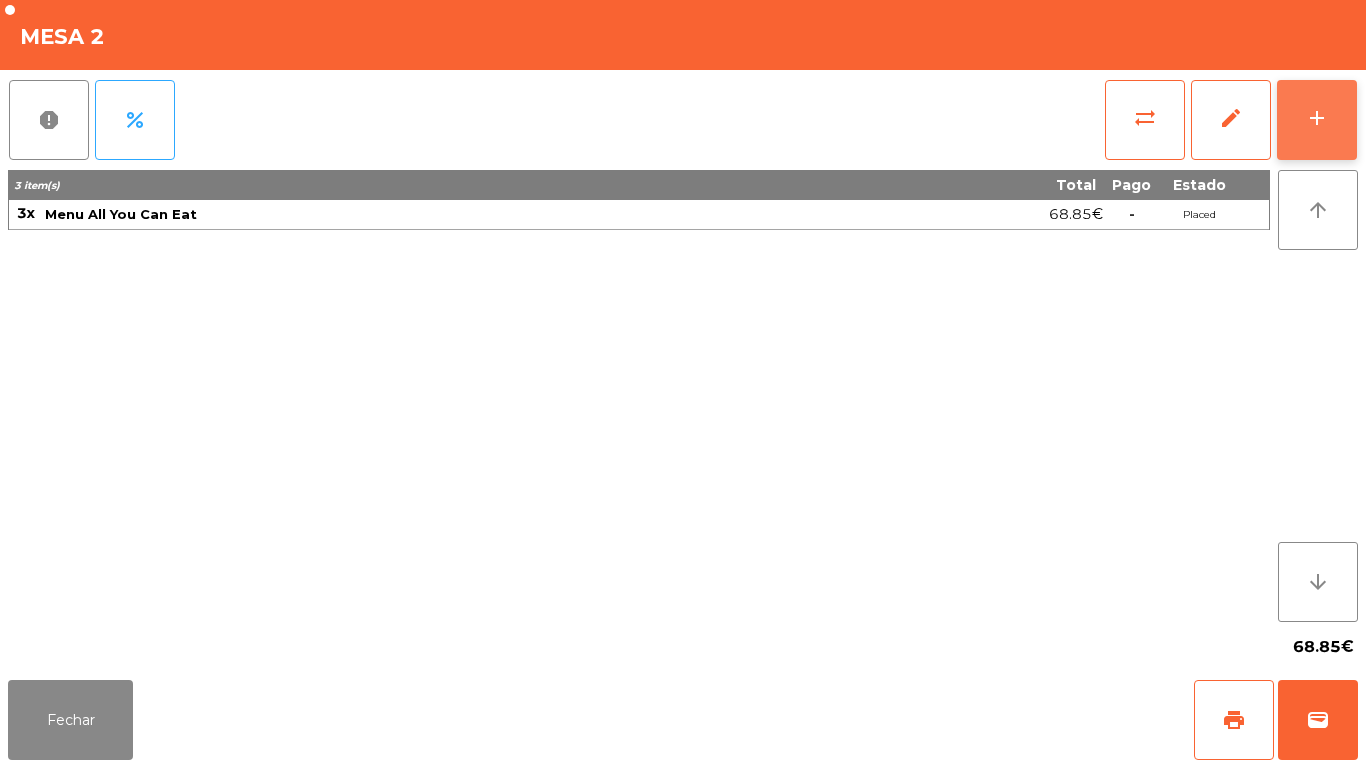 click on "add" 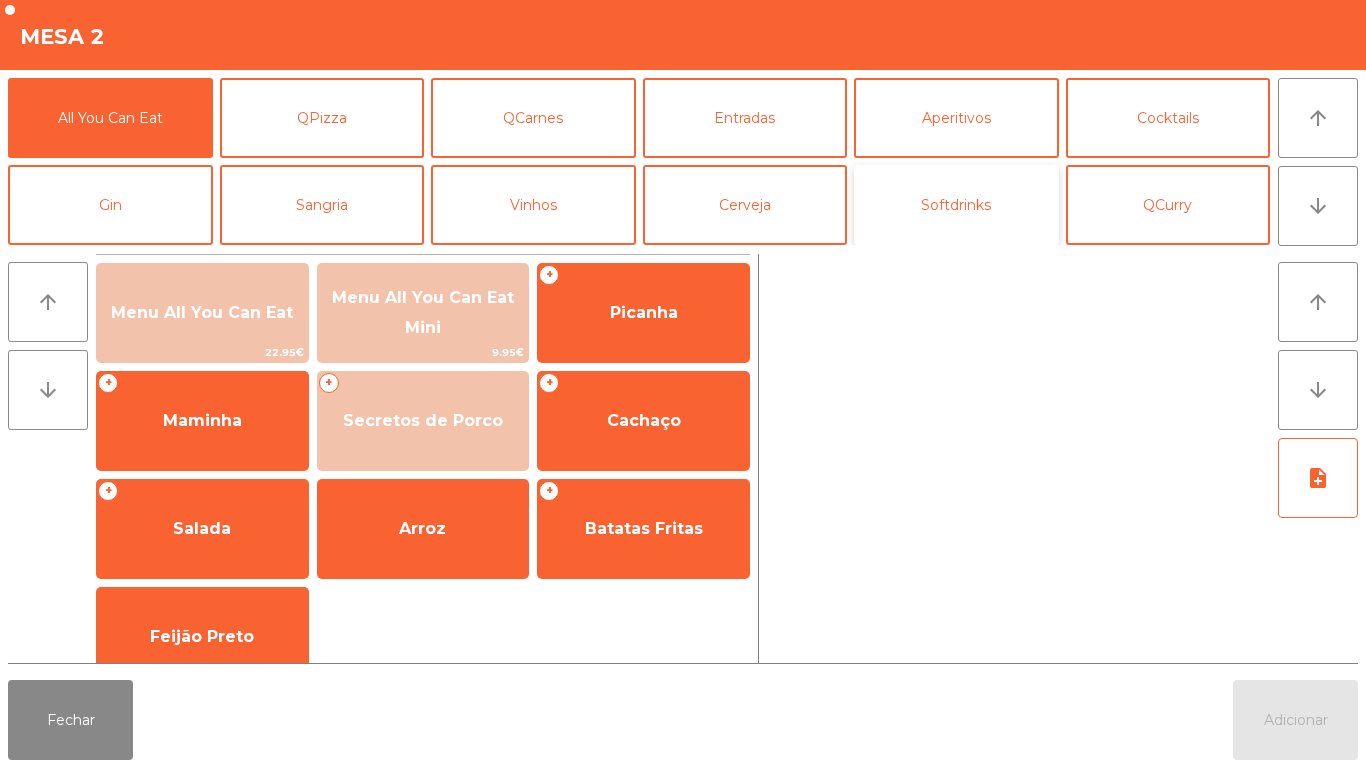 click on "Softdrinks" 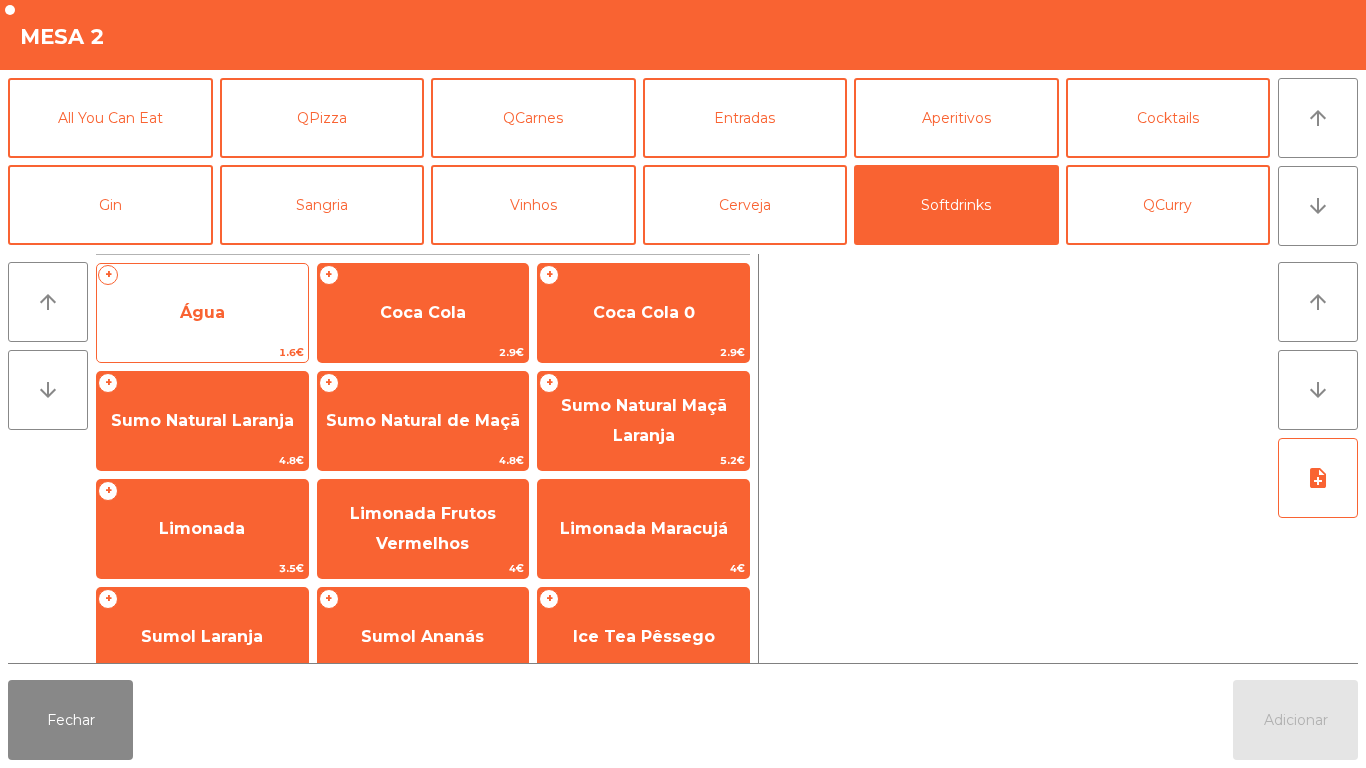 click on "Água" 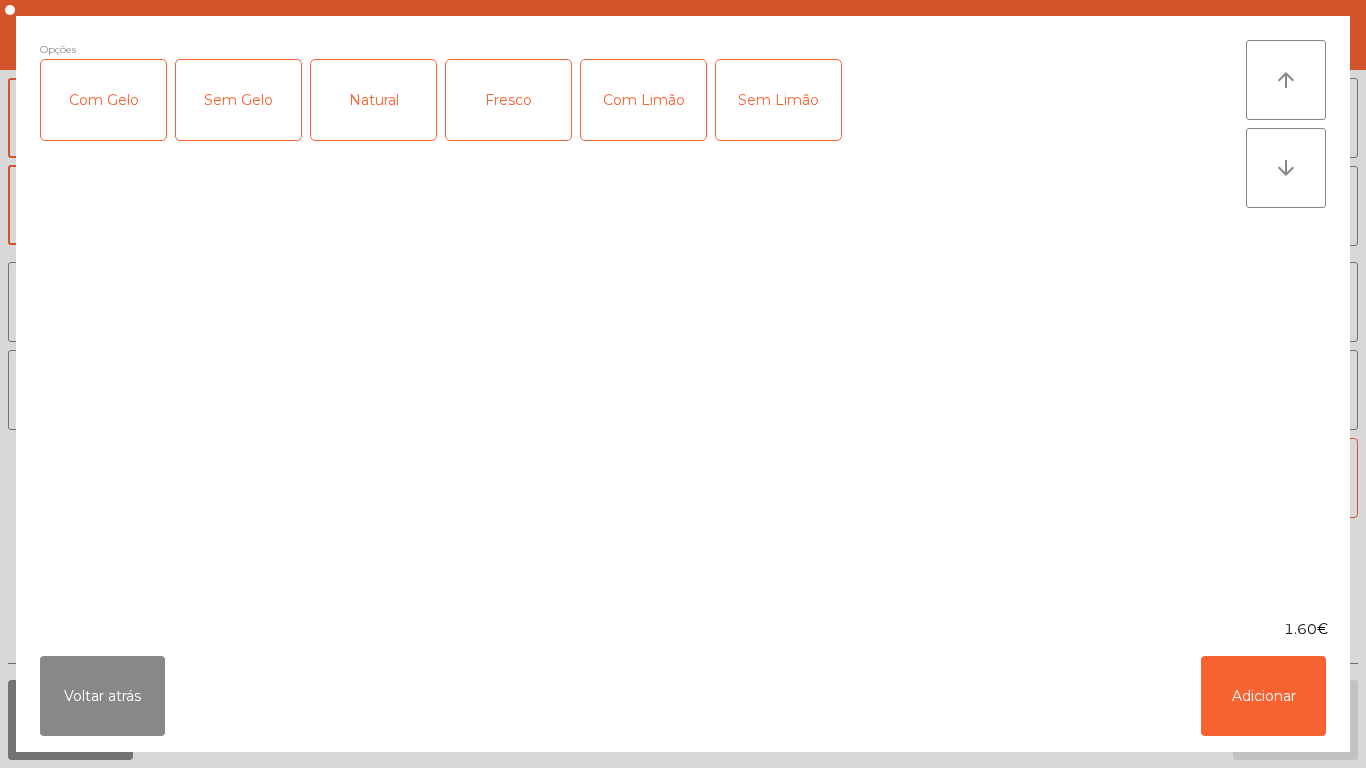 click on "Natural" 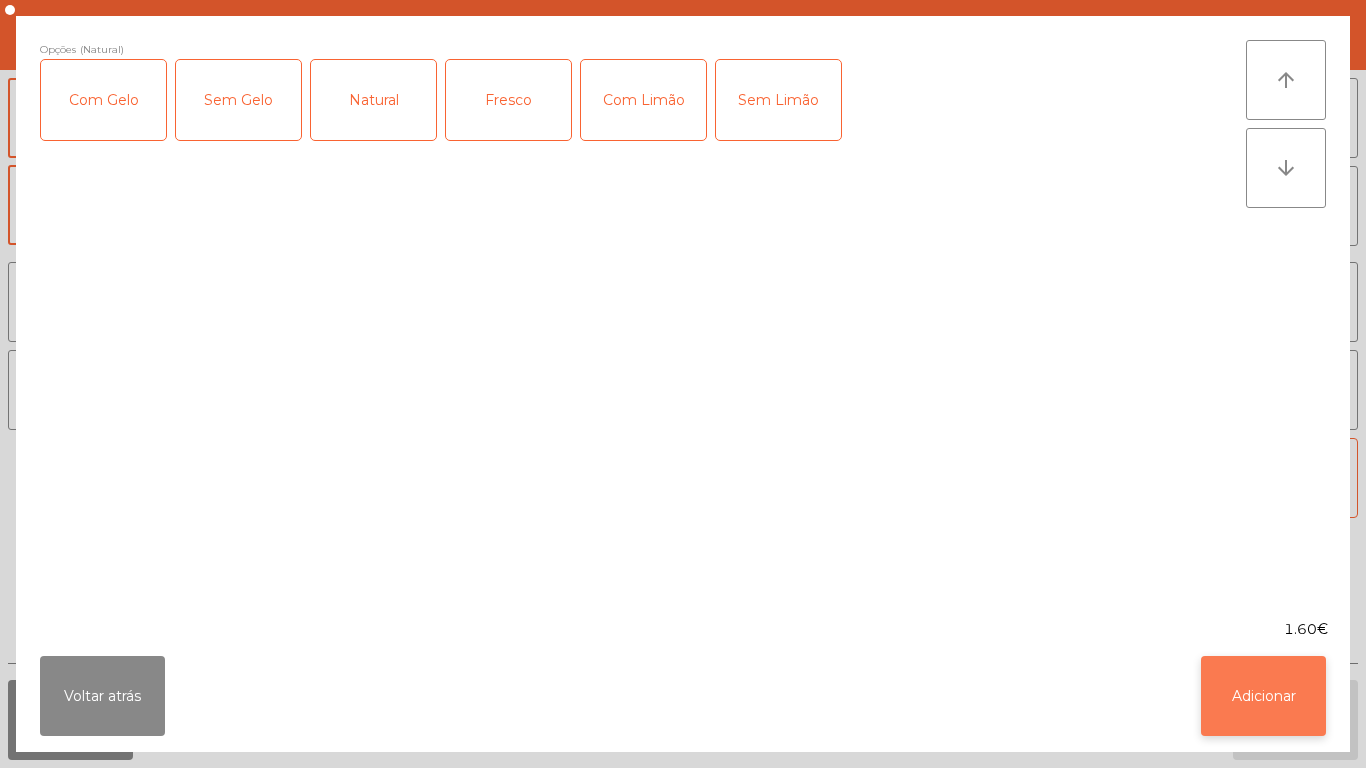 click on "Adicionar" 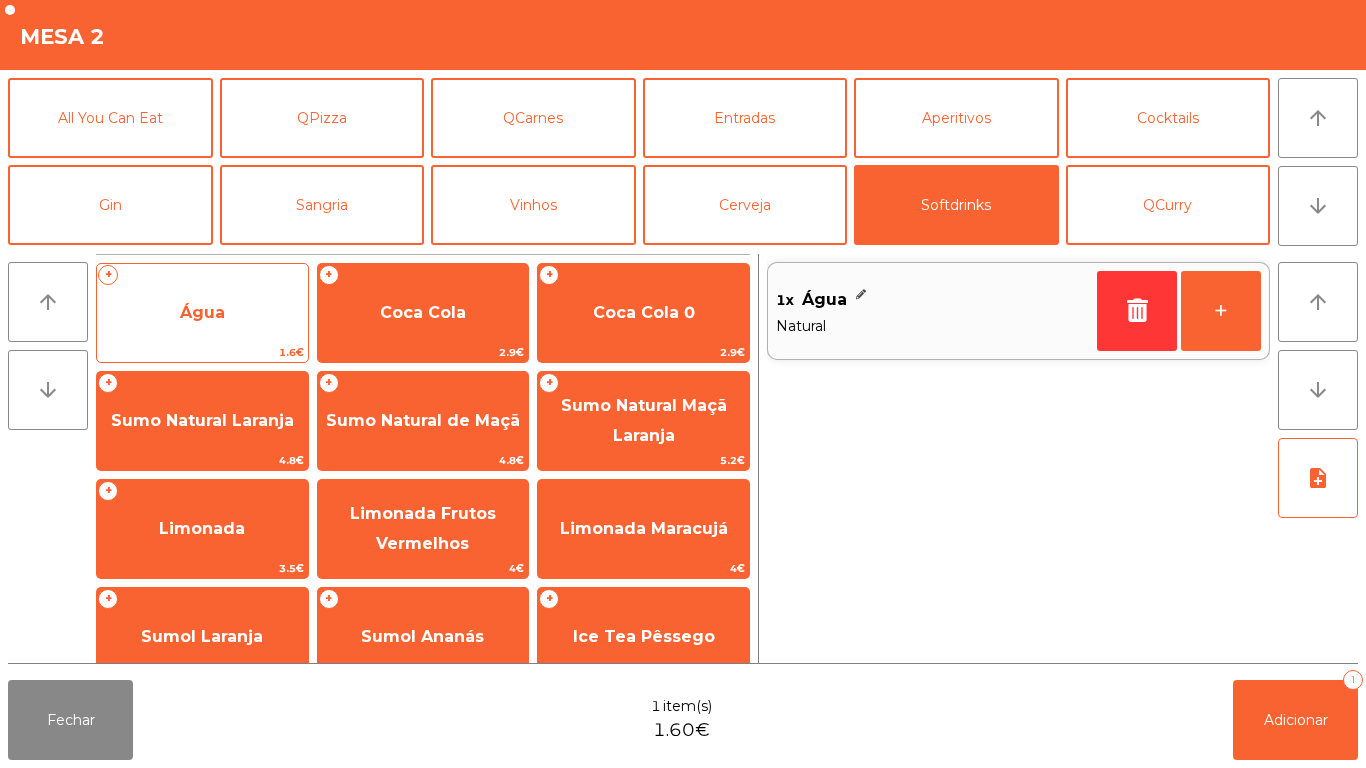 click on "Água" 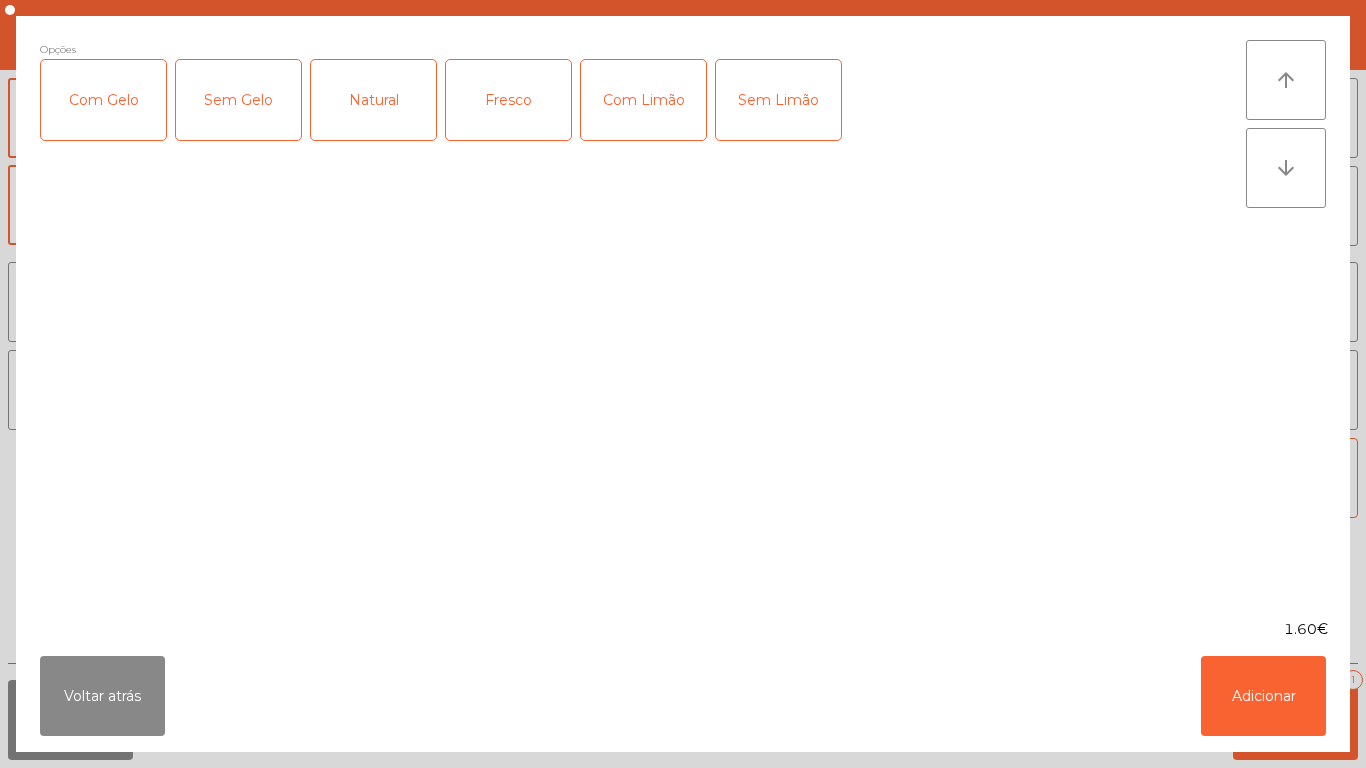 click on "Fresco" 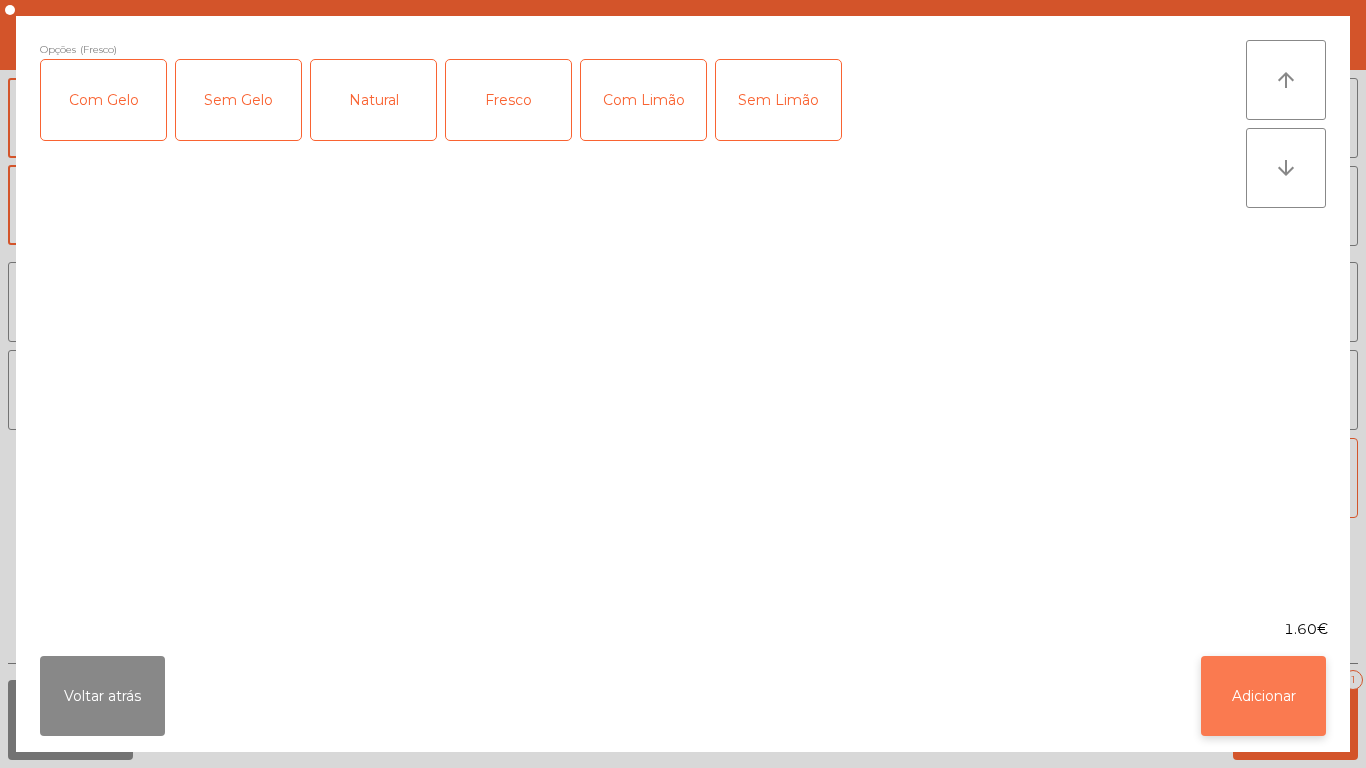 click on "Adicionar" 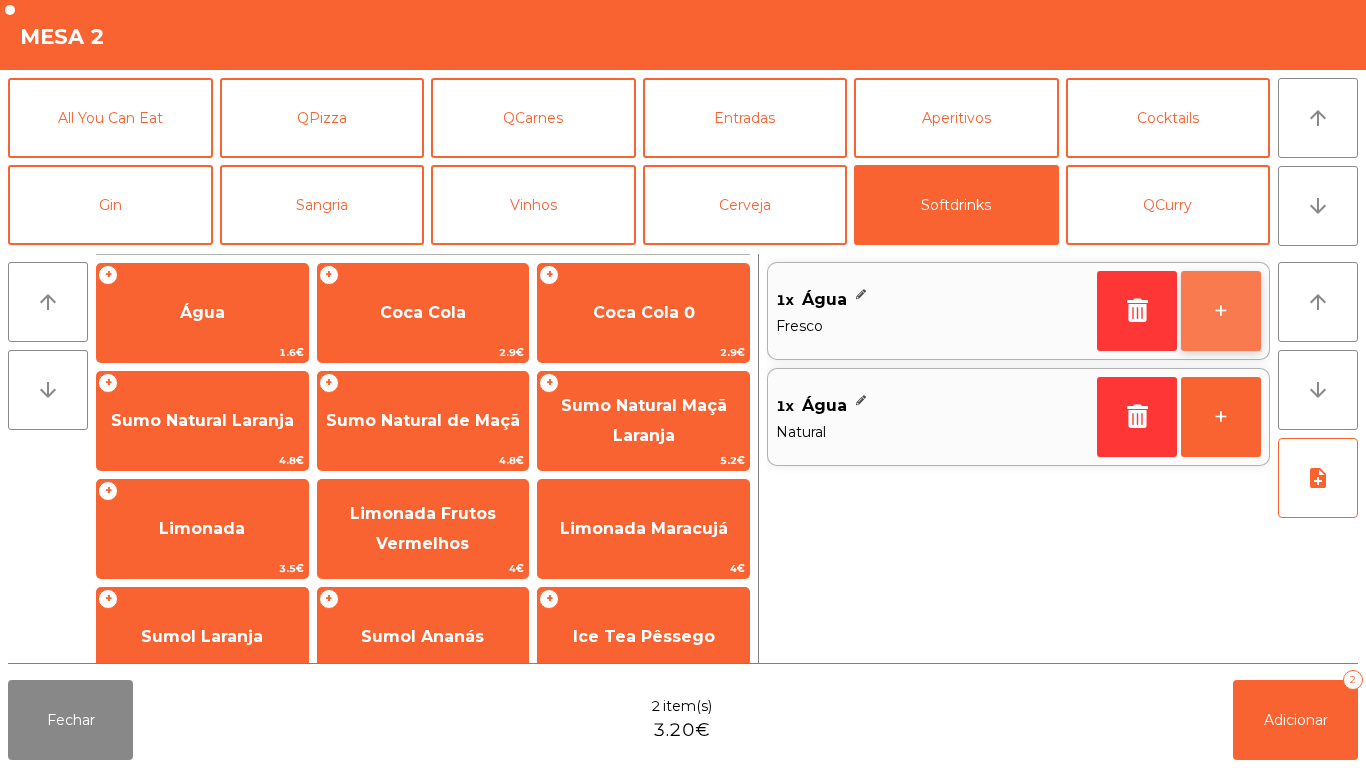 click on "+" 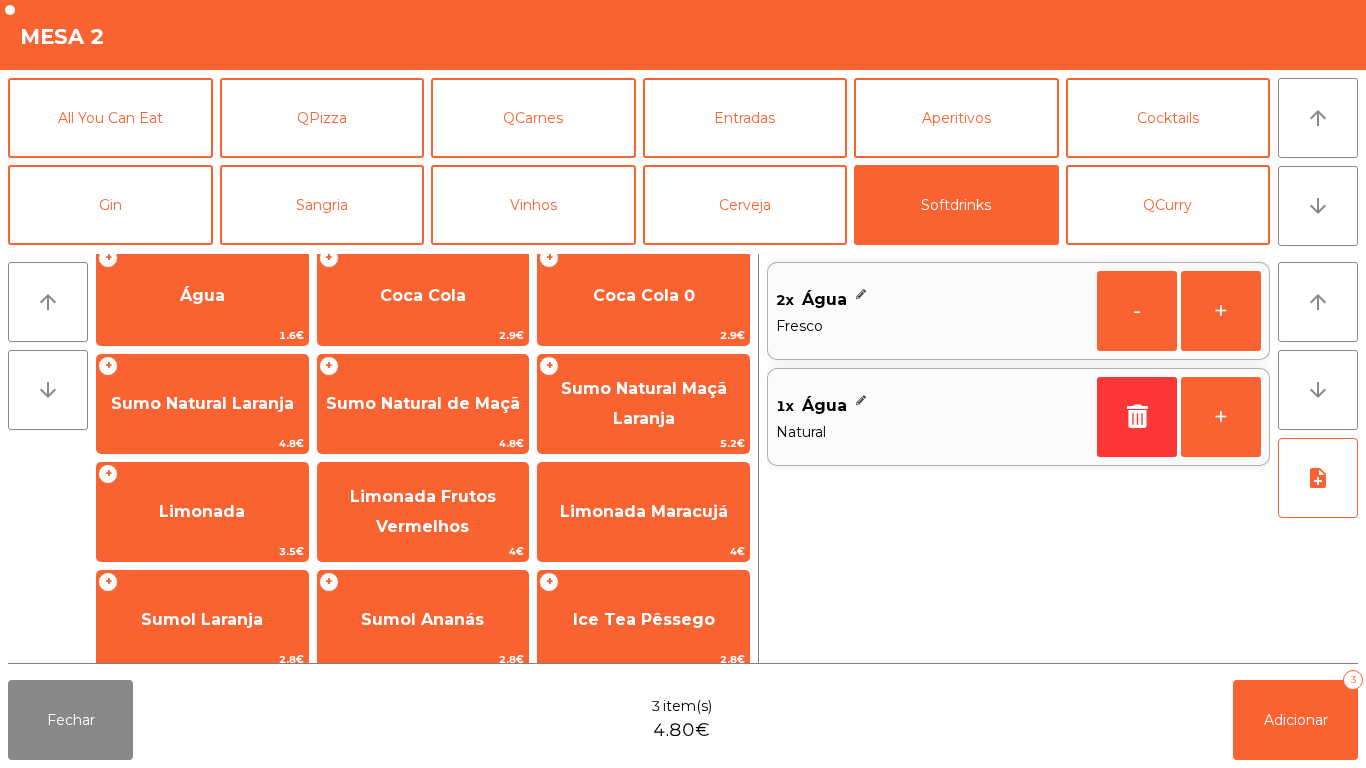 scroll, scrollTop: 19, scrollLeft: 0, axis: vertical 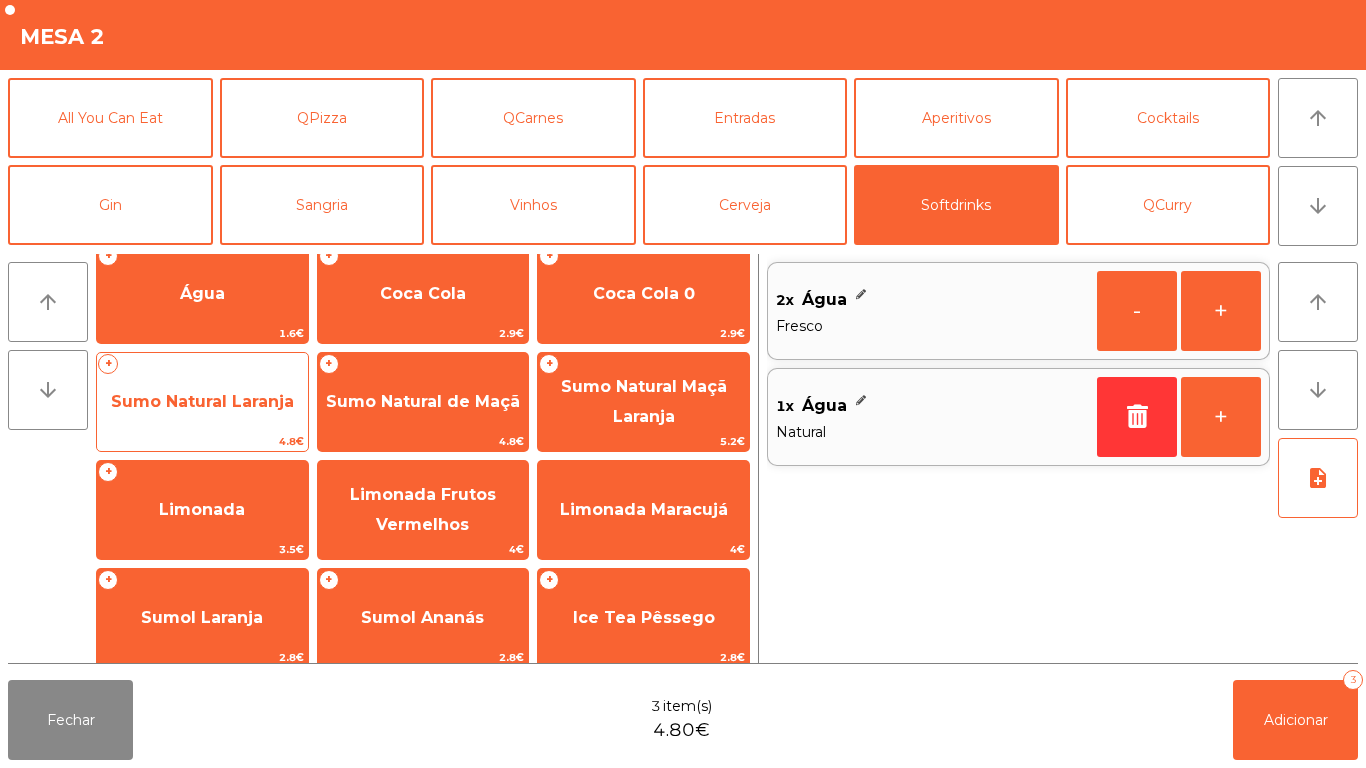 click on "Sumo Natural Laranja" 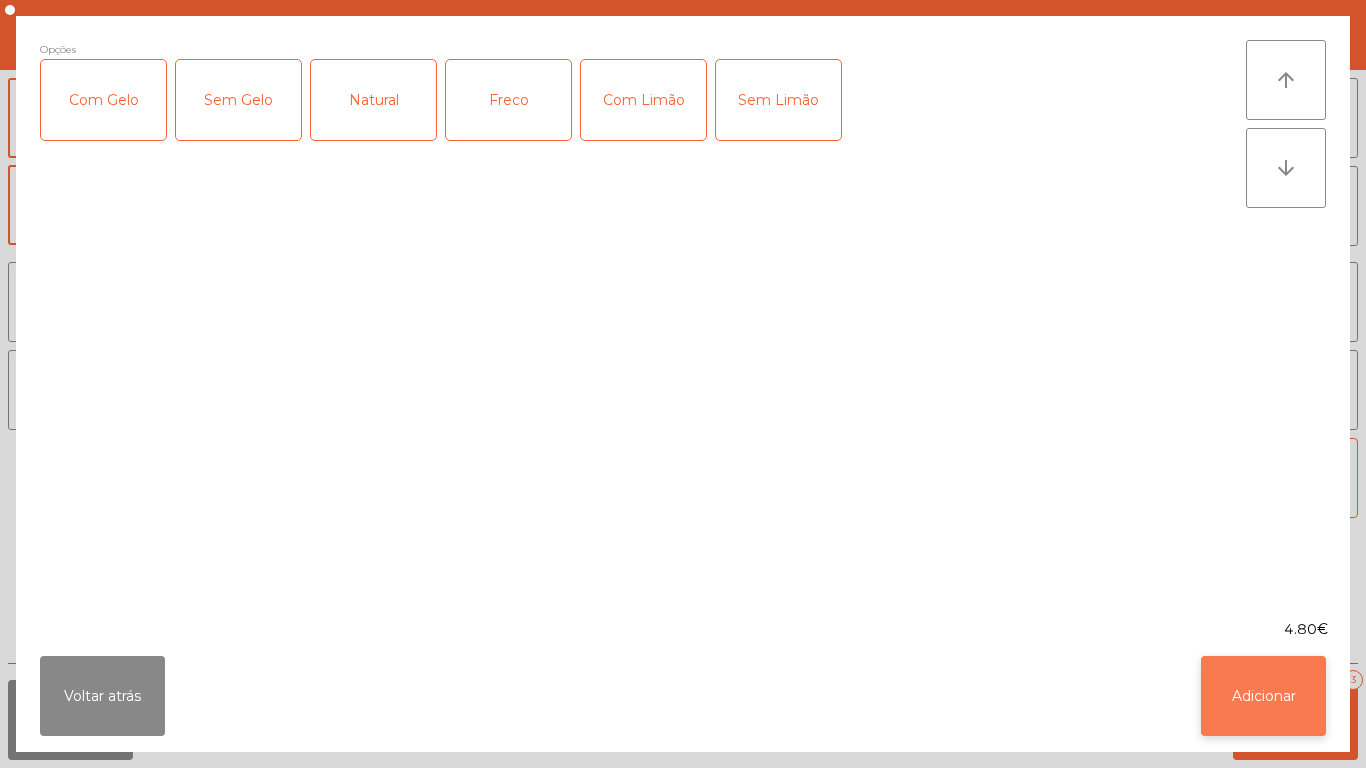 click on "Adicionar" 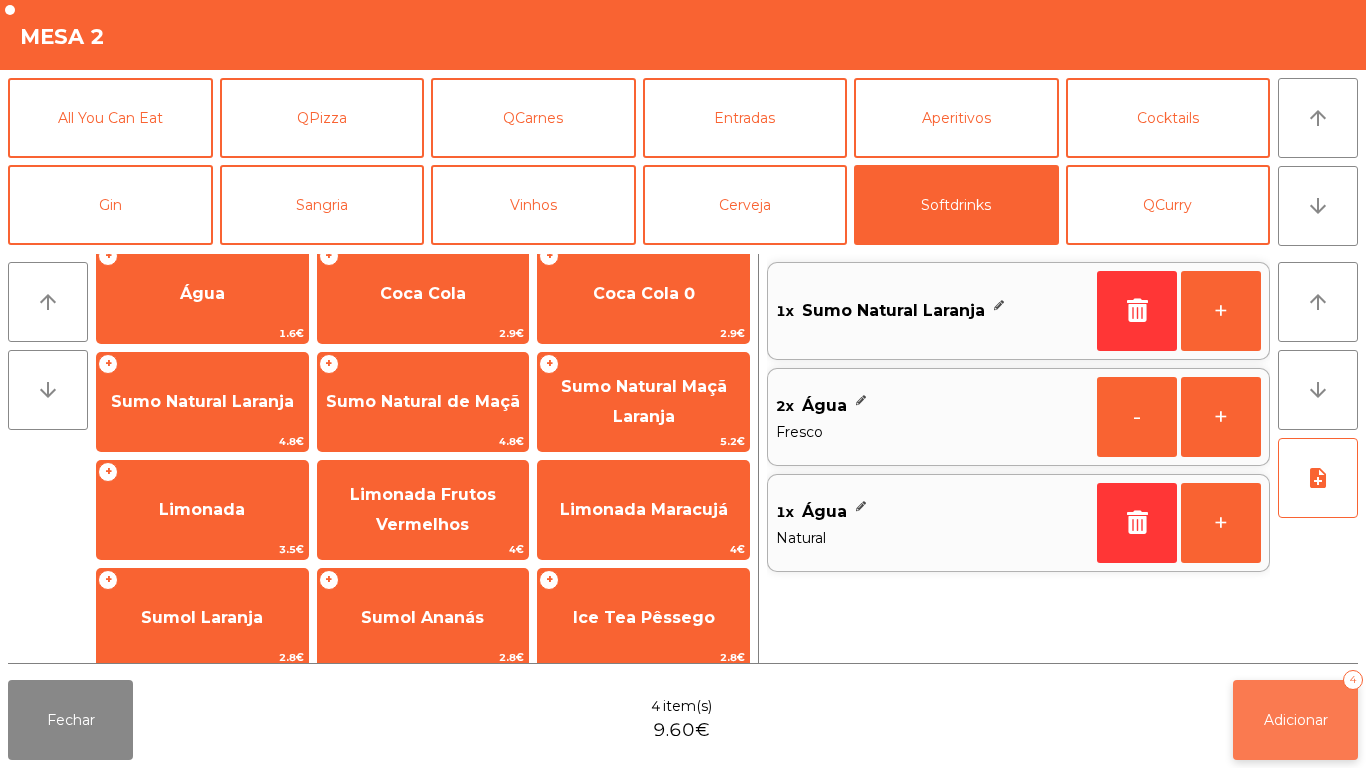 click on "Adicionar" 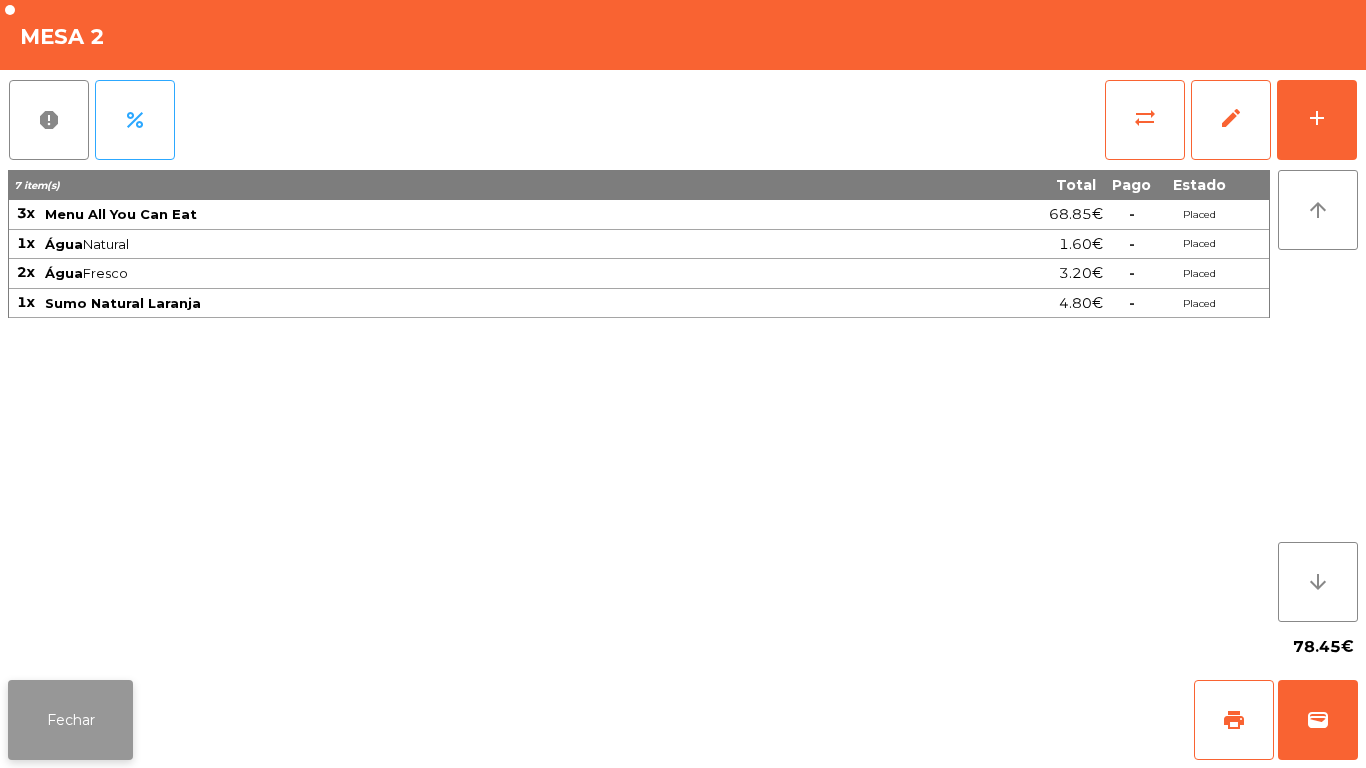 click on "Fechar" 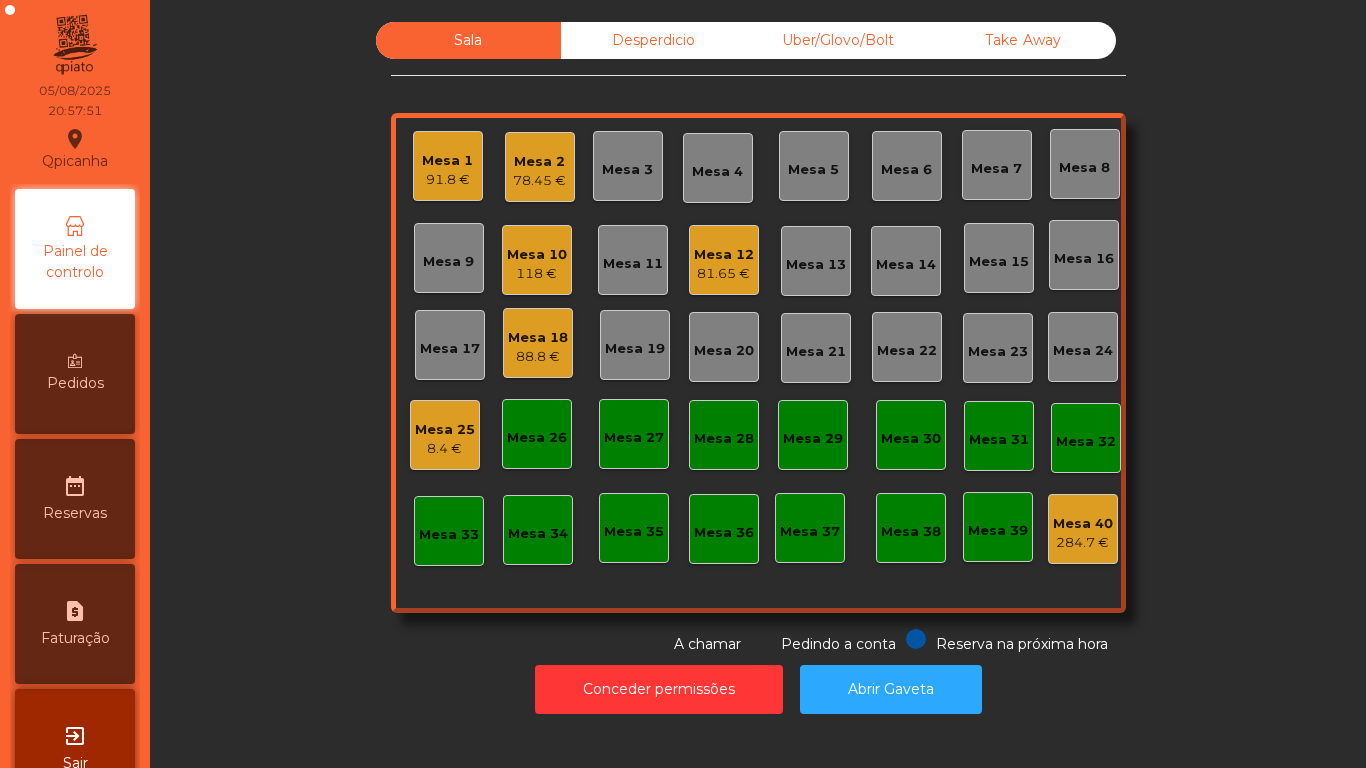 click on "Mesa 3" 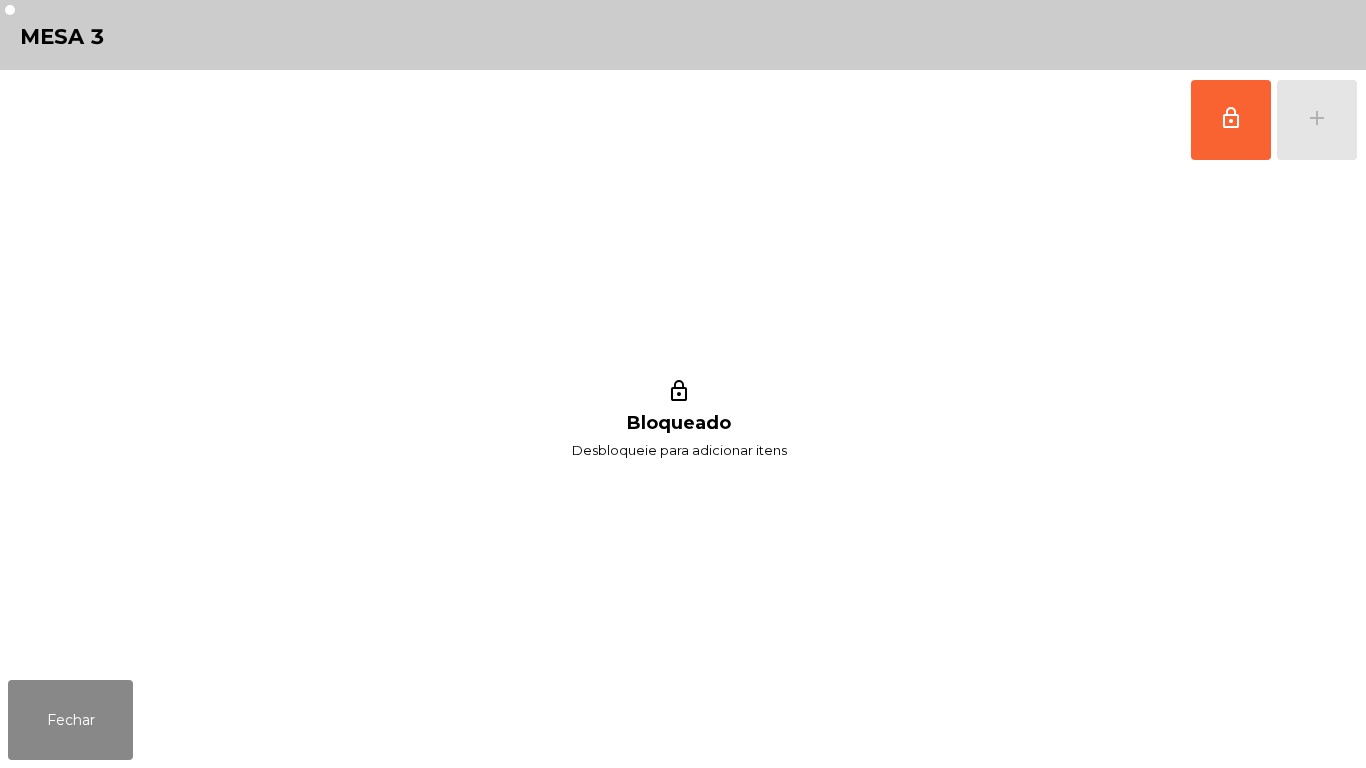 click on "lock_outline   add" 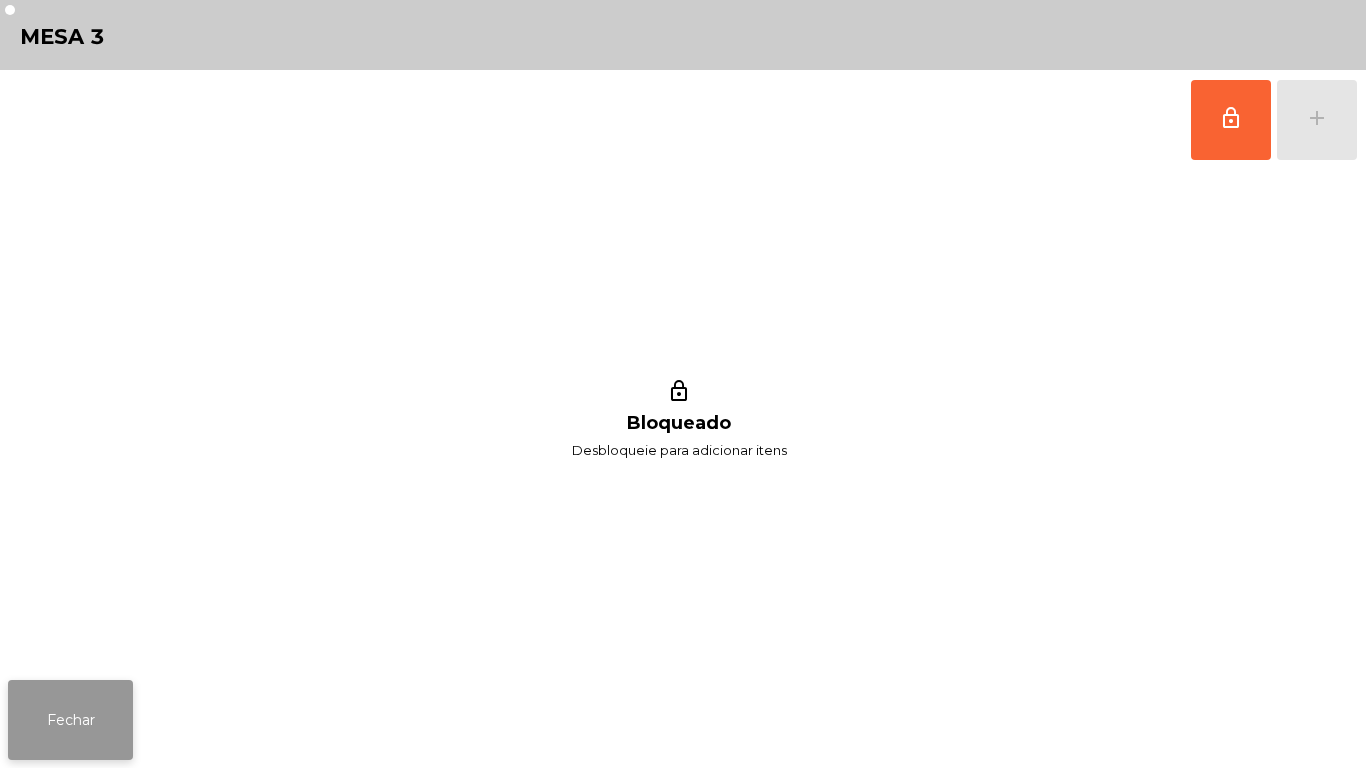click on "Fechar" 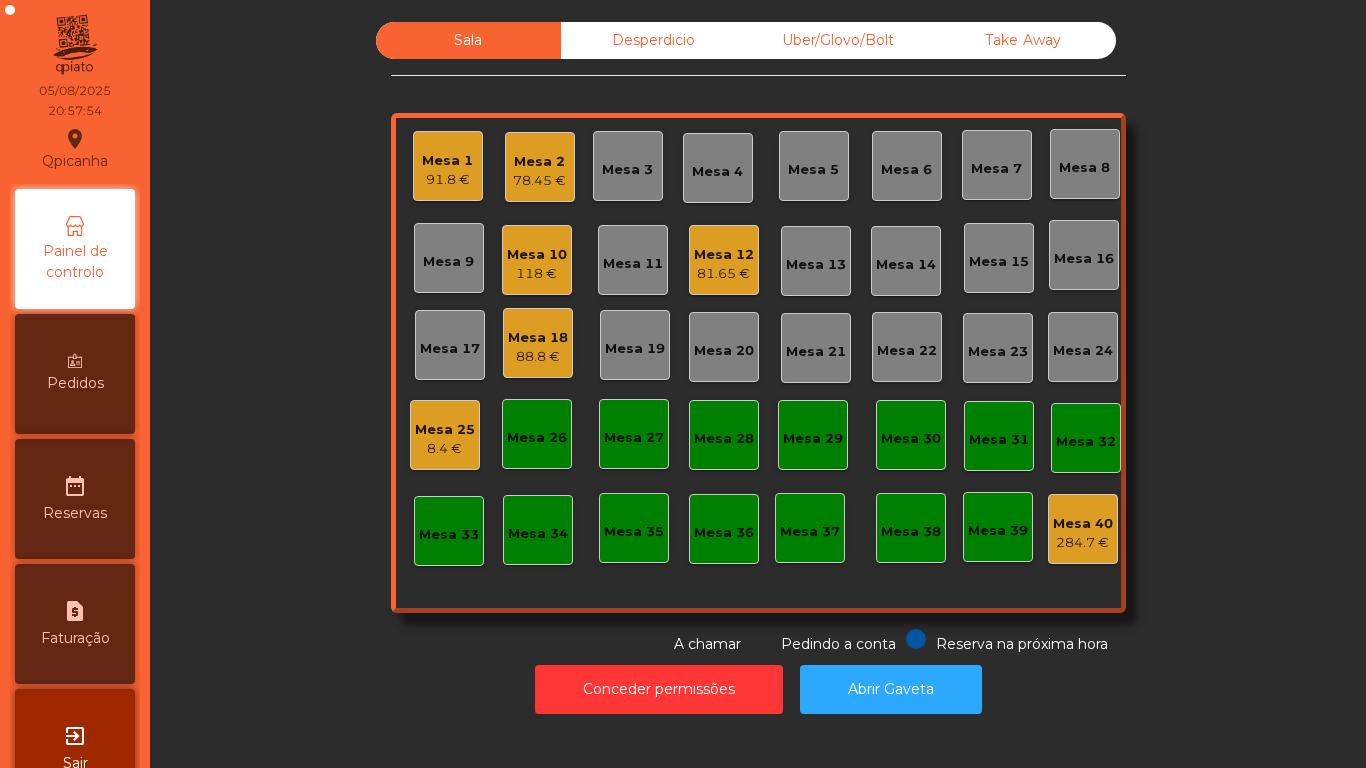 click on "Mesa 3" 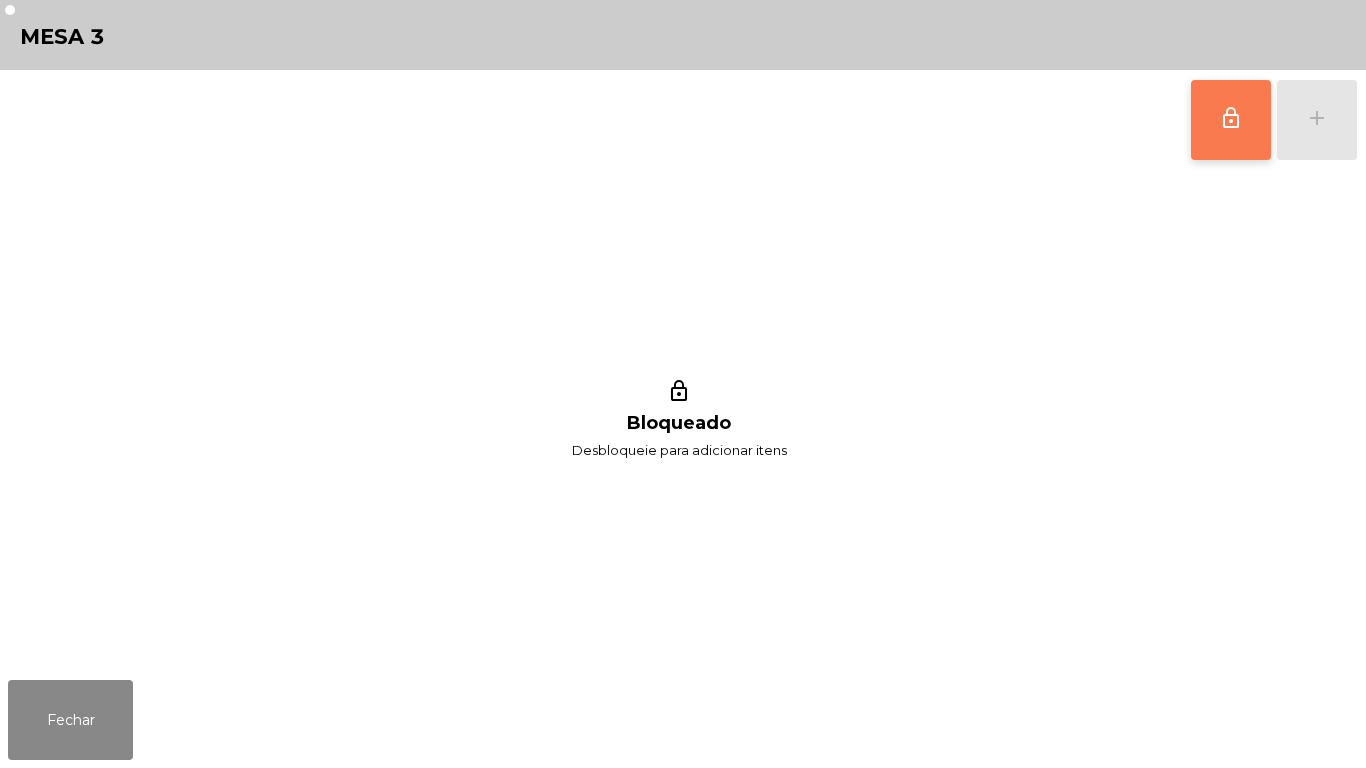 click on "lock_outline" 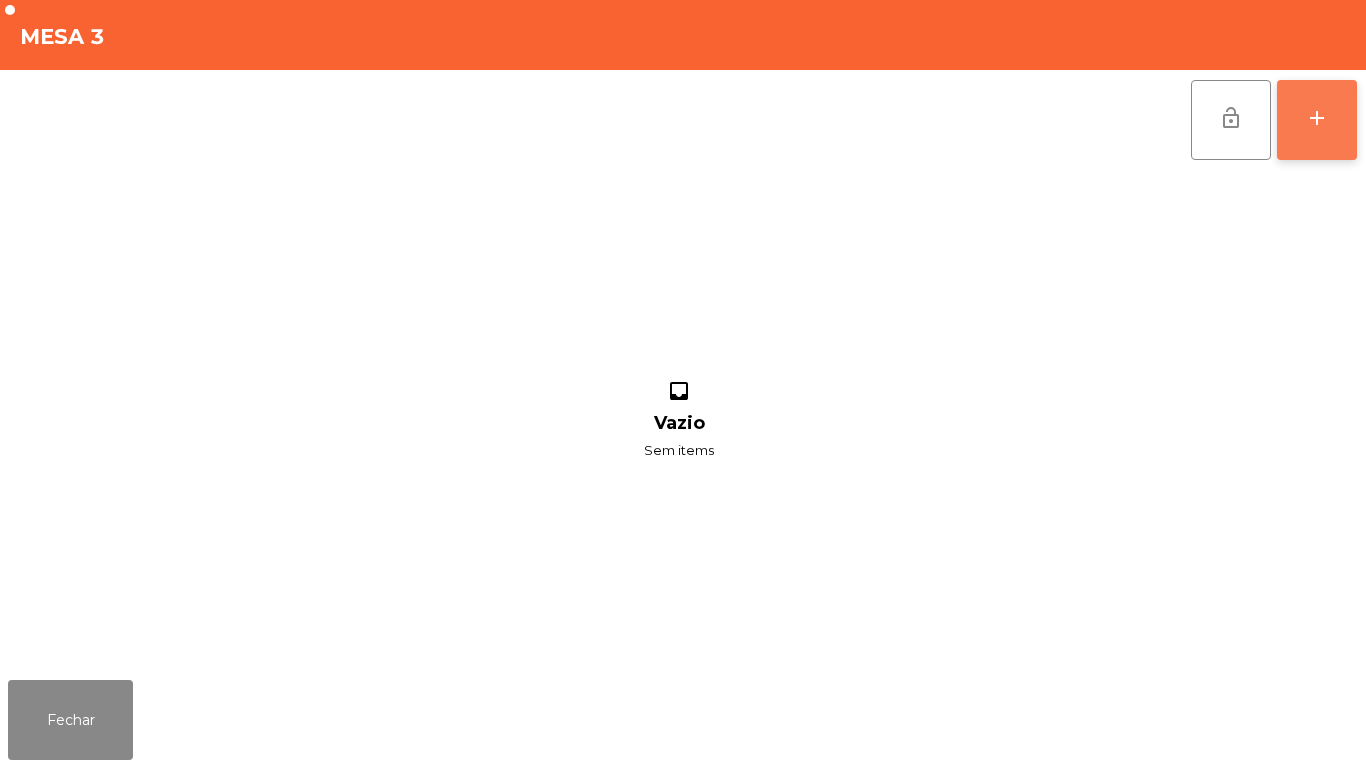 click on "add" 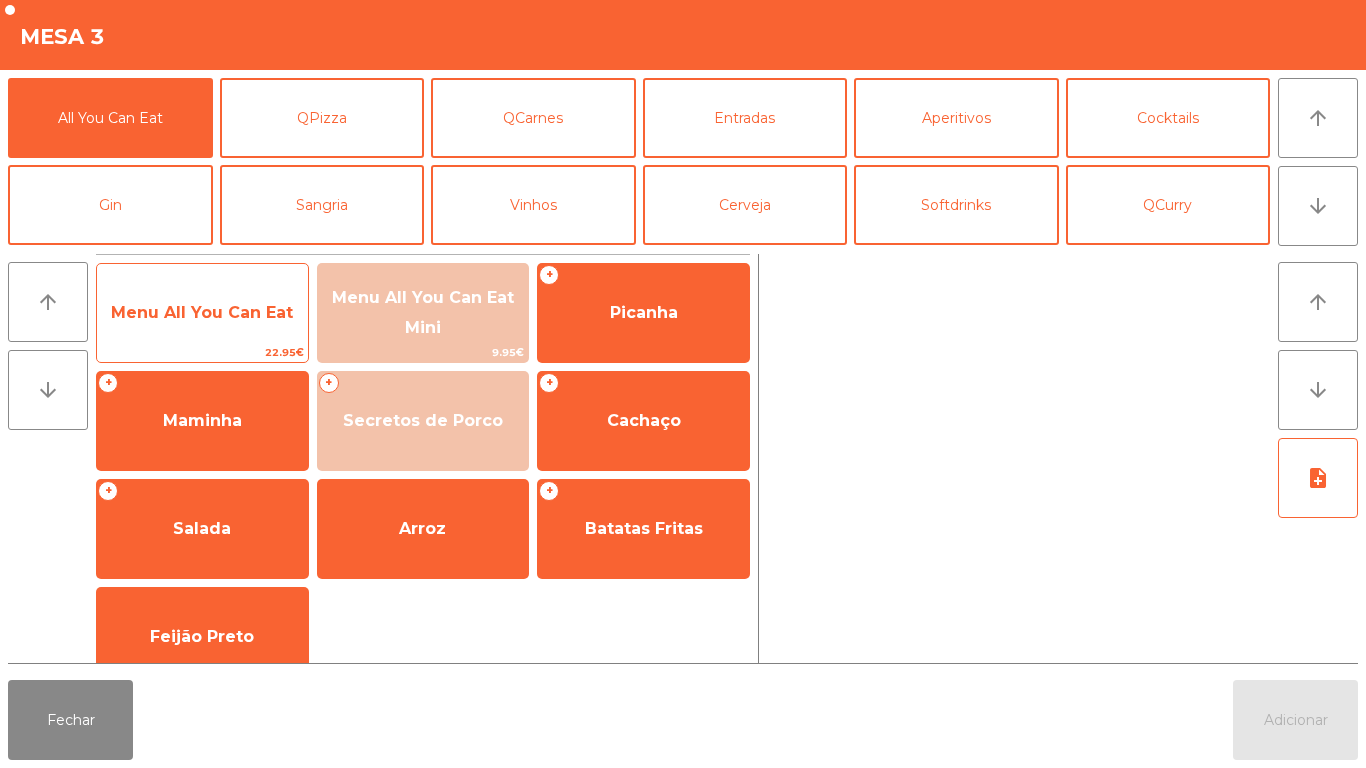 click on "Menu All You Can Eat" 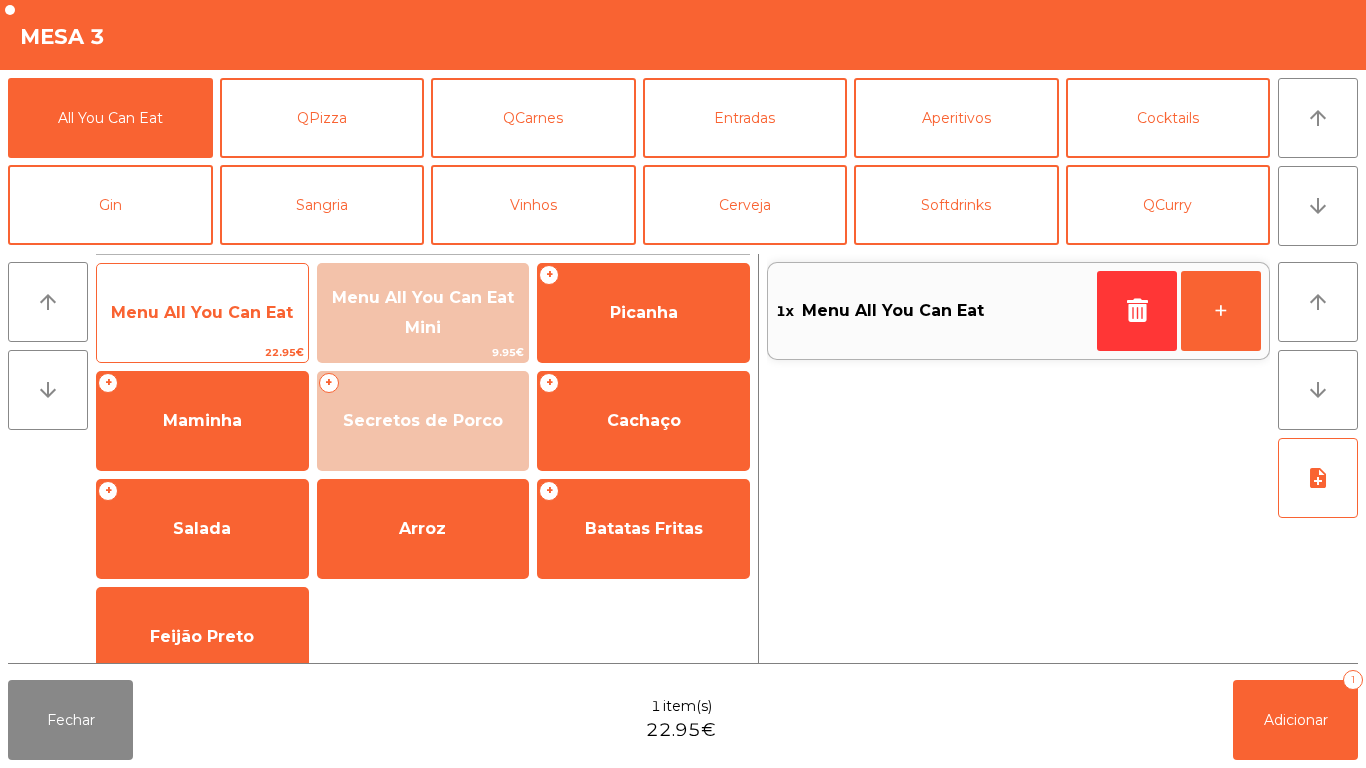 click on "Menu All You Can Eat" 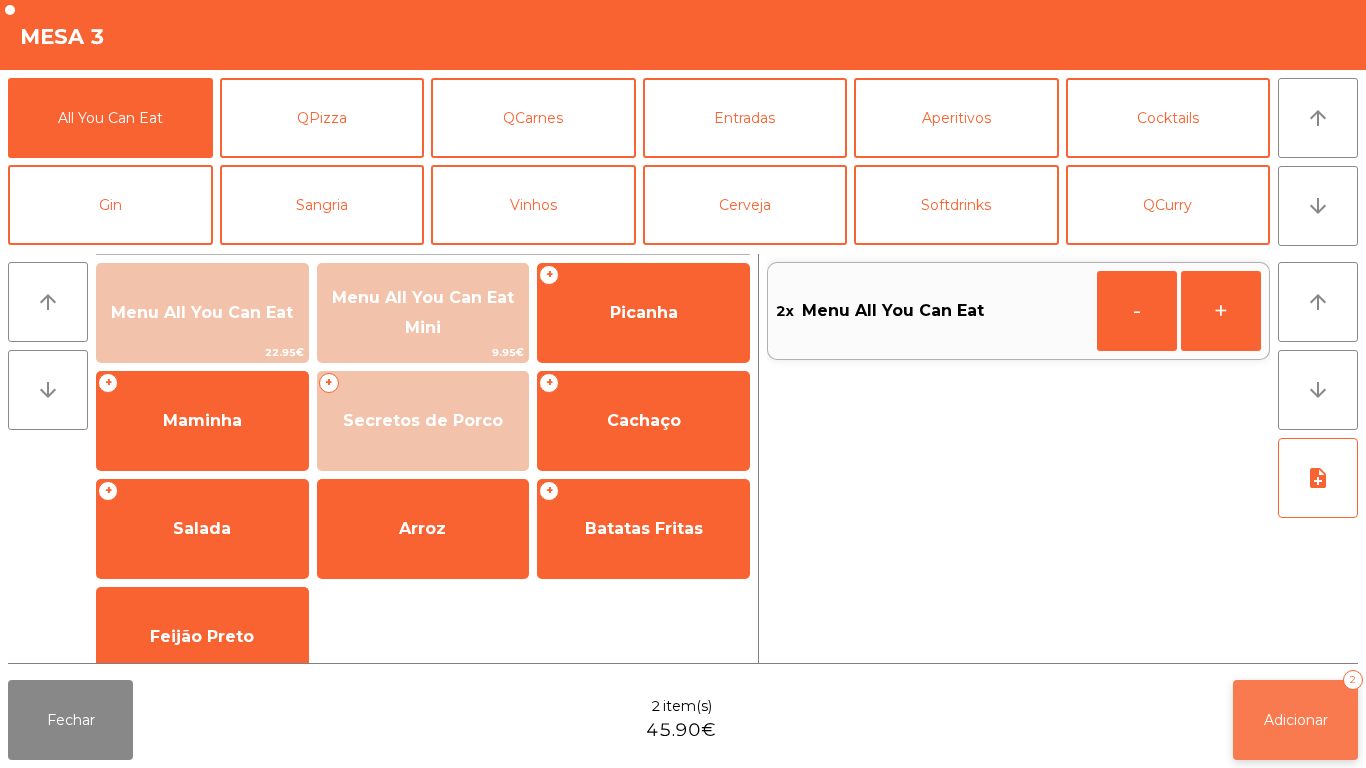 click on "Adicionar" 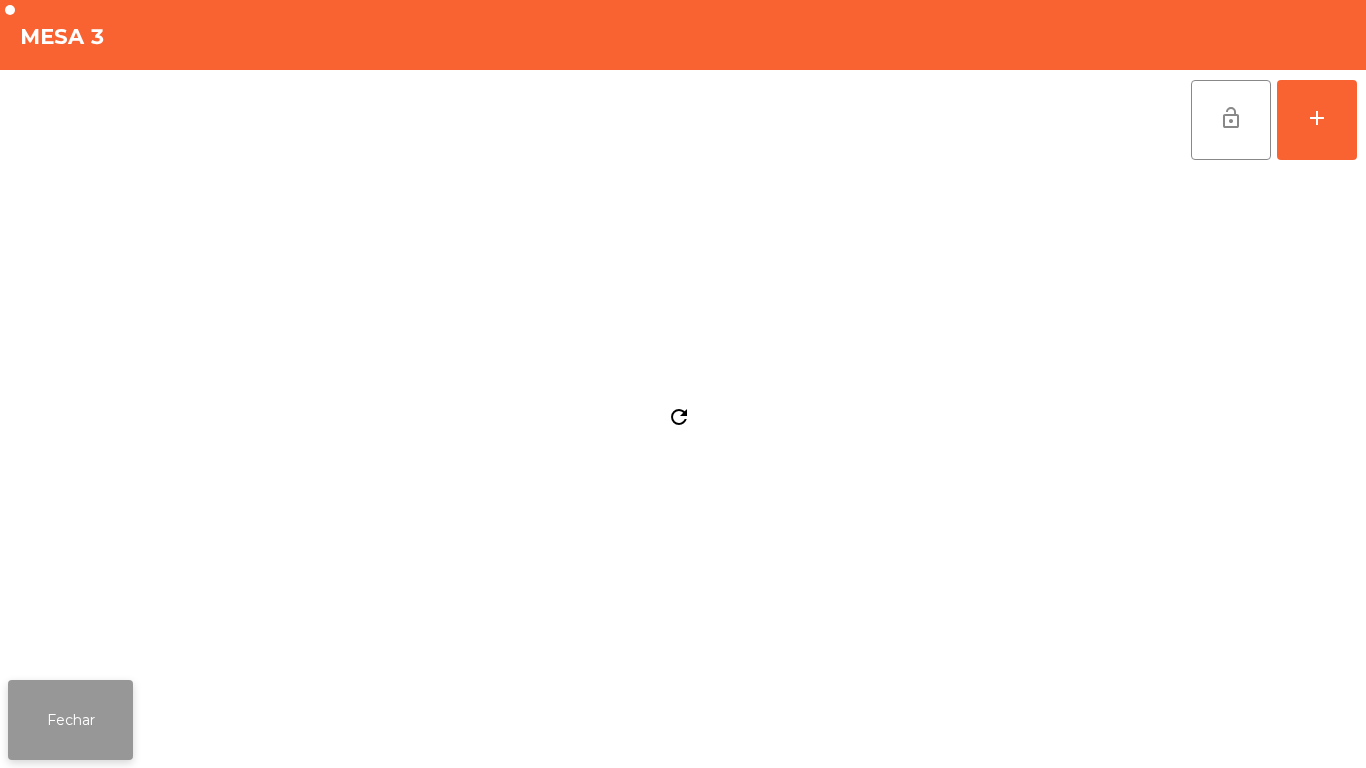 click on "Fechar" 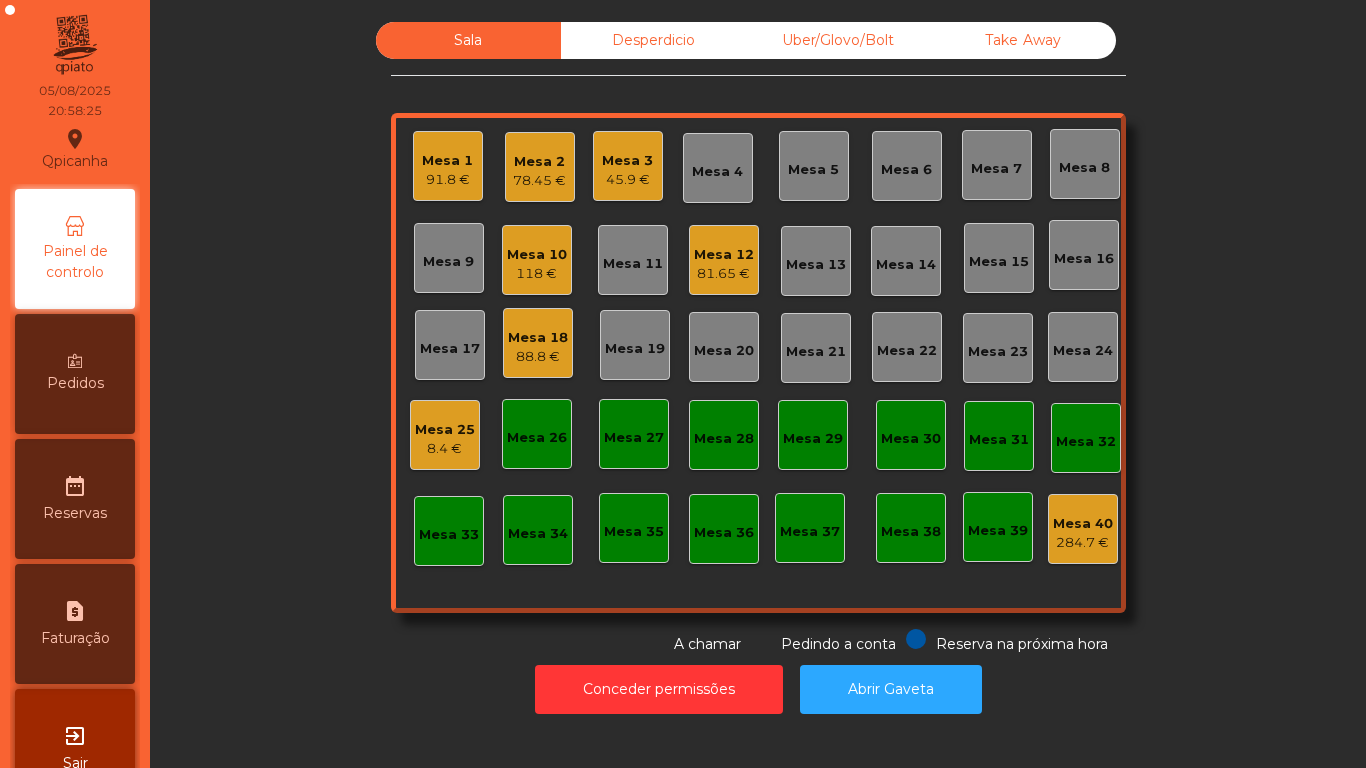 click on "45.9 €" 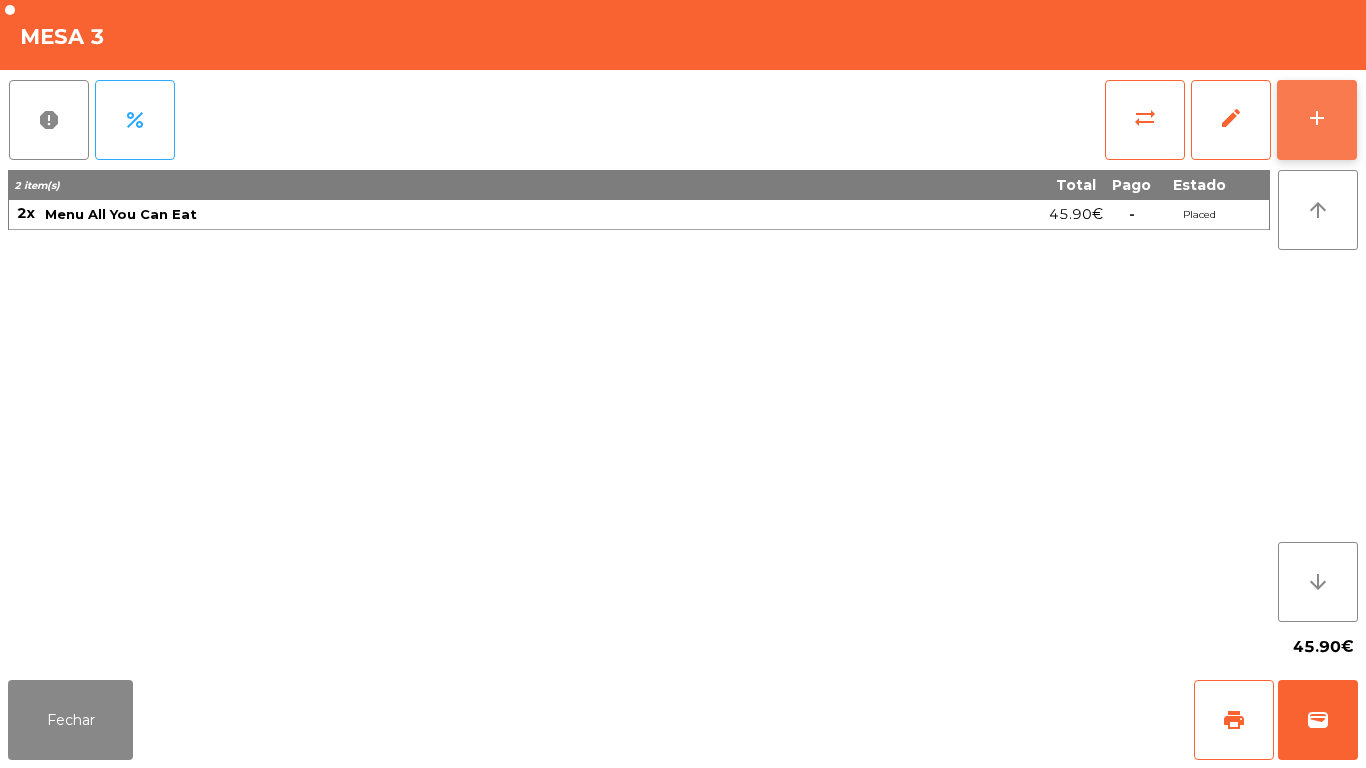 click on "add" 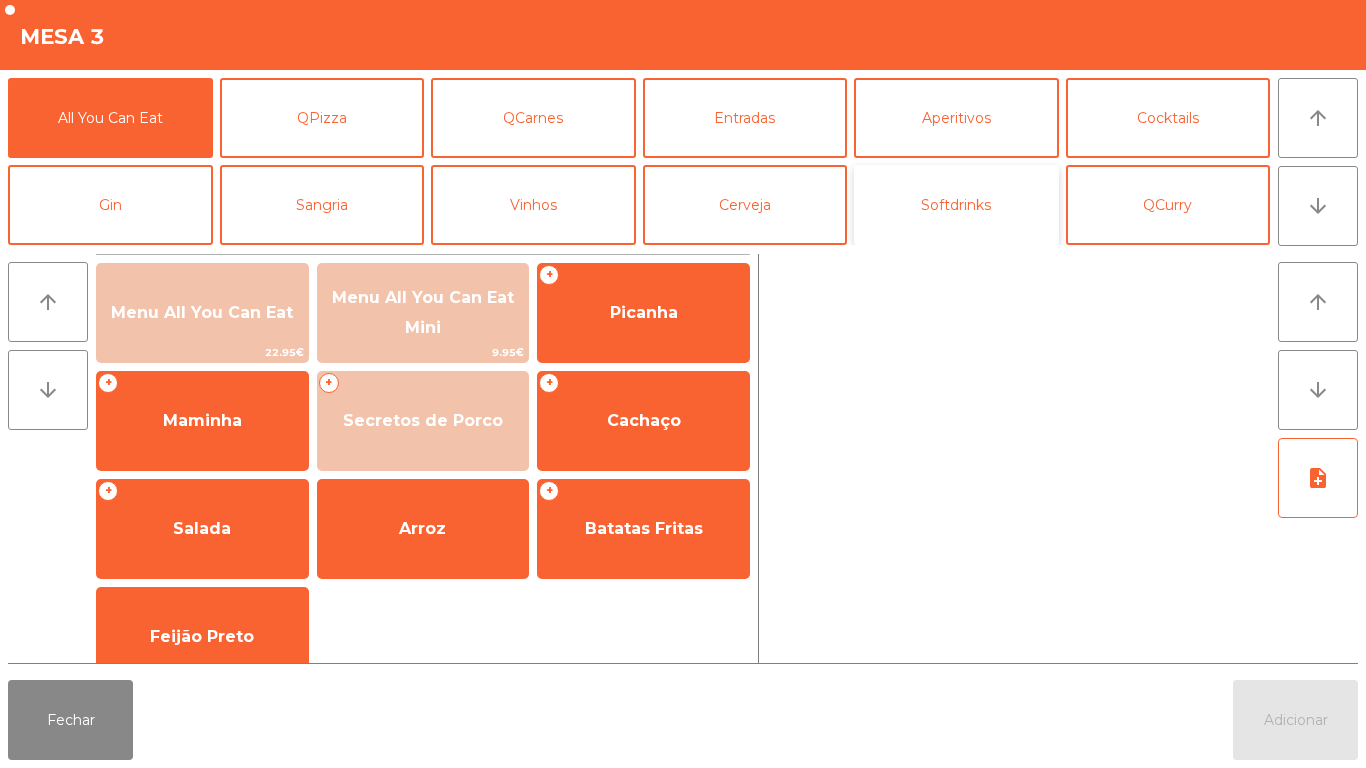 click on "Softdrinks" 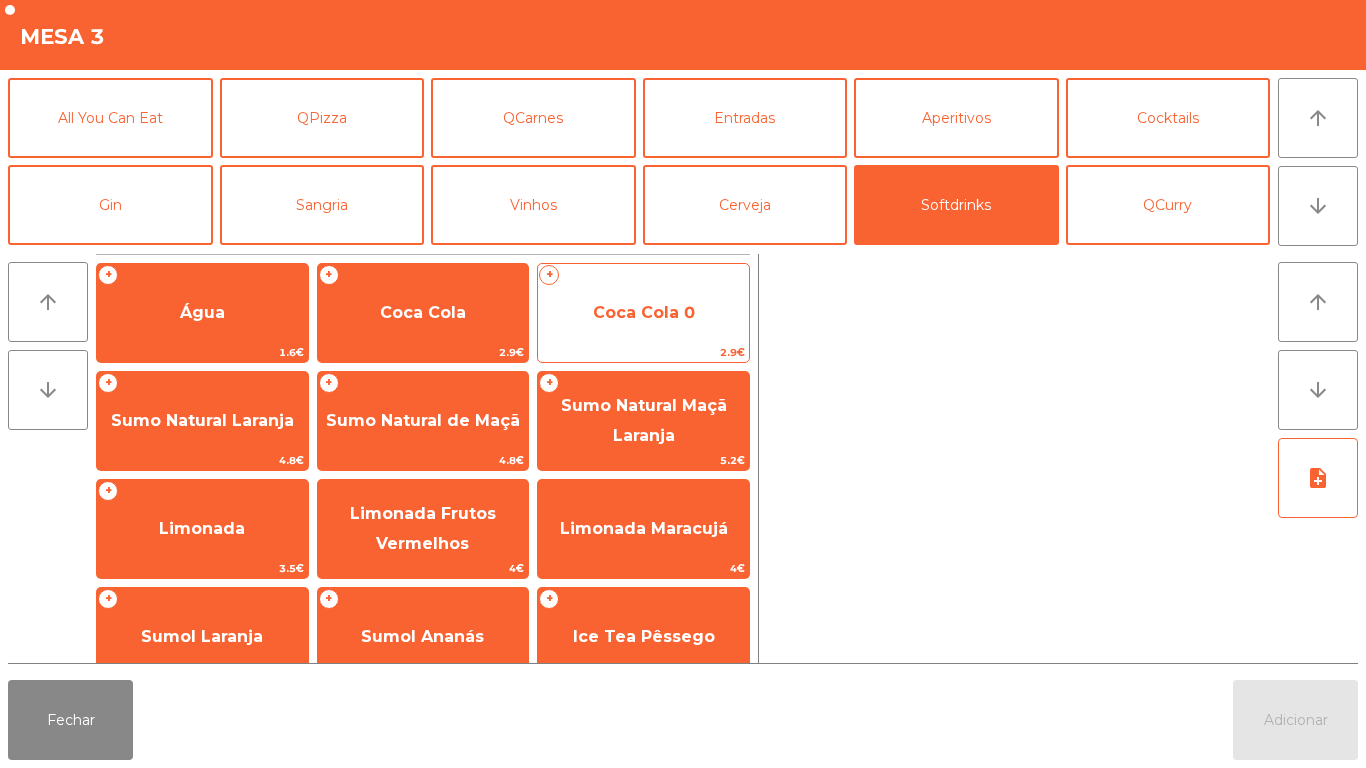 click on "Coca Cola 0" 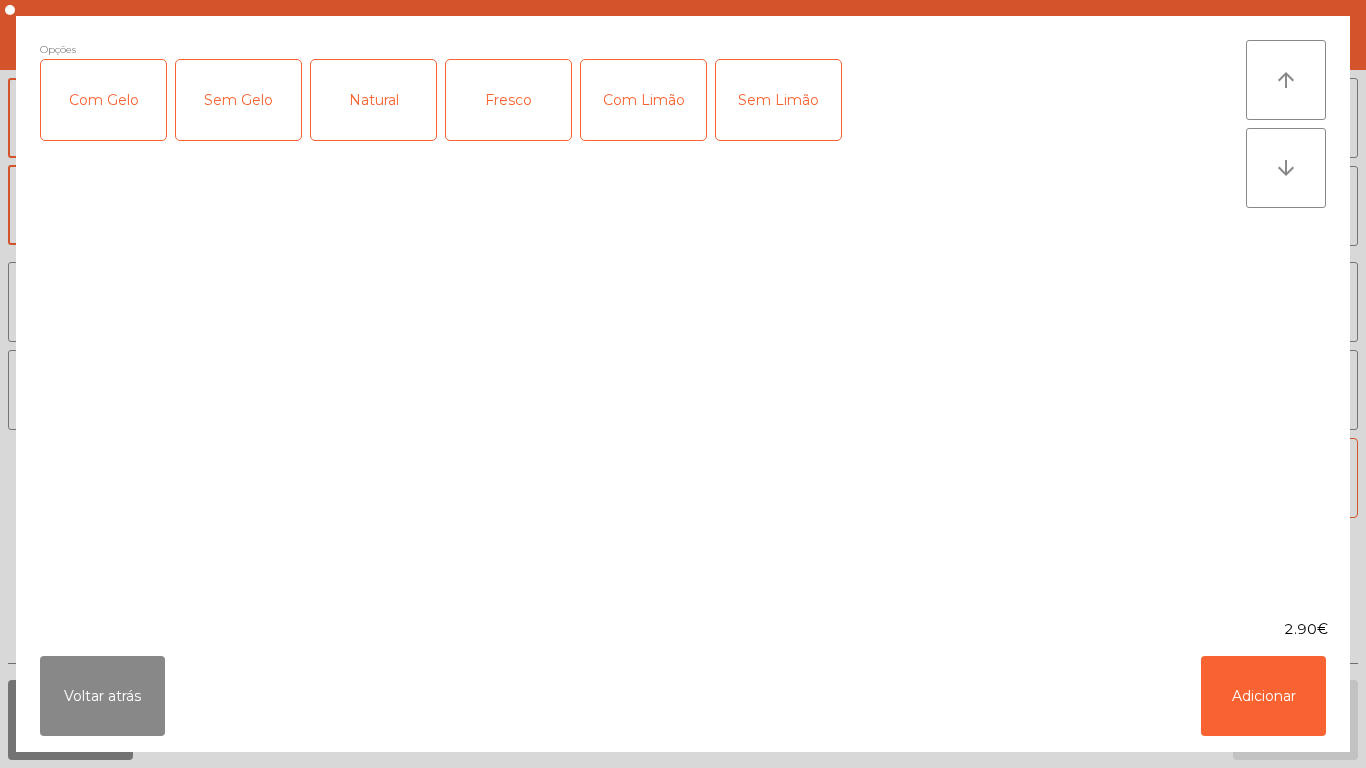 click on "Opções  Com Gelo    Sem Gelo   Natural   Fresco   Com Limão   Sem Limão  arrow_upward arrow_downward  2.90€
Voltar atrás   Adicionar" 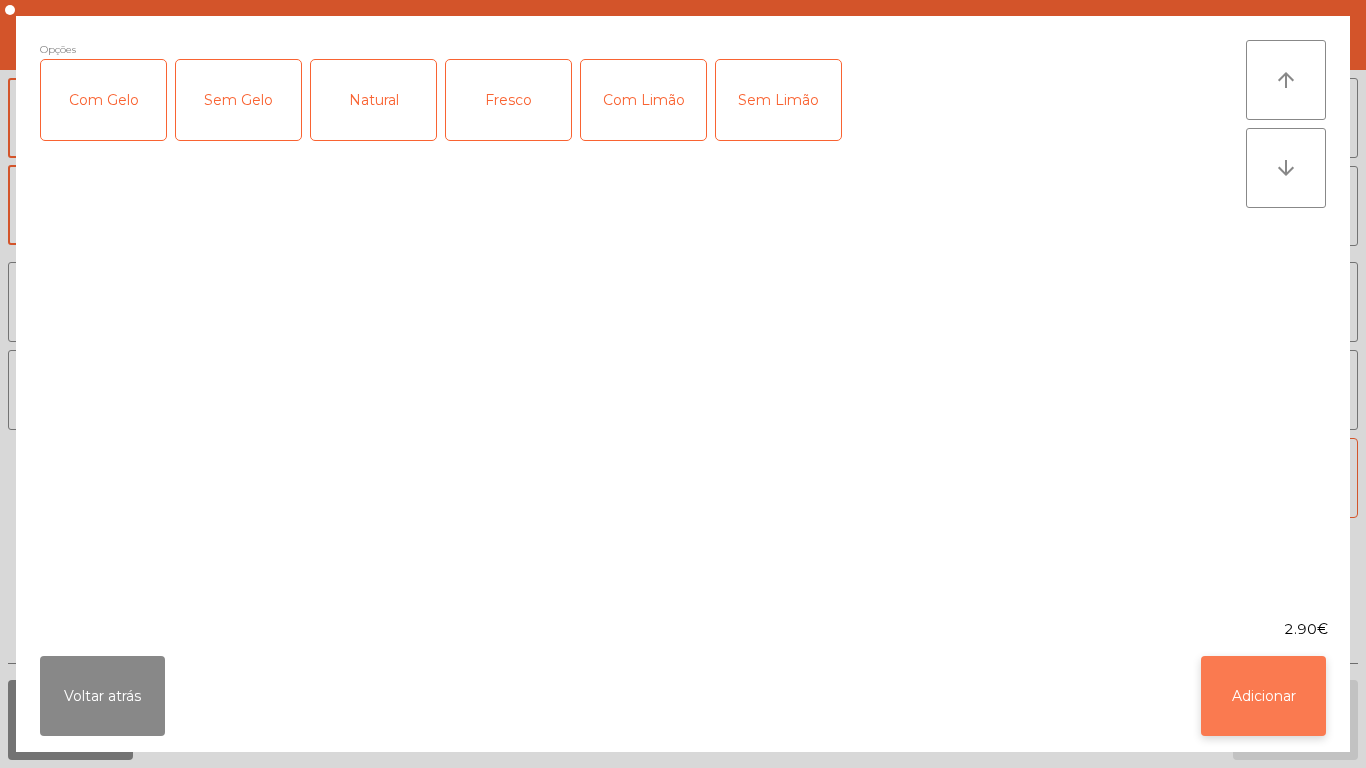 click on "Adicionar" 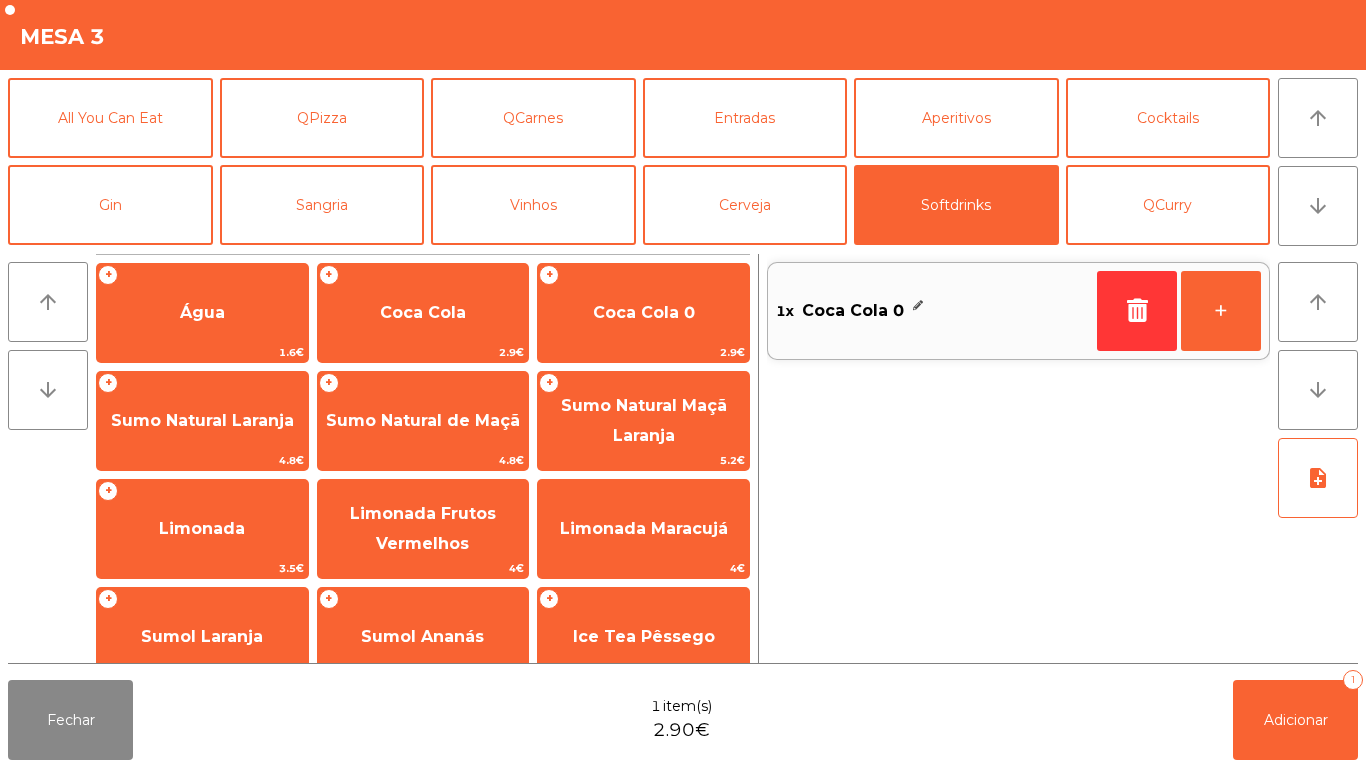 click on "Fechar  1 item(s)  2.90€   Adicionar   1" 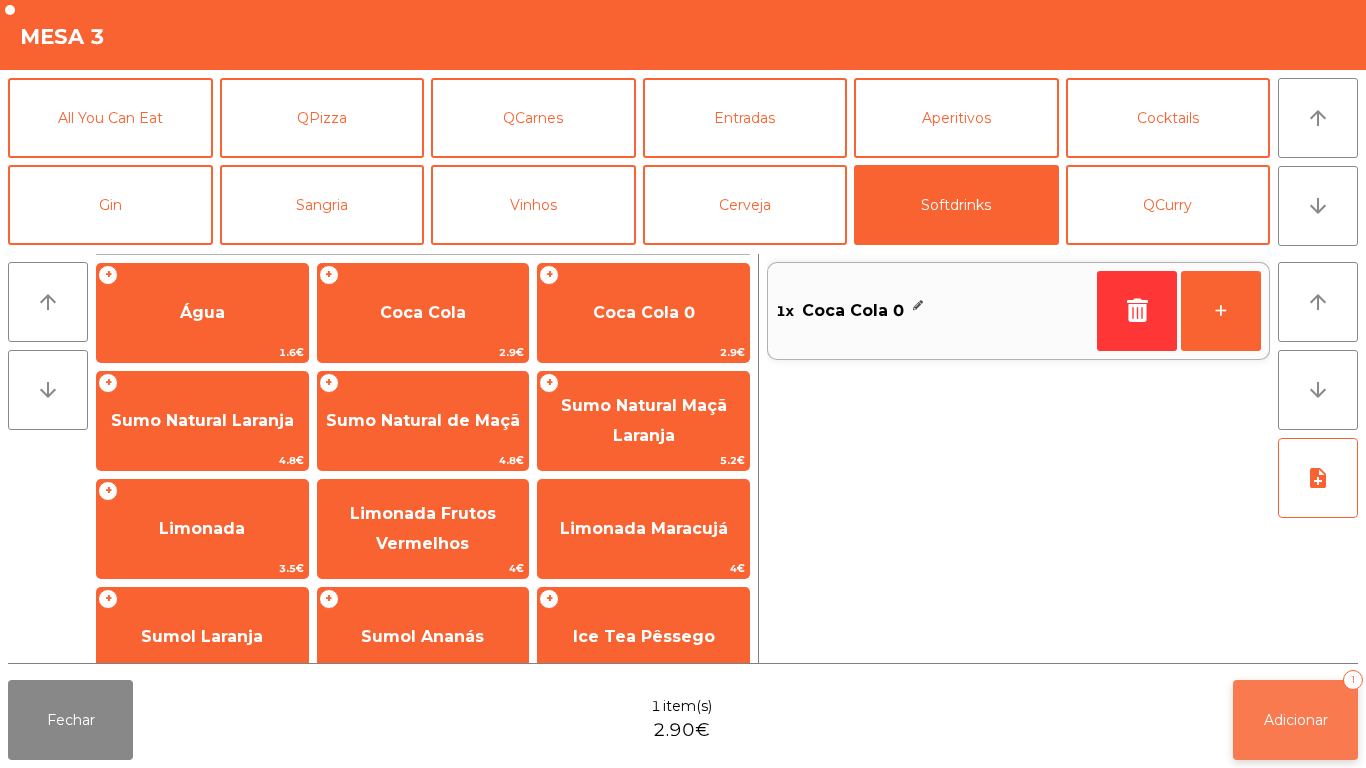 click on "Adicionar   1" 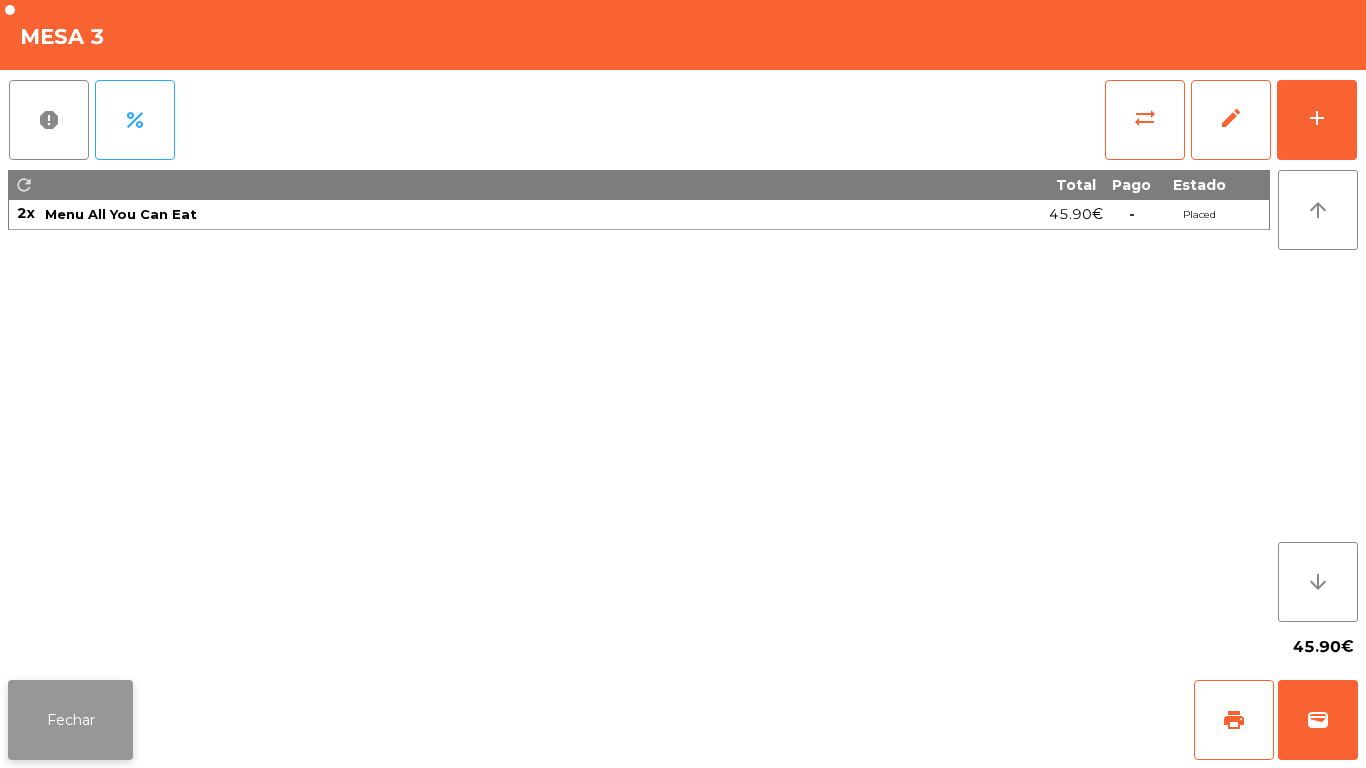 click on "Fechar" 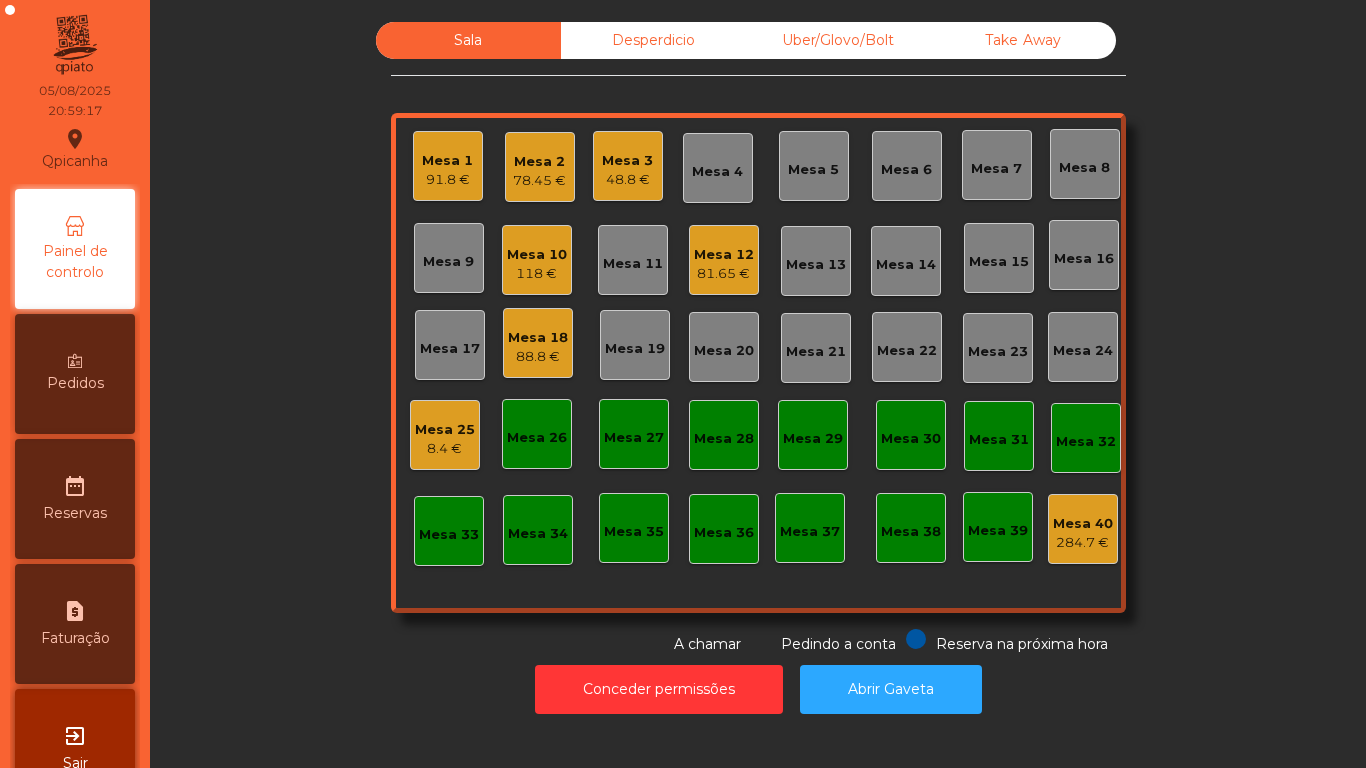 click on "Mesa [NUMBER] [PRICE]" 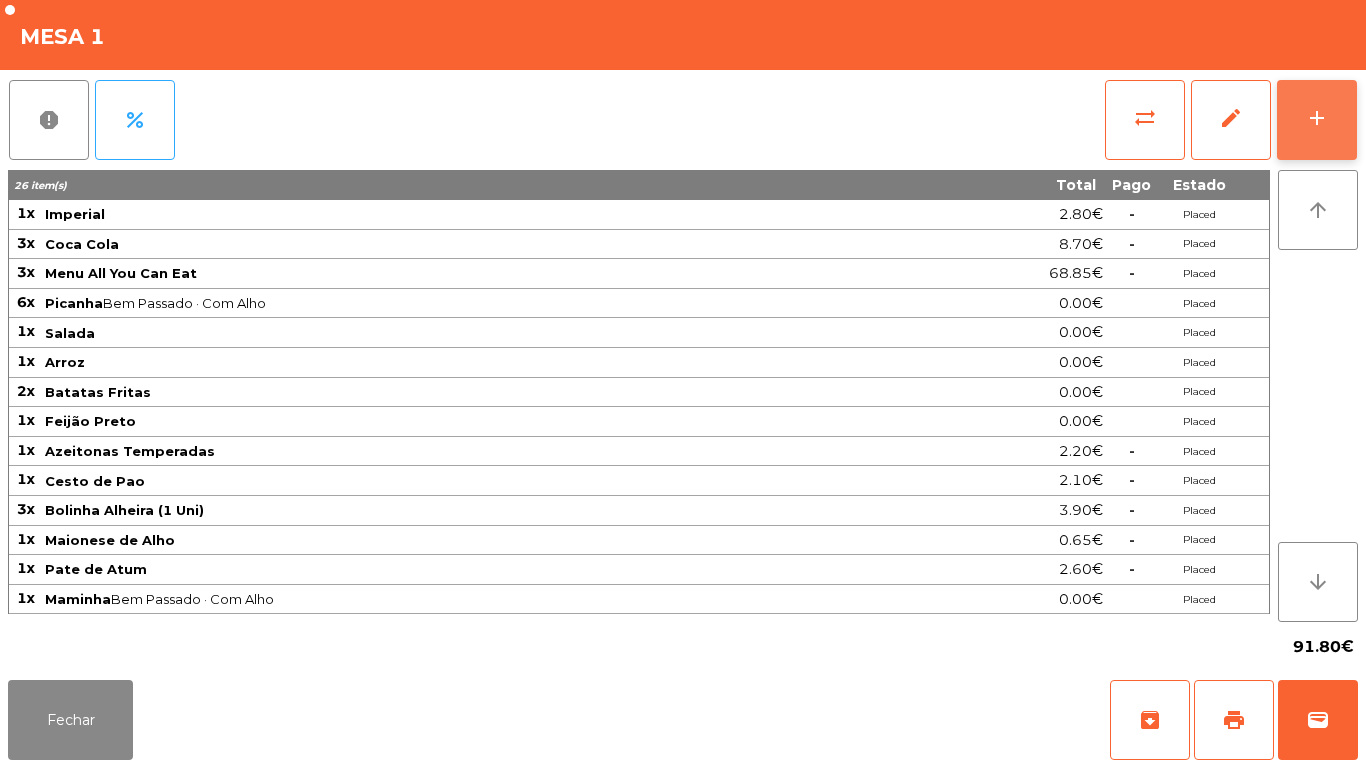 click on "add" 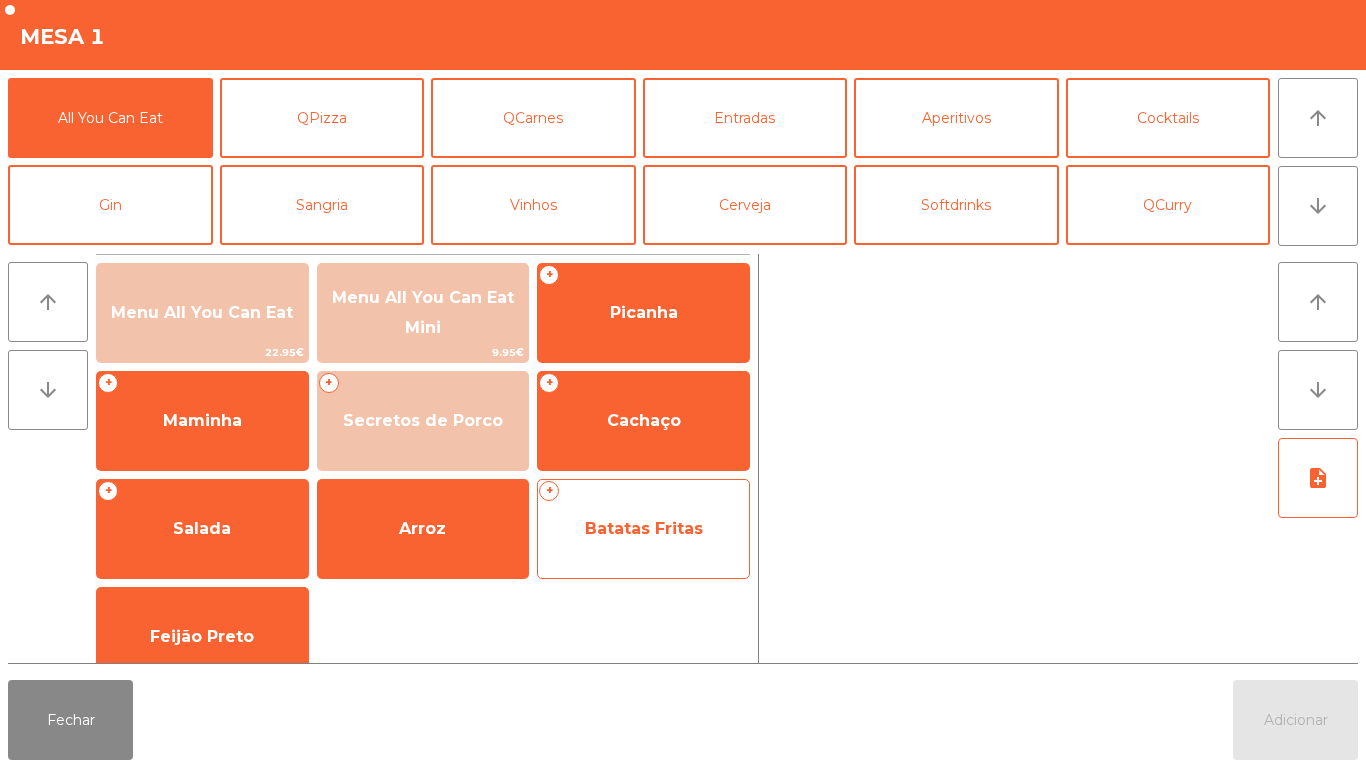 click on "Batatas Fritas" 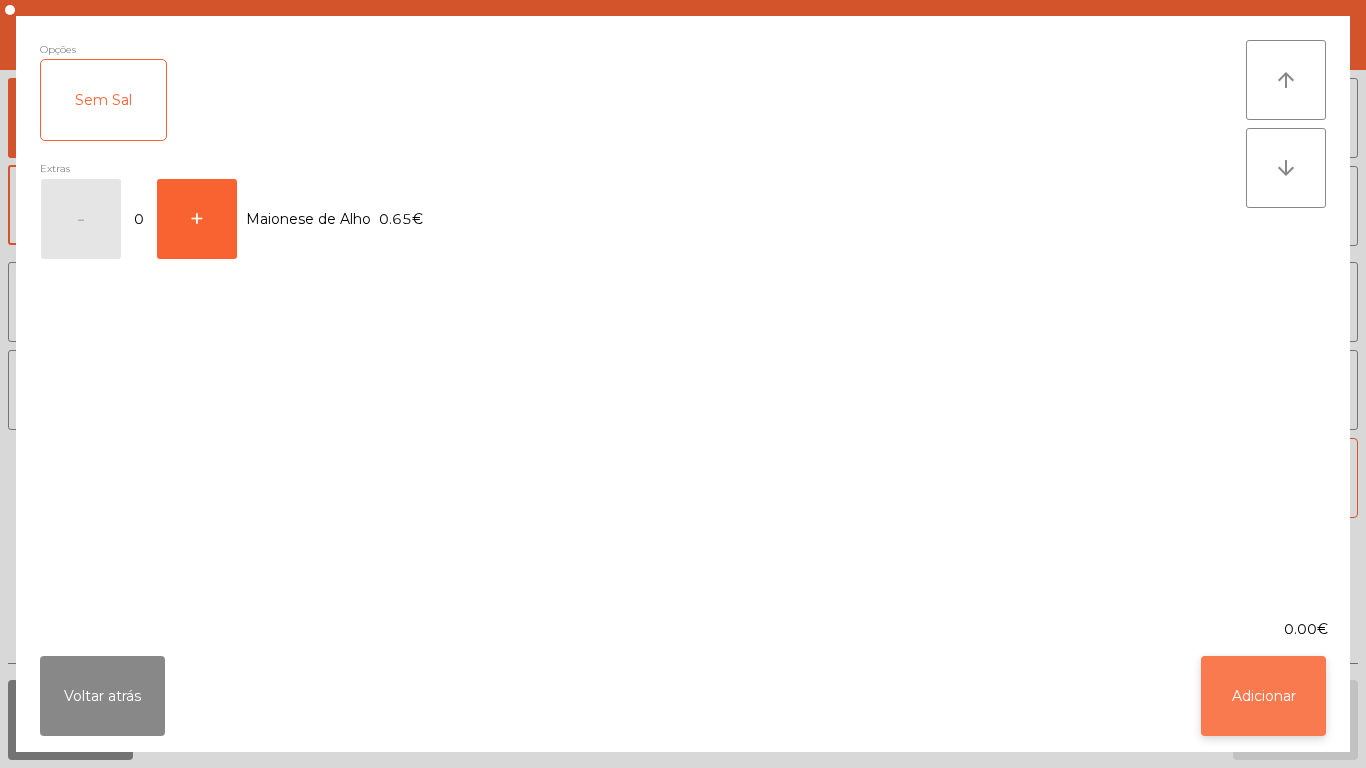 click on "Adicionar" 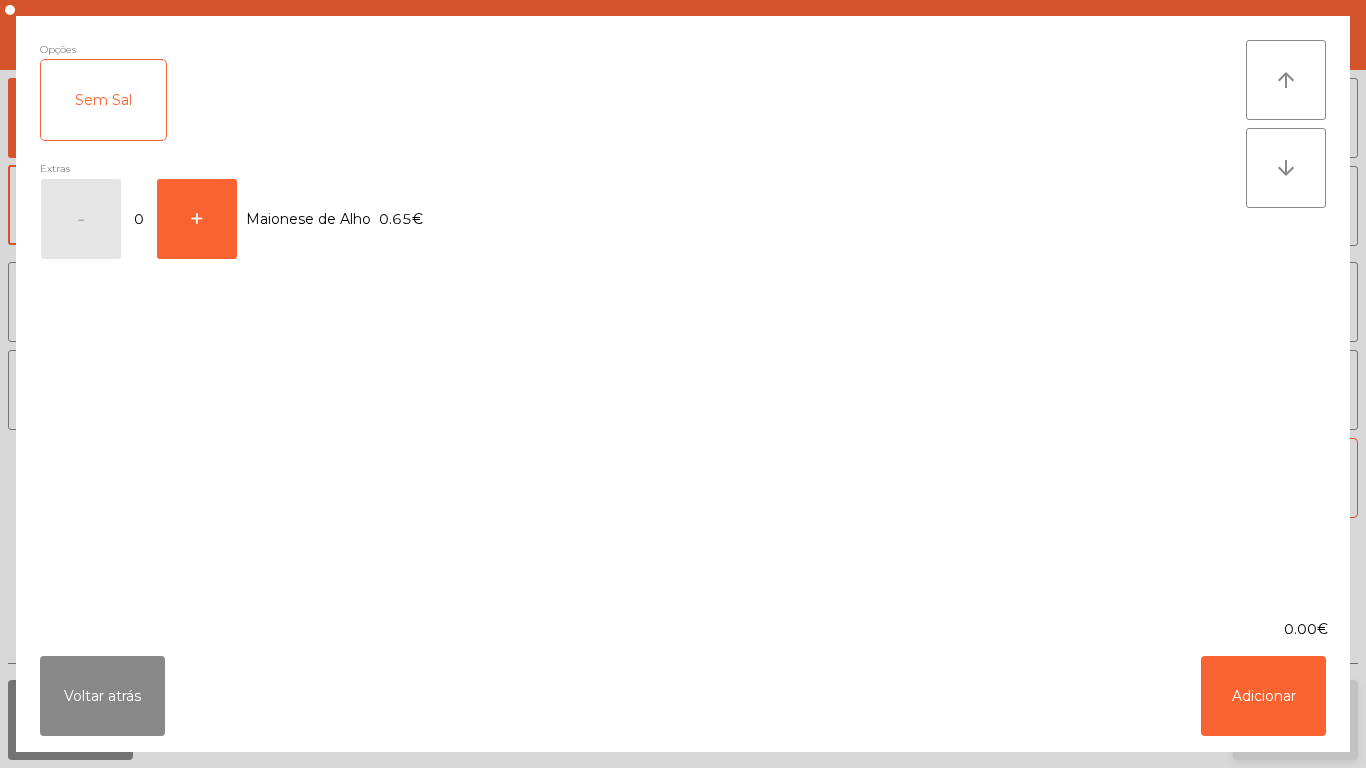 click on "Adicionar" 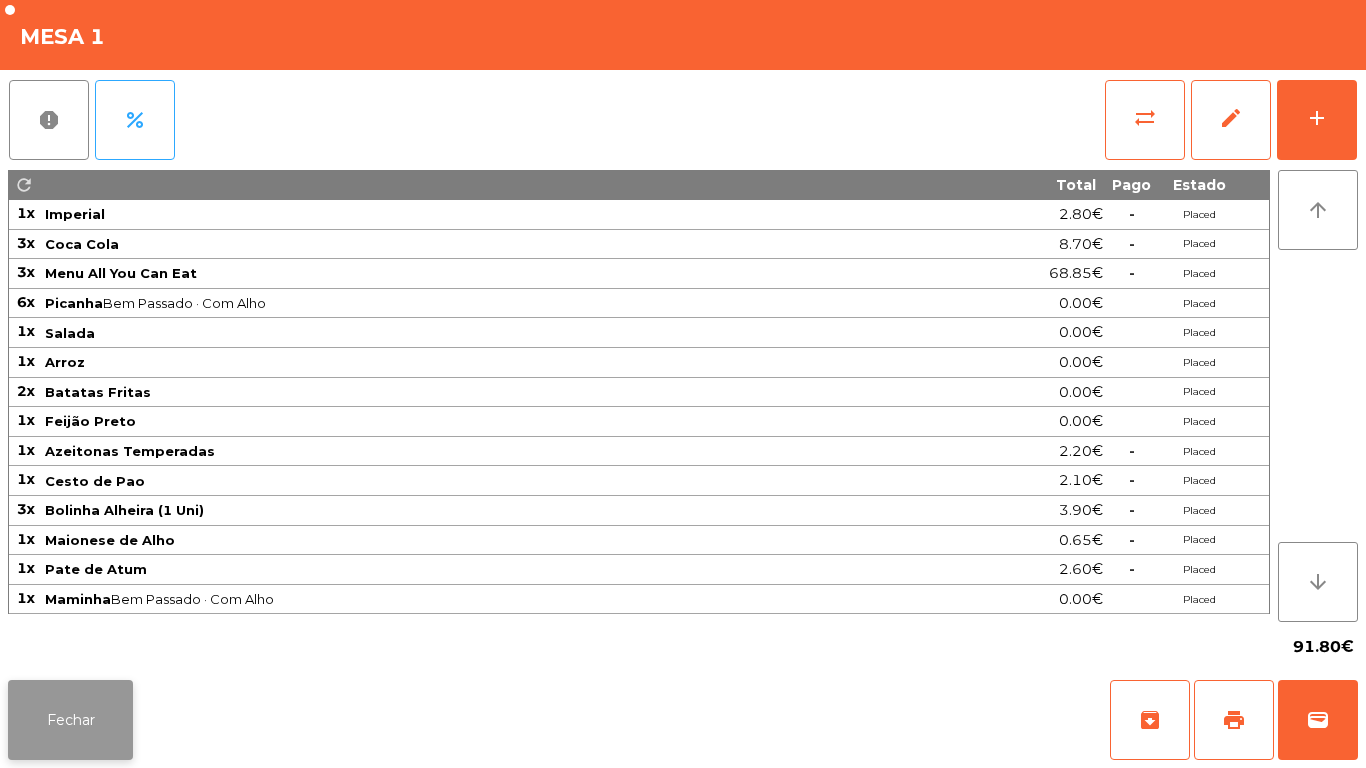 click on "Fechar" 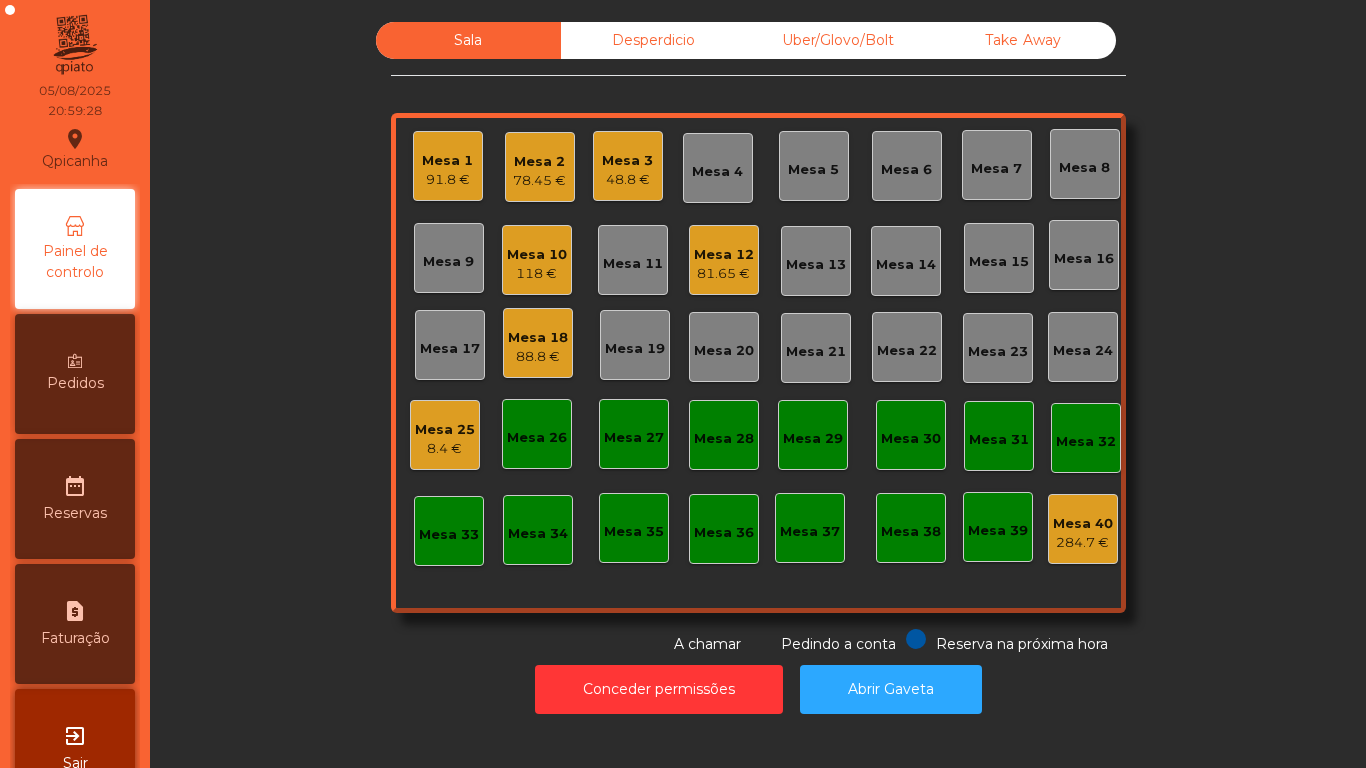 click on "Pedidos" at bounding box center (75, 383) 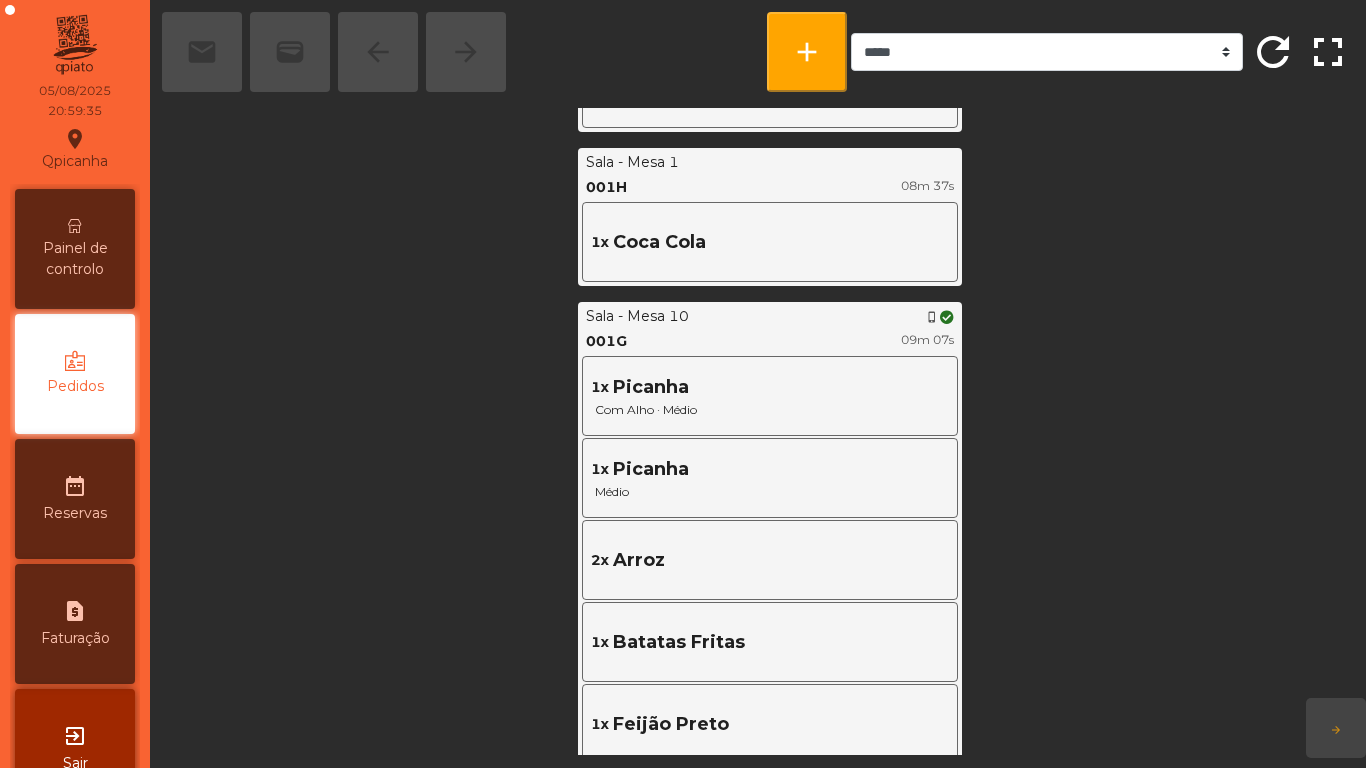 scroll, scrollTop: 2772, scrollLeft: 0, axis: vertical 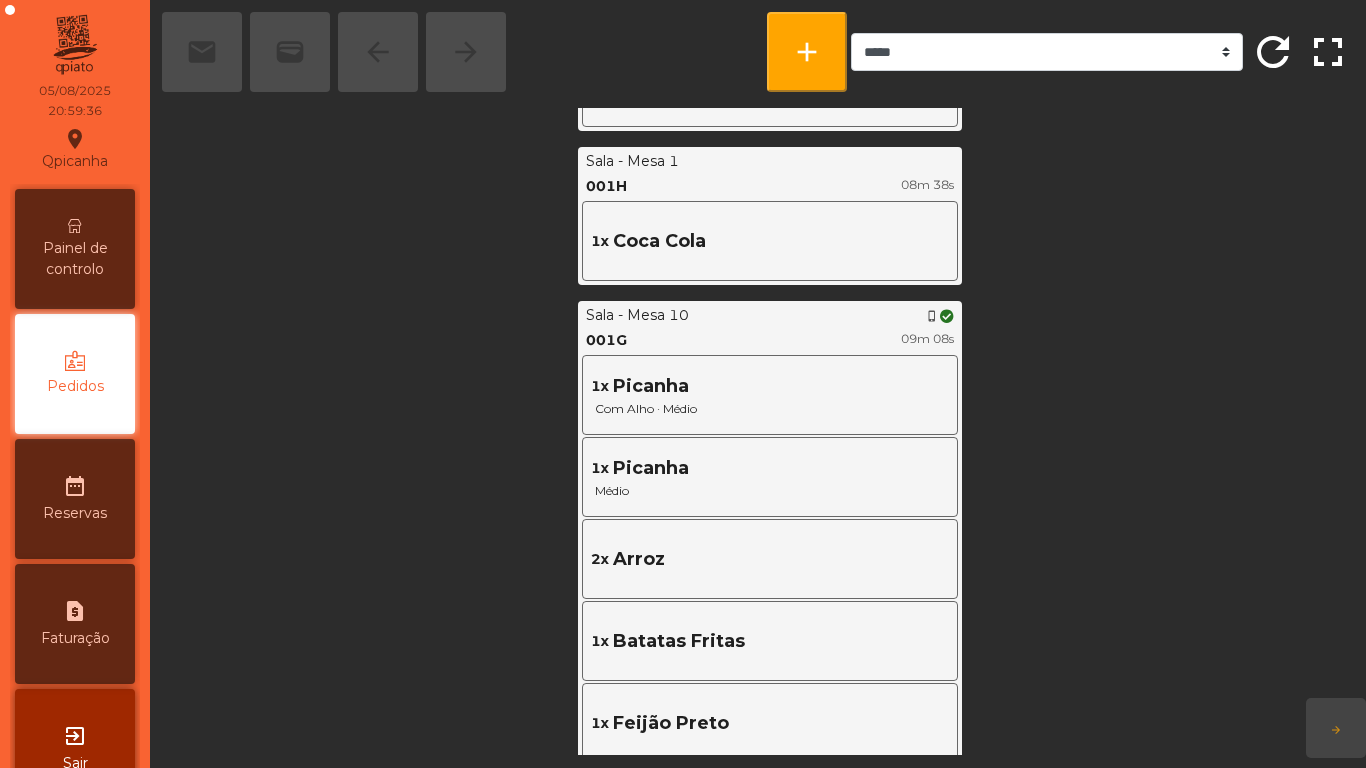click on "Painel de controlo" at bounding box center [75, 259] 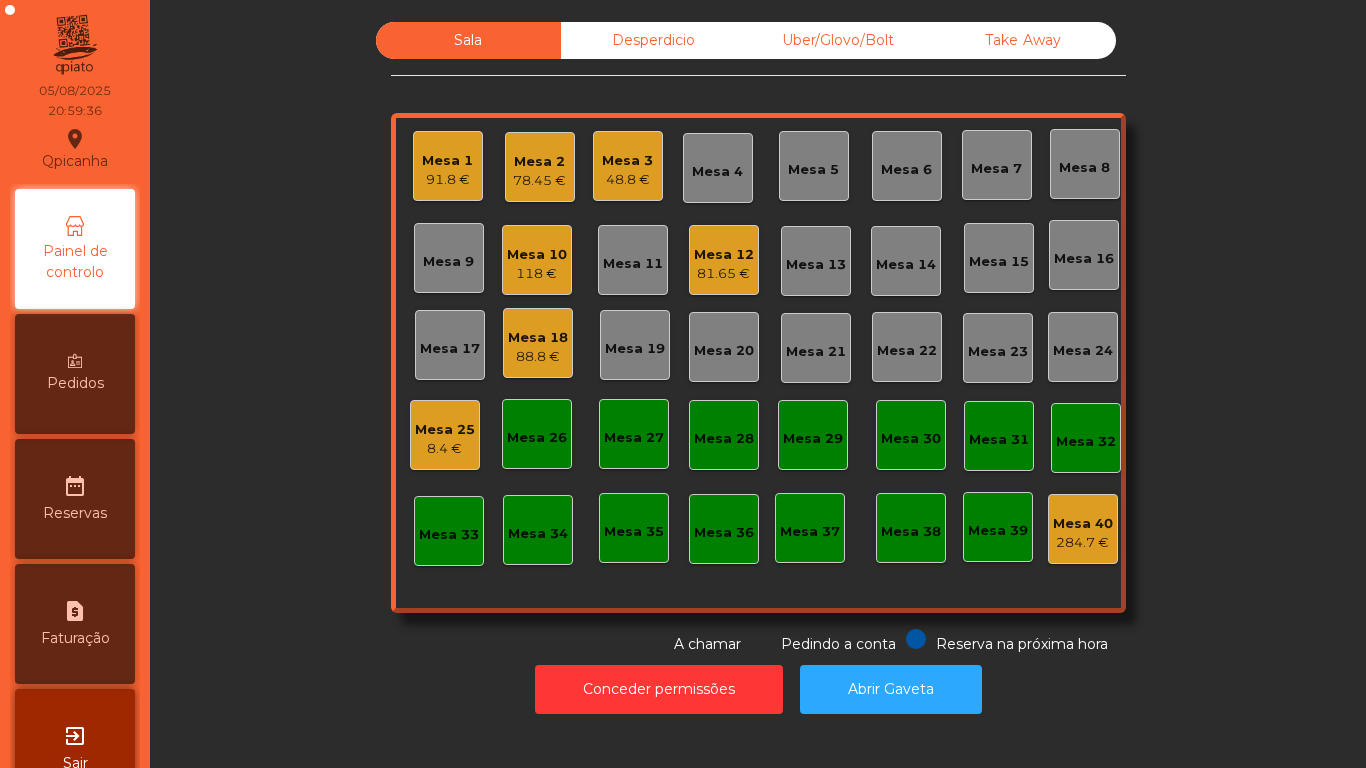 click on "Conceder permissões   Abrir Gaveta" 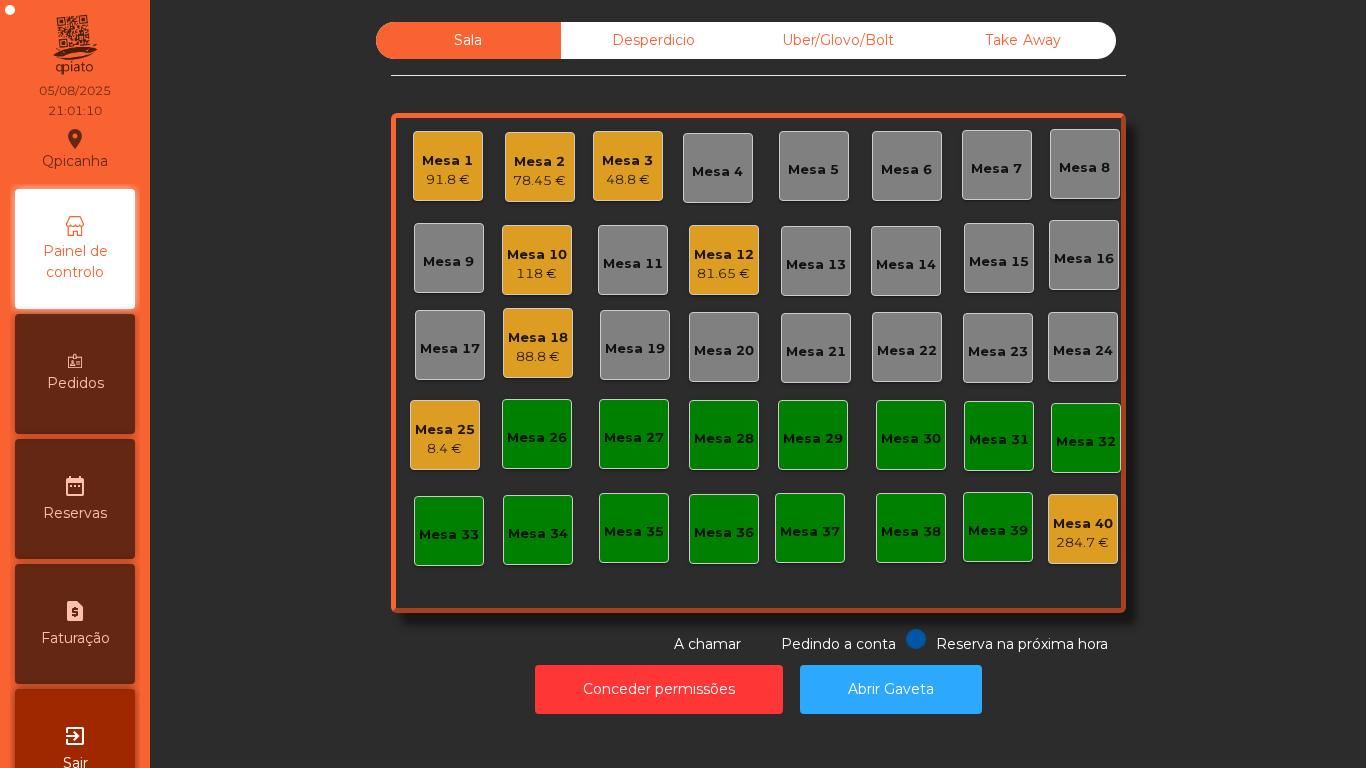 click on "78.45 €" 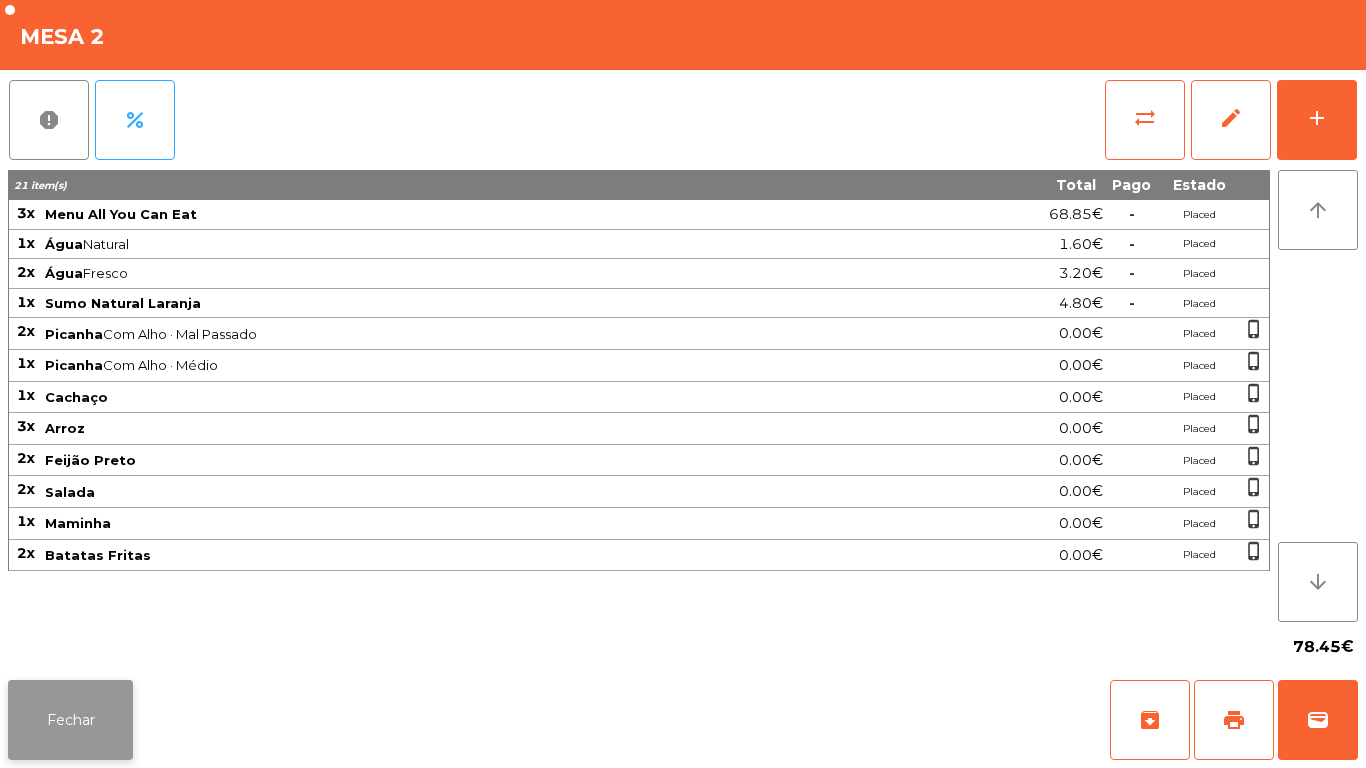 click on "Fechar" 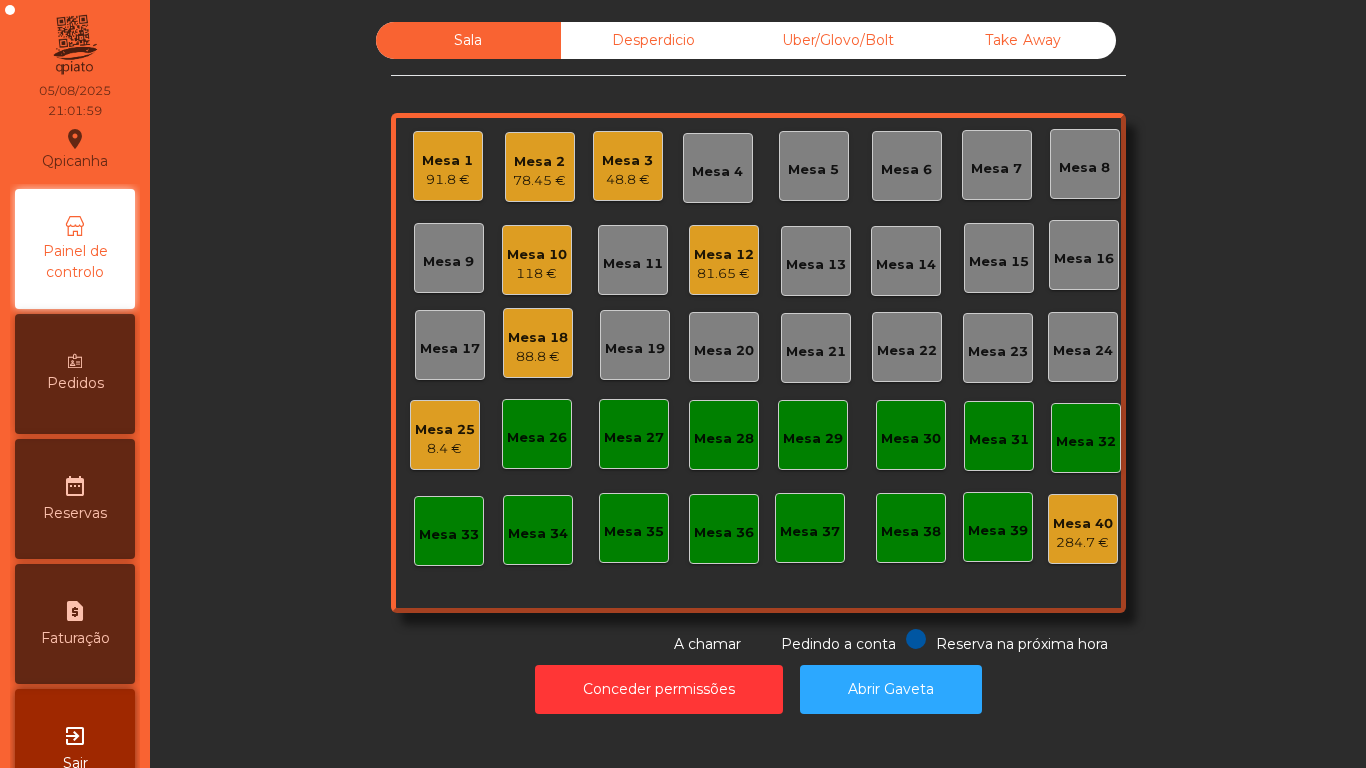 click on "48.8 €" 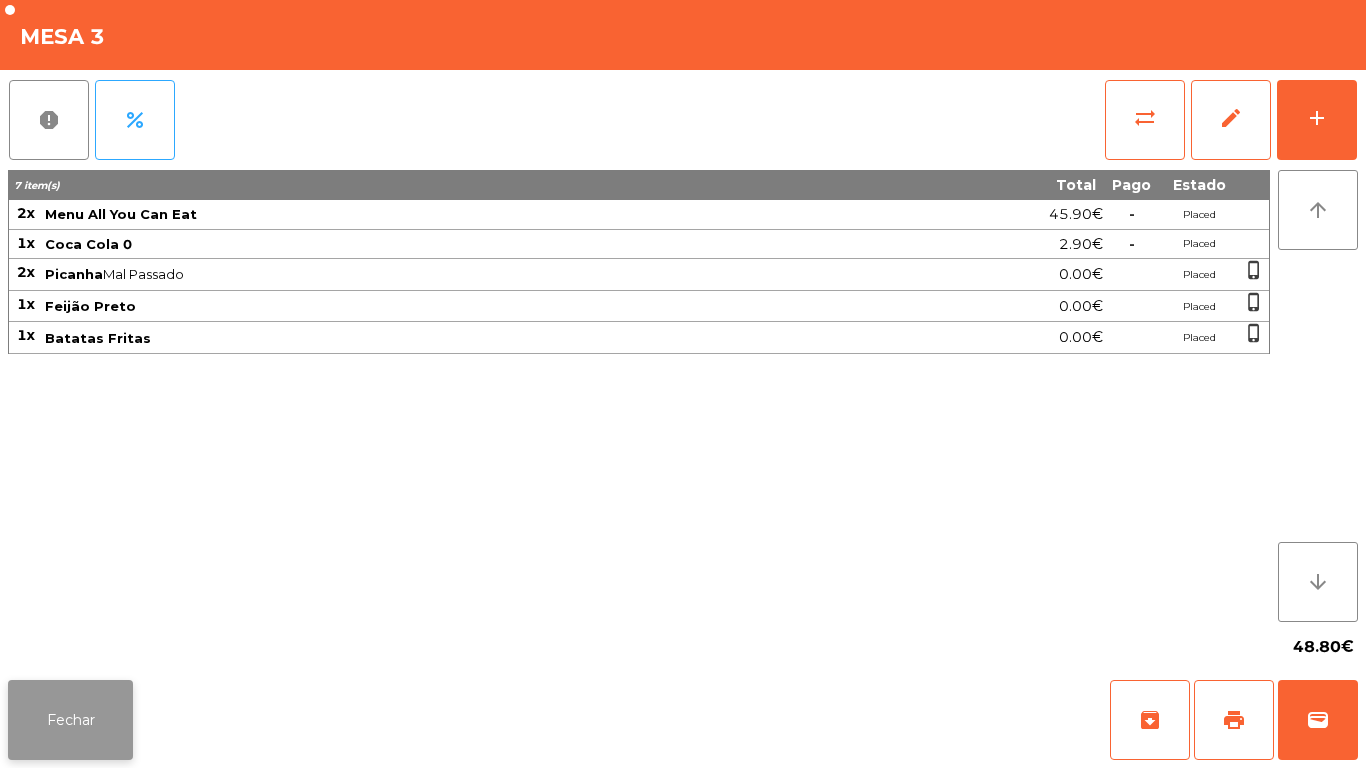 click on "Fechar" 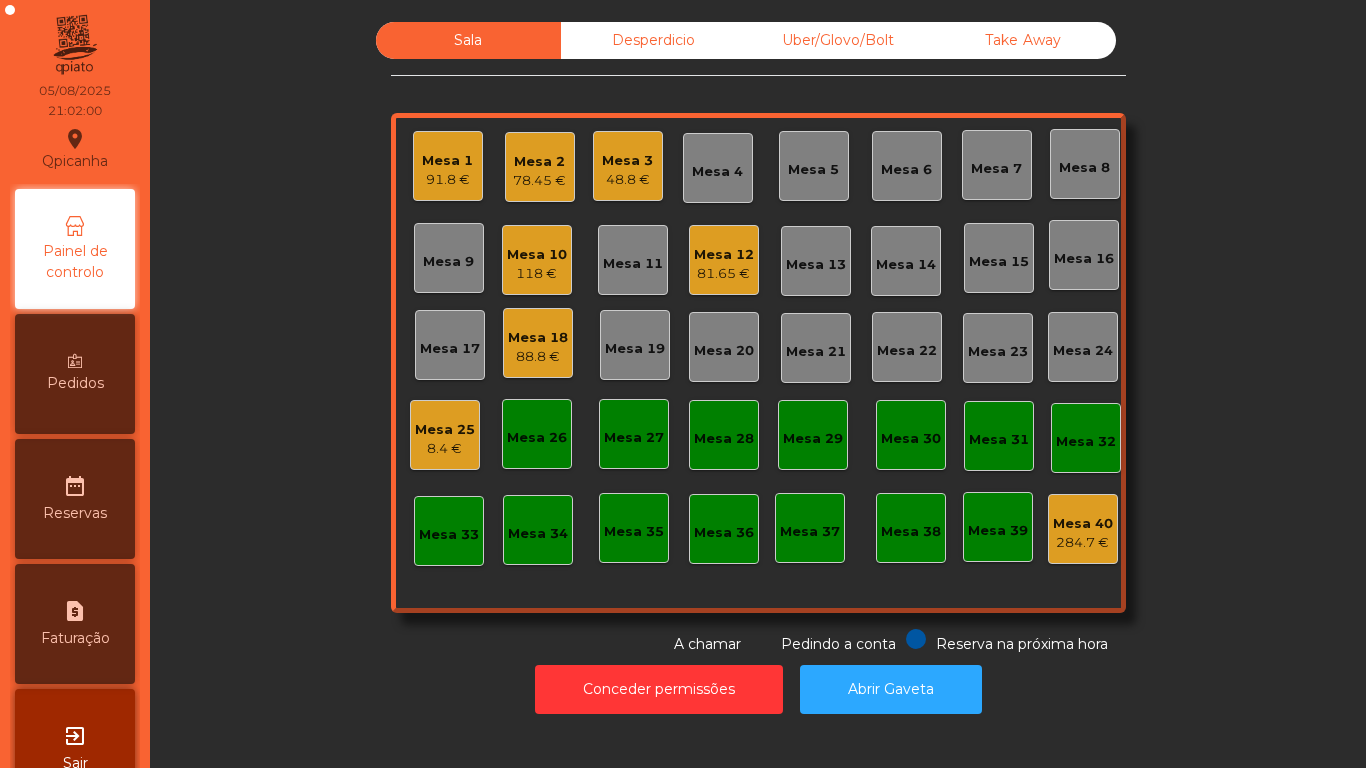 click on "Conceder permissões   Abrir Gaveta" 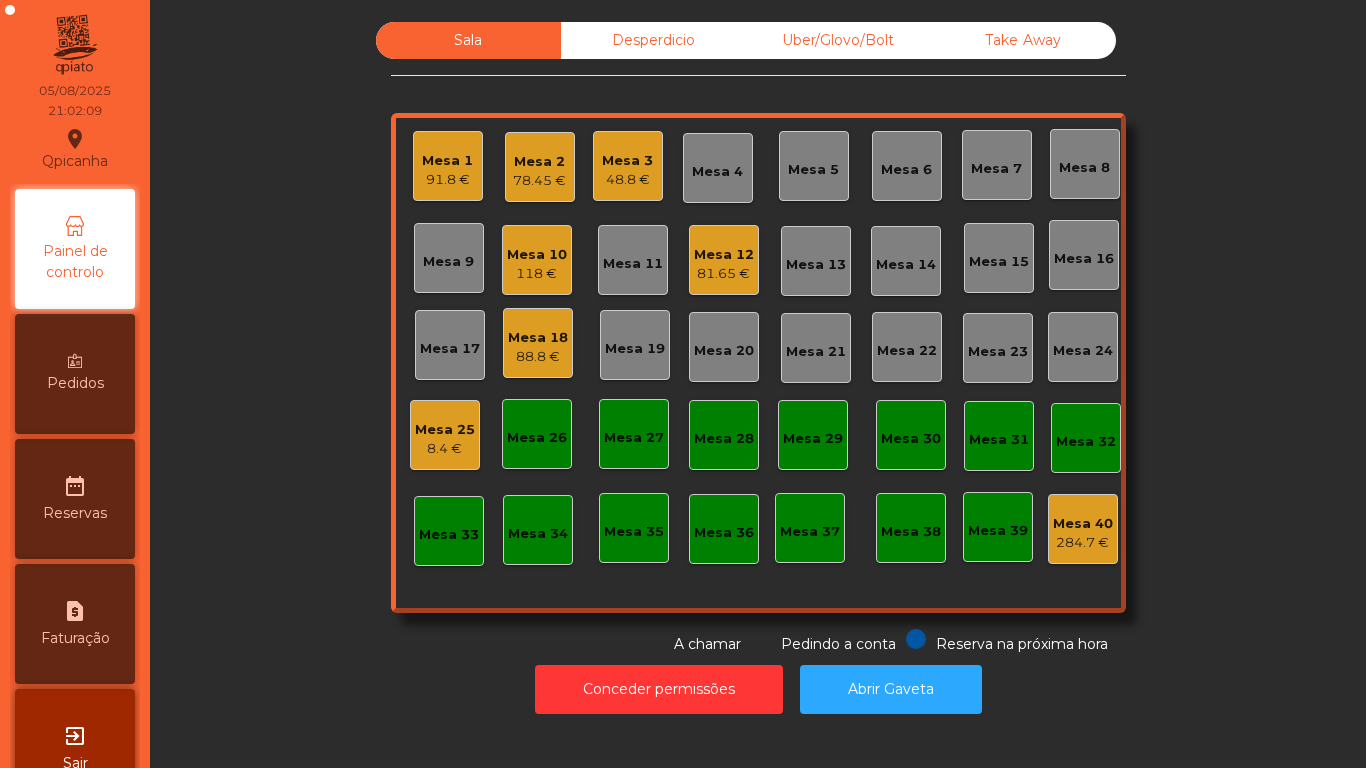 click on "48.8 €" 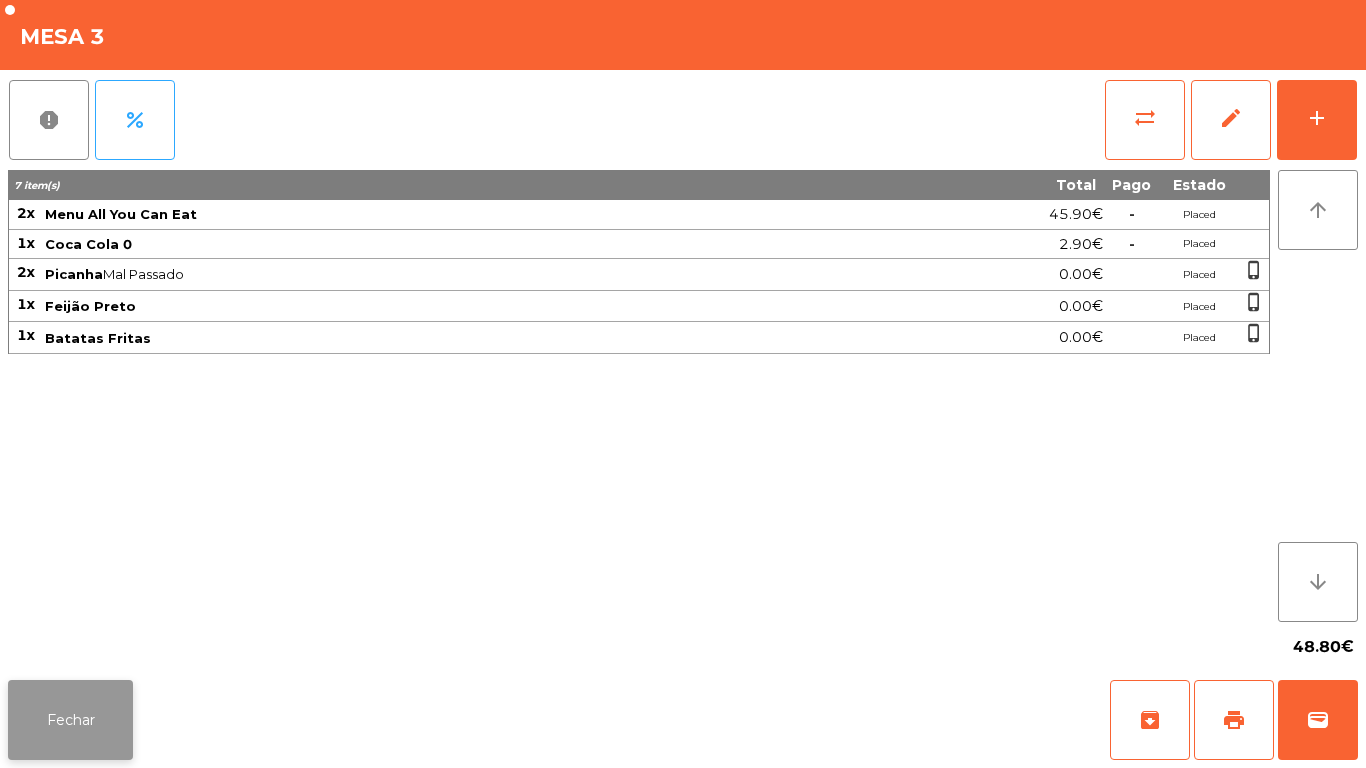 click on "Fechar" 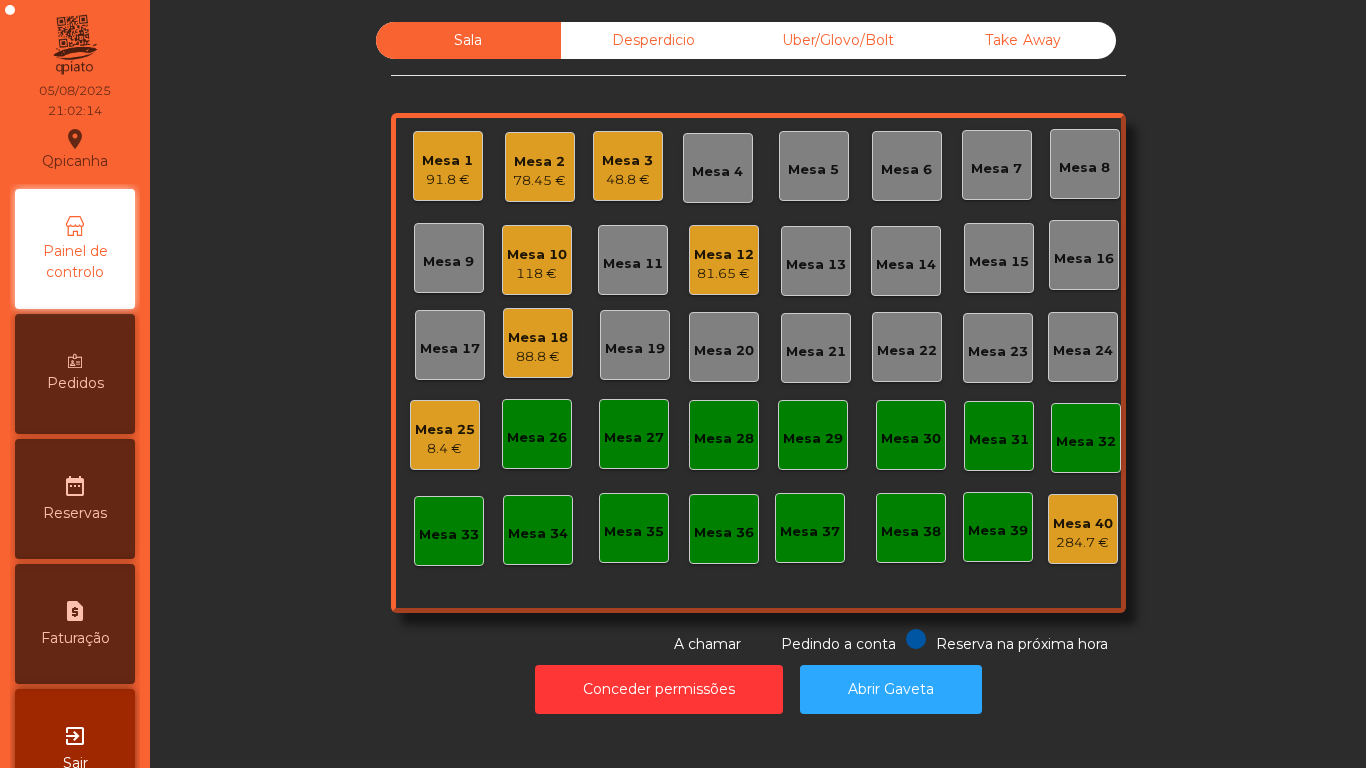 click on "Sala  Desperdicio  Uber/Glovo/Bolt  Take Away  Mesa 1  91.8 €  Mesa 2  78.45 €  Mesa 3  48.8 €  Mesa 4  Mesa 5  Mesa 6  Mesa 7  Mesa 8  Mesa 9  Mesa 10  118 €  Mesa 11  Mesa 12  81.65 €  Mesa 13  Mesa 14  Mesa 15  Mesa 16  Mesa 17  Mesa 18  88.8 €  Mesa 19  Mesa 20  Mesa 21  Mesa 22  Mesa 23  Mesa 24  Mesa 25  8.4 €  Mesa 26  Mesa 27  Mesa 28  Mesa 29  Mesa 30  Mesa 31  Mesa 32  Mesa 33  Mesa 34  Mesa 35  Mesa 36  Mesa 37  Mesa 38  Mesa 39  Mesa 40  284.7 €  Reserva na próxima hora Pedindo a conta A chamar" 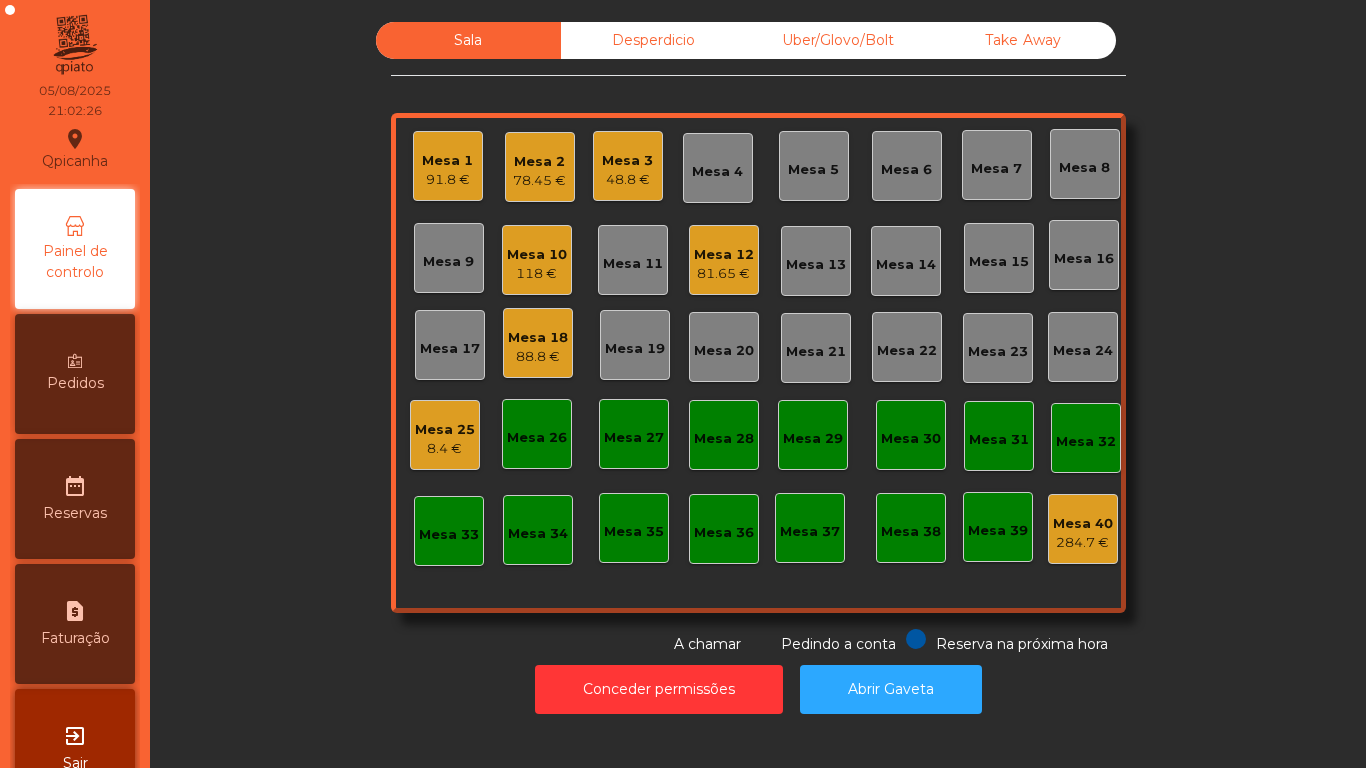 click on "78.45 €" 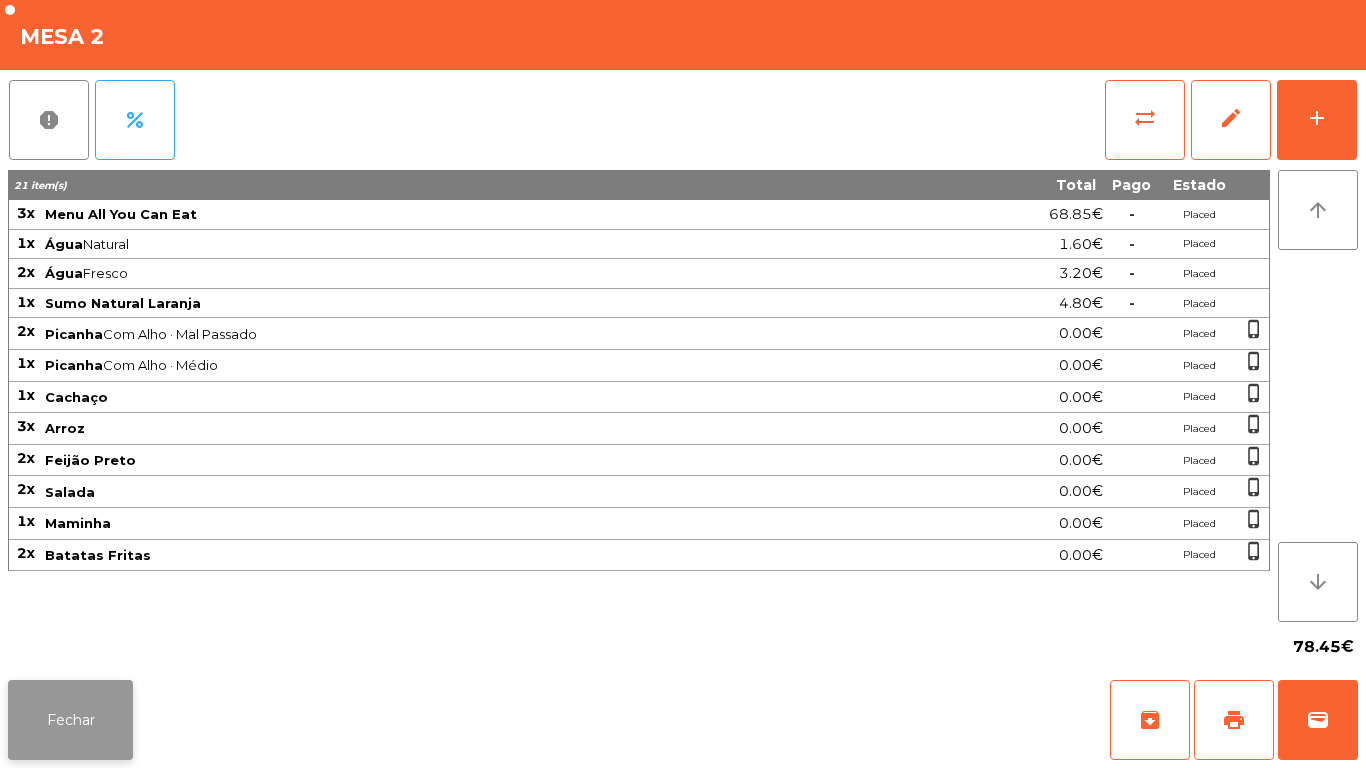 click on "Fechar" 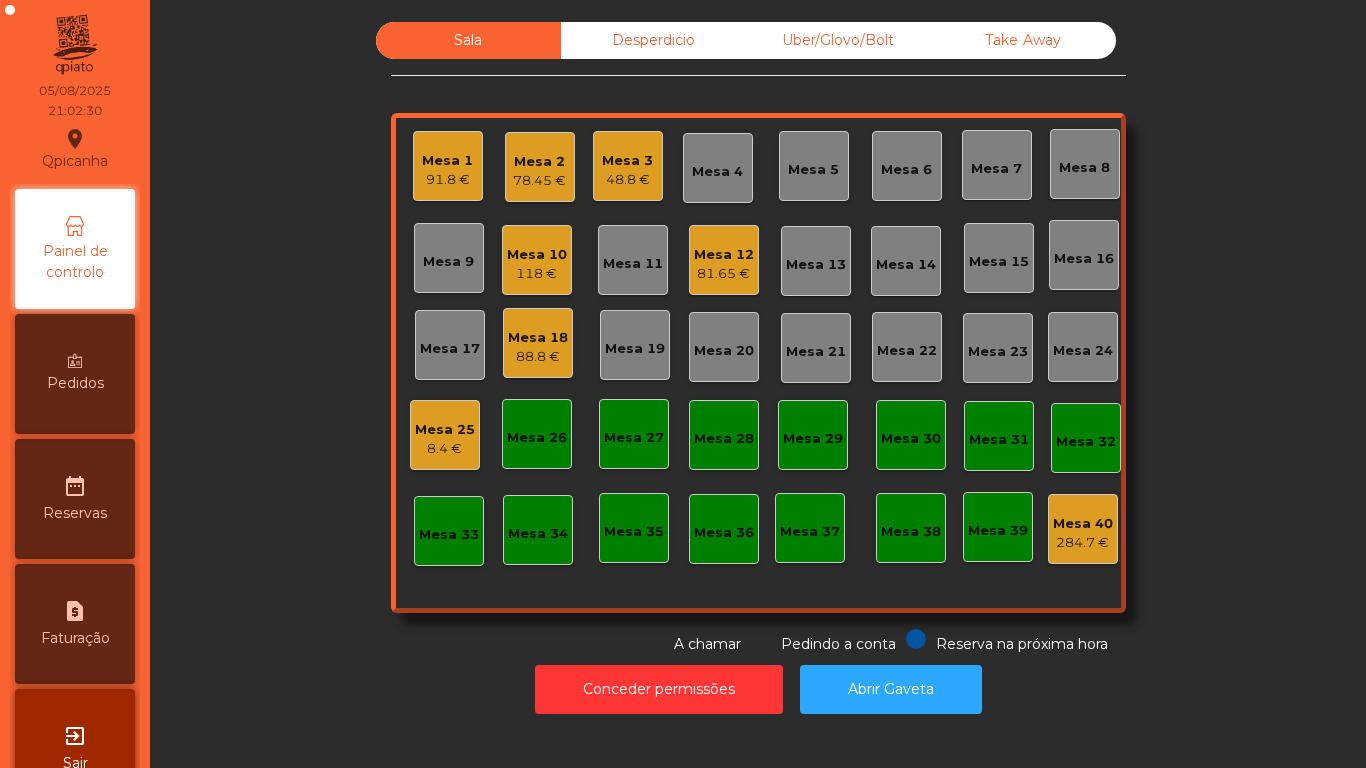 click on "78.45 €" 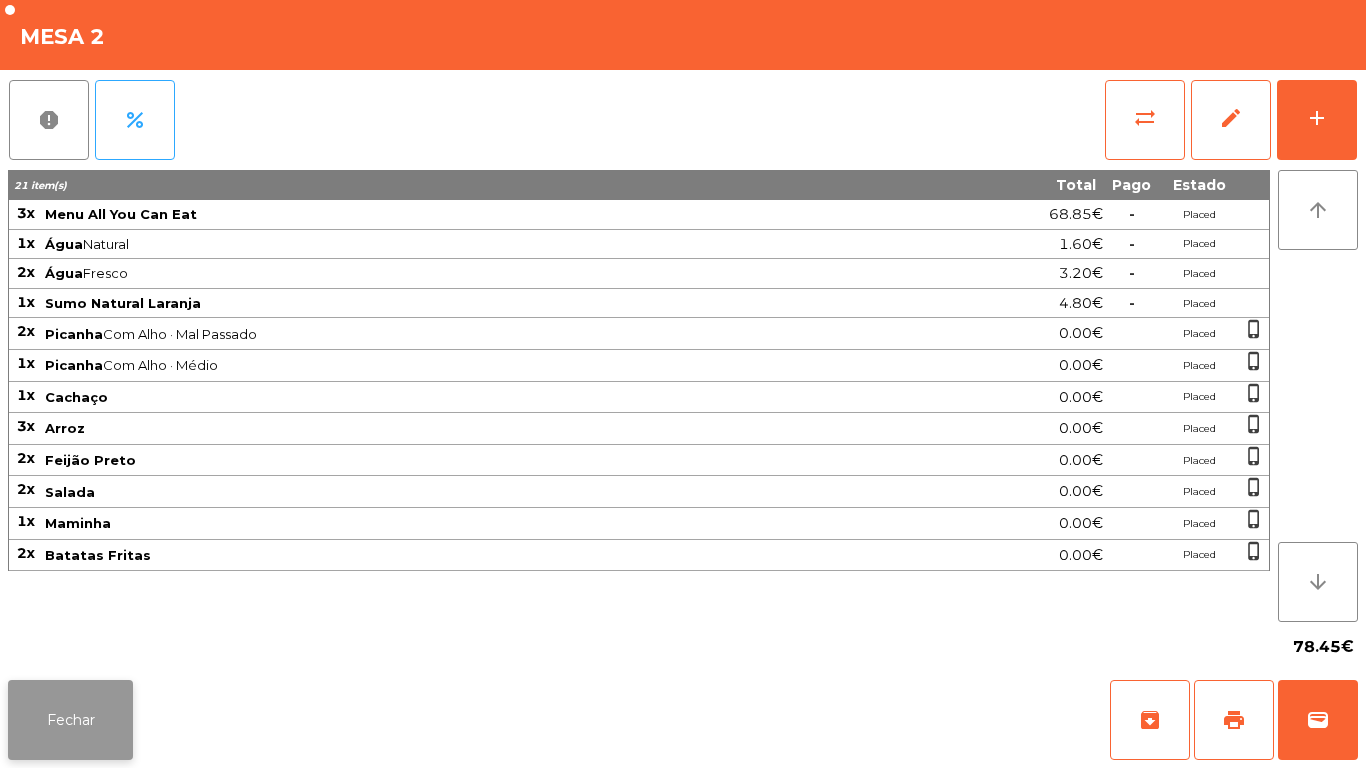 click on "Fechar" 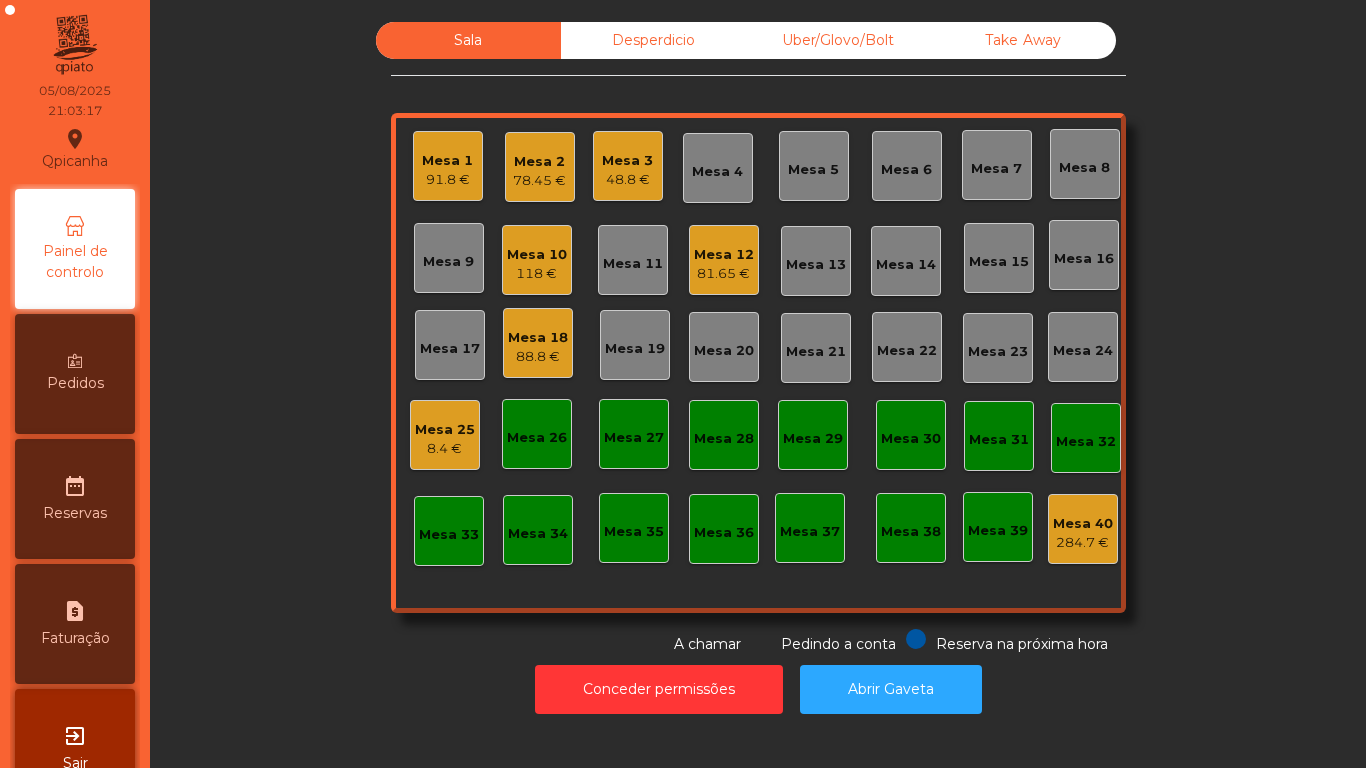 click on "Mesa 10   118 €" 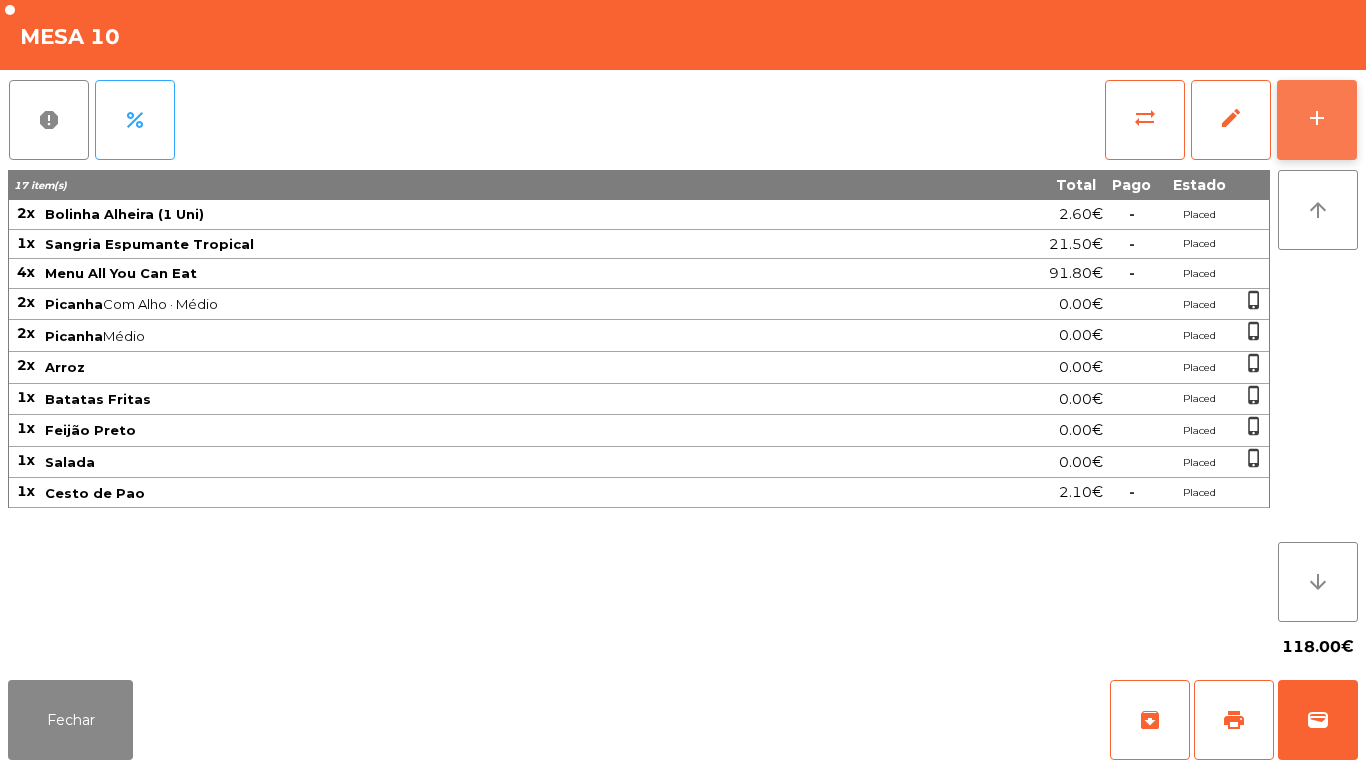 click on "add" 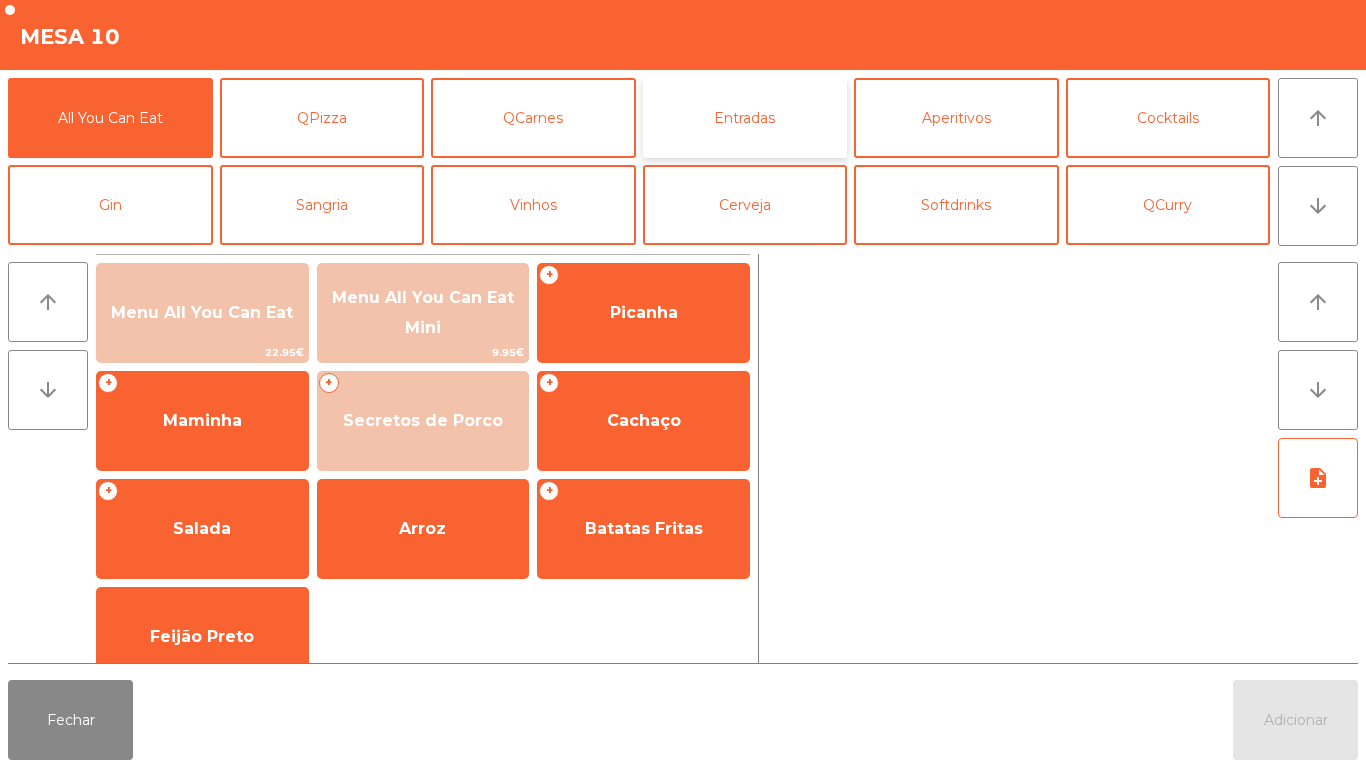click on "Entradas" 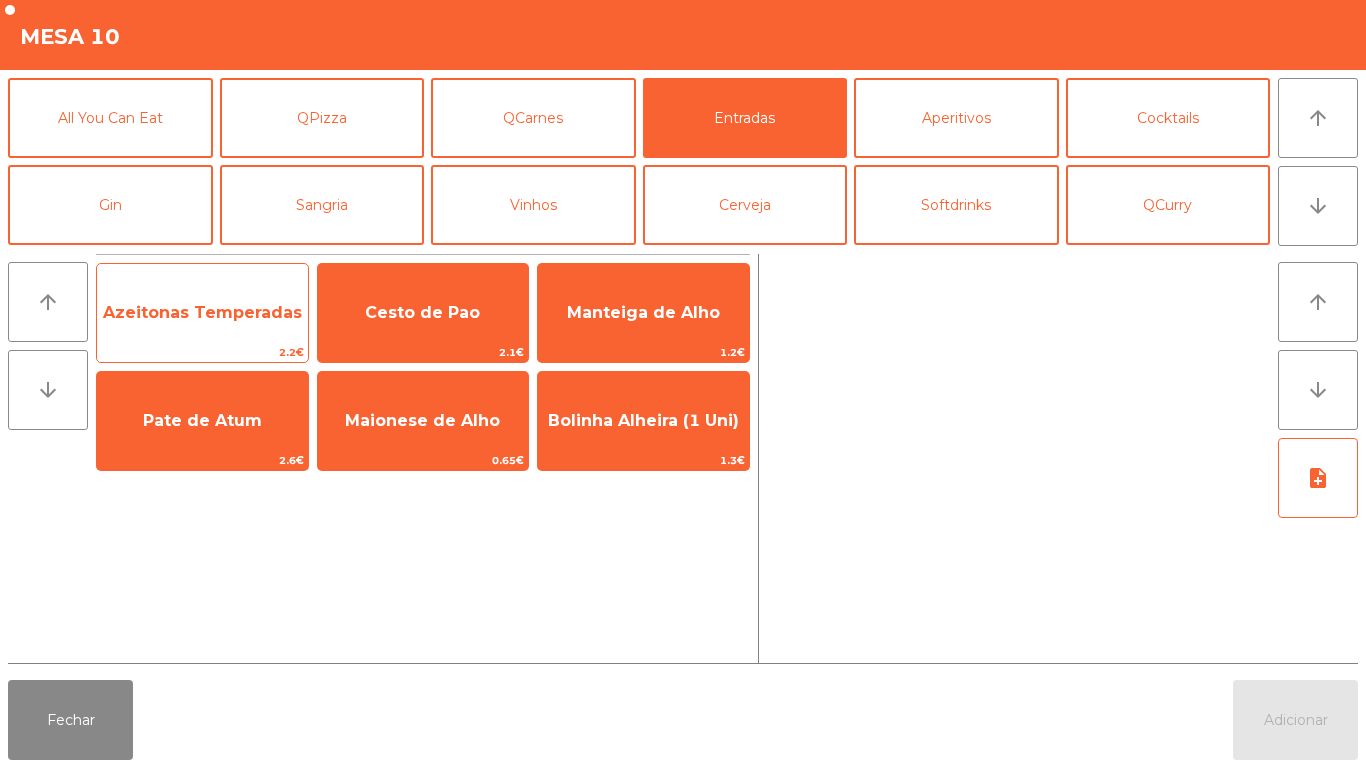 click on "Azeitonas Temperadas" 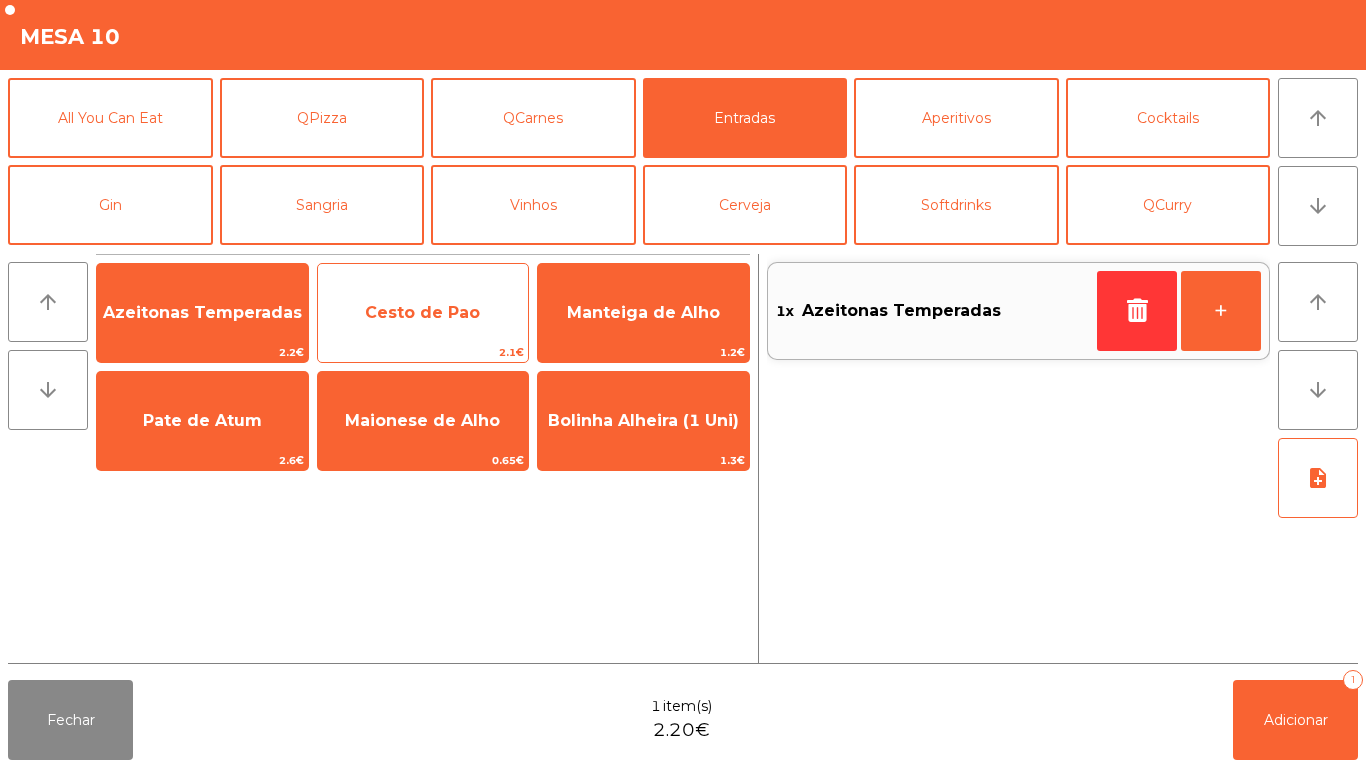 click on "Cesto de Pao" 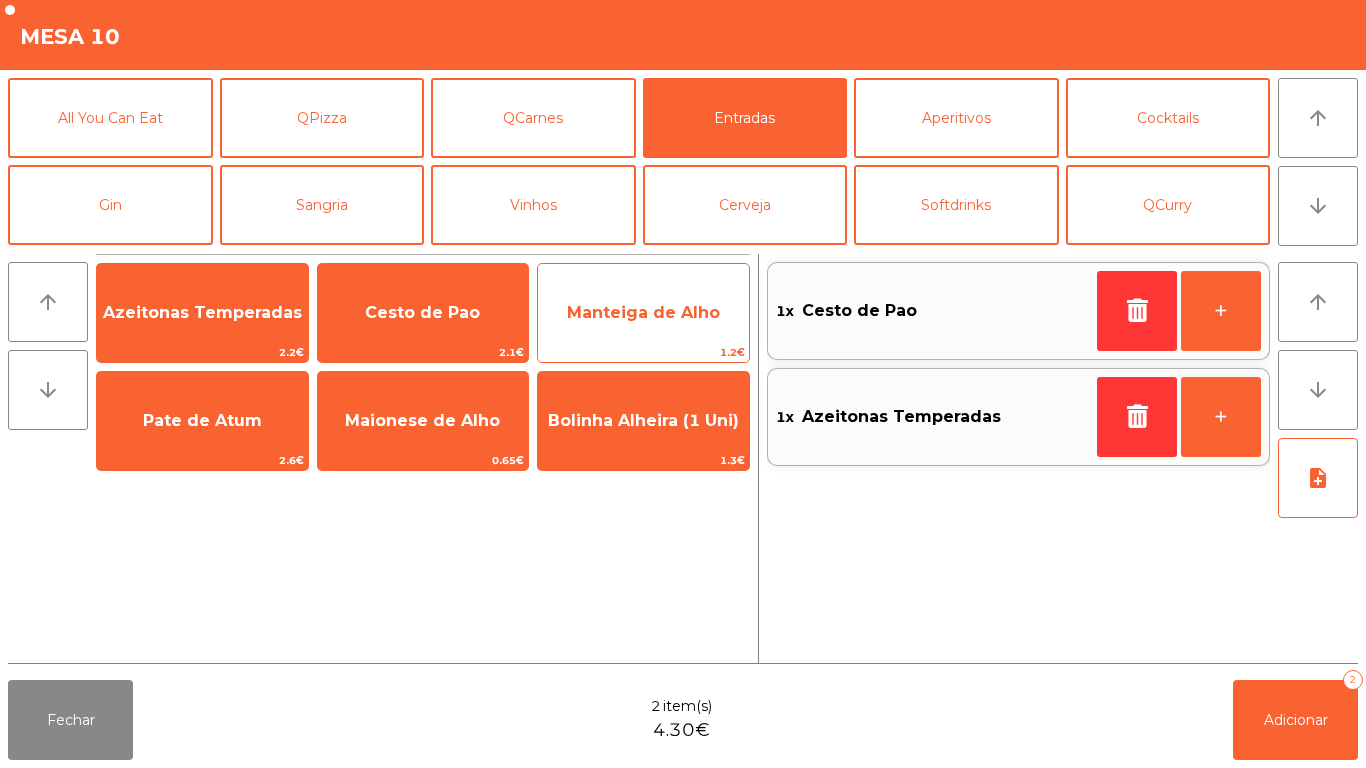click on "Manteiga de Alho" 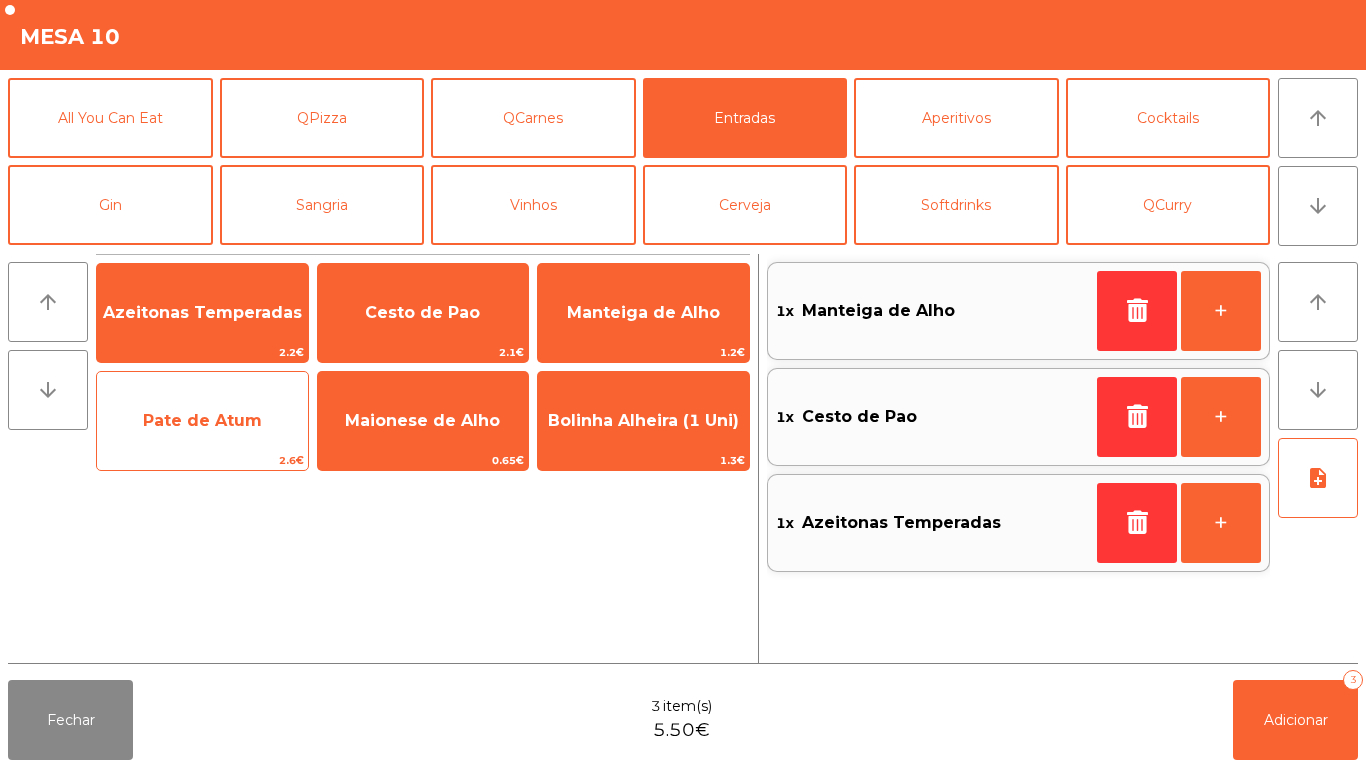 click on "Pate de Atum" 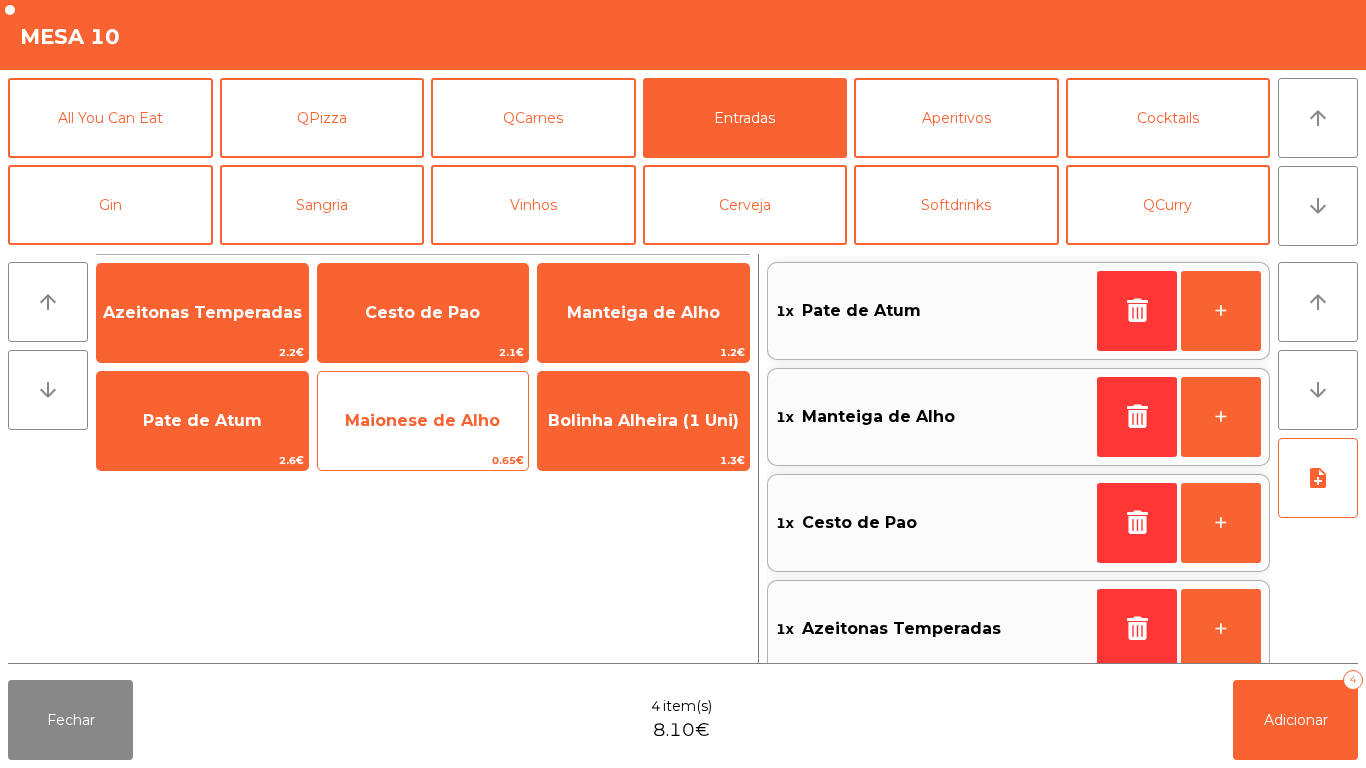 click on "Maionese de Alho" 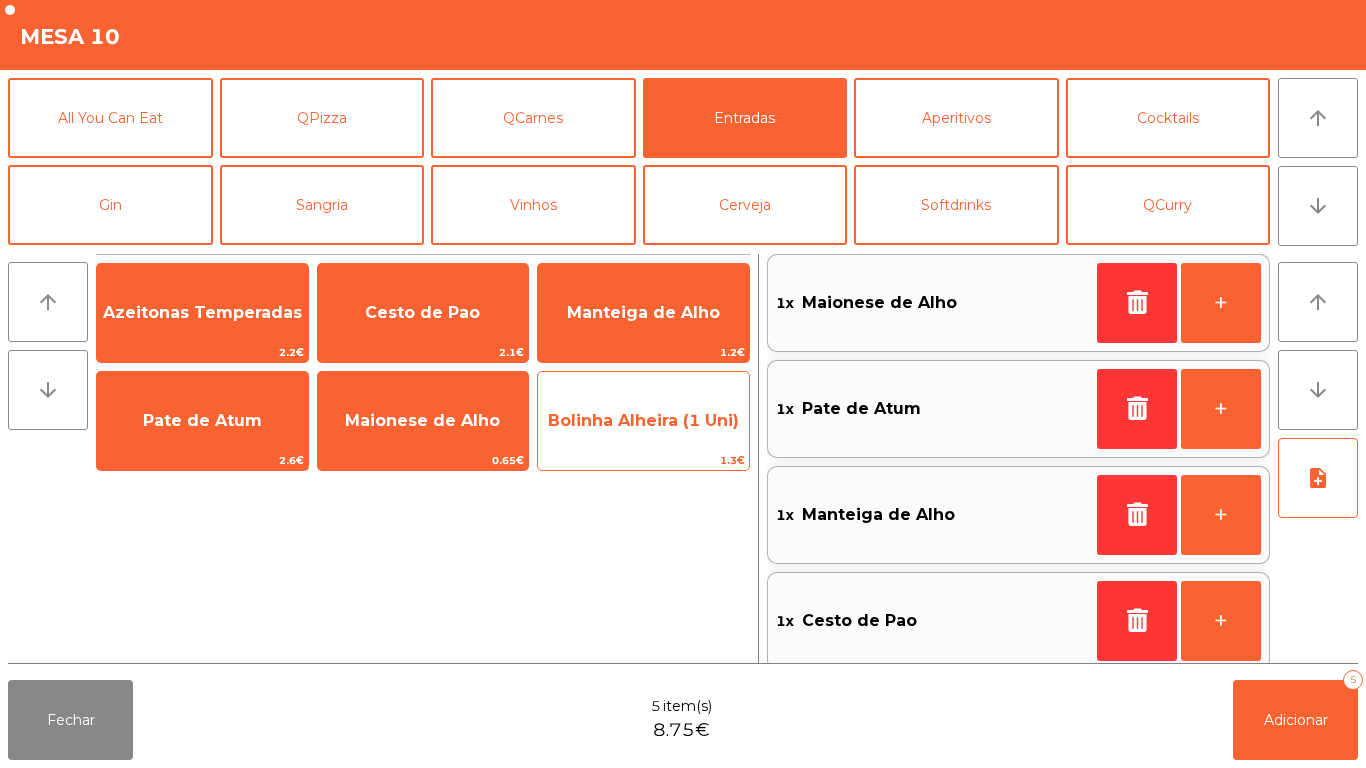 click on "Bolinha Alheira (1 Uni)" 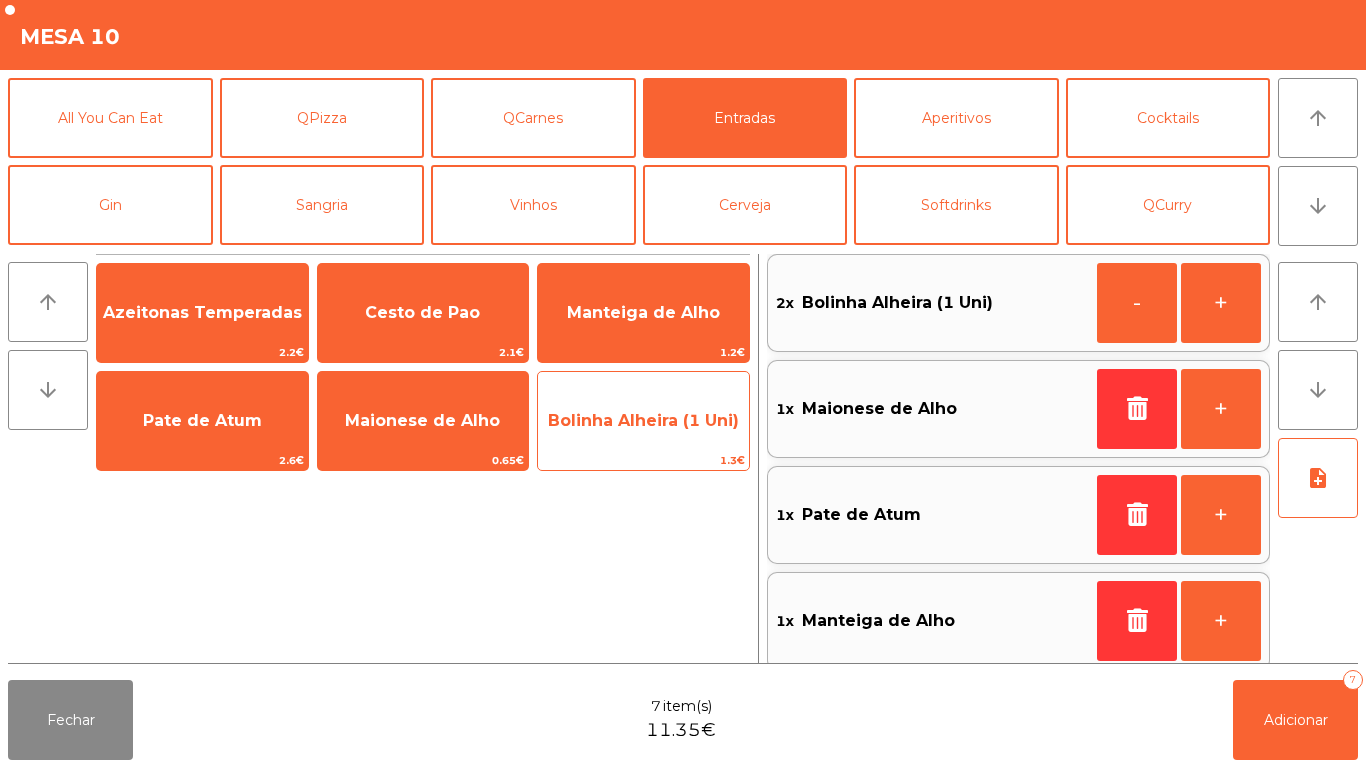 click on "Bolinha Alheira (1 Uni)" 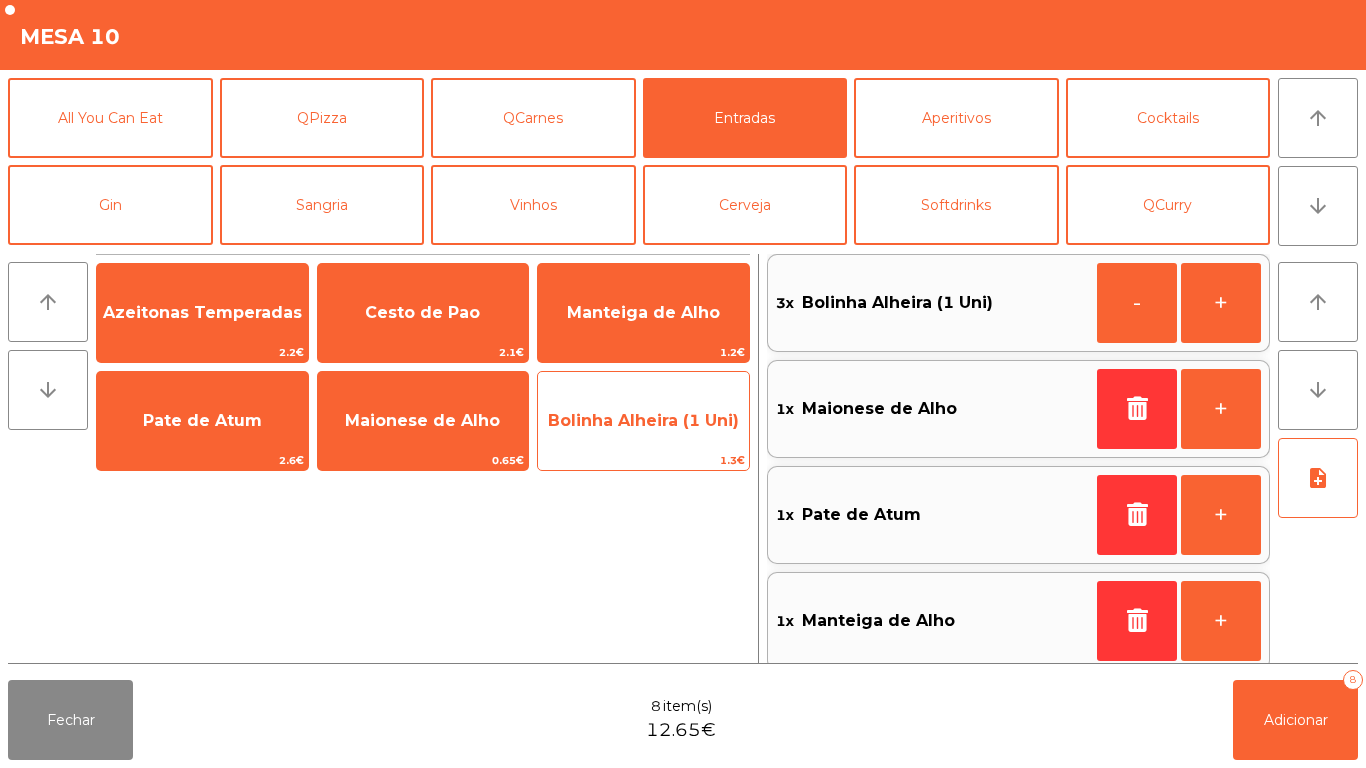 click on "Bolinha Alheira (1 Uni)" 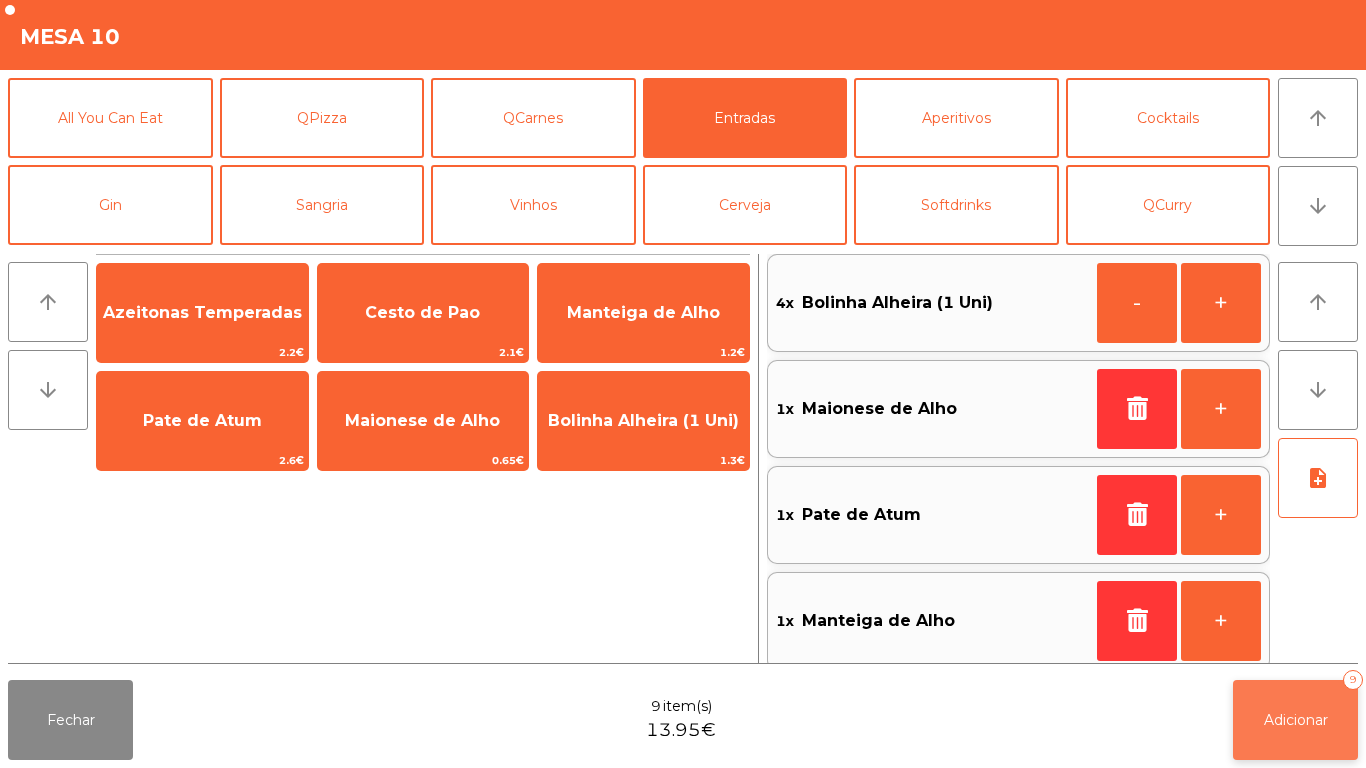 click on "Adicionar   9" 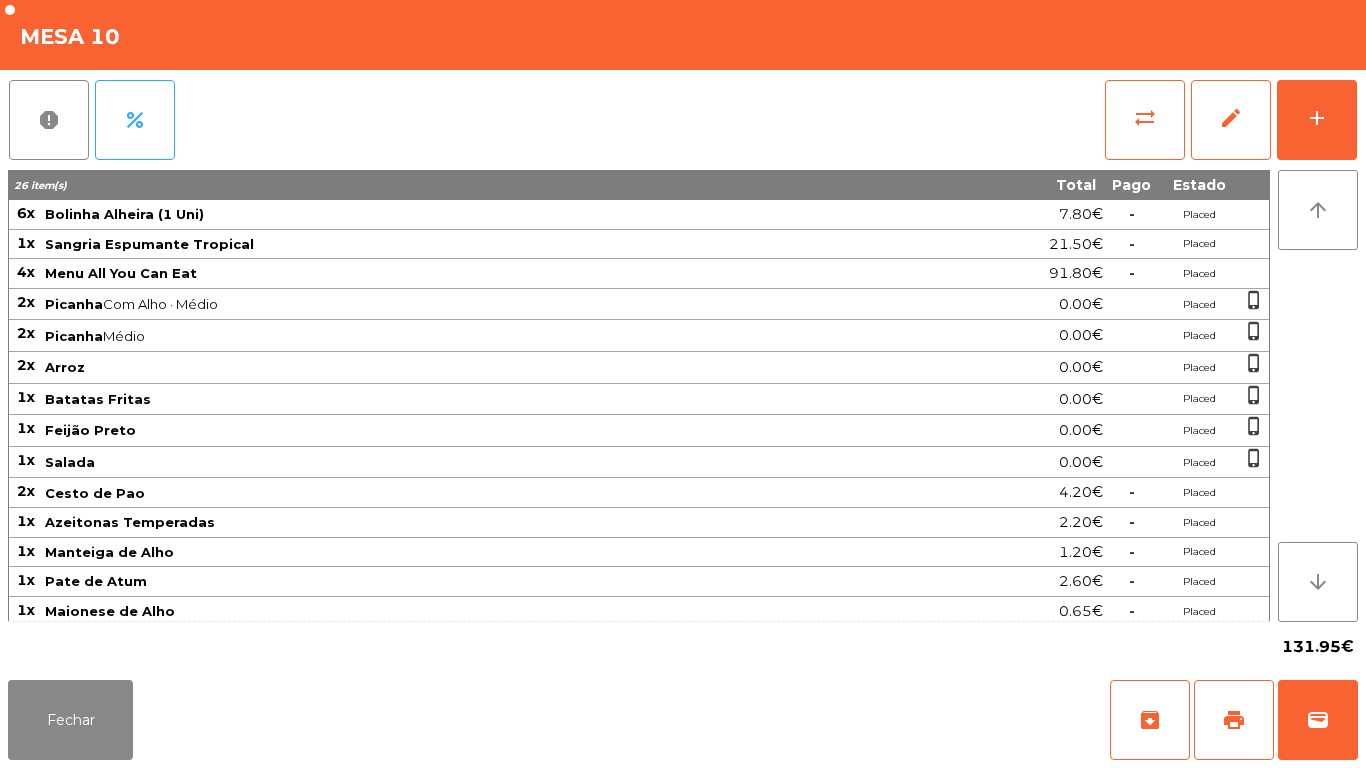 click on "Fechar   archive   print   wallet" 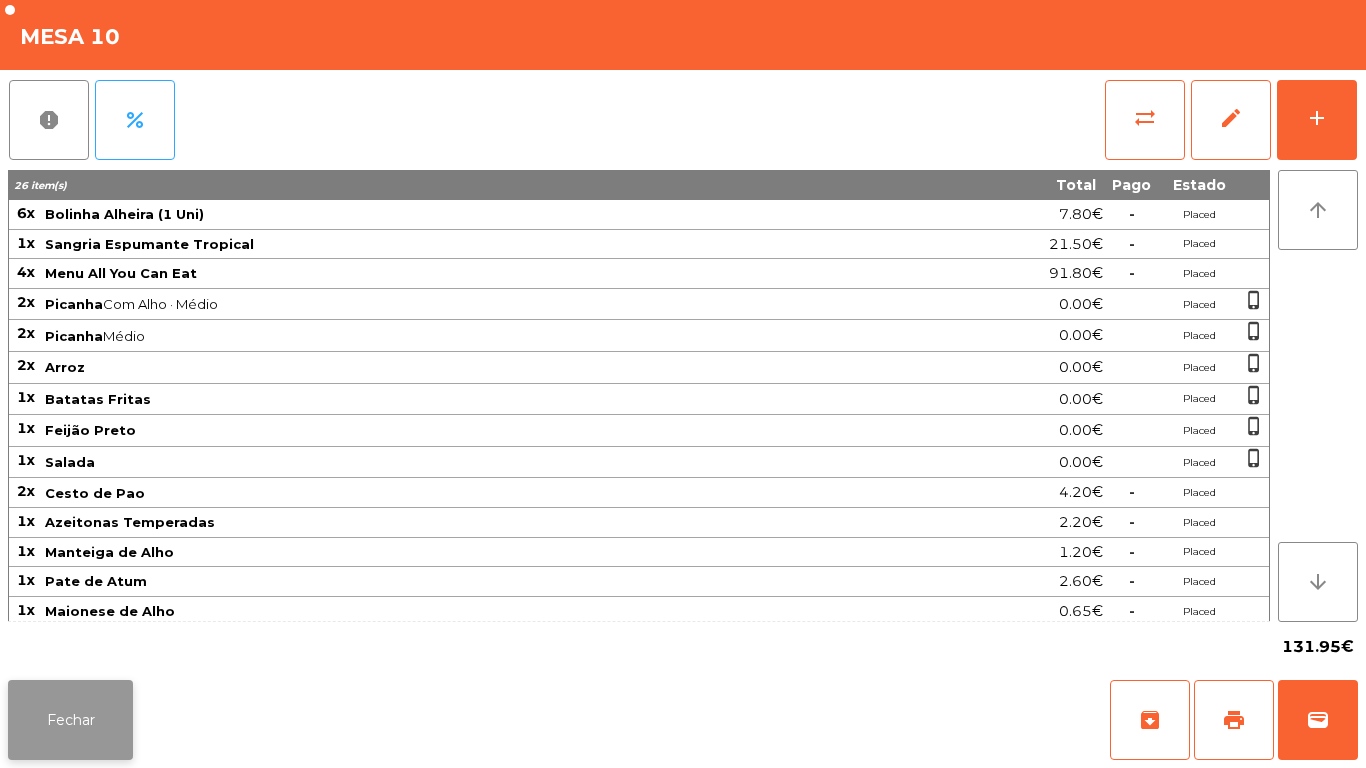 click on "Fechar" 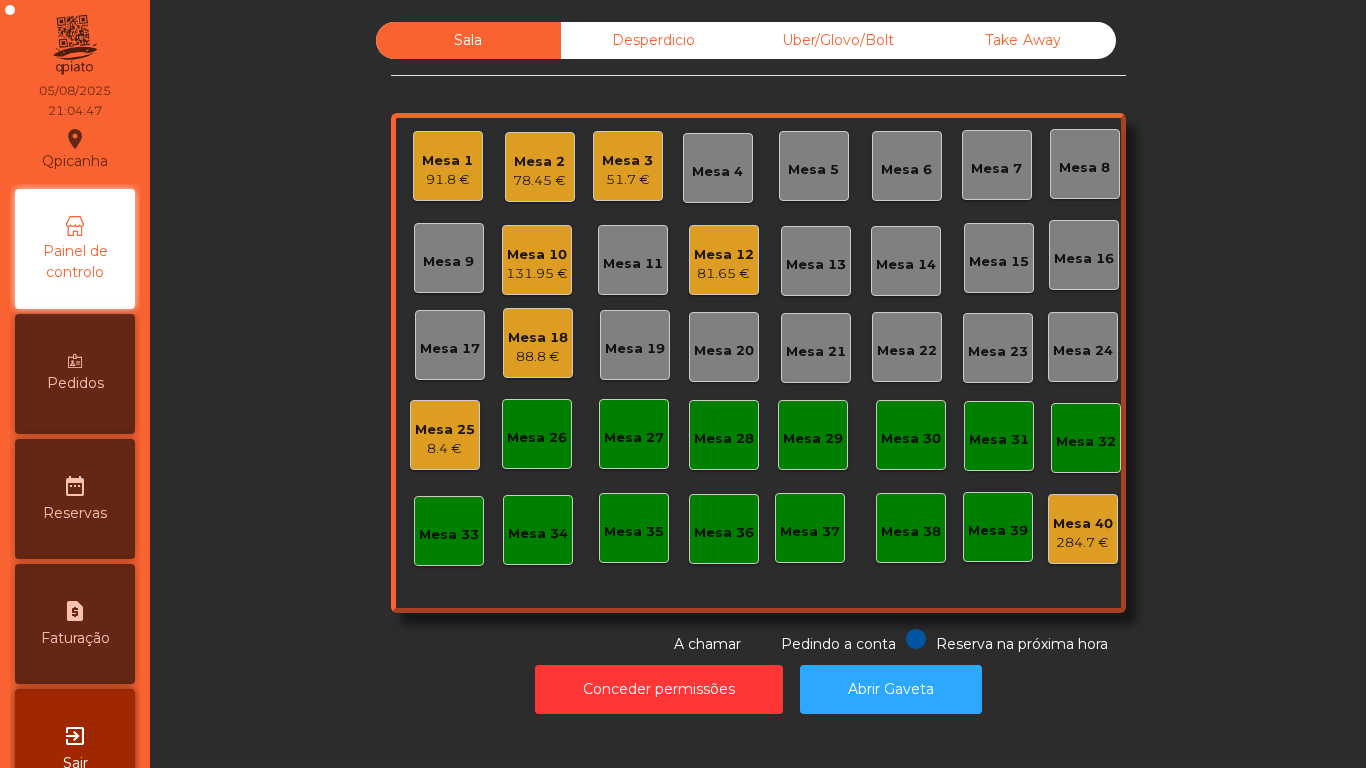 click on "Painel de controlo" at bounding box center (75, 249) 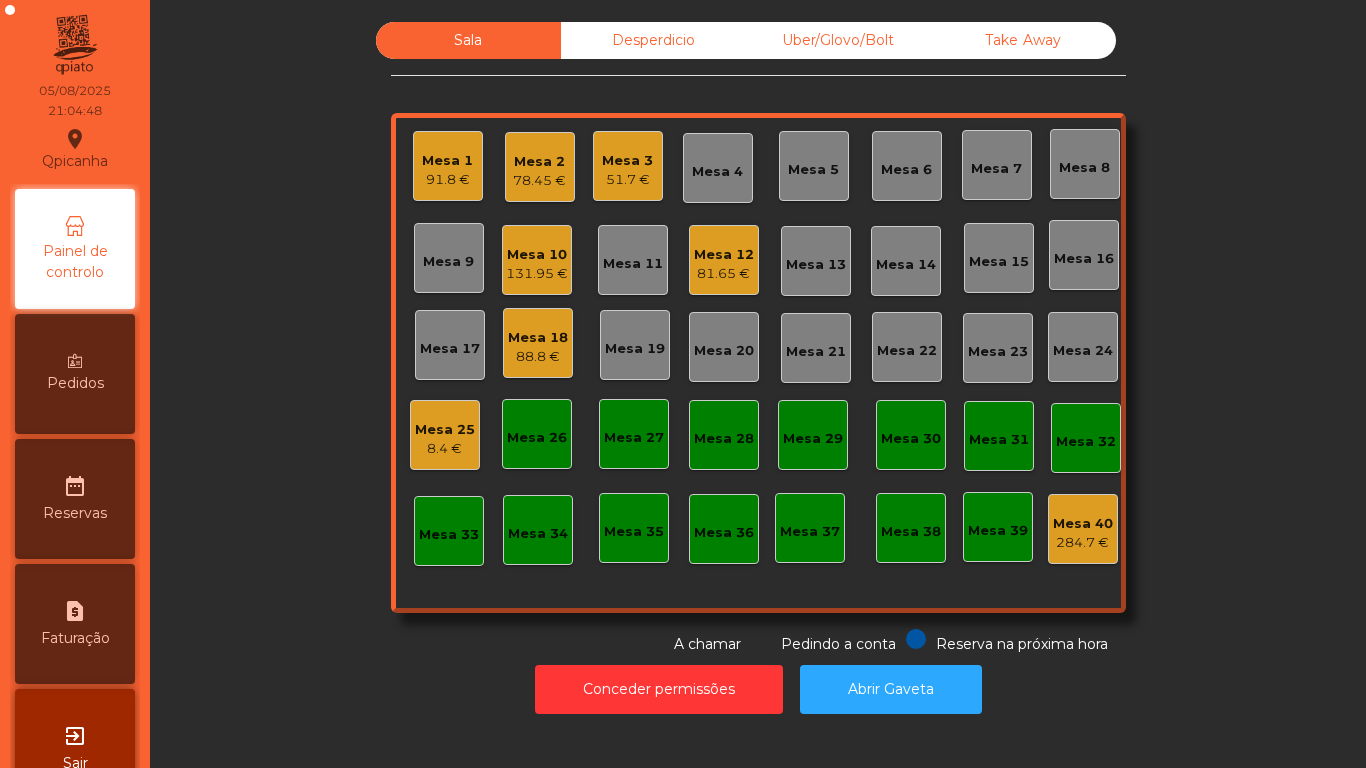 click on "Pedidos" at bounding box center (75, 374) 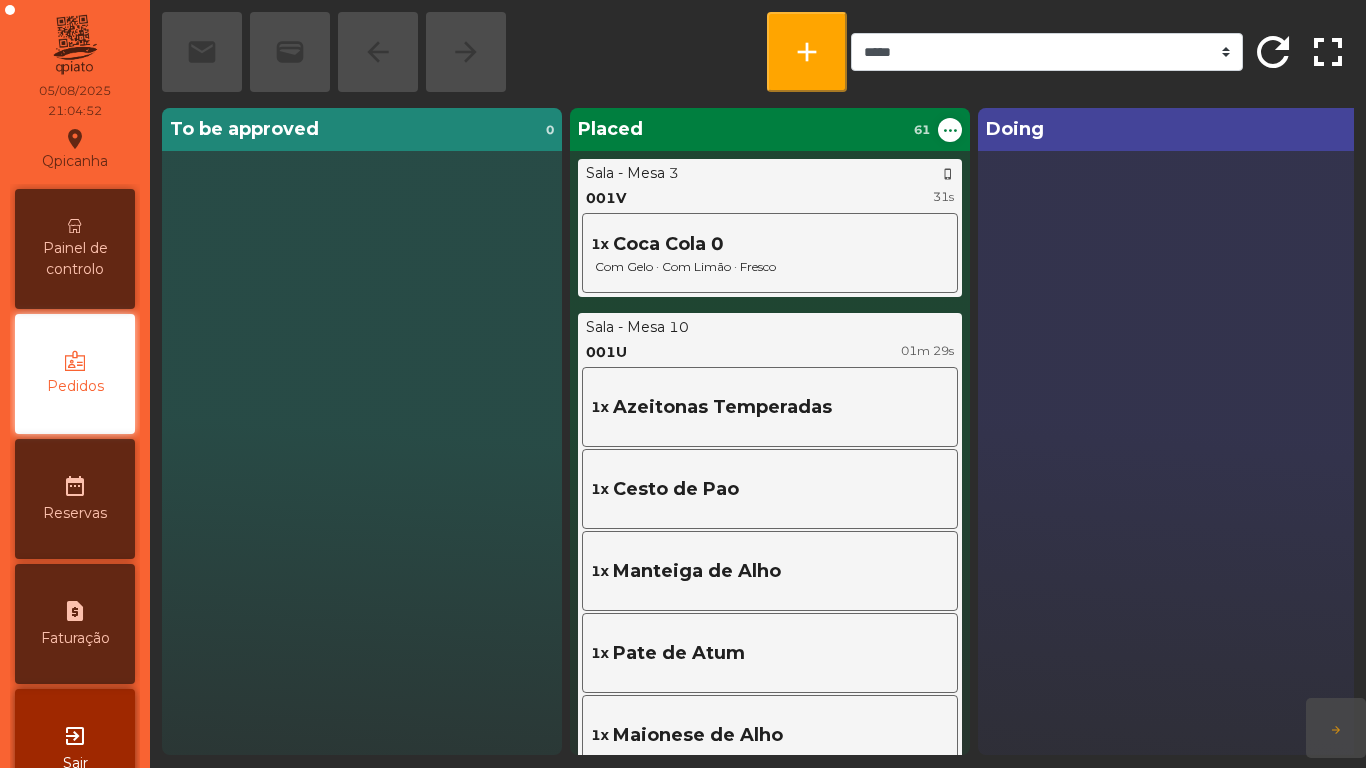 click on "Painel de controlo" at bounding box center [75, 259] 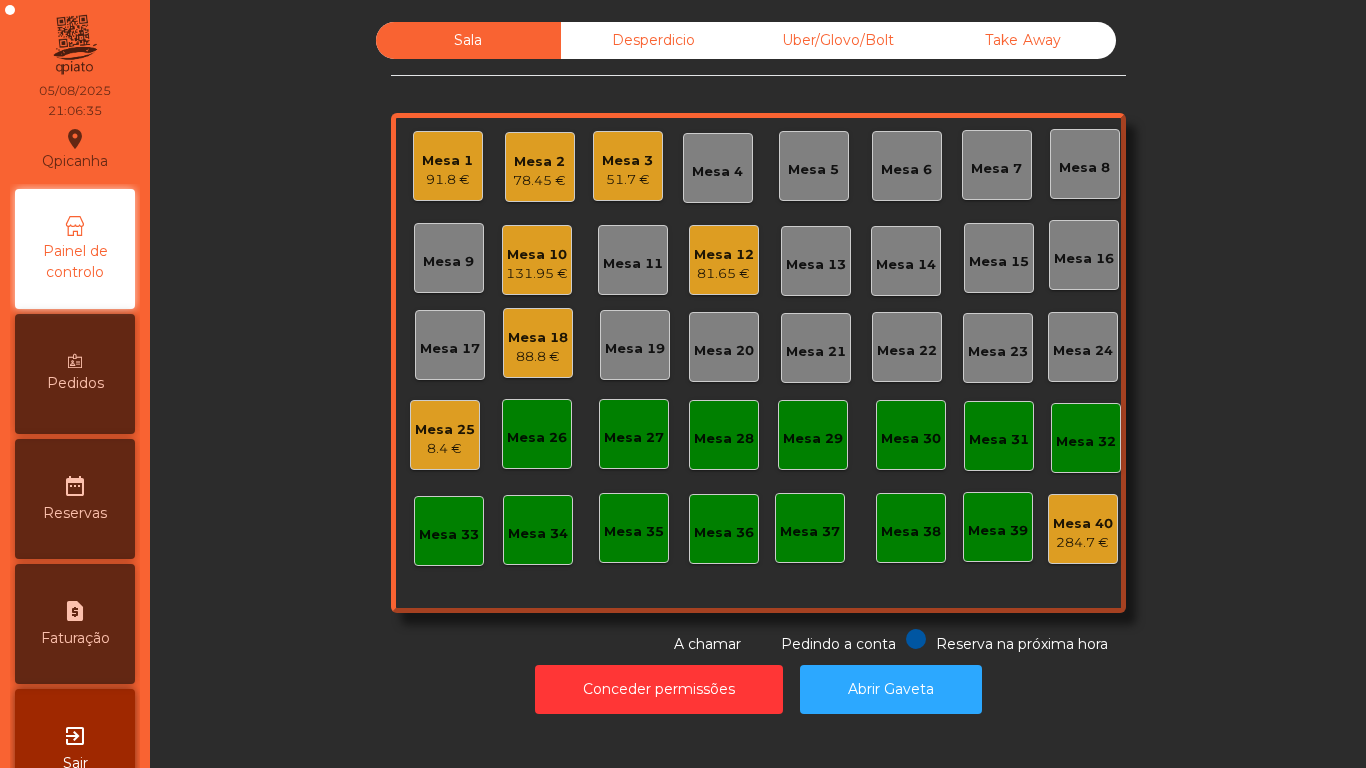 click on "8.4 €" 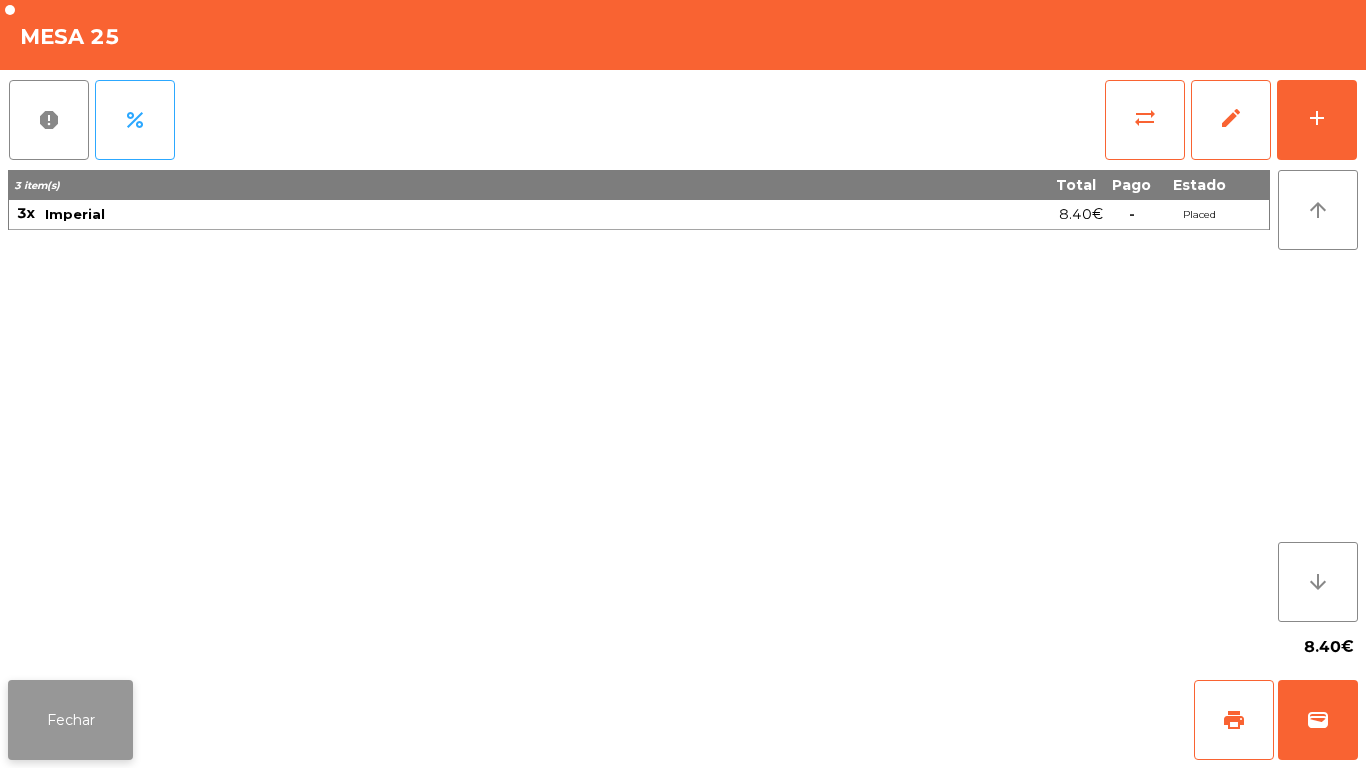 click on "Fechar" 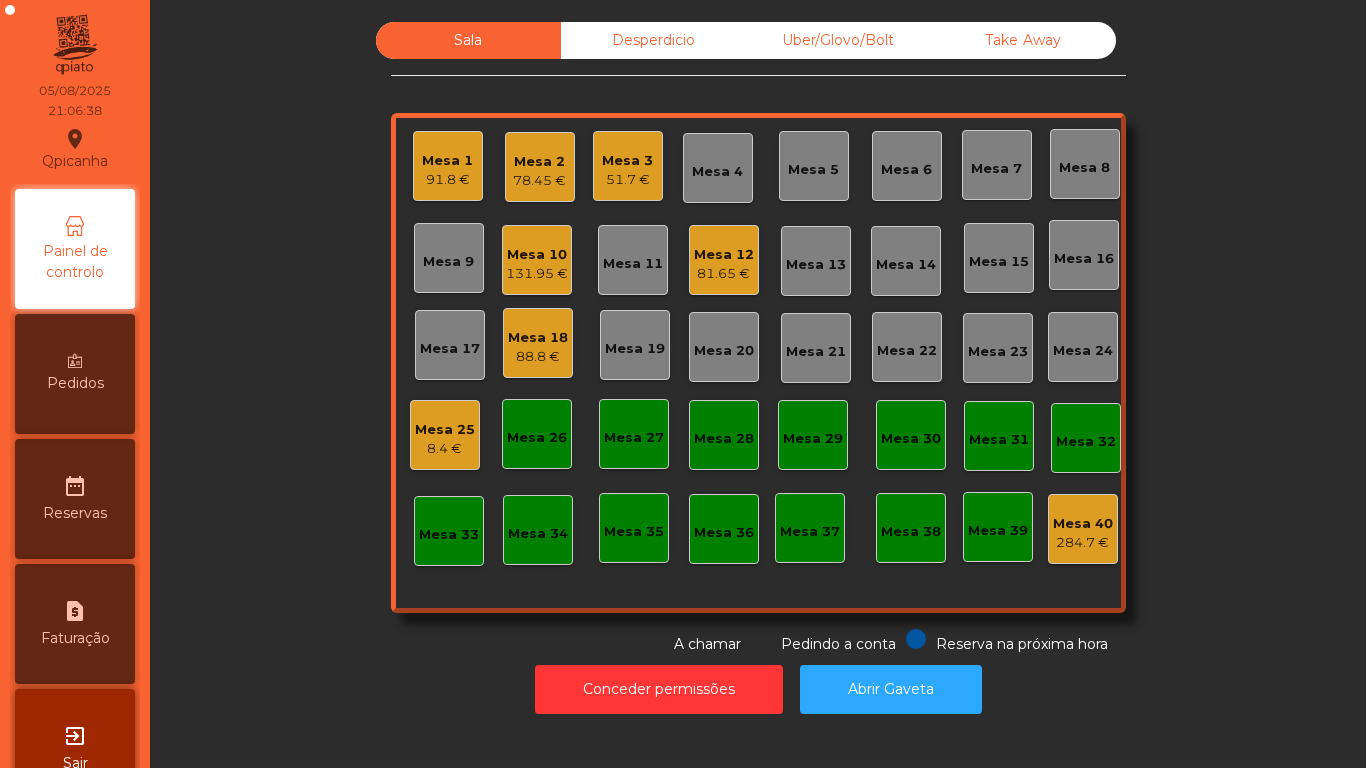 click on "81.65 €" 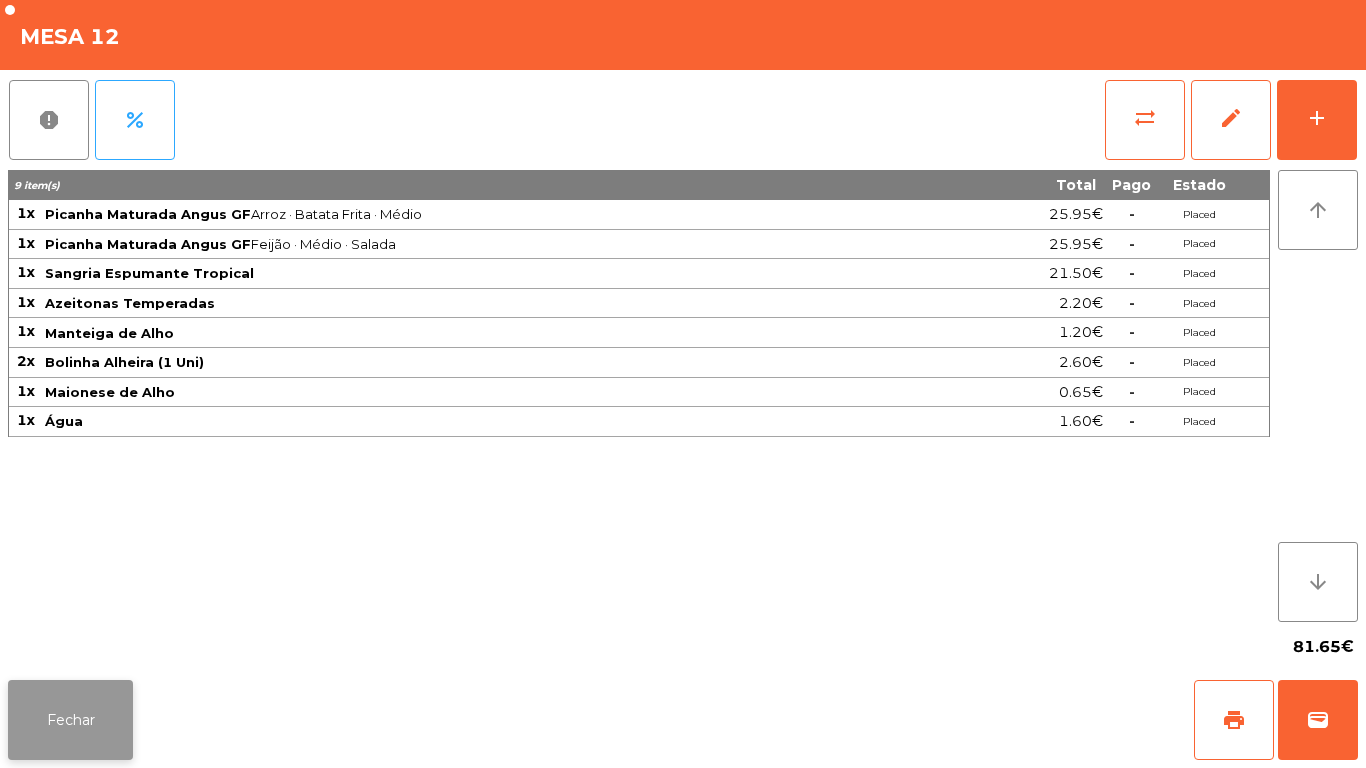 click on "Fechar" 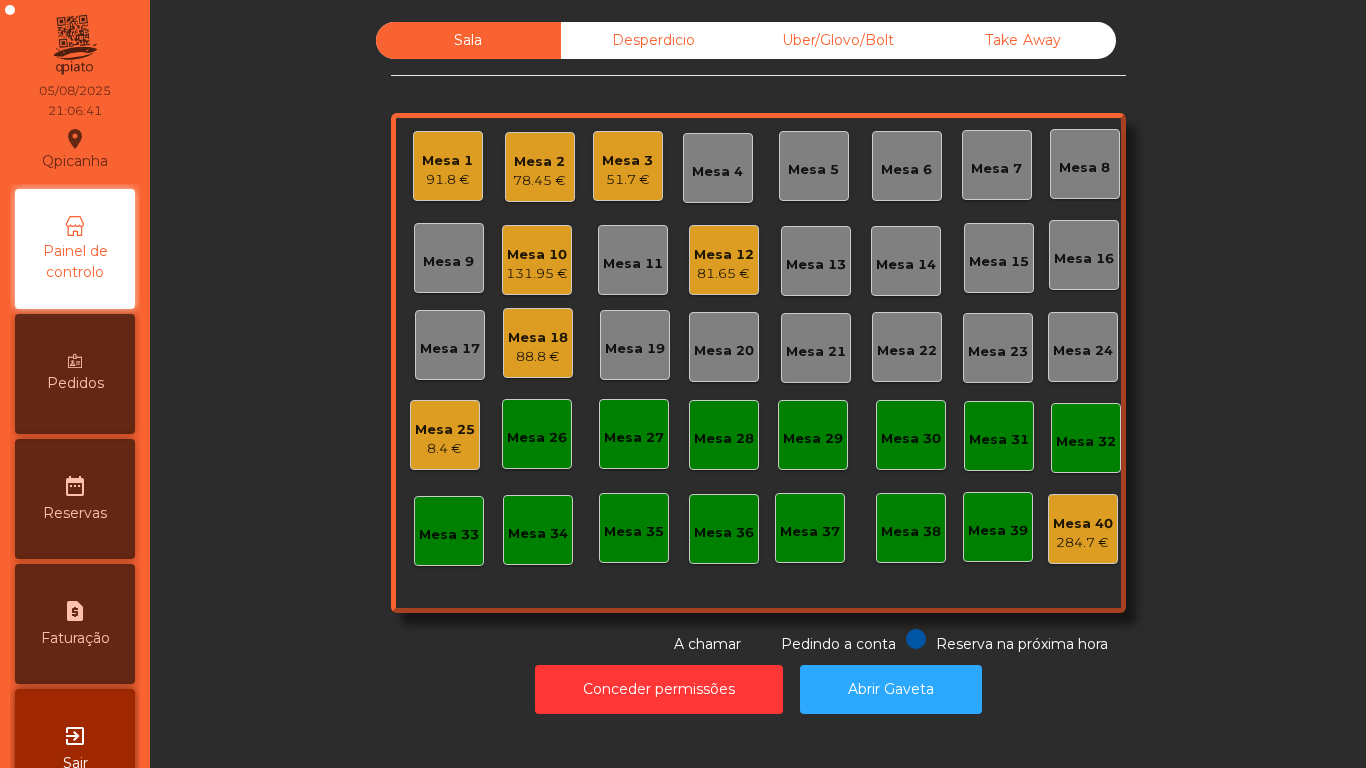 click on "51.7 €" 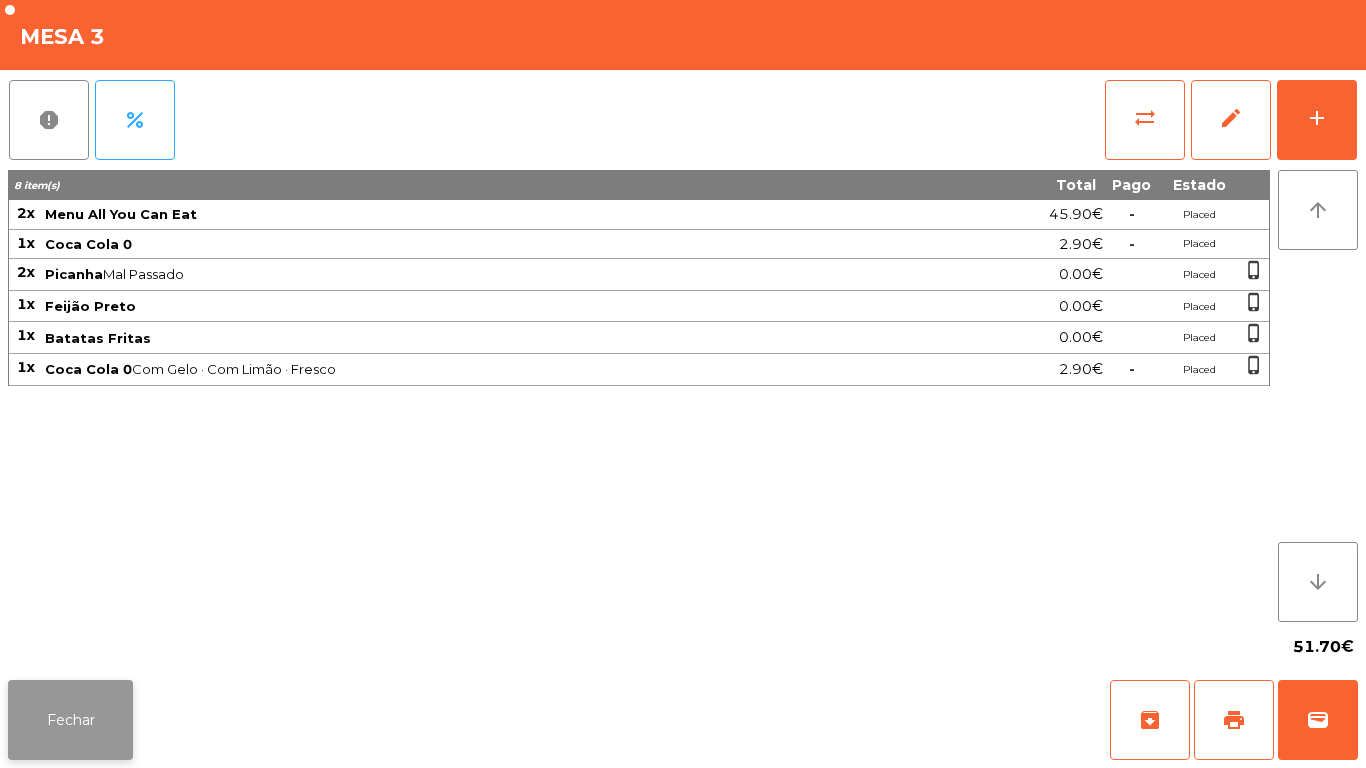 click on "Fechar" 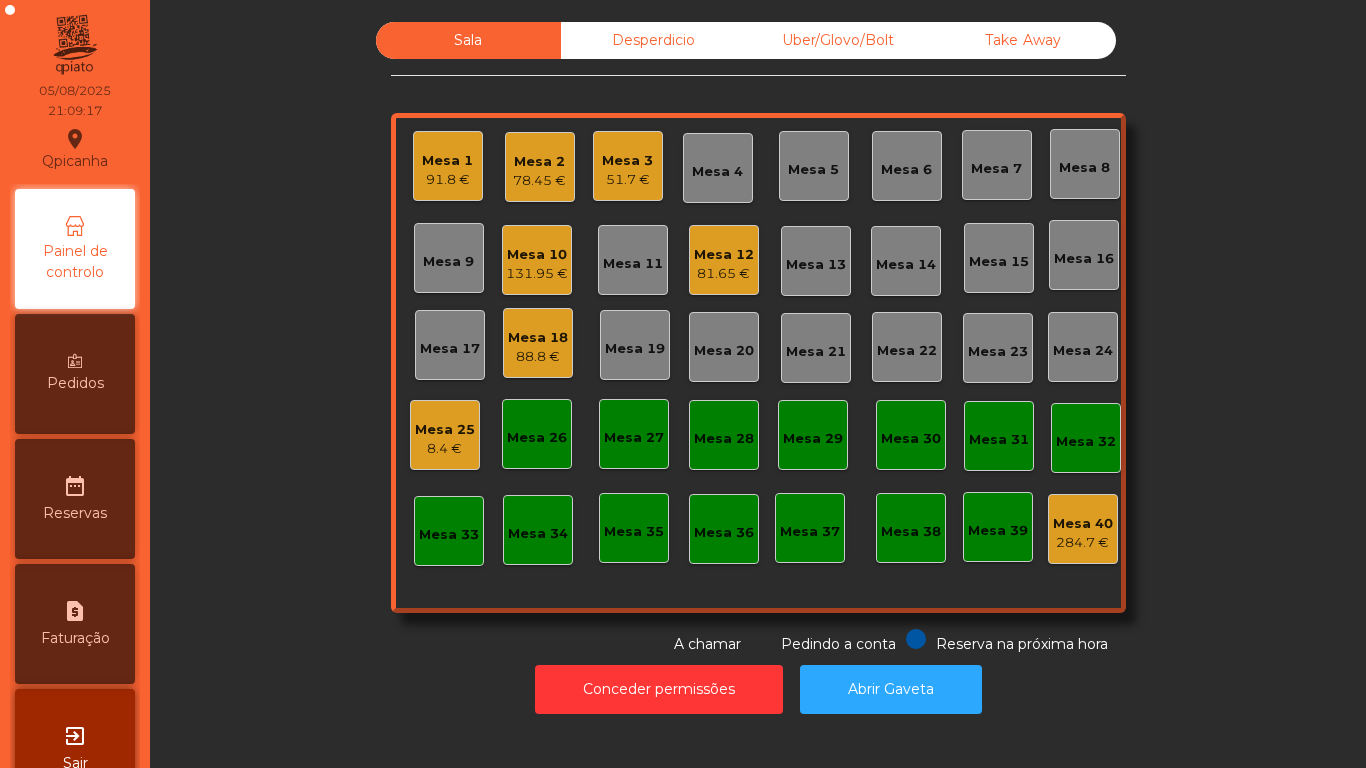 click on "Mesa 10   131.95 €" 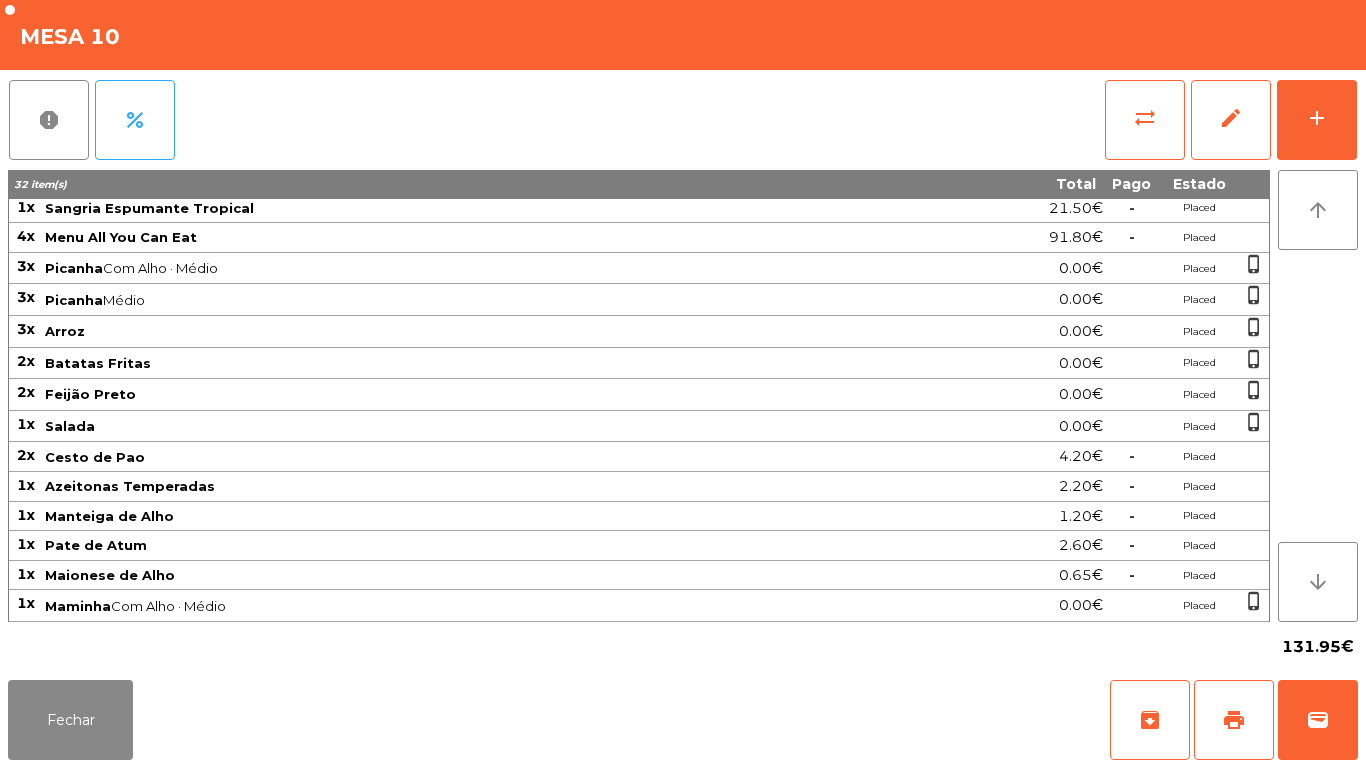 scroll, scrollTop: 0, scrollLeft: 0, axis: both 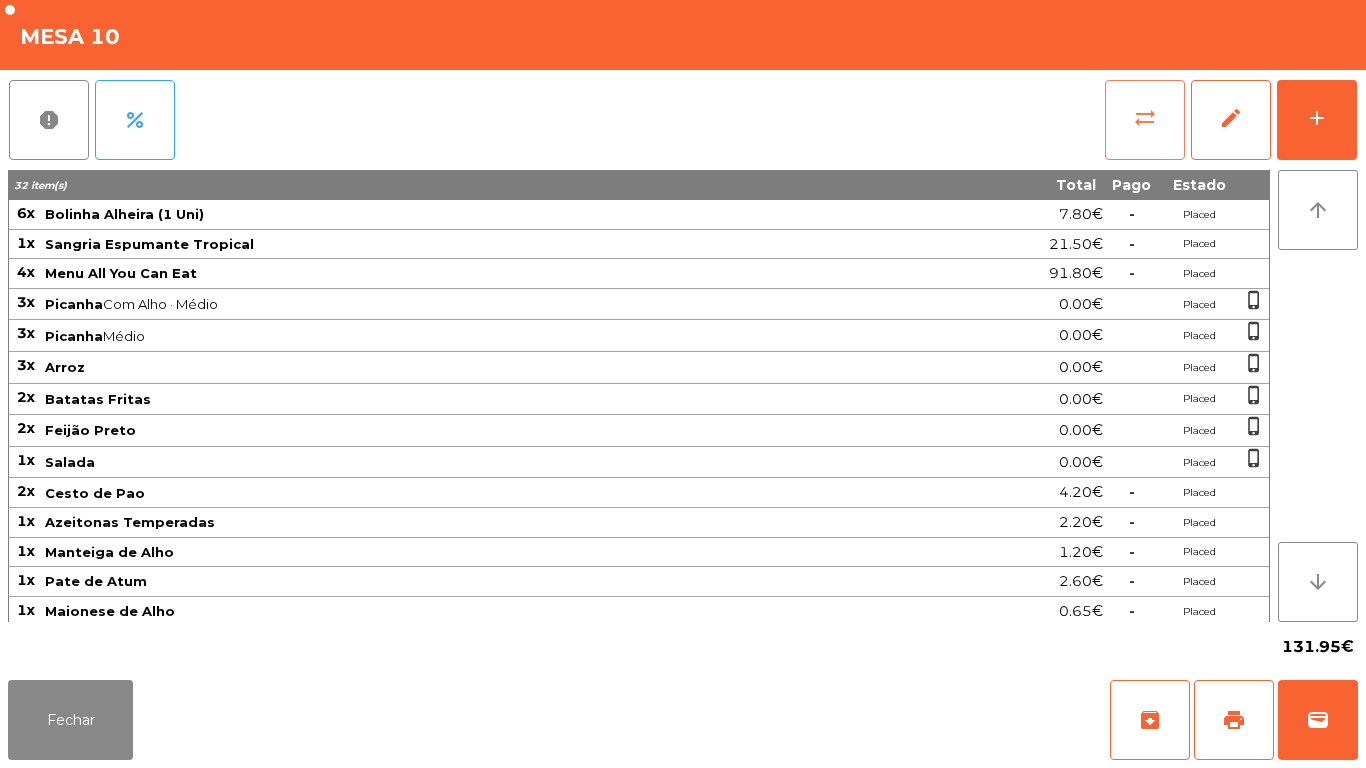 click on "sync_alt" 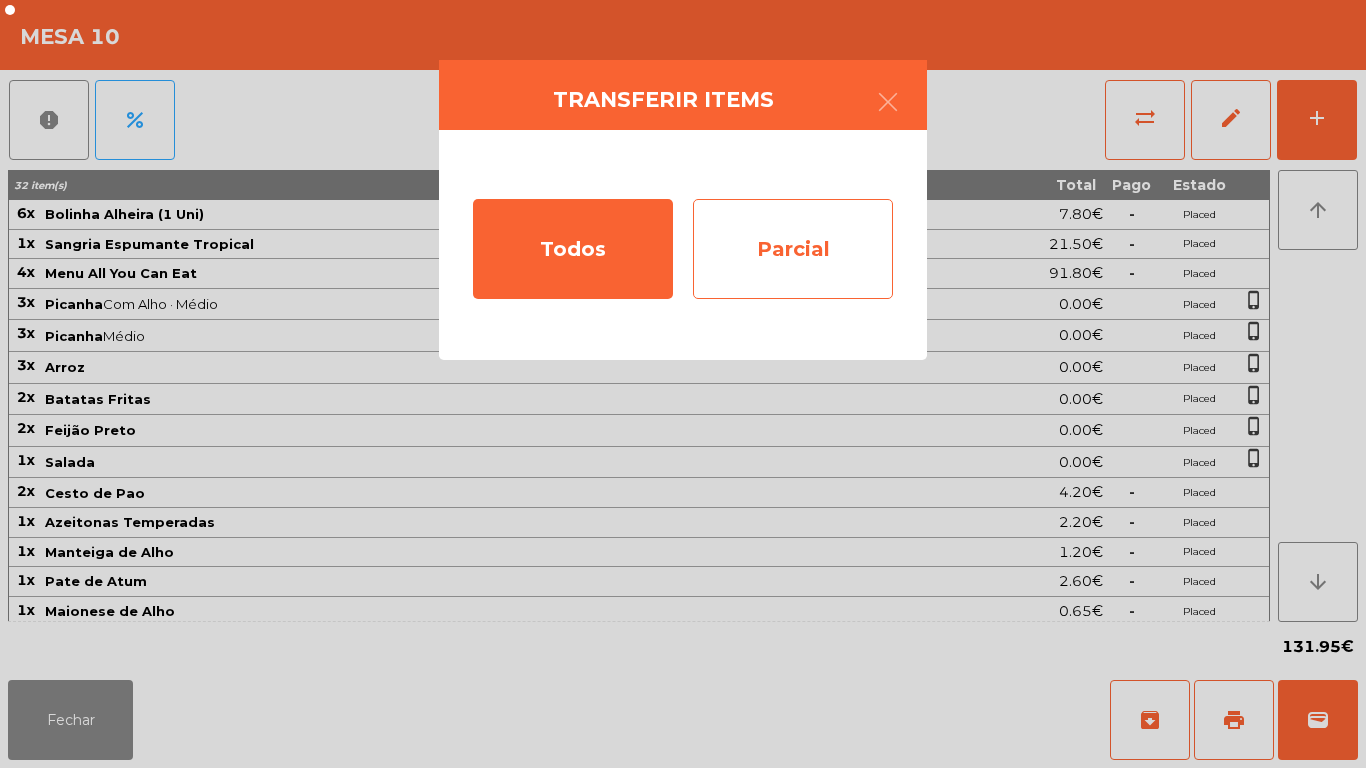 click on "Parcial" 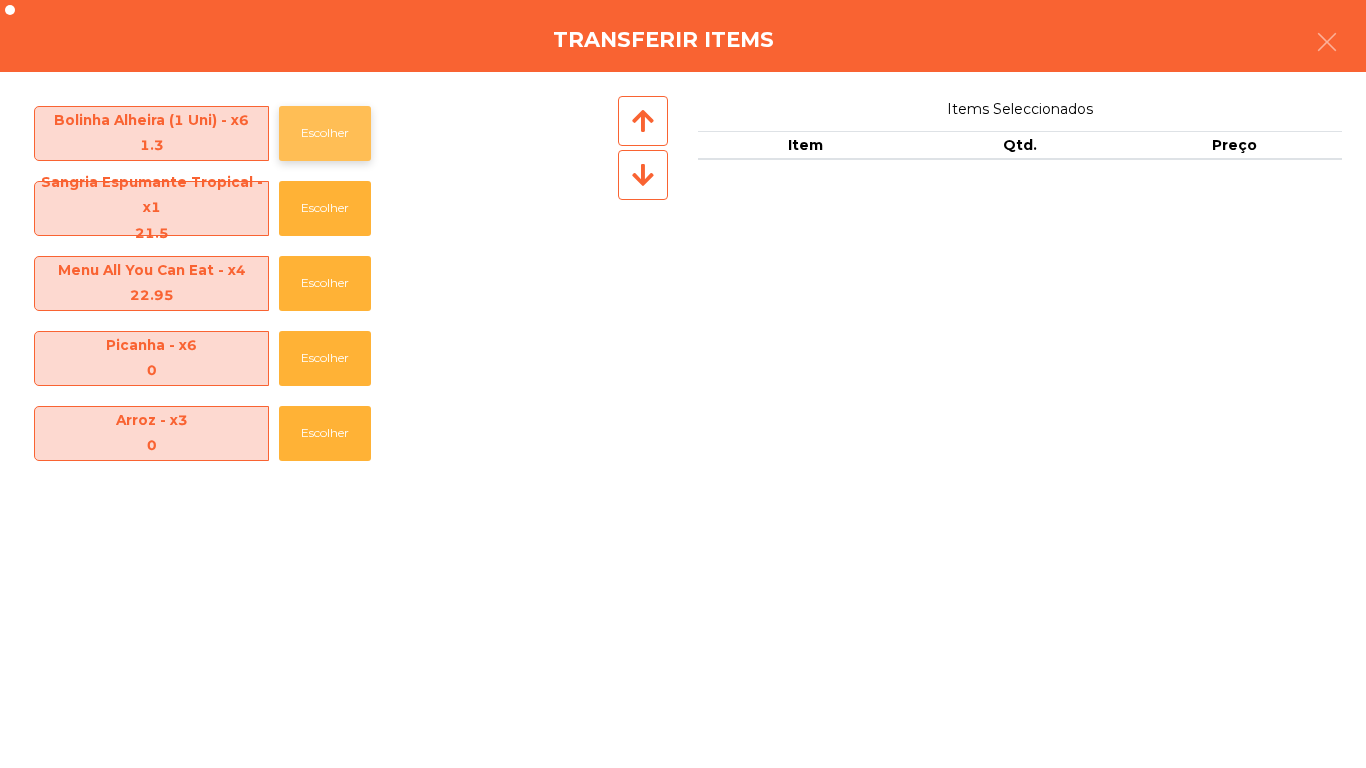 click on "Escolher" 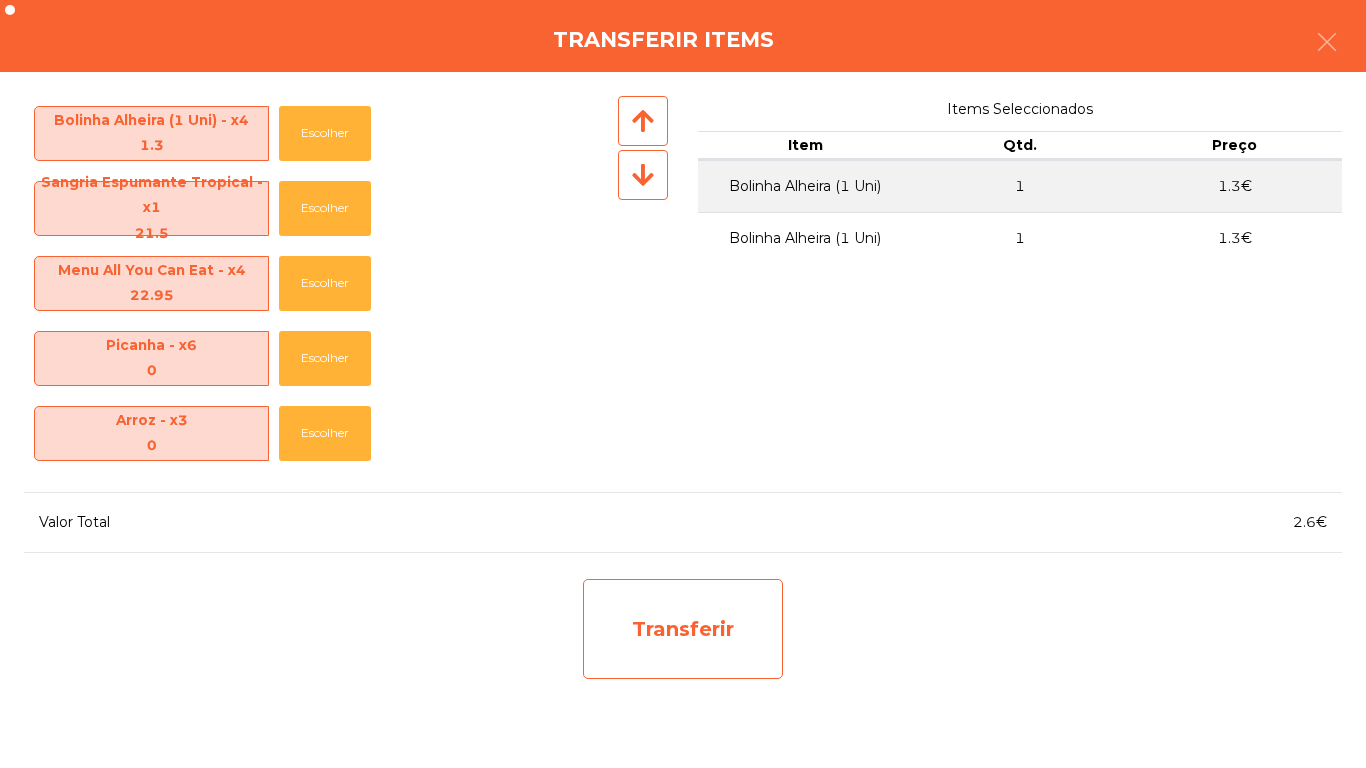 click on "Transferir" 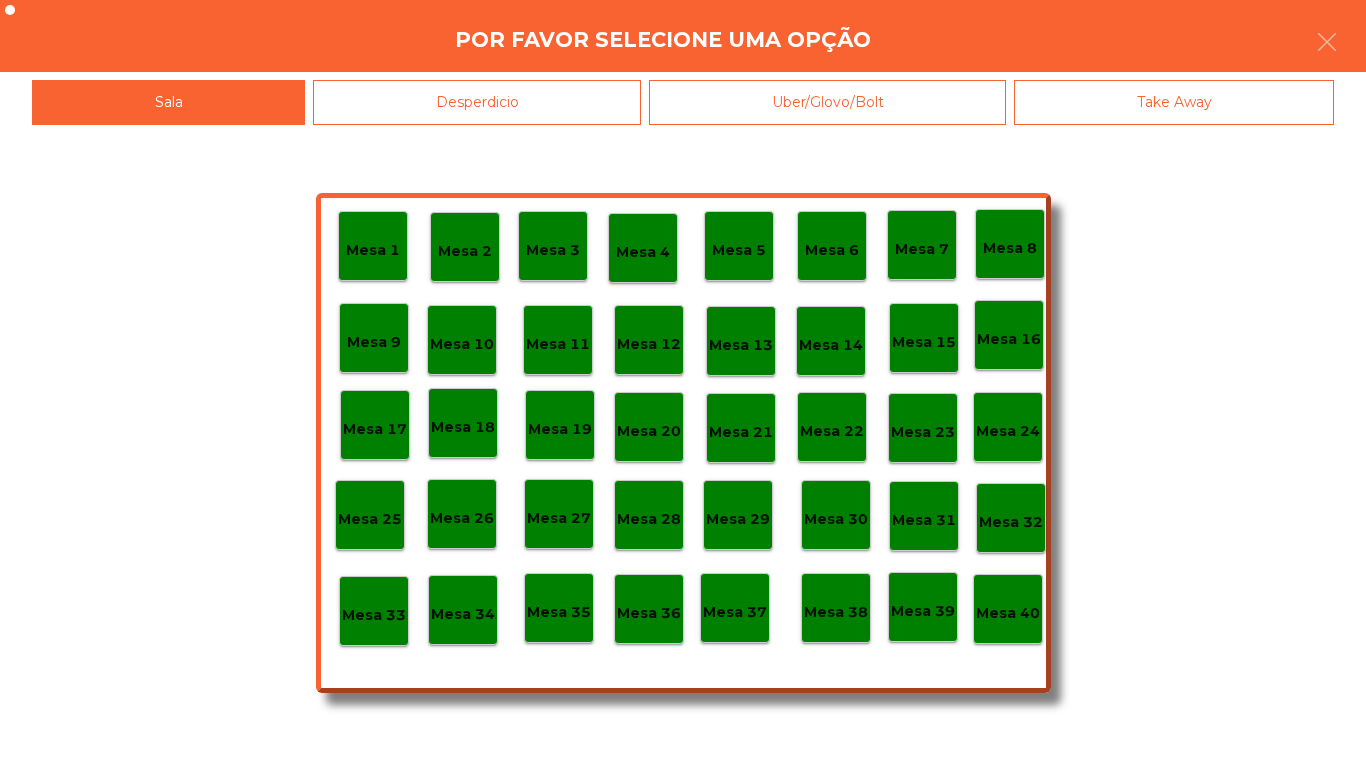 click on "Mesa 2" 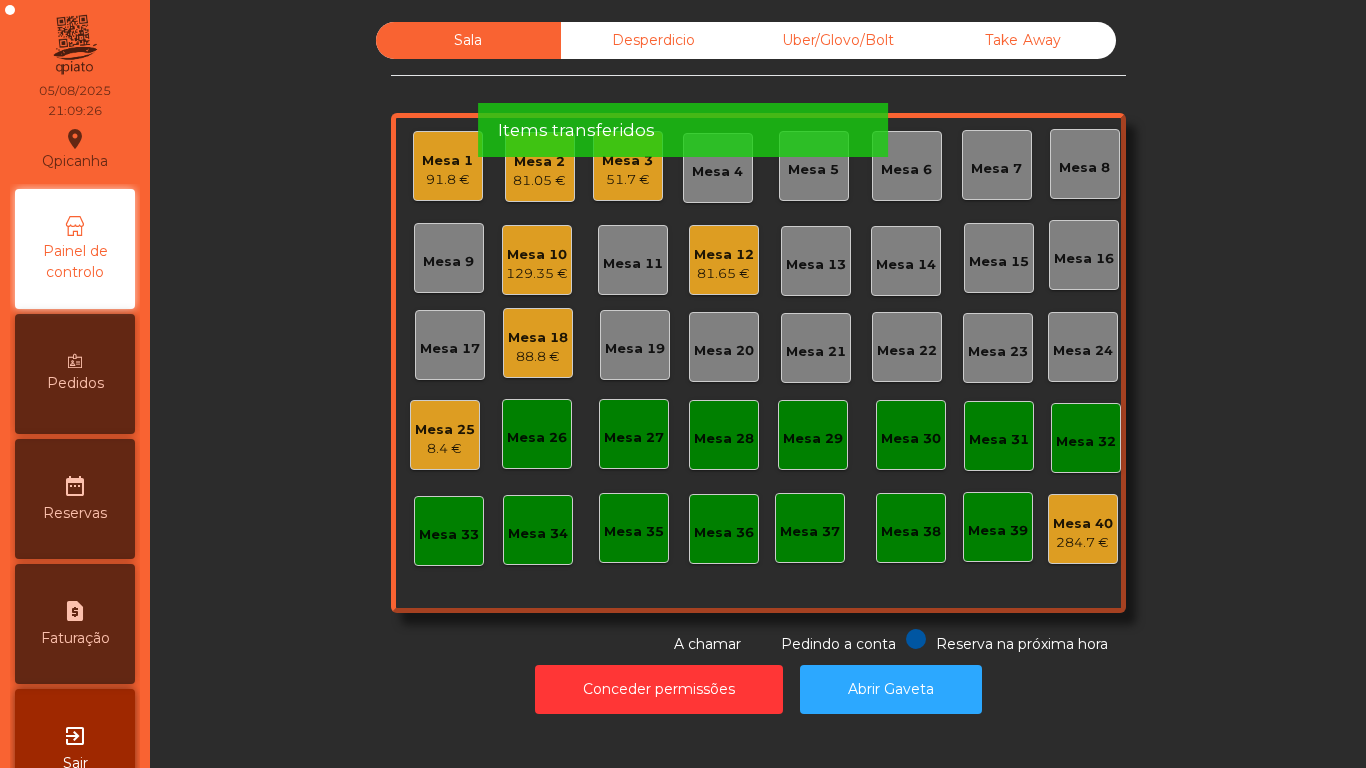 click on "Mesa 2   81.05 €" 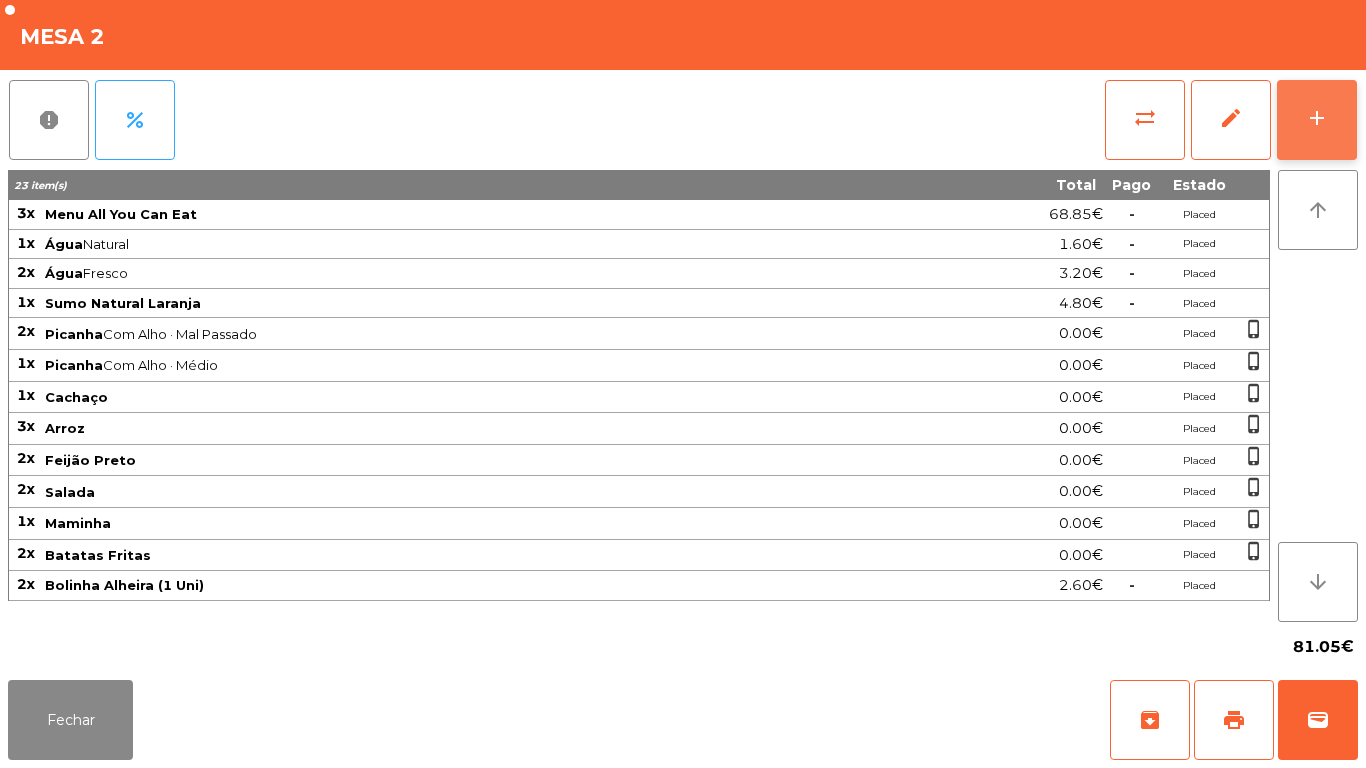 click on "add" 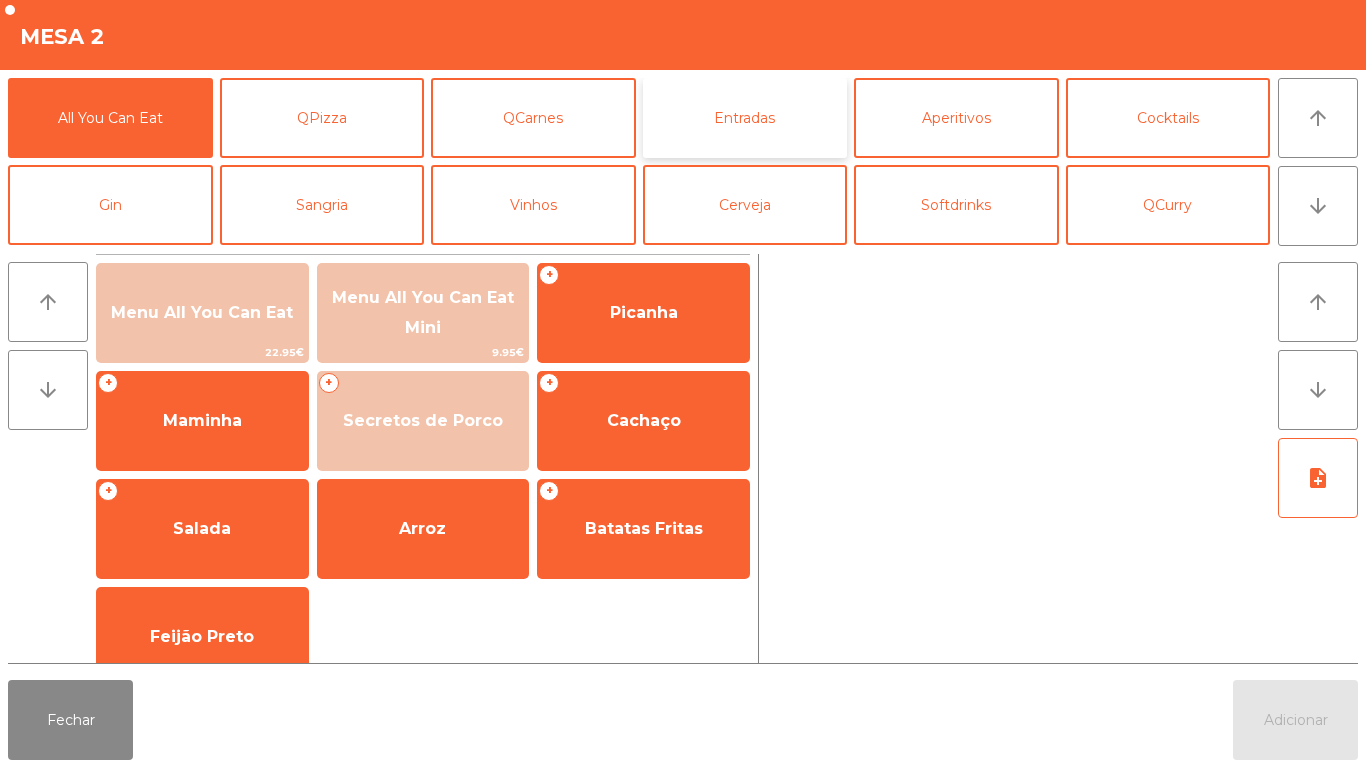 click on "Entradas" 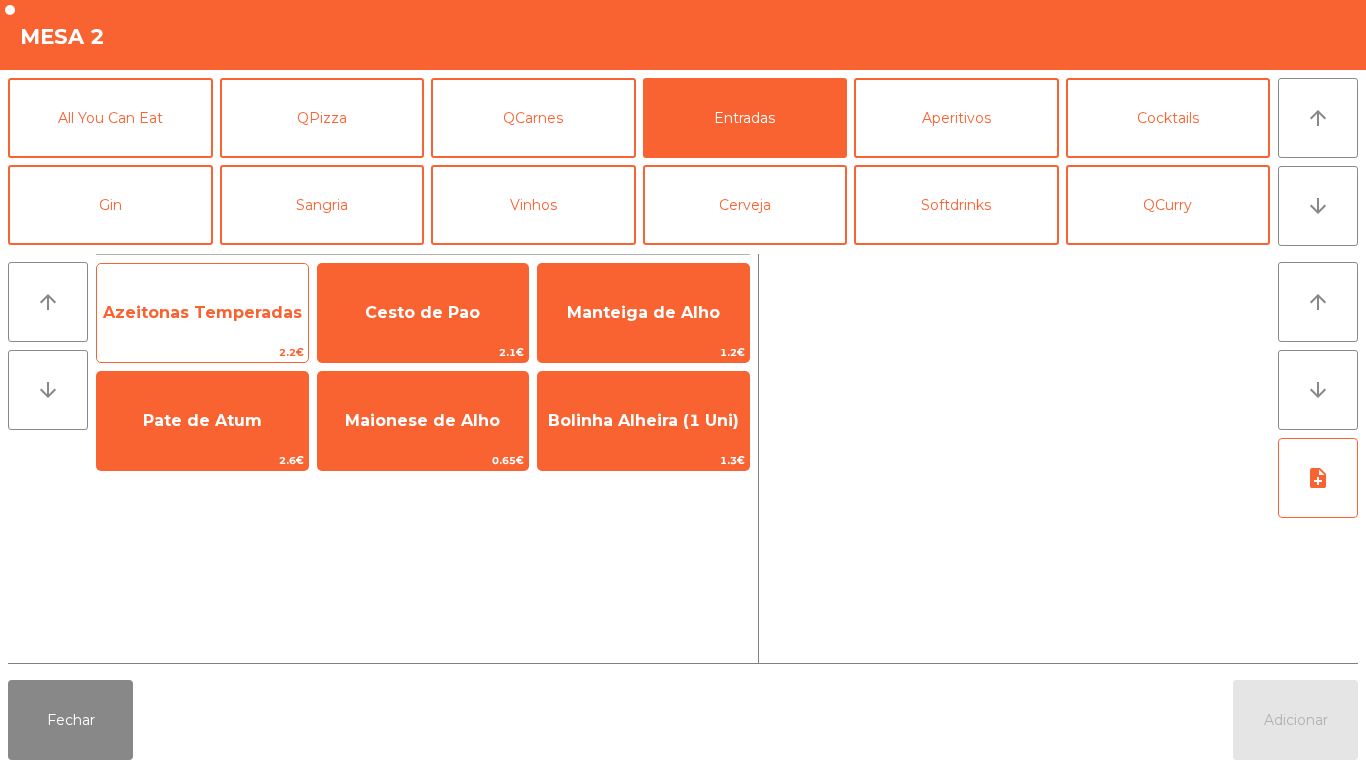 click on "Azeitonas Temperadas" 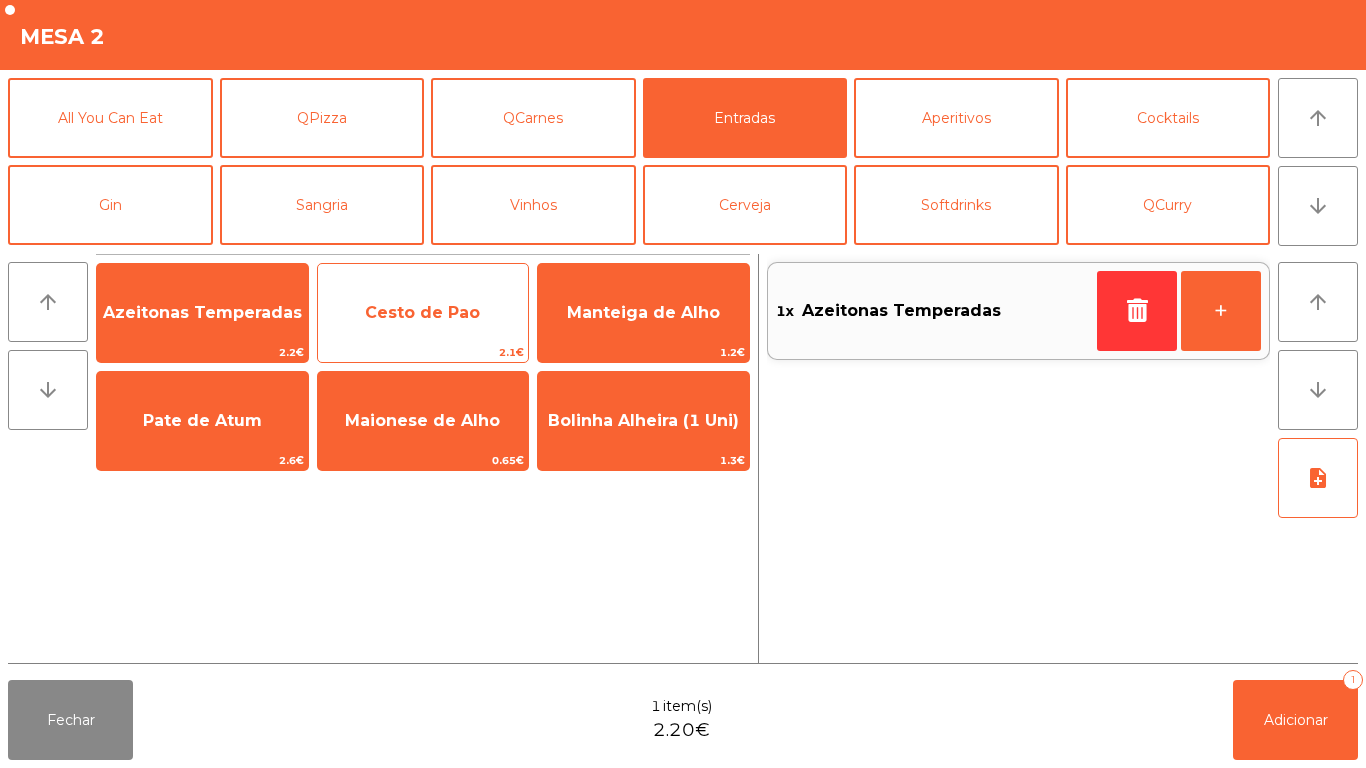 click on "Cesto de Pao" 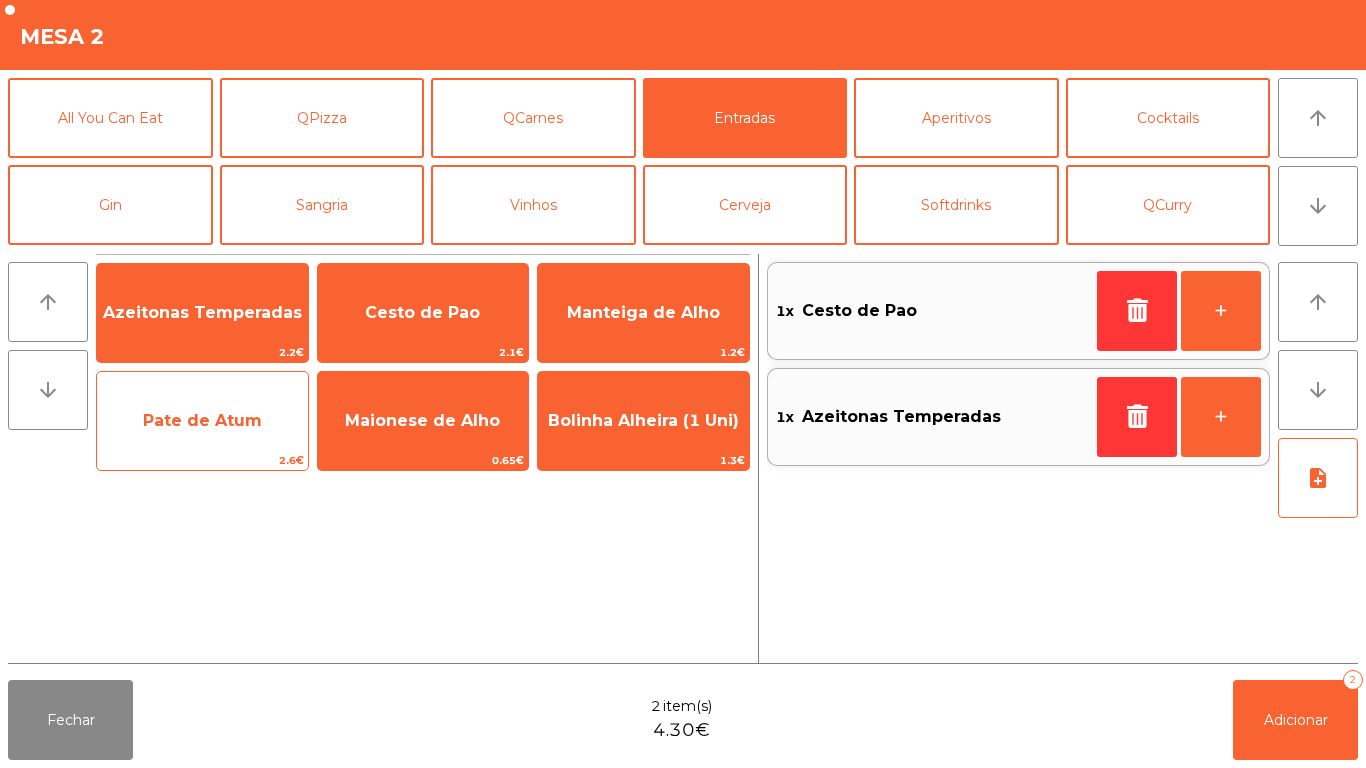 click on "Pate de Atum" 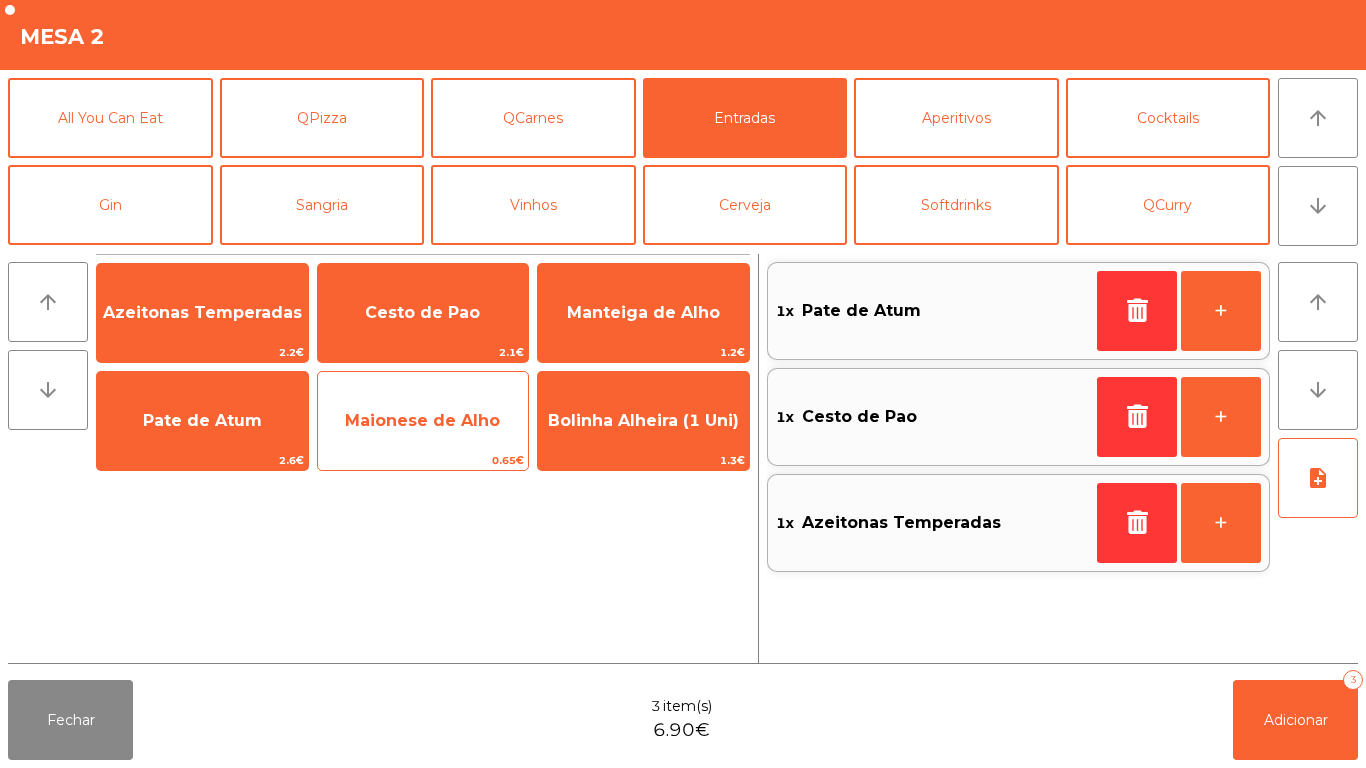click on "Maionese de Alho" 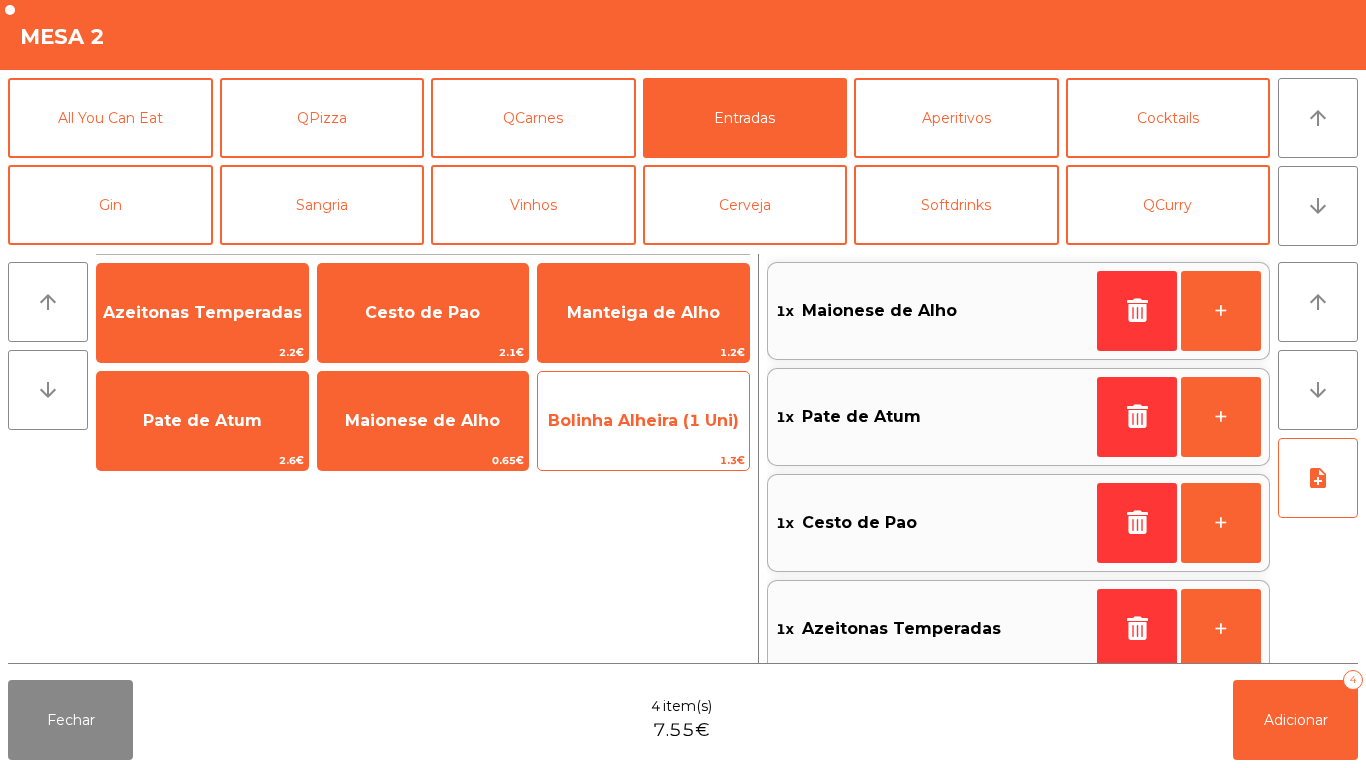 click on "Bolinha Alheira (1 Uni)" 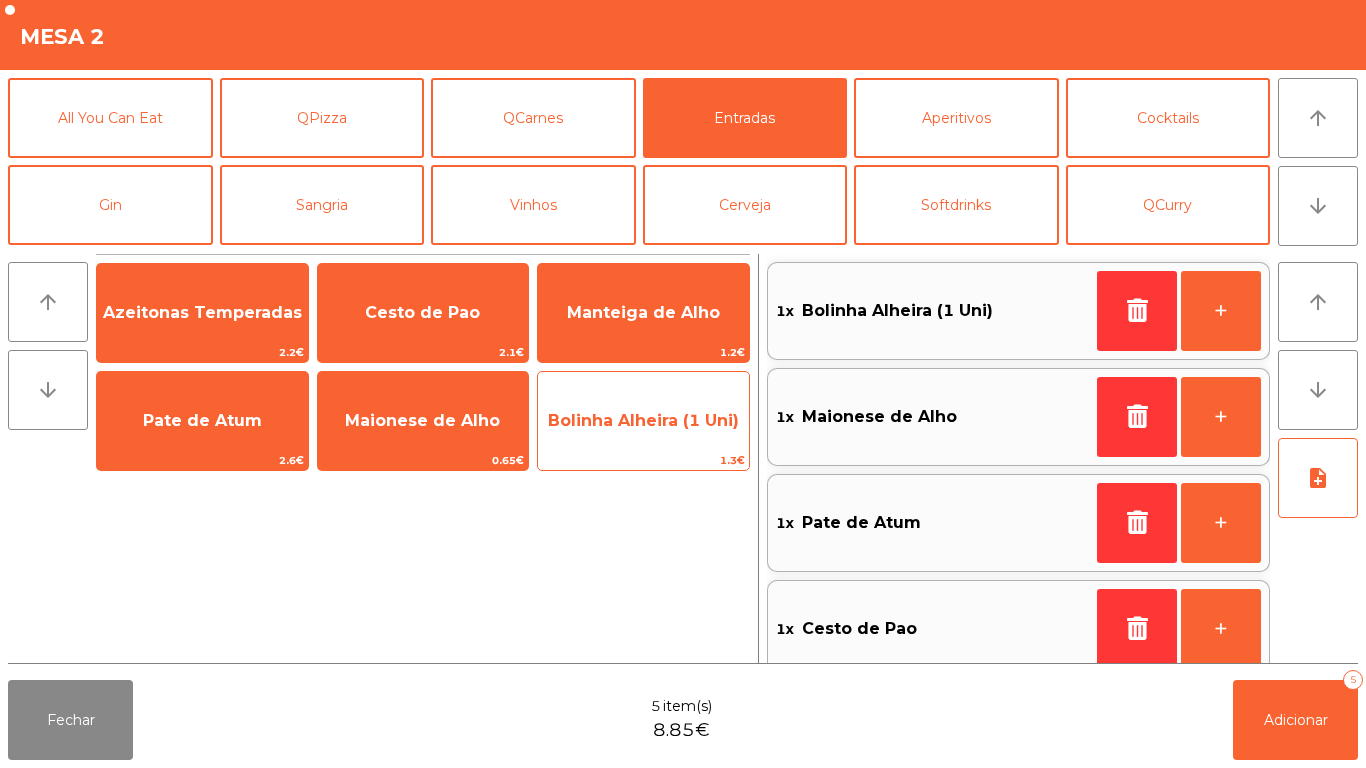 click on "Bolinha Alheira (1 Uni)" 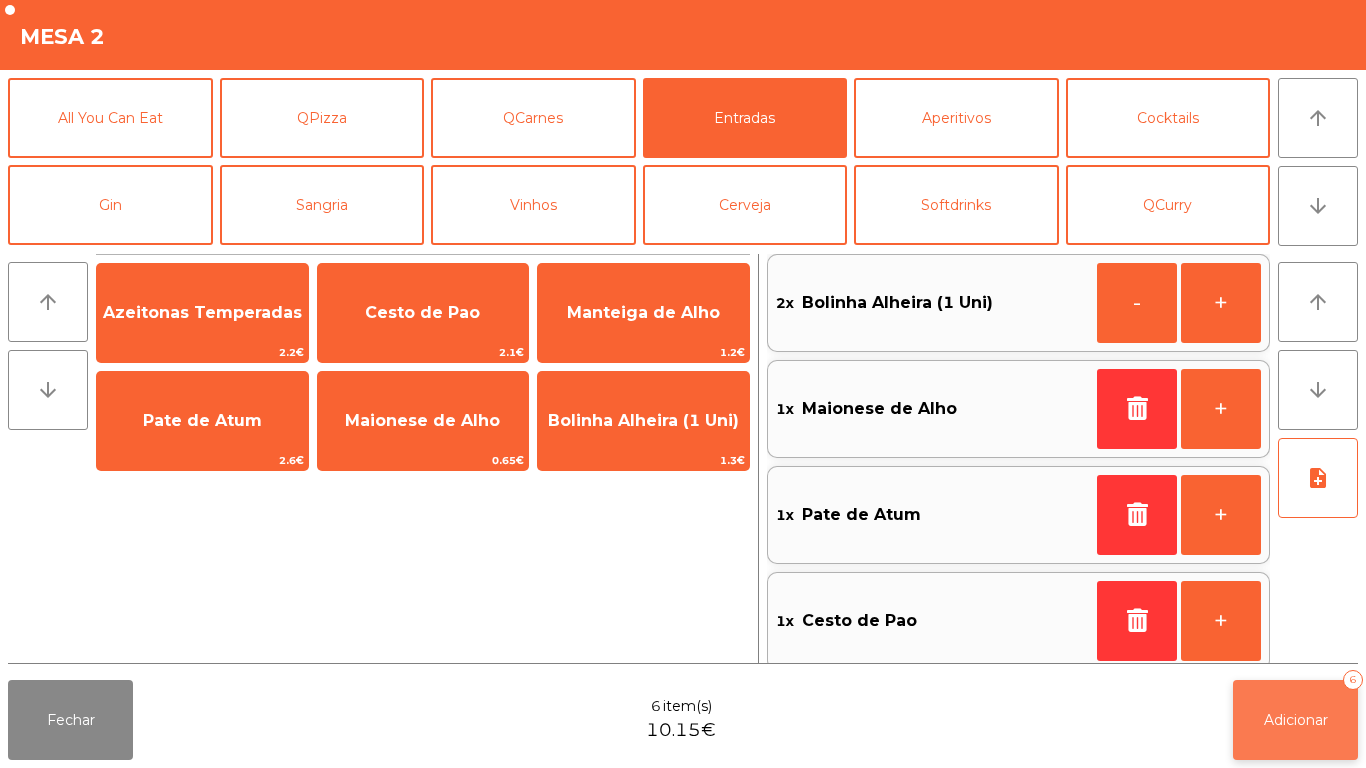 click on "Adicionar   6" 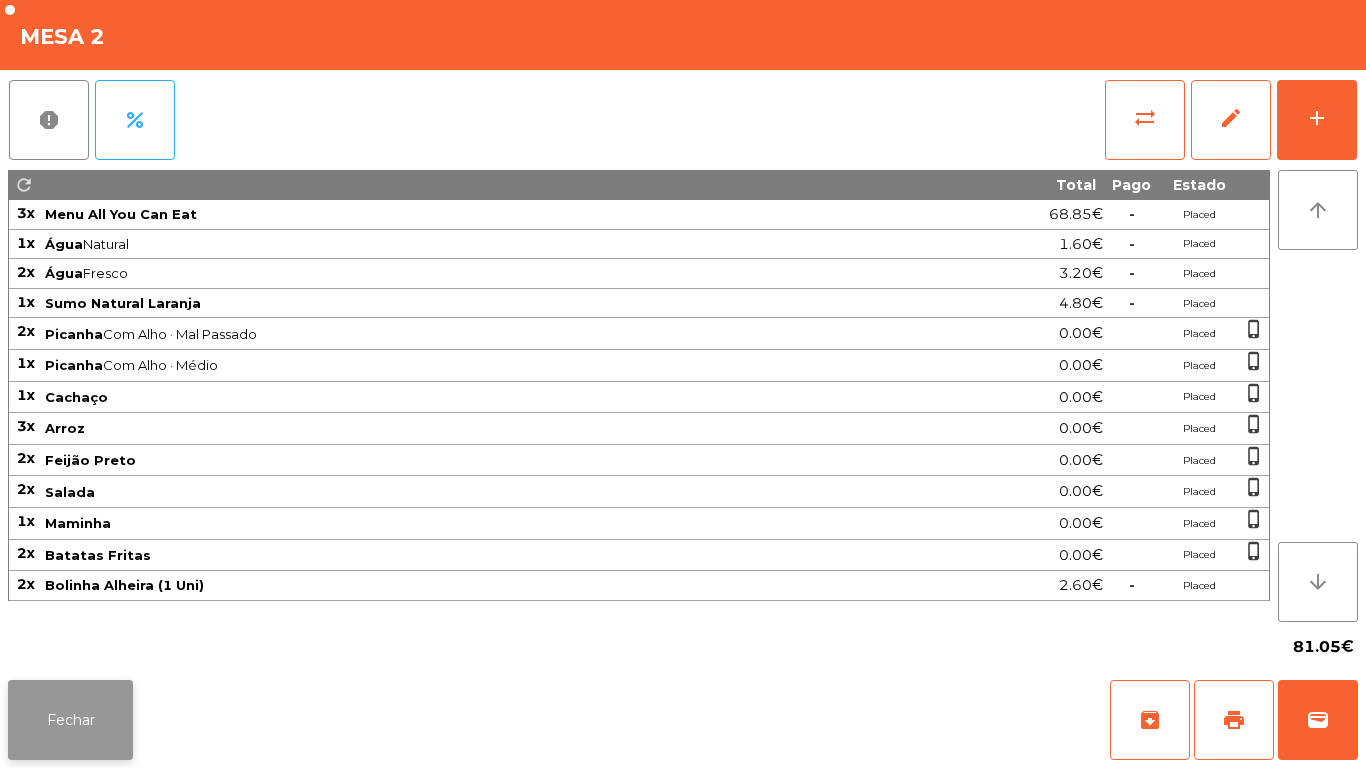 click on "Fechar" 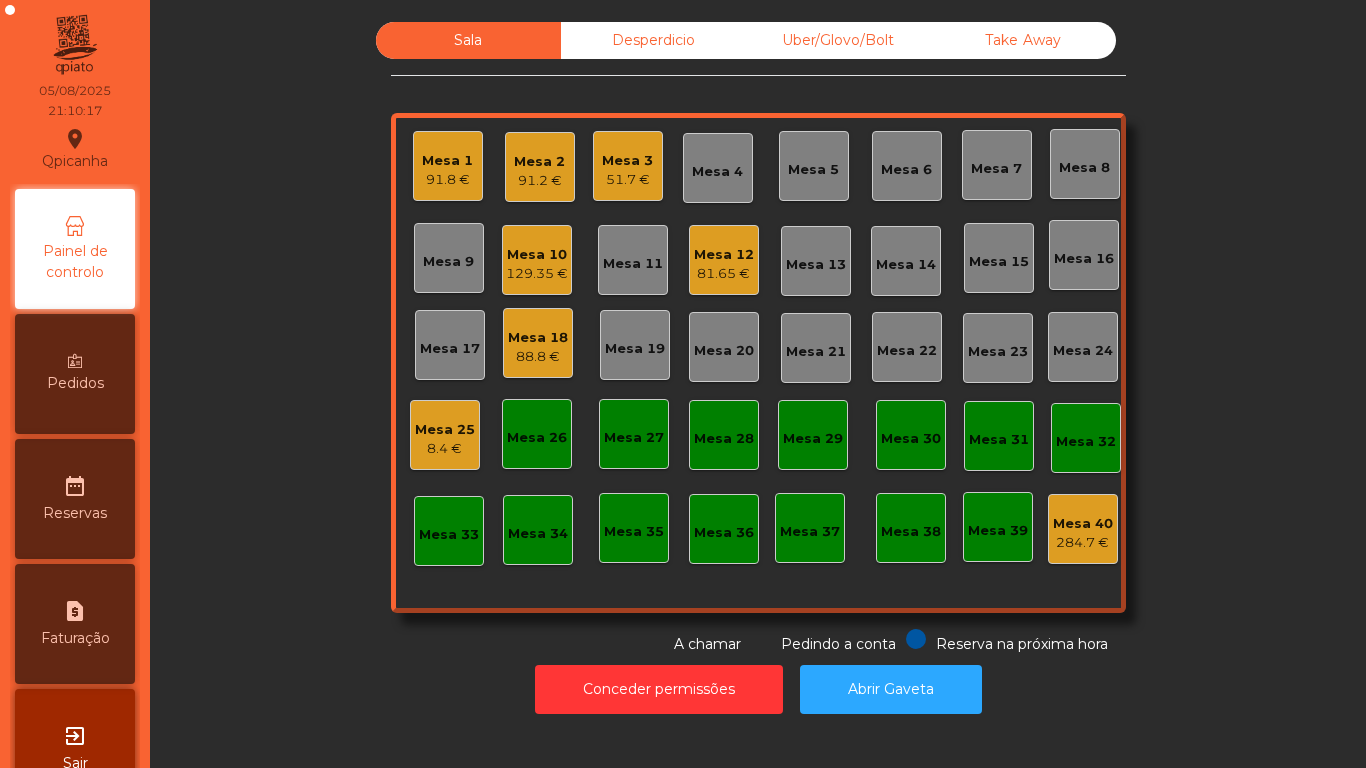 click on "Mesa [NUMBER] [PRICE]" 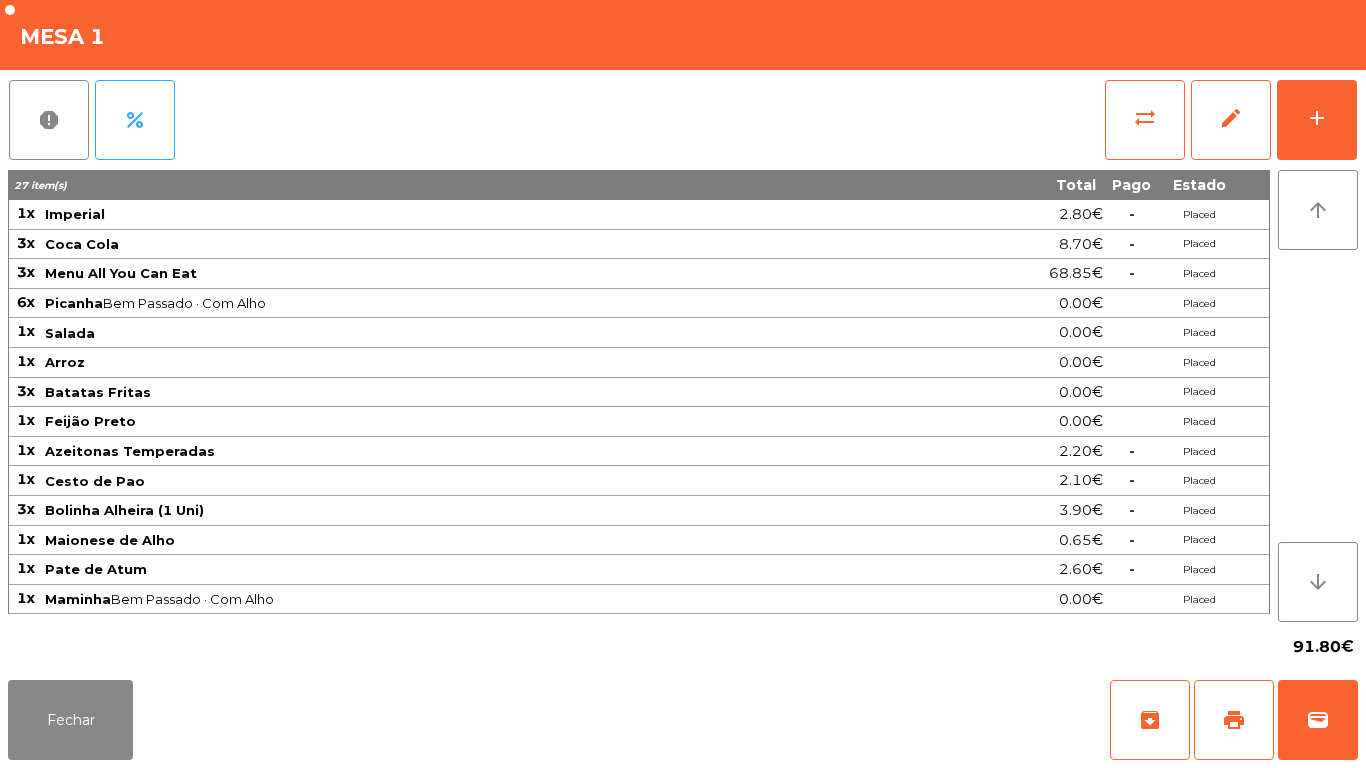 click on "Feijão Preto" 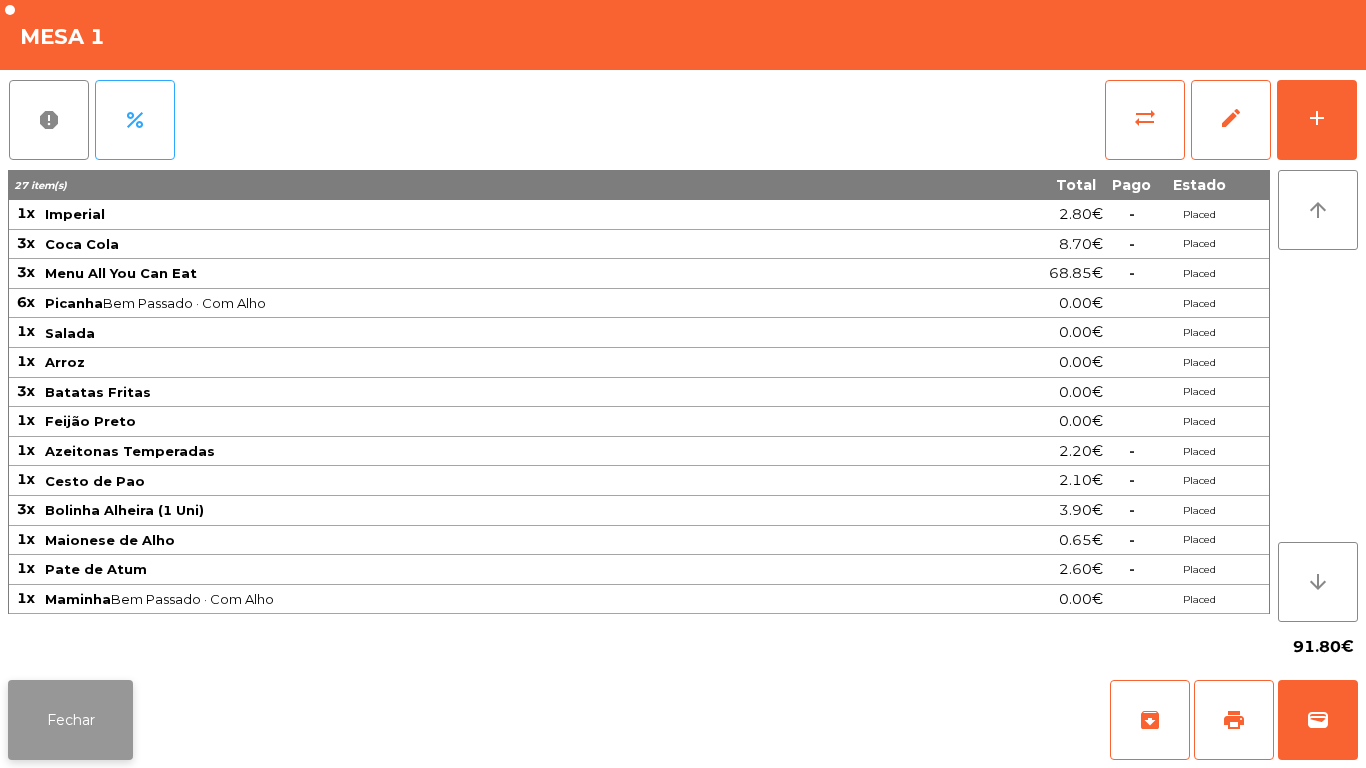 click on "Fechar" 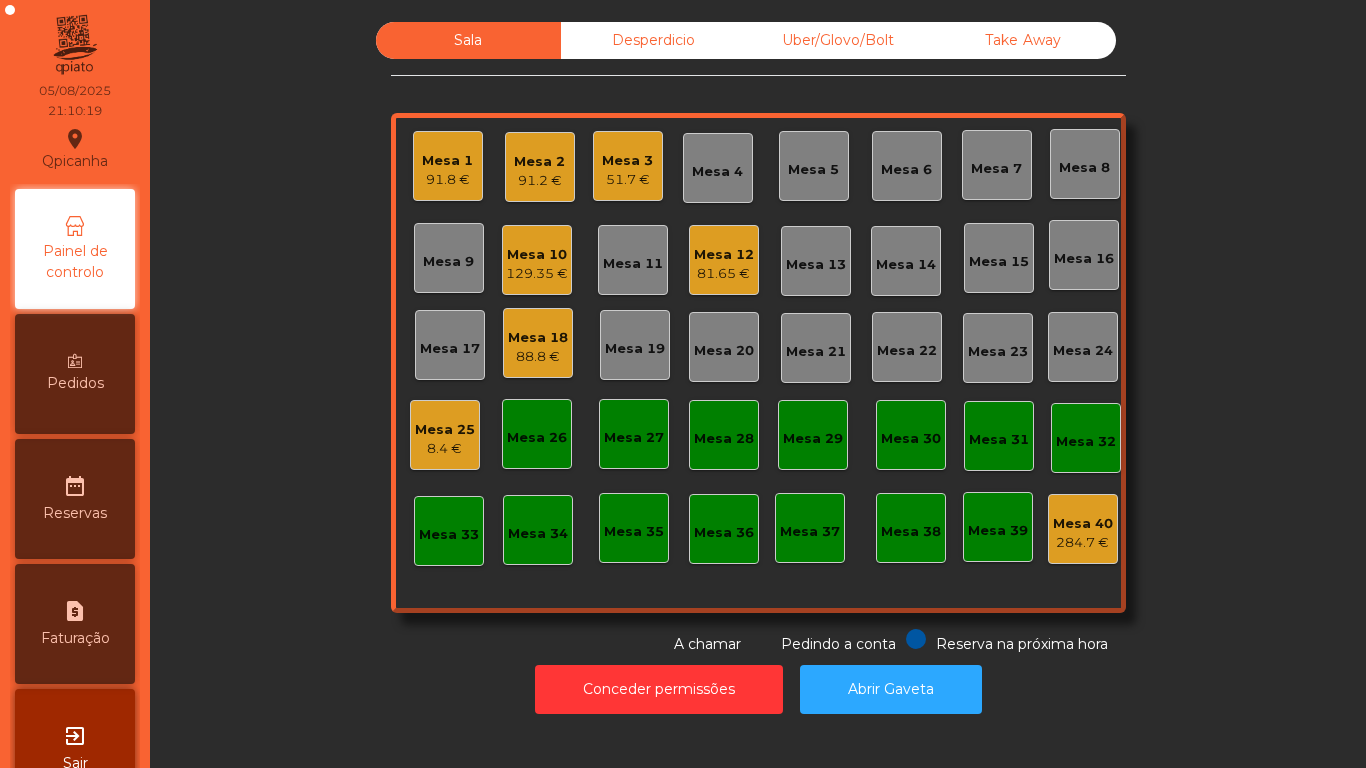 click on "Sala   Desperdicio   Uber/Glovo/Bolt   Take Away   Mesa 1   91.8 €   Mesa 2   91.2 €   Mesa 3   51.7 €   Mesa 4   Mesa 5   Mesa 6   Mesa 7   Mesa 8   Mesa 9   Mesa 10   129.35 €   Mesa 11   Mesa 12   81.65 €   Mesa 13   Mesa 14   Mesa 15   Mesa 16   Mesa 17   Mesa 18   88.8 €   Mesa 19   Mesa 20   Mesa 21   Mesa 22   Mesa 23   Mesa 24   Mesa 25   8.4 €   Mesa 26   Mesa 27   Mesa 28   Mesa 29   Mesa 30   Mesa 31   Mesa 32   Mesa 33   Mesa 34   Mesa 35   Mesa 36   Mesa 37   Mesa 38   Mesa 39   Mesa 40   284.7 €  Reserva na próxima hora Pedindo a conta A chamar" 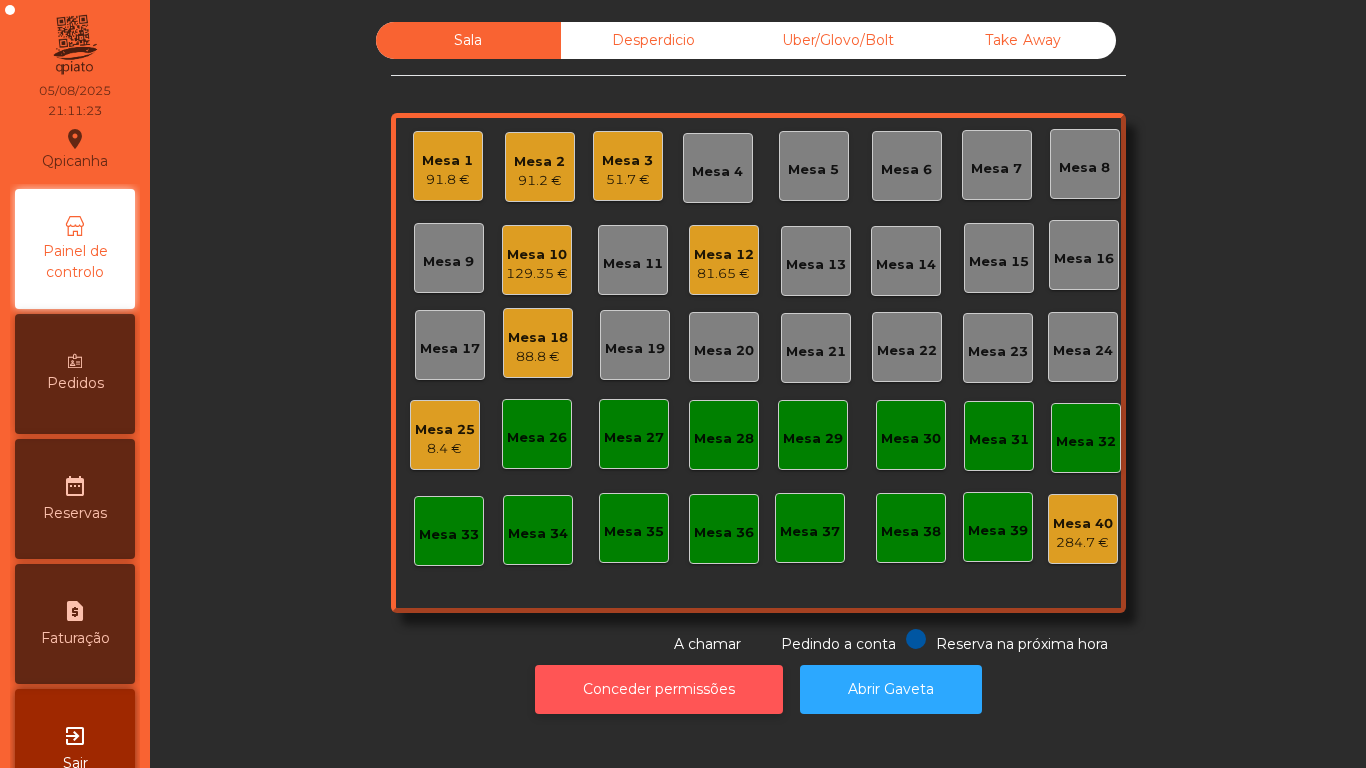 click on "Conceder permissões" 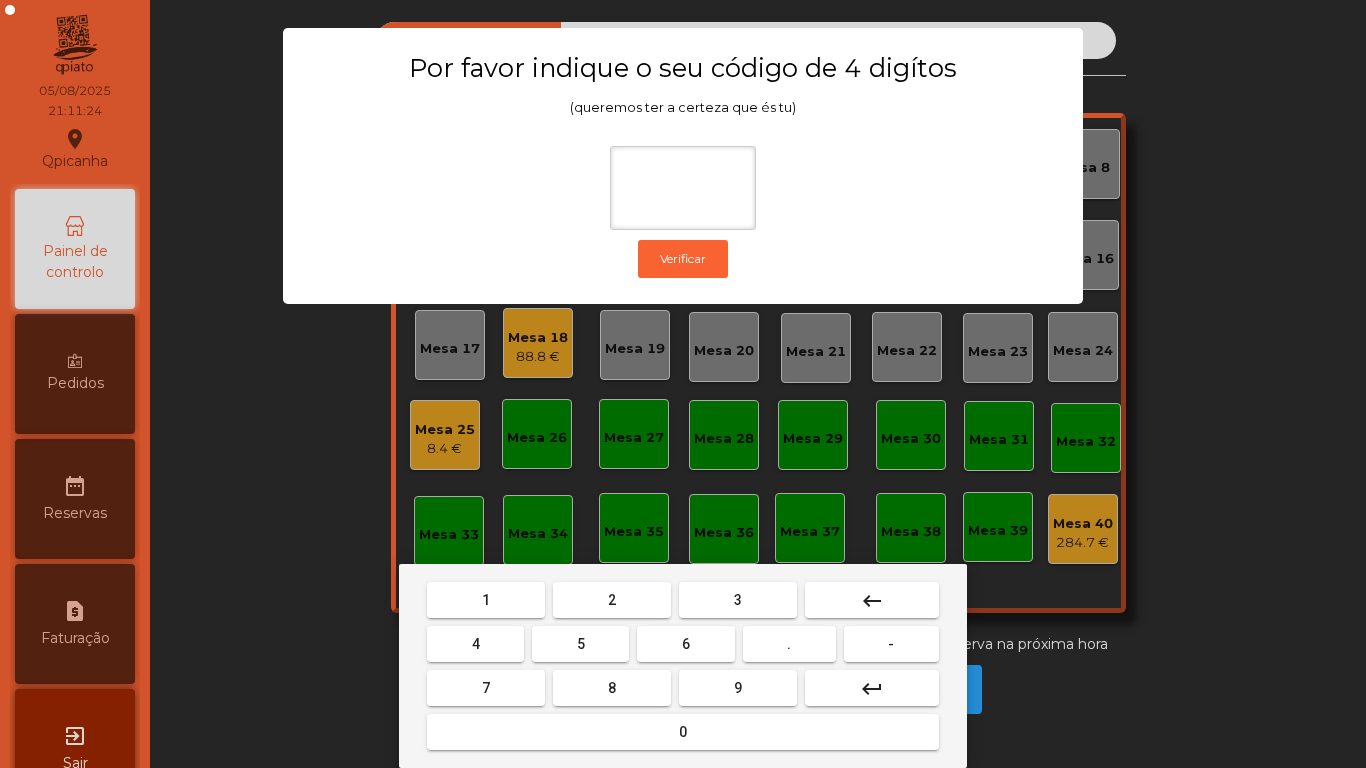 click on "1" at bounding box center (486, 600) 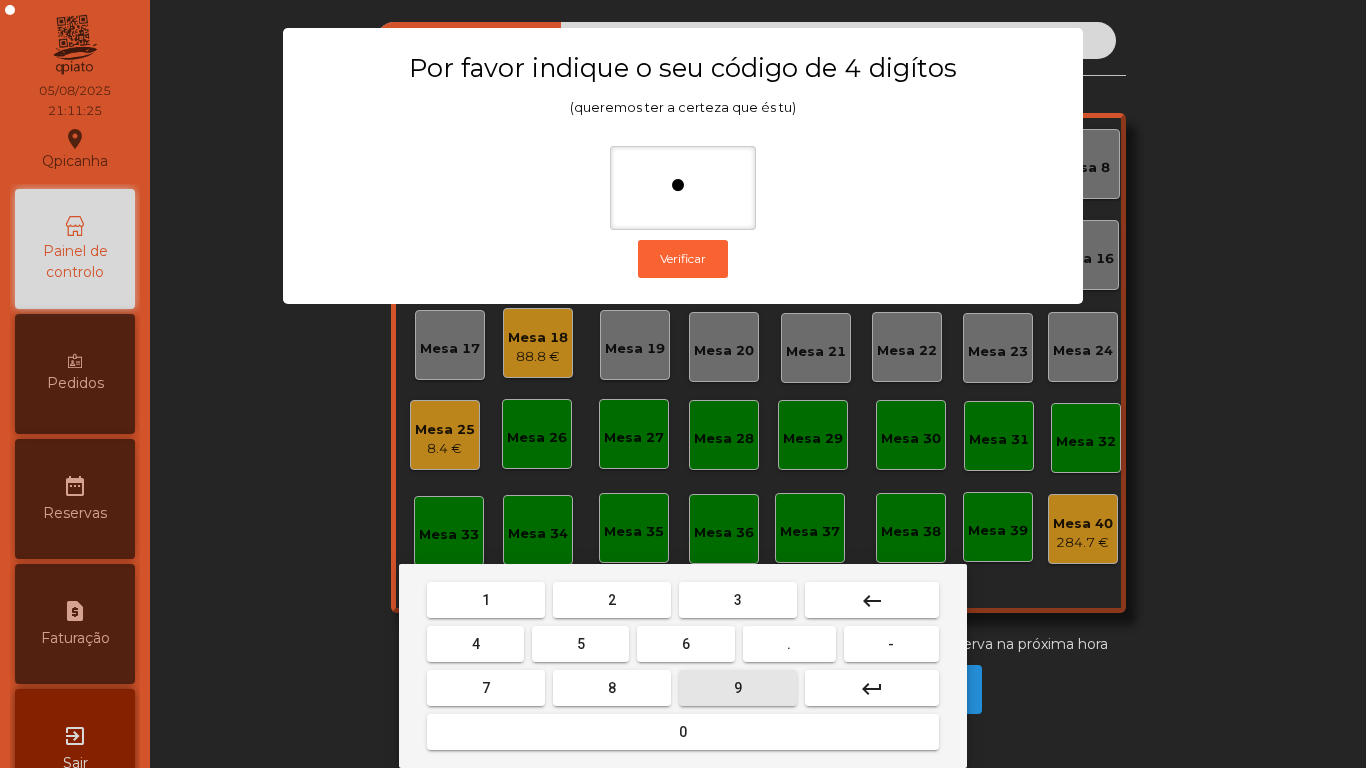 click on "9" at bounding box center (738, 688) 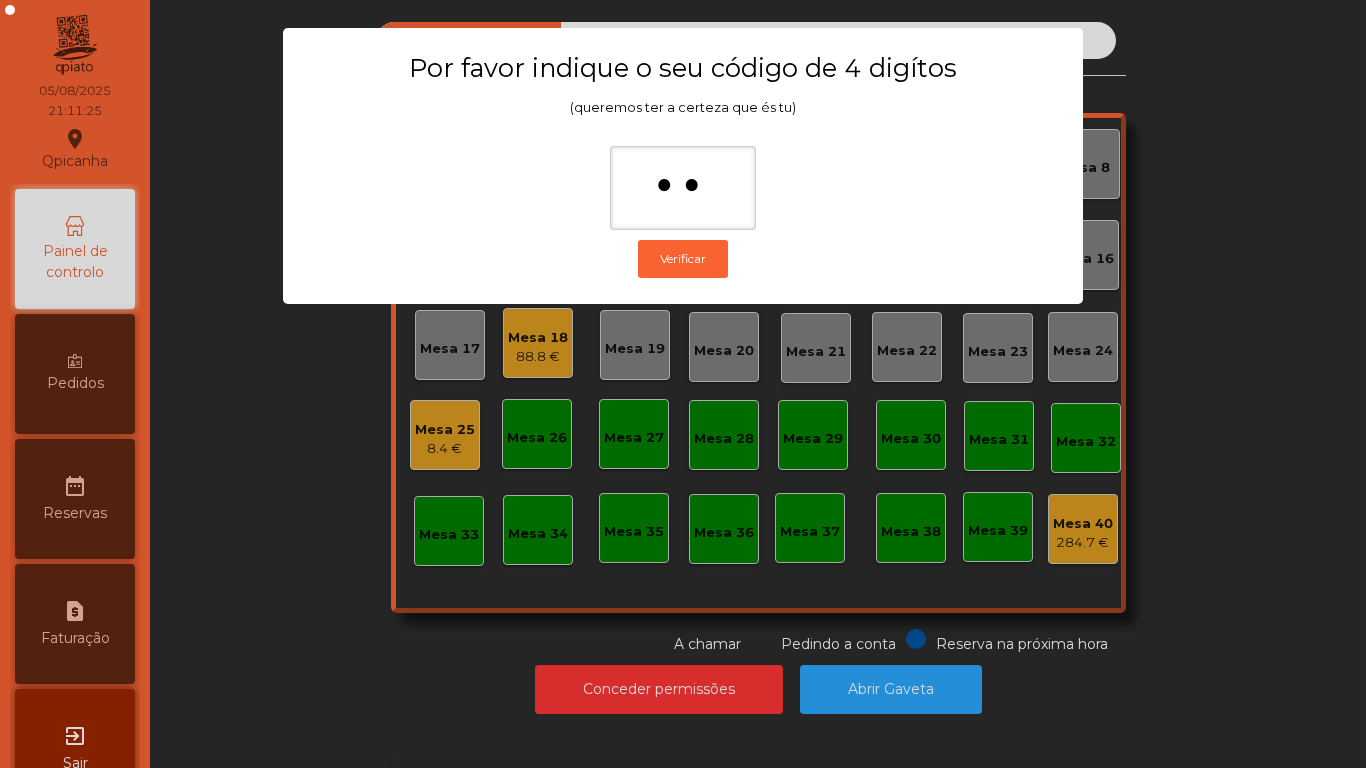 click on "1 2 3 keyboard_backspace 4 5 6 . - 7 8 9 keyboard_return 0" at bounding box center [683, 666] 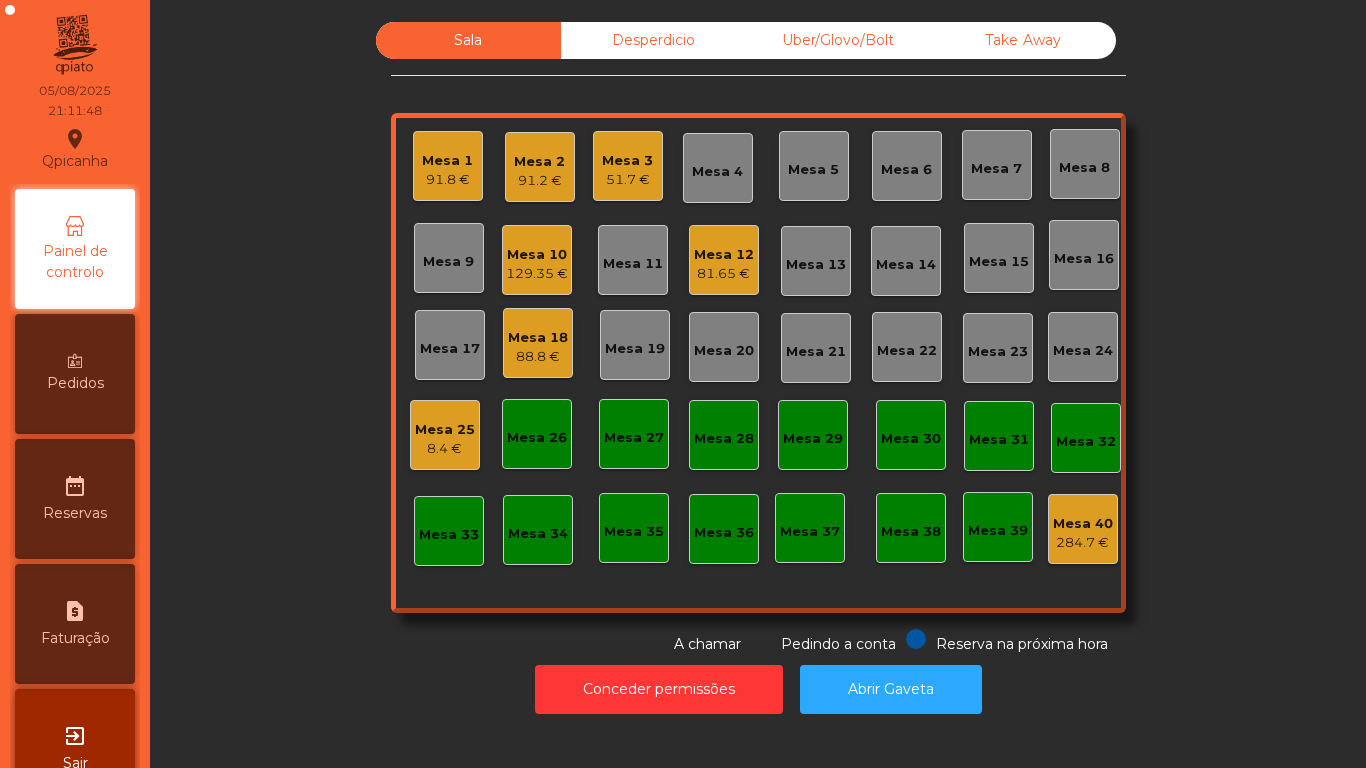 click on "Mesa 1" 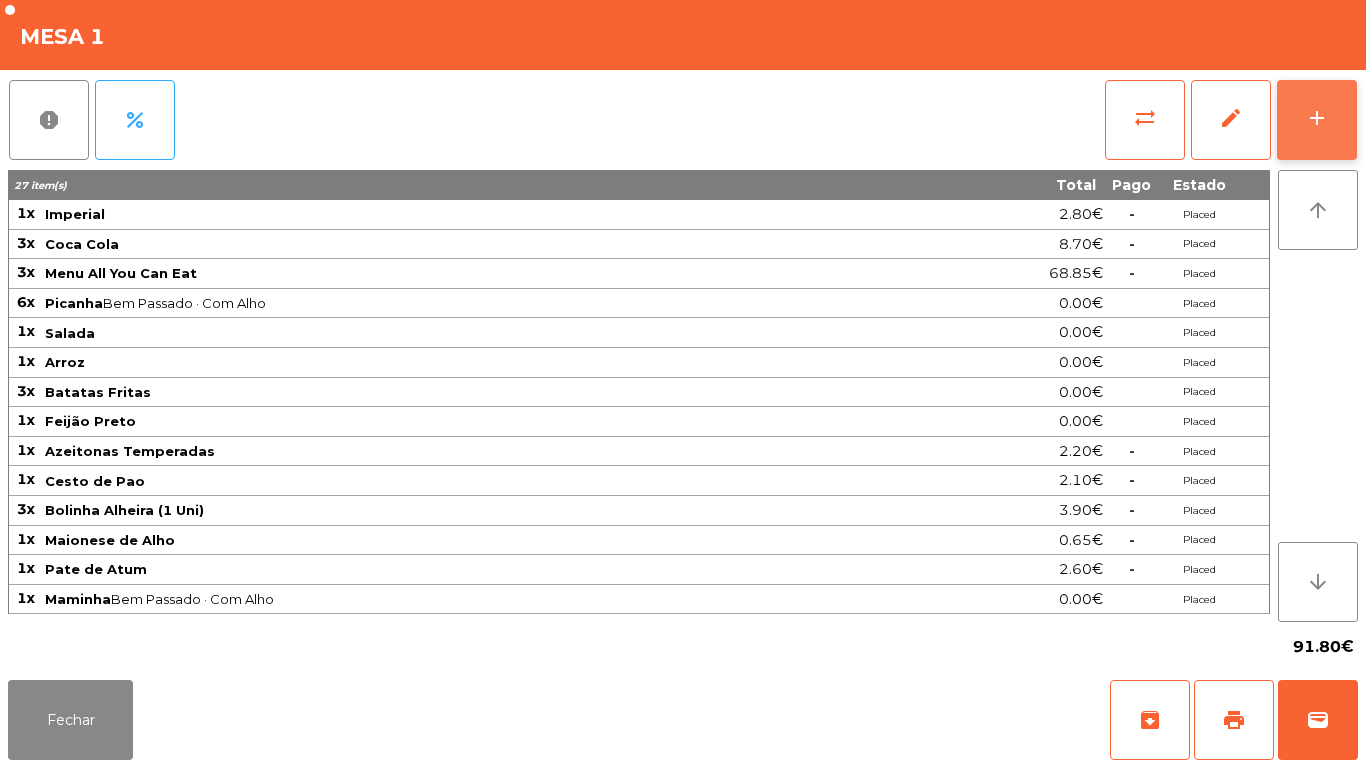 click on "add" 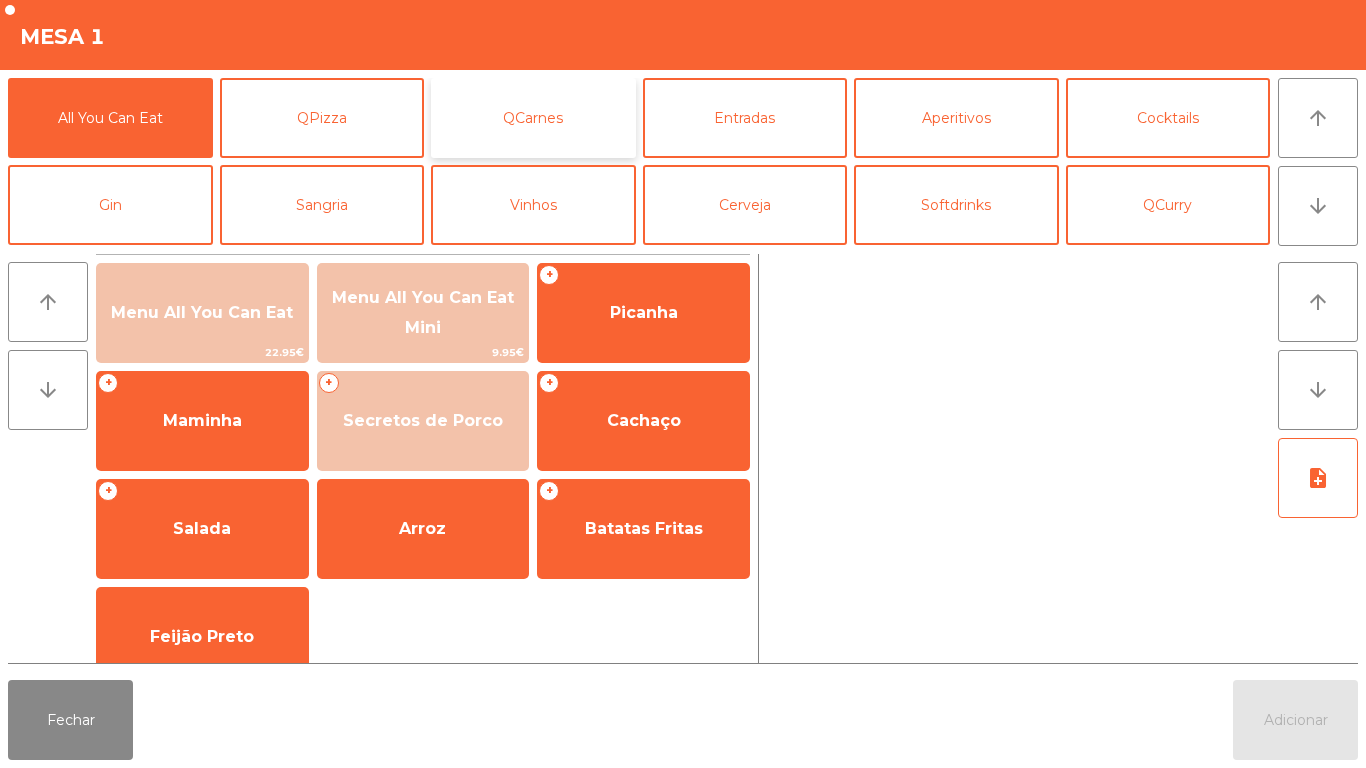 click on "QCarnes" 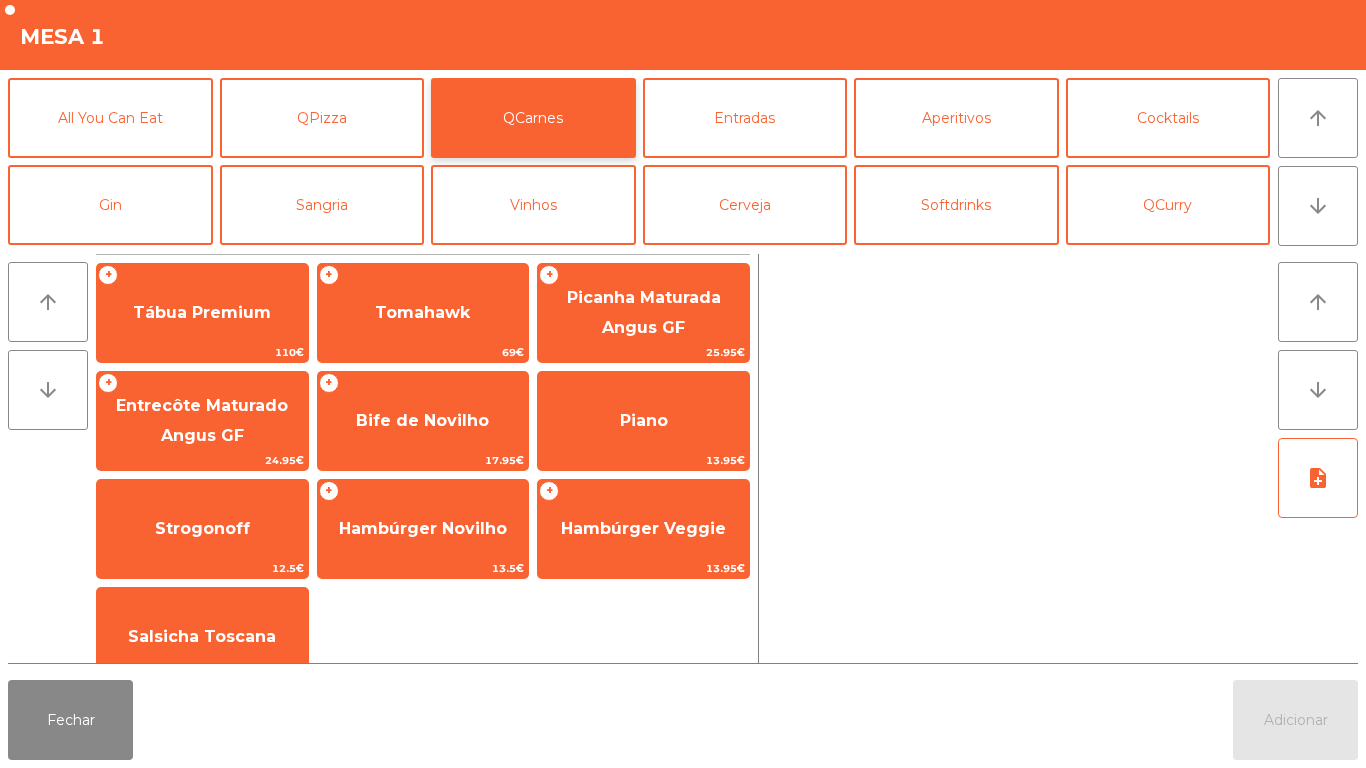 scroll, scrollTop: 32, scrollLeft: 0, axis: vertical 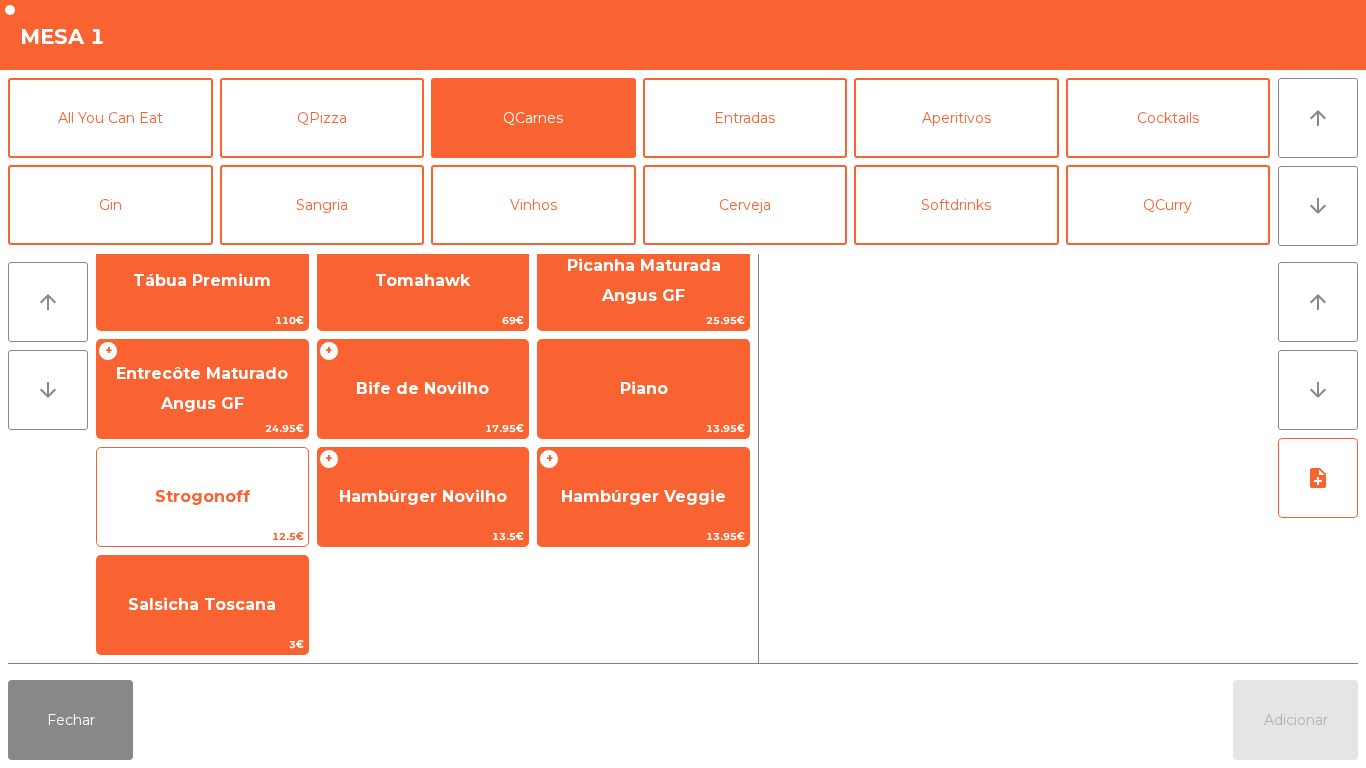 click on "Strogonoff" 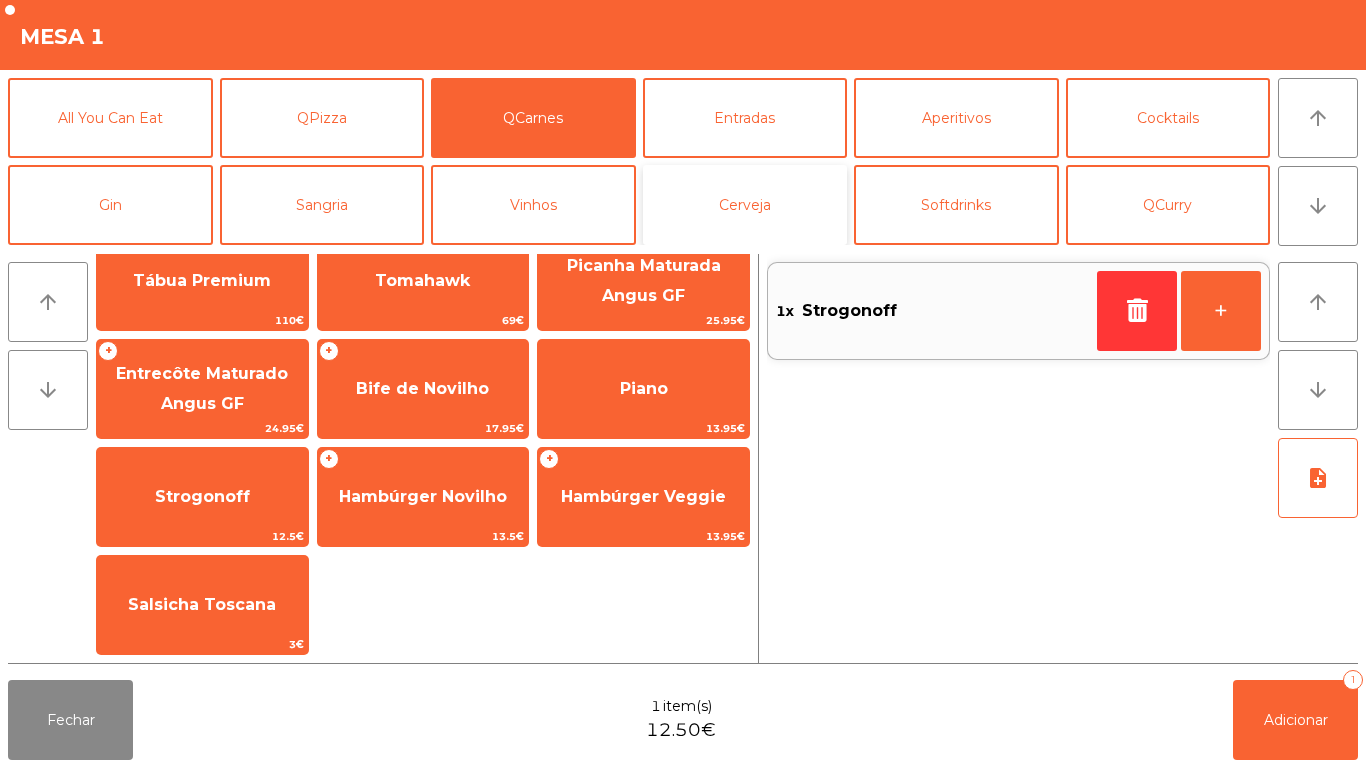 click on "Cerveja" 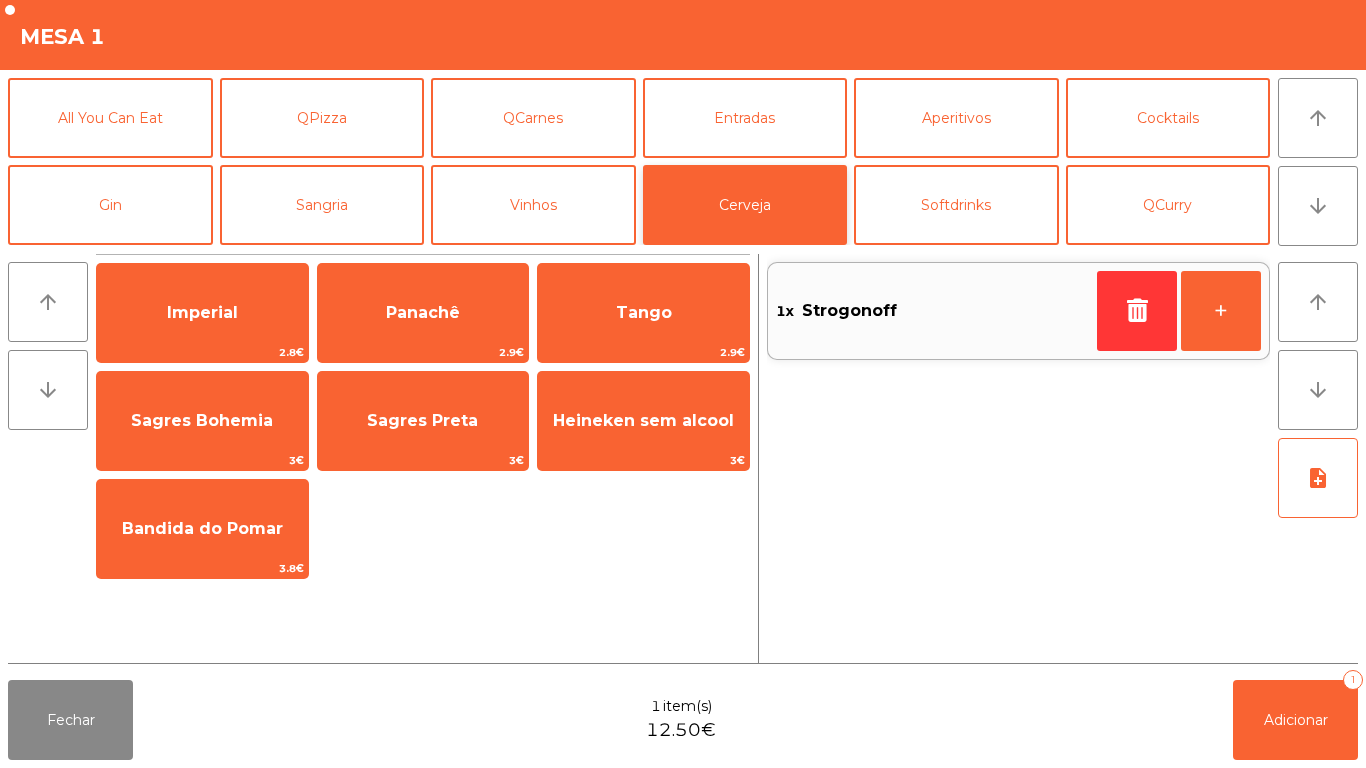 scroll, scrollTop: 0, scrollLeft: 0, axis: both 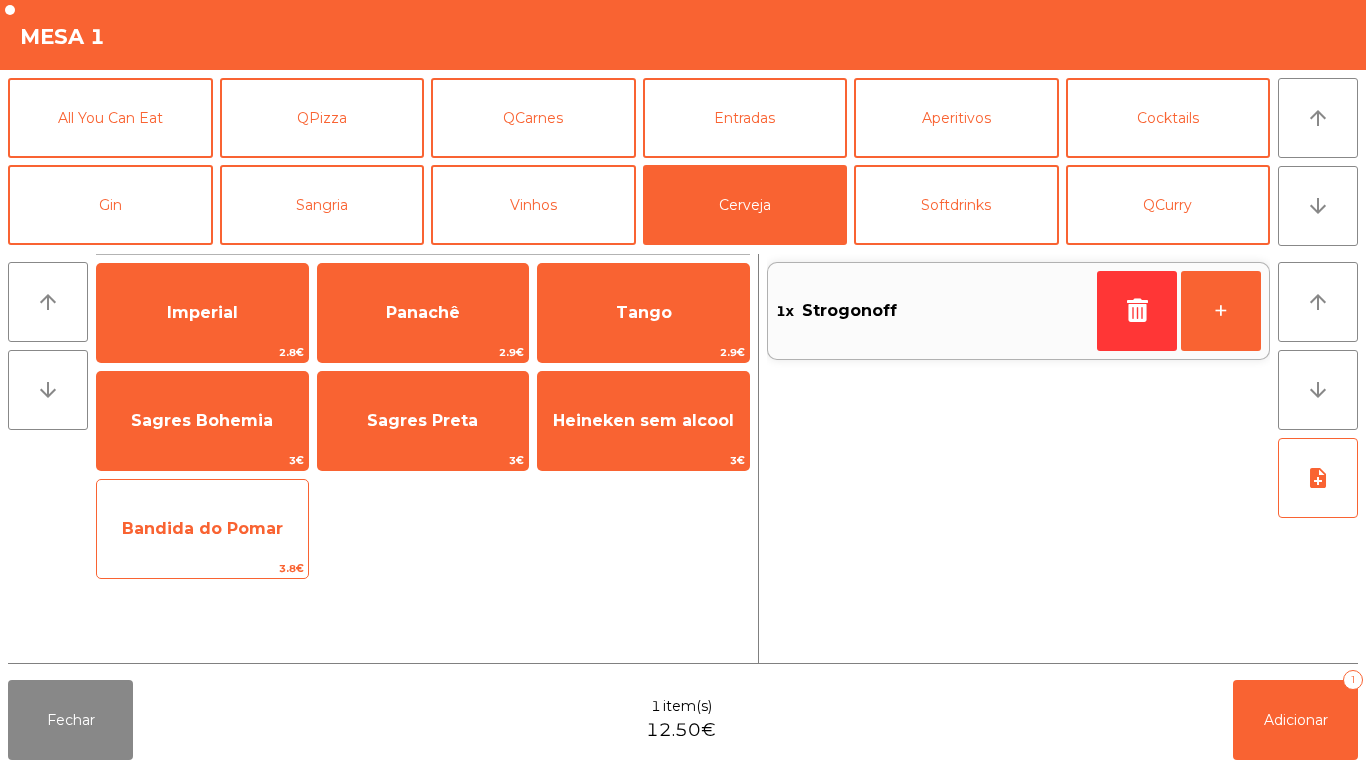 click on "Bandida do Pomar" 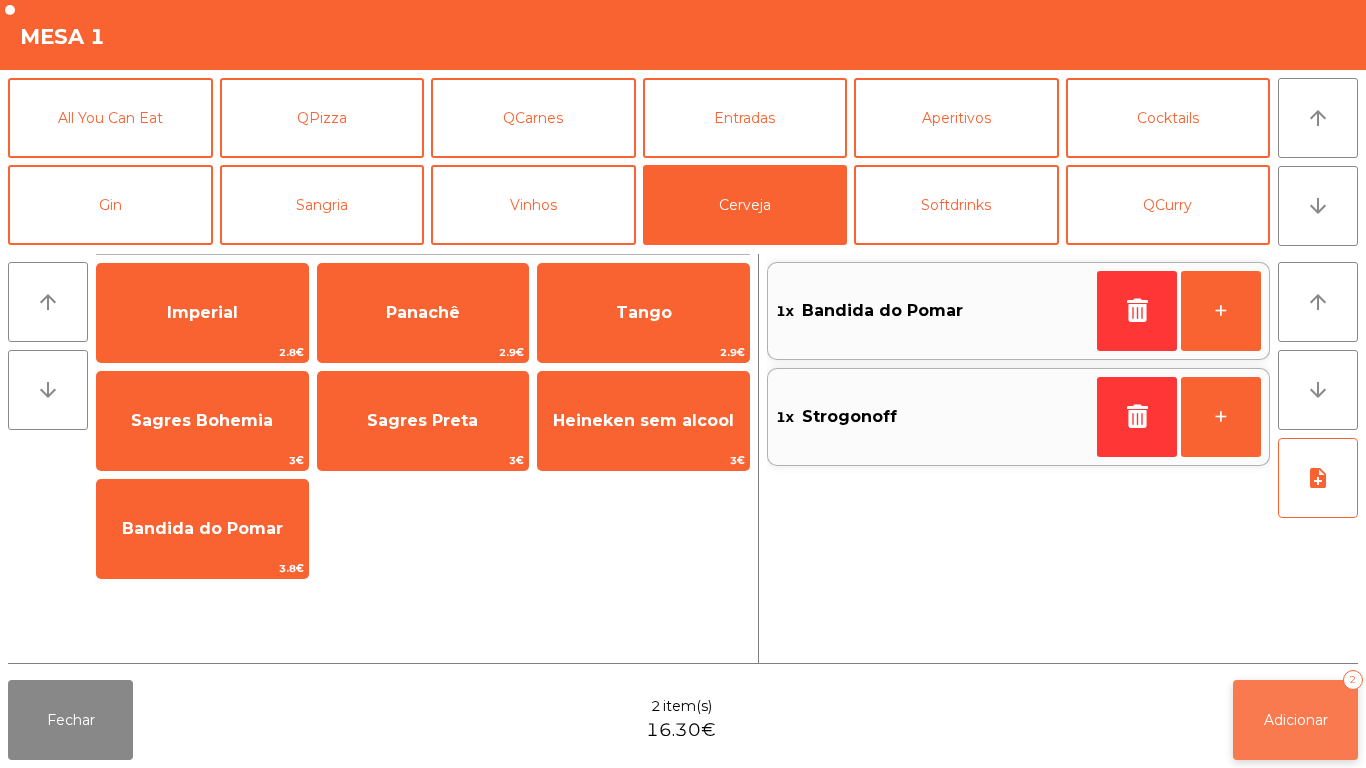 click on "Adicionar   2" 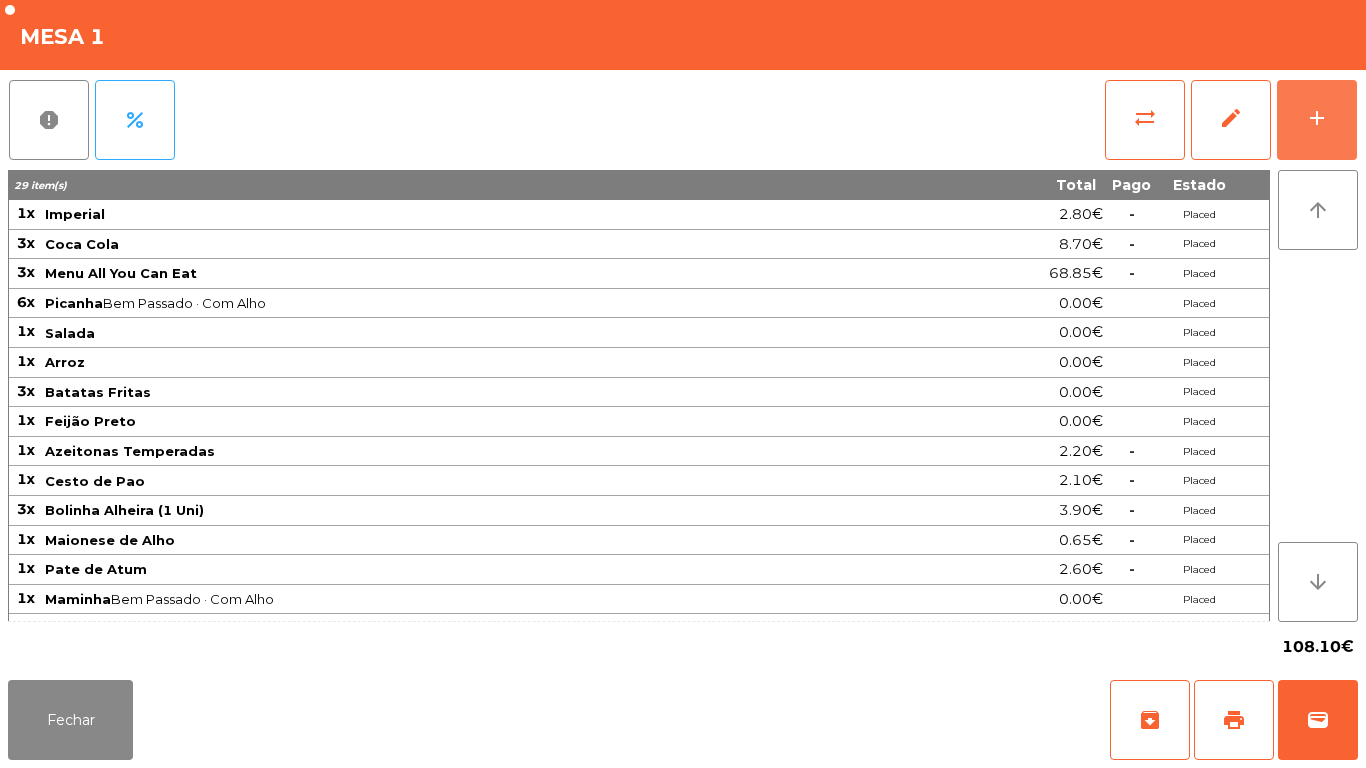 scroll, scrollTop: 53, scrollLeft: 0, axis: vertical 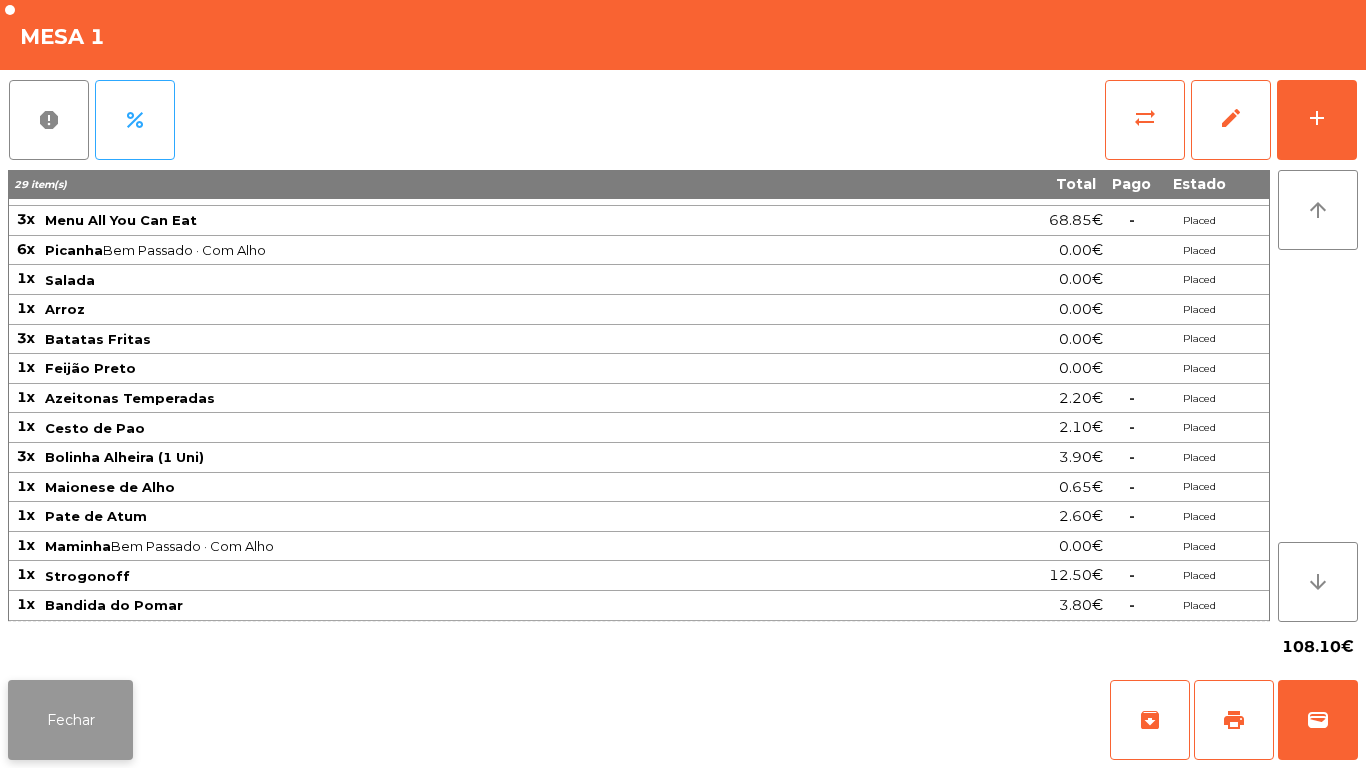 click on "Fechar" 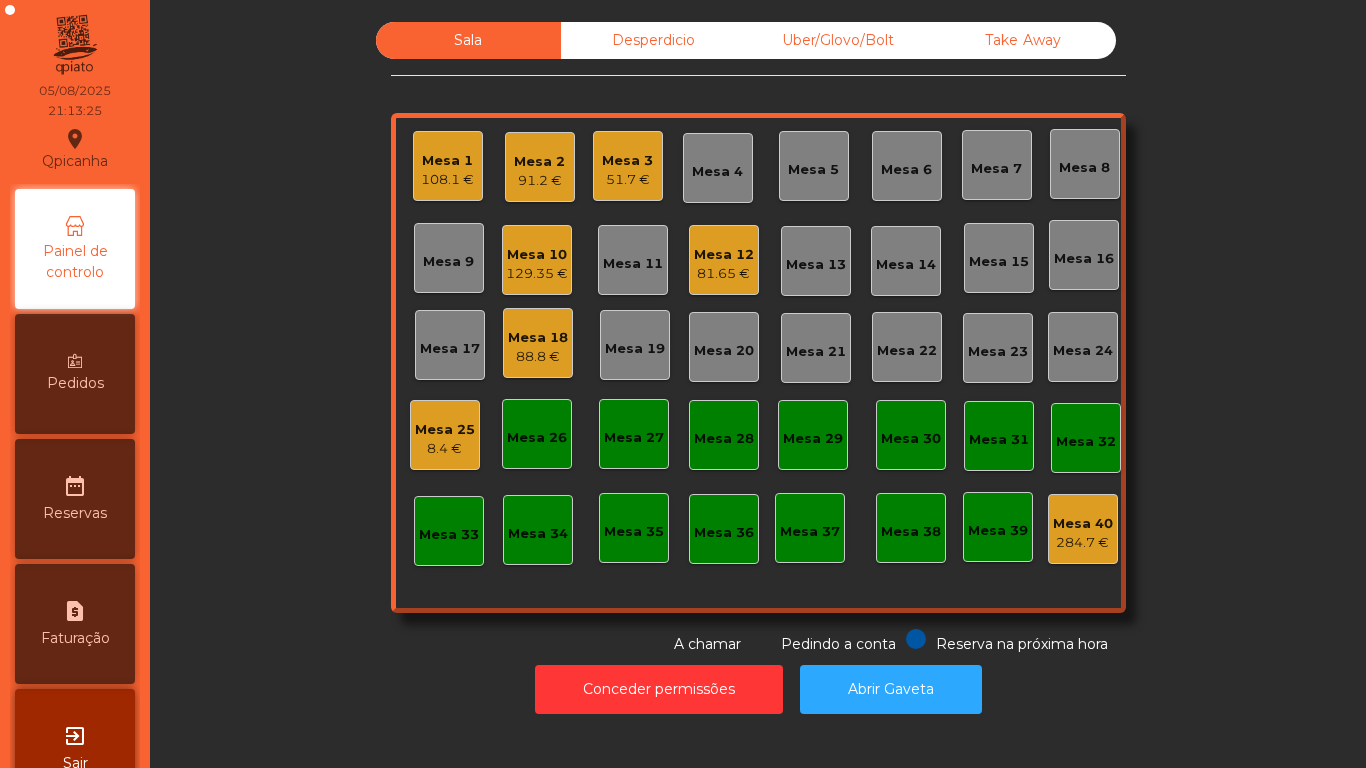 click on "Conceder permissões   Abrir Gaveta" 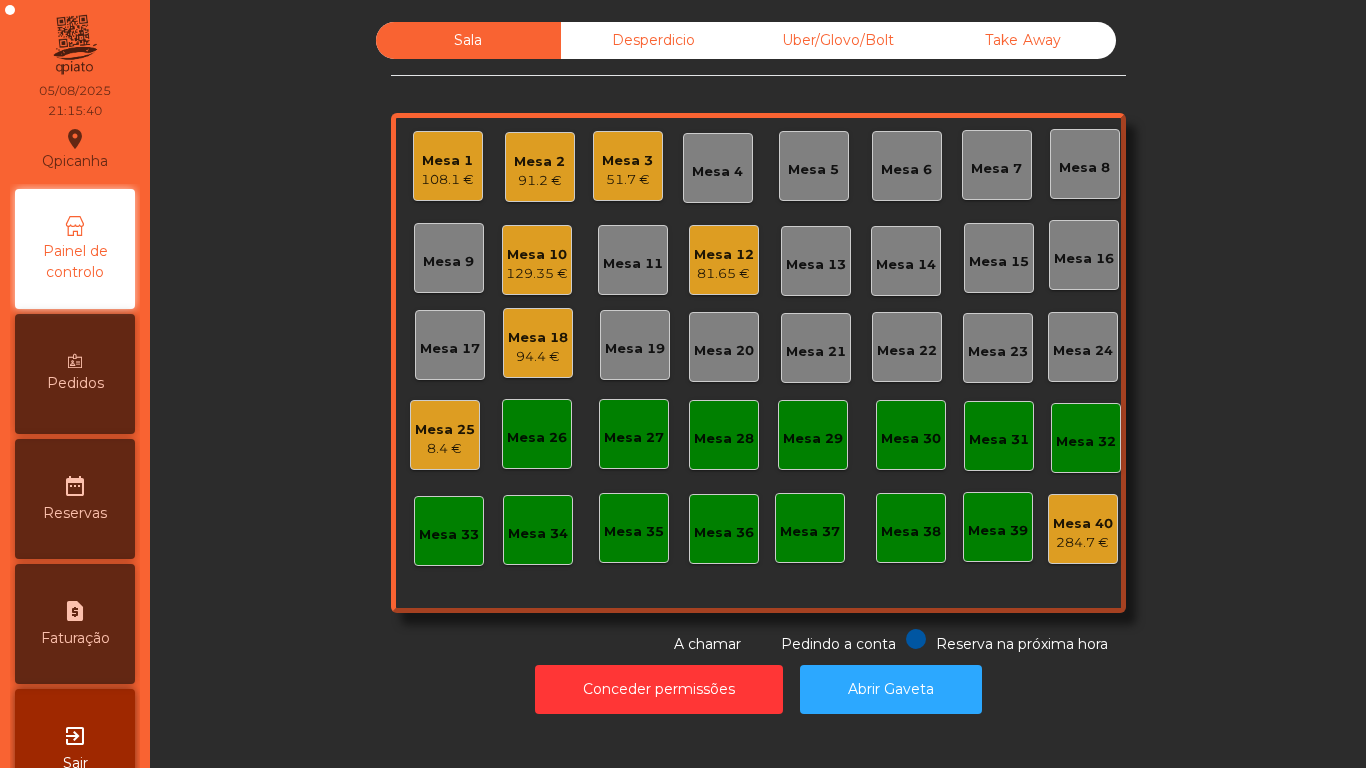 click on "Mesa 12   81.65 €" 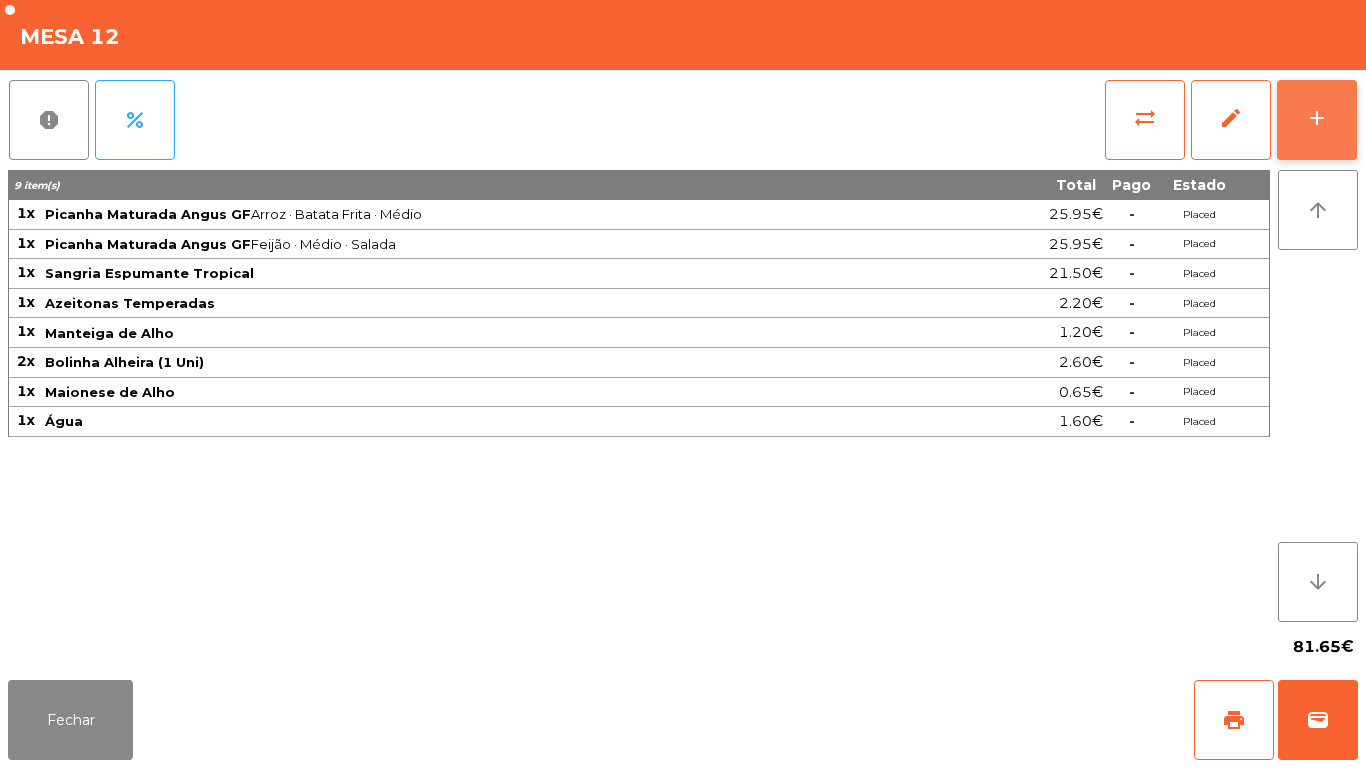click on "add" 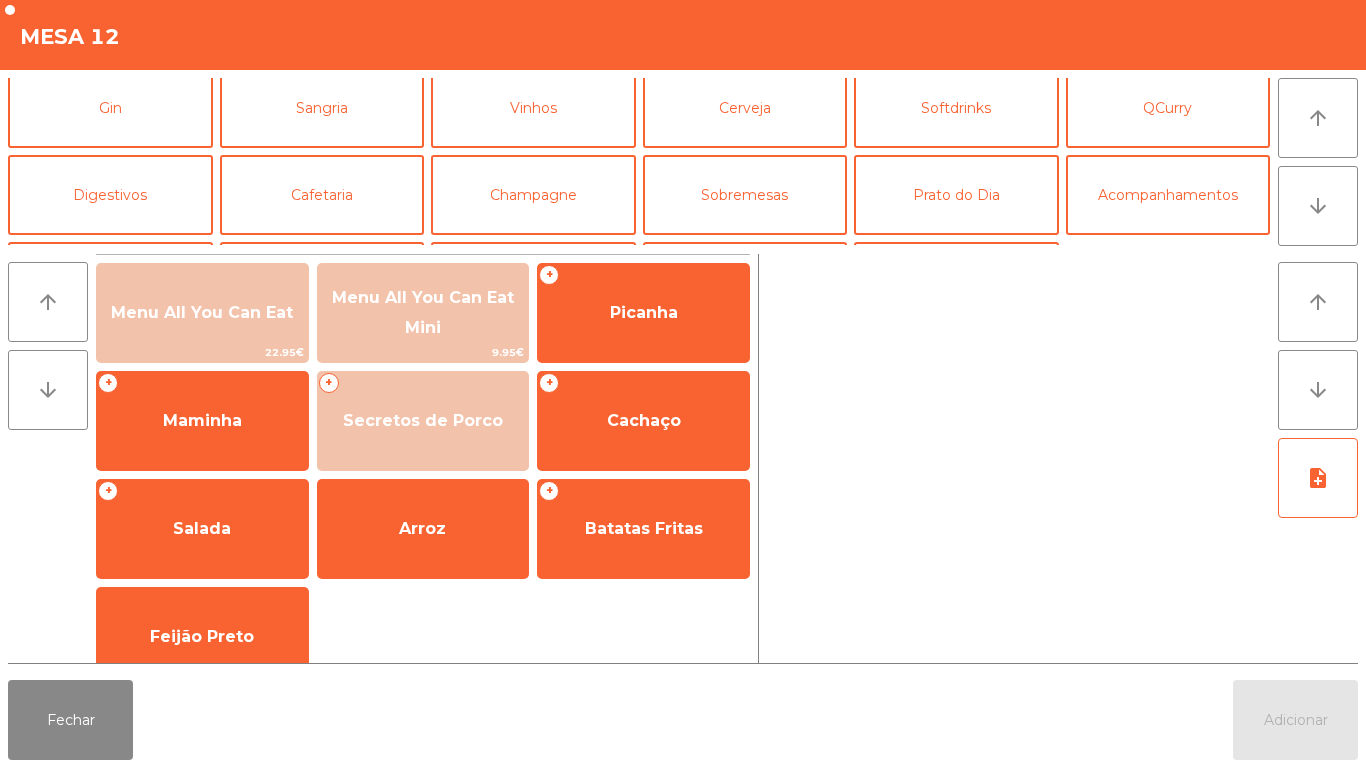 scroll, scrollTop: 95, scrollLeft: 0, axis: vertical 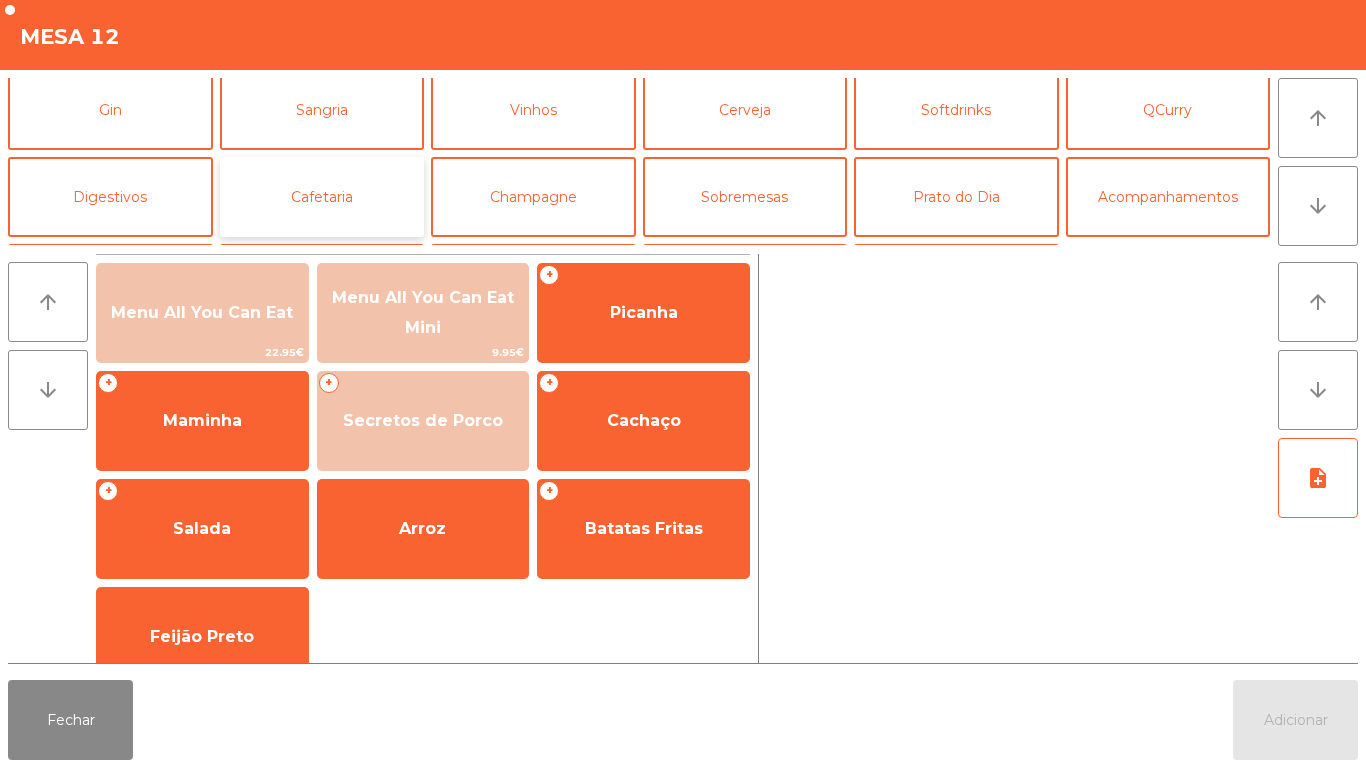 click on "Cafetaria" 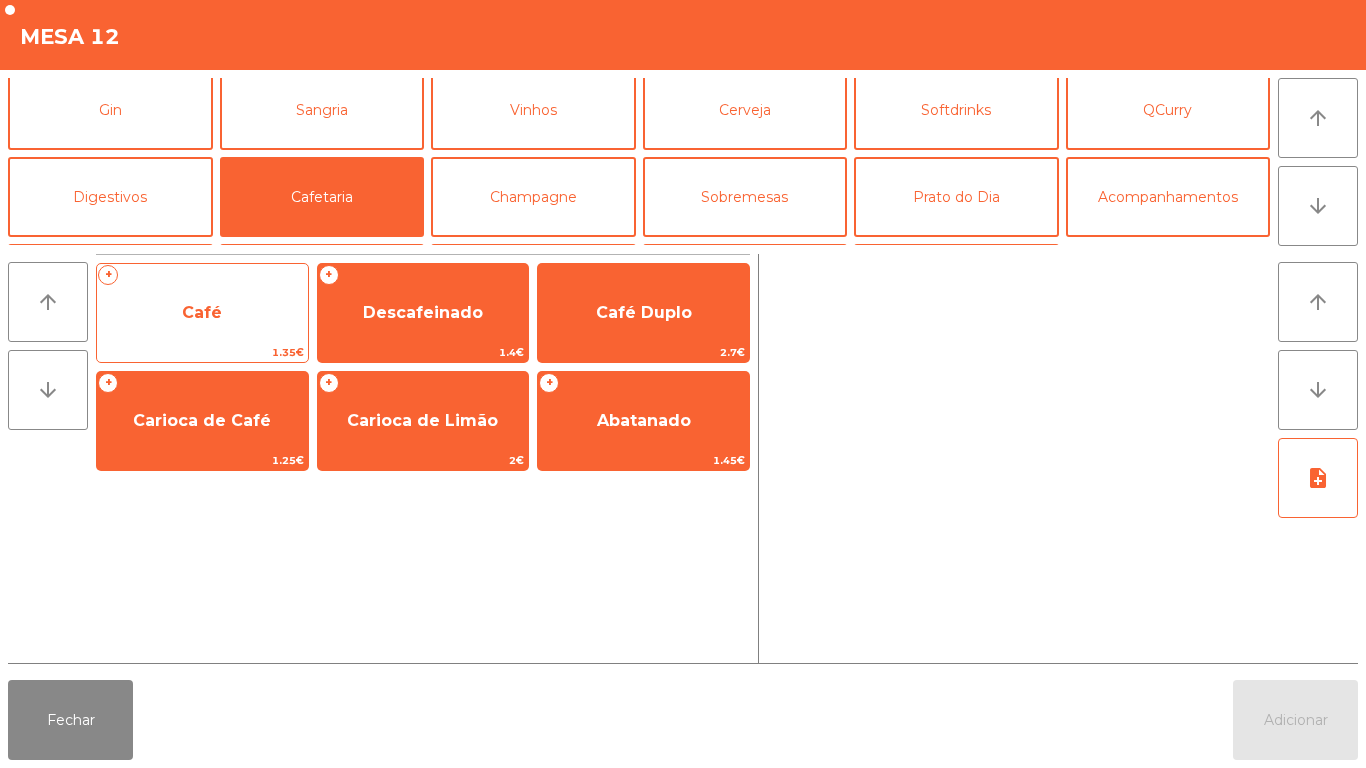 click on "Café" 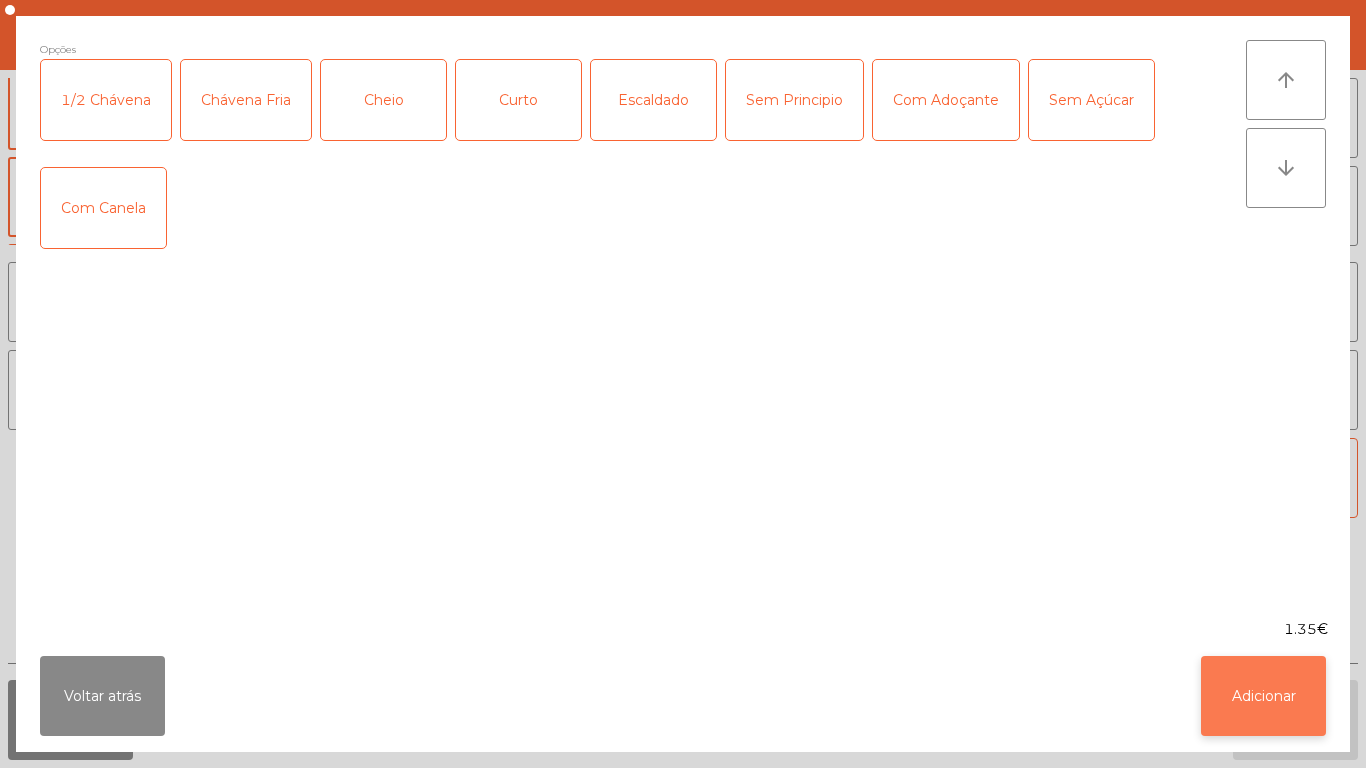 click on "Adicionar" 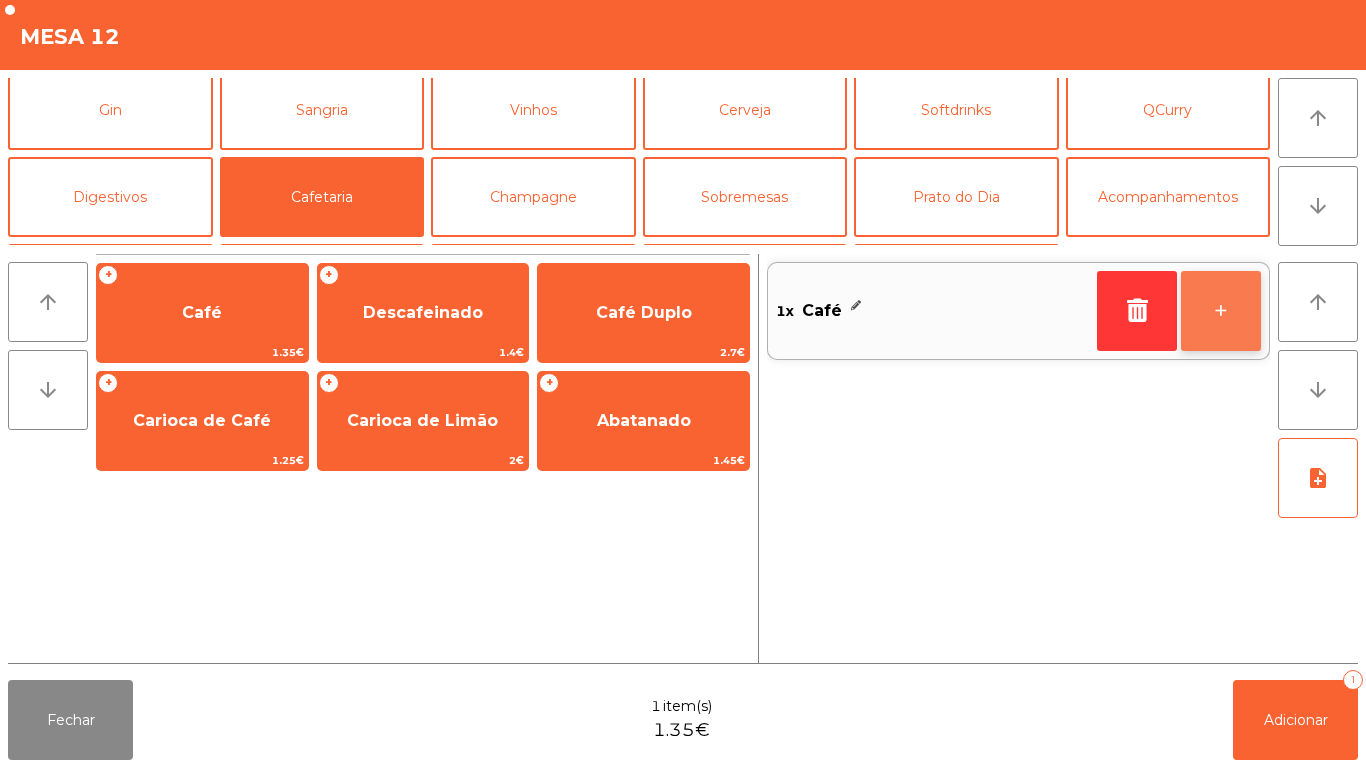 click on "+" 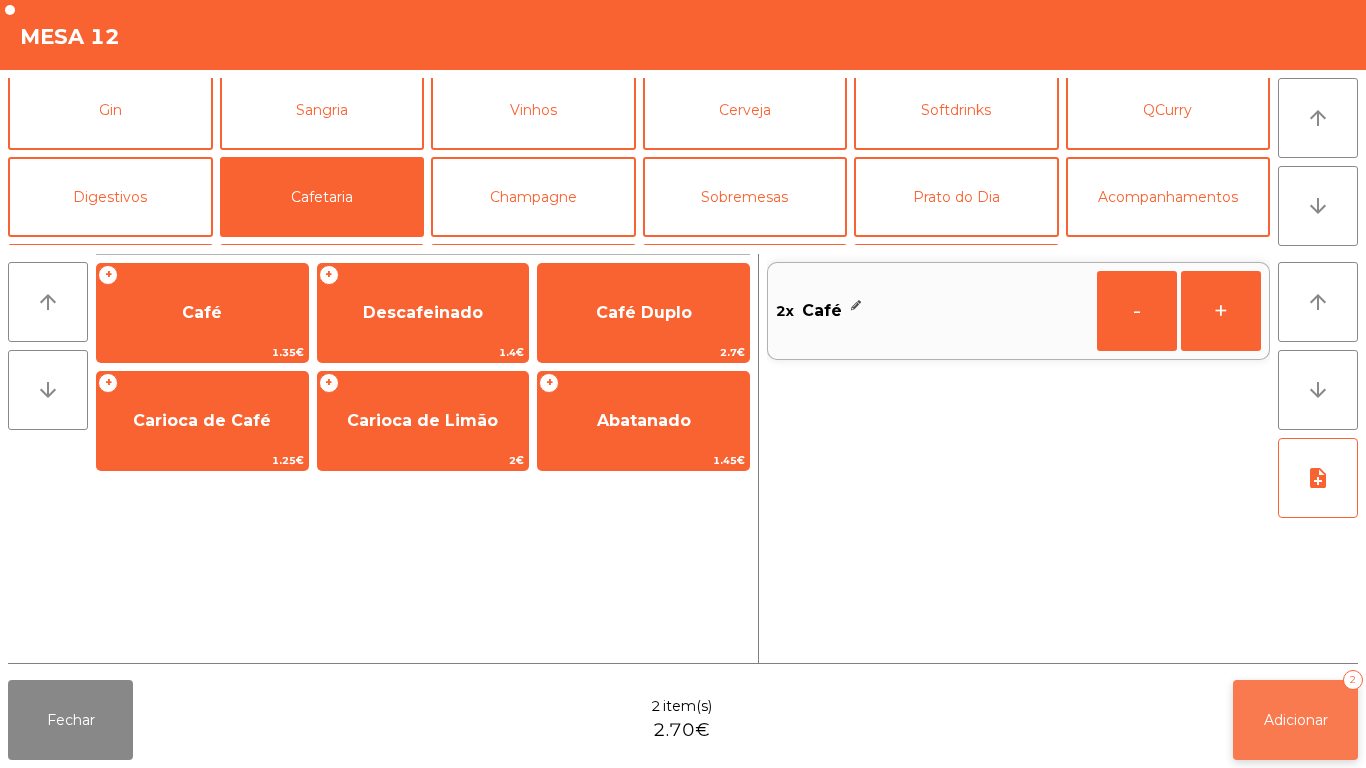 click on "Adicionar   2" 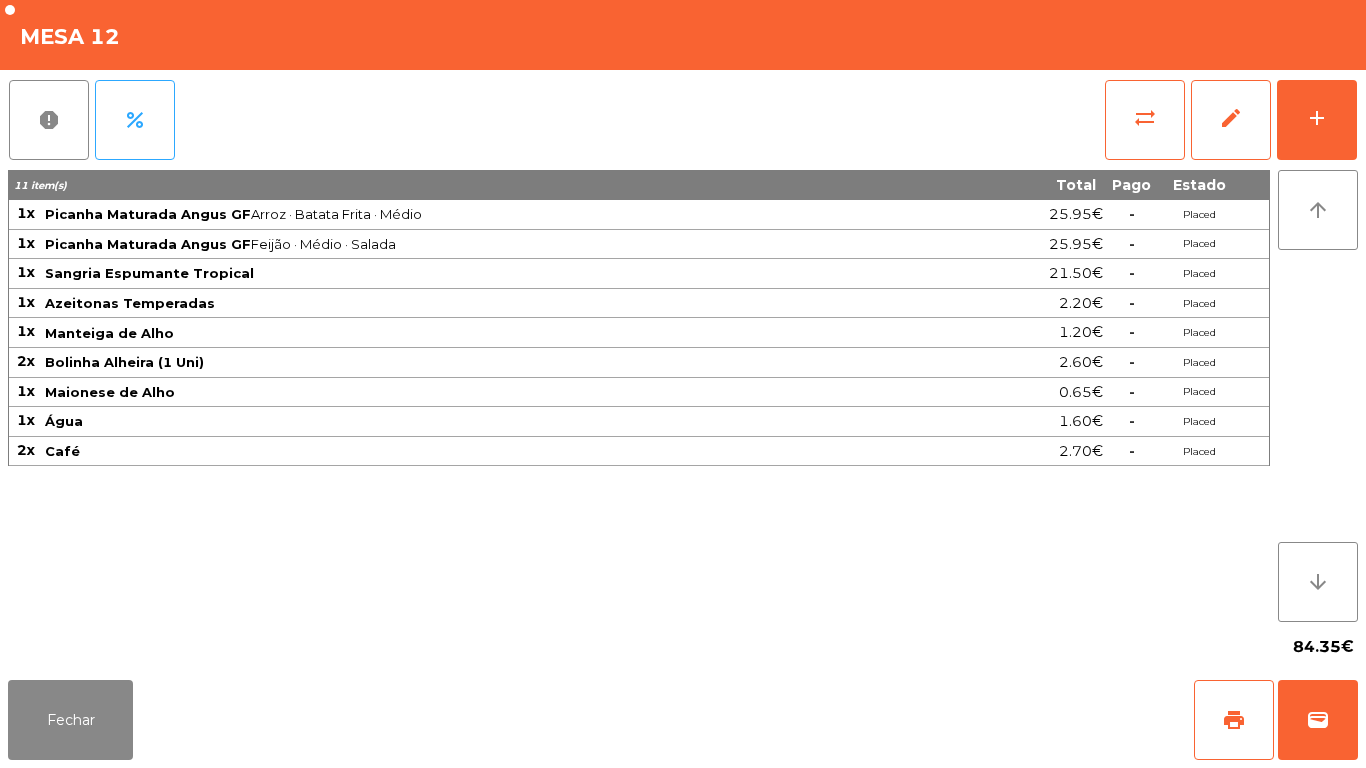 click on "Fechar   print   wallet" 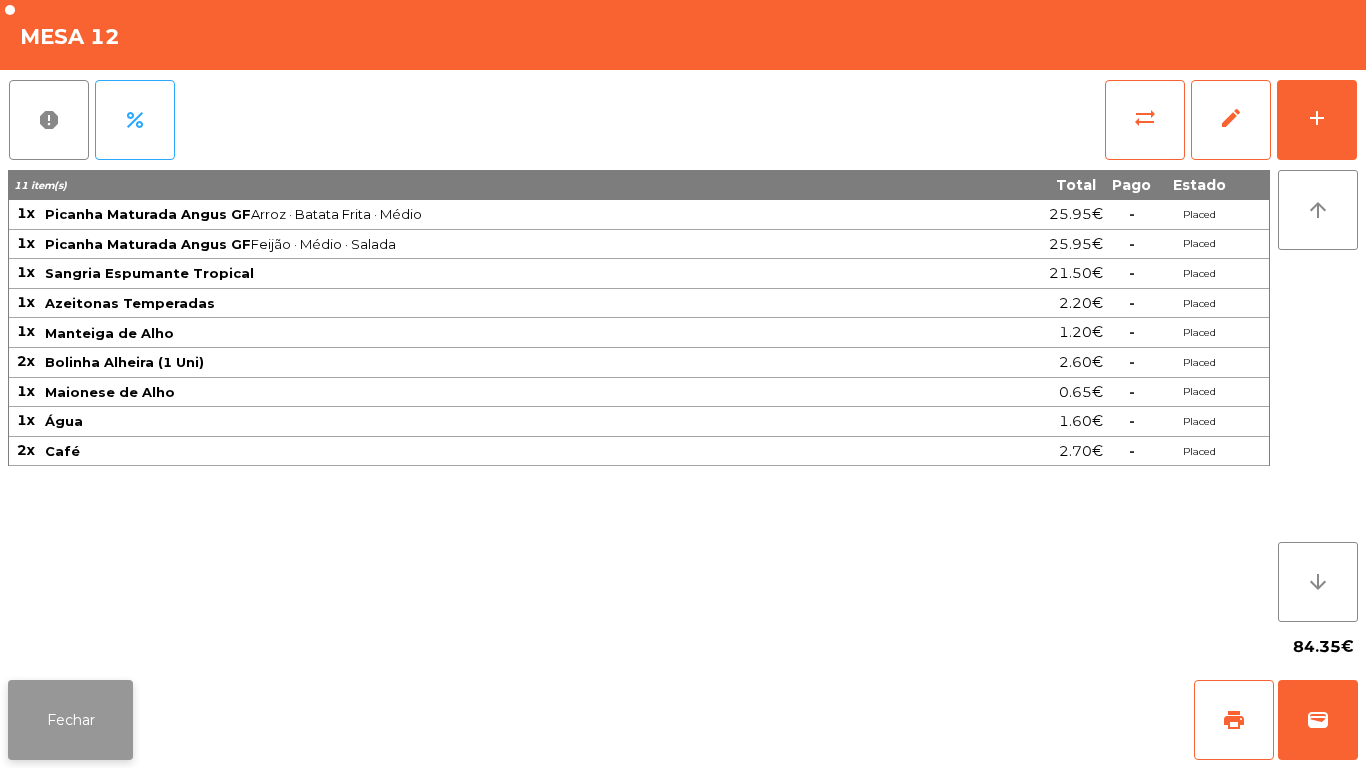 click on "Fechar" 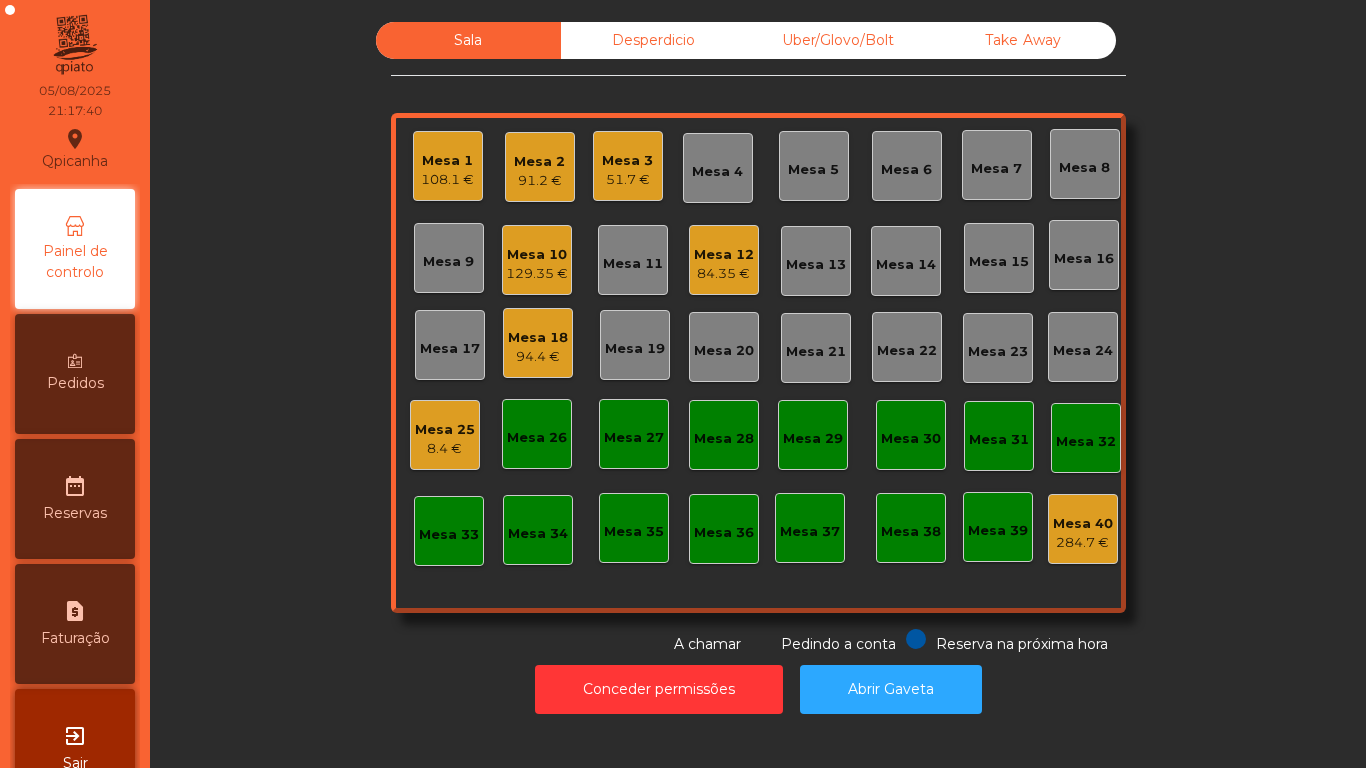 click on "Mesa 16" 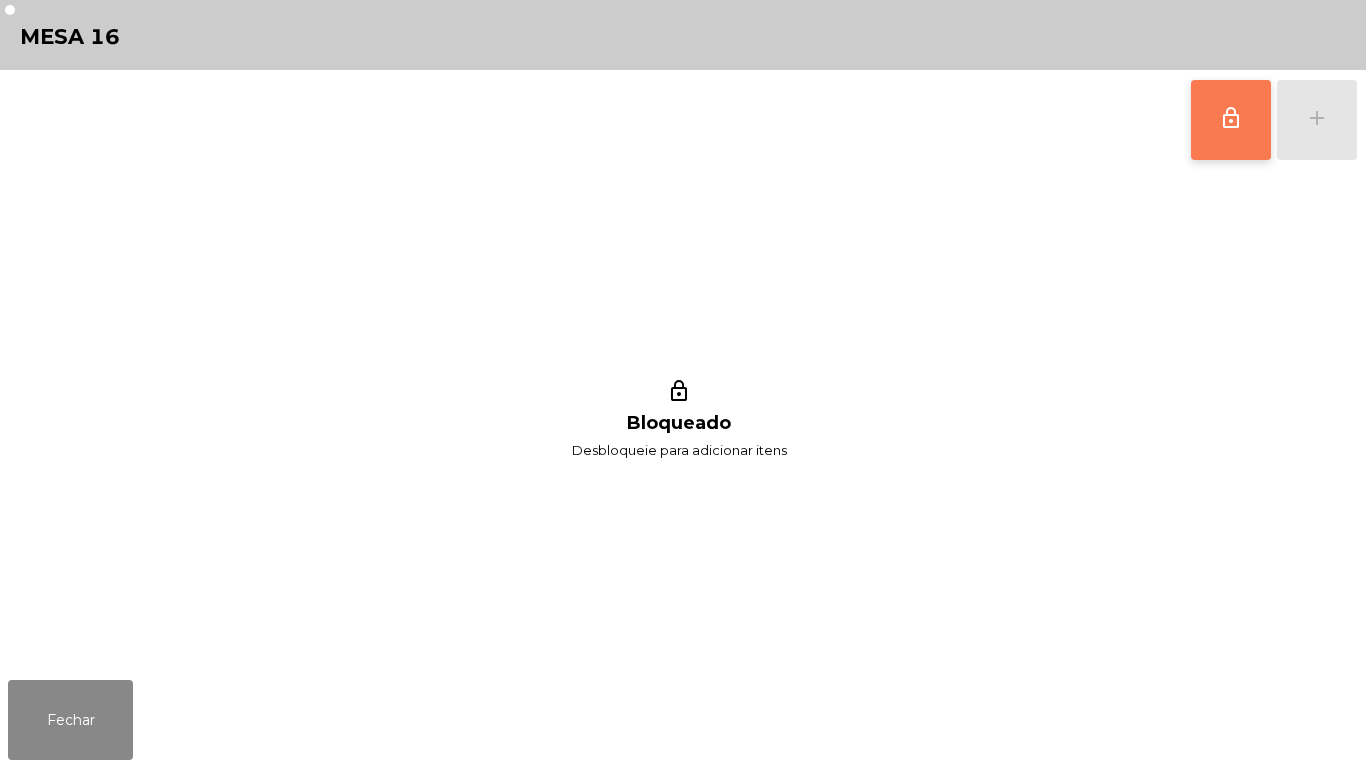 click on "lock_outline" 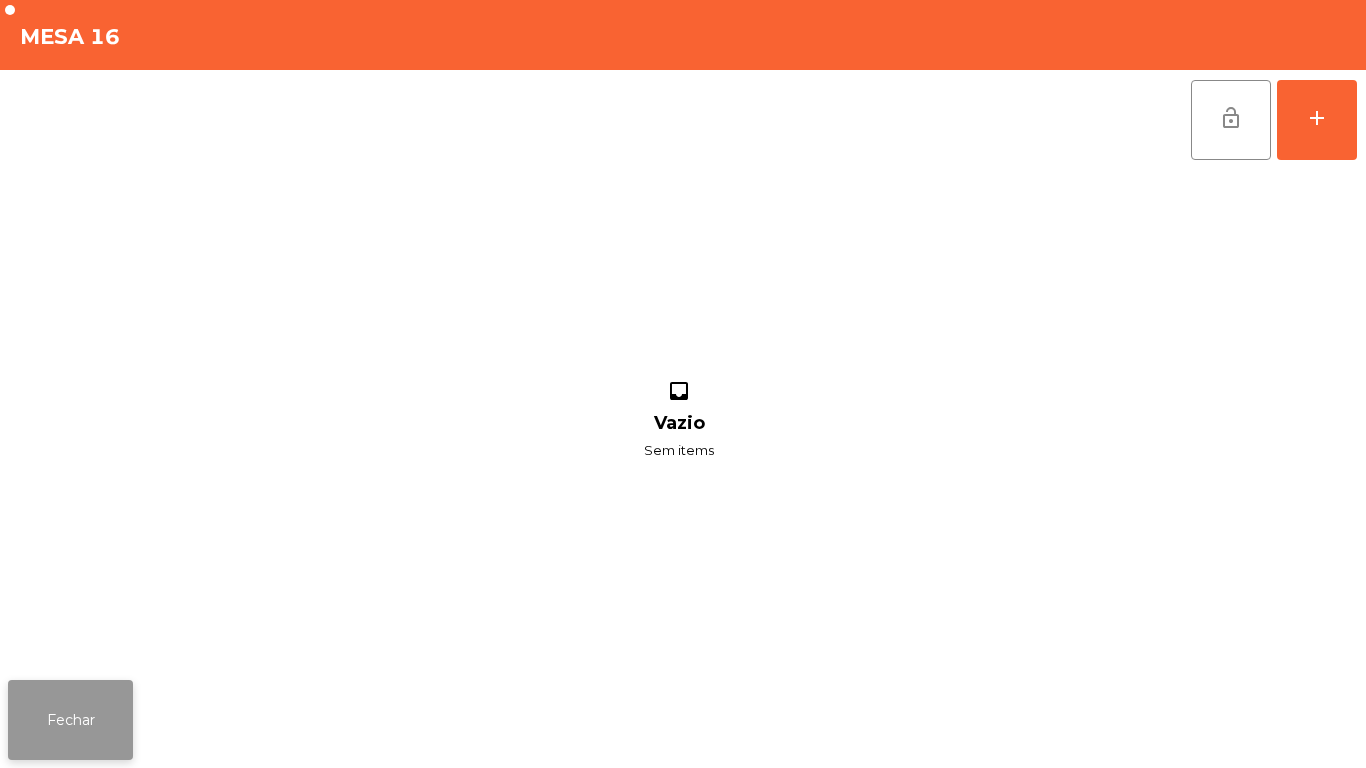 click on "Fechar" 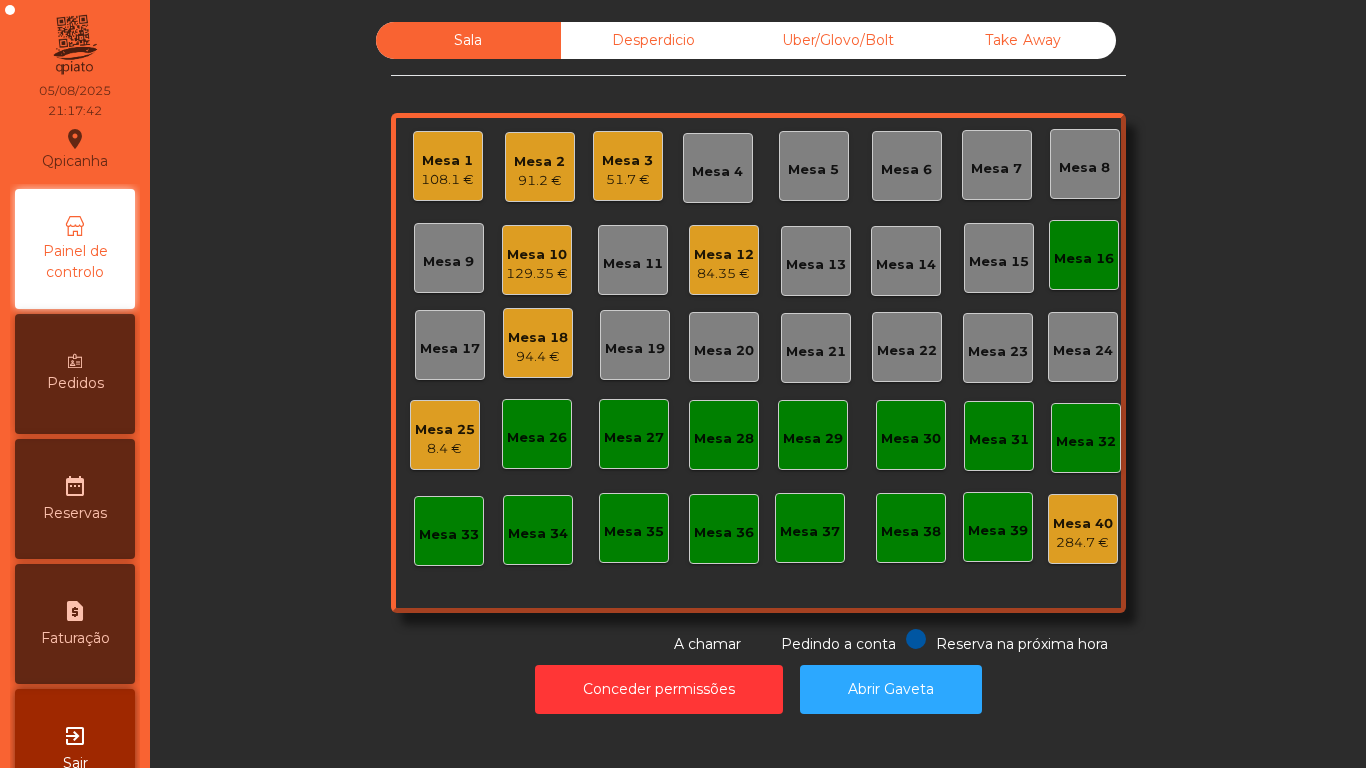 click on "Sala Desperdicio Uber/Glovo/Bolt Take Away Mesa [NUMBER] [PRICE] Mesa [NUMBER] [PRICE] Mesa [NUMBER] [PRICE] Mesa [NUMBER] Mesa [NUMBER] Mesa [NUMBER] Mesa [NUMBER] Mesa [NUMBER] Mesa [NUMBER] Mesa [NUMBER] [PRICE] Mesa [NUMBER] Mesa [NUMBER] Mesa [NUMBER] Mesa [NUMBER] Mesa [NUMBER] Mesa [NUMBER] Mesa [NUMBER] Mesa [NUMBER] [PRICE] Mesa [NUMBER] Mesa [NUMBER] Mesa [NUMBER] Mesa [NUMBER] Mesa [NUMBER] Mesa [NUMBER] [PRICE] Mesa [NUMBER] Mesa [NUMBER] Mesa [NUMBER] Mesa [NUMBER] Mesa [NUMBER] Mesa [NUMBER] Mesa [NUMBER] Mesa [NUMBER] Mesa [NUMBER] Mesa [NUMBER] Mesa [NUMBER] Mesa [NUMBER] Mesa [NUMBER] [PRICE] Reserva na próxima hora Pedindo a conta A chamar" 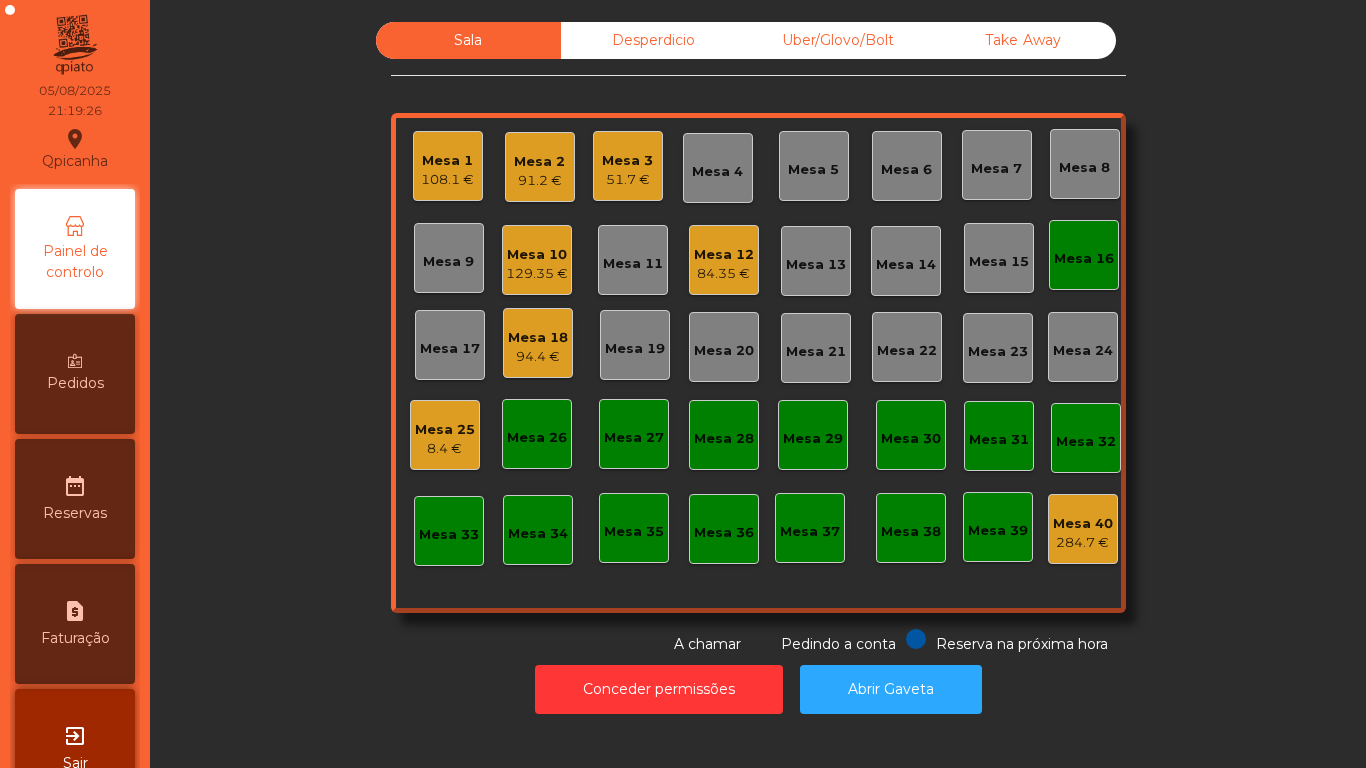 click on "Mesa 16" 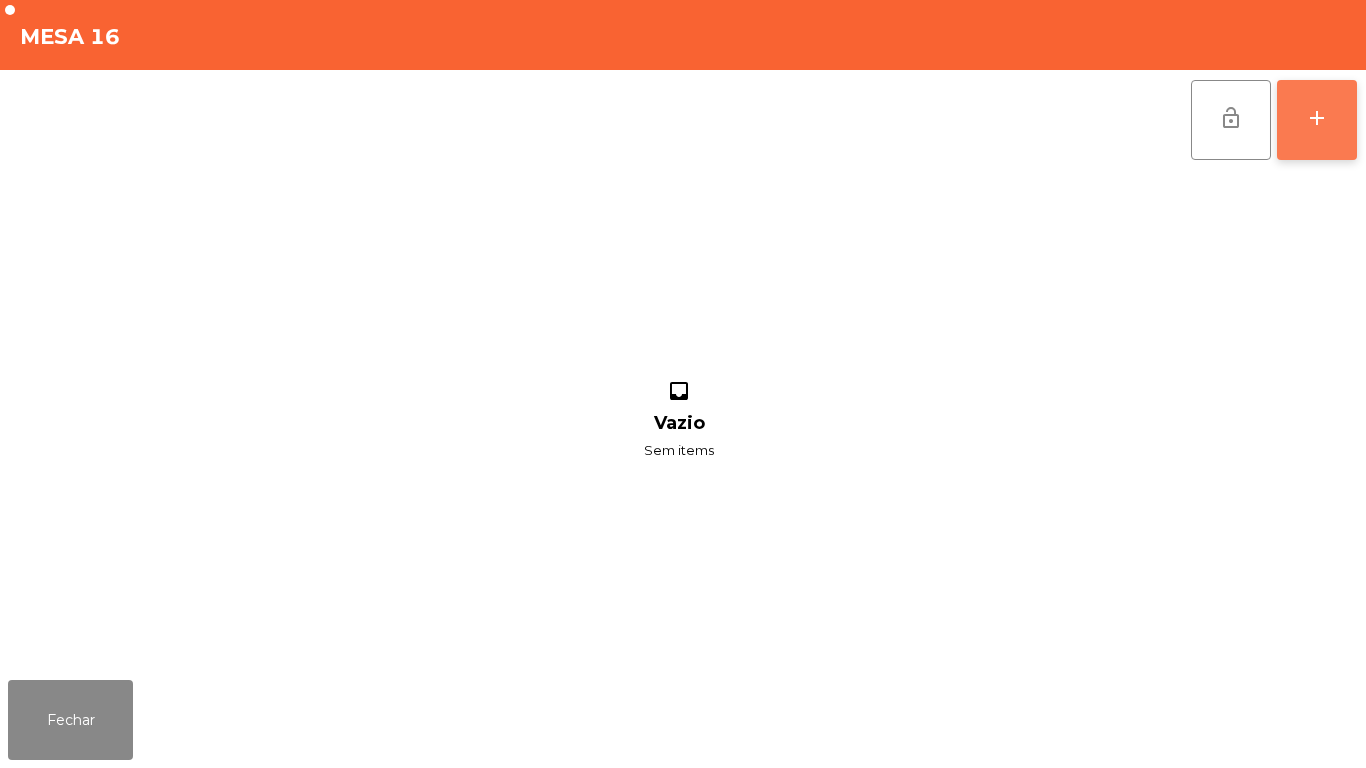 click on "add" 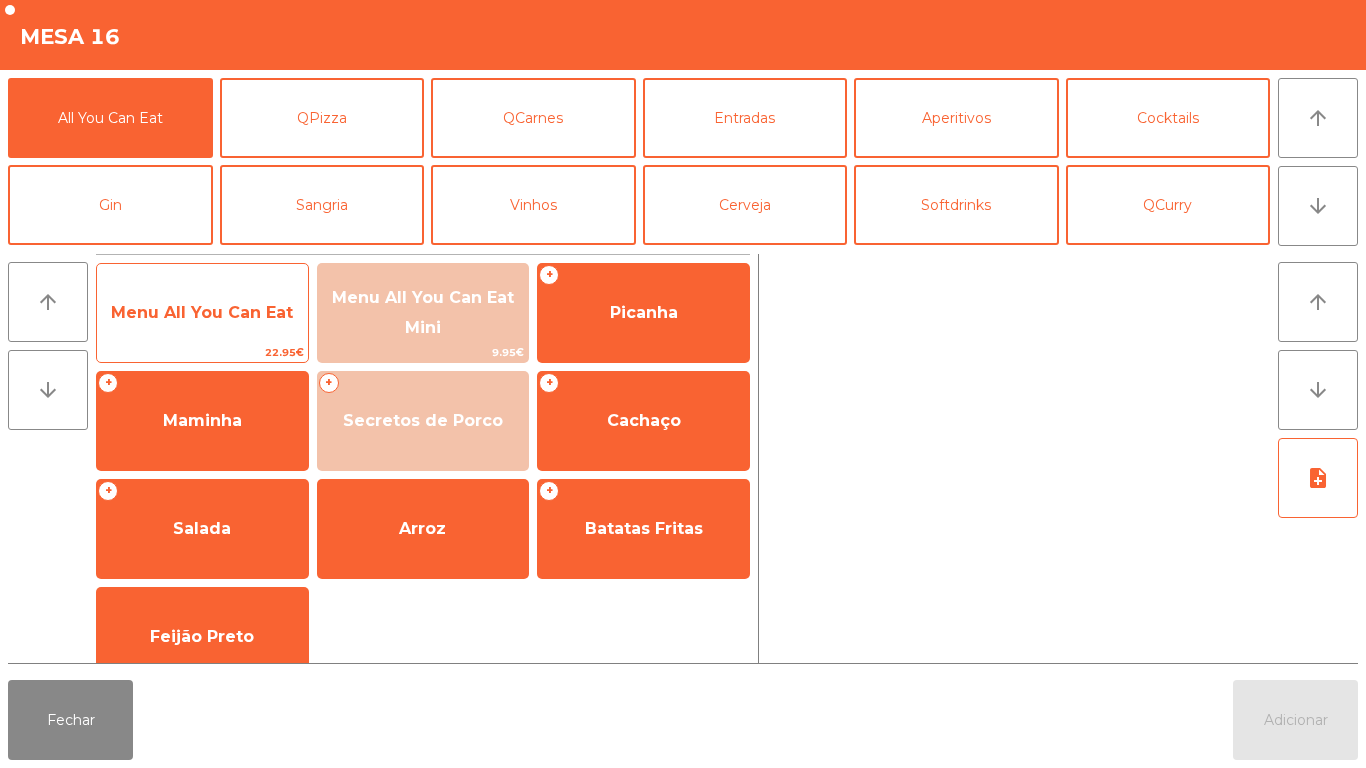 click on "Menu All You Can Eat" 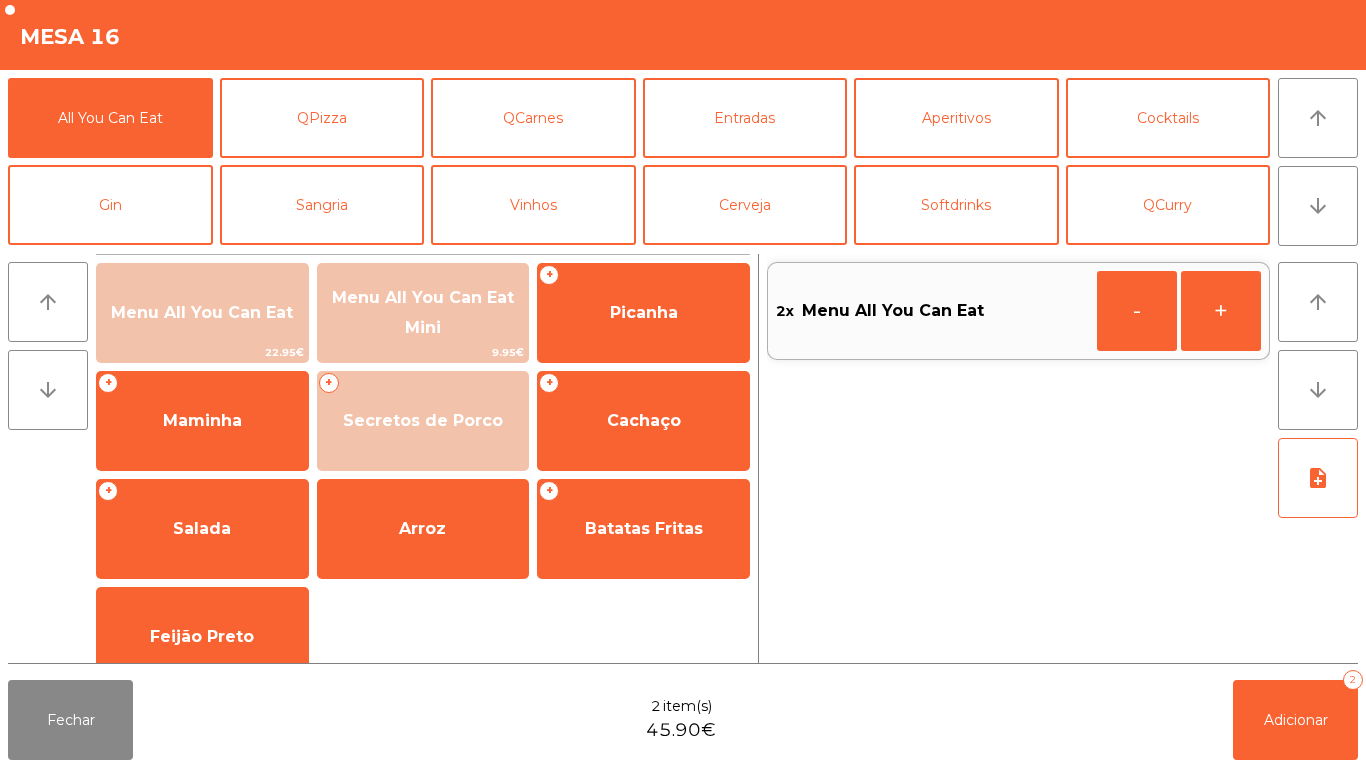 click on "arrow_upward arrow_downward  Menu All You Can Eat   22.95€   Menu All You Can Eat Mini   9.95€   +   Picanha   +   Maminha   +   Secretos de Porco   +   Cachaço   +   Salada   Arroz   +   Batatas Fritas   Feijão Preto   Extra   Salsicha Toscana    3€   2x    Menu All You Can Eat   -   +  arrow_upward arrow_downward note_add" 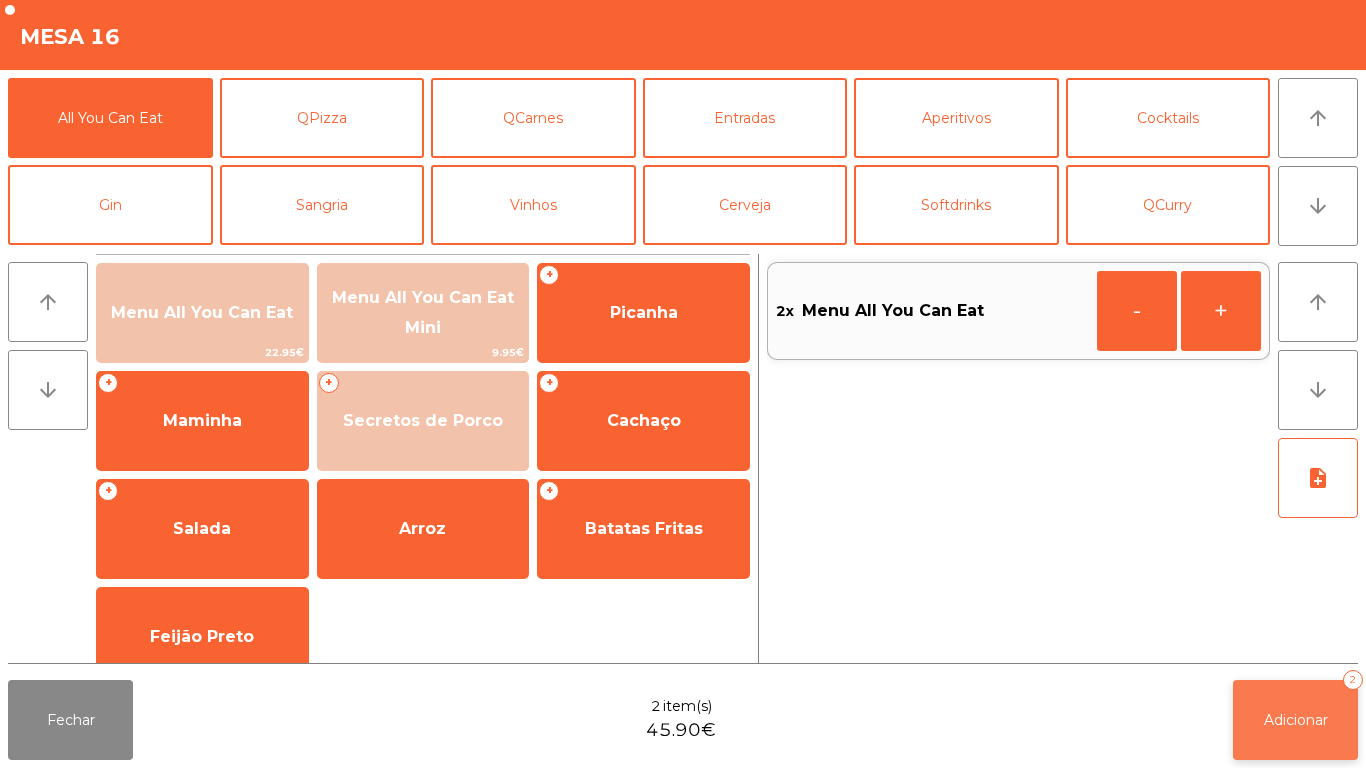 click on "Adicionar   2" 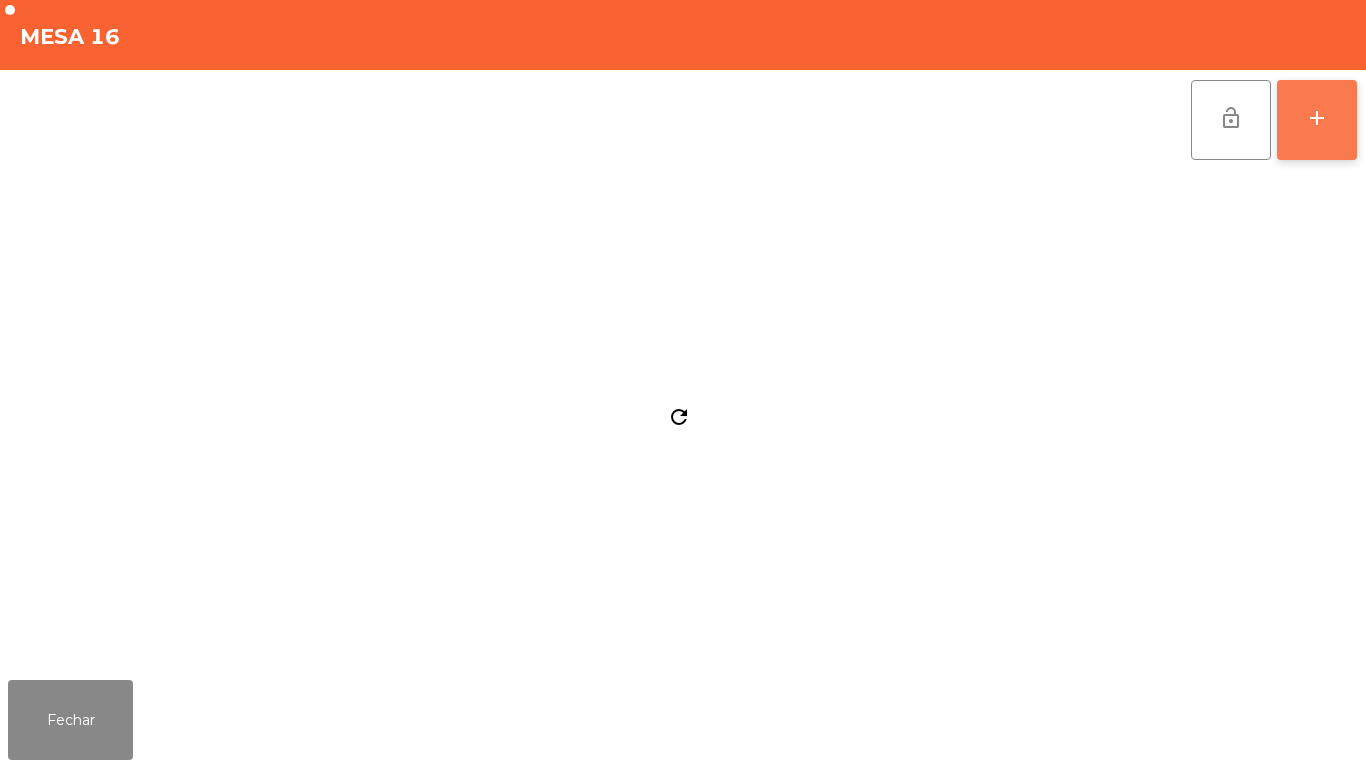 click on "add" 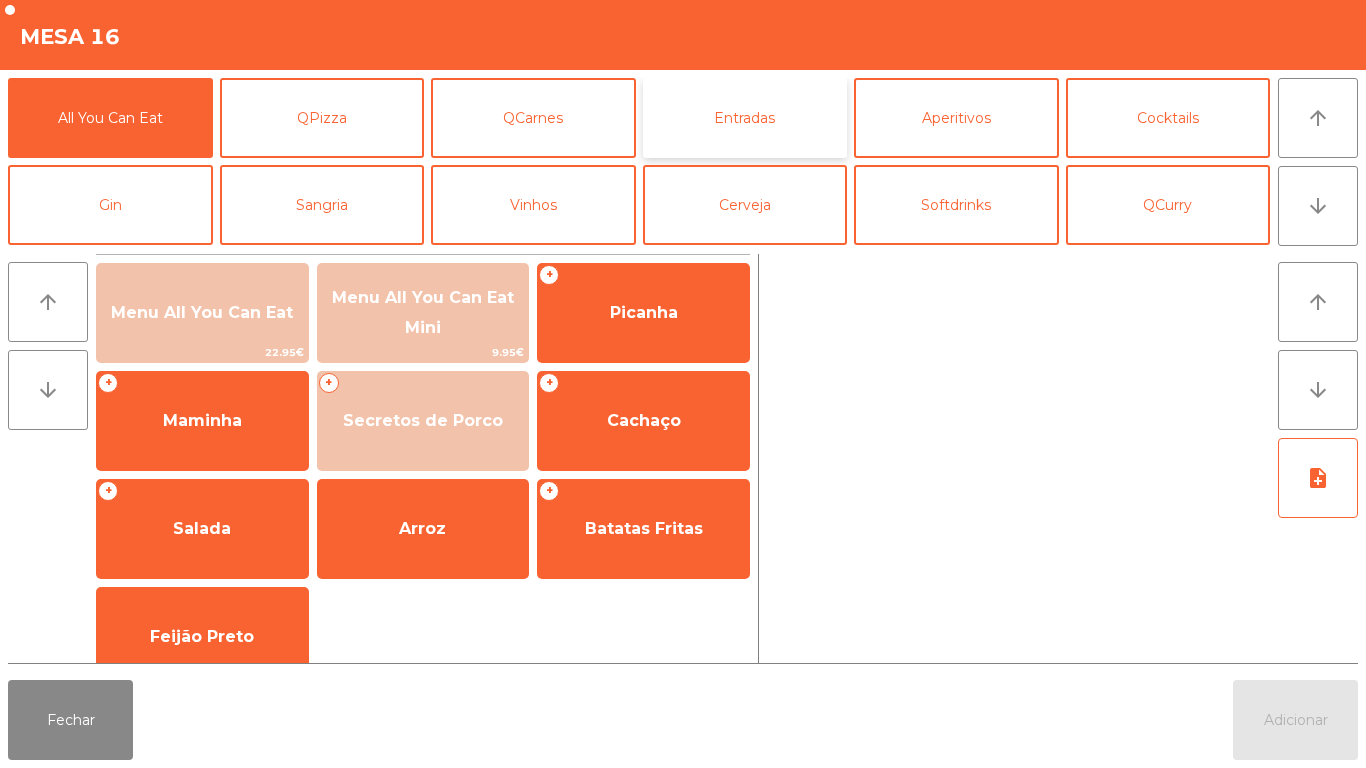 click on "Entradas" 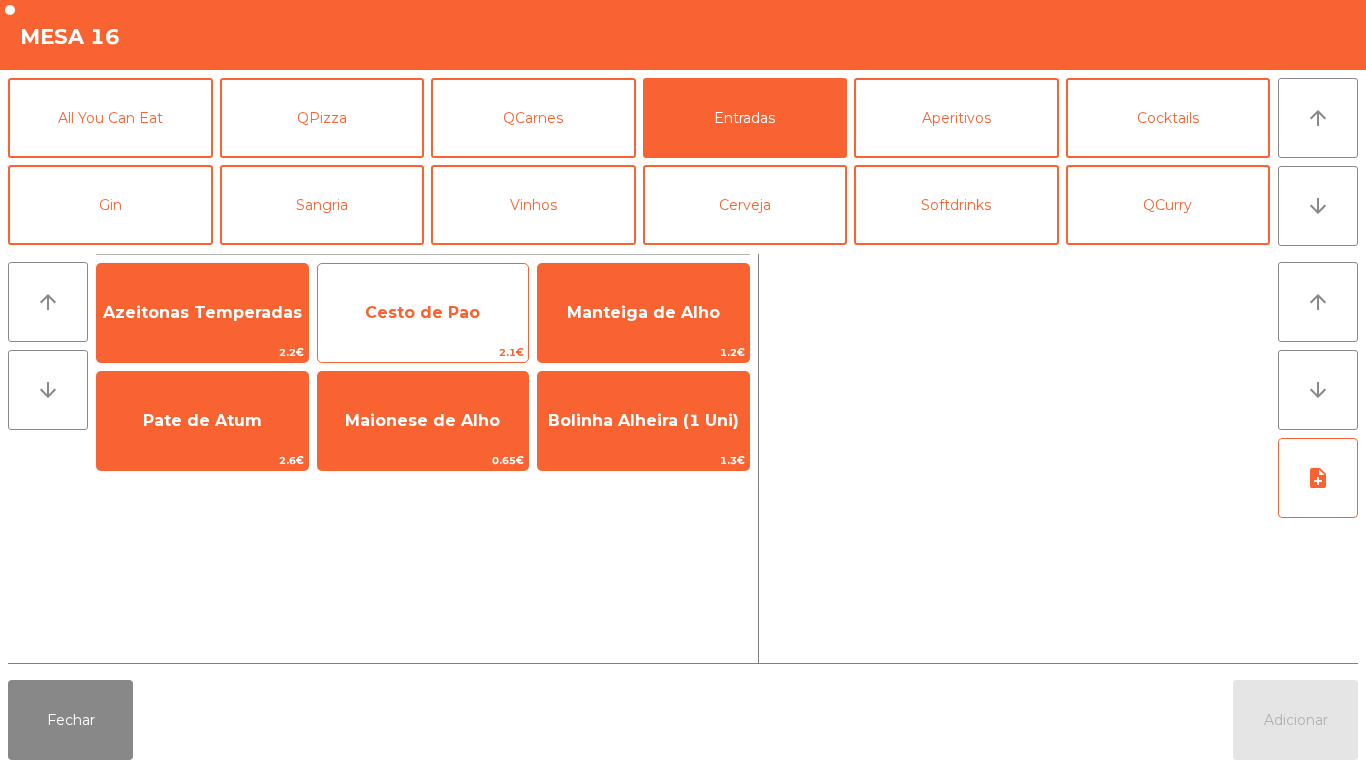click on "Cesto de Pao" 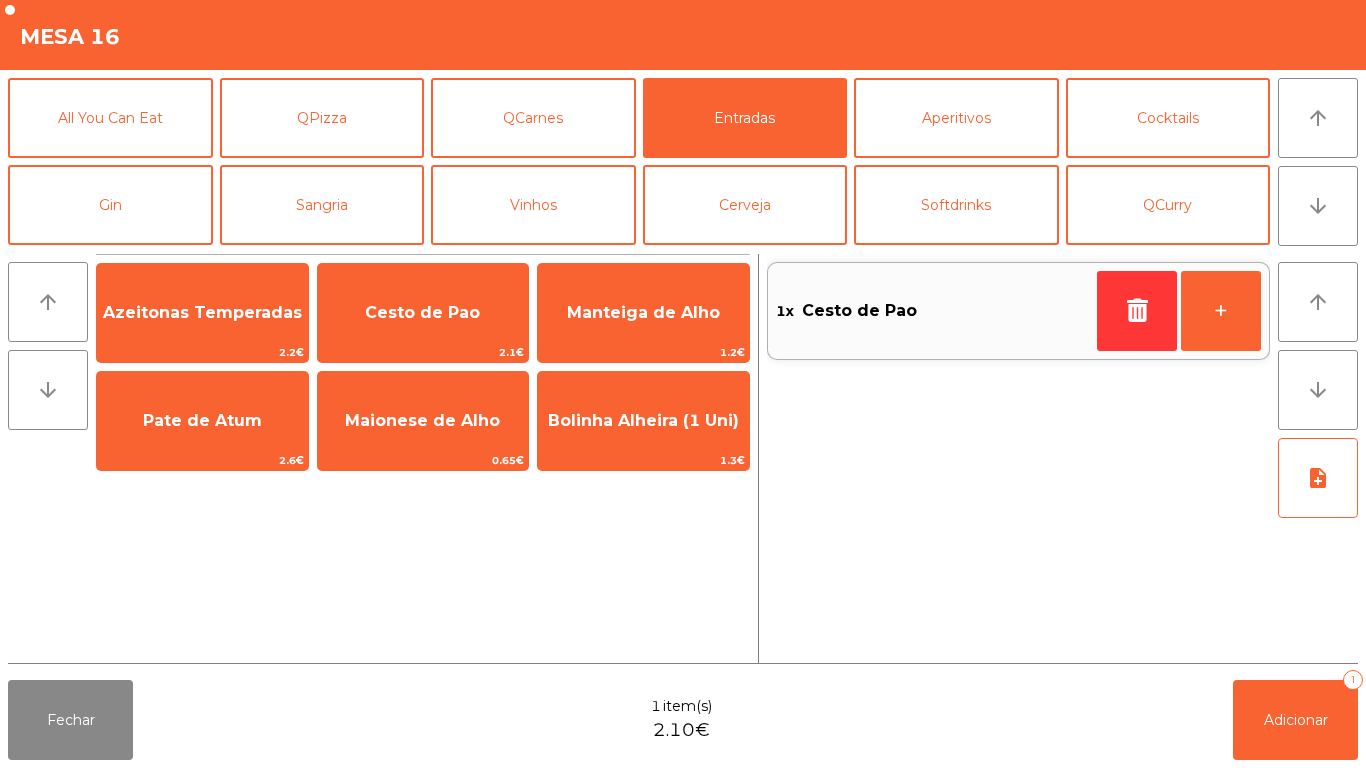 click on "1x    Cesto de Pao   +" 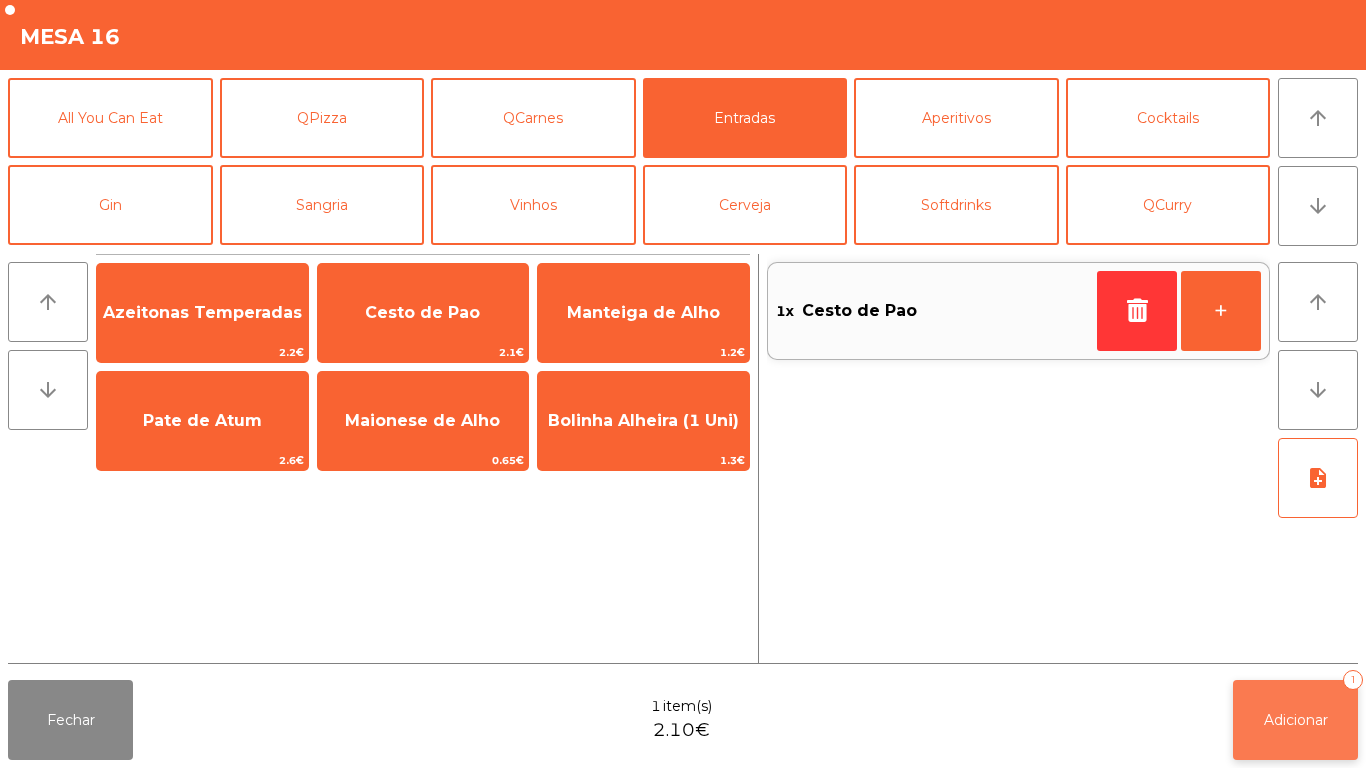 click on "Adicionar   1" 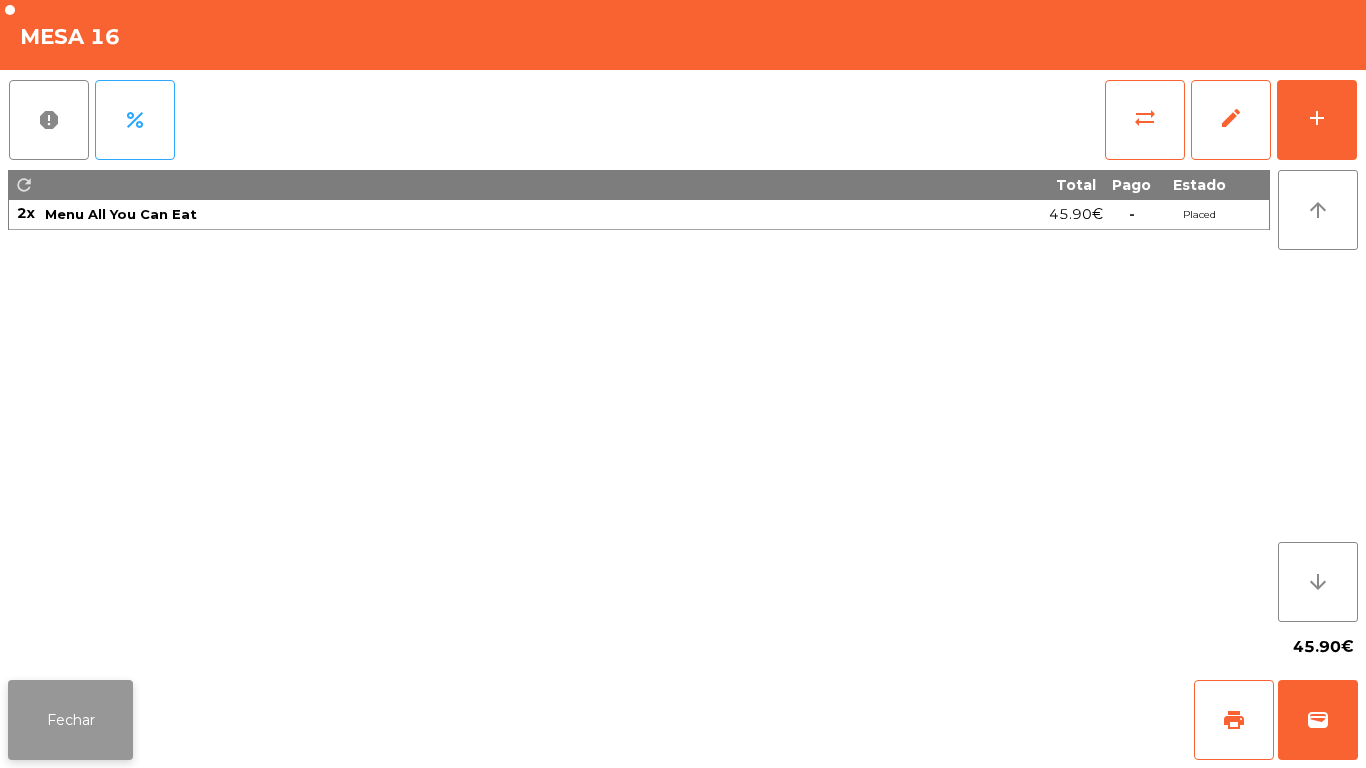 click on "Fechar" 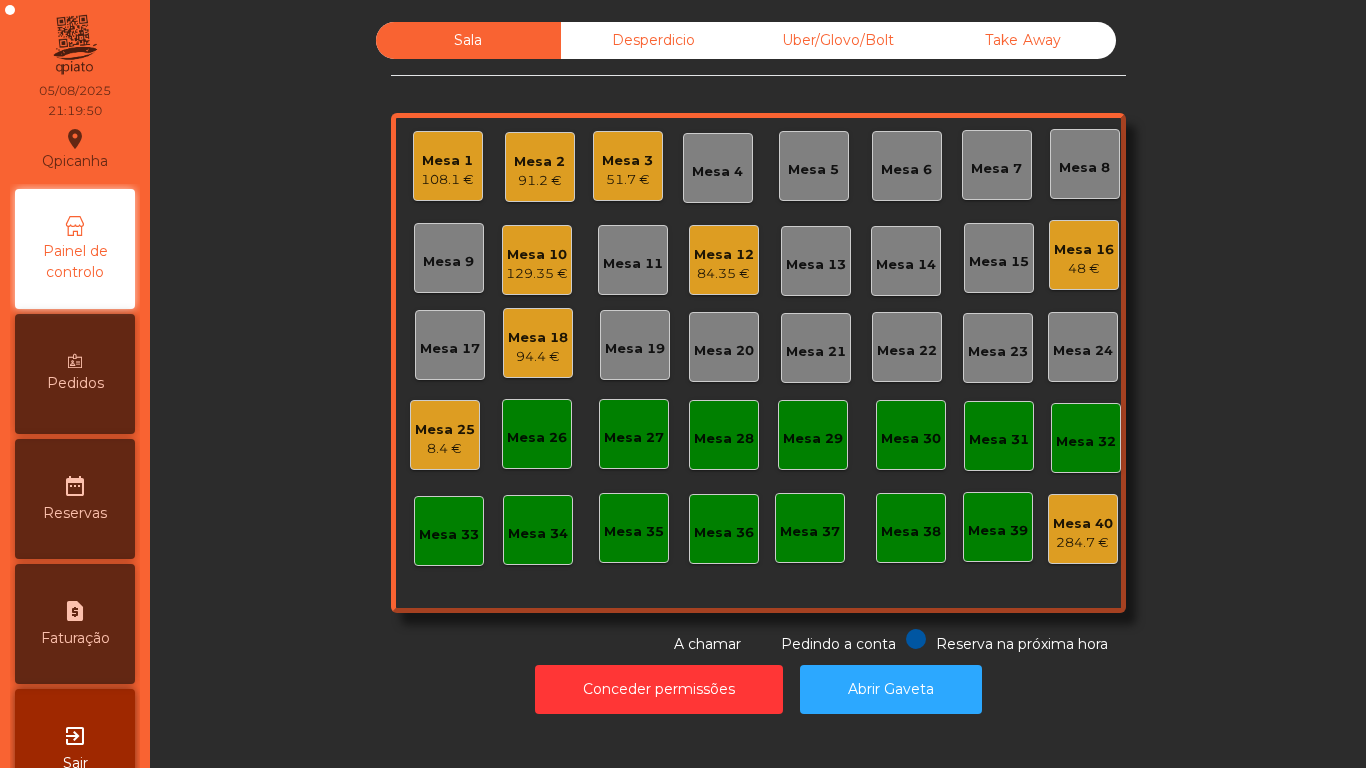 click on "Mesa 16" 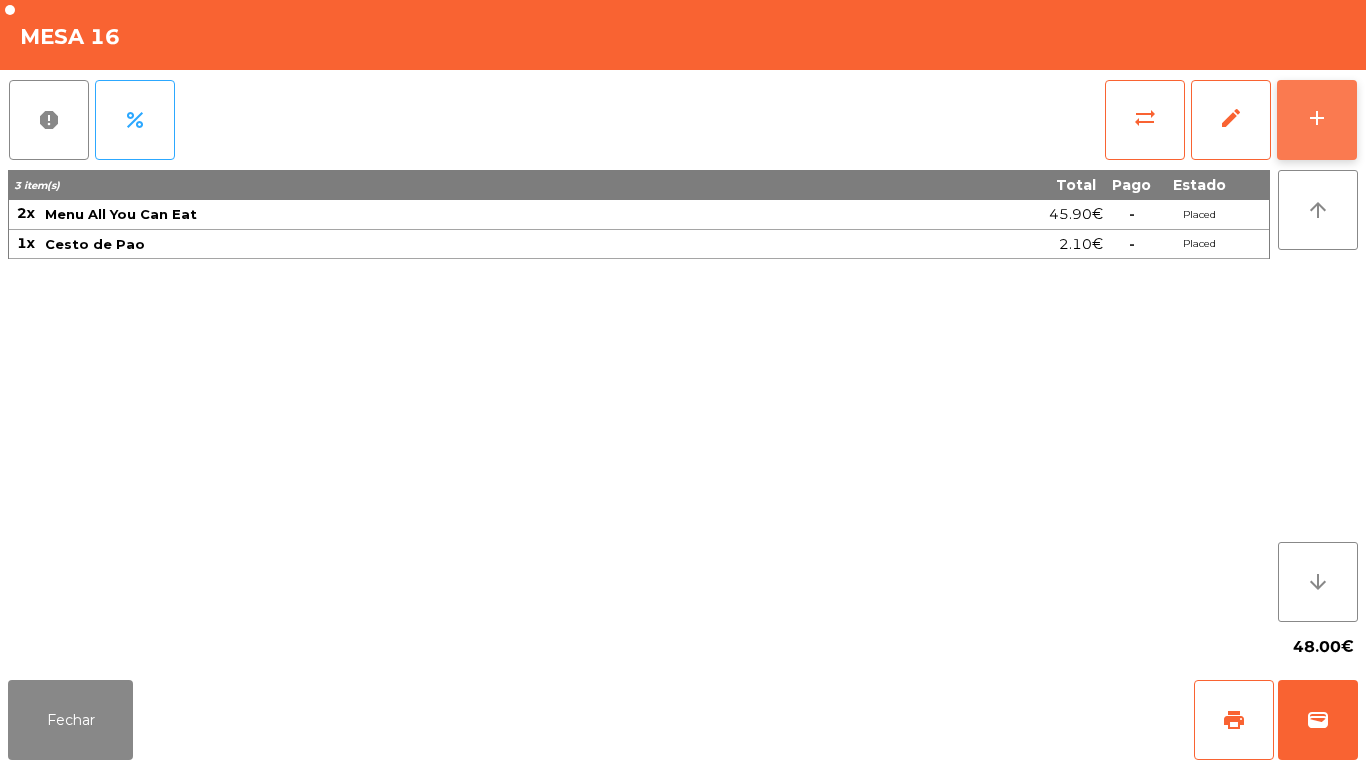 click on "add" 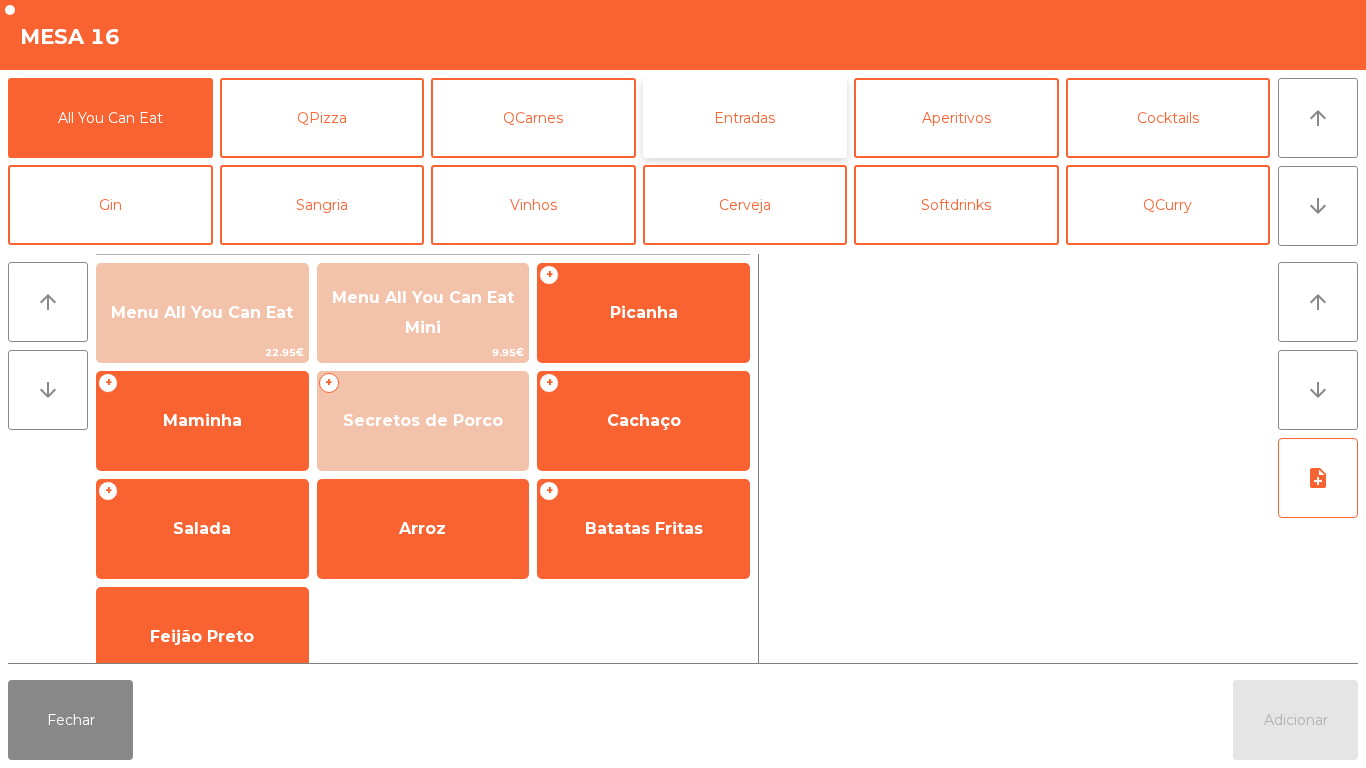 click on "Entradas" 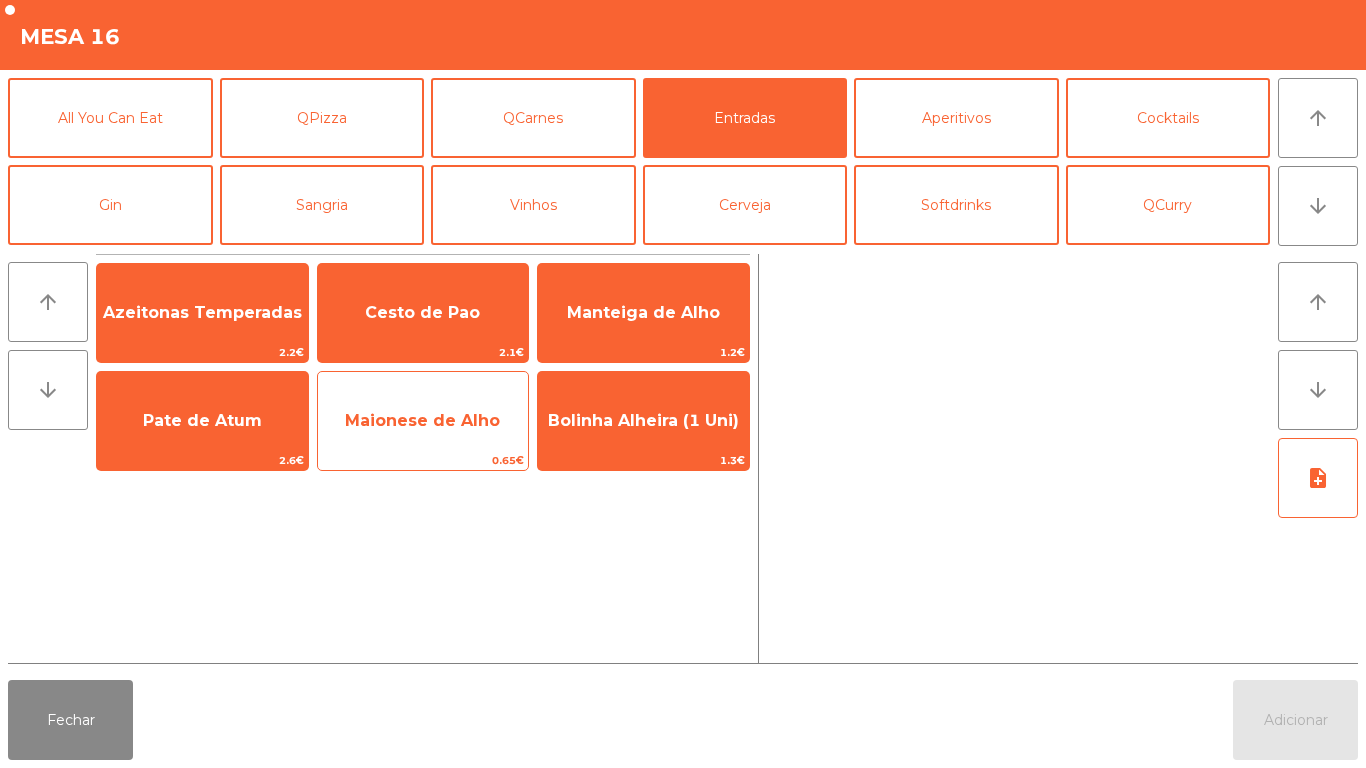 click on "Maionese de Alho" 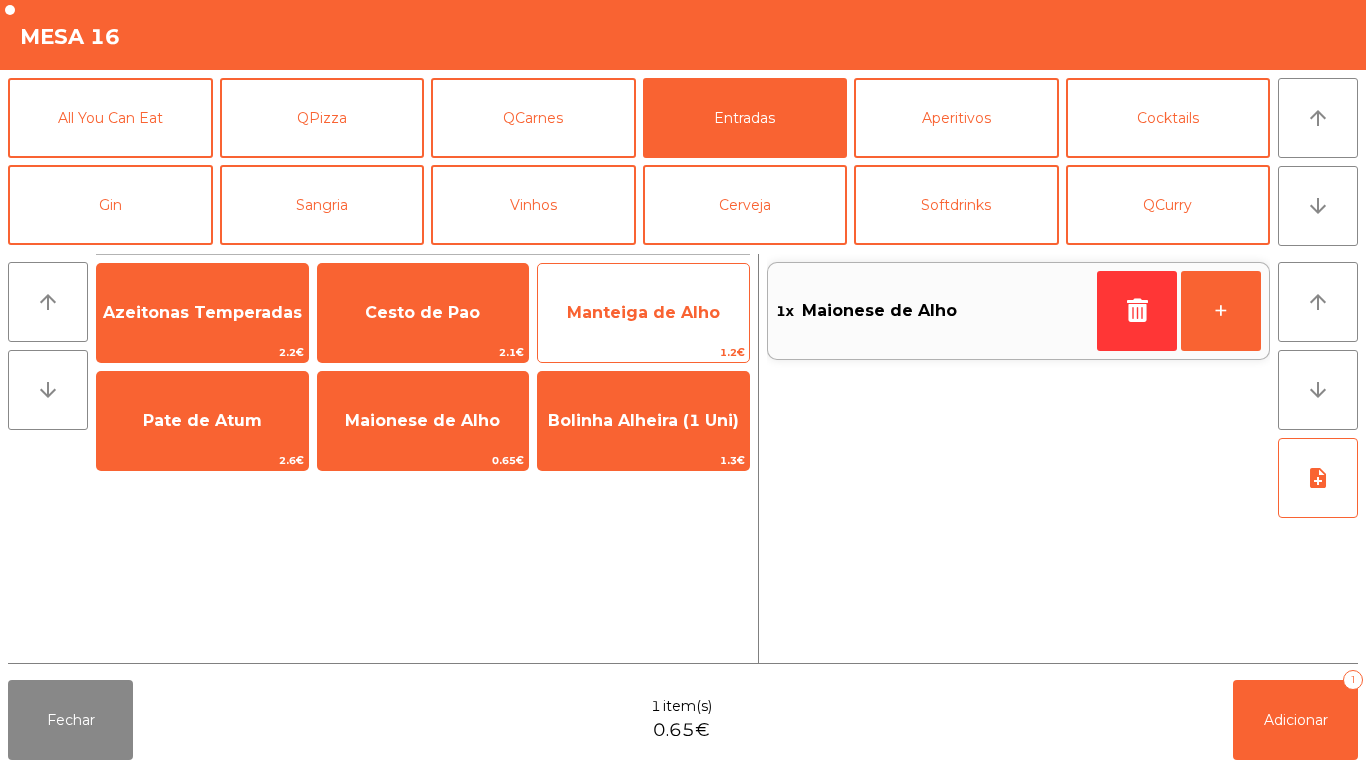click on "Manteiga de Alho" 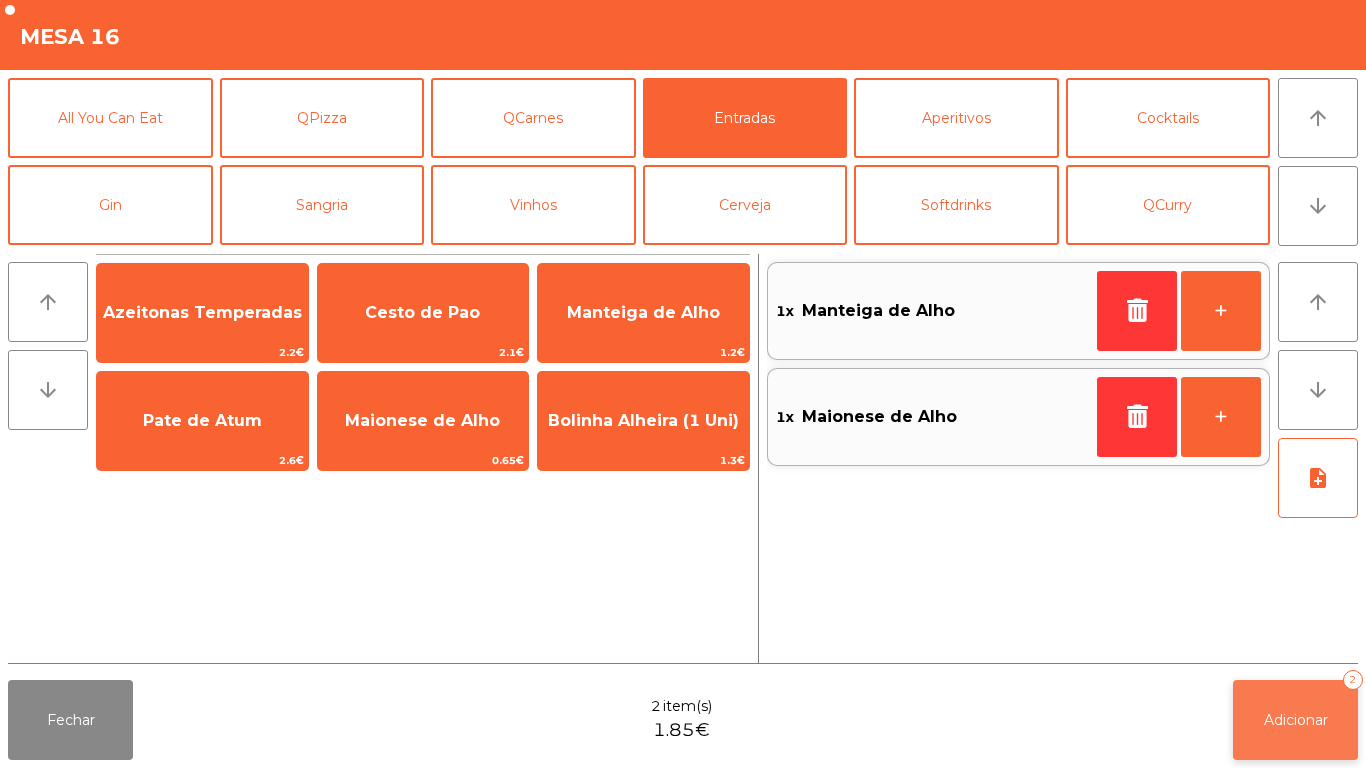 click on "Adicionar   2" 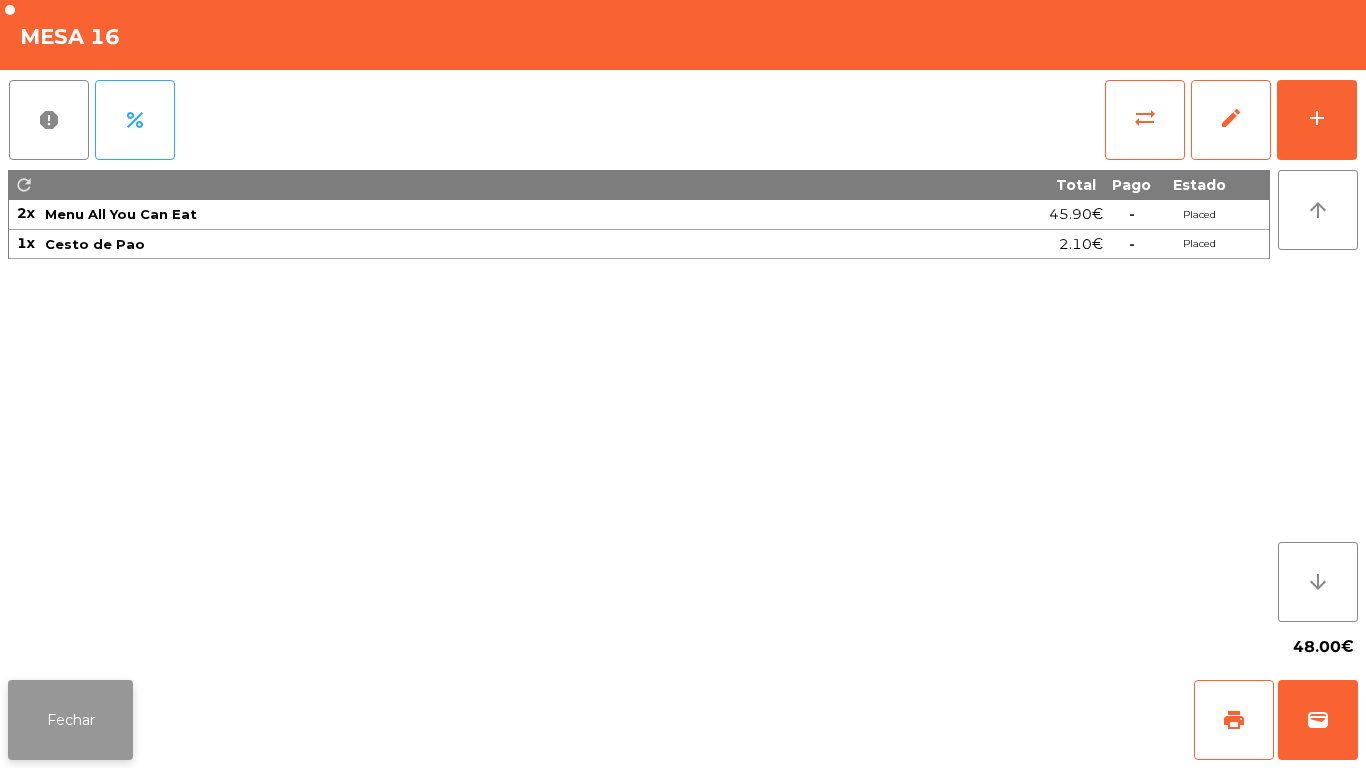 click on "Fechar" 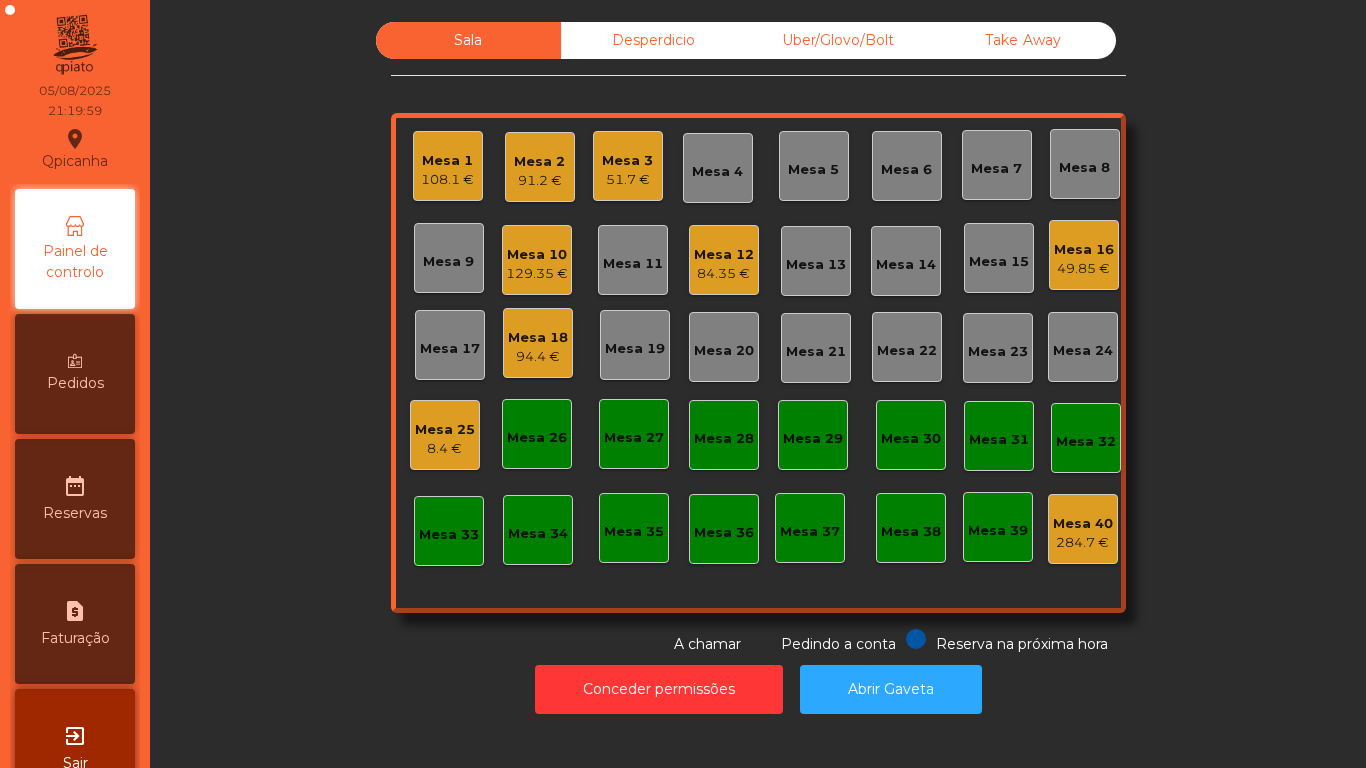 click on "84.35 €" 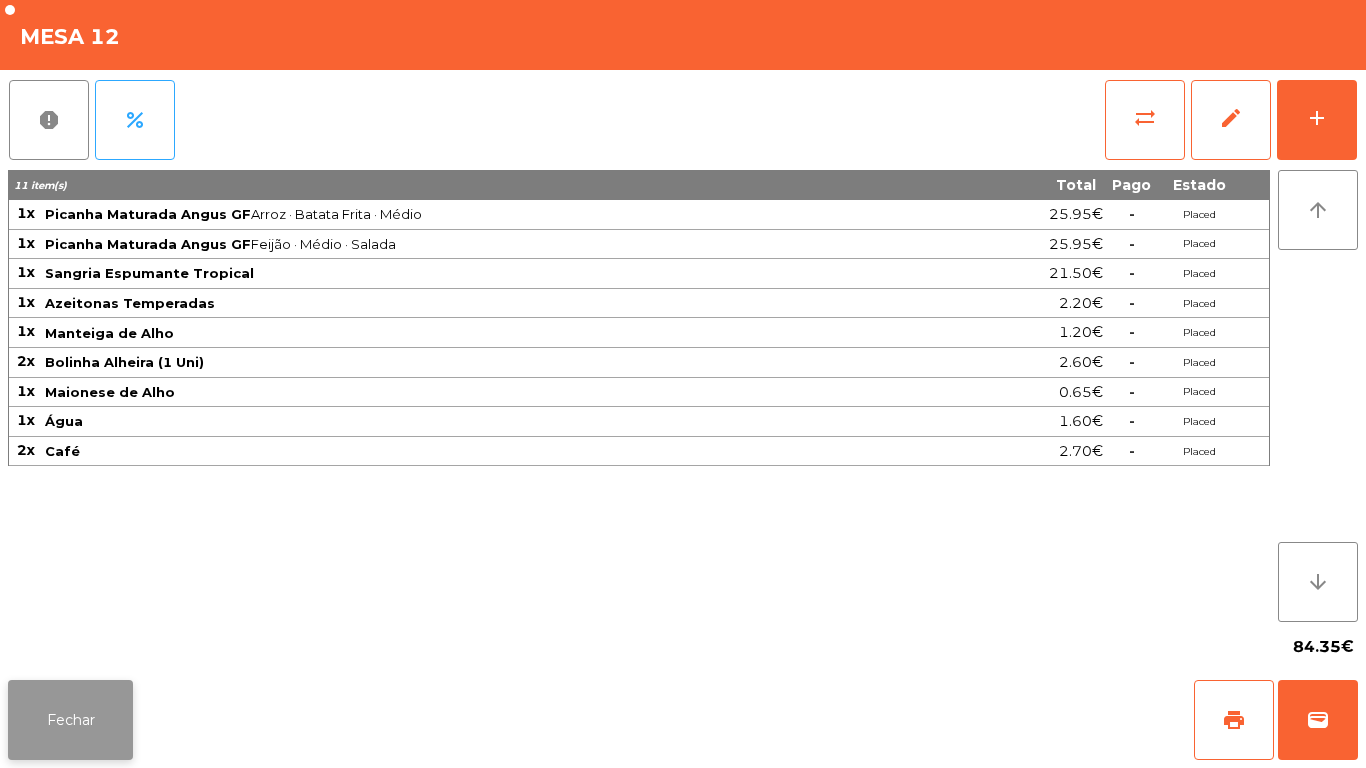 click on "Fechar" 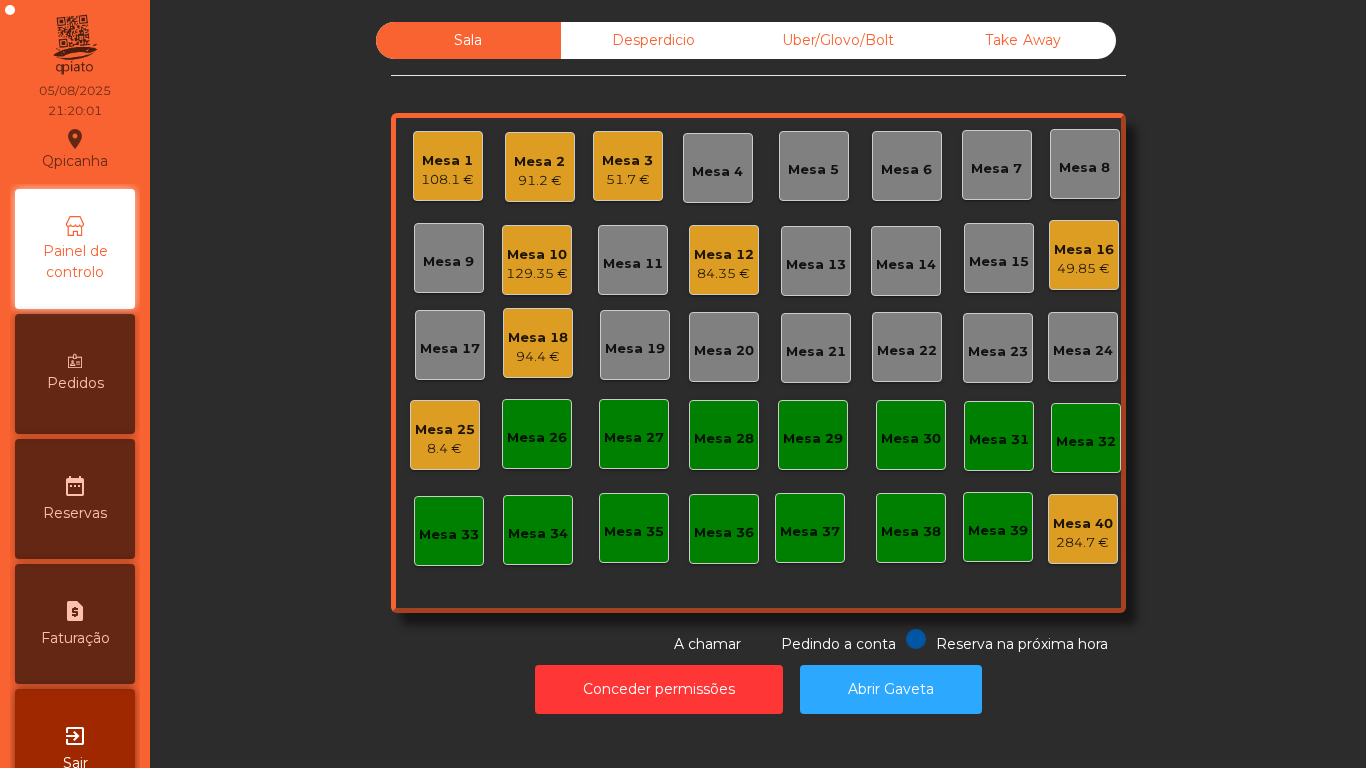 click on "Mesa 16" 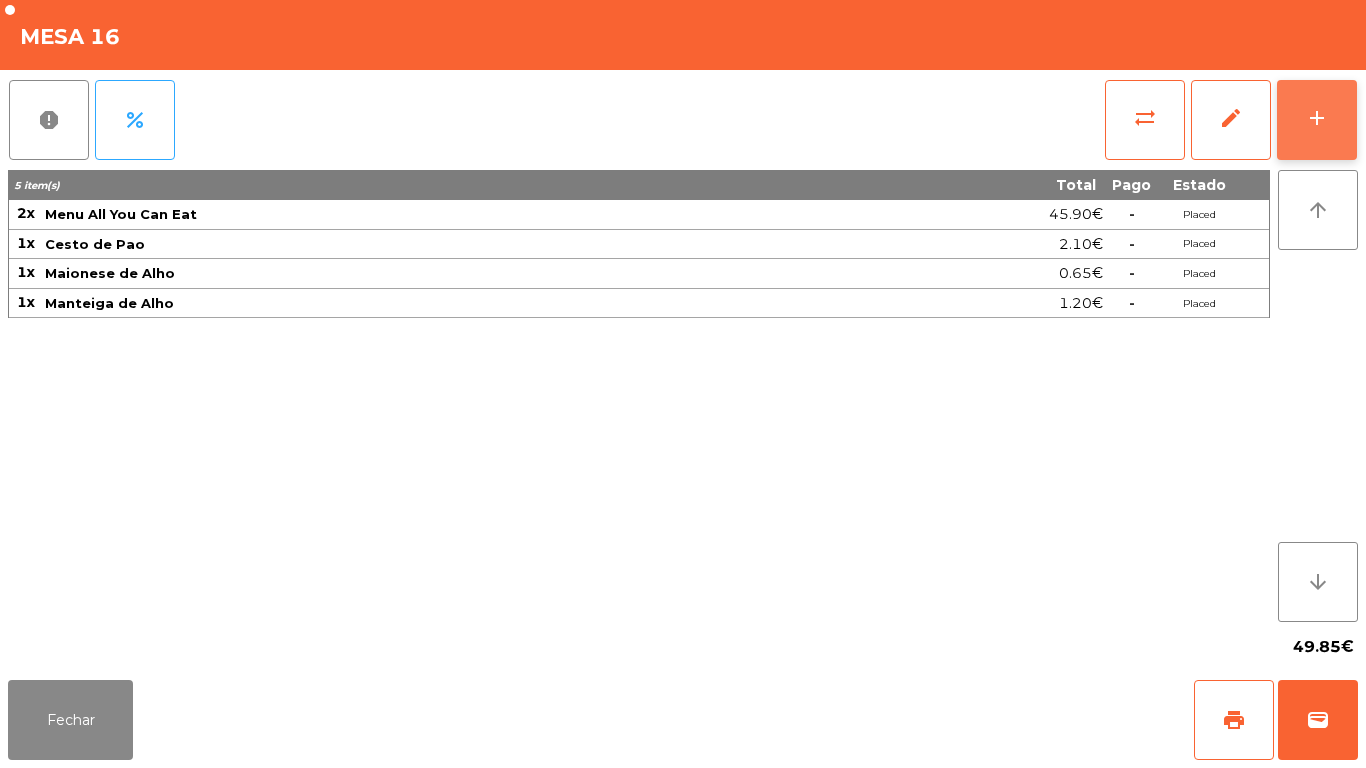 click on "add" 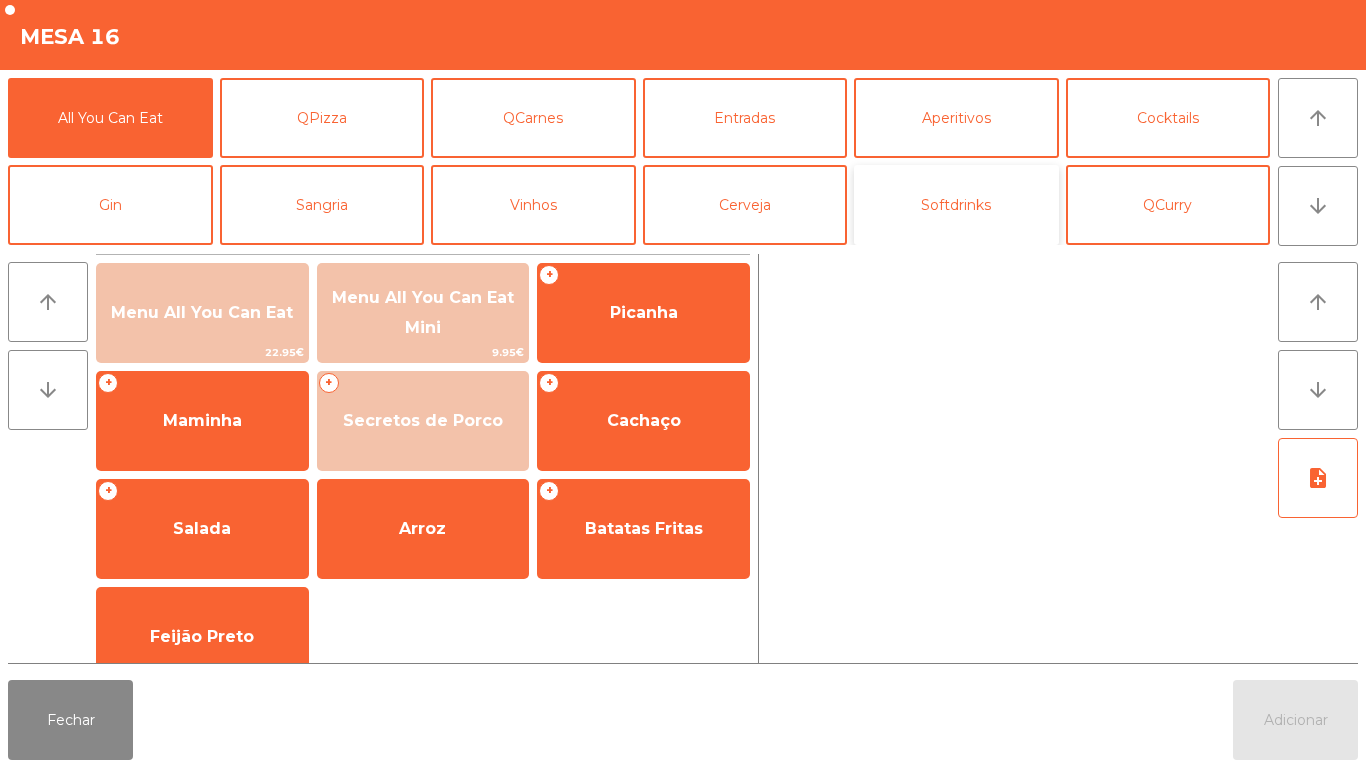 click on "Softdrinks" 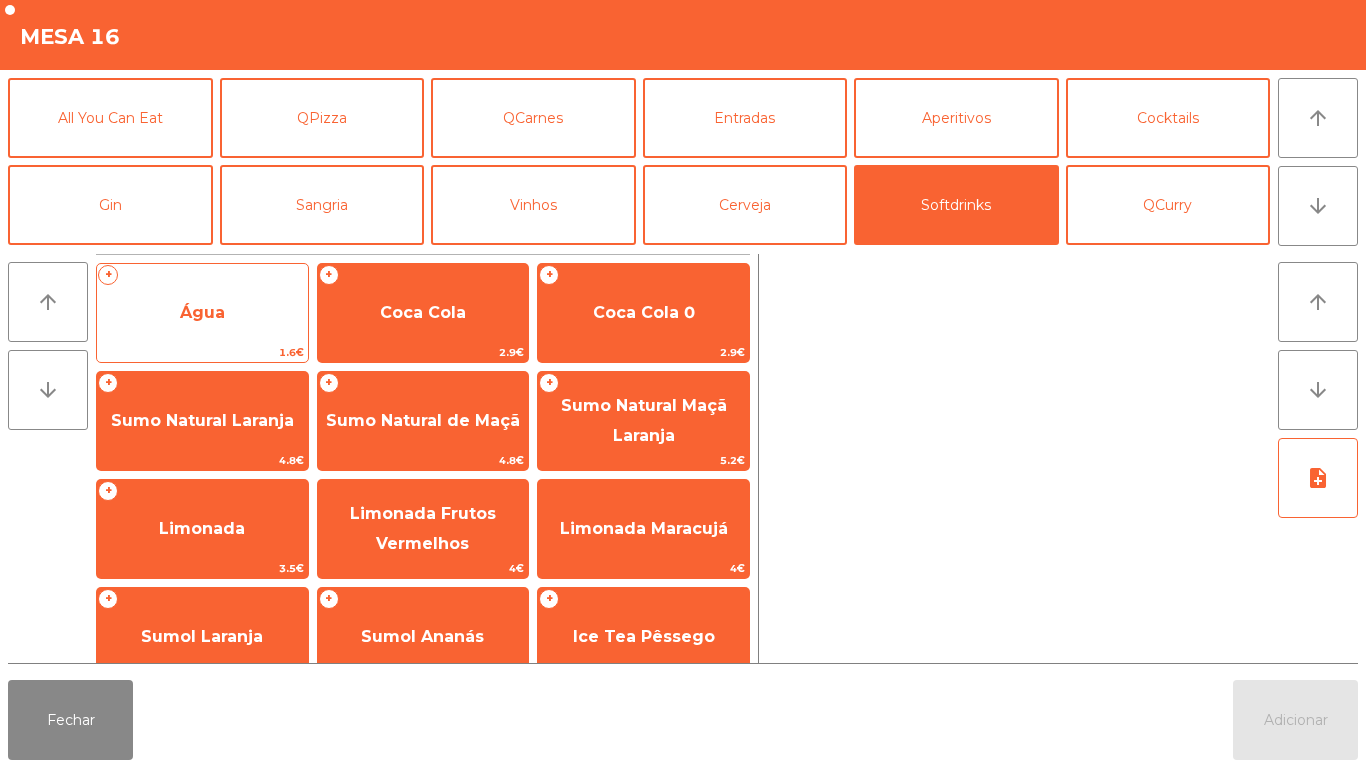 click on "Água" 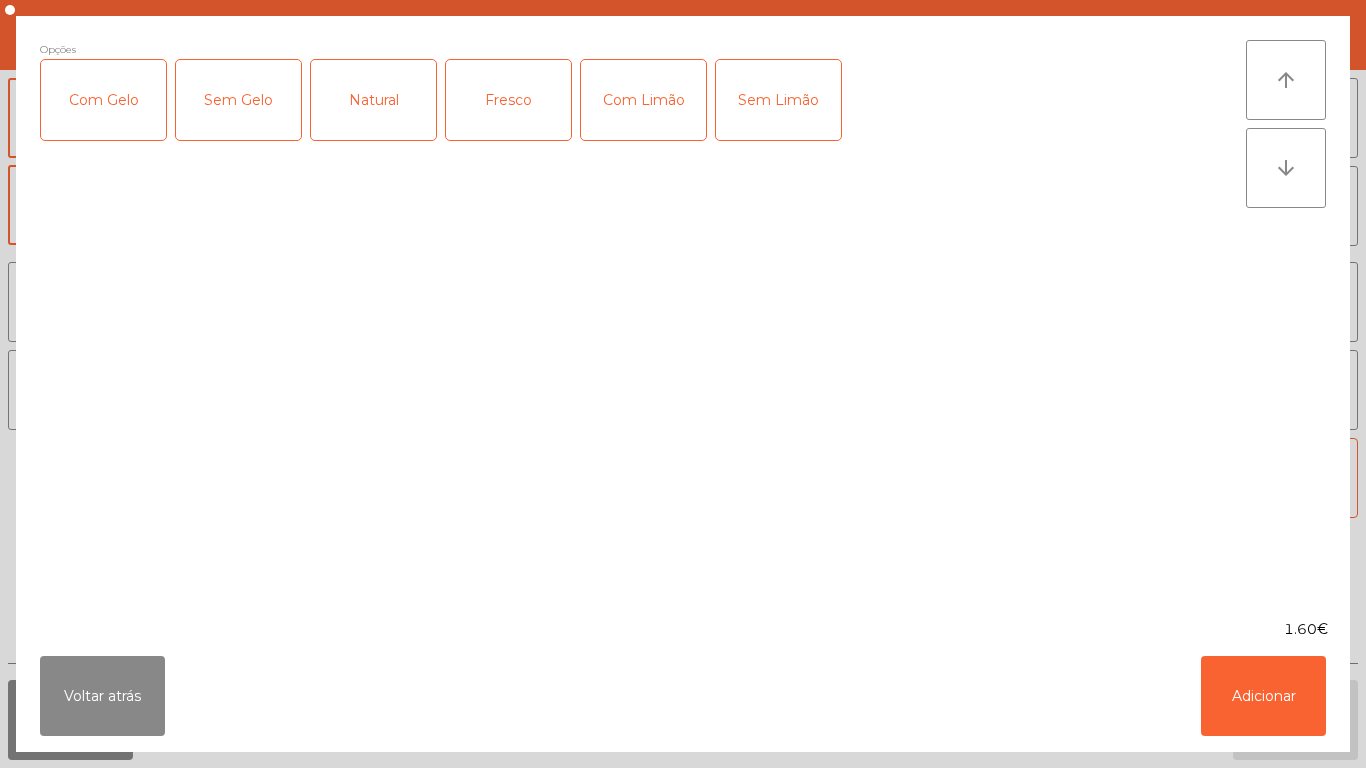 click on "Fresco" 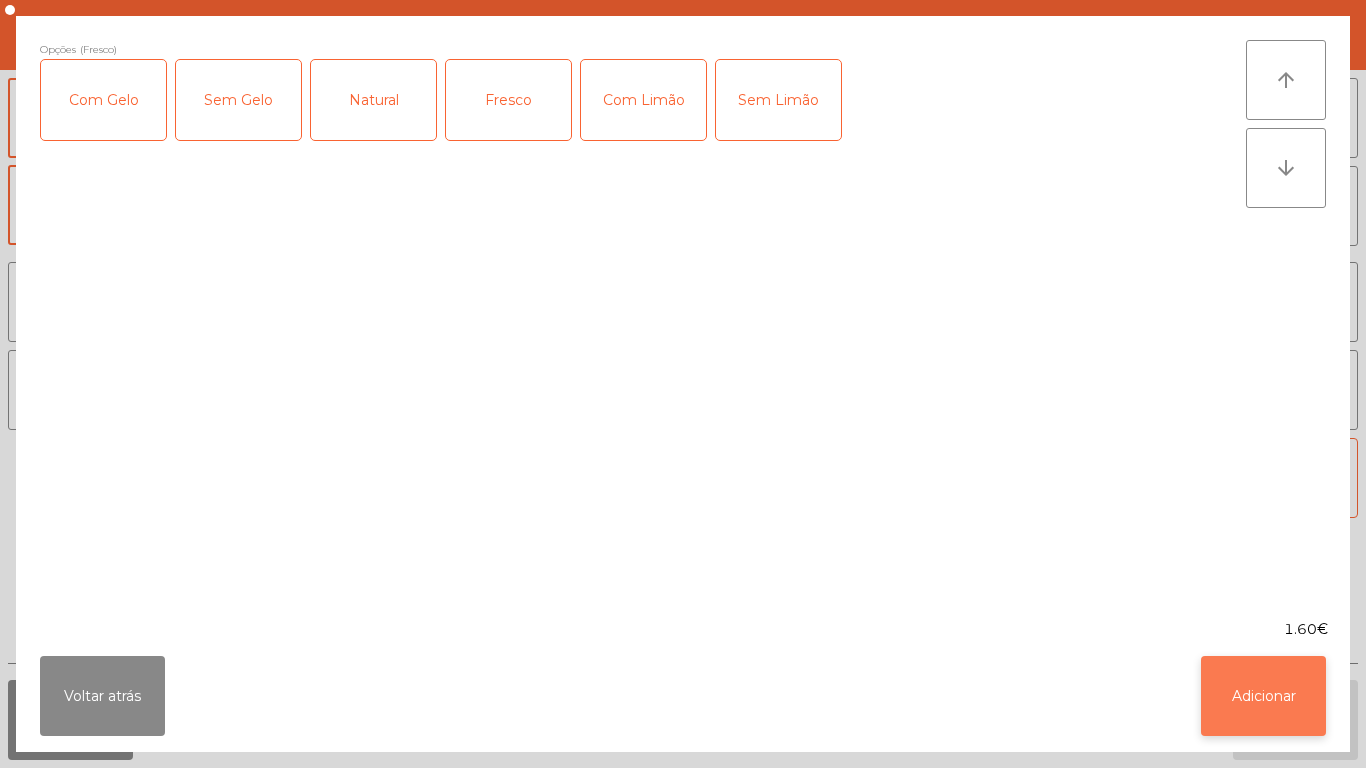 click on "Adicionar" 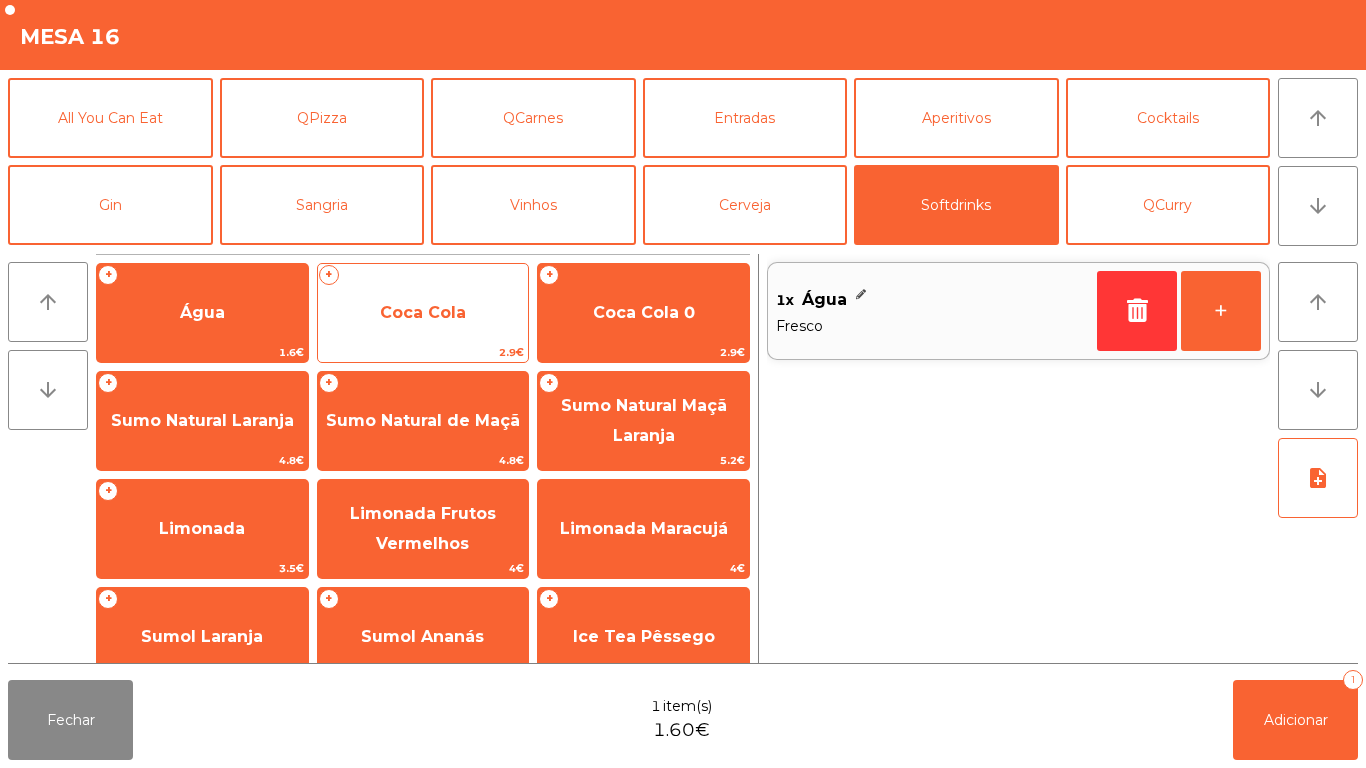 click on "Coca Cola" 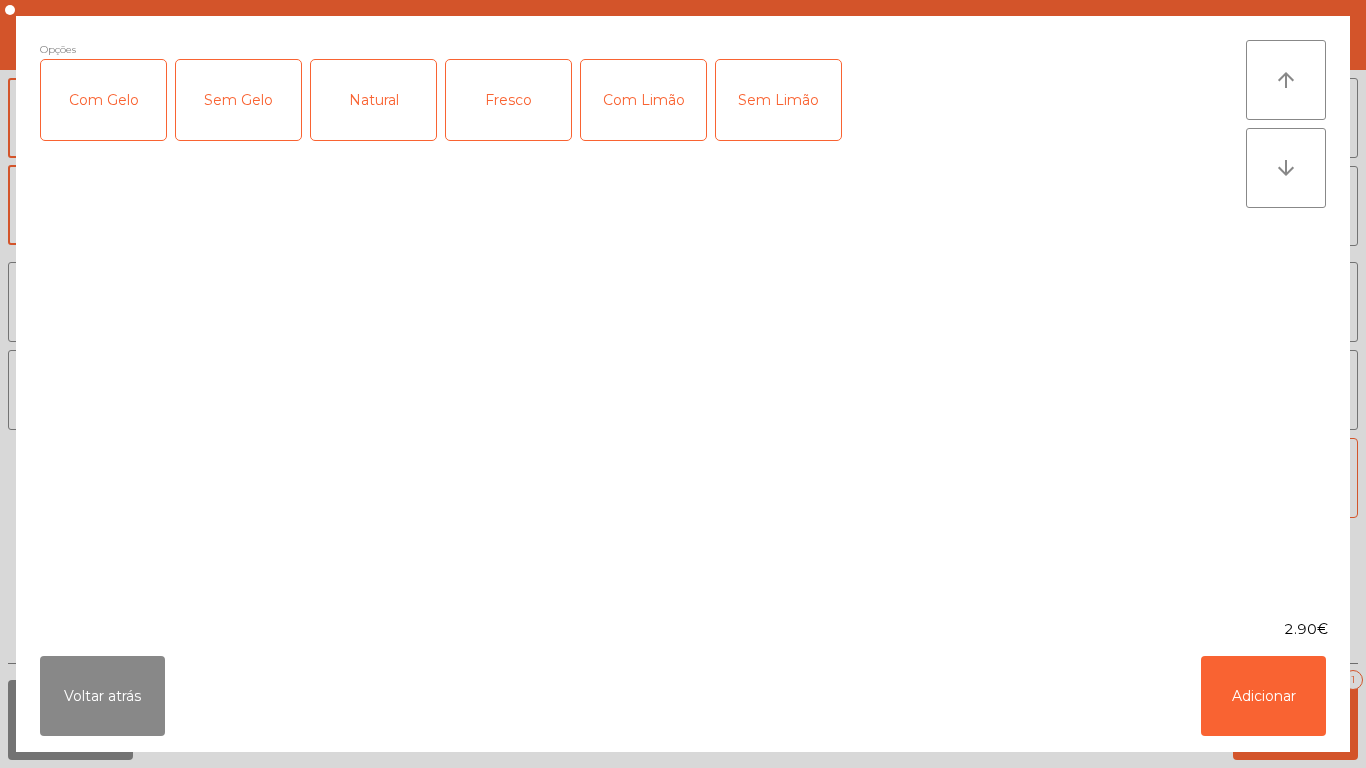 click on "Sem Gelo" 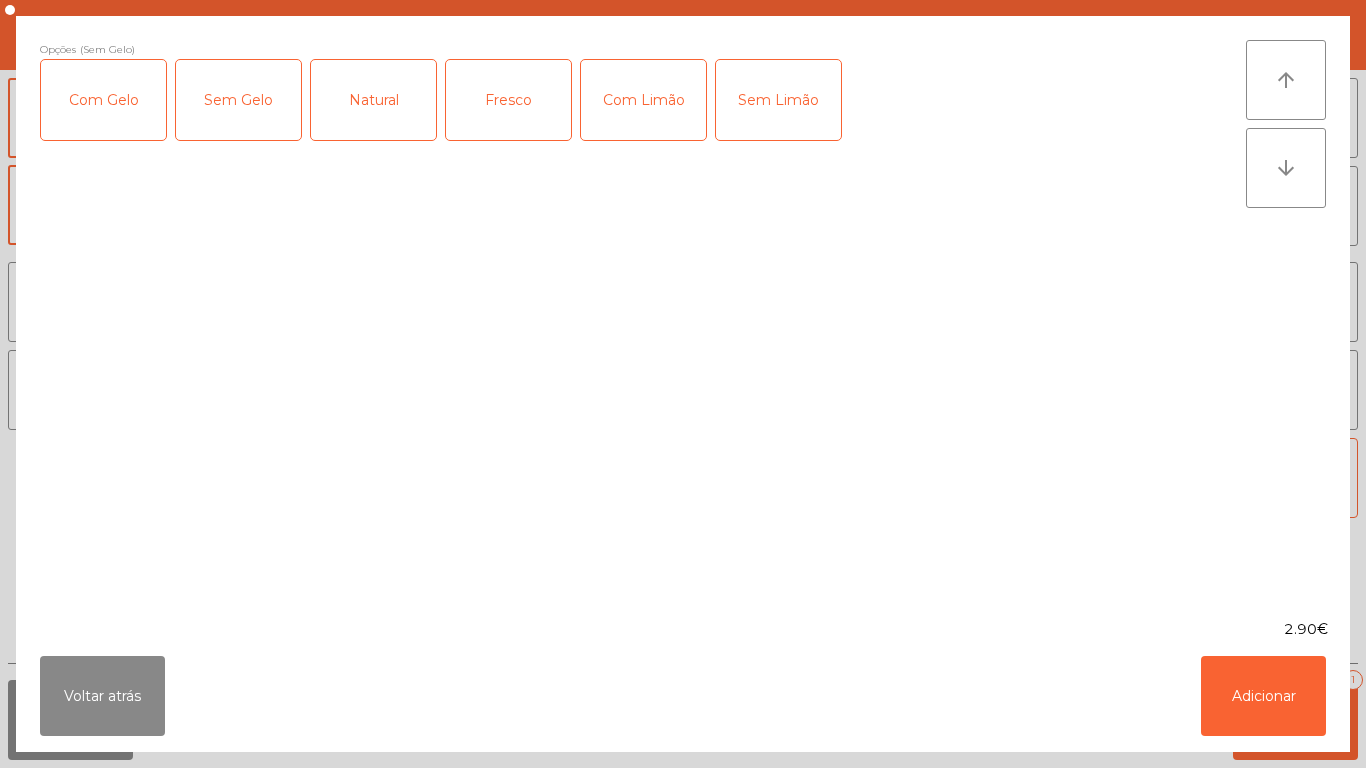 click on "Sem Gelo" 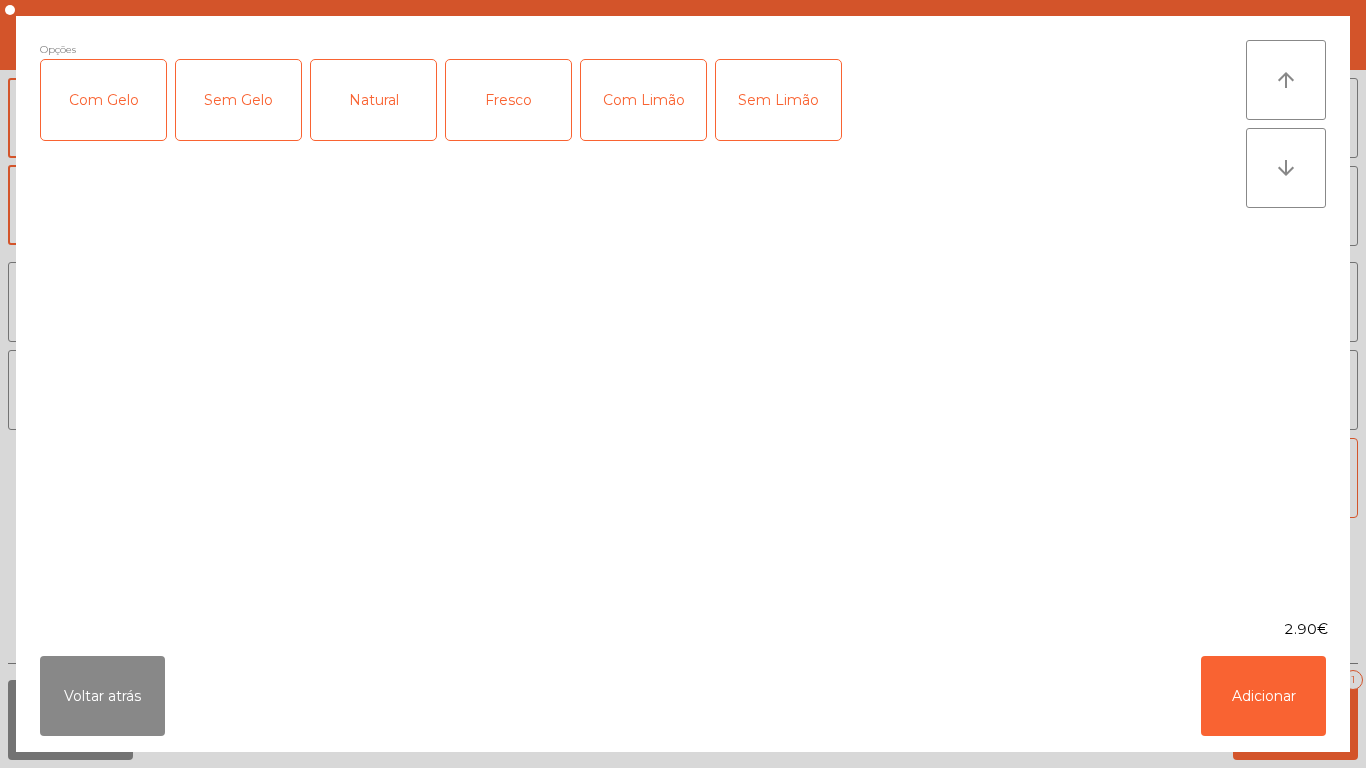 click on "Com Gelo" 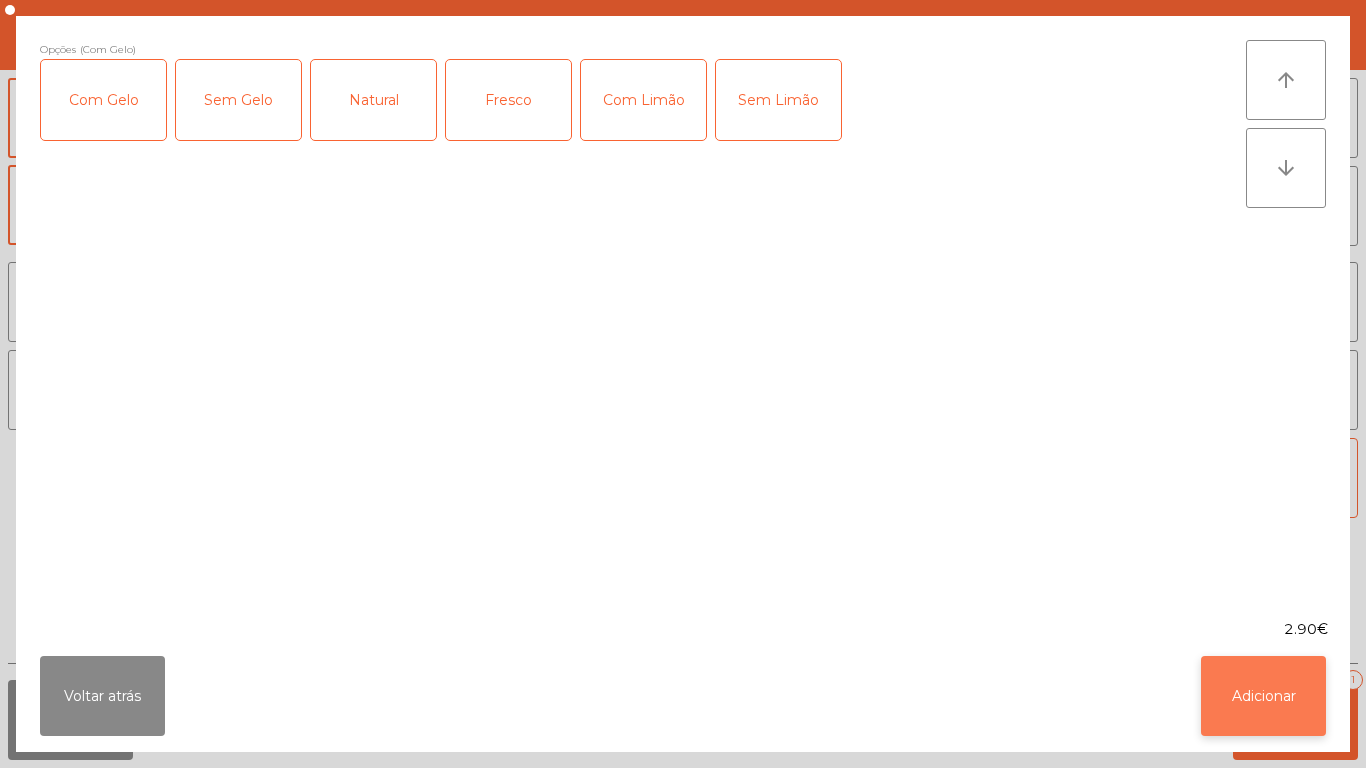 click on "Adicionar" 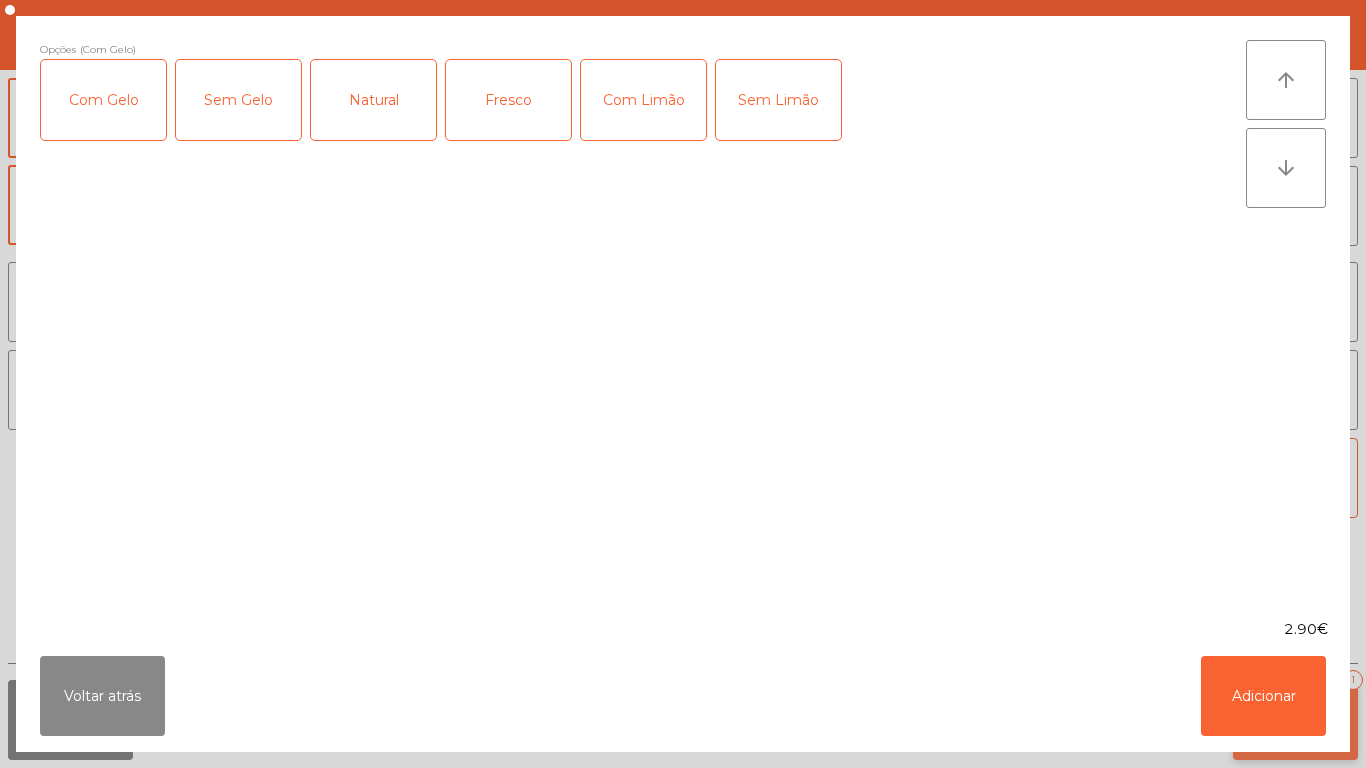 click on "Adicionar   1" 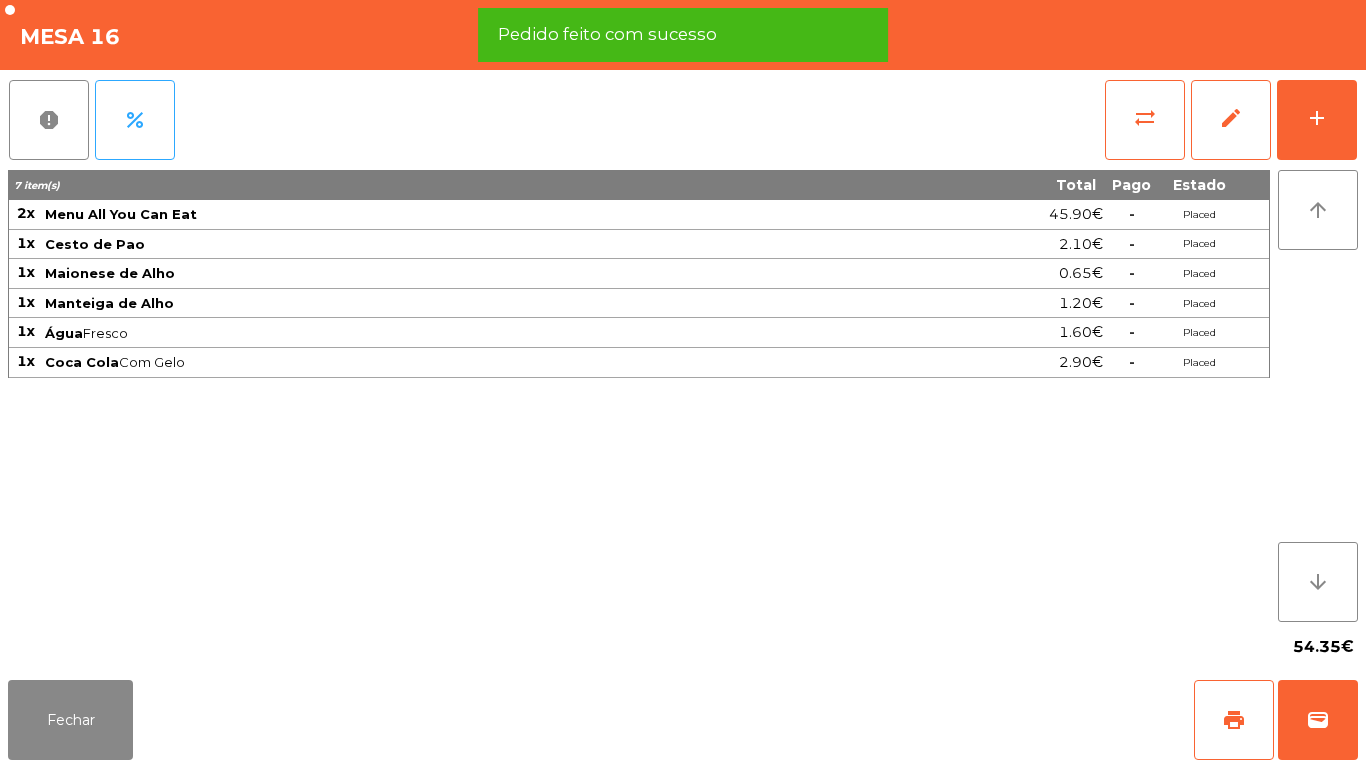 click on "Fechar   print   wallet" 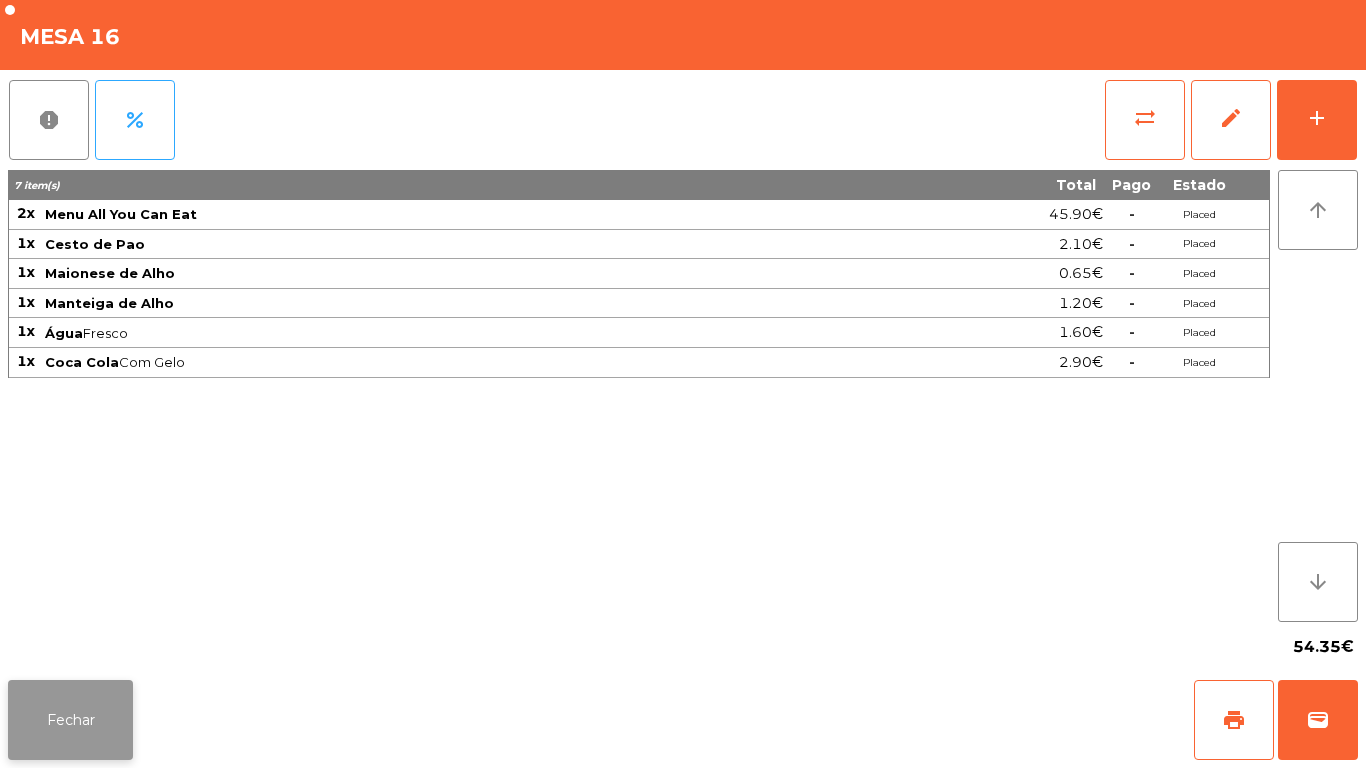 click on "Fechar" 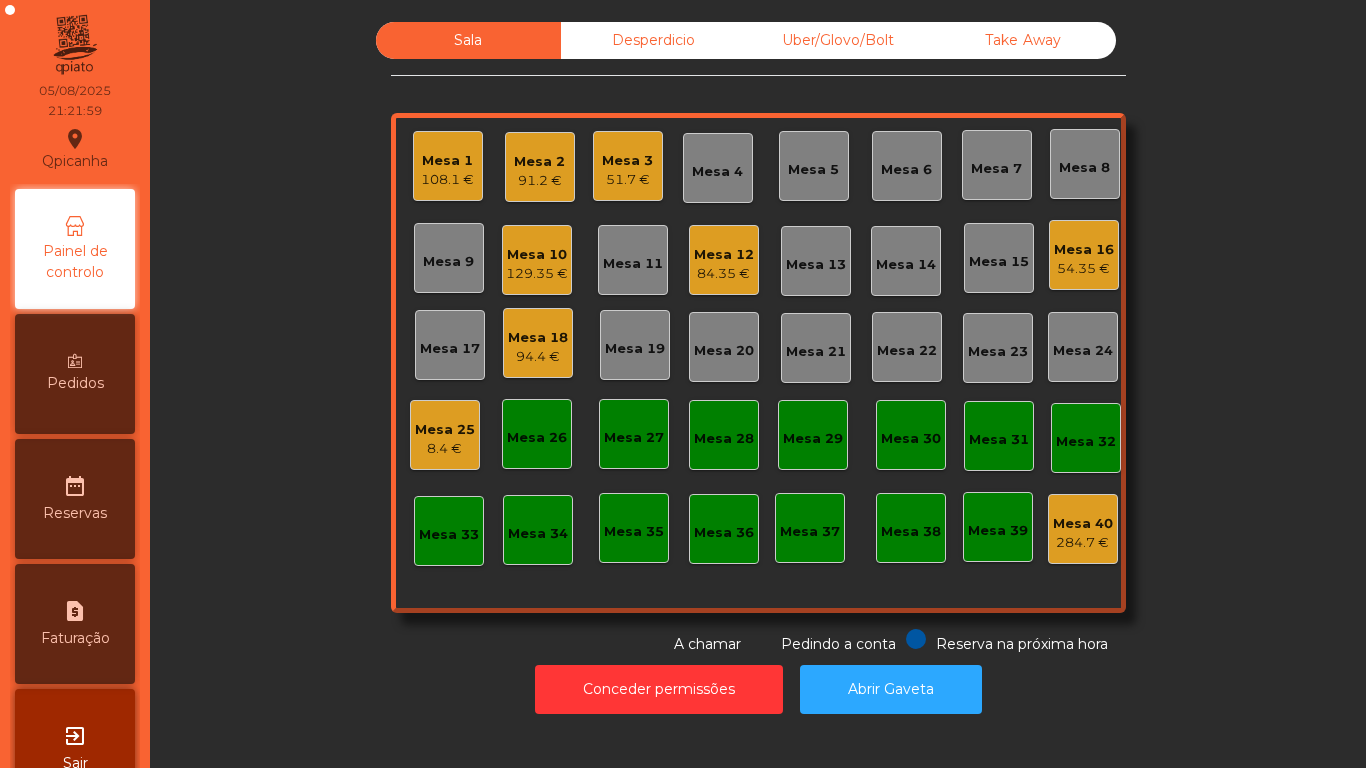 click on "Conceder permissões   Abrir Gaveta" 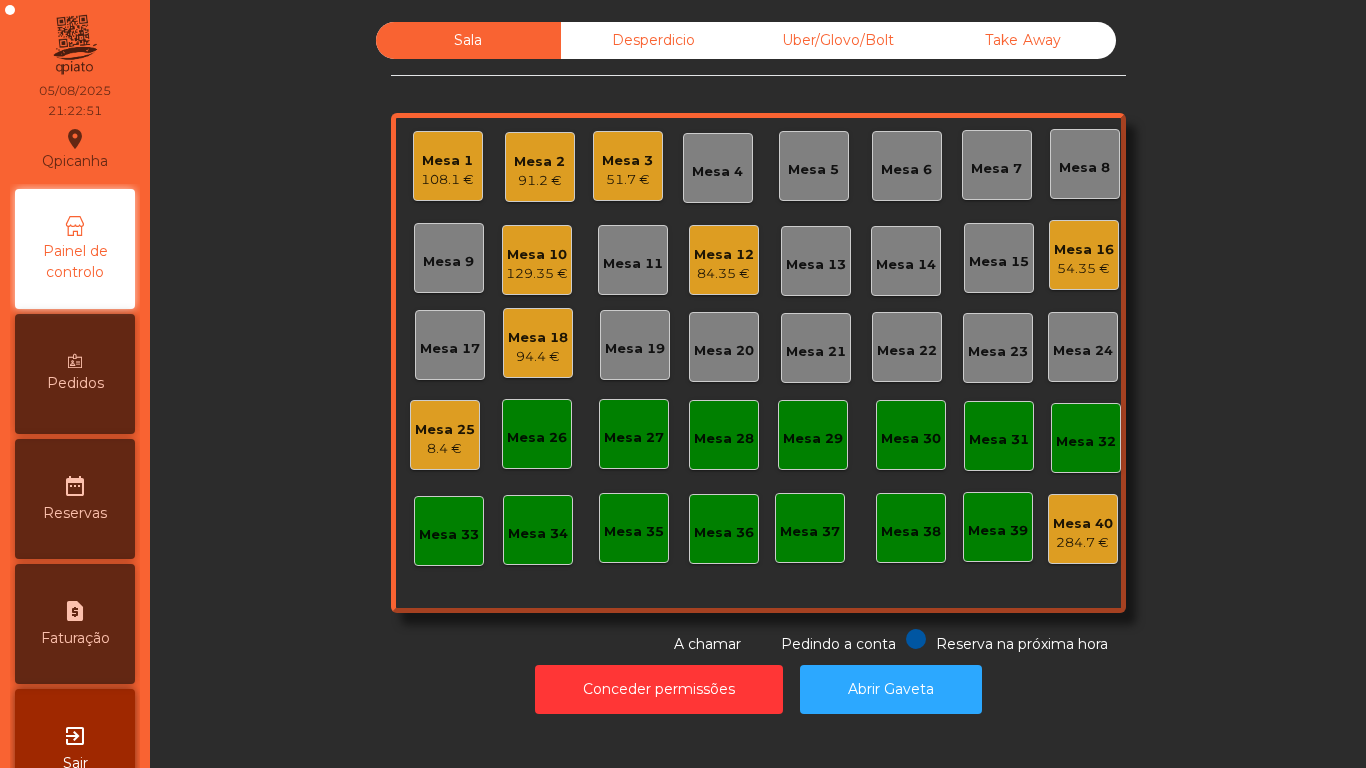 click on "Mesa 2   91.2 €" 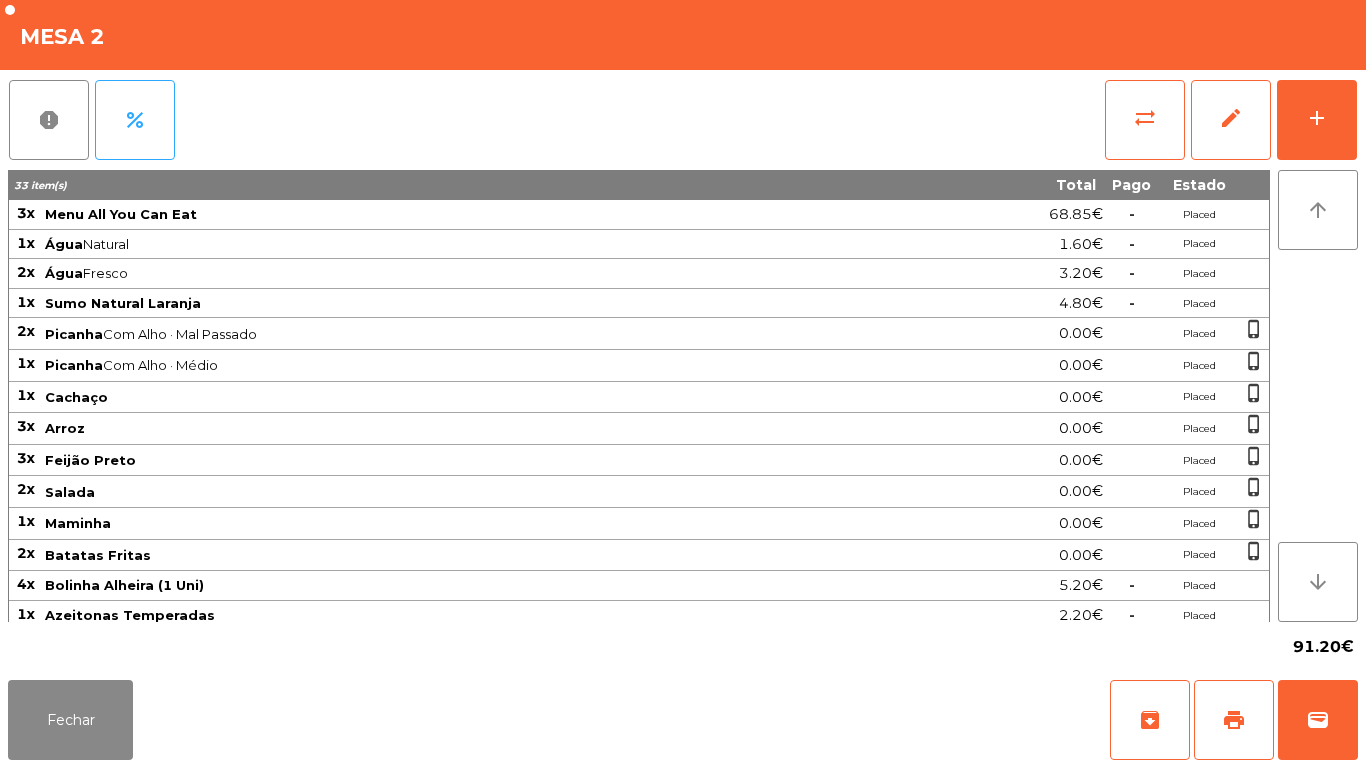 scroll, scrollTop: 160, scrollLeft: 0, axis: vertical 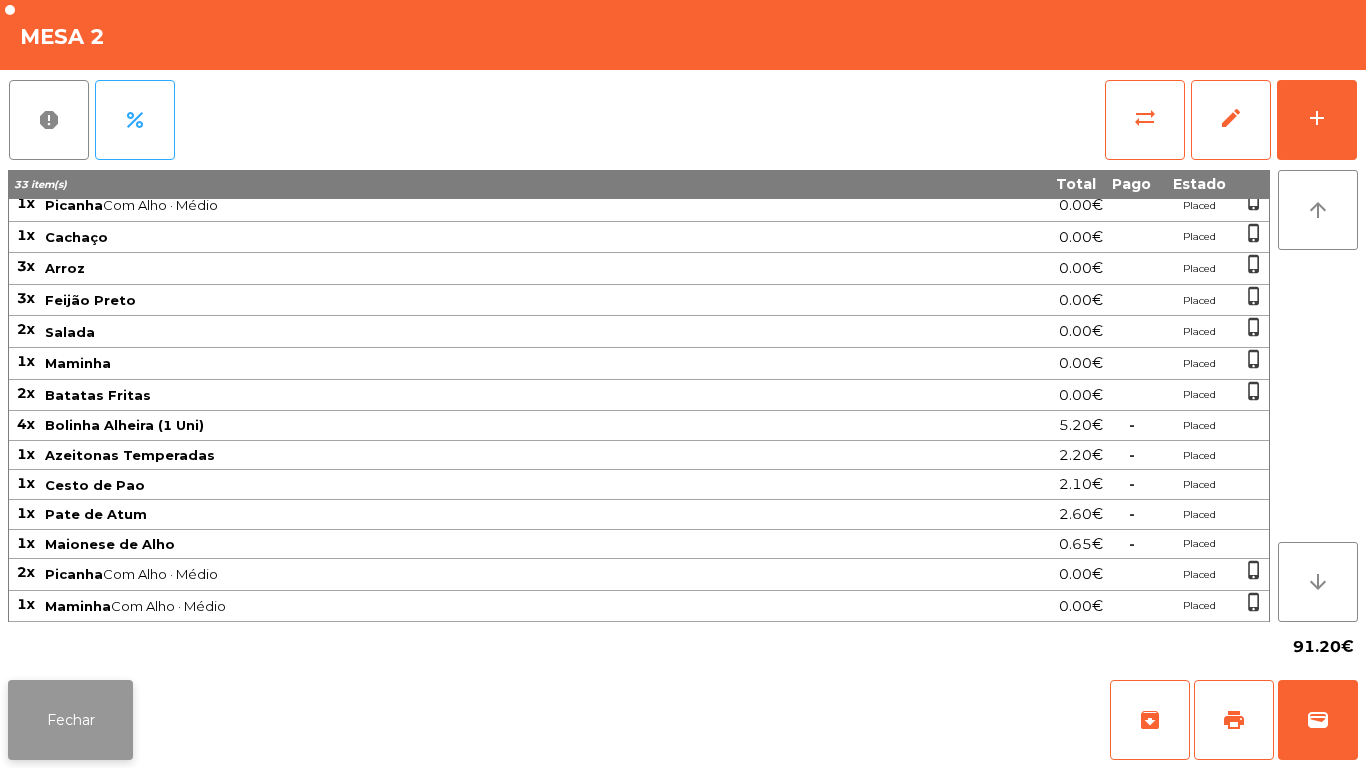 click on "Fechar" 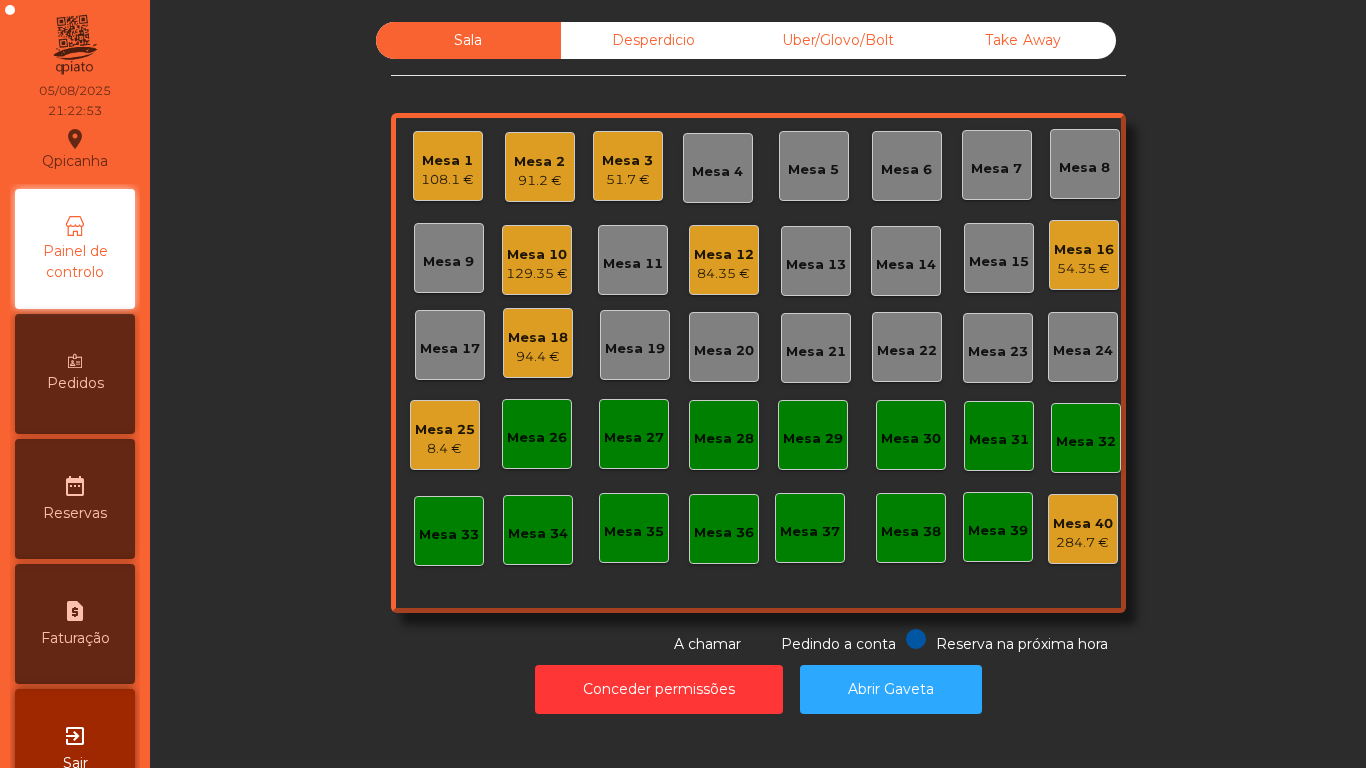 click on "Sala  Desperdicio  Uber/Glovo/Bolt  Take Away  Mesa 1  108.1 €  Mesa 2  91.2 €  Mesa 3  51.7 €  Mesa 4  Mesa 5  Mesa 6  Mesa 7  Mesa 8  Mesa 9  Mesa 10  129.35 €  Mesa 11  Mesa 12  84.35 €  Mesa 13  Mesa 14  Mesa 15  Mesa 16  54.35 €  Mesa 17  Mesa 18  94.4 €  Mesa 19  Mesa 20  Mesa 21  Mesa 22  Mesa 23  Mesa 24  Mesa 25  8.4 €  Mesa 26  Mesa 27  Mesa 28  Mesa 29  Mesa 30  Mesa 31  Mesa 32  Mesa 33  Mesa 34  Mesa 35  Mesa 36  Mesa 37  Mesa 38  Mesa 39  Mesa 40  284.7 €  Reserva na próxima hora Pedindo a conta A chamar" 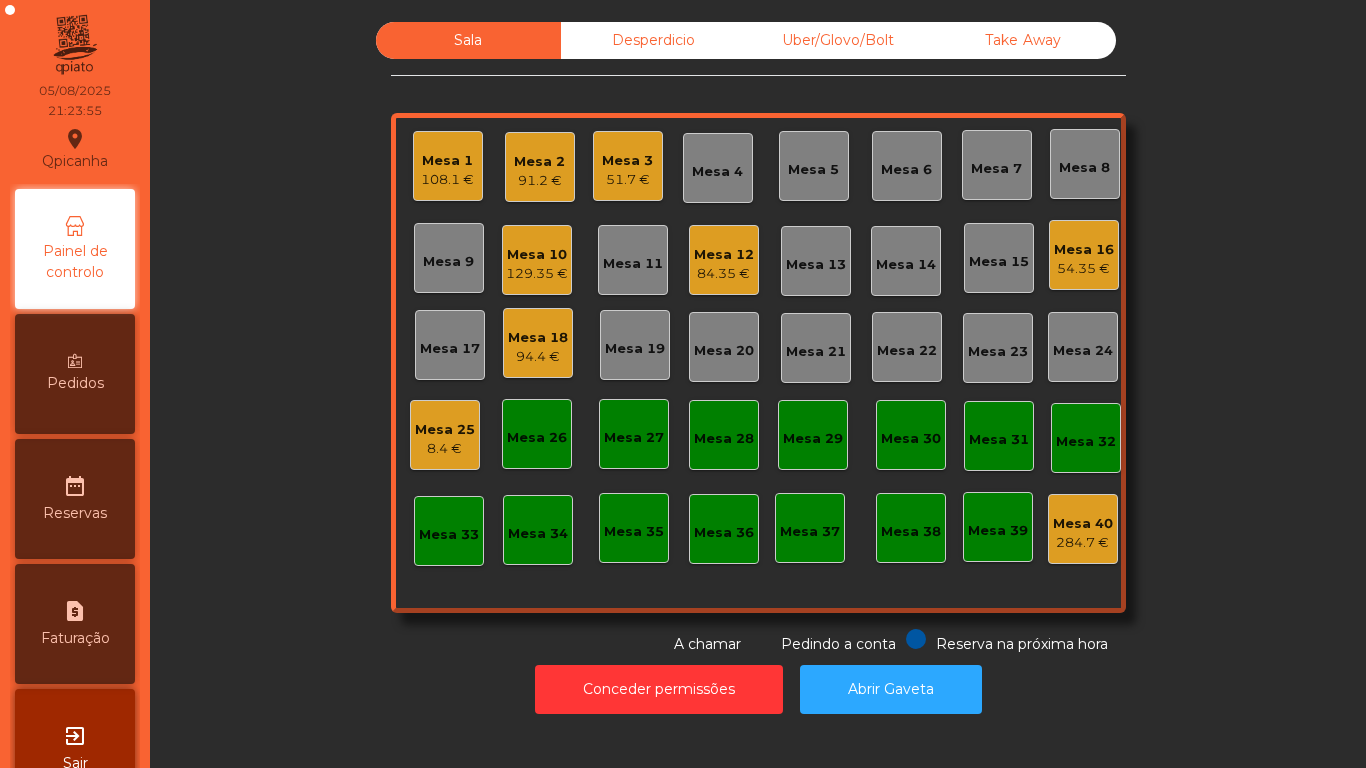 click on "129.35 €" 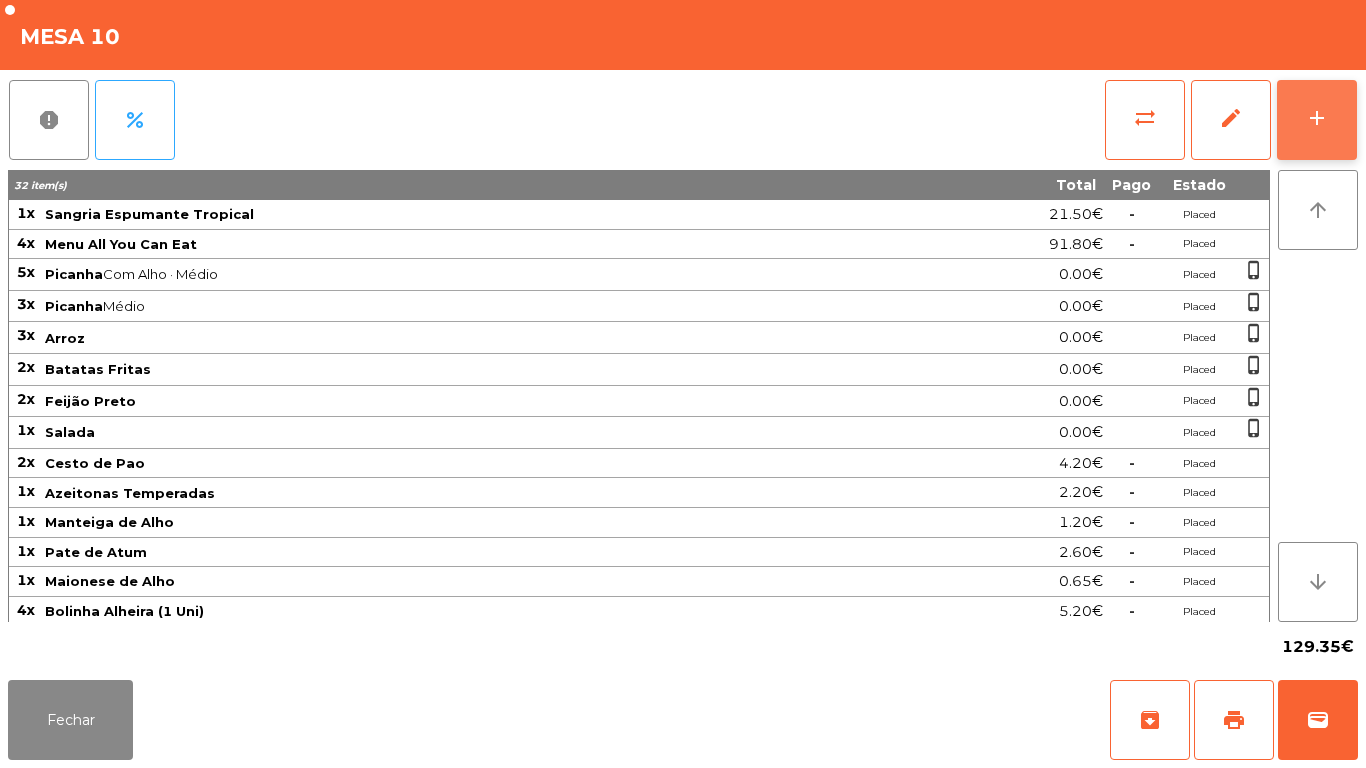 click on "add" 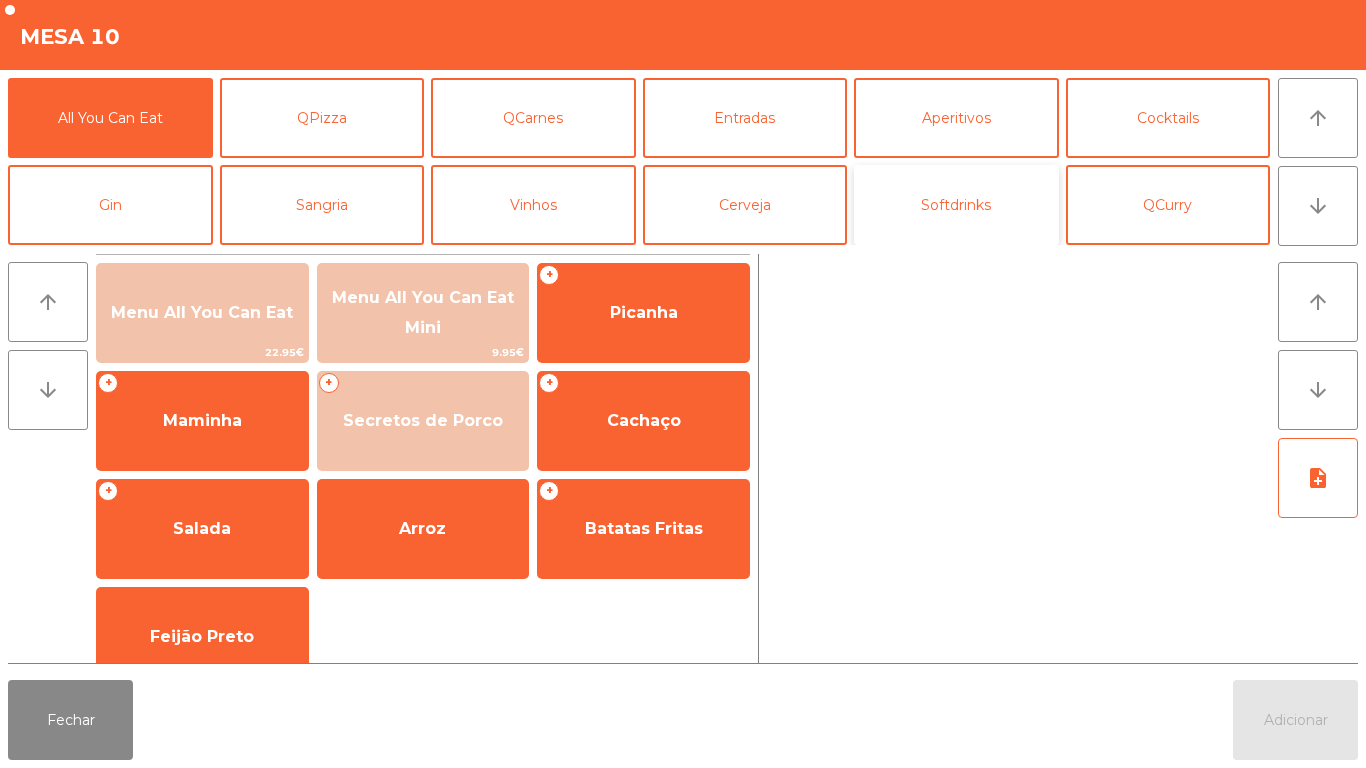 click on "Softdrinks" 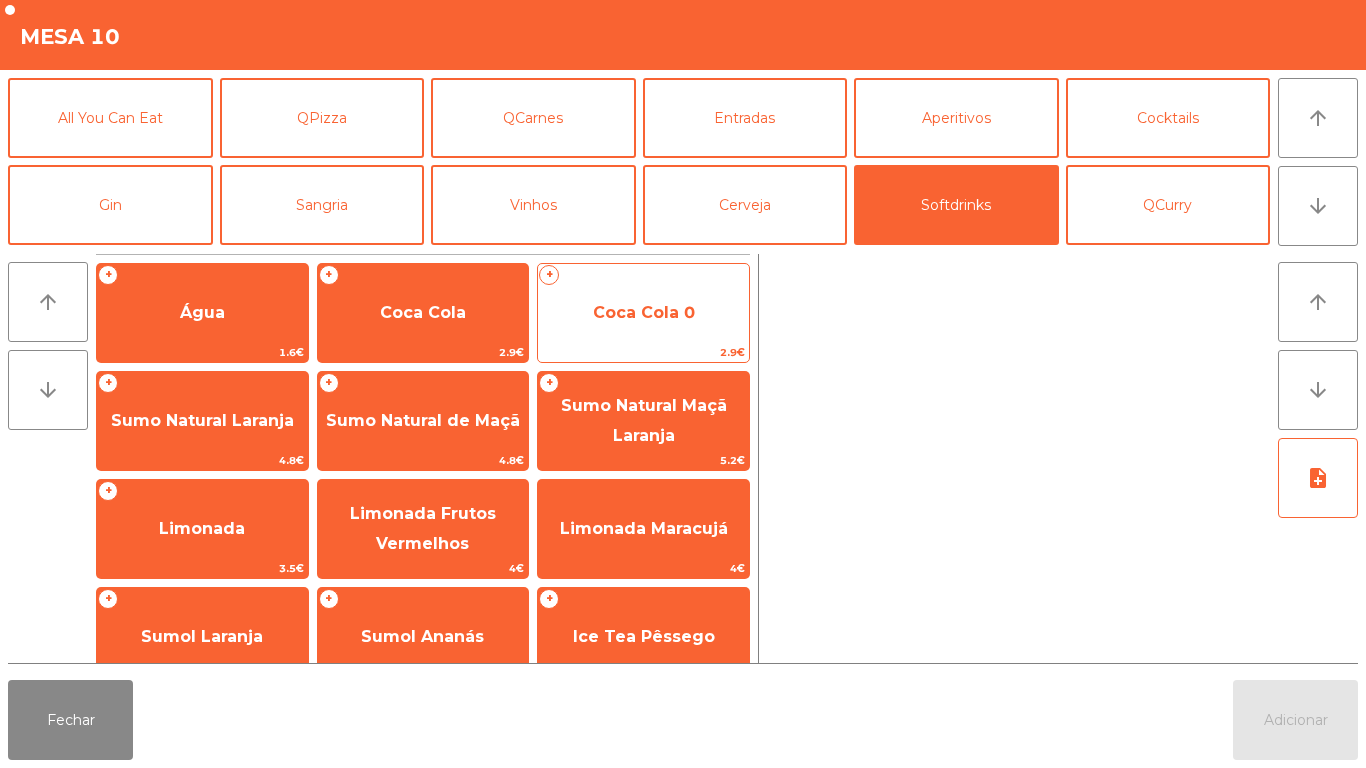 click on "Coca Cola 0" 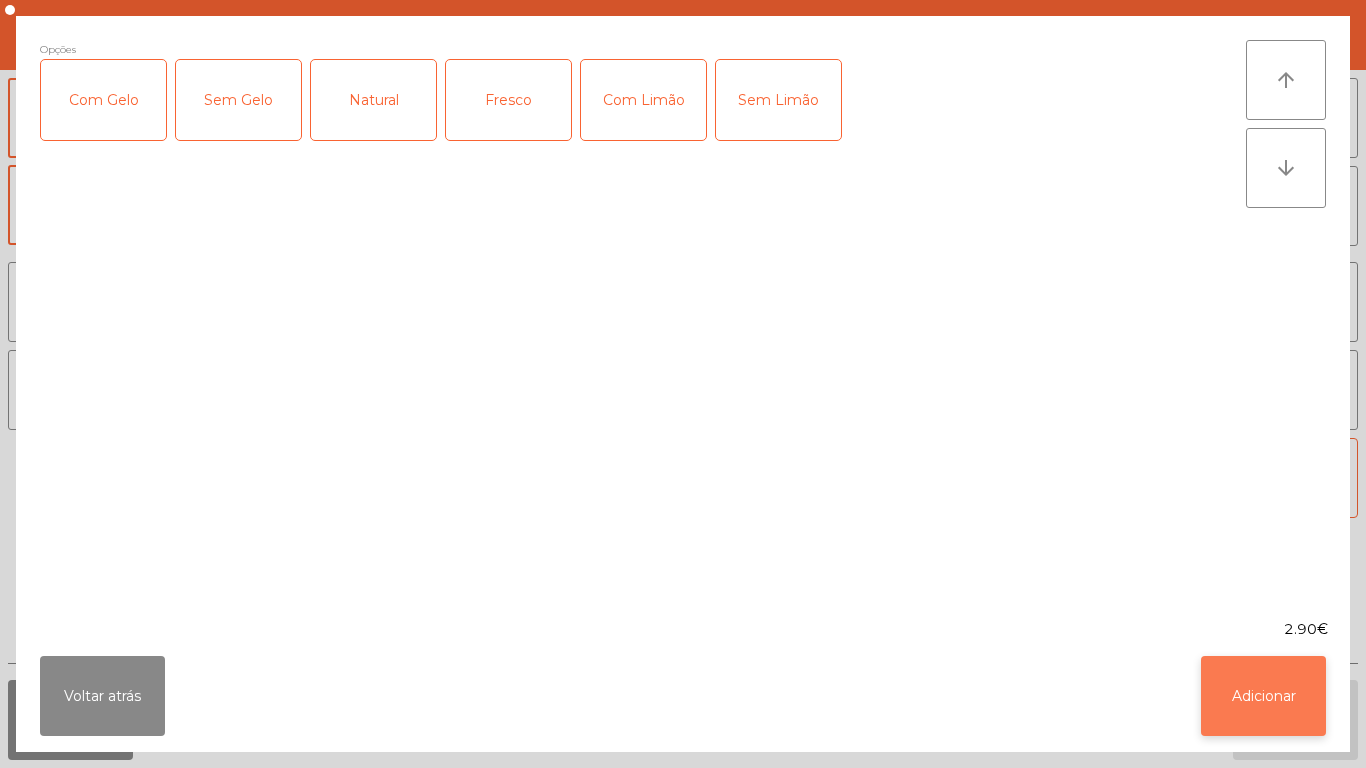 click on "Adicionar" 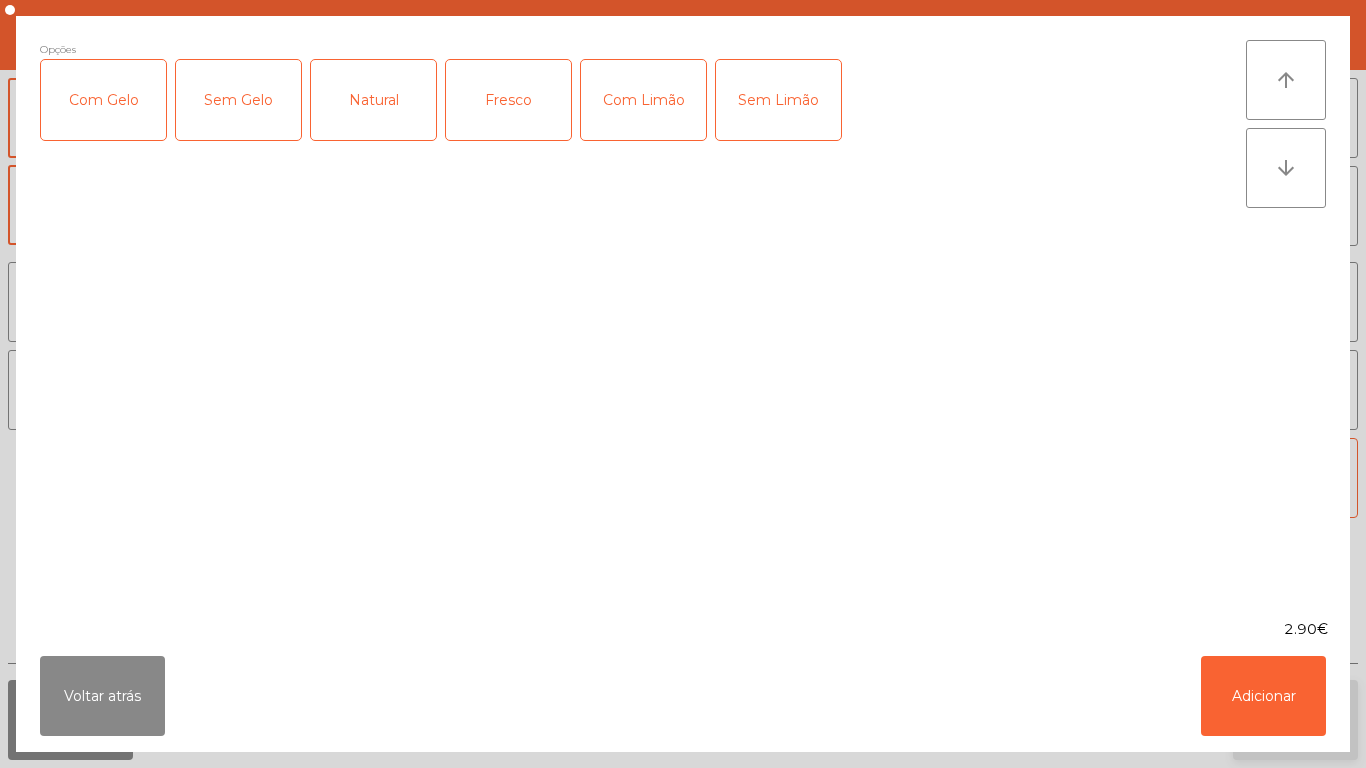 click on "Adicionar" 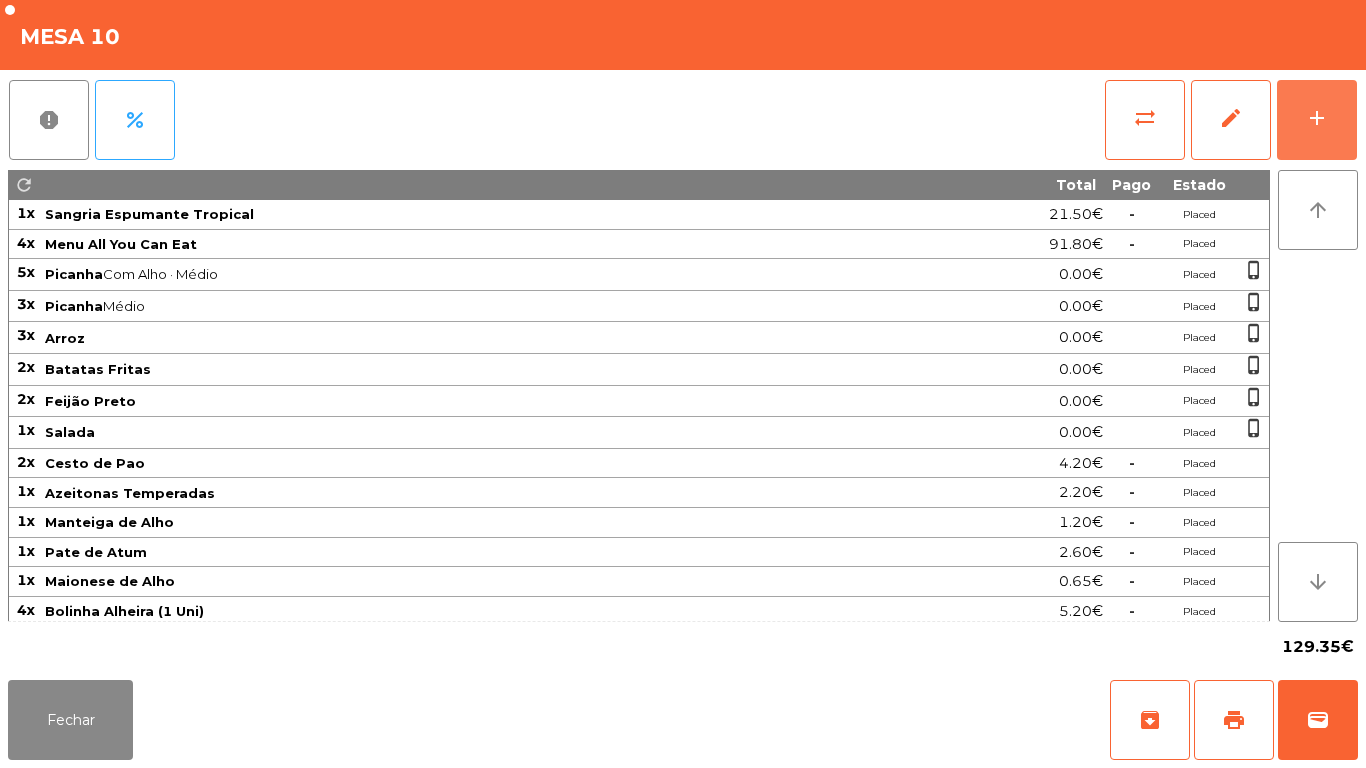 scroll, scrollTop: 37, scrollLeft: 0, axis: vertical 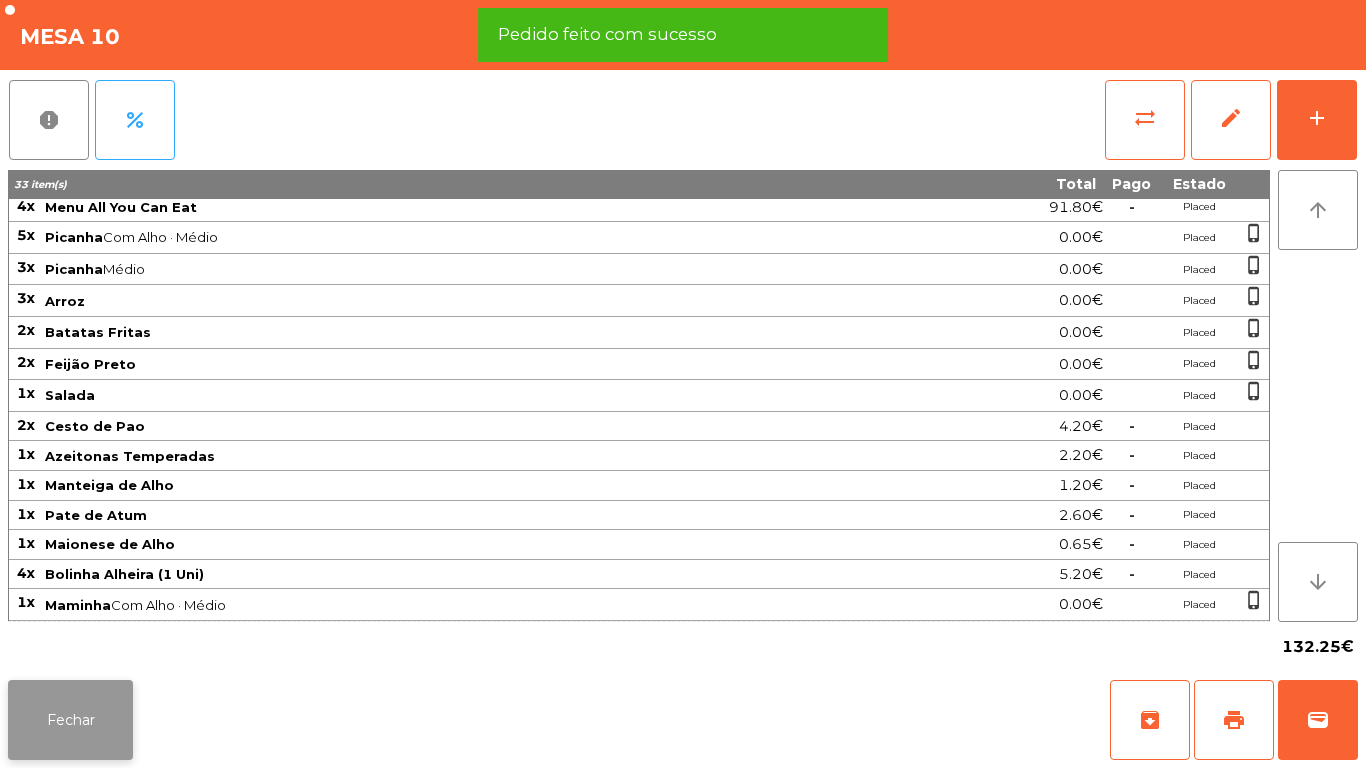 click on "Fechar" 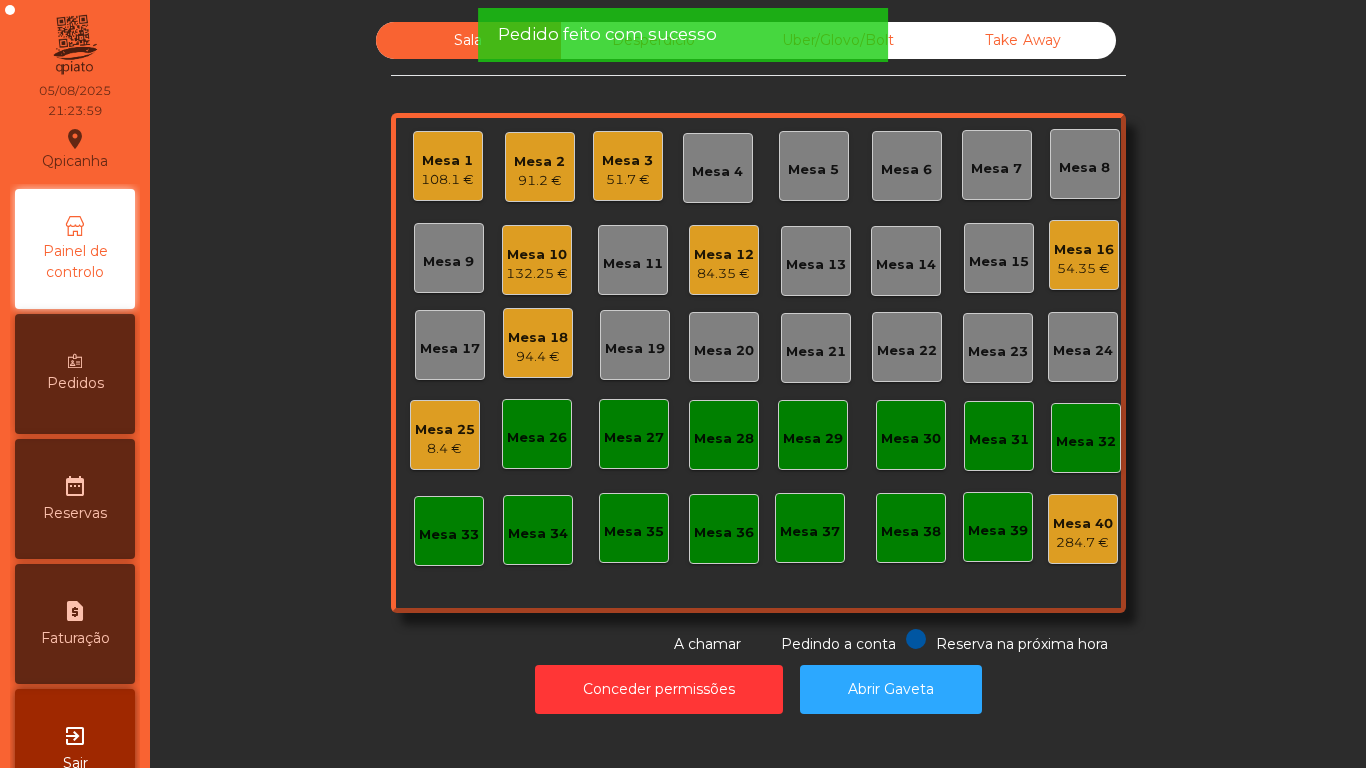 click on "Mesa 9" 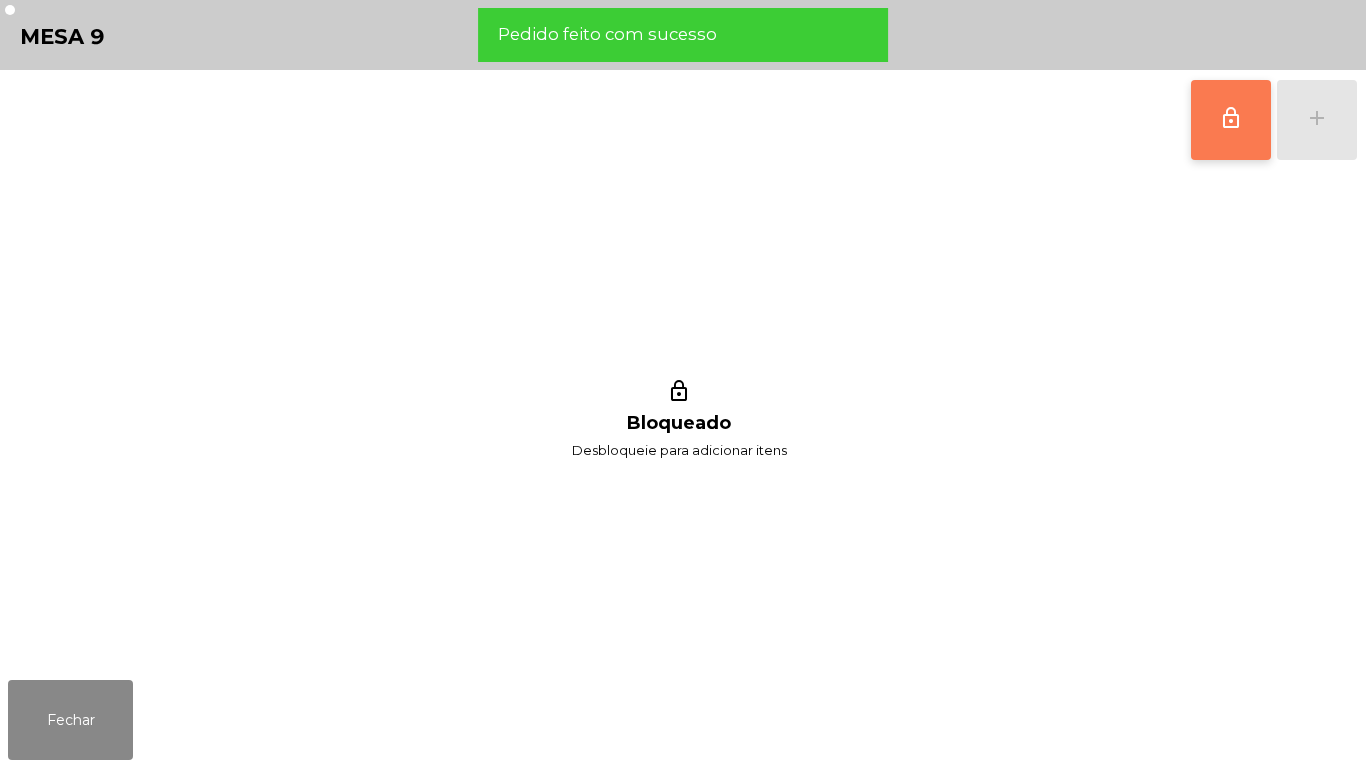 click on "lock_outline" 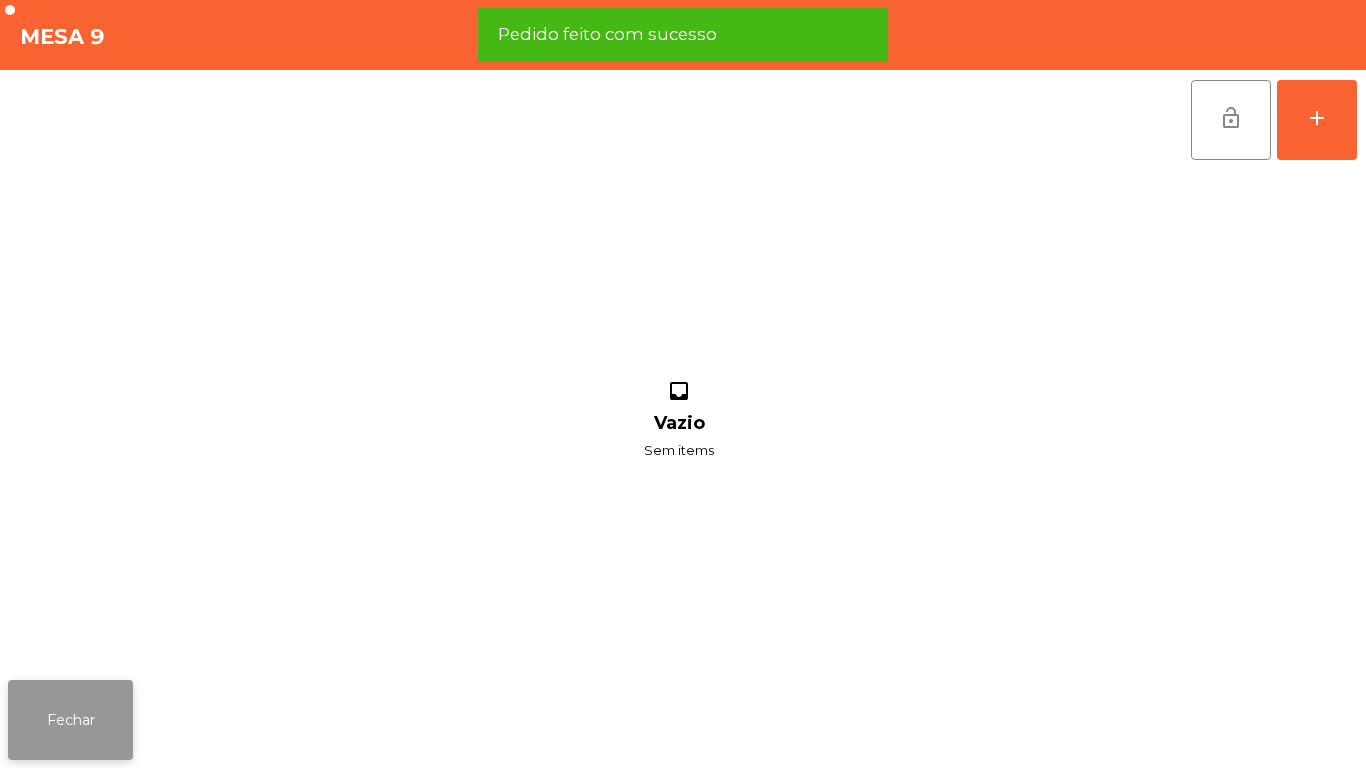 click on "Fechar" 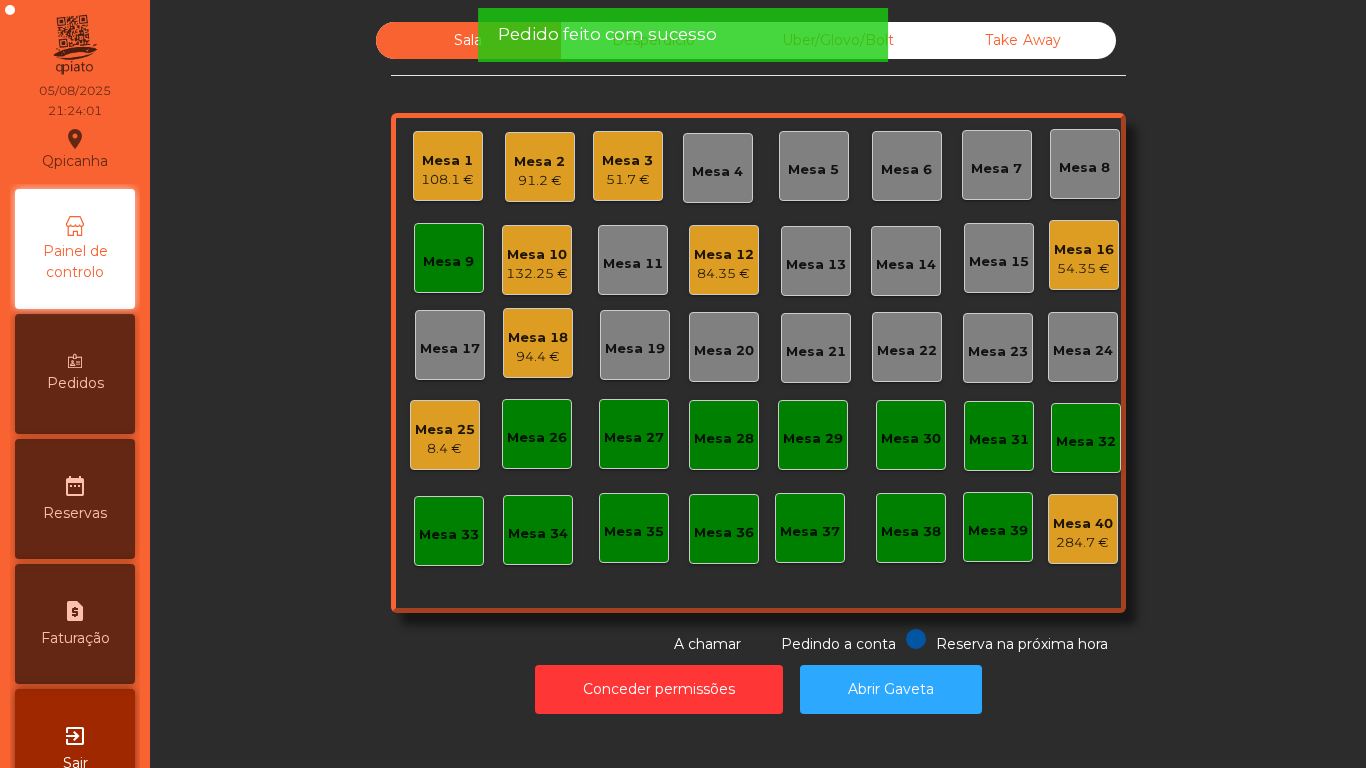 click on "Sala  Desperdicio  Uber/Glovo/Bolt  Take Away  Mesa 1  108.1 €  Mesa 2  91.2 €  Mesa 3  51.7 €  Mesa 4  Mesa 5  Mesa 6  Mesa 7  Mesa 8  Mesa 9  Mesa 10  132.25 €  Mesa 11  Mesa 12  84.35 €  Mesa 13  Mesa 14  Mesa 15  Mesa 16  54.35 €  Mesa 17  Mesa 18  94.4 €  Mesa 19  Mesa 20  Mesa 21  Mesa 22  Mesa 23  Mesa 24  Mesa 25  8.4 €  Mesa 26  Mesa 27  Mesa 28  Mesa 29  Mesa 30  Mesa 31  Mesa 32  Mesa 33  Mesa 34  Mesa 35  Mesa 36  Mesa 37  Mesa 38  Mesa 39  Mesa 40  284.7 €  Reserva na próxima hora Pedindo a conta A chamar" 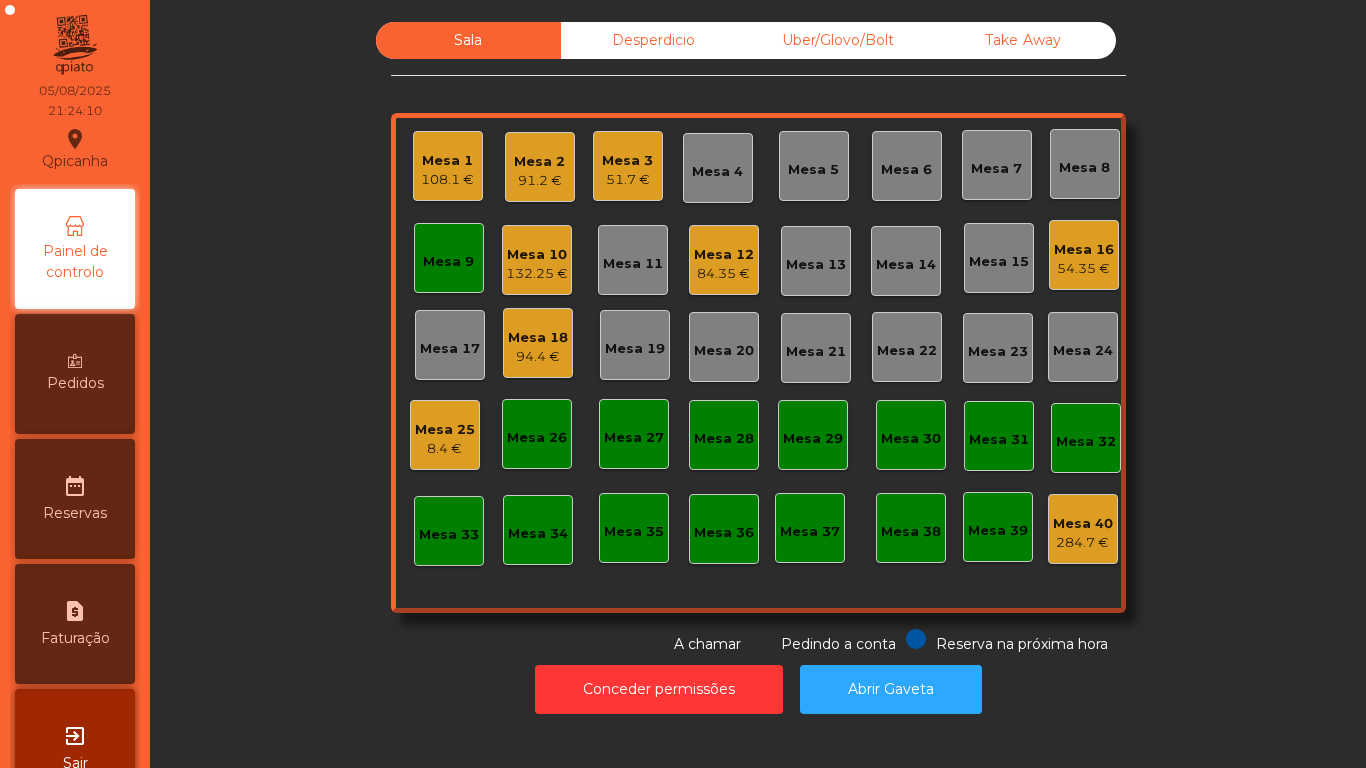 click on "Mesa 10   132.25 €" 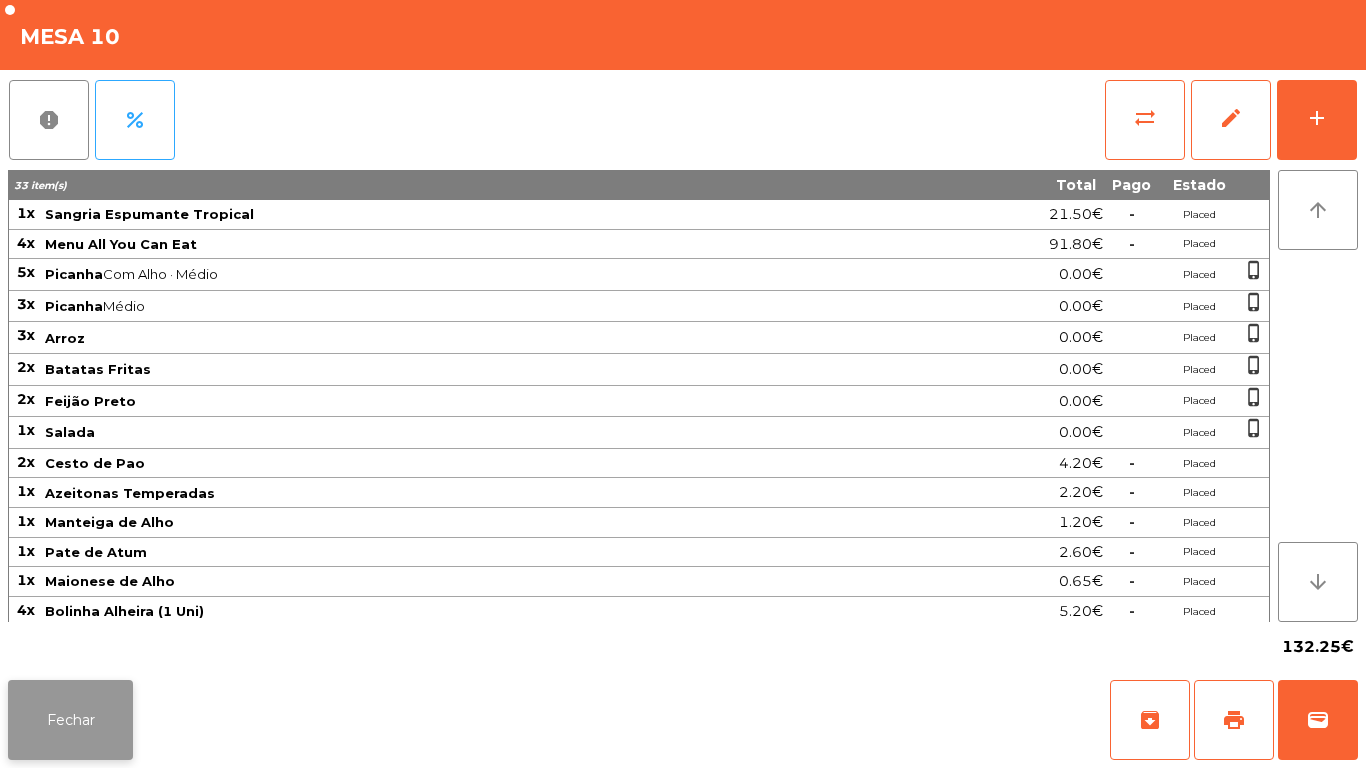 click on "Fechar" 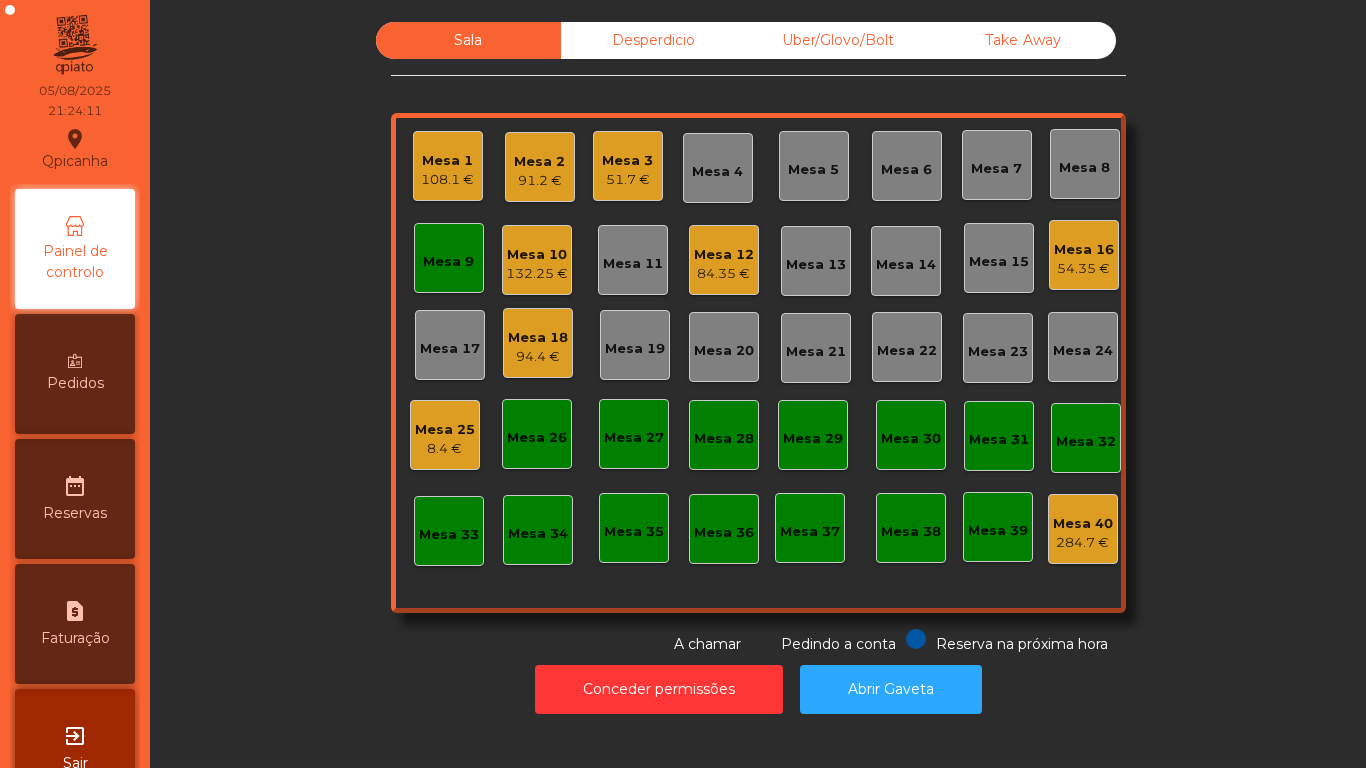click on "Sala  Desperdicio  Uber/Glovo/Bolt  Take Away  Mesa 1  108.1 €  Mesa 2  91.2 €  Mesa 3  51.7 €  Mesa 4  Mesa 5  Mesa 6  Mesa 7  Mesa 8  Mesa 9  Mesa 10  132.25 €  Mesa 11  Mesa 12  84.35 €  Mesa 13  Mesa 14  Mesa 15  Mesa 16  54.35 €  Mesa 17  Mesa 18  94.4 €  Mesa 19  Mesa 20  Mesa 21  Mesa 22  Mesa 23  Mesa 24  Mesa 25  8.4 €  Mesa 26  Mesa 27  Mesa 28  Mesa 29  Mesa 30  Mesa 31  Mesa 32  Mesa 33  Mesa 34  Mesa 35  Mesa 36  Mesa 37  Mesa 38  Mesa 39  Mesa 40  284.7 €  Reserva na próxima hora Pedindo a conta A chamar" 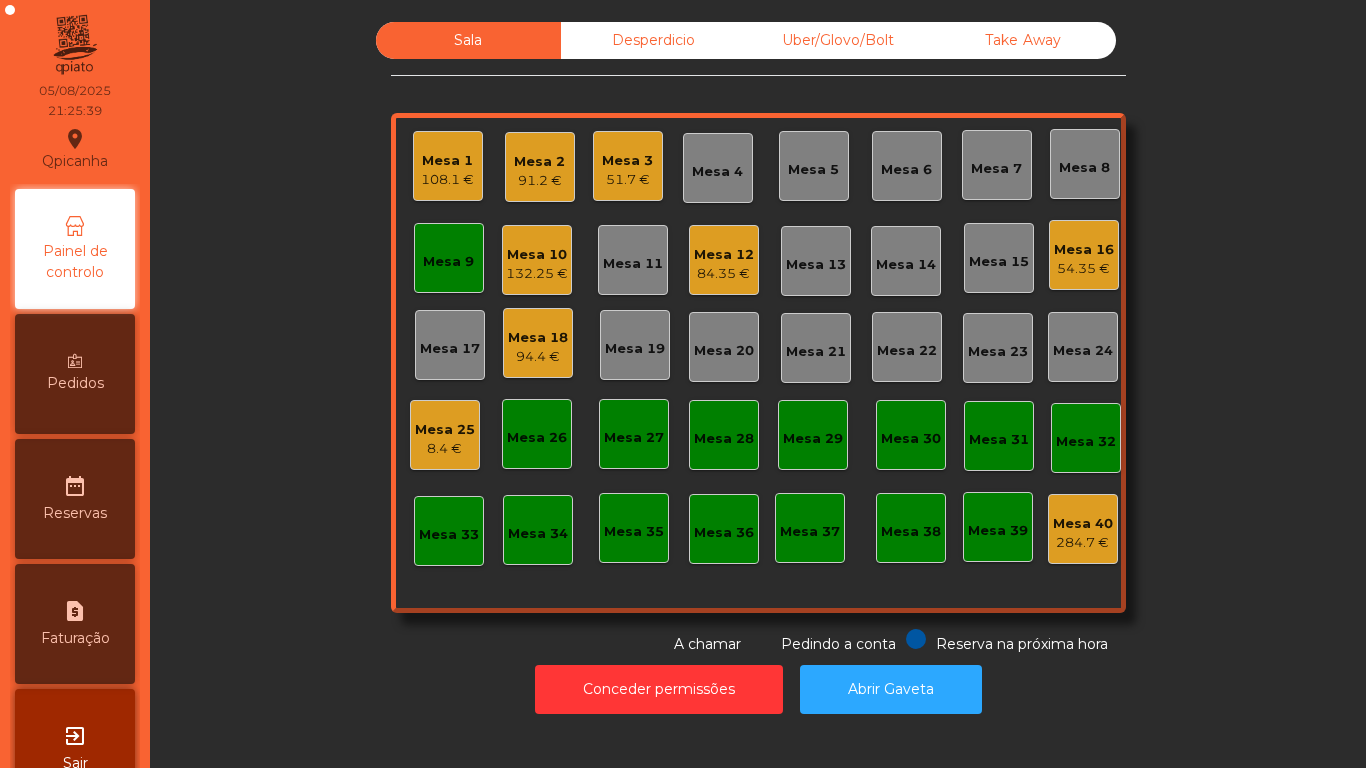 click on "Mesa 1   108.1 €" 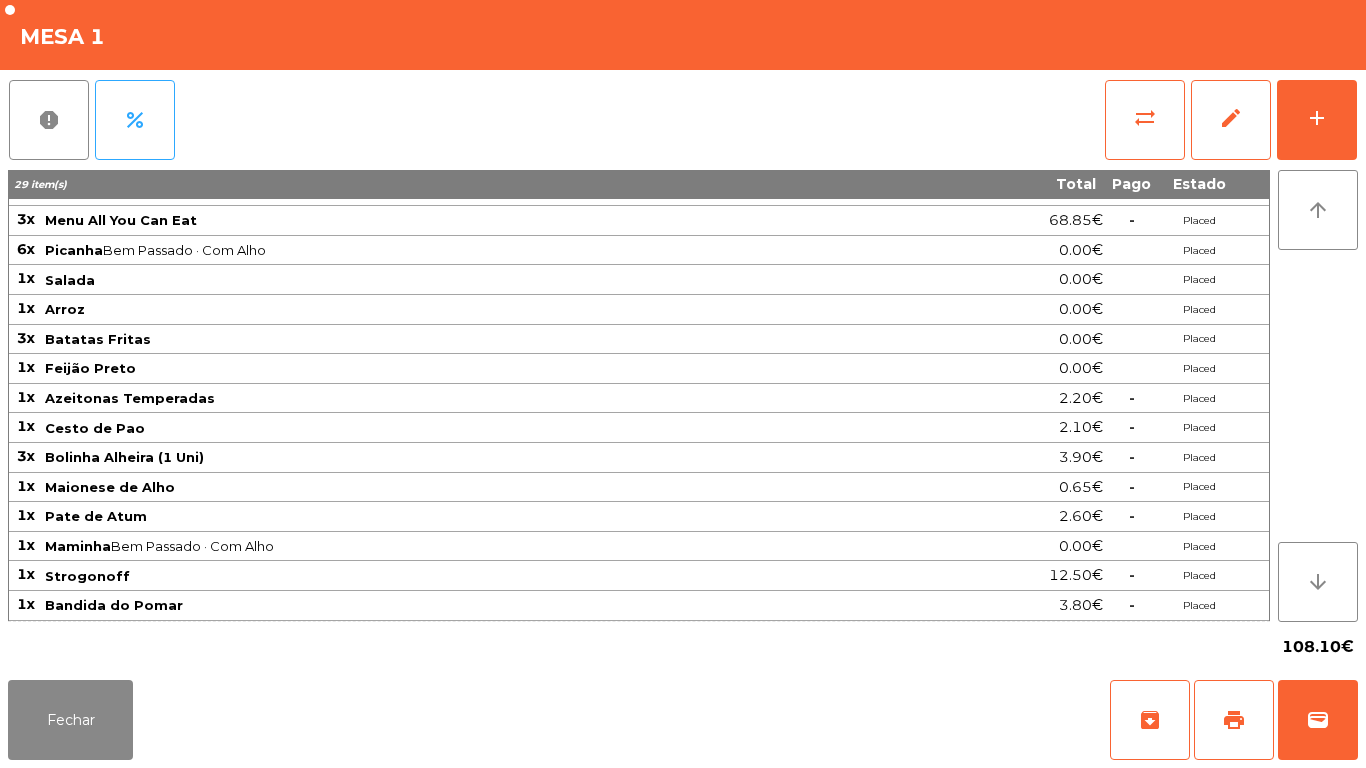 scroll, scrollTop: 0, scrollLeft: 0, axis: both 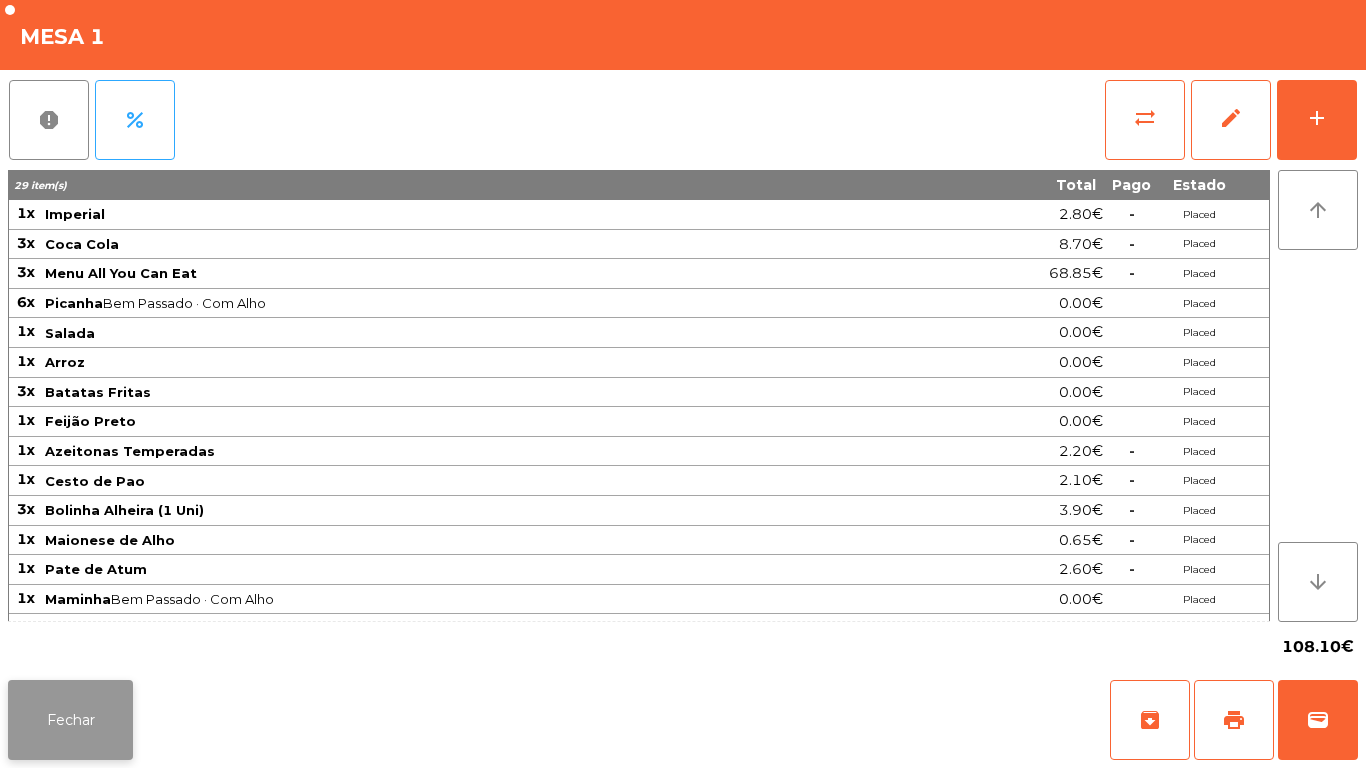 click on "Fechar" 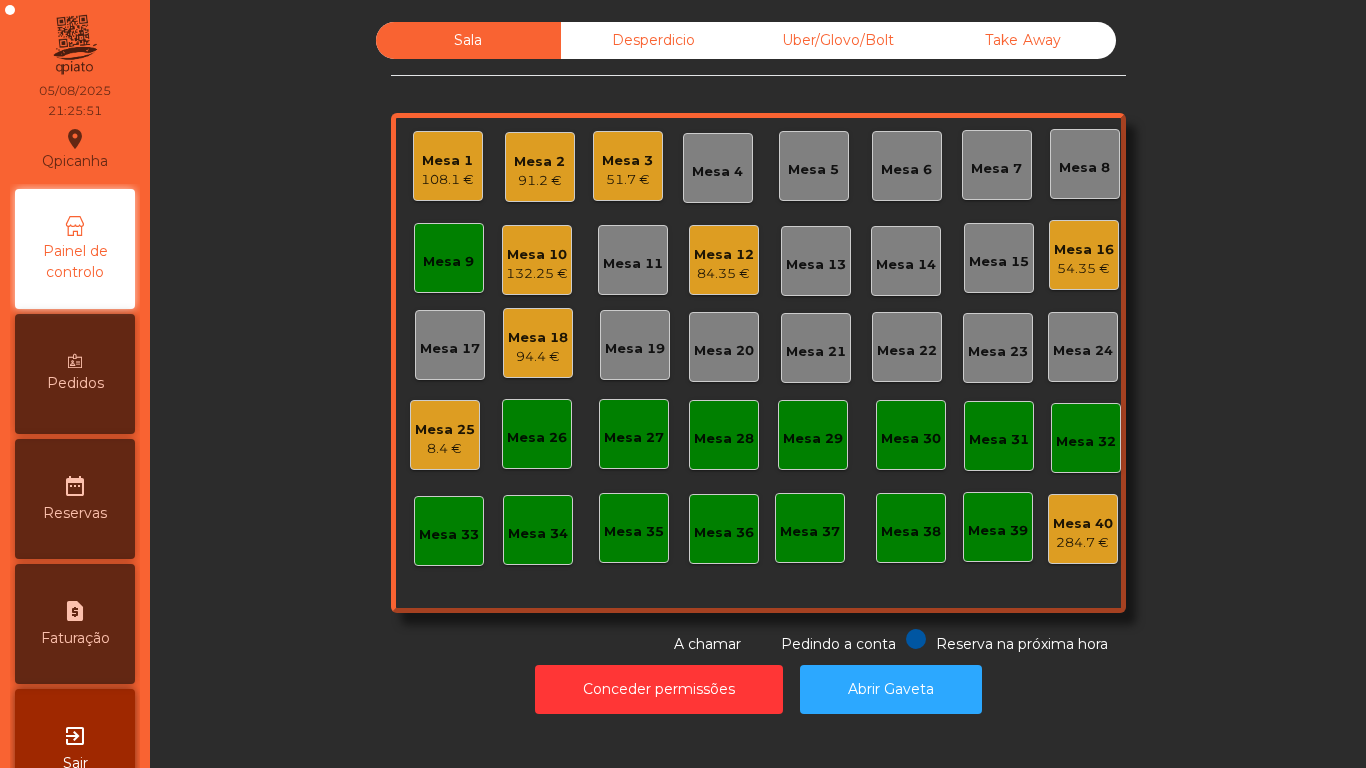 click on "132.25 €" 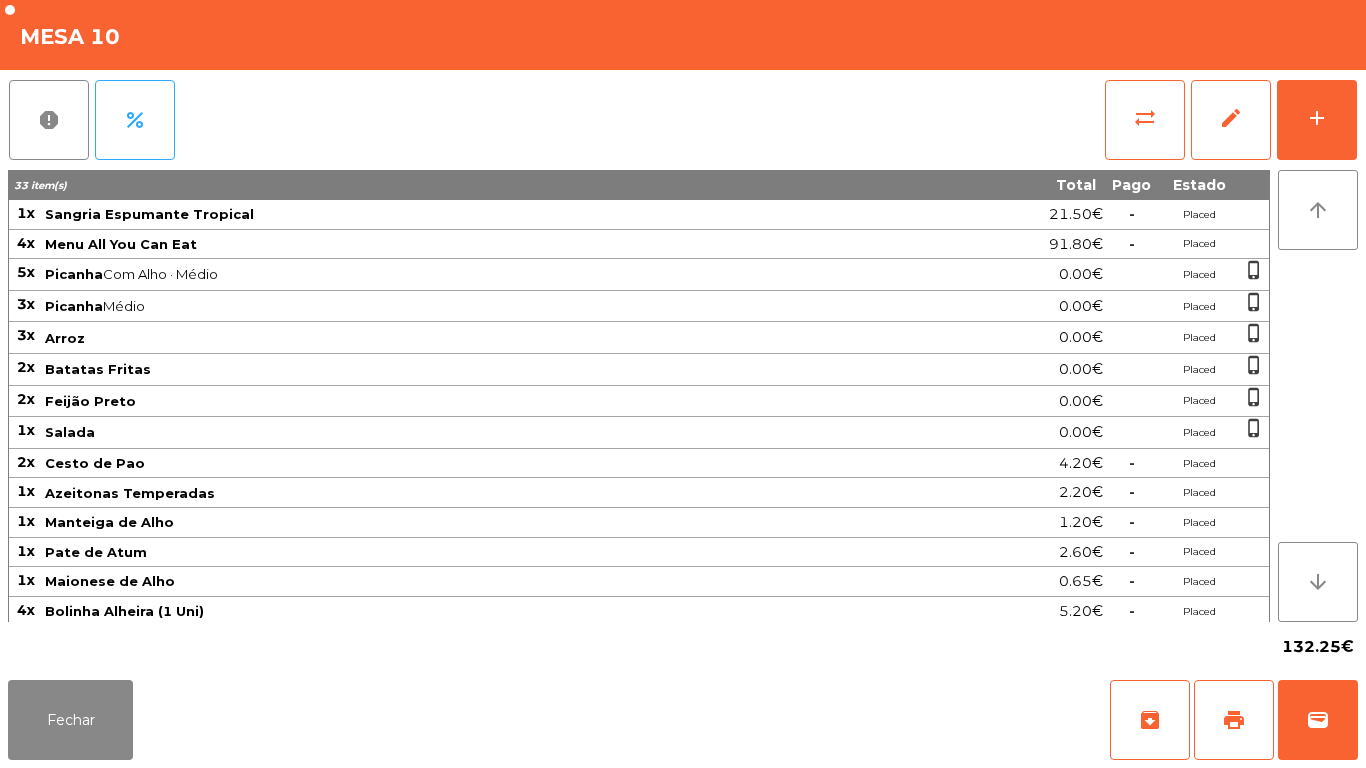 scroll, scrollTop: 66, scrollLeft: 0, axis: vertical 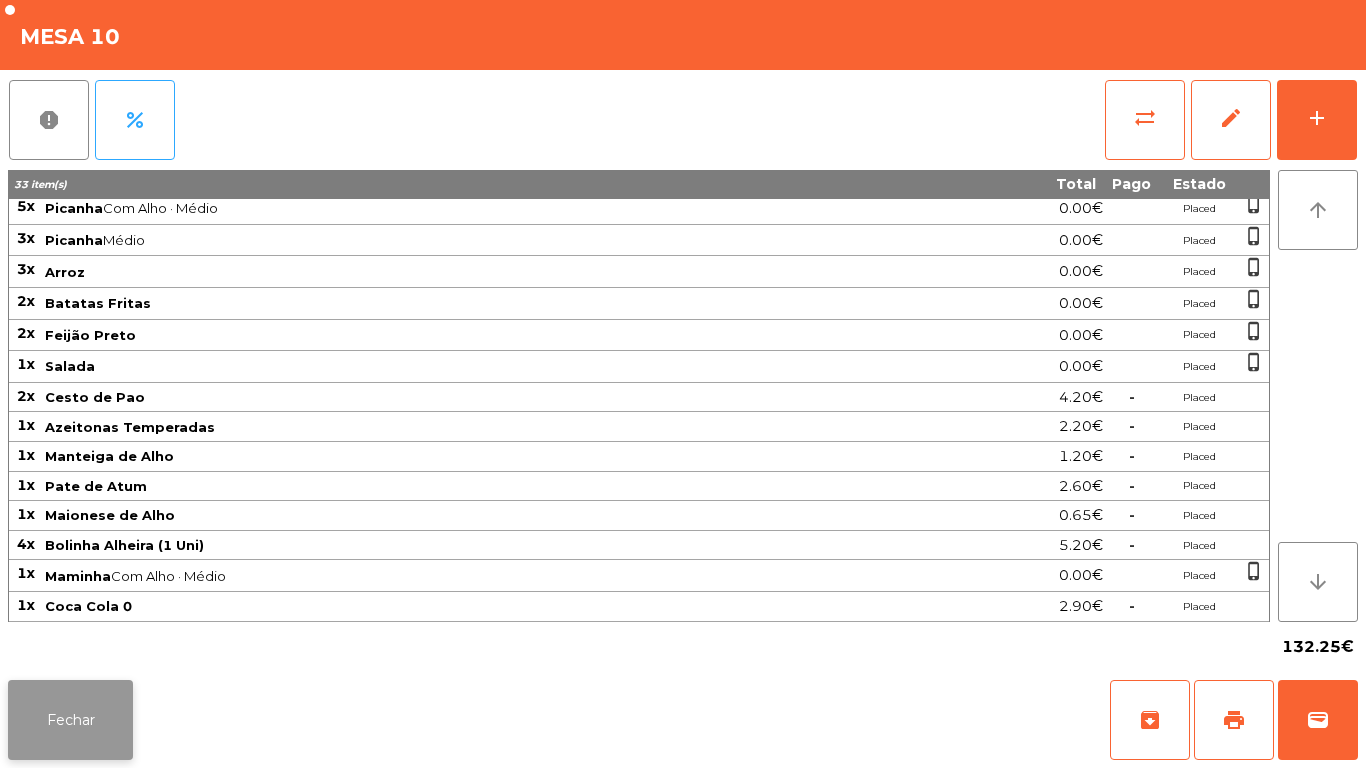 click on "Fechar" 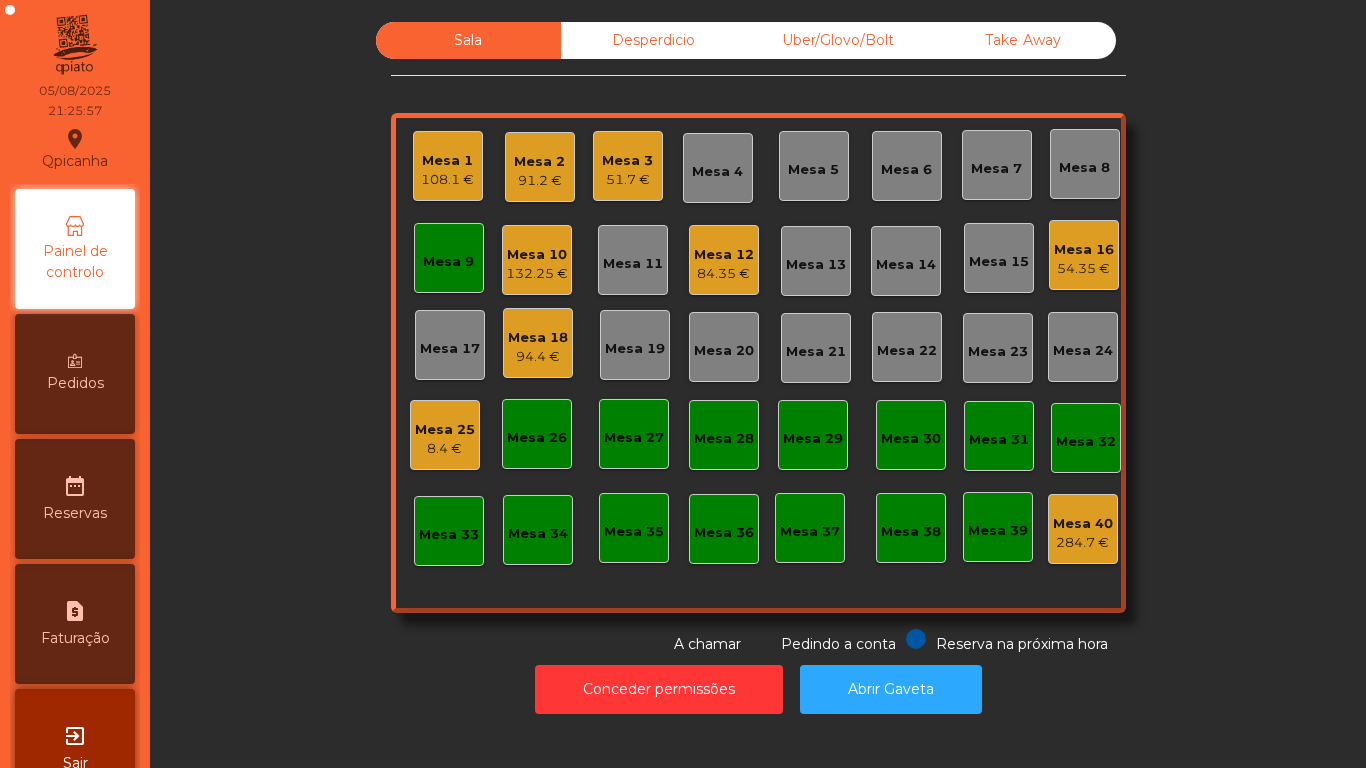 click on "Mesa 9" 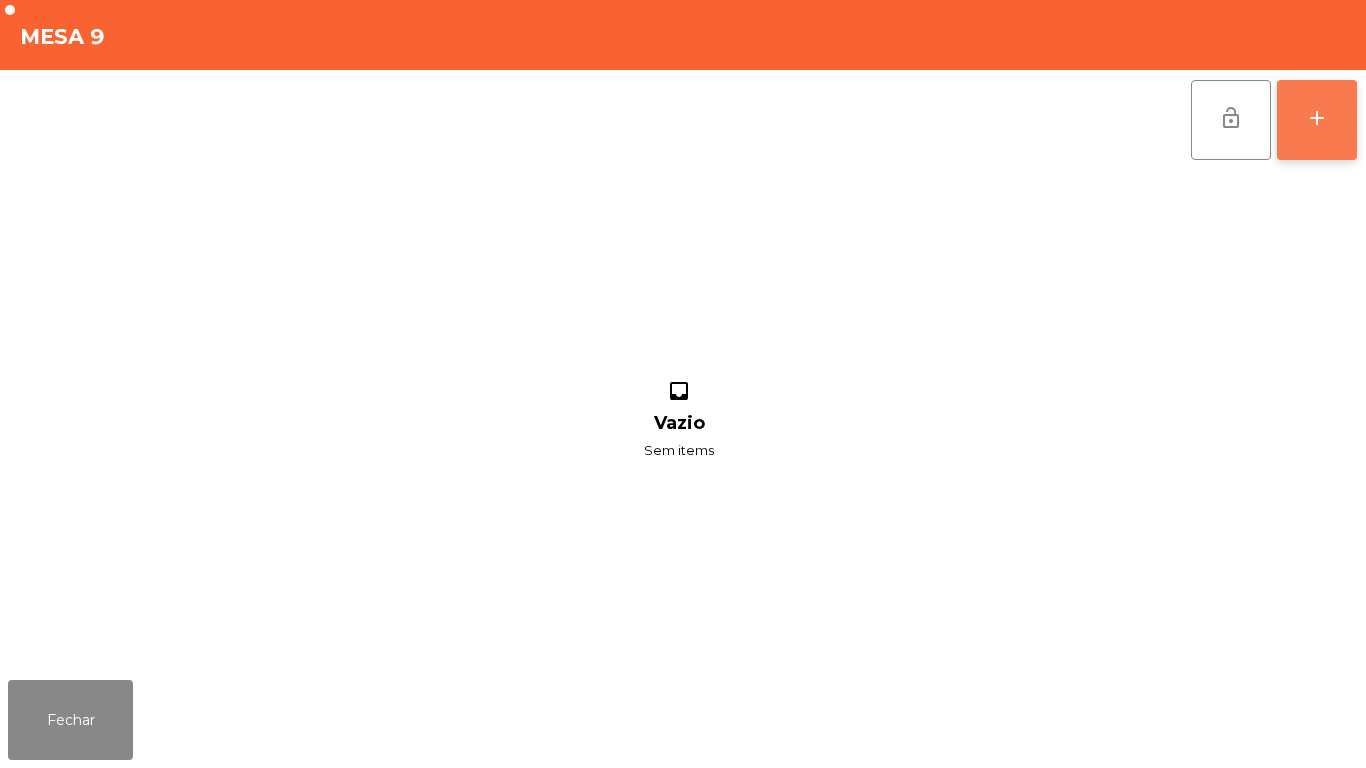 click on "add" 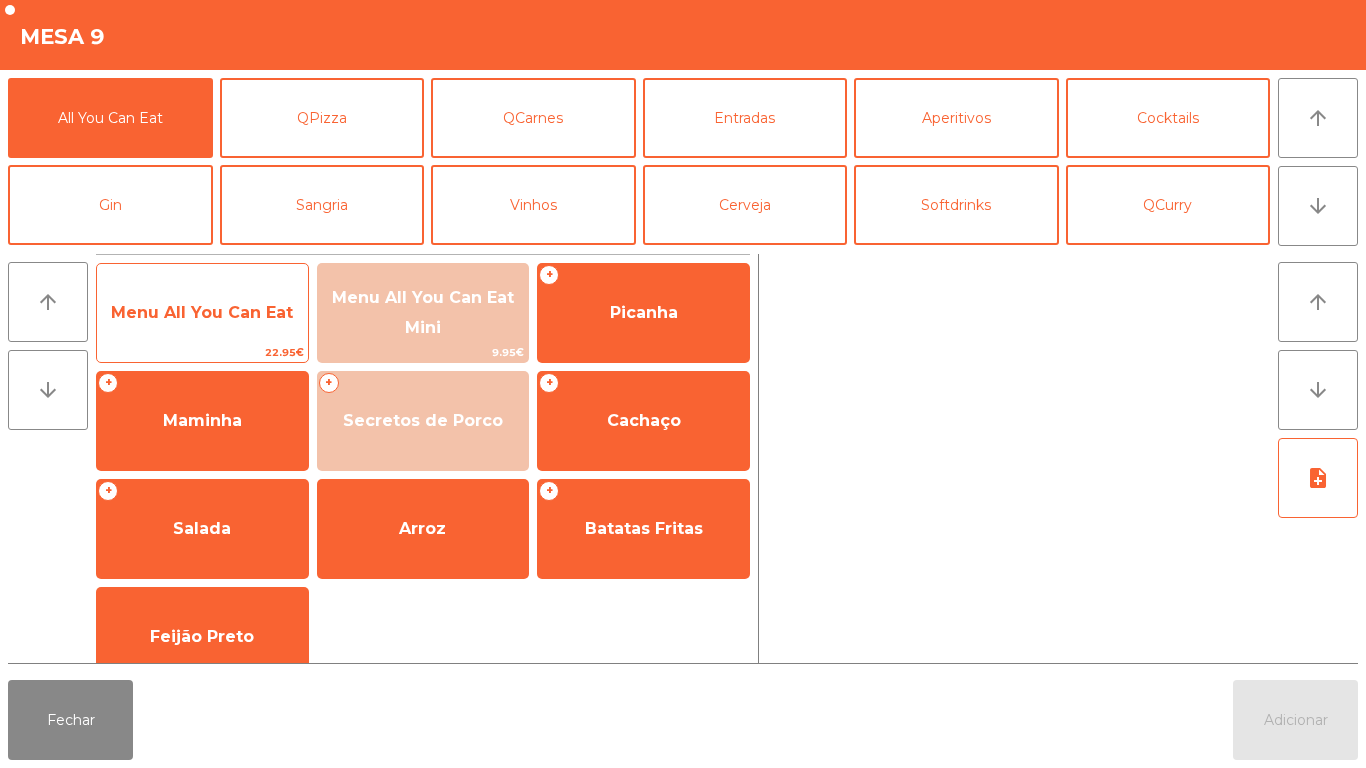 click on "Menu All You Can Eat" 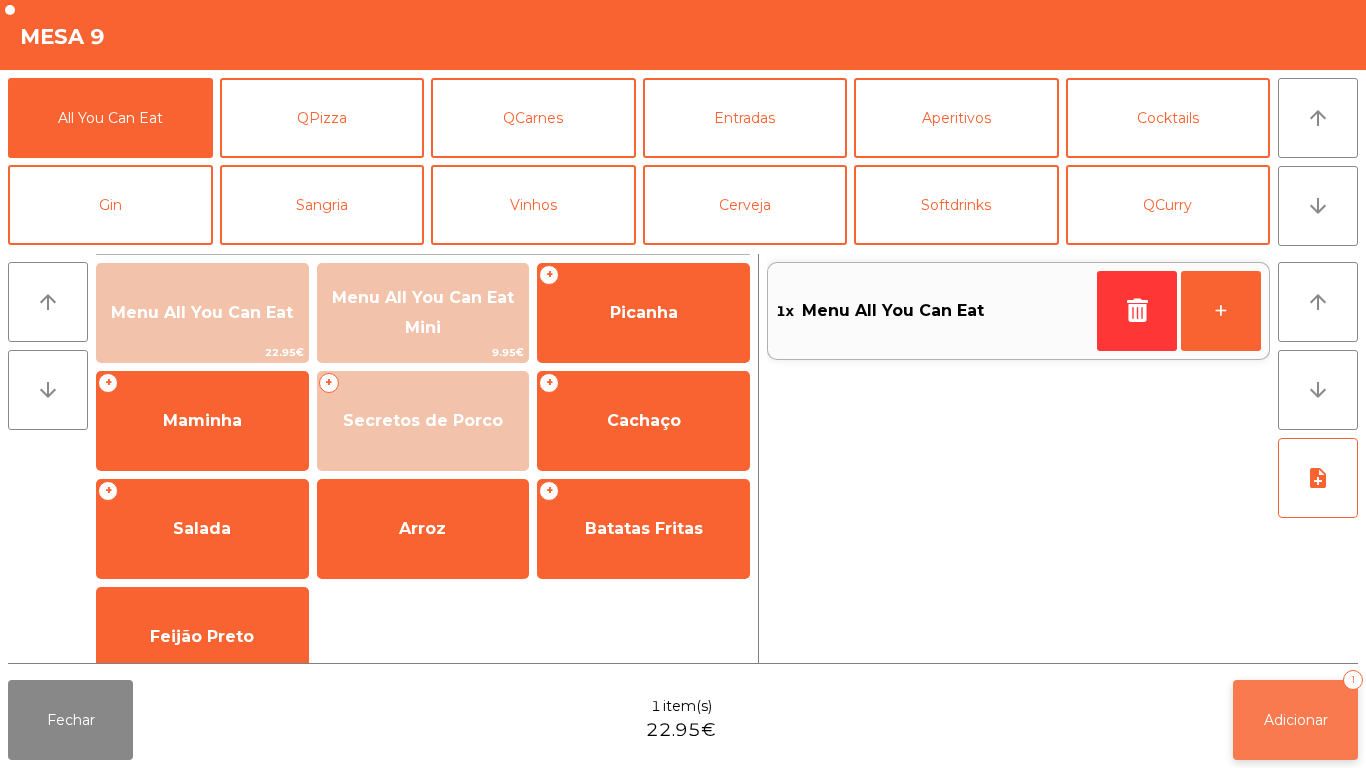 click on "Adicionar   1" 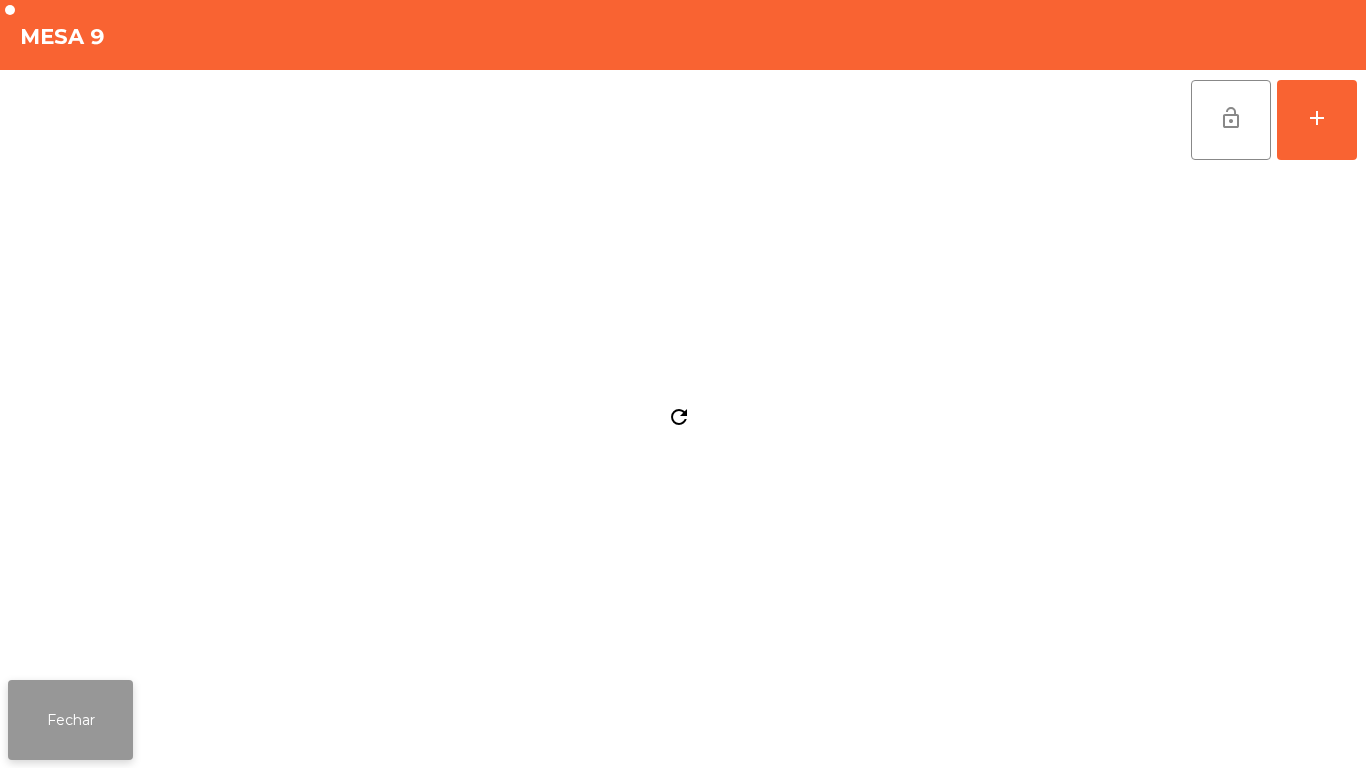 click on "Fechar" 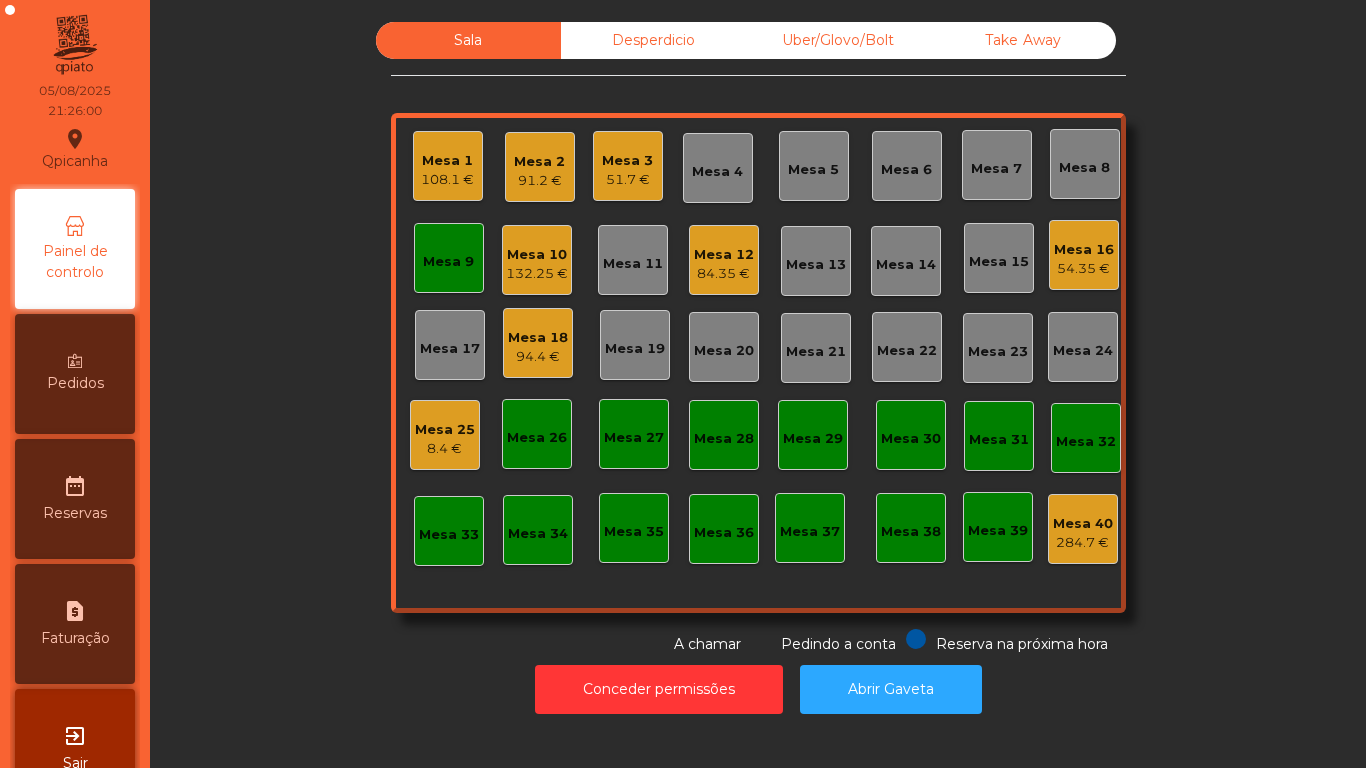 click on "Mesa 25" 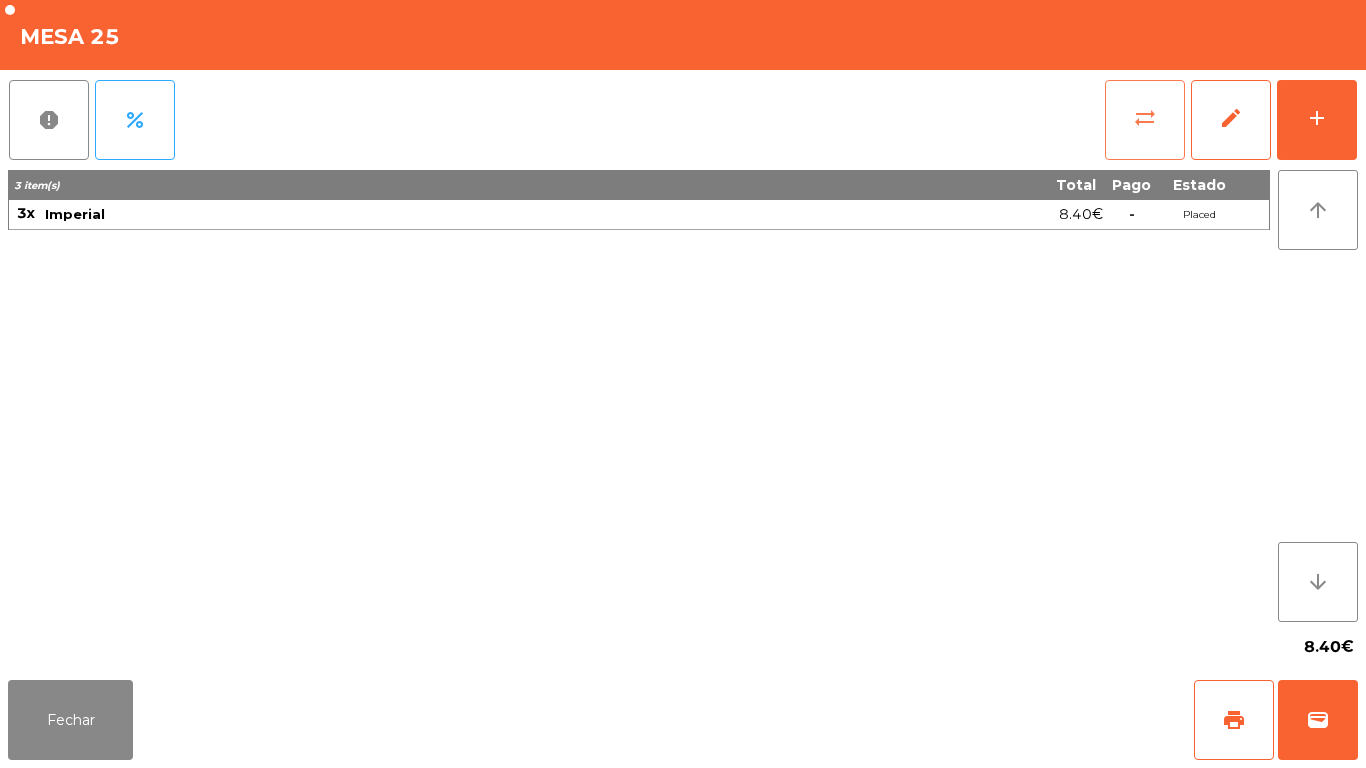 click on "sync_alt" 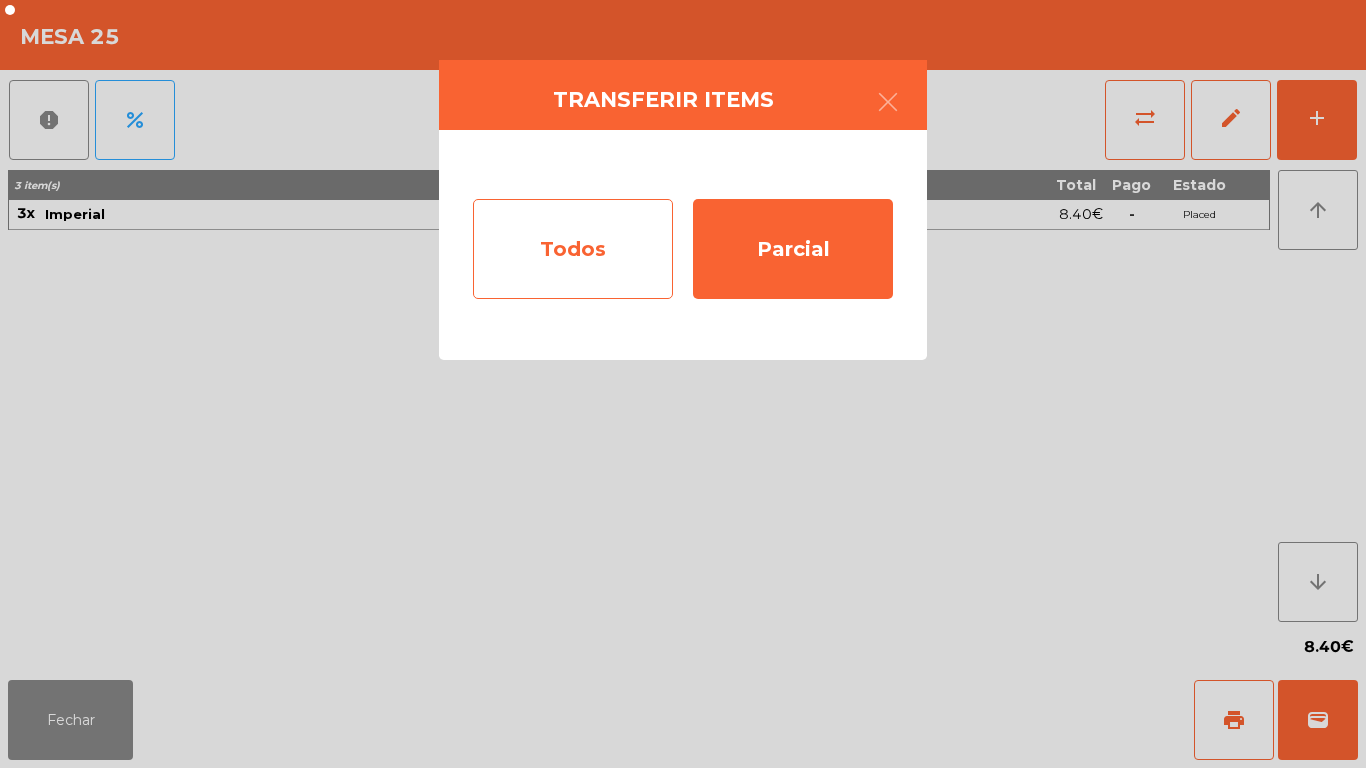 click on "Todos" 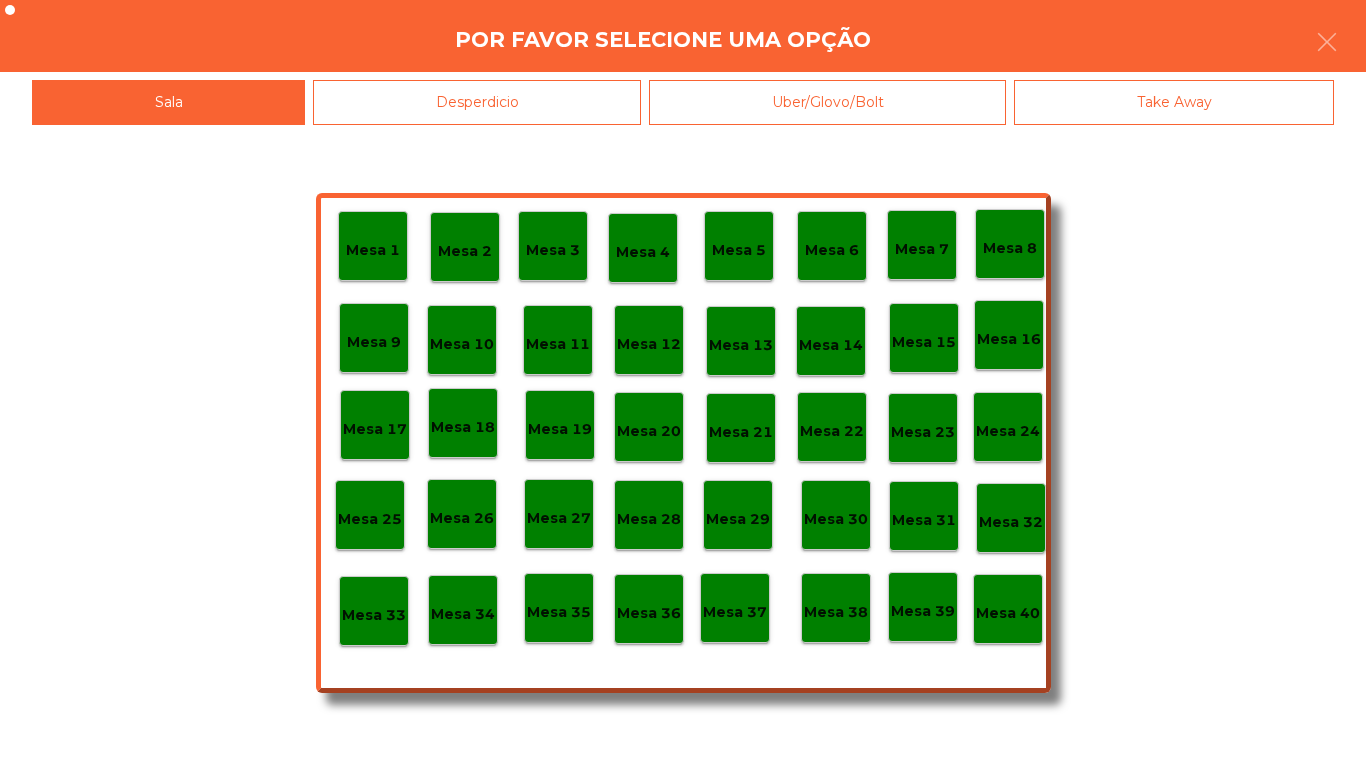 click on "Mesa 9" 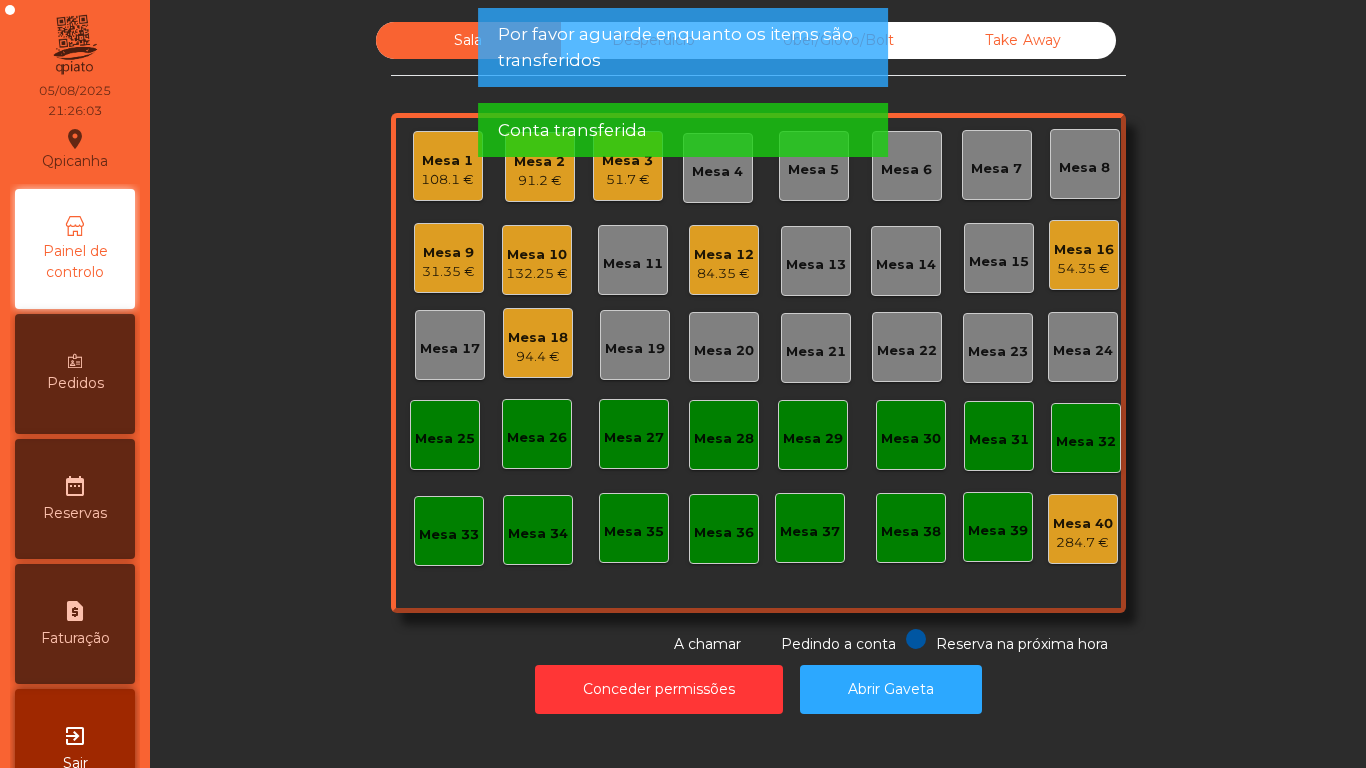 click on "31.35 €" 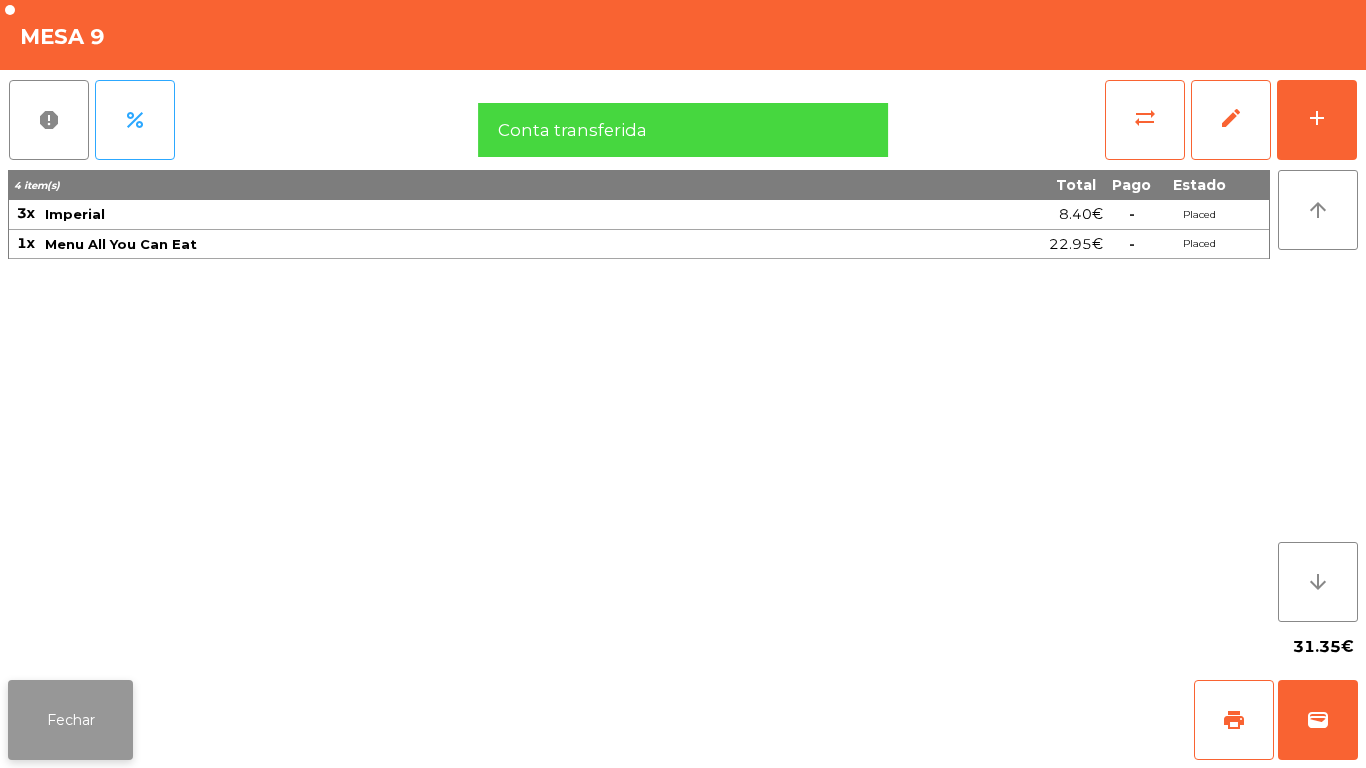 click on "Fechar" 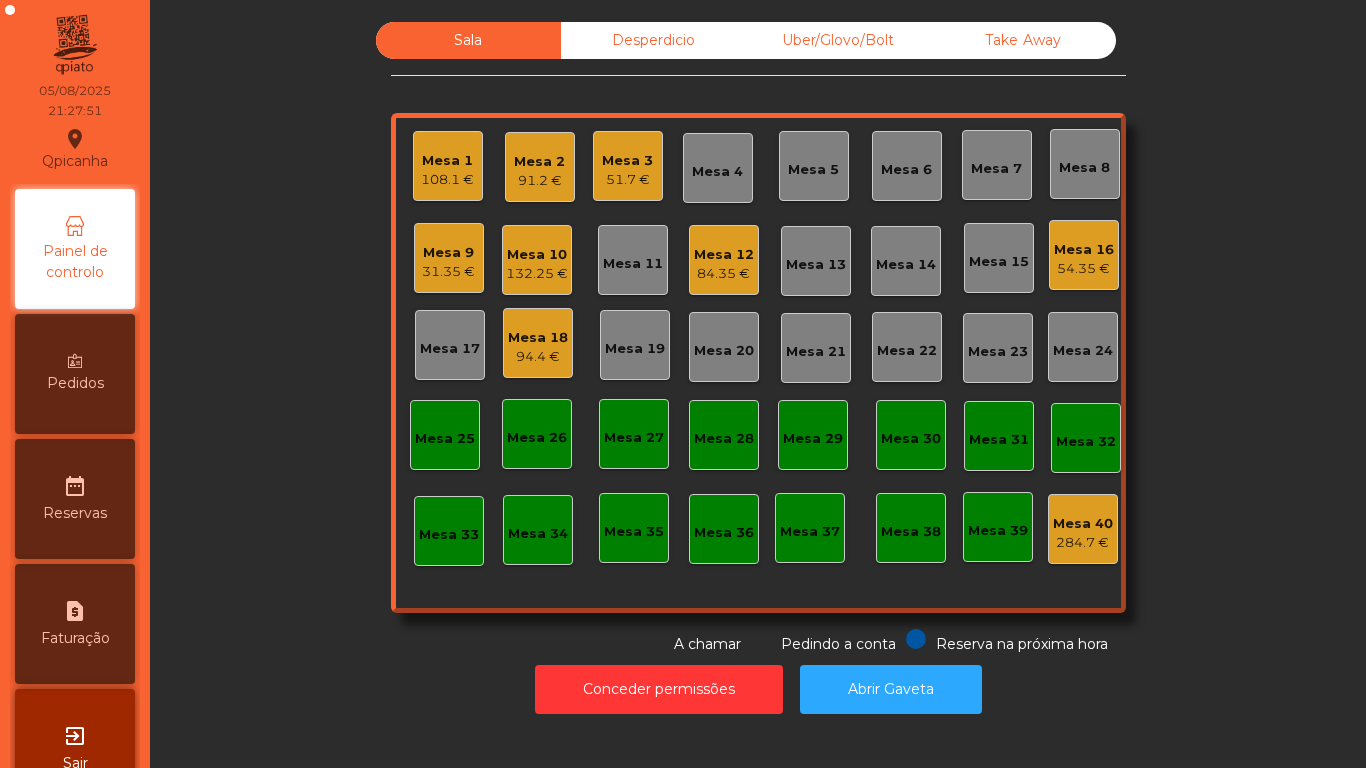 click on "Mesa 19" 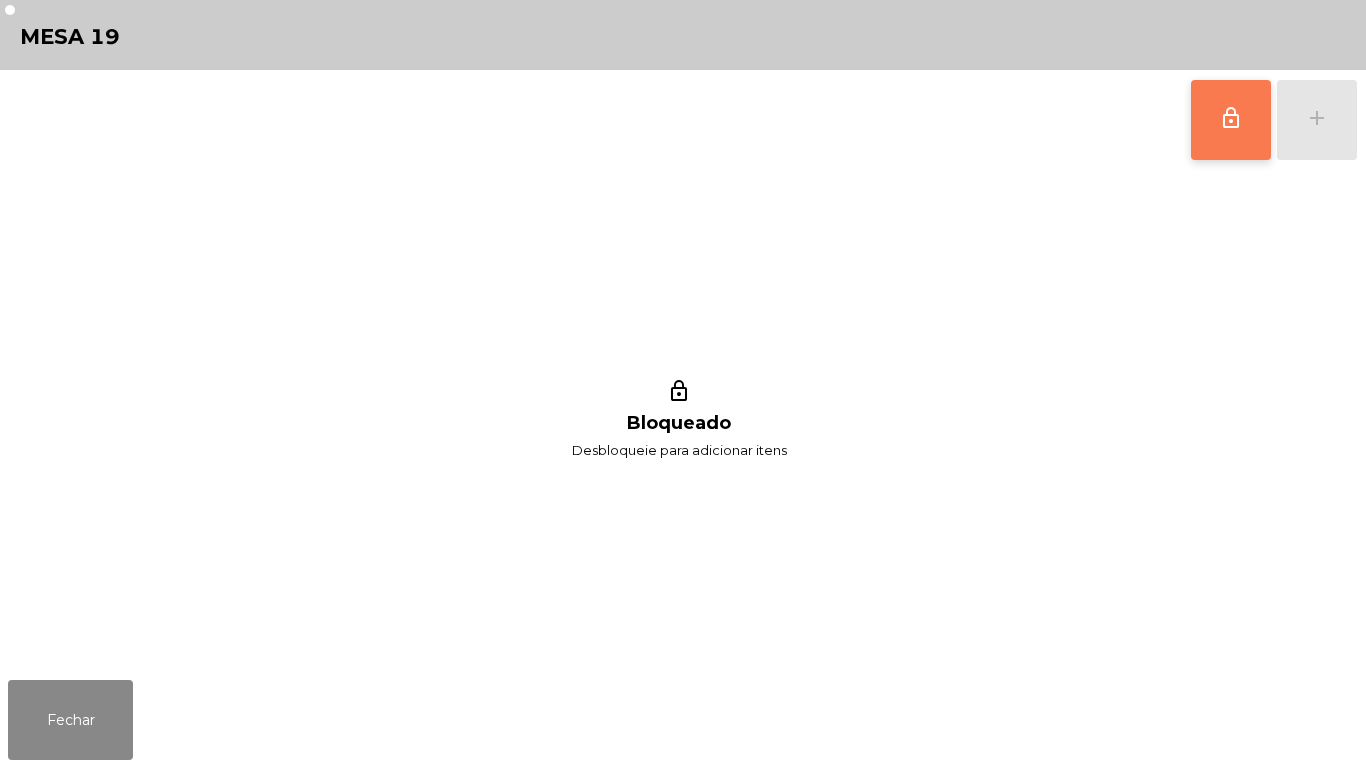 click on "lock_outline" 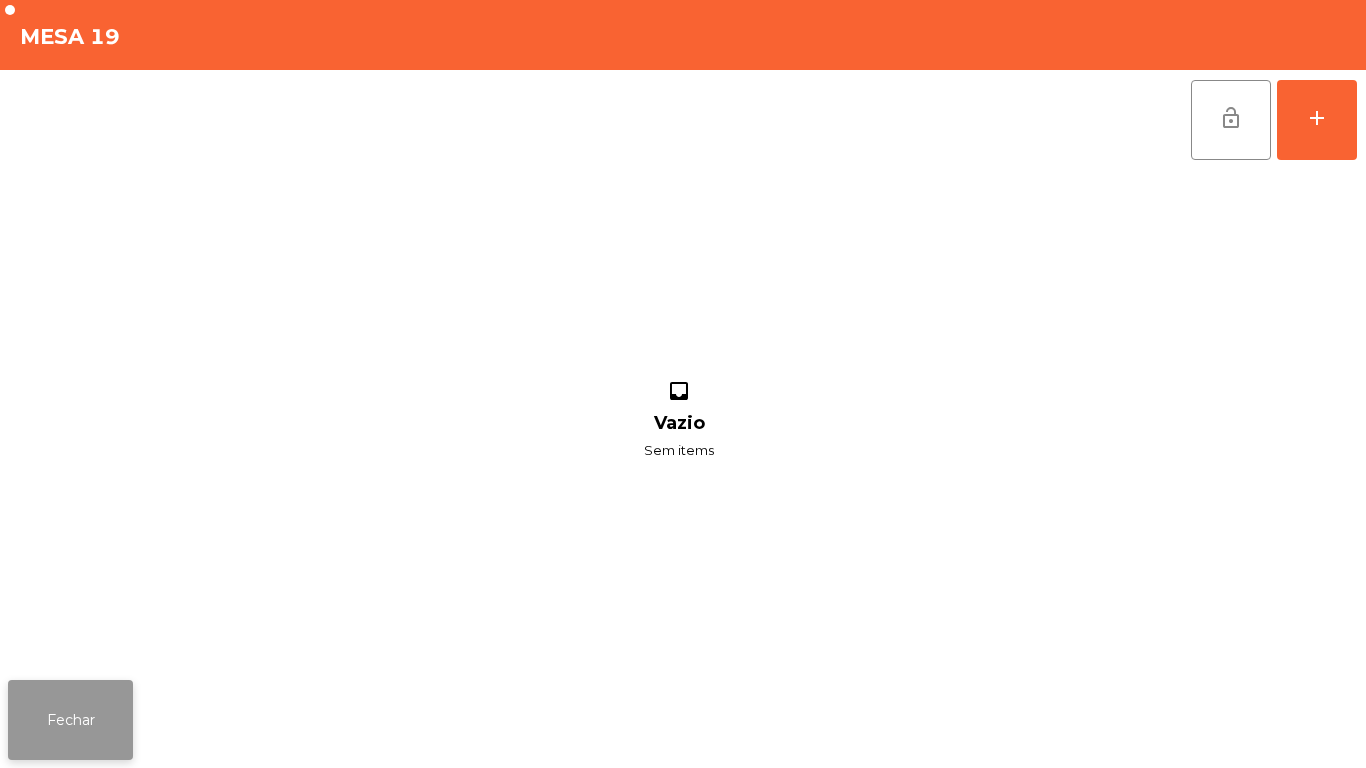 click on "Fechar" 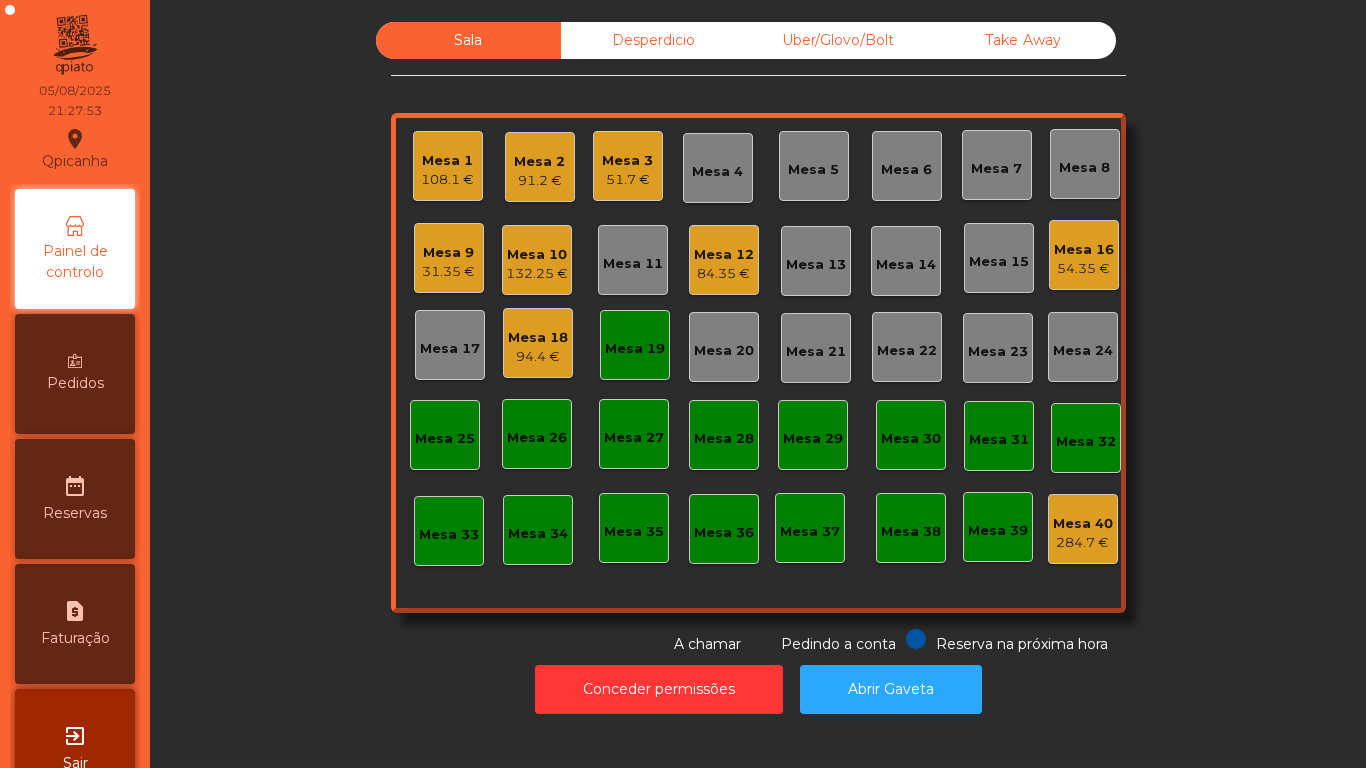 click on "31.35 €" 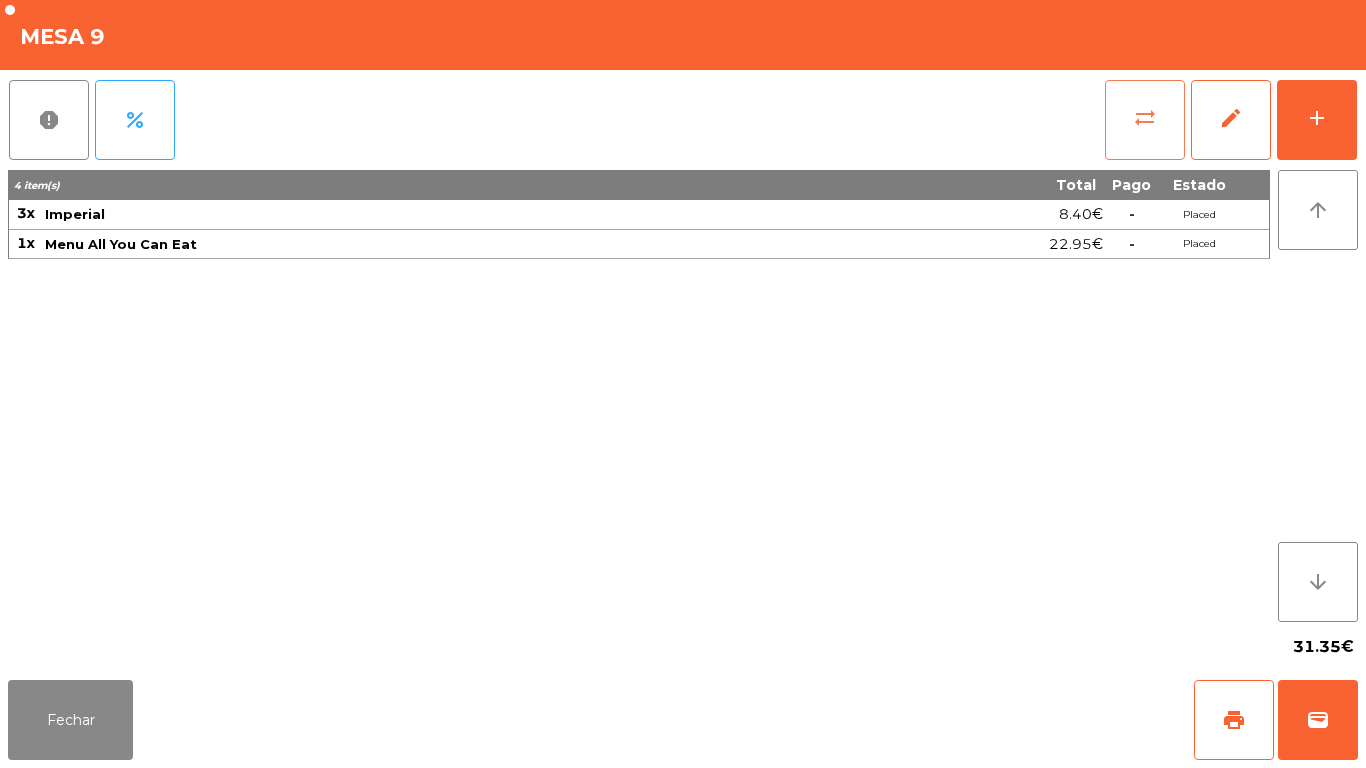 click on "sync_alt" 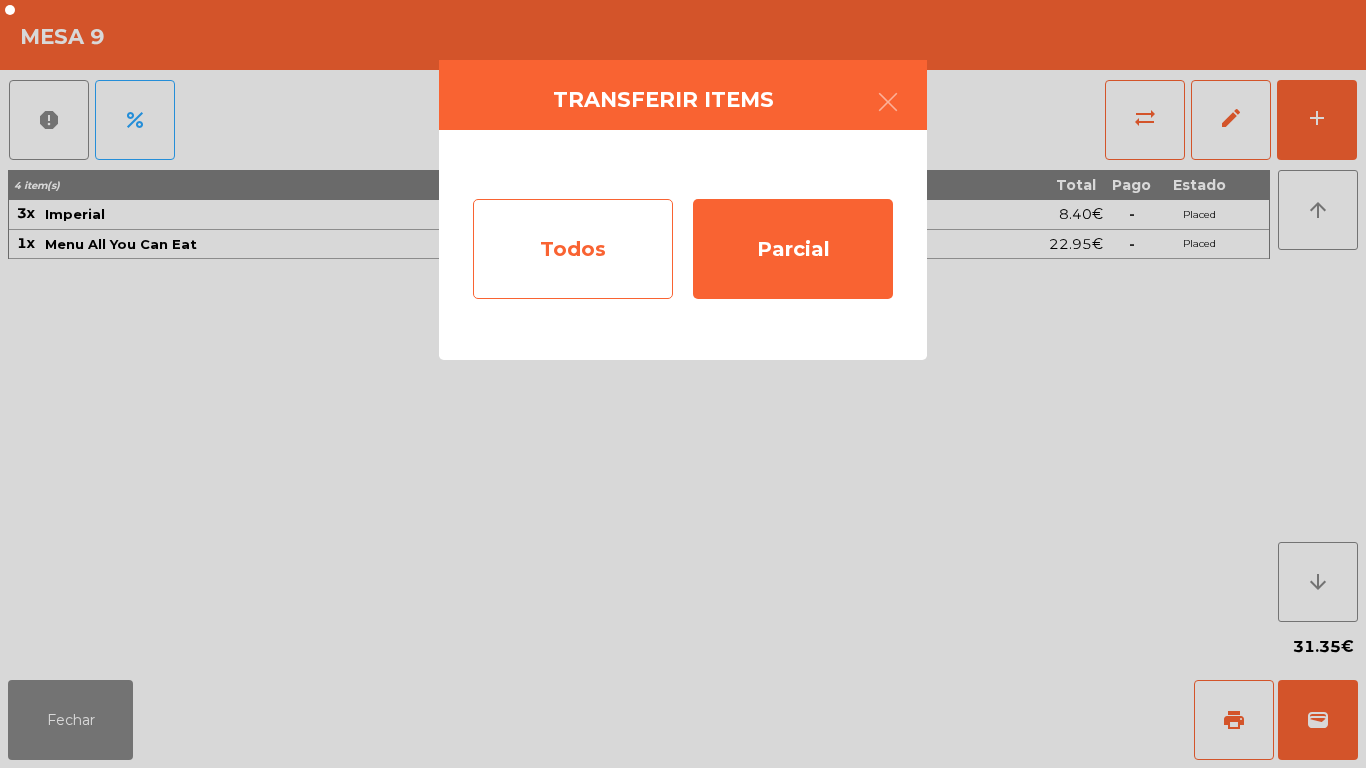 click on "Todos" 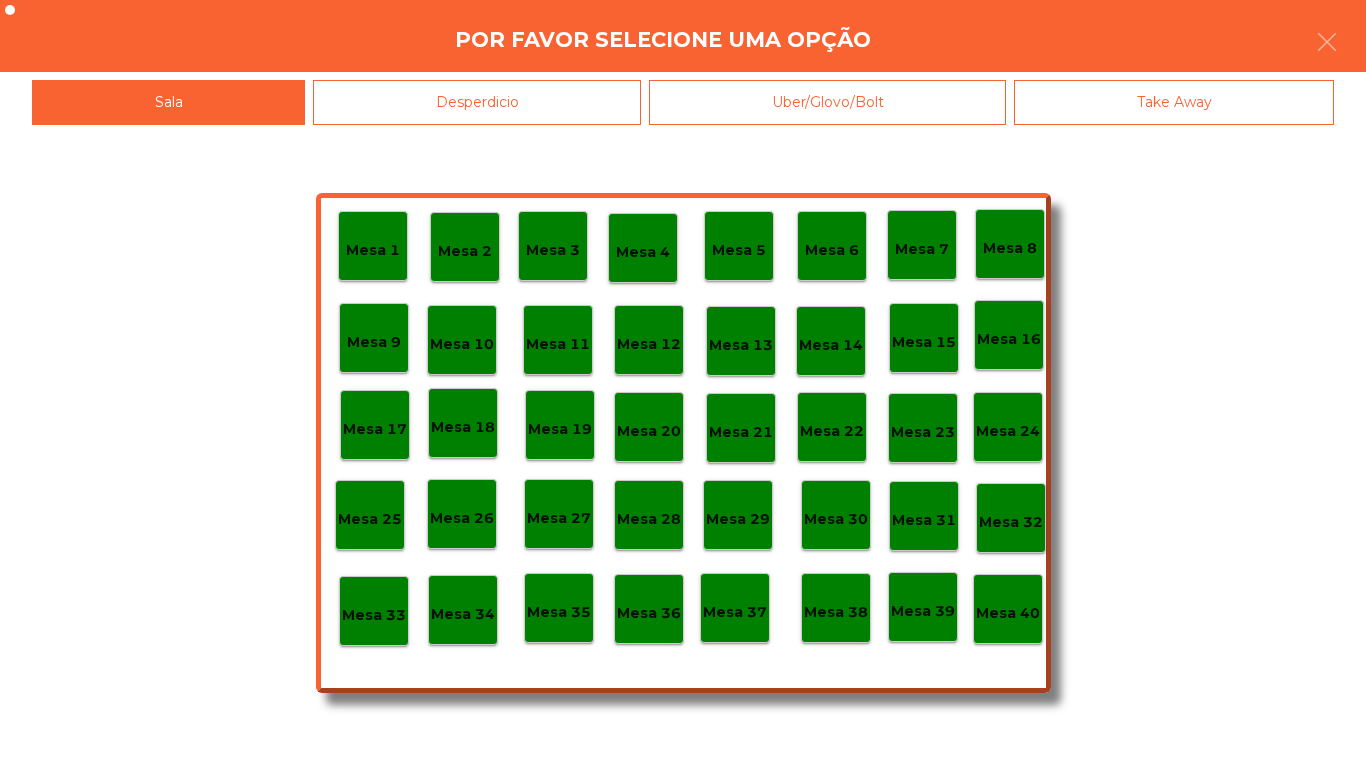 click on "Mesa 19" 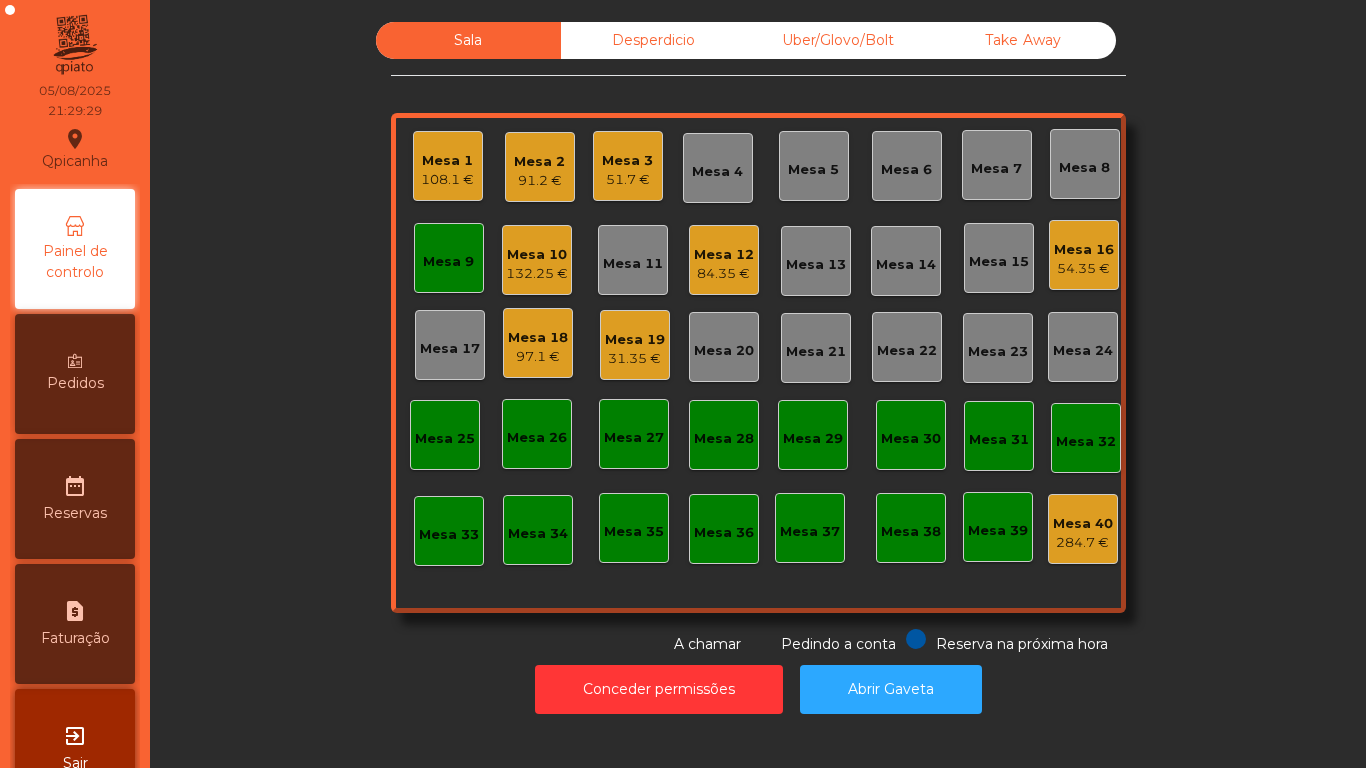 click on "Mesa 9" 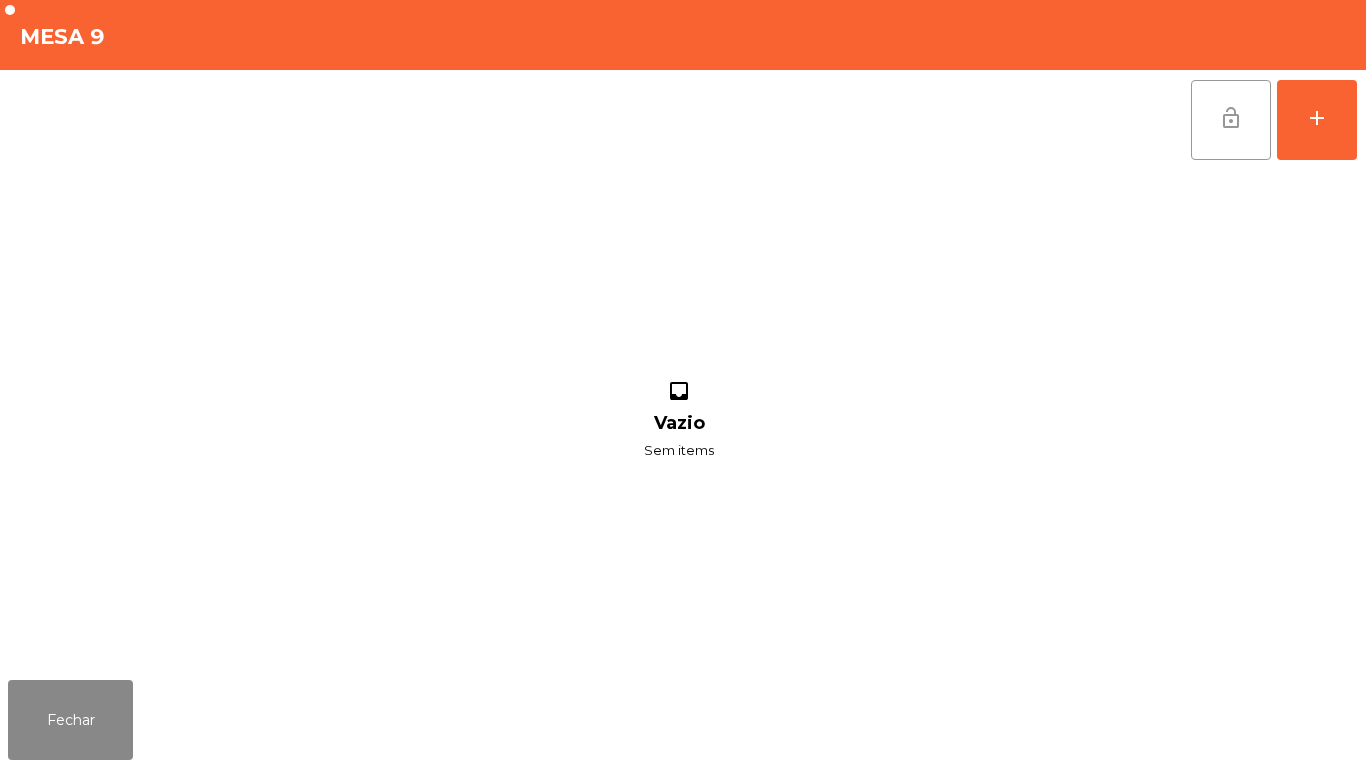 click on "lock_open" 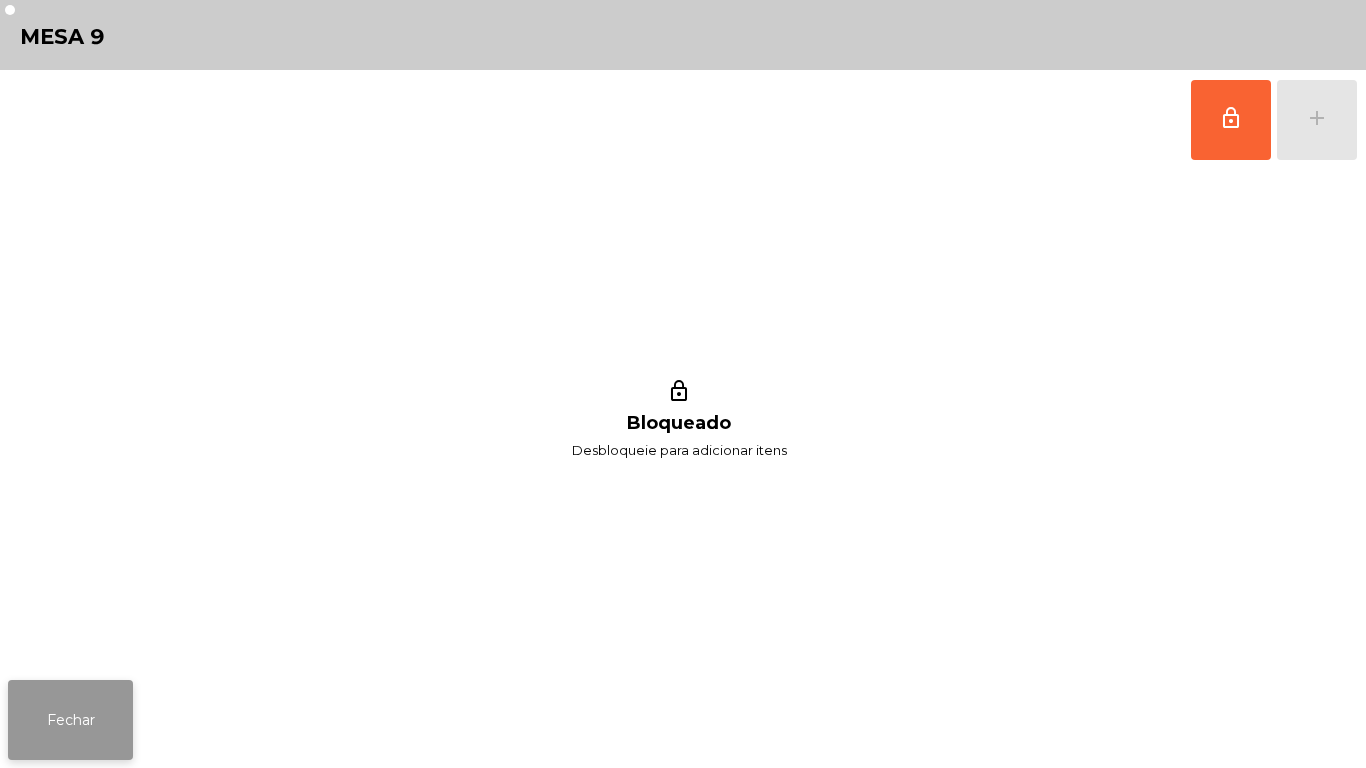 click on "Fechar" 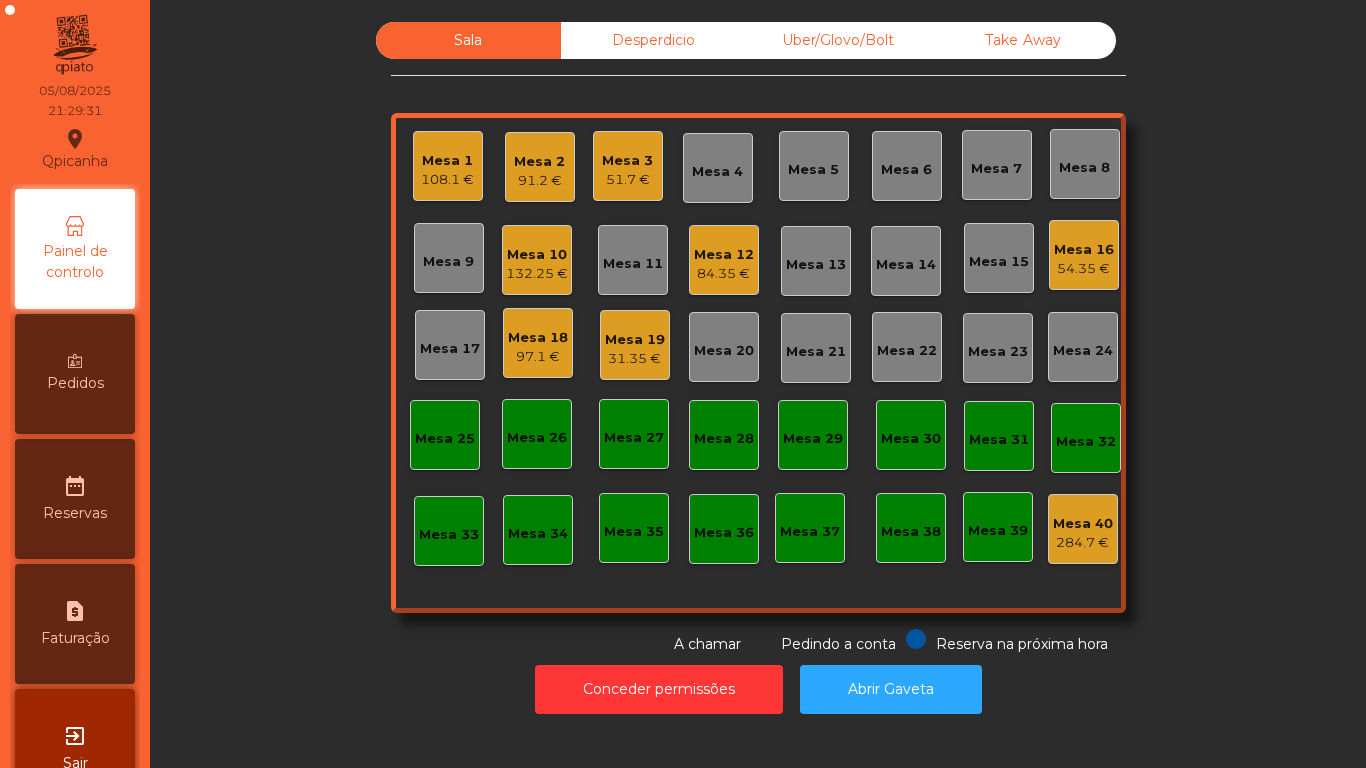 click on "31.35 €" 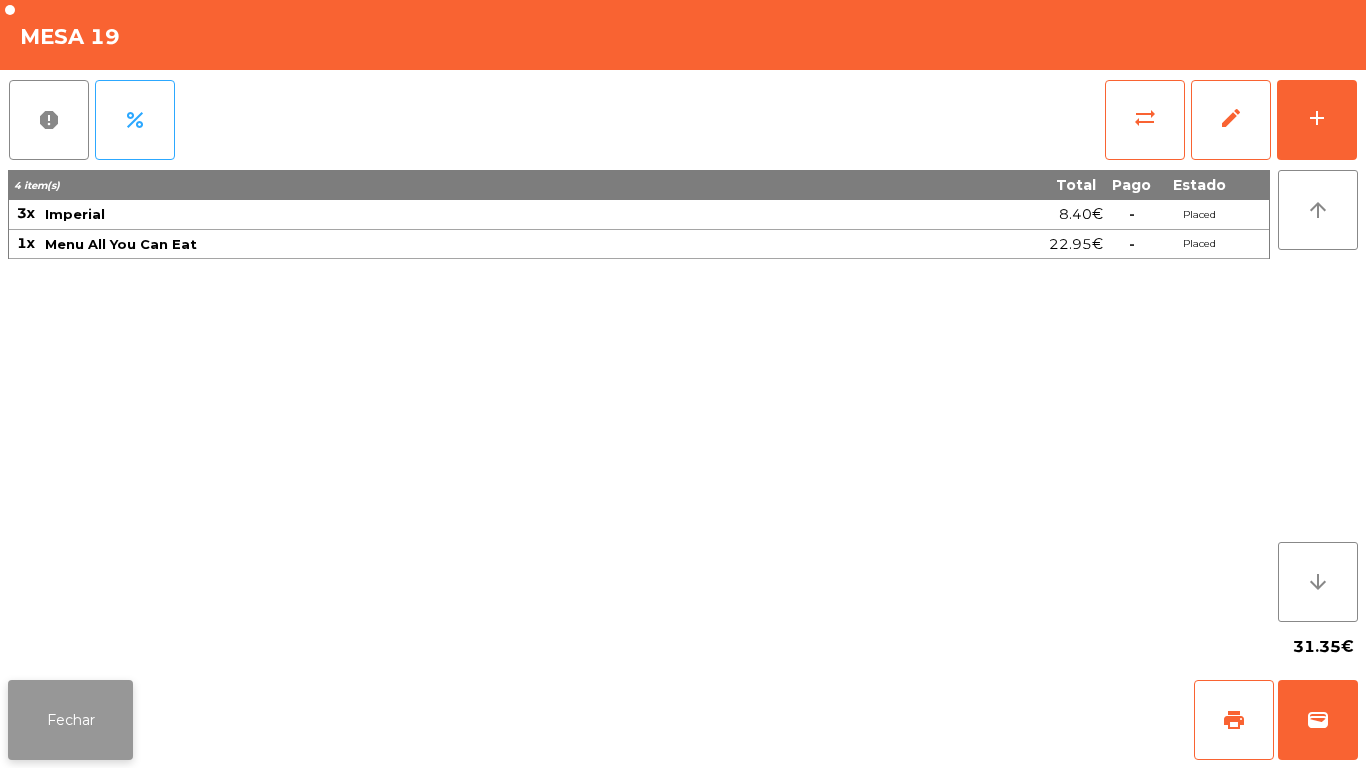 click on "Fechar" 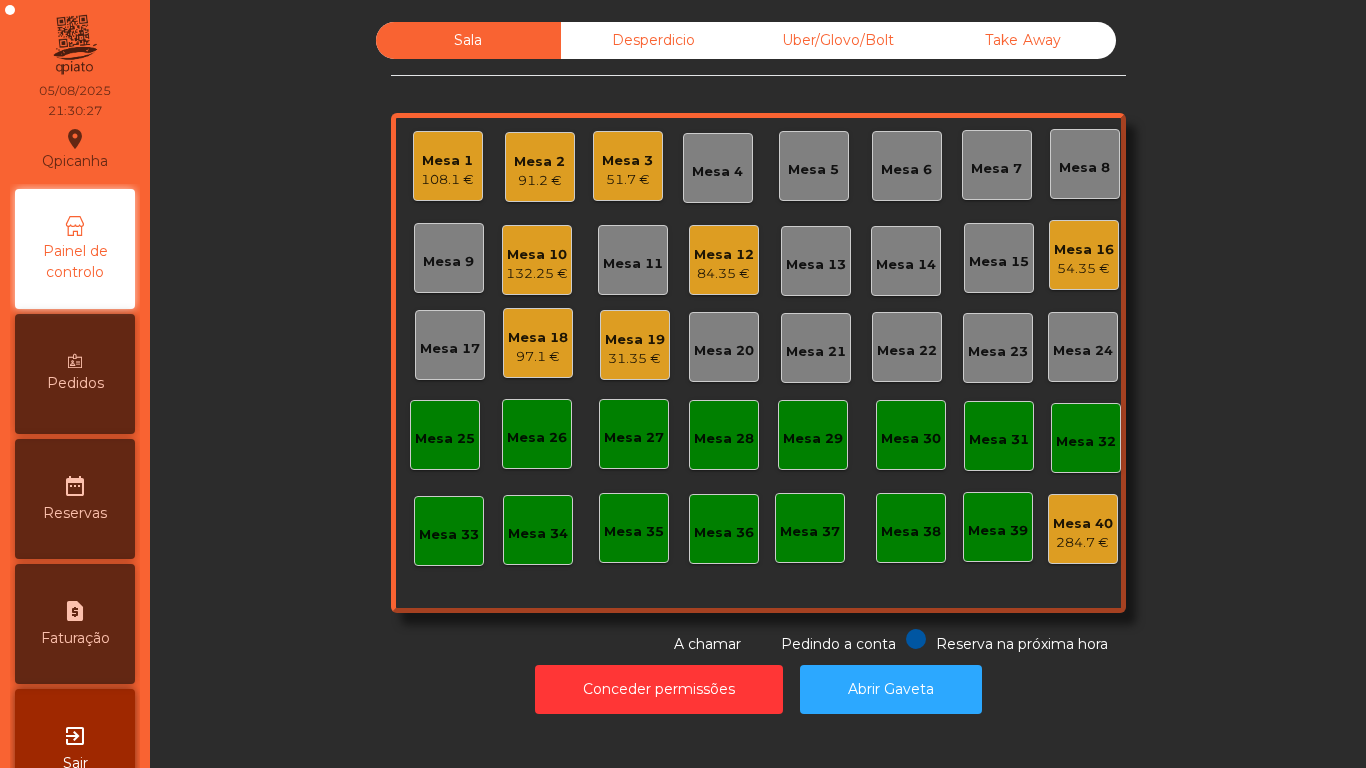 click on "31.35 €" 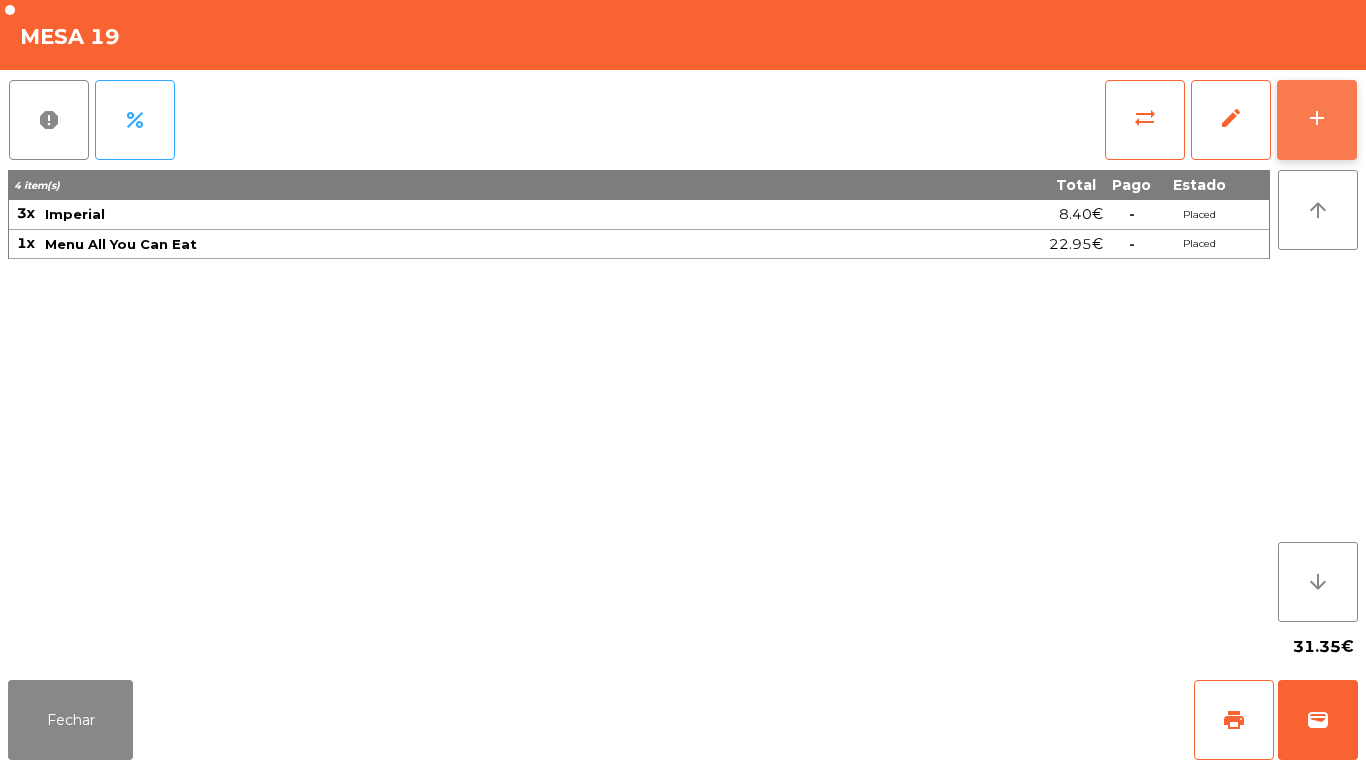 click on "add" 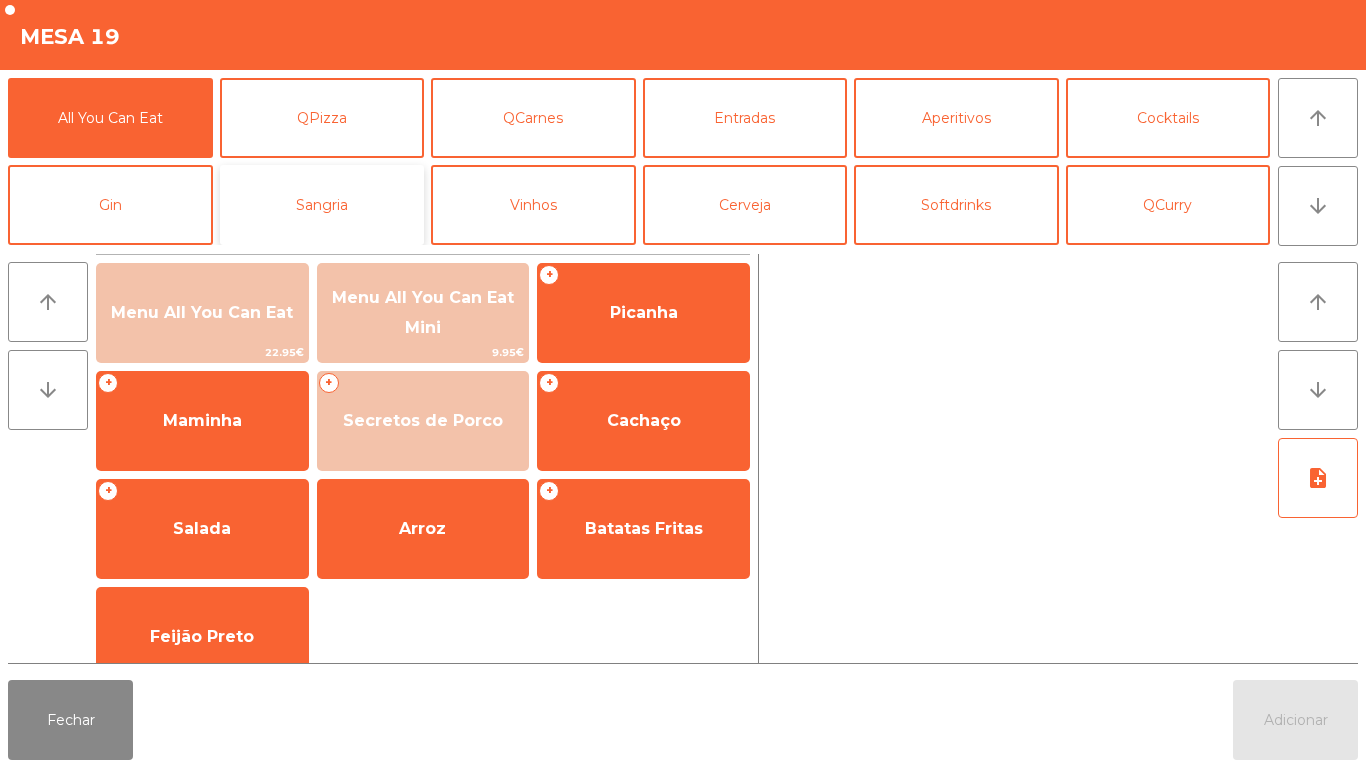 click on "Sangria" 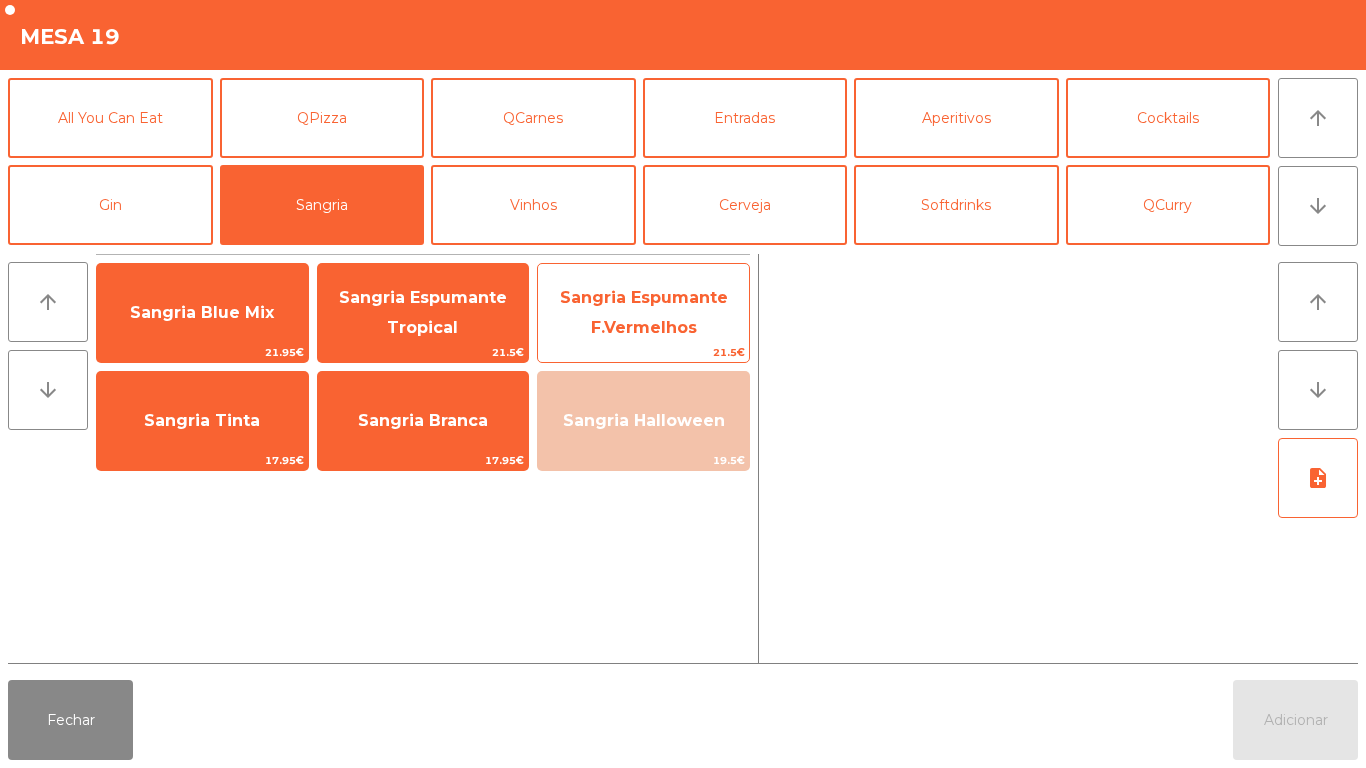 click on "Sangria Espumante F.Vermelhos" 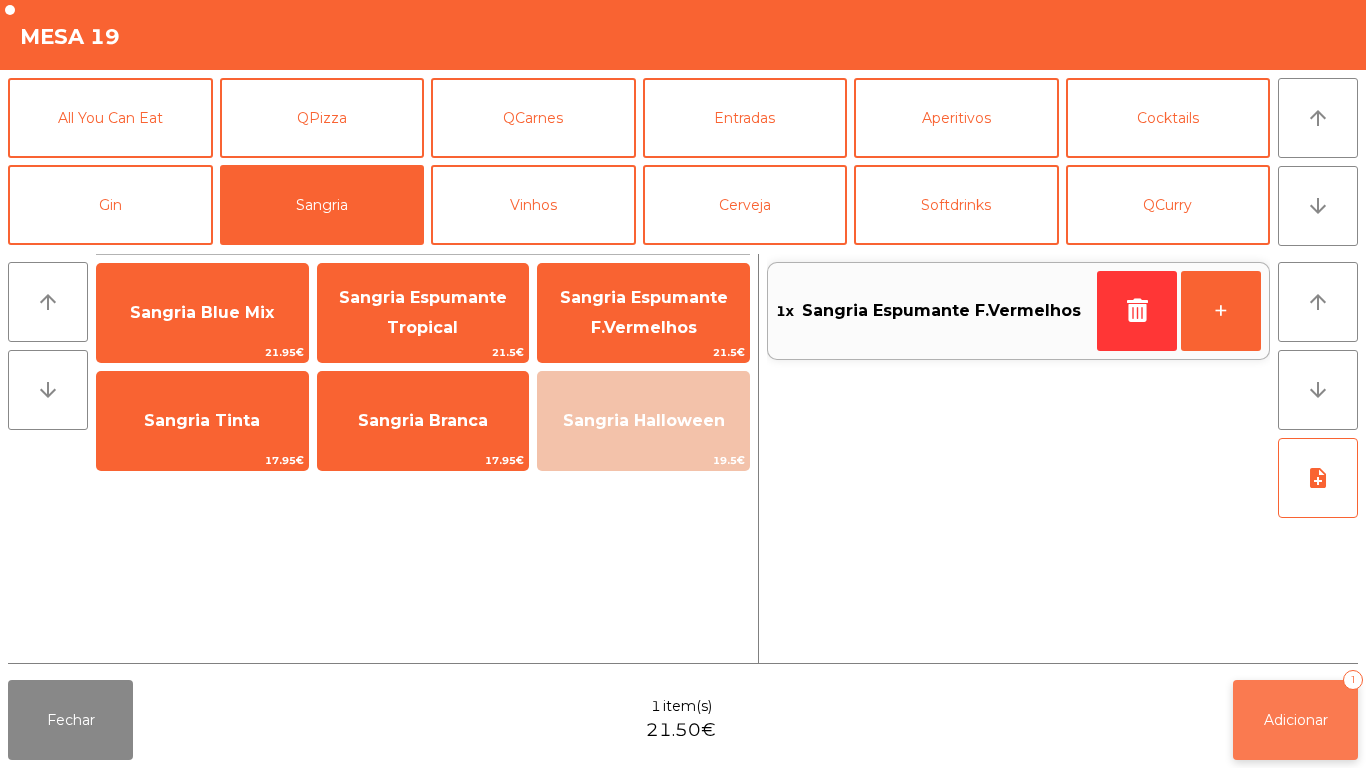 click on "Adicionar   1" 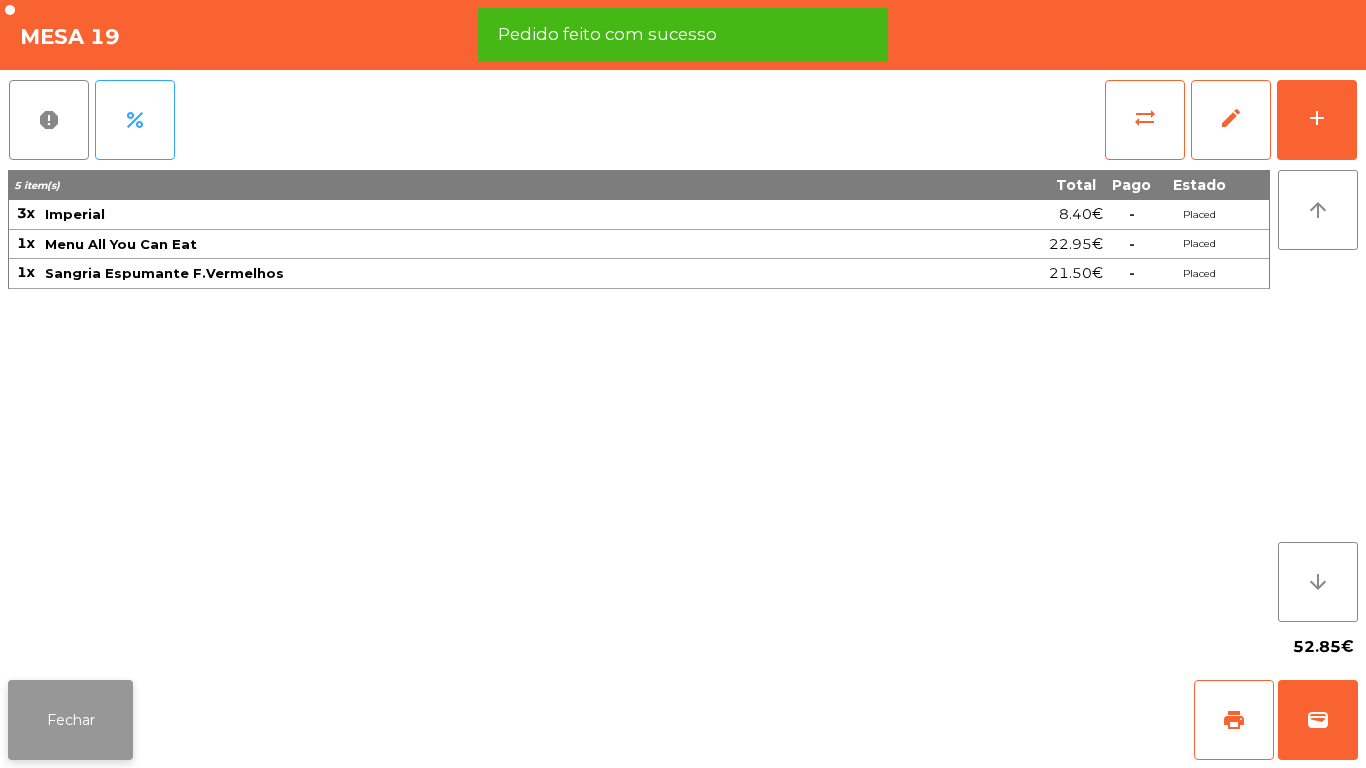 click on "Fechar" 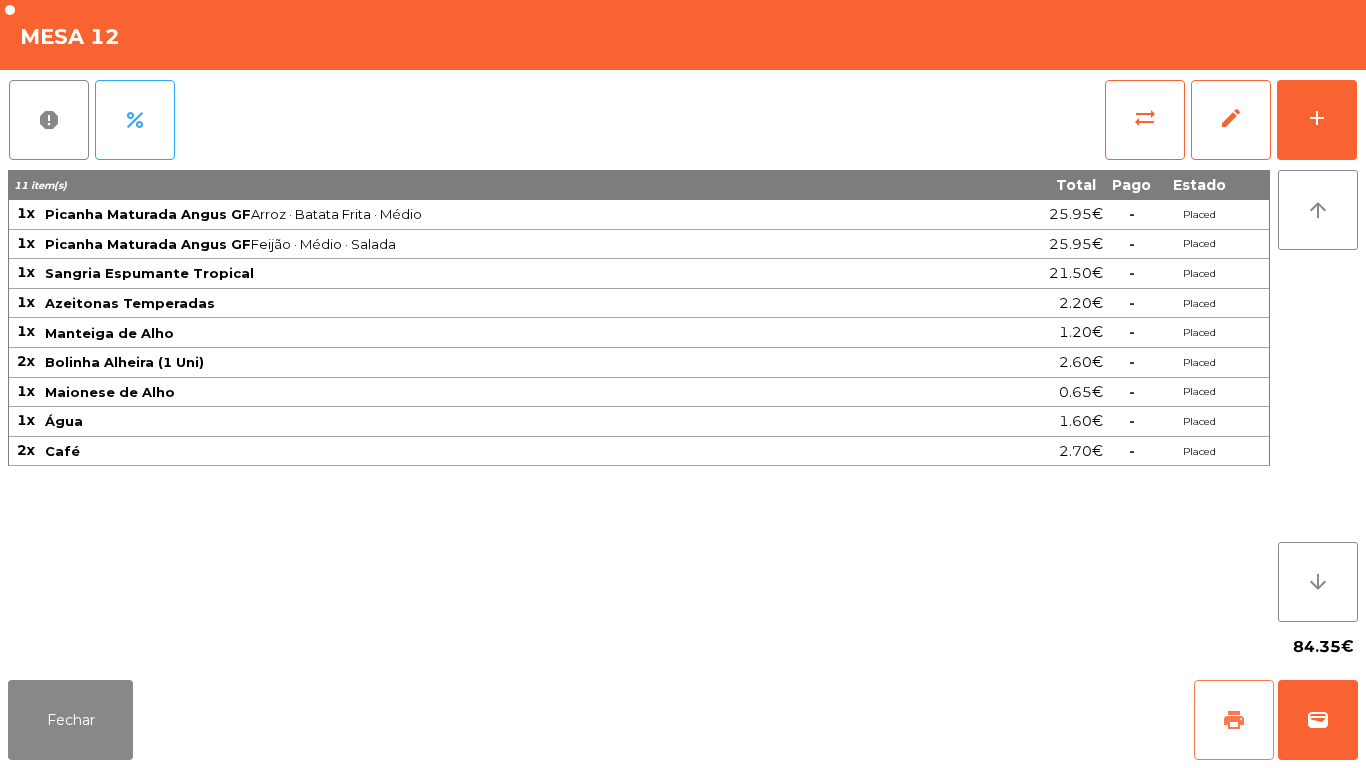 click on "print" 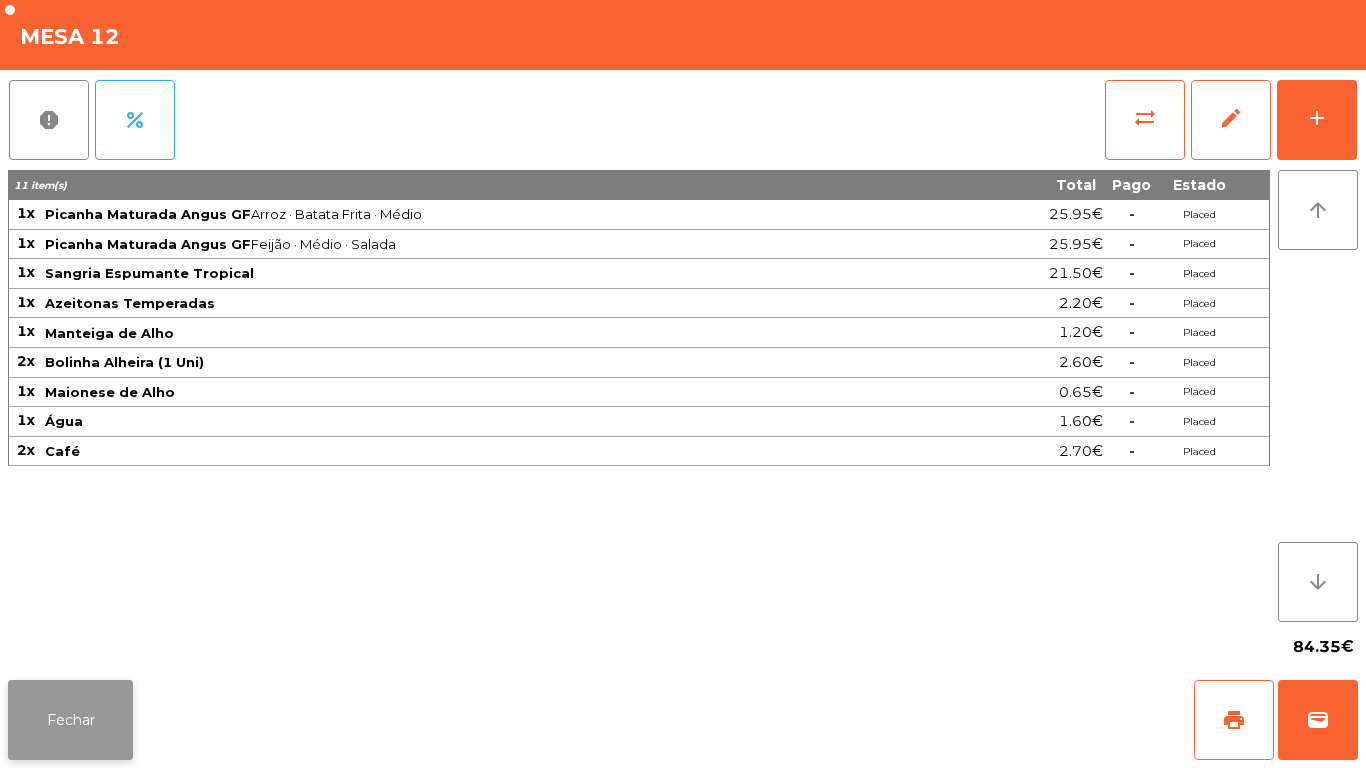 click on "Fechar" 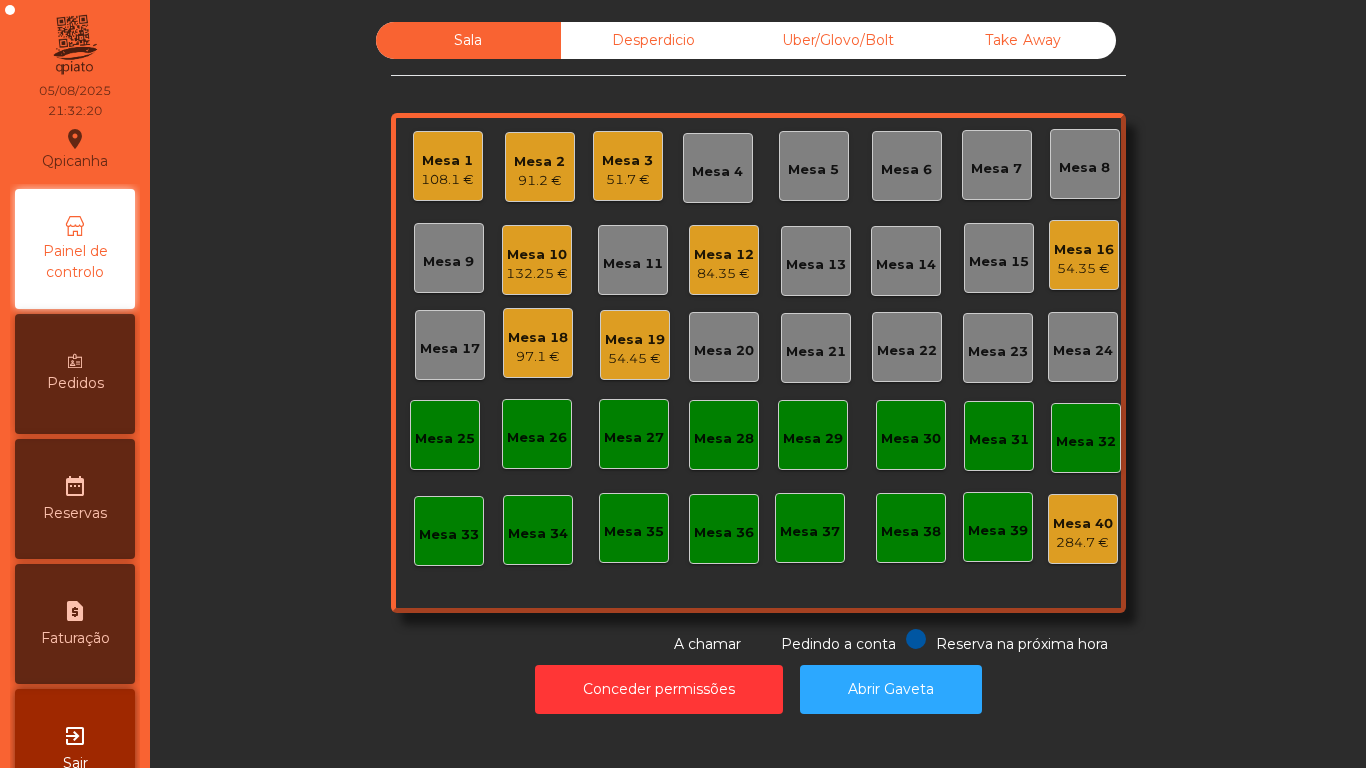 click on "Mesa 19   54.45 €" 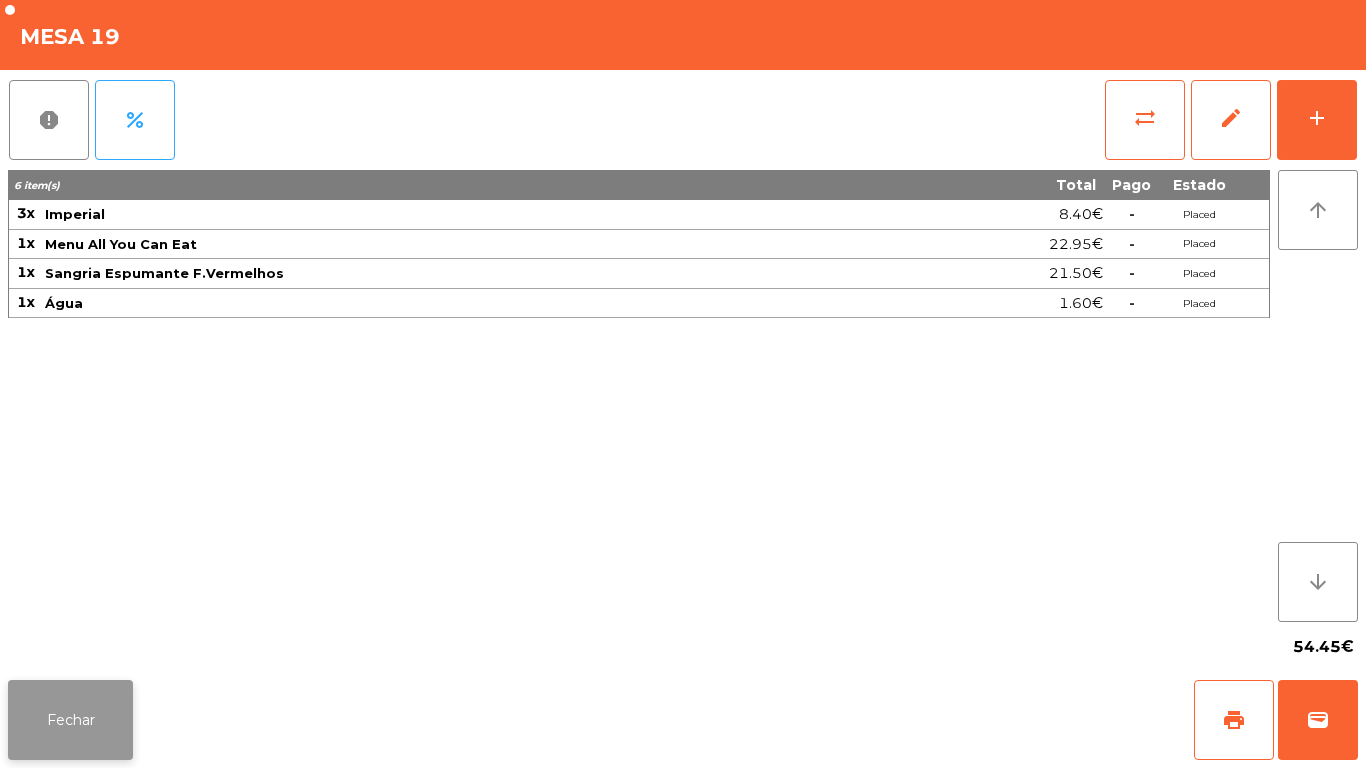 click on "Fechar" 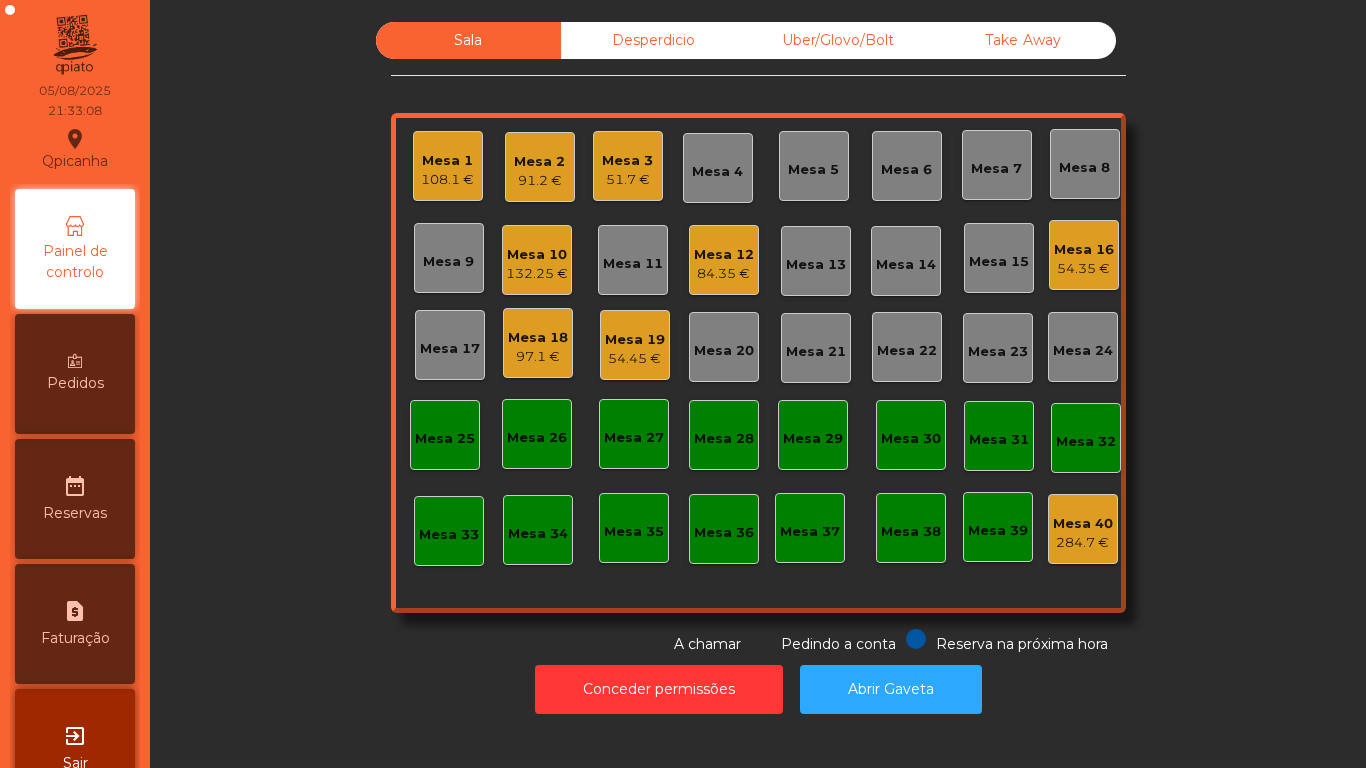 click on "84.35 €" 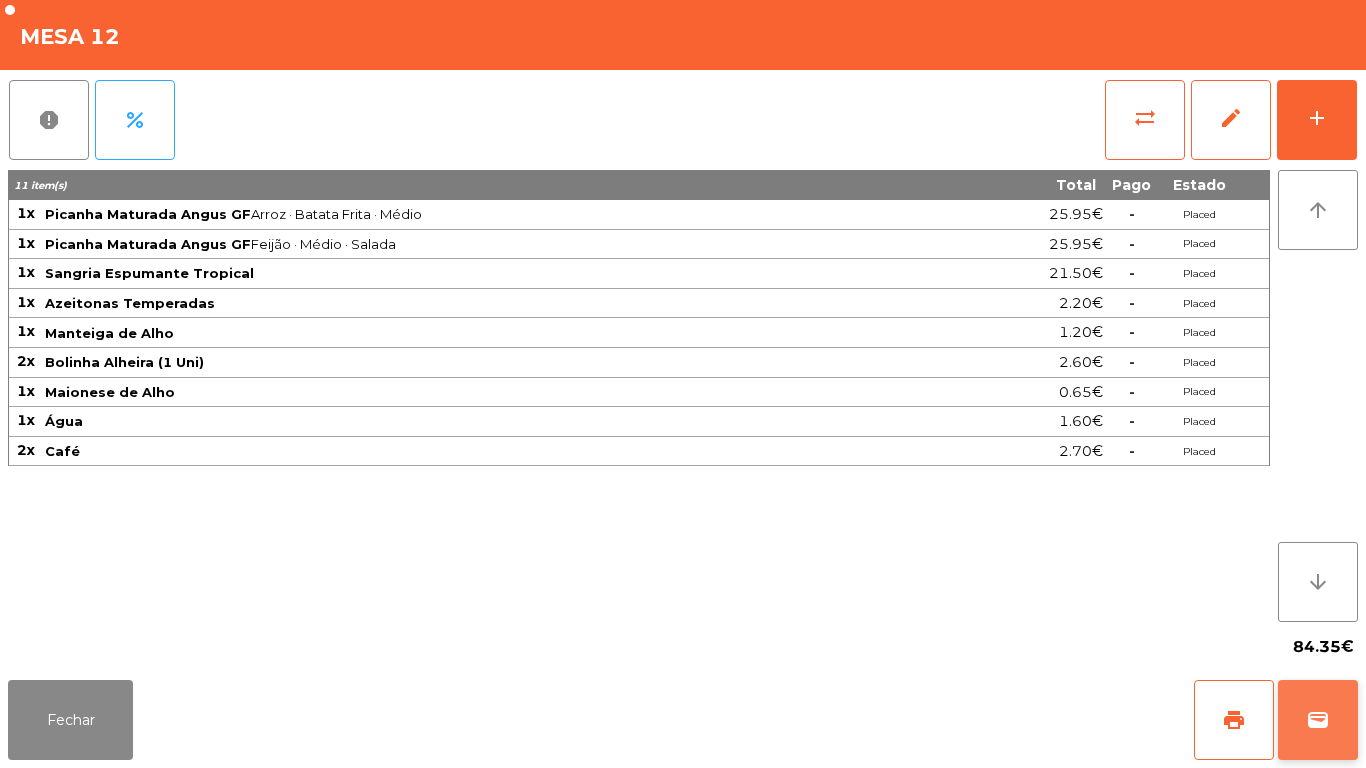 click on "wallet" 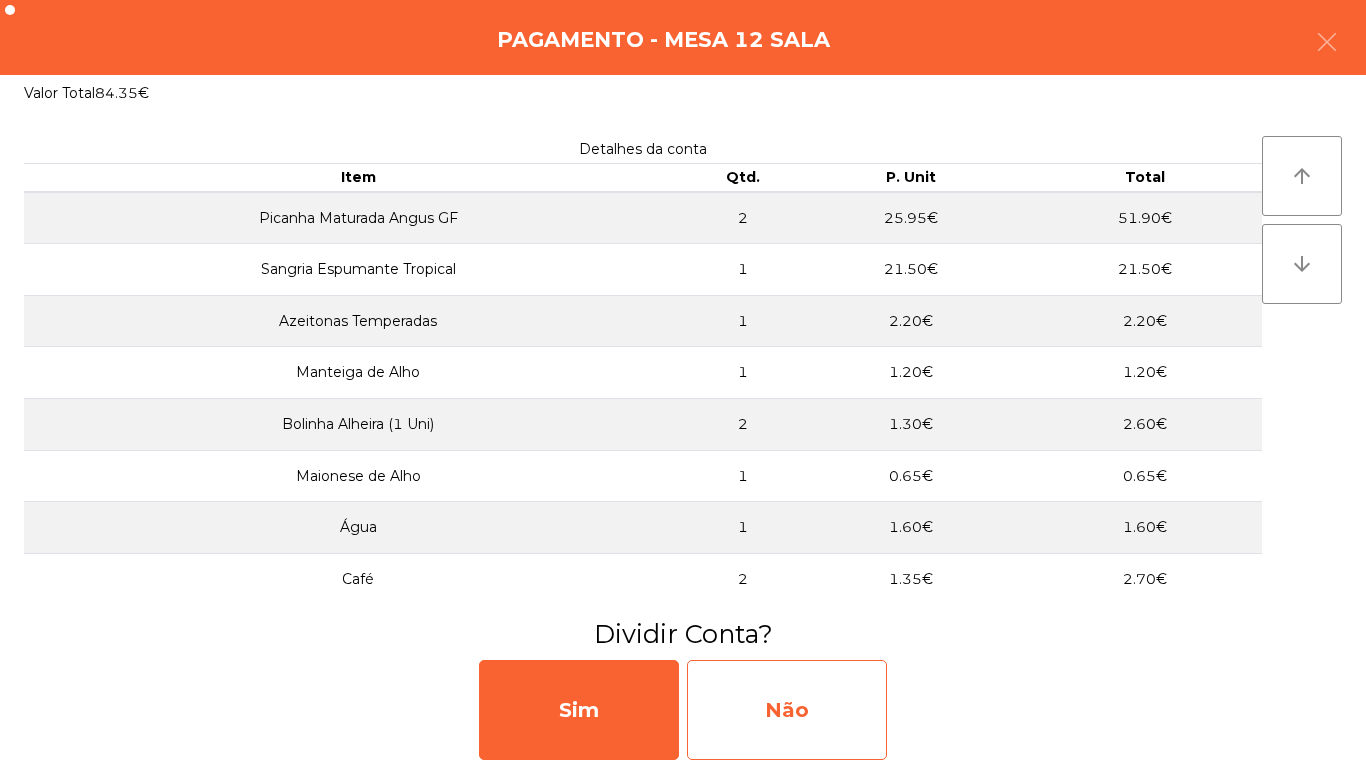 click on "Não" 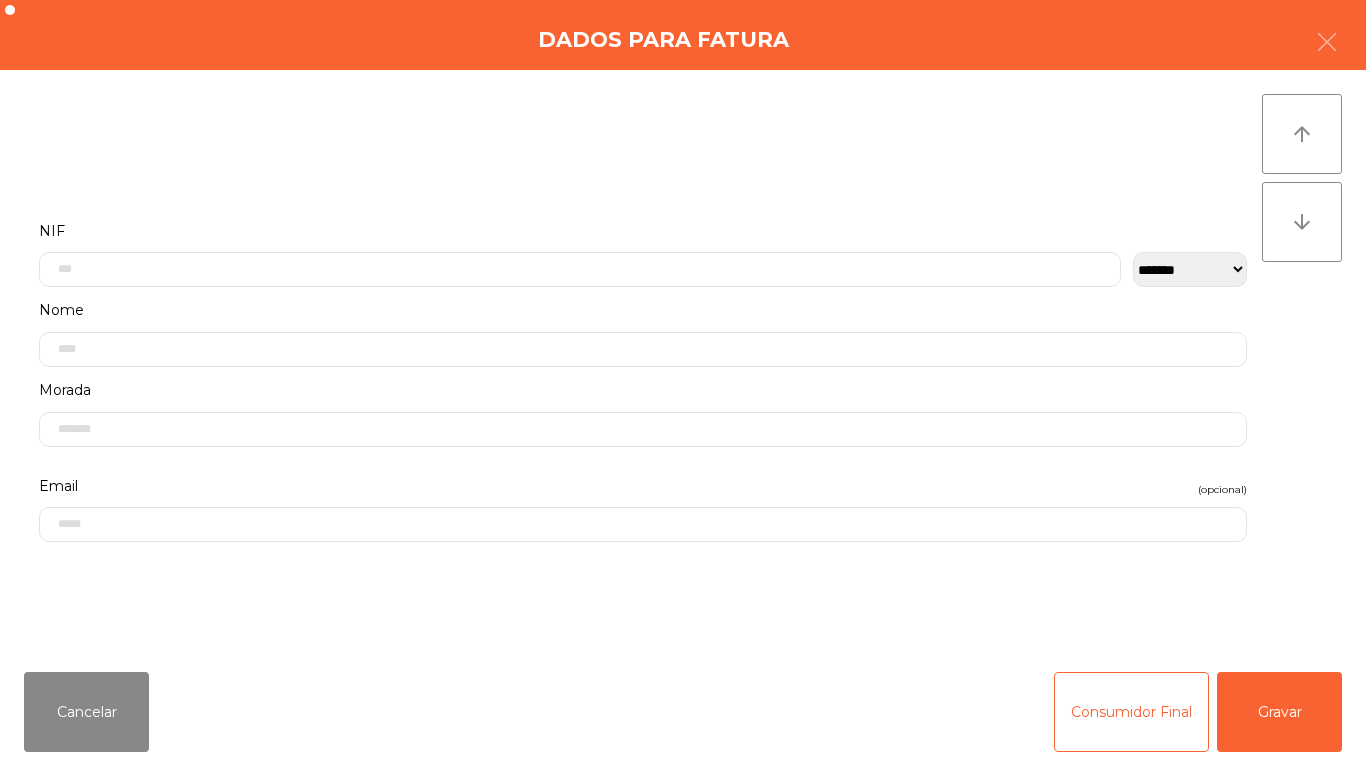select on "**" 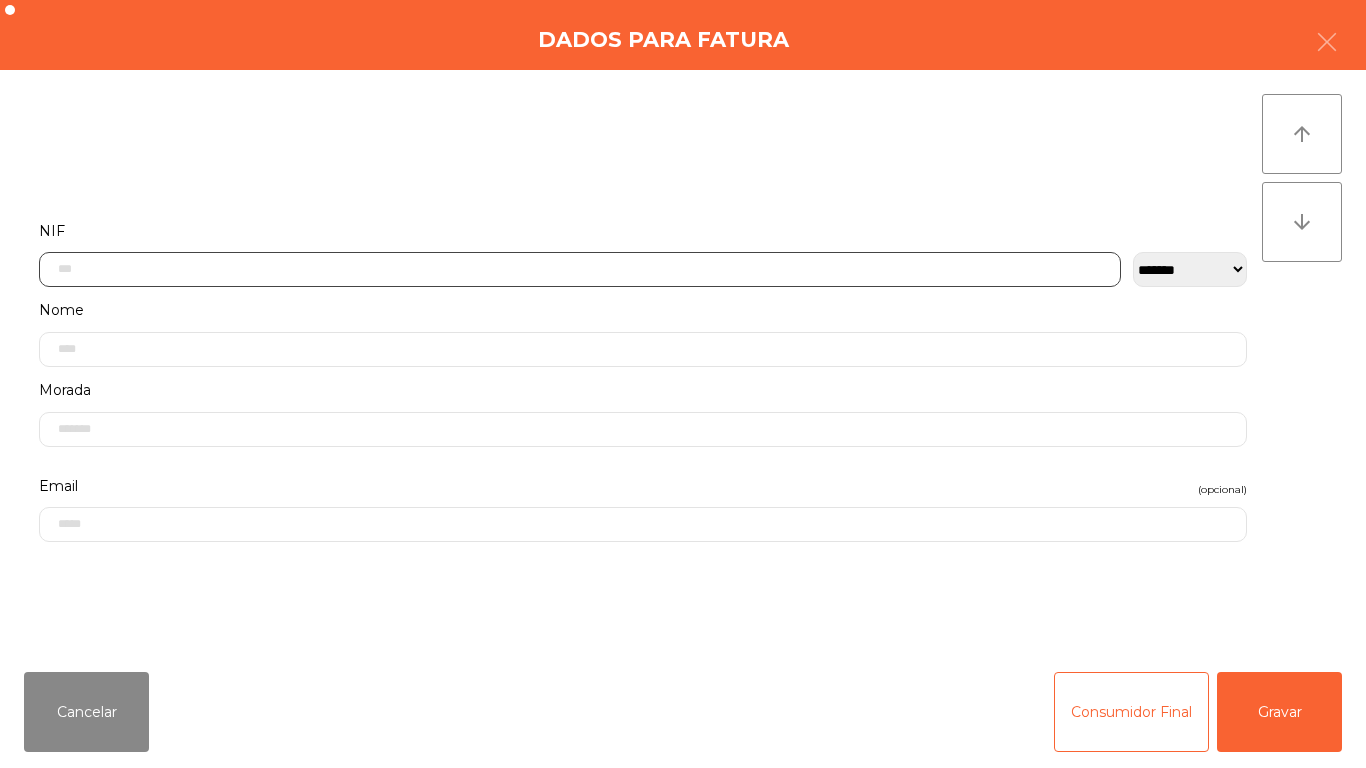 click 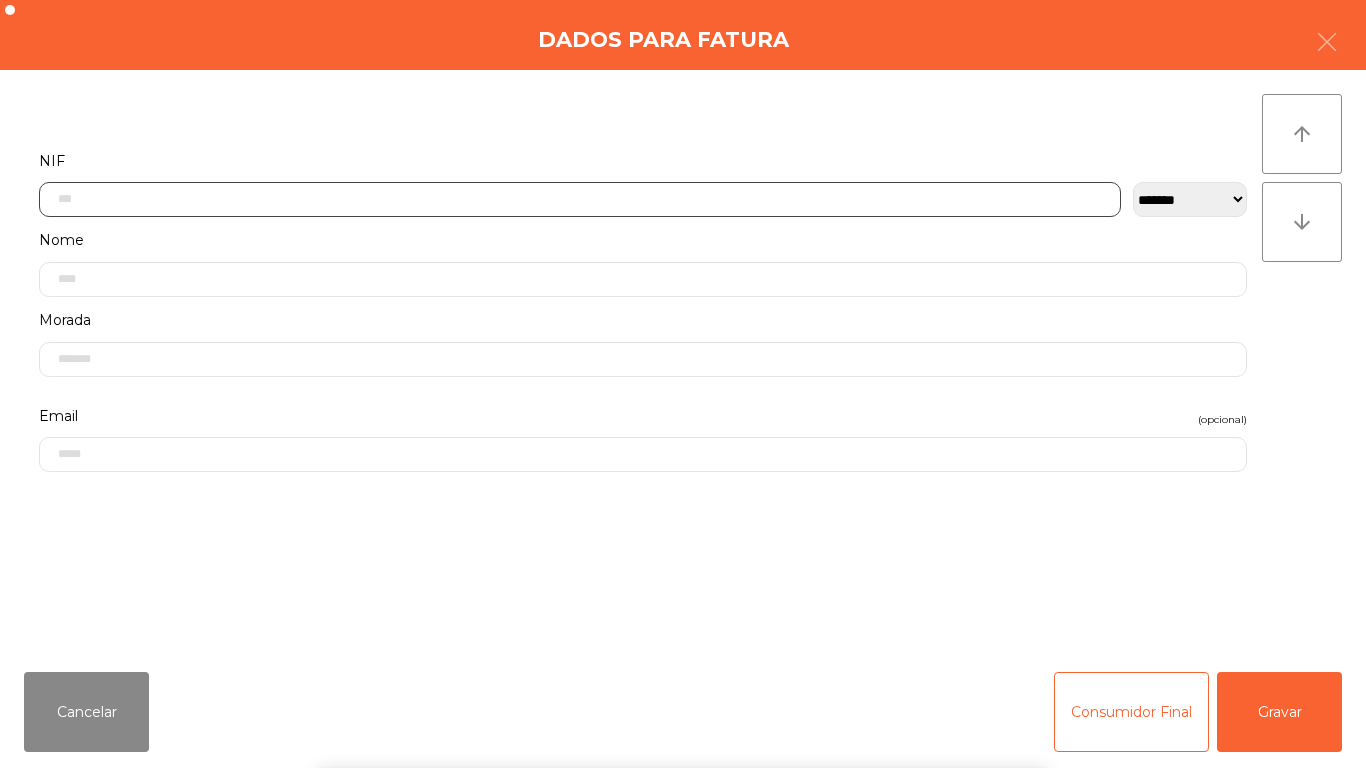 scroll, scrollTop: 122, scrollLeft: 0, axis: vertical 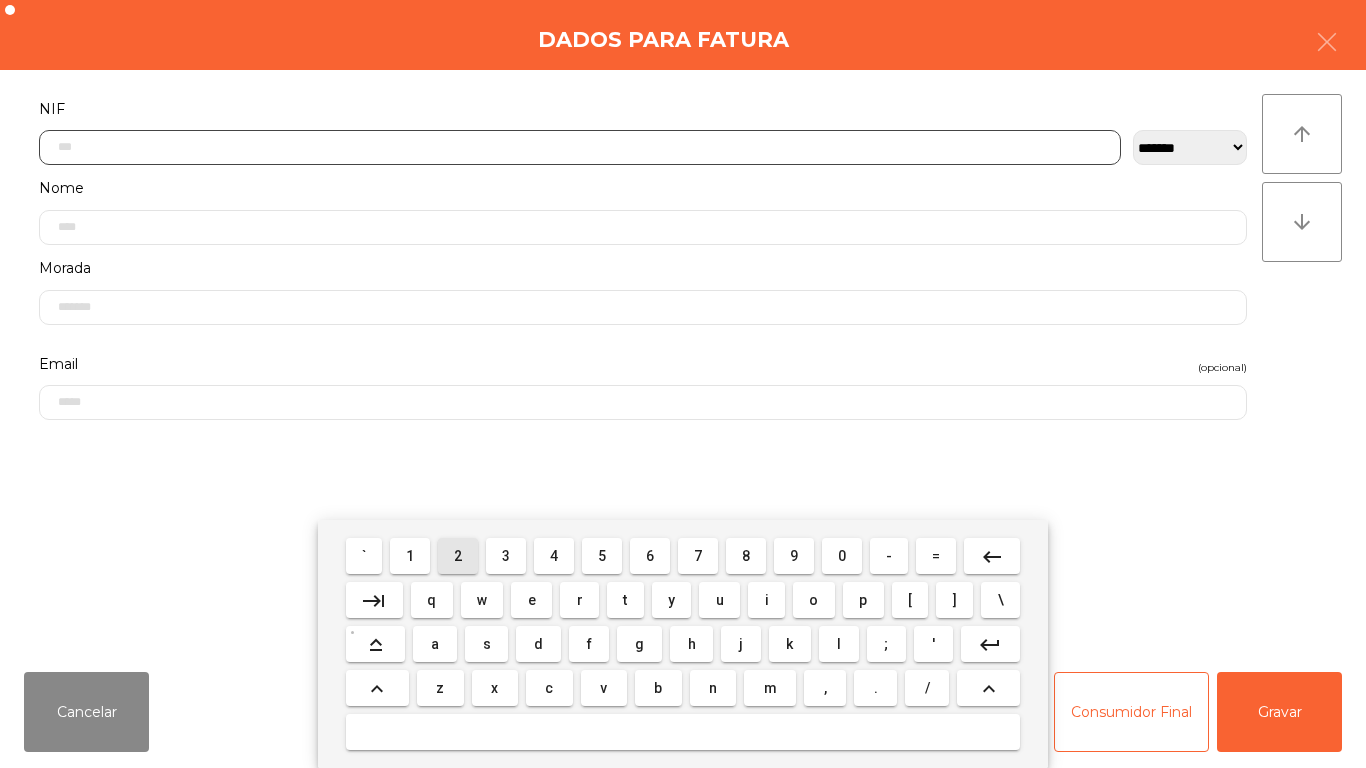click on "2" at bounding box center (458, 556) 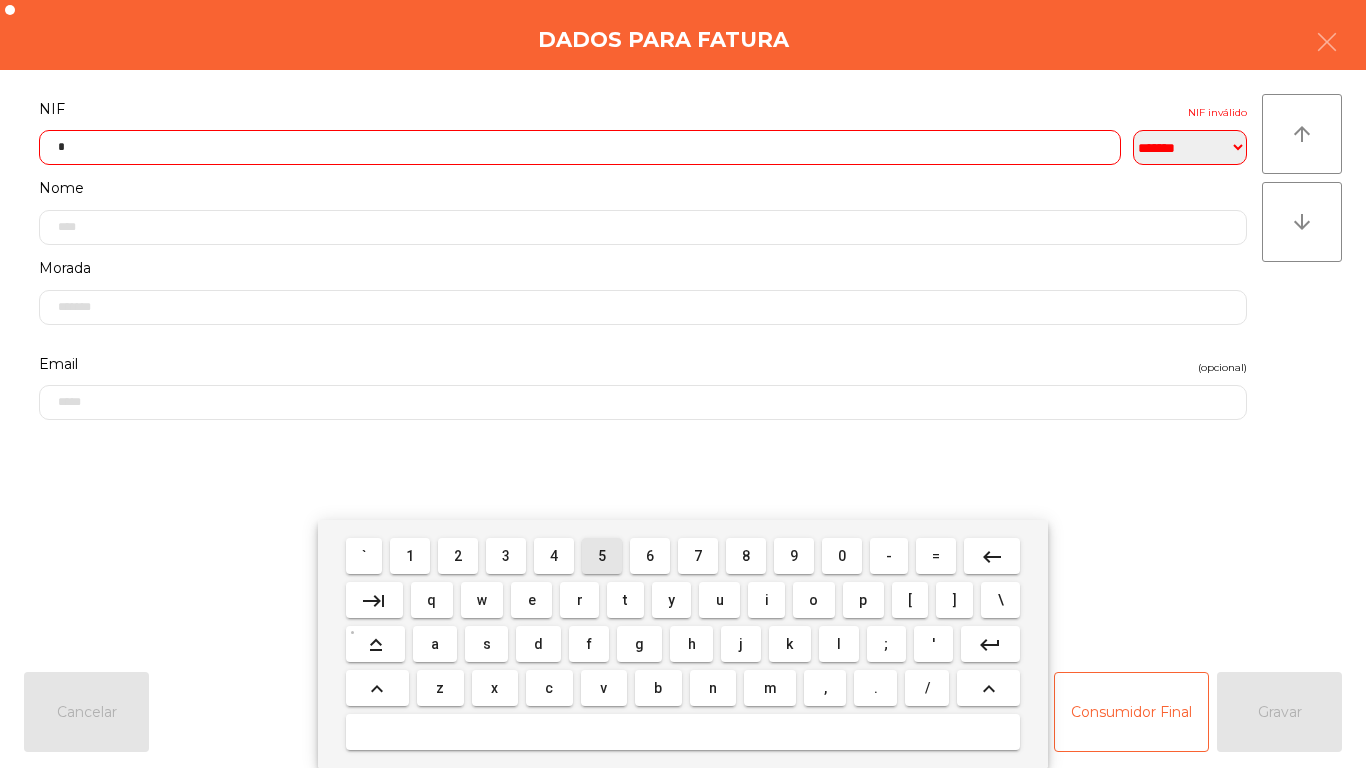 click on "5" at bounding box center [602, 556] 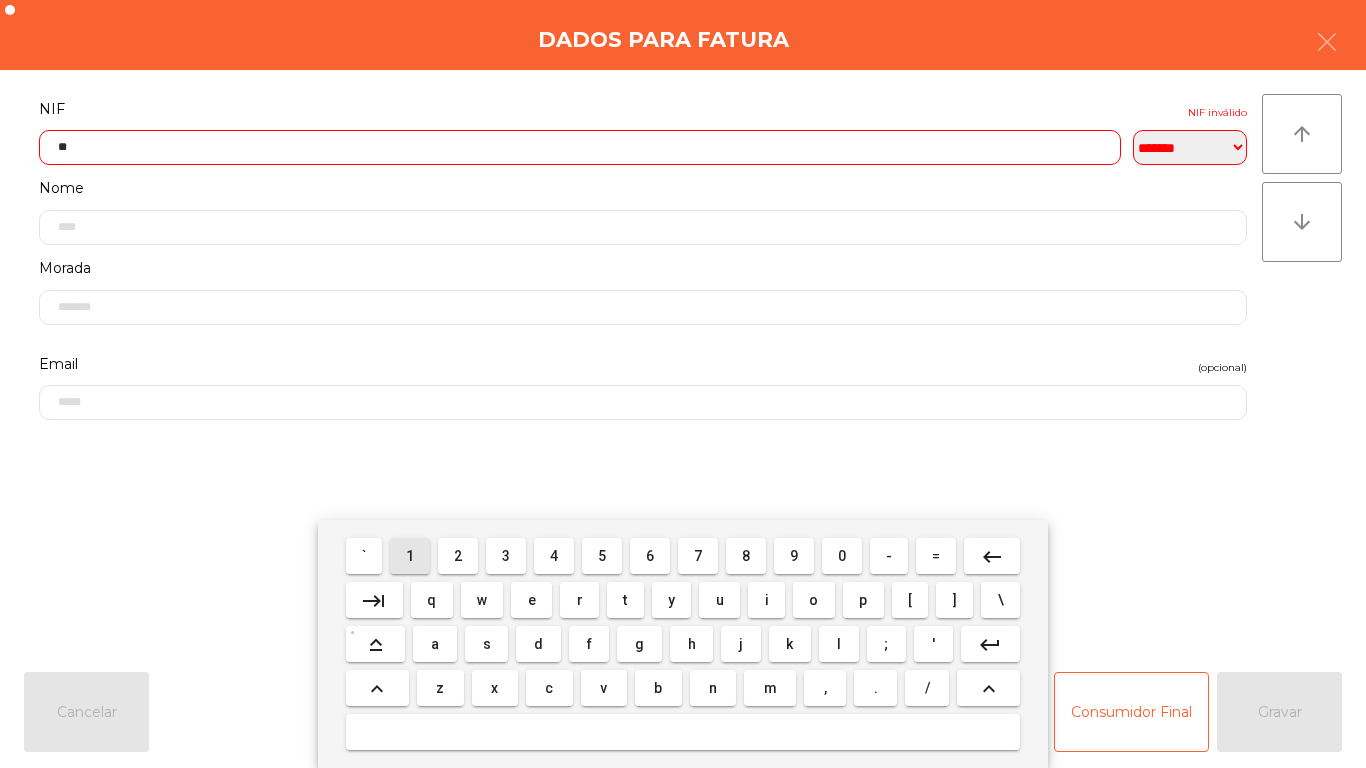 click on "1" at bounding box center (410, 556) 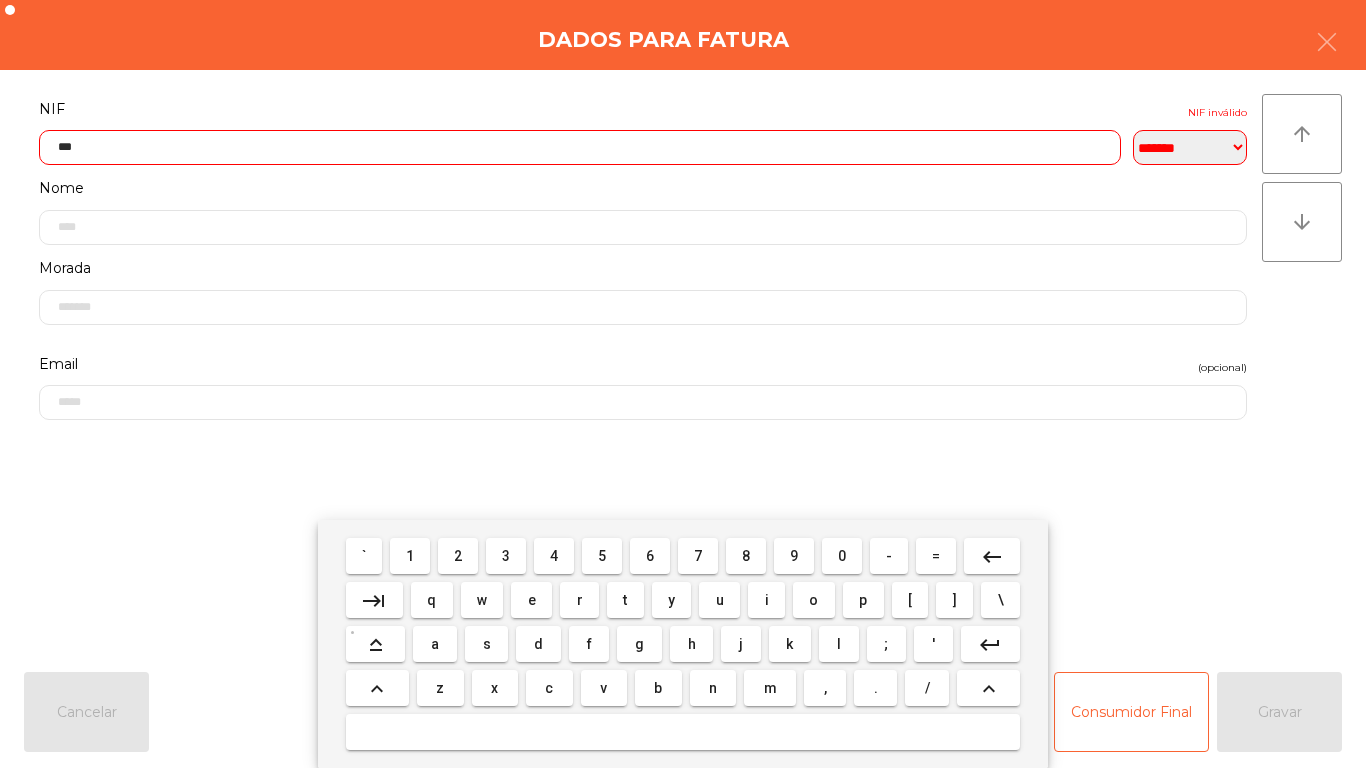 click on "0" at bounding box center [842, 556] 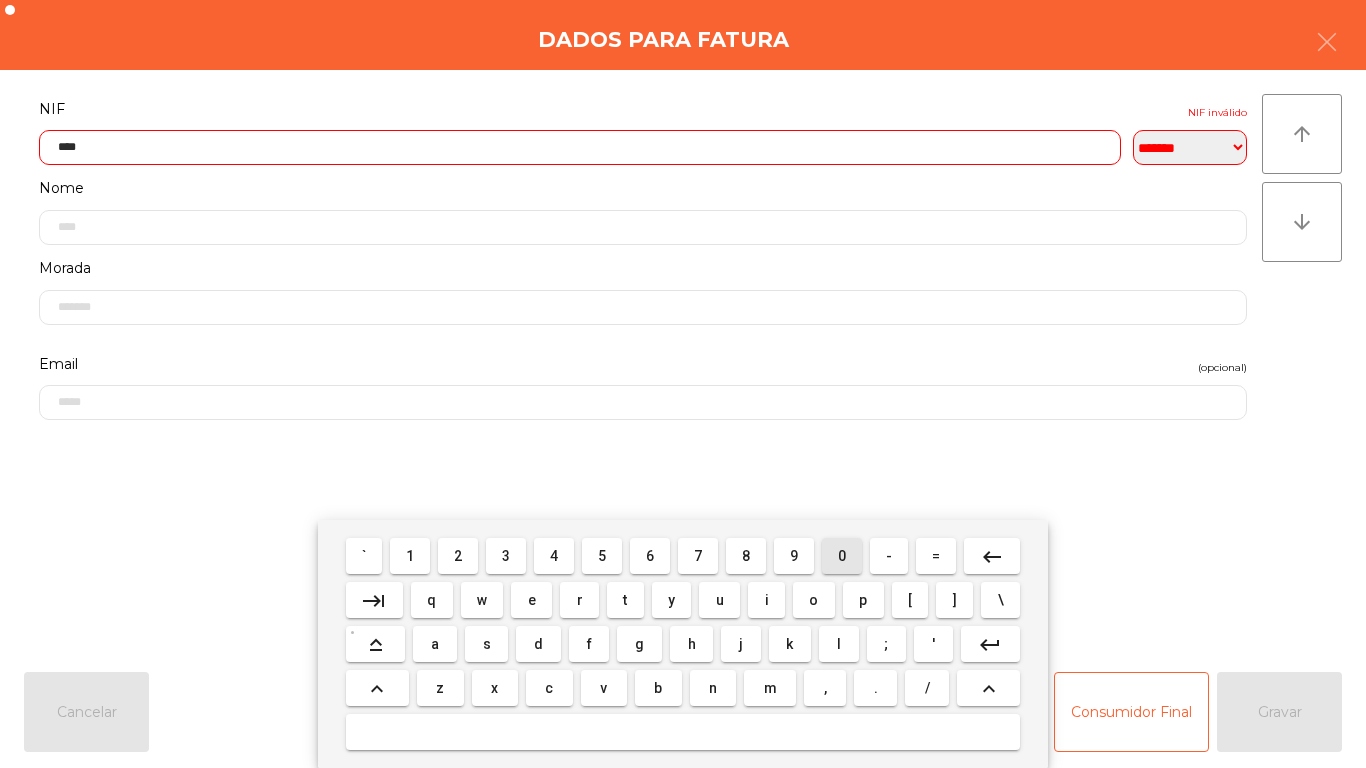 click on "0" at bounding box center [842, 556] 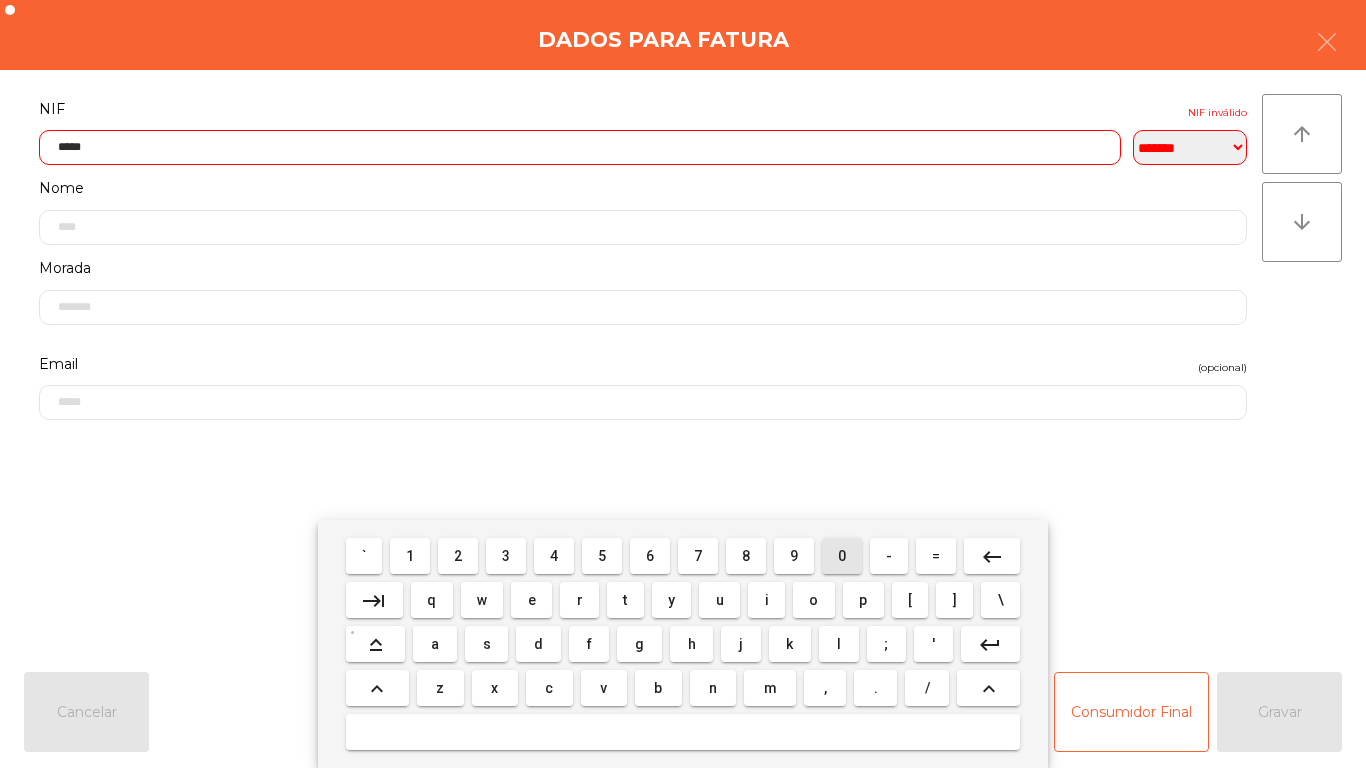 click on "0" at bounding box center (842, 556) 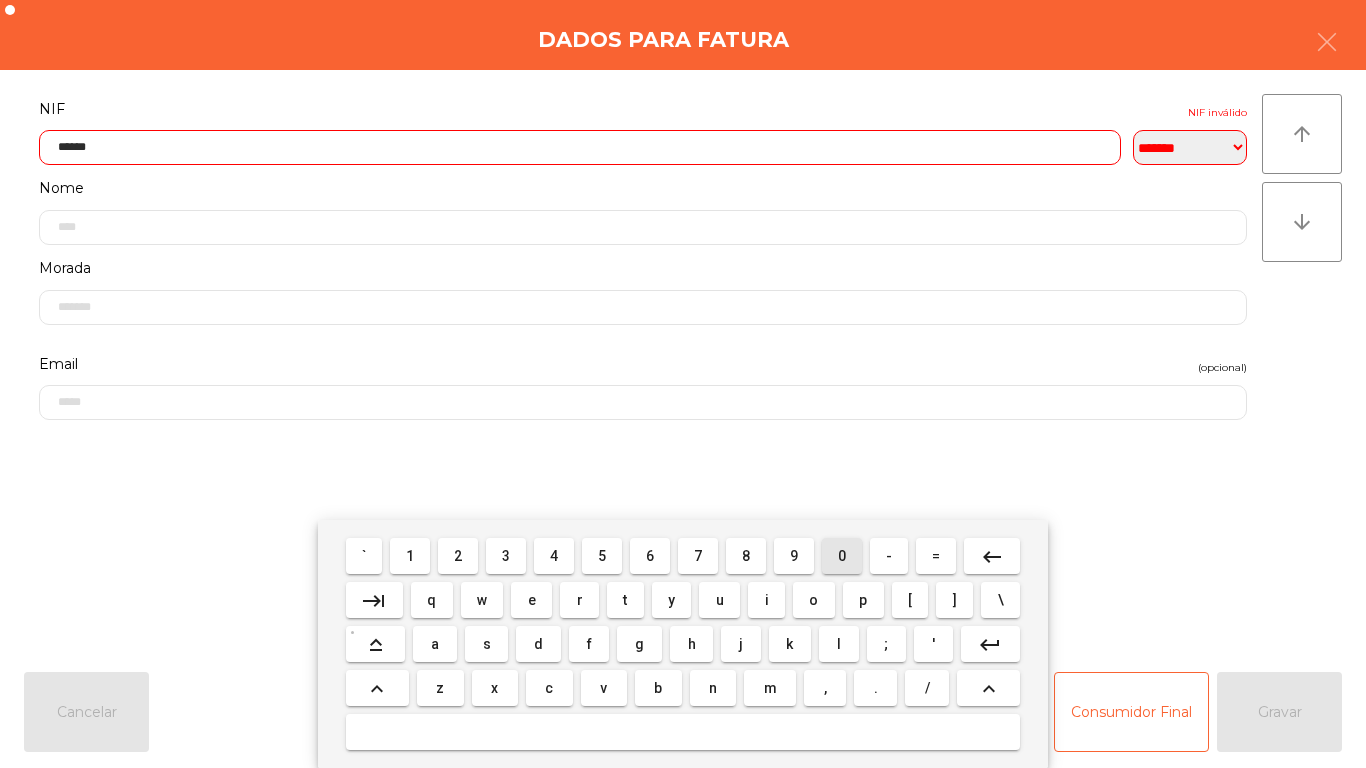 click on "0" at bounding box center [842, 556] 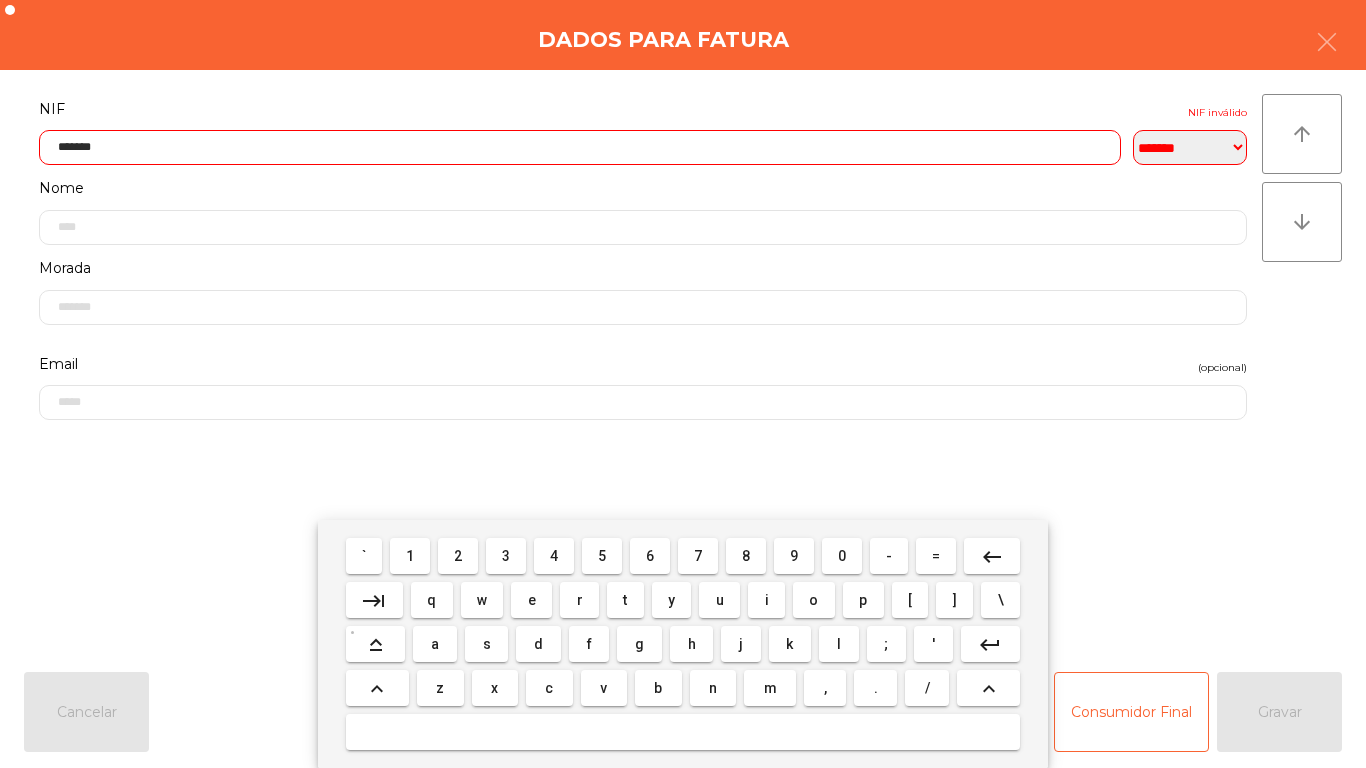 click on "6" at bounding box center [650, 556] 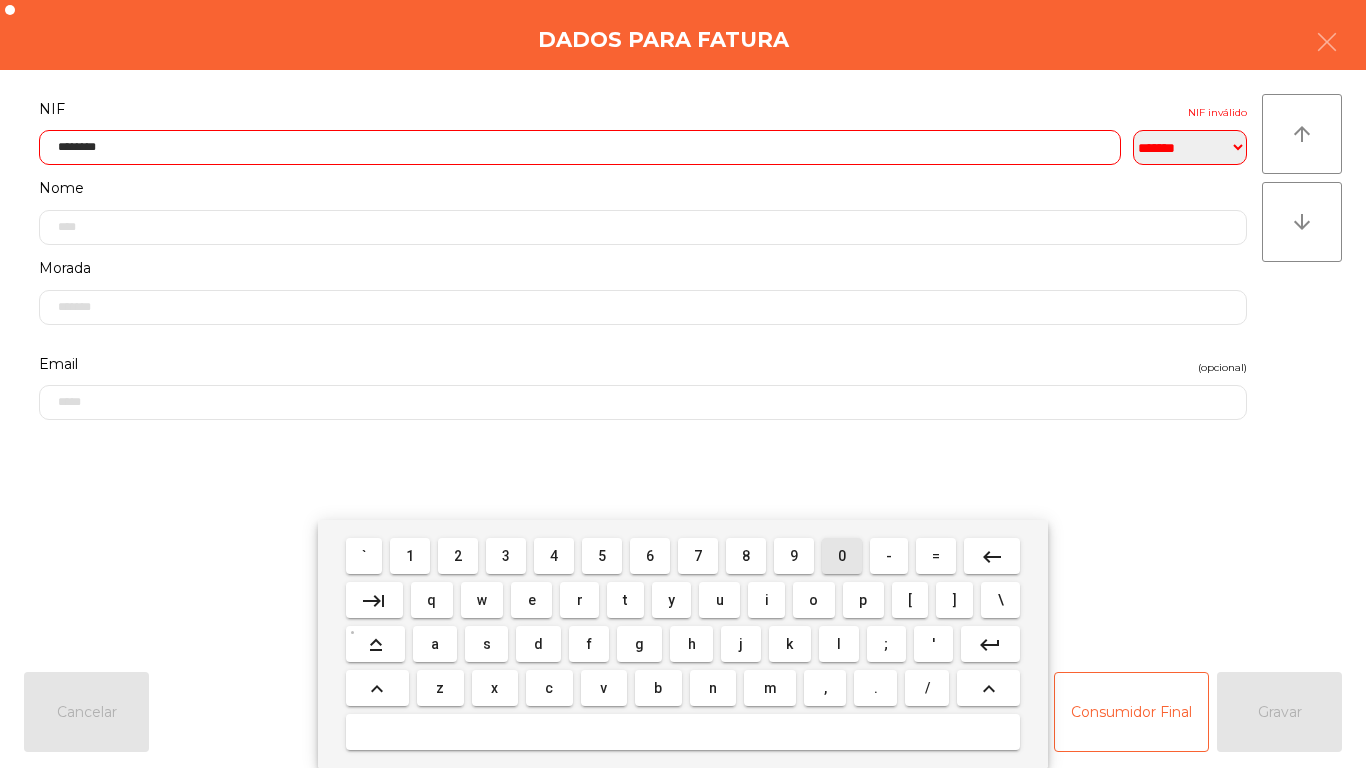 click on "0" at bounding box center [842, 556] 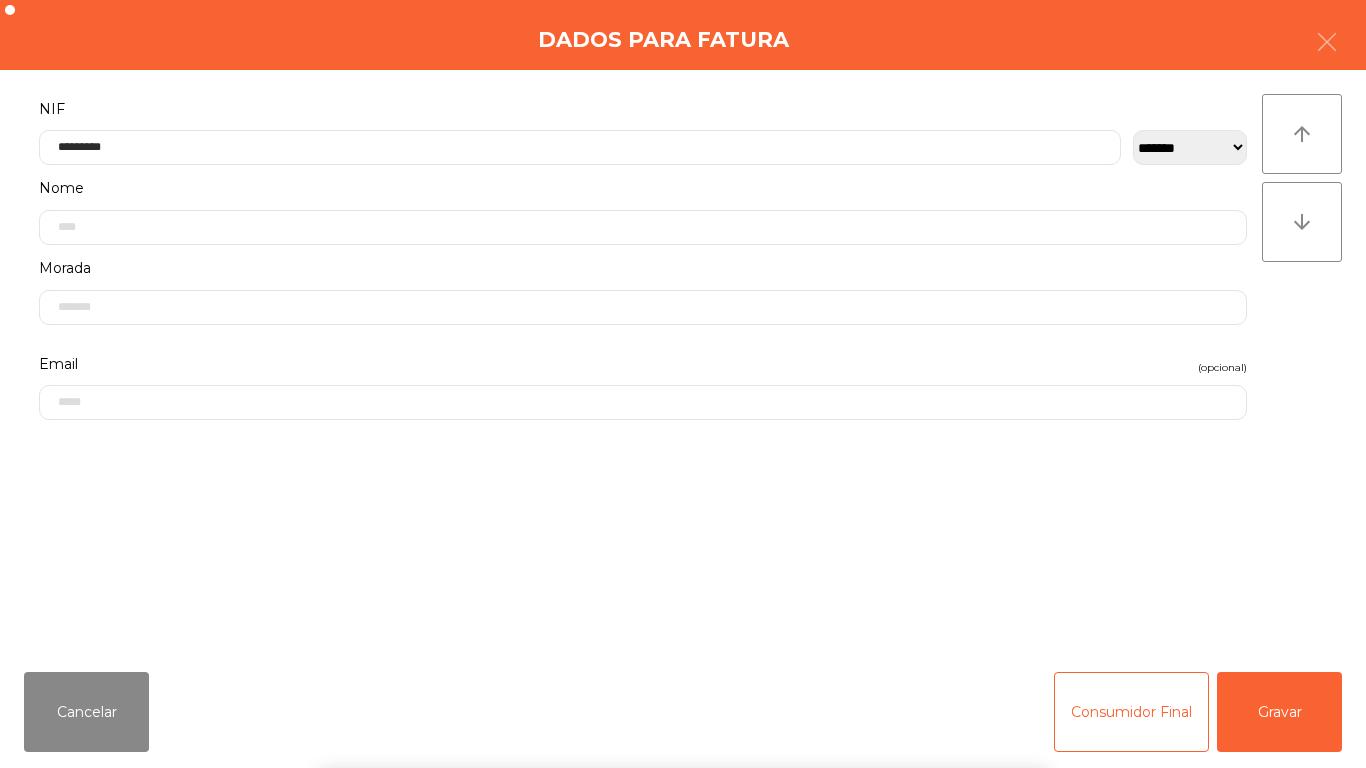 click on "` 1 2 3 4 5 6 7 8 9 0 - = keyboard_backspace keyboard_tab q w e r t y u i o p [ ] \ keyboard_capslock a s d f g h j k l ; ' keyboard_return keyboard_arrow_up z x c v b n m , . / keyboard_arrow_up" at bounding box center (683, 644) 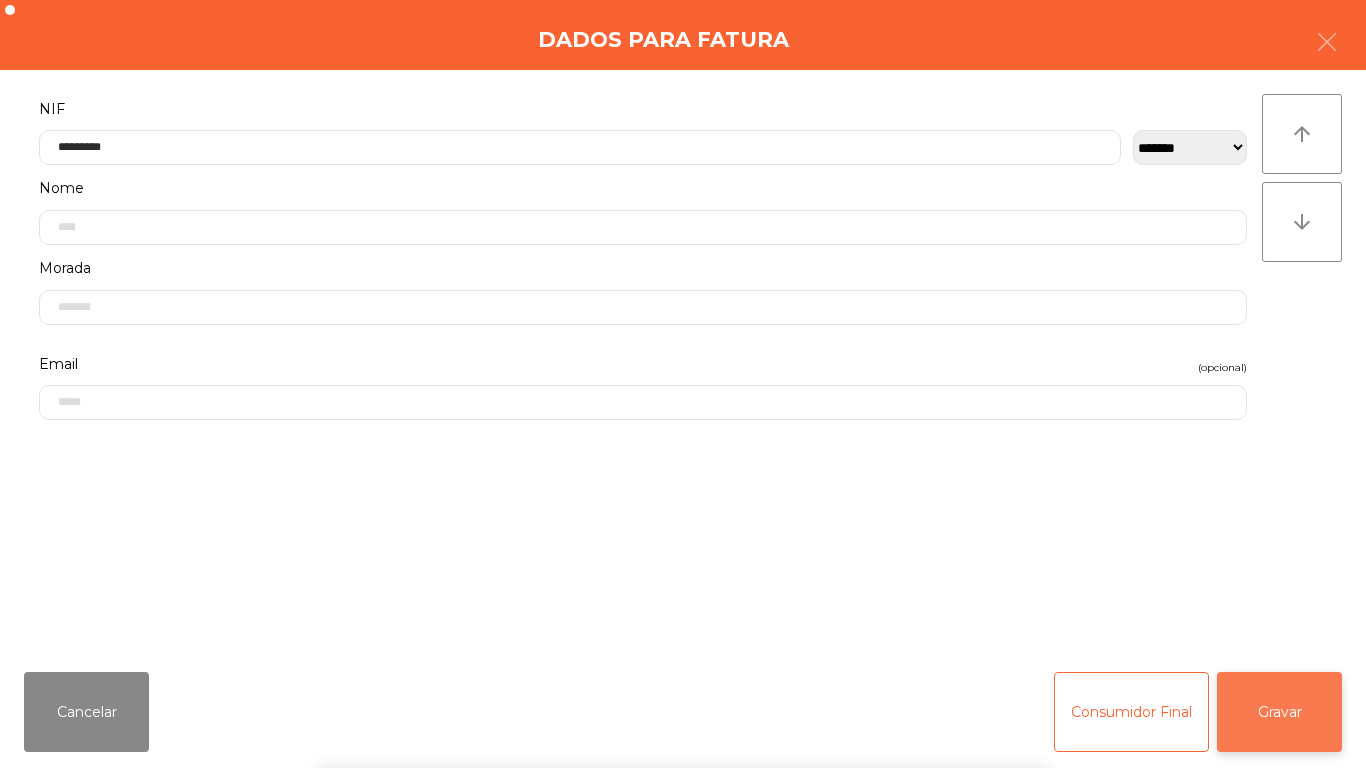 click on "Gravar" 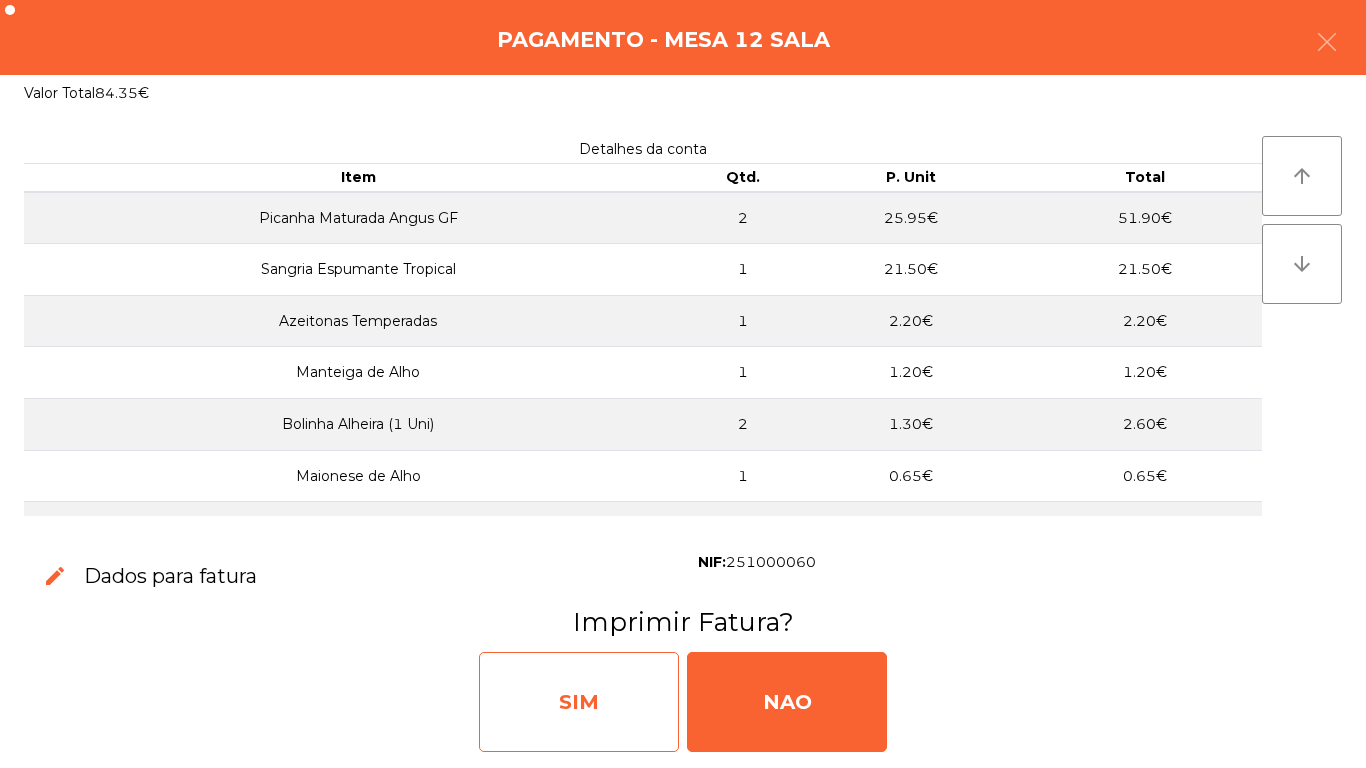 click on "SIM" 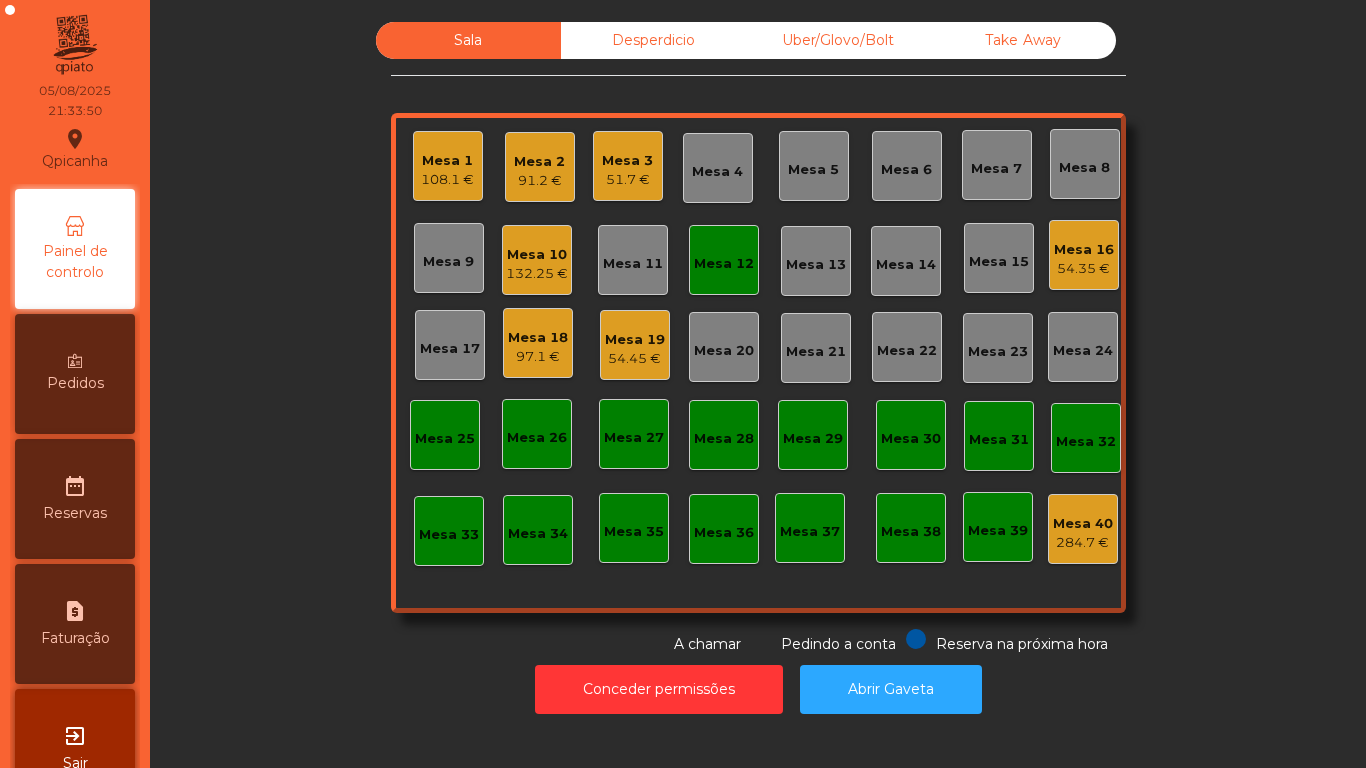 click on "Mesa 2   91.2 €" 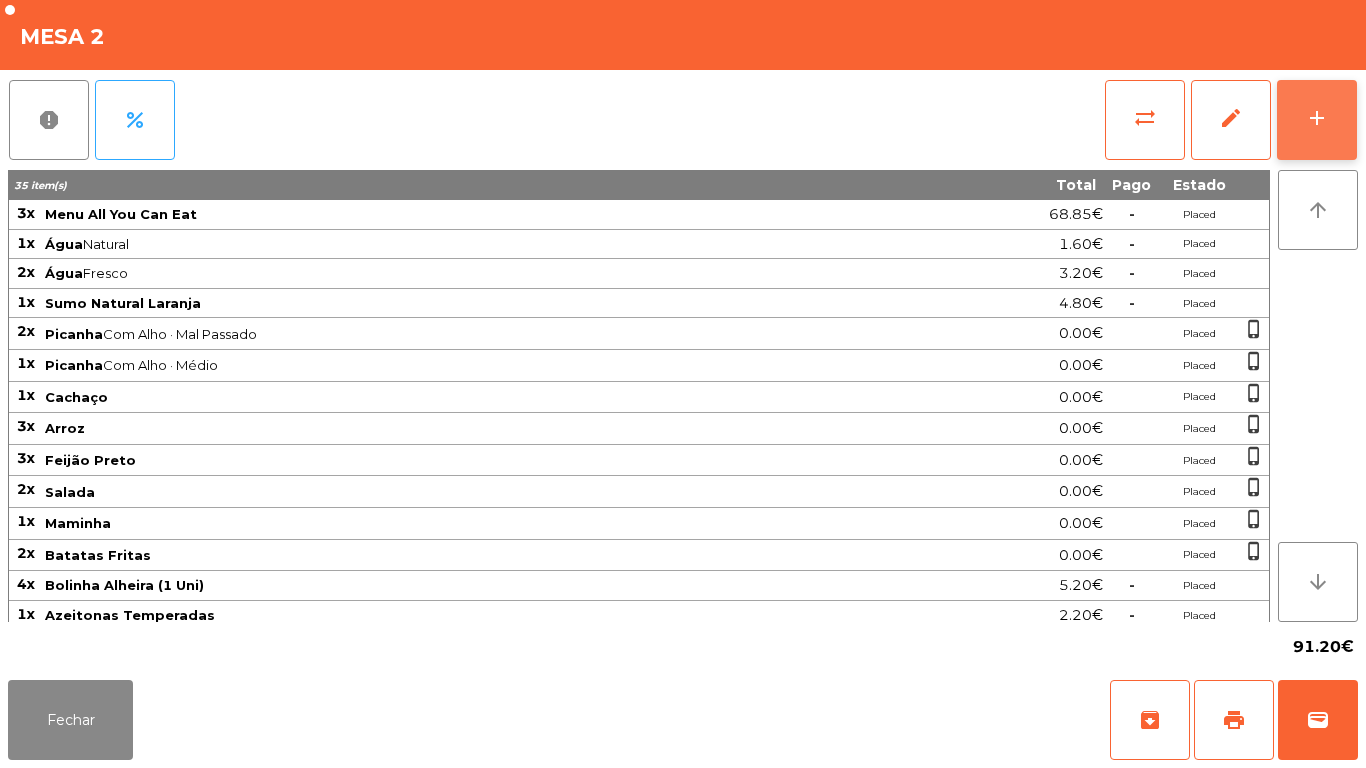 click on "add" 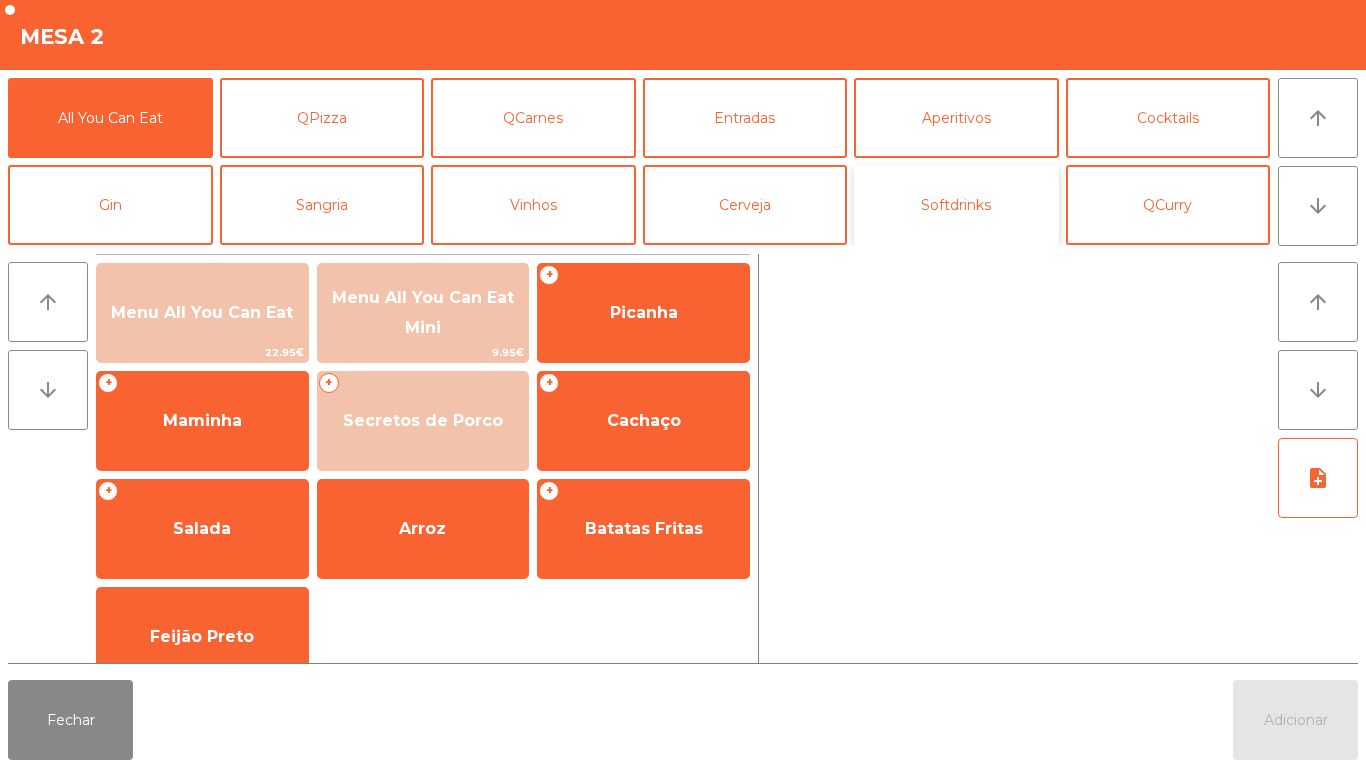 click on "Softdrinks" 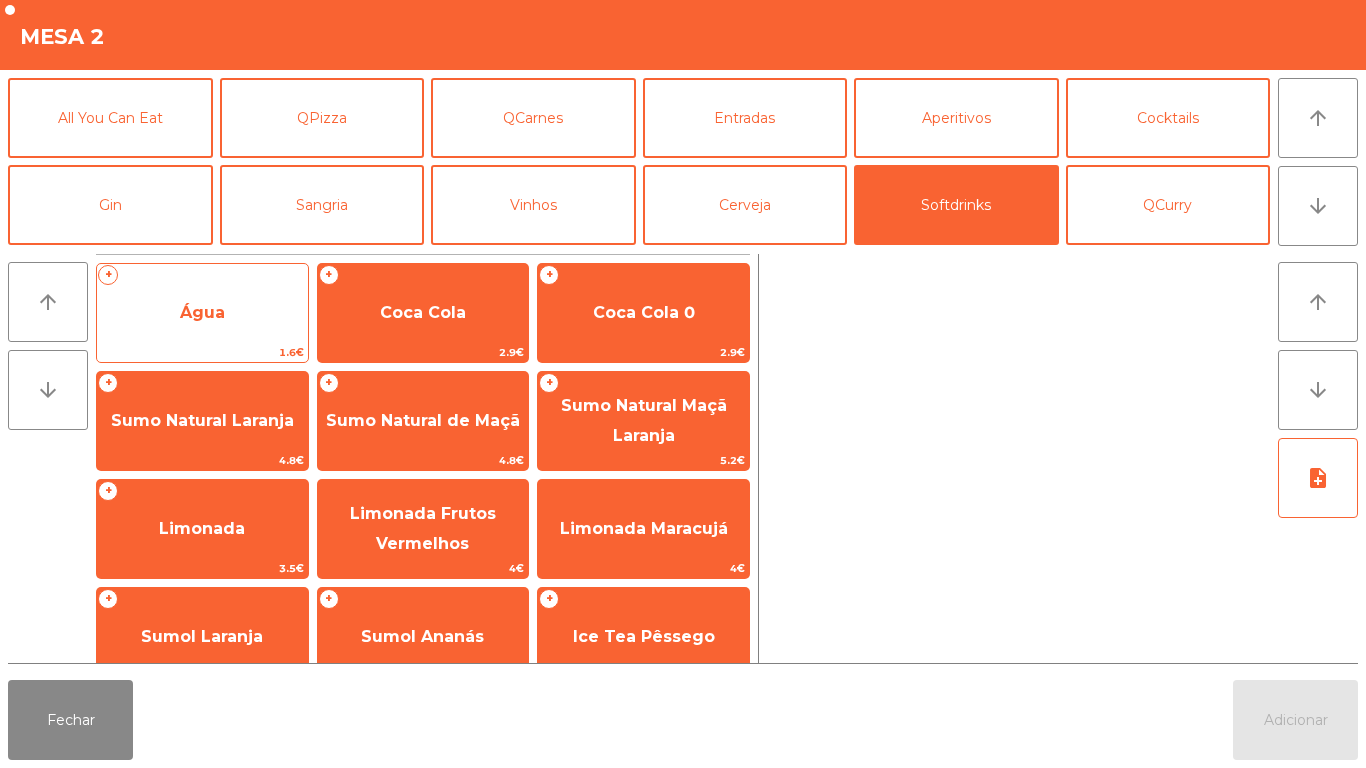 click on "Água" 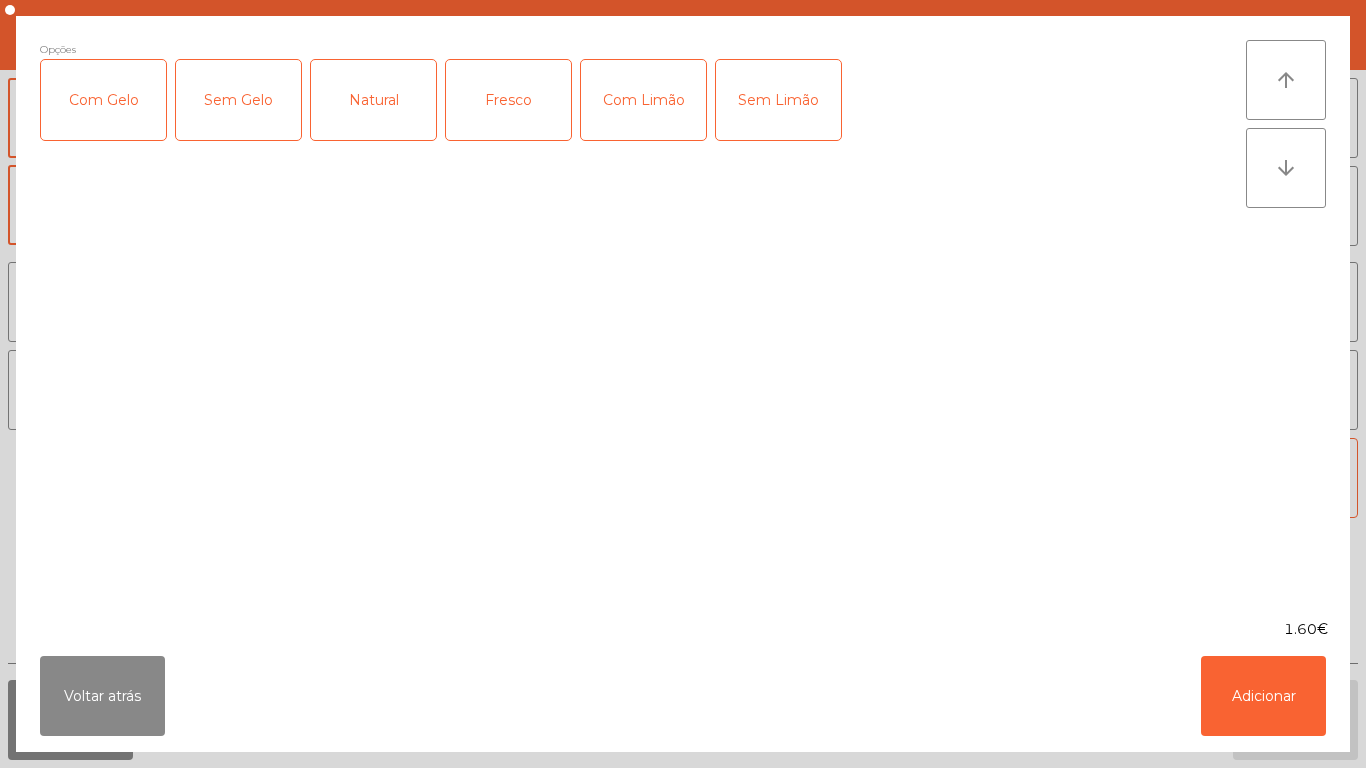 click on "Fresco" 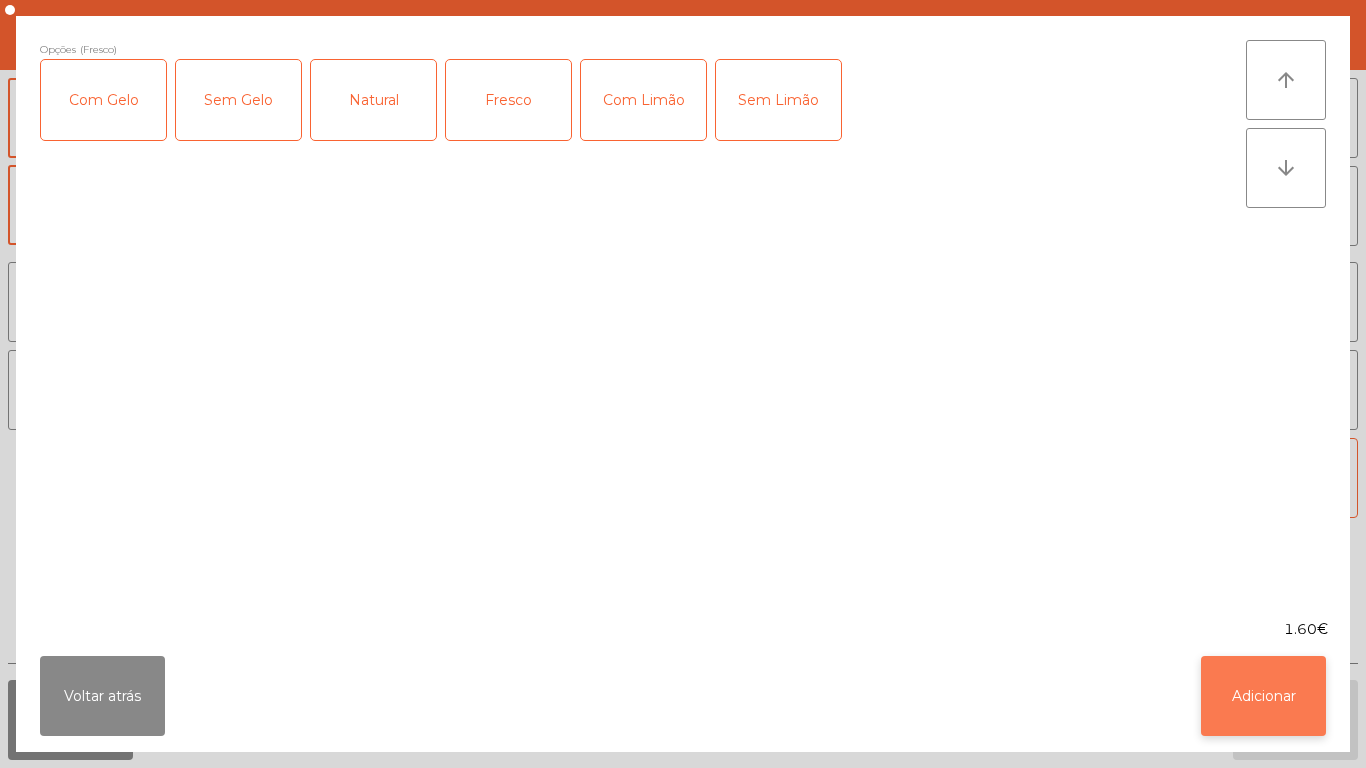 click on "Adicionar" 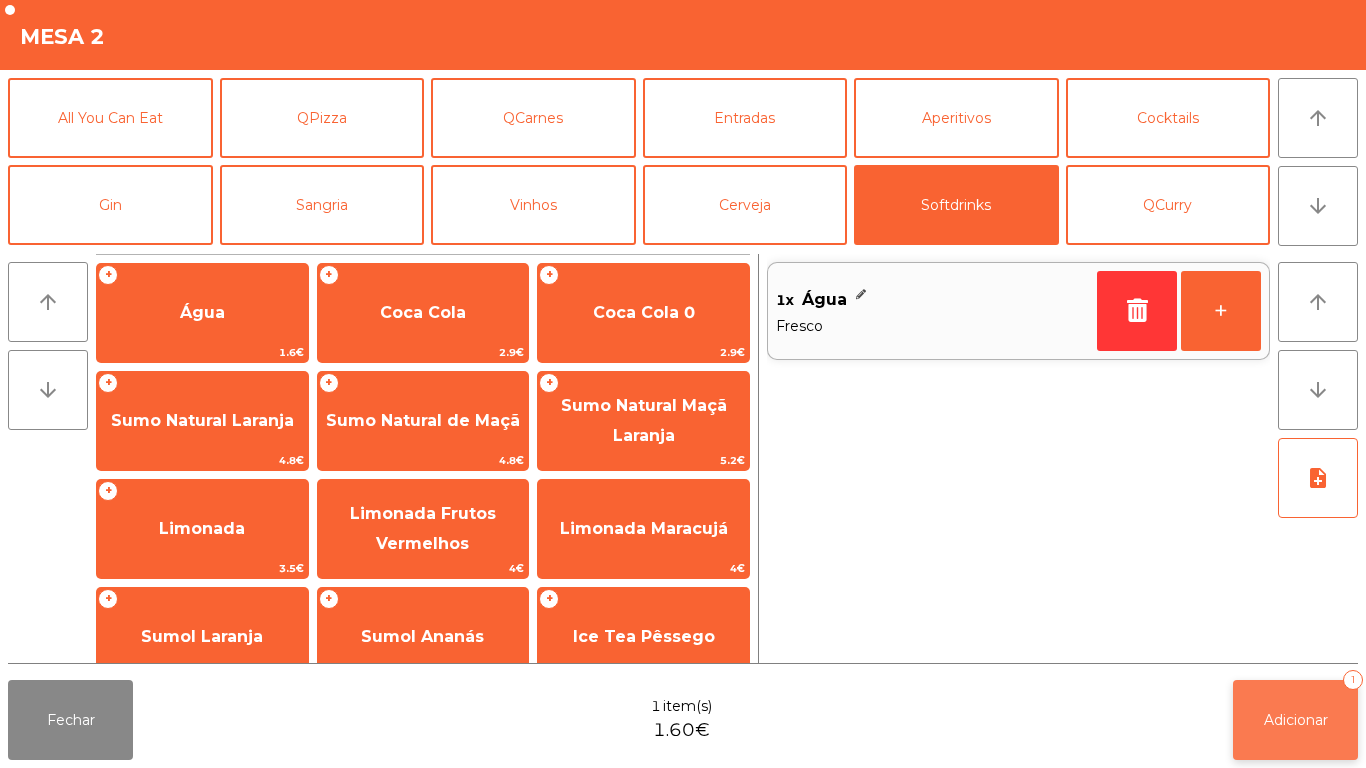 click on "Adicionar   1" 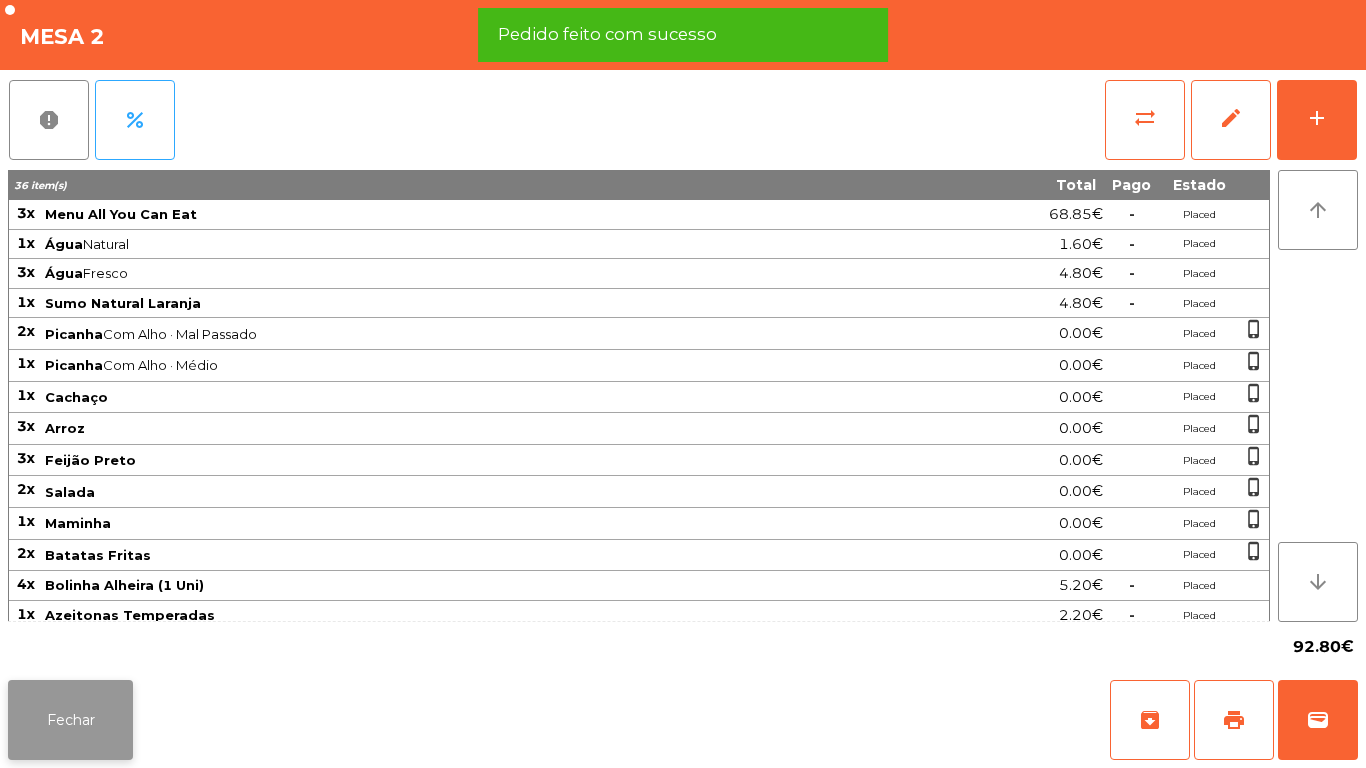 click on "Fechar" 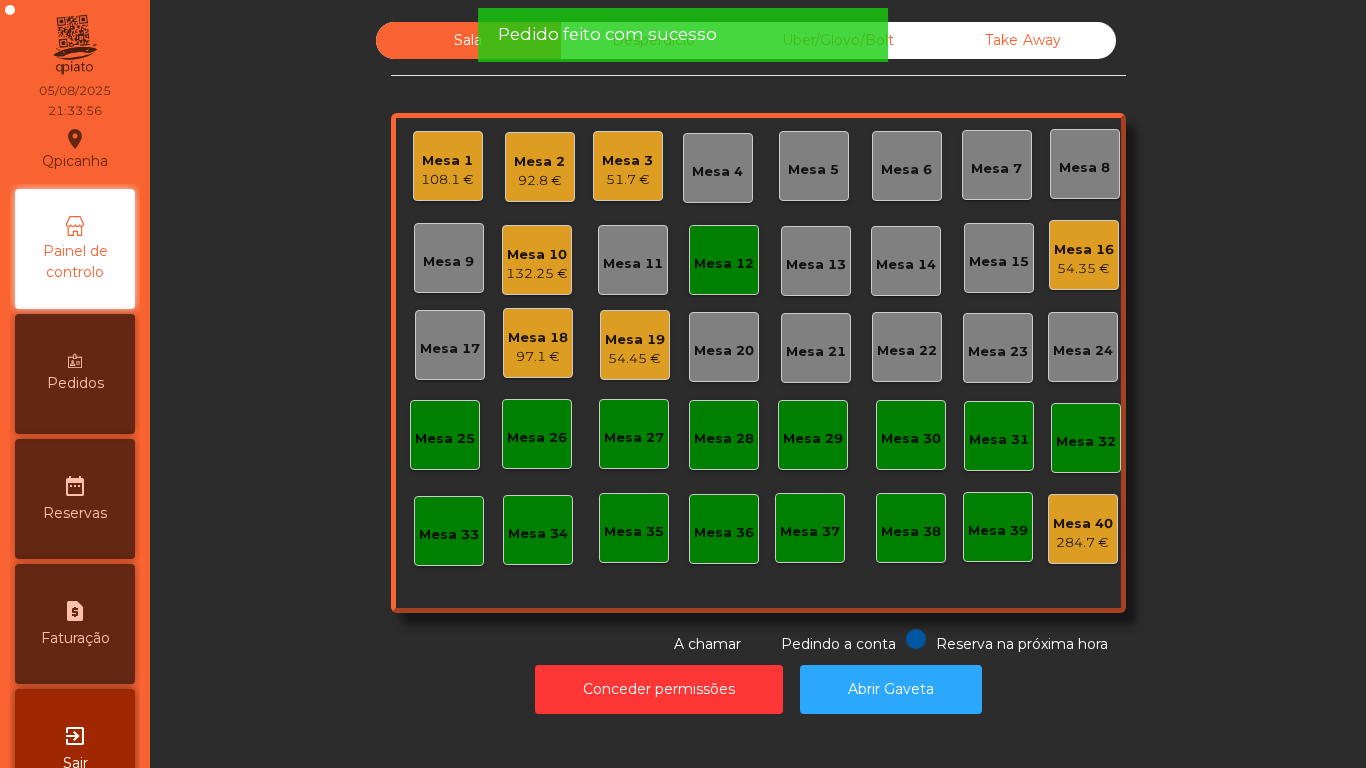 click on "Mesa 12" 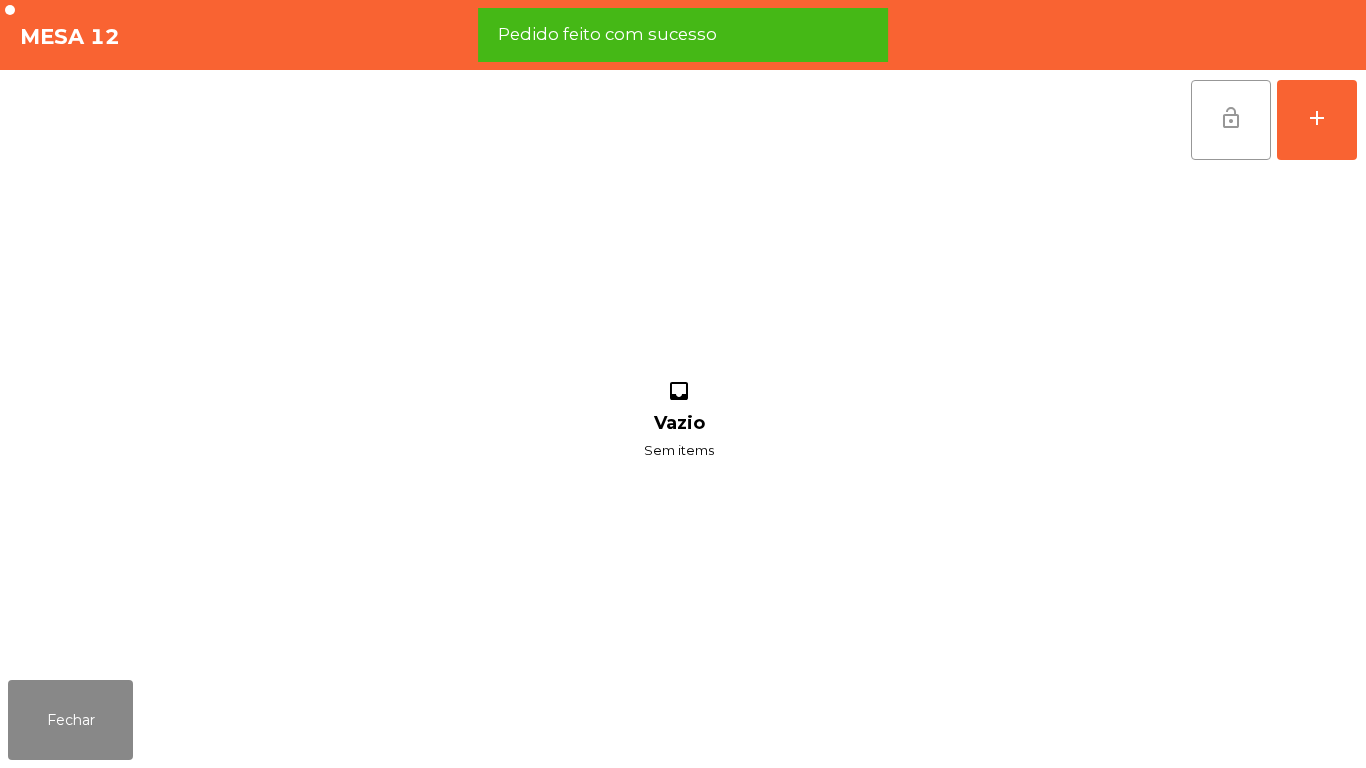 click on "lock_open" 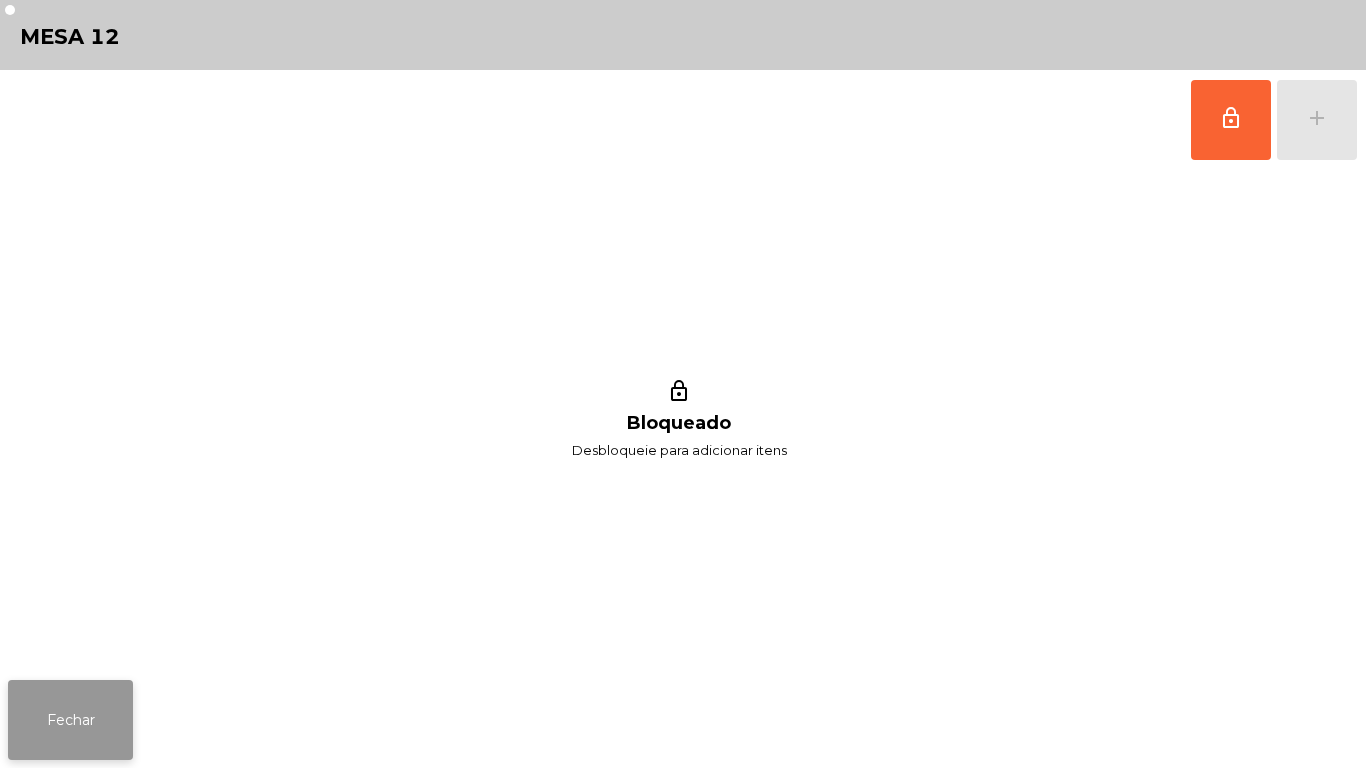 click on "Fechar" 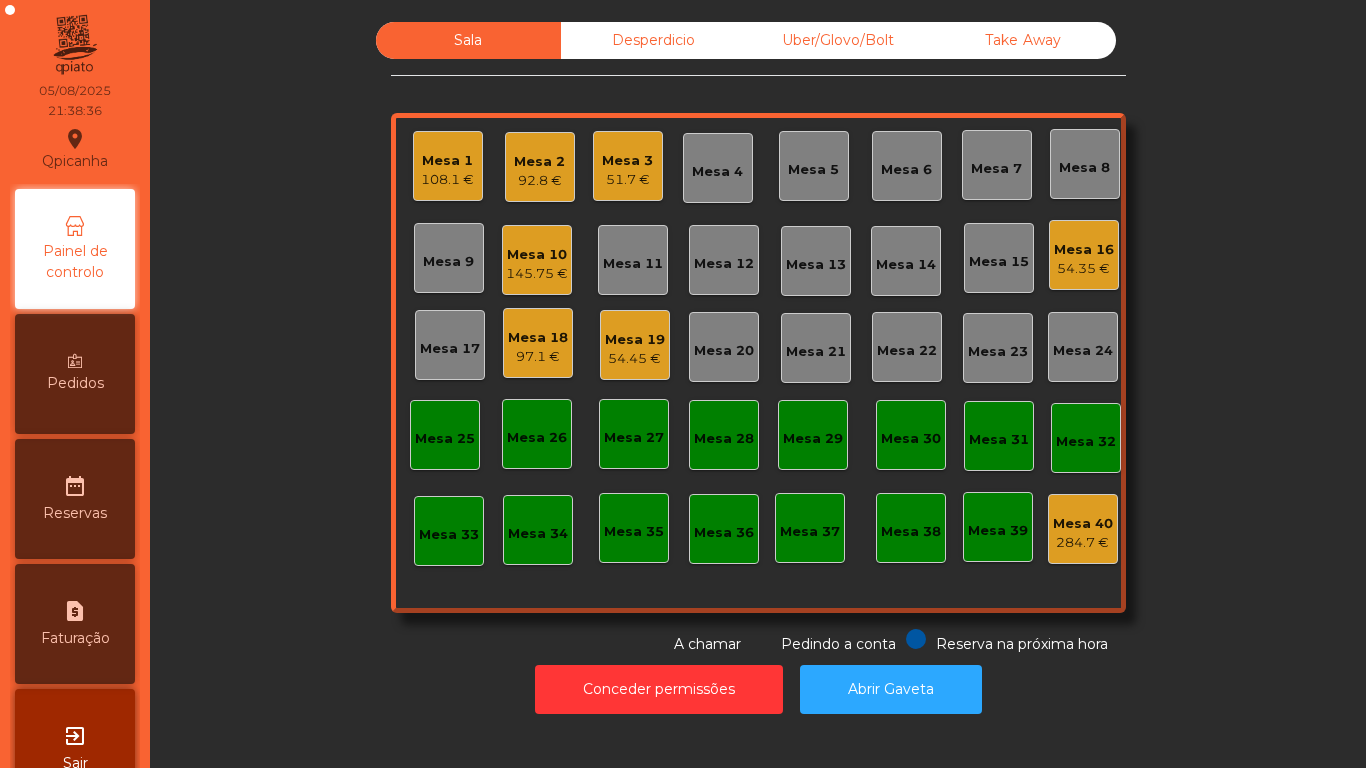 click on "54.45 €" 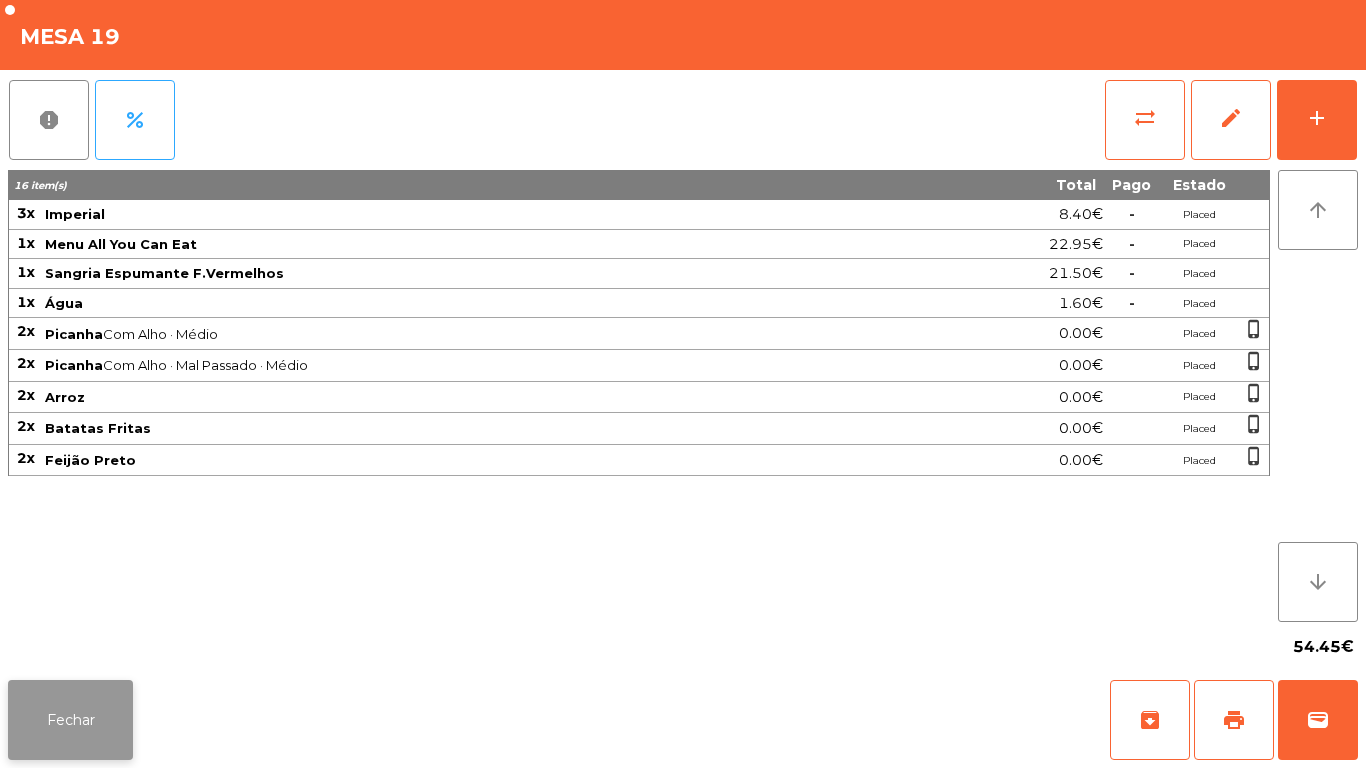 click on "Fechar" 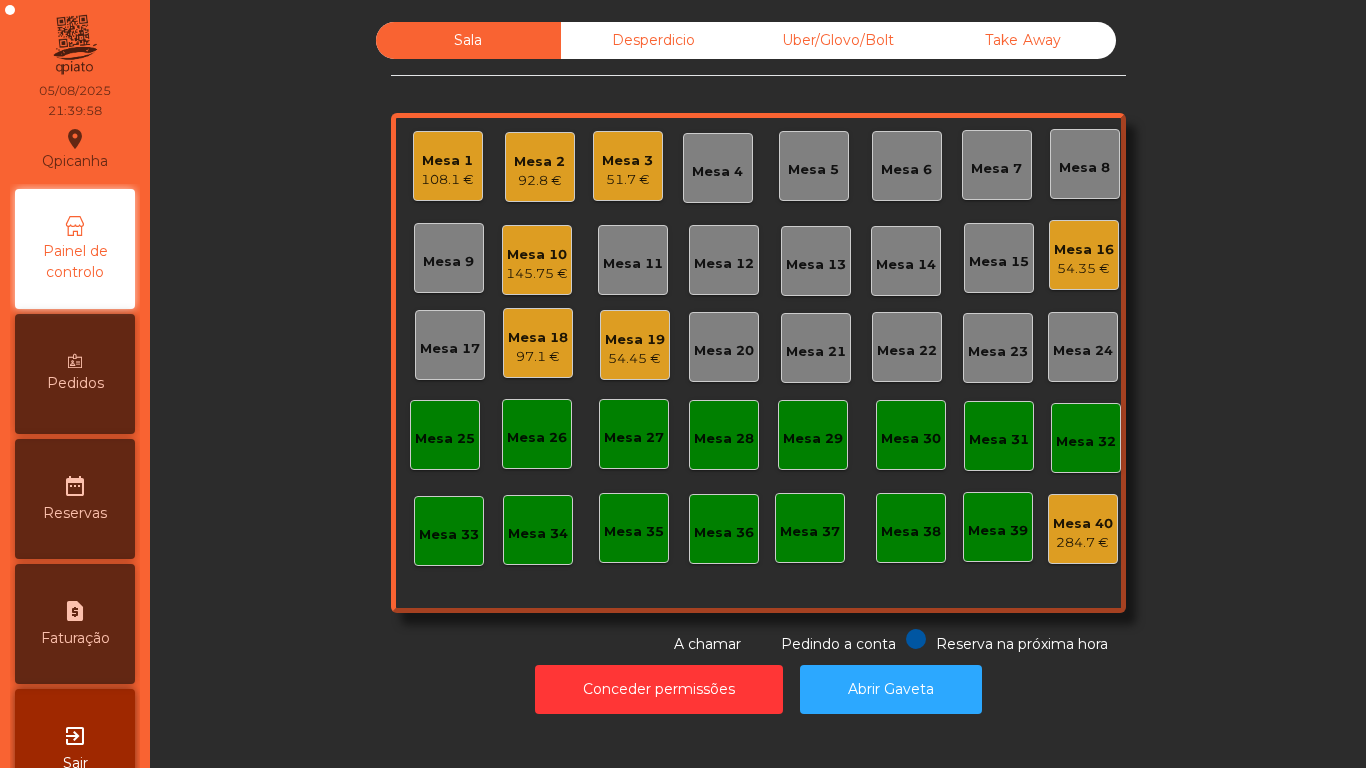 click on "108.1 €" 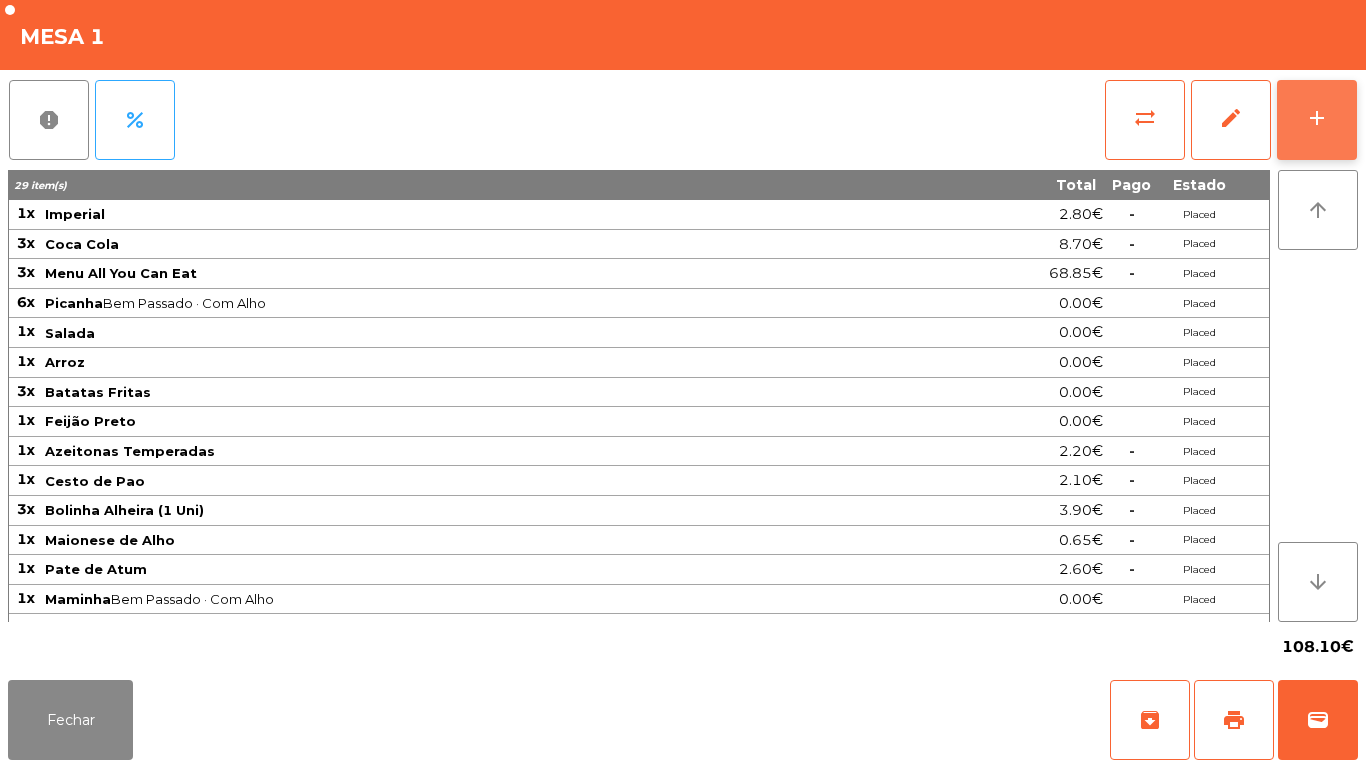 click on "add" 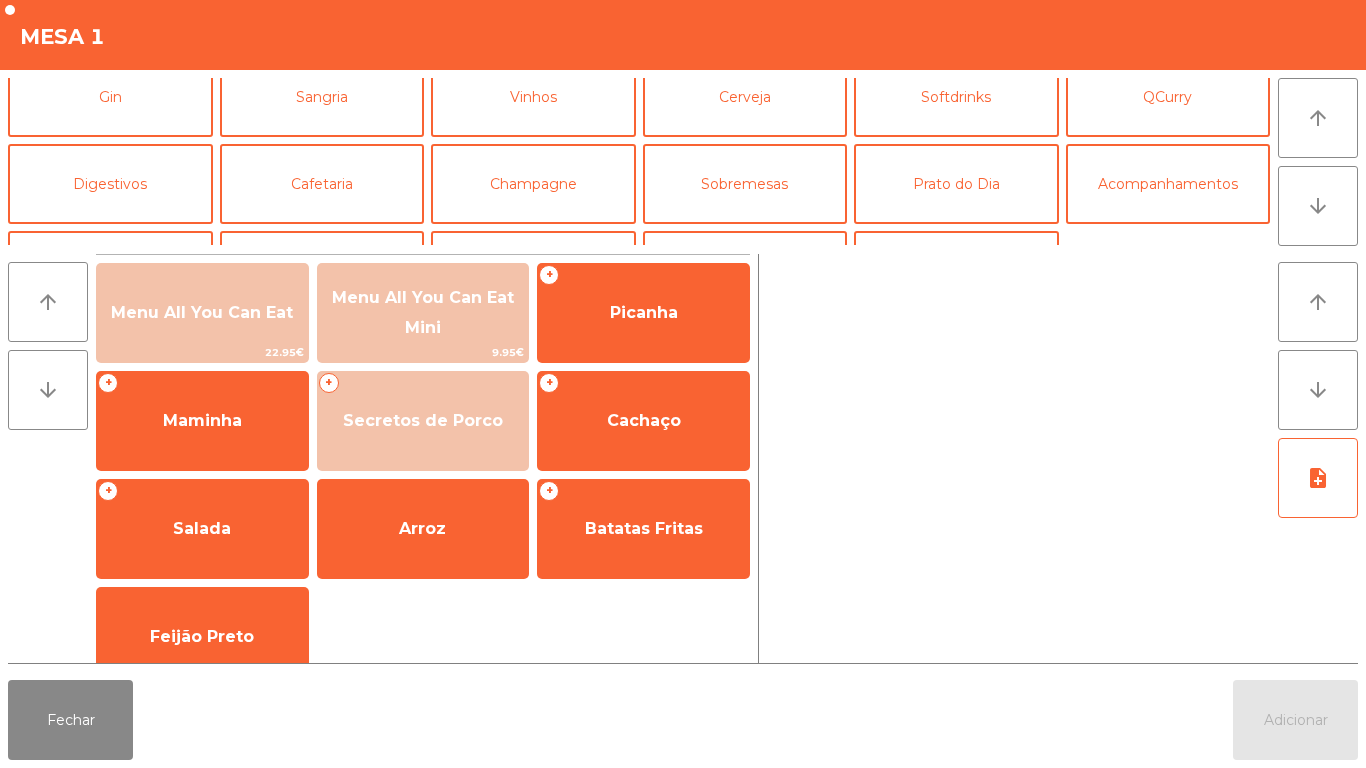 scroll, scrollTop: 121, scrollLeft: 0, axis: vertical 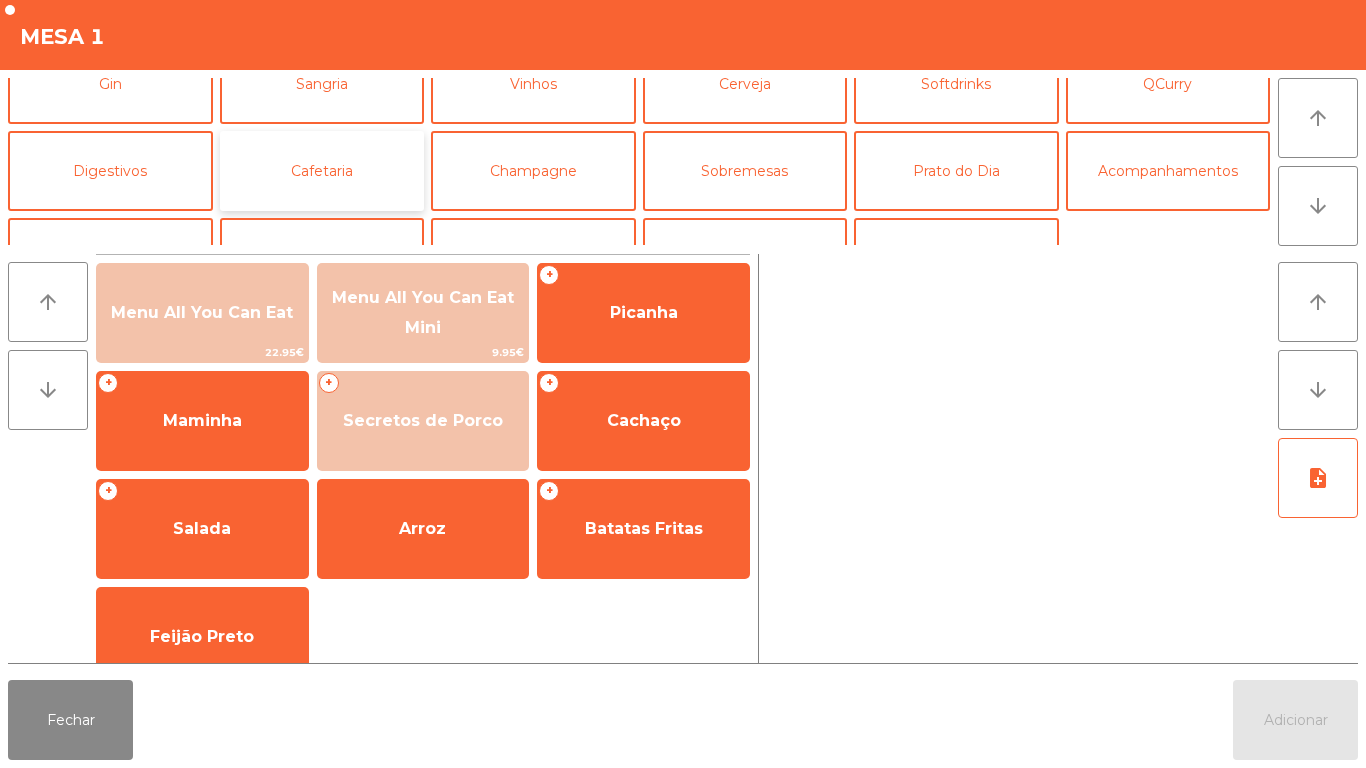 click on "Cafetaria" 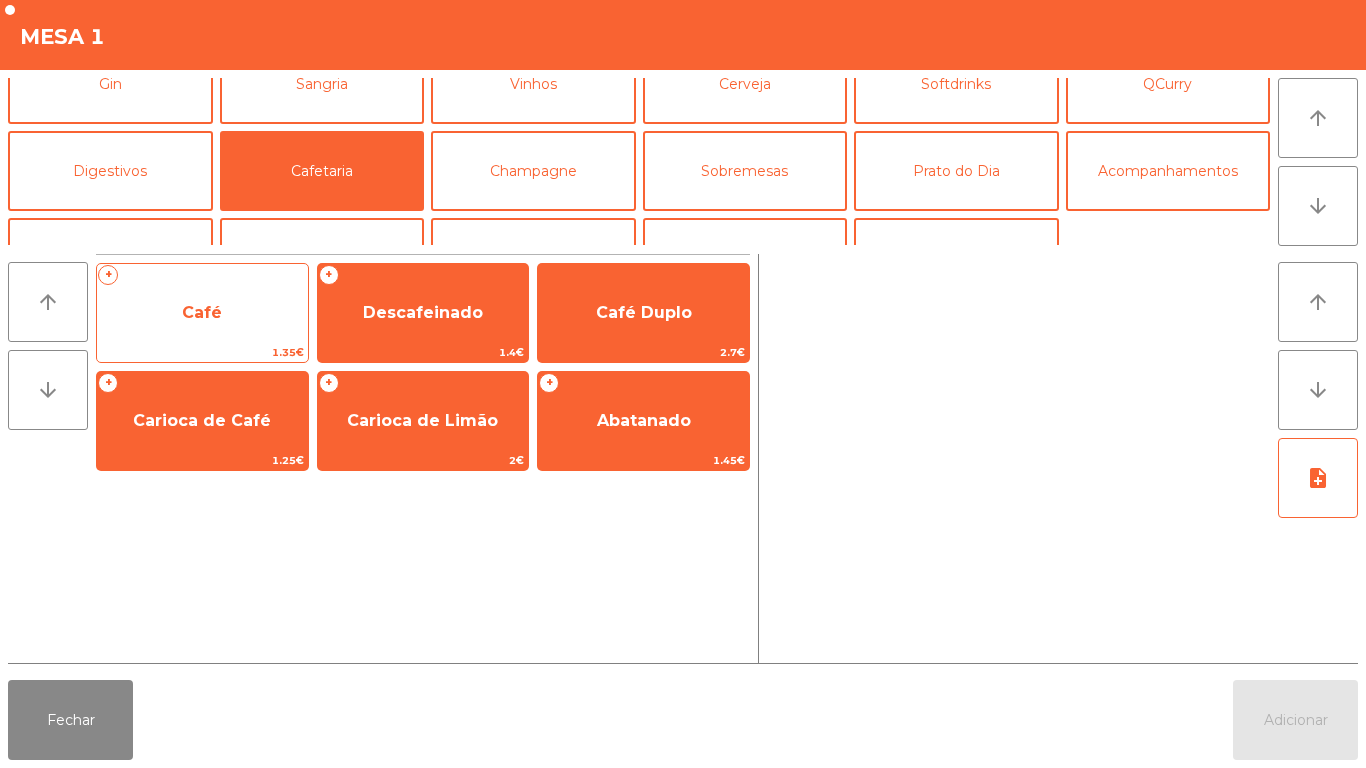 click on "Café" 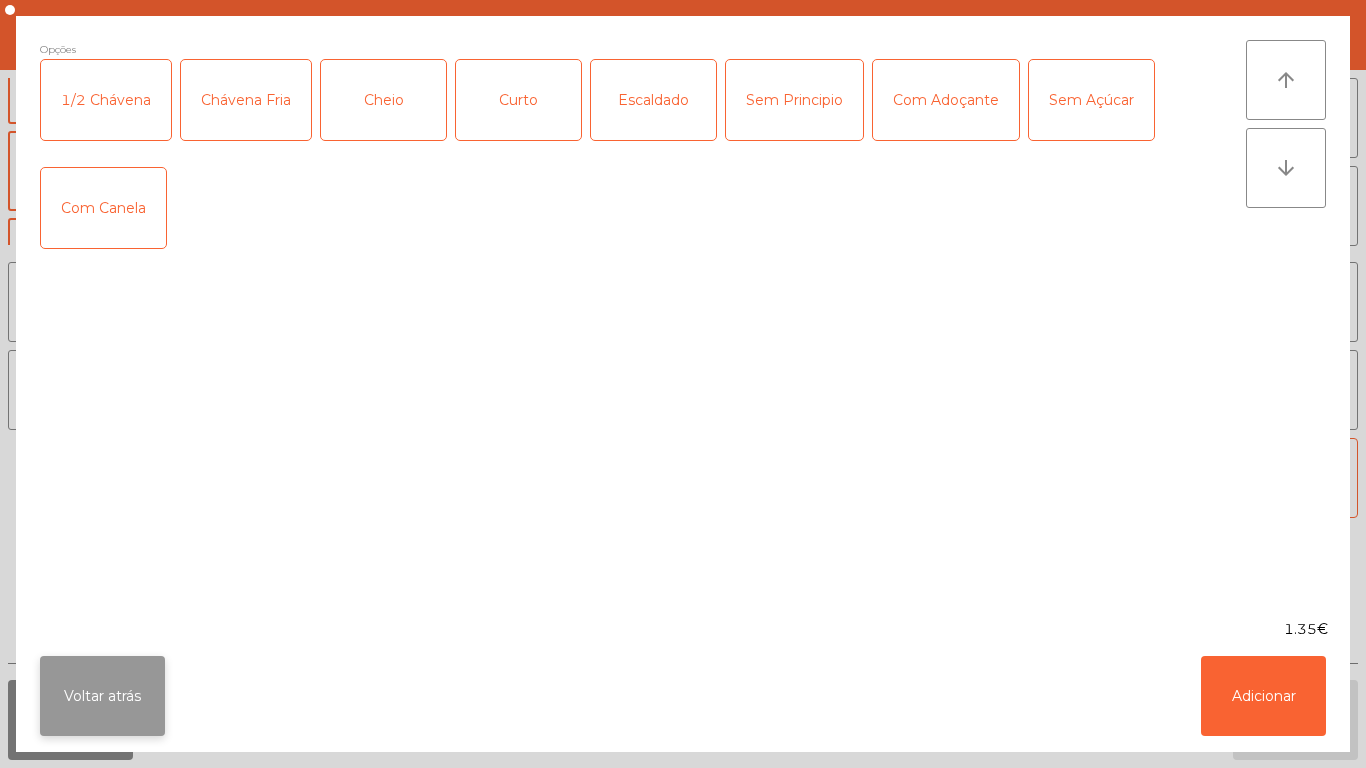 click on "Voltar atrás" 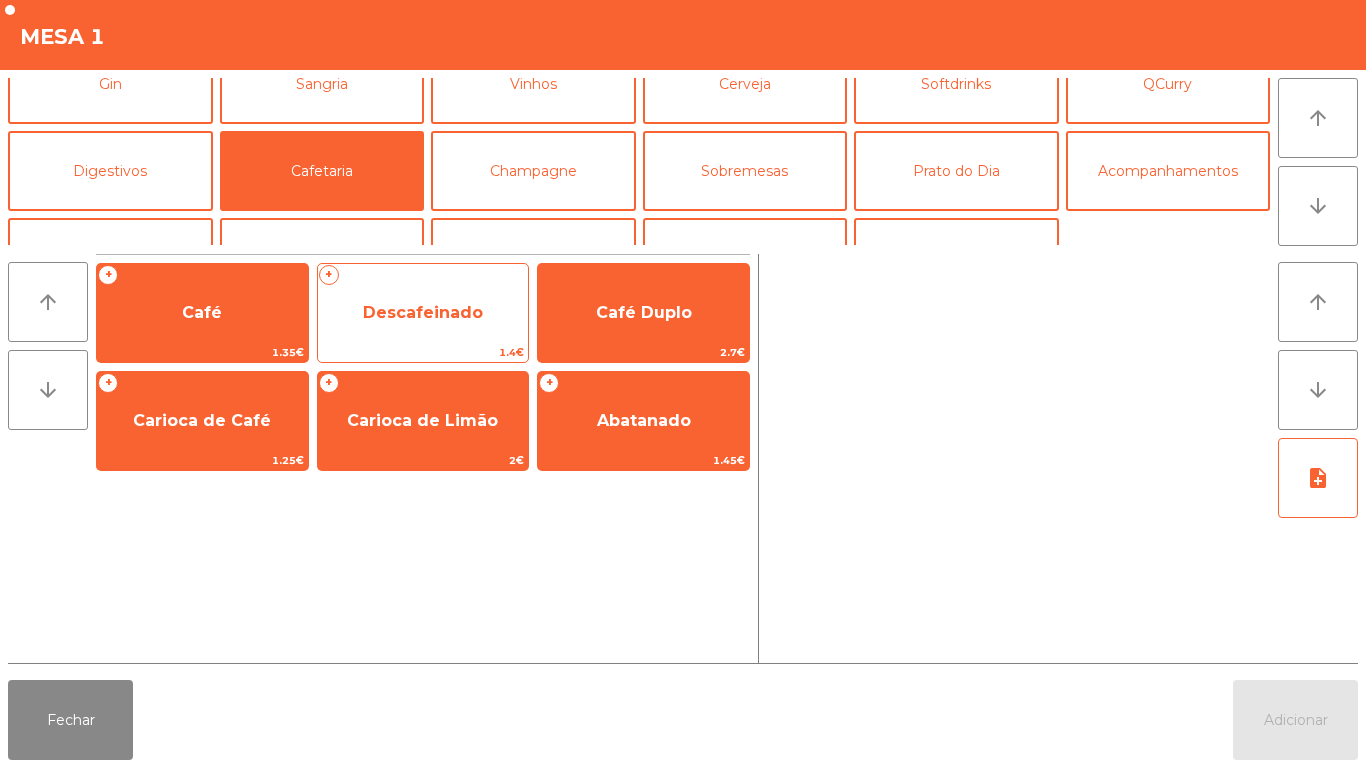click on "Descafeinado" 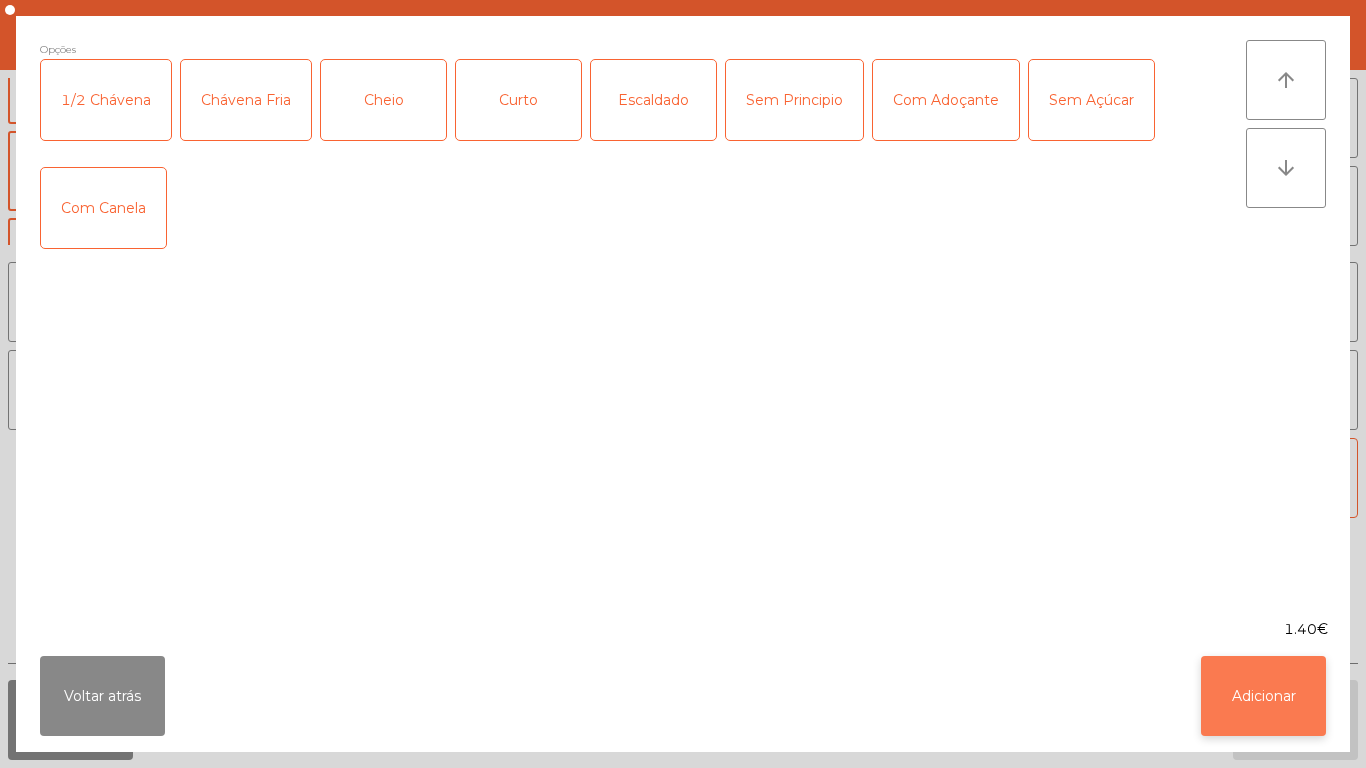 click on "Adicionar" 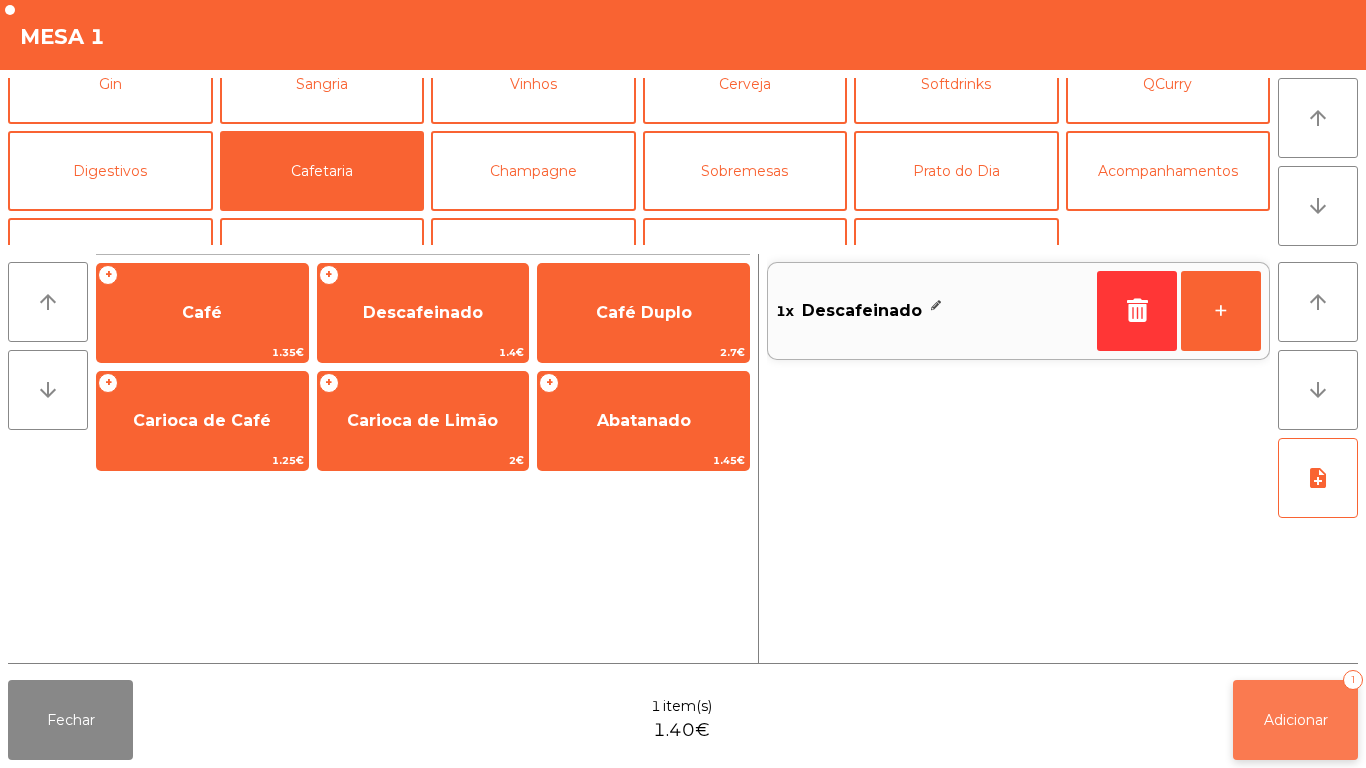click on "Adicionar" 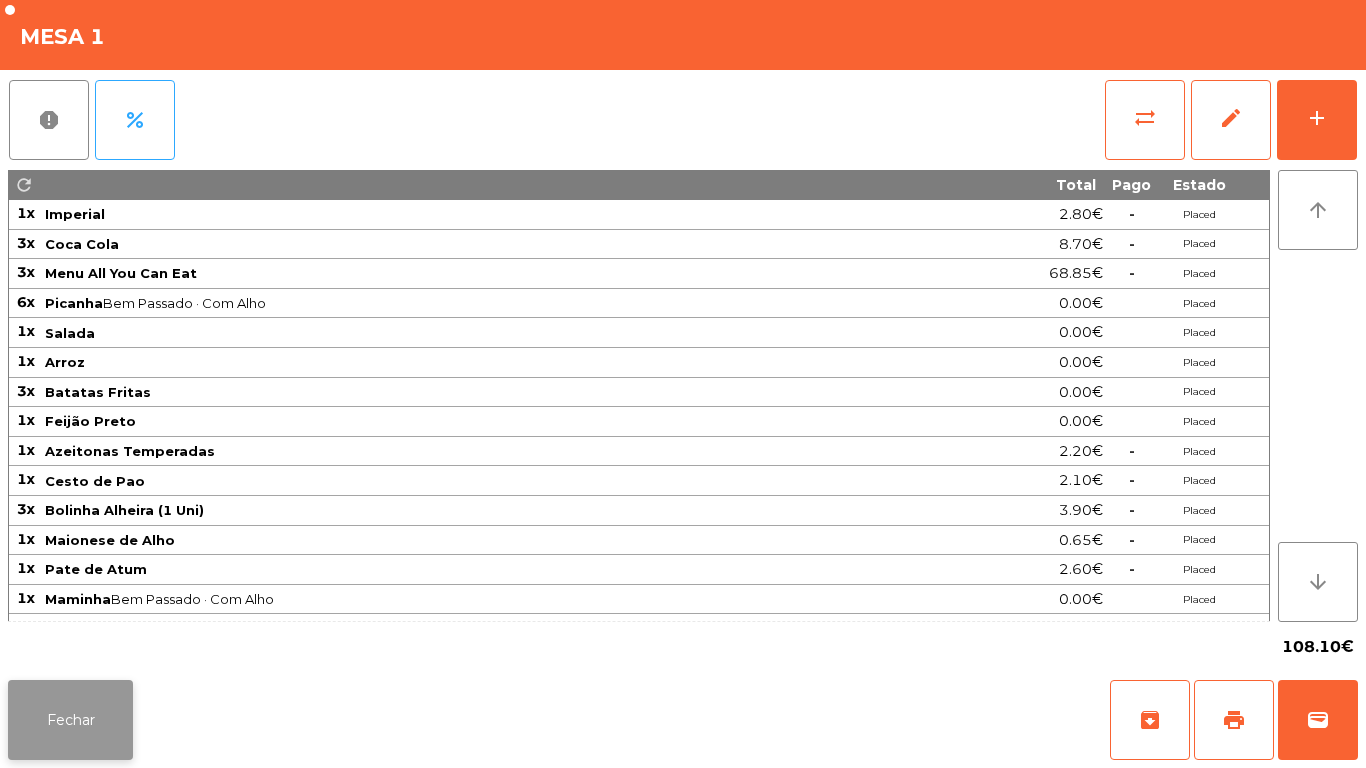 click on "Fechar" 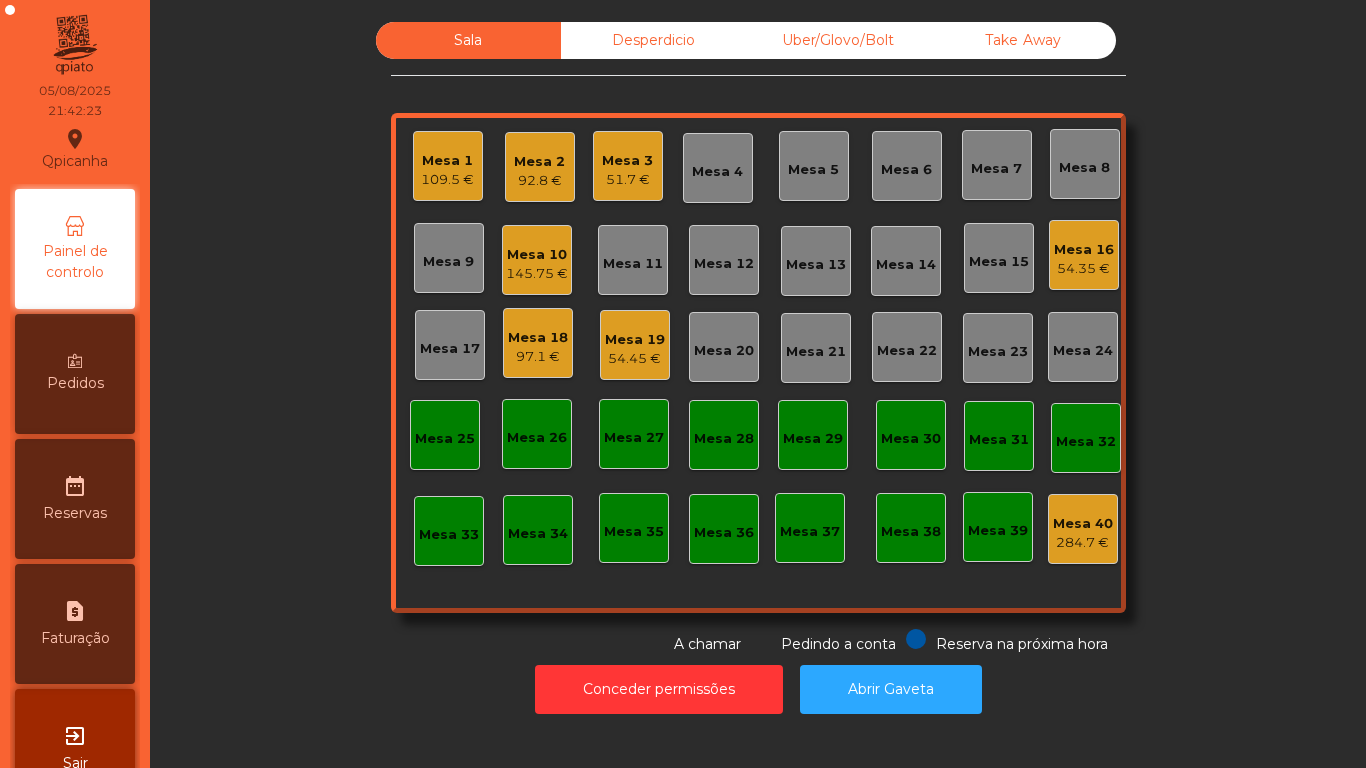 click on "54.45 €" 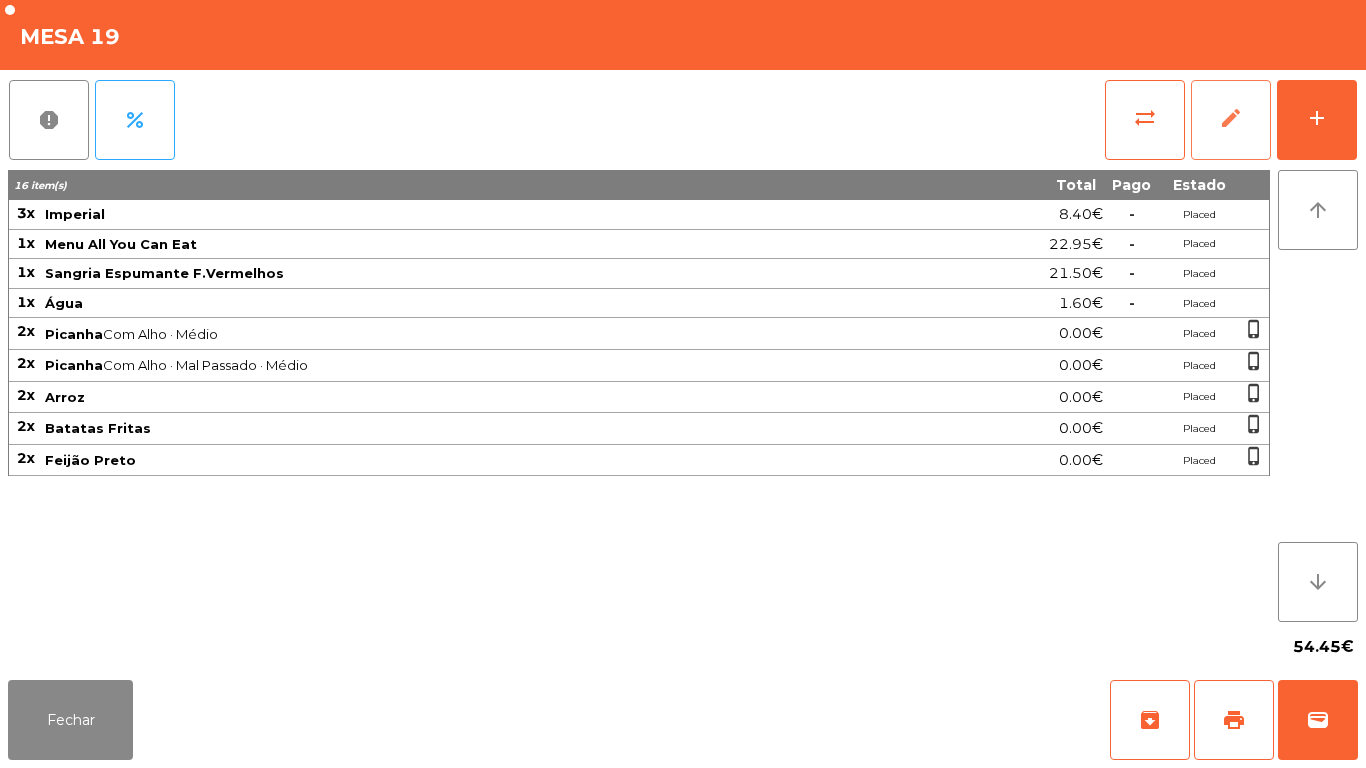 click on "edit" 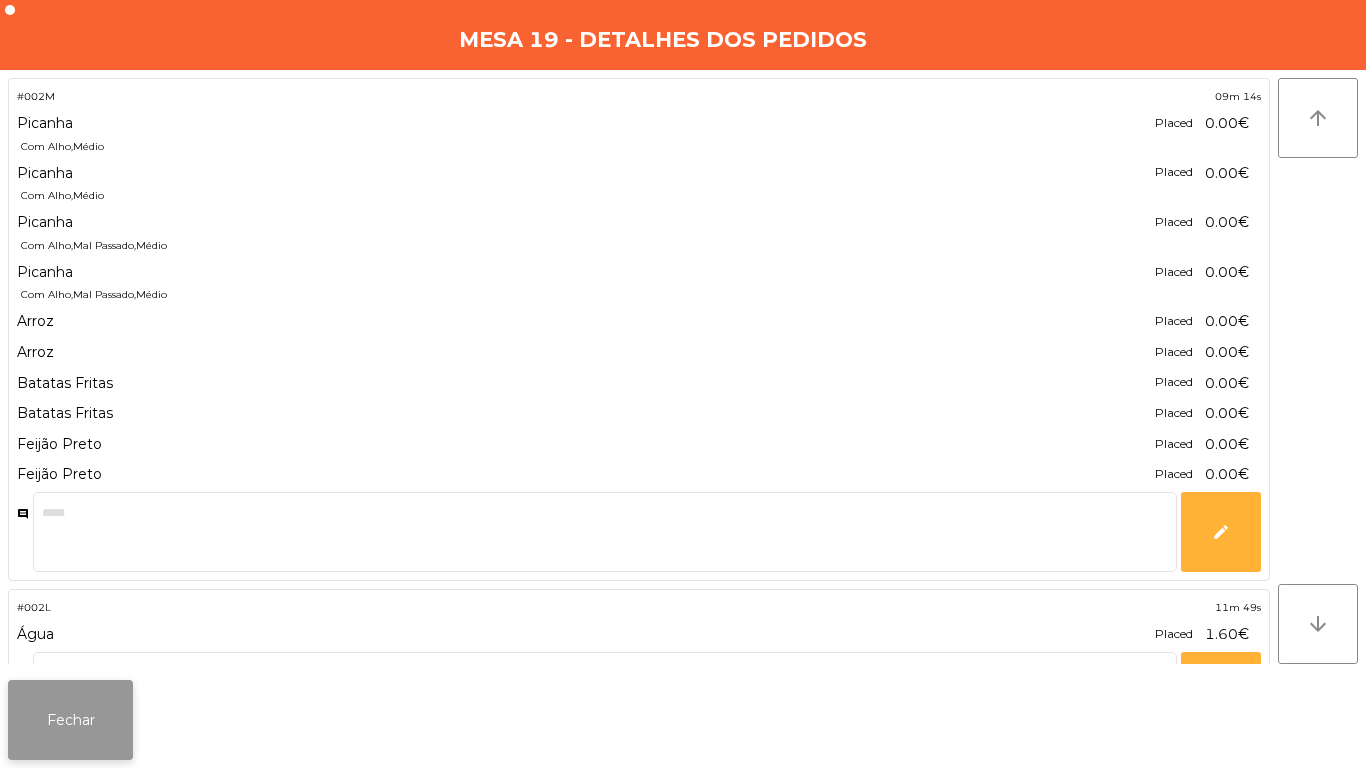 click on "Fechar" 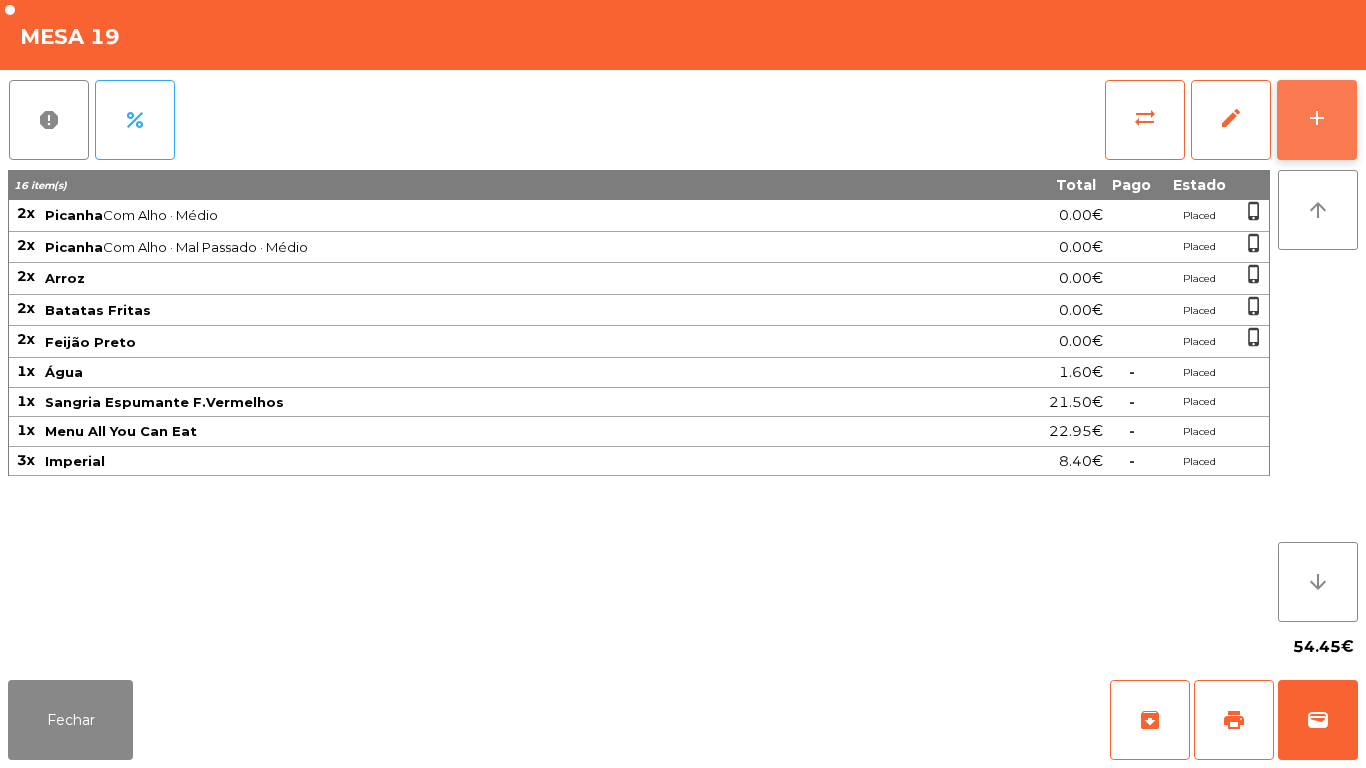 click on "add" 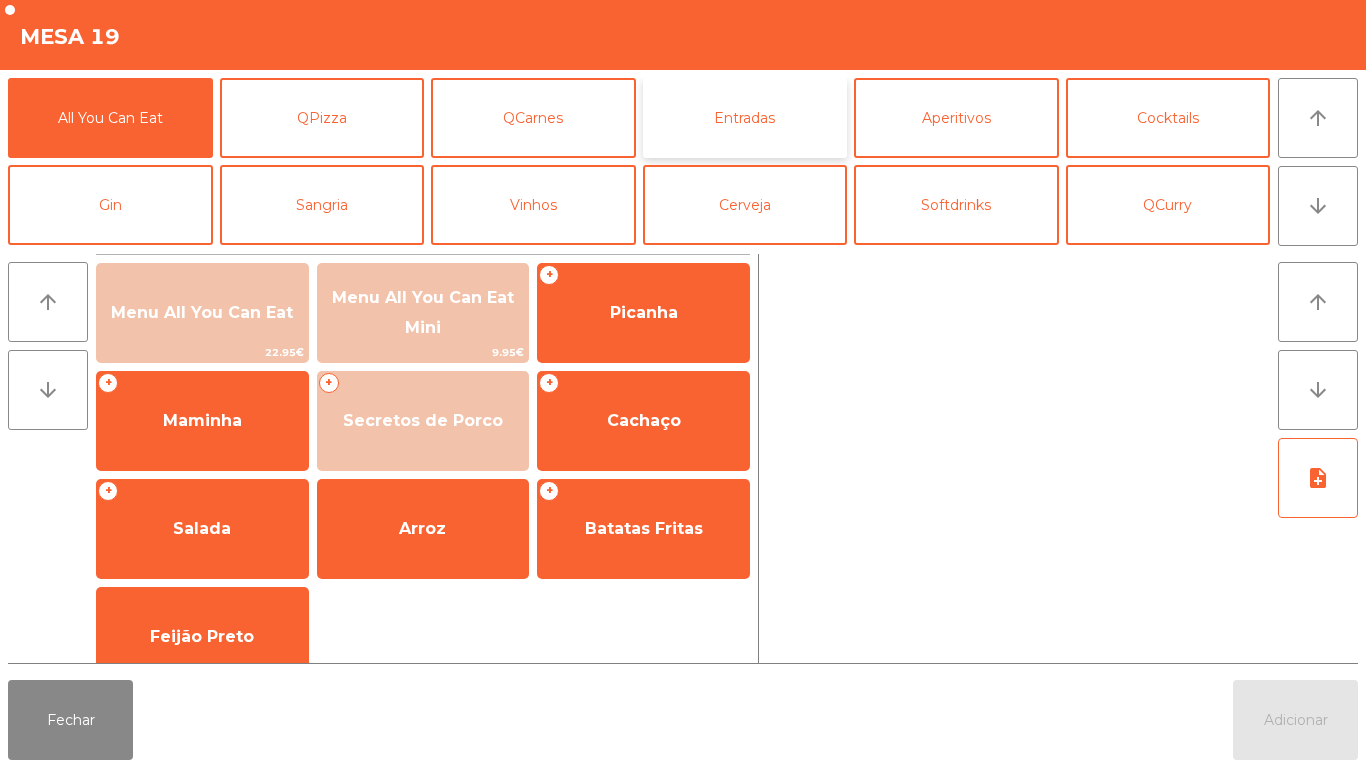 click on "Entradas" 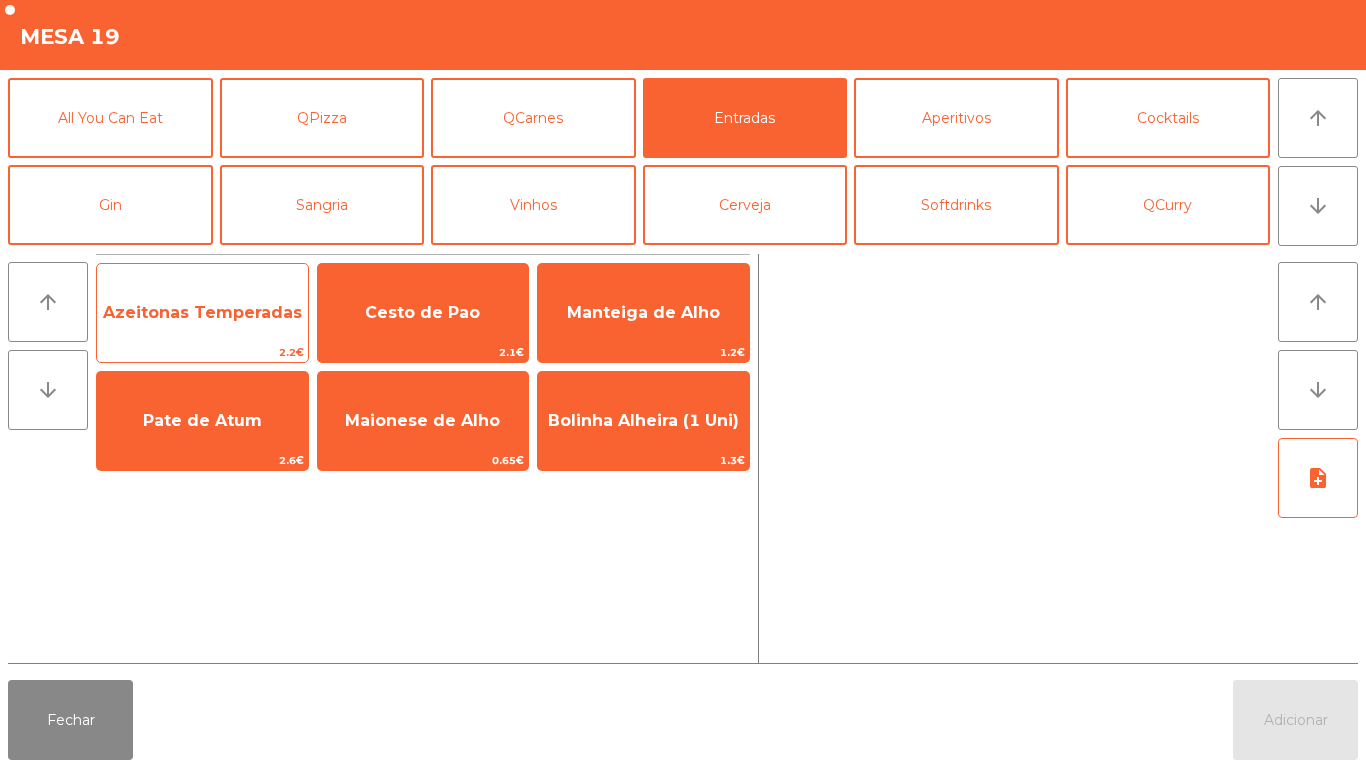 click on "Azeitonas Temperadas" 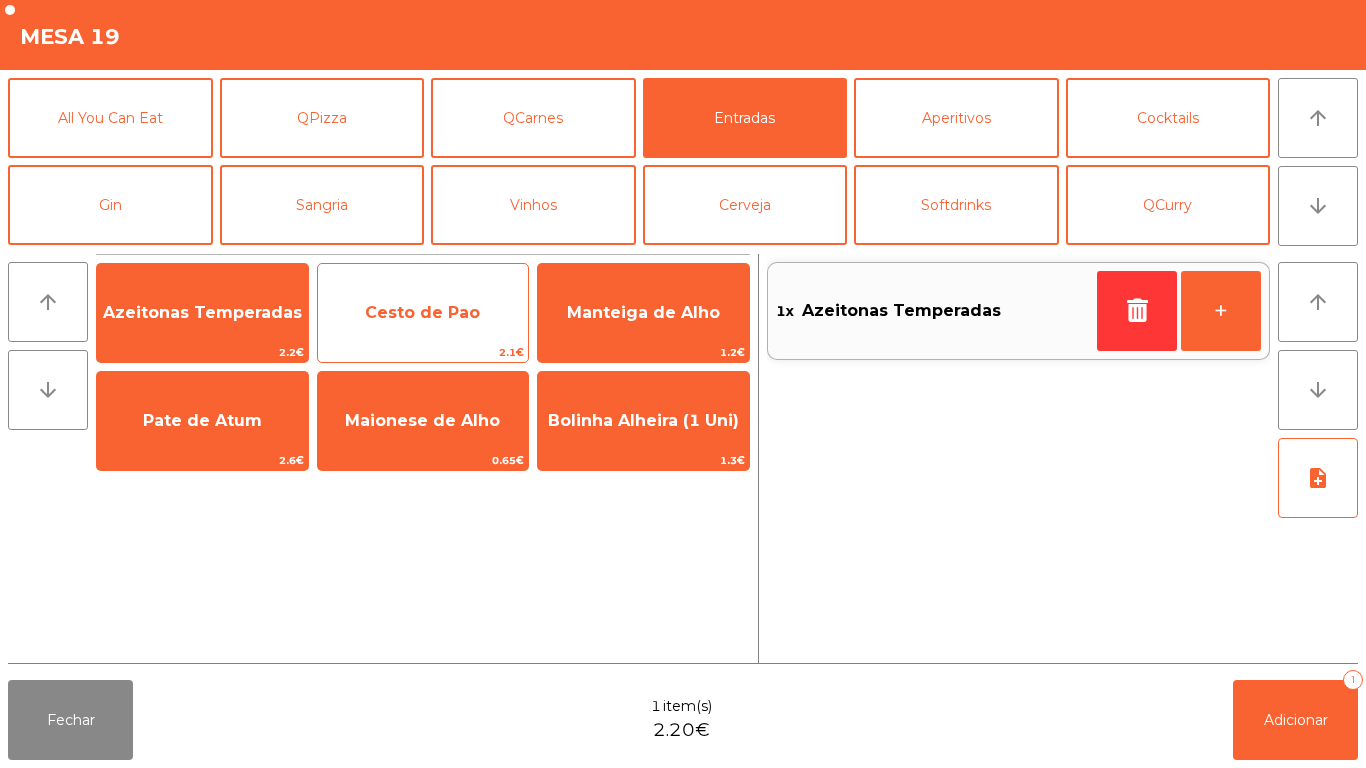 click on "Cesto de Pao" 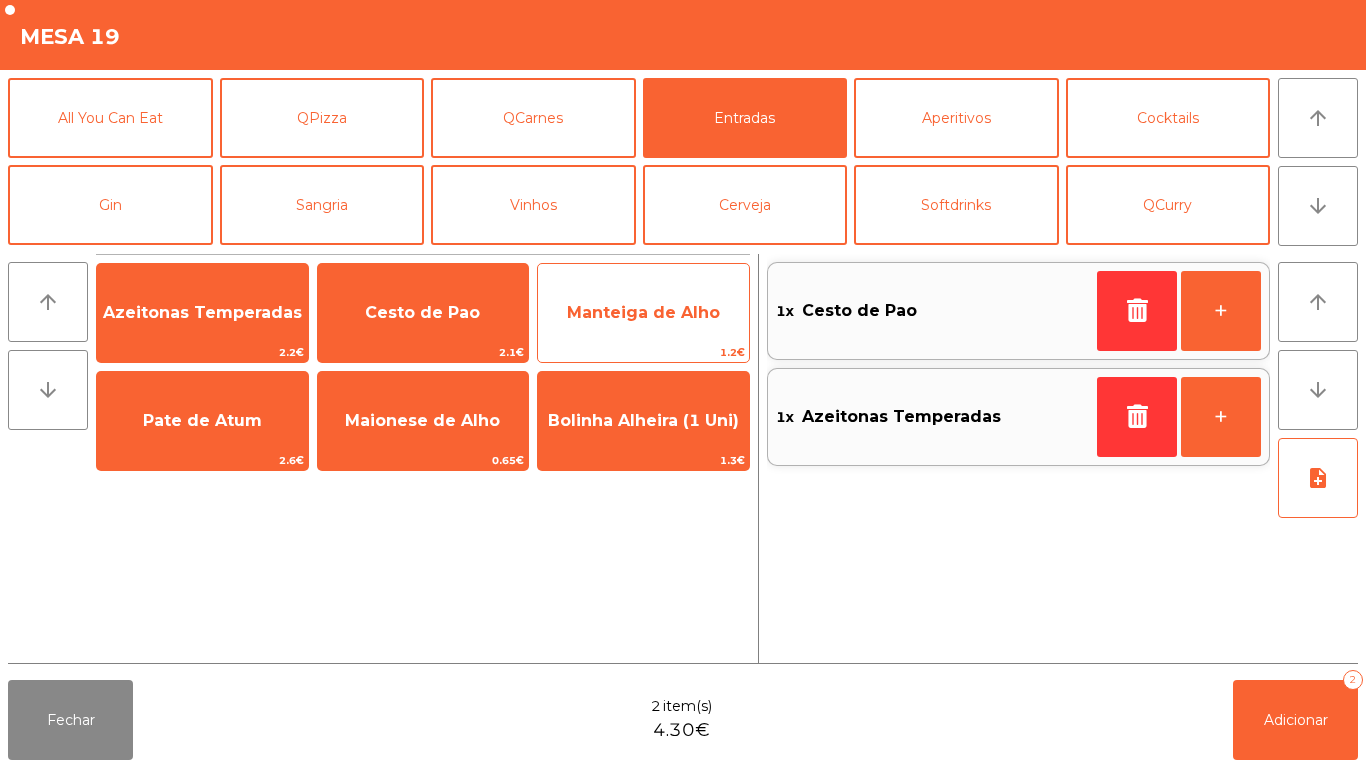 click on "Manteiga de Alho" 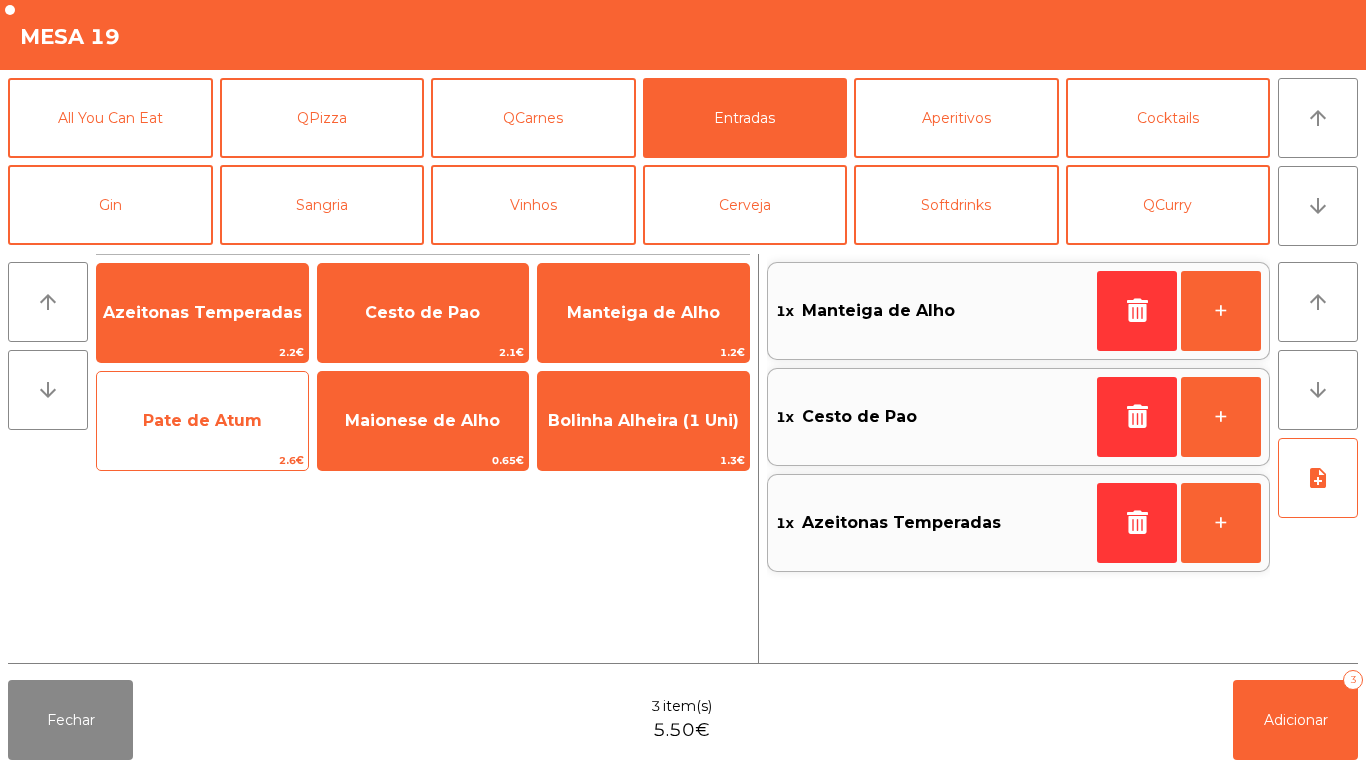 click on "Pate de Atum" 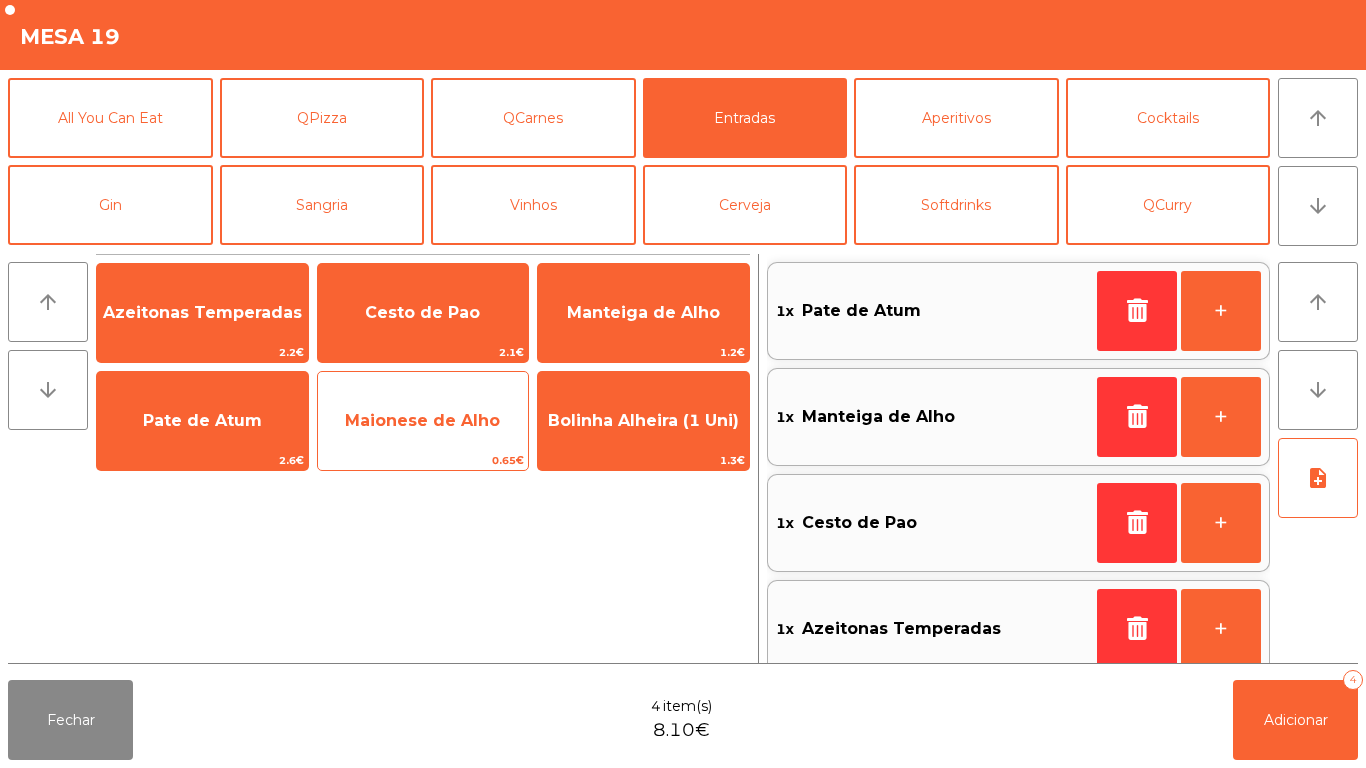 click on "Maionese de Alho" 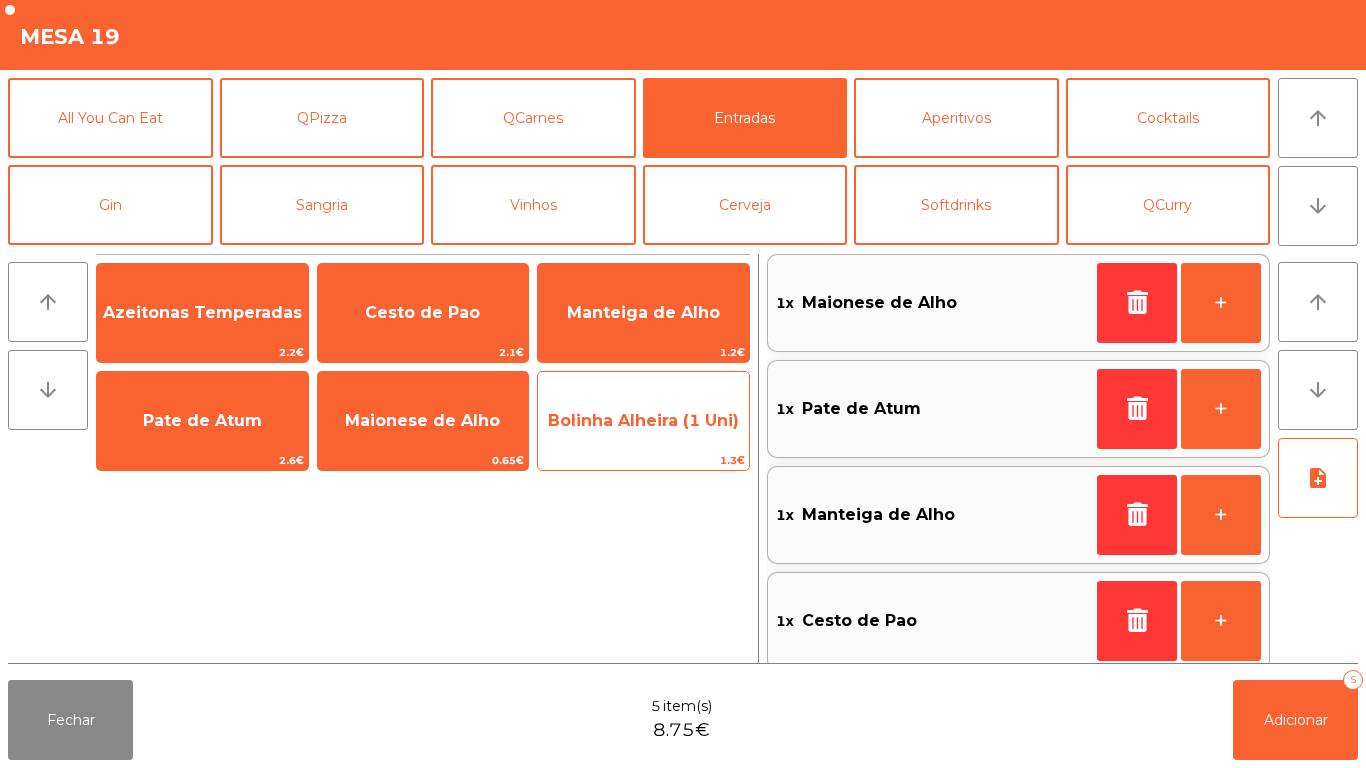 click on "Bolinha Alheira (1 Uni)" 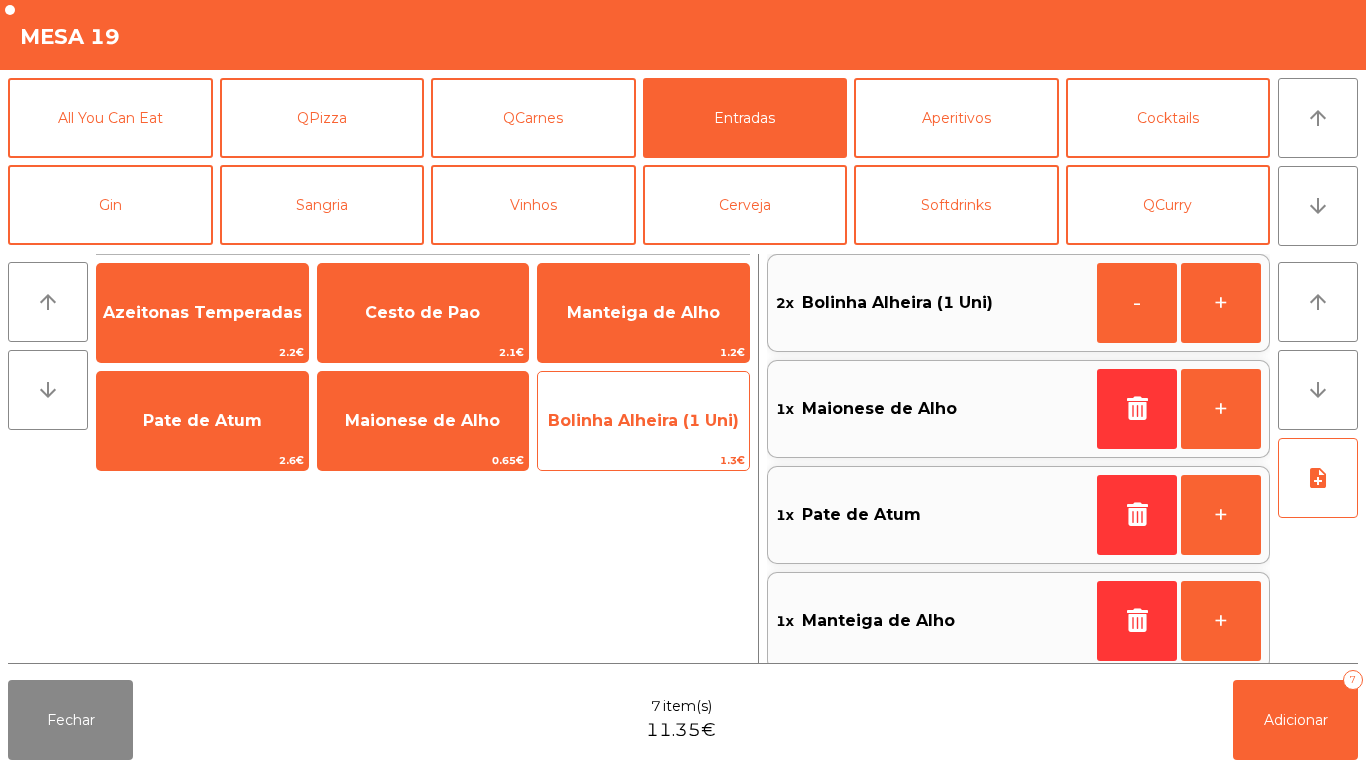 click on "Bolinha Alheira (1 Uni)" 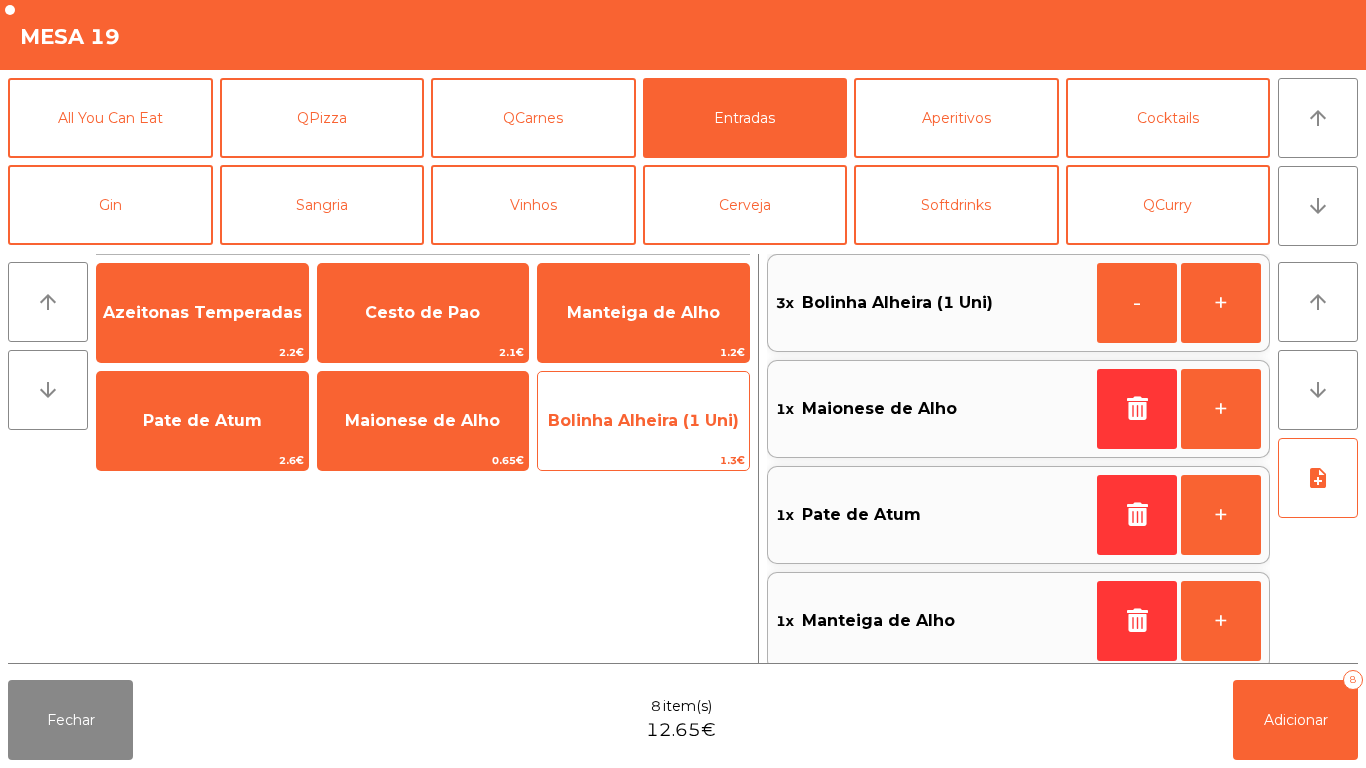 click on "1.3€" 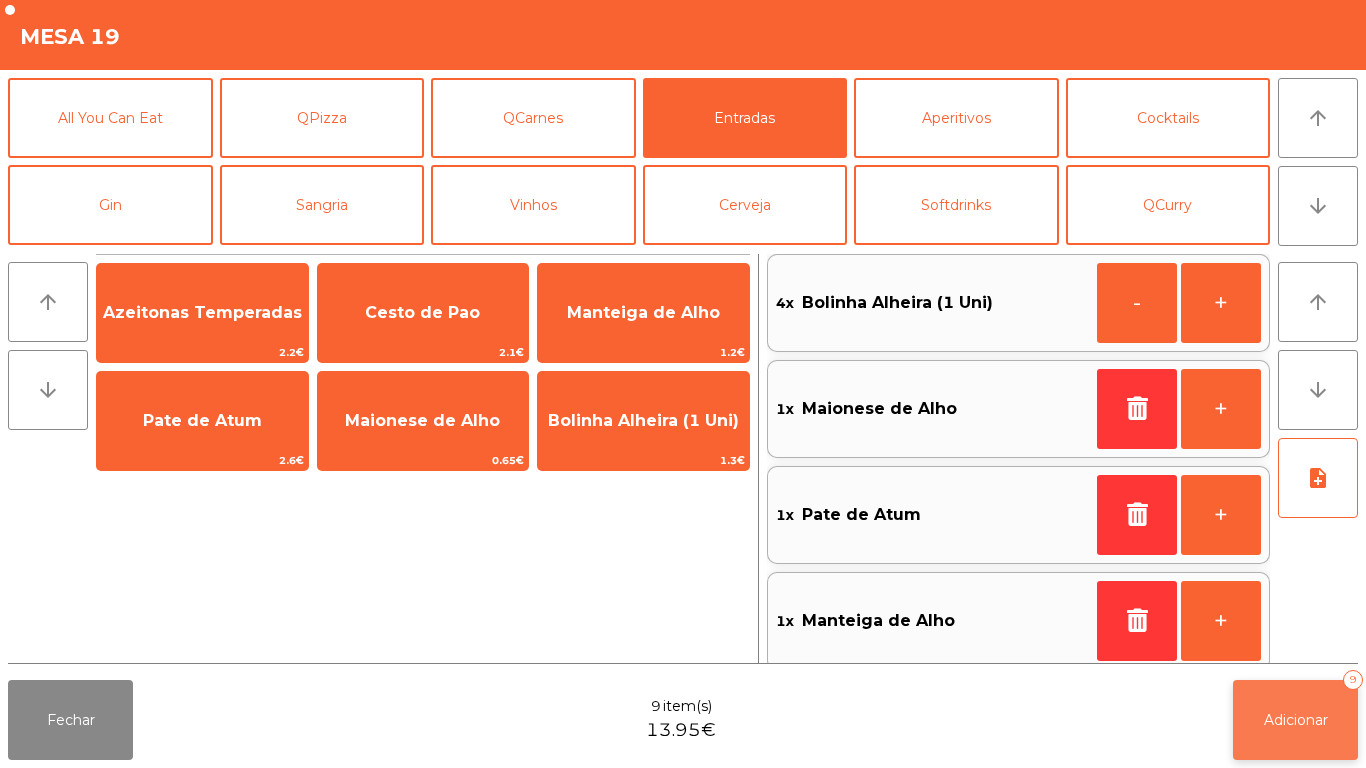 click on "Adicionar   9" 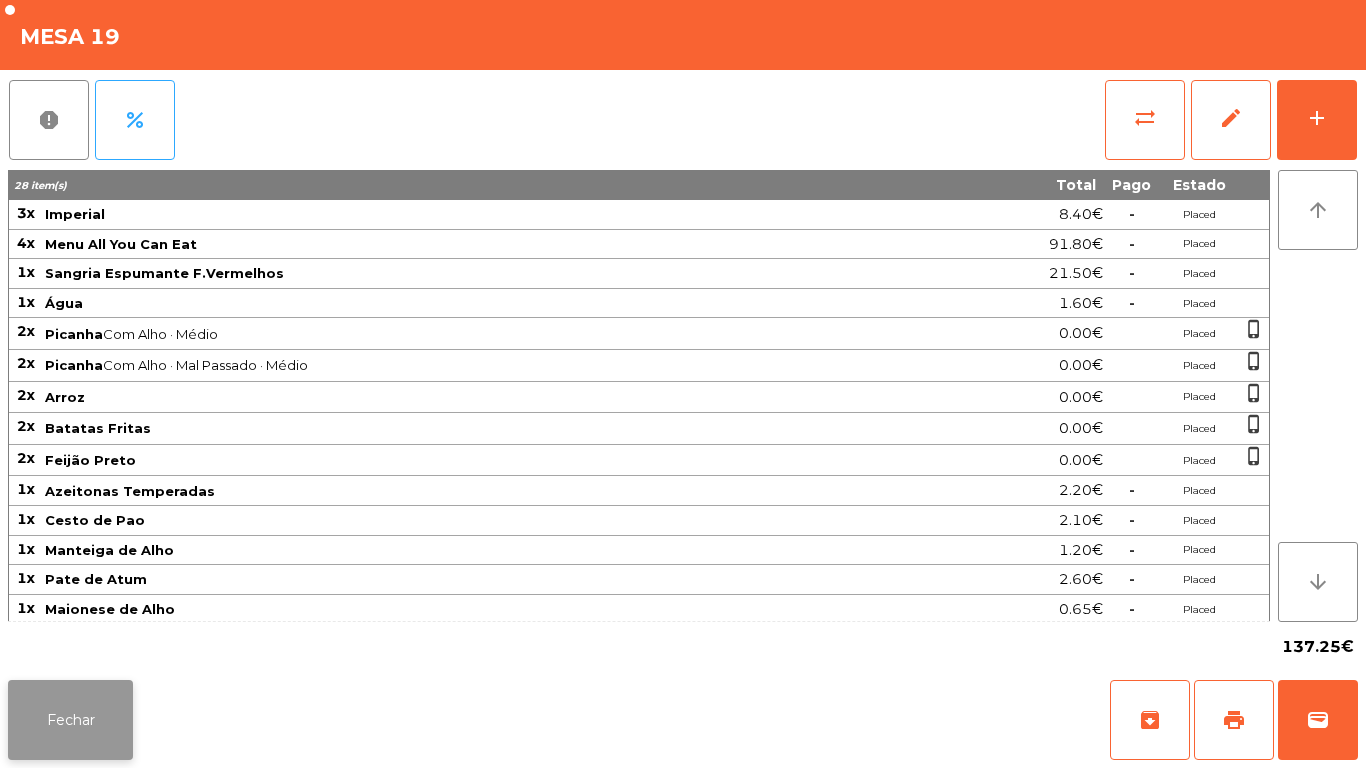 click on "Fechar" 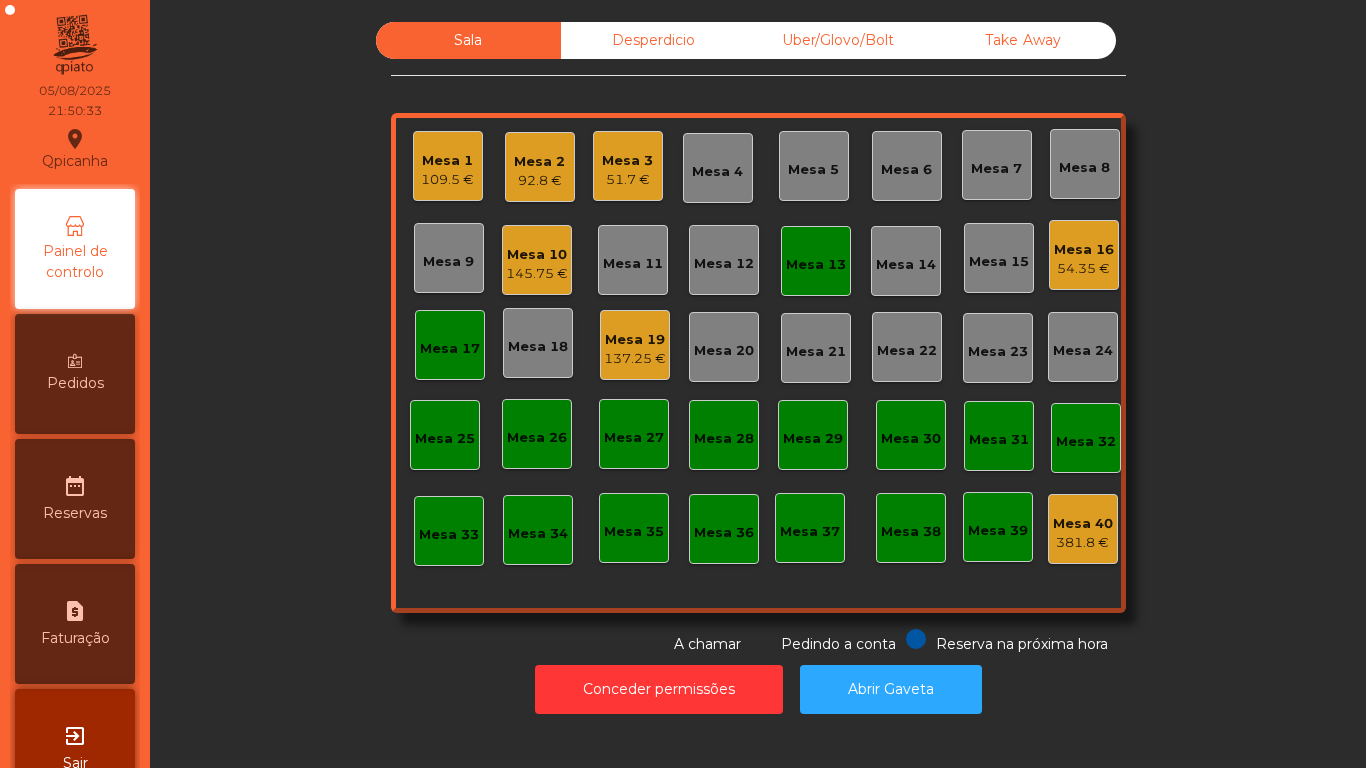 click on "Mesa 3" 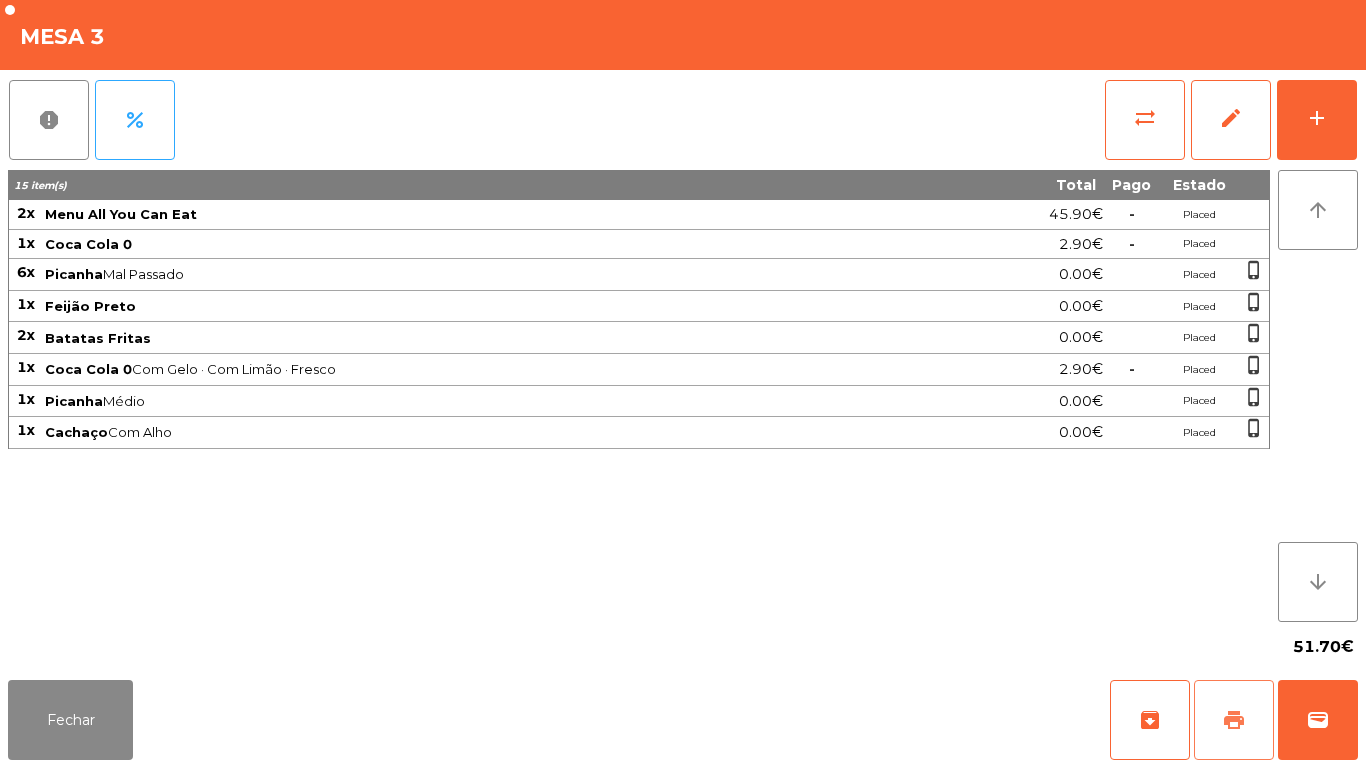 click on "print" 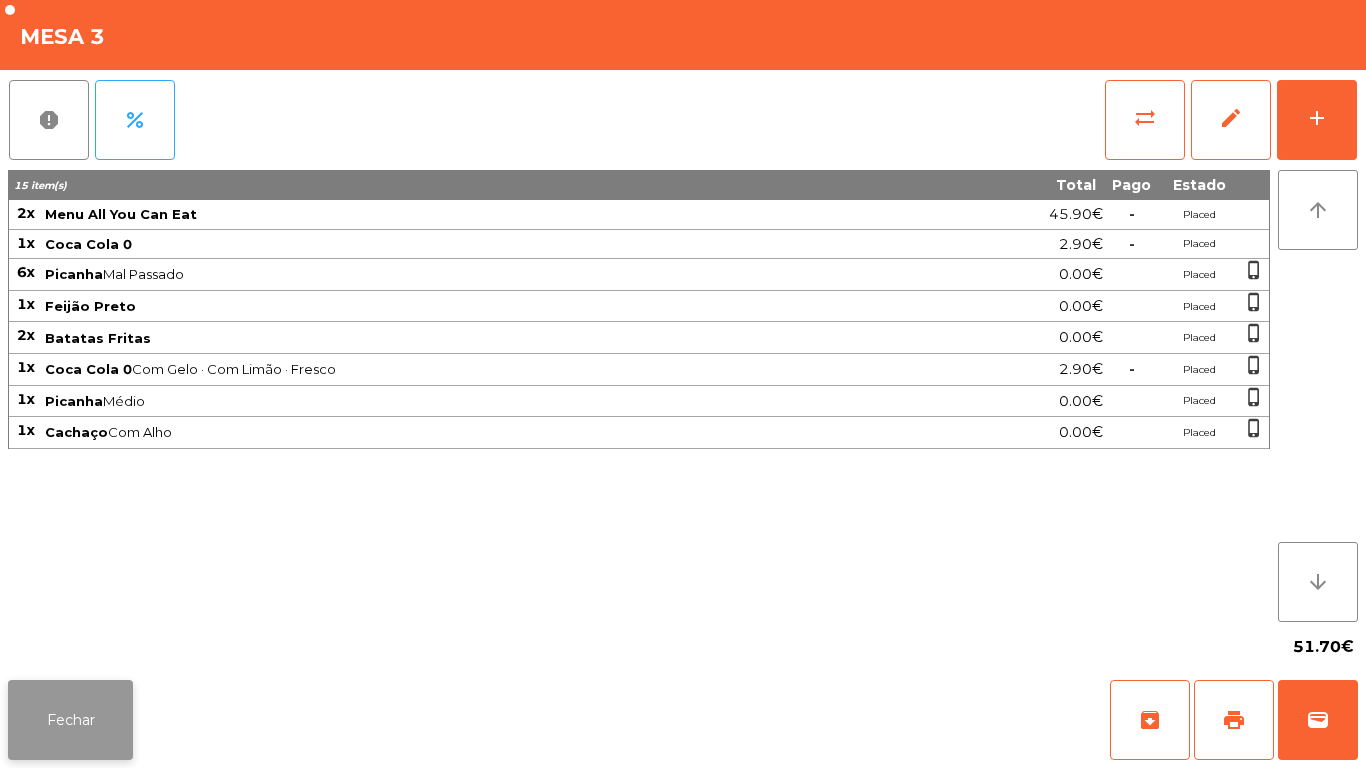 click on "Fechar" 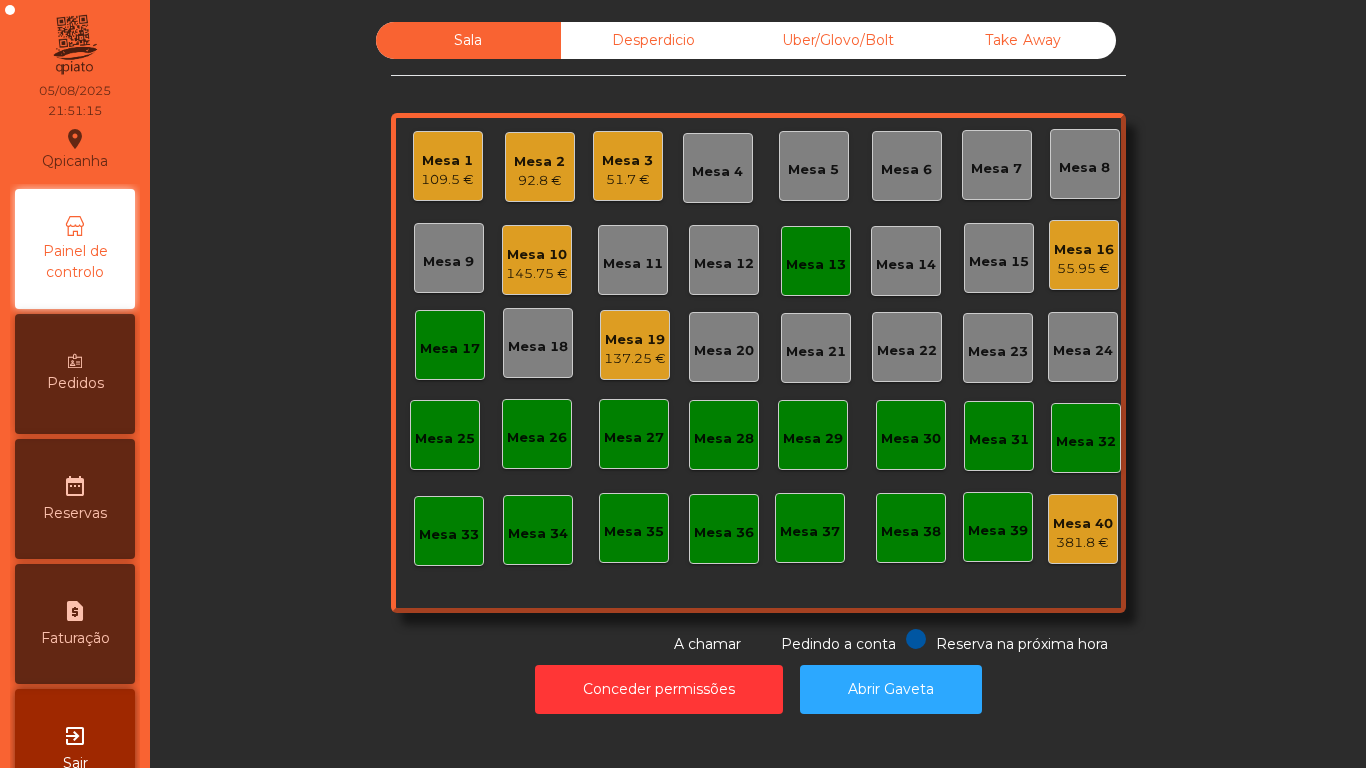 click on "Mesa 13" 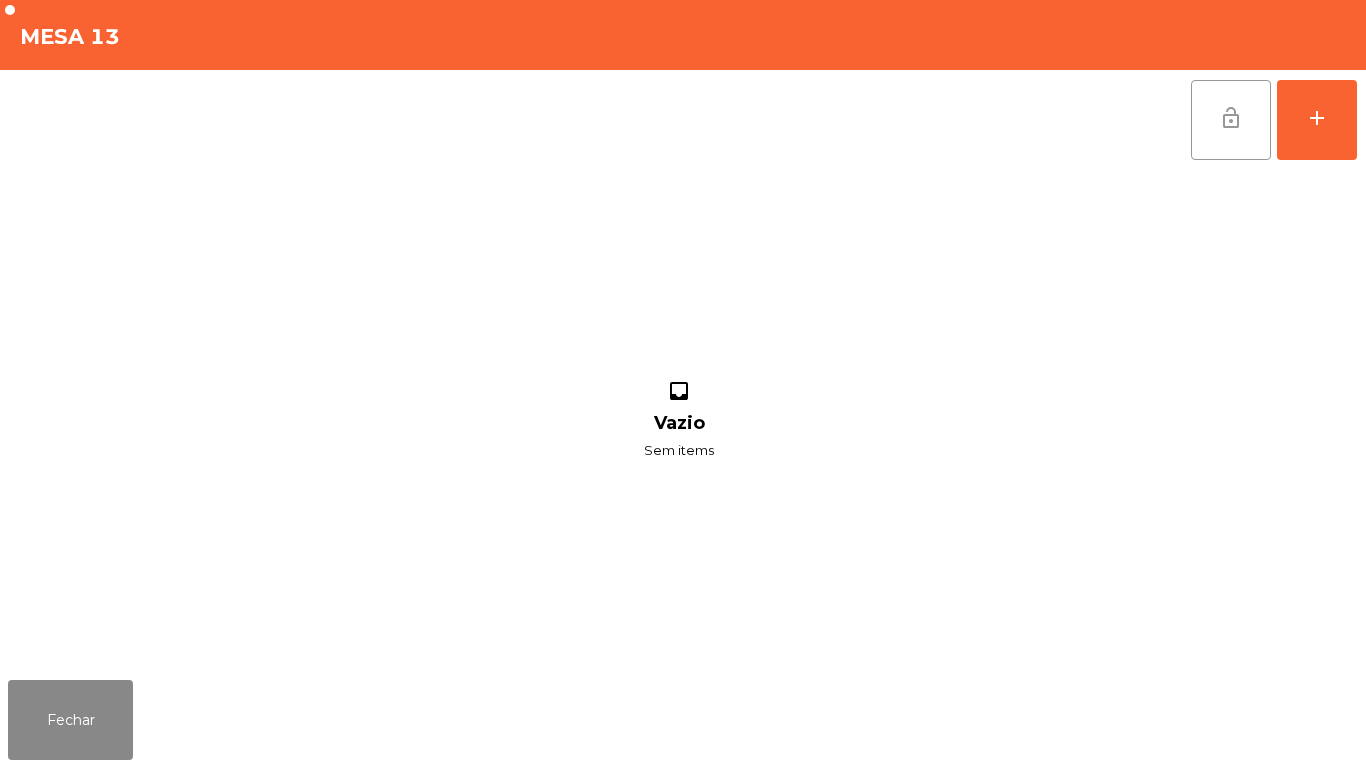 click on "lock_open" 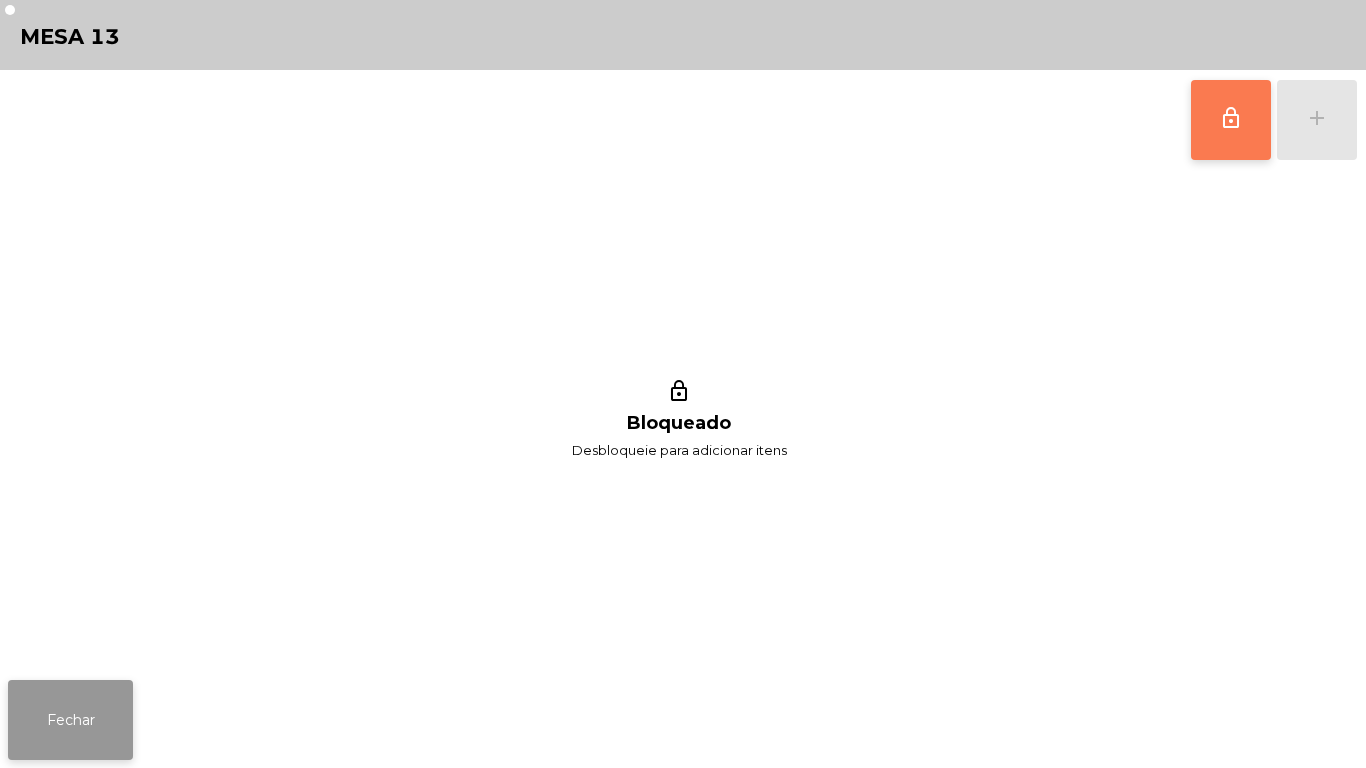click on "Fechar" 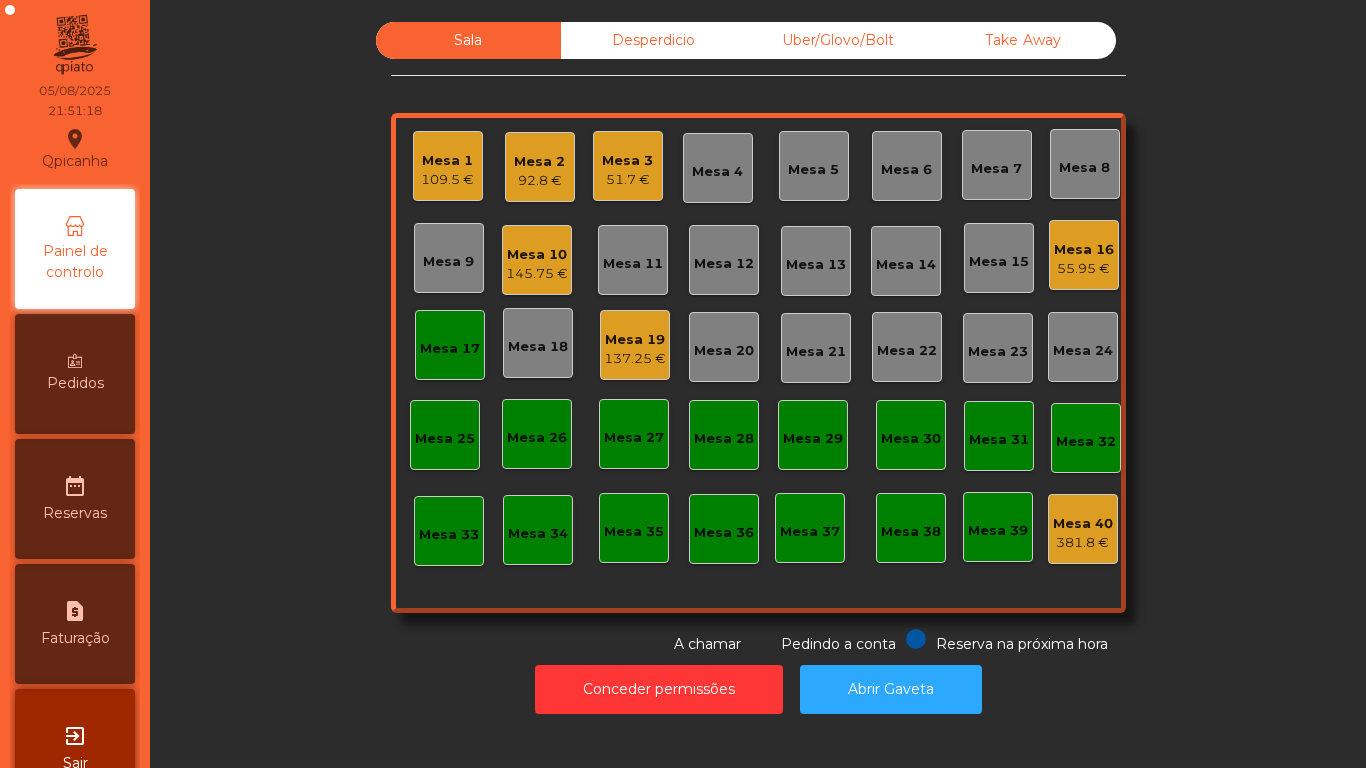 click on "Mesa 17" 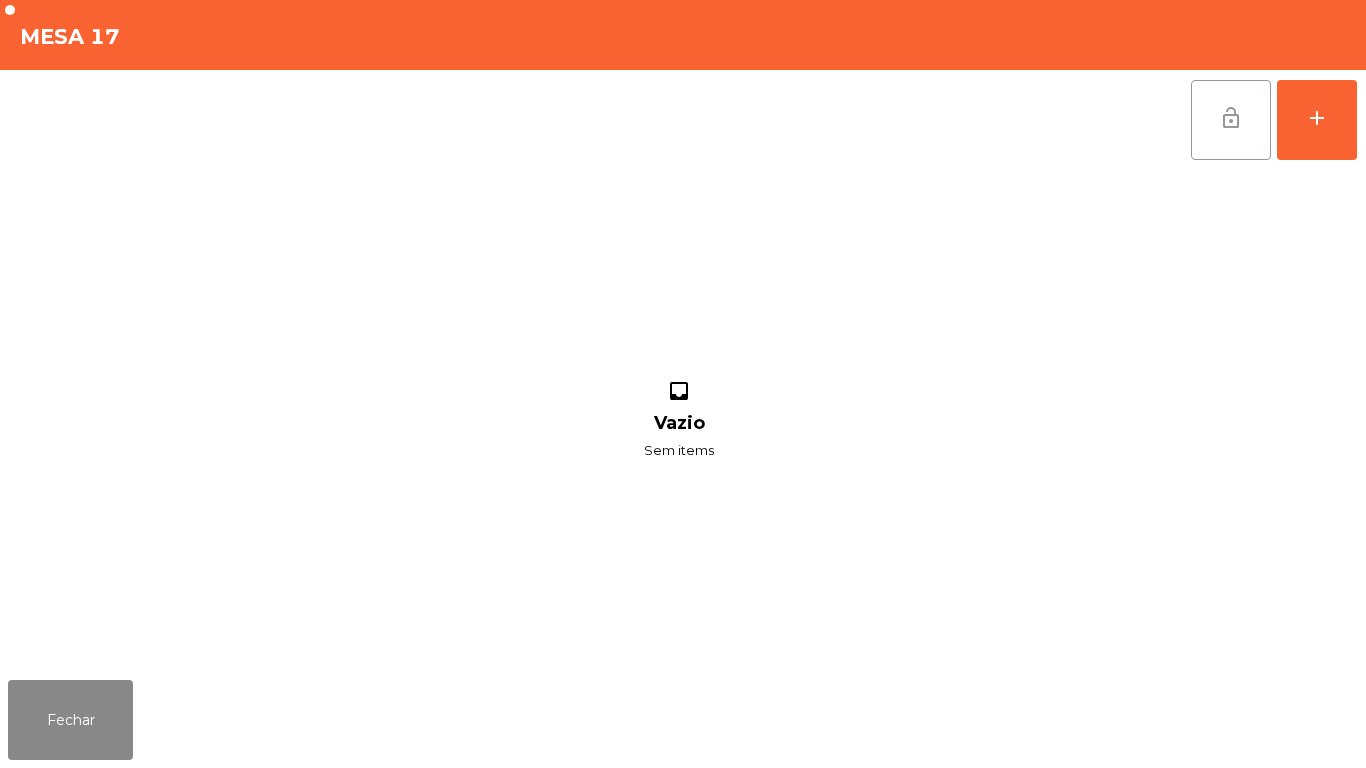 click on "lock_open" 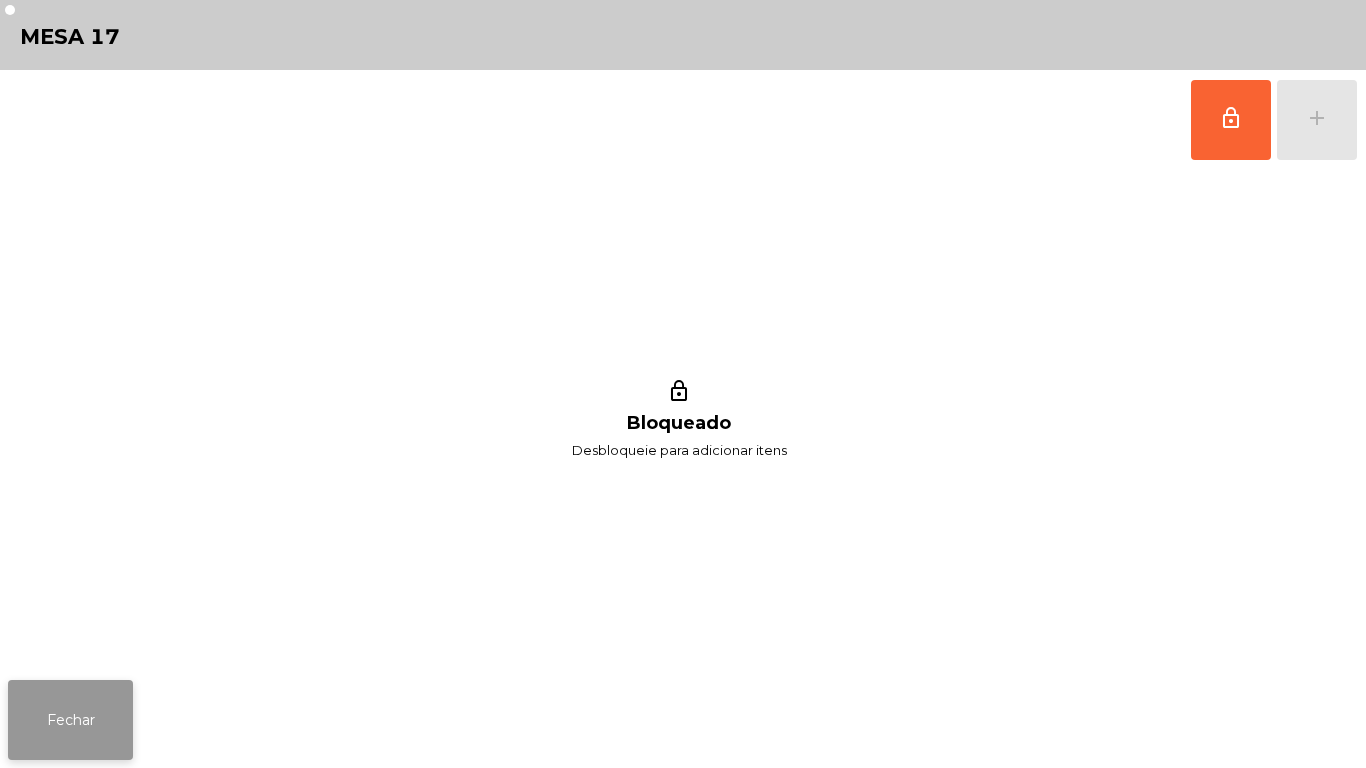 click on "Fechar" 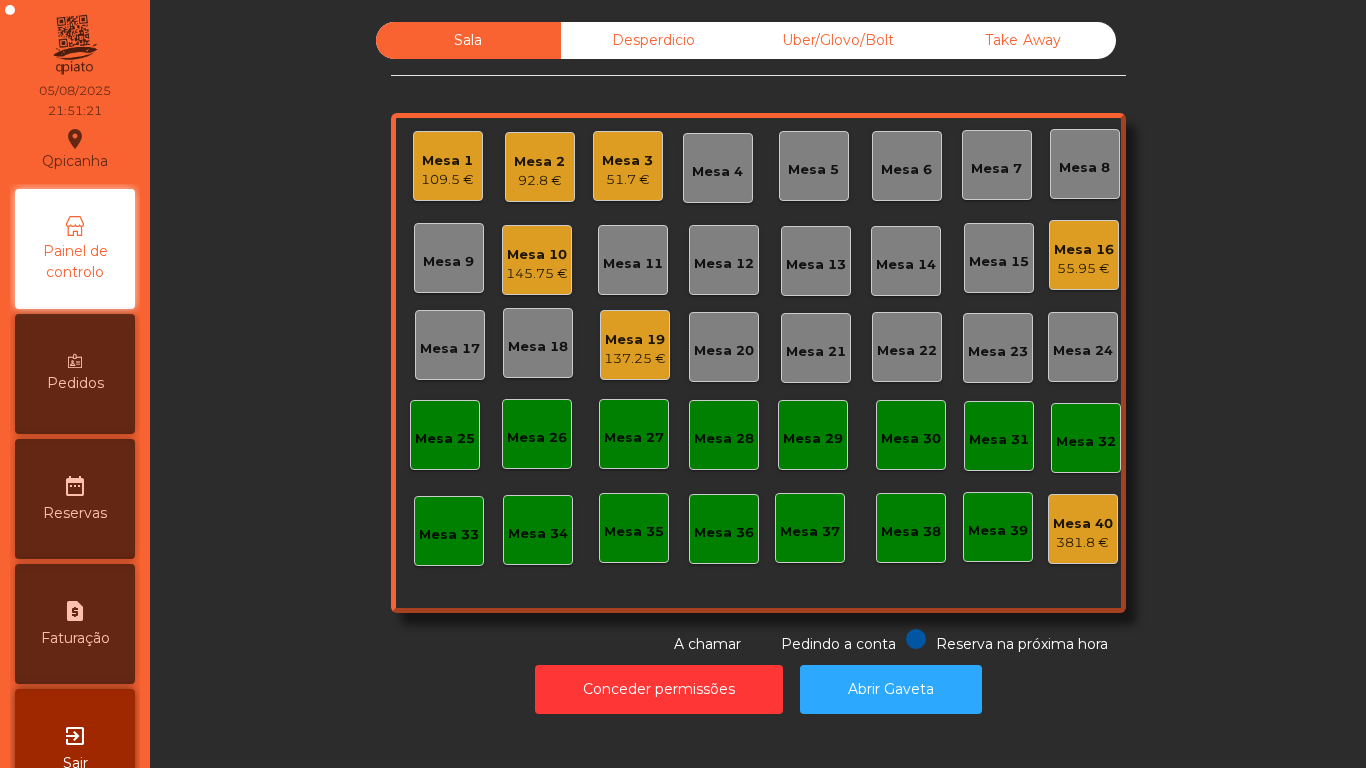 click on "92.8 €" 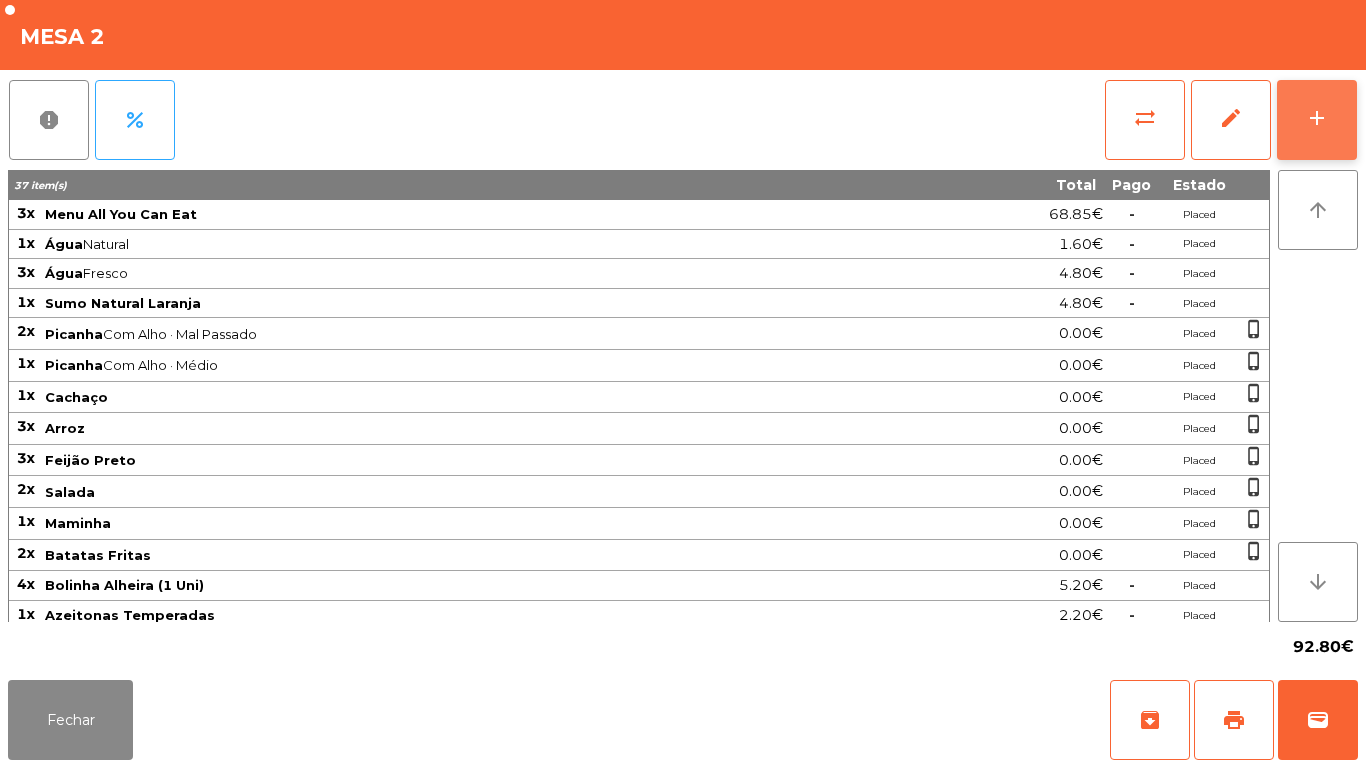 click on "add" 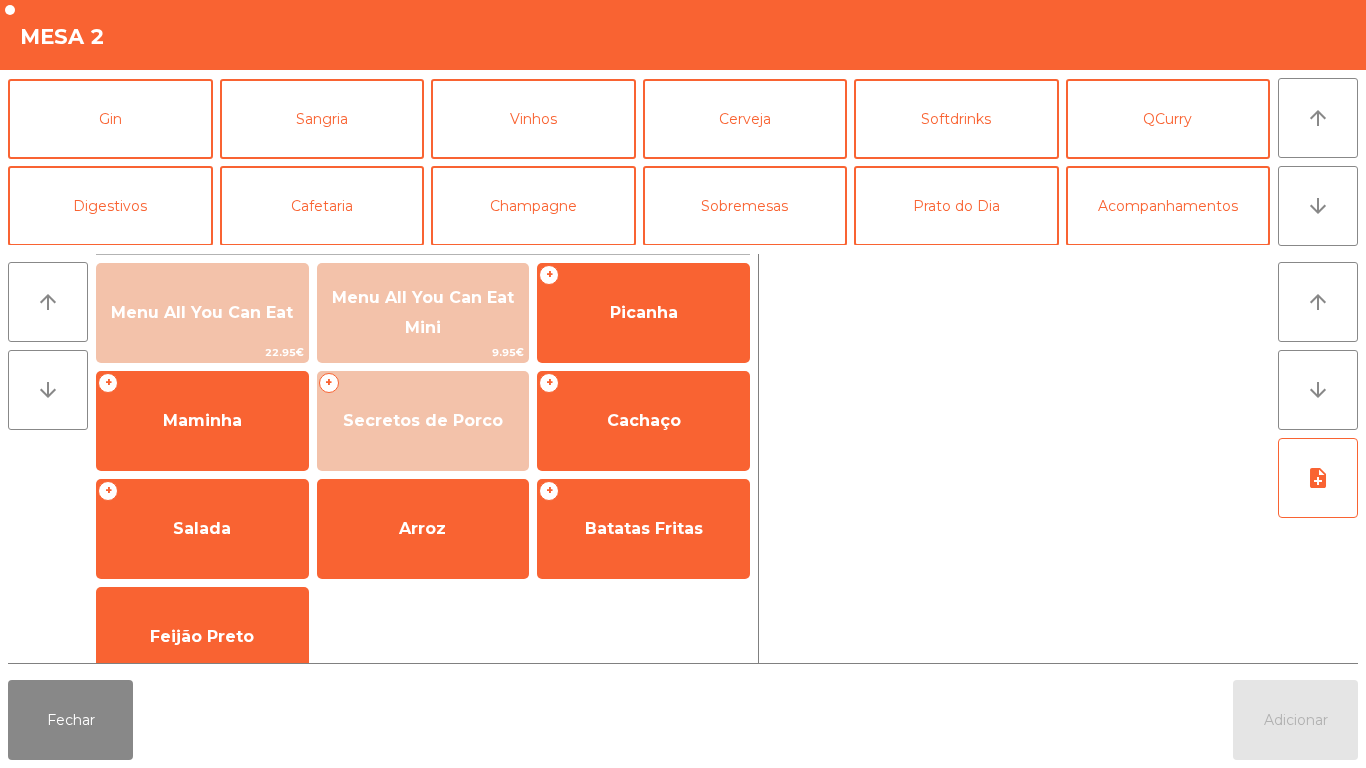 scroll, scrollTop: 112, scrollLeft: 0, axis: vertical 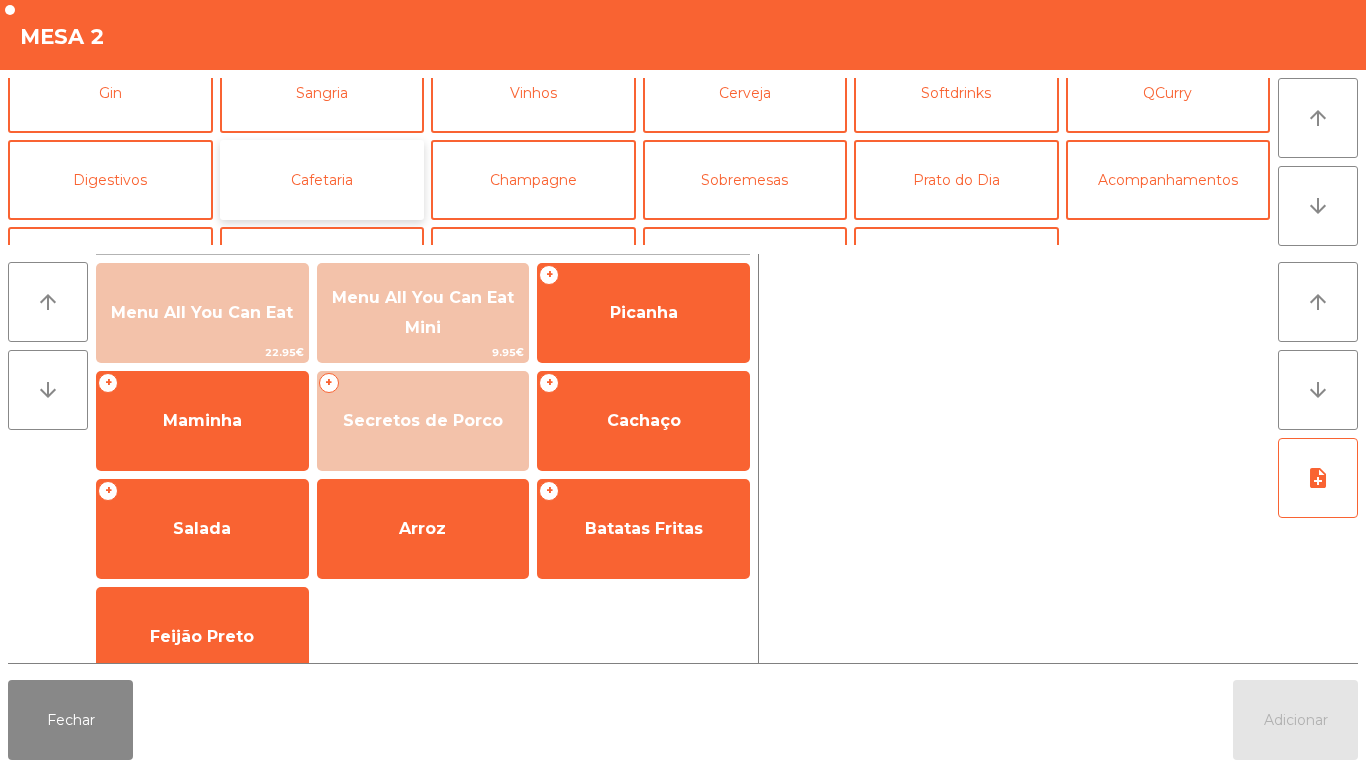click on "Cafetaria" 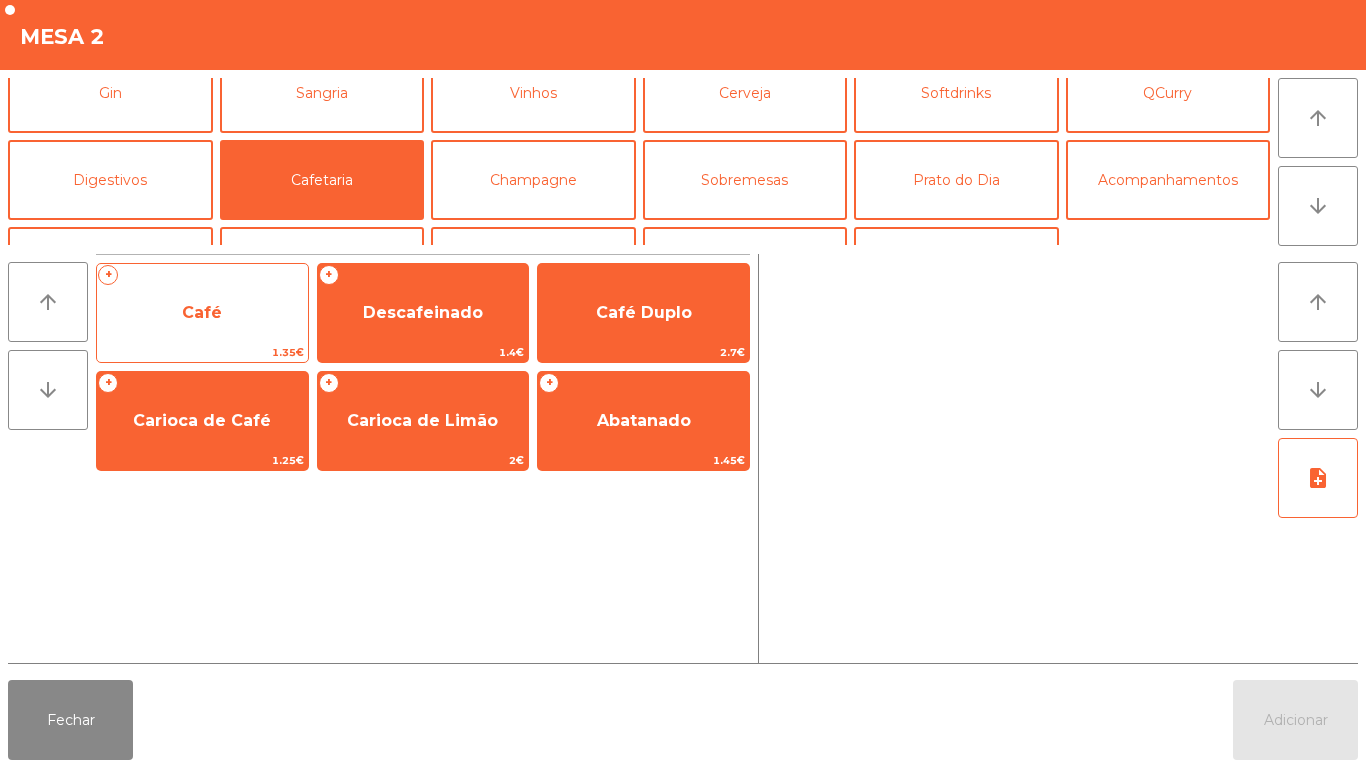 click on "Café" 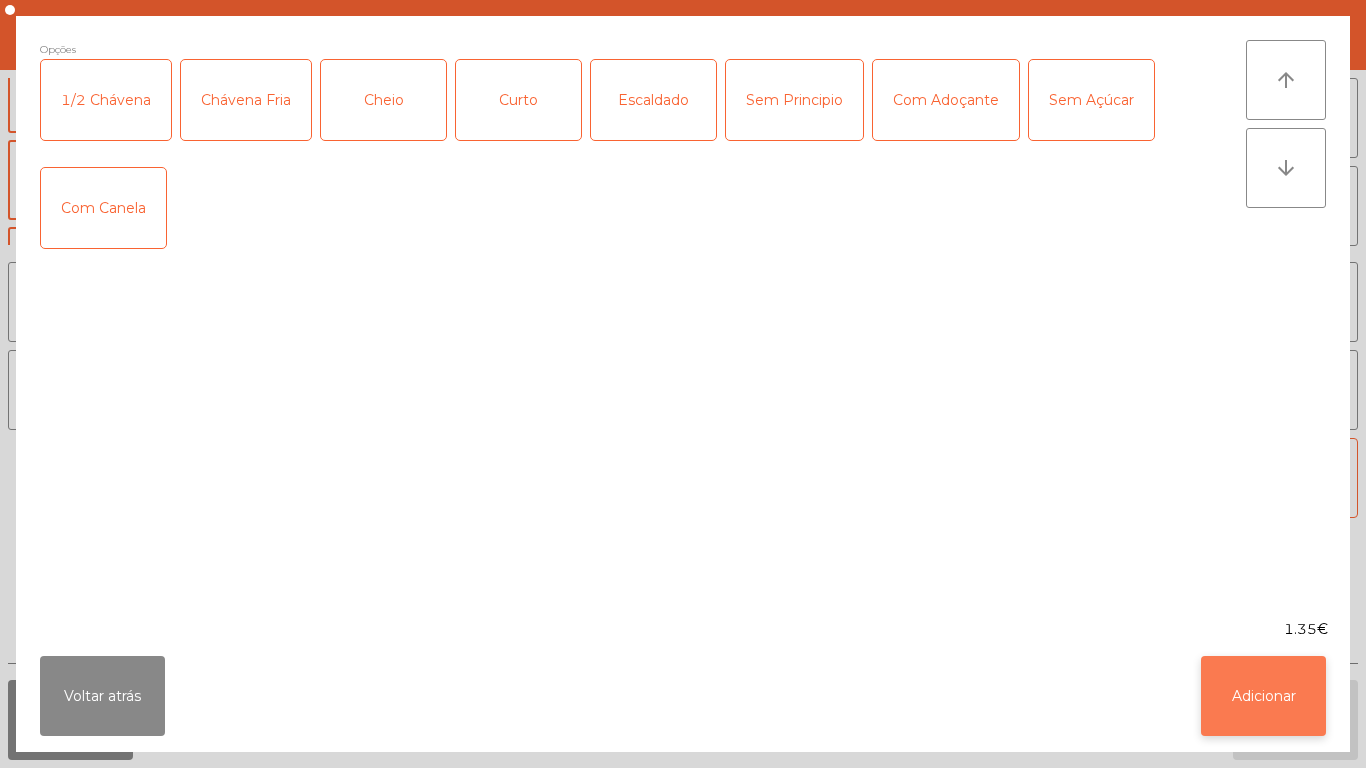 click on "Adicionar" 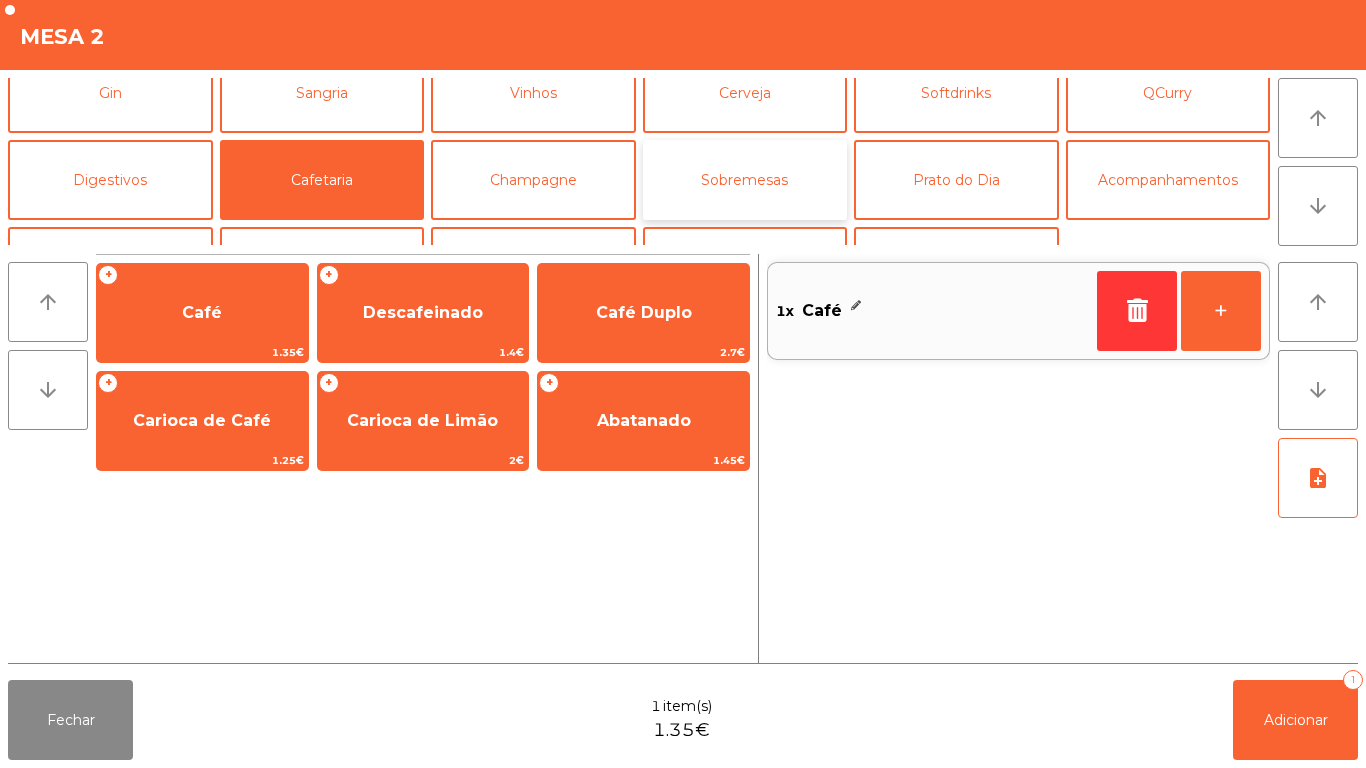 click on "Sobremesas" 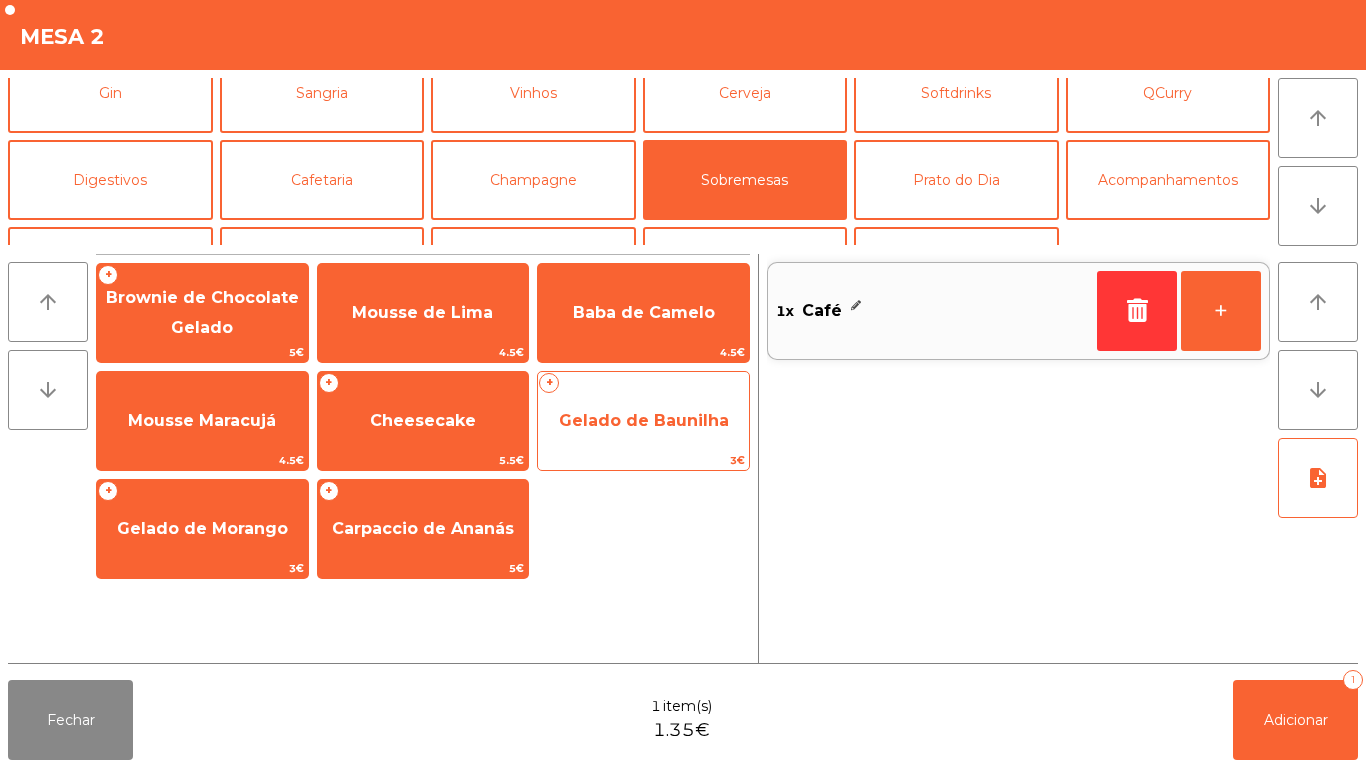 click on "Gelado de Baunilha" 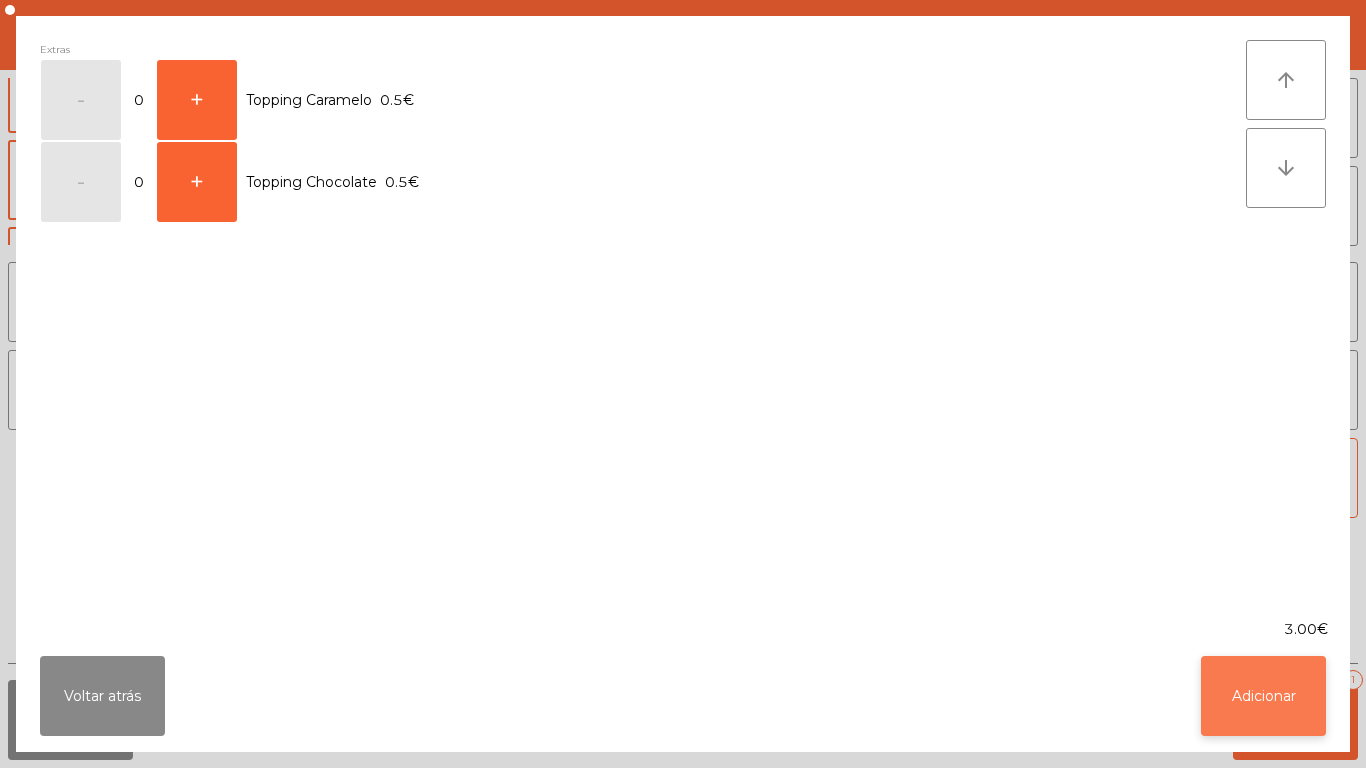 click on "Adicionar" 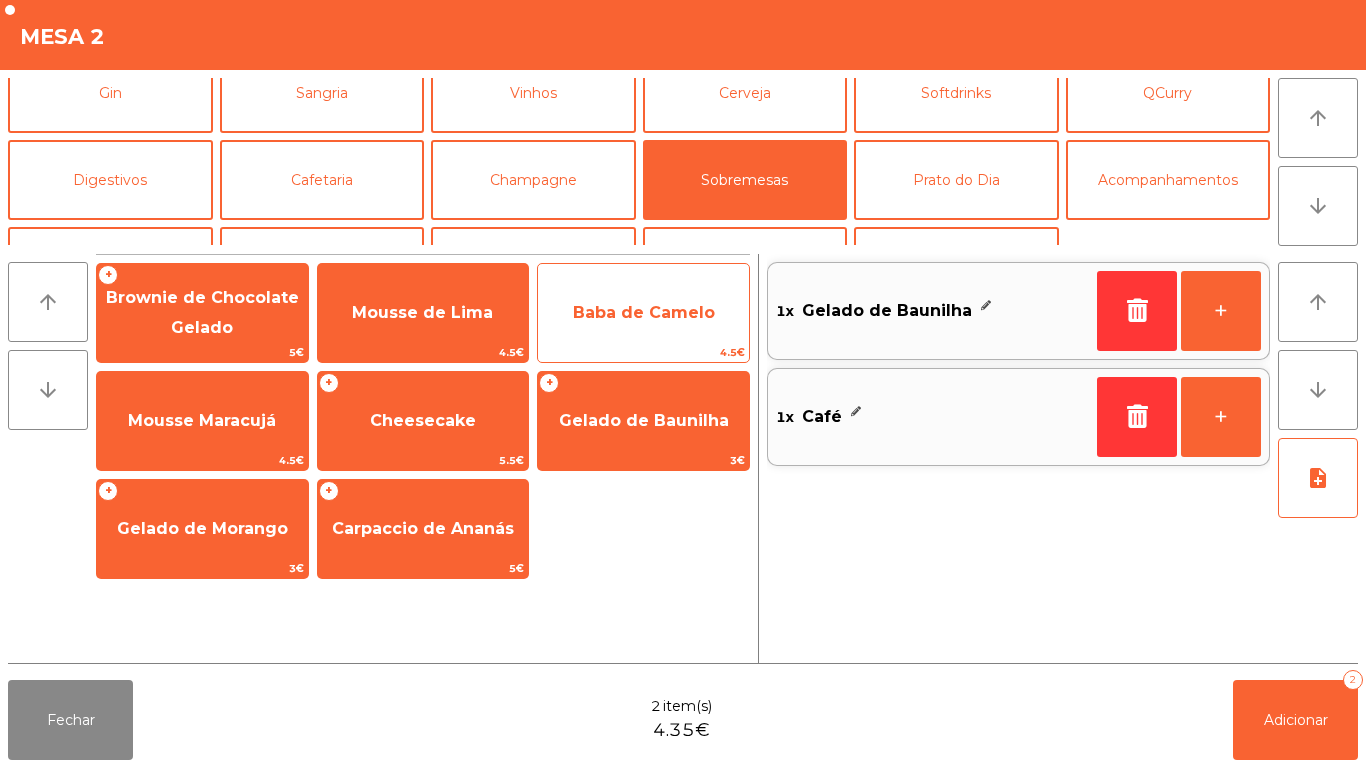 click on "Baba de Camelo" 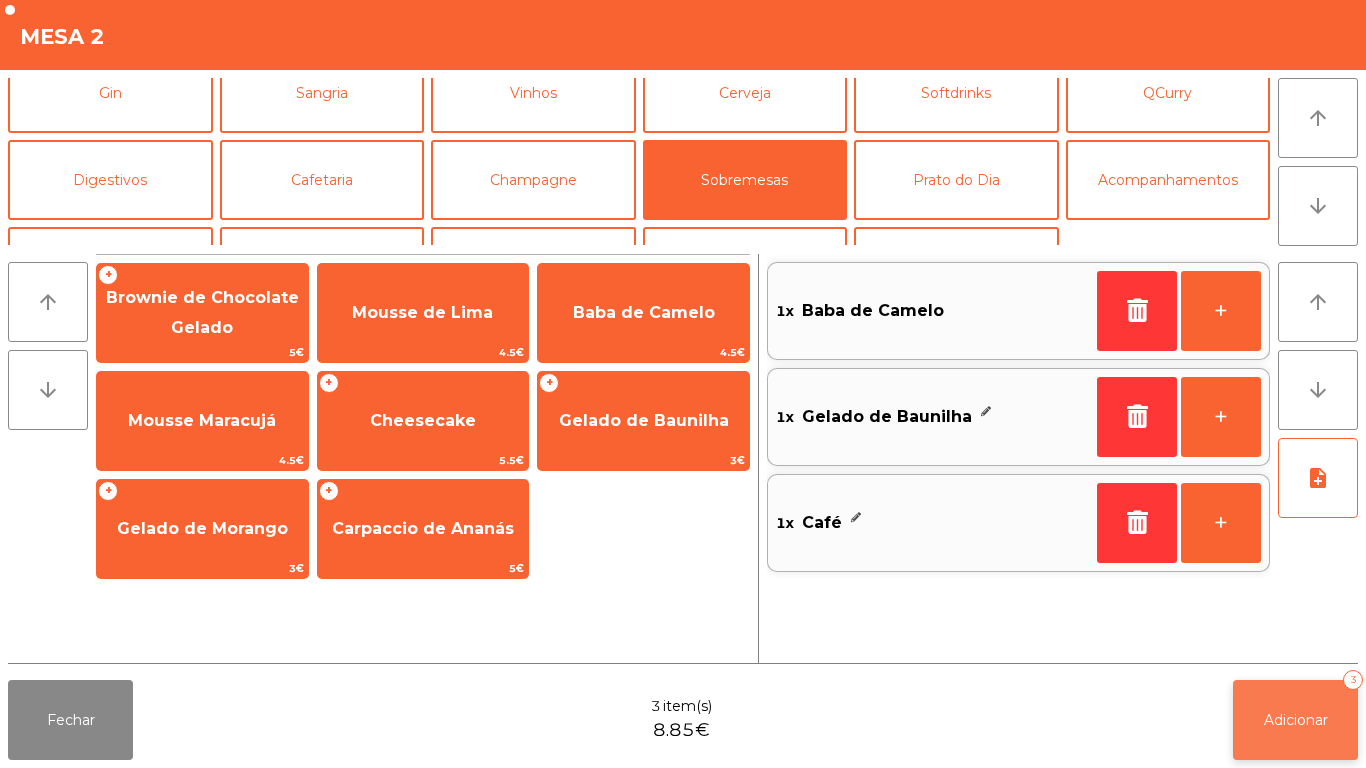 click on "Adicionar" 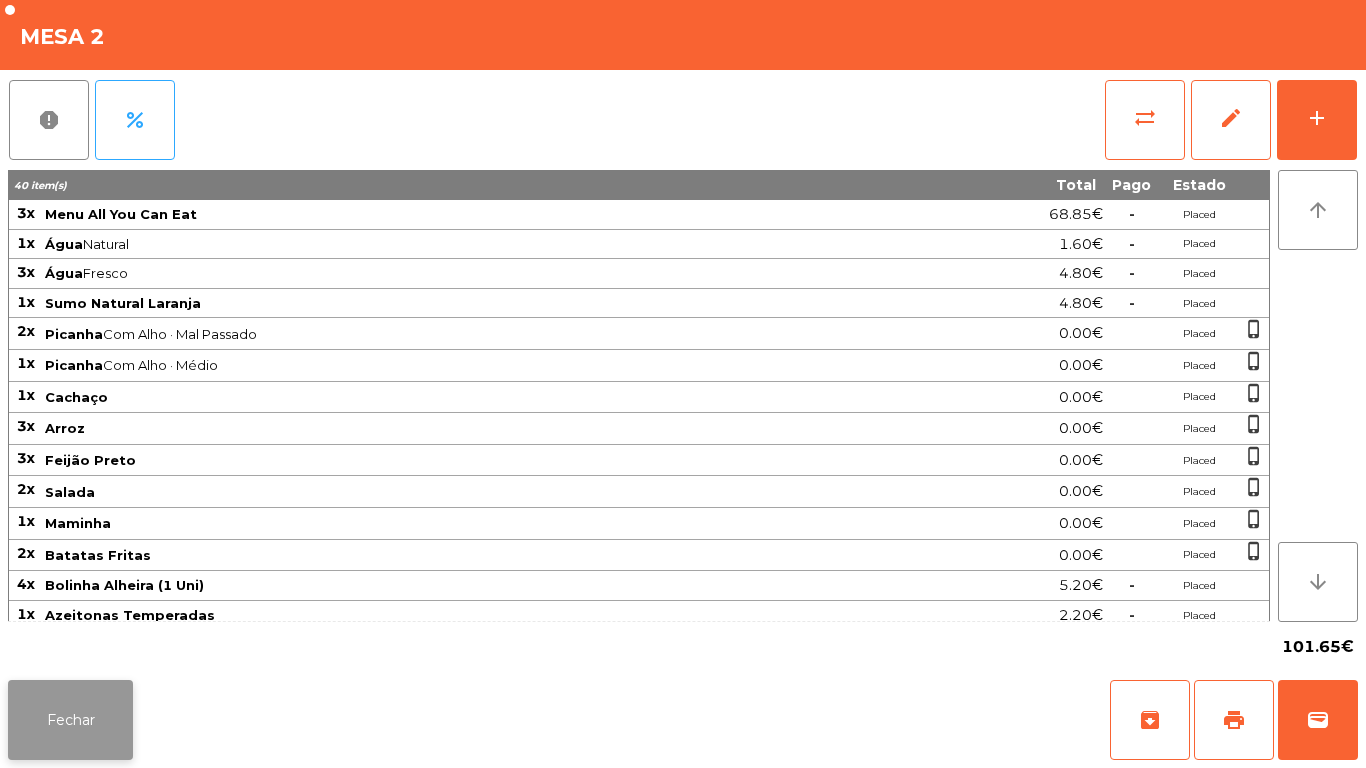 click on "Fechar" 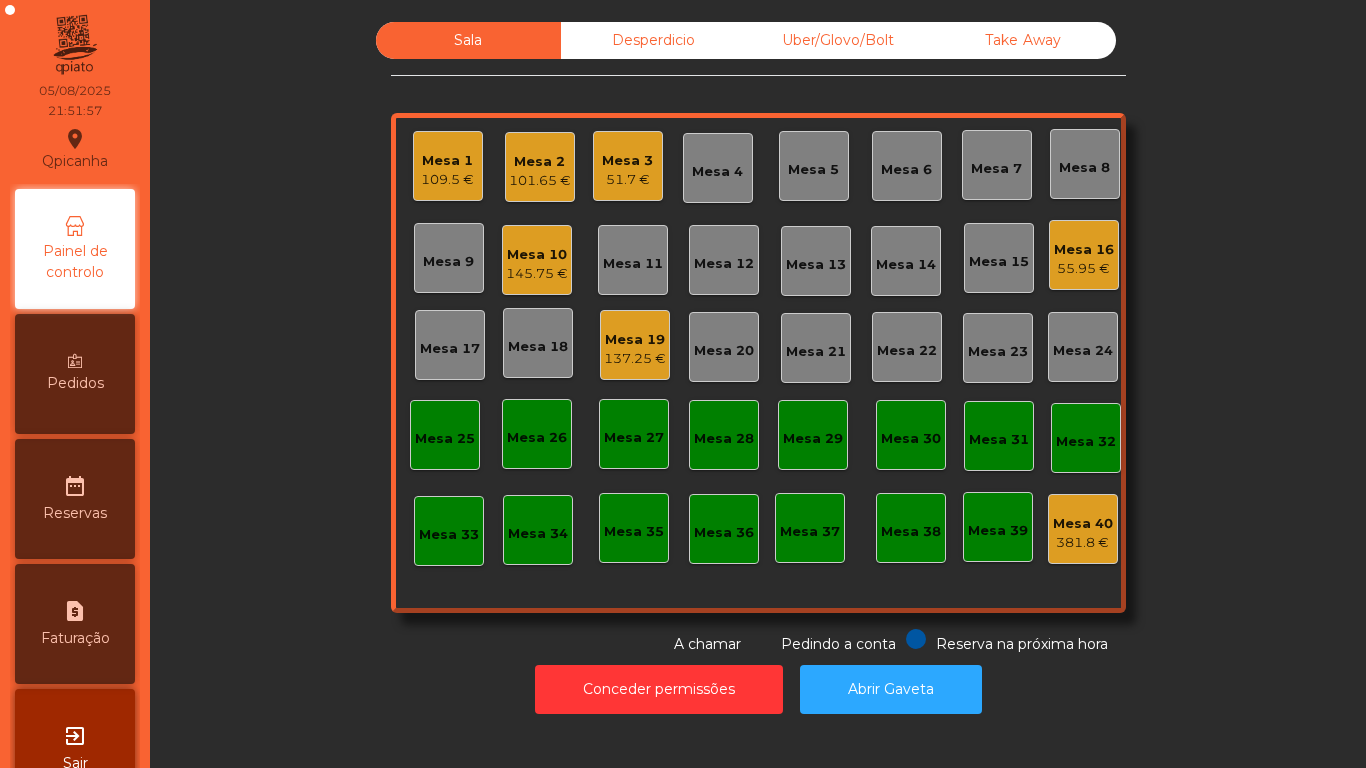 click on "109.5 €" 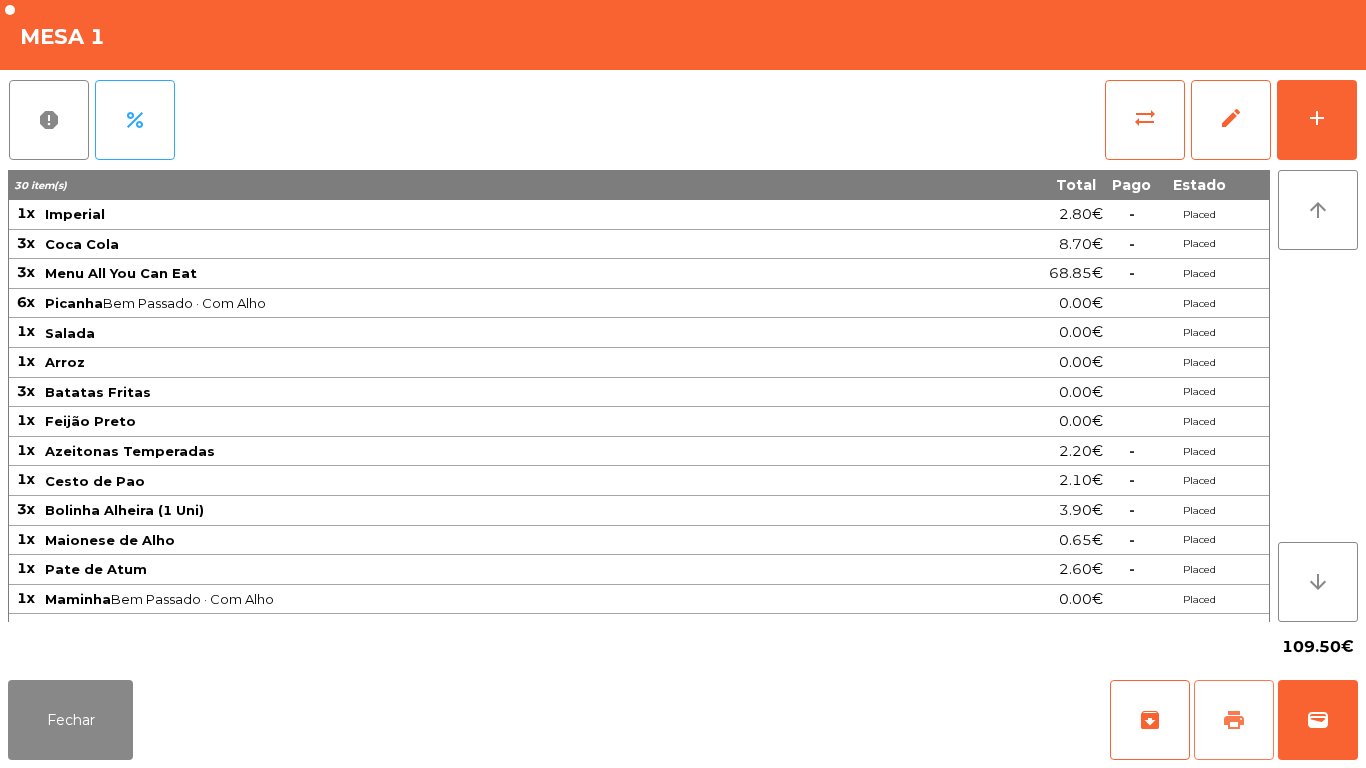 click on "print" 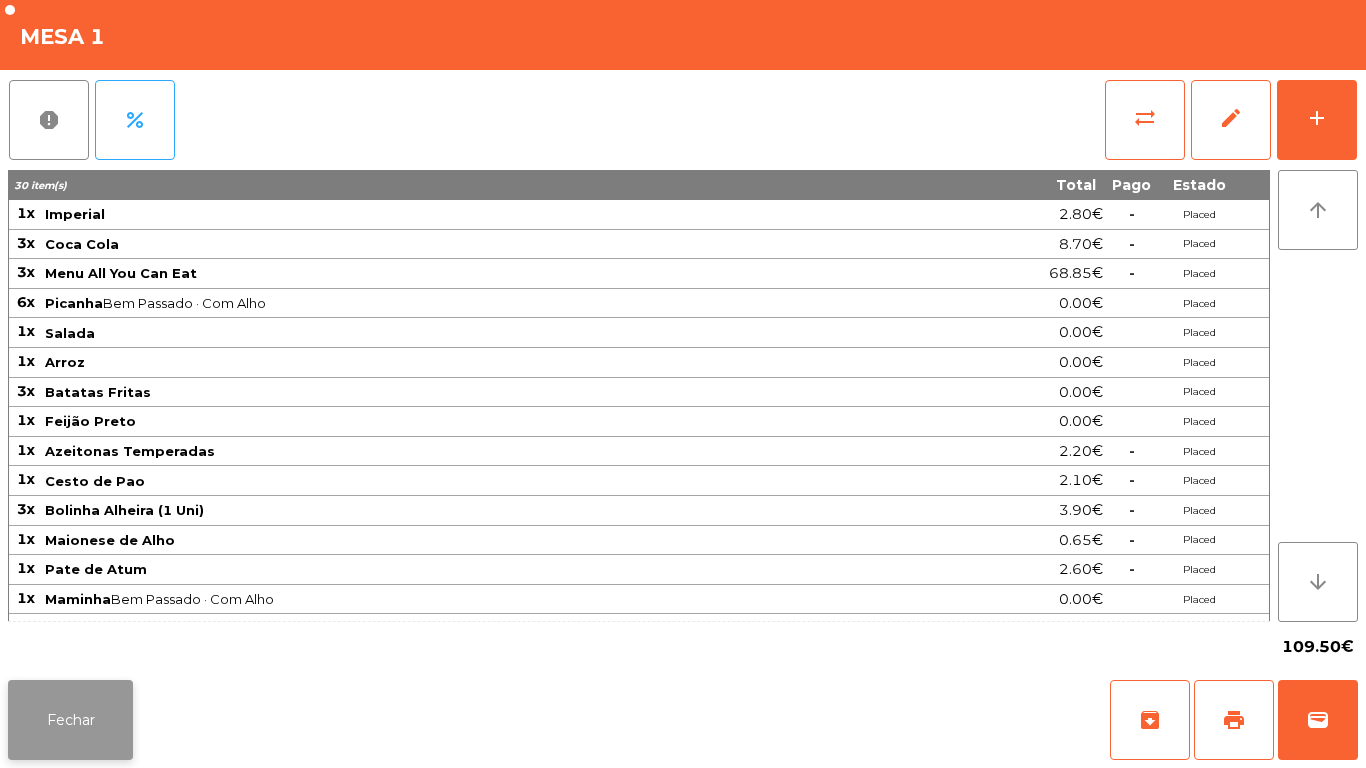 click on "Fechar" 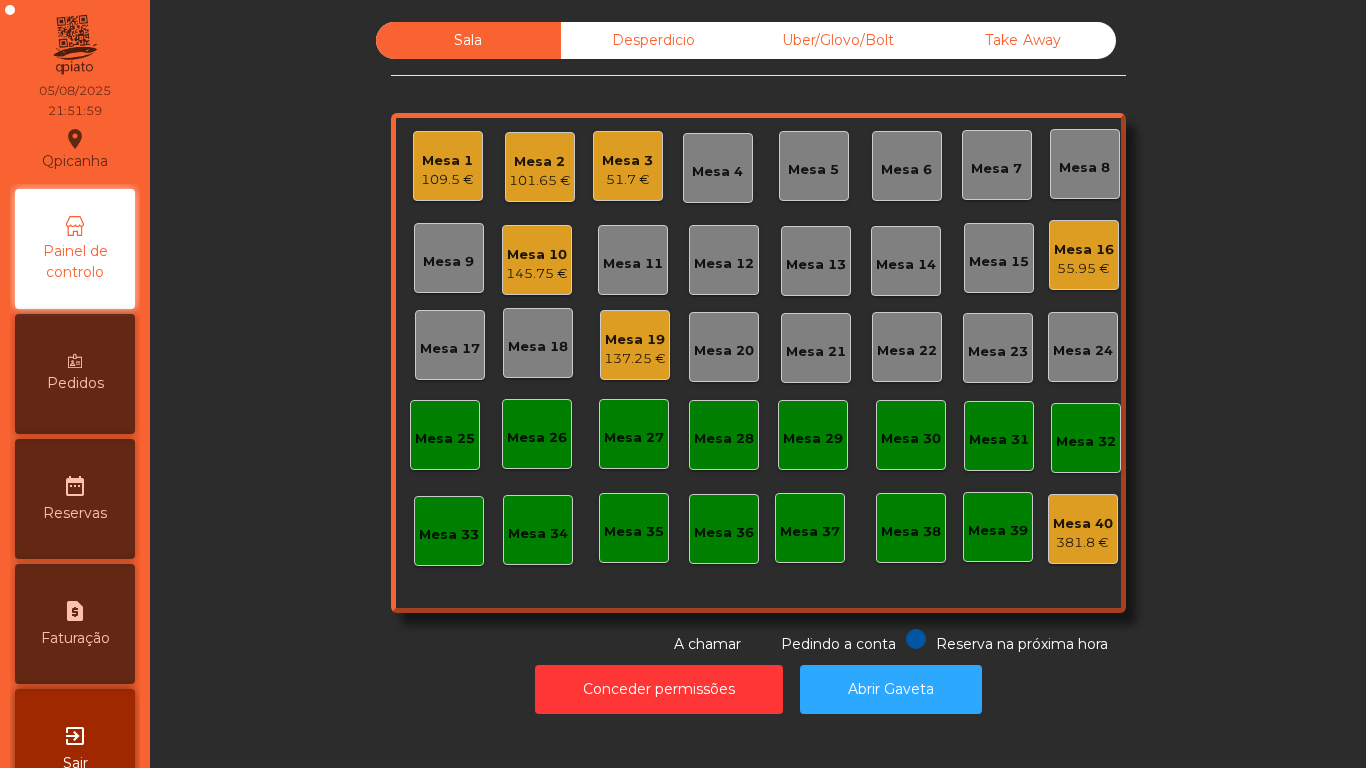 click on "101.65 €" 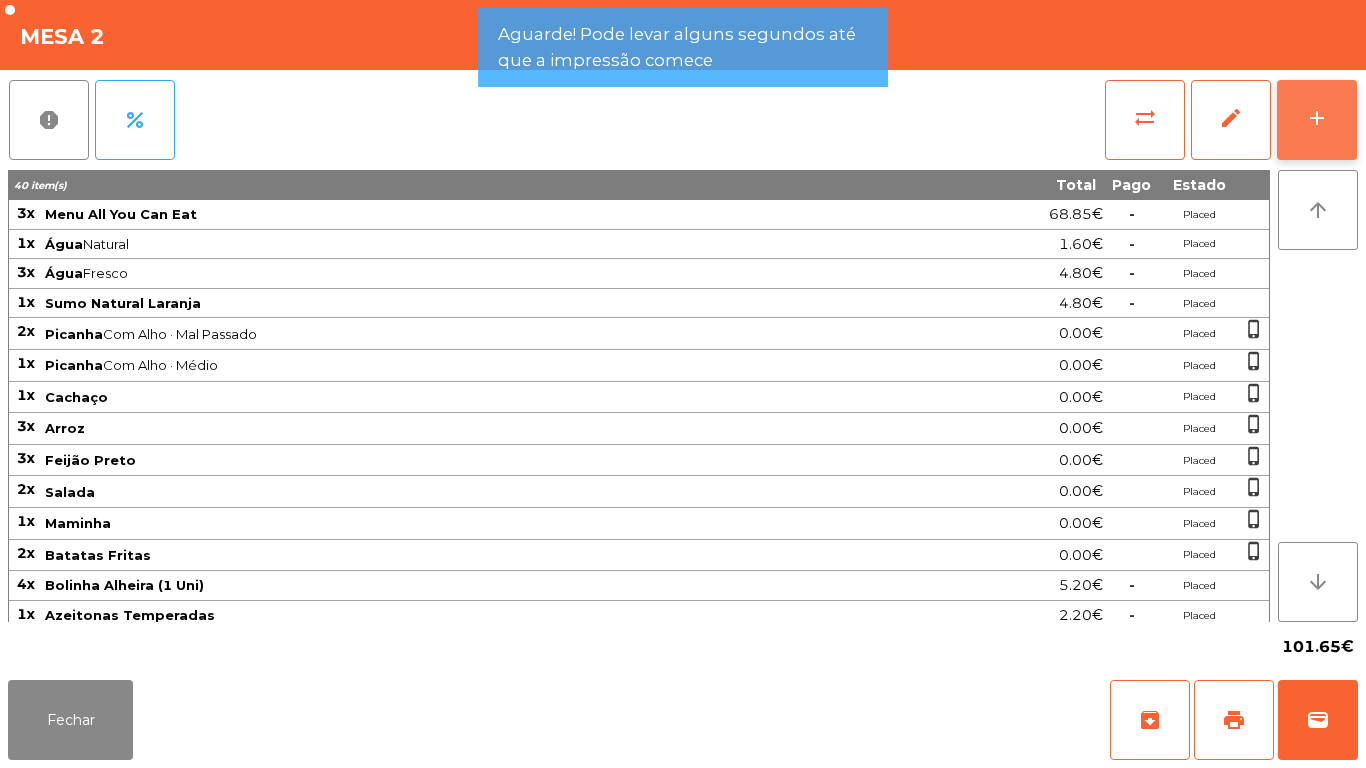 click on "add" 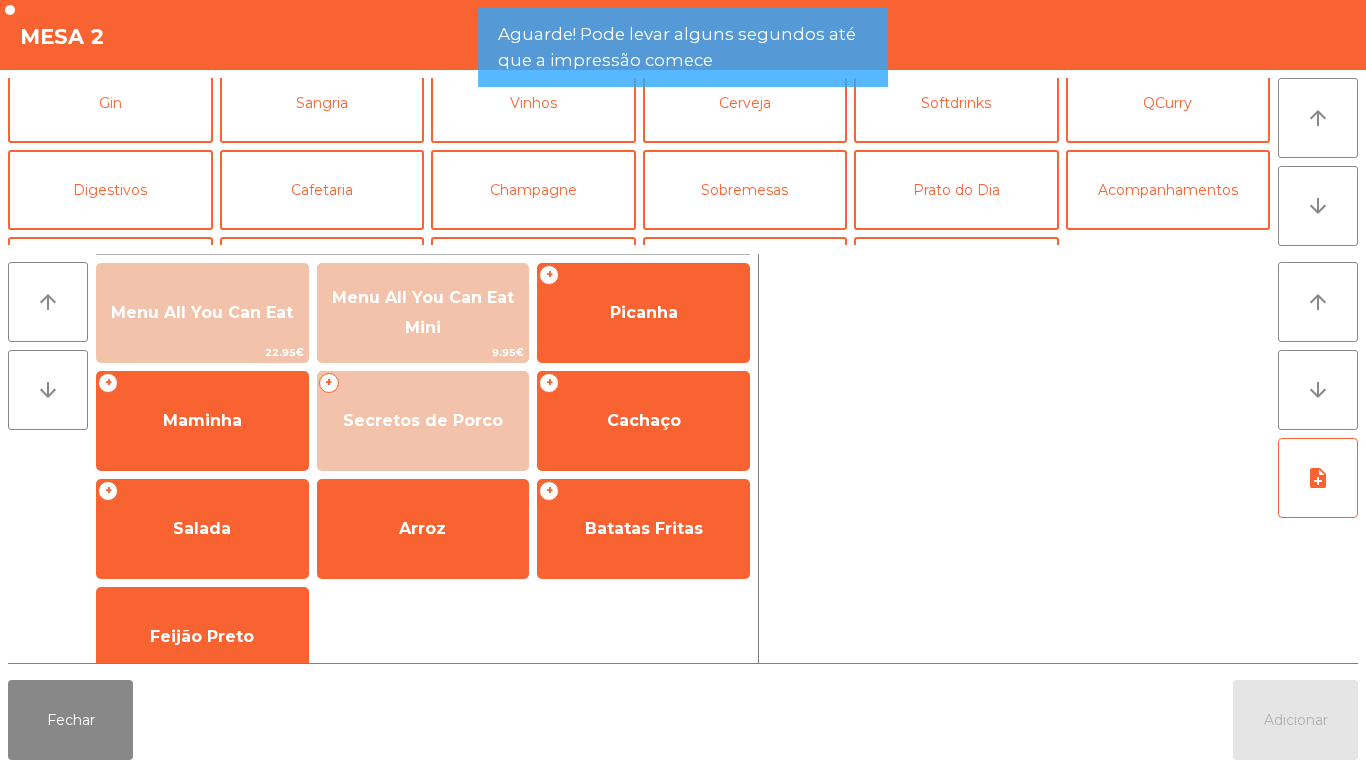 scroll, scrollTop: 100, scrollLeft: 0, axis: vertical 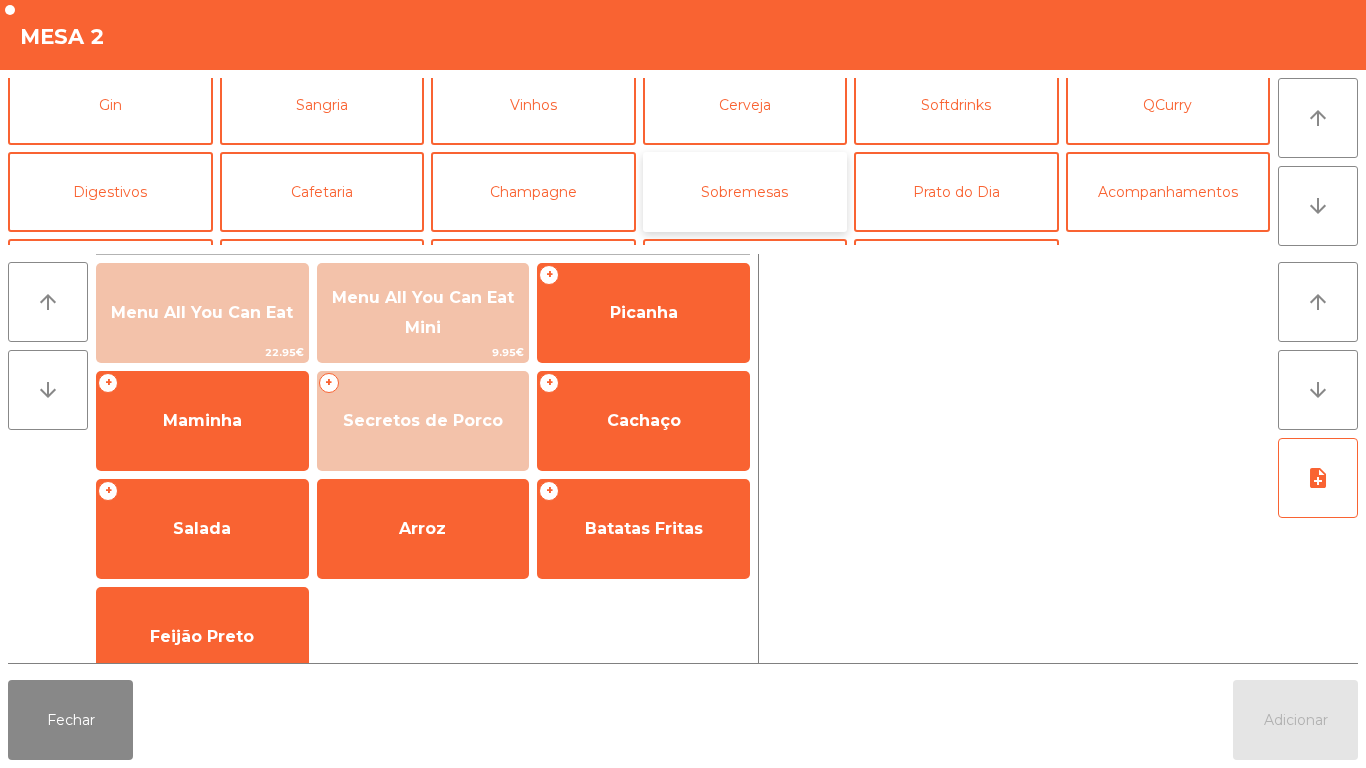 click on "Sobremesas" 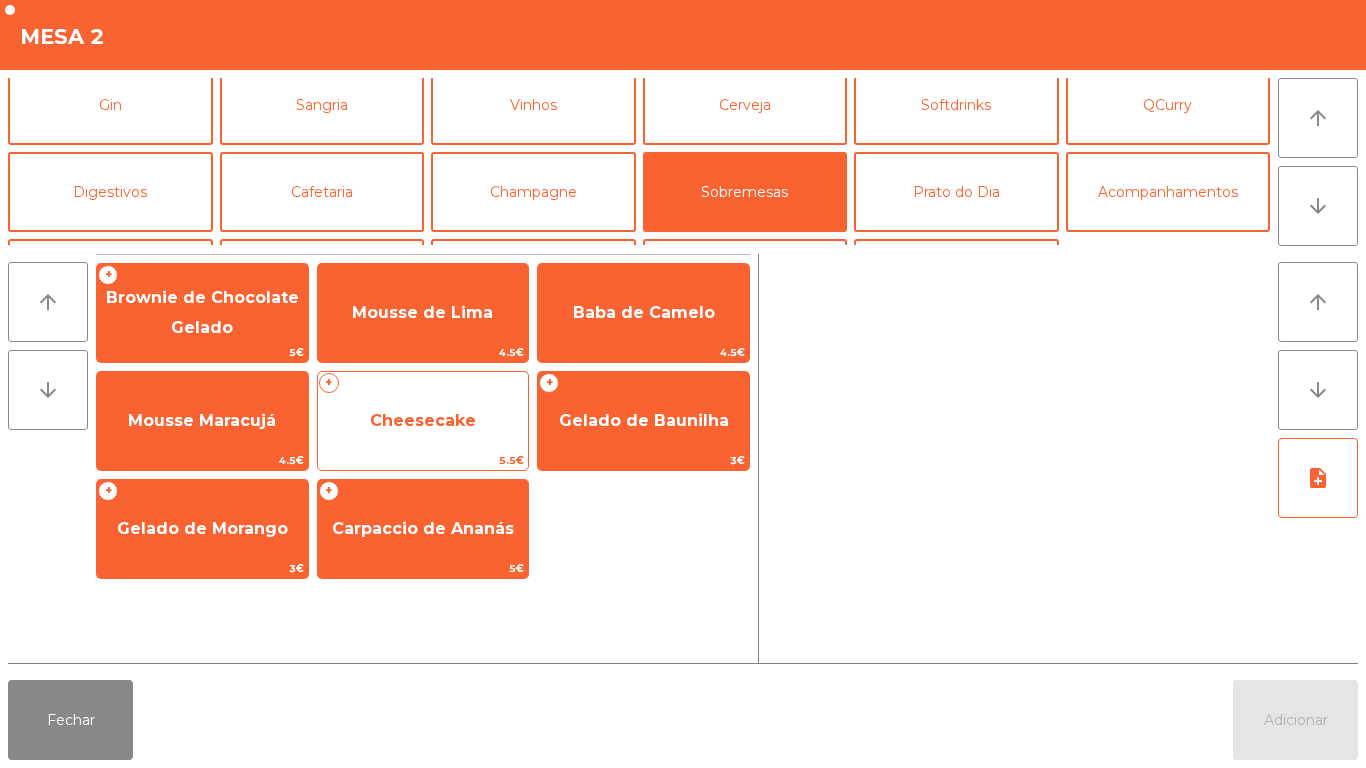 click on "Cheesecake" 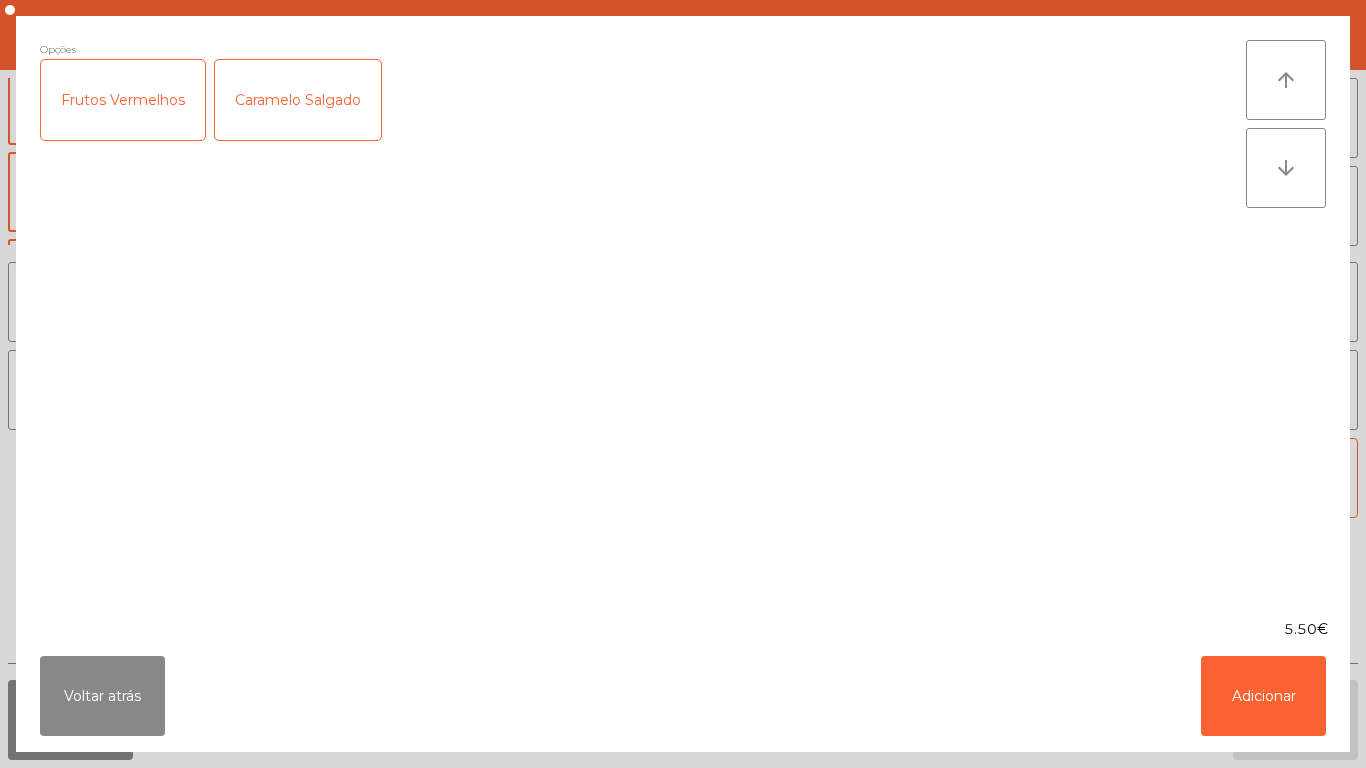 click on "Caramelo Salgado" 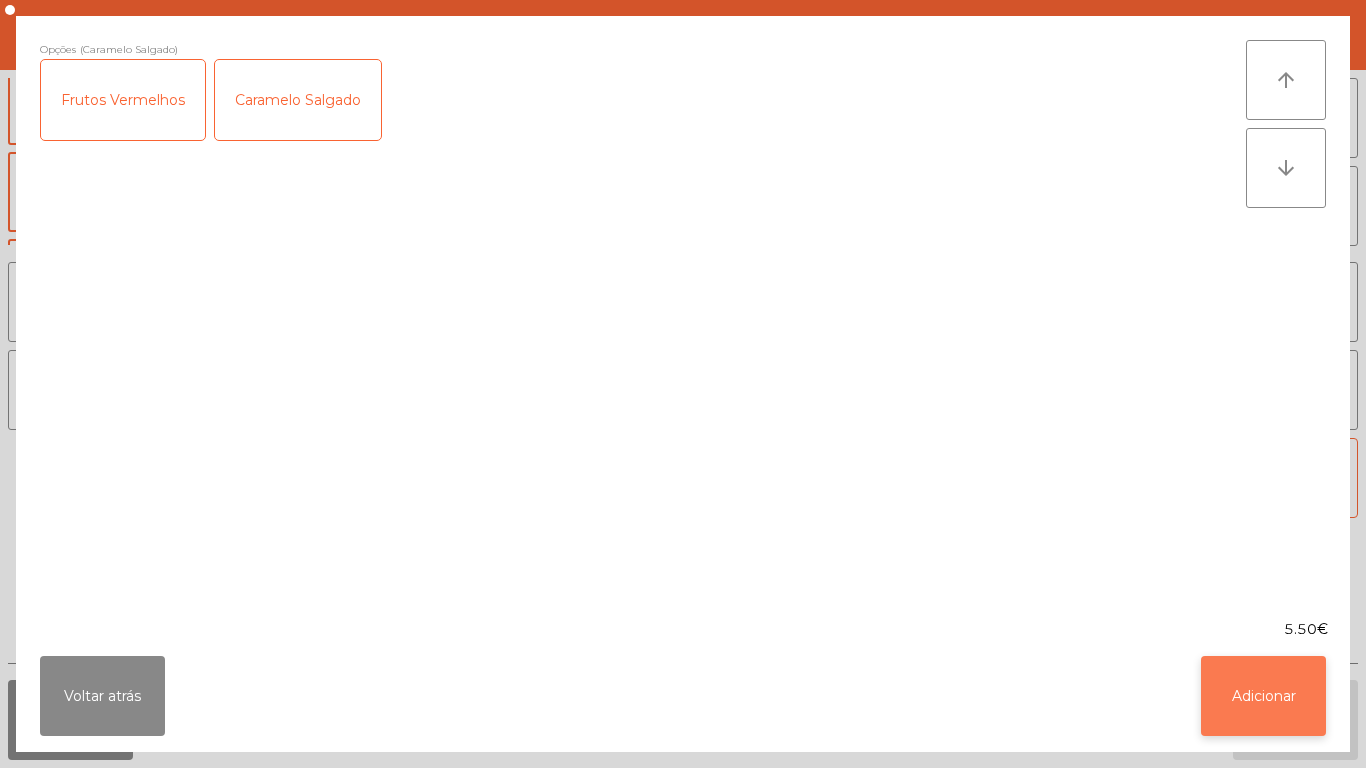 click on "Adicionar" 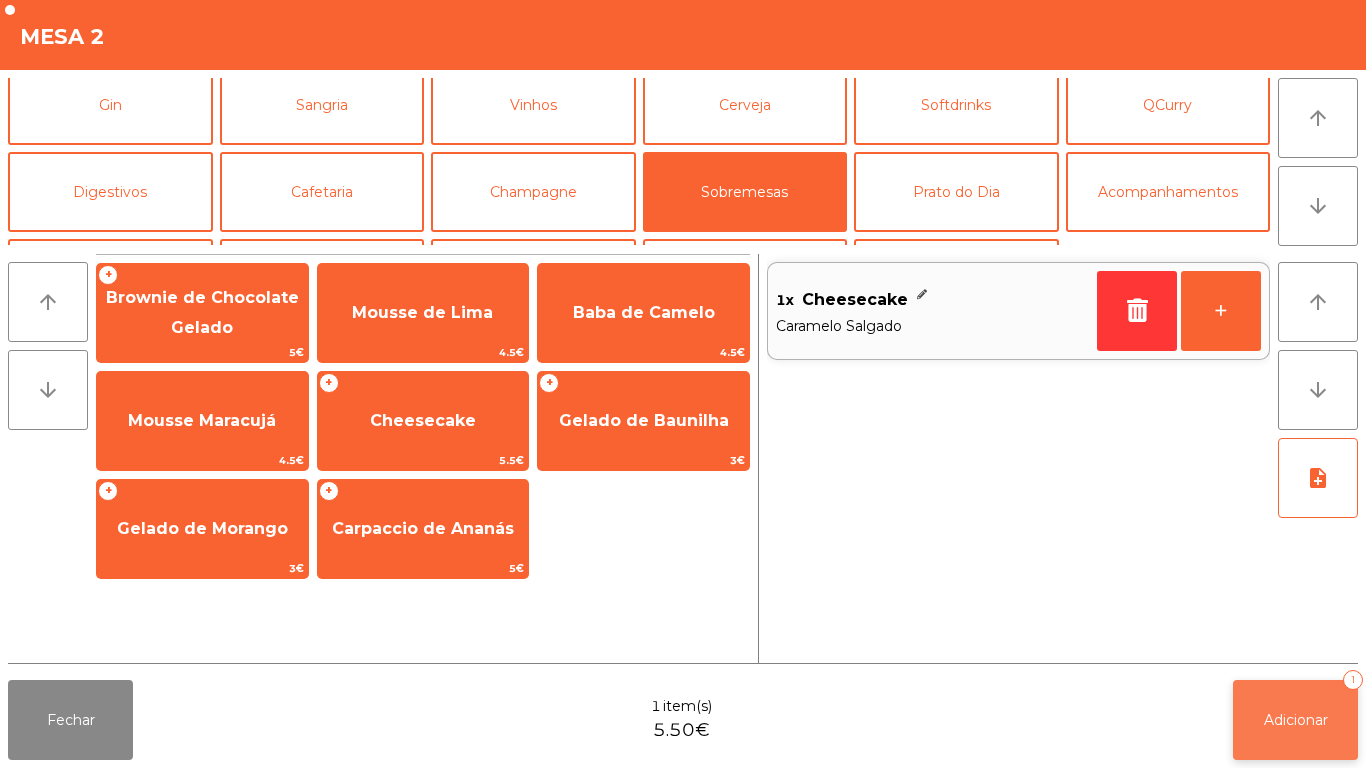 click on "Adicionar" 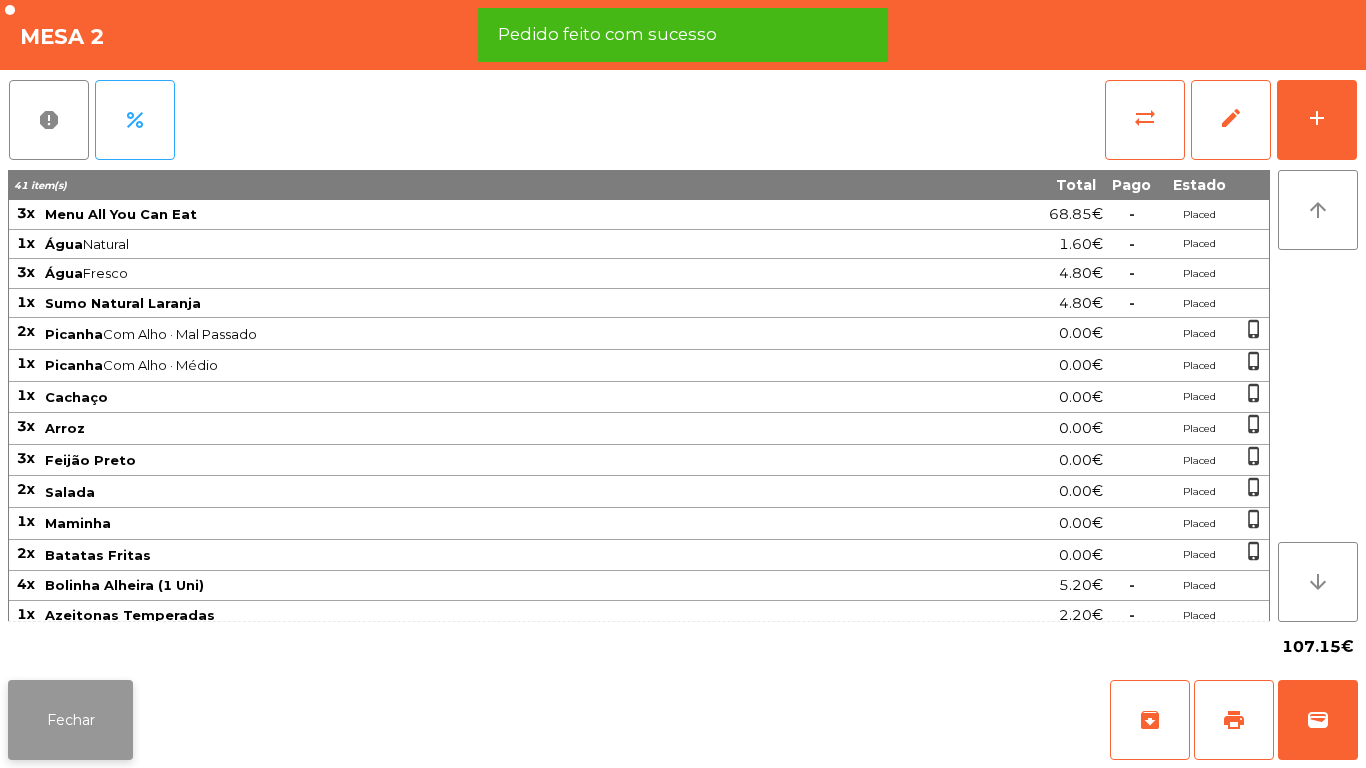click on "Fechar" 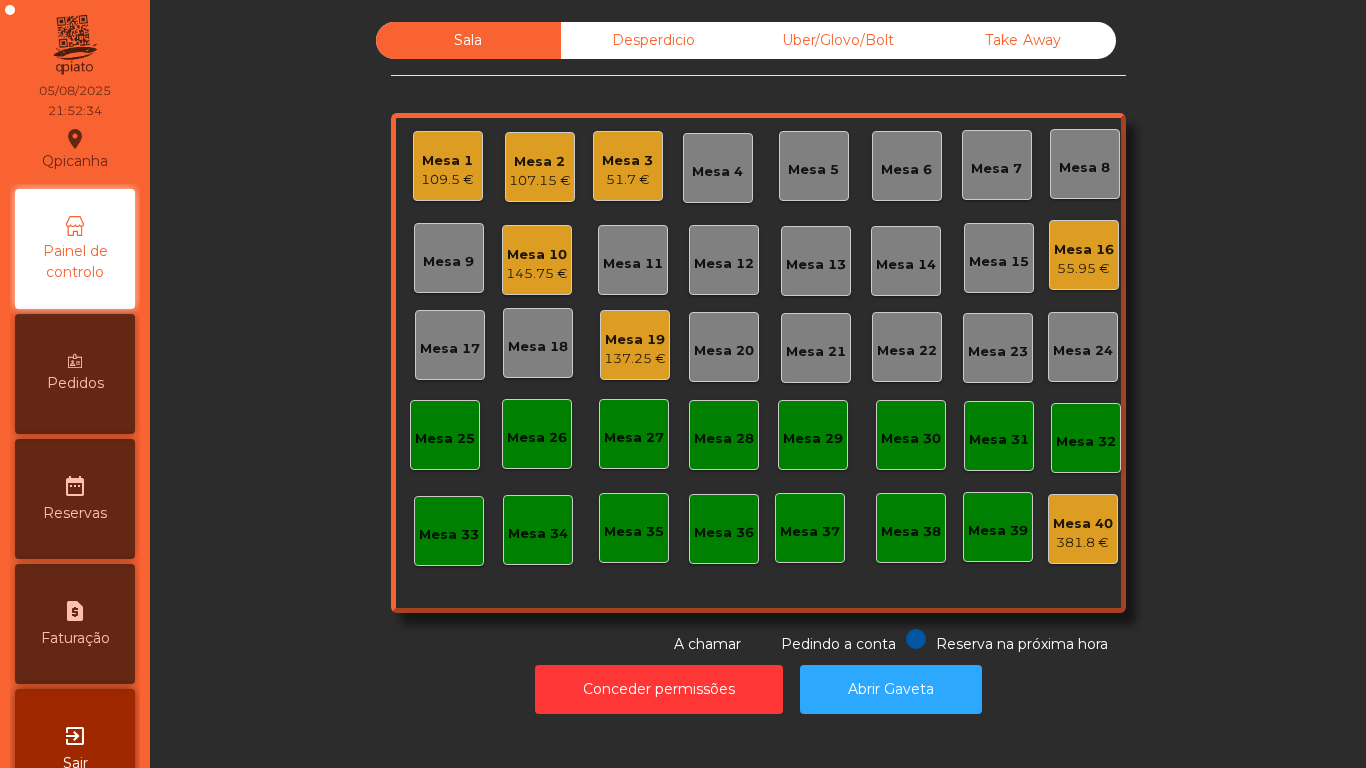 click on "109.5 €" 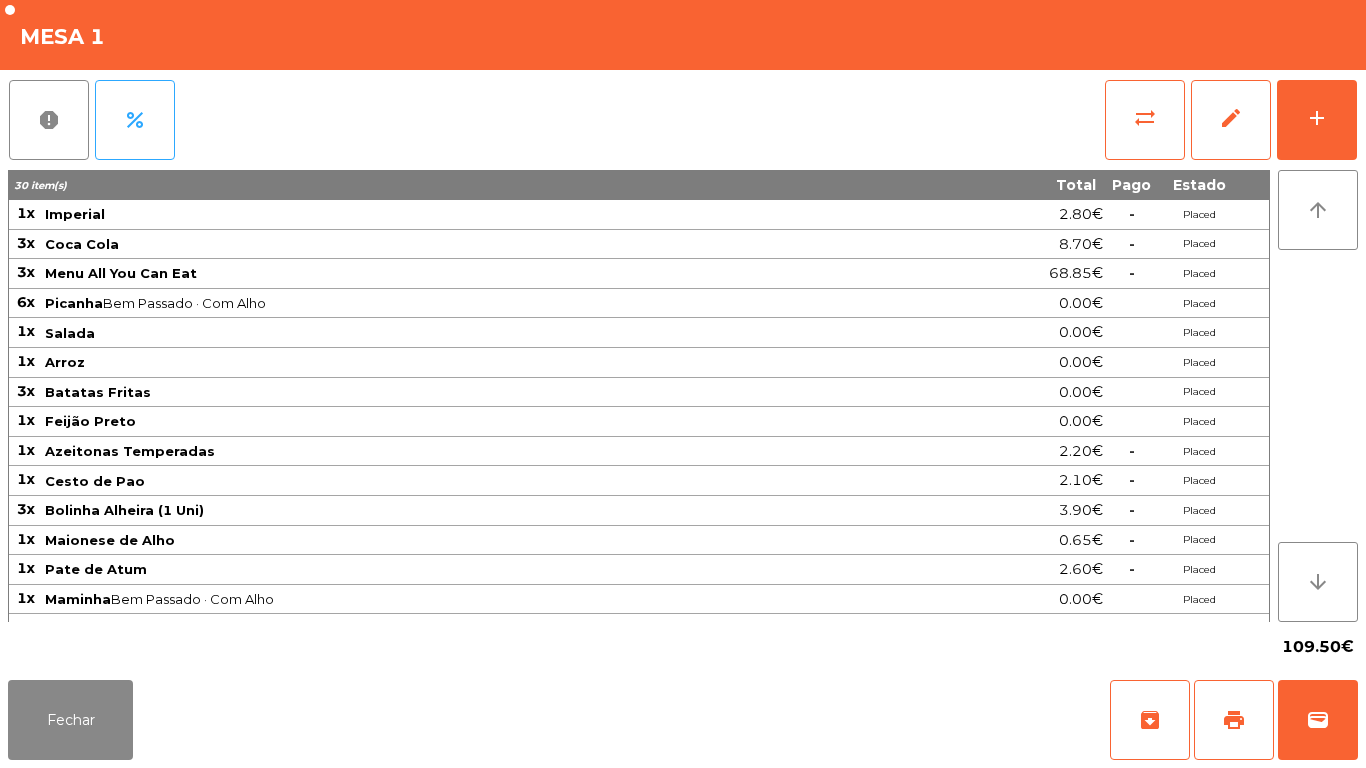scroll, scrollTop: 81, scrollLeft: 0, axis: vertical 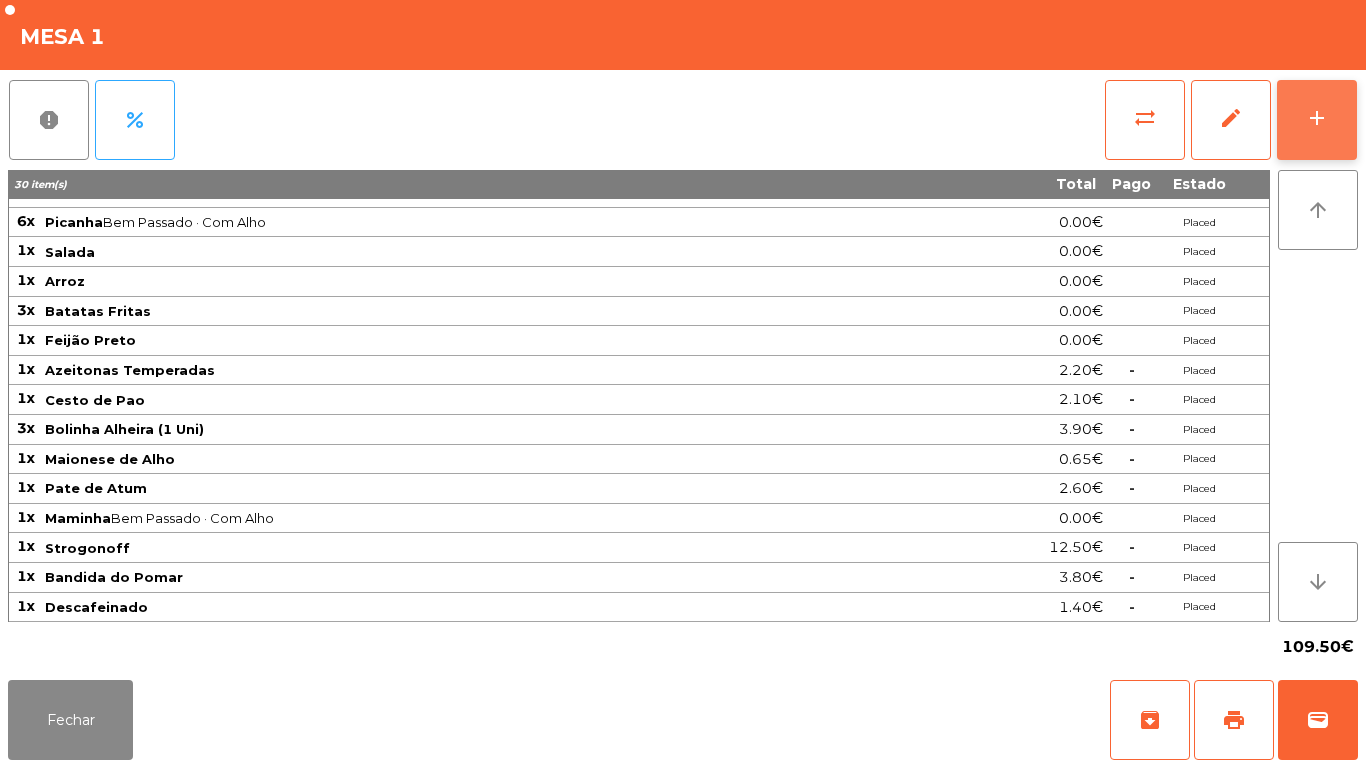 click on "add" 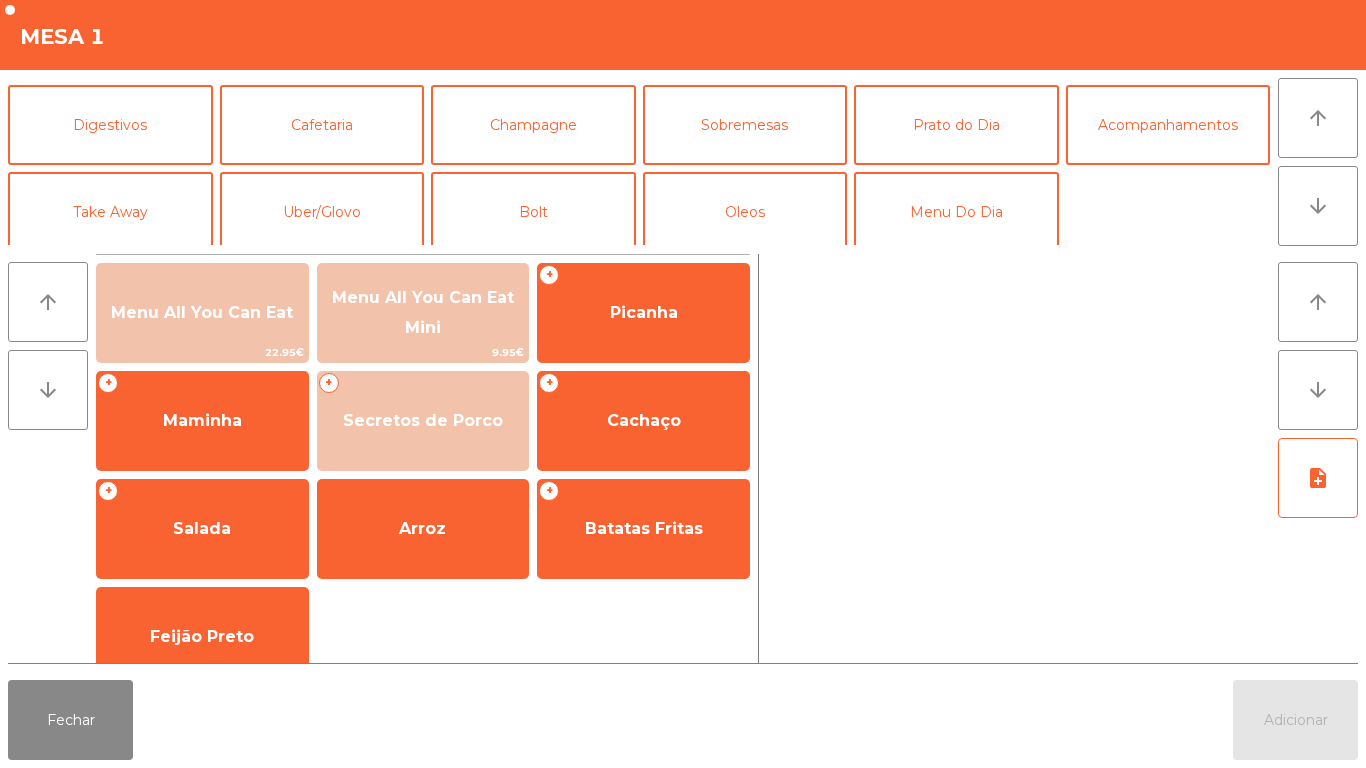 scroll, scrollTop: 174, scrollLeft: 0, axis: vertical 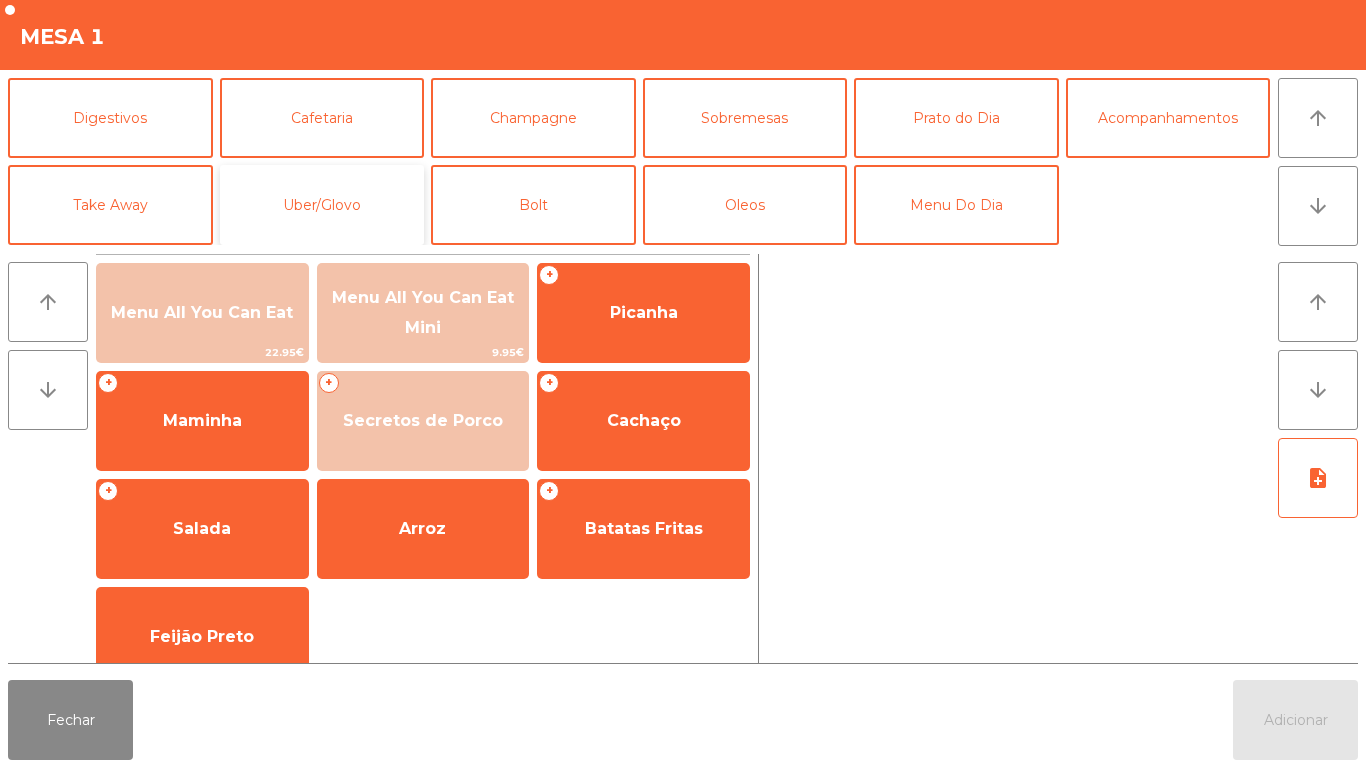 click on "Uber/Glovo" 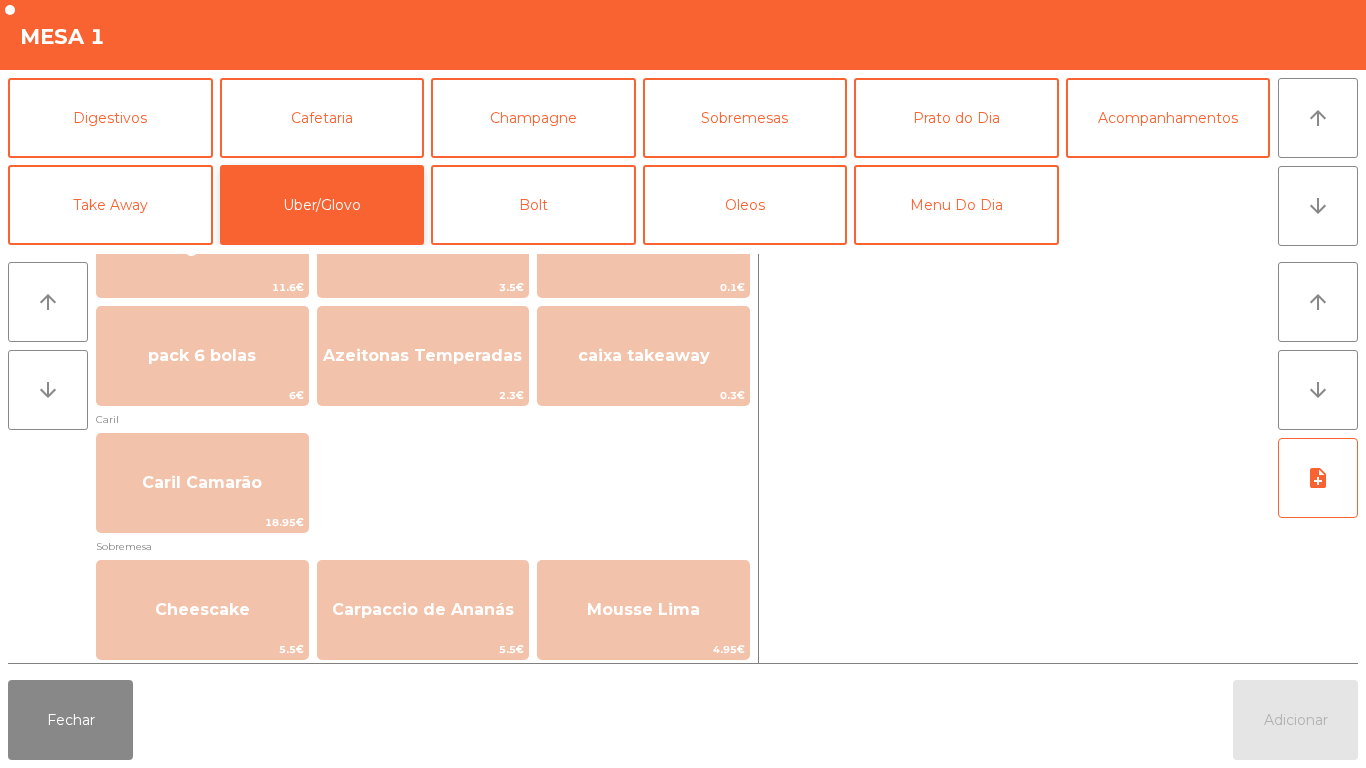 scroll, scrollTop: 514, scrollLeft: 0, axis: vertical 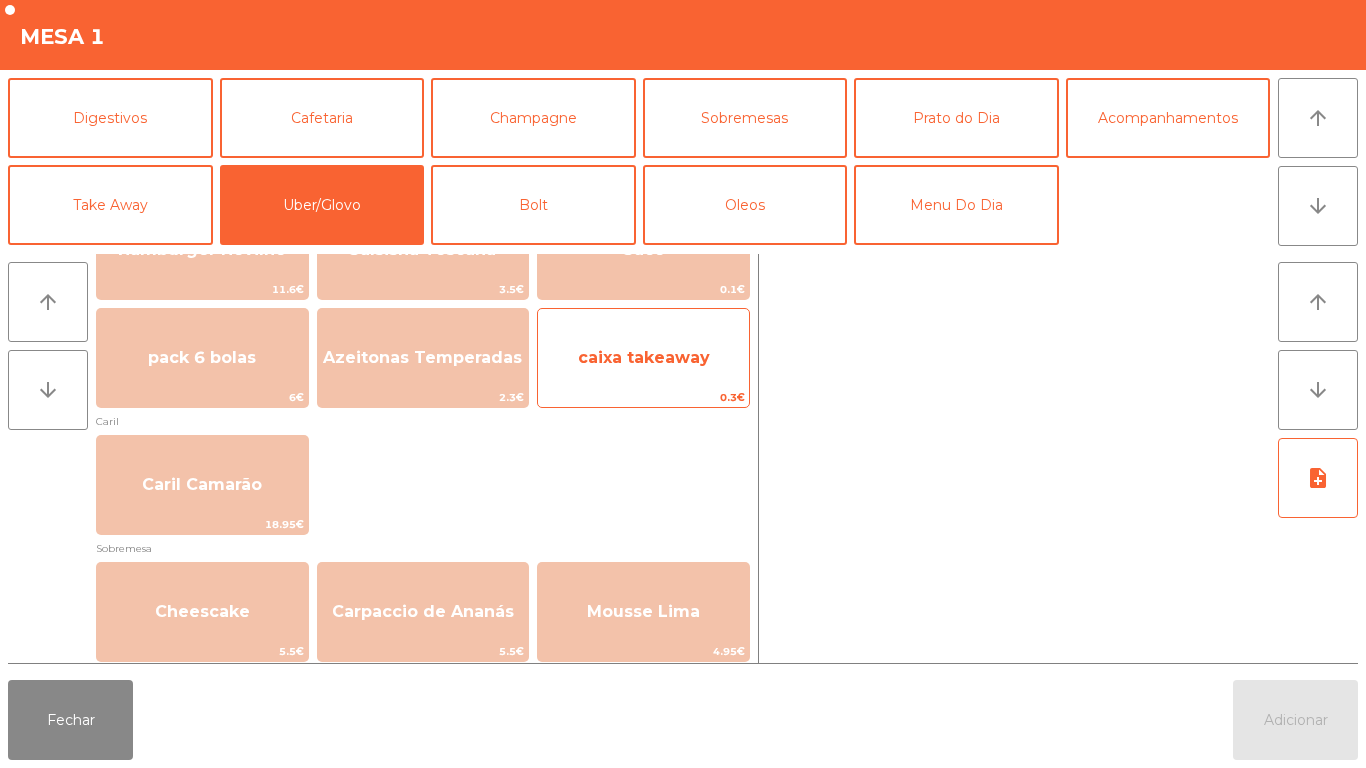 click on "caixa takeaway" 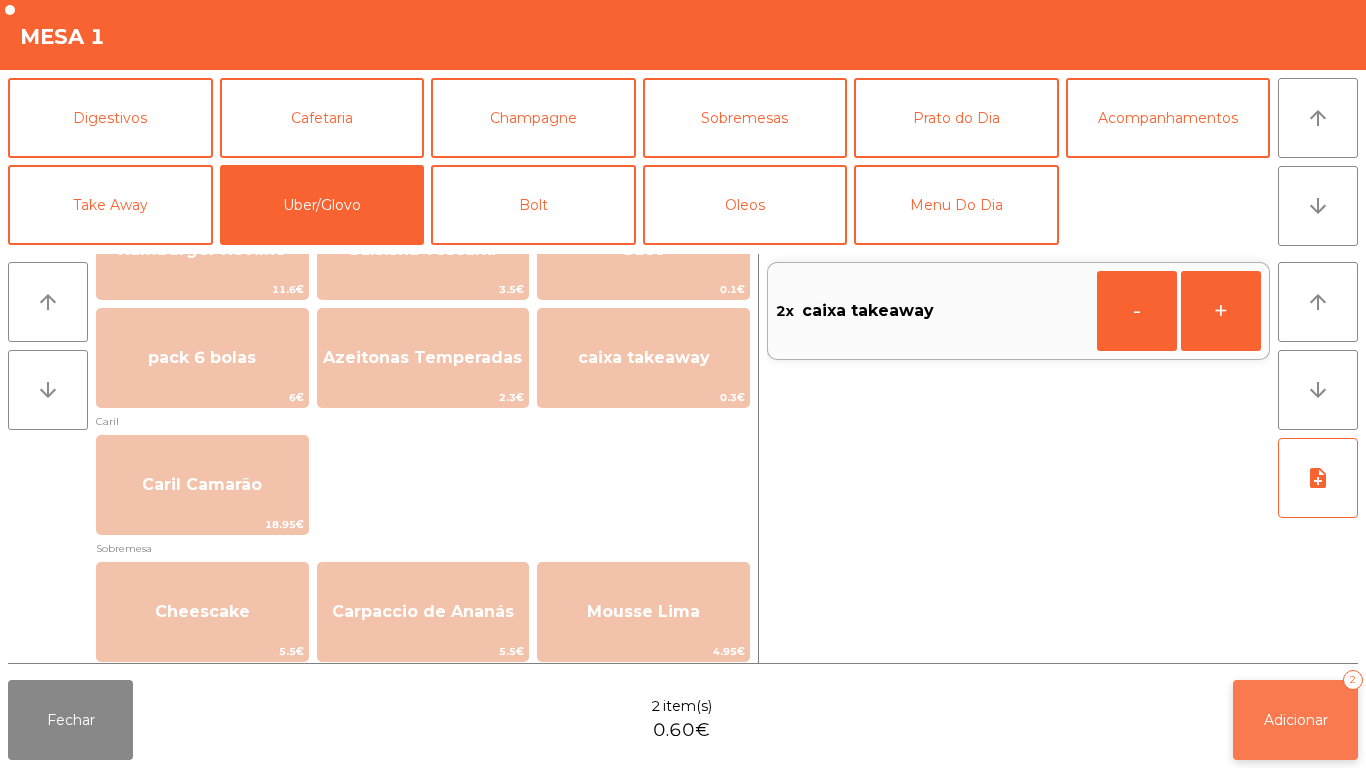 click on "Adicionar   2" 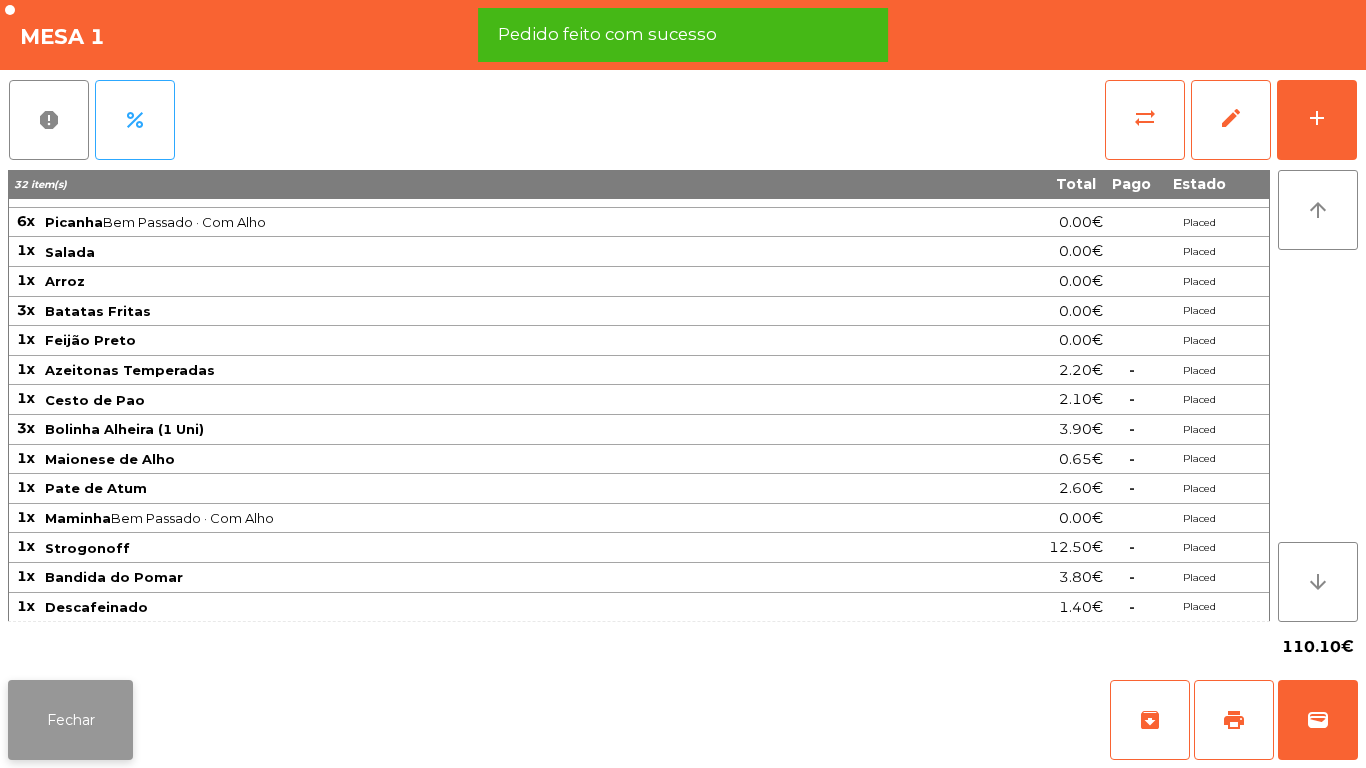 click on "Fechar" 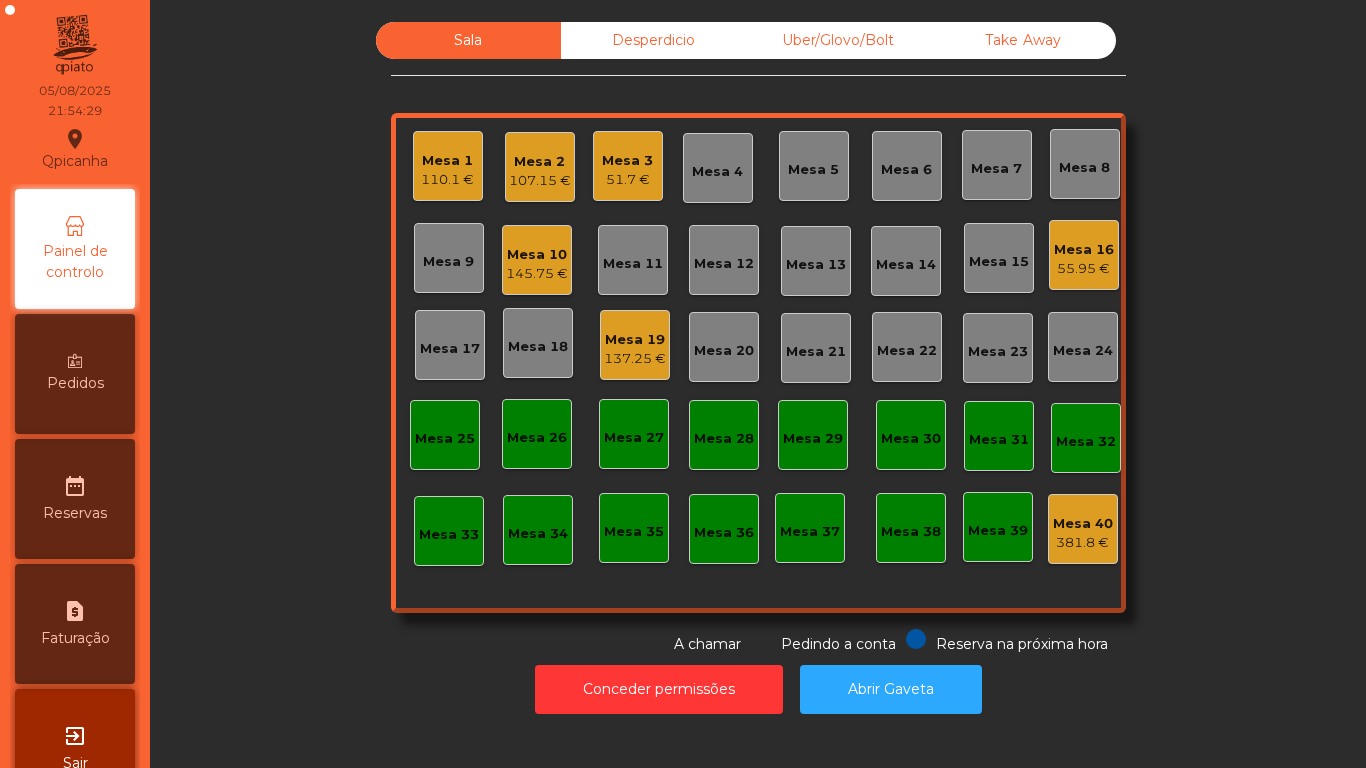 click on "110.1 €" 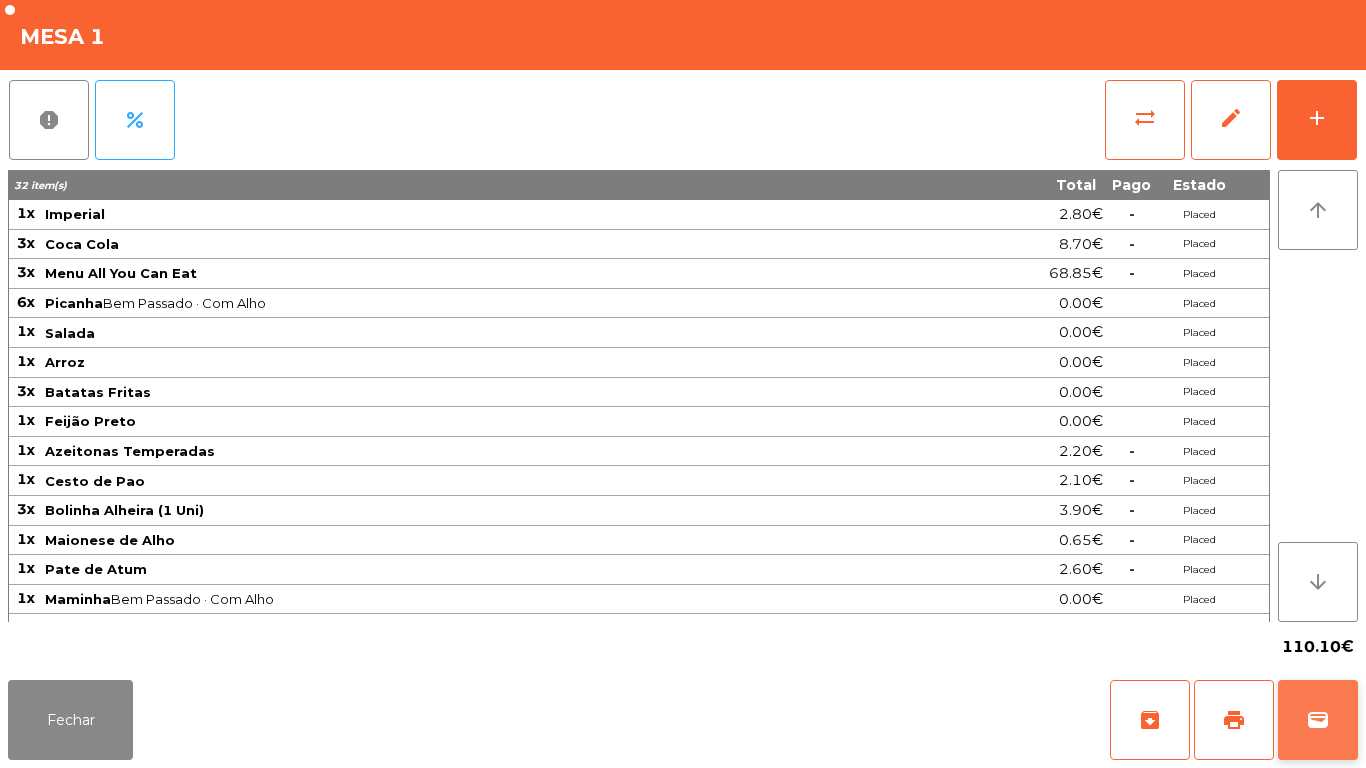 click on "wallet" 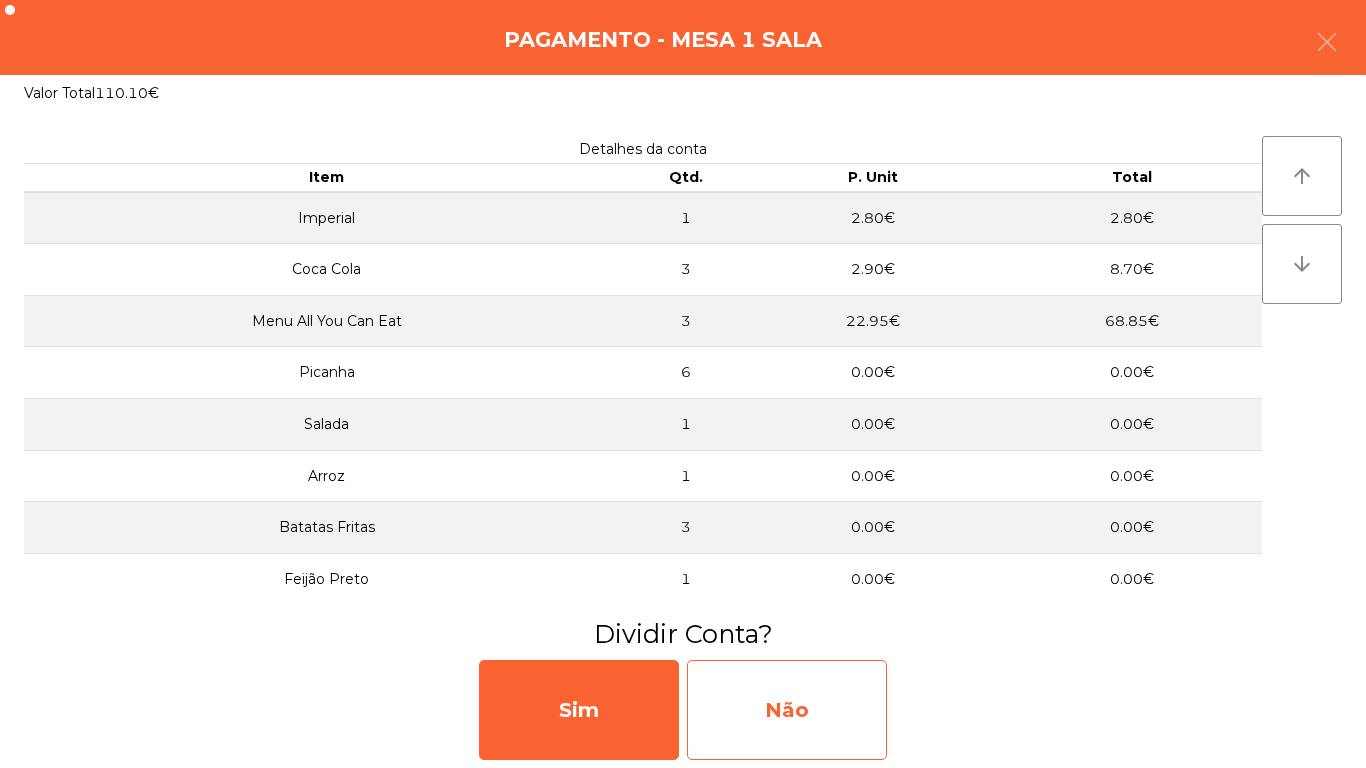 click on "Não" 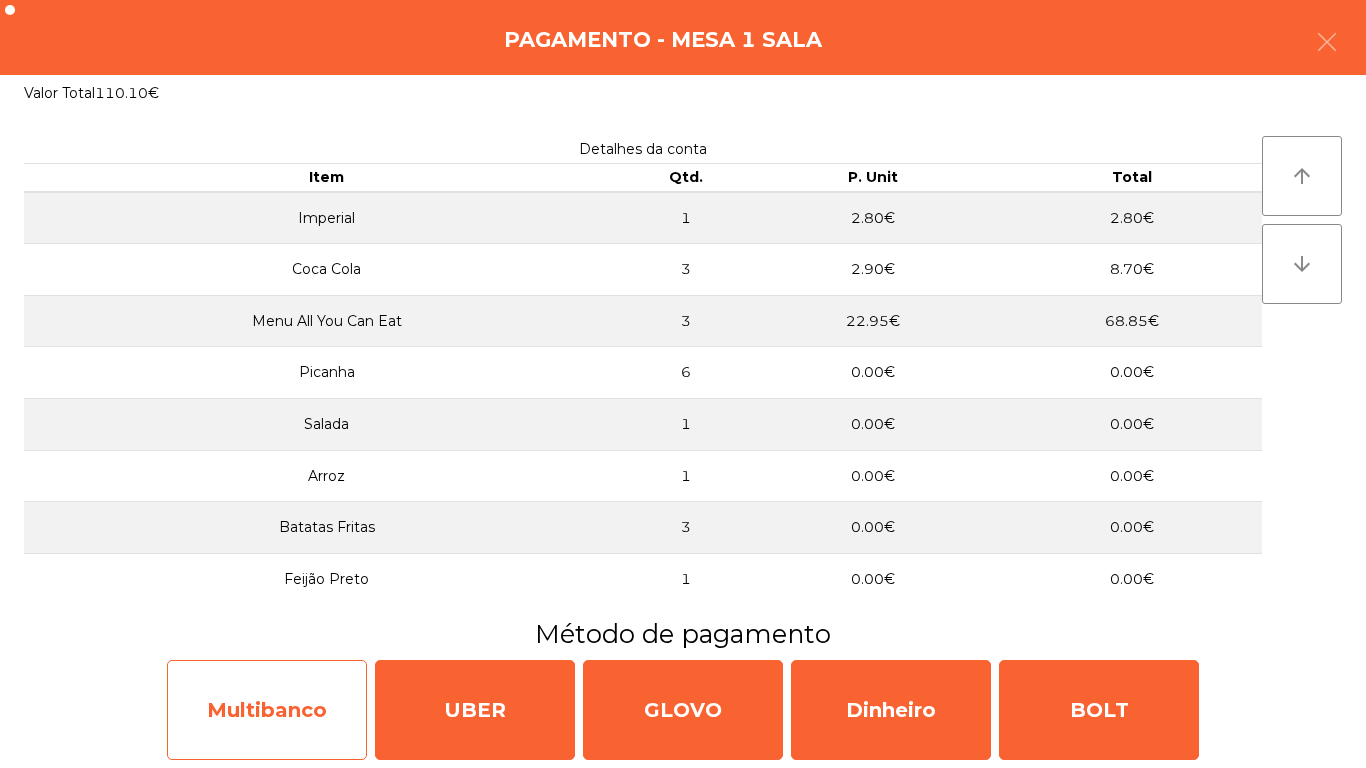 click on "Multibanco" 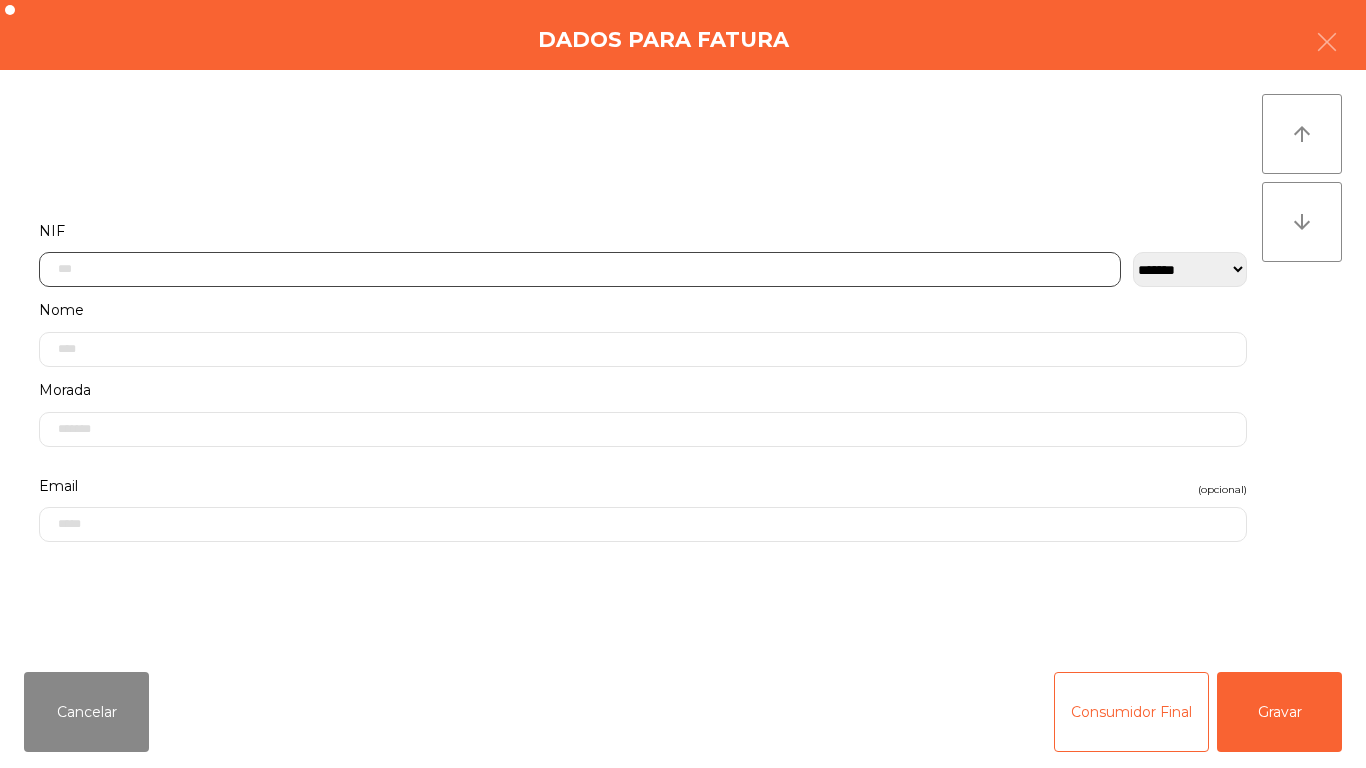 click 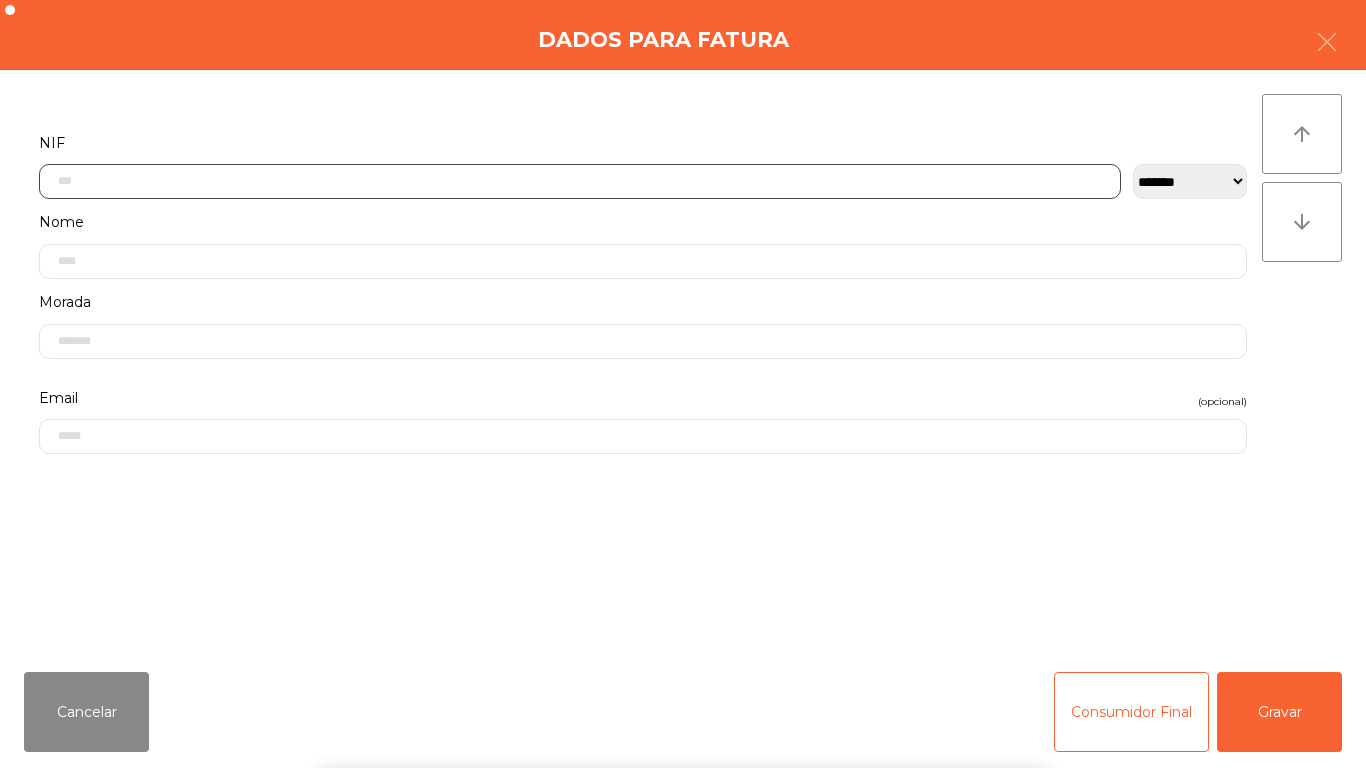 scroll, scrollTop: 122, scrollLeft: 0, axis: vertical 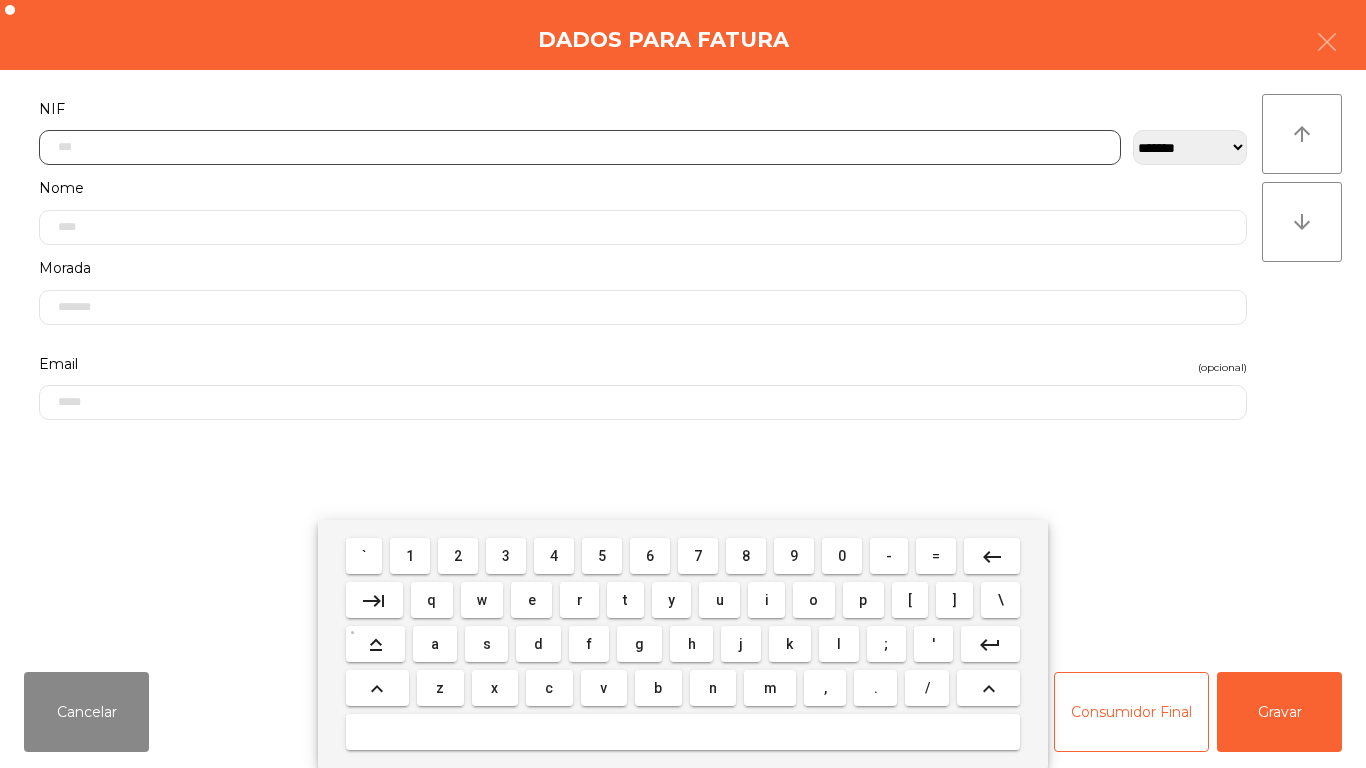 click on "5" at bounding box center [602, 556] 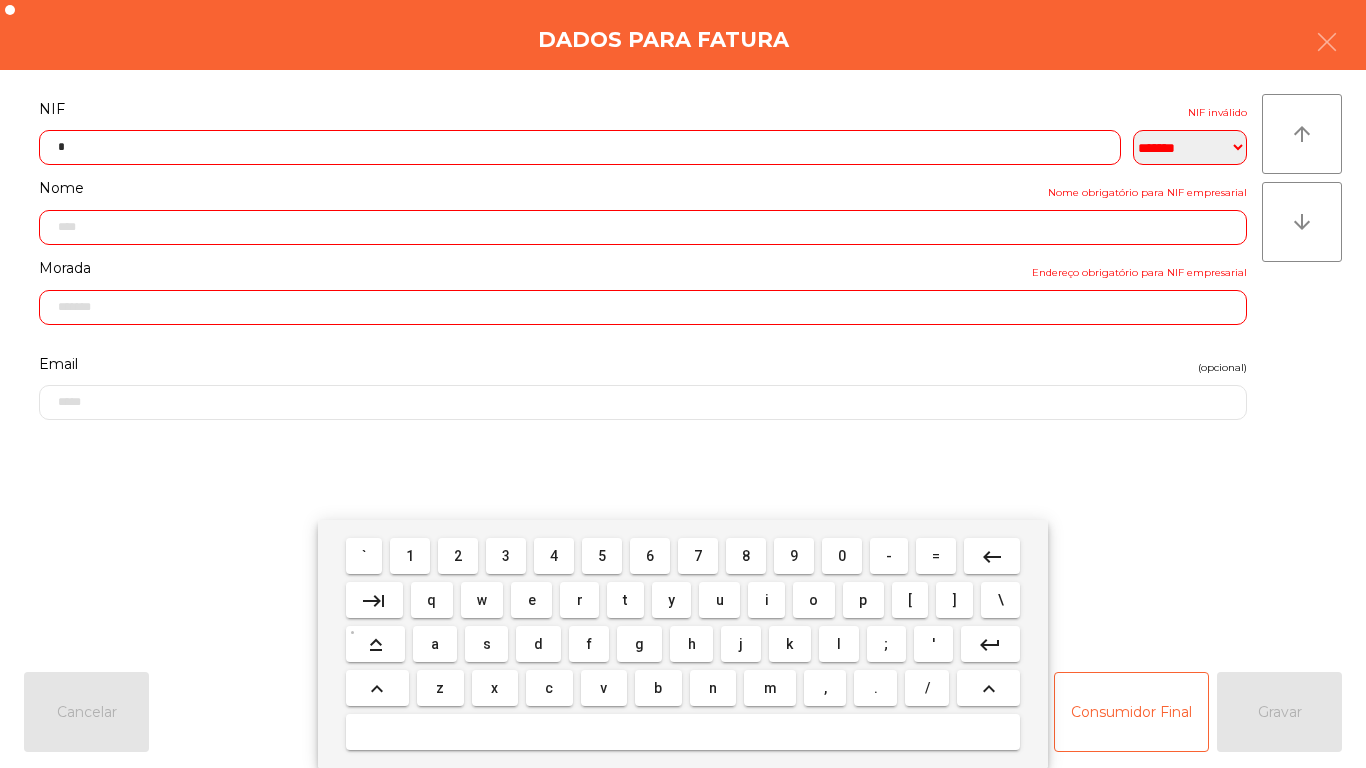 click on "1" at bounding box center (410, 556) 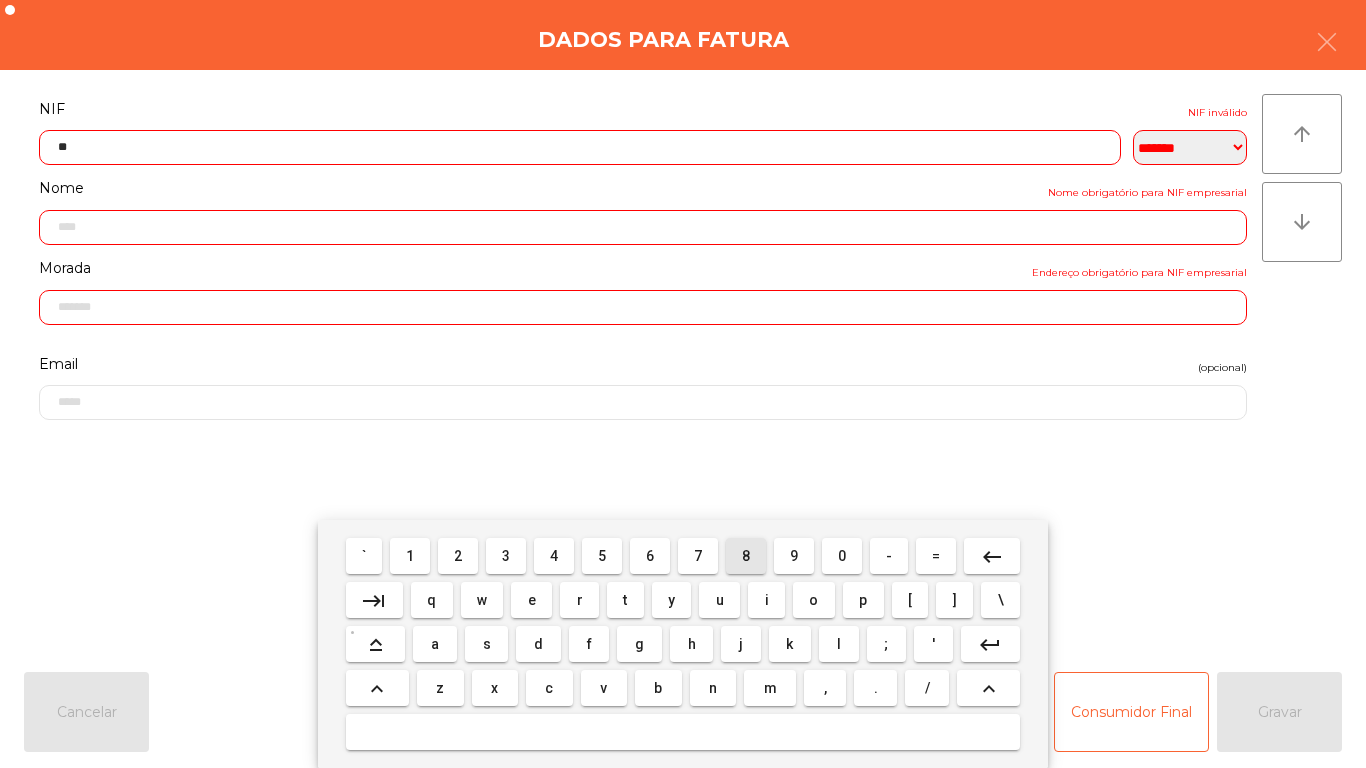 click on "8" at bounding box center [746, 556] 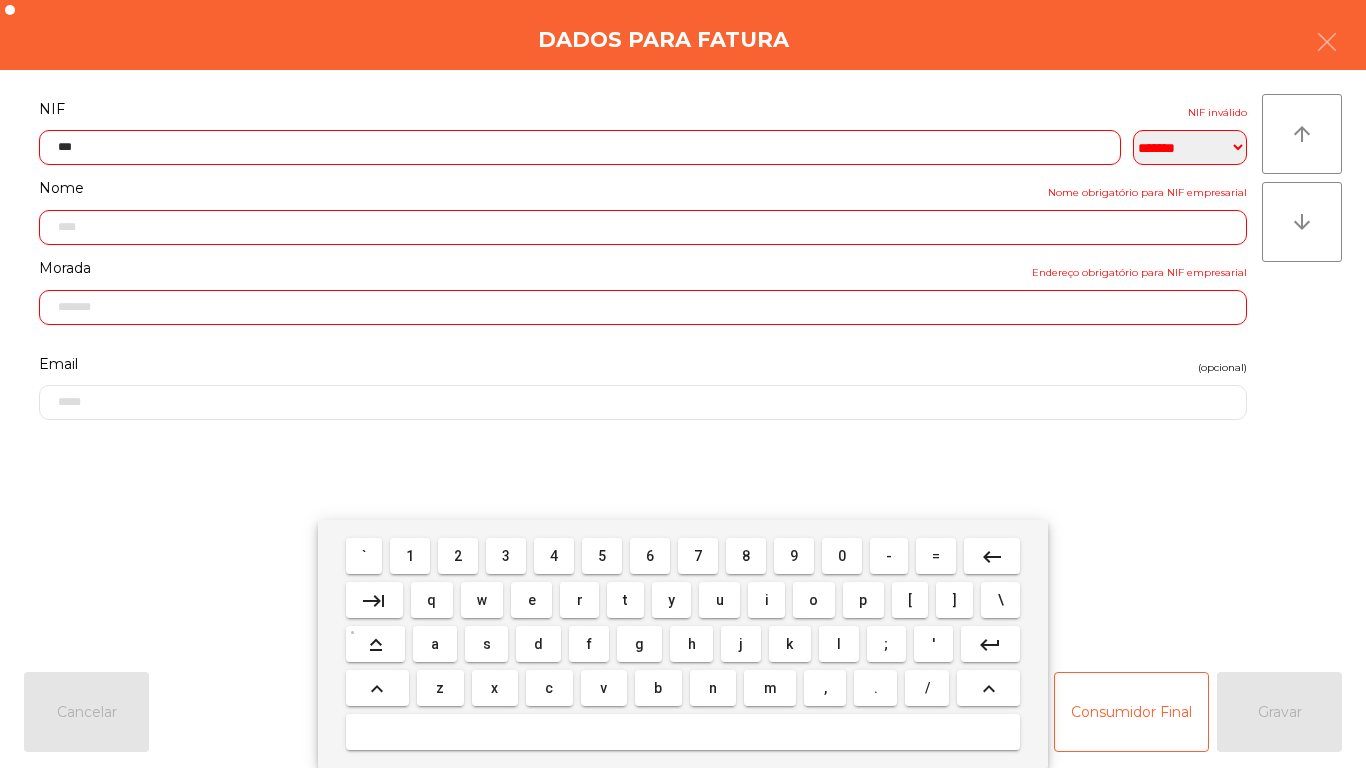 click on "7" at bounding box center (698, 556) 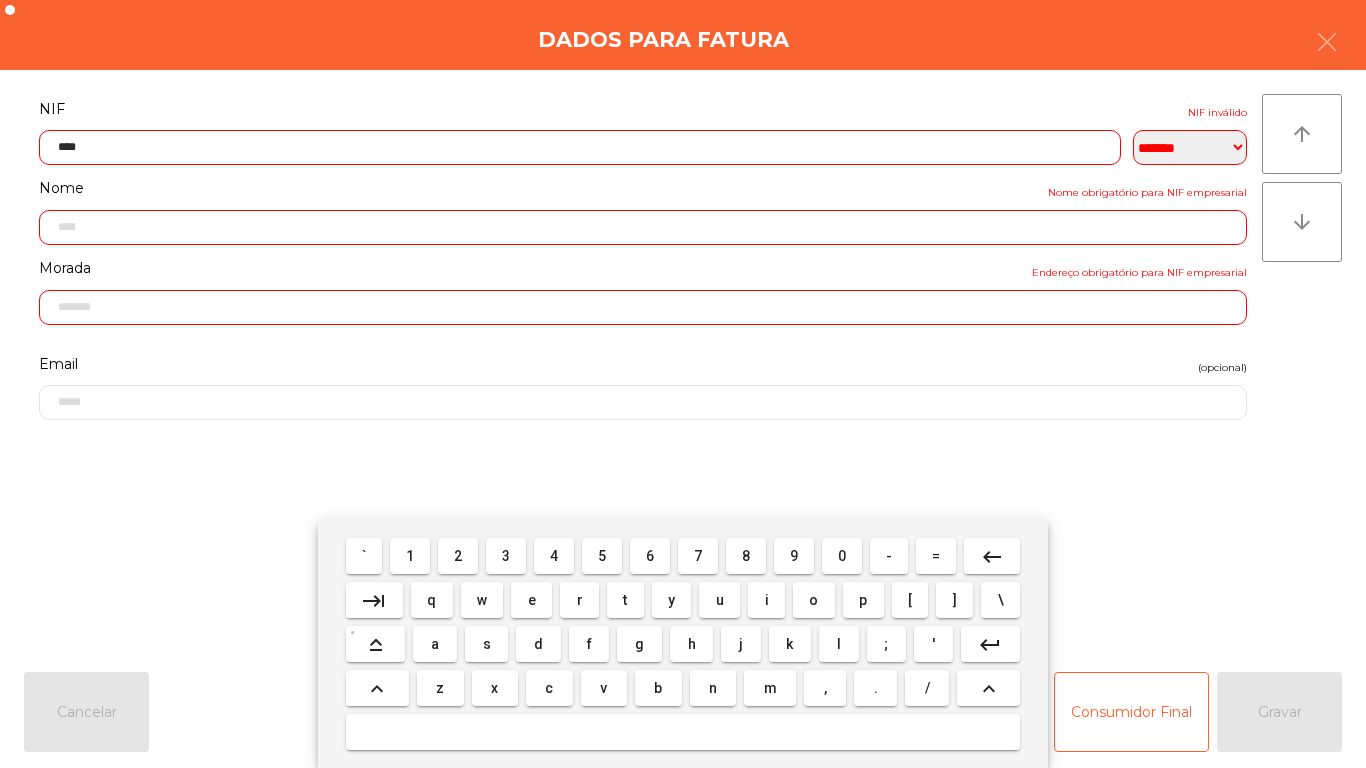 click on "9" at bounding box center (794, 556) 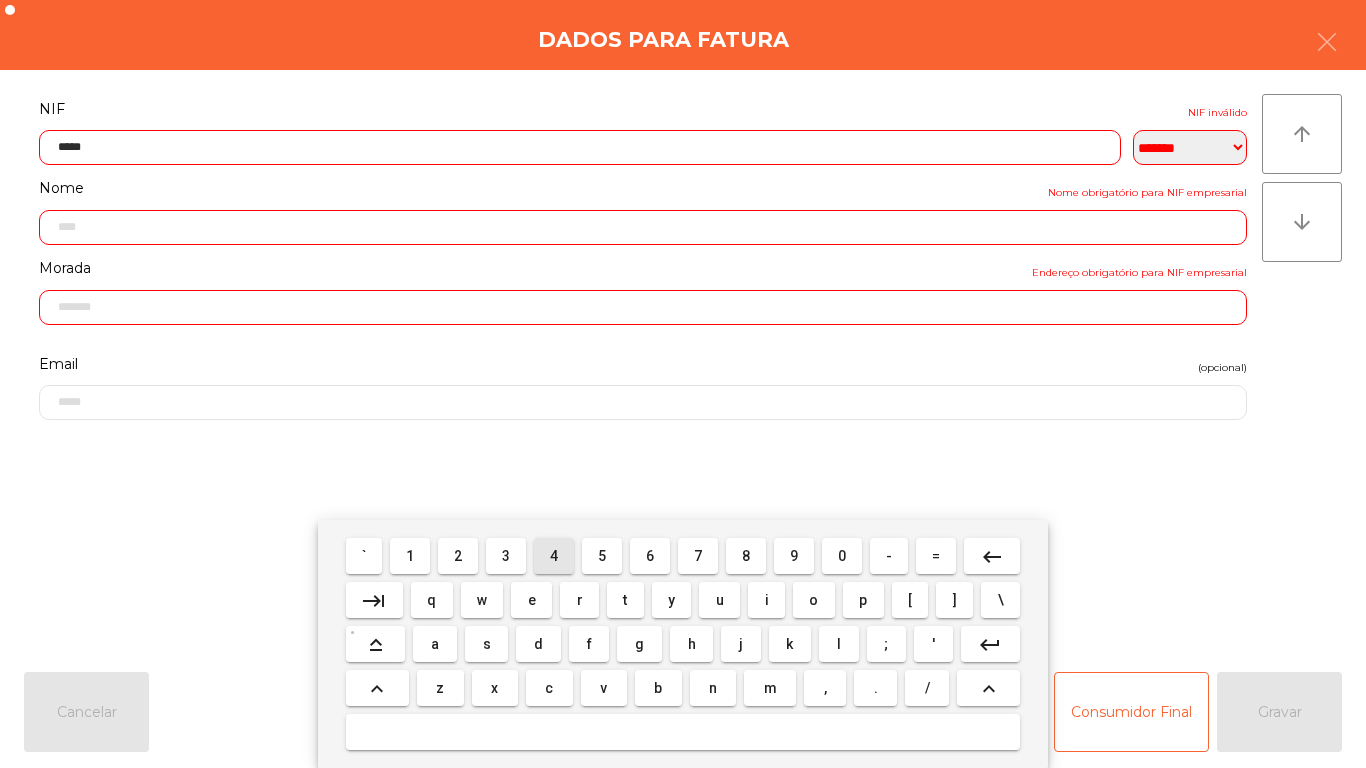 click on "4" at bounding box center (554, 556) 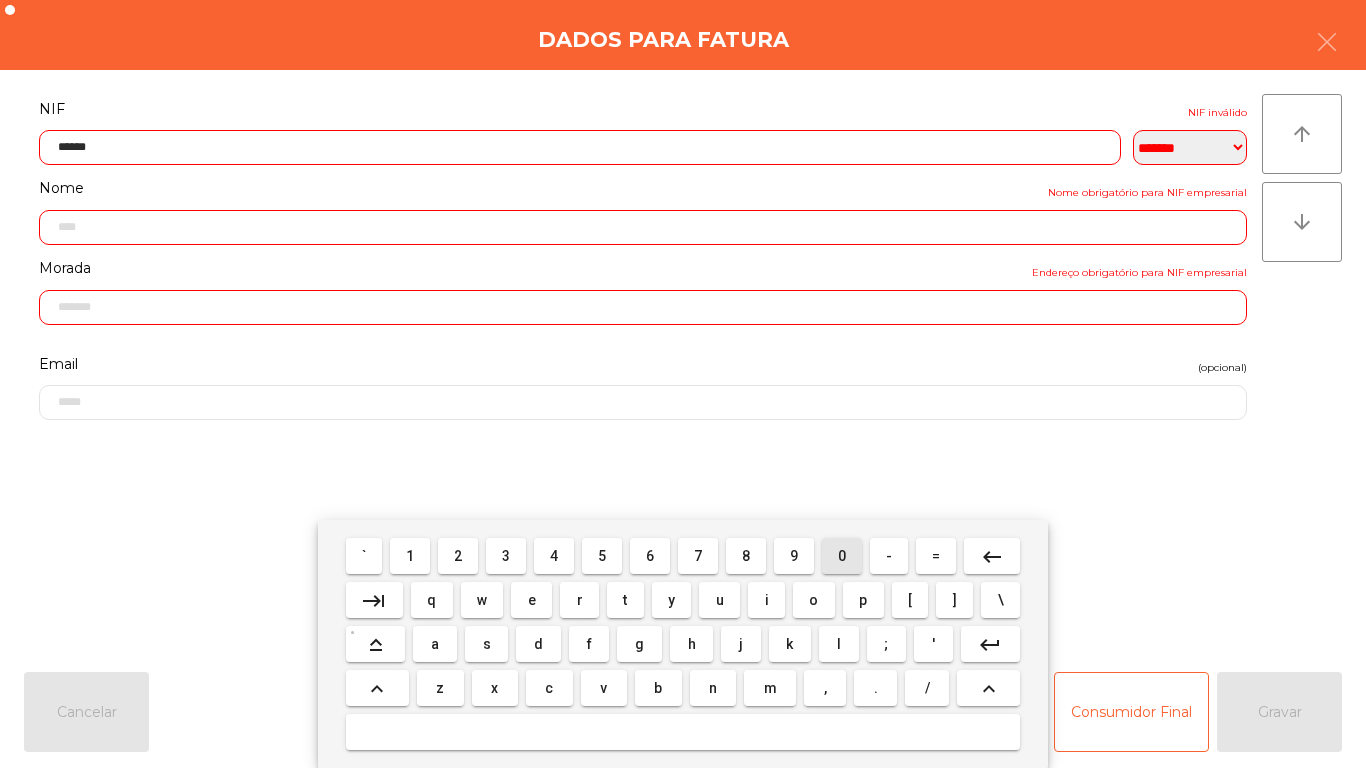 click on "0" at bounding box center (842, 556) 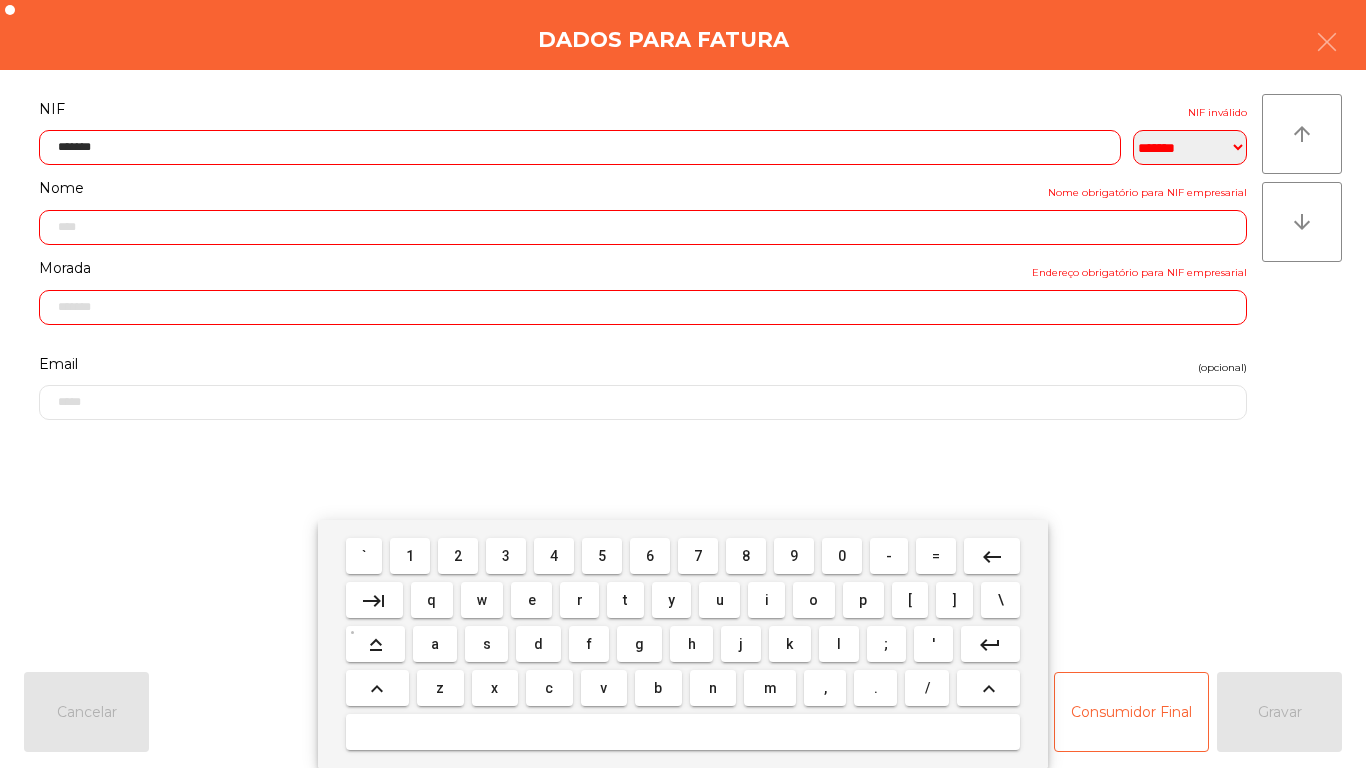 click on "5" at bounding box center [602, 556] 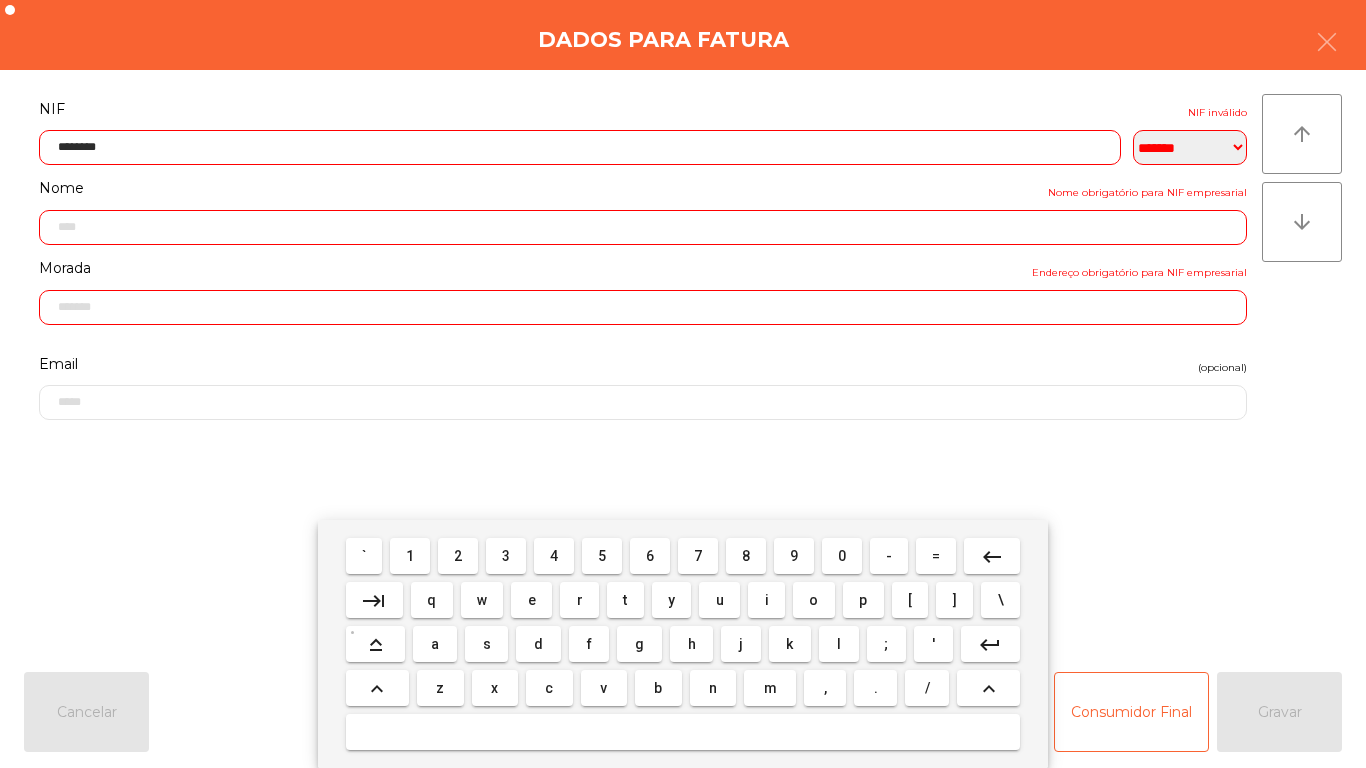 click on "9" at bounding box center (794, 556) 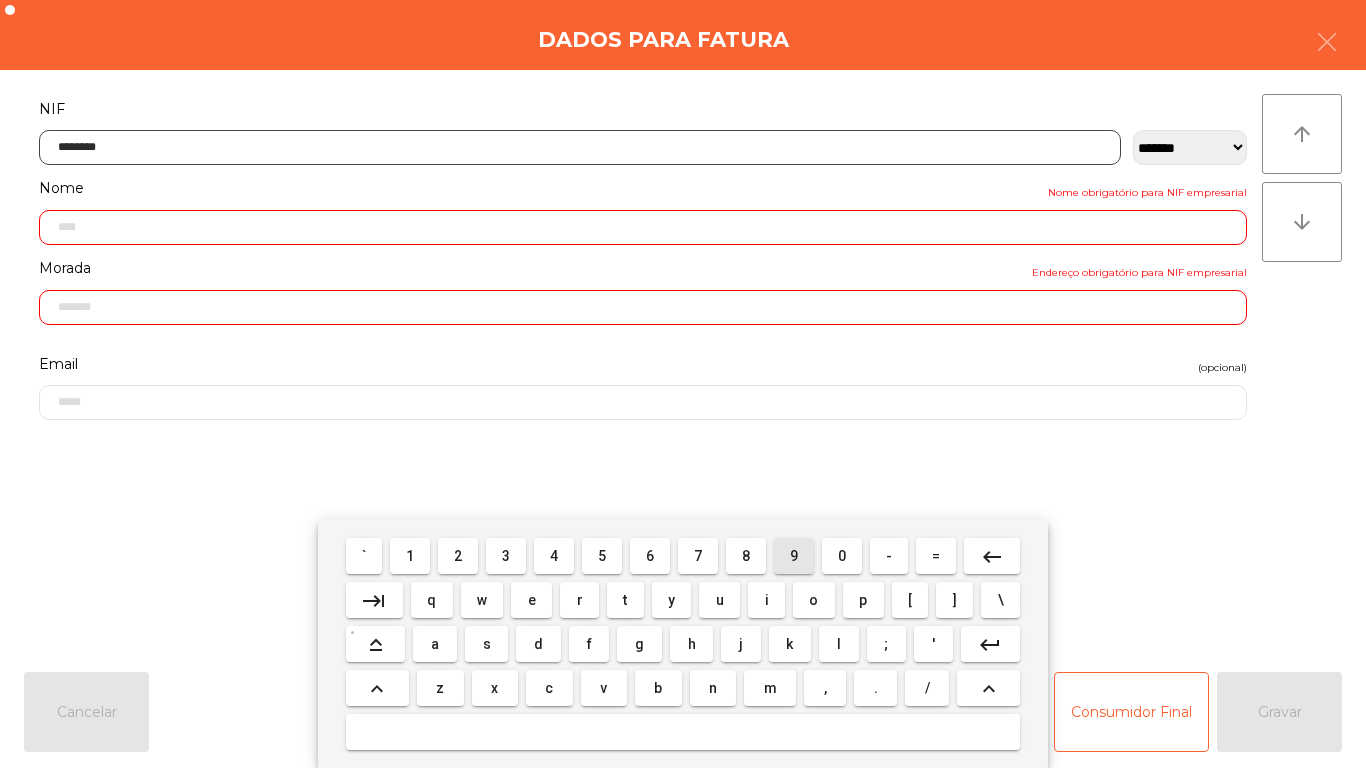 type on "*********" 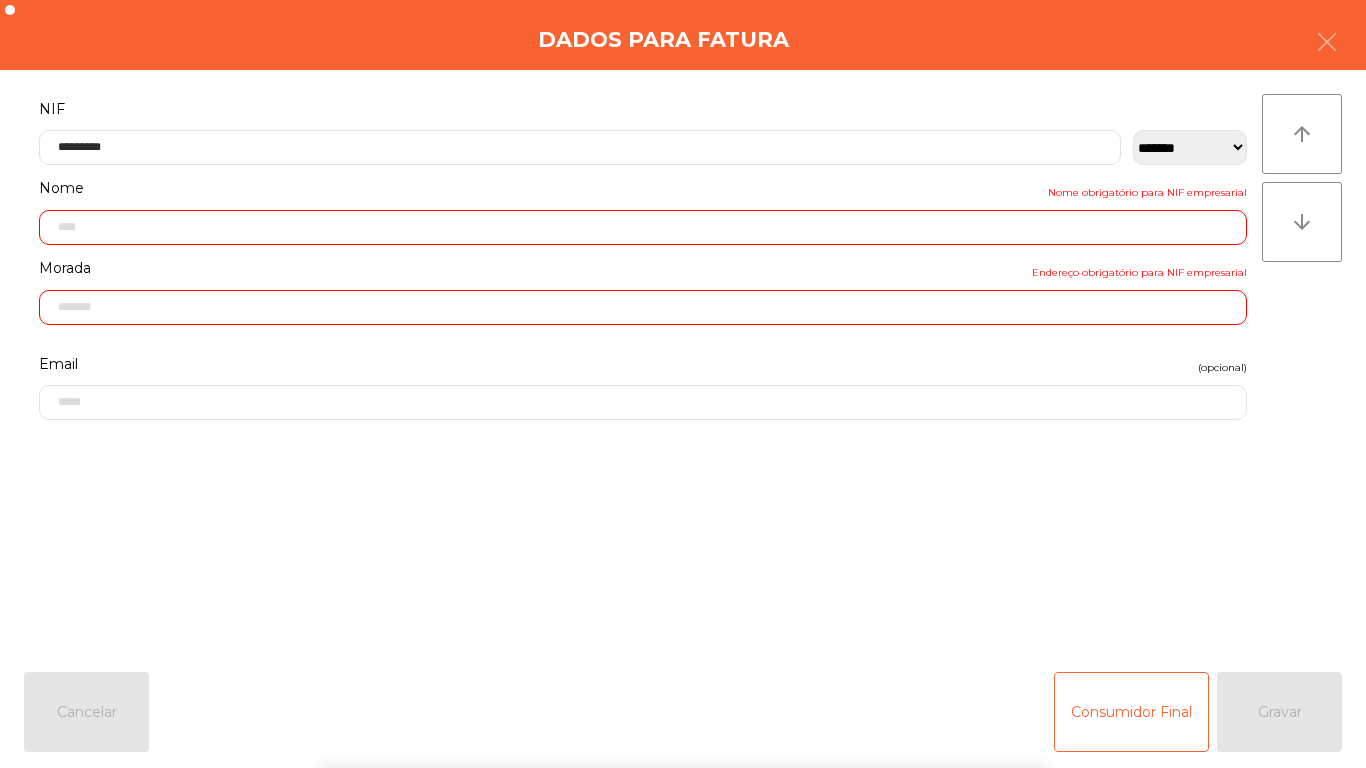 click on "` 1 2 3 4 5 6 7 8 9 0 - = keyboard_backspace keyboard_tab q w e r t y u i o p [ ] \ keyboard_capslock a s d f g h j k l ; ' keyboard_return keyboard_arrow_up z x c v b n m , . / keyboard_arrow_up" at bounding box center [683, 644] 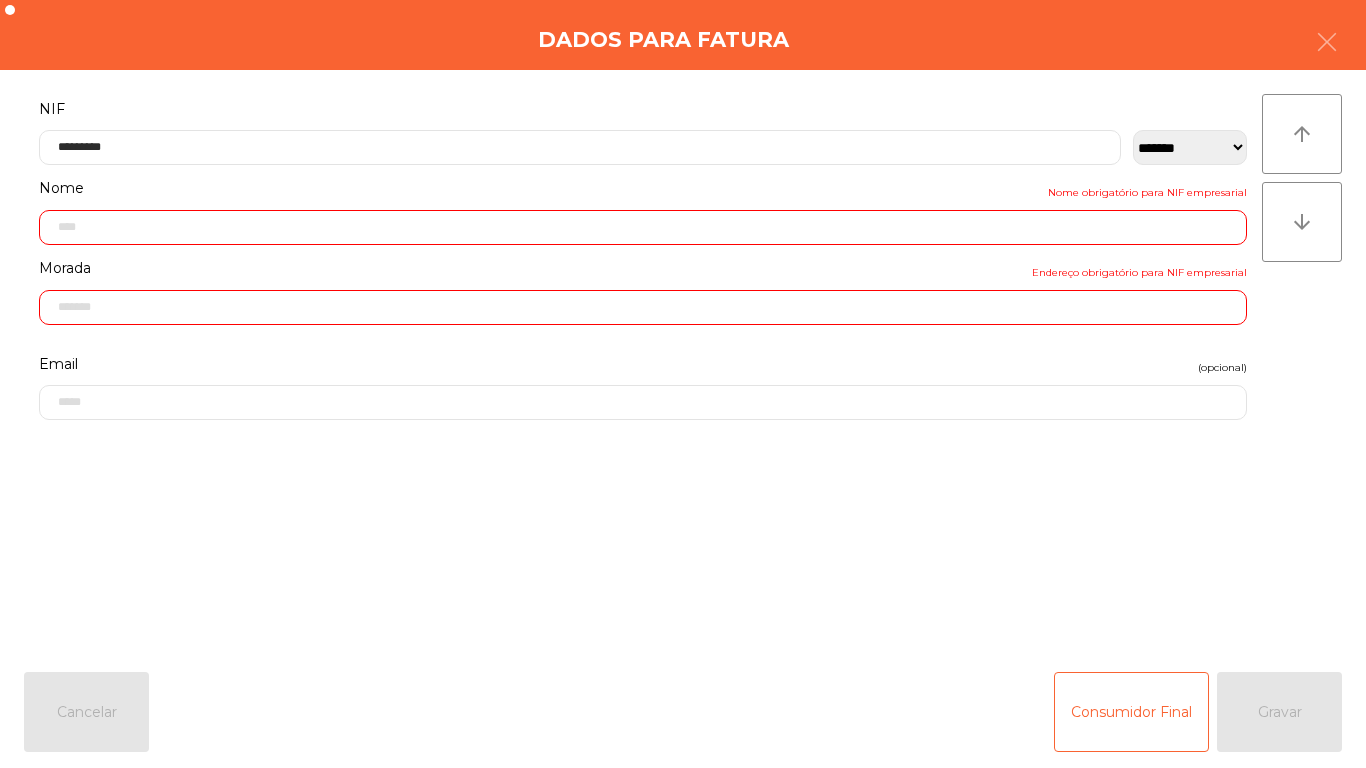 click on "Consumidor Final   Gravar" 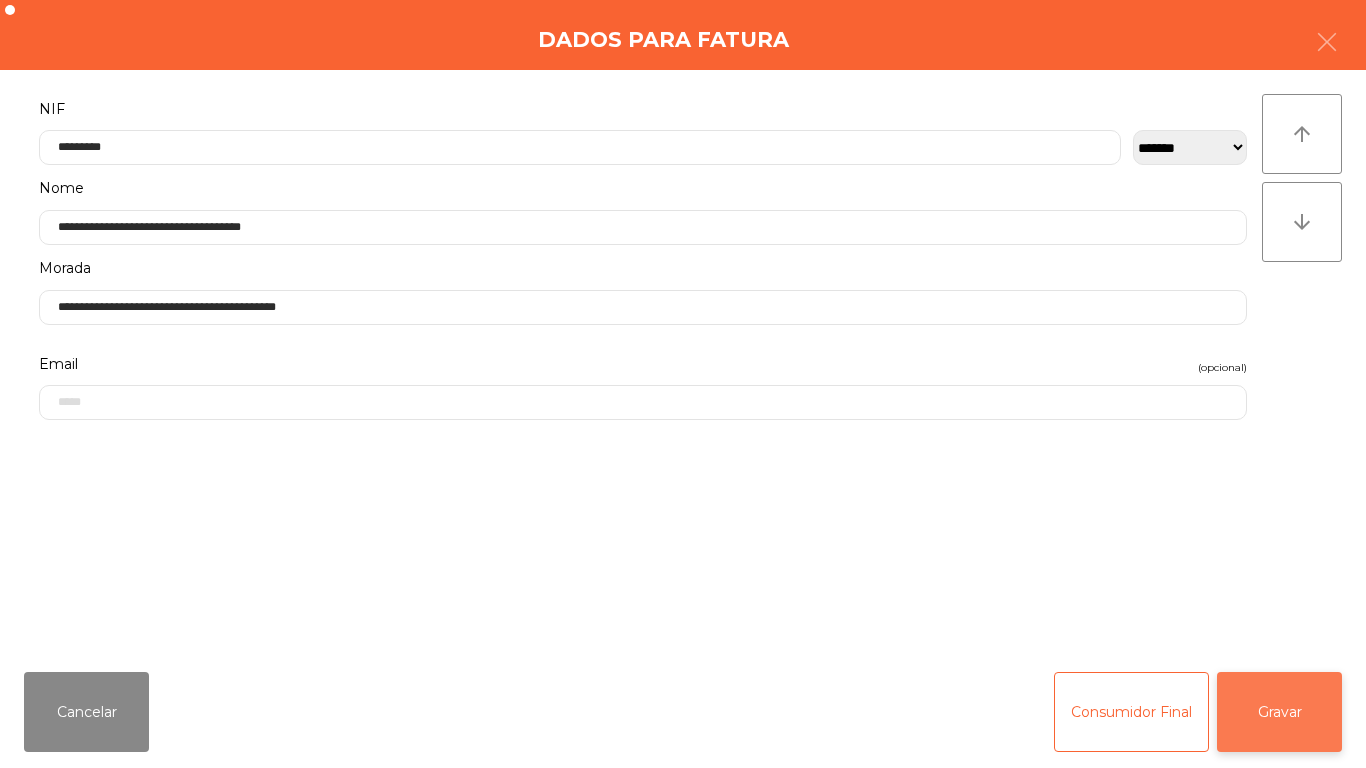 click on "Gravar" 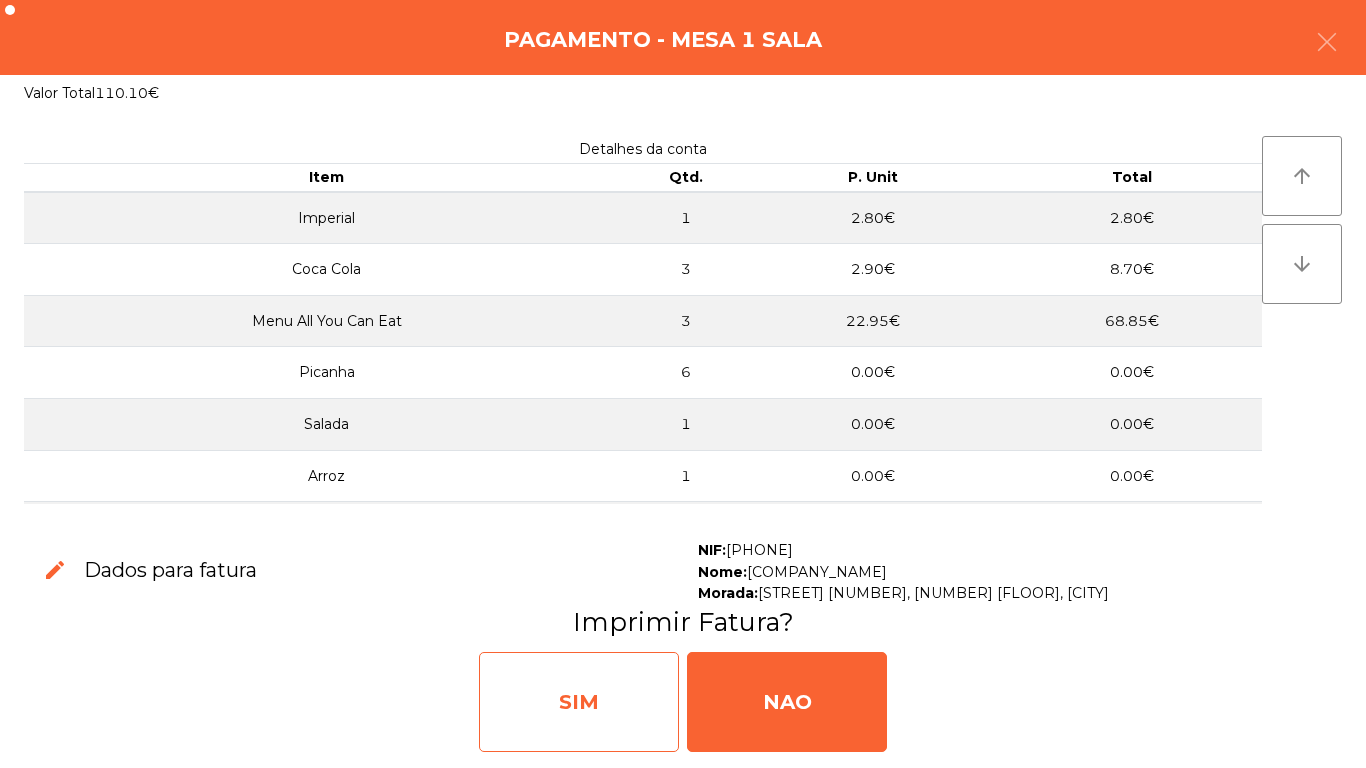 click on "SIM" 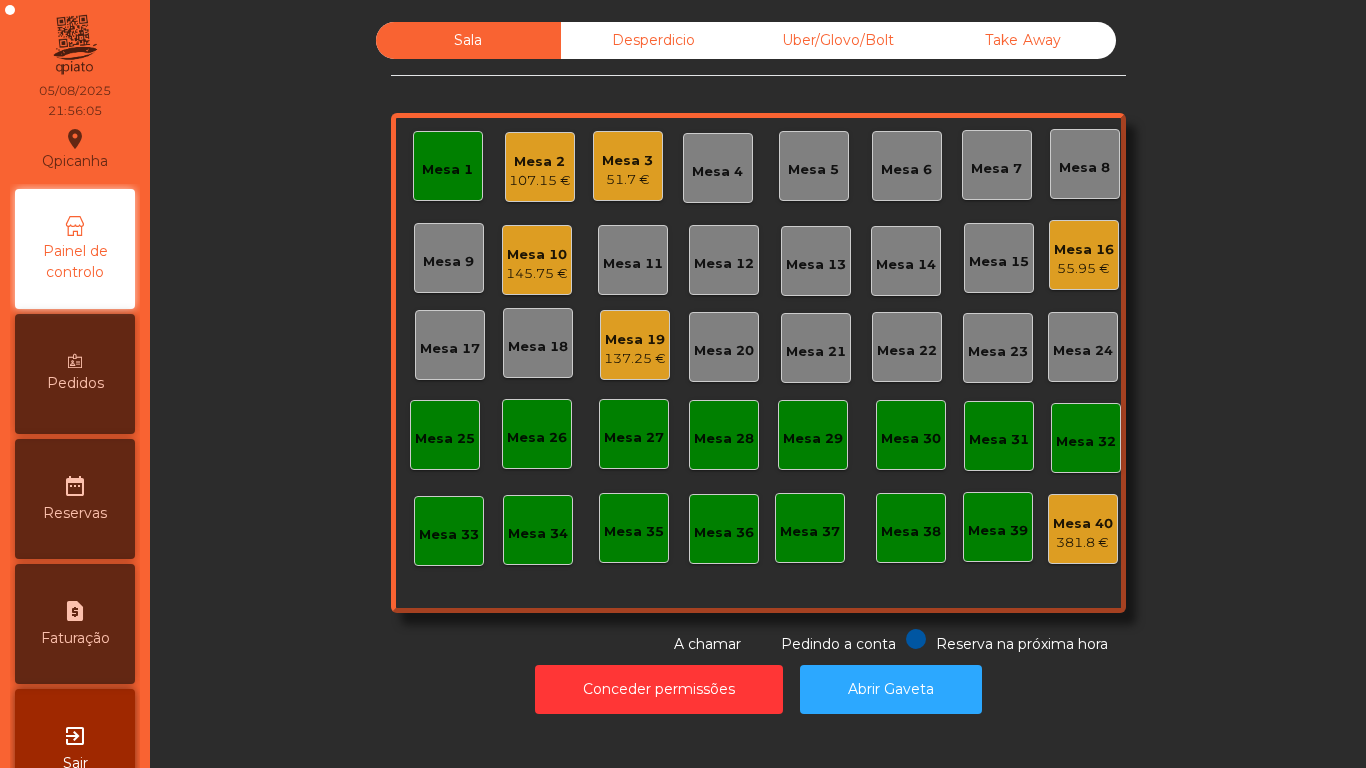click on "Mesa 2   107.15 €" 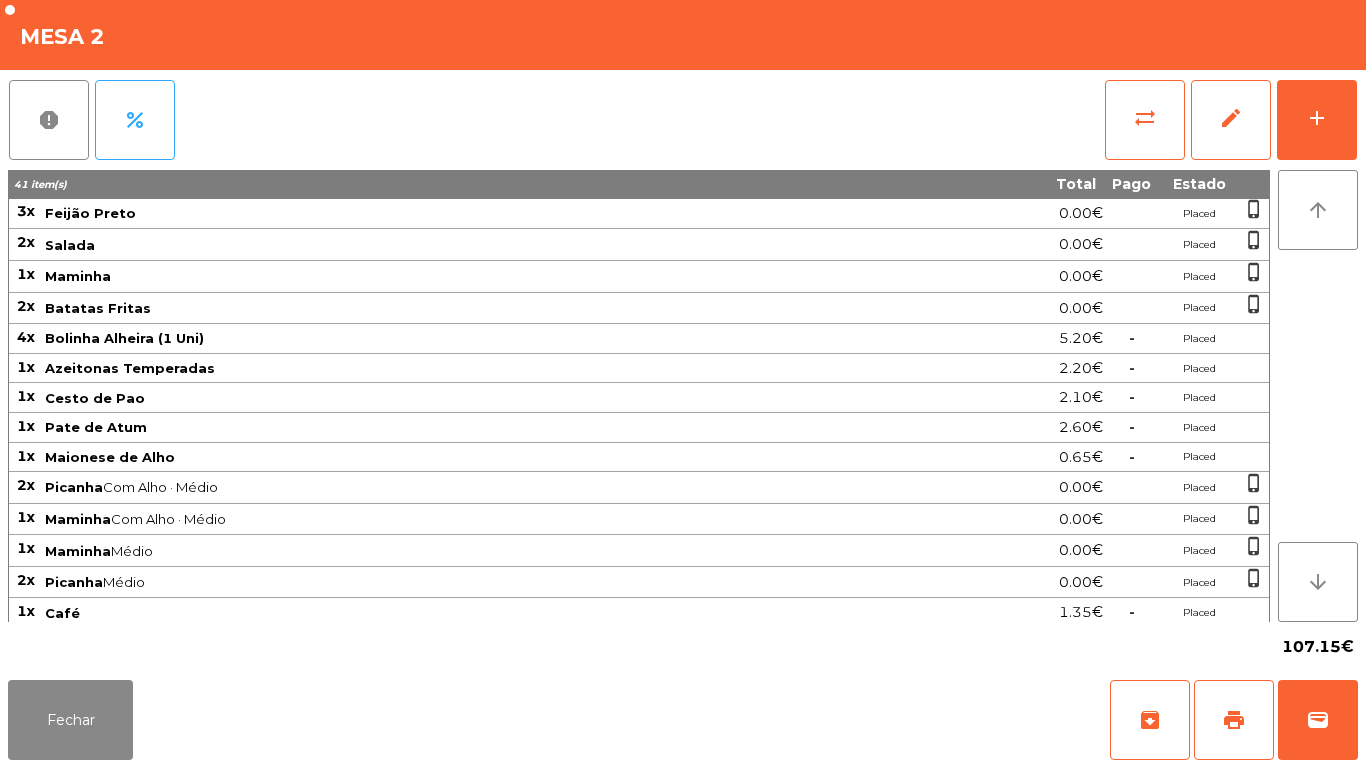 scroll, scrollTop: 342, scrollLeft: 0, axis: vertical 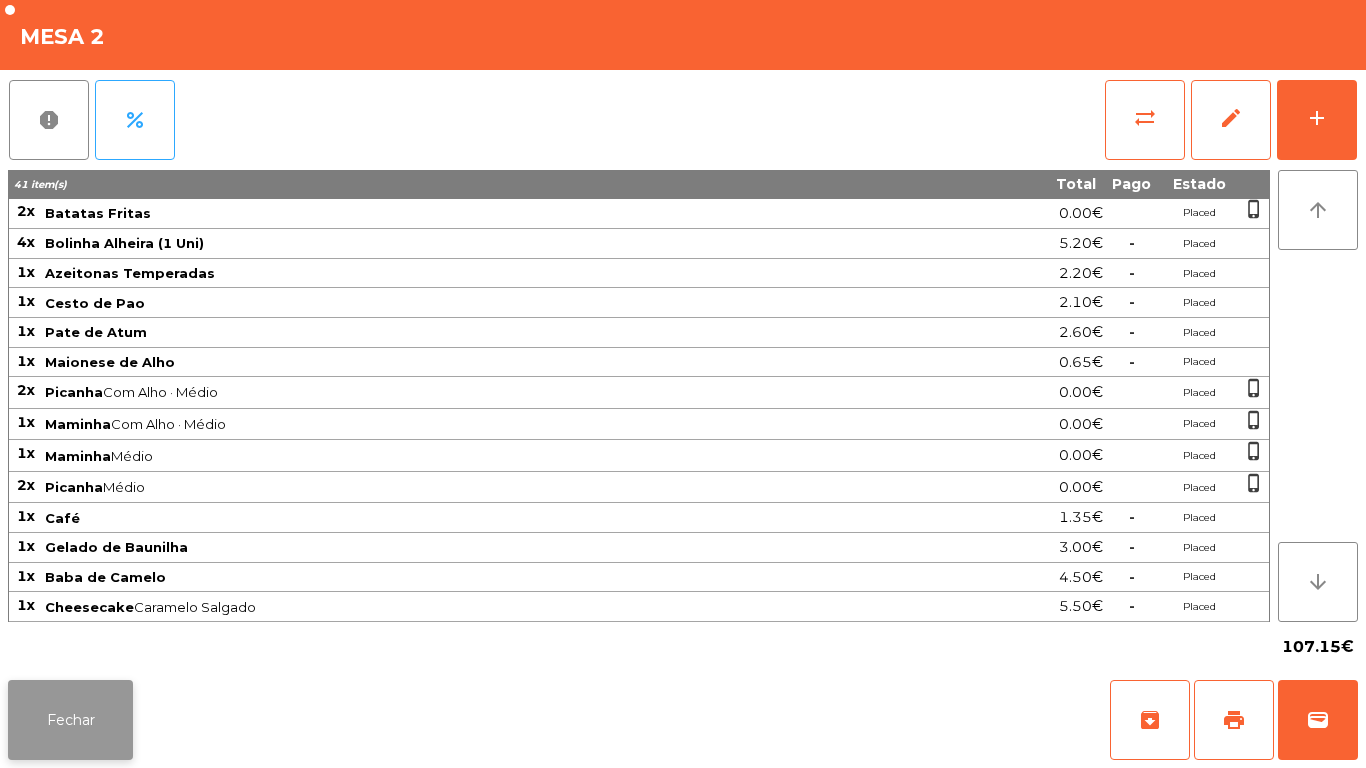 click on "Fechar" 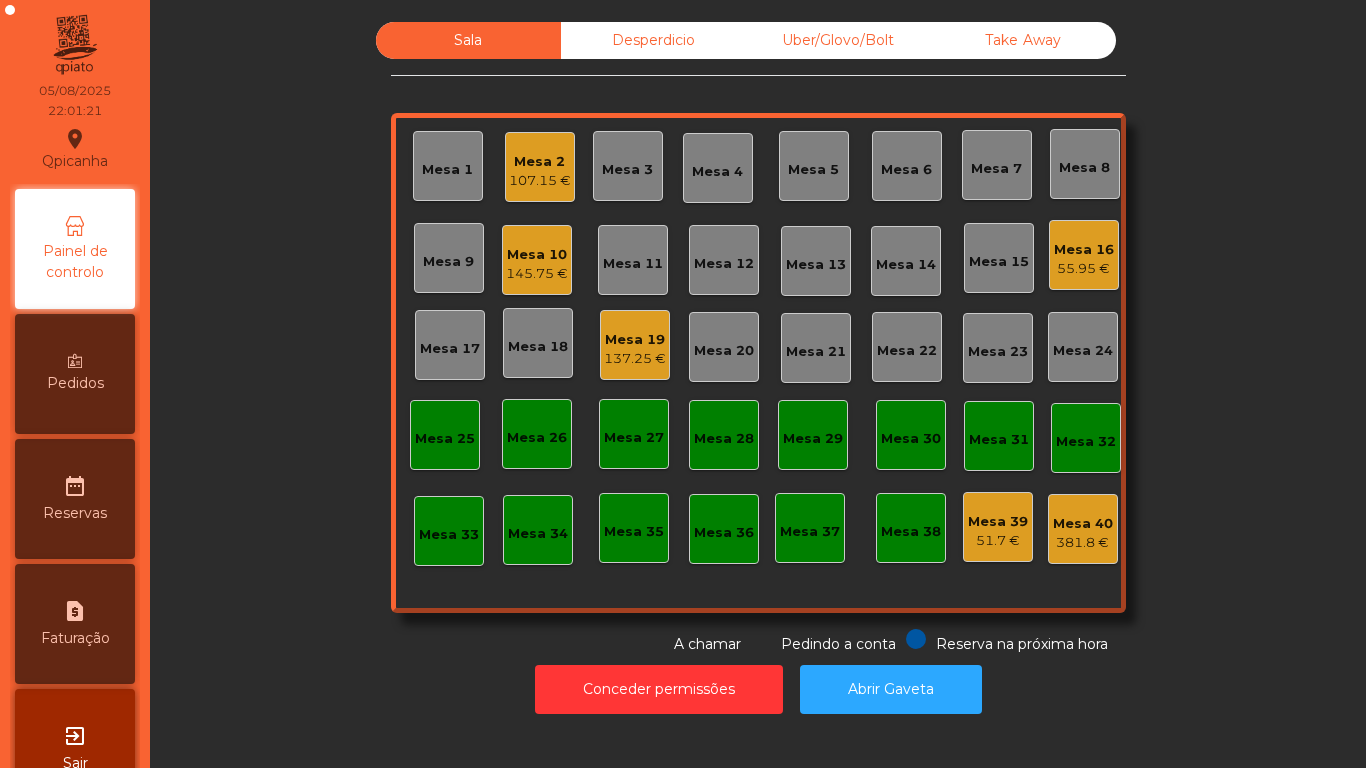 click on "Mesa 13" 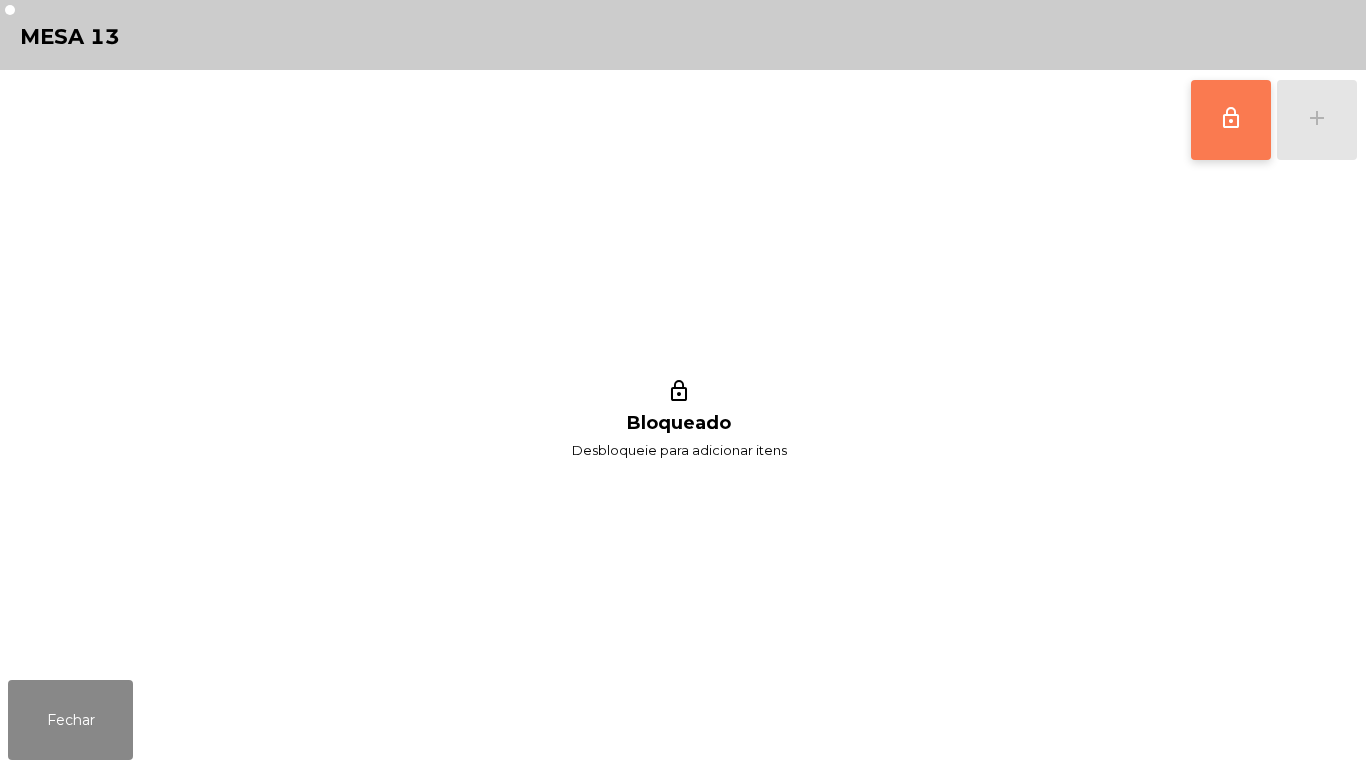 click on "lock_outline" 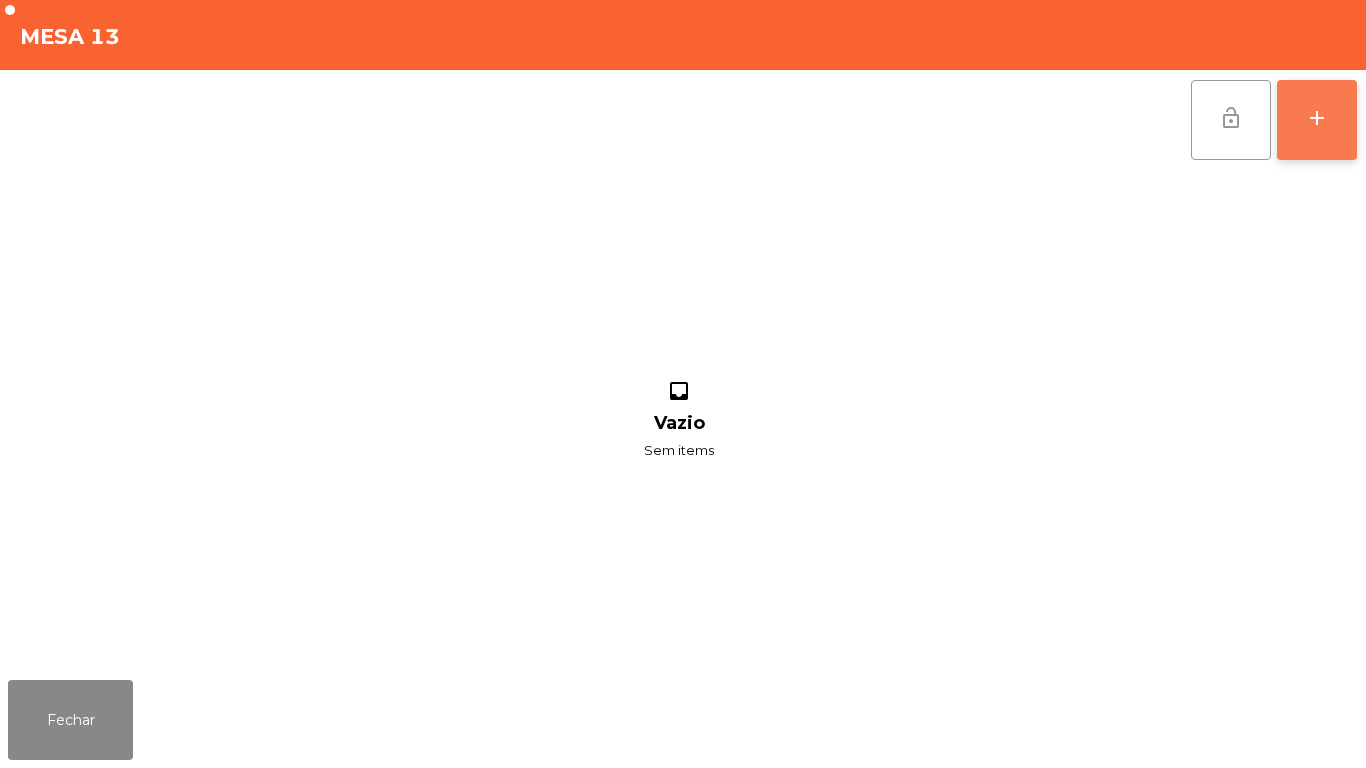 click on "add" 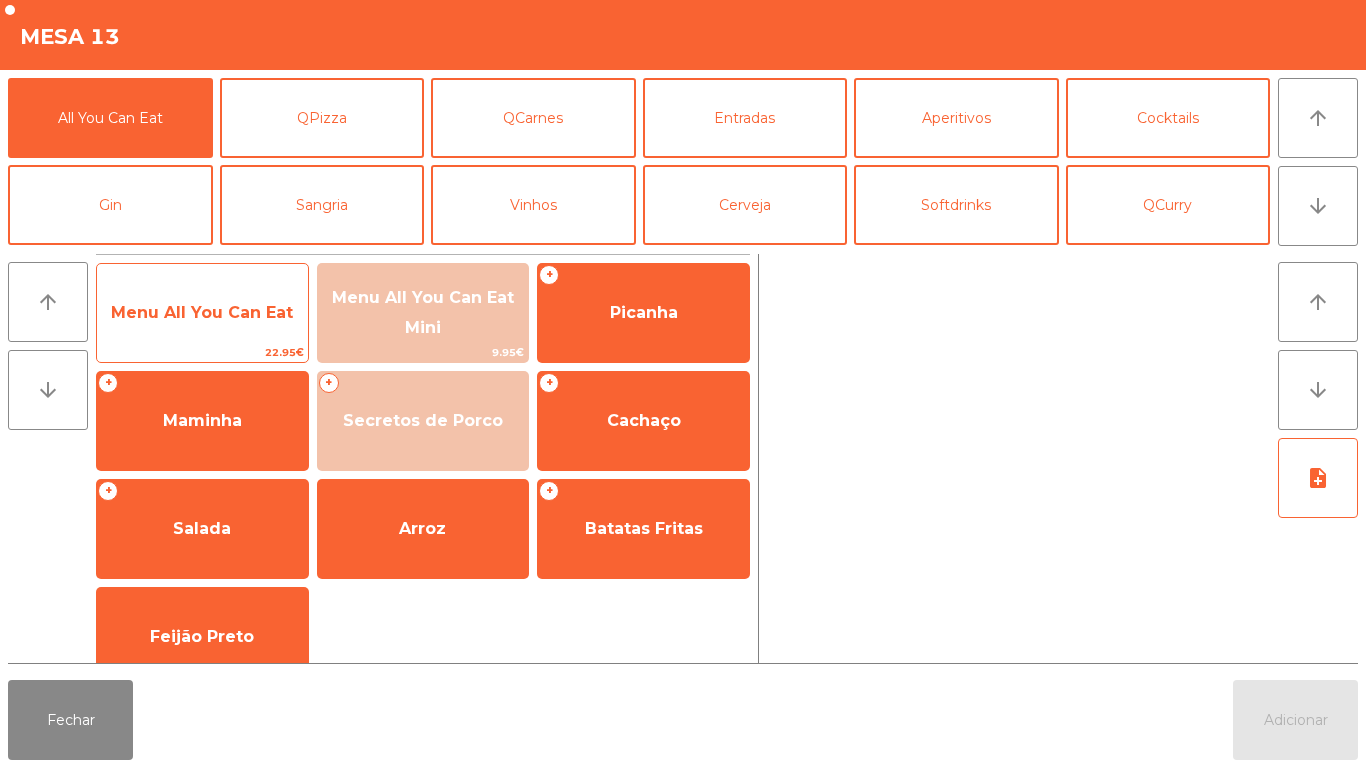 click on "Menu All You Can Eat   22.95€" 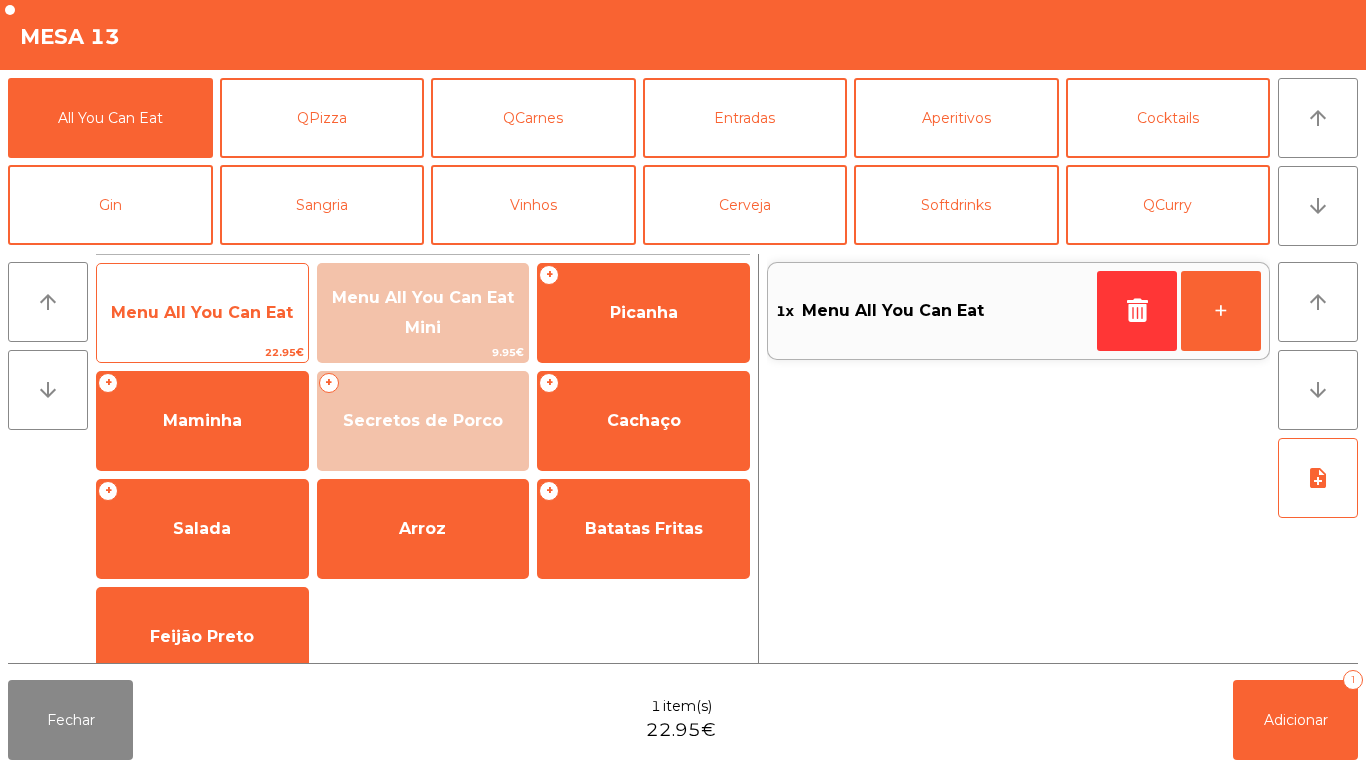 click on "Menu All You Can Eat" 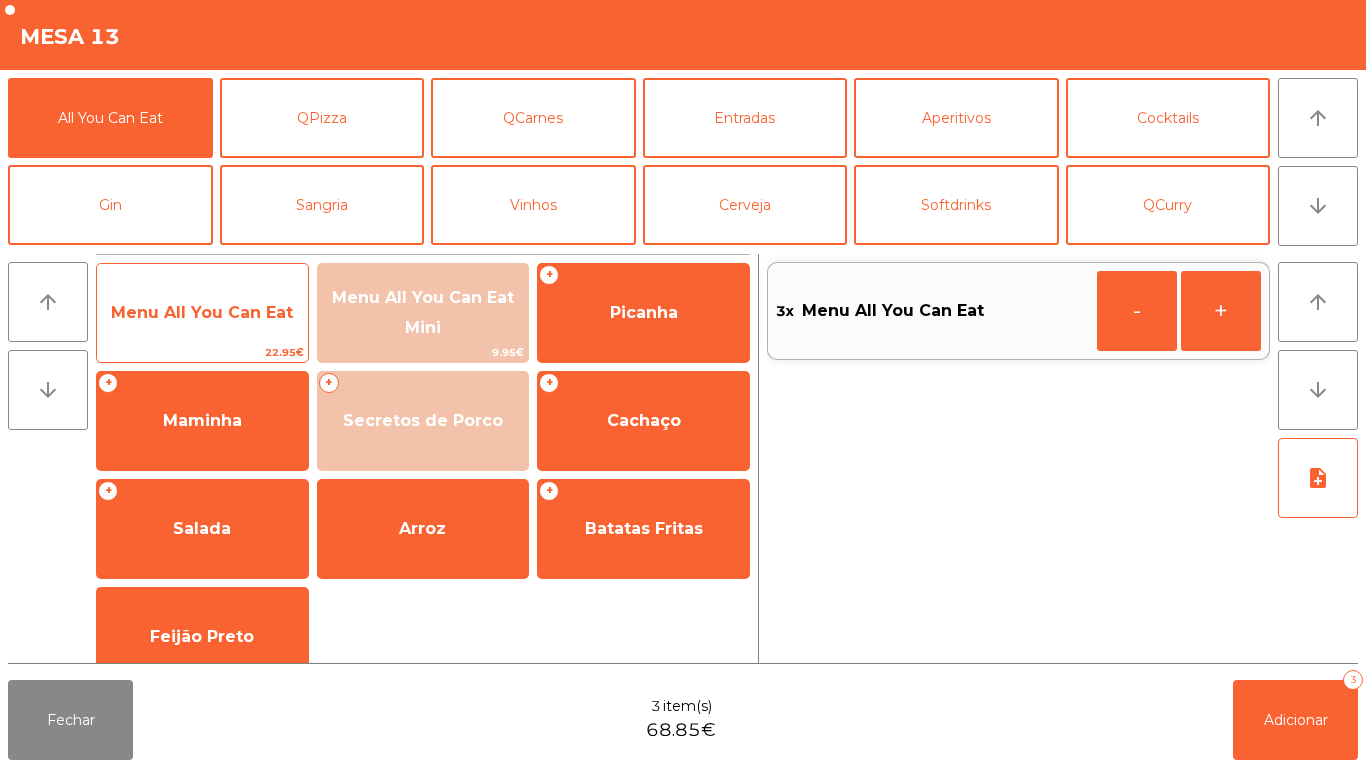 click on "Menu All You Can Eat" 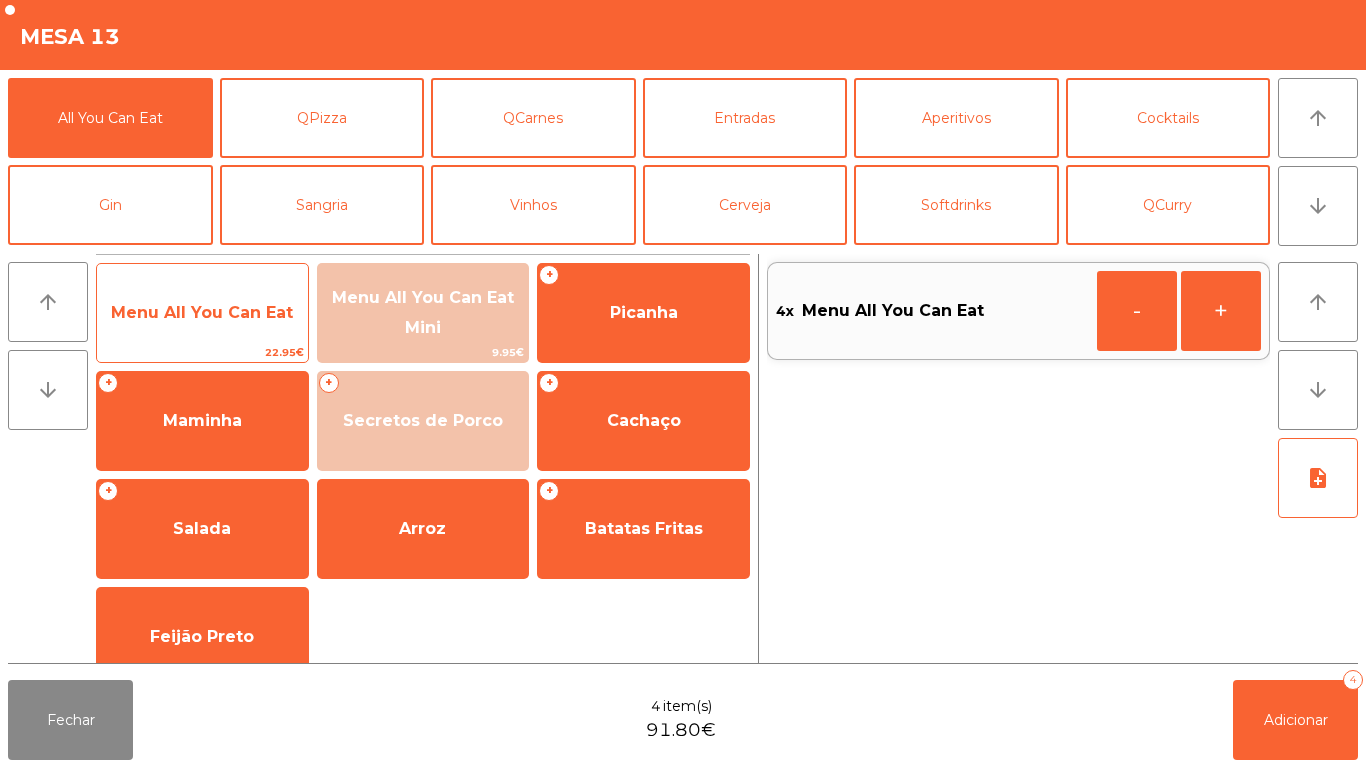 click on "Menu All You Can Eat   22.95€" 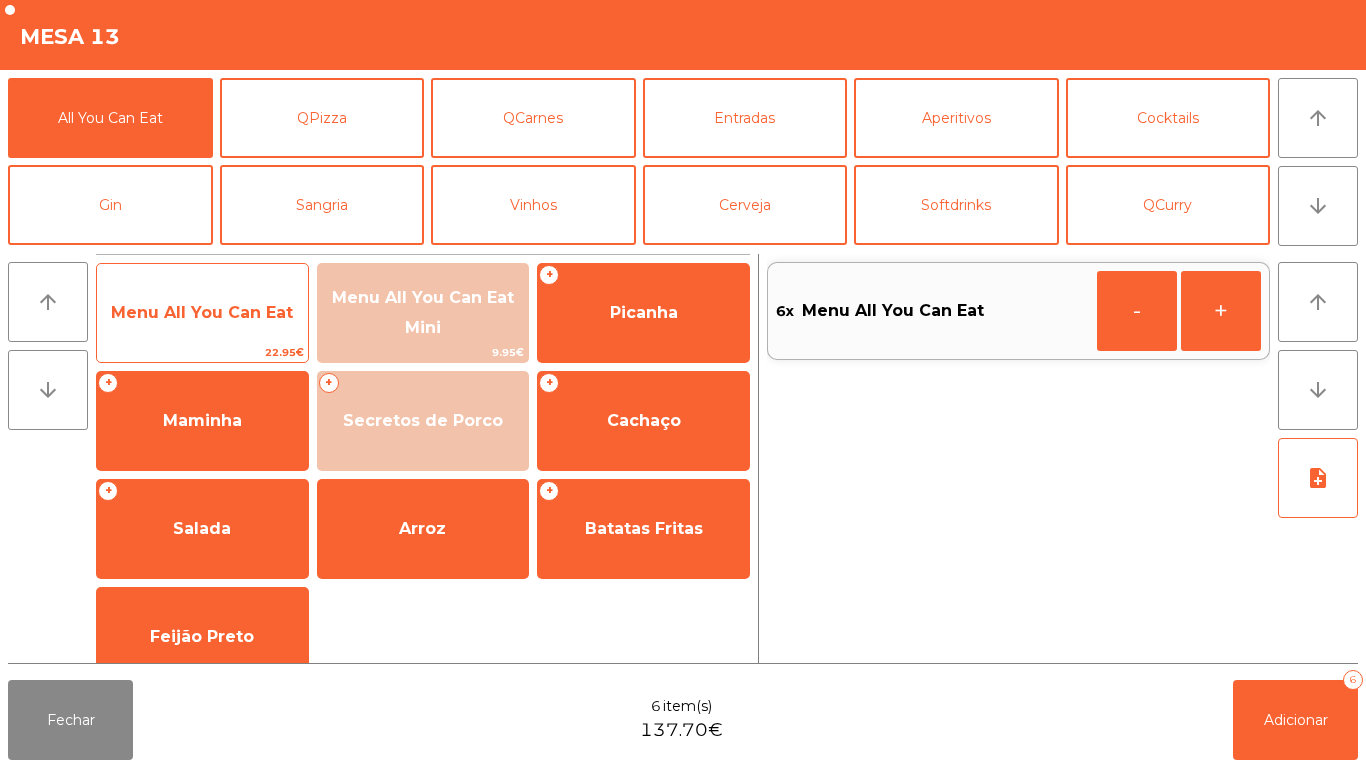 click on "Menu All You Can Eat" 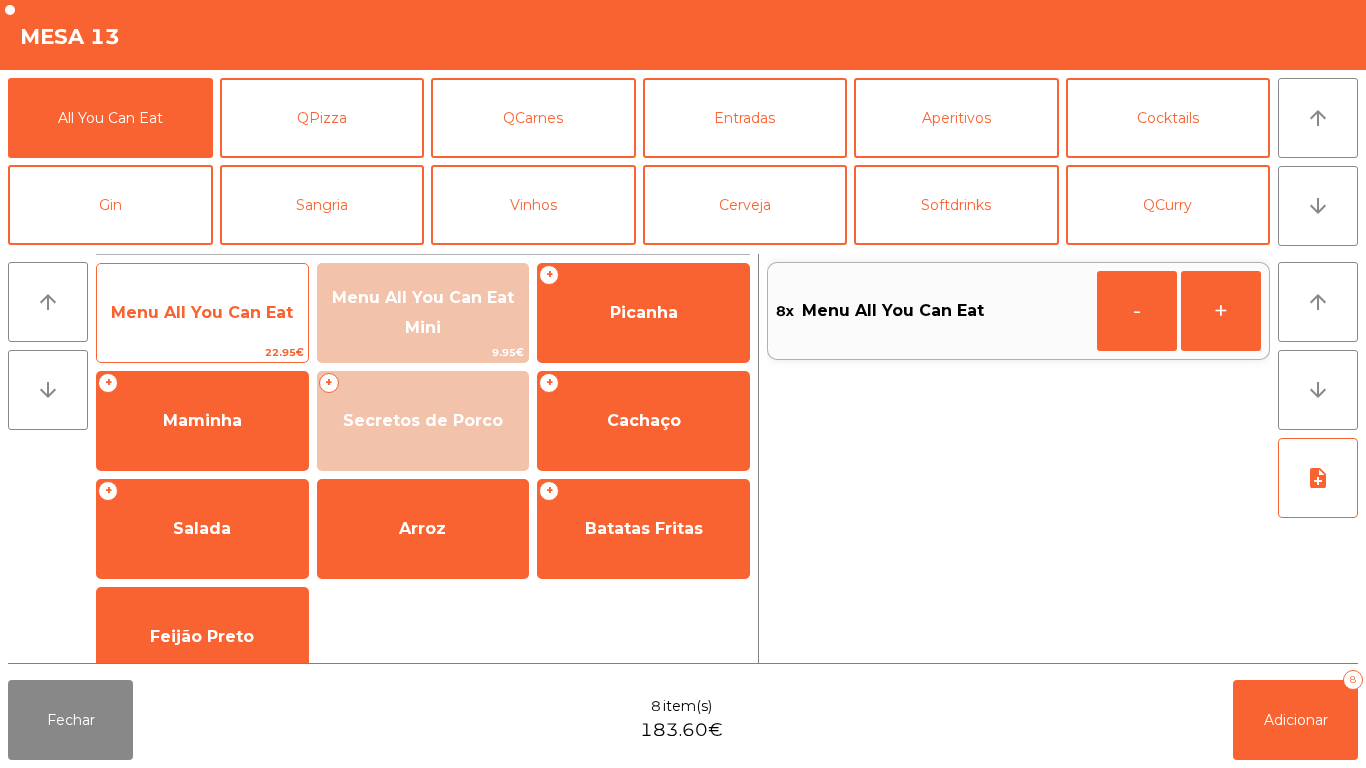 click on "Menu All You Can Eat" 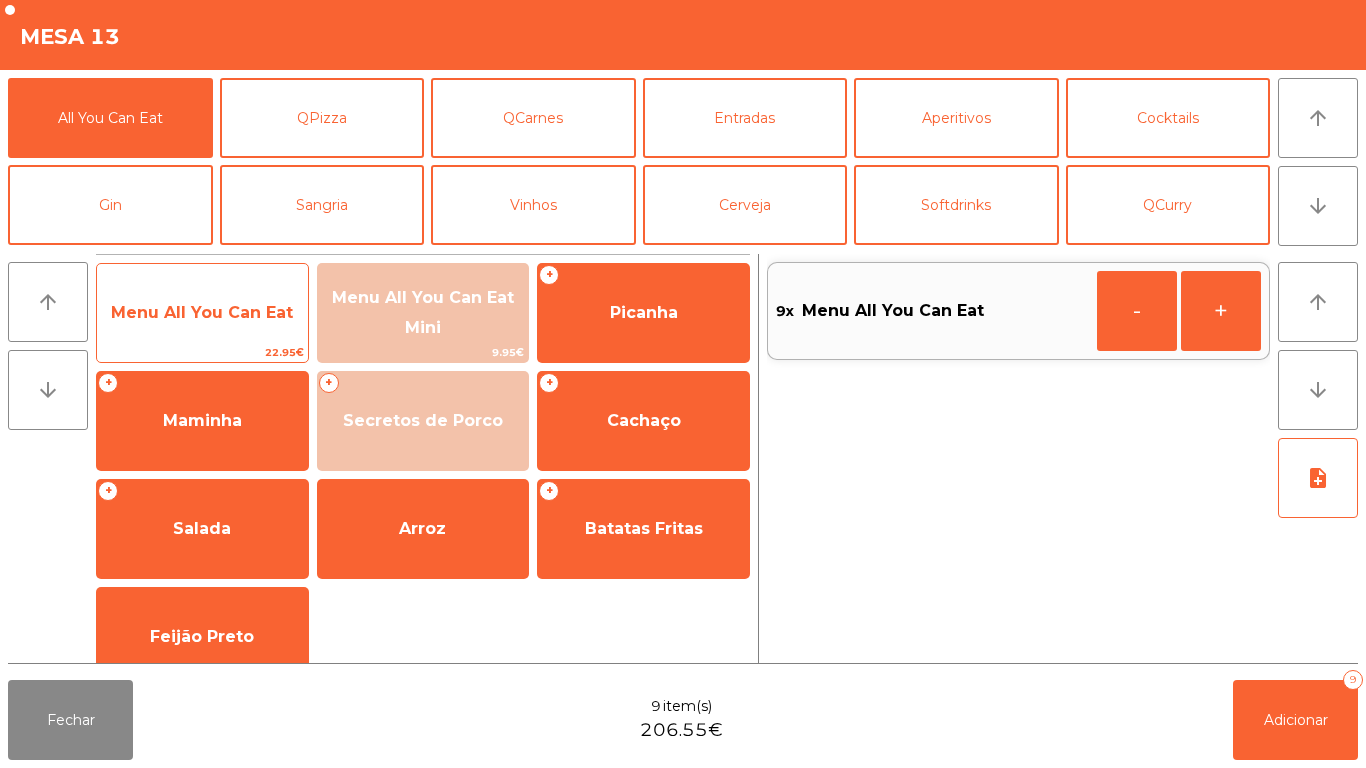 click on "Menu All You Can Eat" 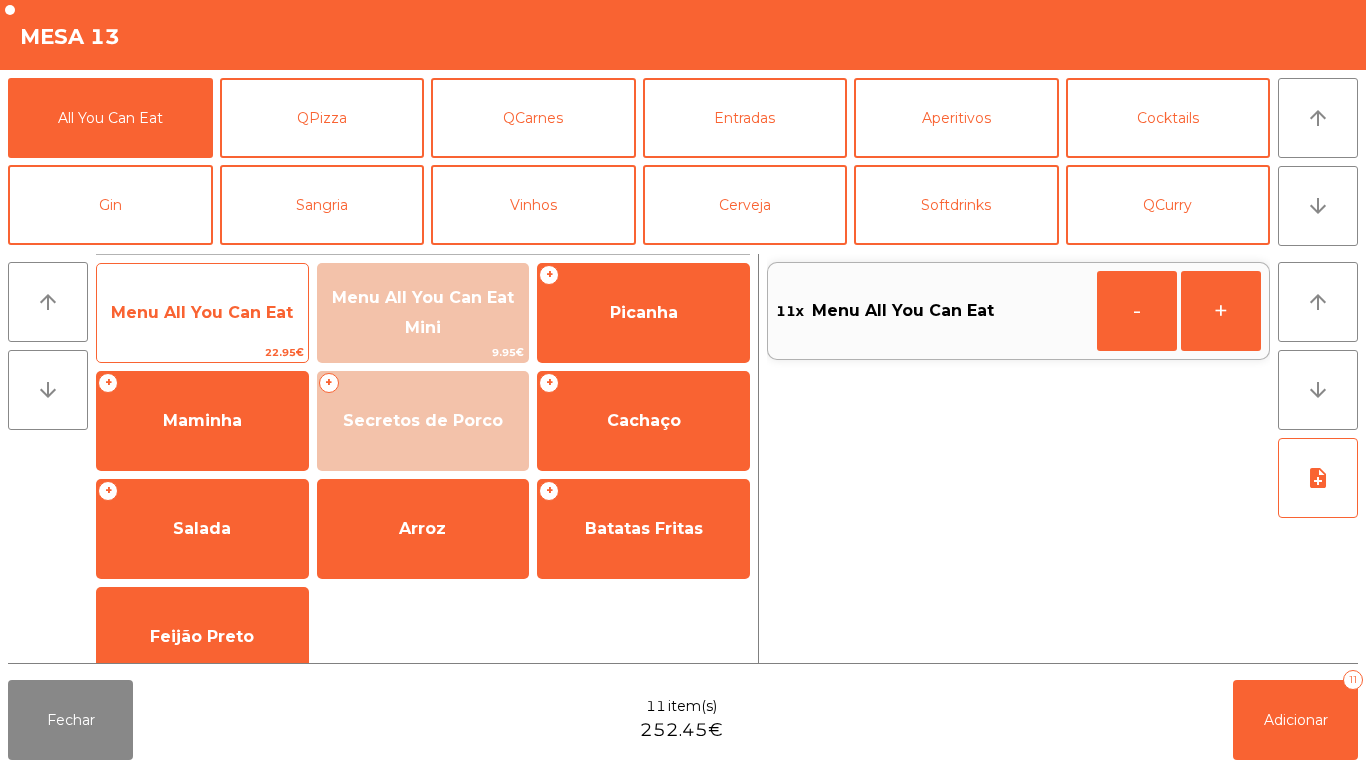 click on "Menu All You Can Eat" 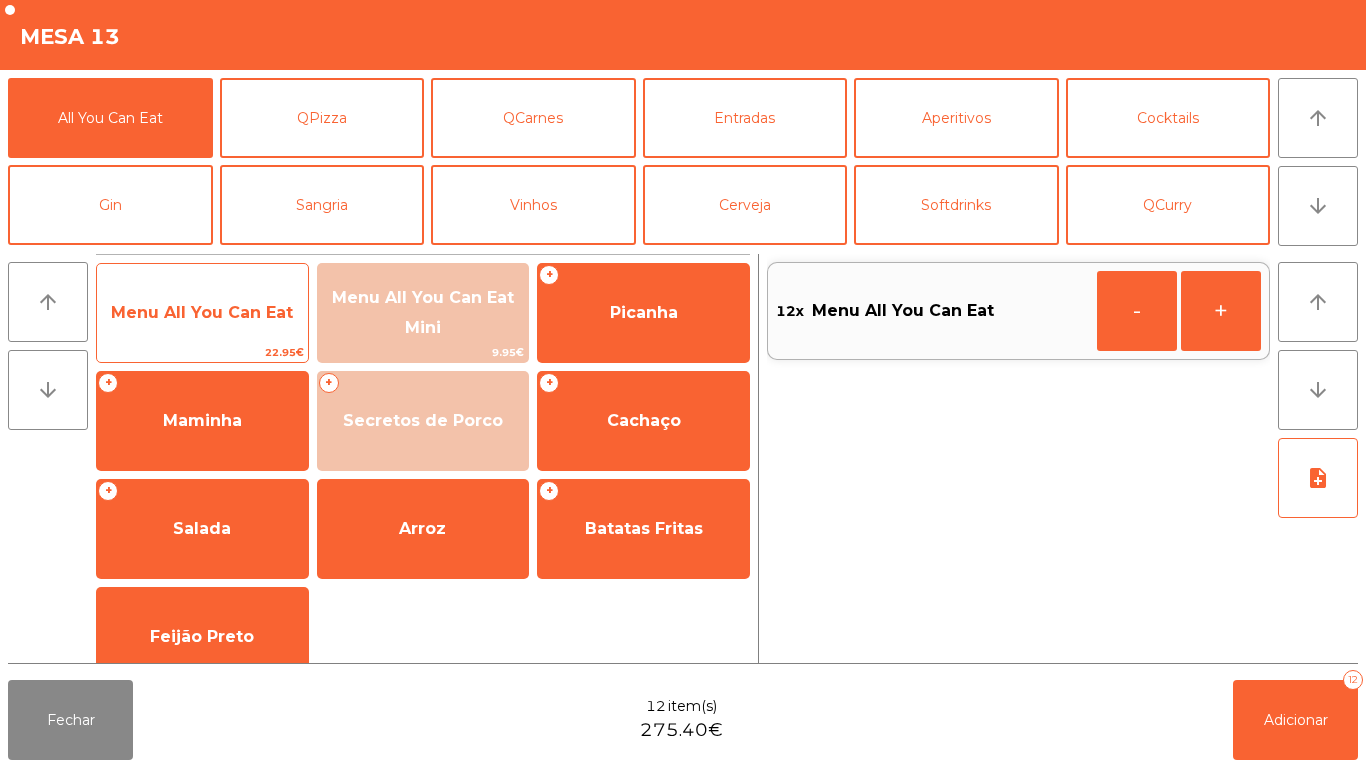 click on "Menu All You Can Eat" 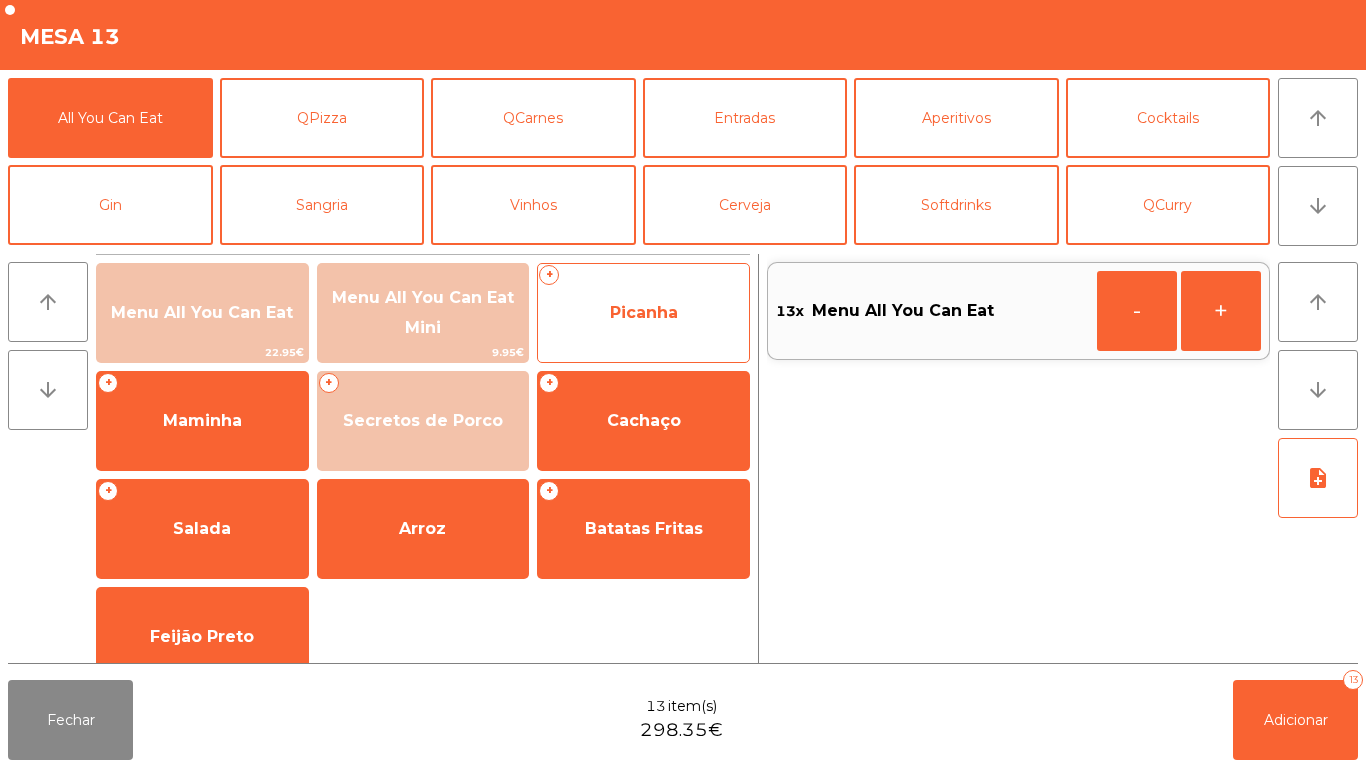 click on "Picanha" 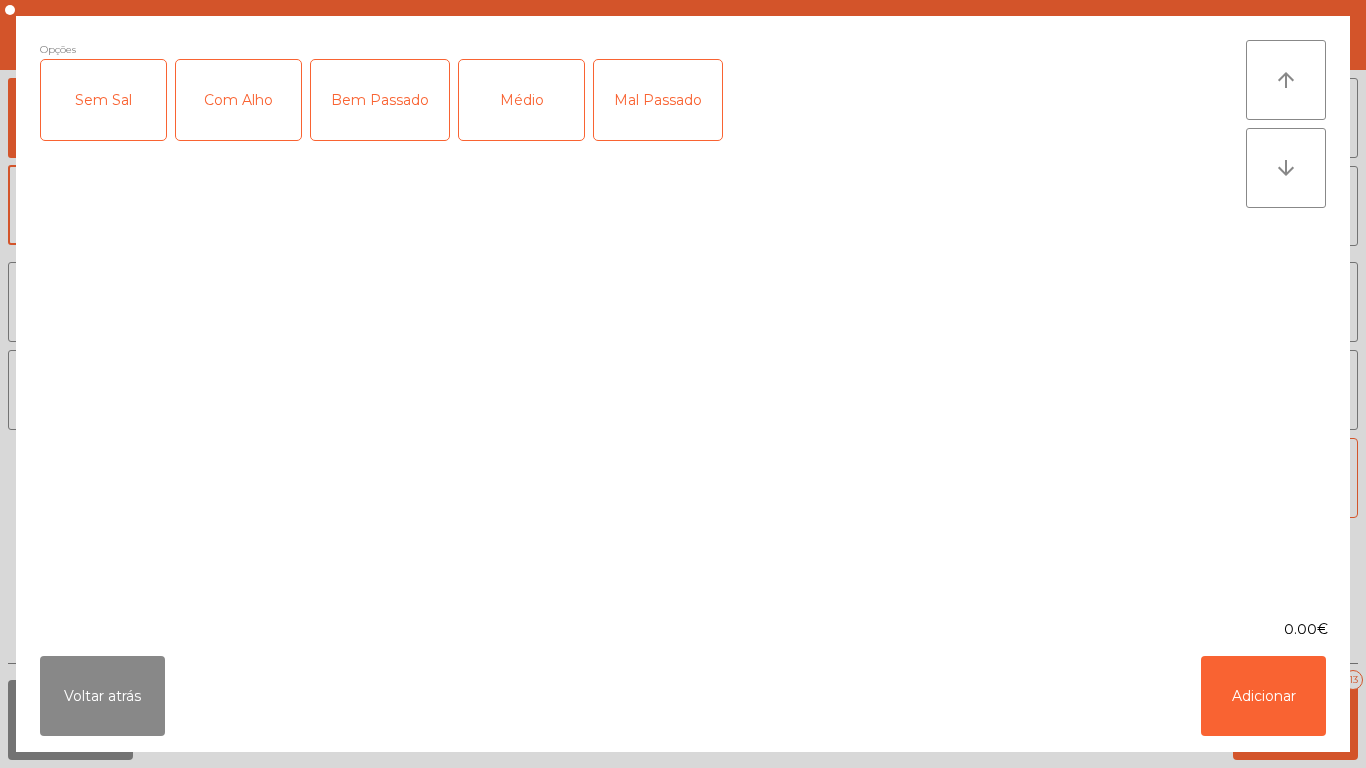 click on "Médio" 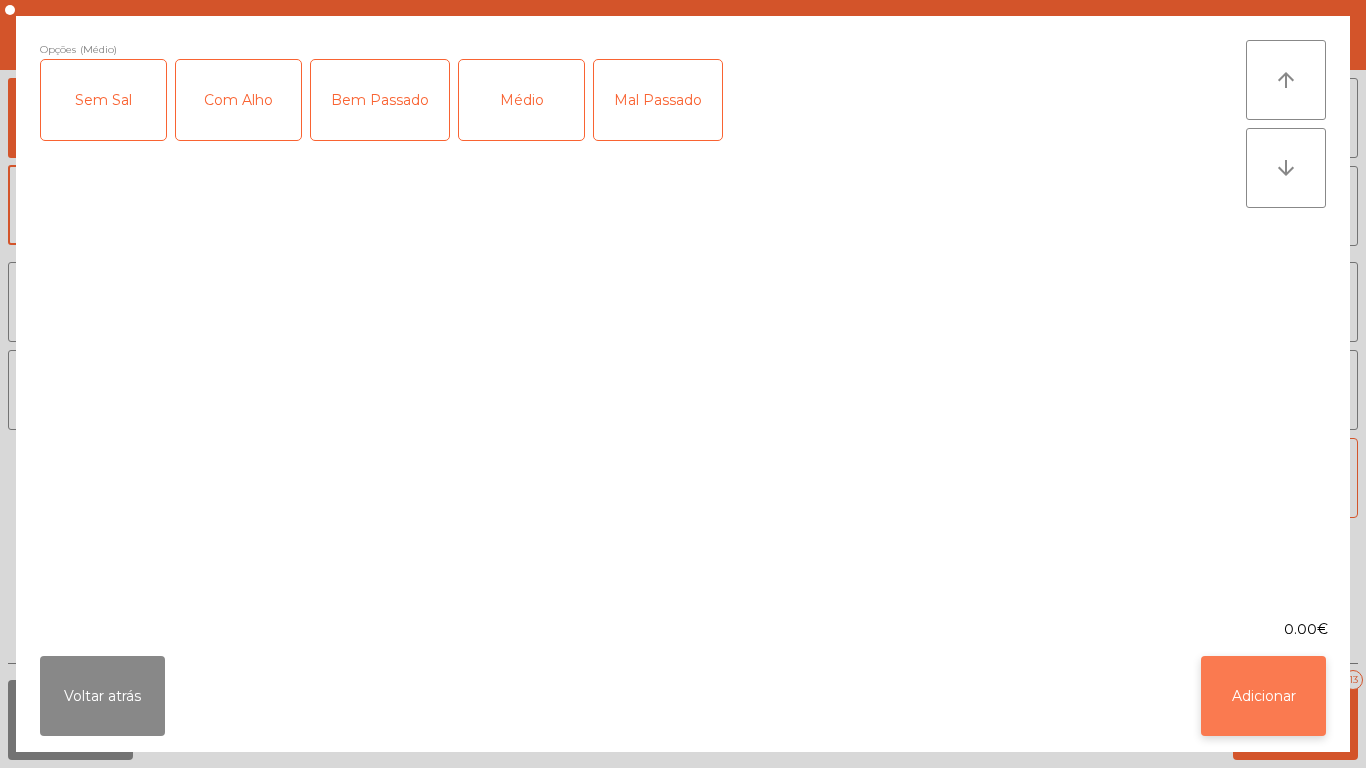 click on "Adicionar" 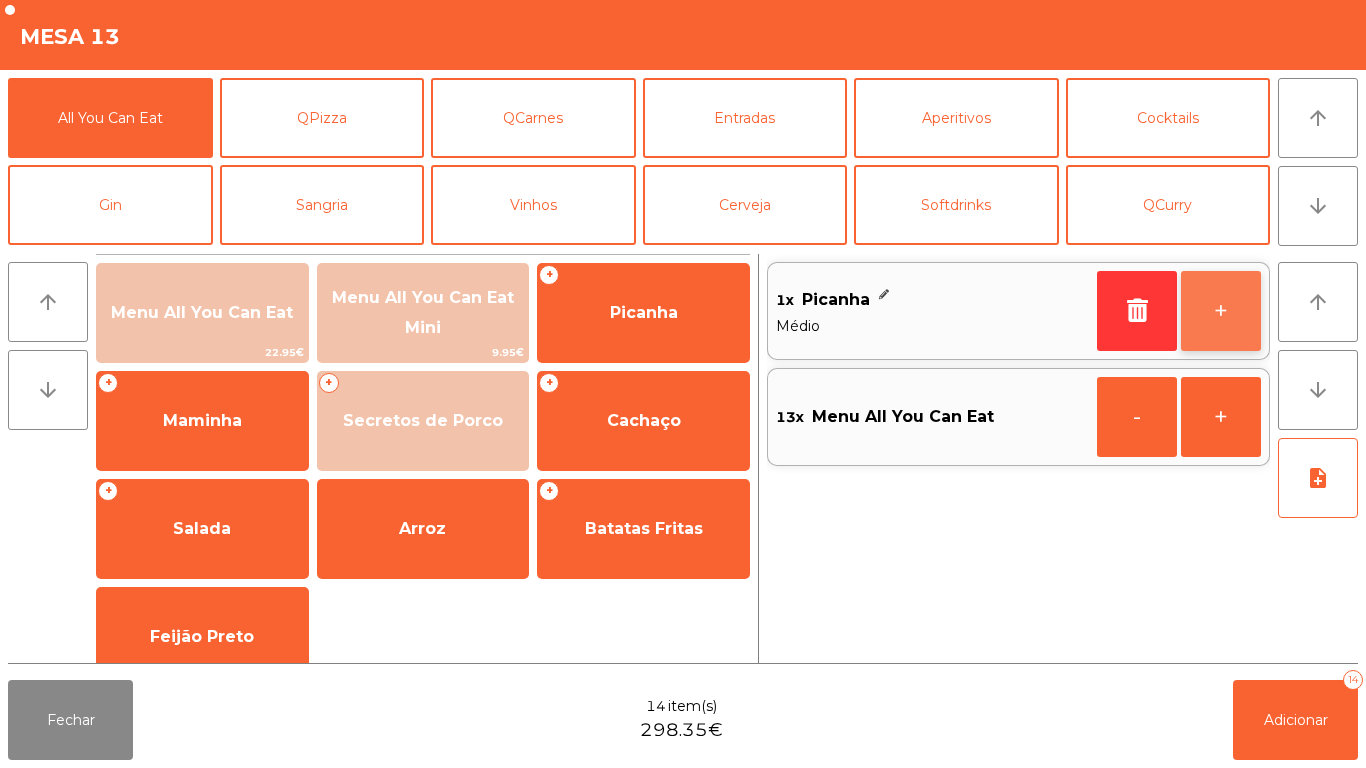 click on "+" 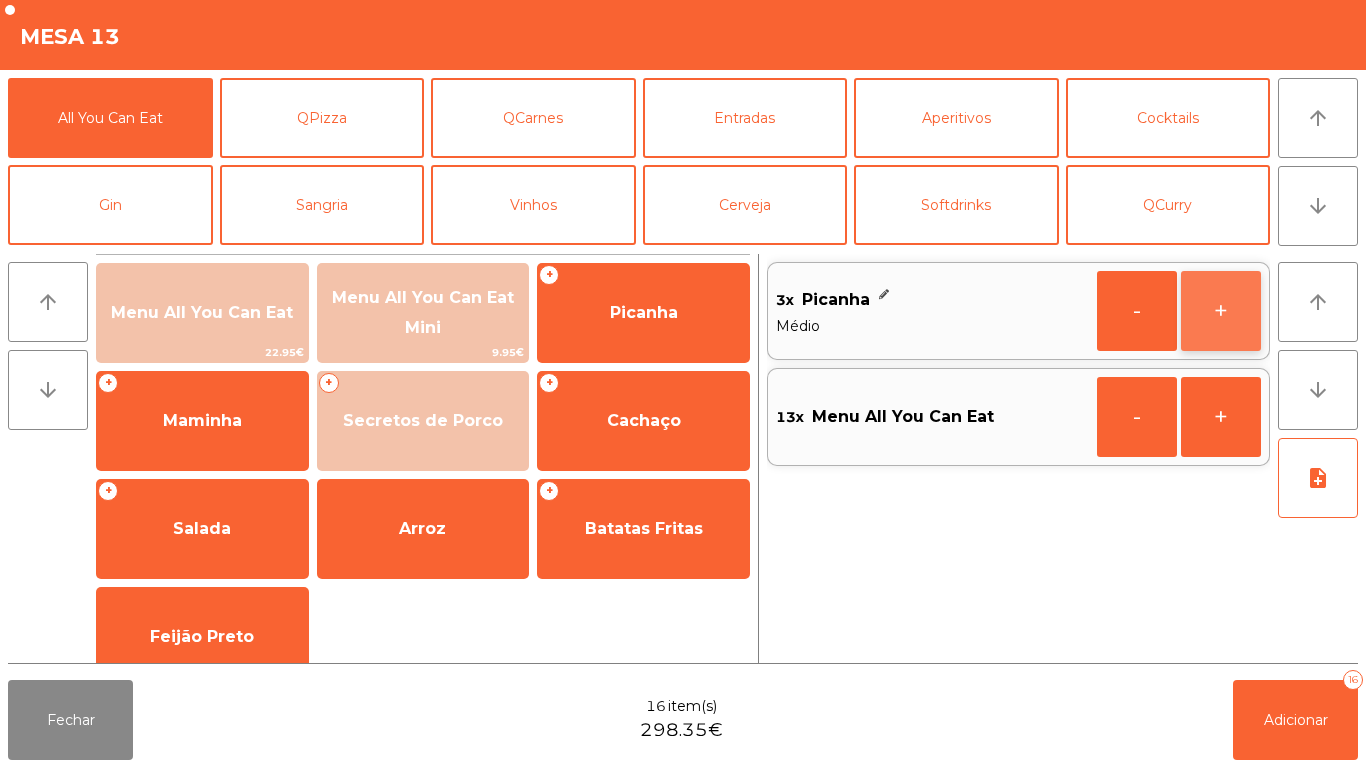 click on "+" 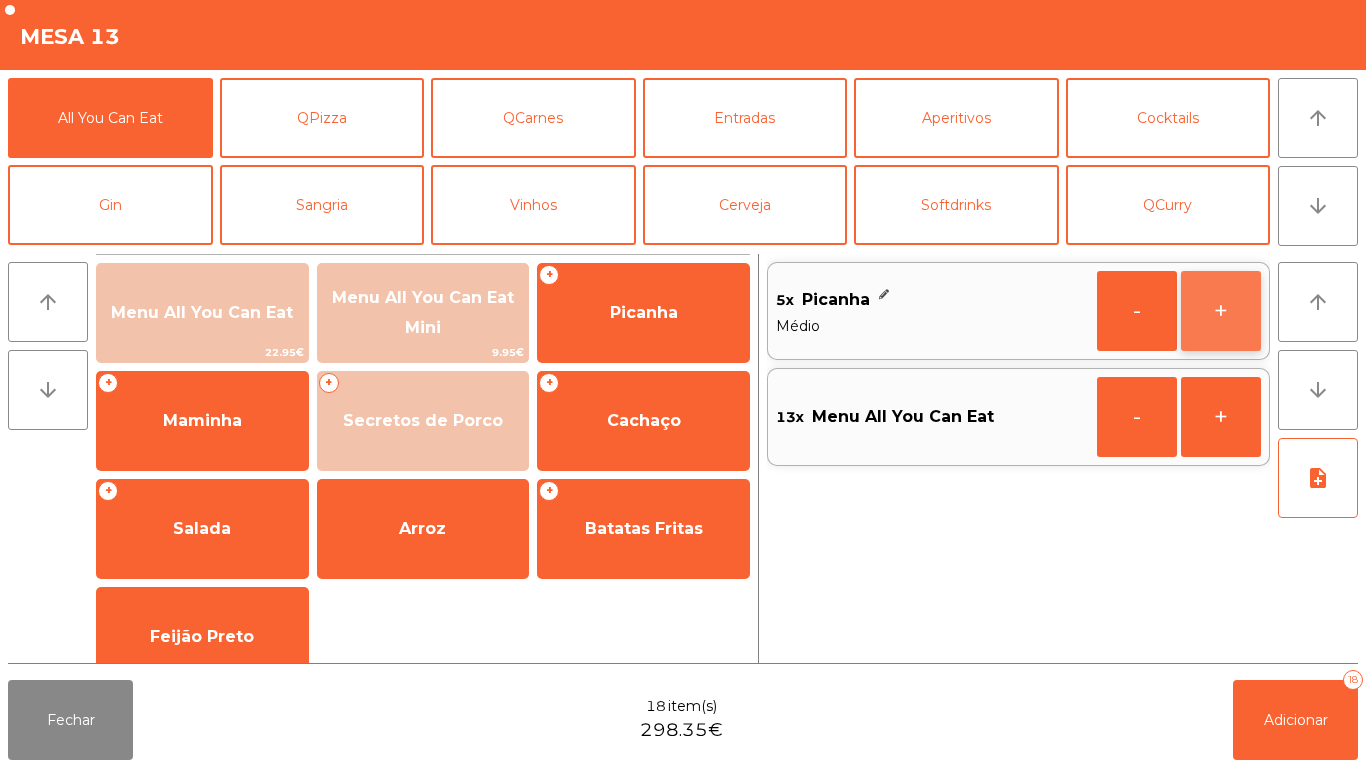 click on "+" 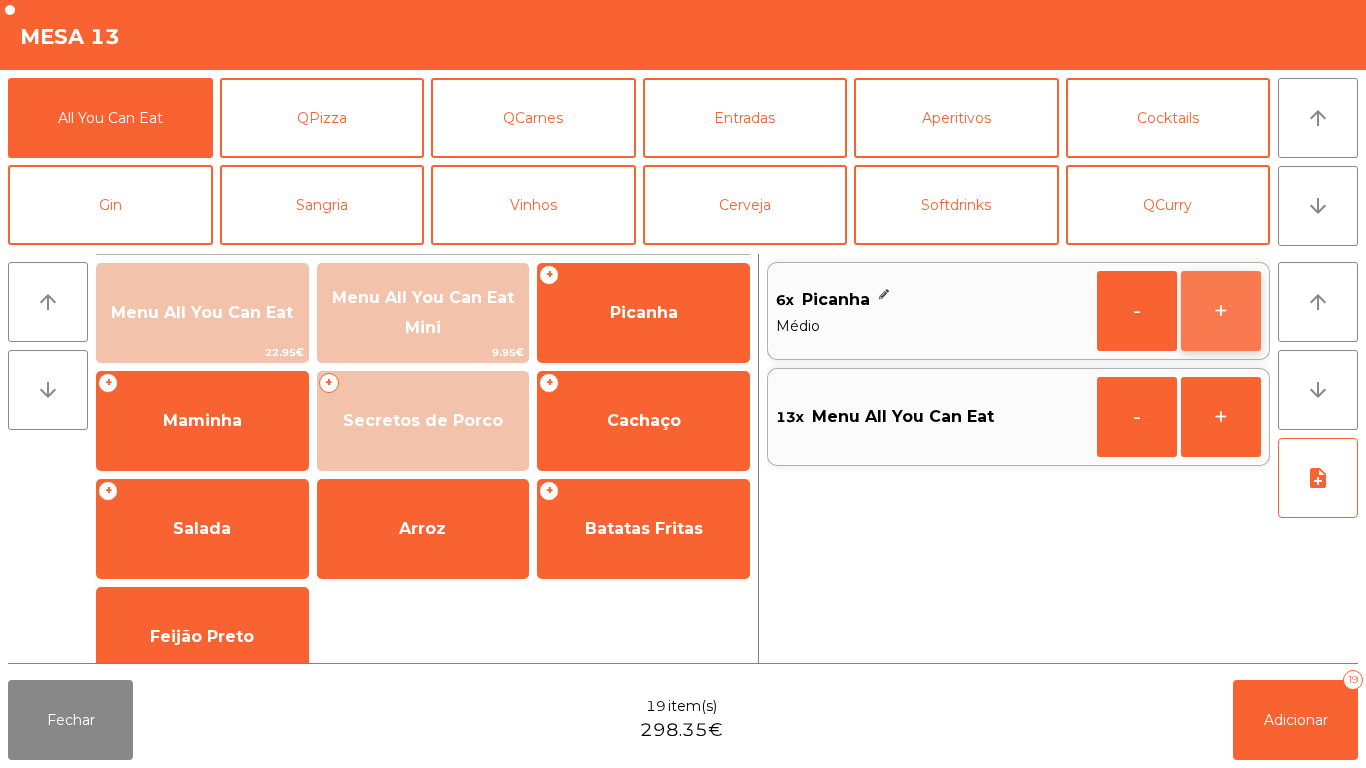 click on "+" 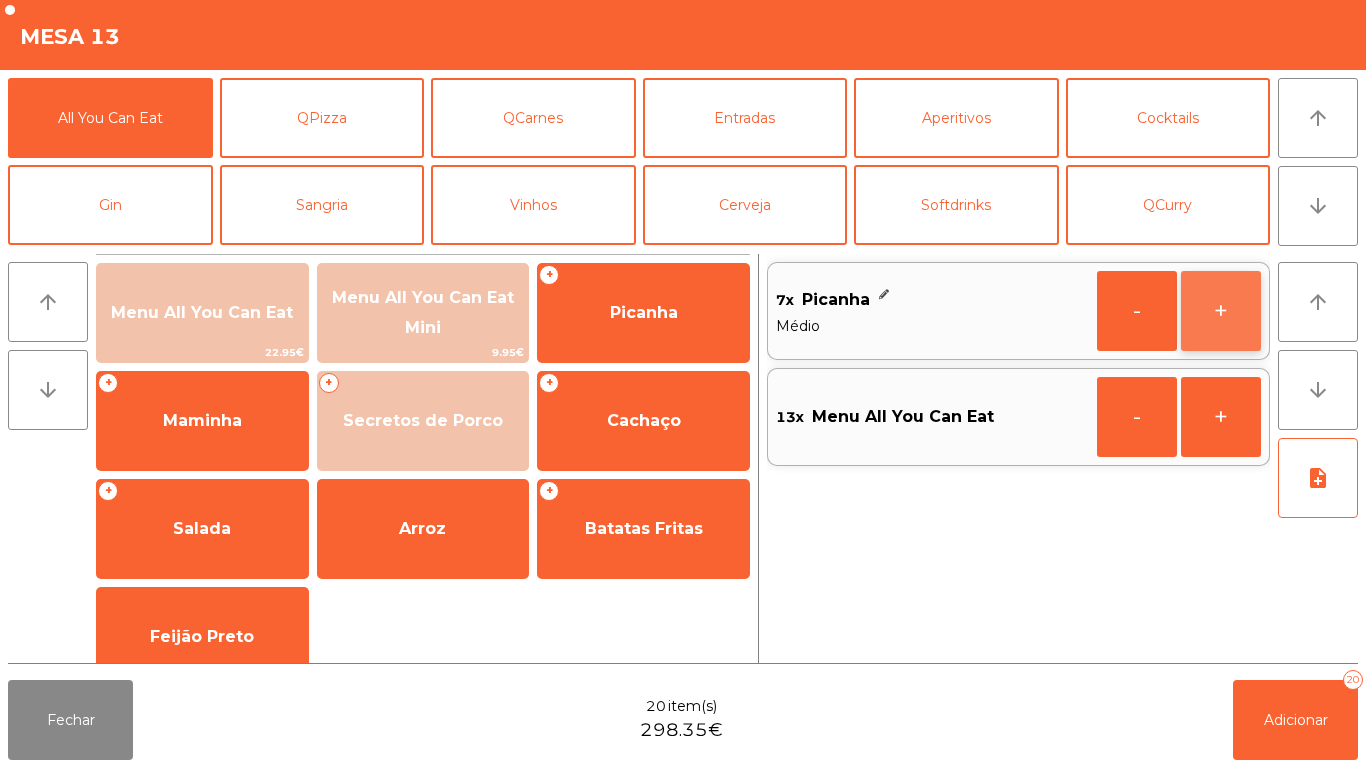 click on "+" 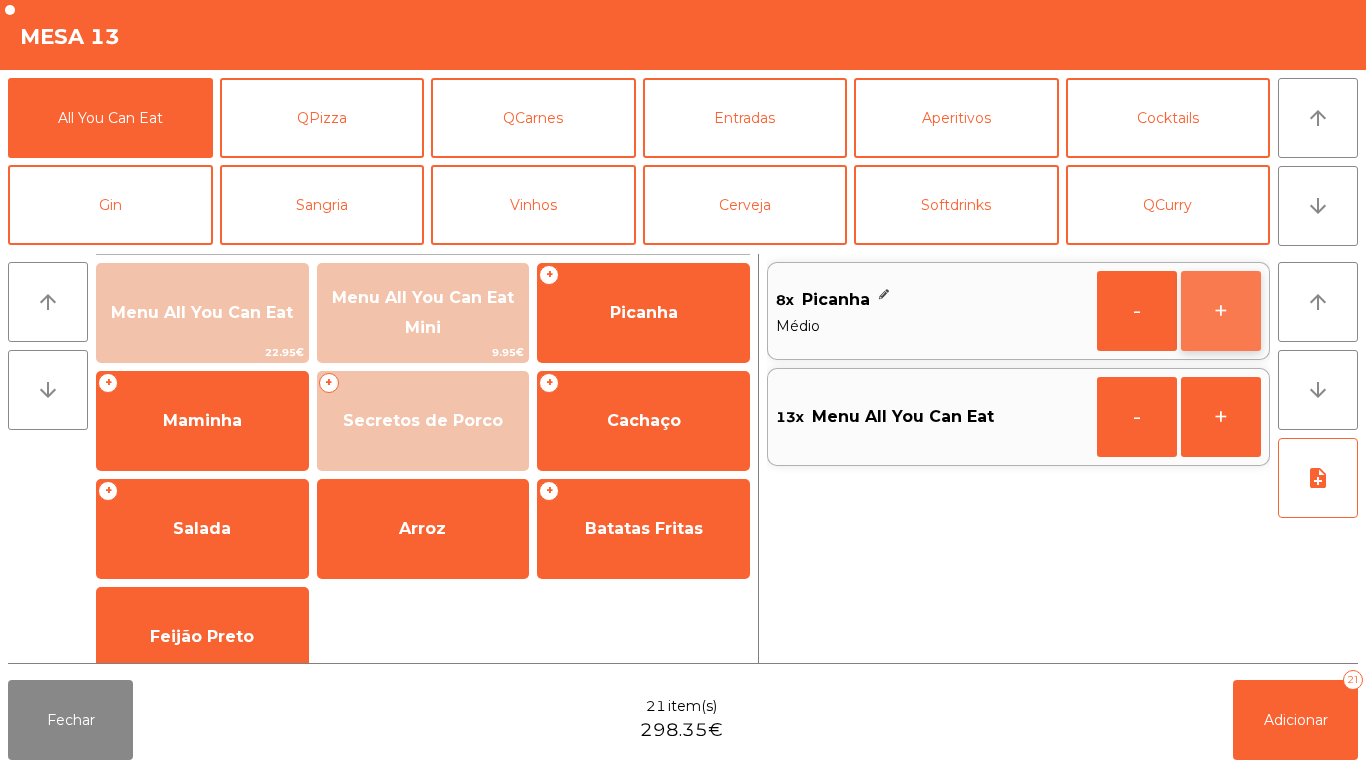 click on "+" 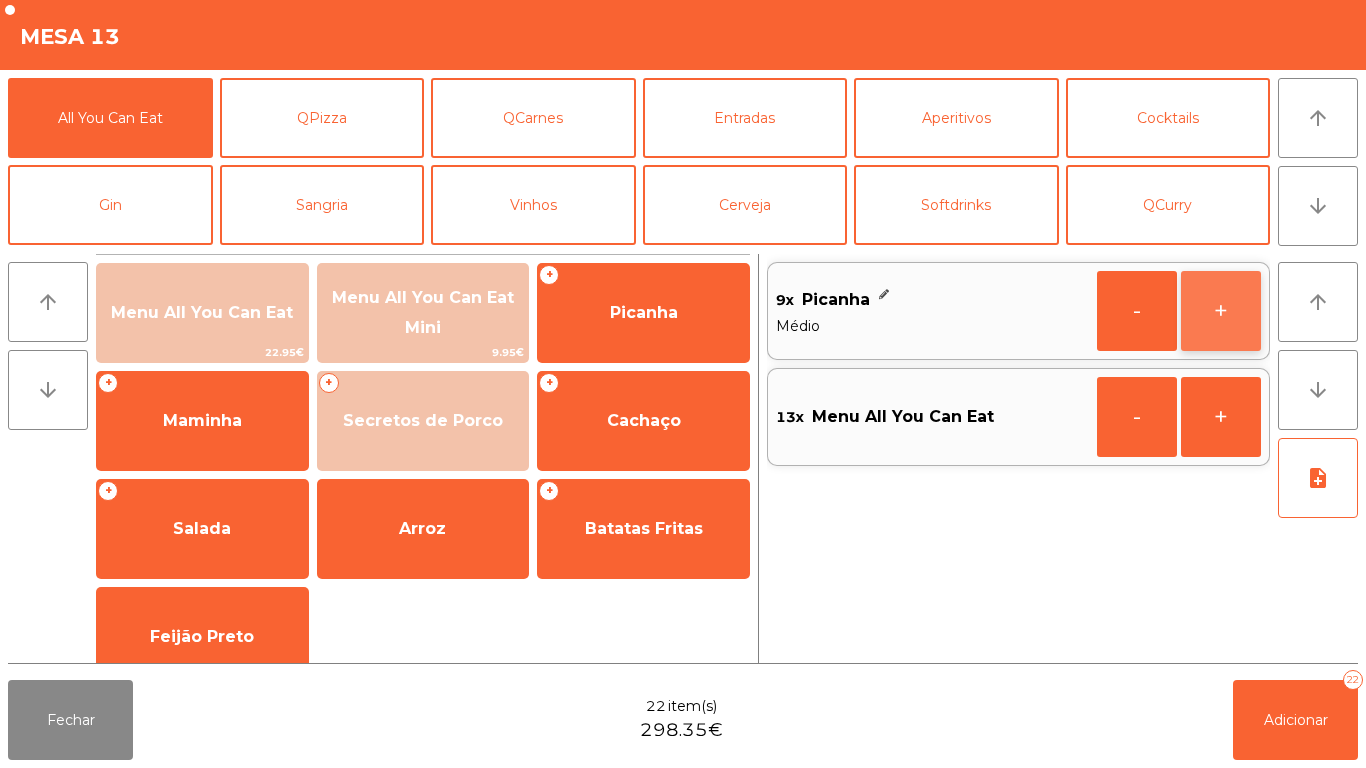 click on "+" 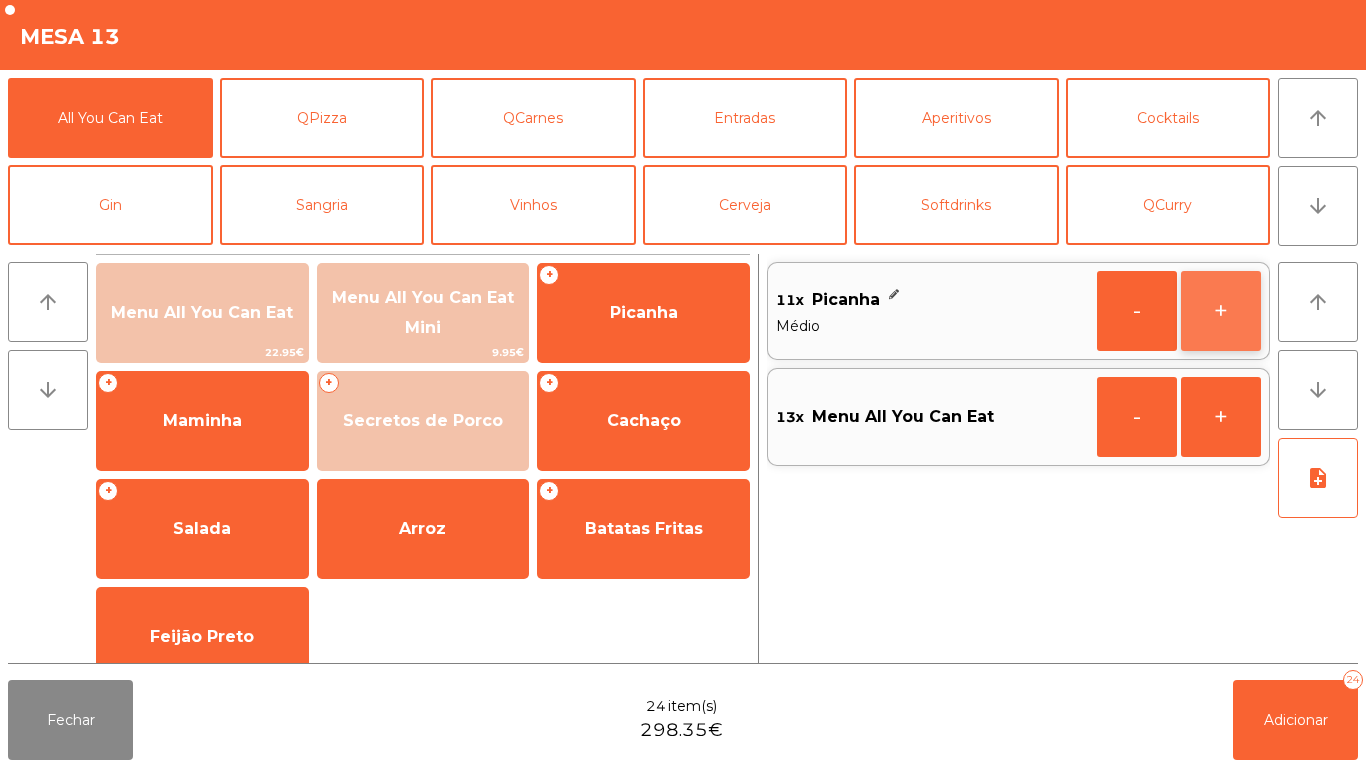 click on "+" 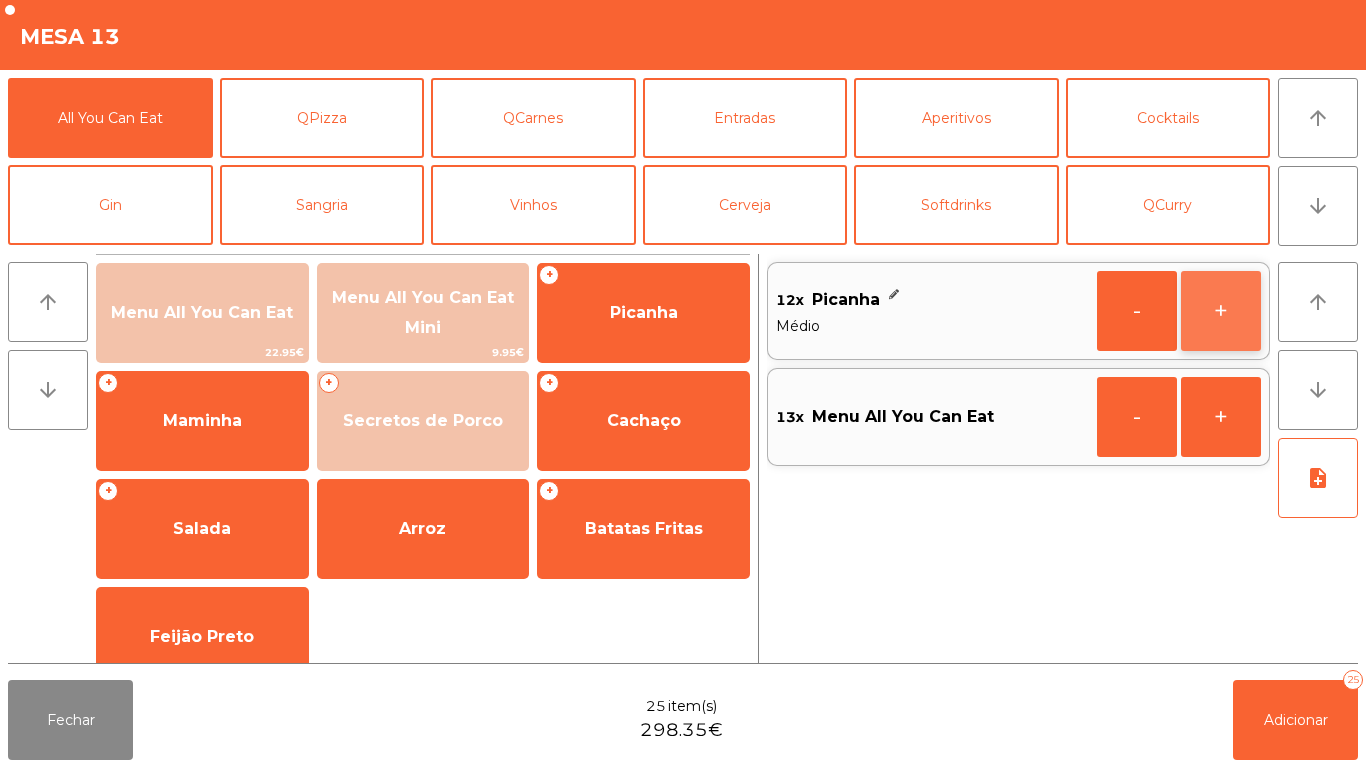 click on "+" 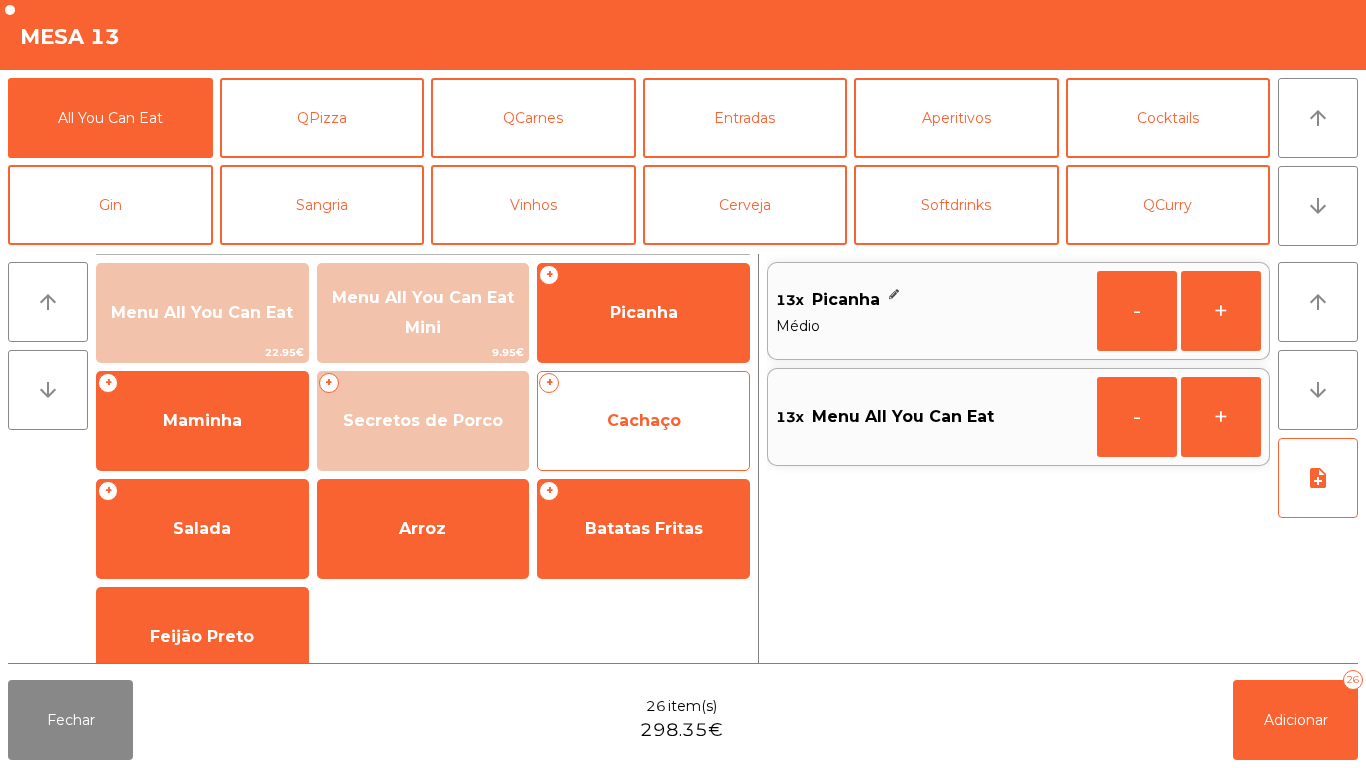 click on "Cachaço" 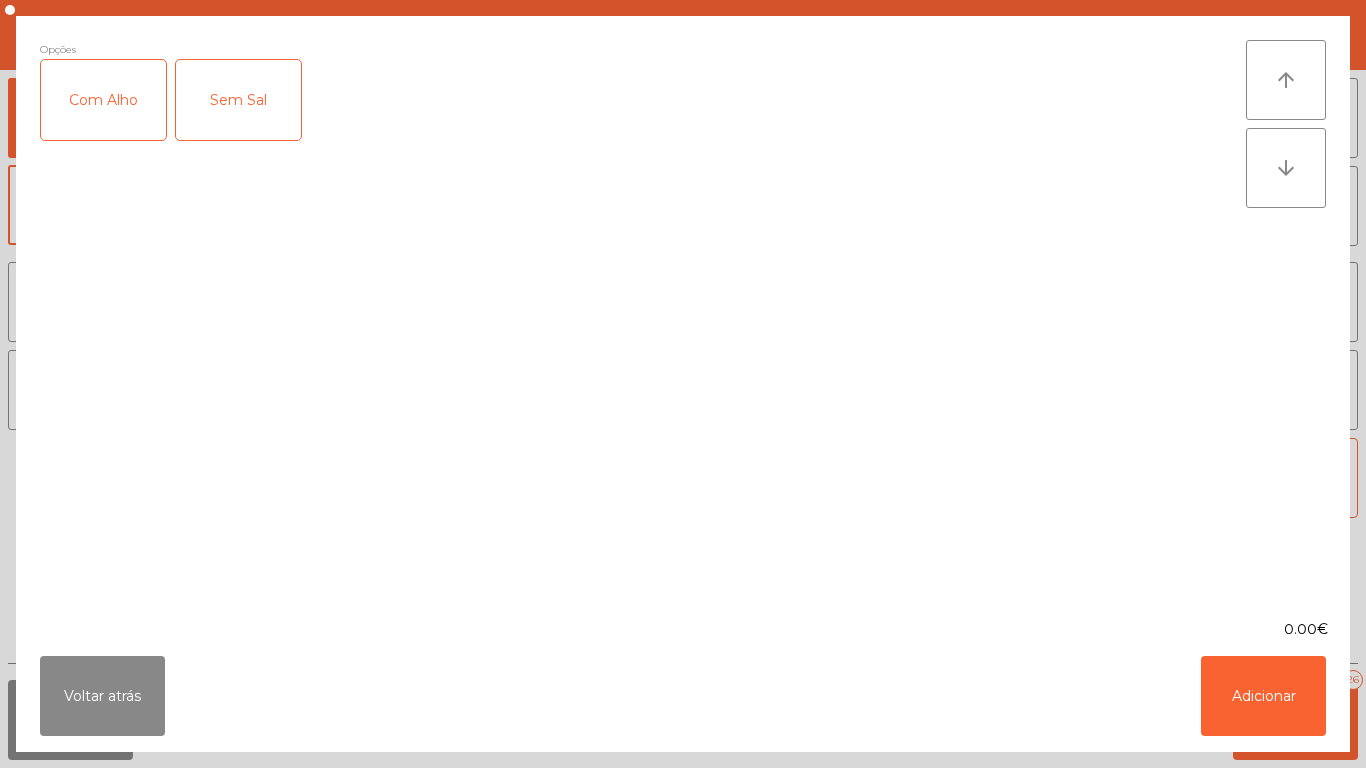 click on "Com Alho" 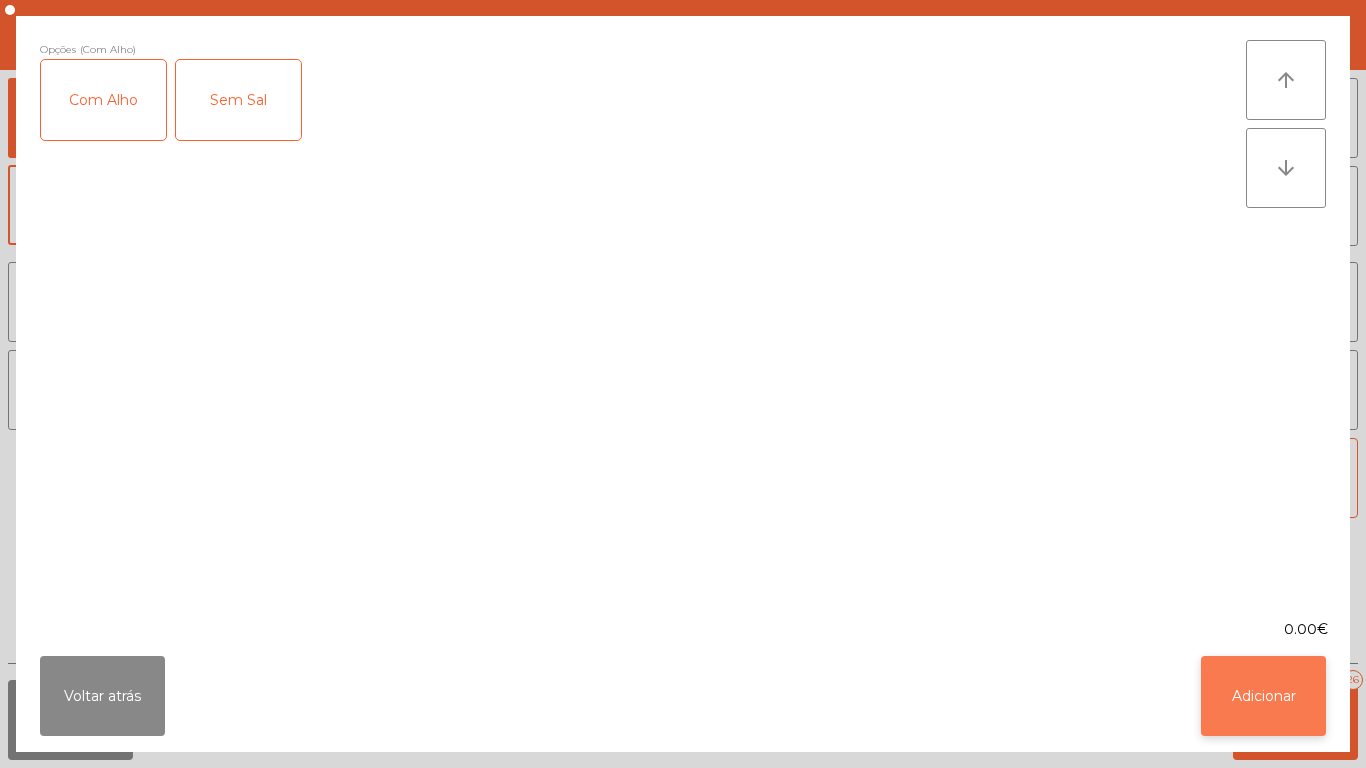 click on "Adicionar" 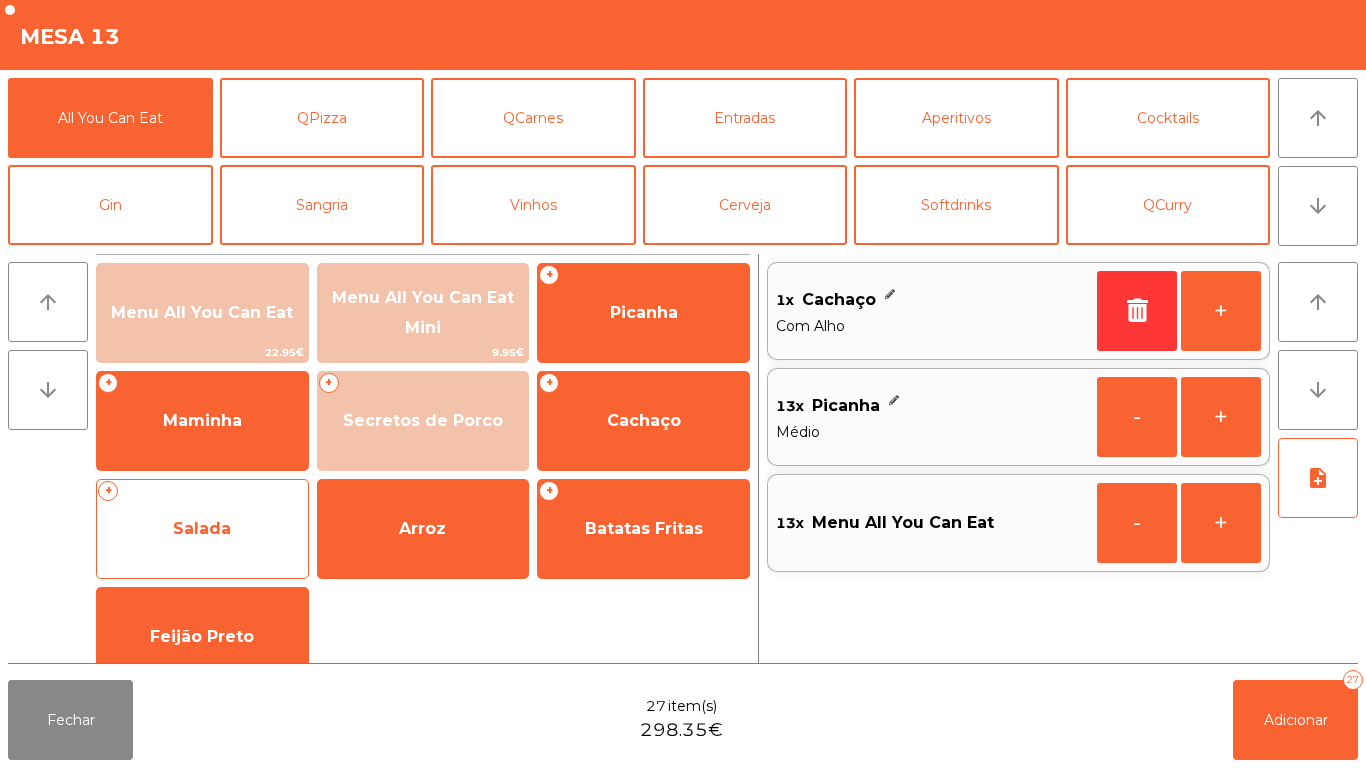 click on "Salada" 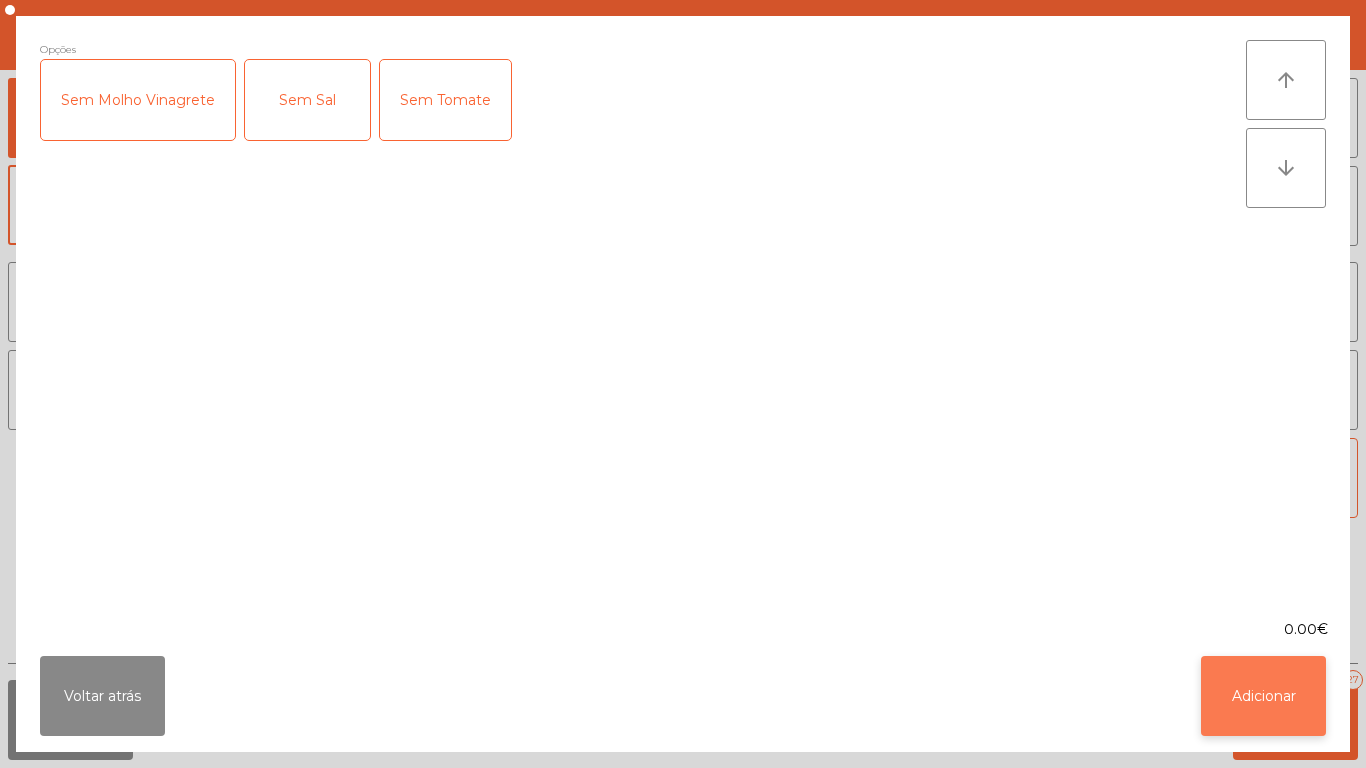 click on "Adicionar" 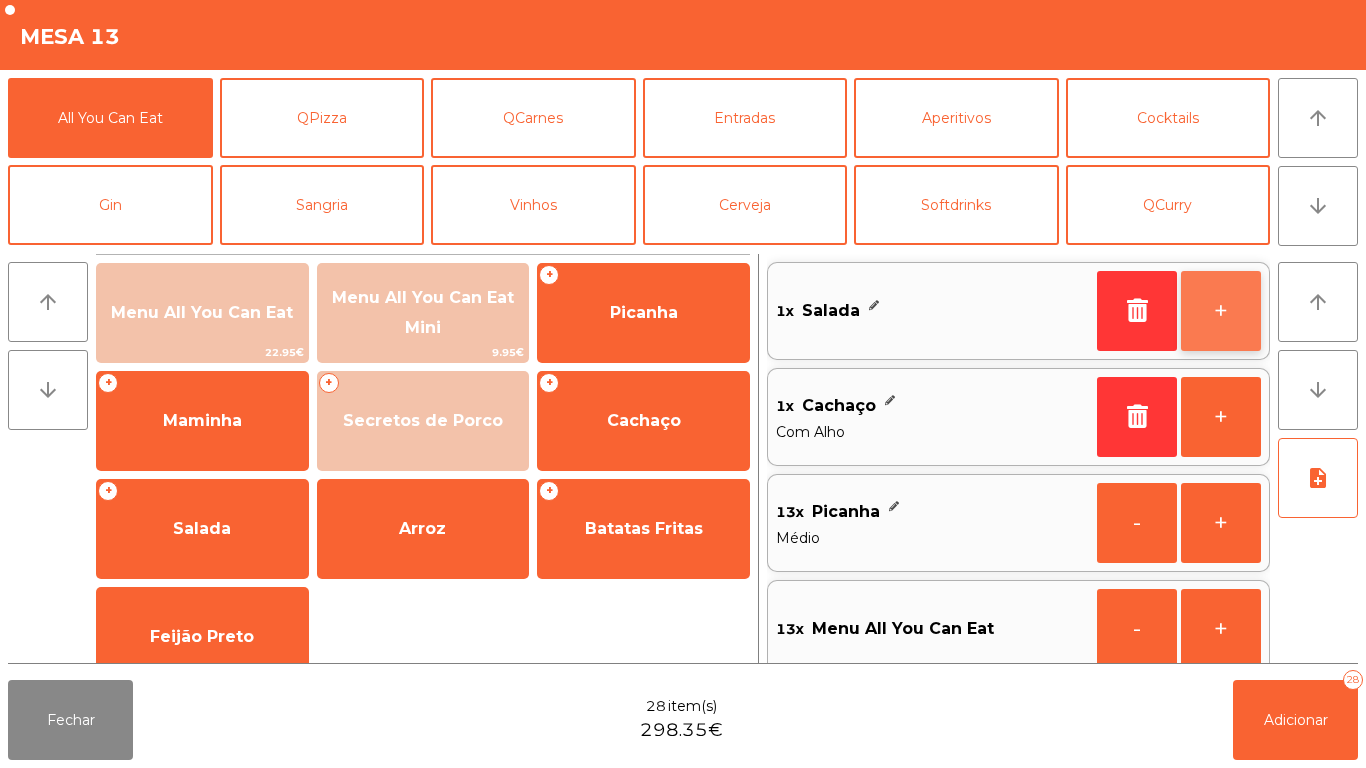 click on "+" 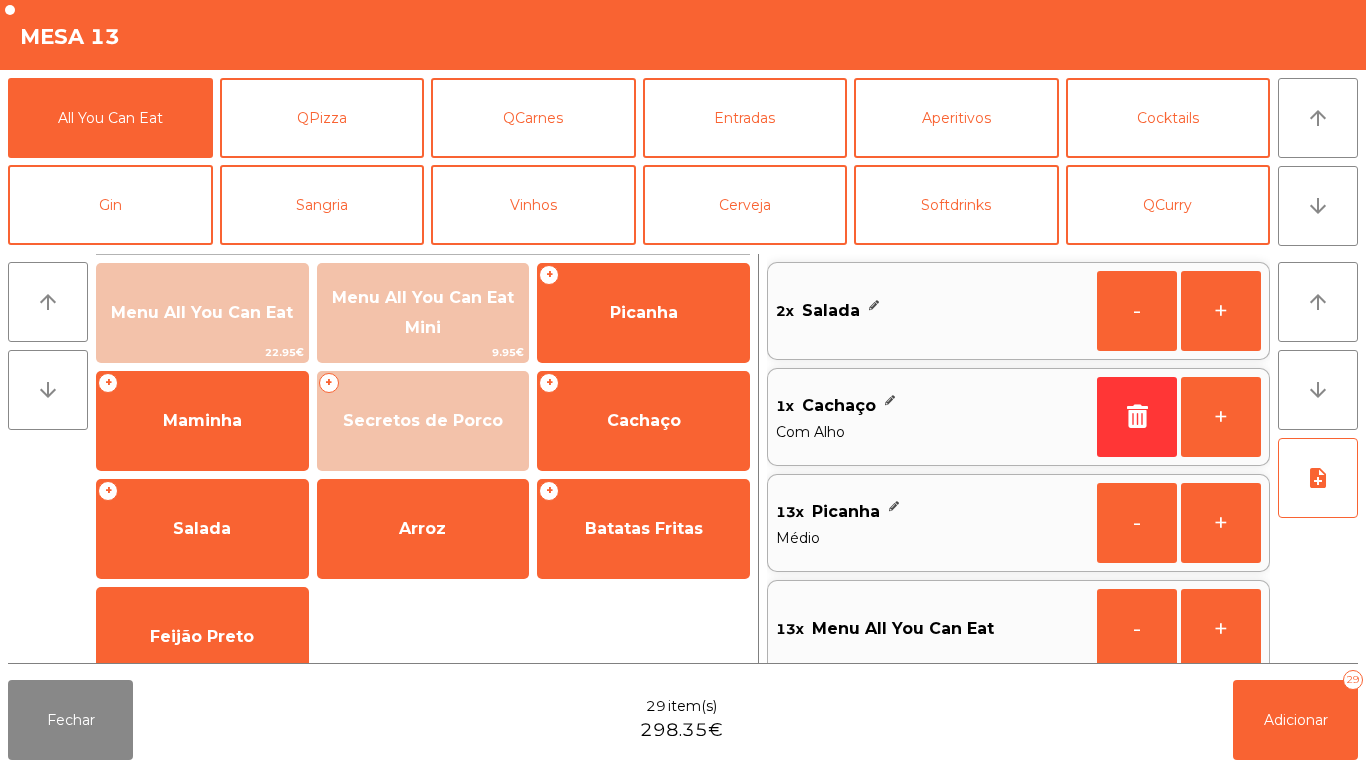 scroll, scrollTop: 8, scrollLeft: 0, axis: vertical 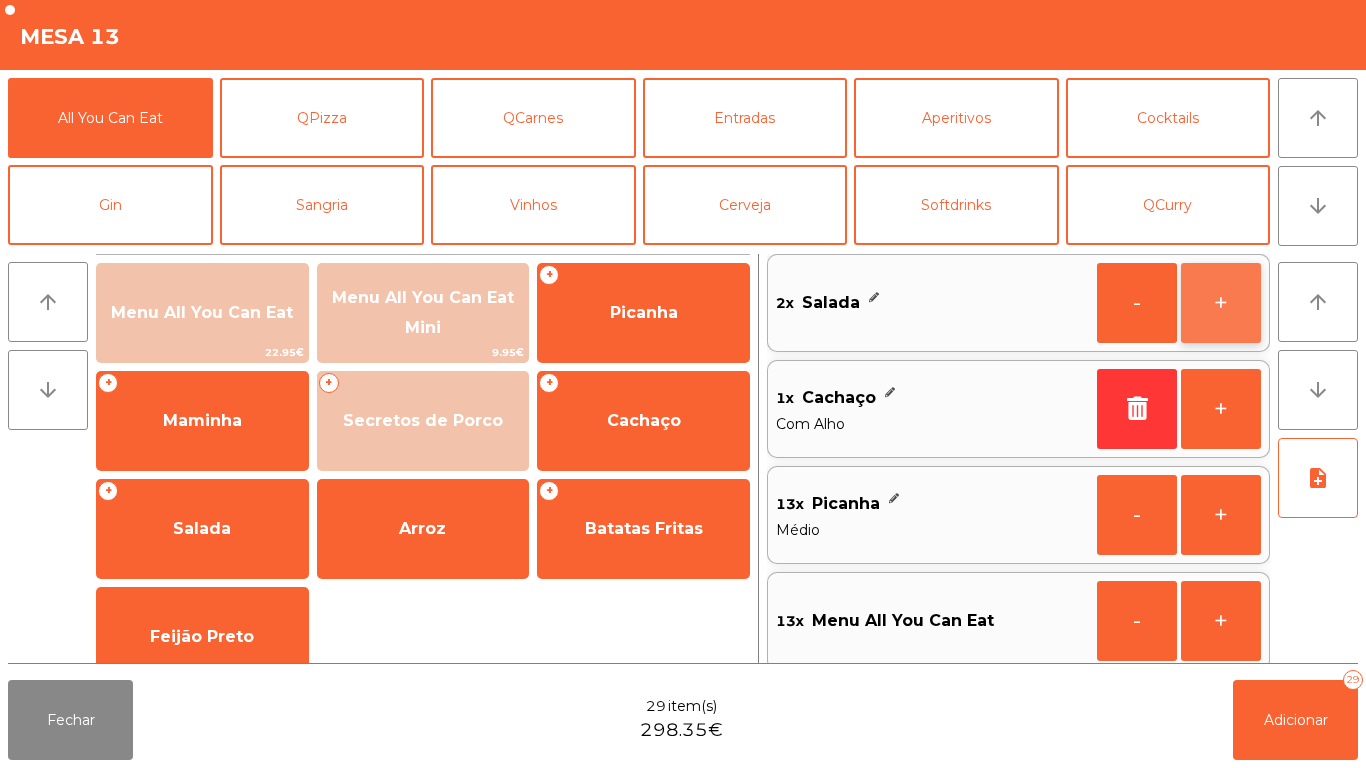 click on "+" 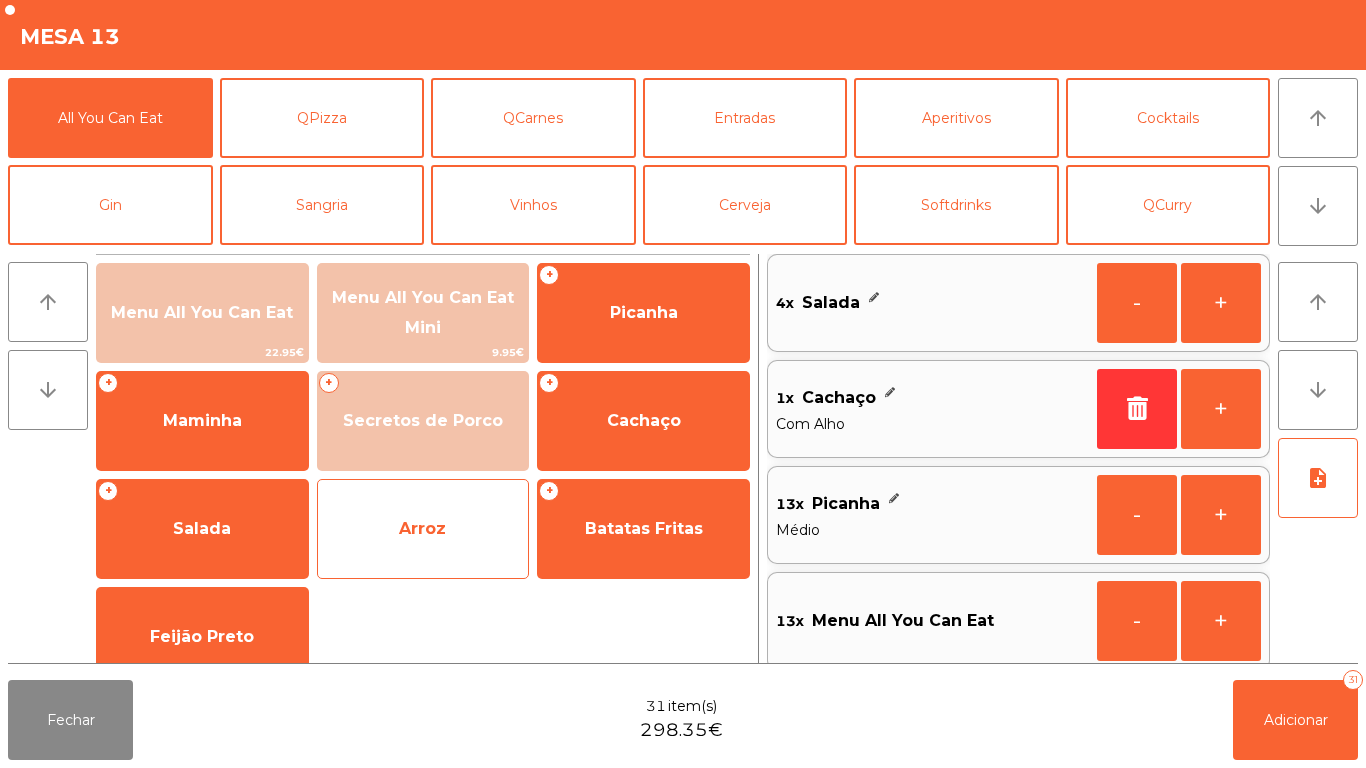 click on "Arroz" 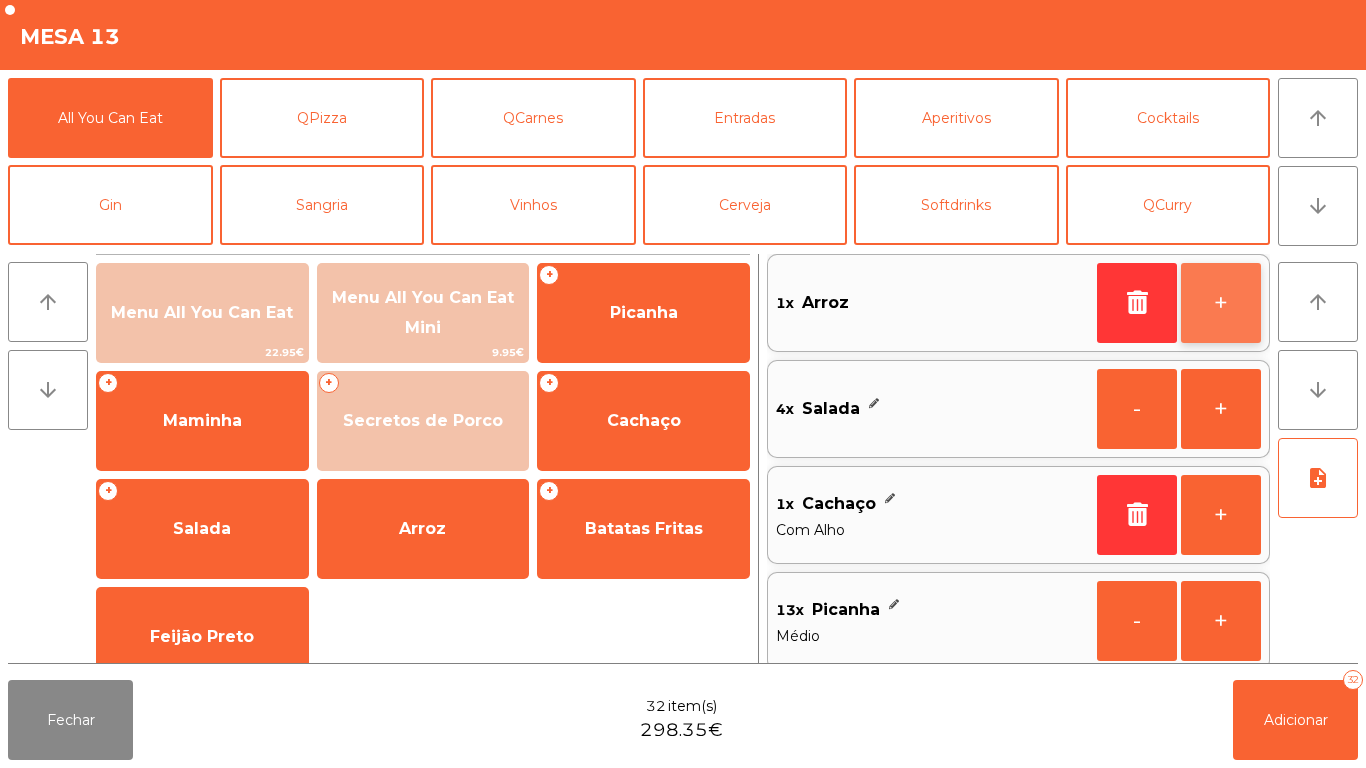 click on "+" 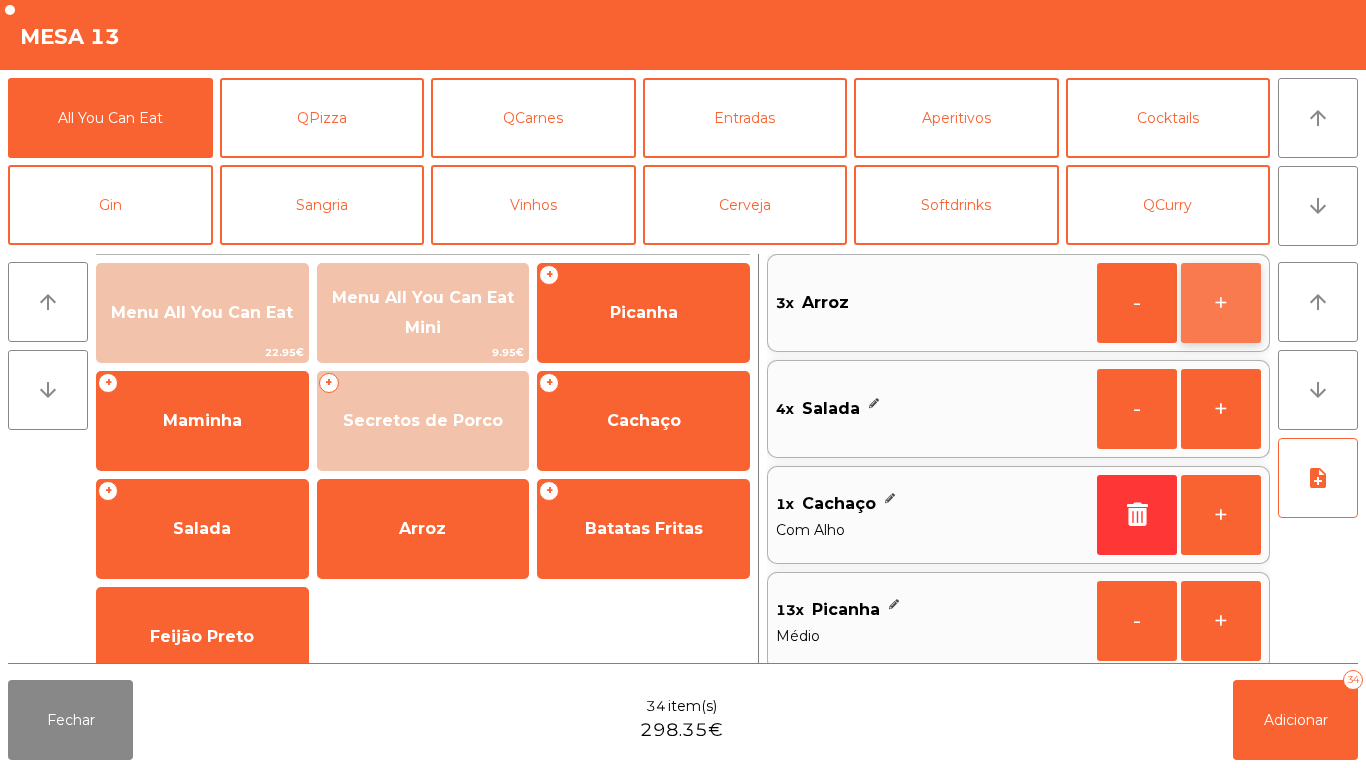 click on "+" 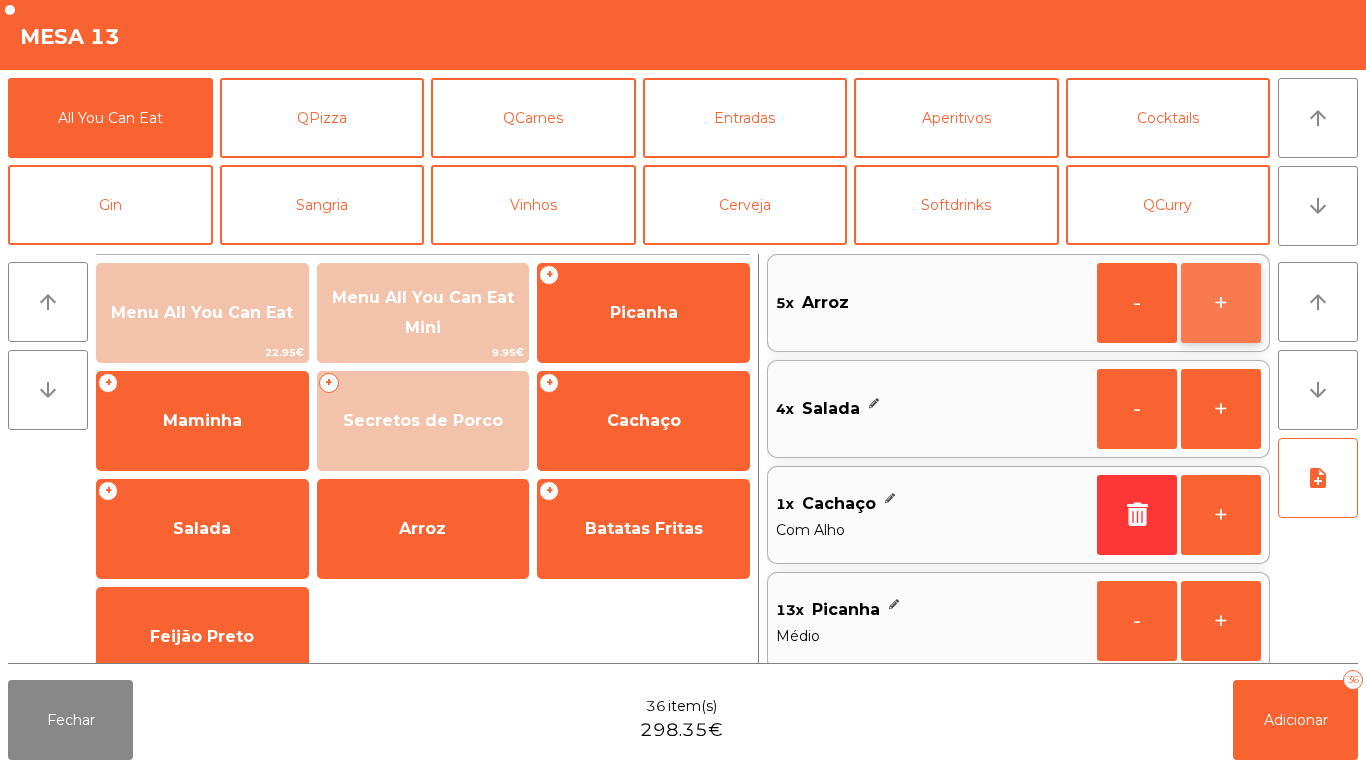 click on "+" 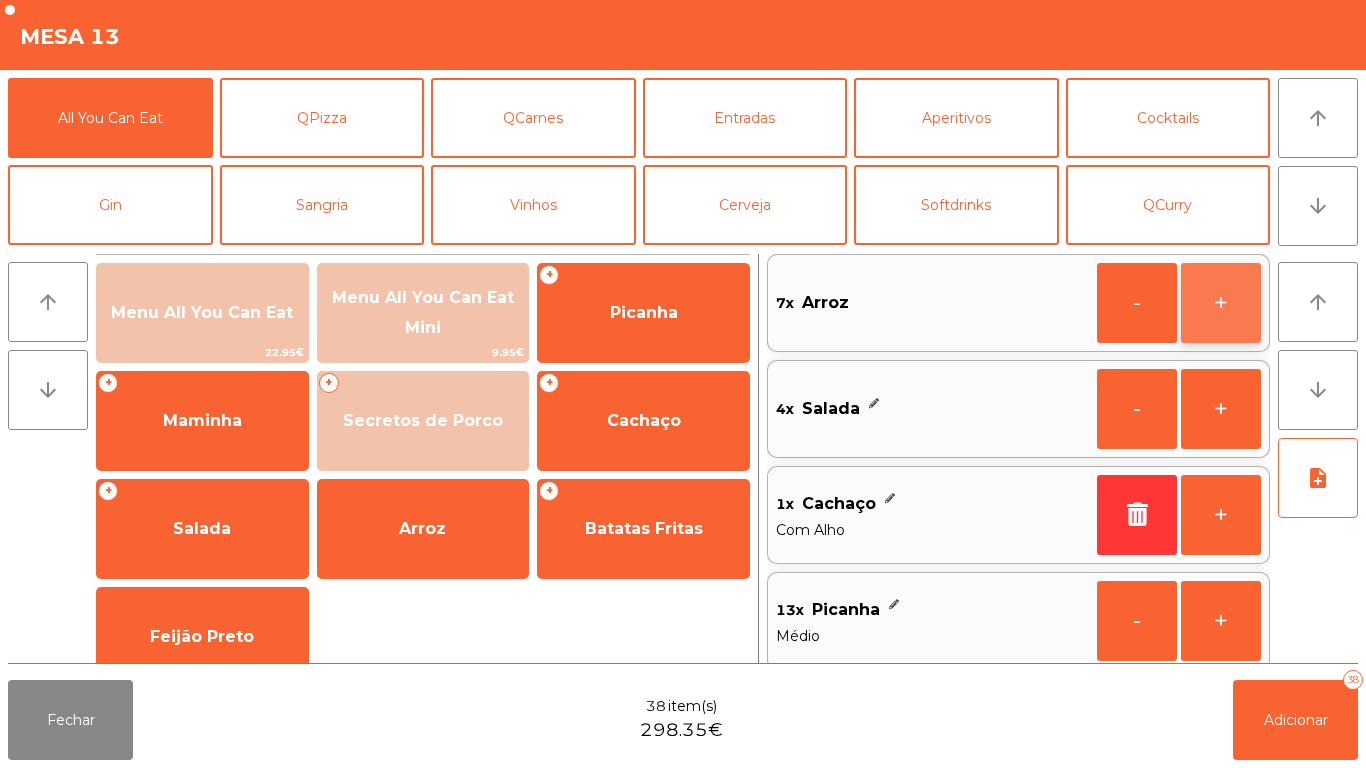 click on "+" 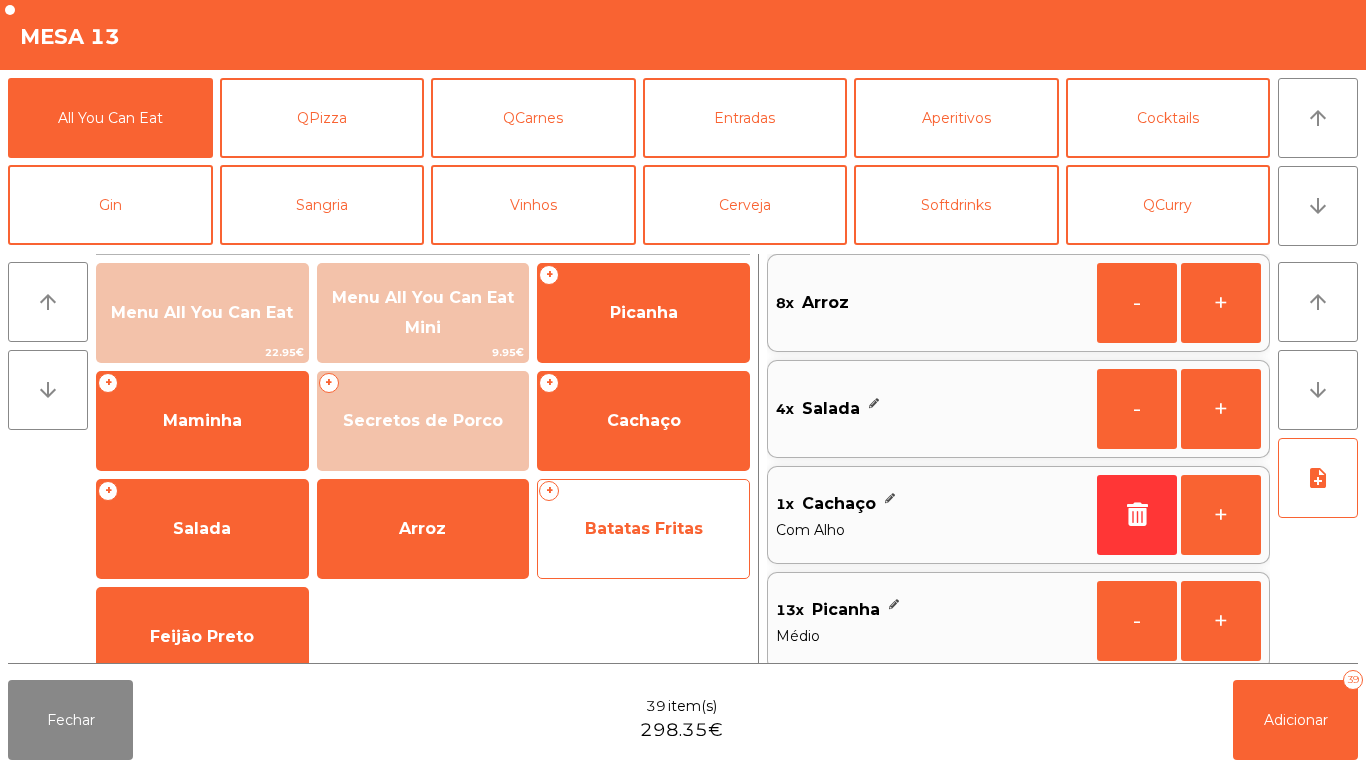 click on "Batatas Fritas" 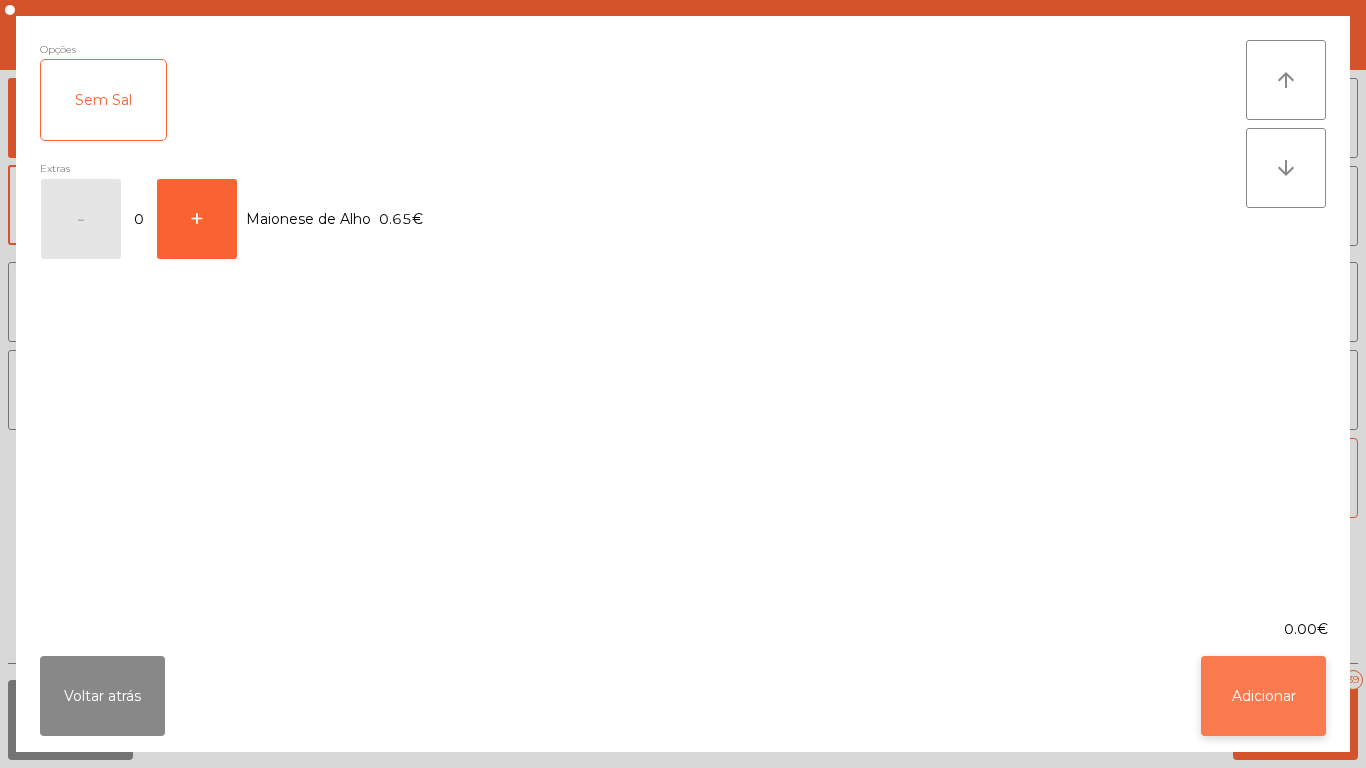 click on "Adicionar" 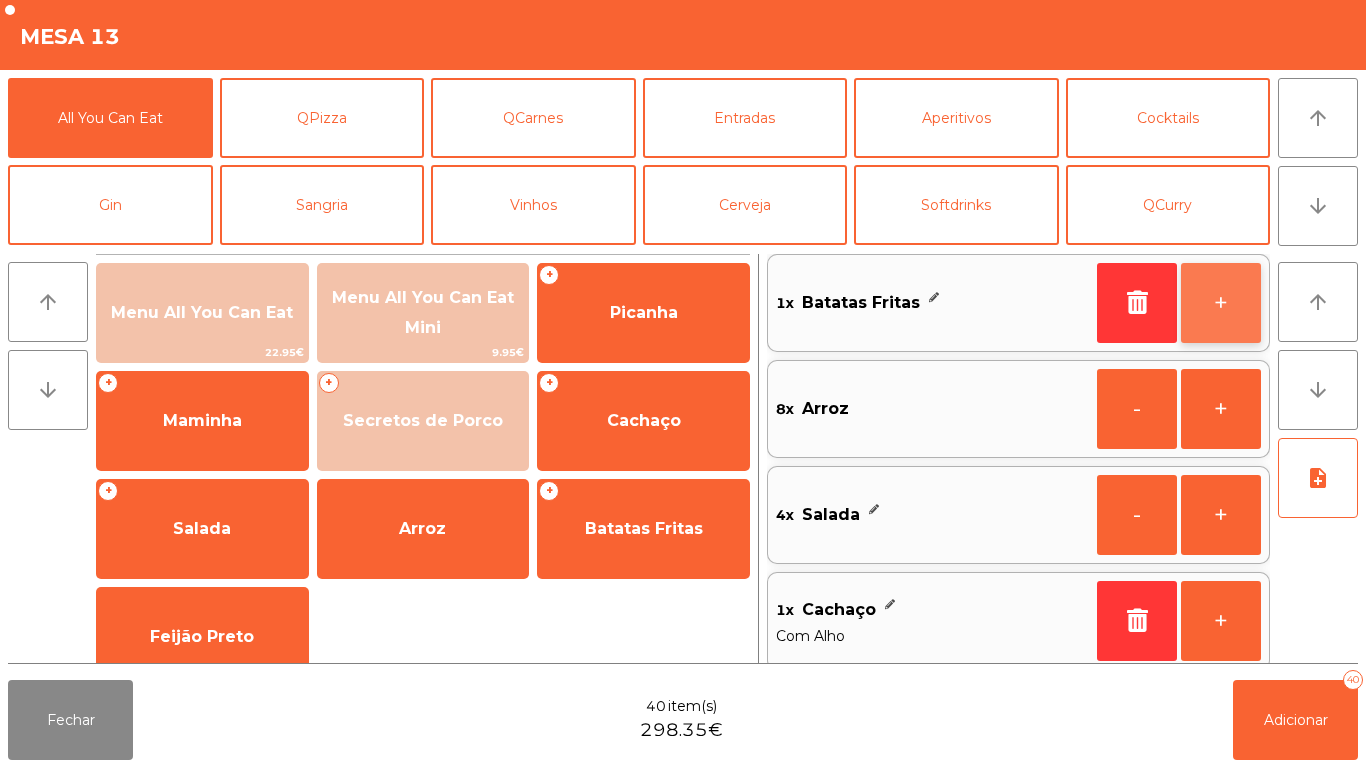 click on "+" 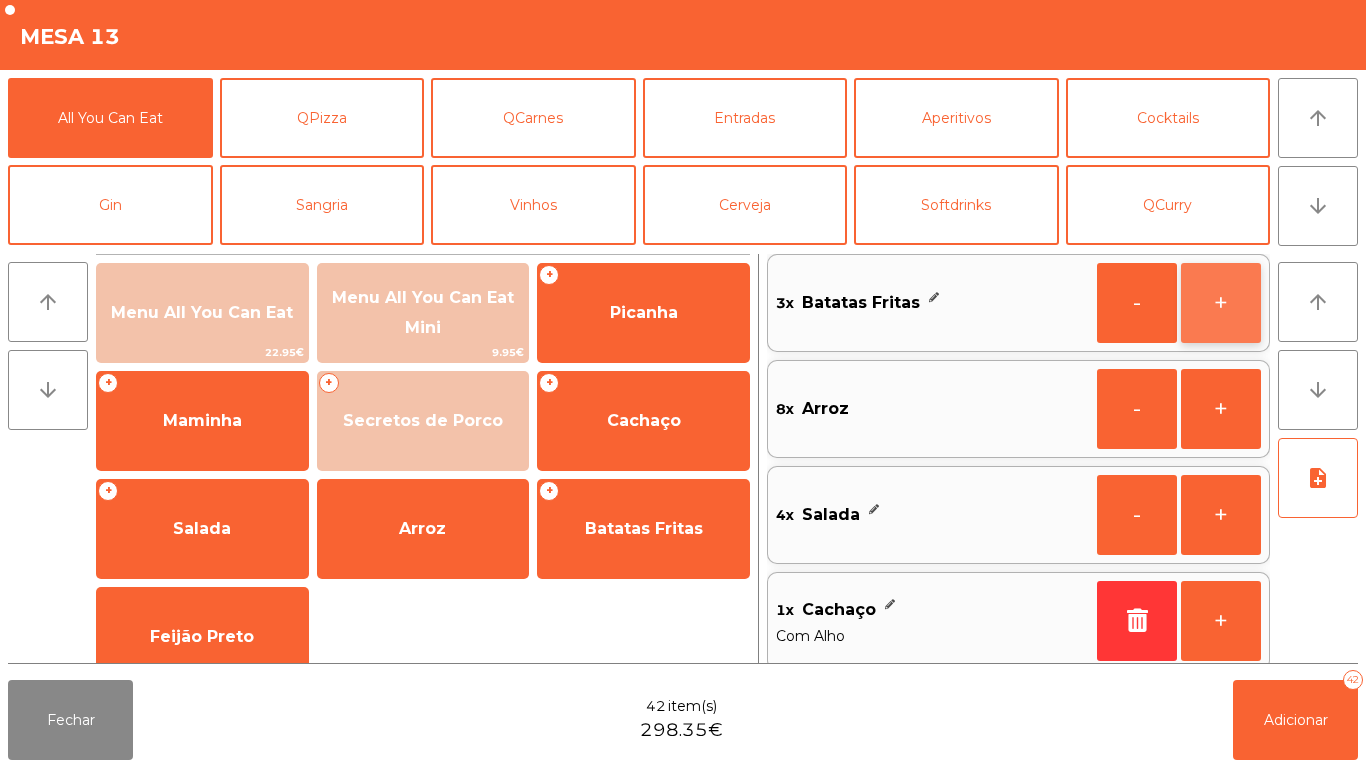 click on "+" 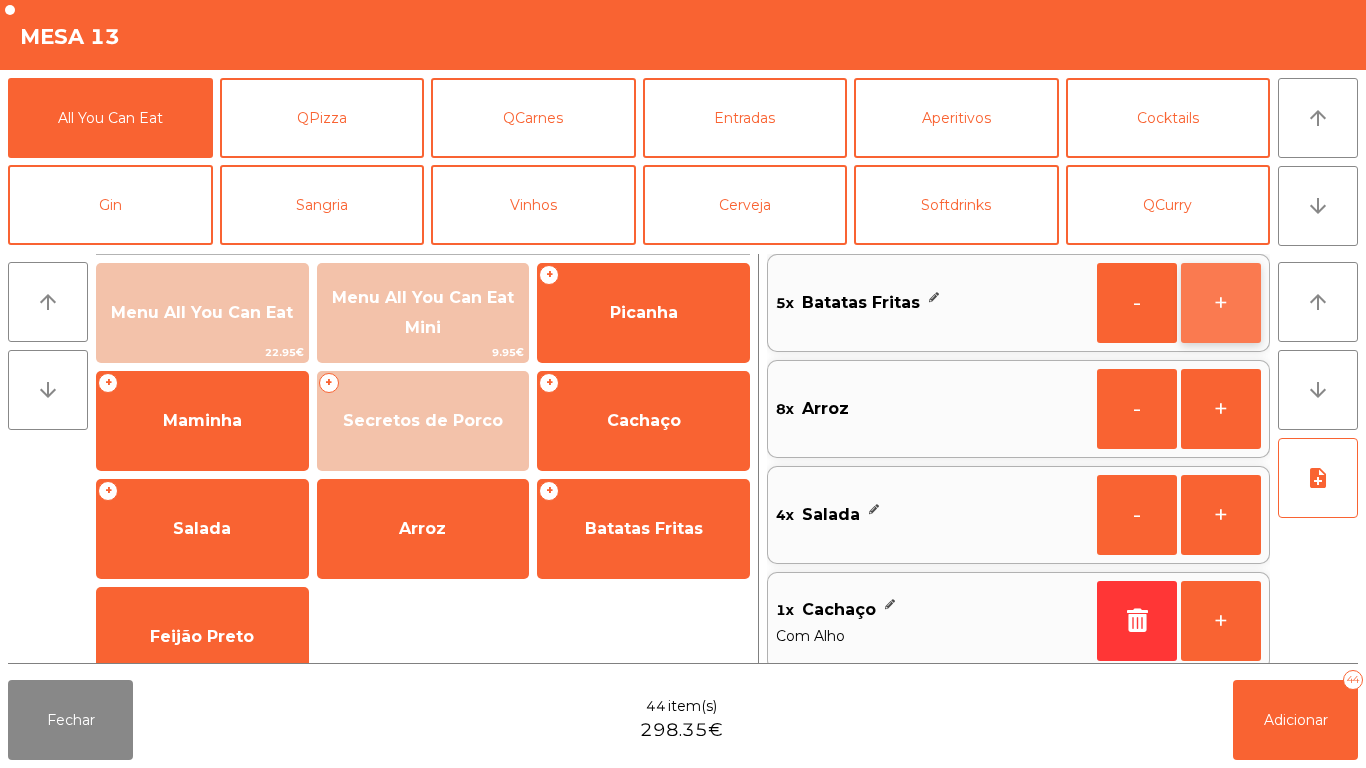 click on "+" 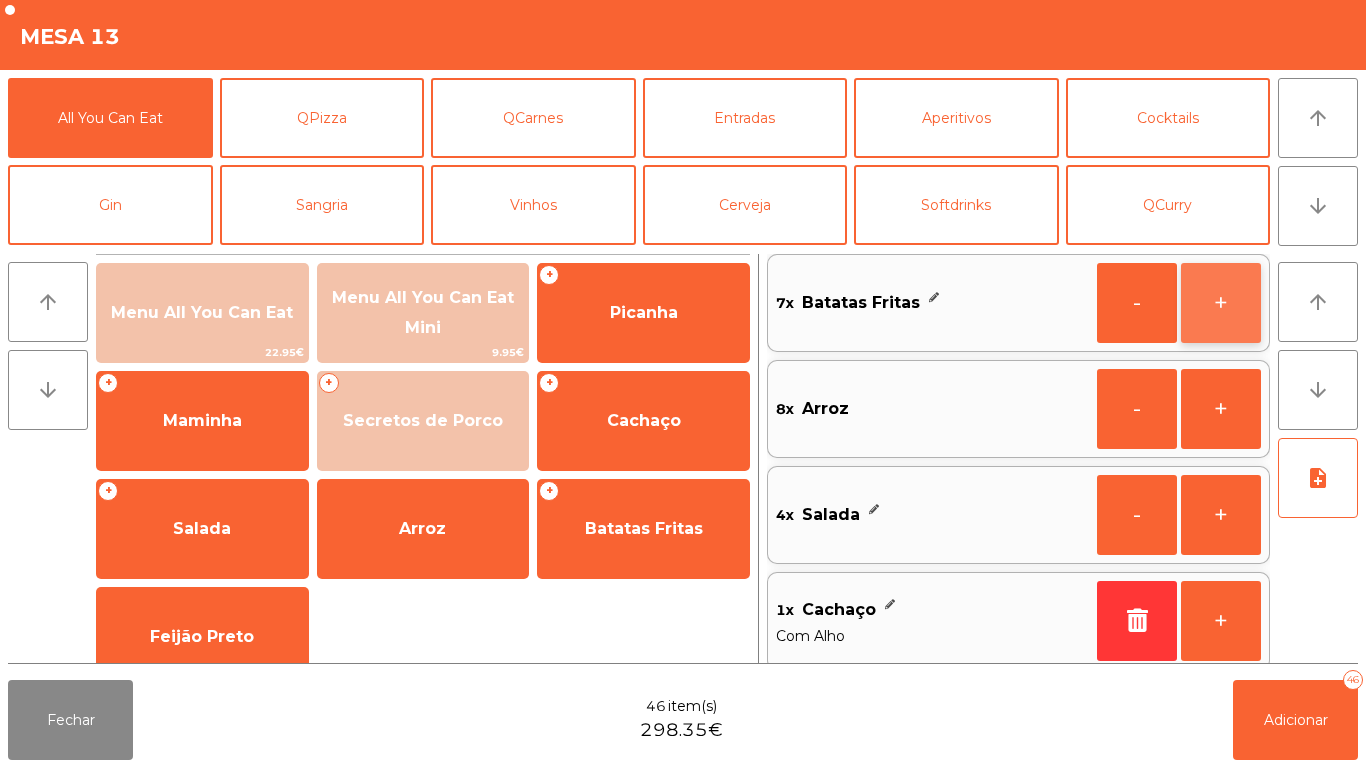 click on "+" 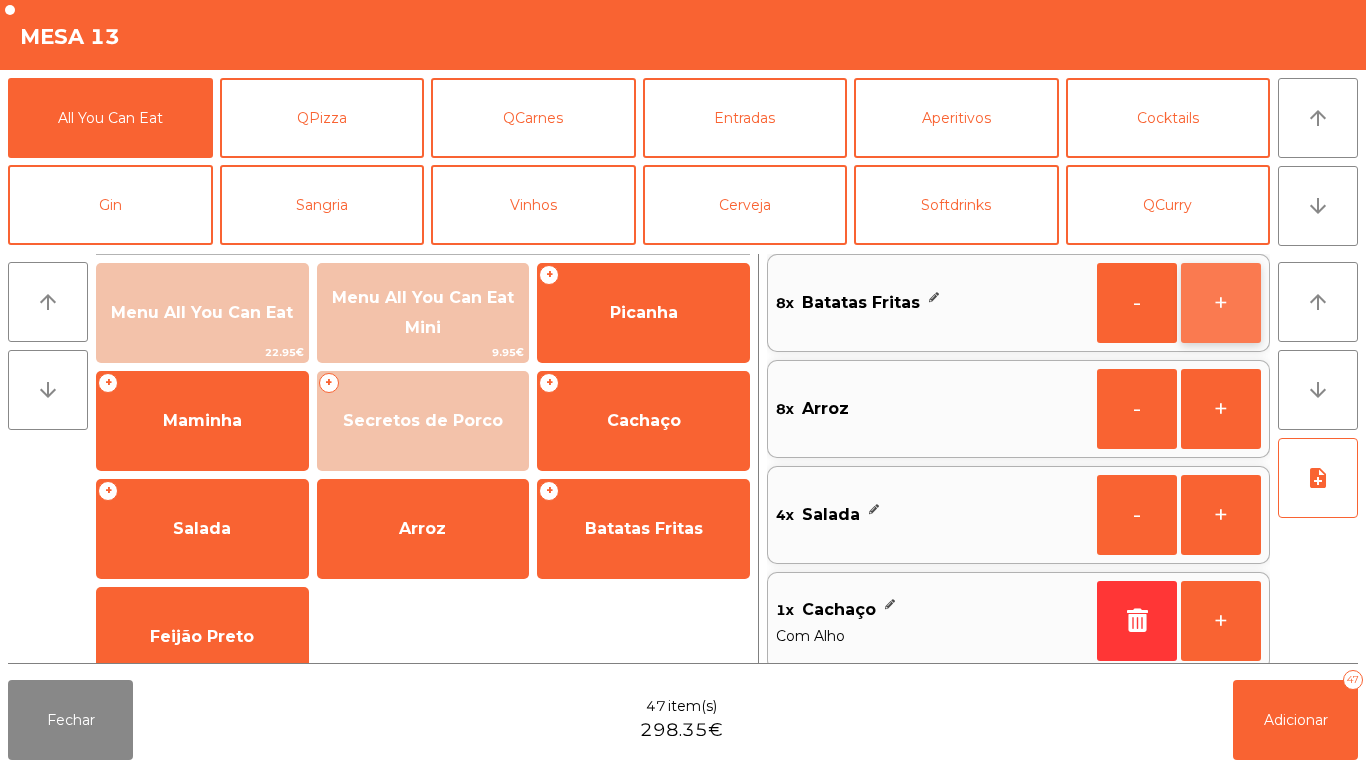click on "+" 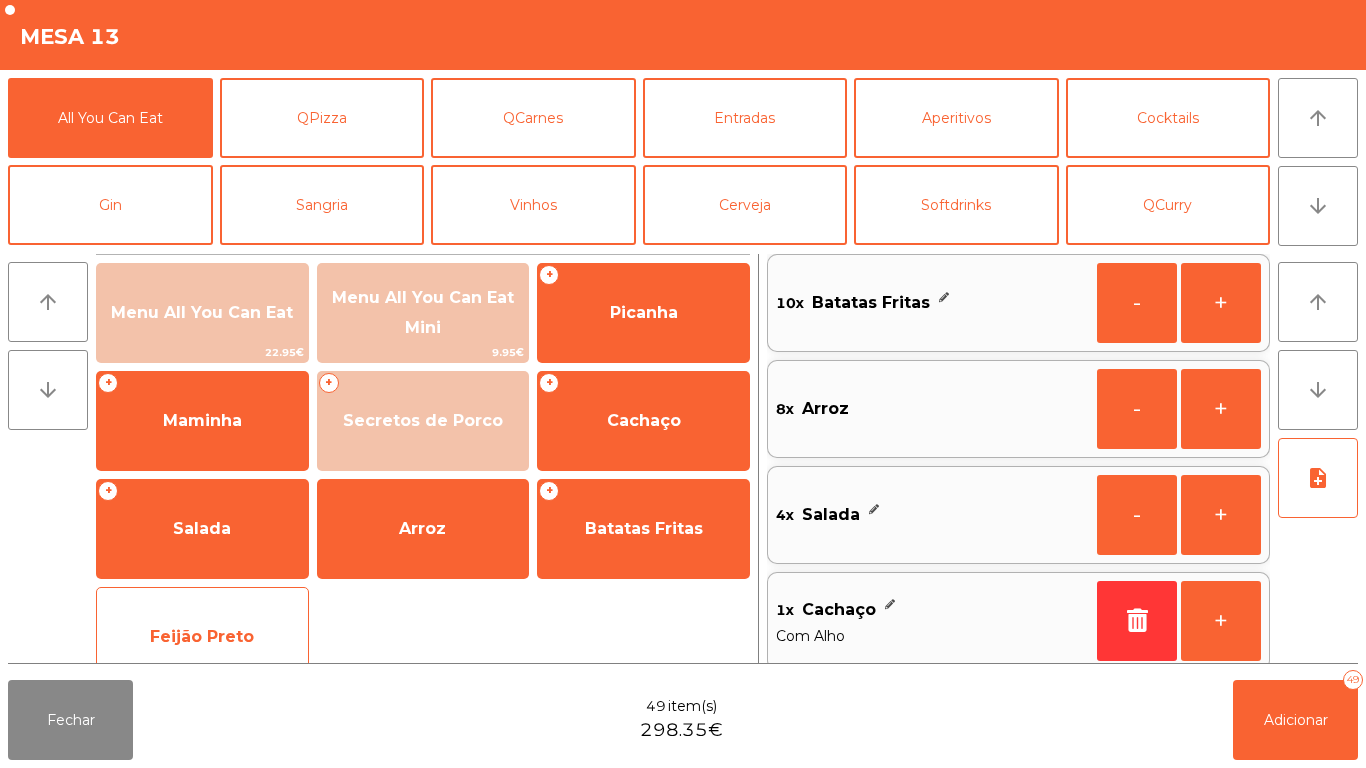 click on "Feijão Preto" 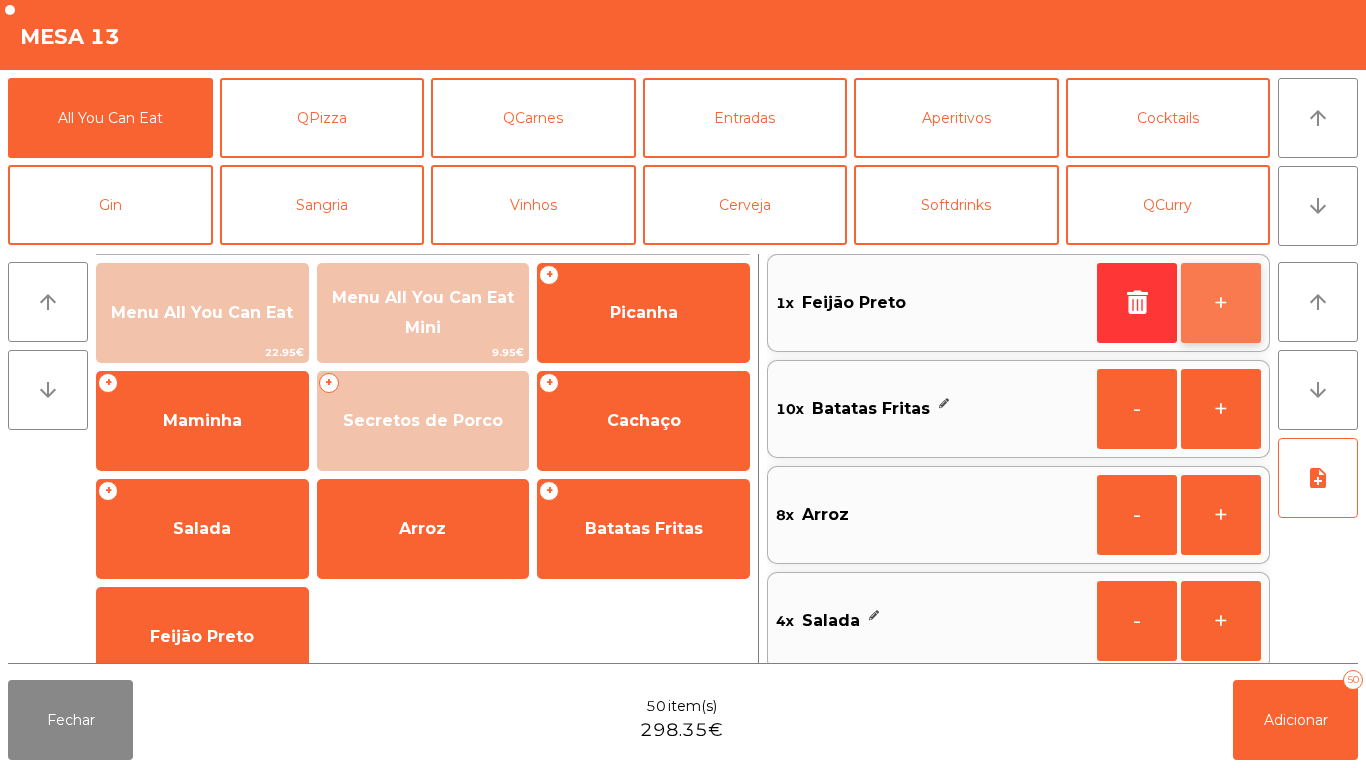 click on "+" 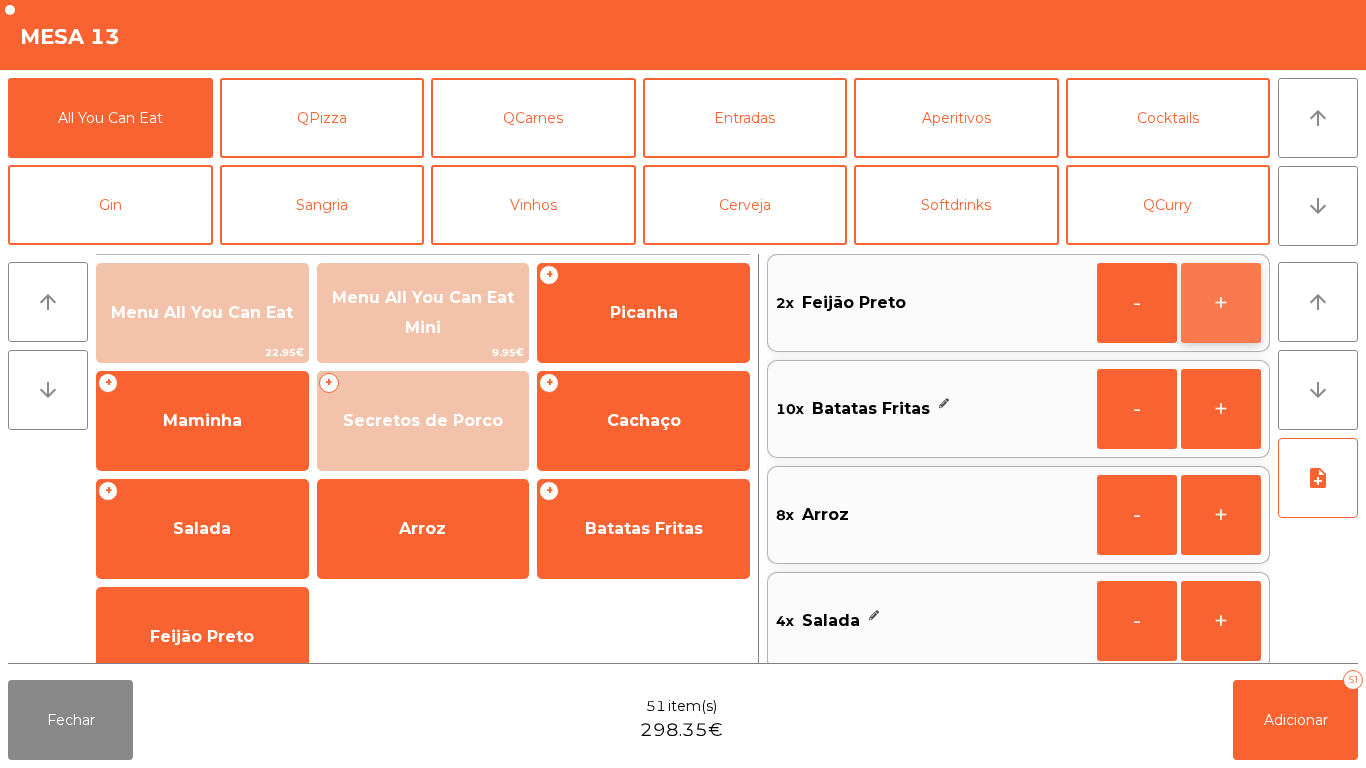 click on "+" 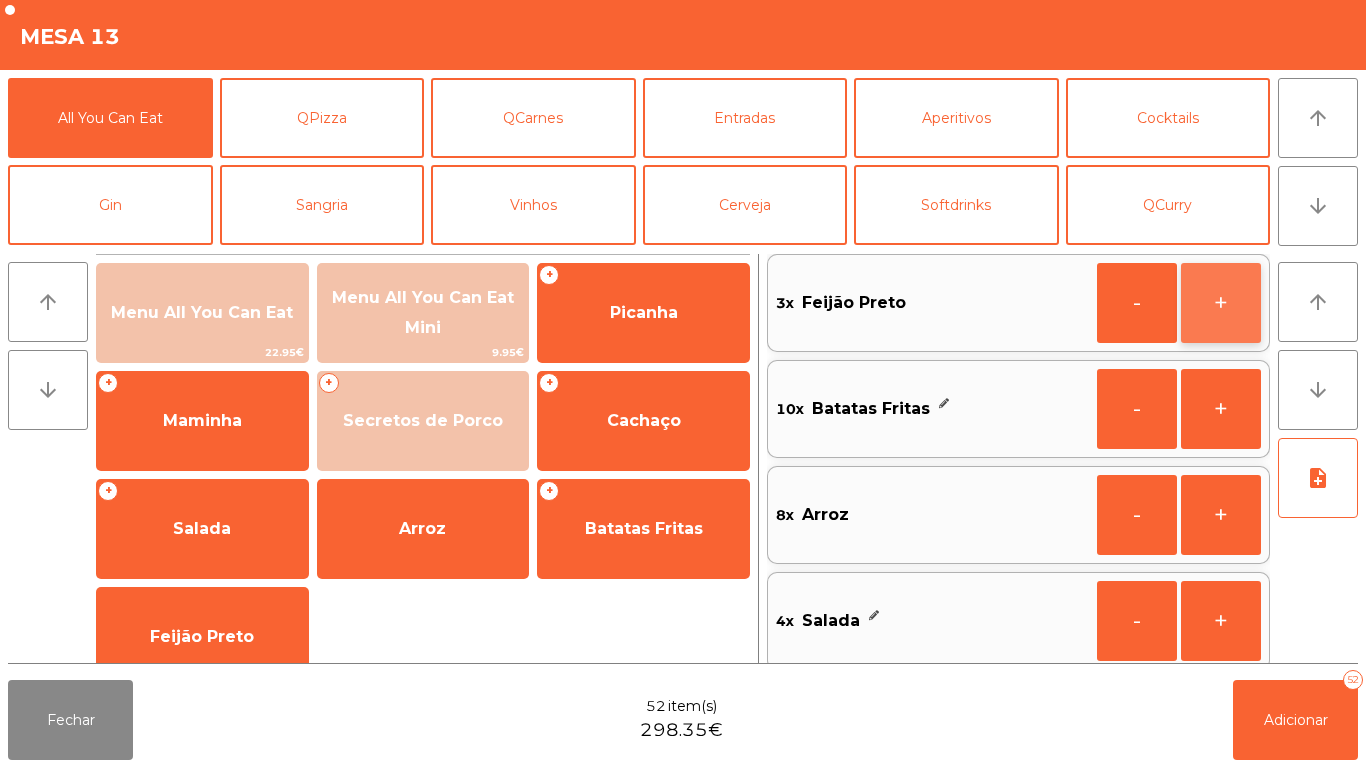 click on "+" 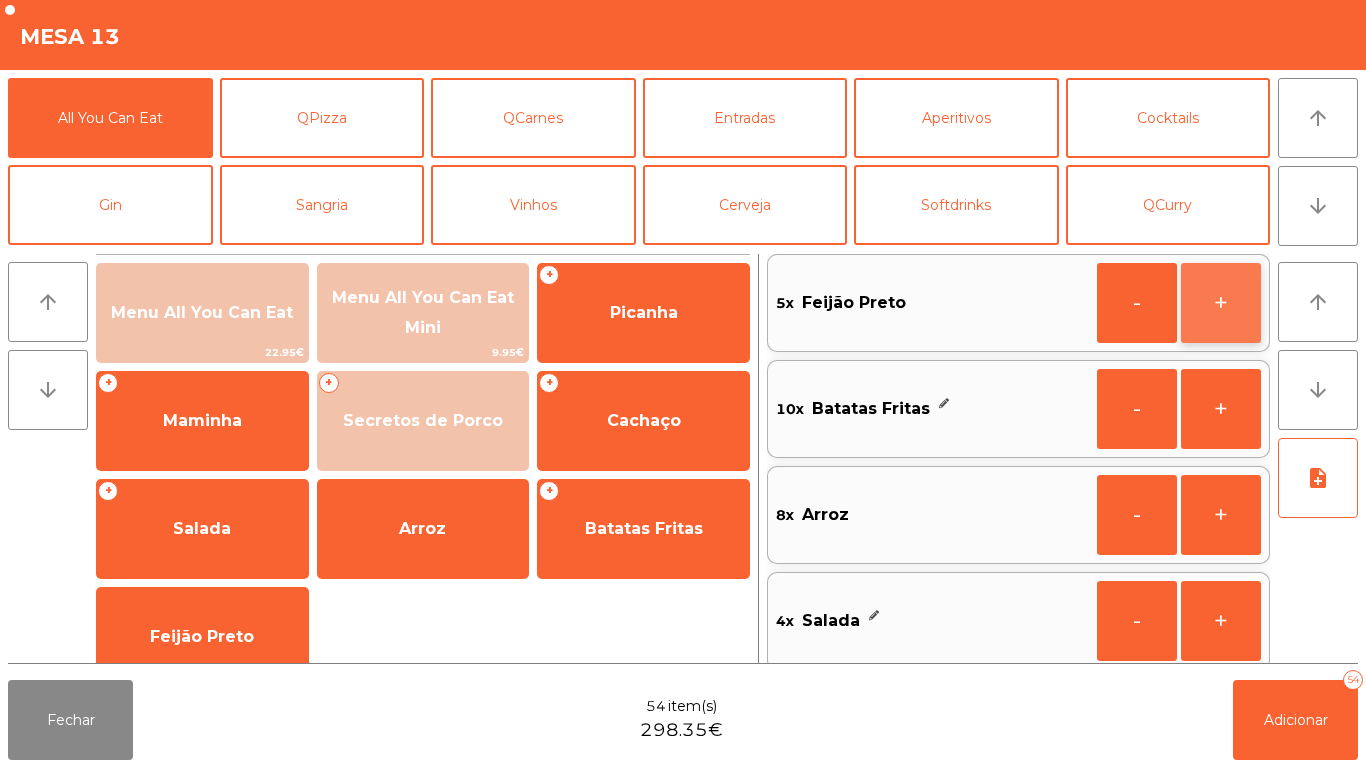 click on "+" 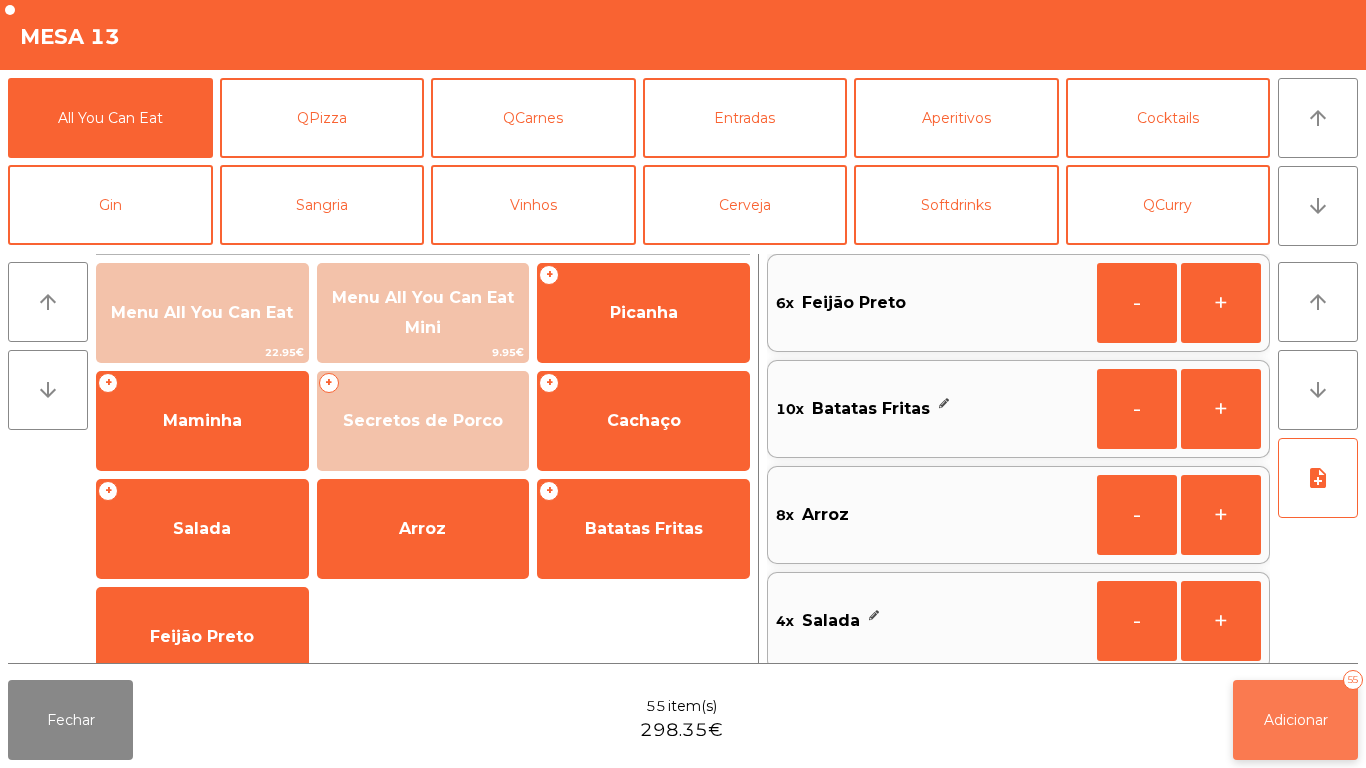 click on "Adicionar" 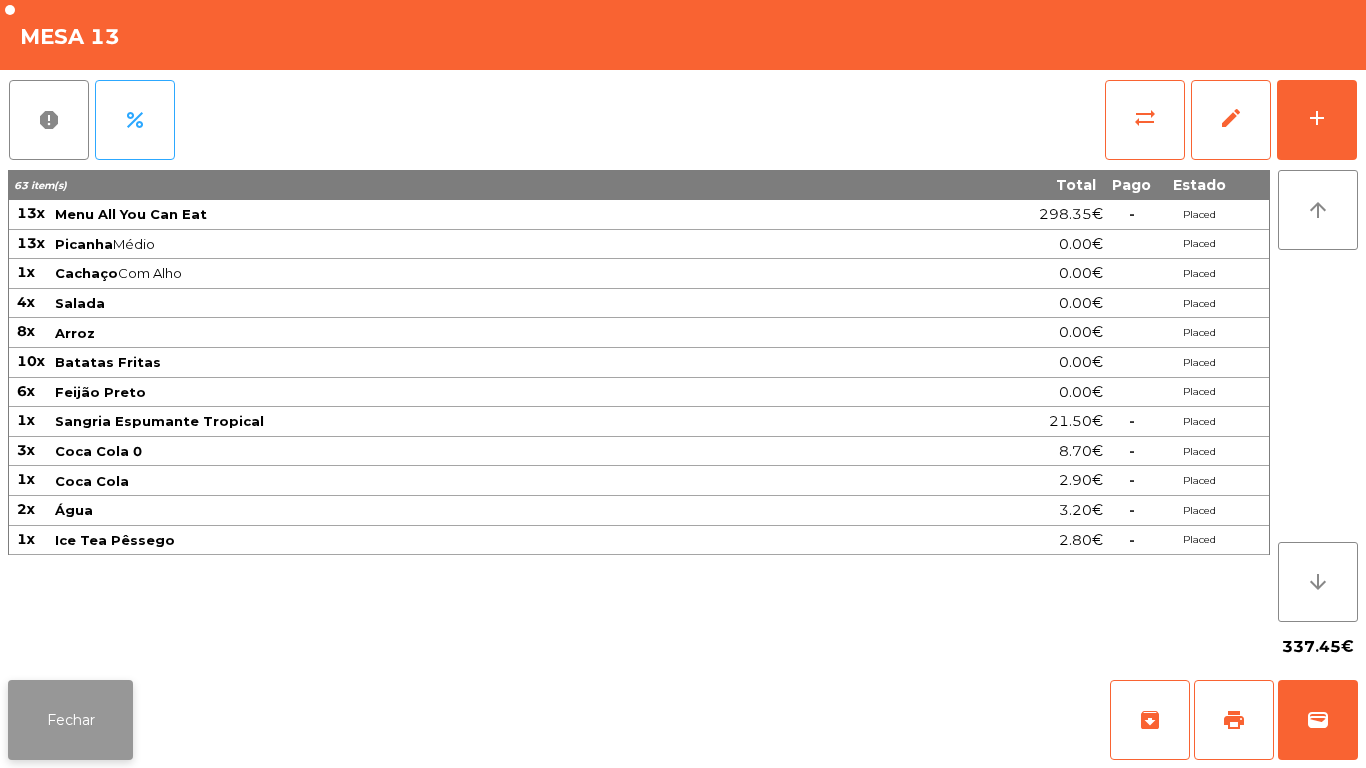 click on "Fechar" 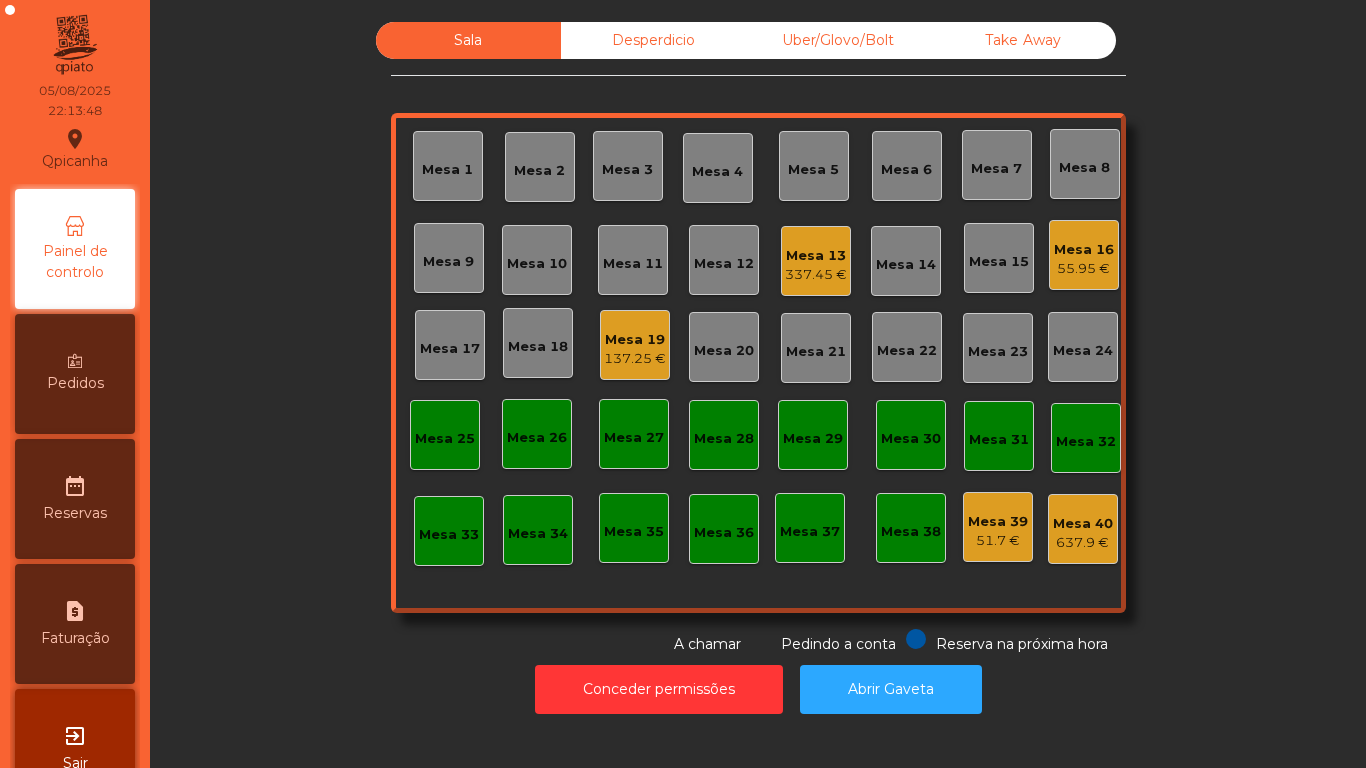 click on "337.45 €" 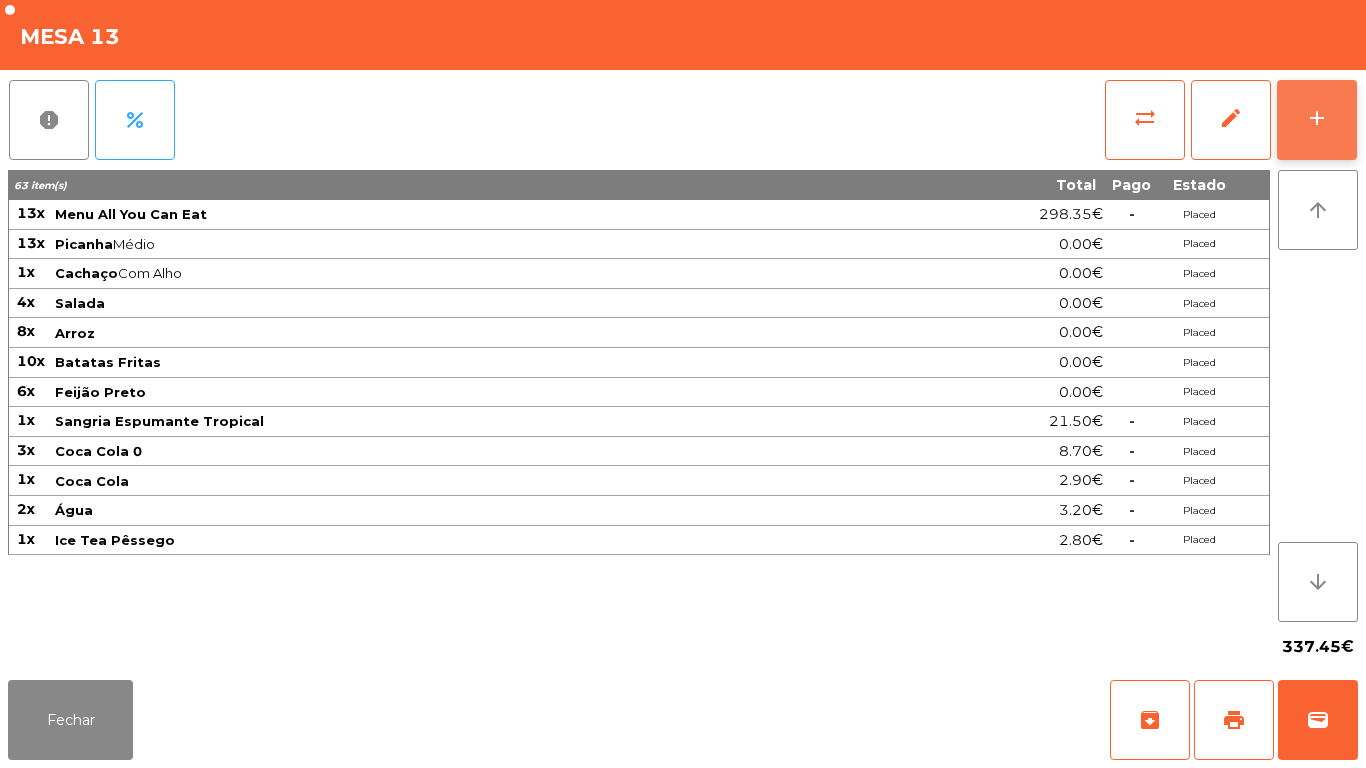 click on "add" 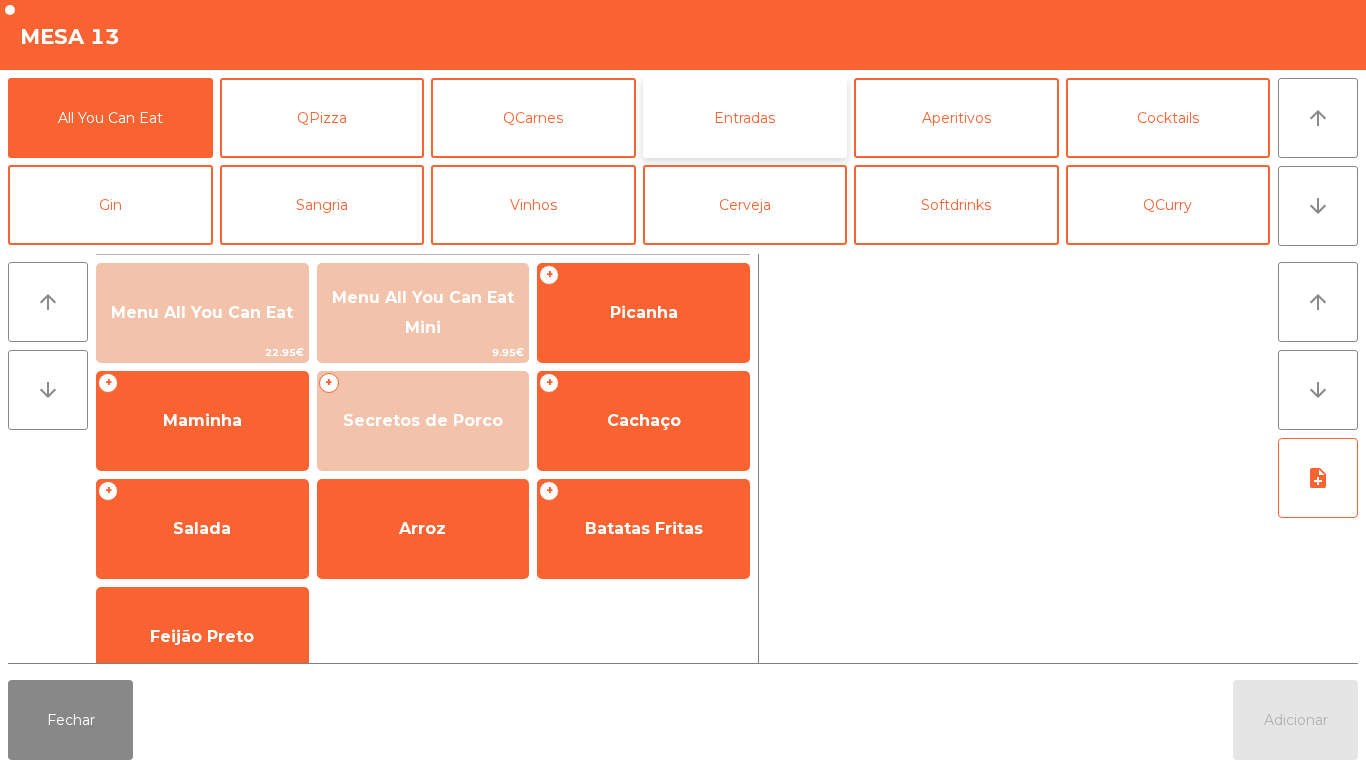 click on "Entradas" 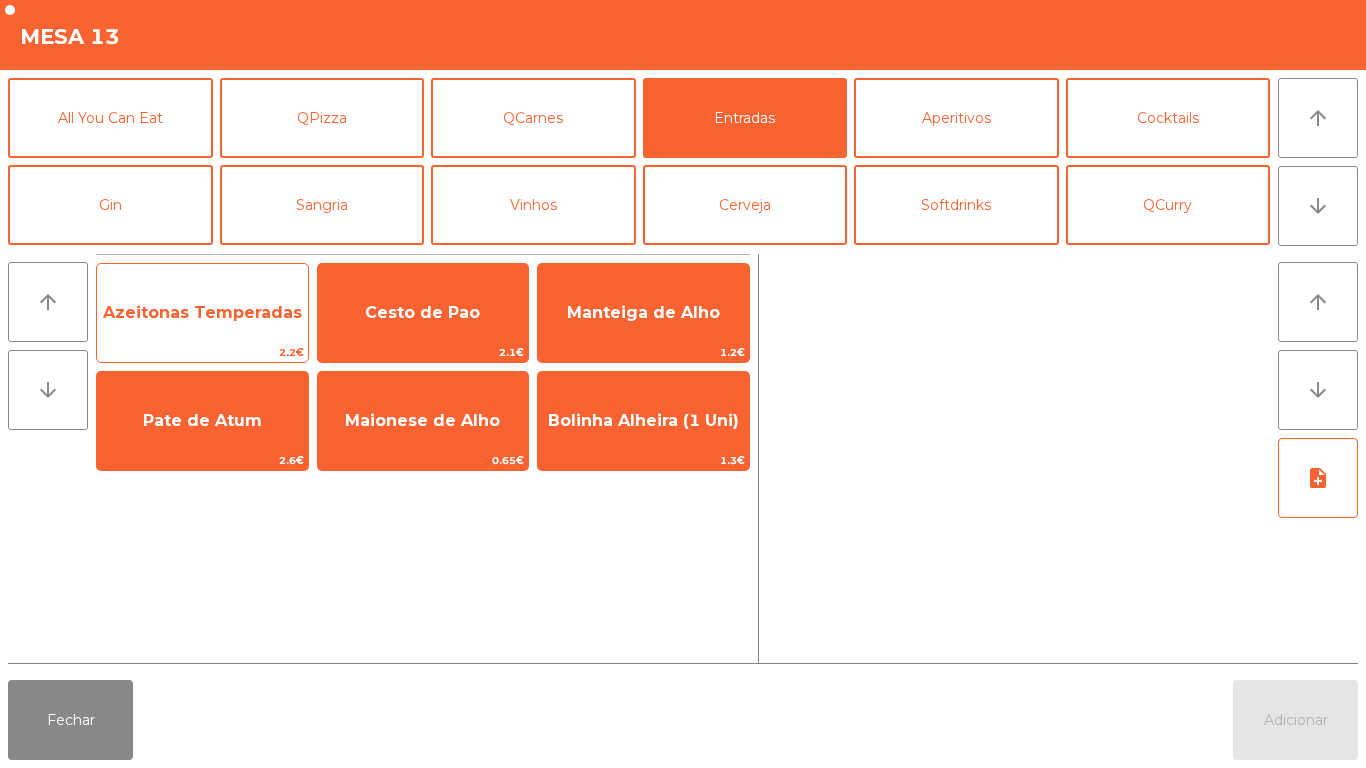 click on "Azeitonas Temperadas" 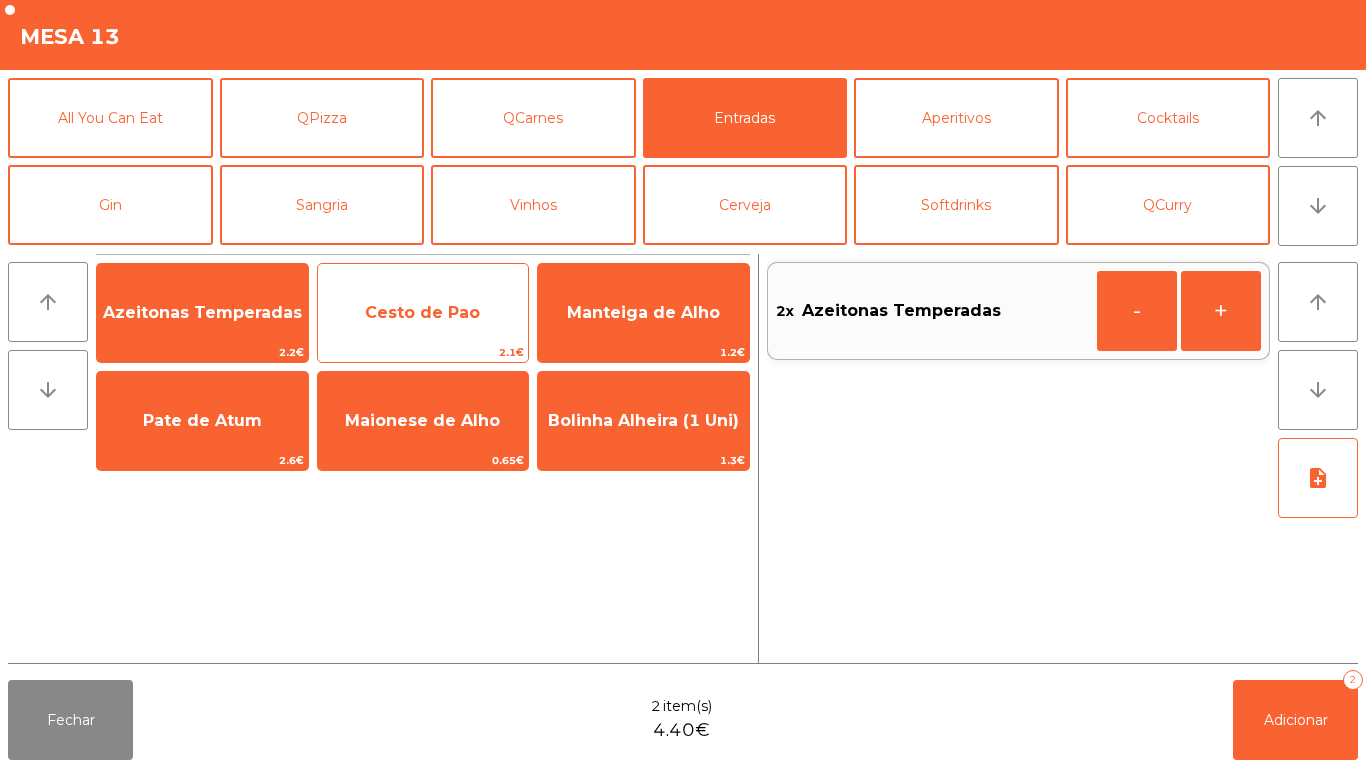 click on "Cesto de Pao" 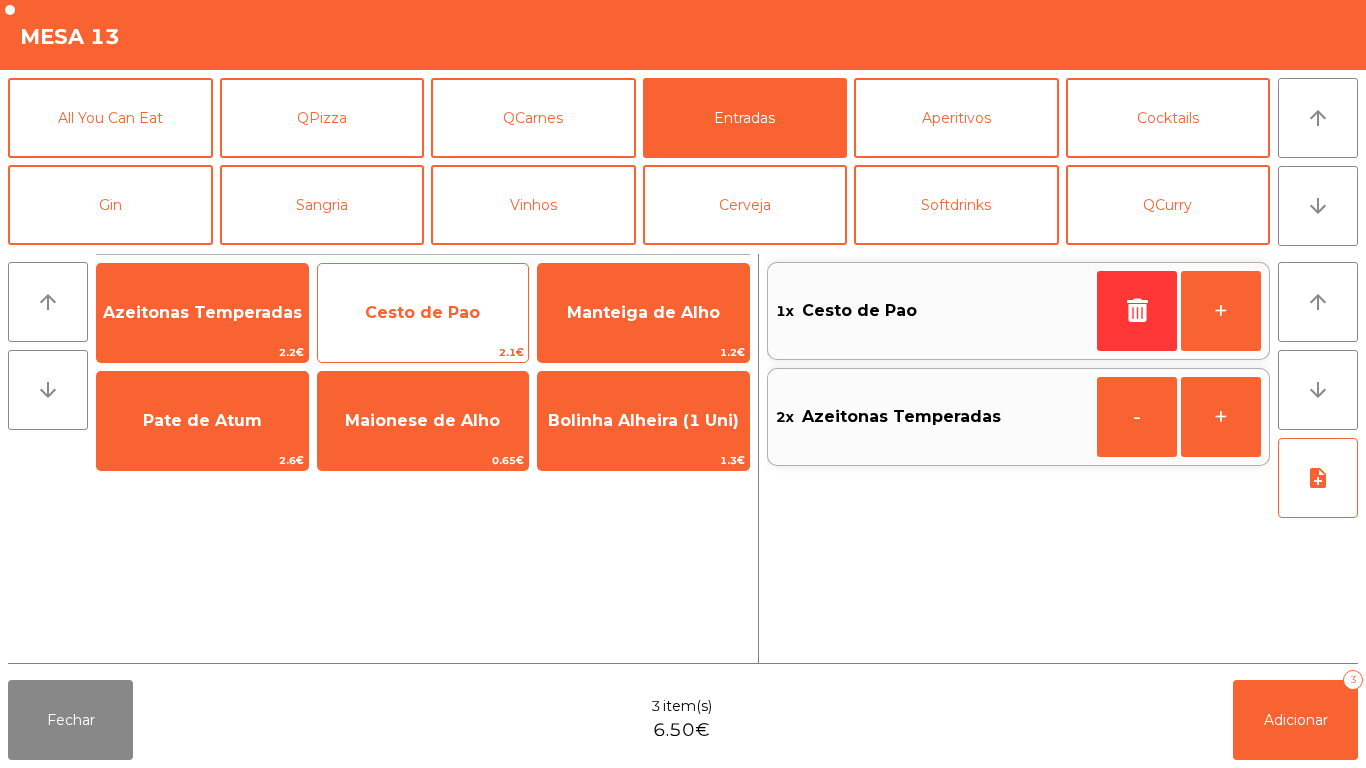click on "Cesto de Pao" 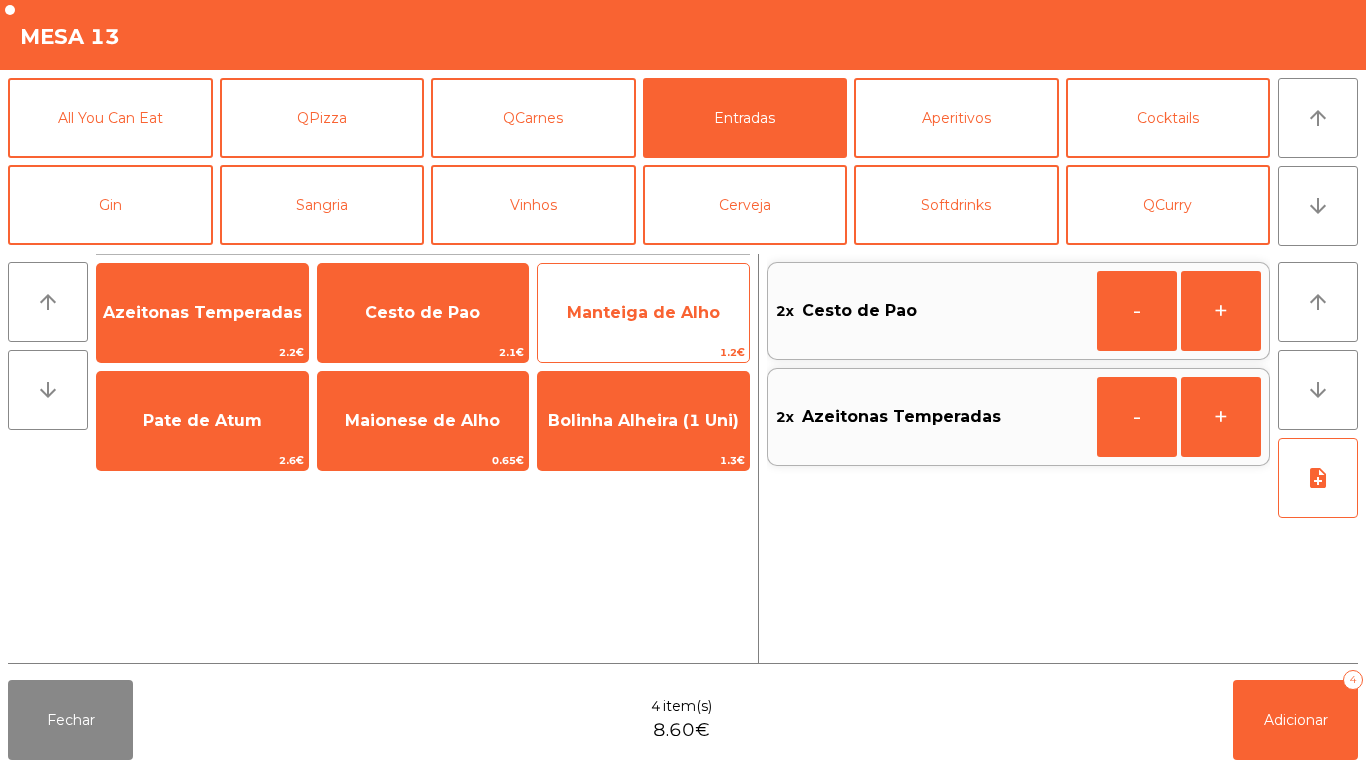 click on "Manteiga de Alho" 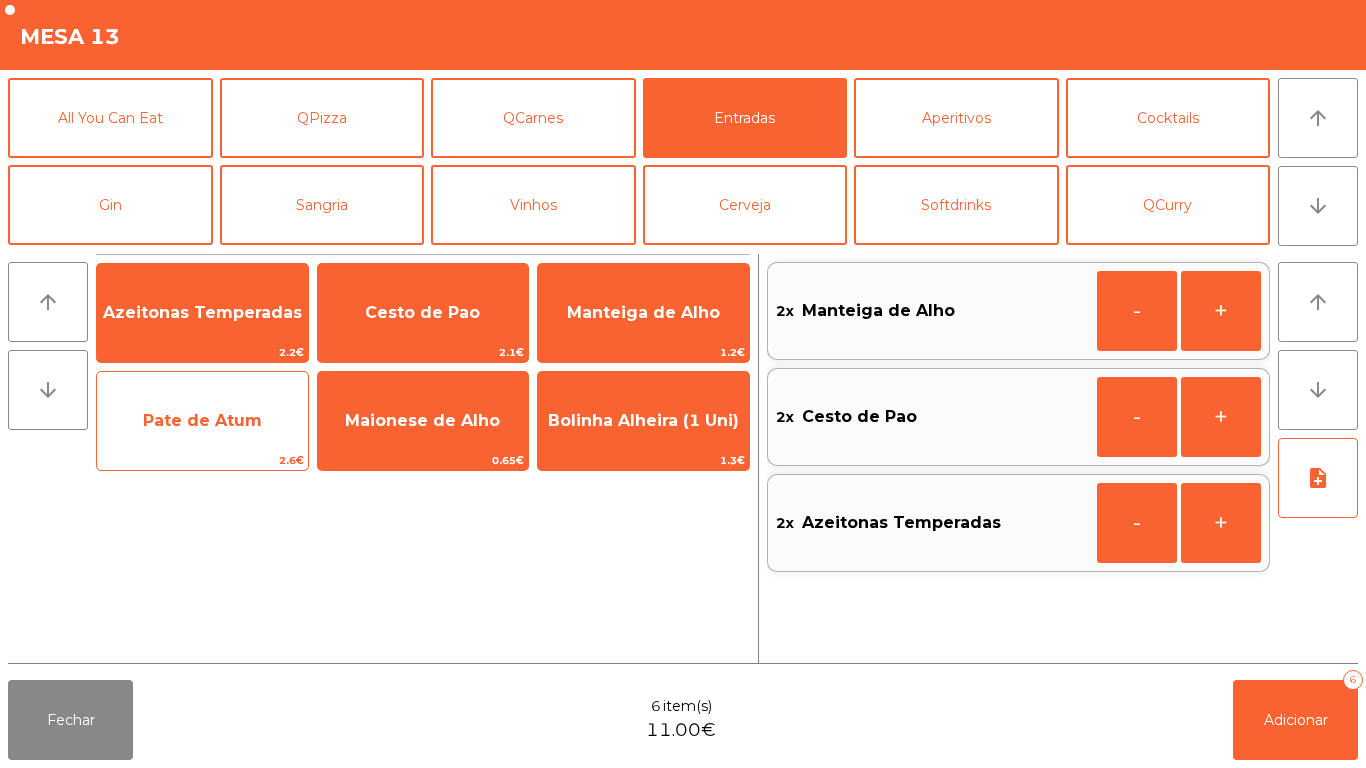 click on "Pate de Atum" 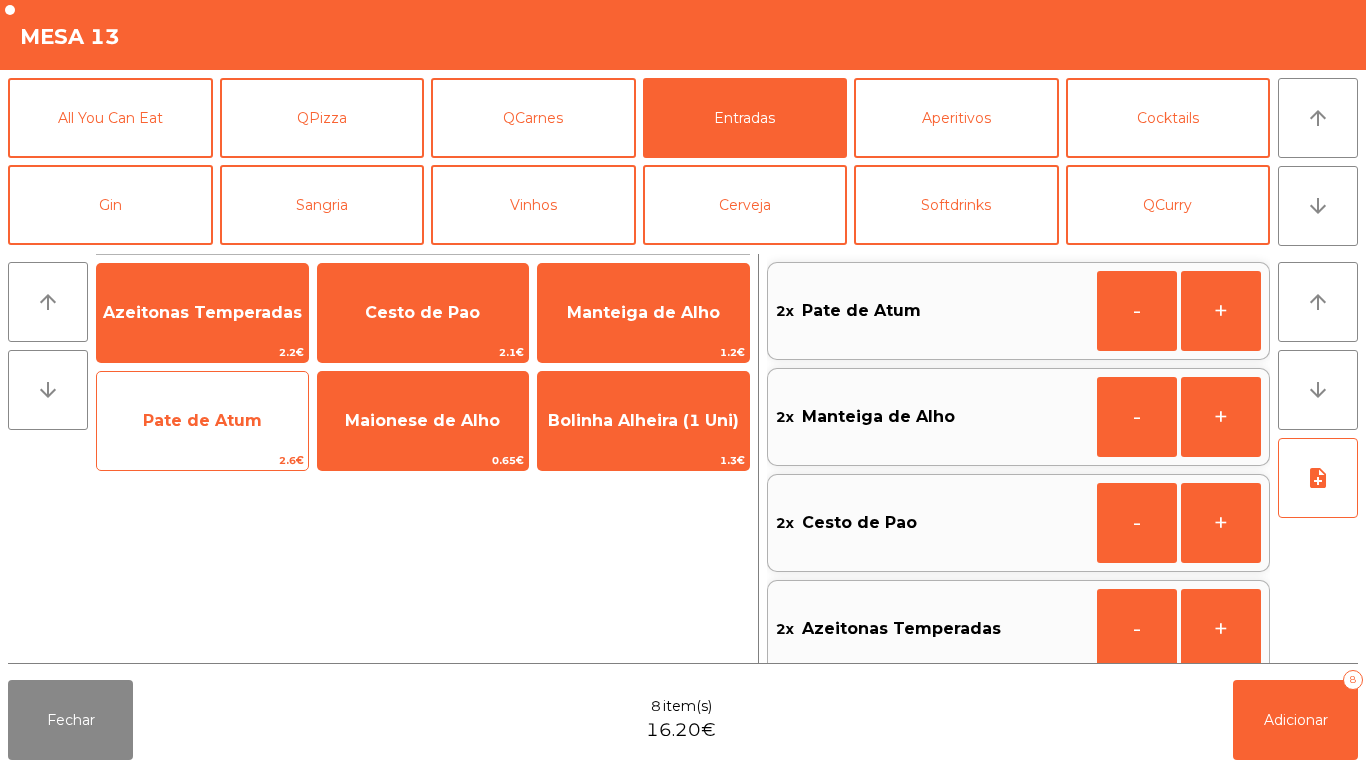 scroll, scrollTop: 8, scrollLeft: 0, axis: vertical 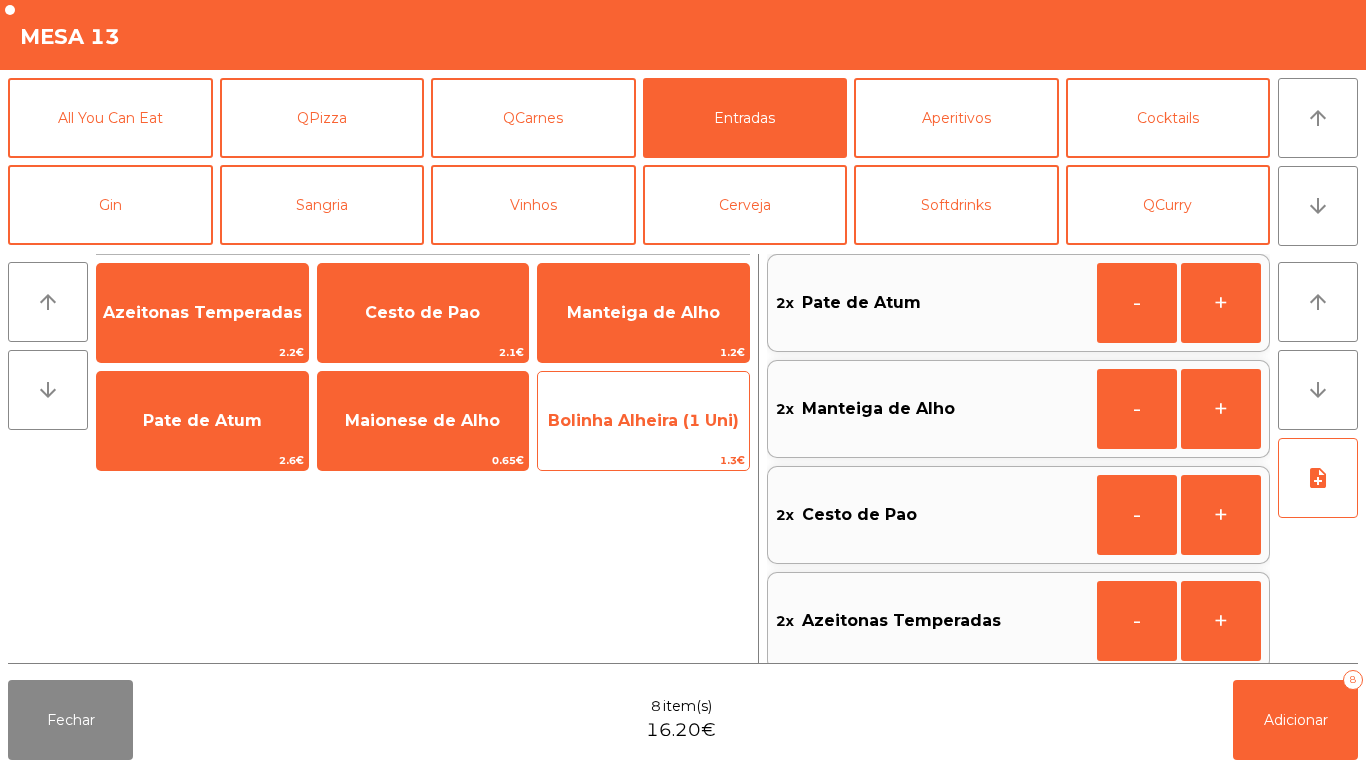 click on "Bolinha Alheira (1 Uni)" 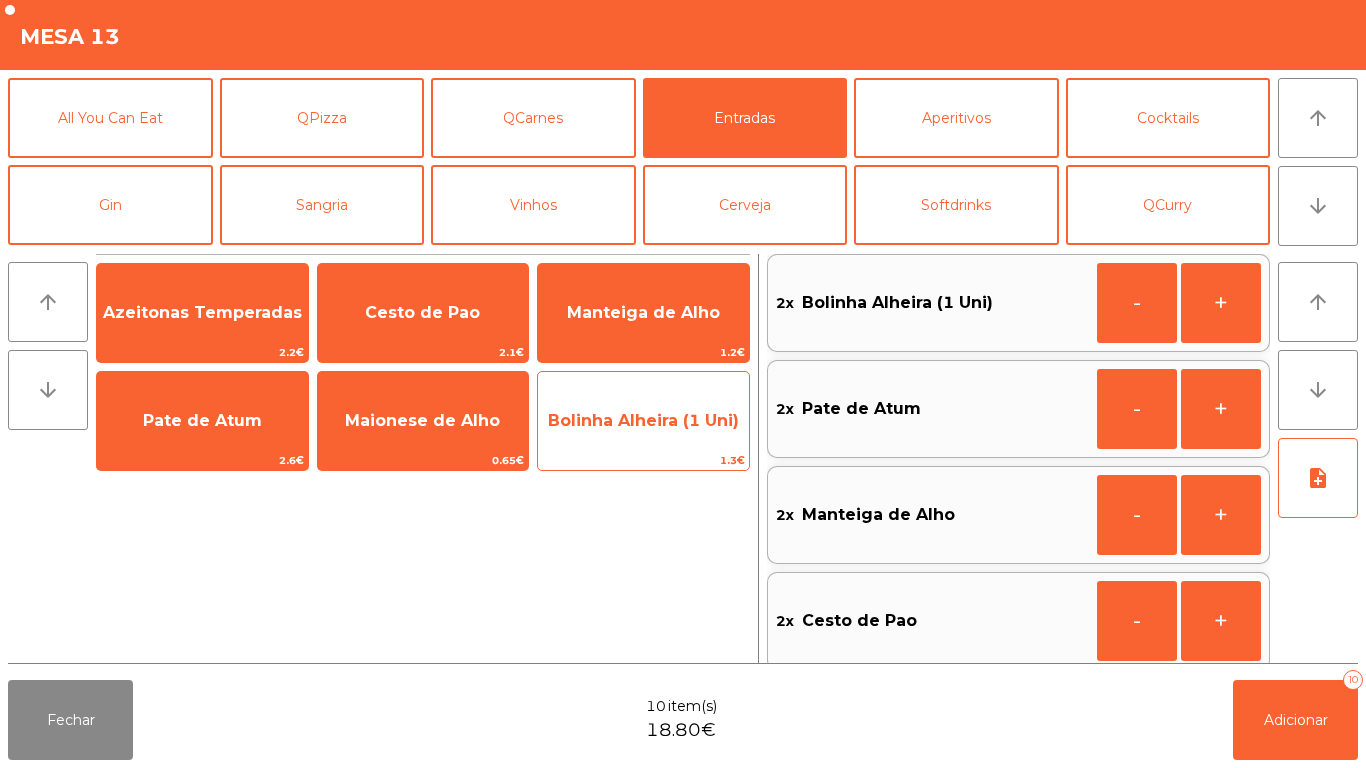 click on "Bolinha Alheira (1 Uni)" 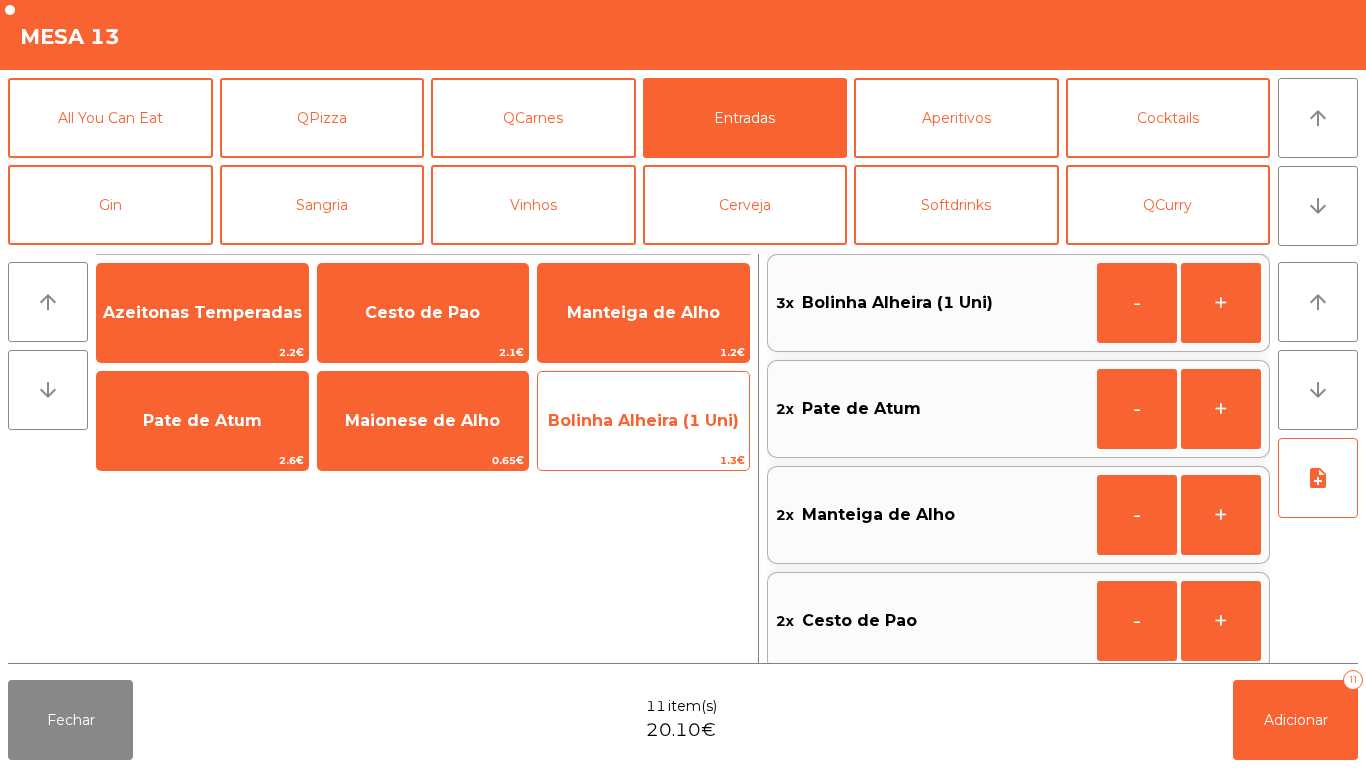 click on "Bolinha Alheira (1 Uni)" 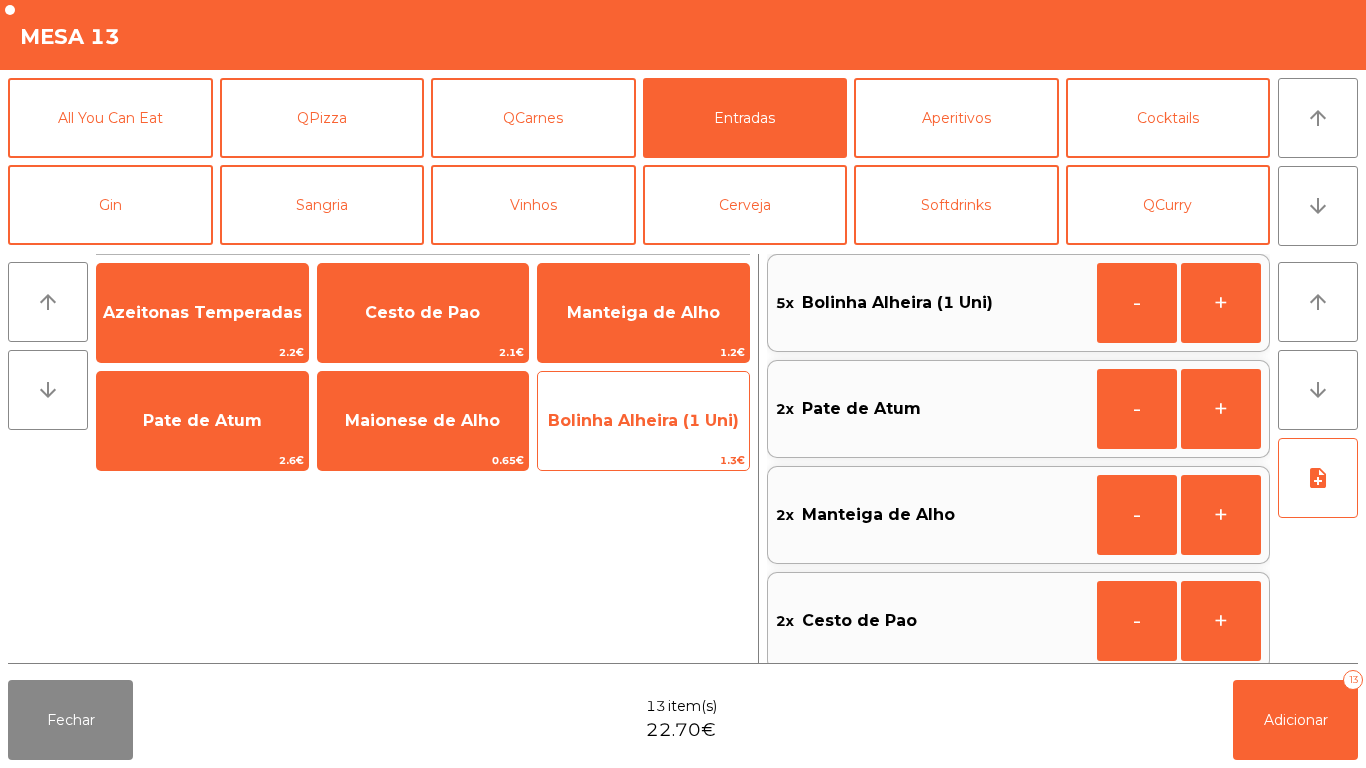 click on "Bolinha Alheira (1 Uni)" 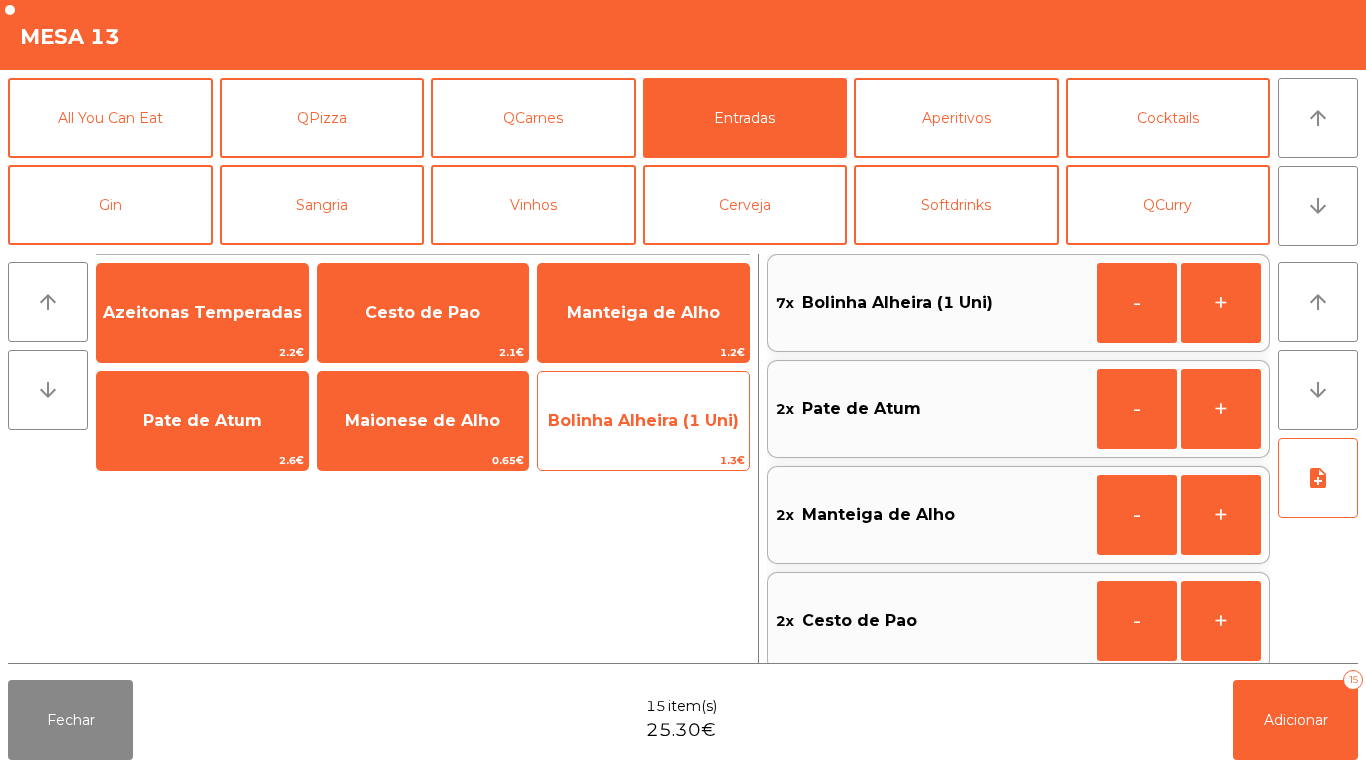 click on "Bolinha Alheira (1 Uni)" 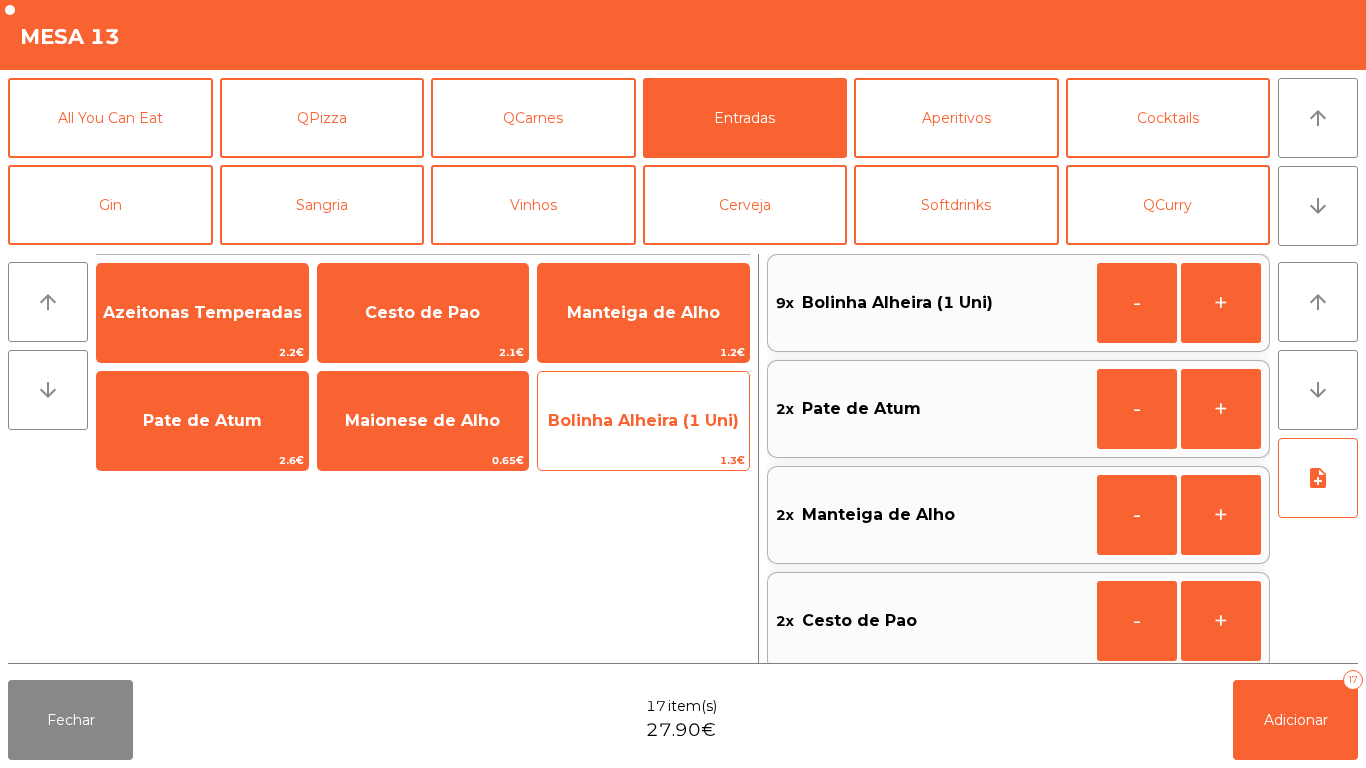 click on "Bolinha Alheira (1 Uni)" 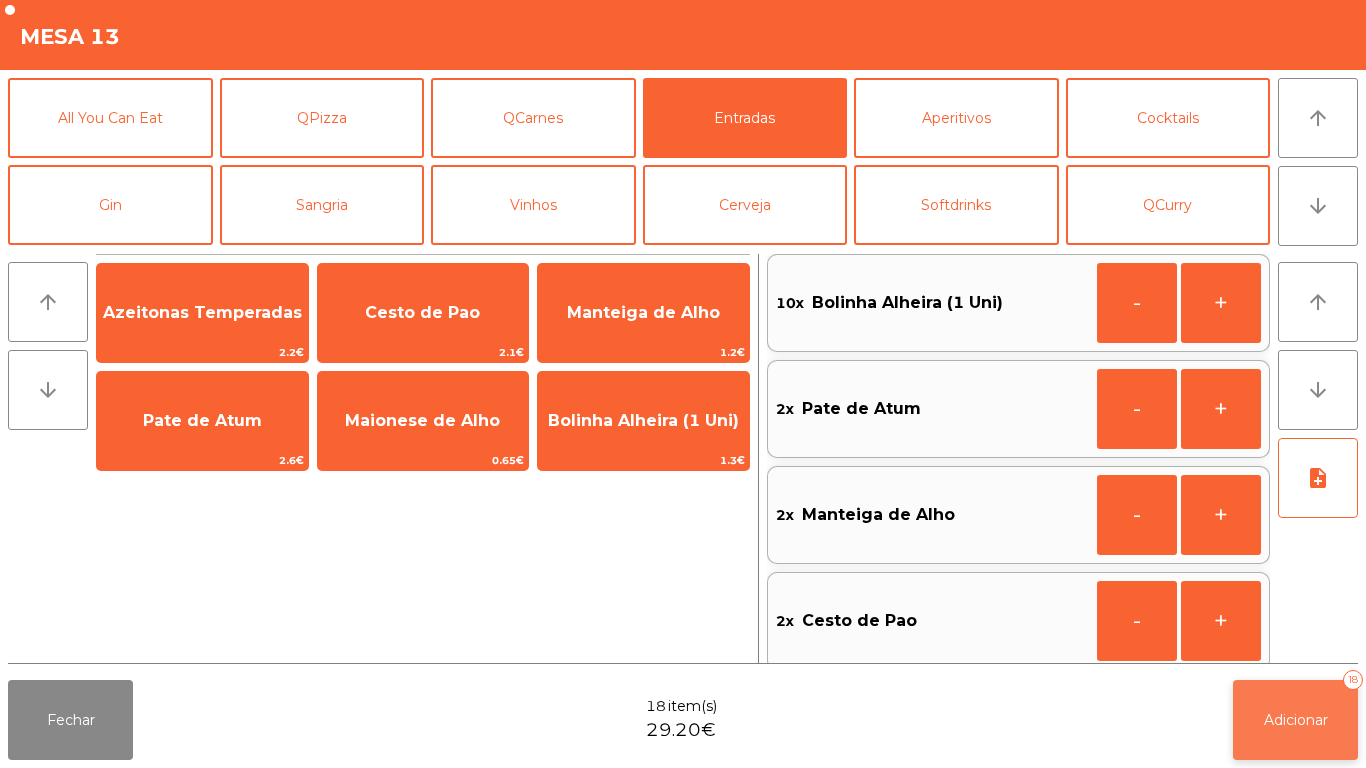click on "Adicionar   18" 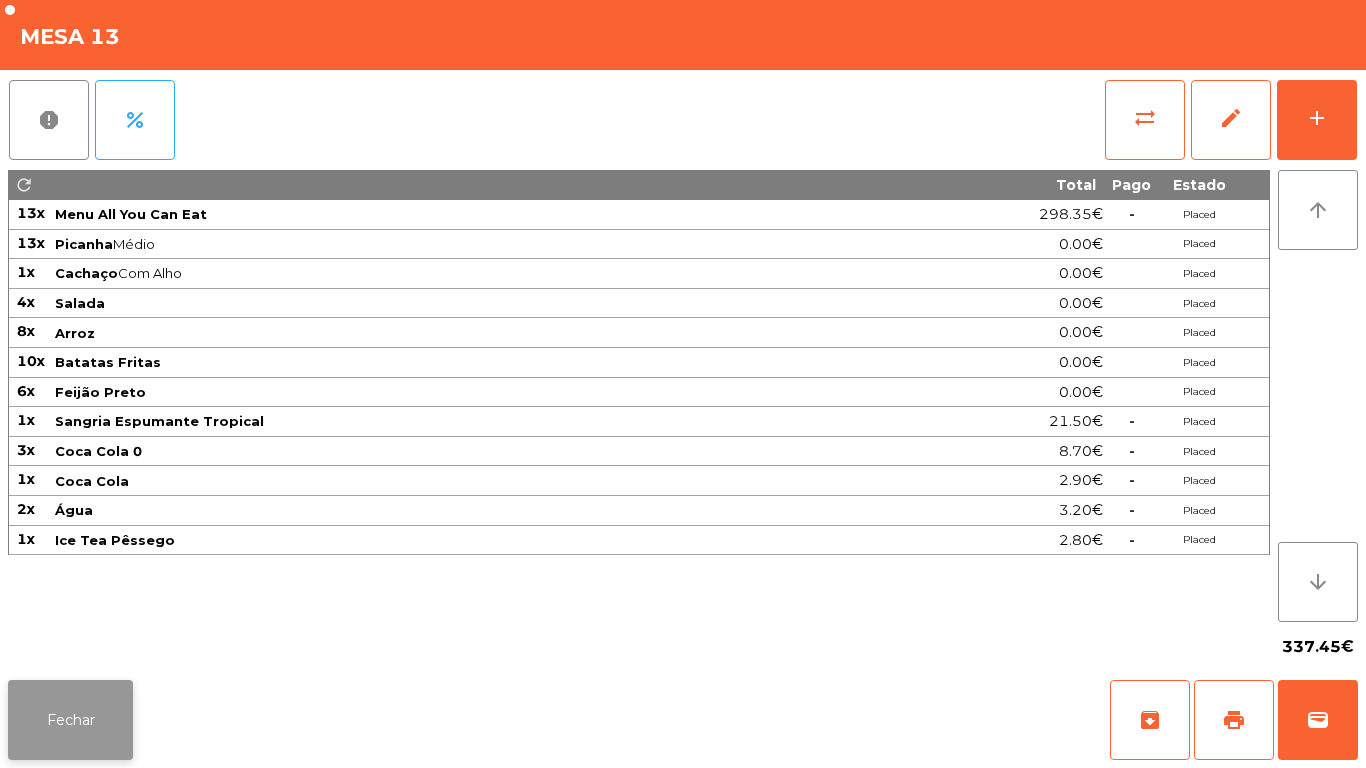 click on "Fechar" 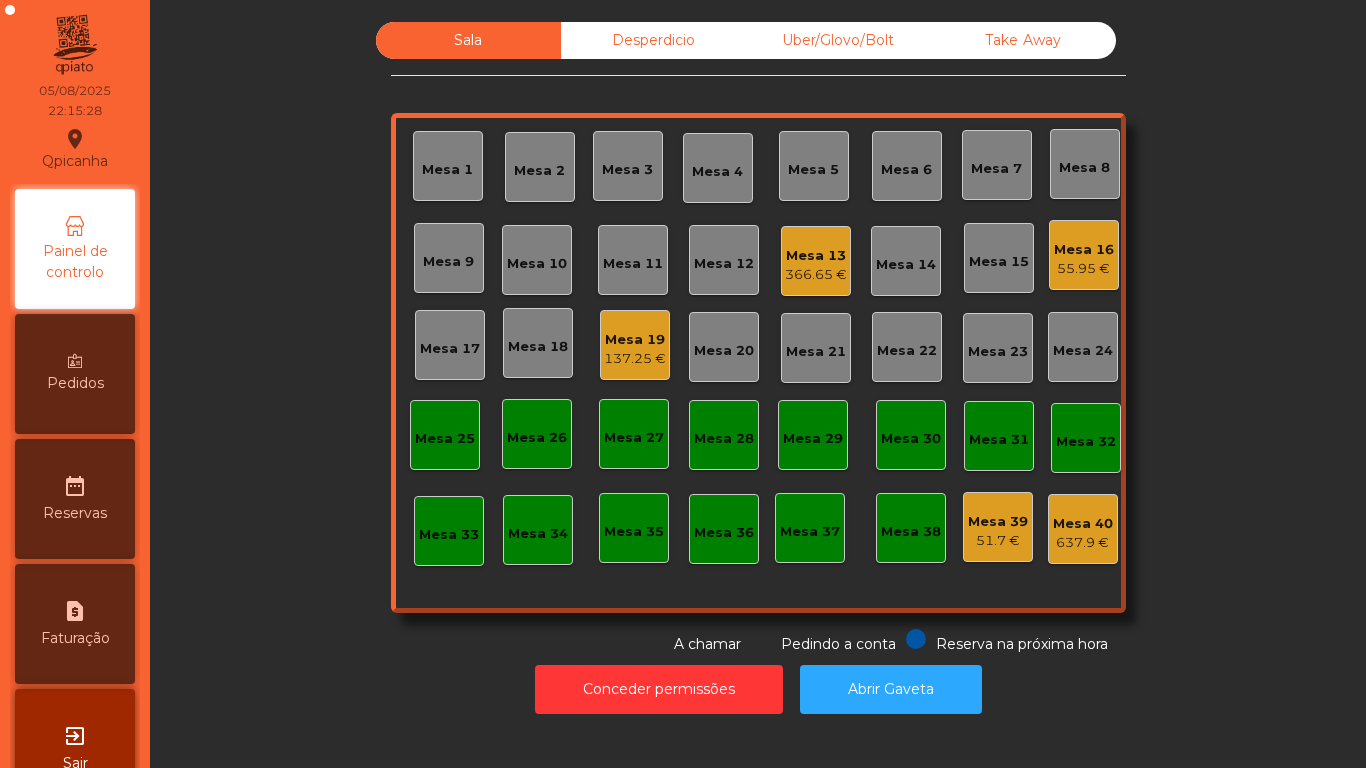 click on "Mesa 13" 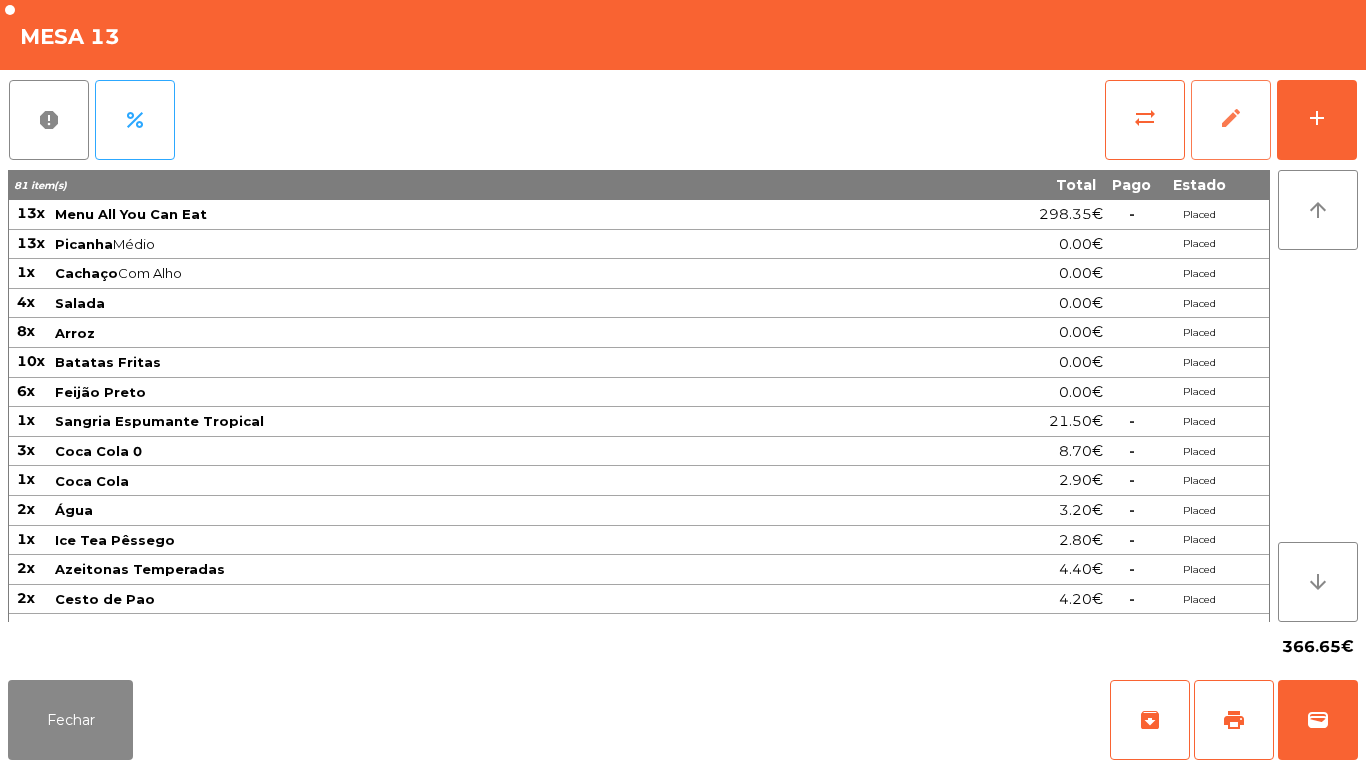 click on "edit" 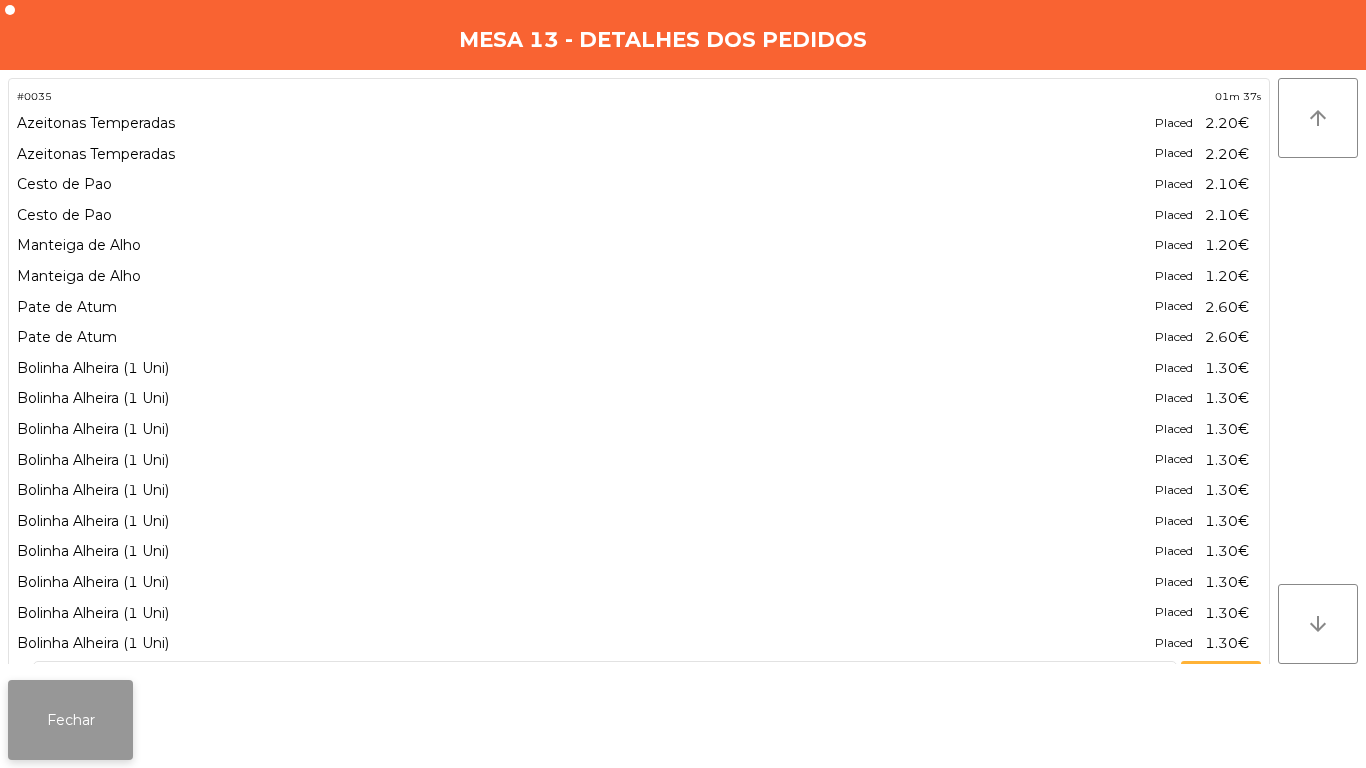 click on "Fechar" 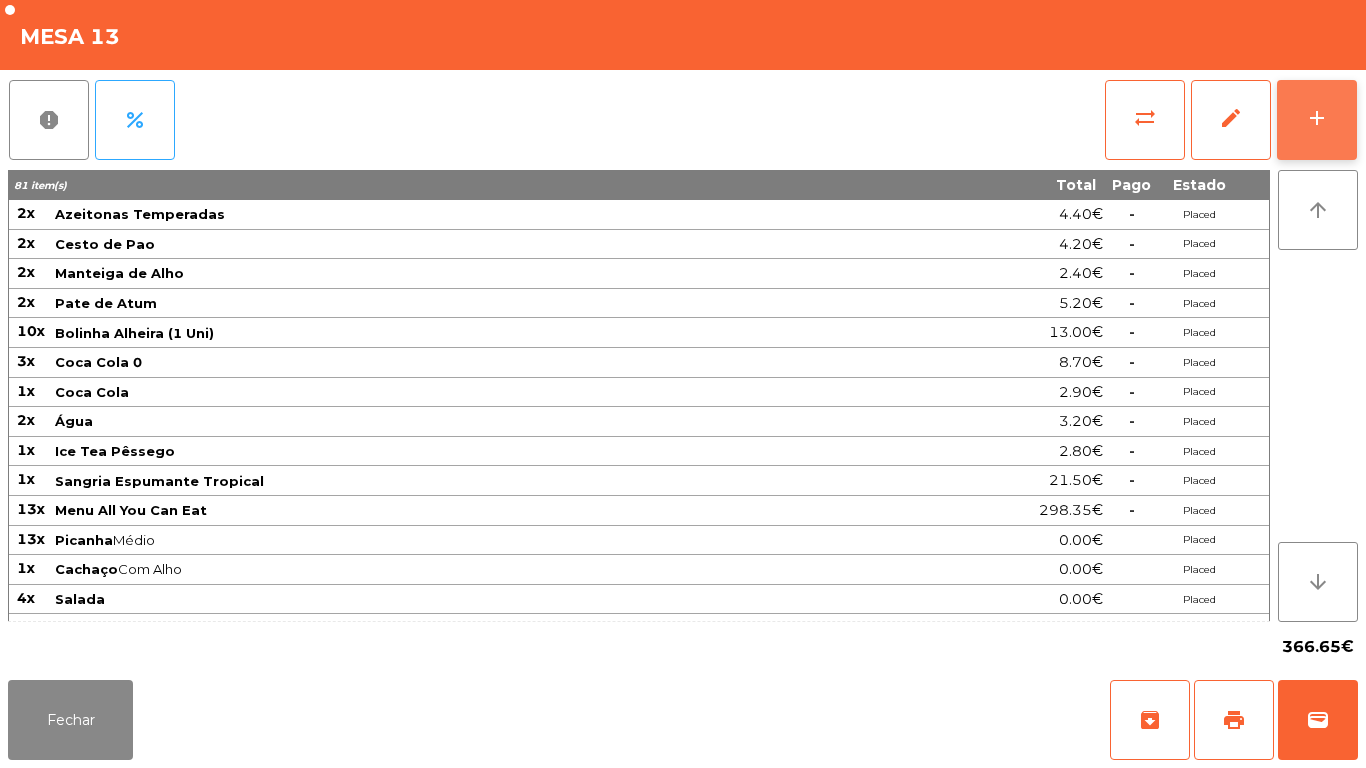 click on "add" 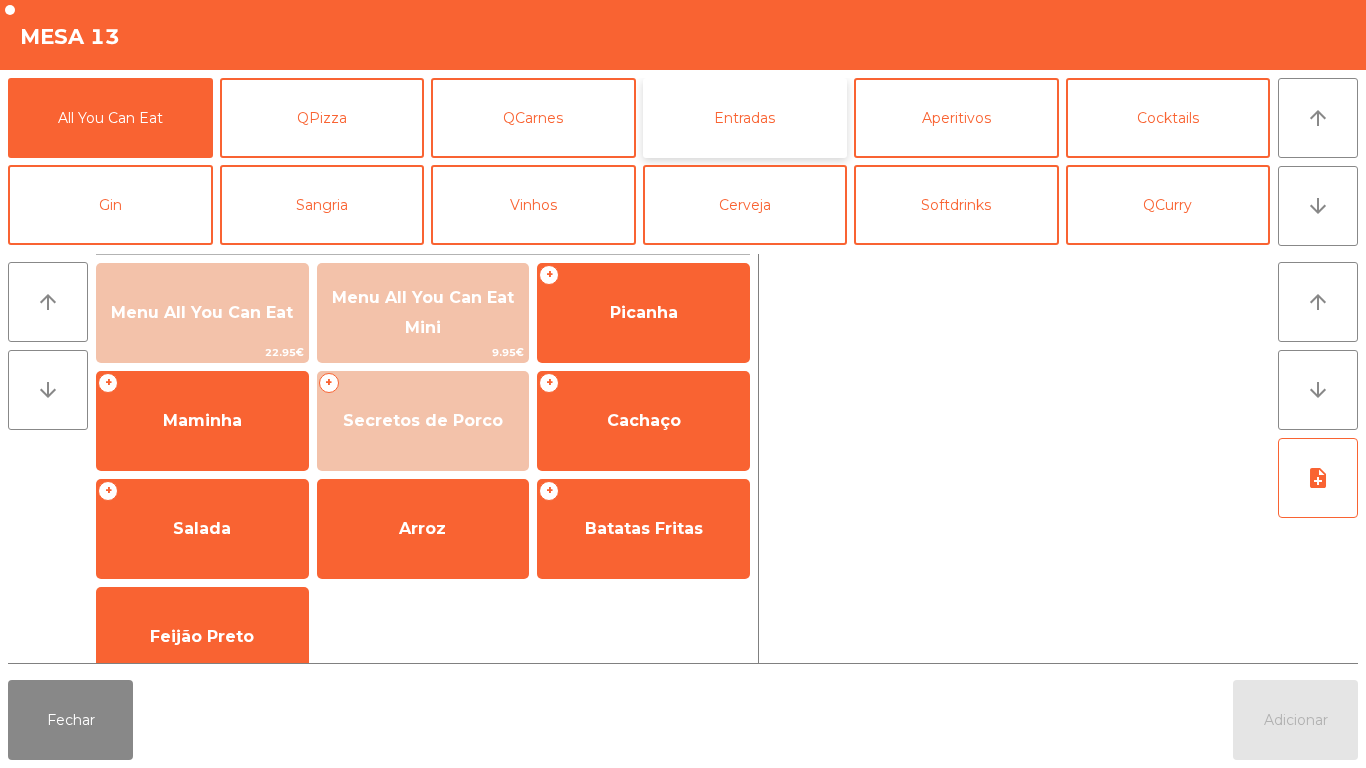 click on "Entradas" 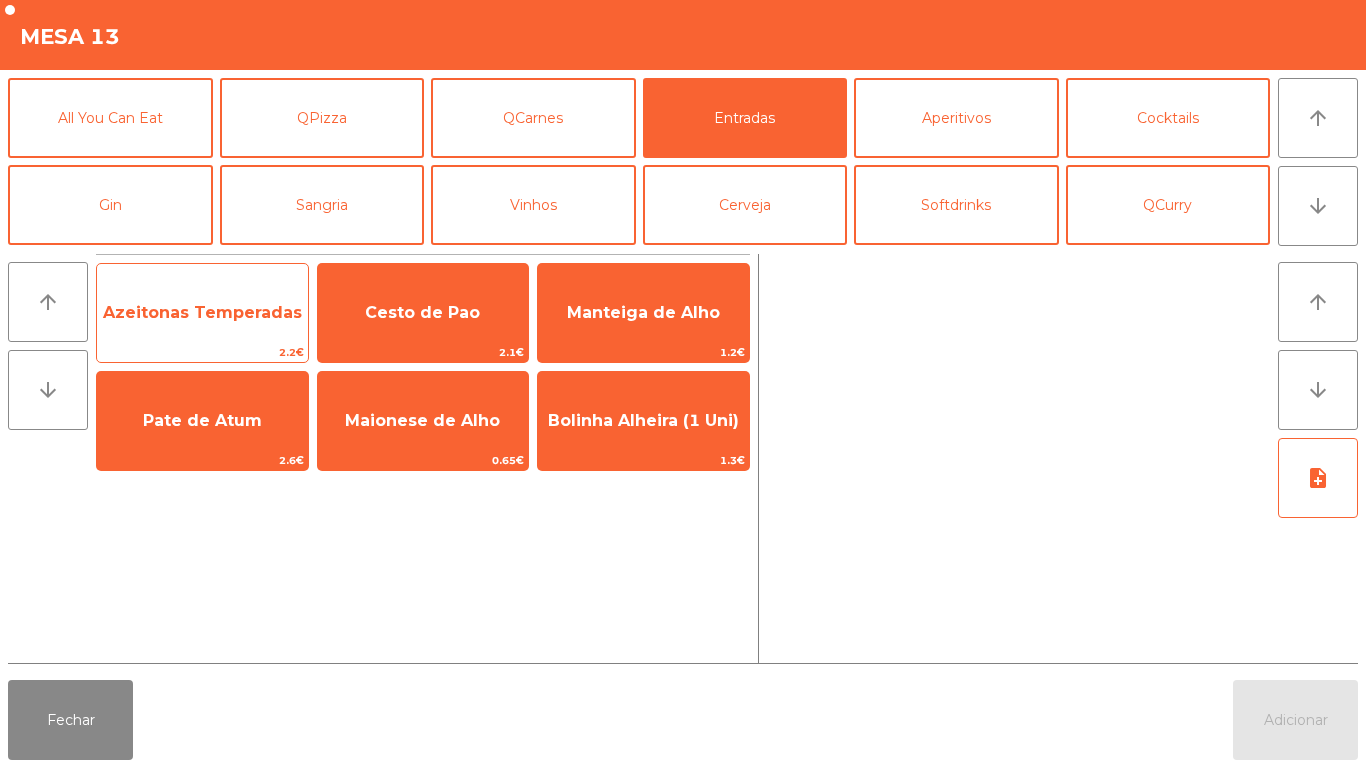 click on "Azeitonas Temperadas" 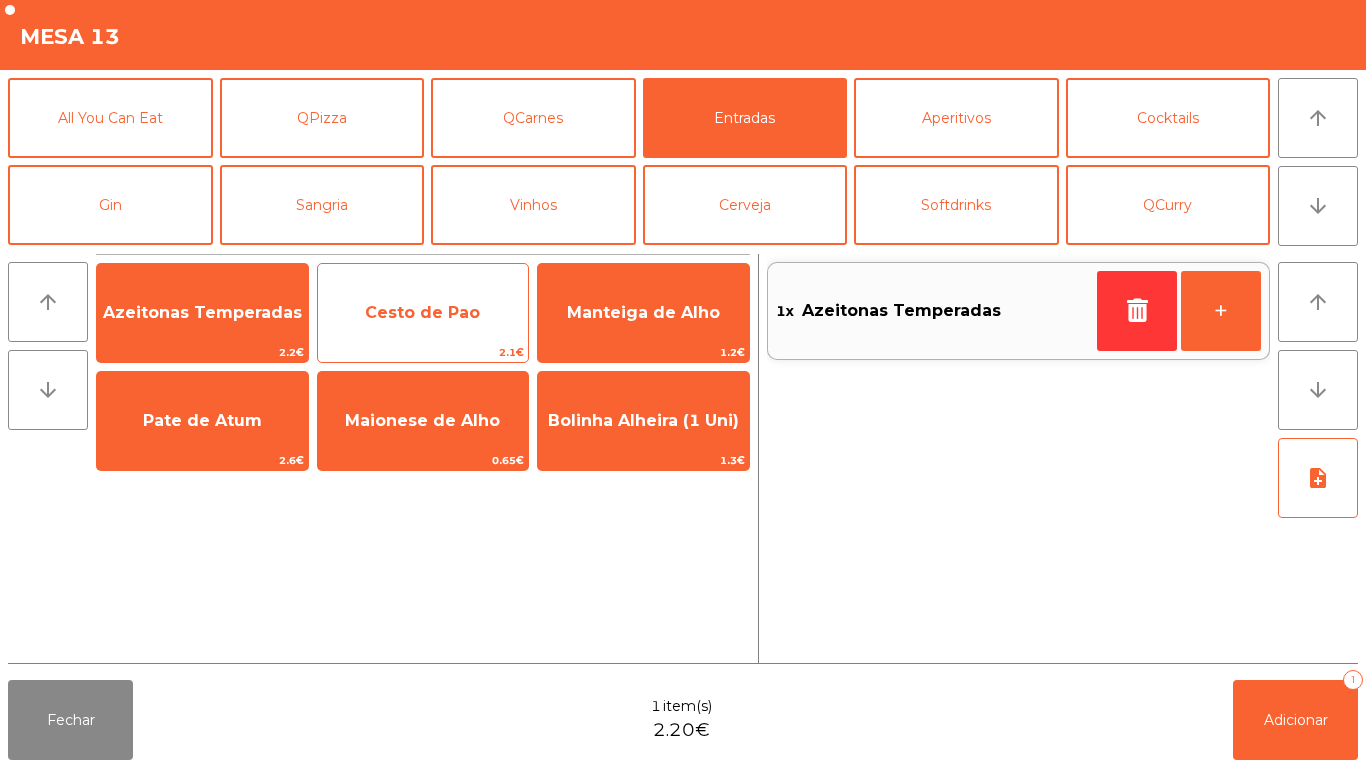 click on "Cesto de Pao" 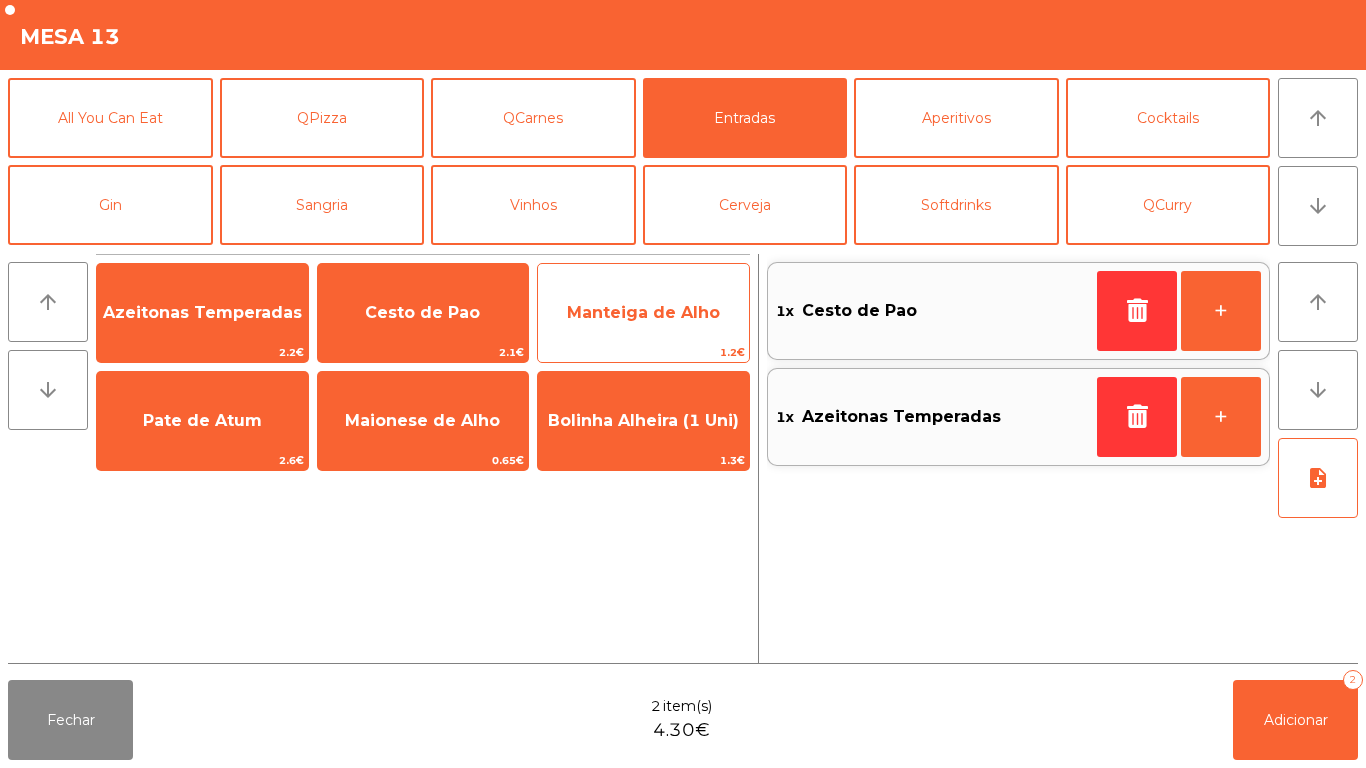 click on "Manteiga de Alho" 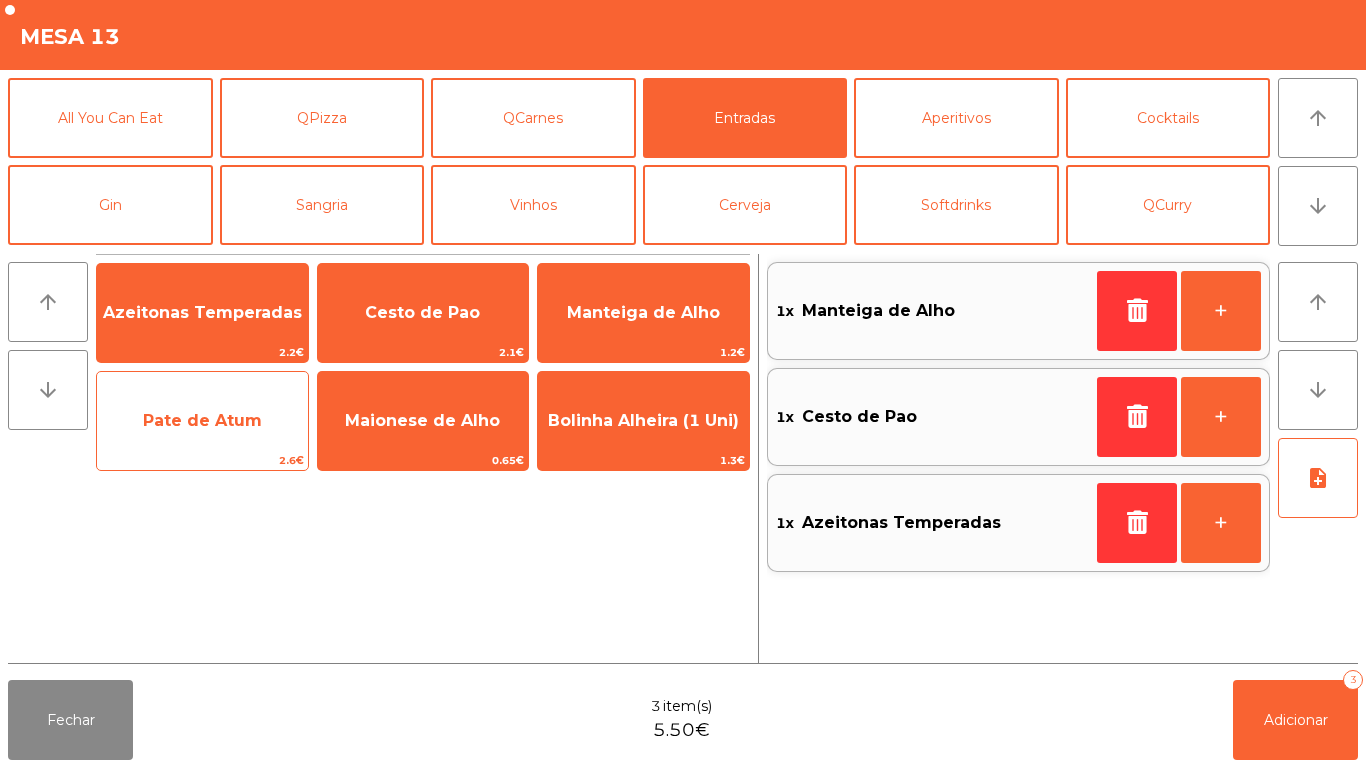 click on "Pate de Atum" 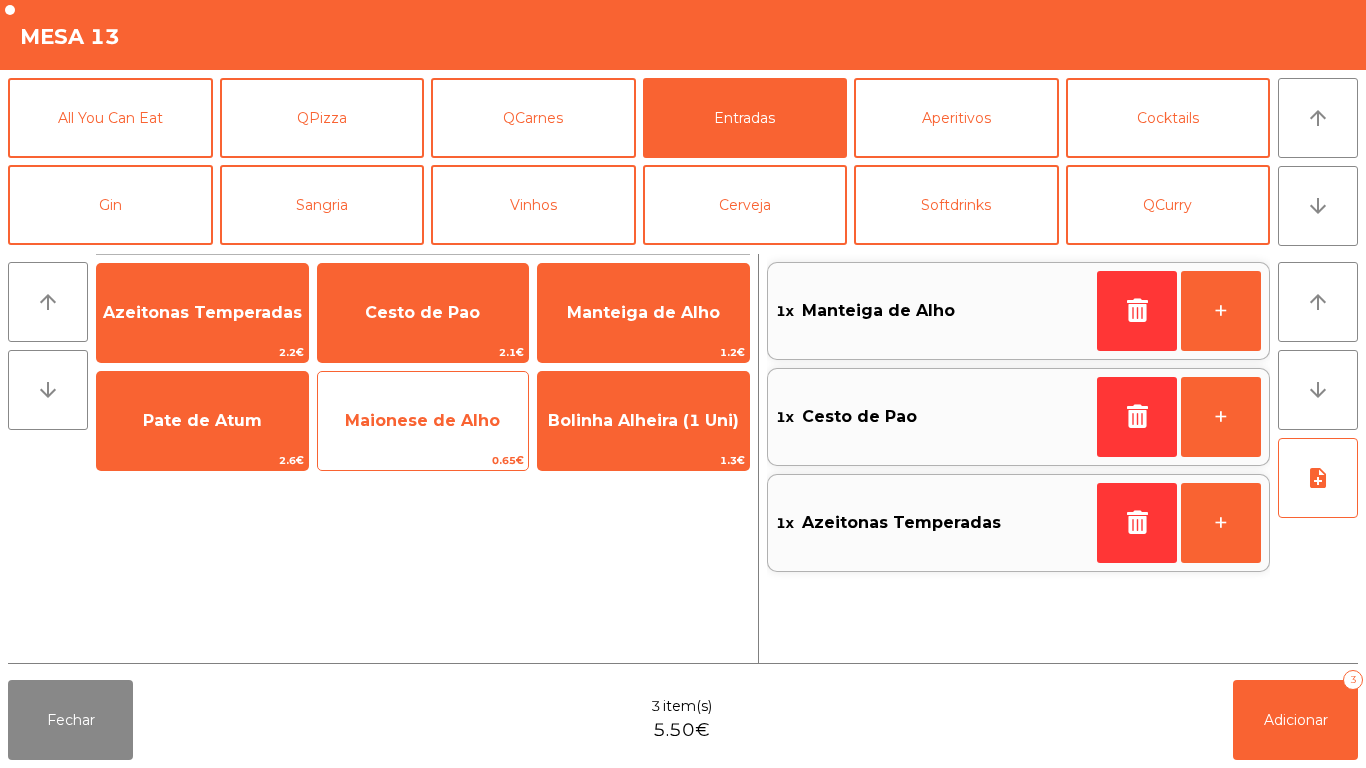 click on "Maionese de Alho" 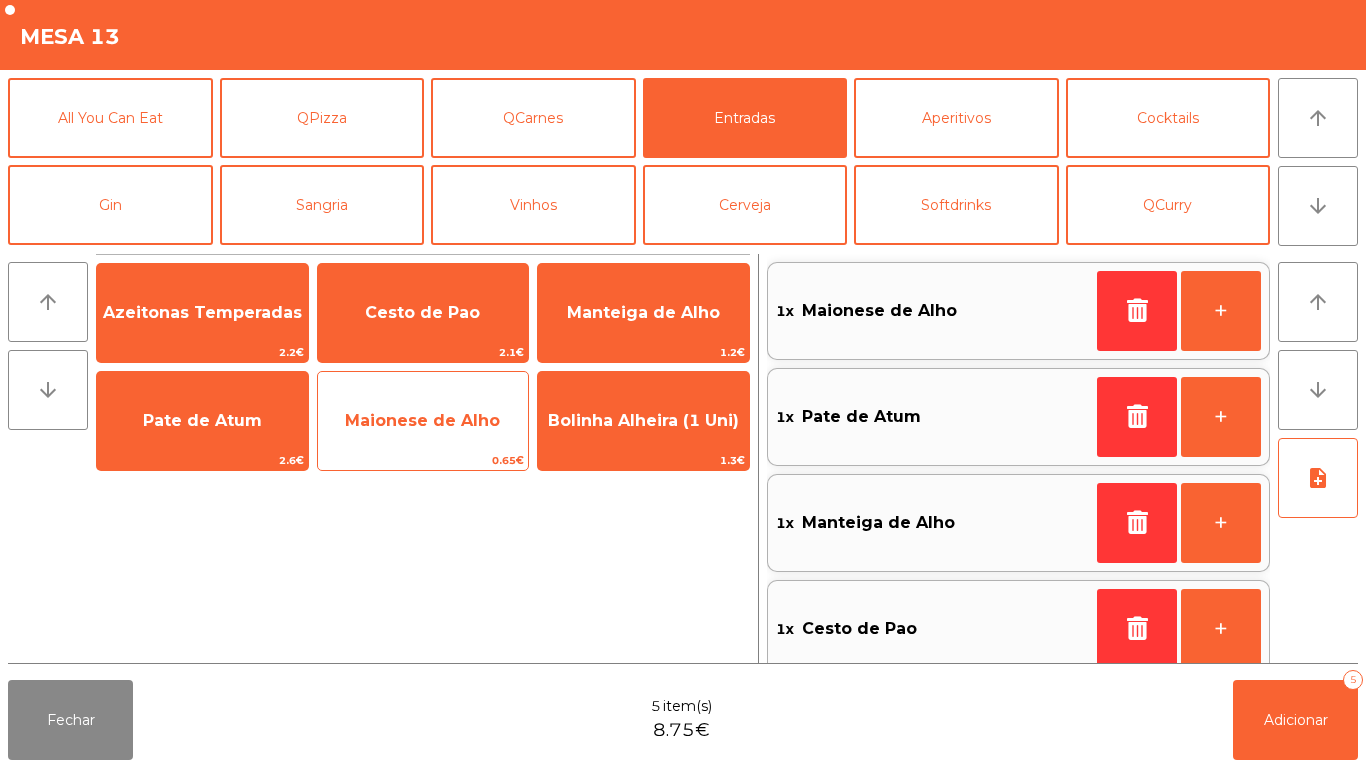 scroll, scrollTop: 8, scrollLeft: 0, axis: vertical 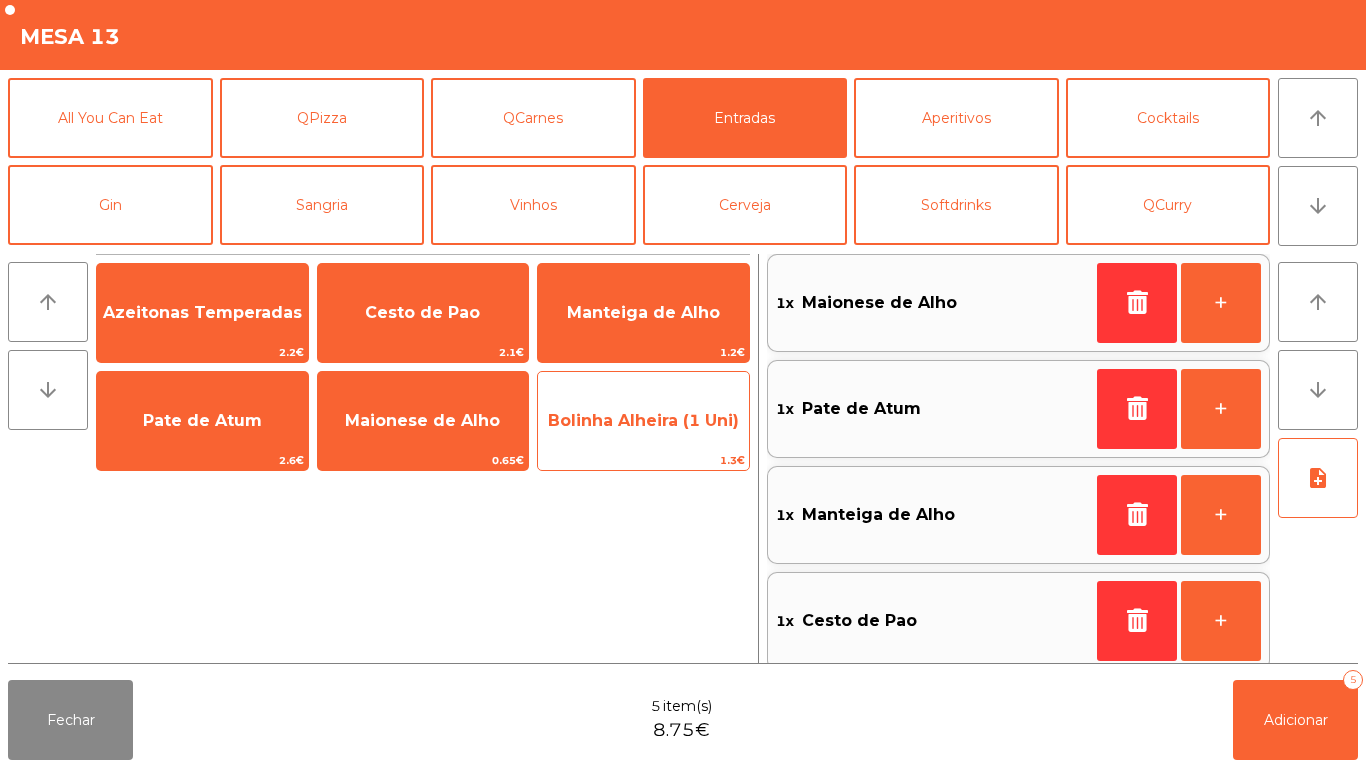 click on "Bolinha Alheira (1 Uni)" 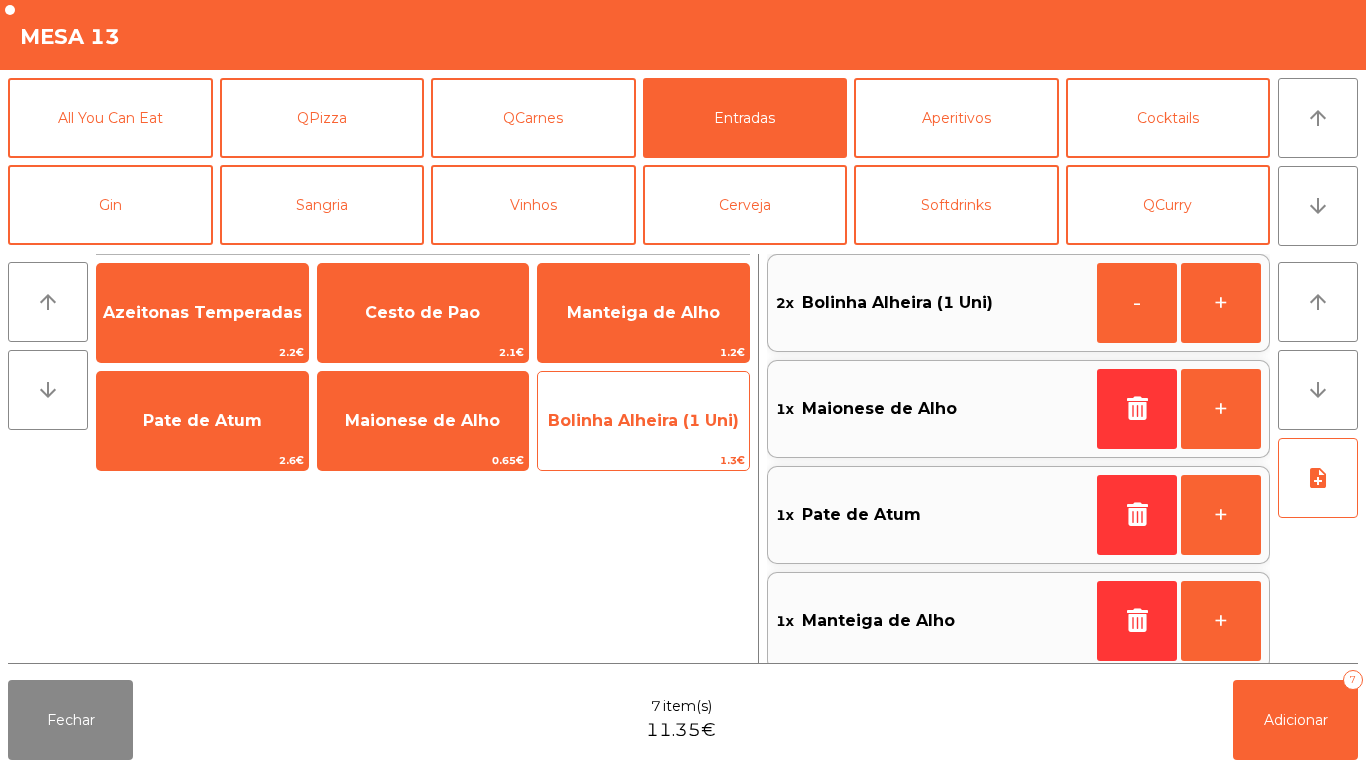 click on "Bolinha Alheira (1 Uni)" 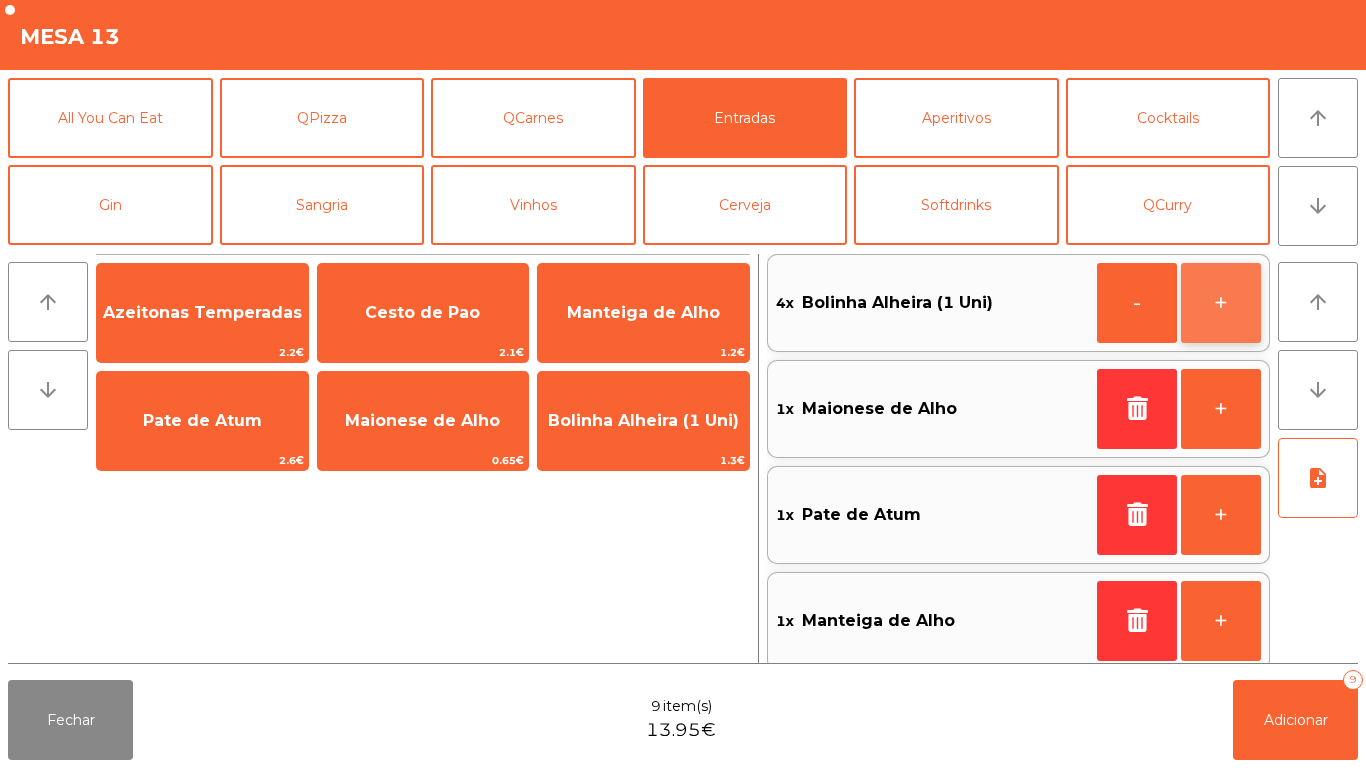 click on "+" 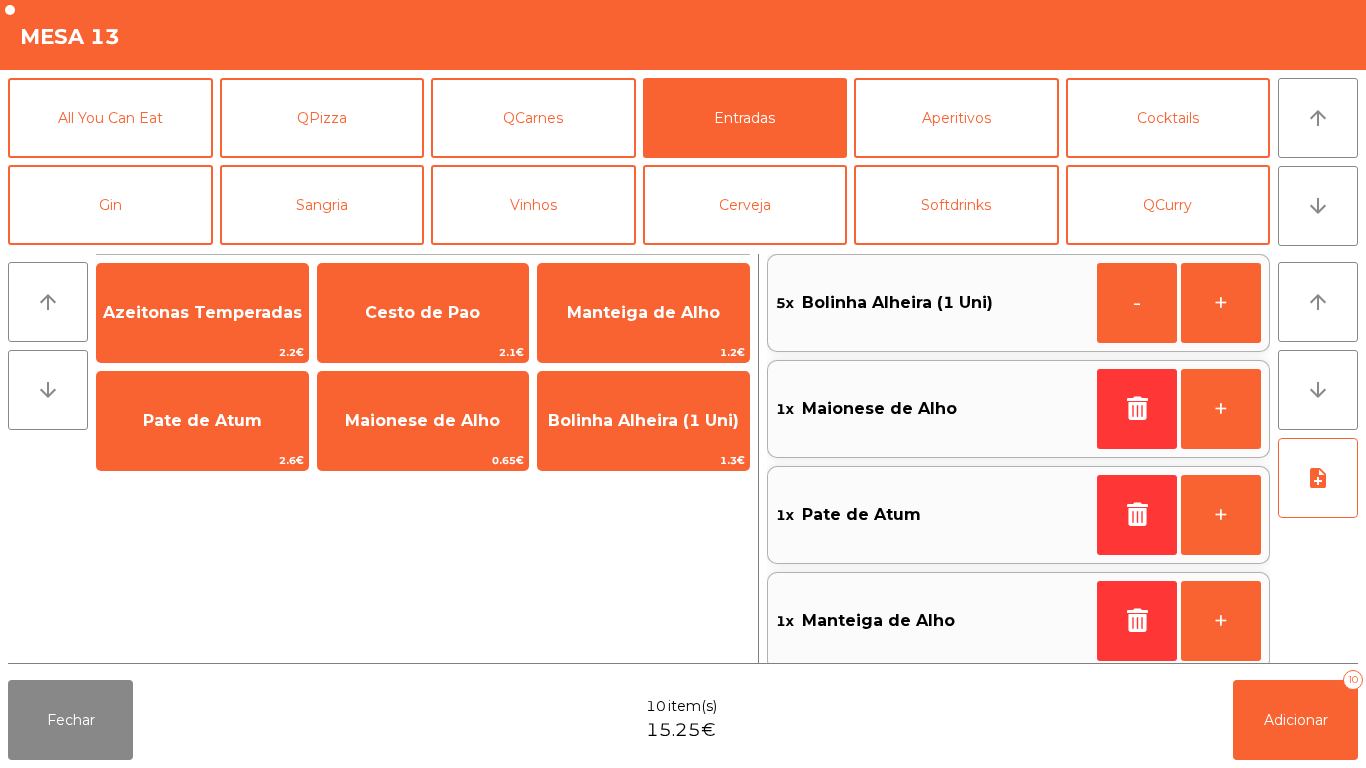 click on "Fechar  10 item(s)  15.25€   Adicionar   10" 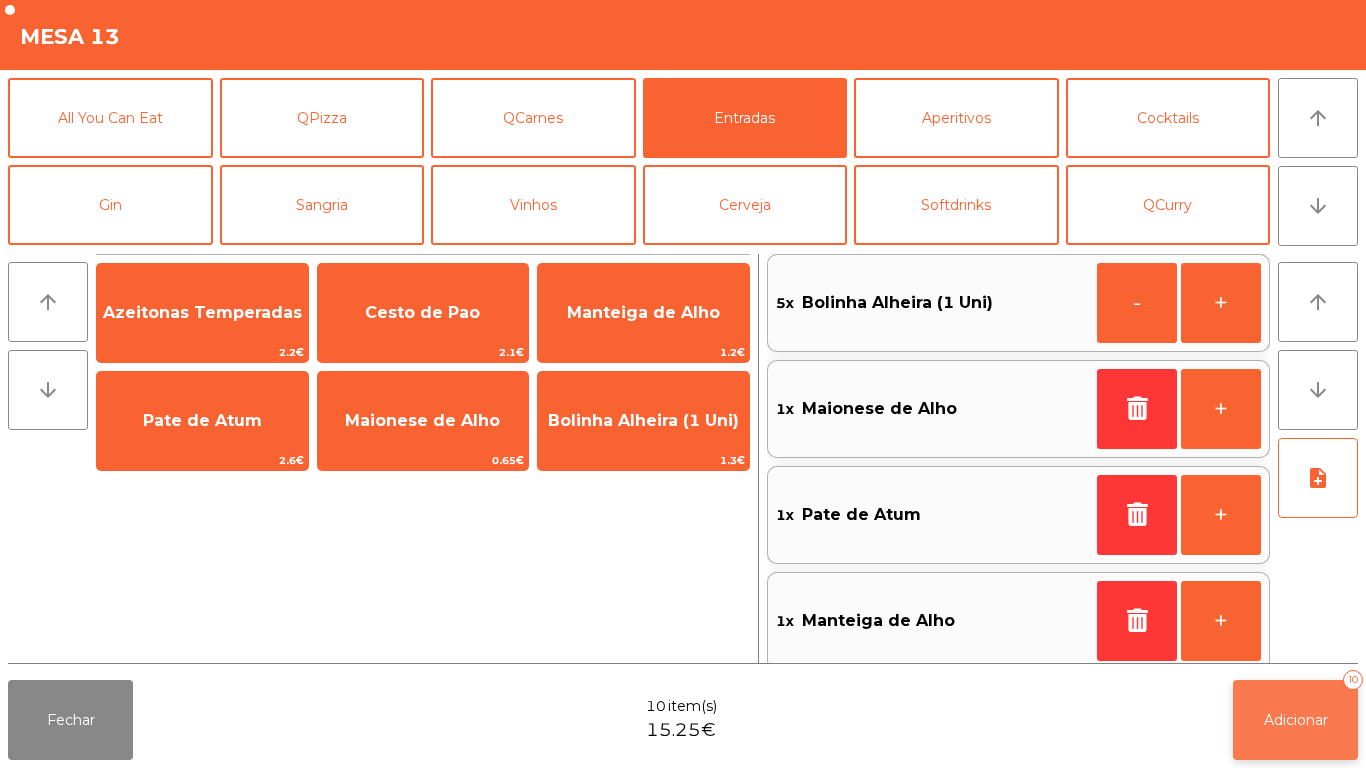 click on "Adicionar   10" 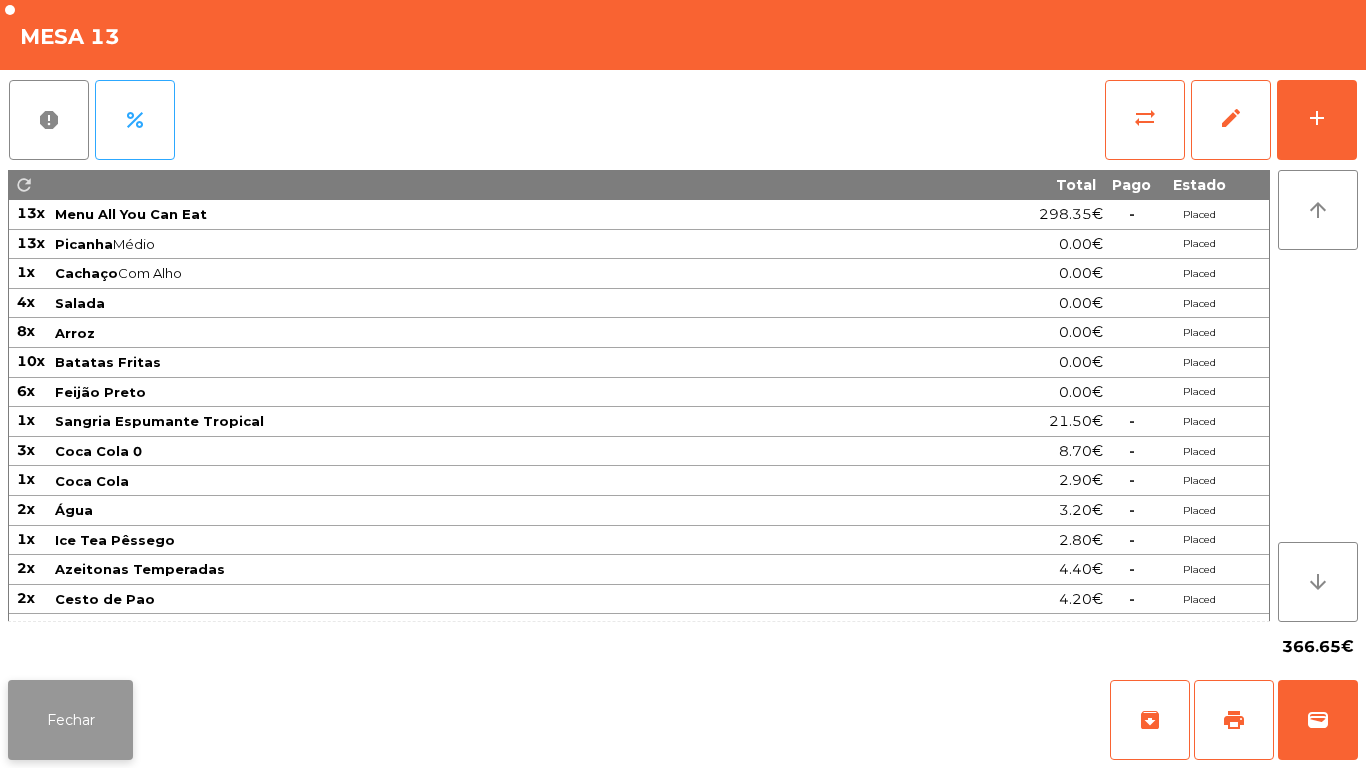 click on "Fechar" 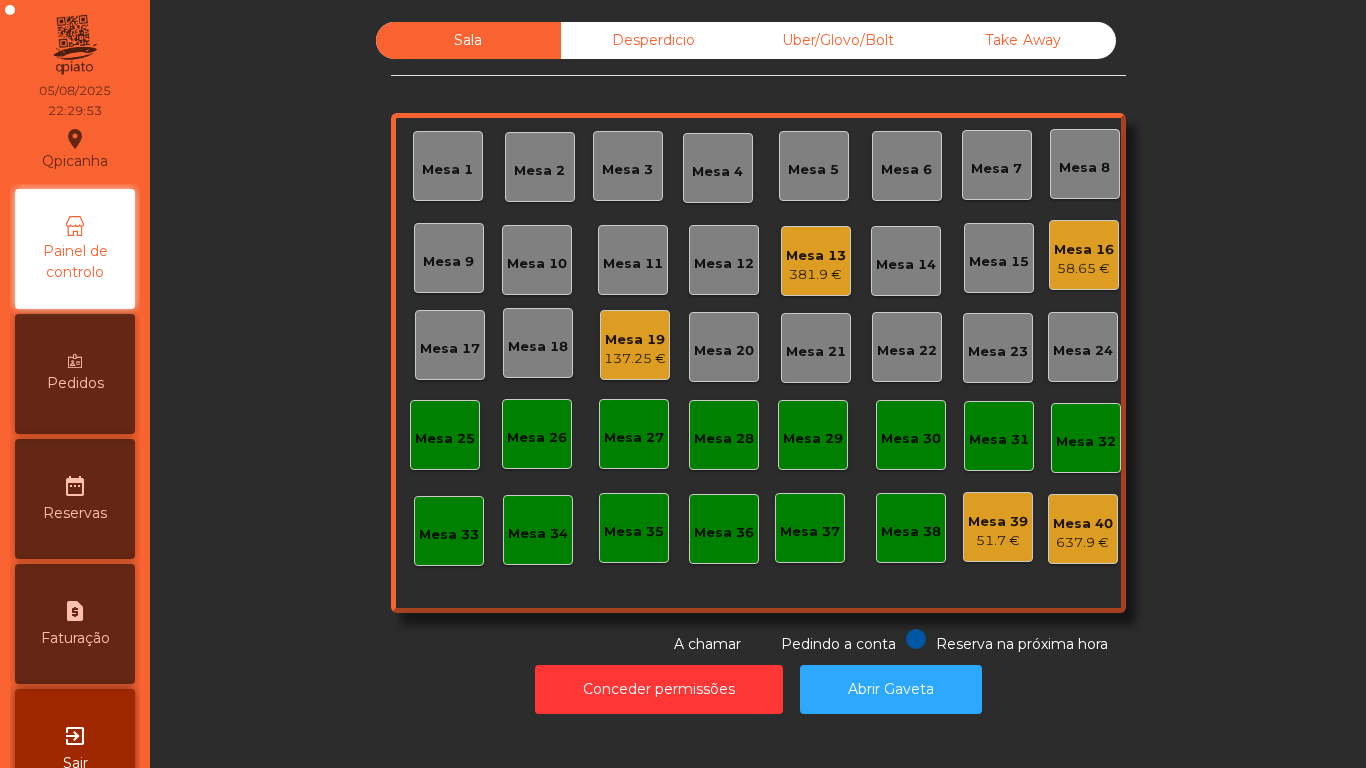 click on "Mesa 13" 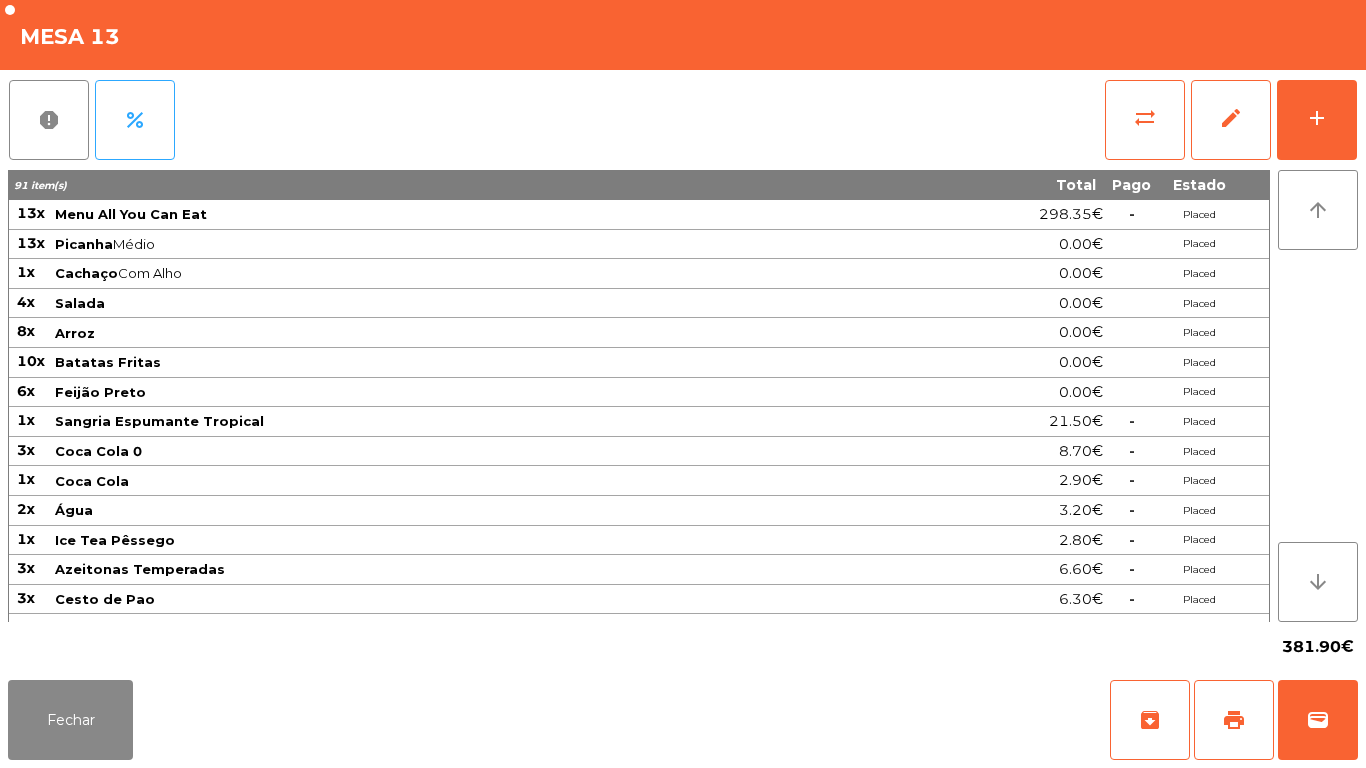 scroll, scrollTop: 111, scrollLeft: 0, axis: vertical 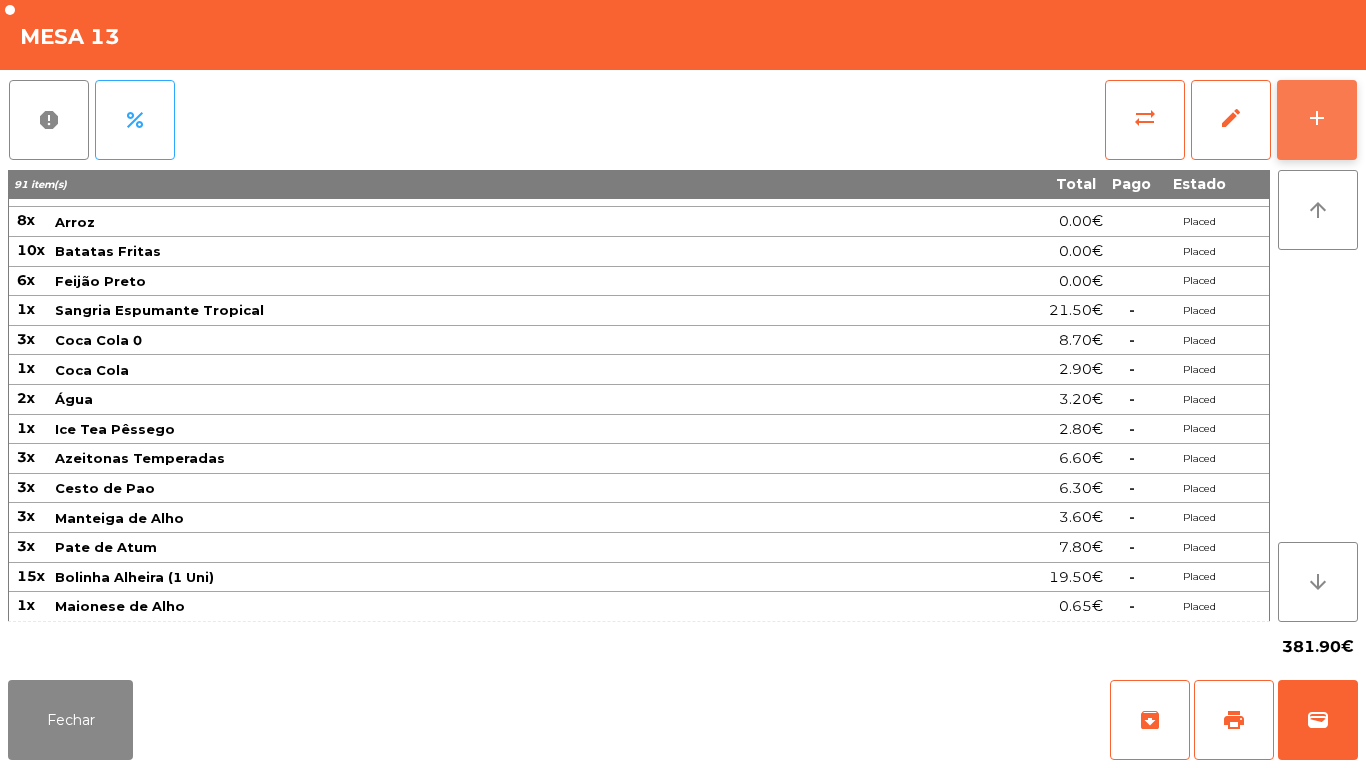 click on "add" 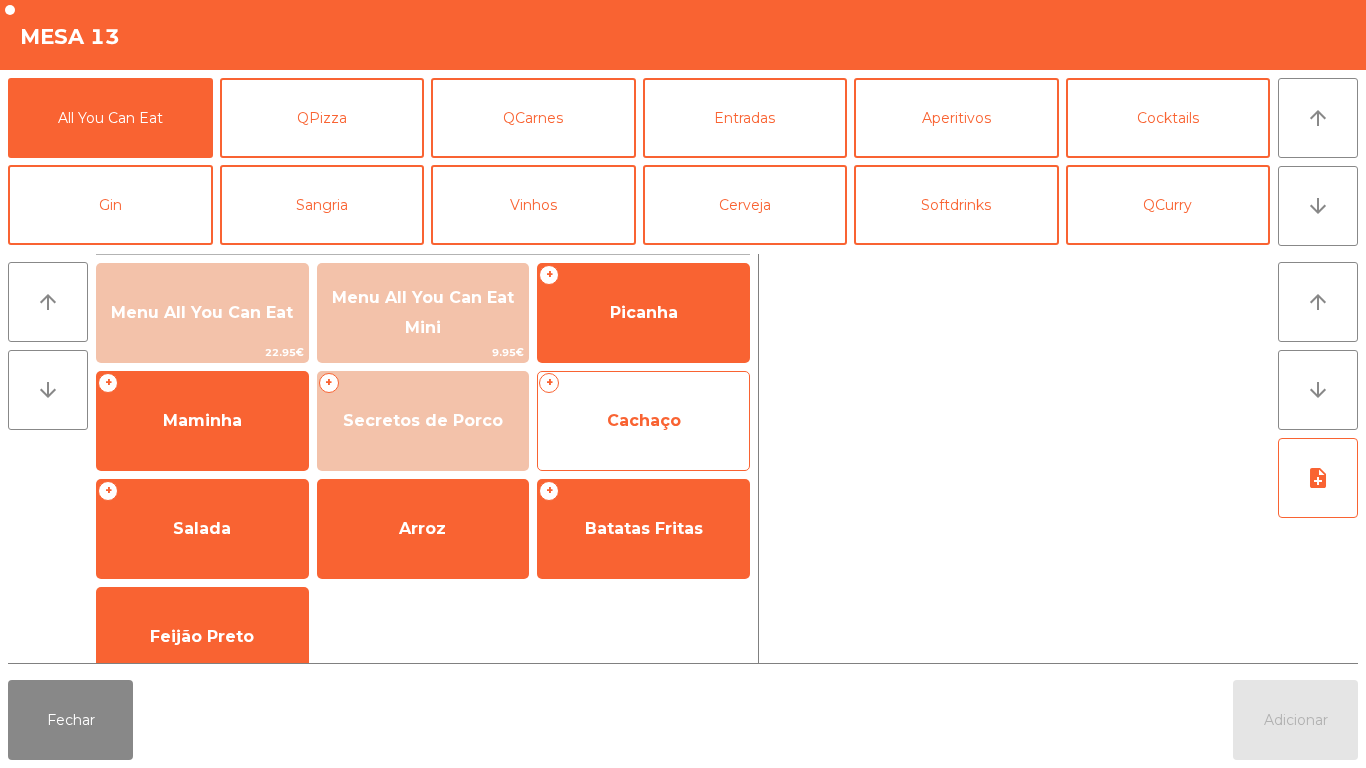 click on "Cachaço" 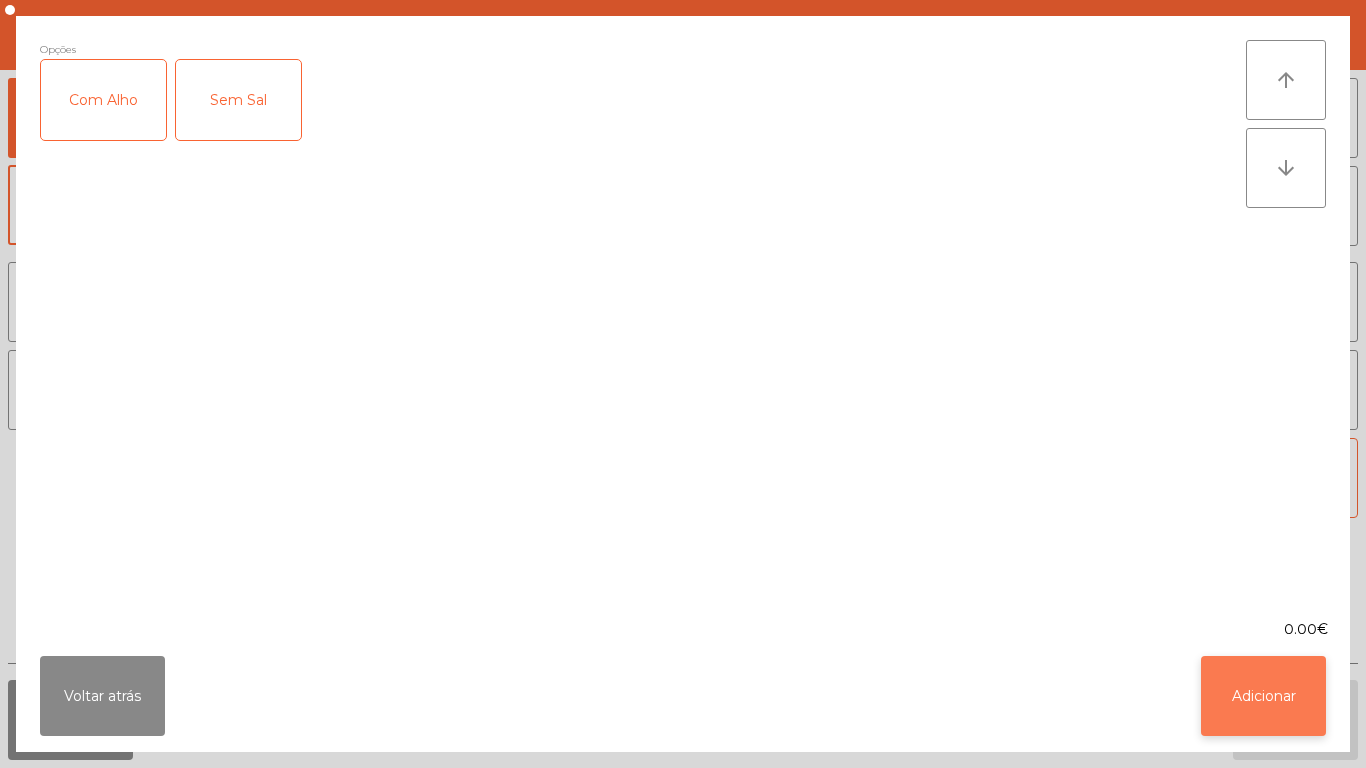 click on "Adicionar" 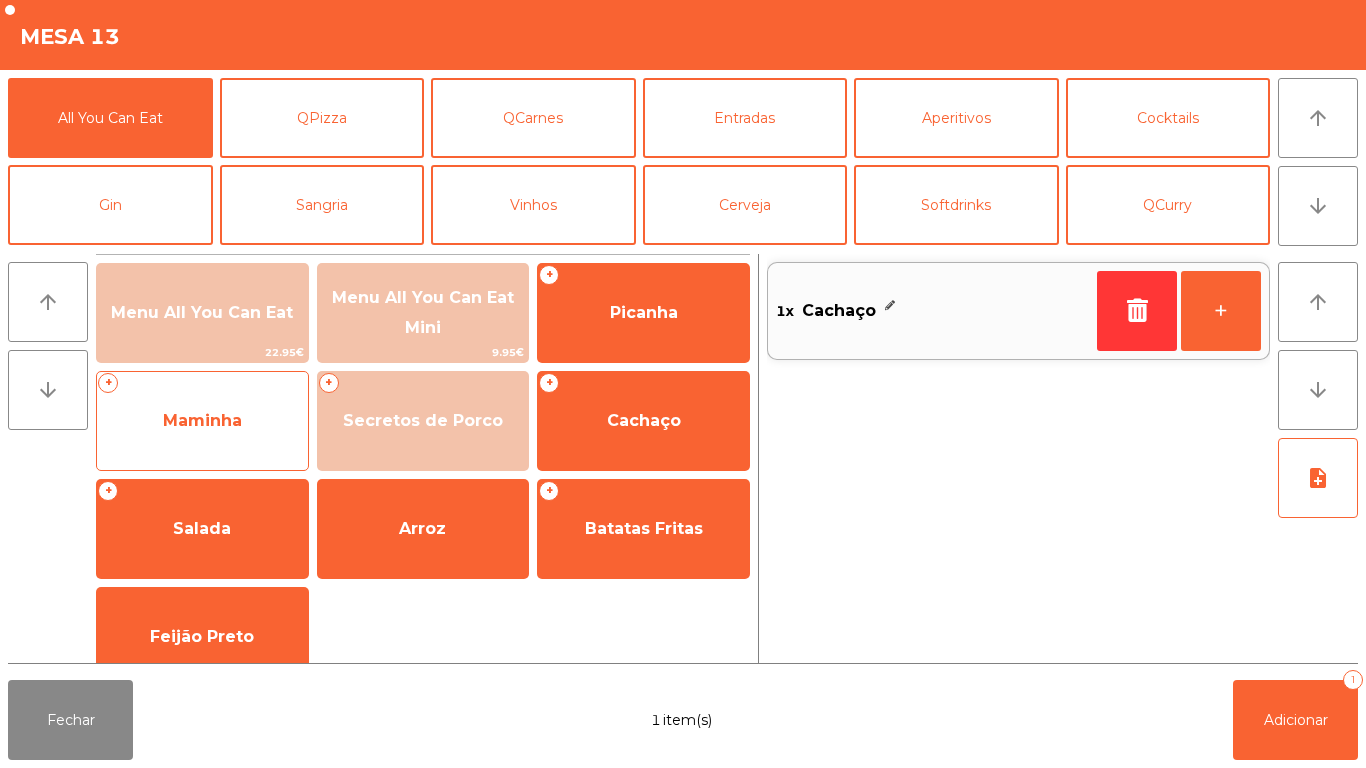 click on "Maminha" 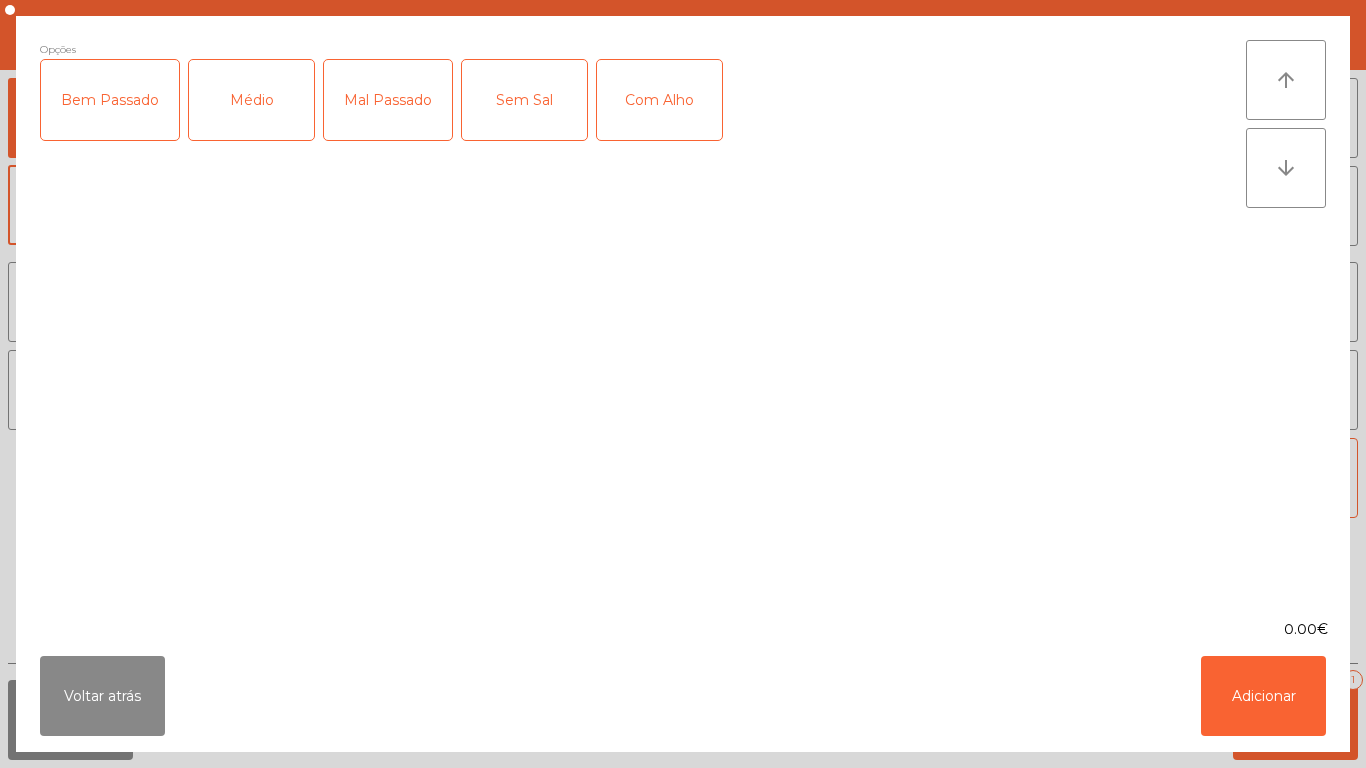 click on "Médio" 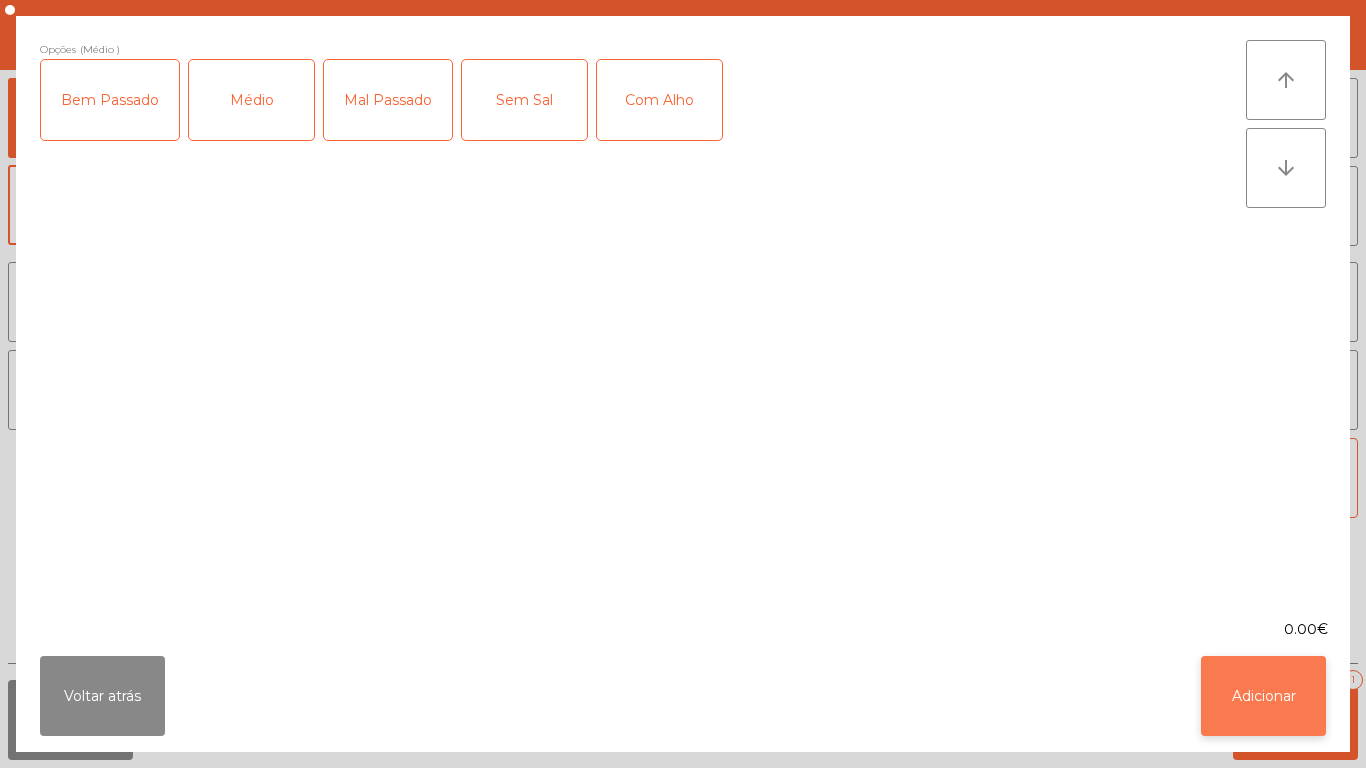 click on "Adicionar" 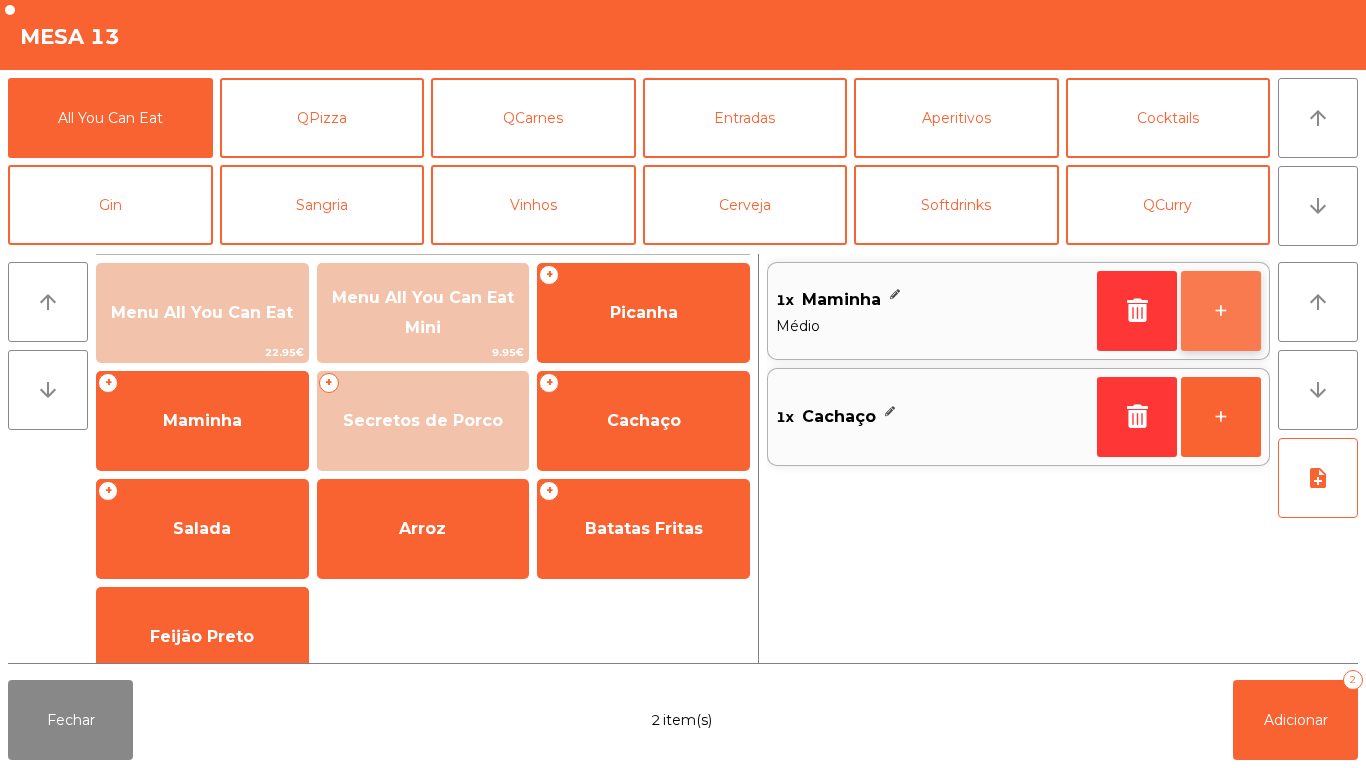 click on "+" 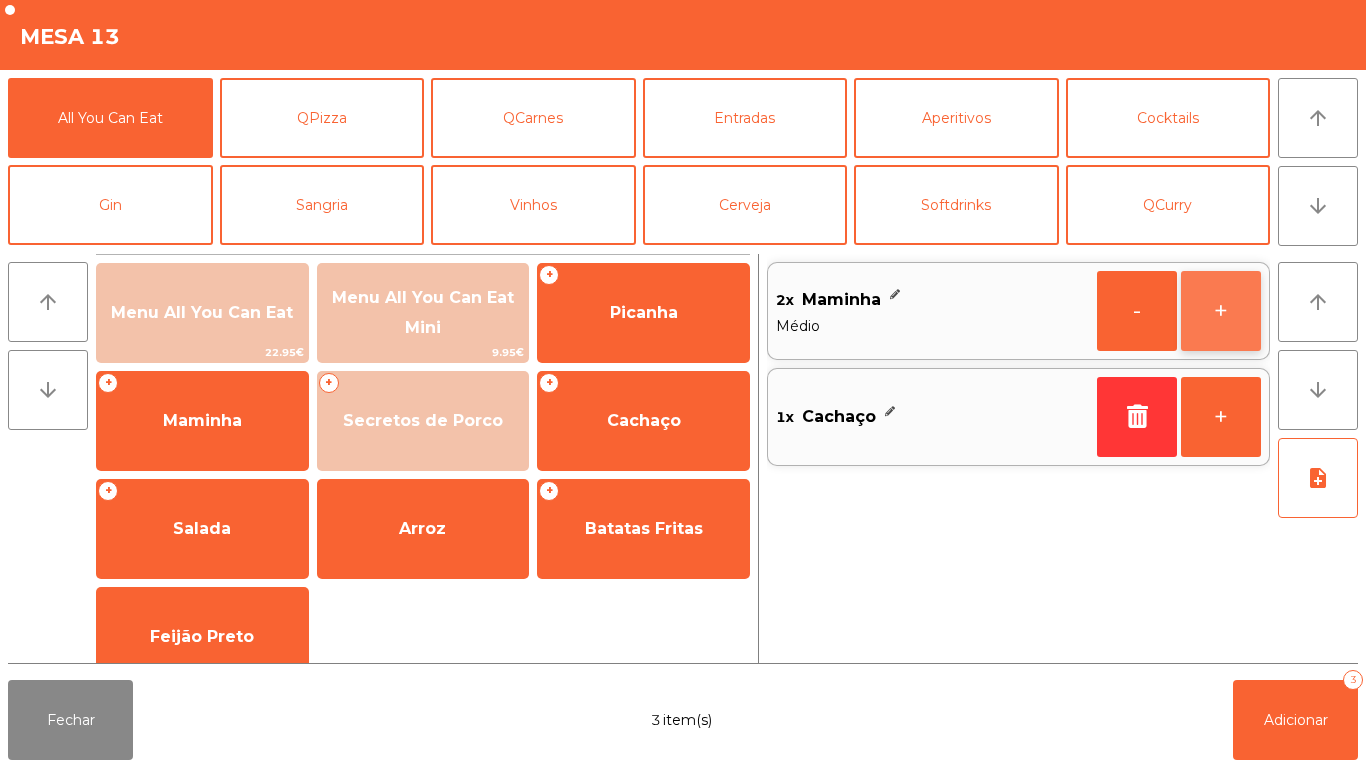 click on "+" 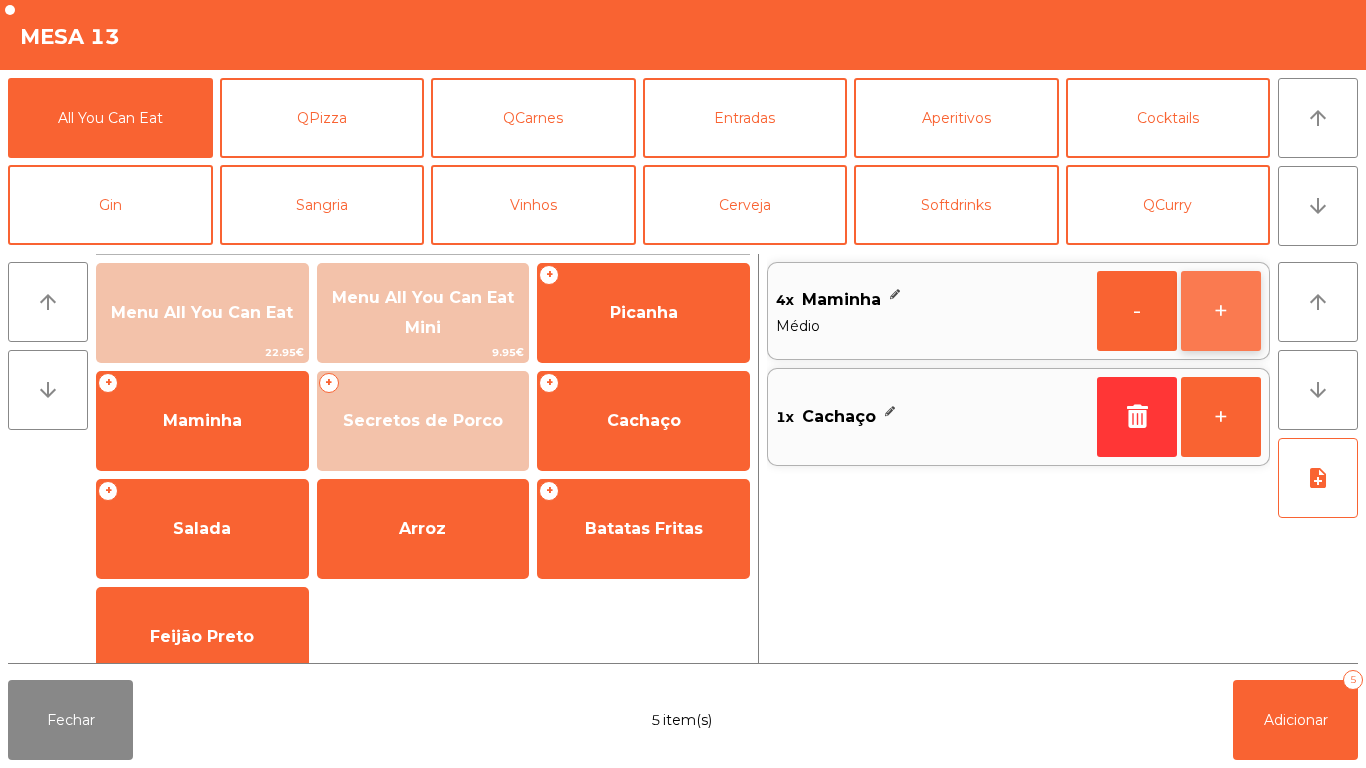 click on "+" 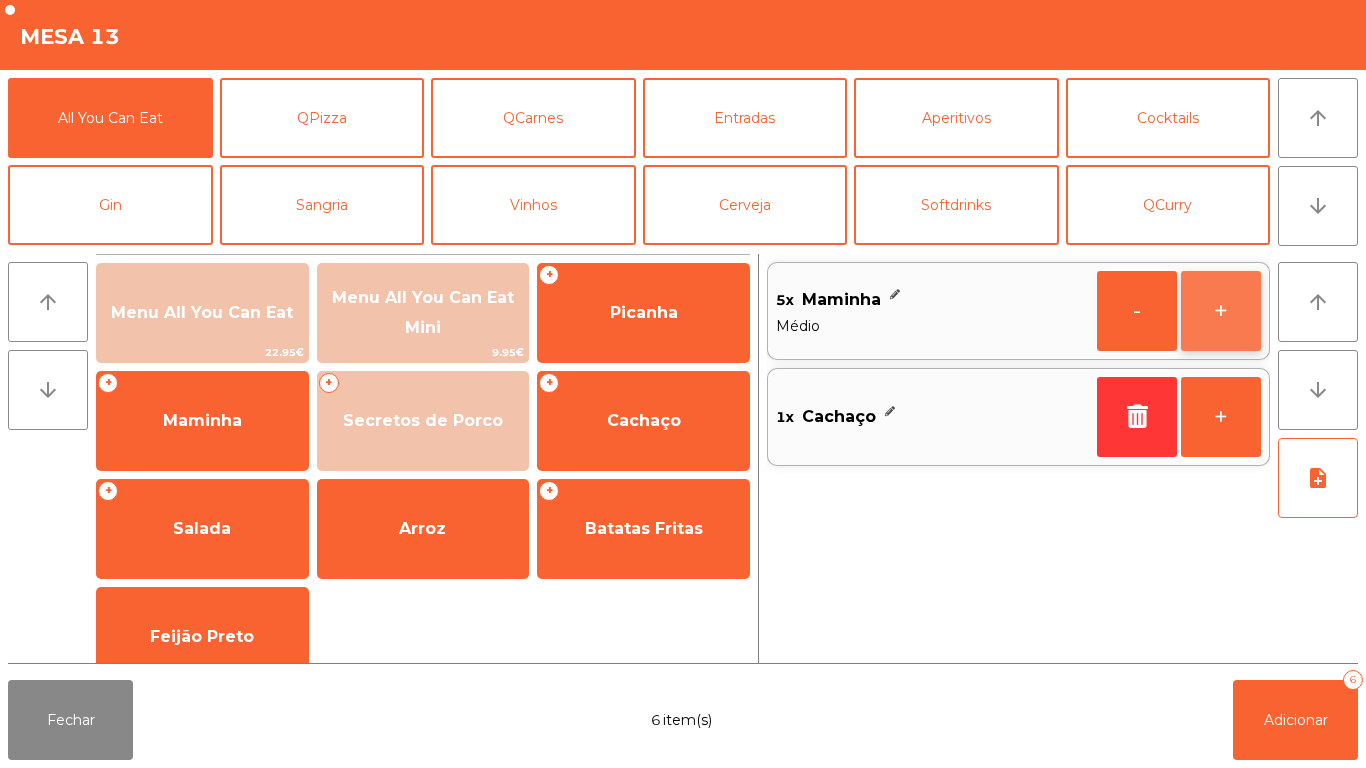 click on "+" 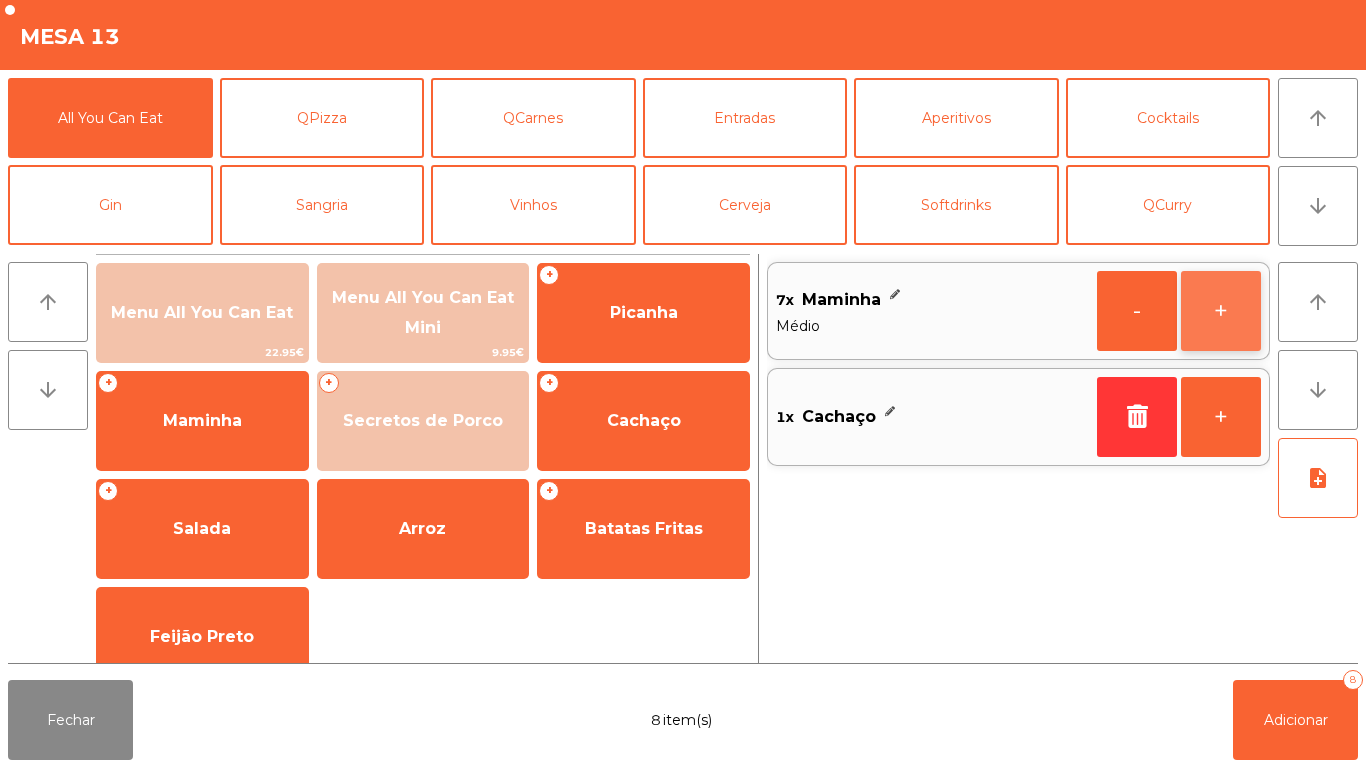 click on "+" 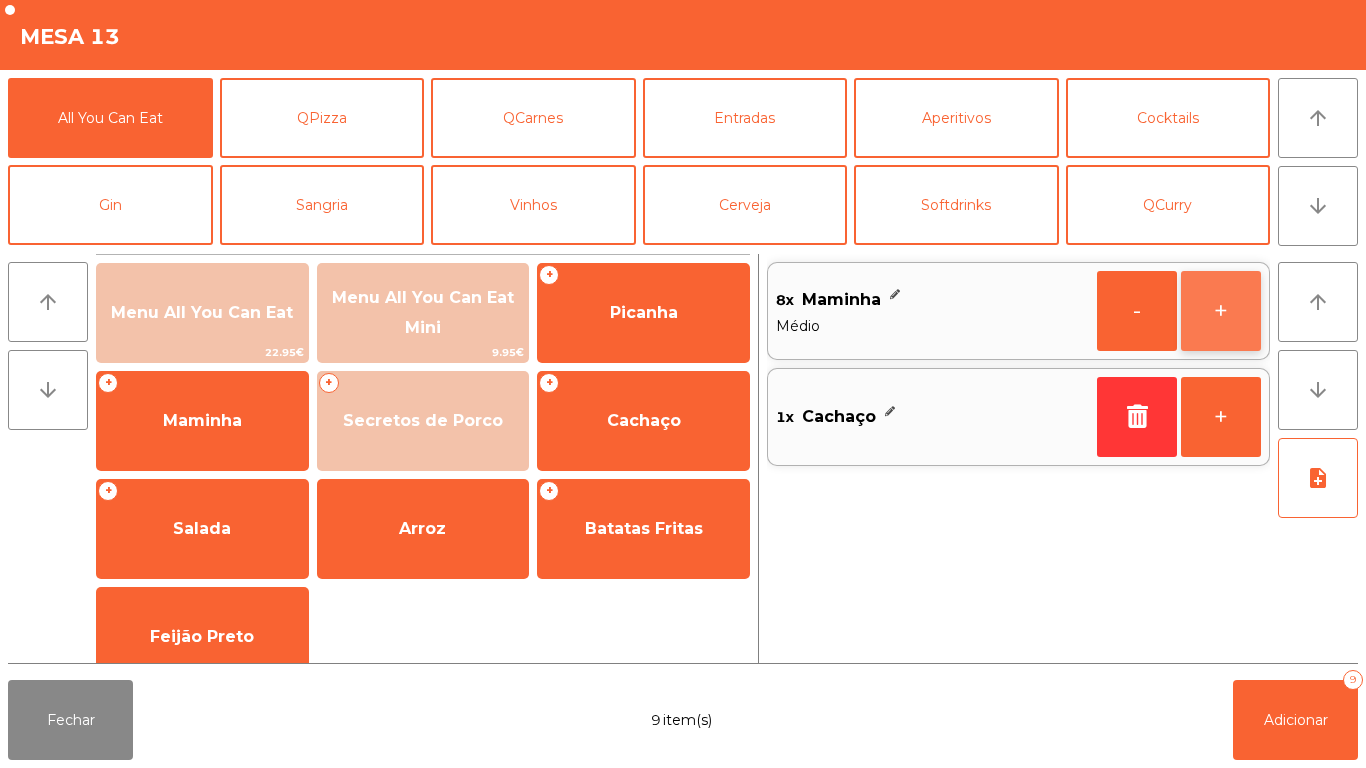click on "+" 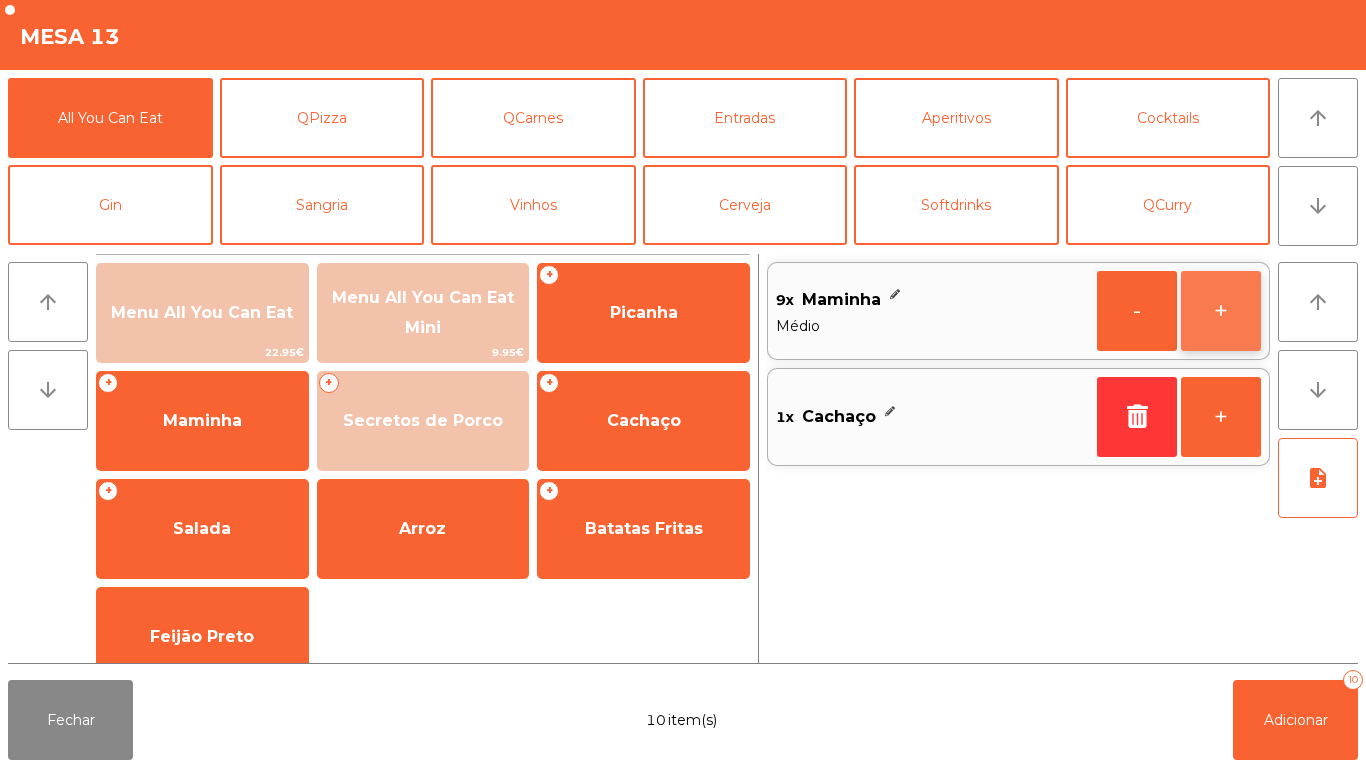 click on "+" 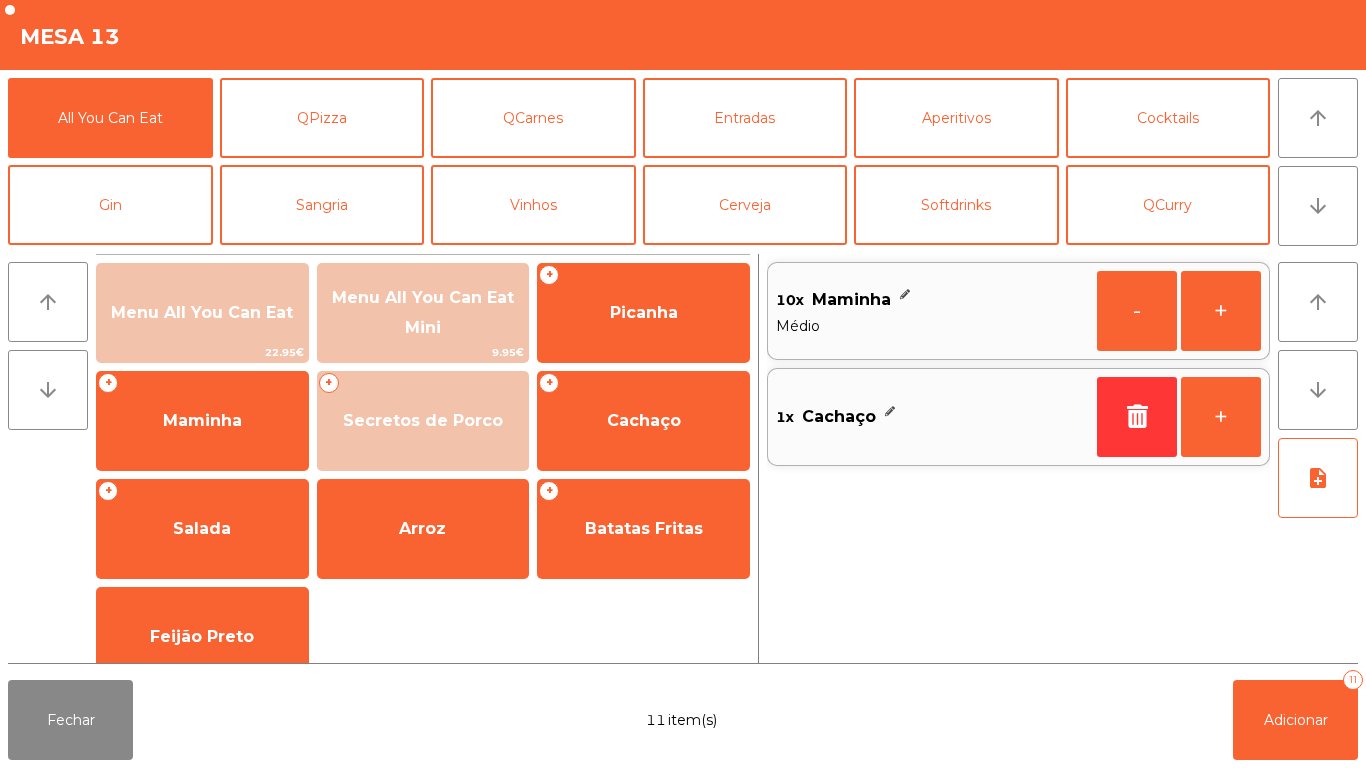 click on "Fechar  11 item(s)  Adicionar   11" 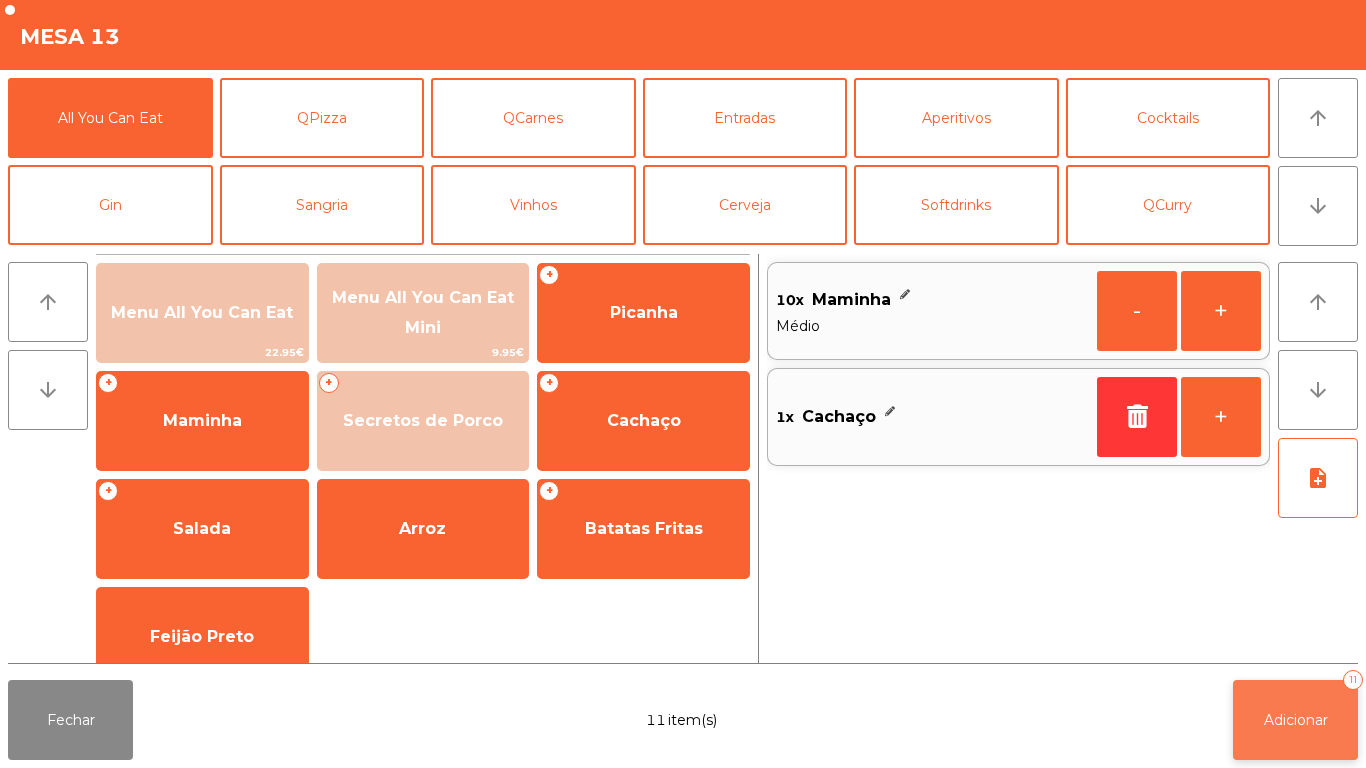 click on "Adicionar" 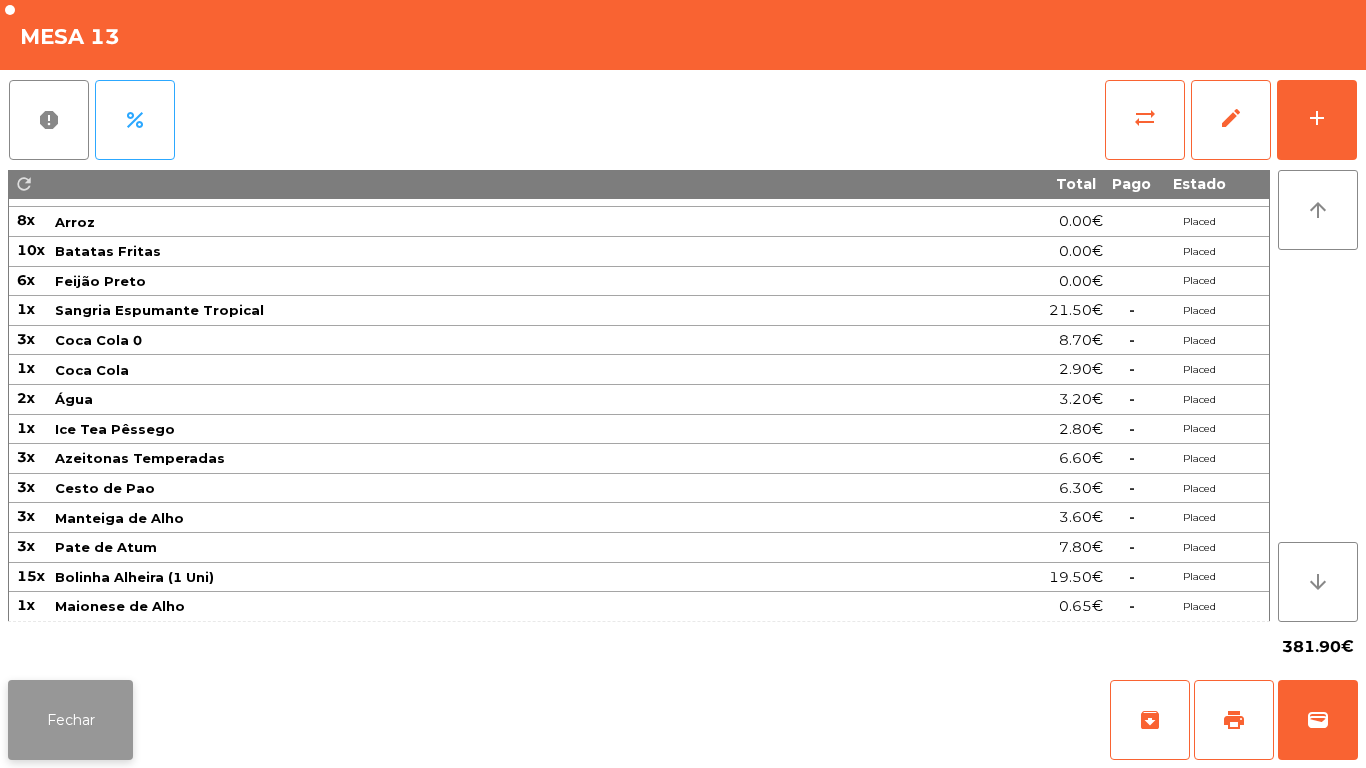 click on "Fechar" 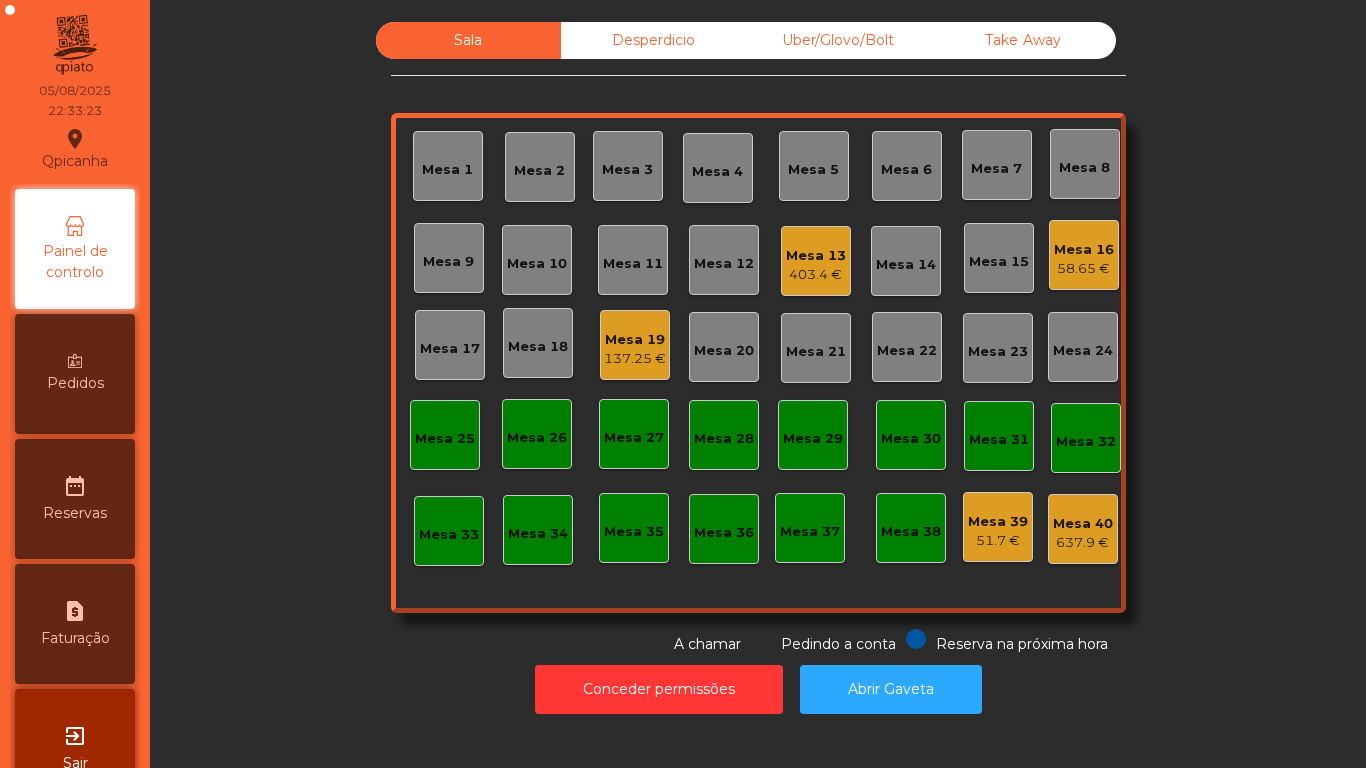 click on "Mesa 16" 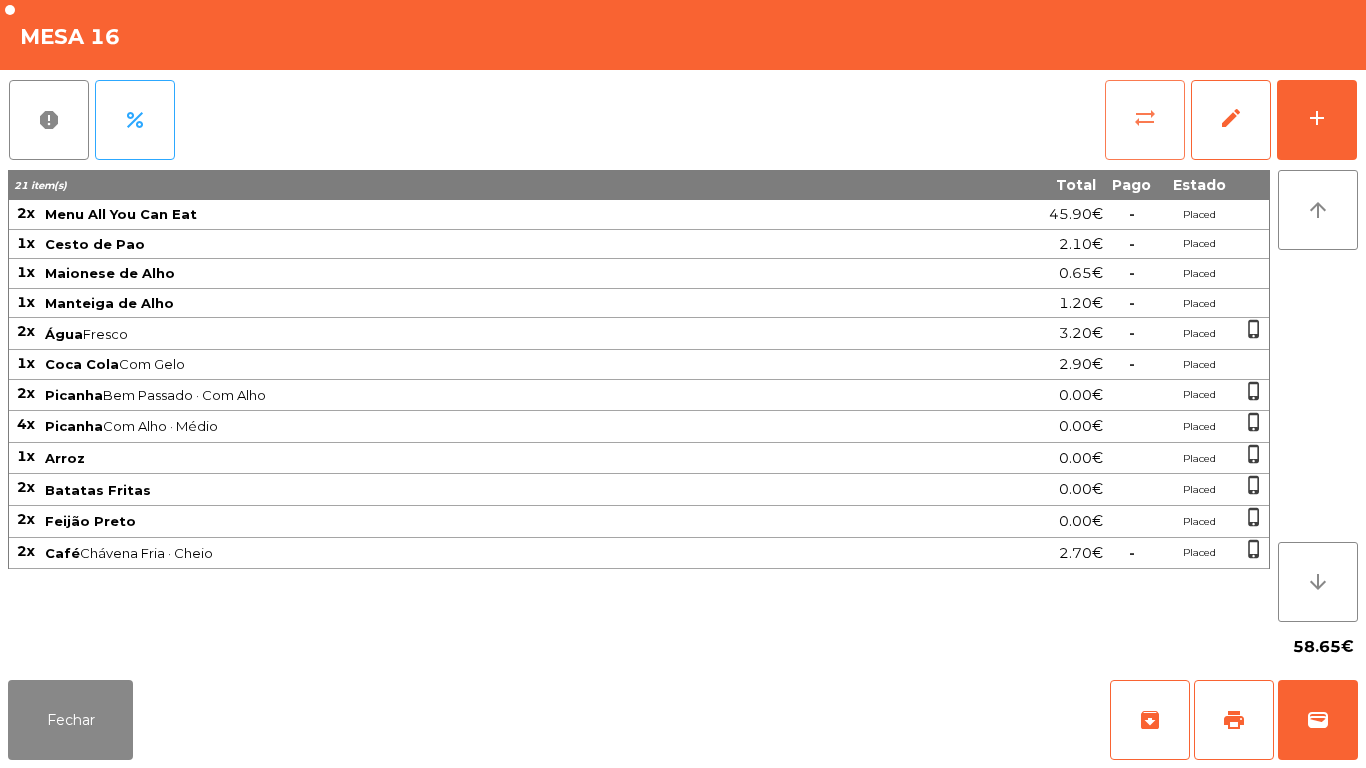 click on "sync_alt" 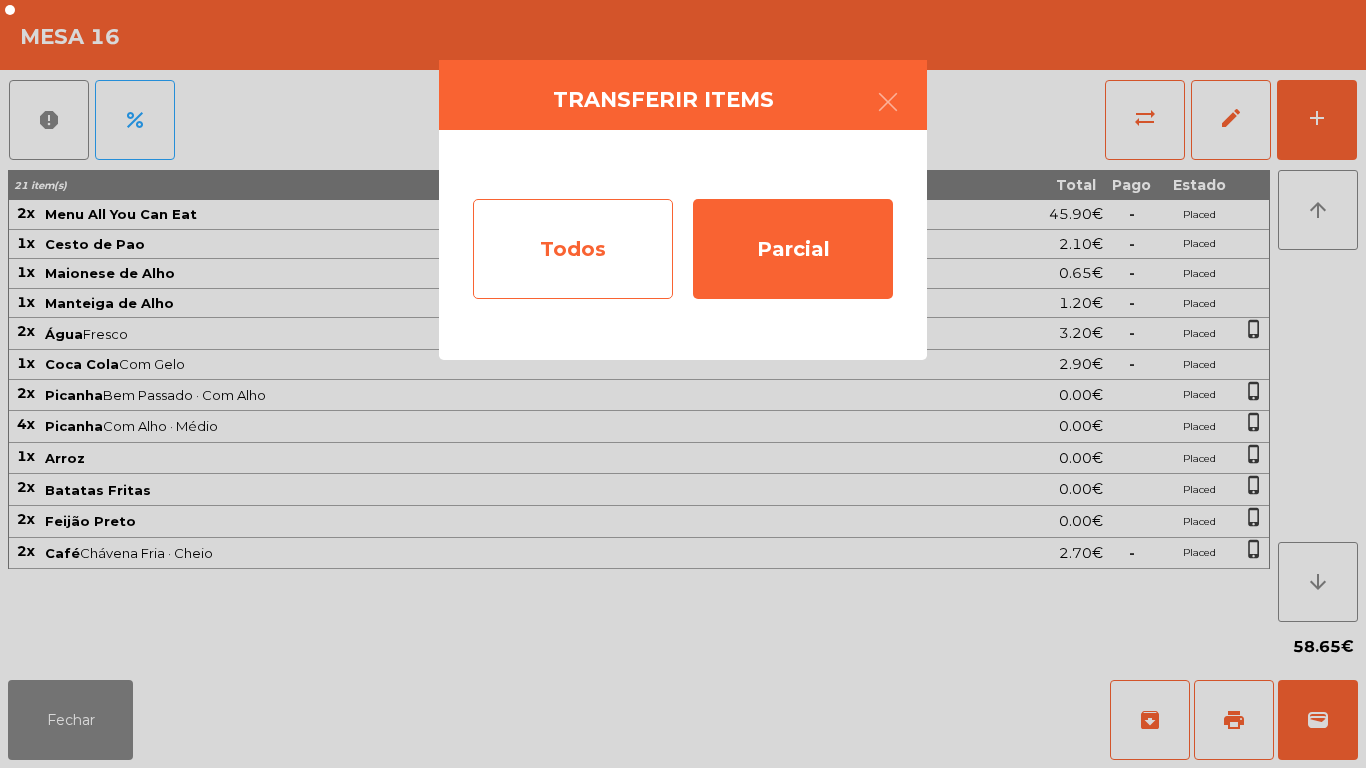 click on "Todos" 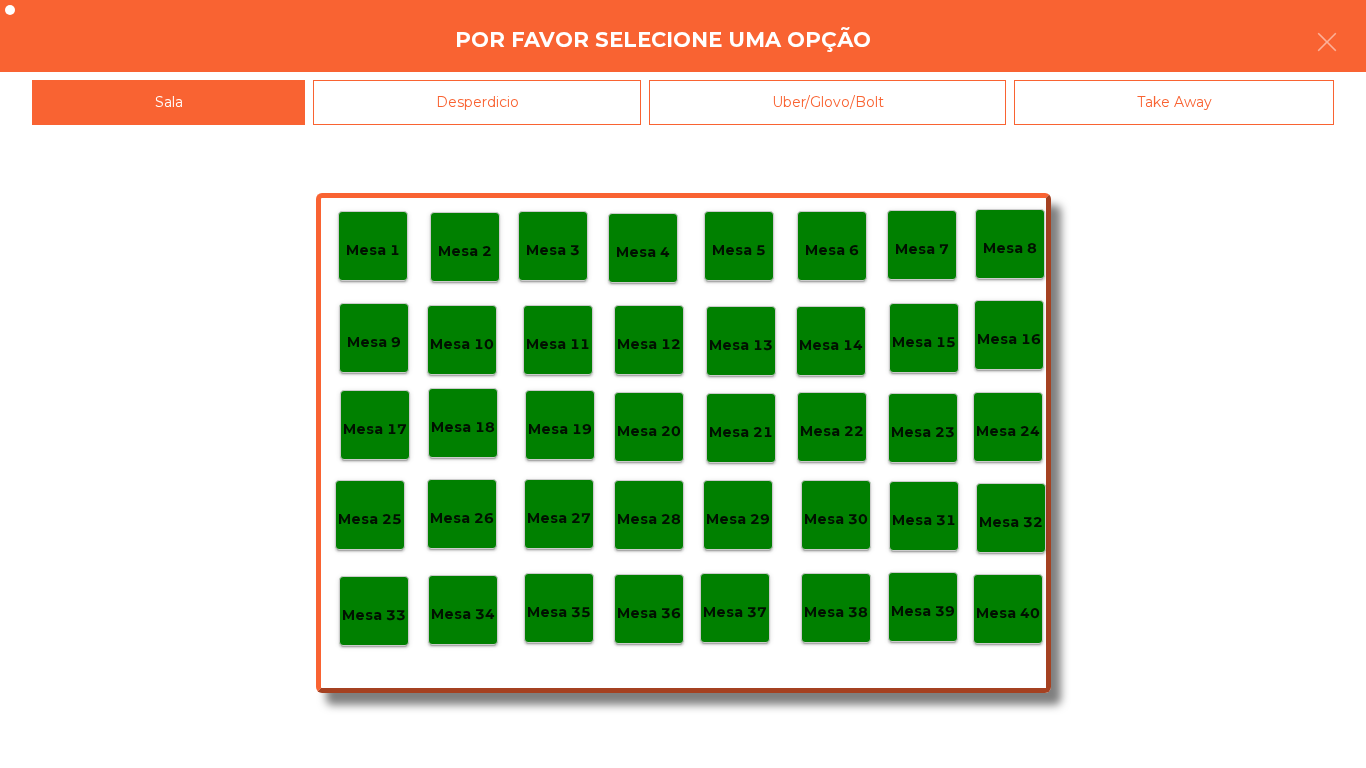 click on "Mesa 40" 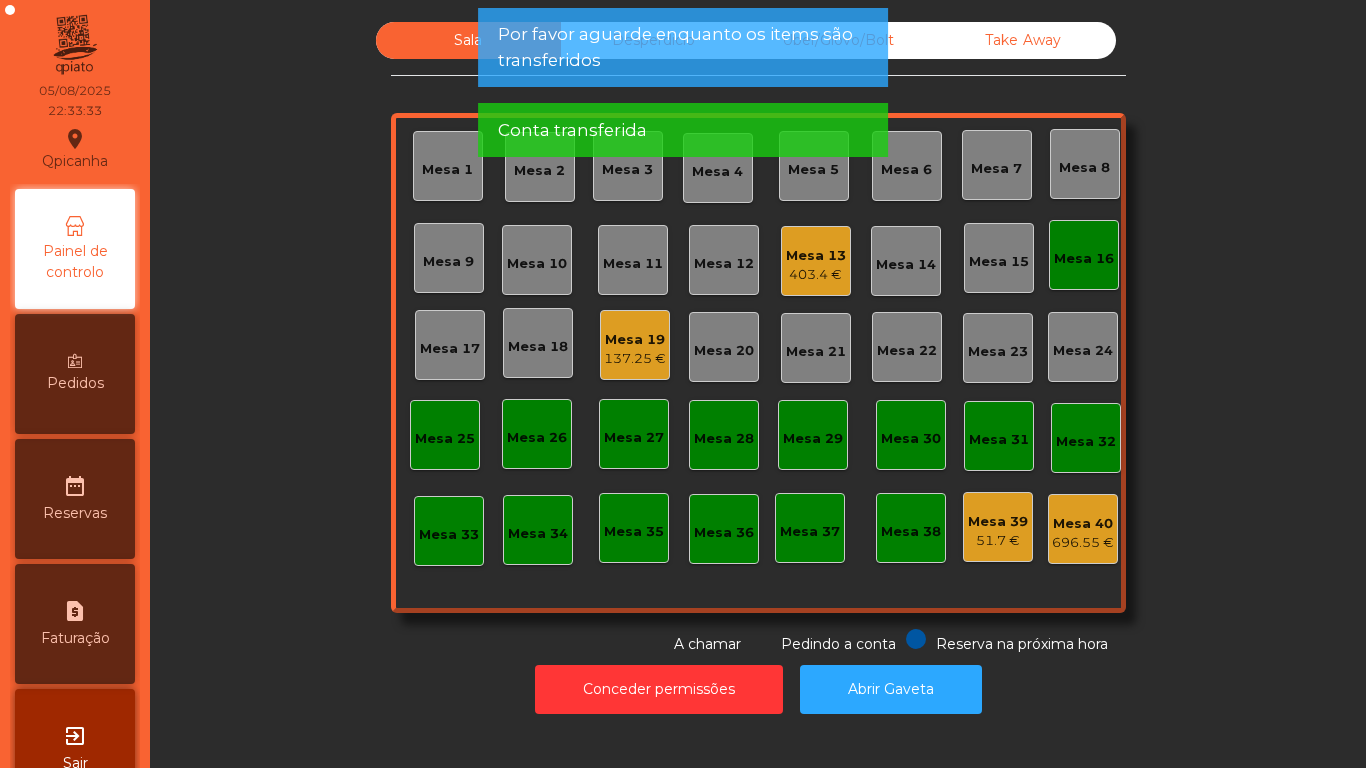 click on "Mesa 16" 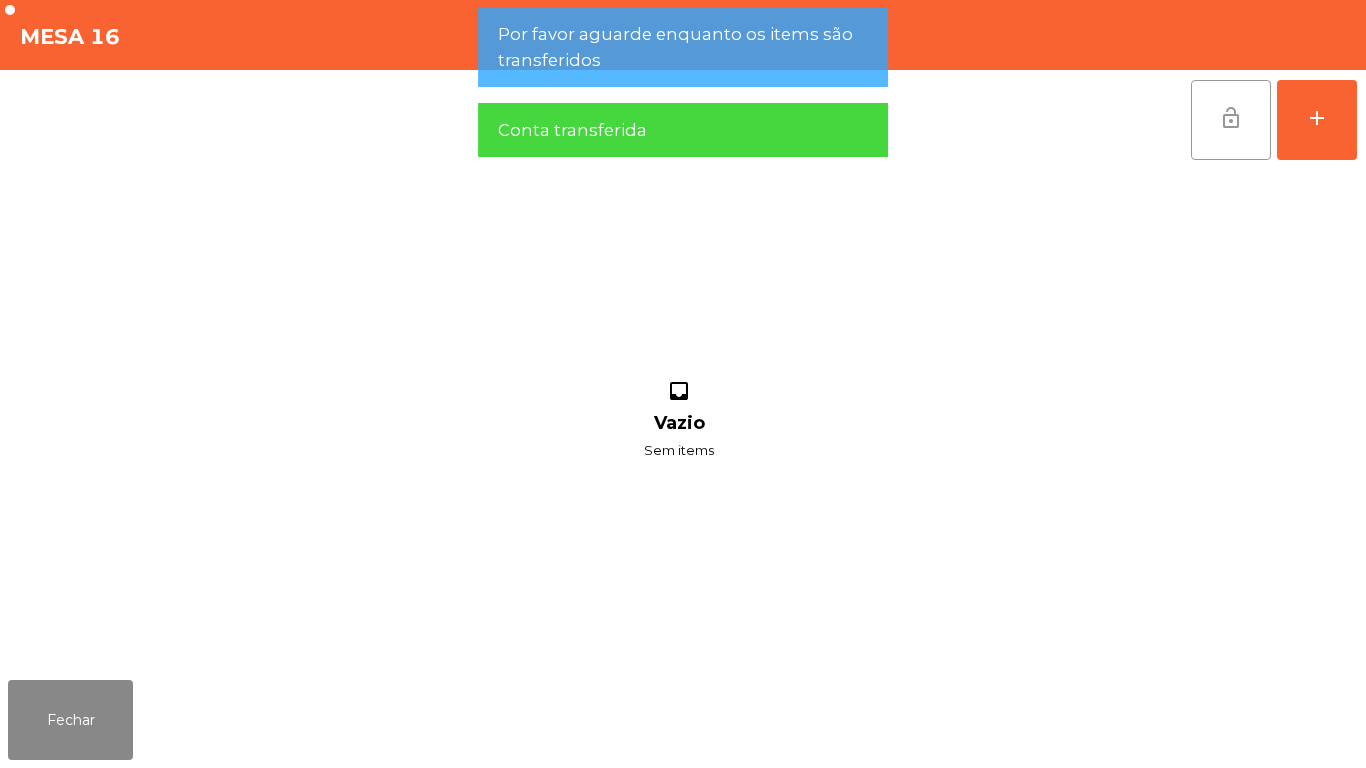 click on "lock_open" 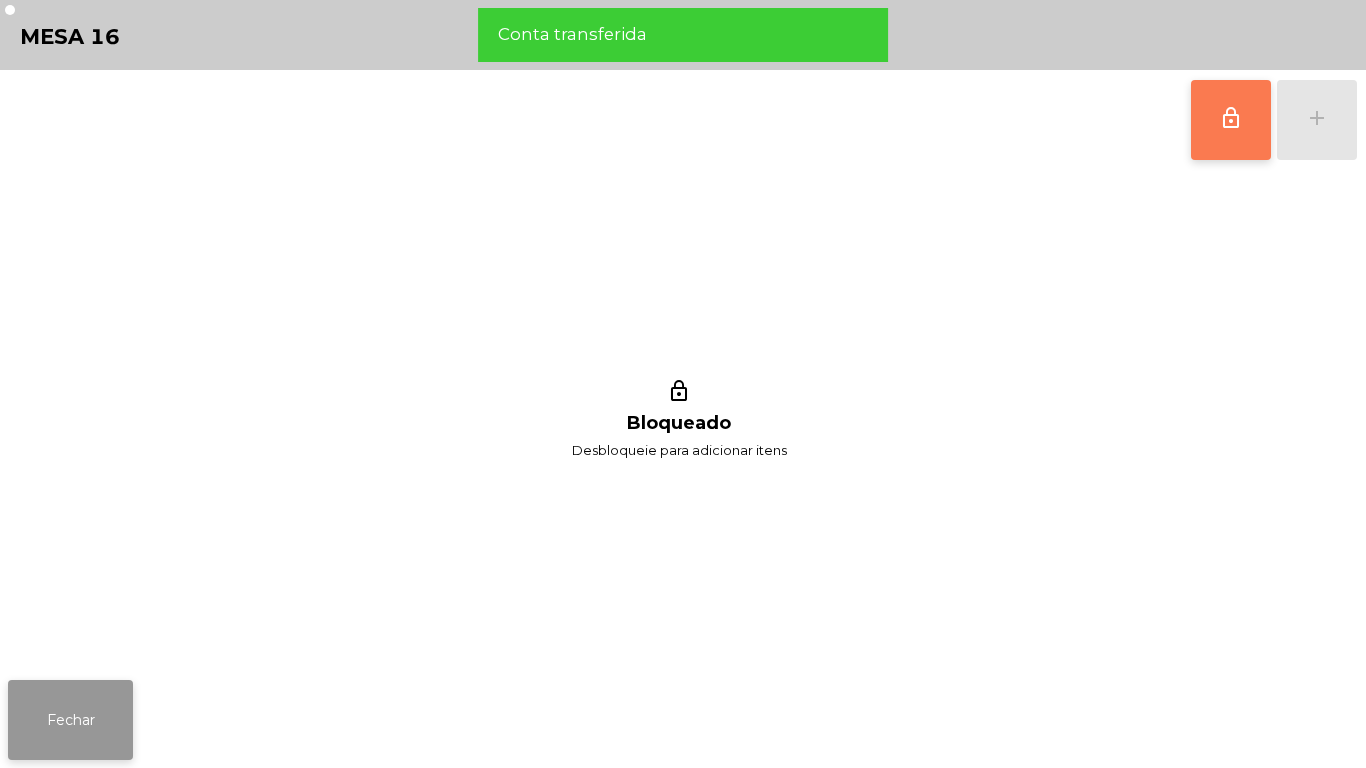 click on "Fechar" 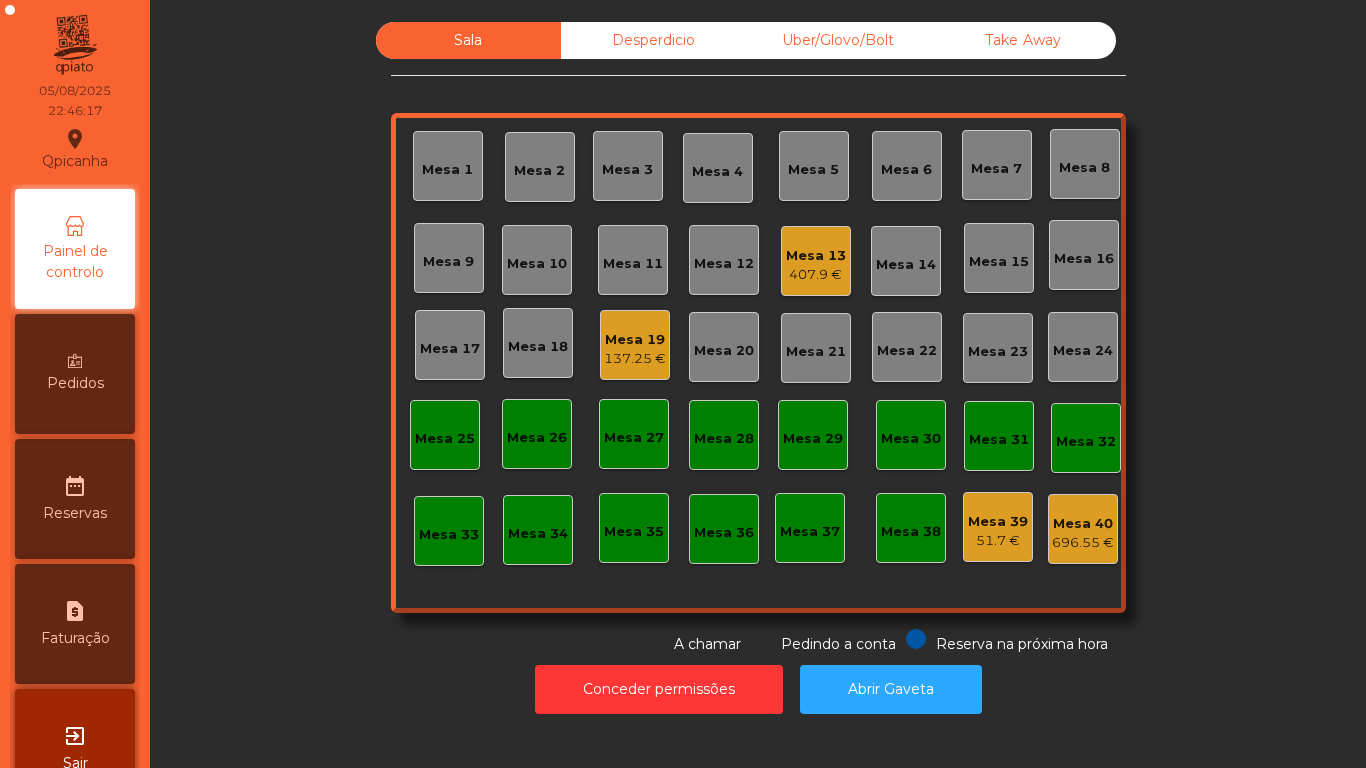 click on "Mesa 11" 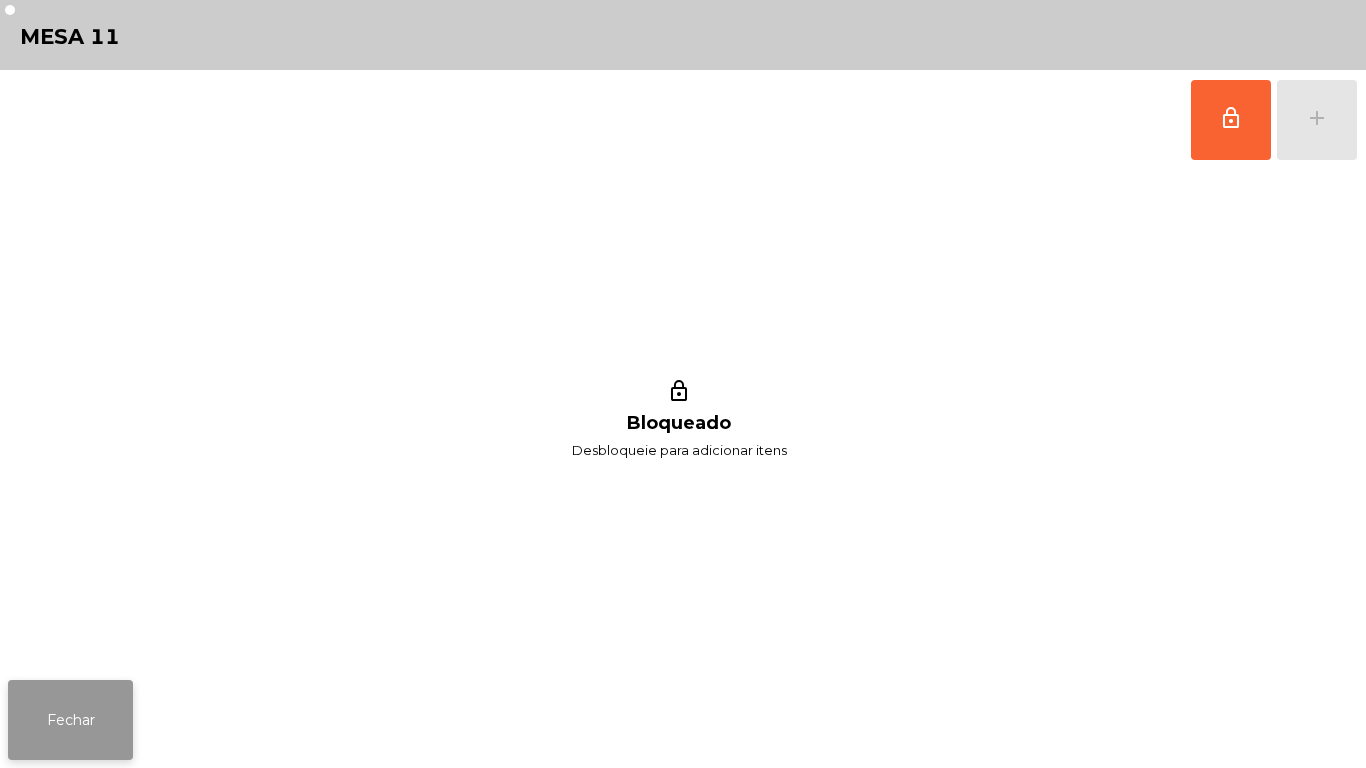 click on "Fechar" 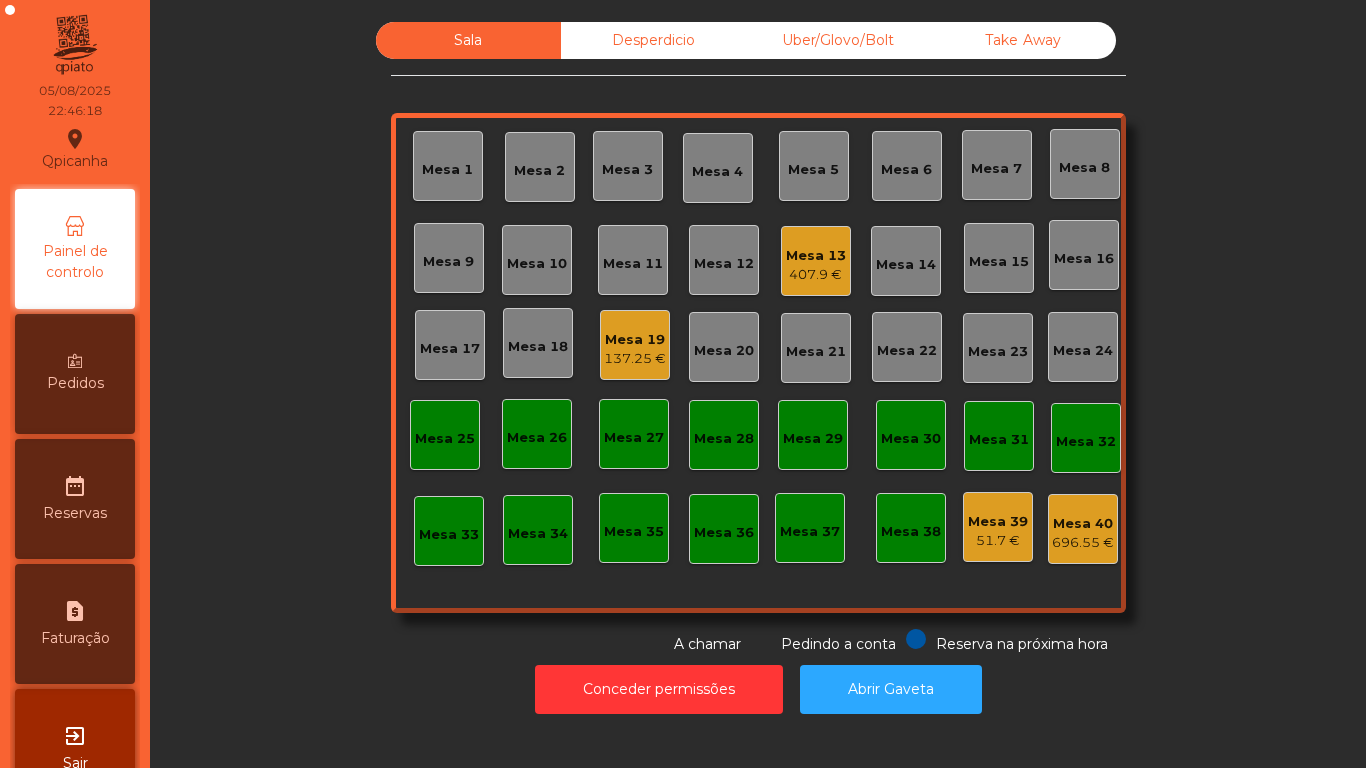click on "137.25 €" 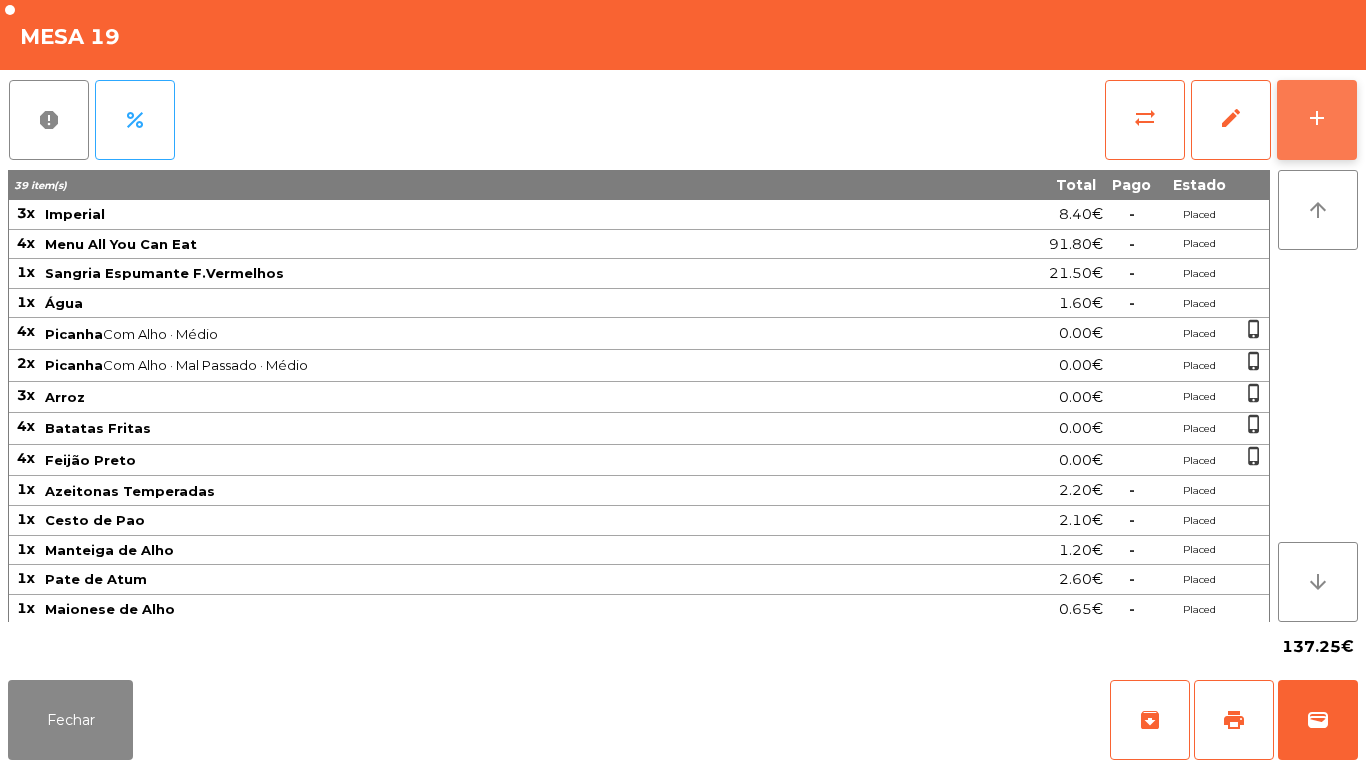 click on "add" 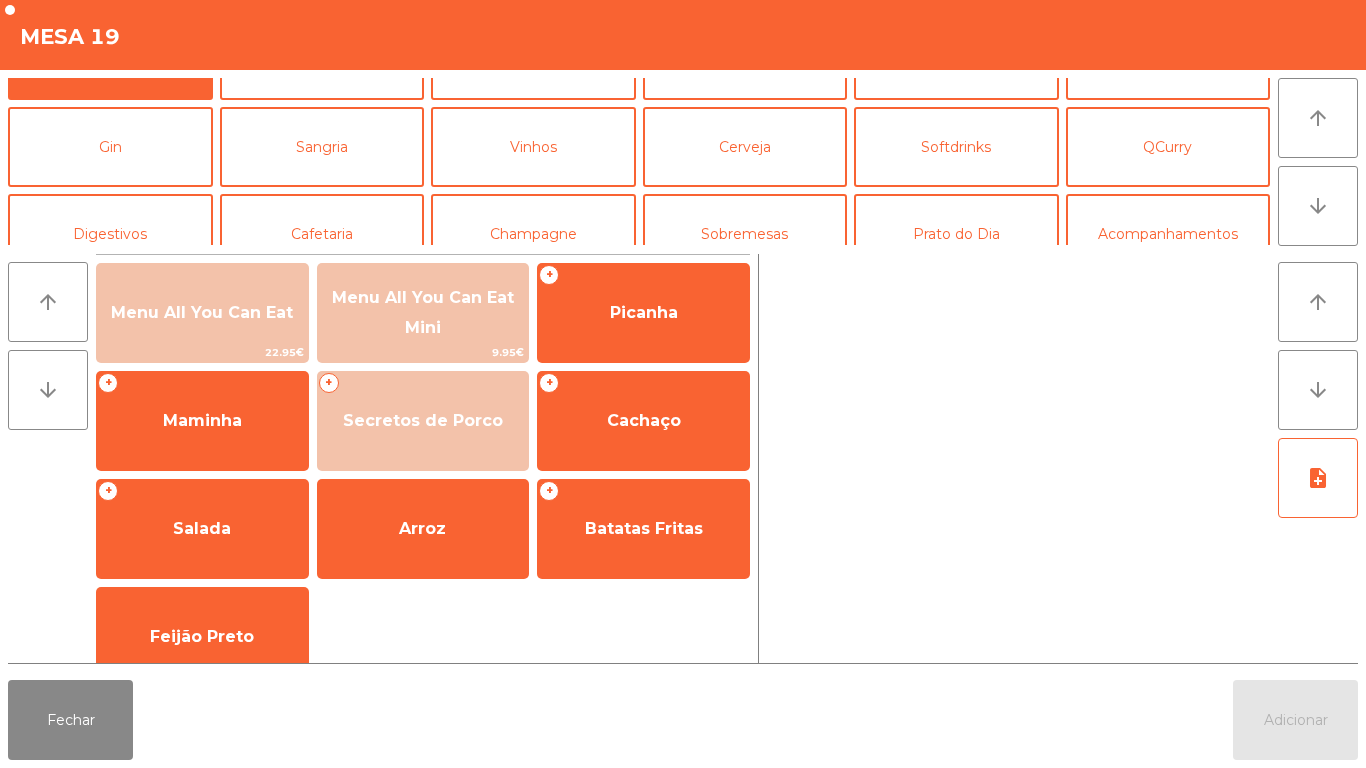scroll, scrollTop: 74, scrollLeft: 0, axis: vertical 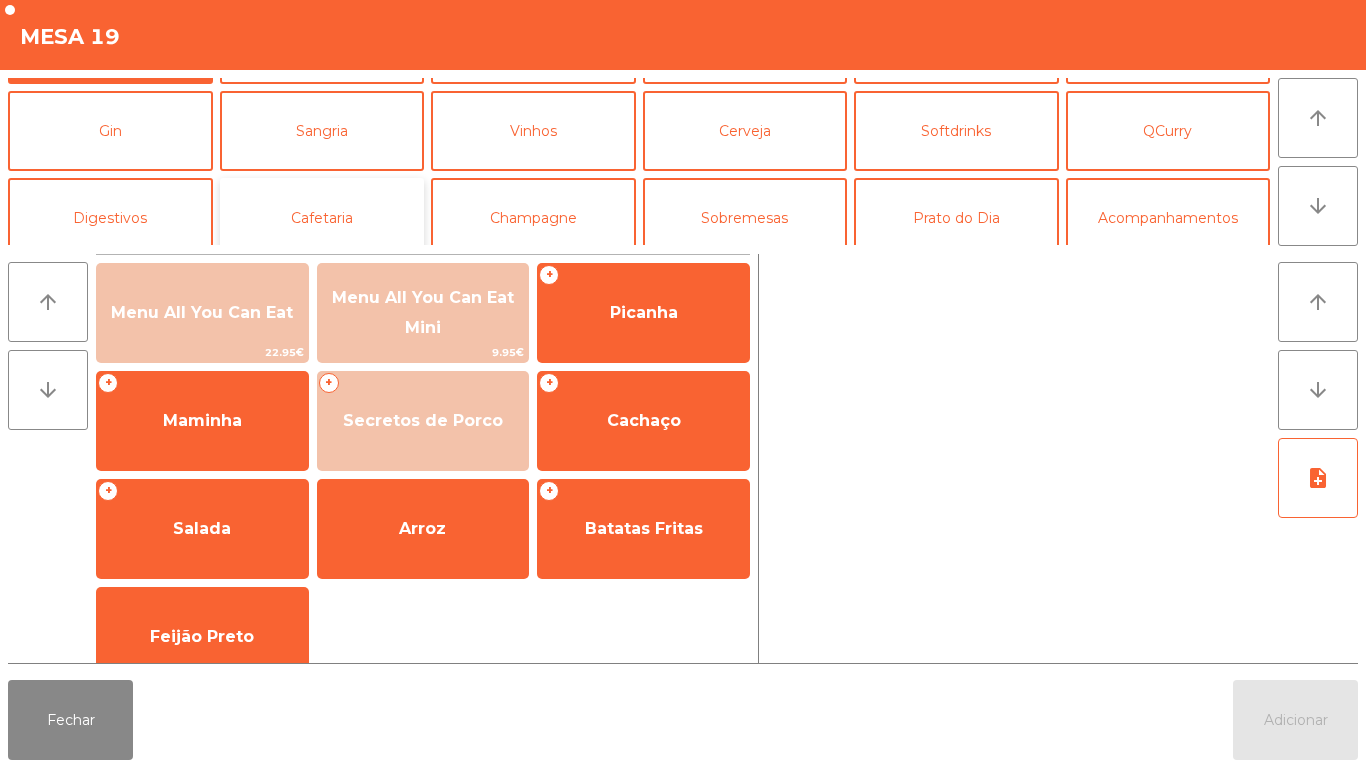 click on "Cafetaria" 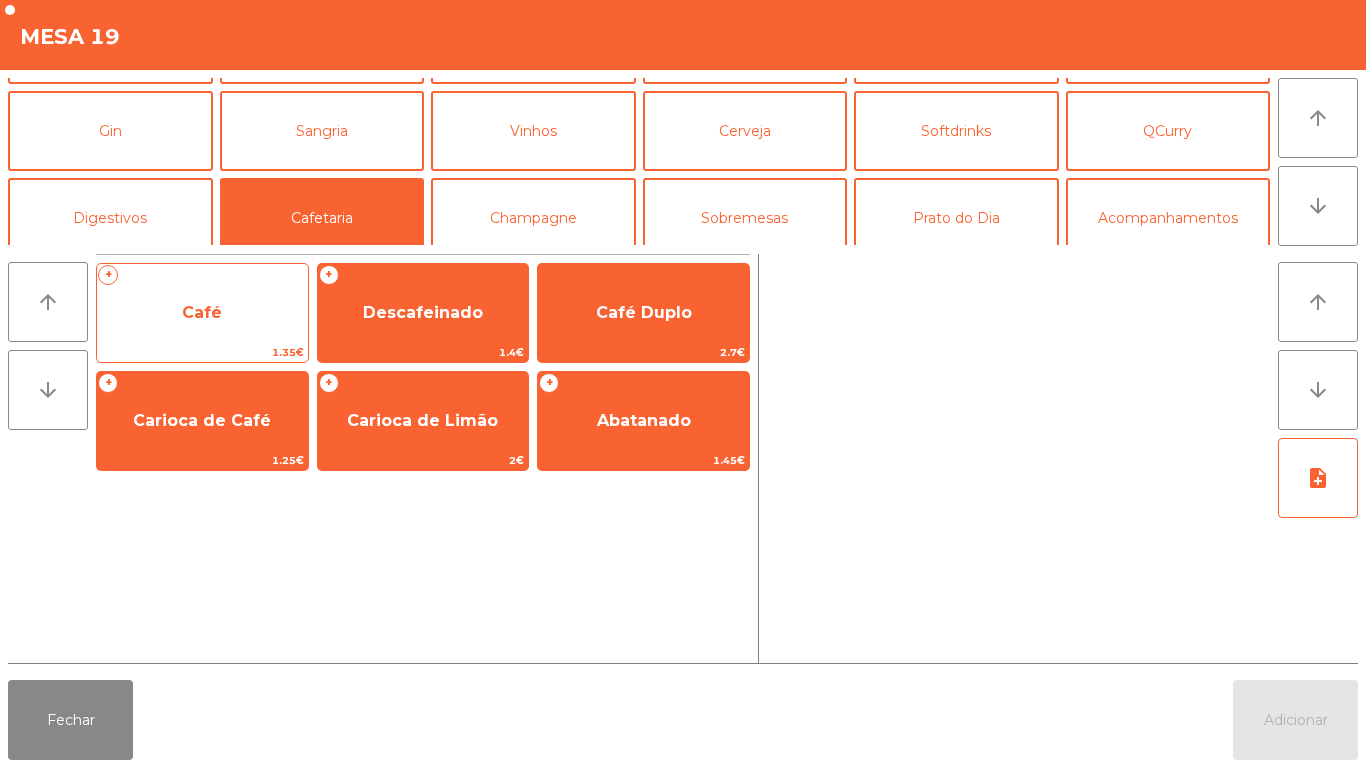 click on "Café" 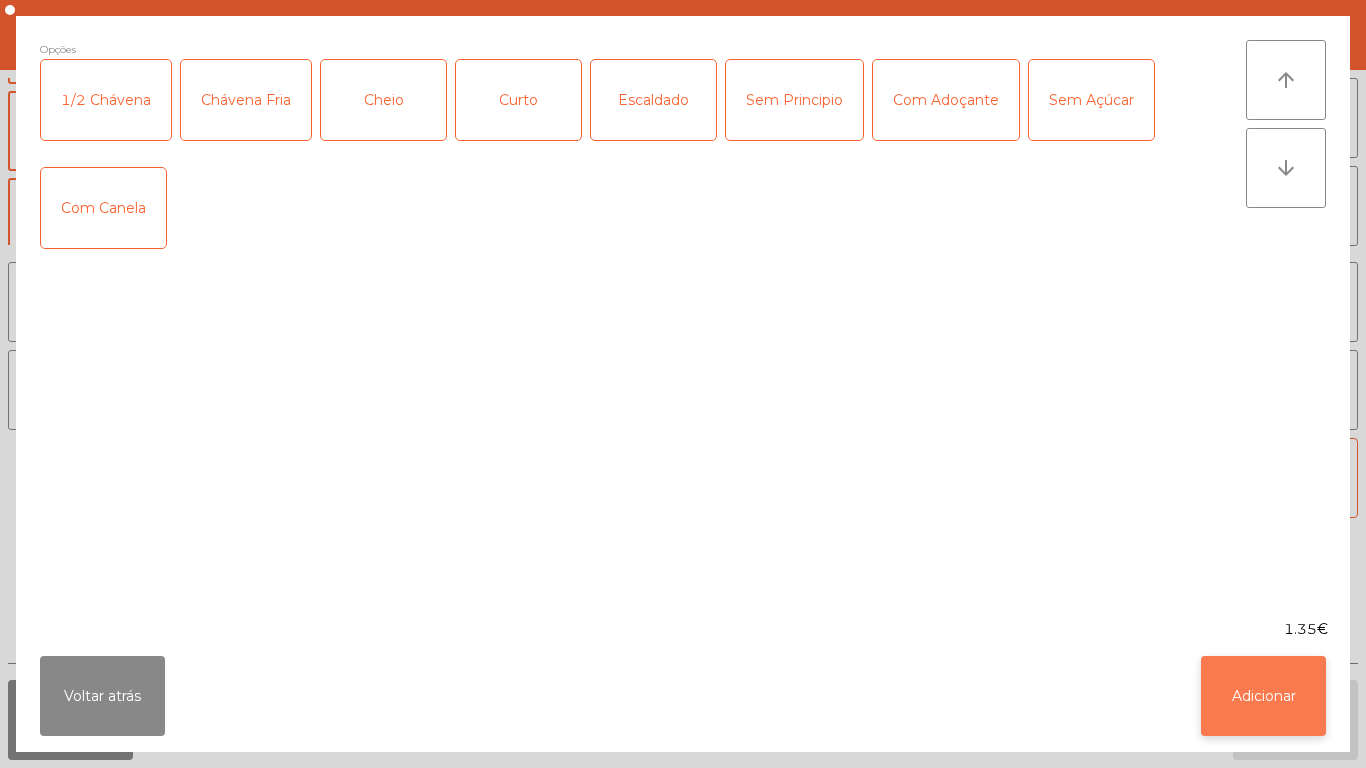 click on "Adicionar" 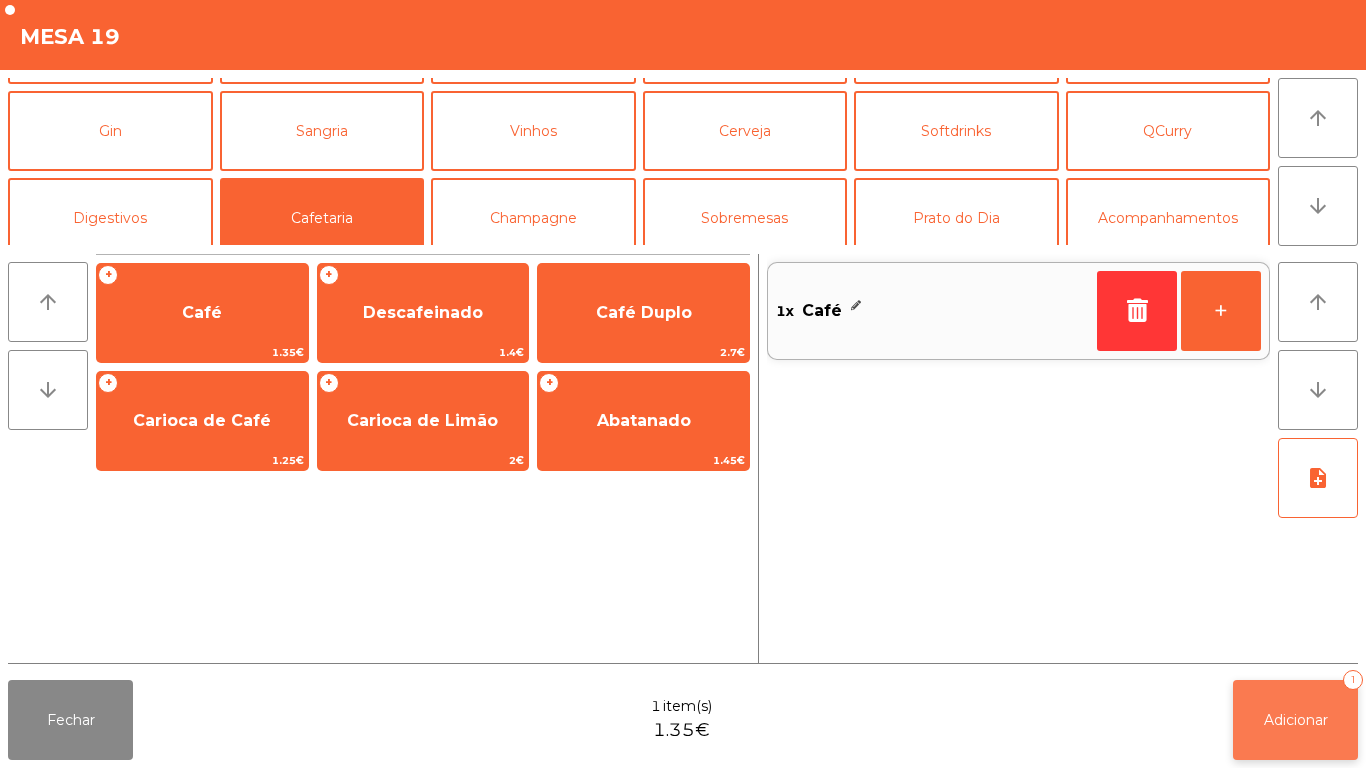 click on "Adicionar" 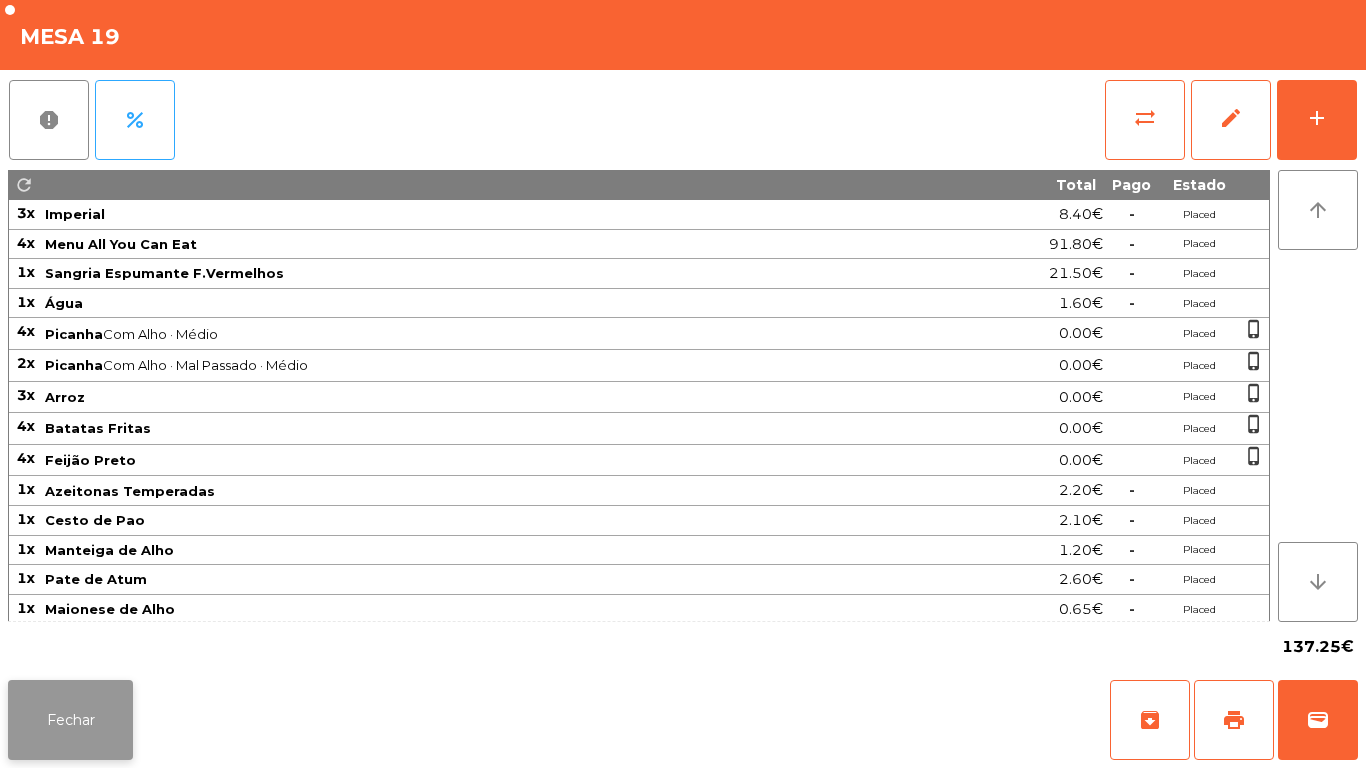 click on "Fechar" 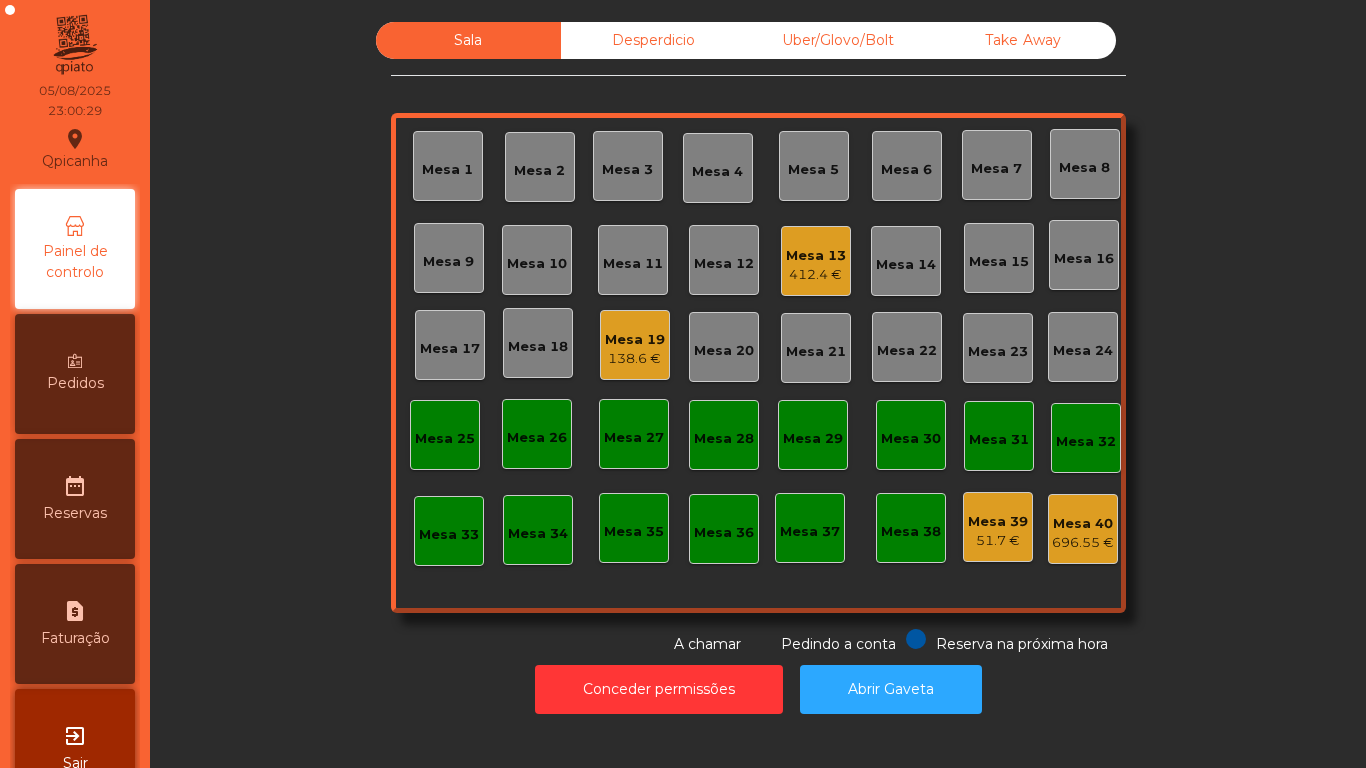 click on "Mesa 13" 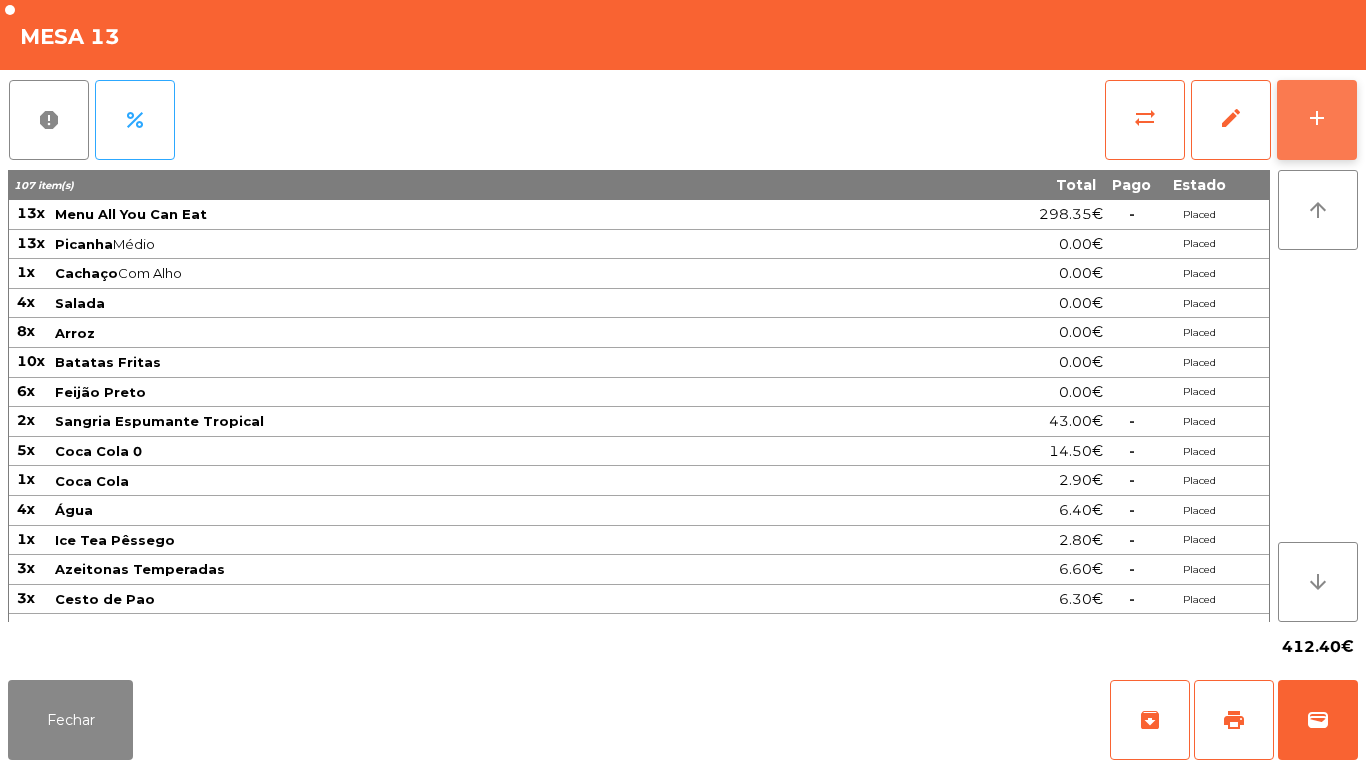 click on "add" 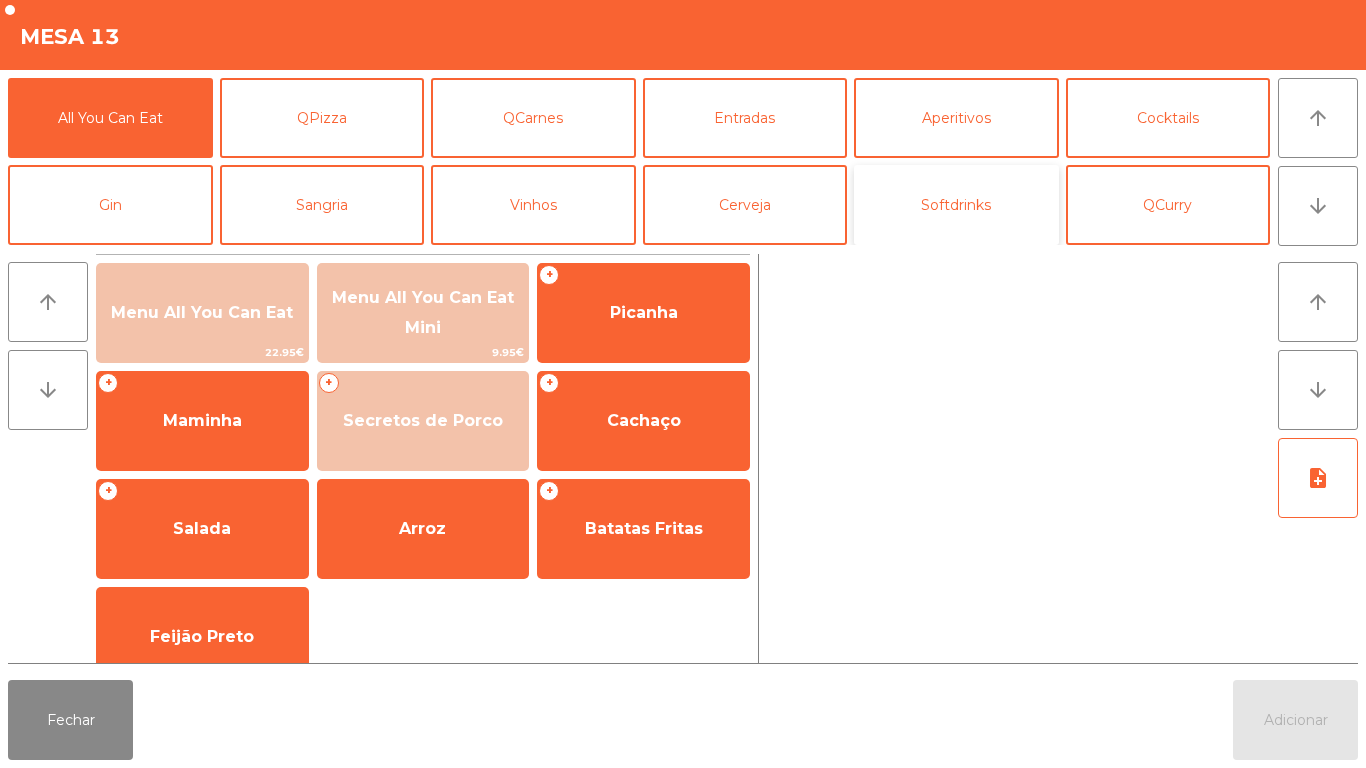 click on "Softdrinks" 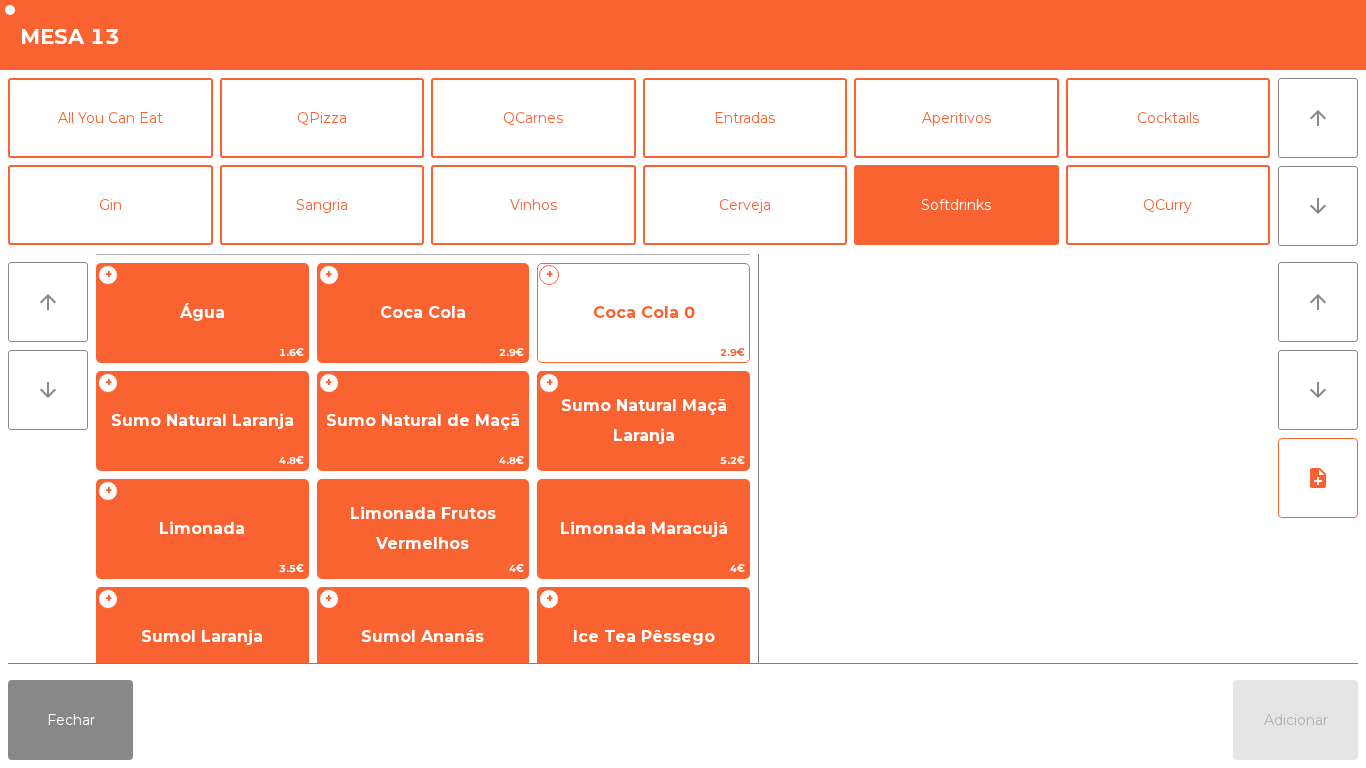 click on "Coca Cola 0" 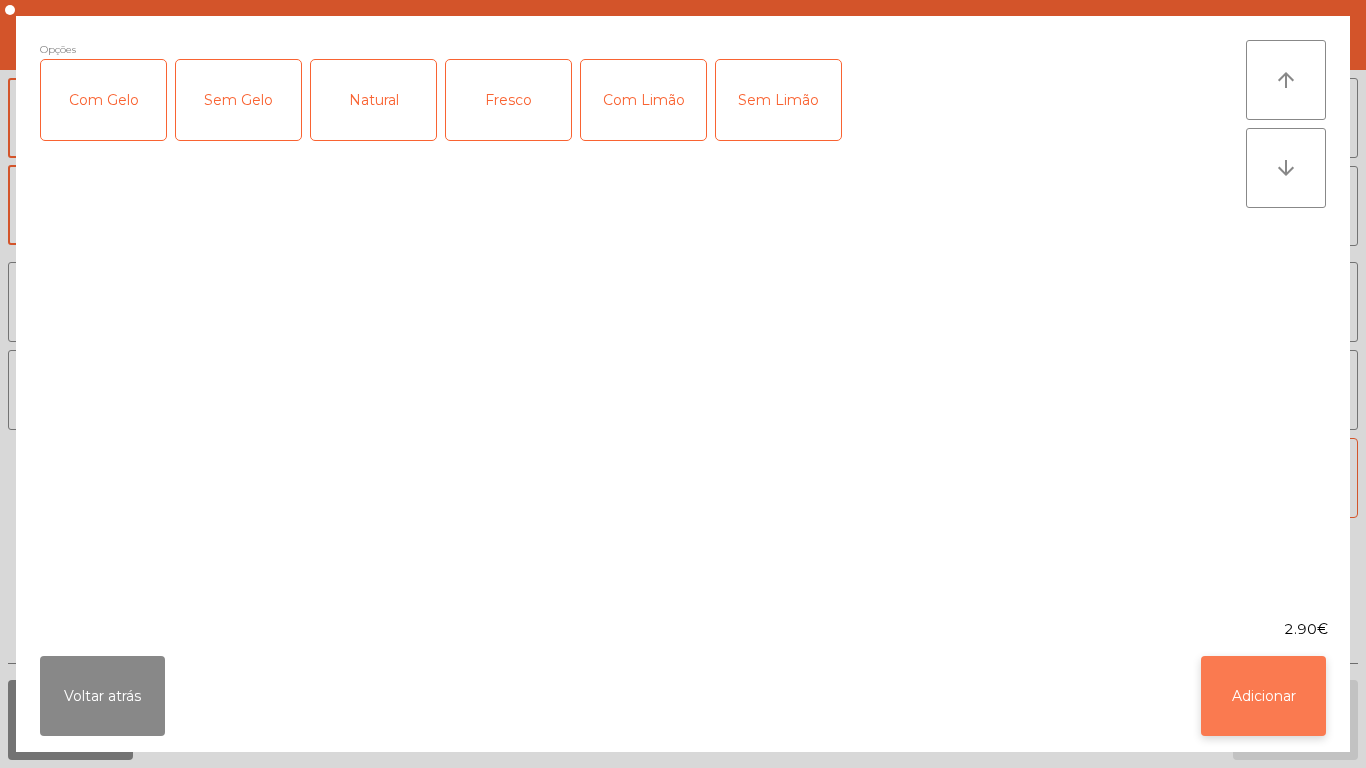 click on "Adicionar" 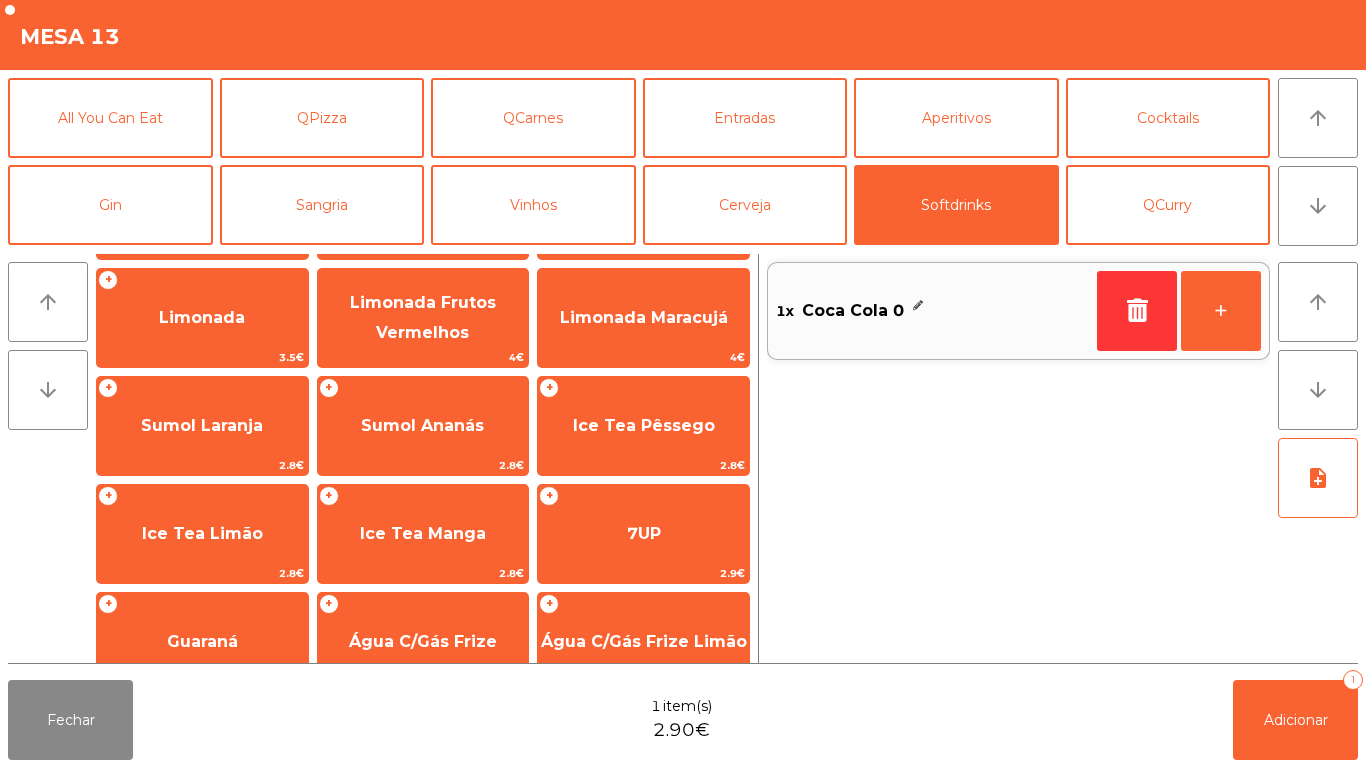 scroll, scrollTop: 209, scrollLeft: 0, axis: vertical 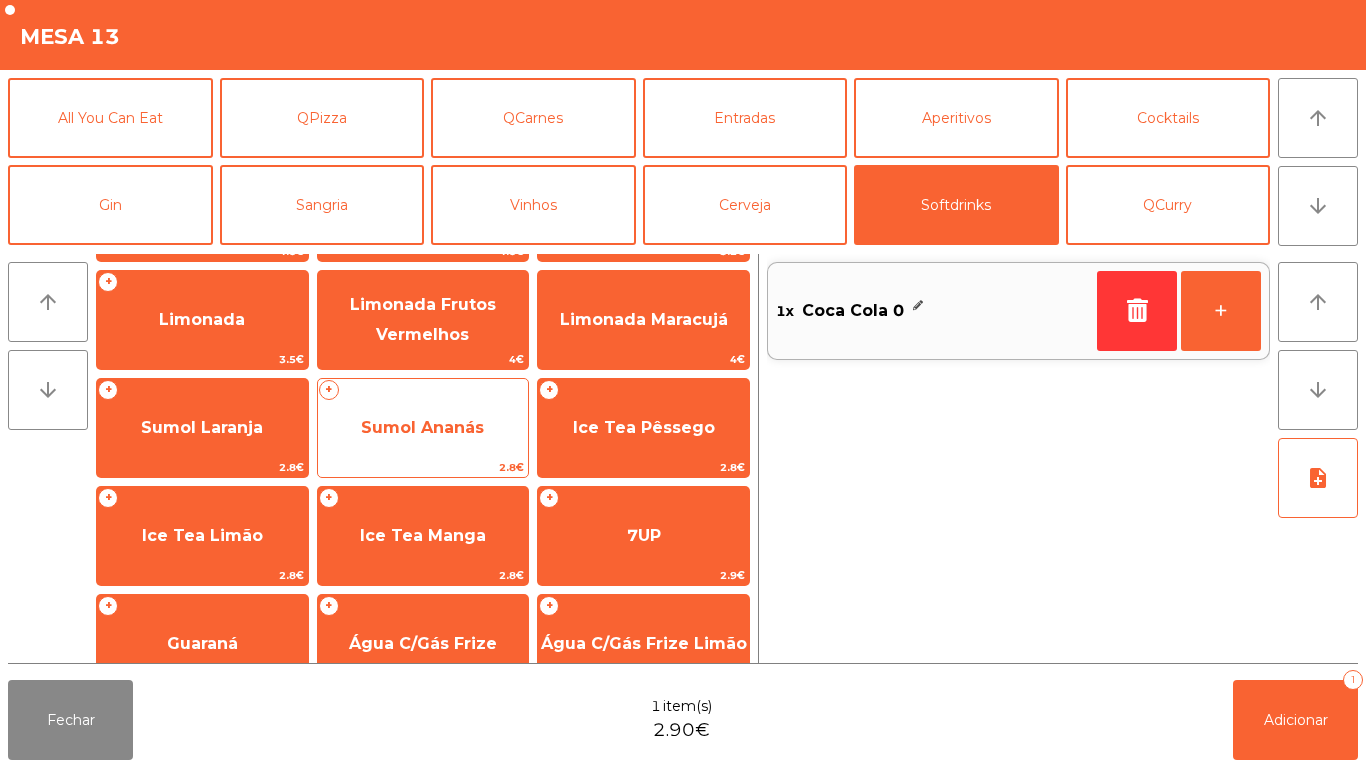 click on "Sumol Ananás" 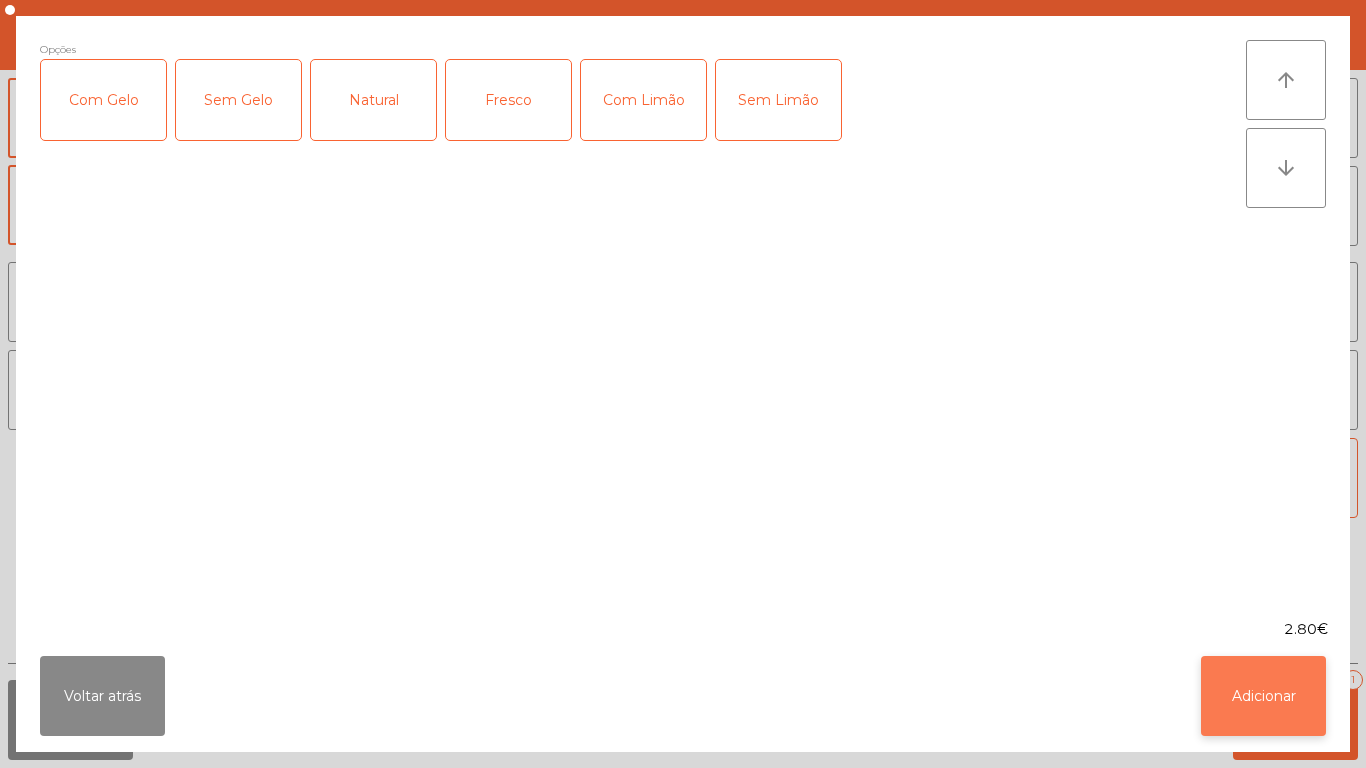 click on "Adicionar" 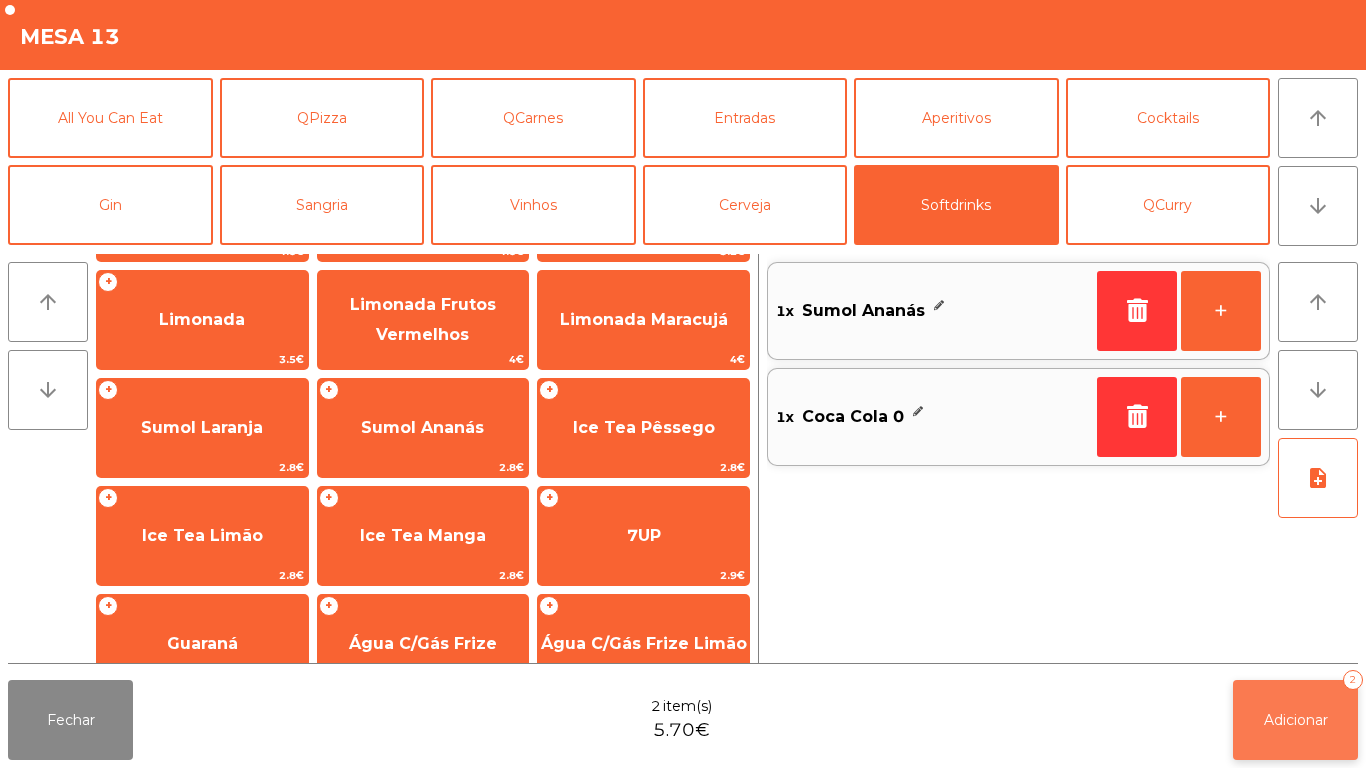click on "Adicionar" 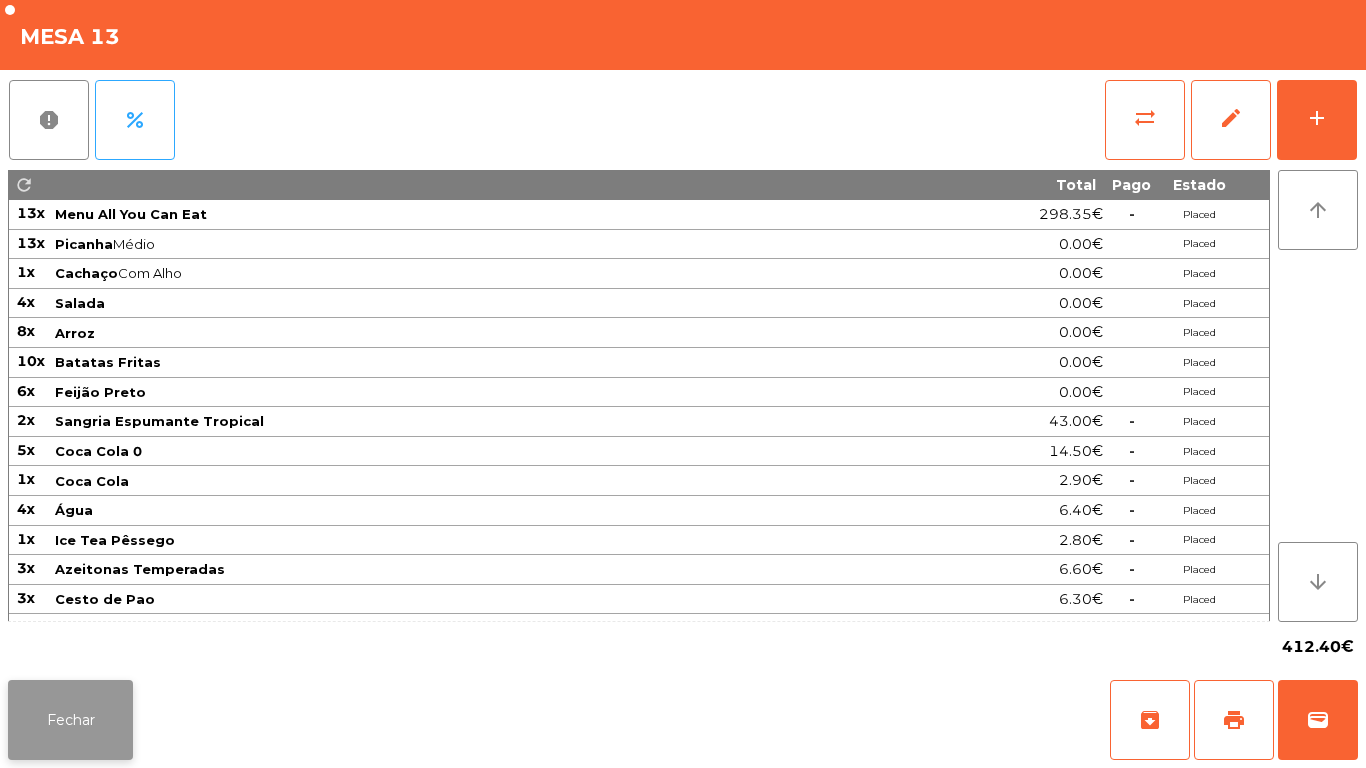 click on "Fechar" 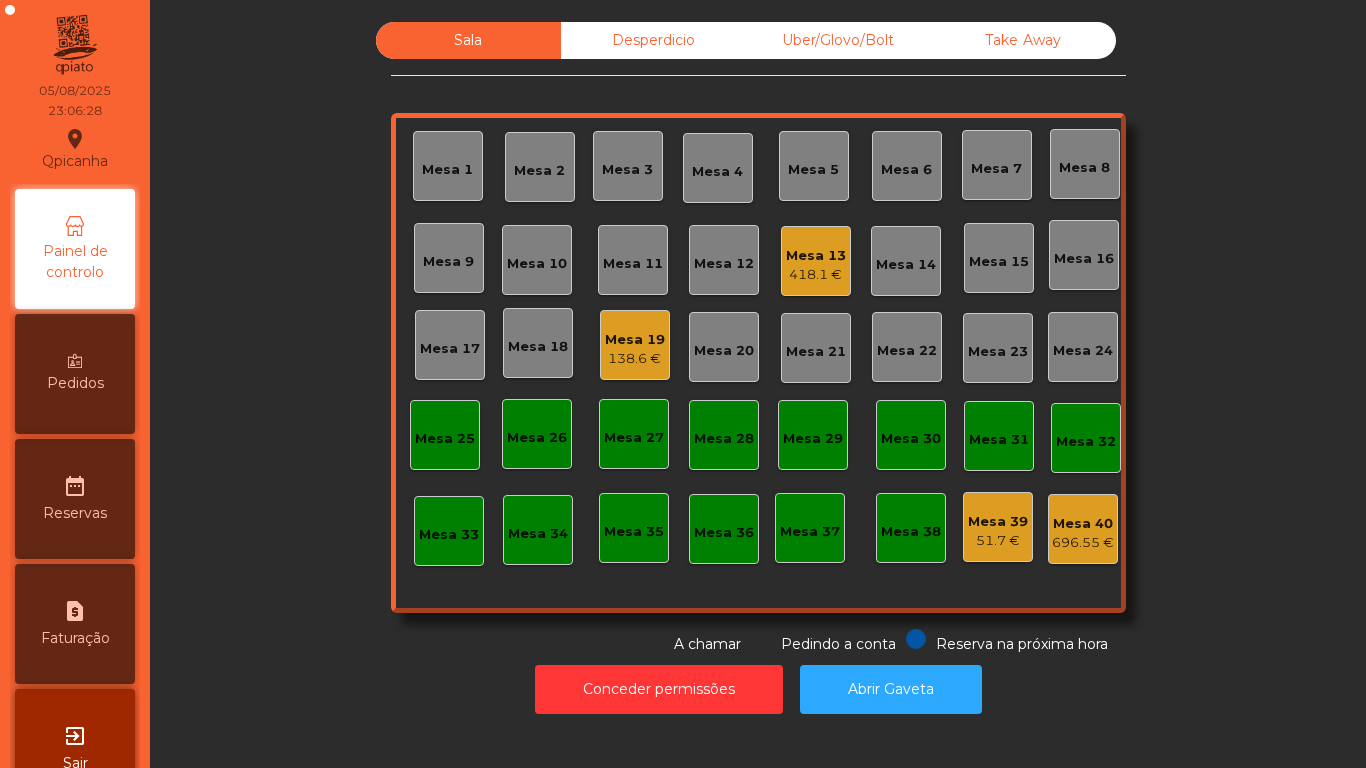 click on "418.1 €" 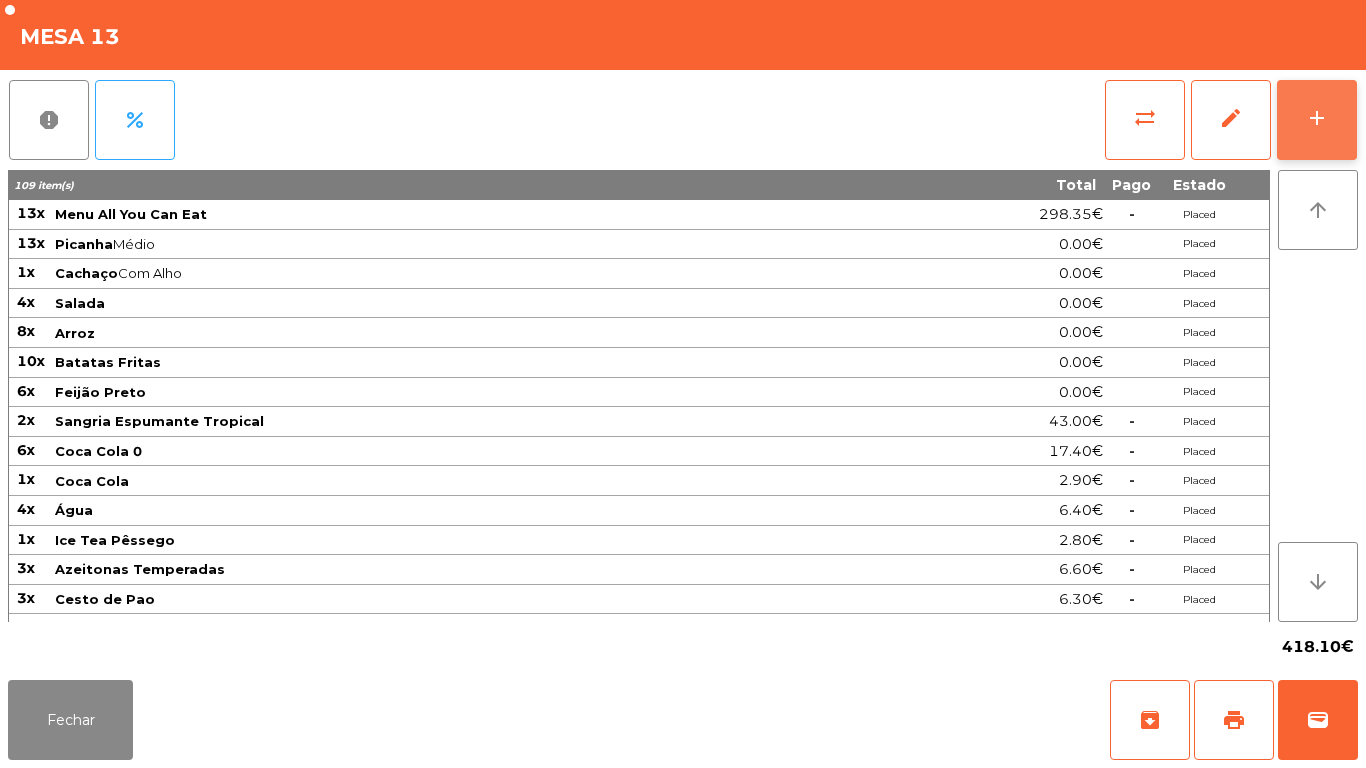 click on "add" 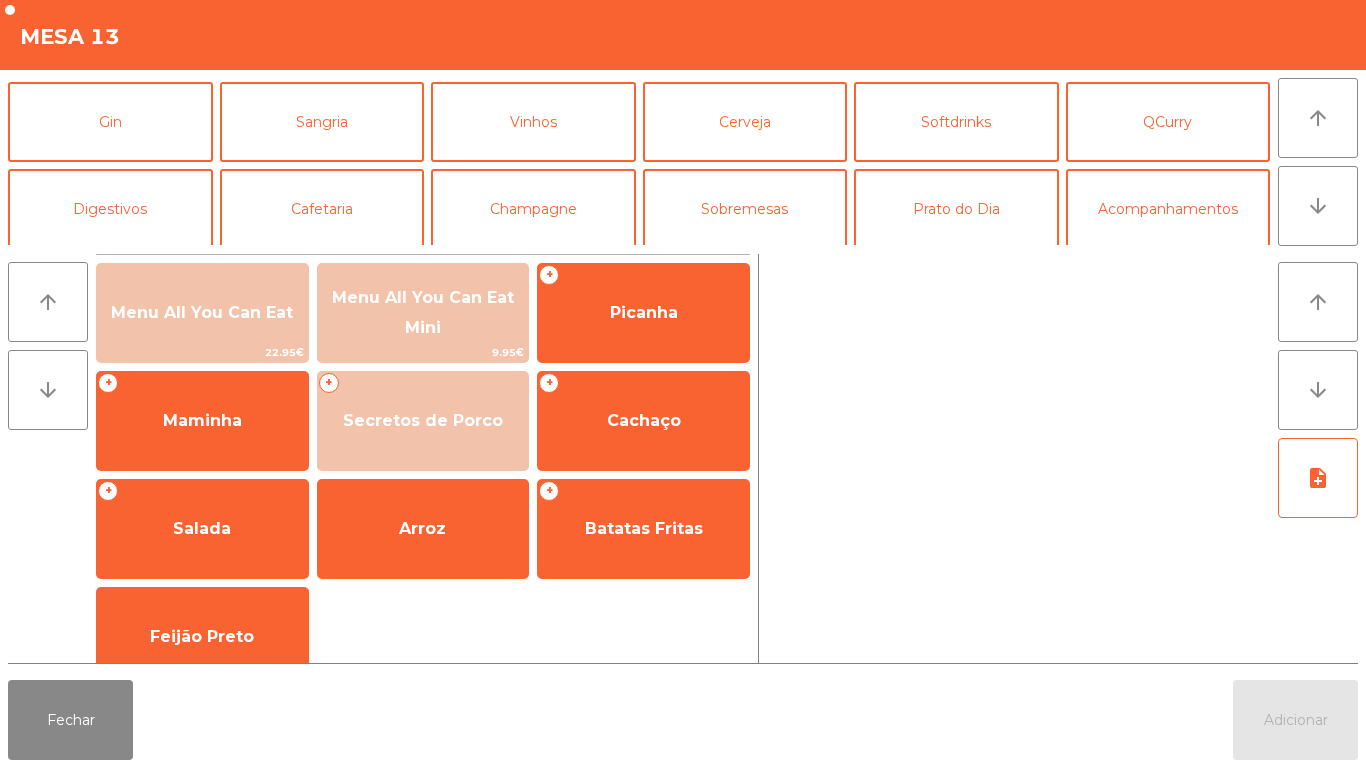 scroll, scrollTop: 92, scrollLeft: 0, axis: vertical 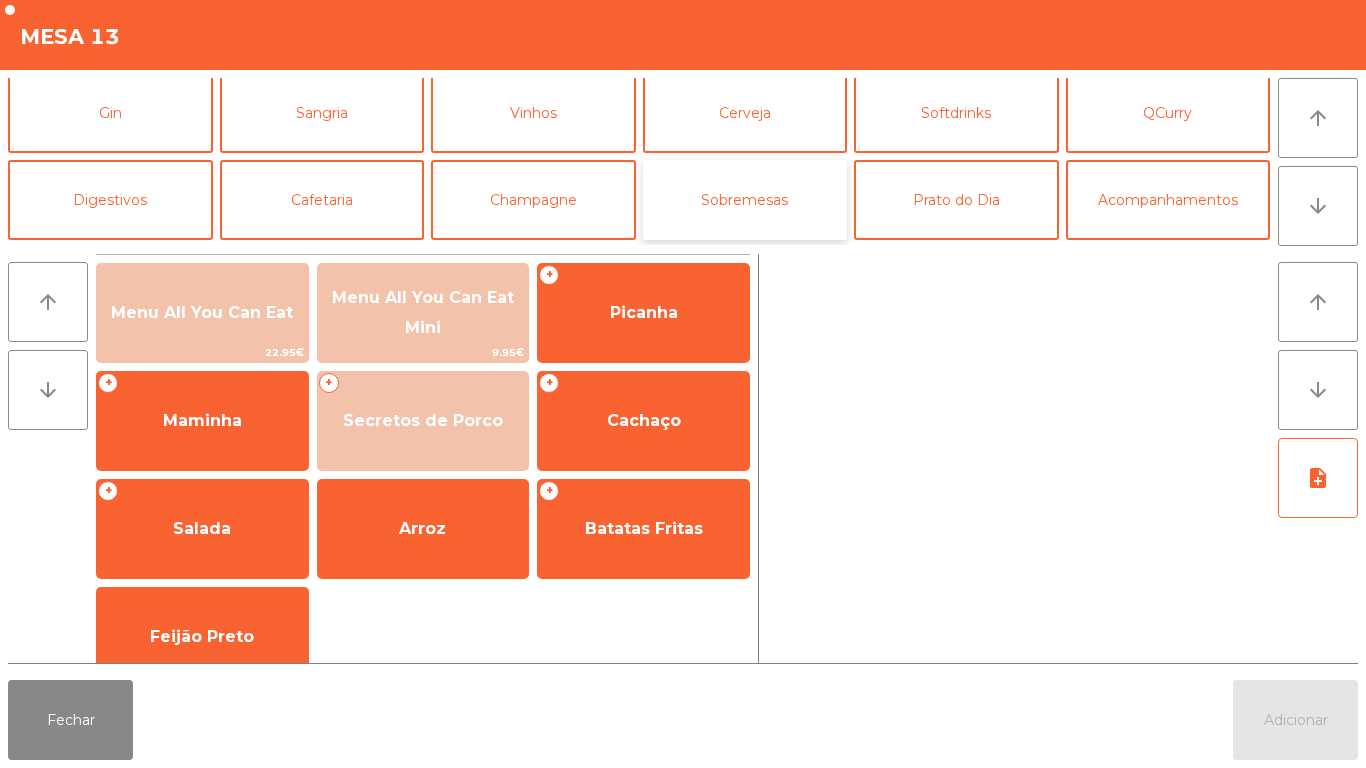 click on "Sobremesas" 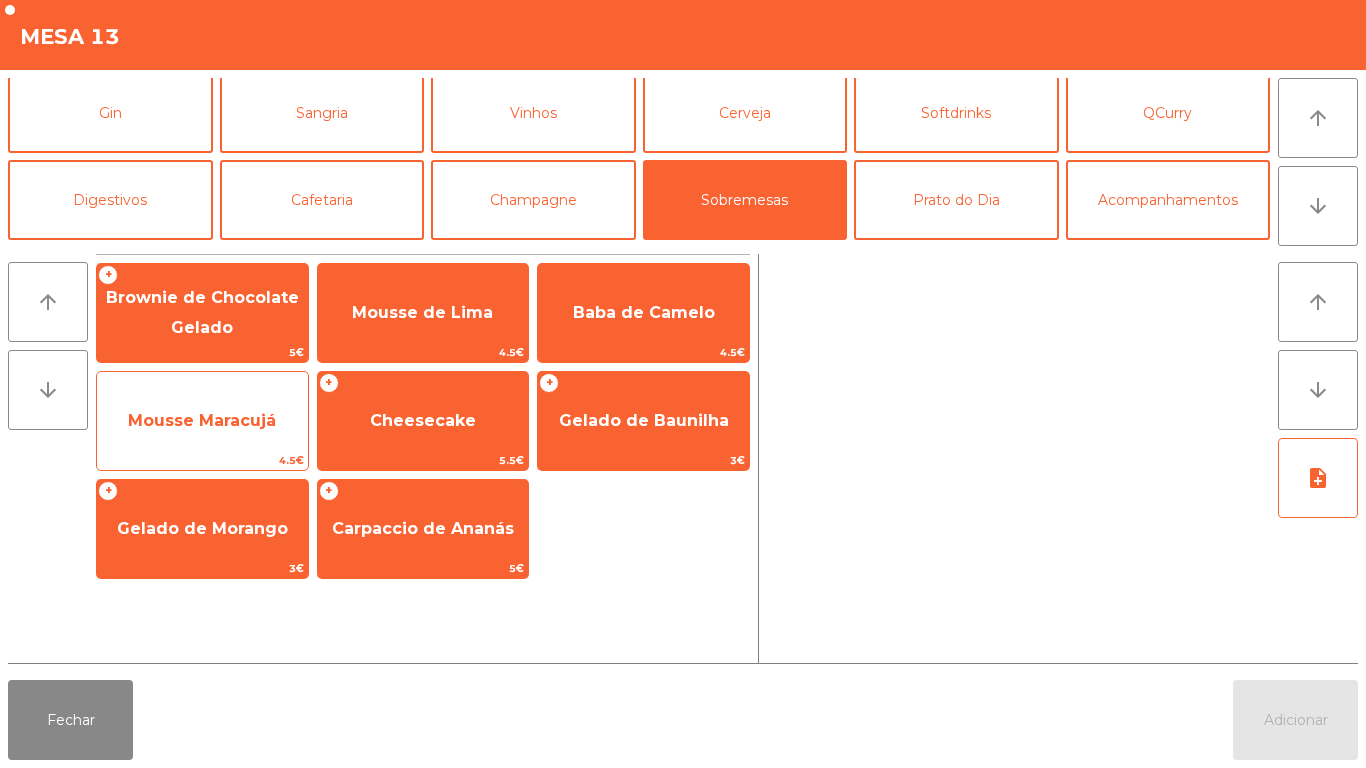 click on "Mousse Maracujá" 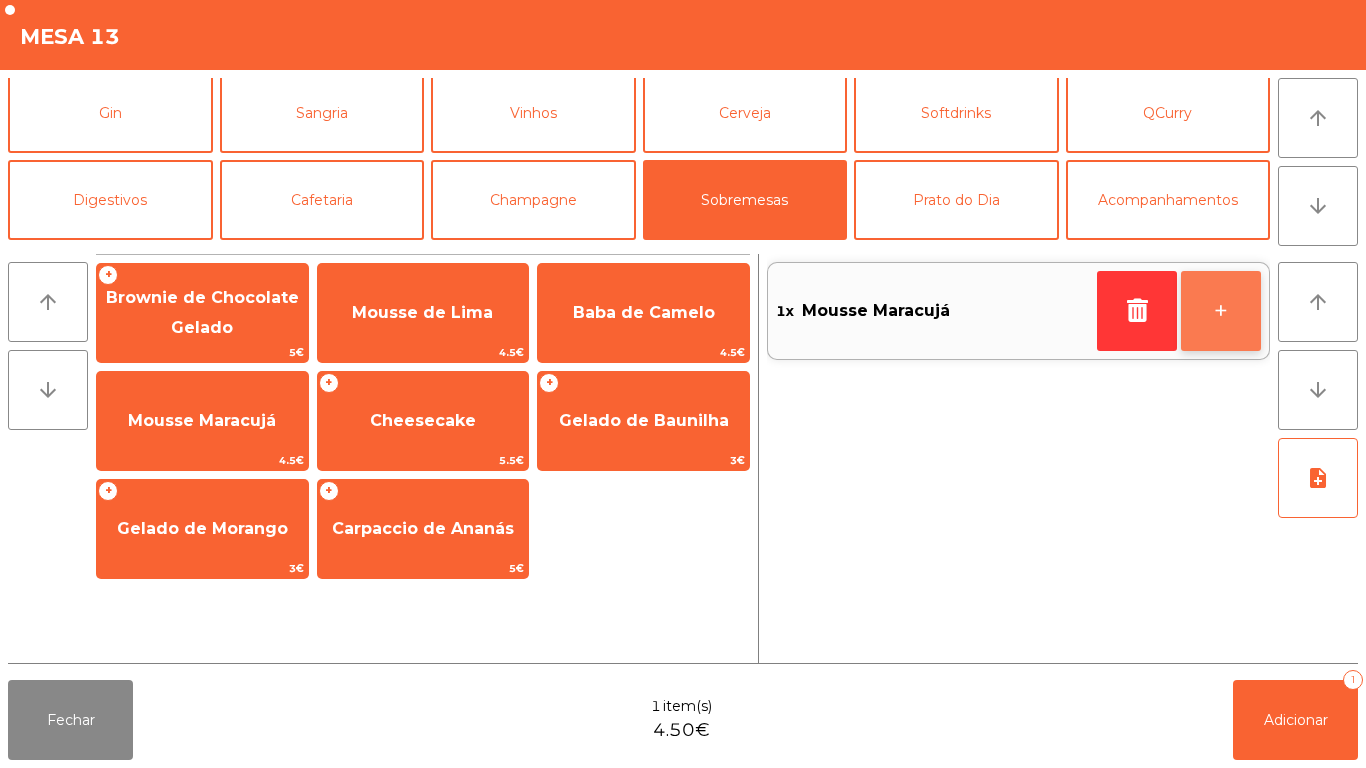 click on "+" 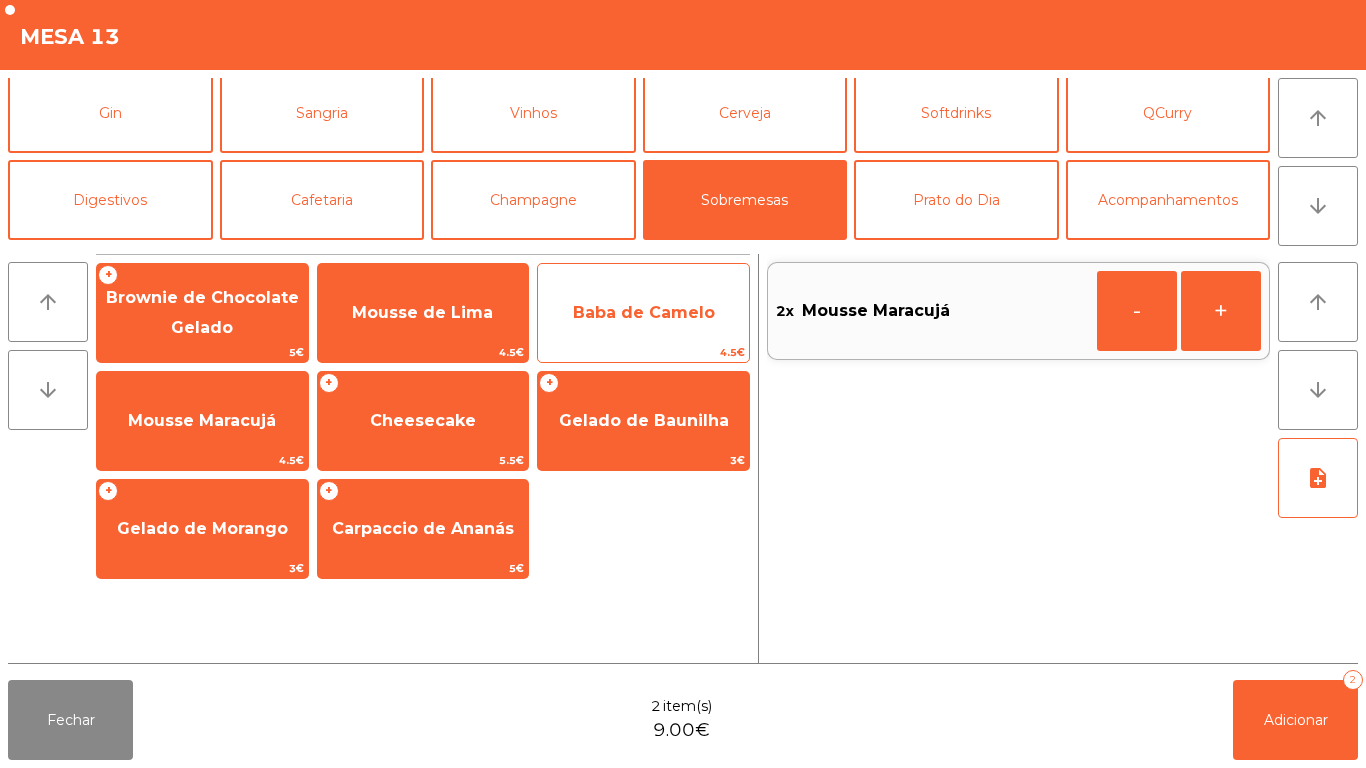 click on "Baba de Camelo" 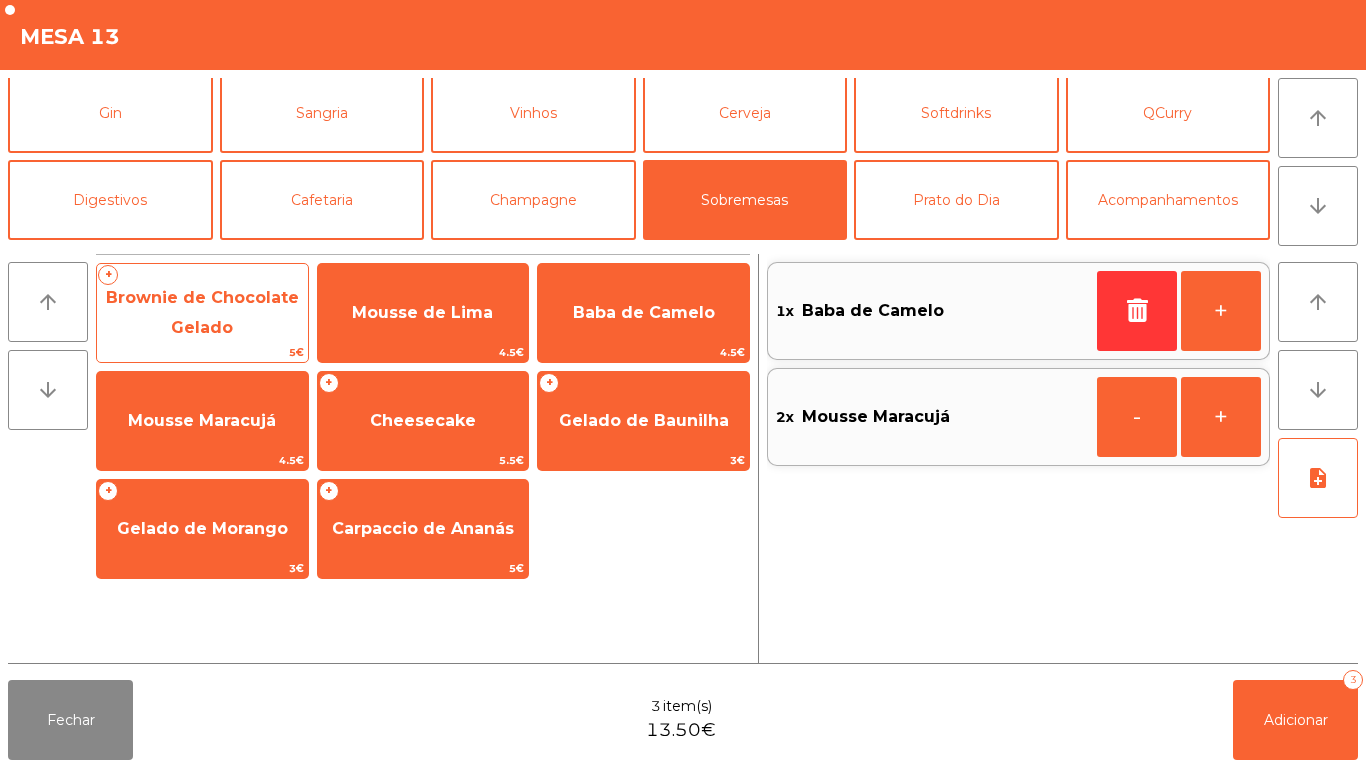 click on "Brownie de Chocolate Gelado" 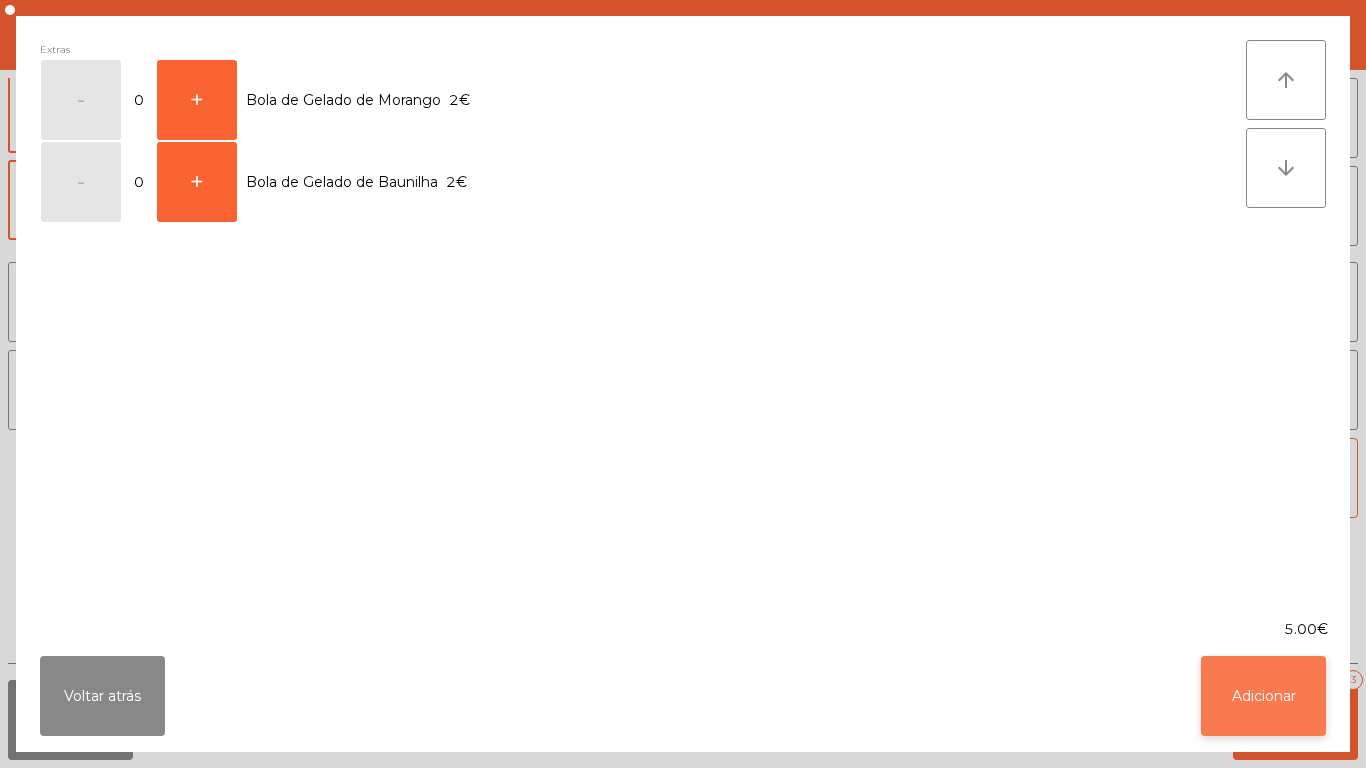 click on "Adicionar" 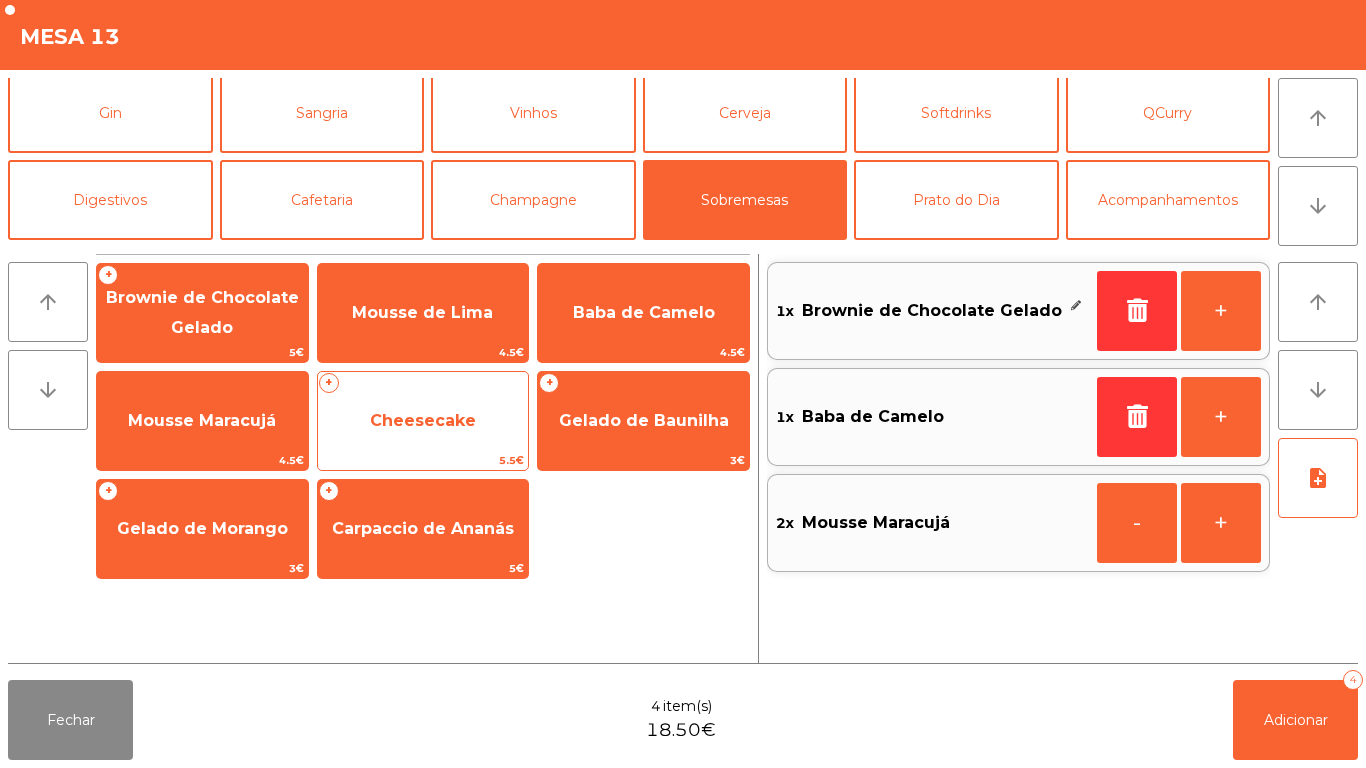 click on "Cheesecake" 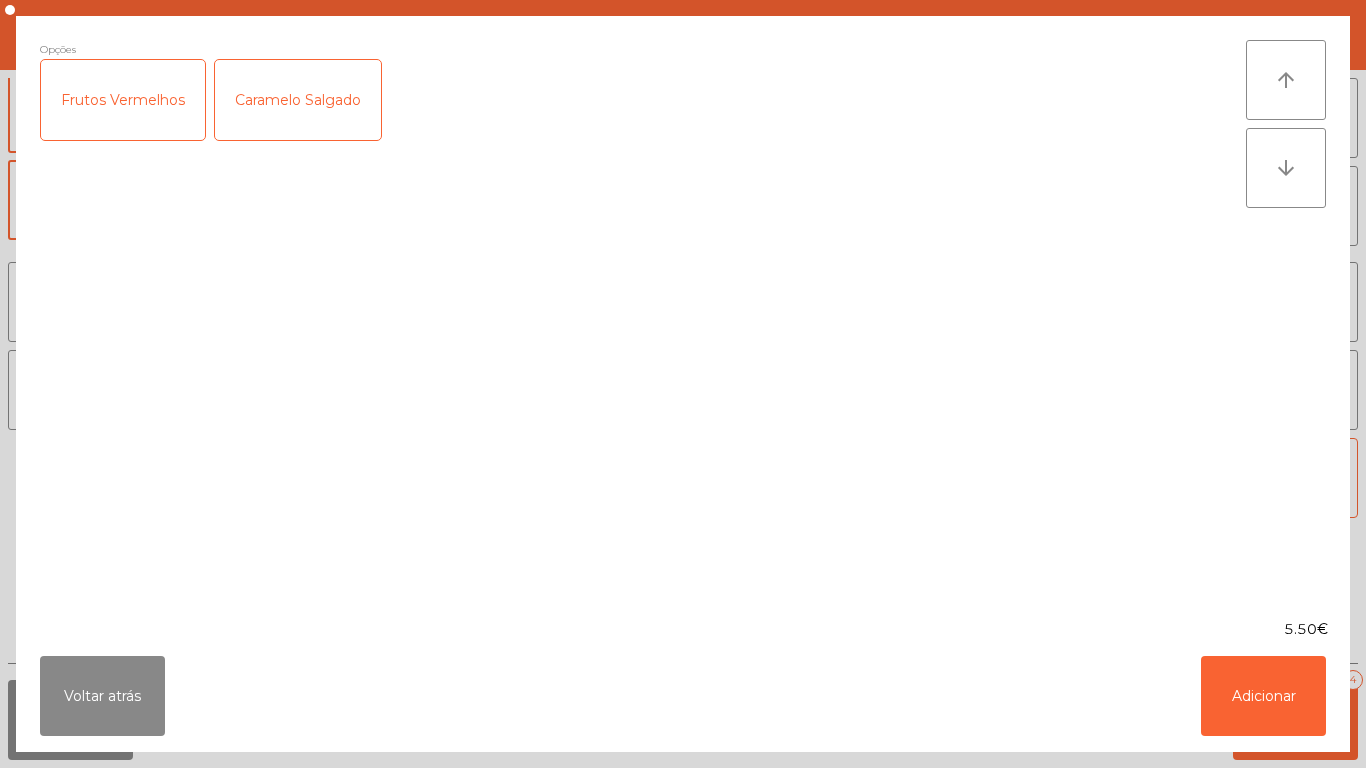 click on "Frutos Vermelhos" 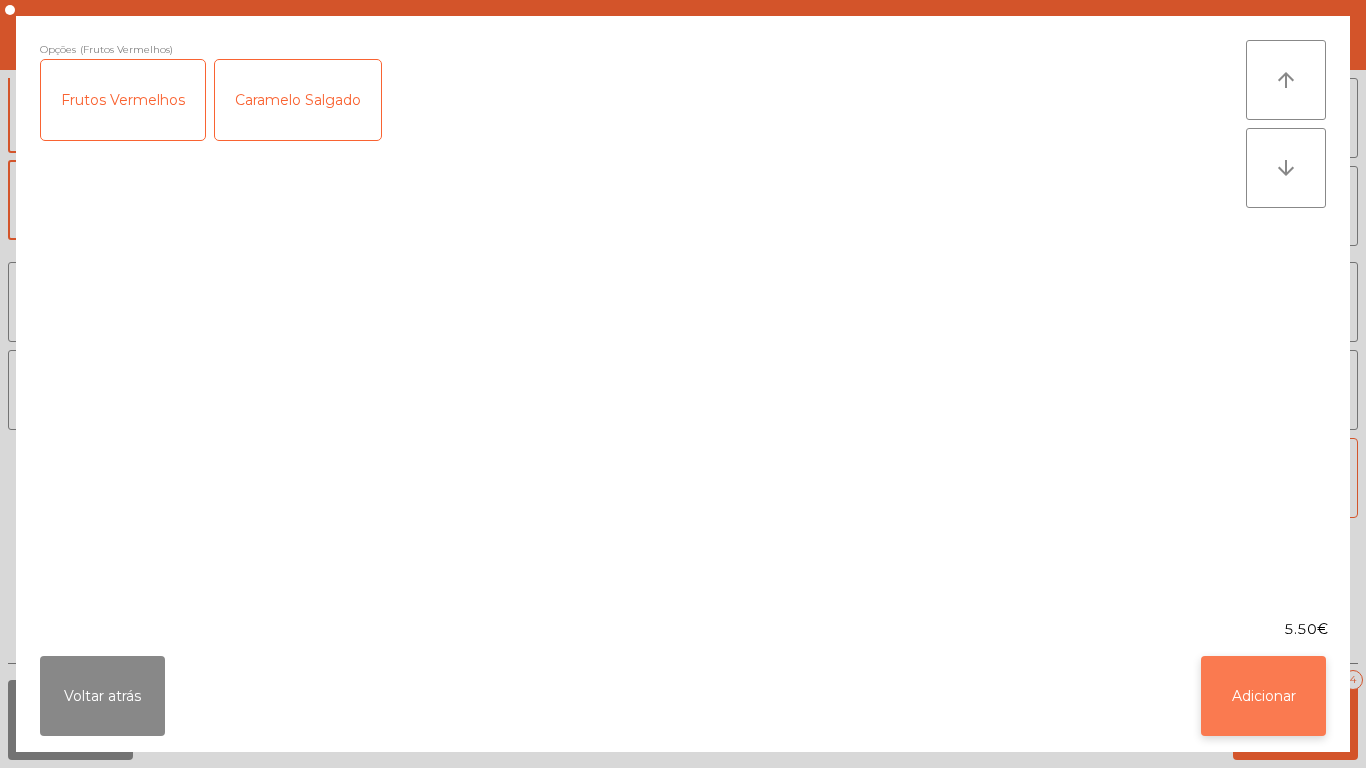 click on "Adicionar" 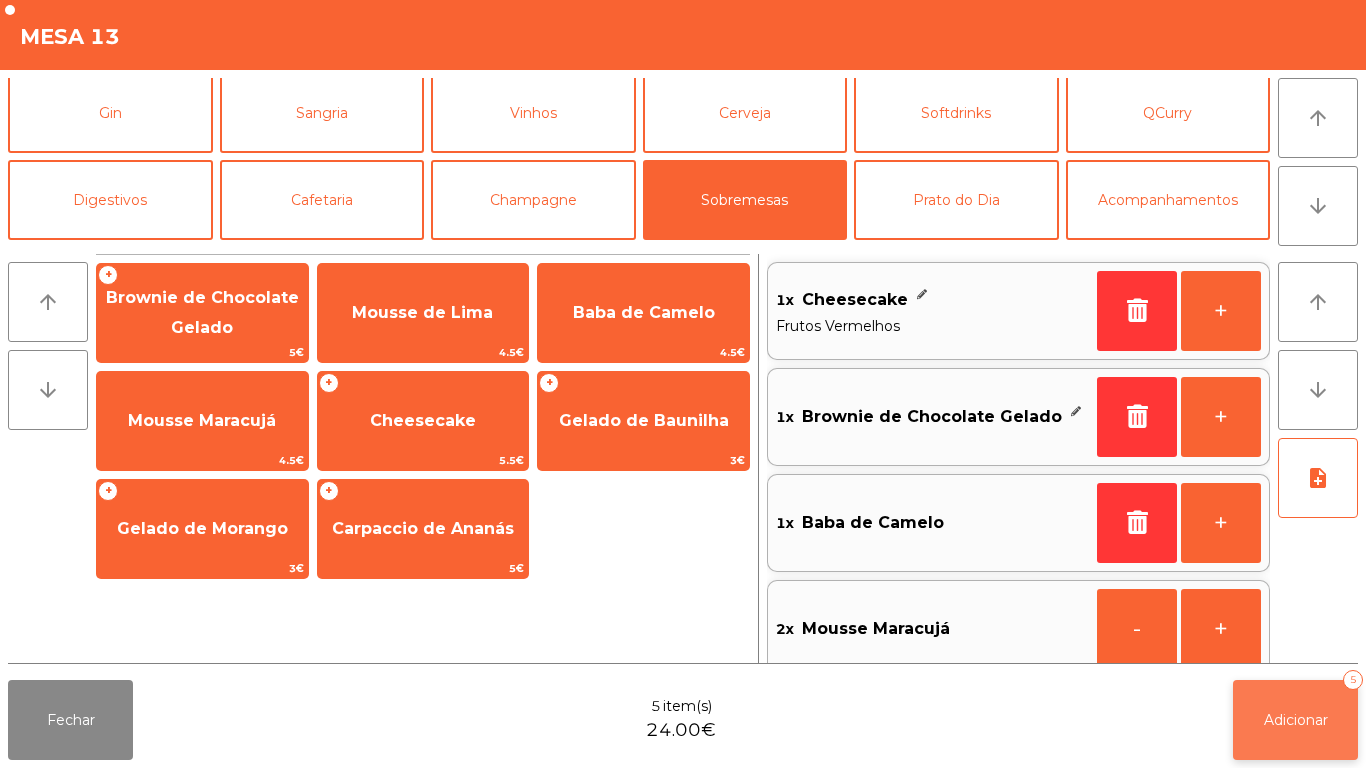 click on "Adicionar   5" 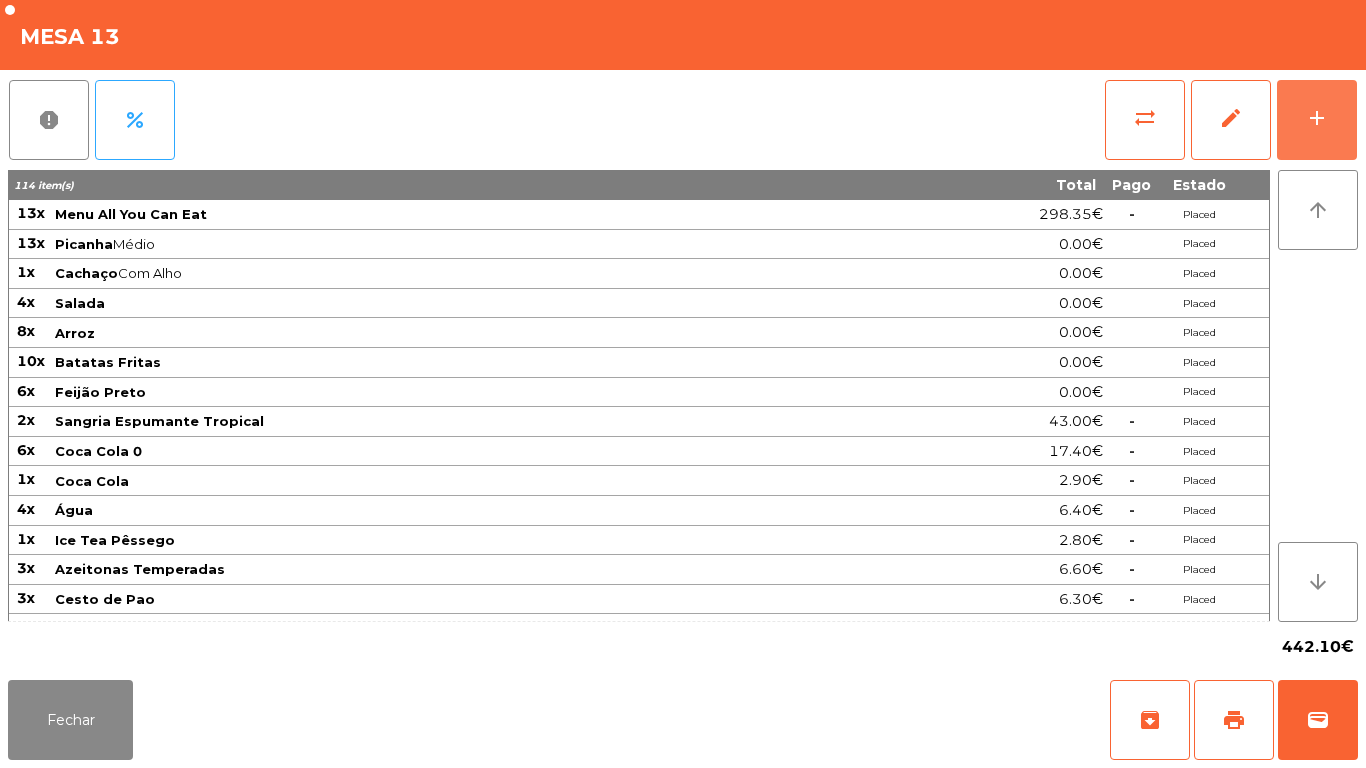 scroll, scrollTop: 319, scrollLeft: 0, axis: vertical 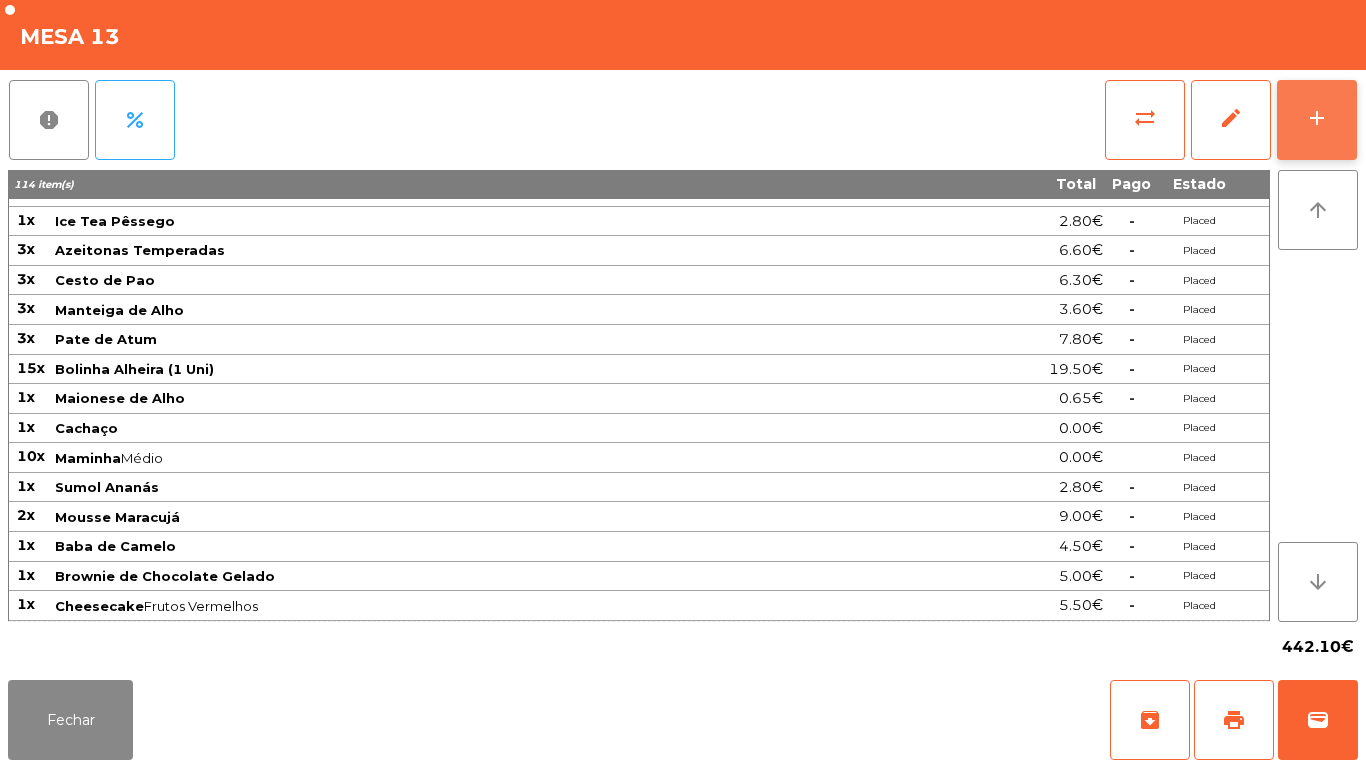 click on "add" 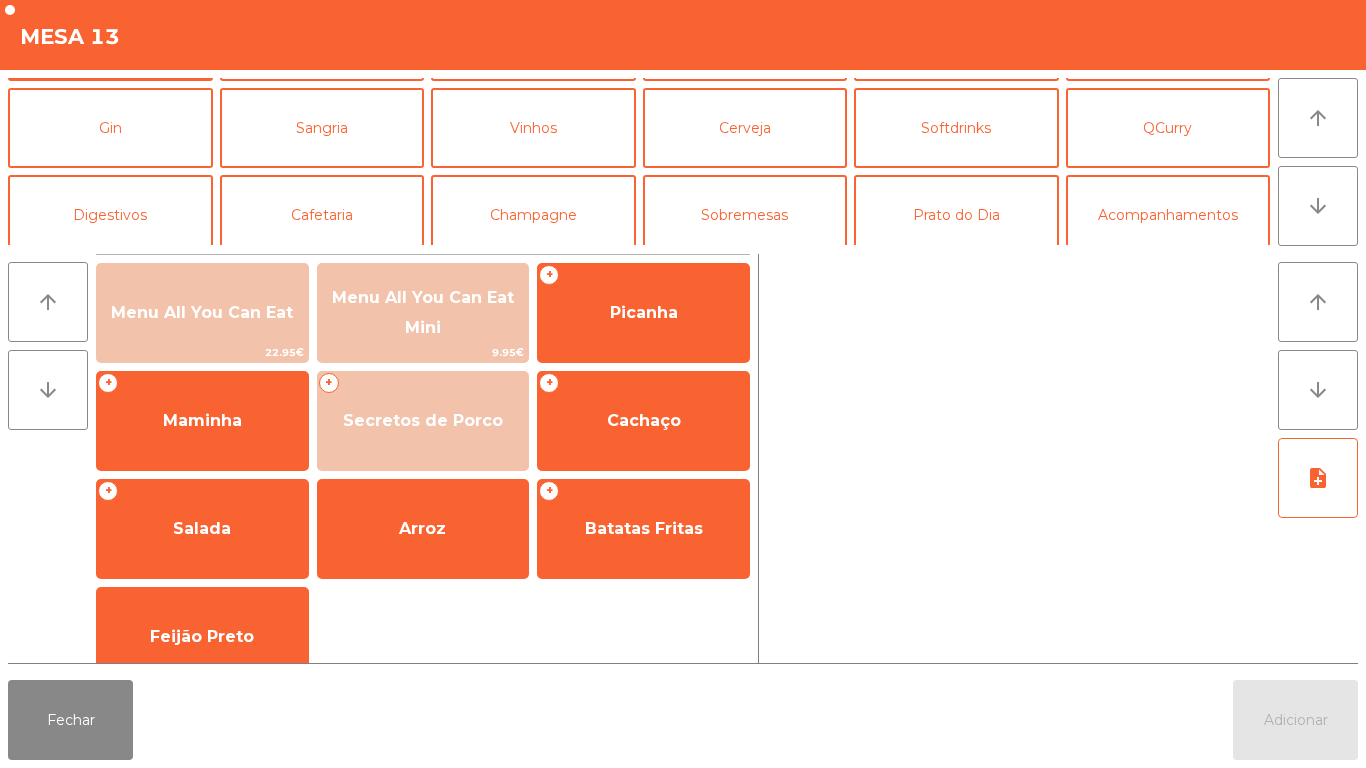 scroll, scrollTop: 91, scrollLeft: 0, axis: vertical 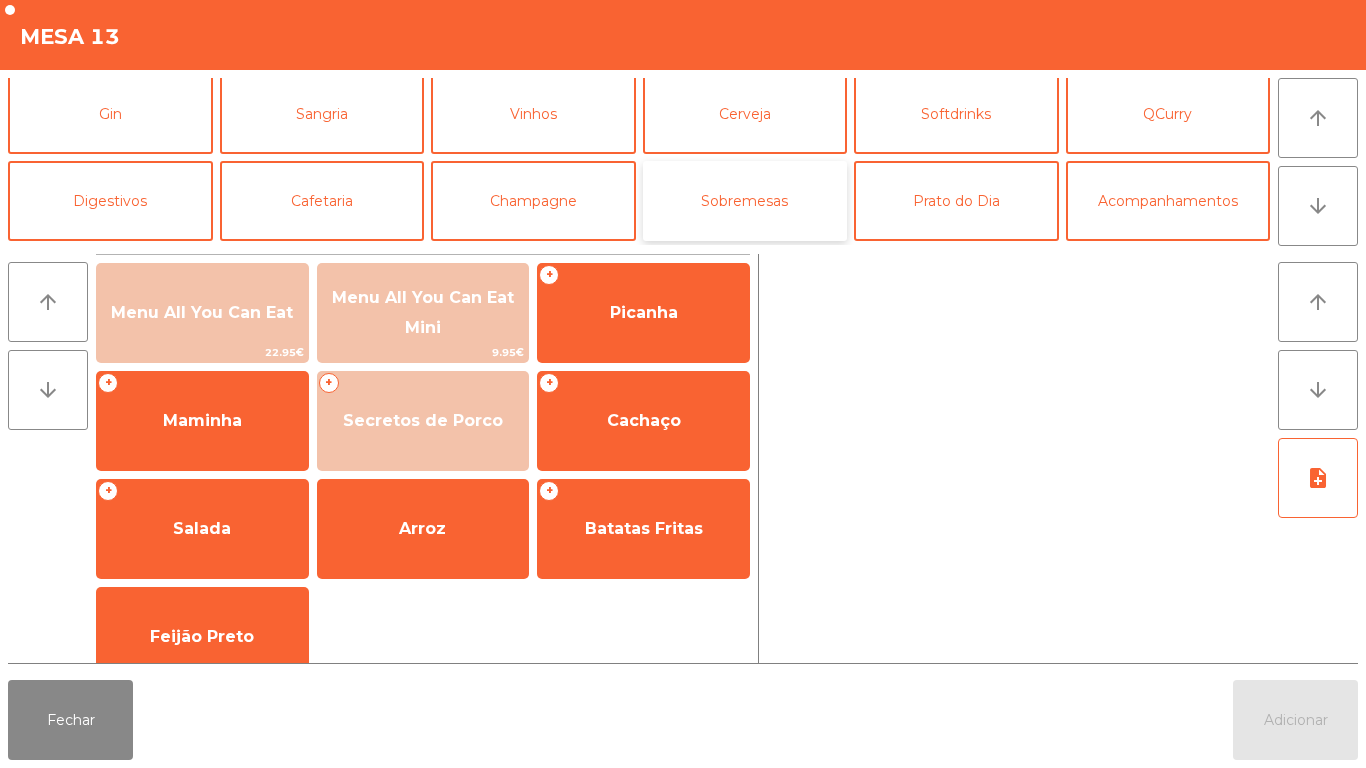 click on "Sobremesas" 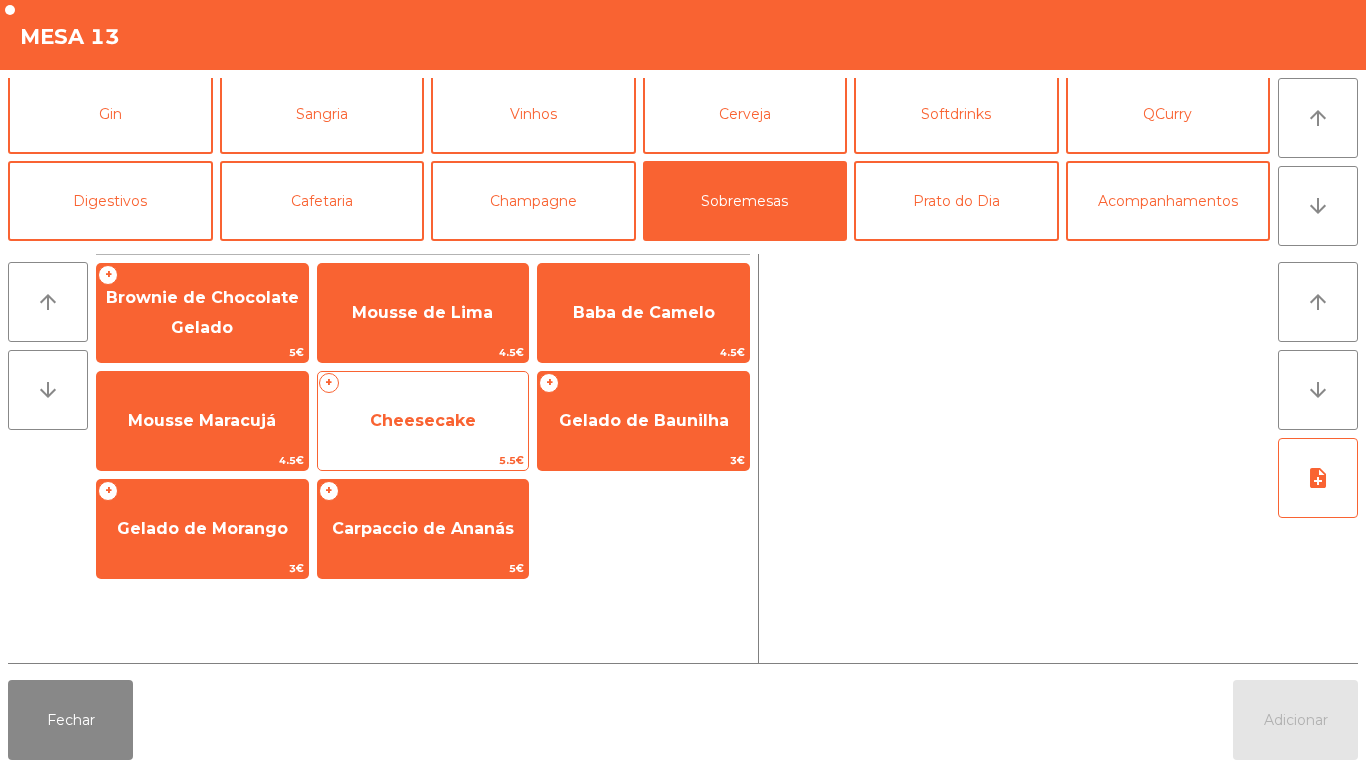 click on "Cheesecake" 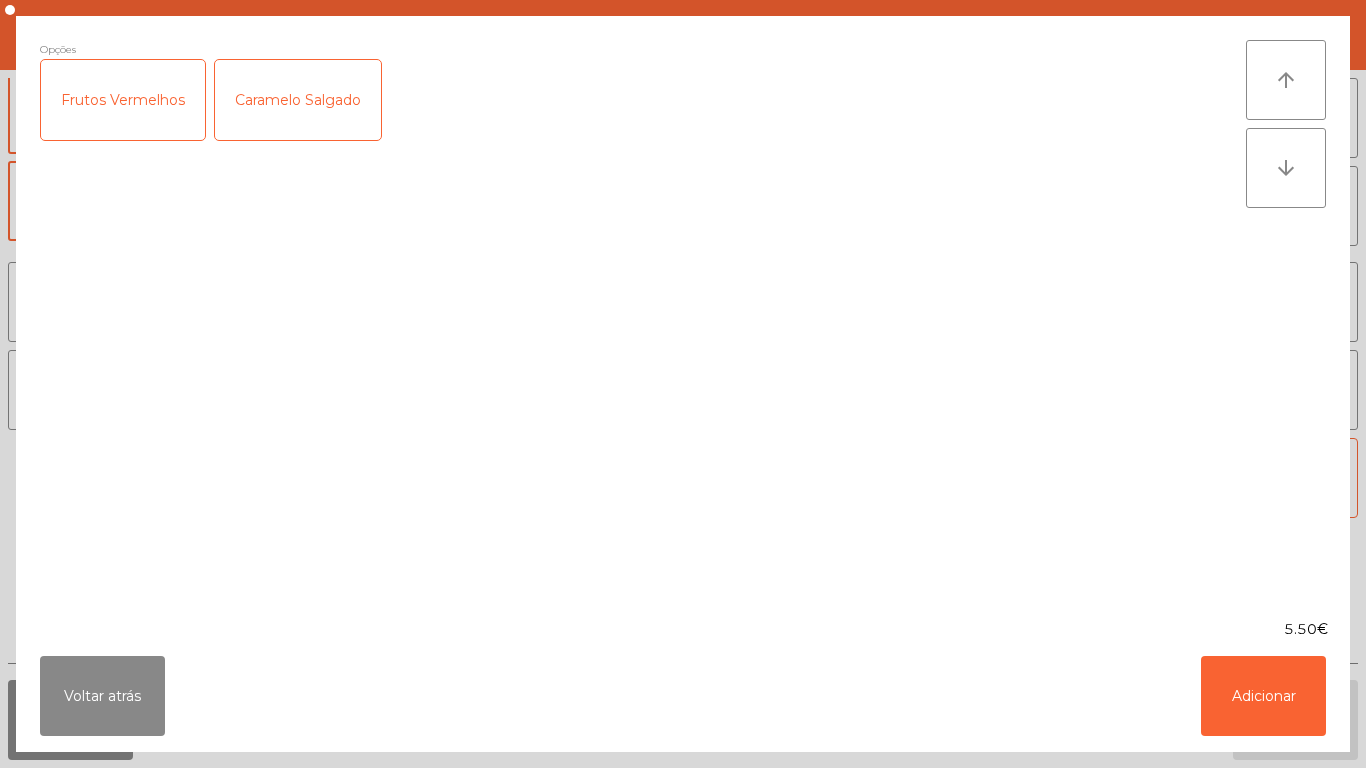 click on "Frutos Vermelhos" 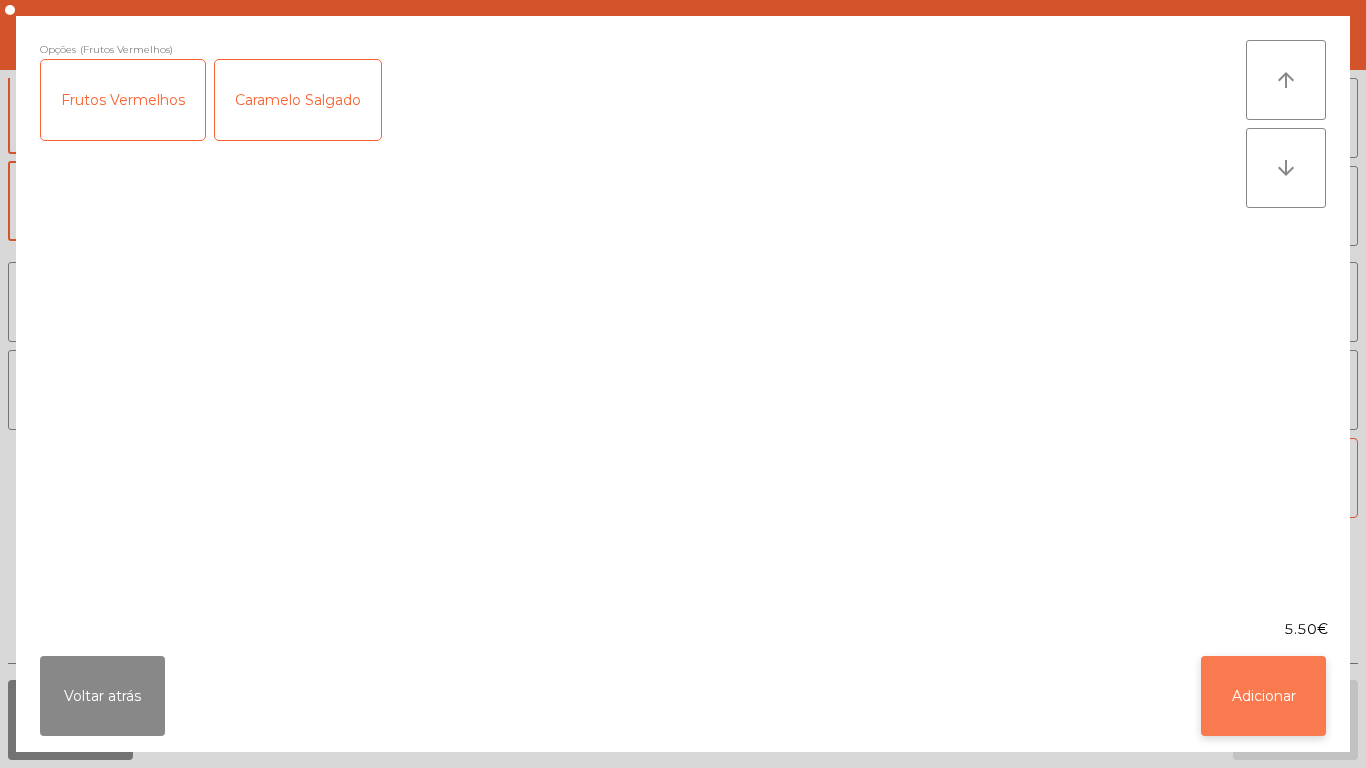 click on "Adicionar" 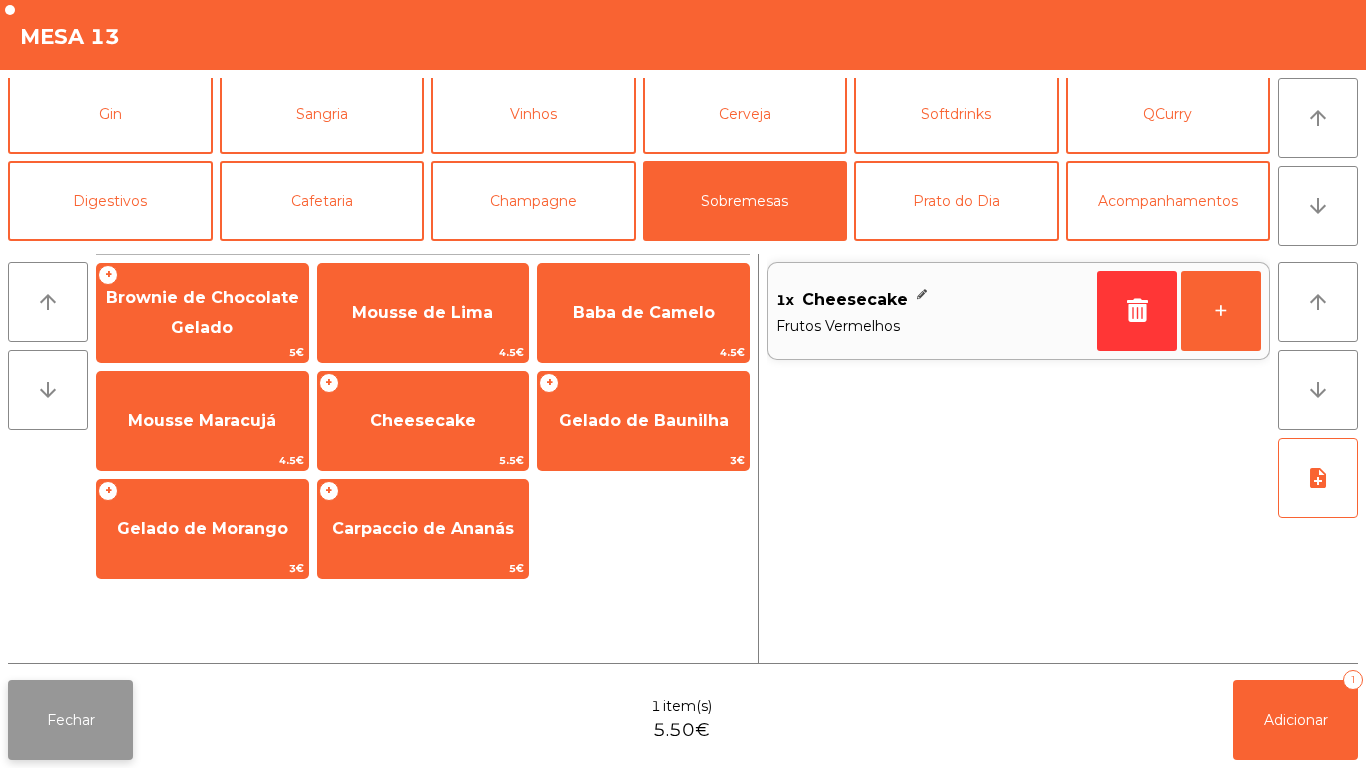 click on "Fechar" 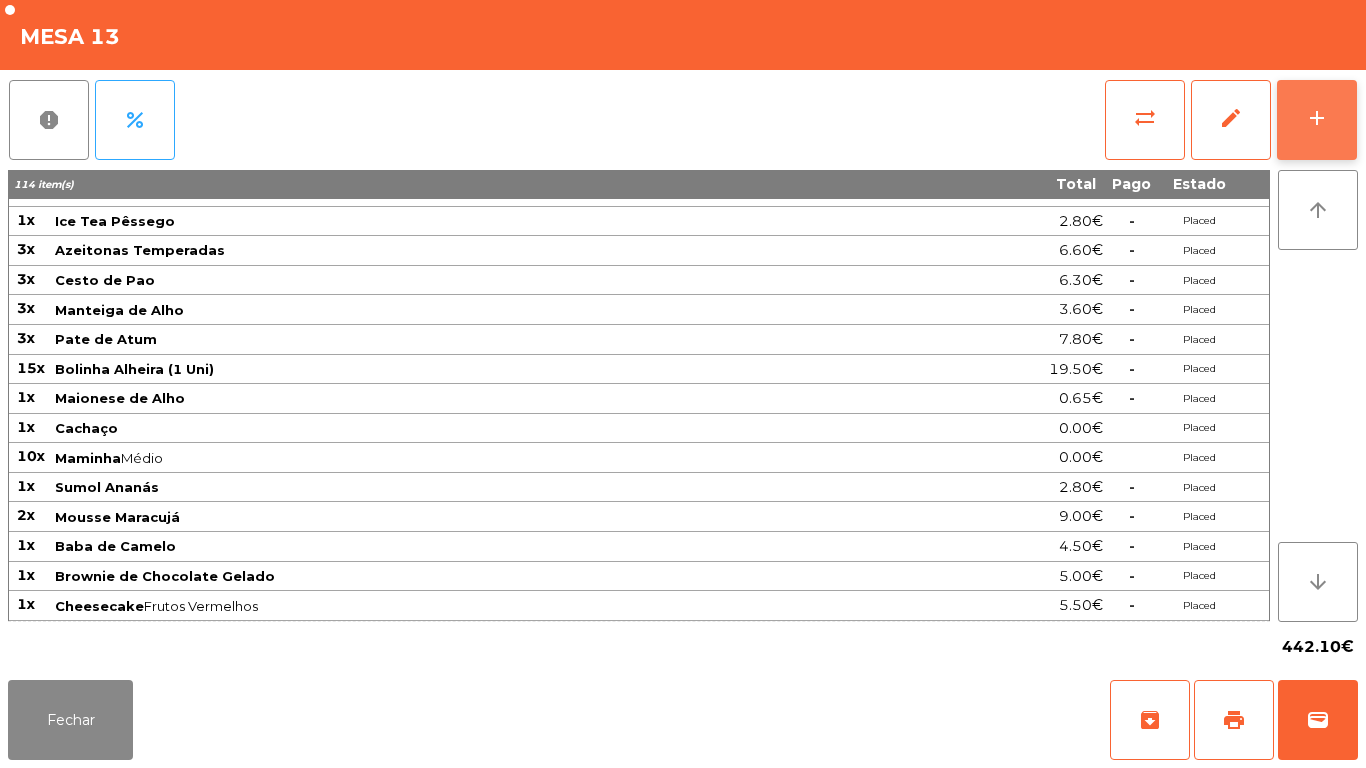 click on "add" 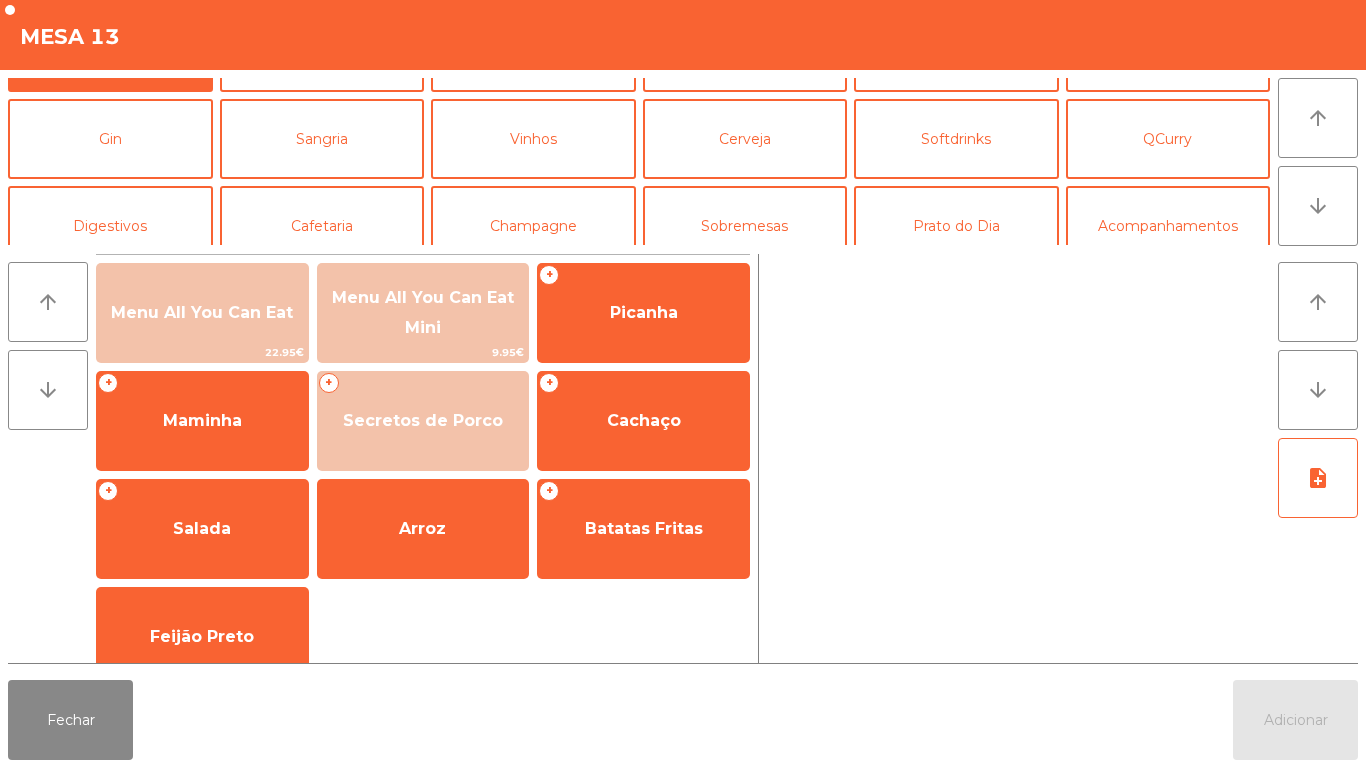 scroll, scrollTop: 81, scrollLeft: 0, axis: vertical 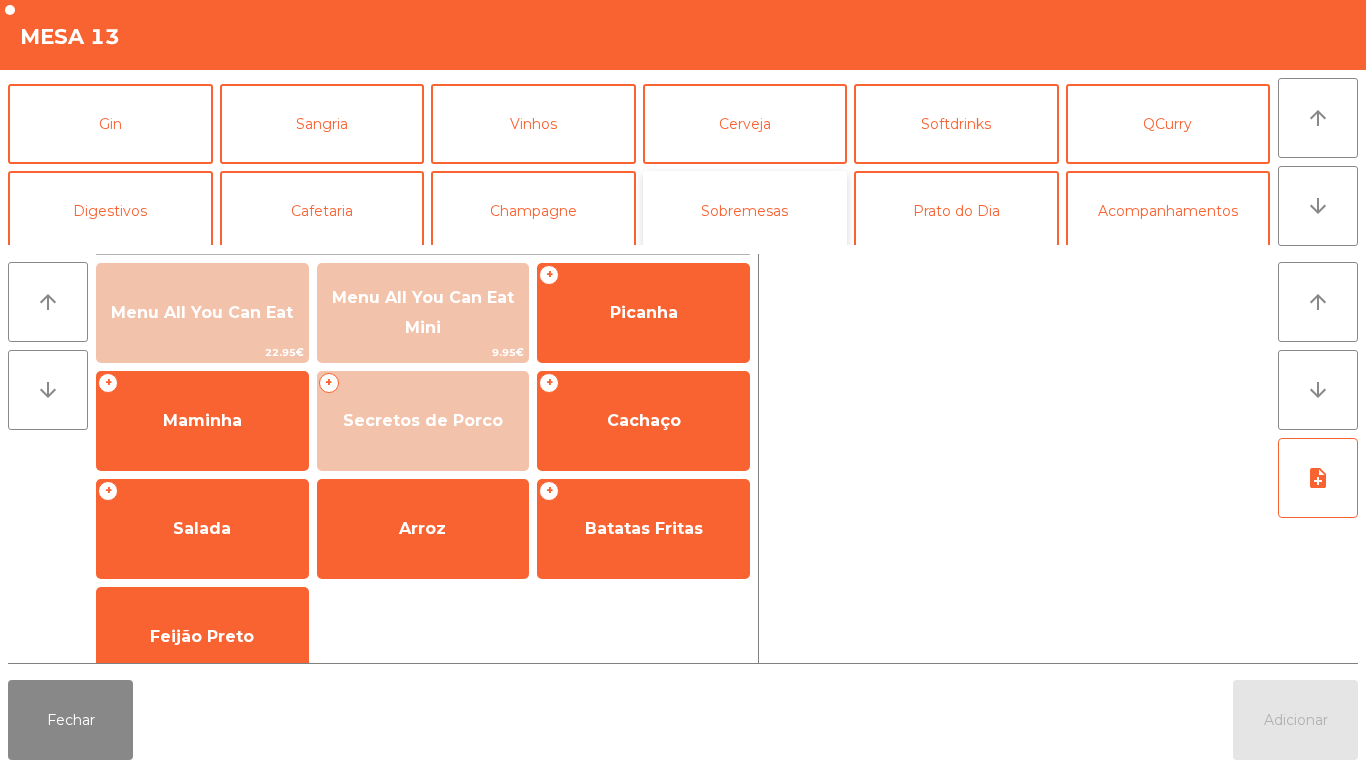 click on "Sobremesas" 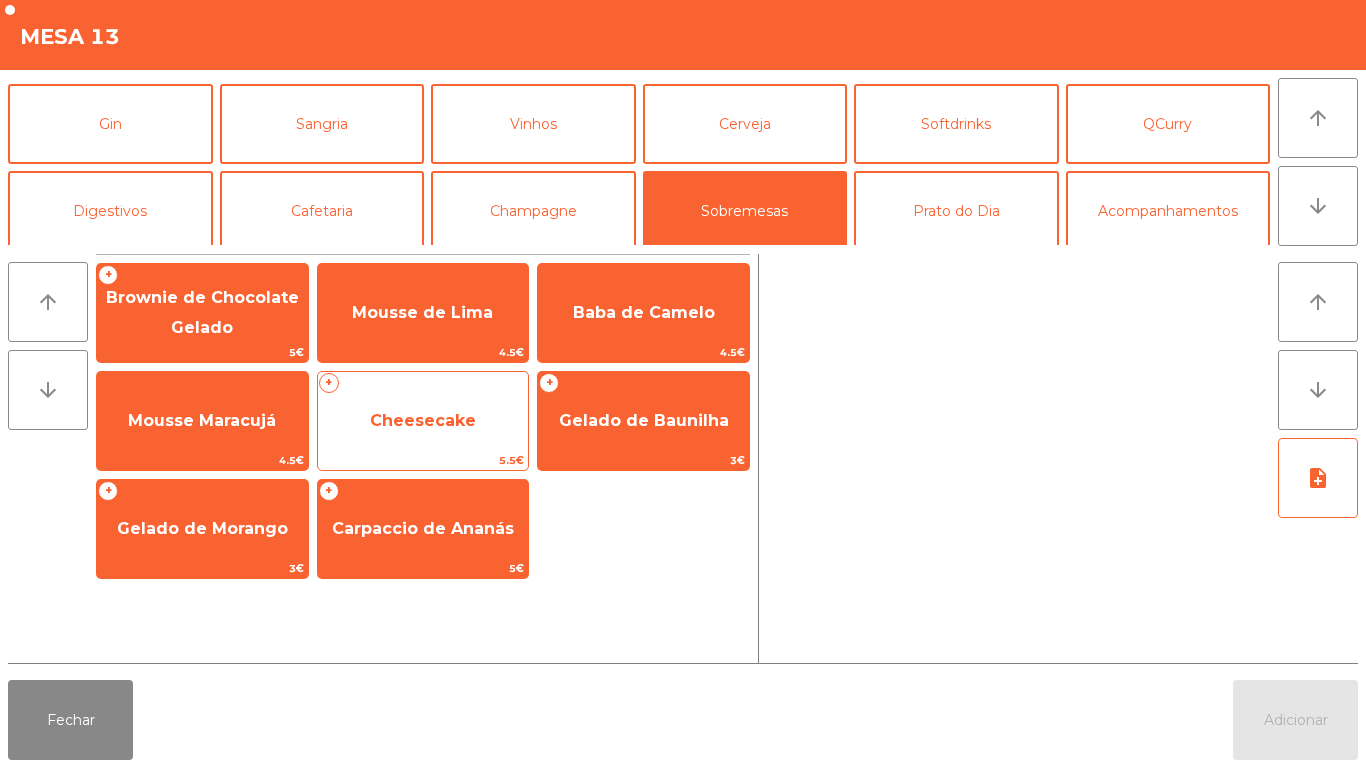 click on "+   Cheesecake    5.5€" 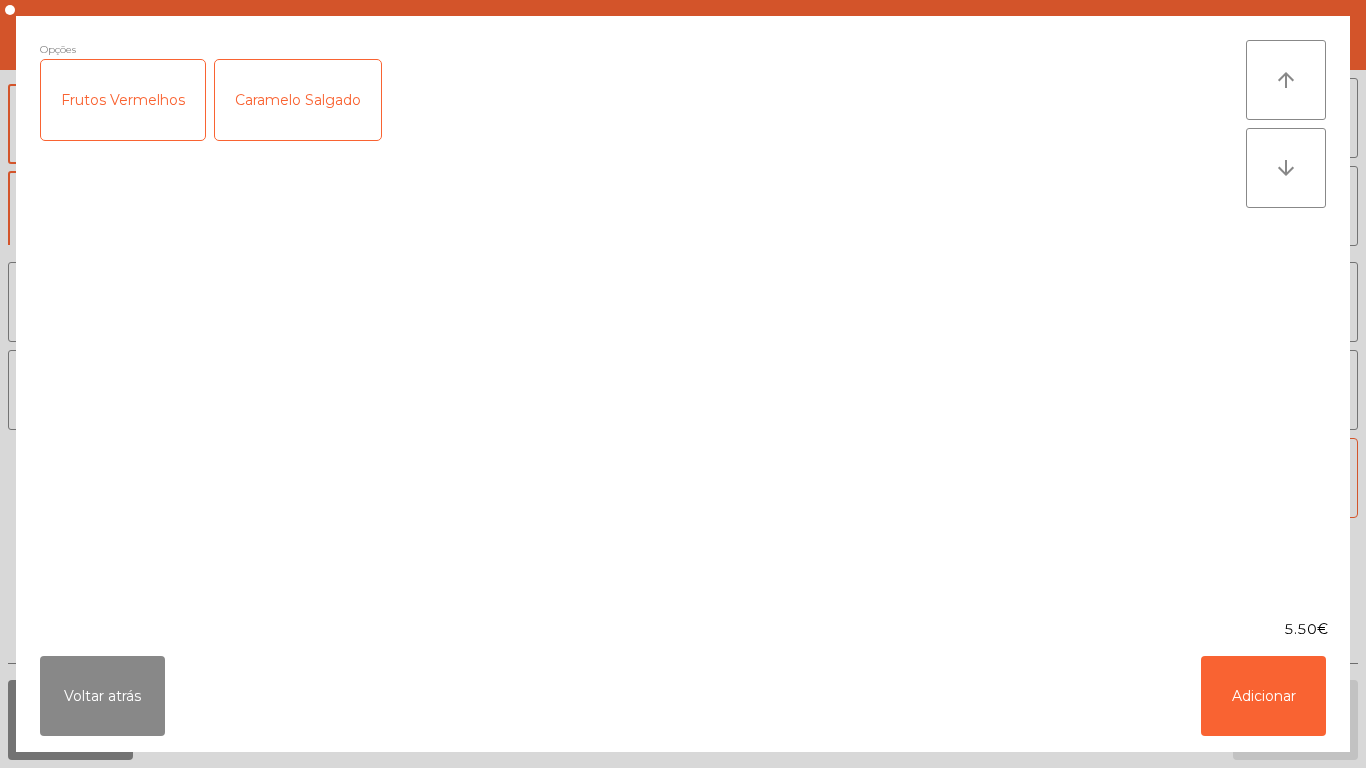 click on "Frutos Vermelhos" 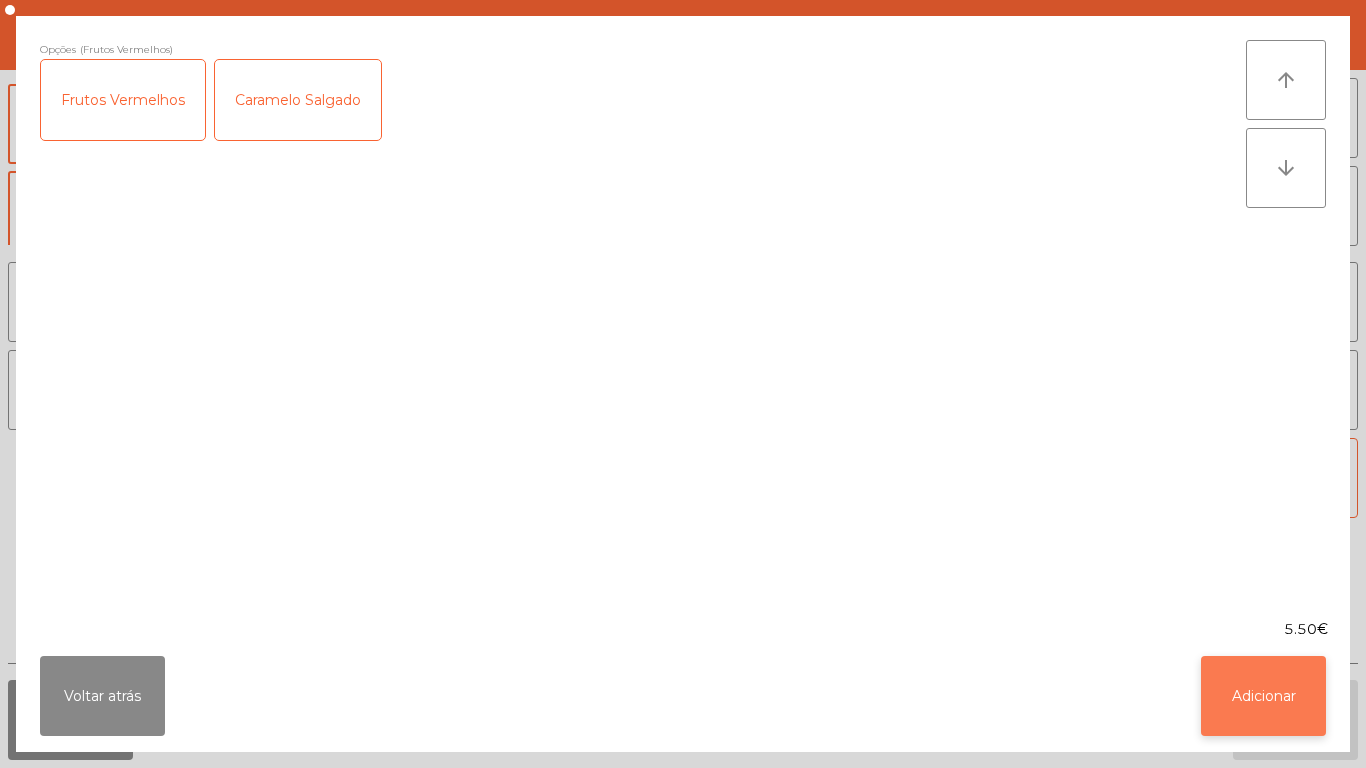 click on "Adicionar" 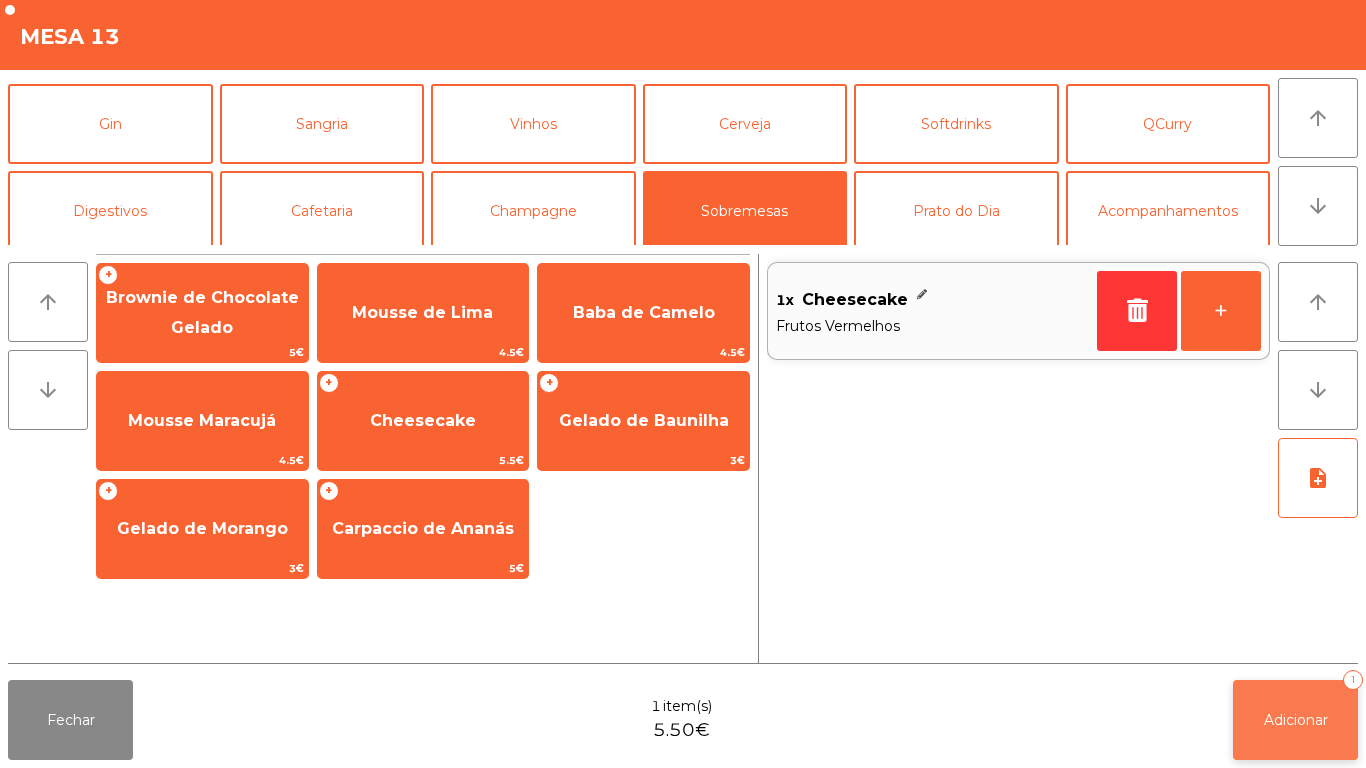 click on "Adicionar   1" 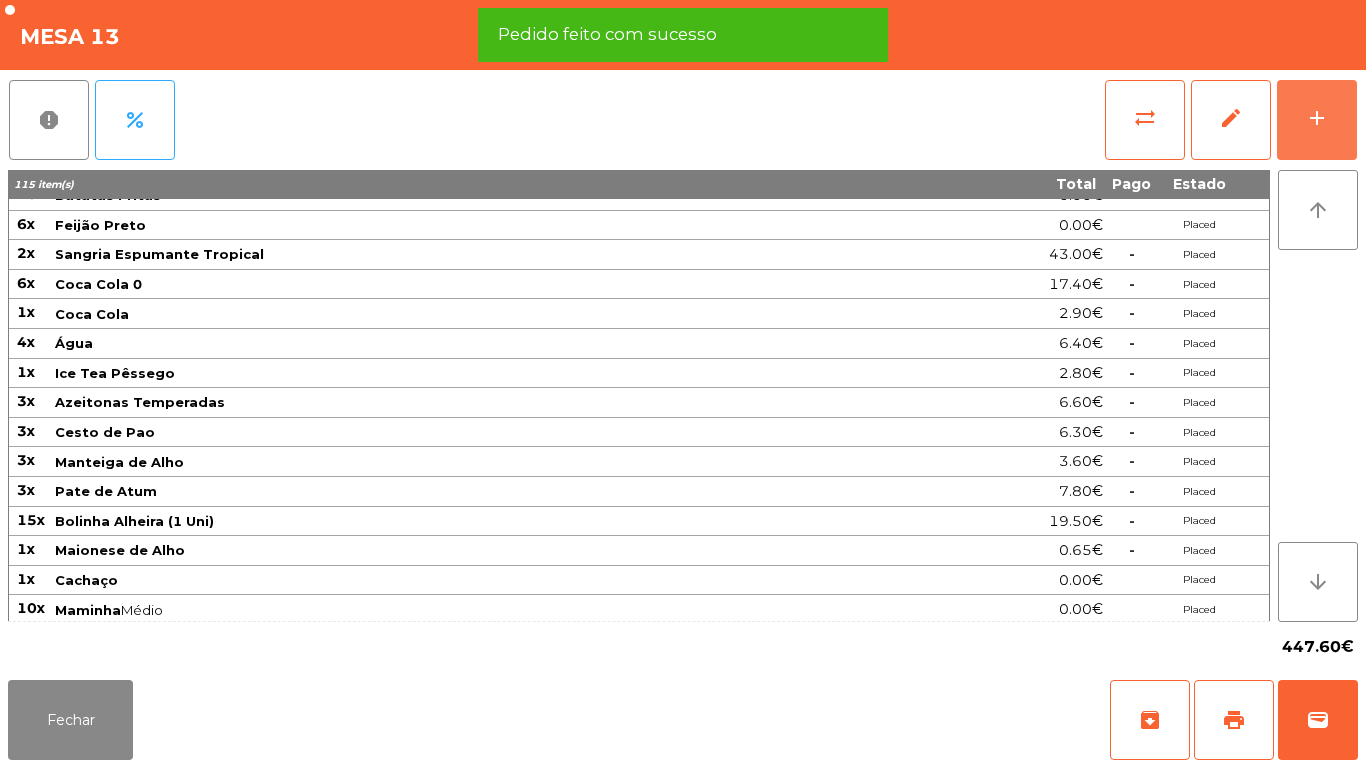 scroll, scrollTop: 0, scrollLeft: 0, axis: both 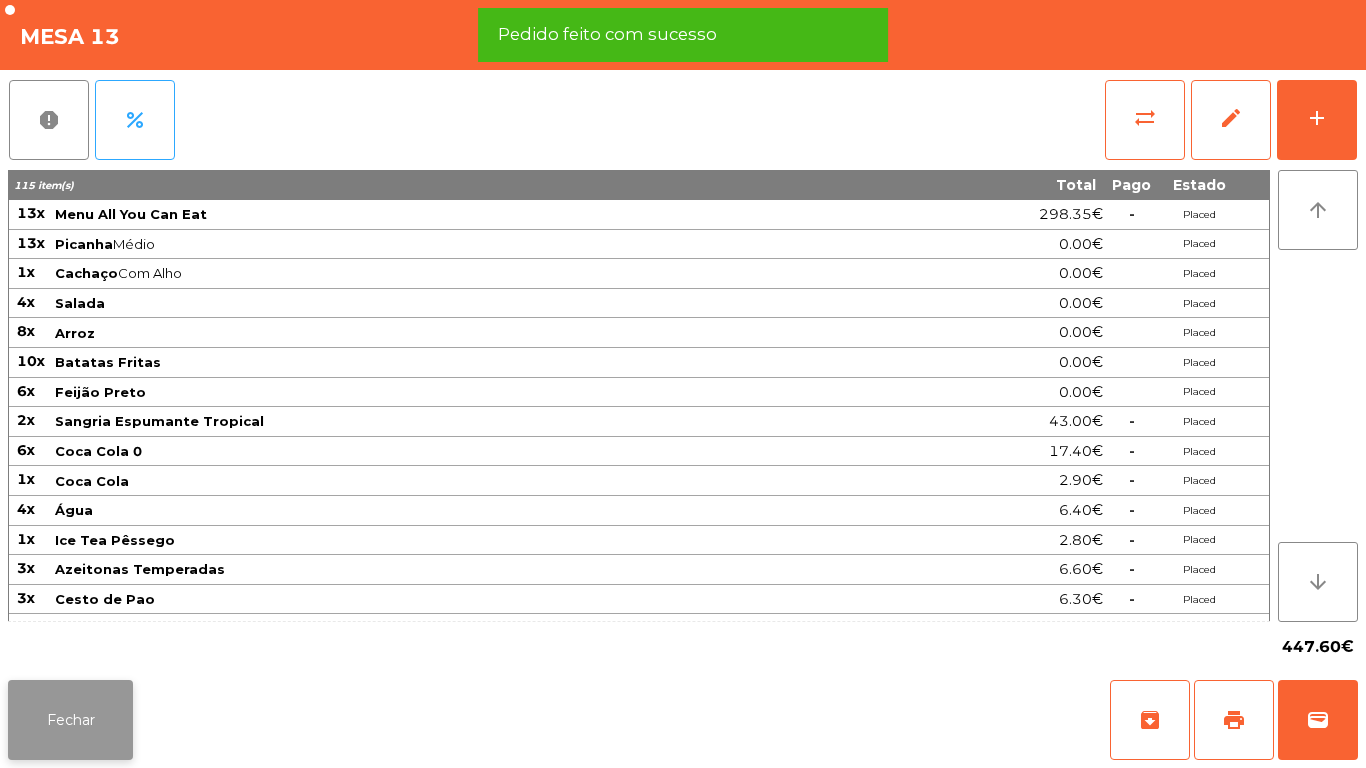 click on "Fechar" 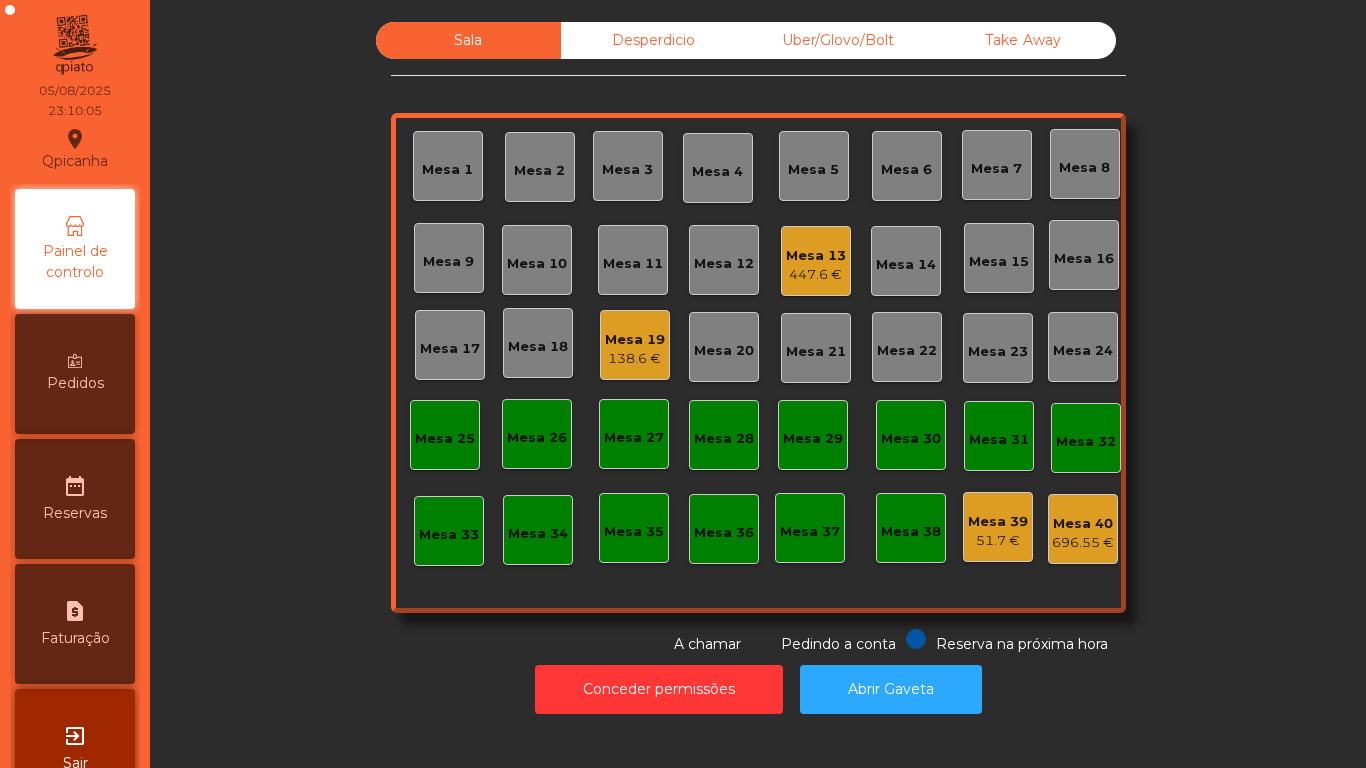 click on "Mesa 20" 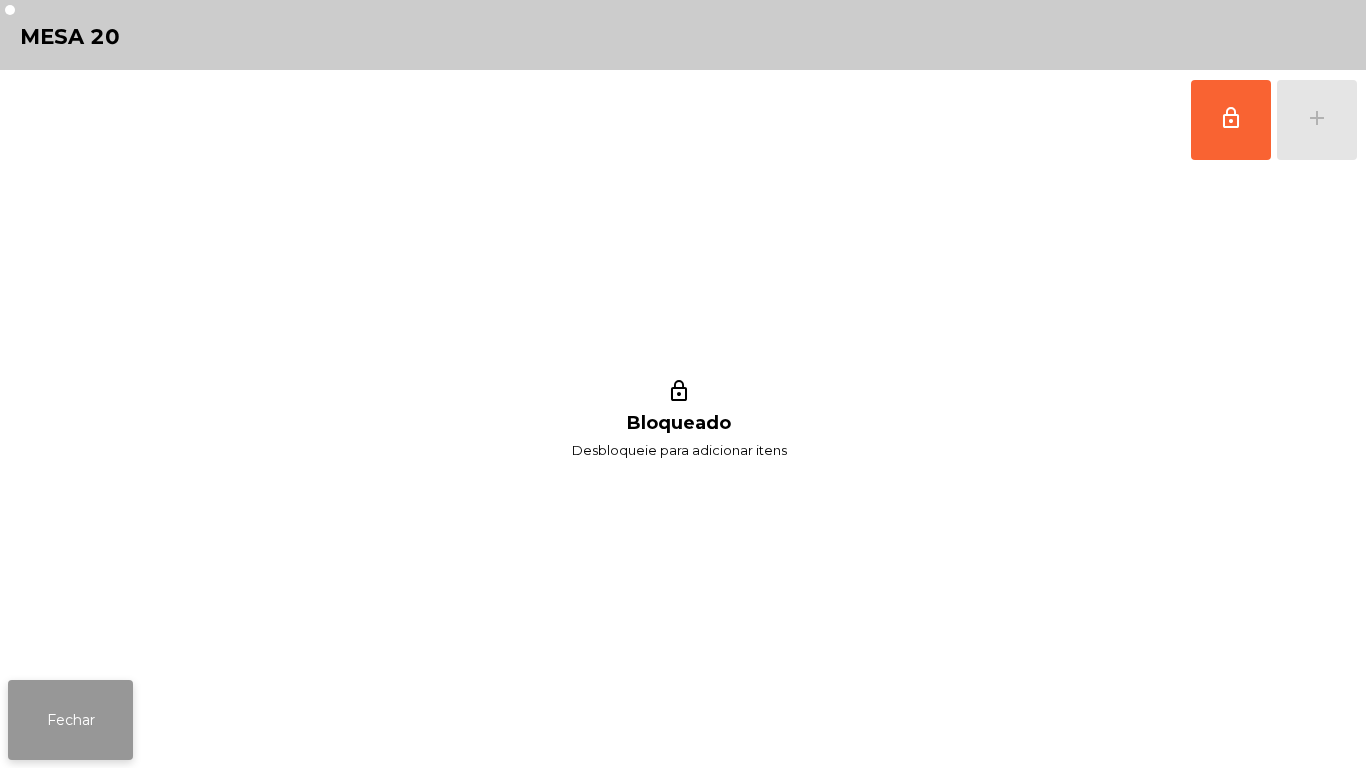 click on "Fechar" 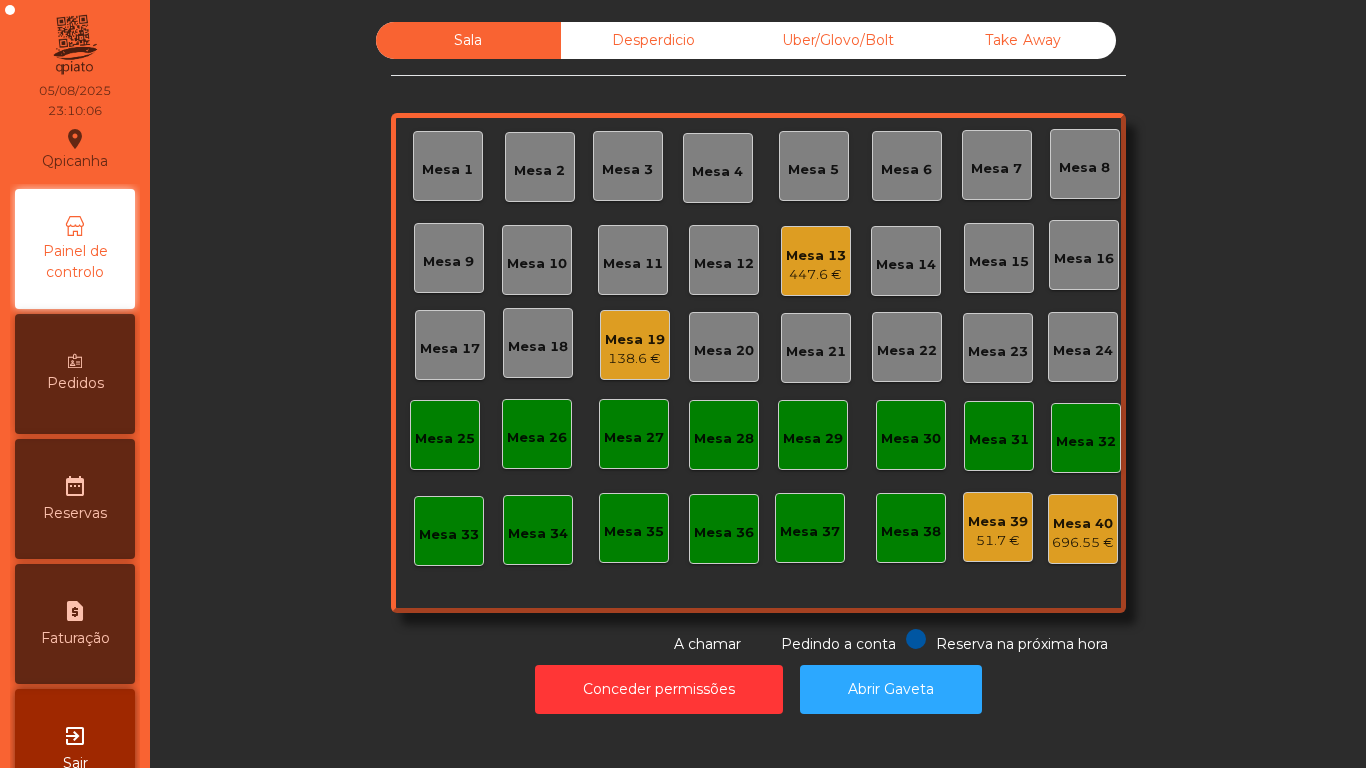 click on "Mesa 19   138.6 €" 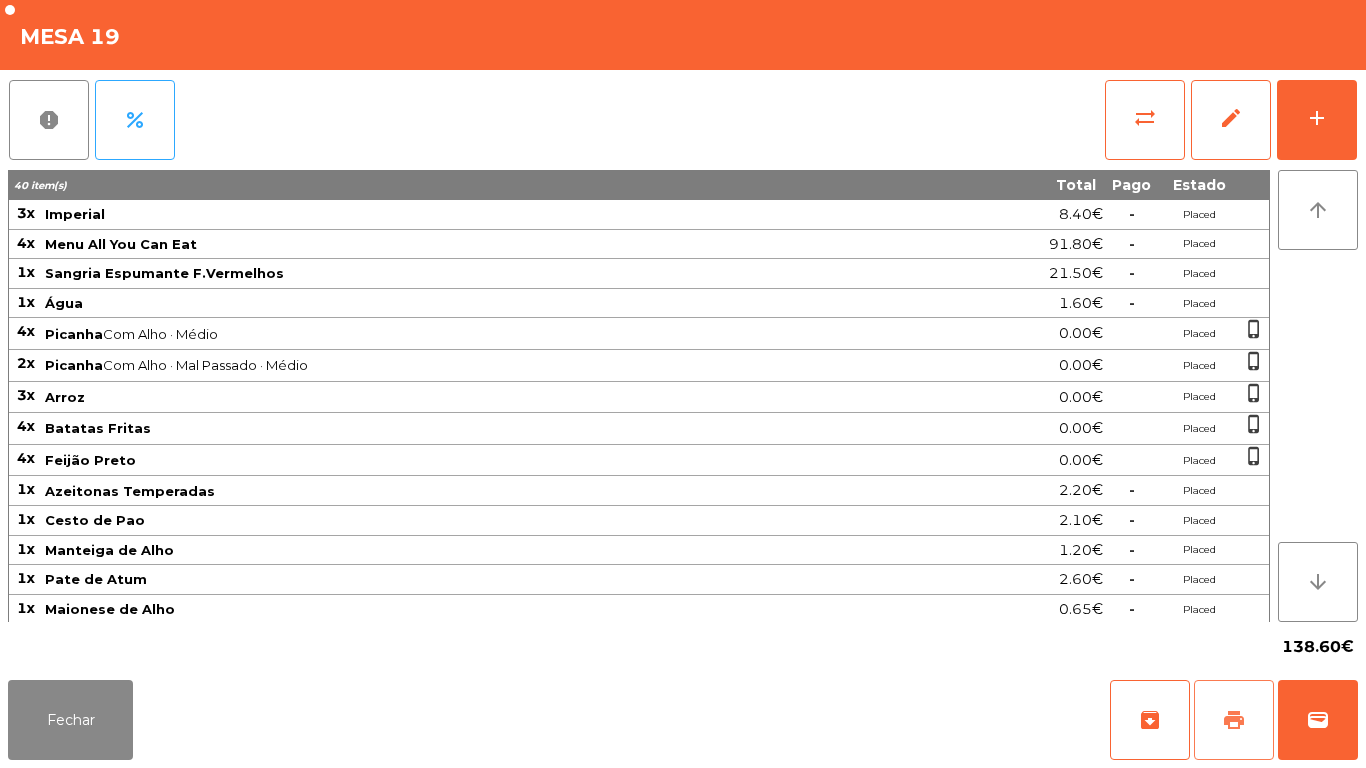 click on "print" 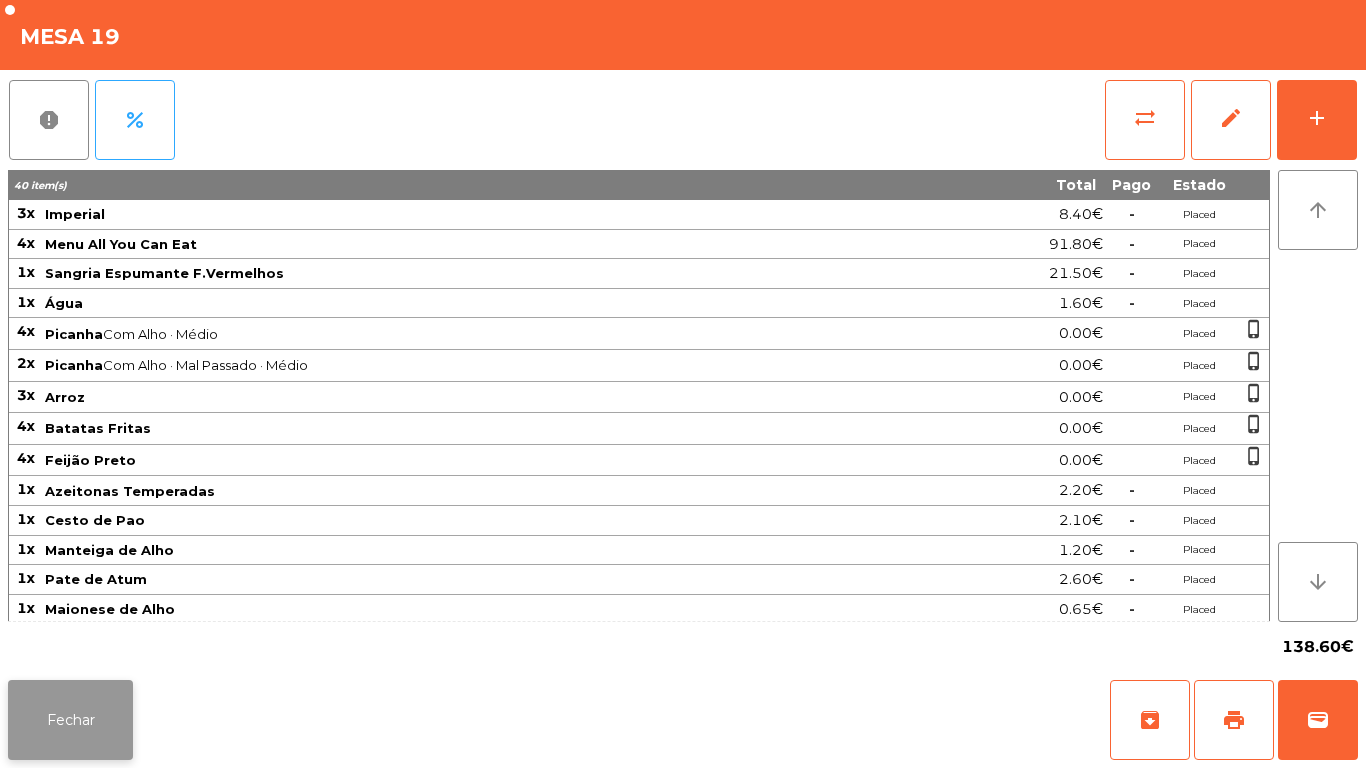 click on "Fechar" 